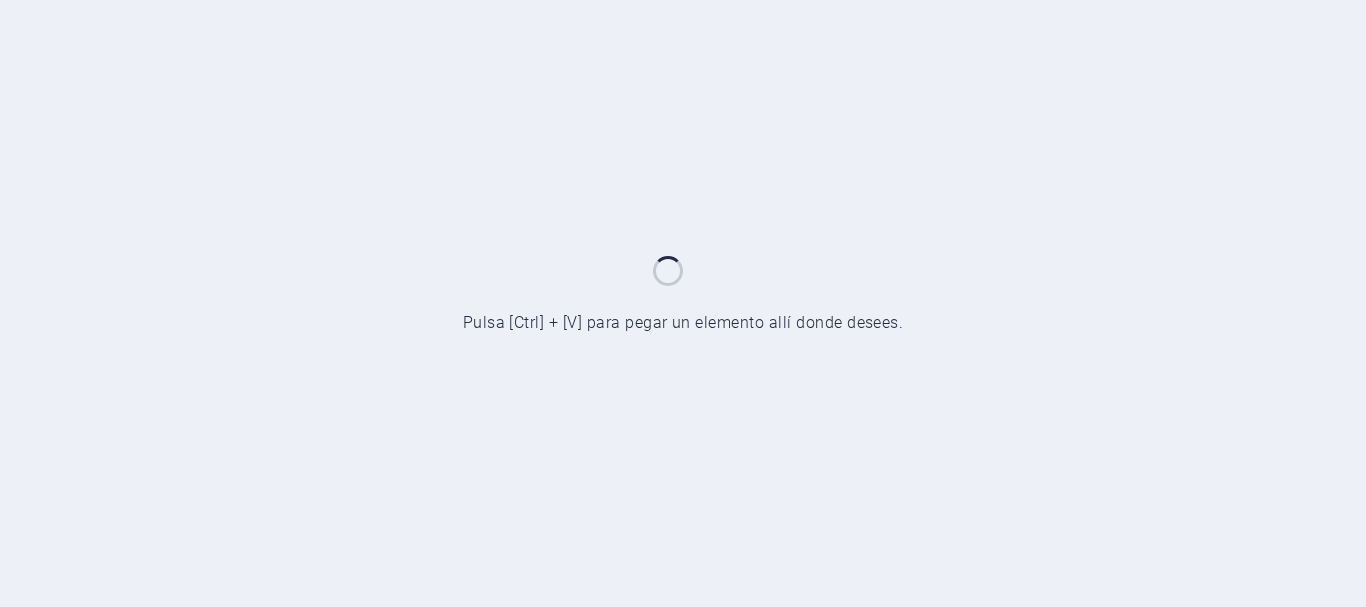 scroll, scrollTop: 0, scrollLeft: 0, axis: both 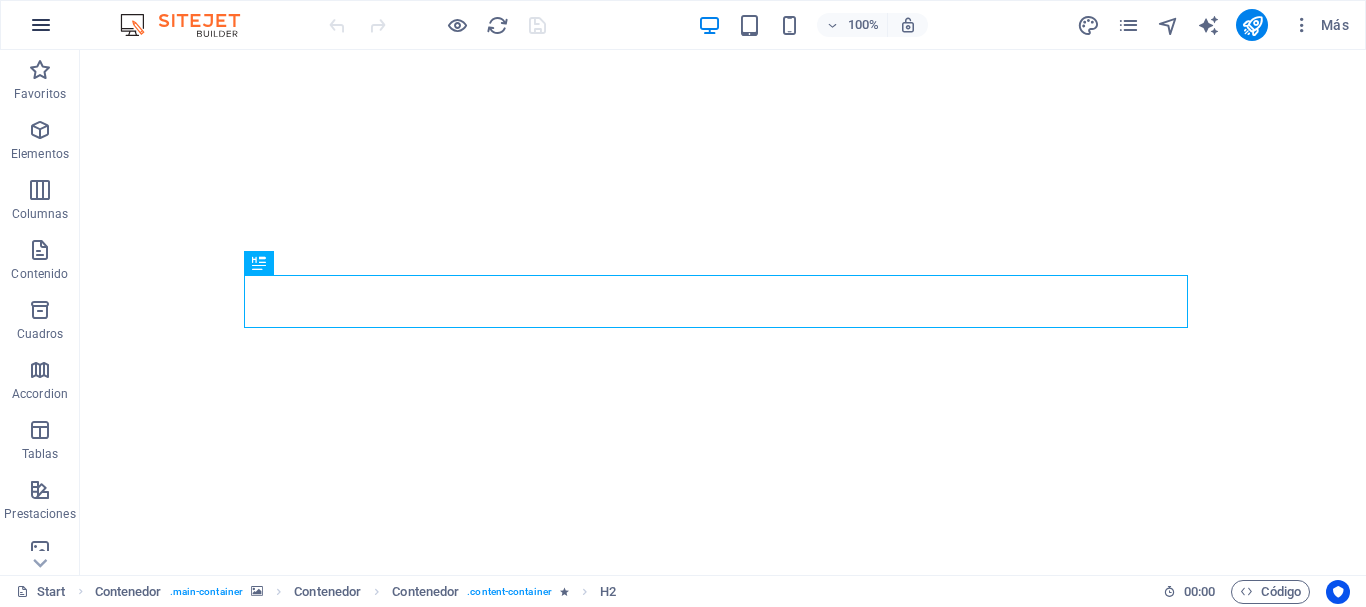 click at bounding box center (41, 25) 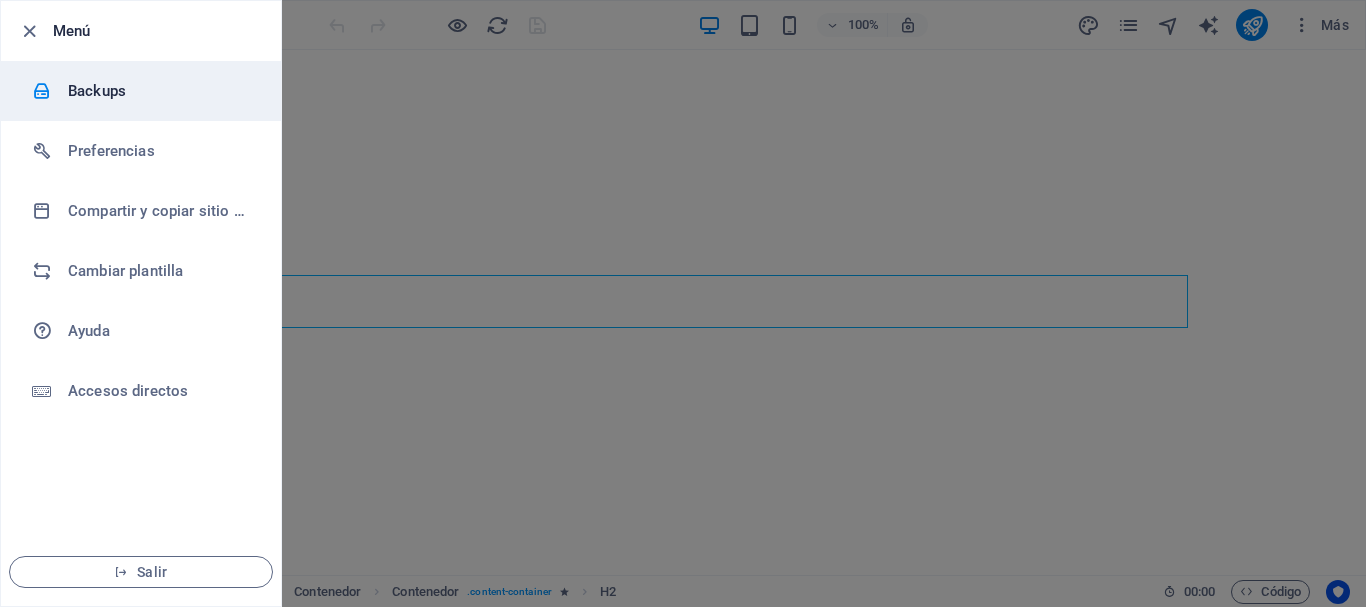 click on "Backups" at bounding box center [160, 91] 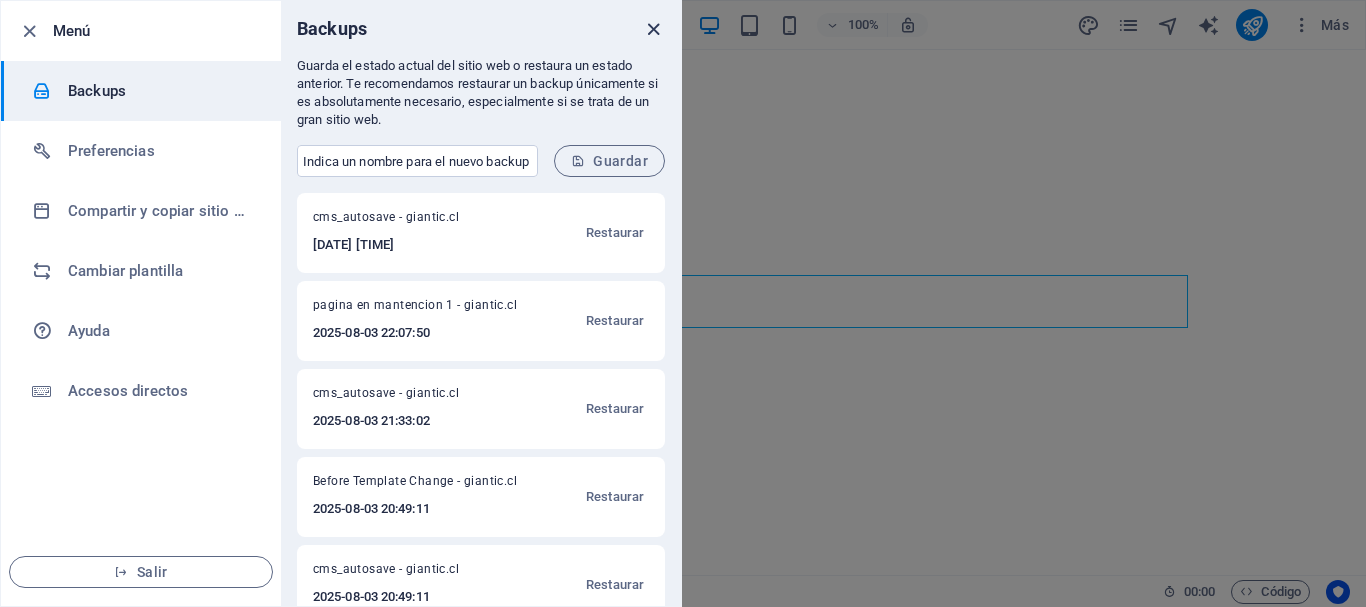 click at bounding box center [653, 29] 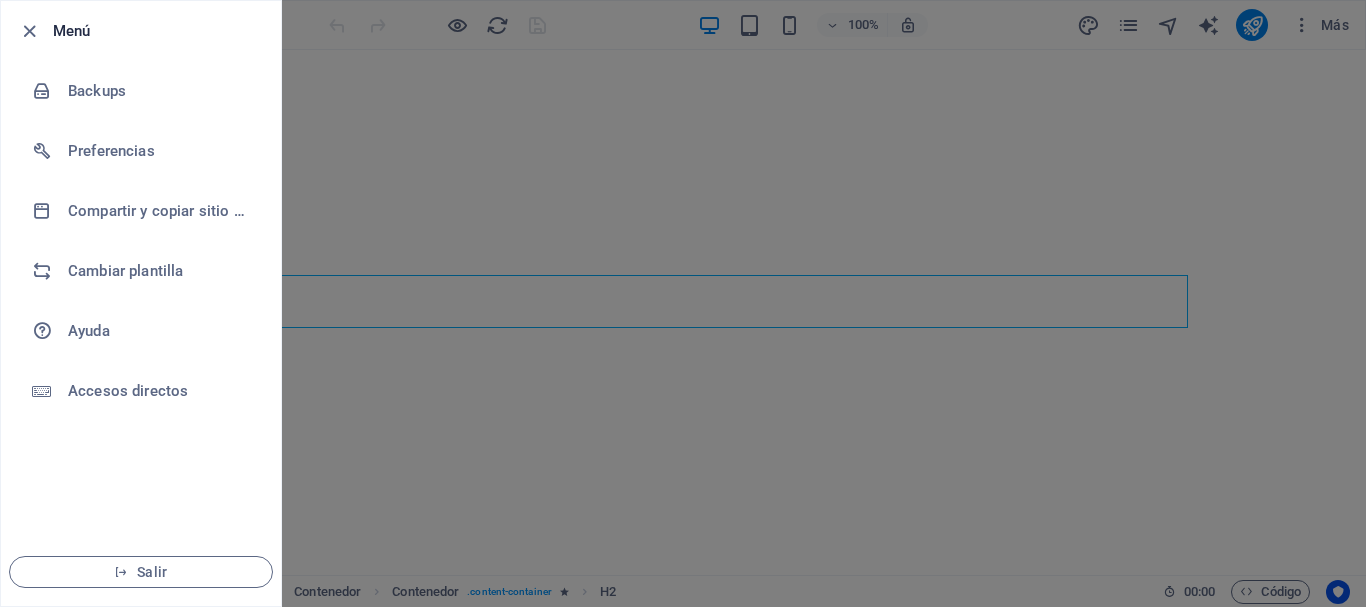 click at bounding box center [683, 303] 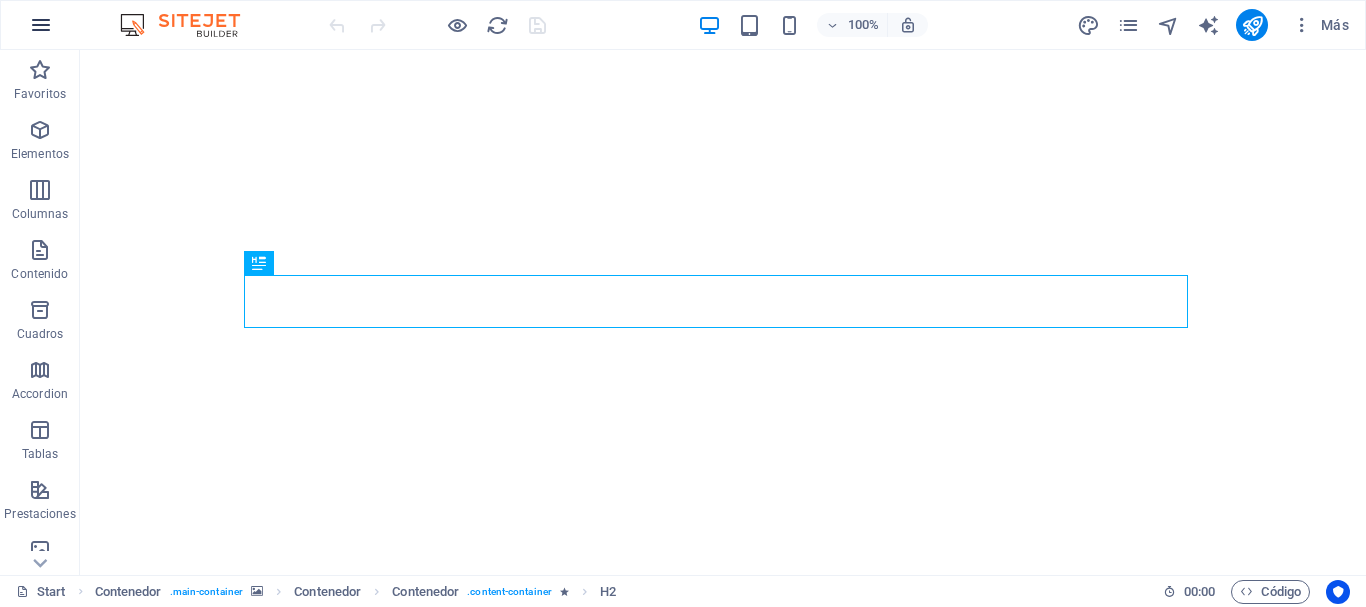 click at bounding box center (41, 25) 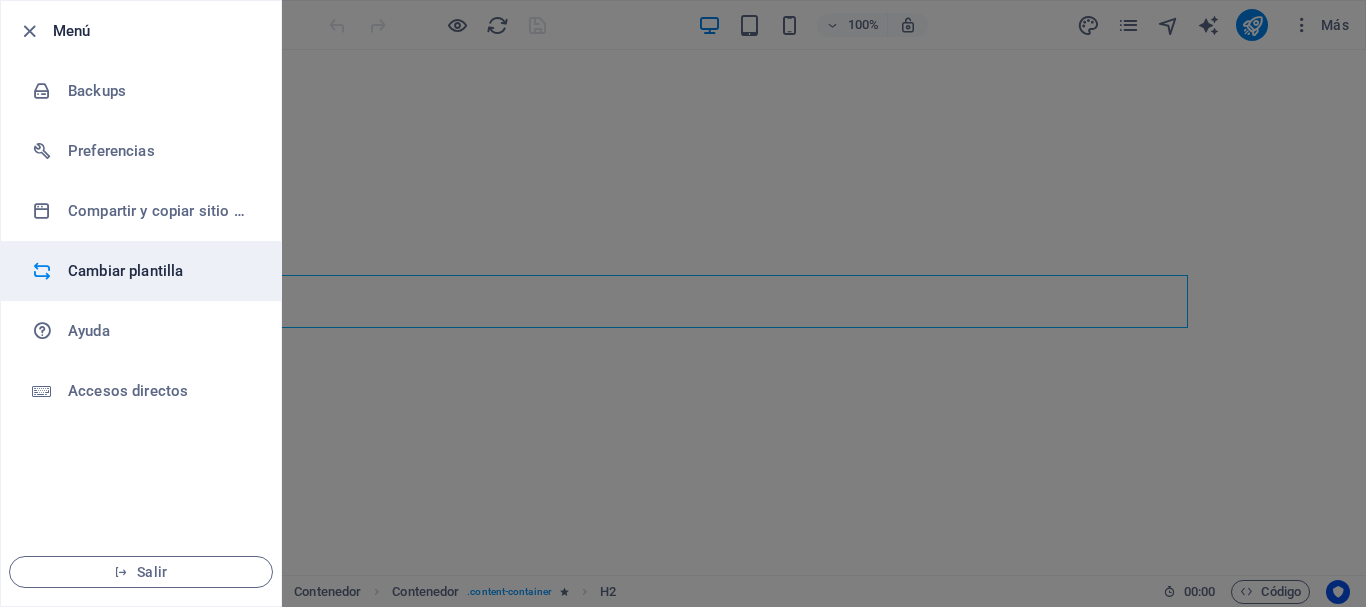 click on "Cambiar plantilla" at bounding box center (160, 271) 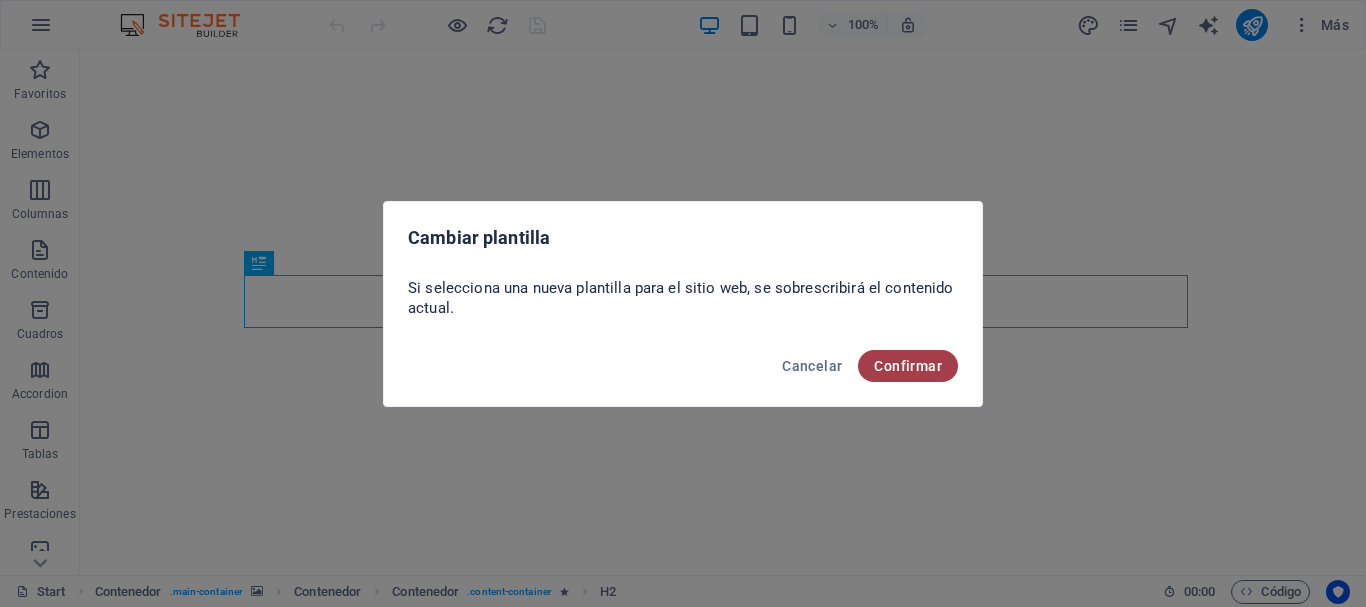 click on "Confirmar" at bounding box center (908, 366) 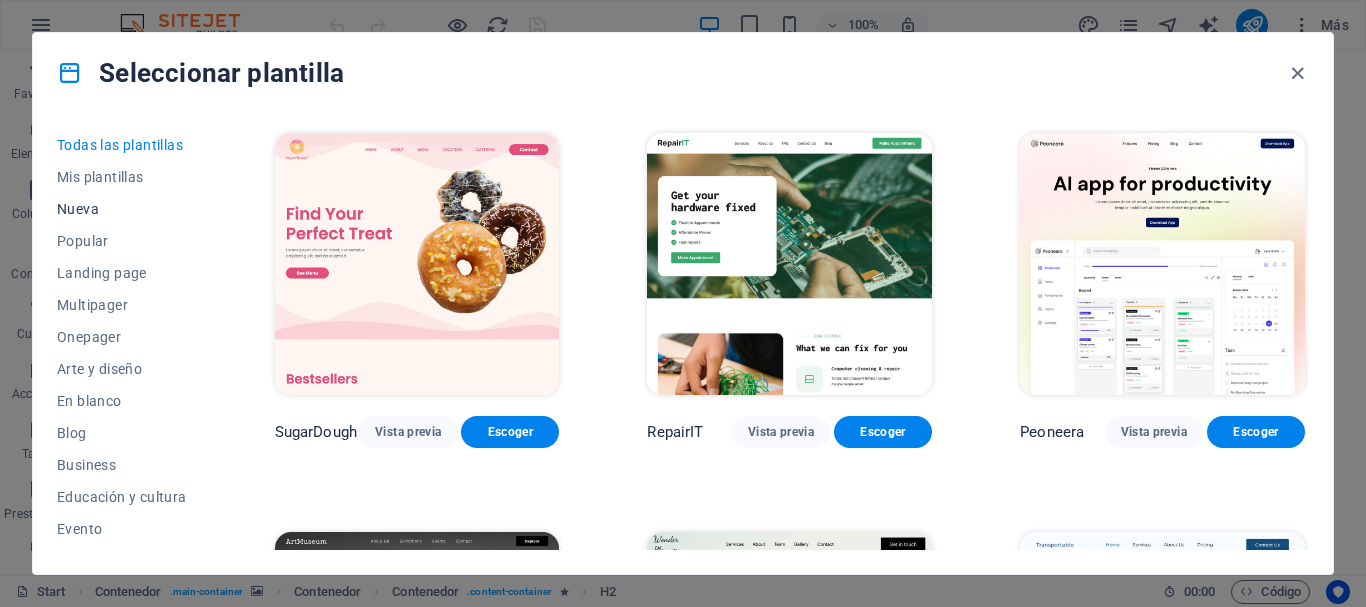 drag, startPoint x: 212, startPoint y: 195, endPoint x: 91, endPoint y: 214, distance: 122.48265 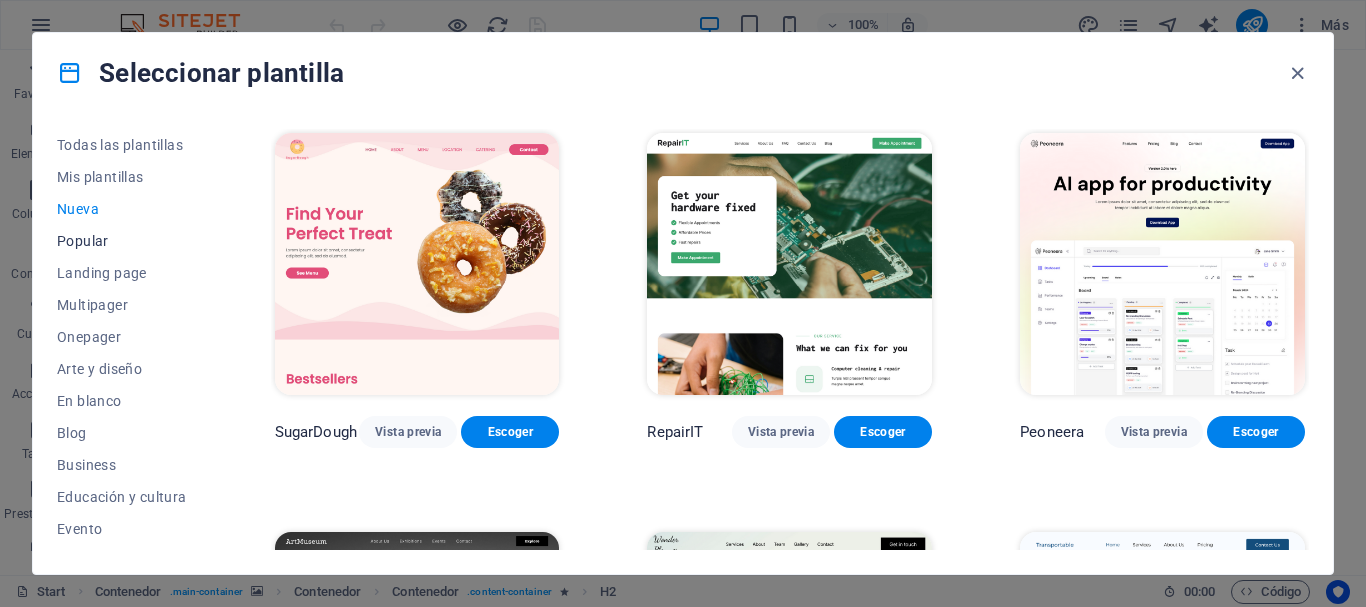 click on "Popular" at bounding box center (122, 241) 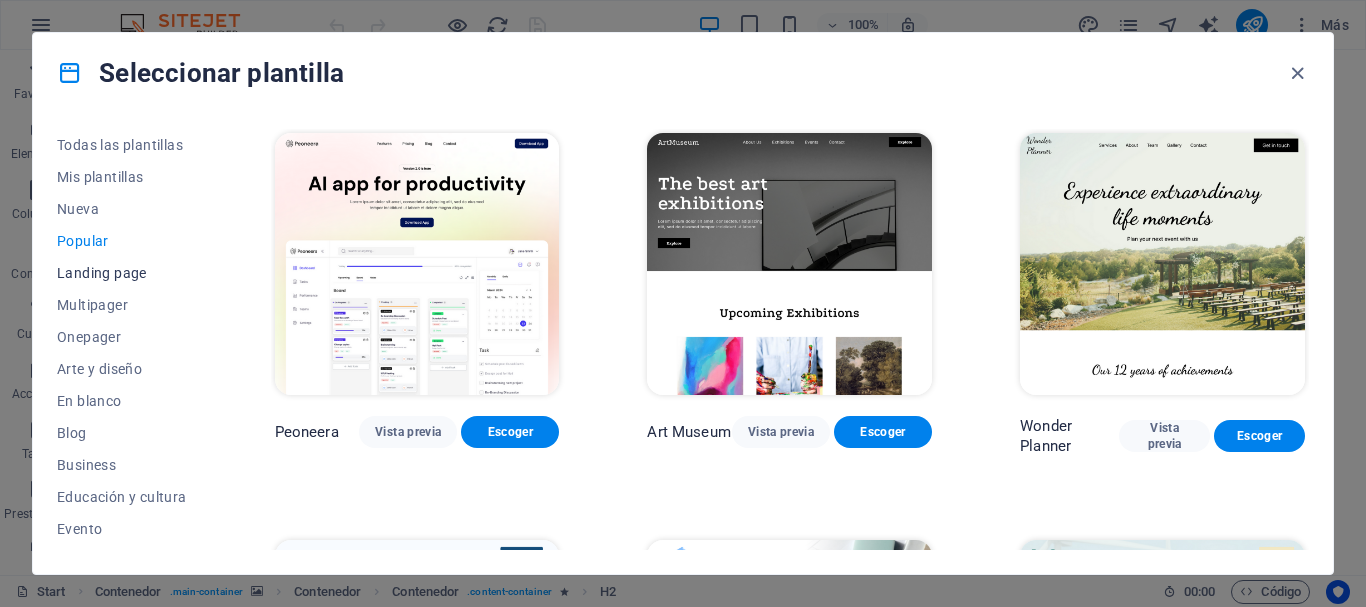 click on "Landing page" at bounding box center [122, 273] 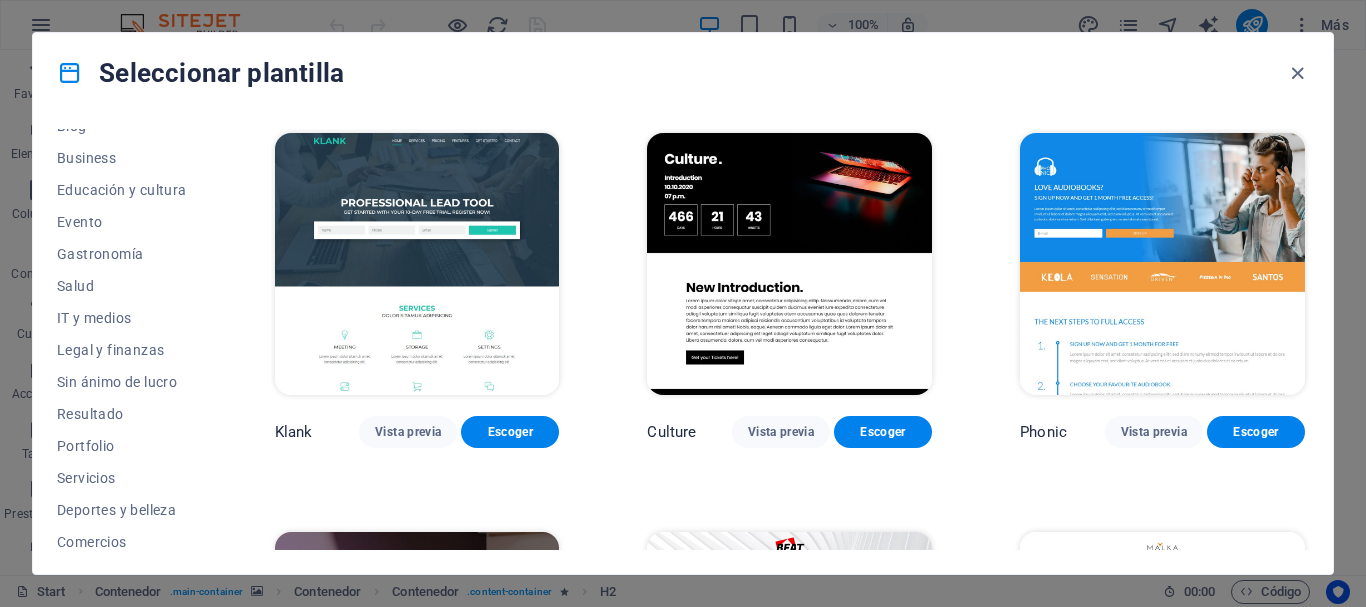 scroll, scrollTop: 308, scrollLeft: 0, axis: vertical 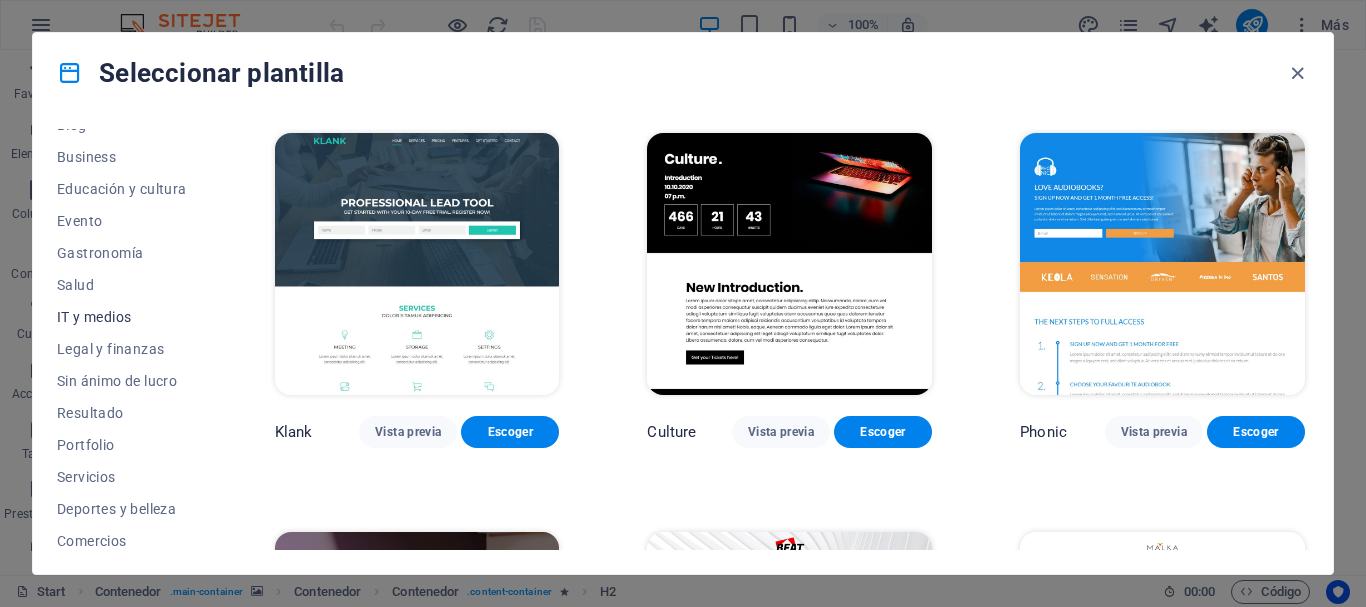 click on "IT y medios" at bounding box center [122, 317] 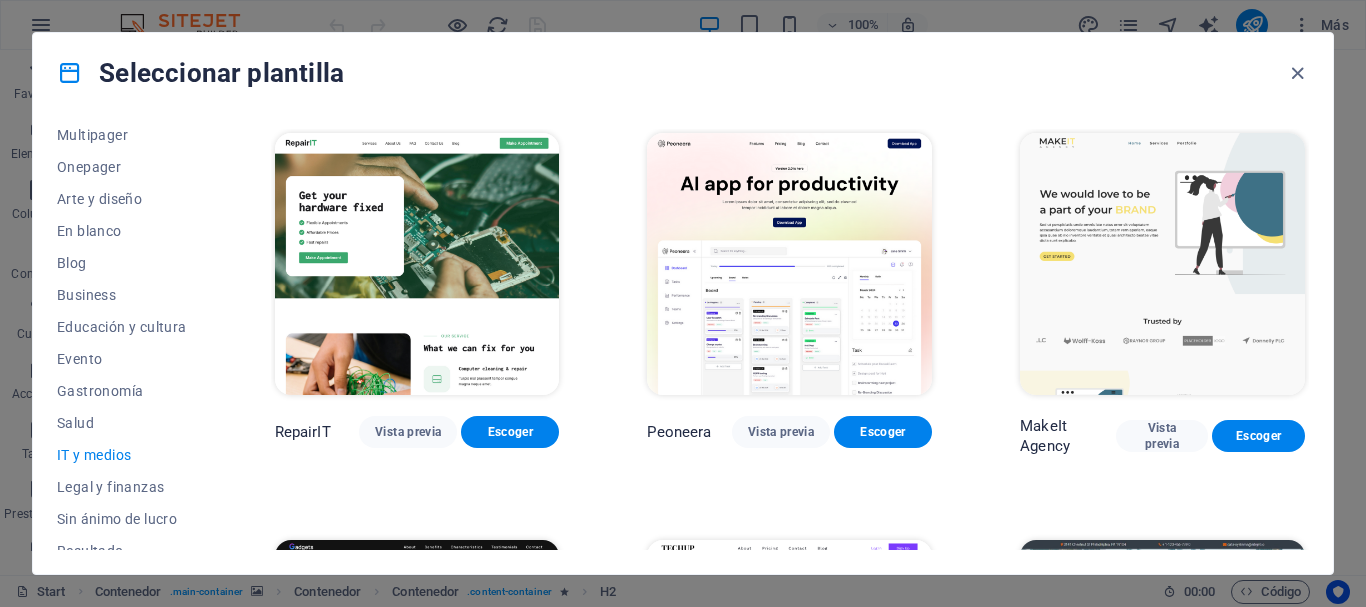 scroll, scrollTop: 0, scrollLeft: 0, axis: both 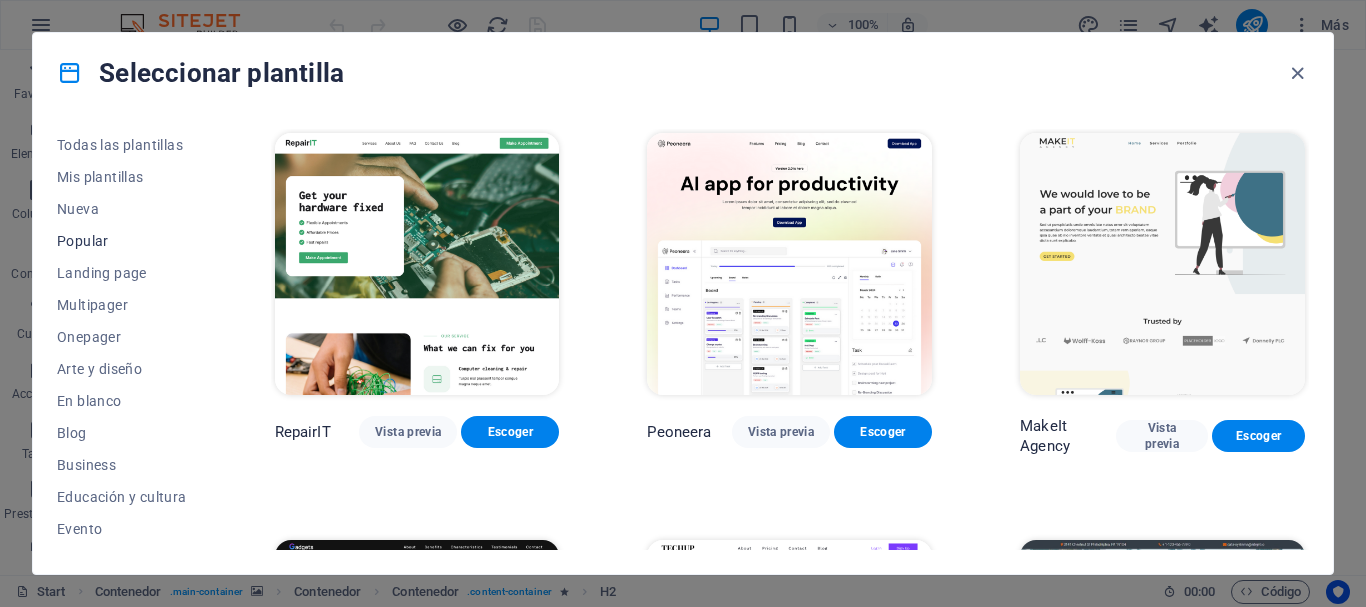 click on "Popular" at bounding box center [122, 241] 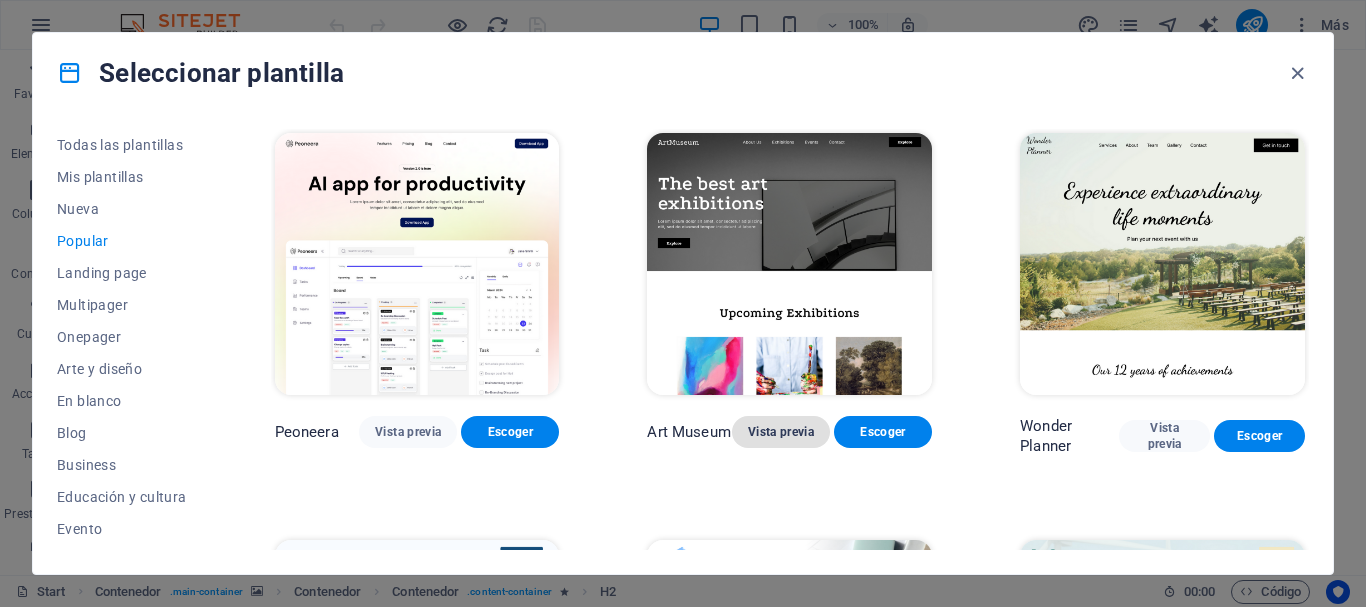 click on "Vista previa" at bounding box center (781, 432) 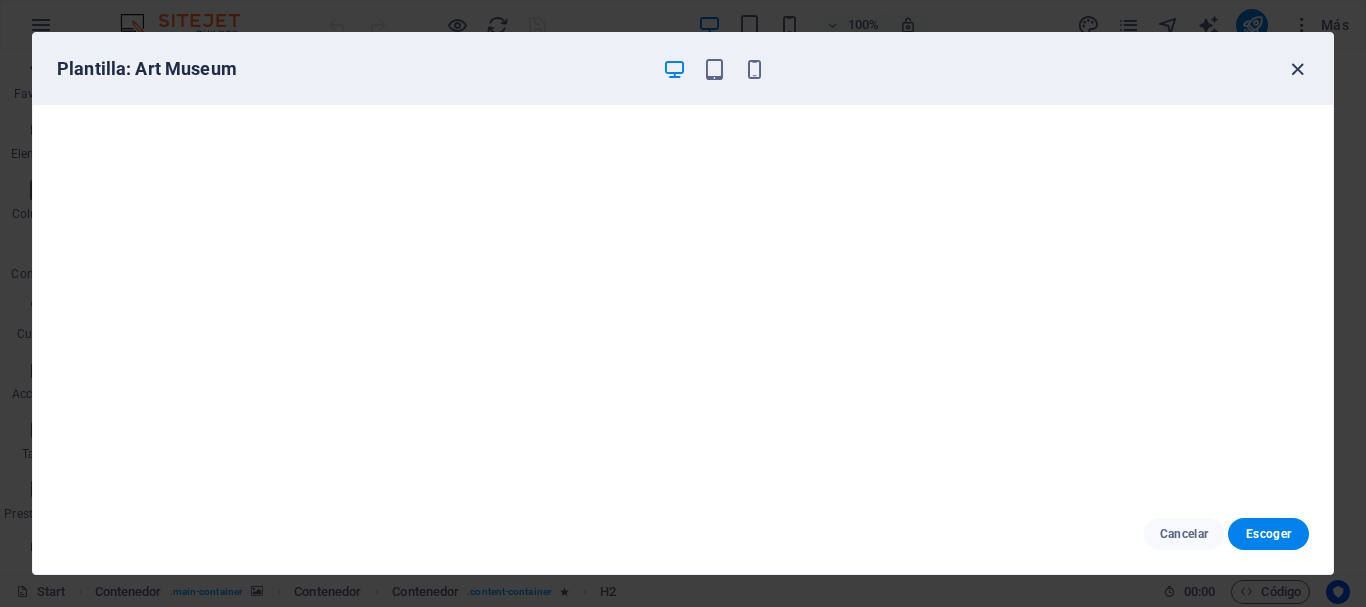 click at bounding box center (1297, 69) 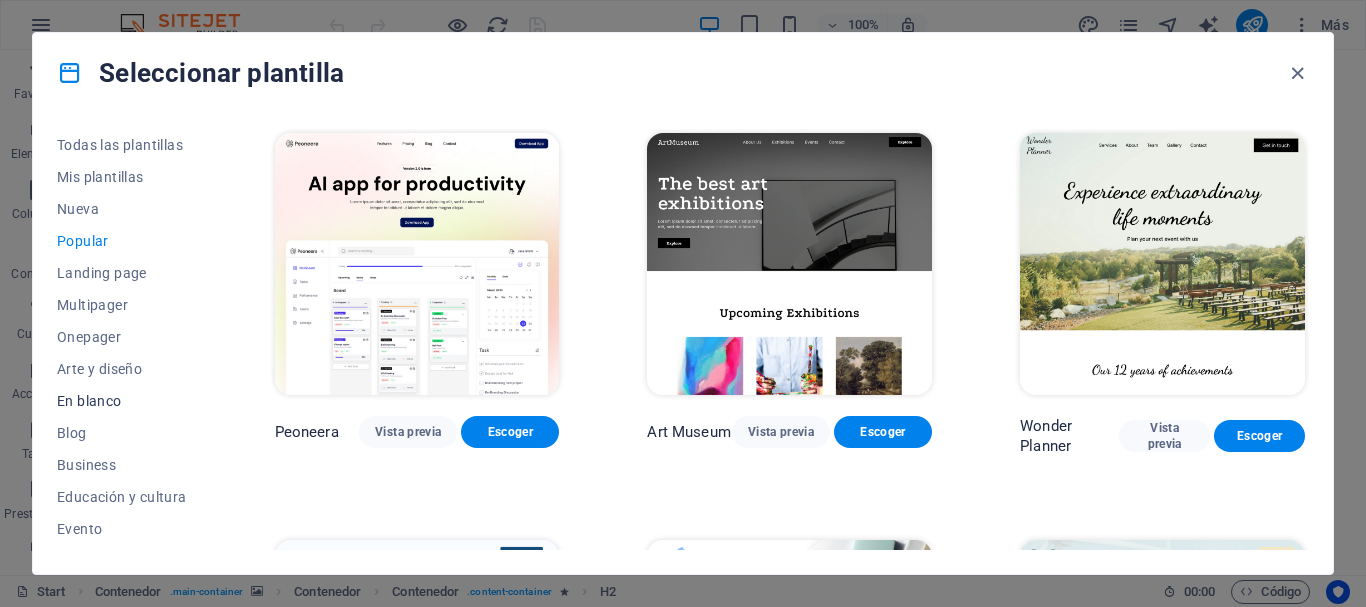 click on "En blanco" at bounding box center (122, 401) 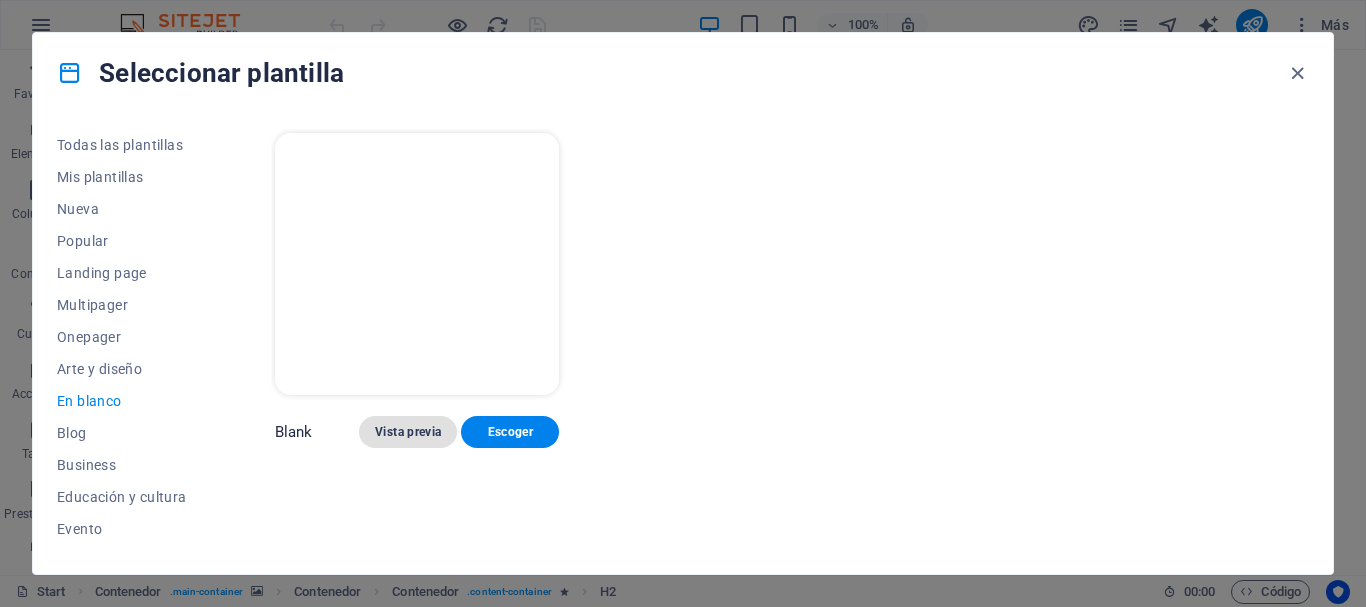 click on "Vista previa" at bounding box center [408, 432] 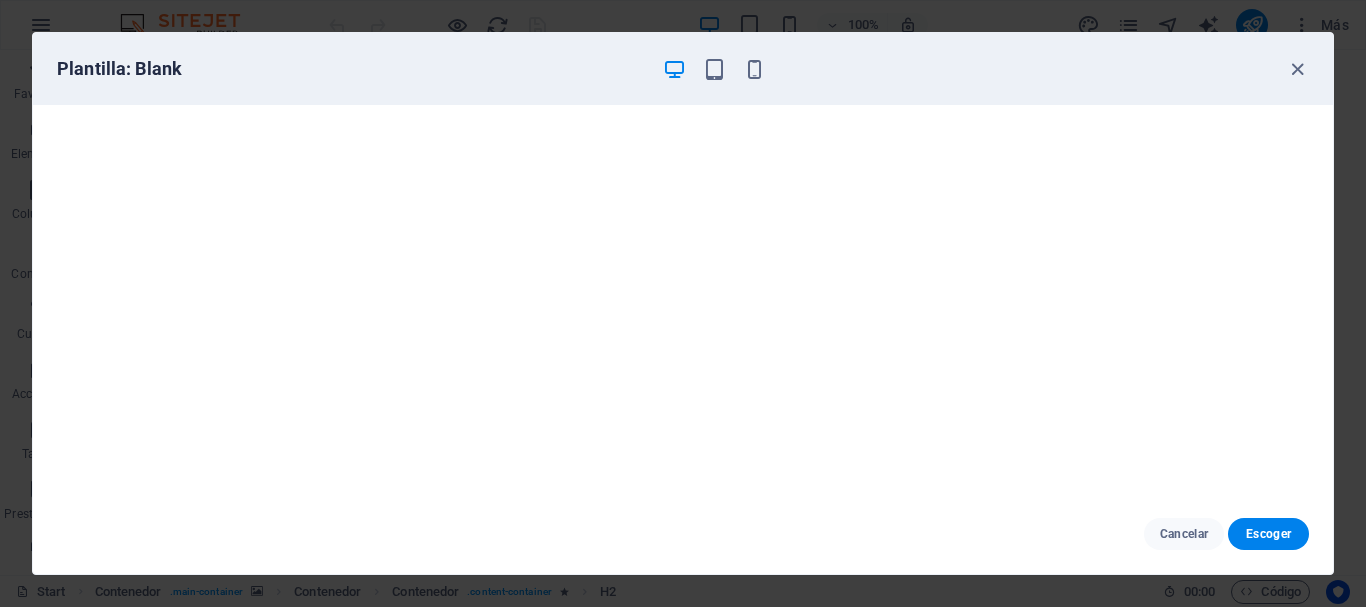 scroll, scrollTop: 0, scrollLeft: 0, axis: both 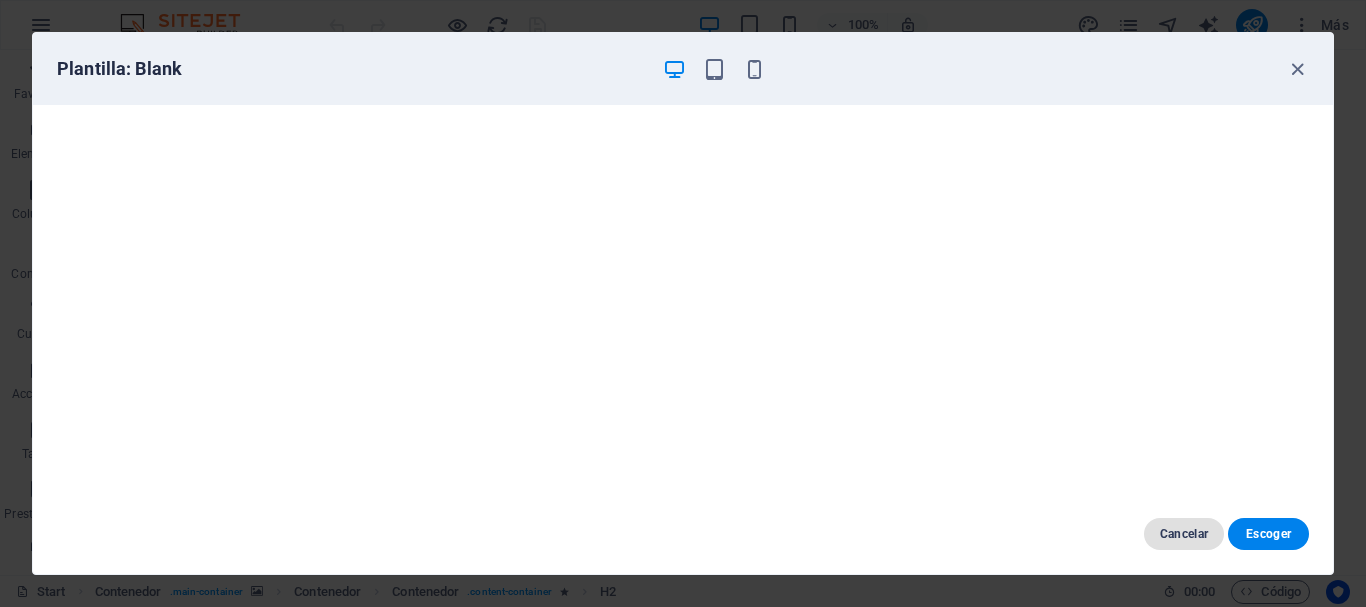 click on "Cancelar" at bounding box center [1184, 534] 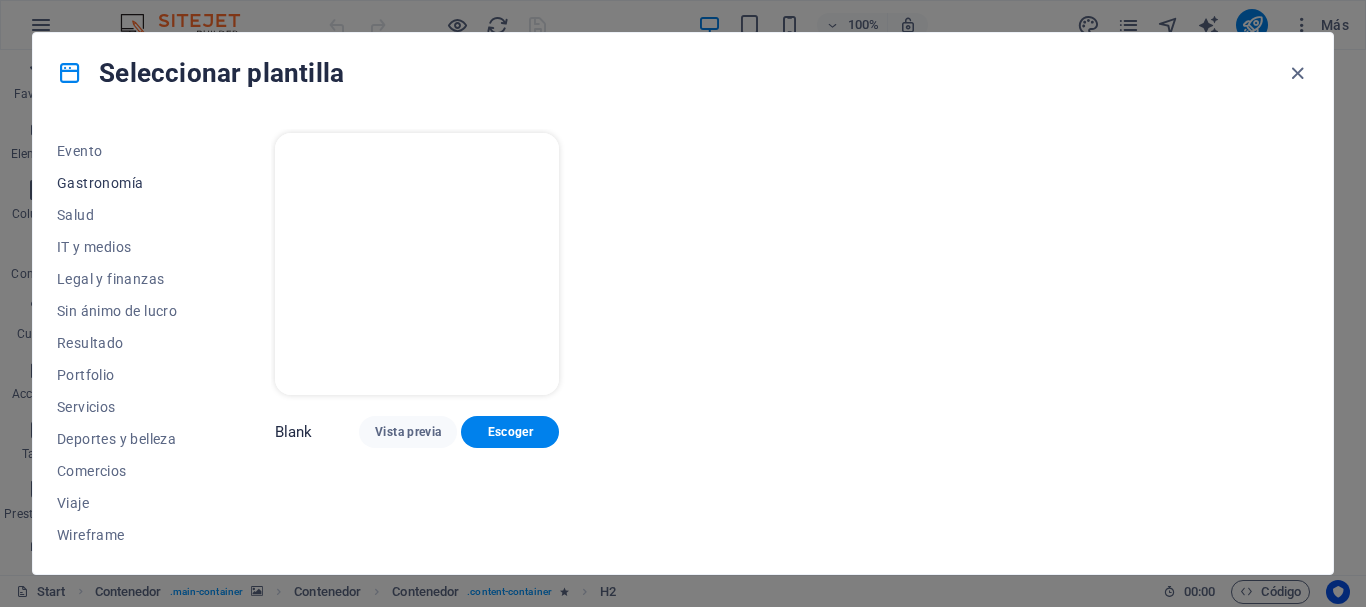 scroll, scrollTop: 379, scrollLeft: 0, axis: vertical 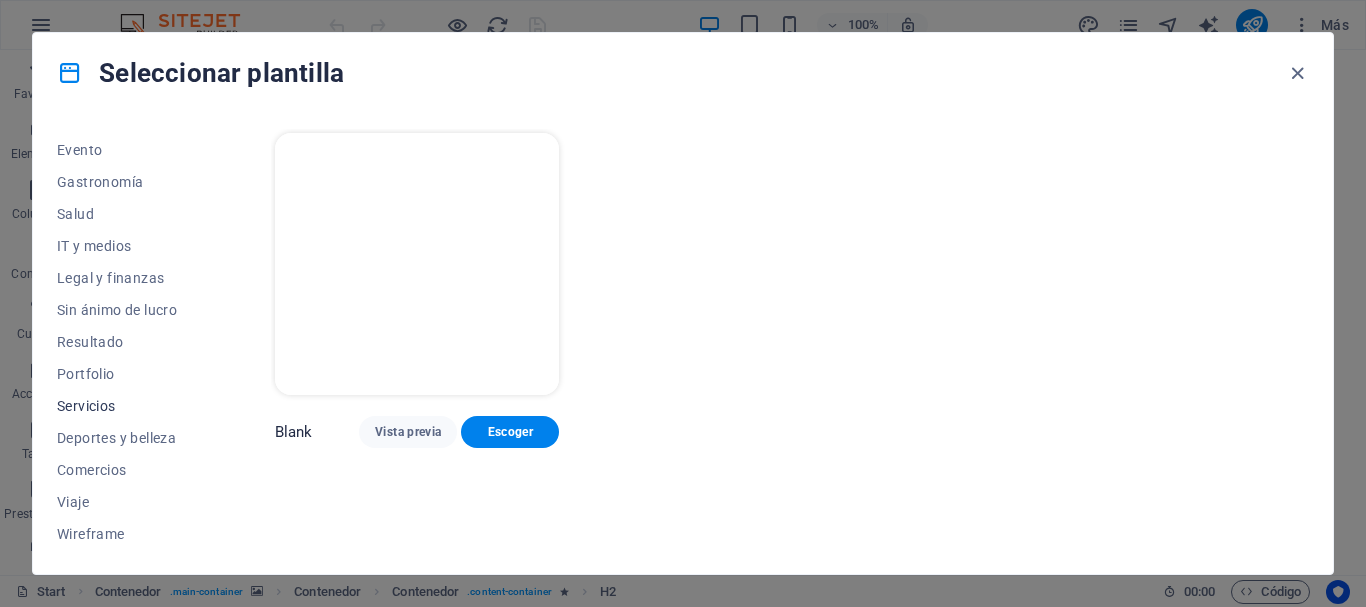 click on "Servicios" at bounding box center [122, 406] 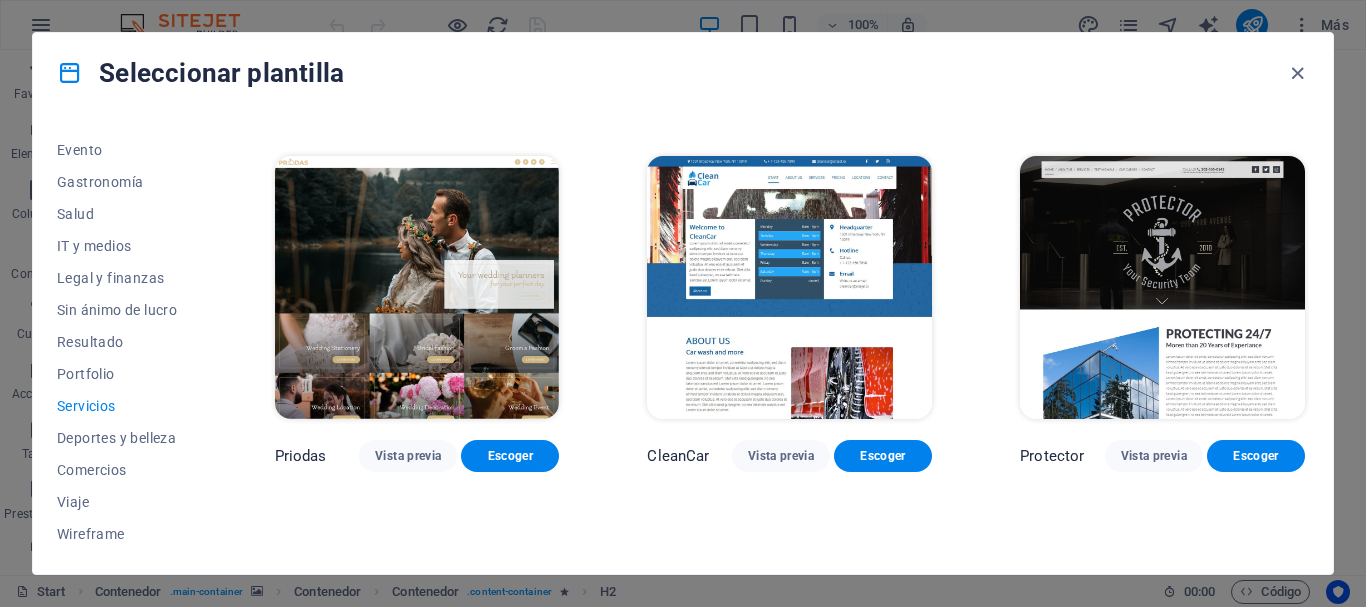 scroll, scrollTop: 1192, scrollLeft: 0, axis: vertical 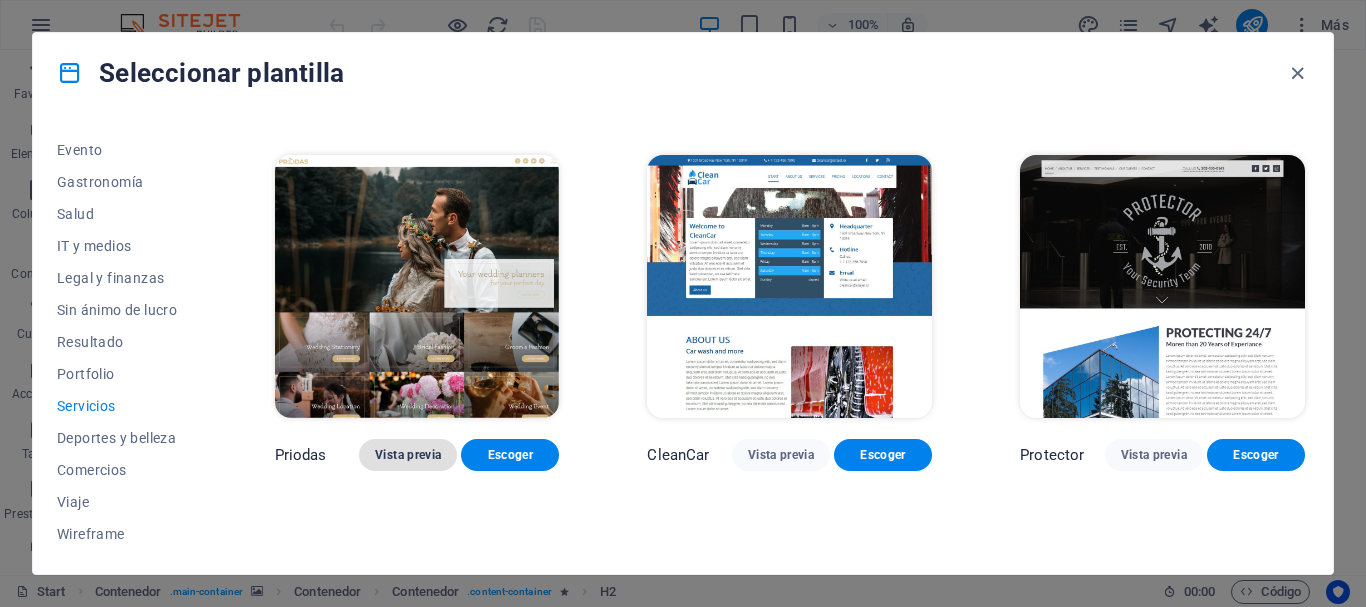 click on "Vista previa" at bounding box center [408, 455] 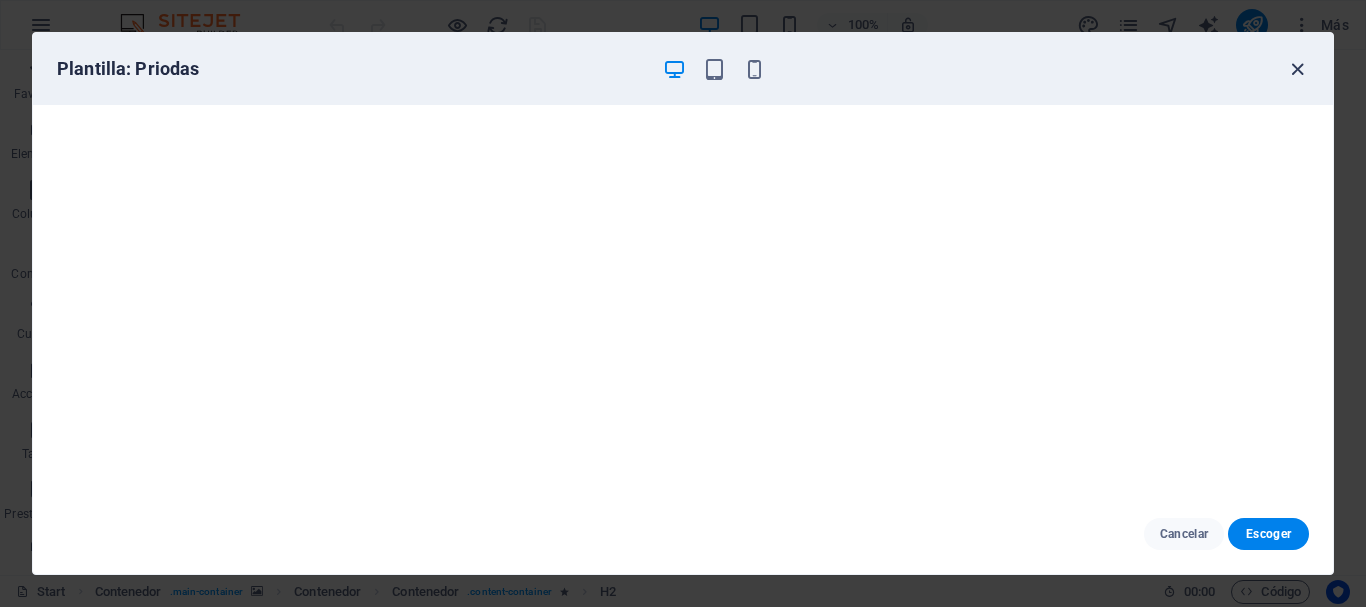 click at bounding box center [1297, 69] 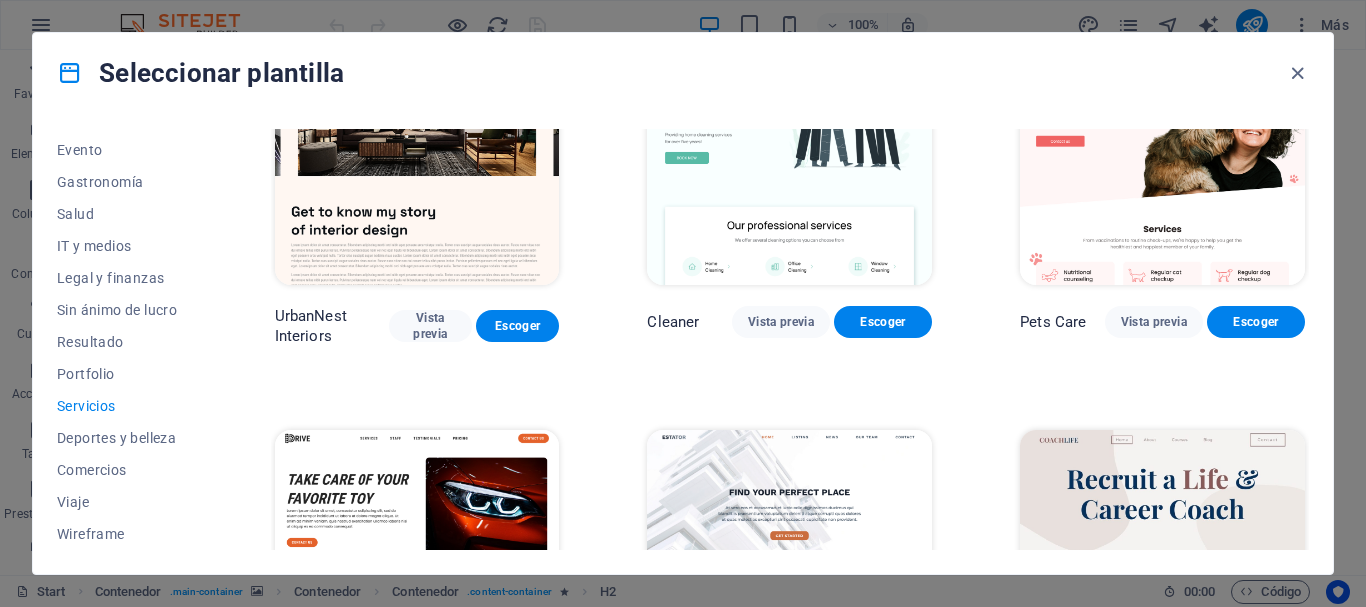 scroll, scrollTop: 517, scrollLeft: 0, axis: vertical 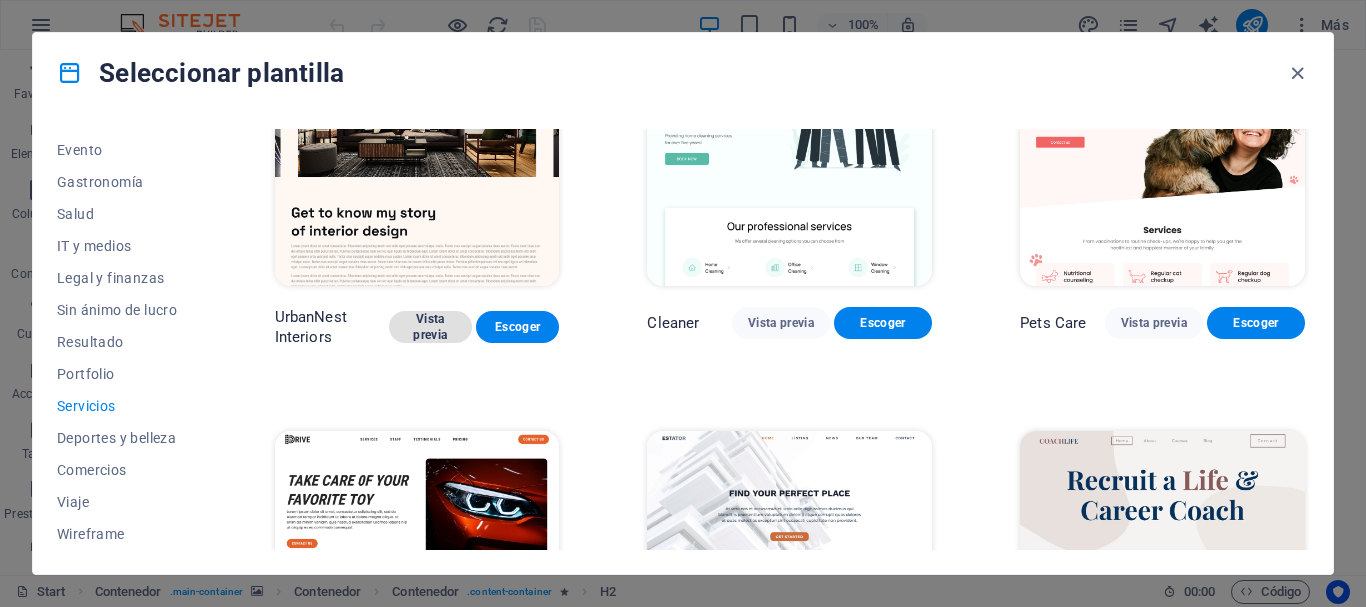 click on "Vista previa" at bounding box center [430, 327] 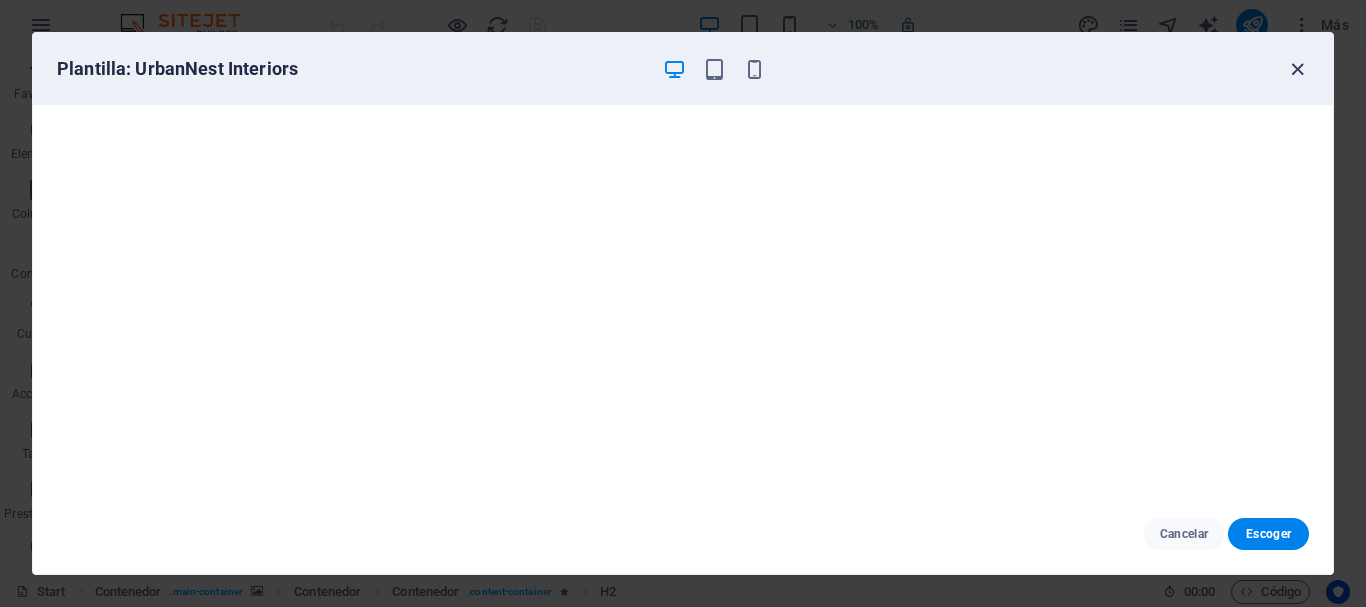 click at bounding box center [1297, 69] 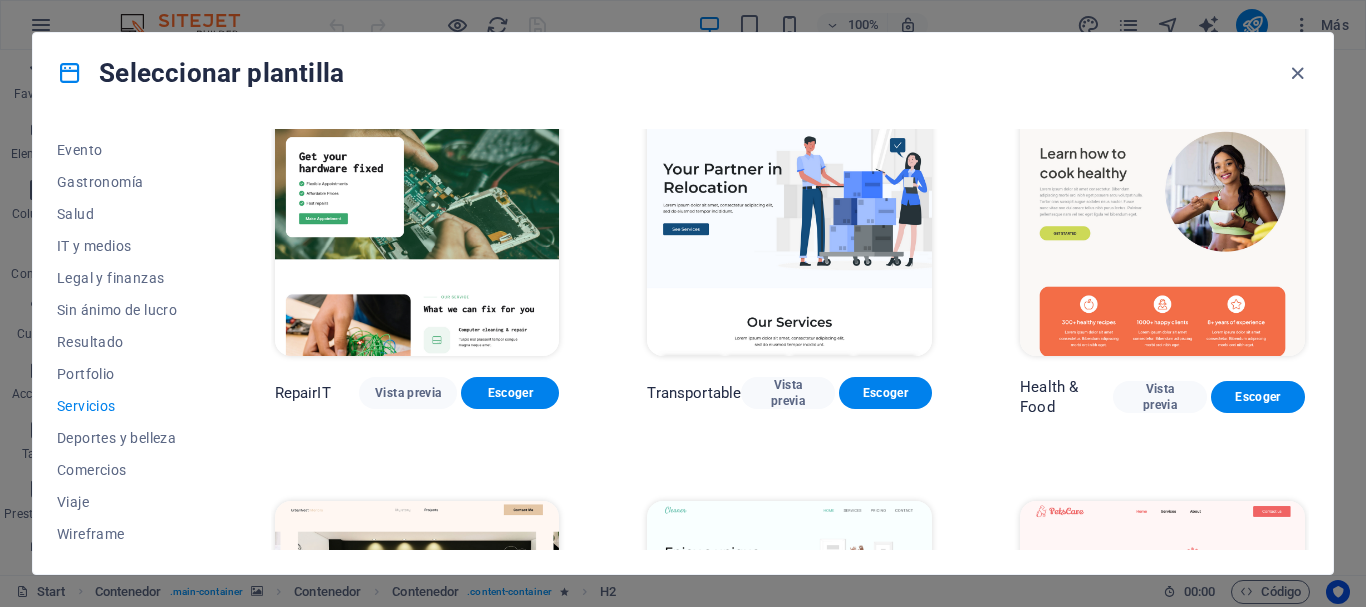 scroll, scrollTop: 0, scrollLeft: 0, axis: both 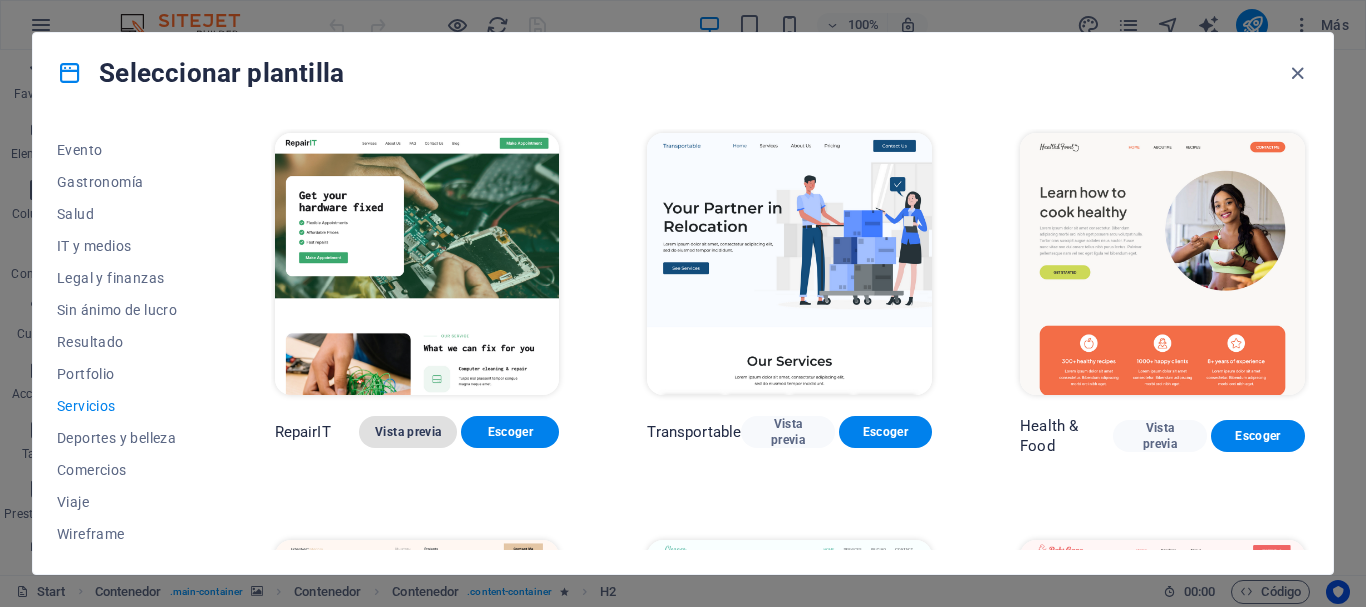 click on "Vista previa" at bounding box center (408, 432) 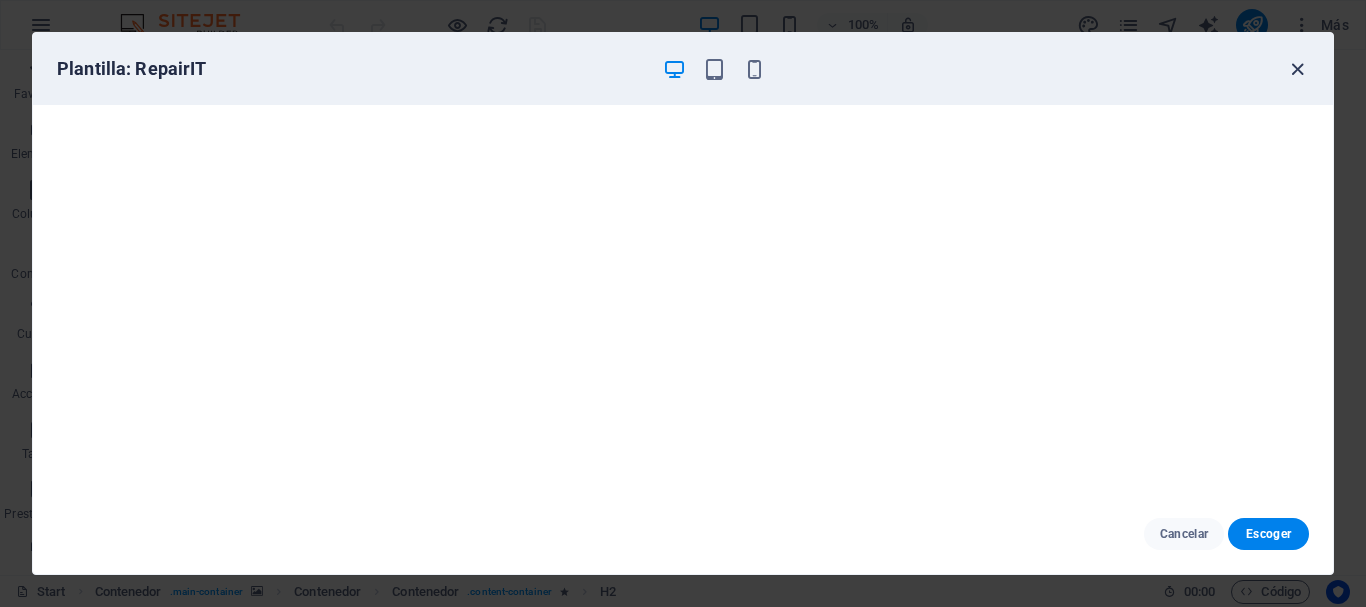 click at bounding box center (1297, 69) 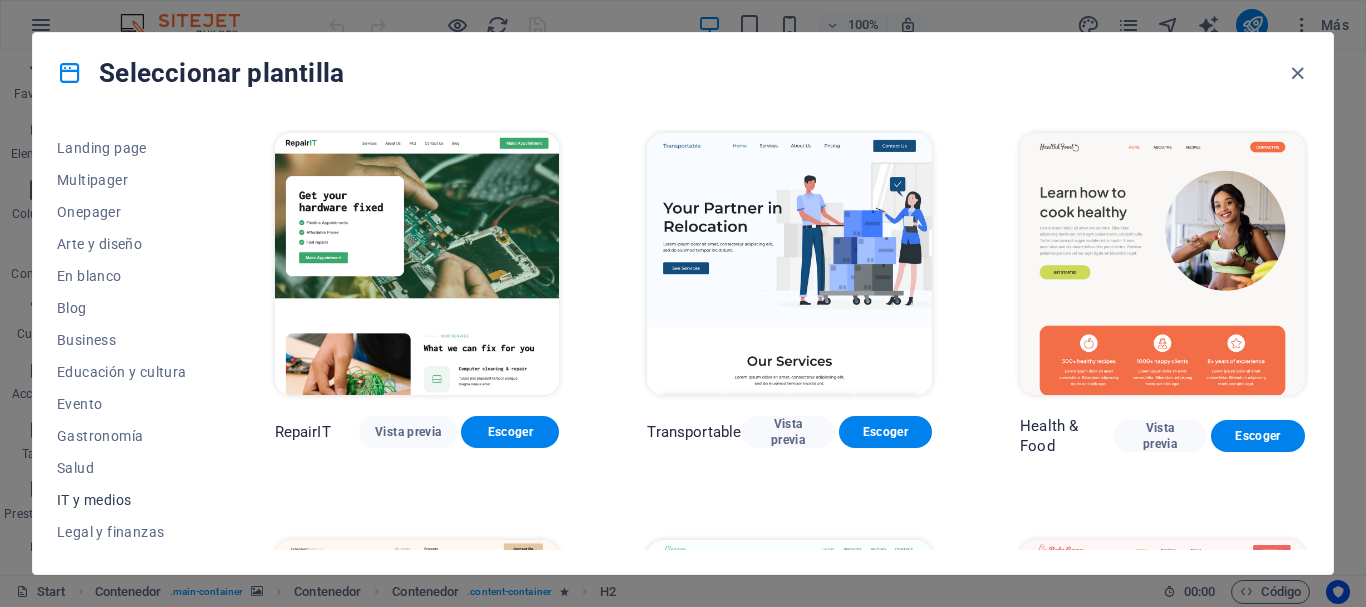 scroll, scrollTop: 117, scrollLeft: 0, axis: vertical 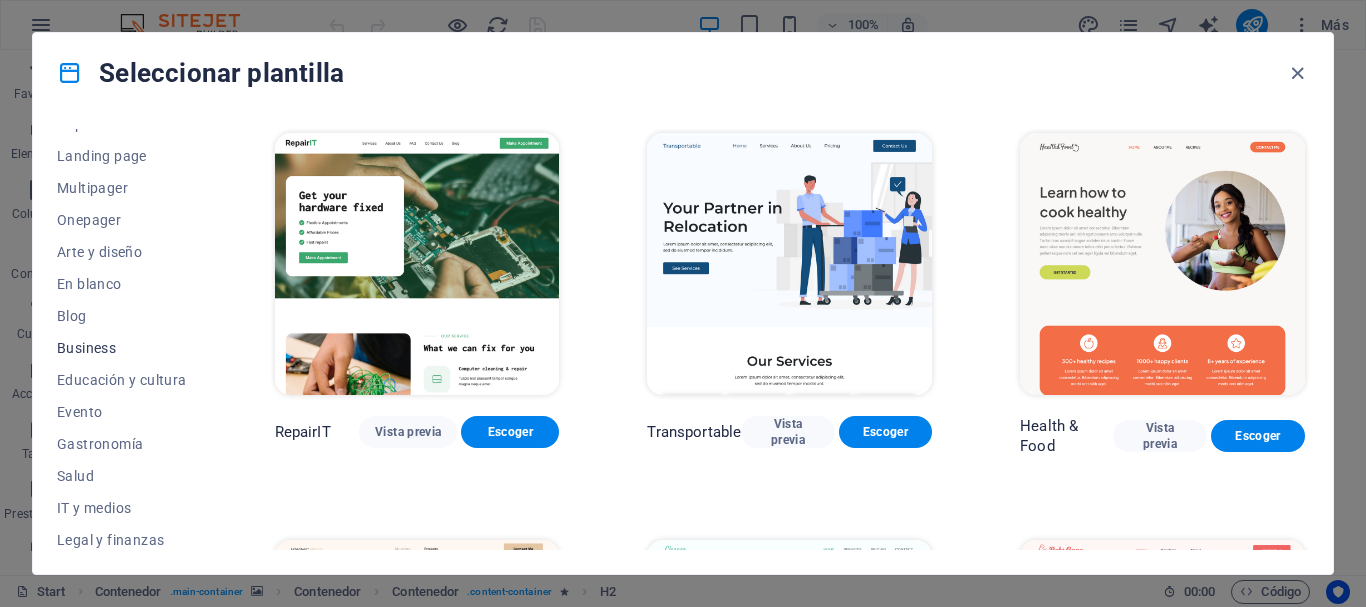 click on "Business" at bounding box center (122, 348) 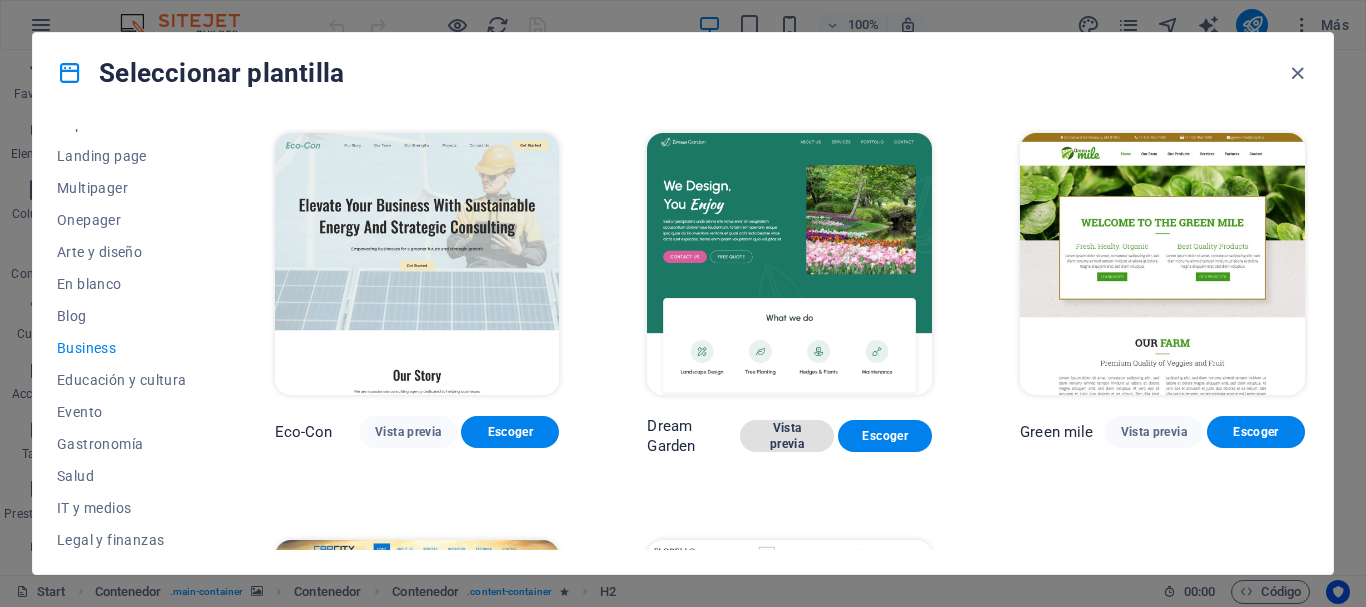 scroll, scrollTop: 301, scrollLeft: 0, axis: vertical 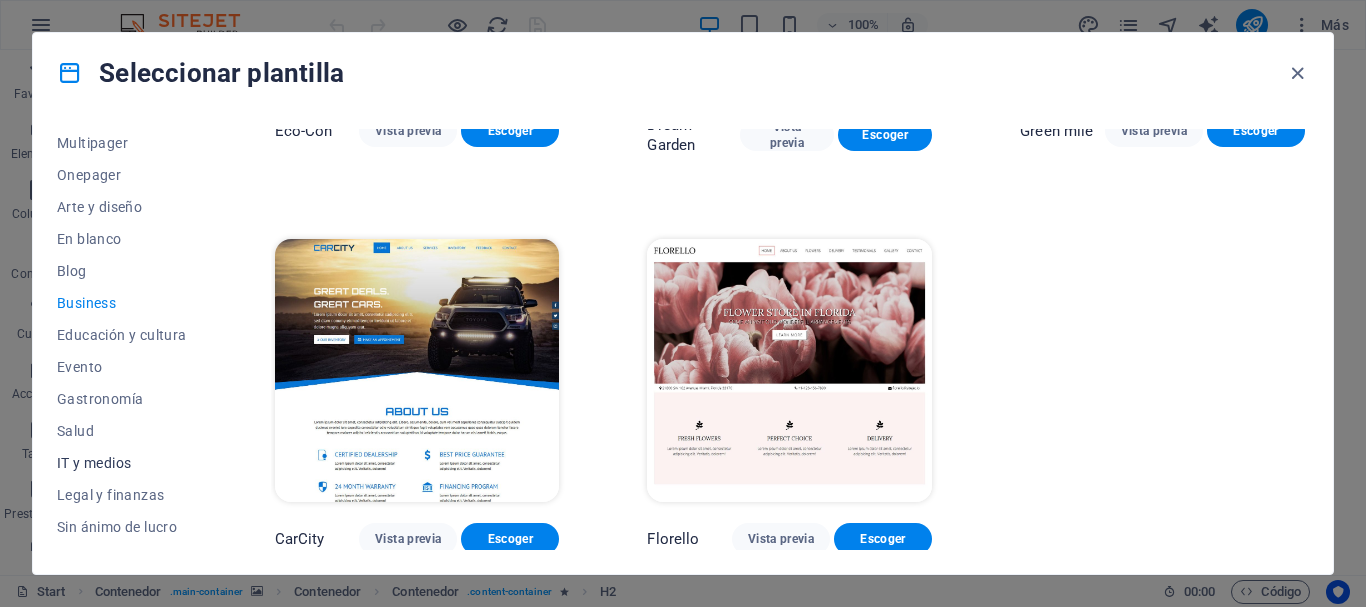 click on "IT y medios" at bounding box center (122, 463) 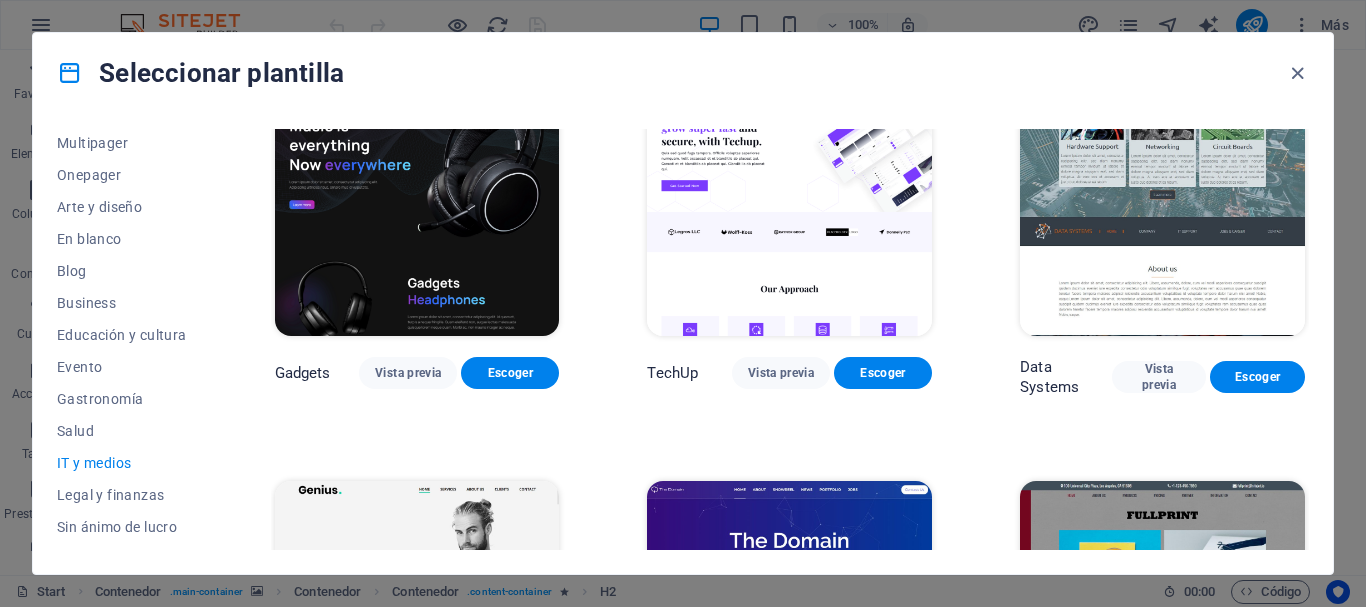 scroll, scrollTop: 1112, scrollLeft: 0, axis: vertical 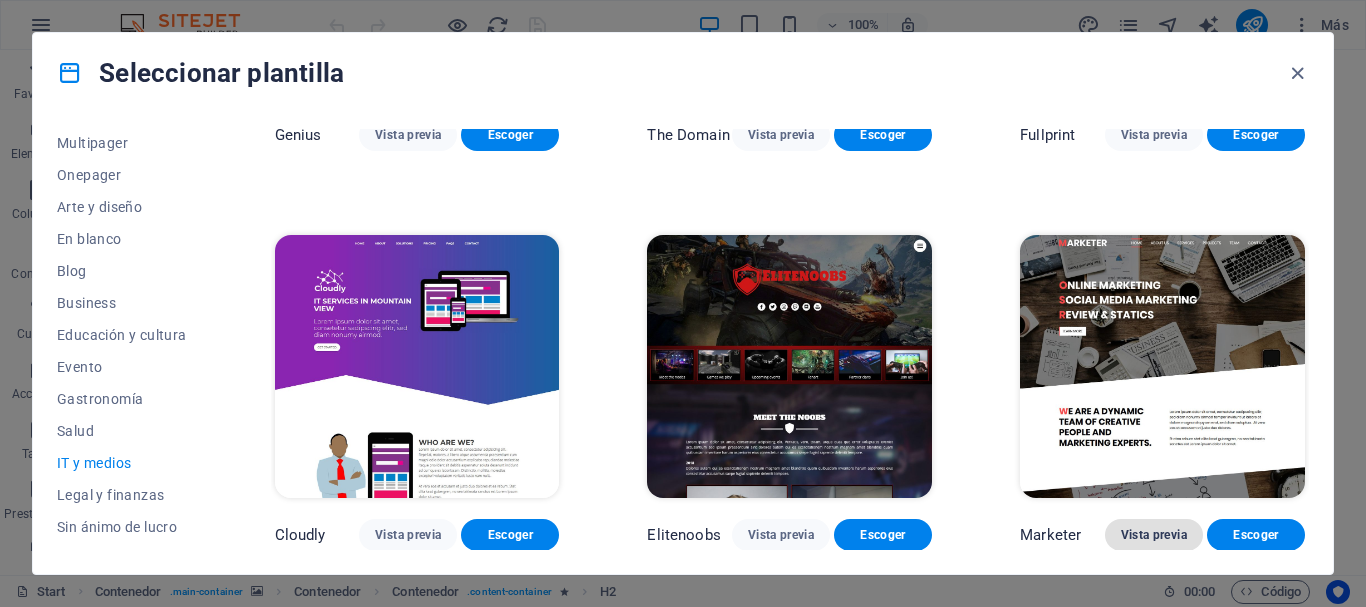 click on "Vista previa" at bounding box center [1154, 535] 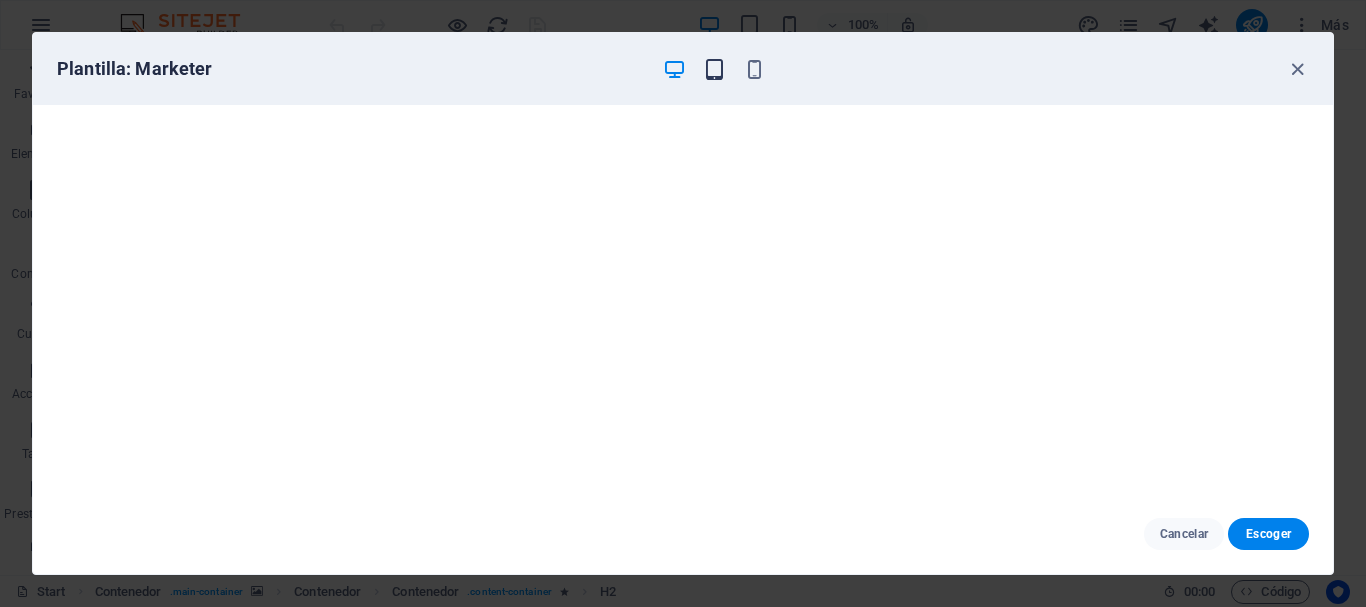 click at bounding box center [714, 69] 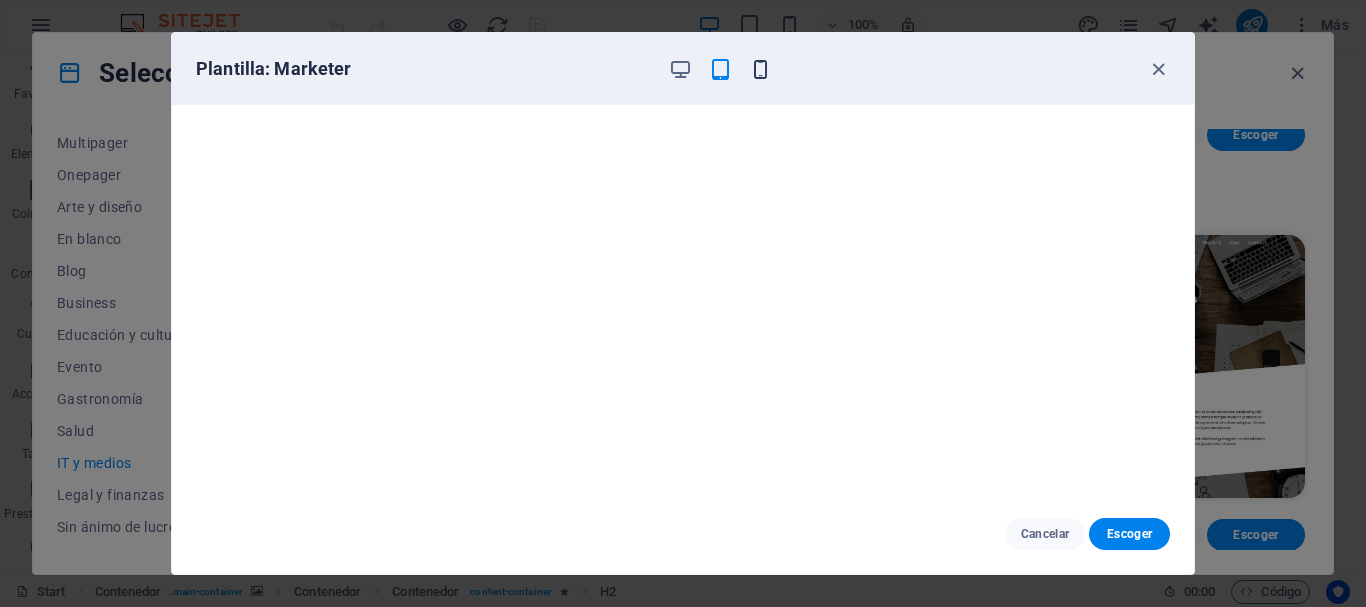 click at bounding box center (760, 69) 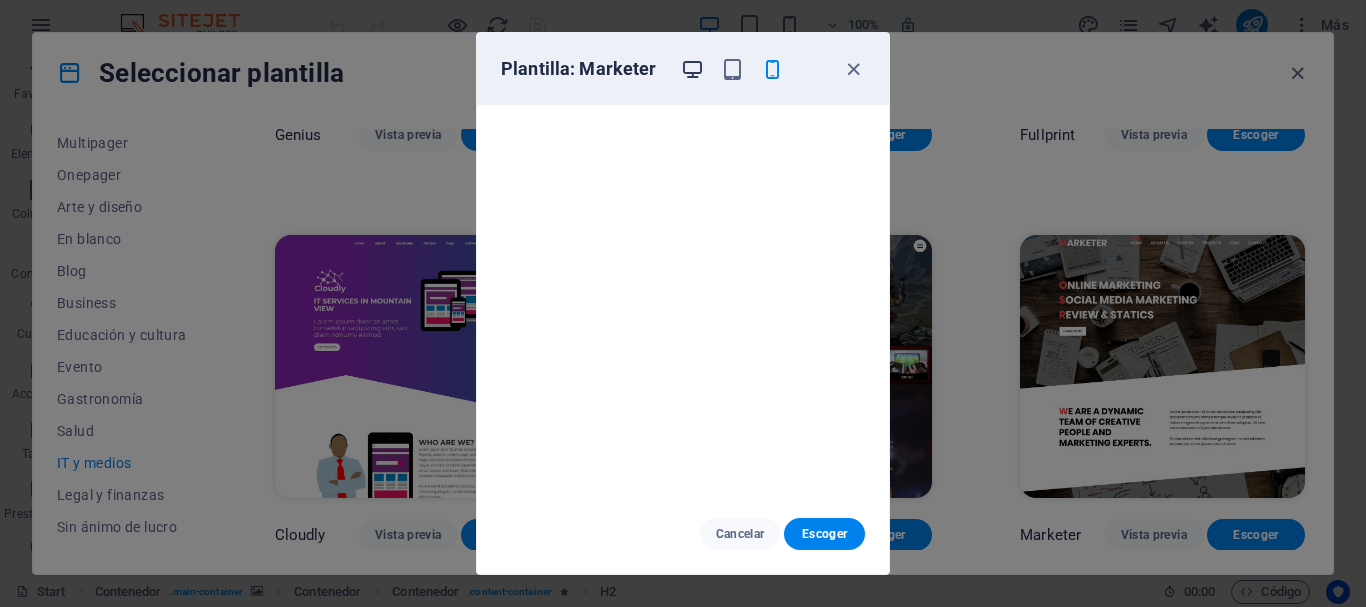 click at bounding box center (692, 69) 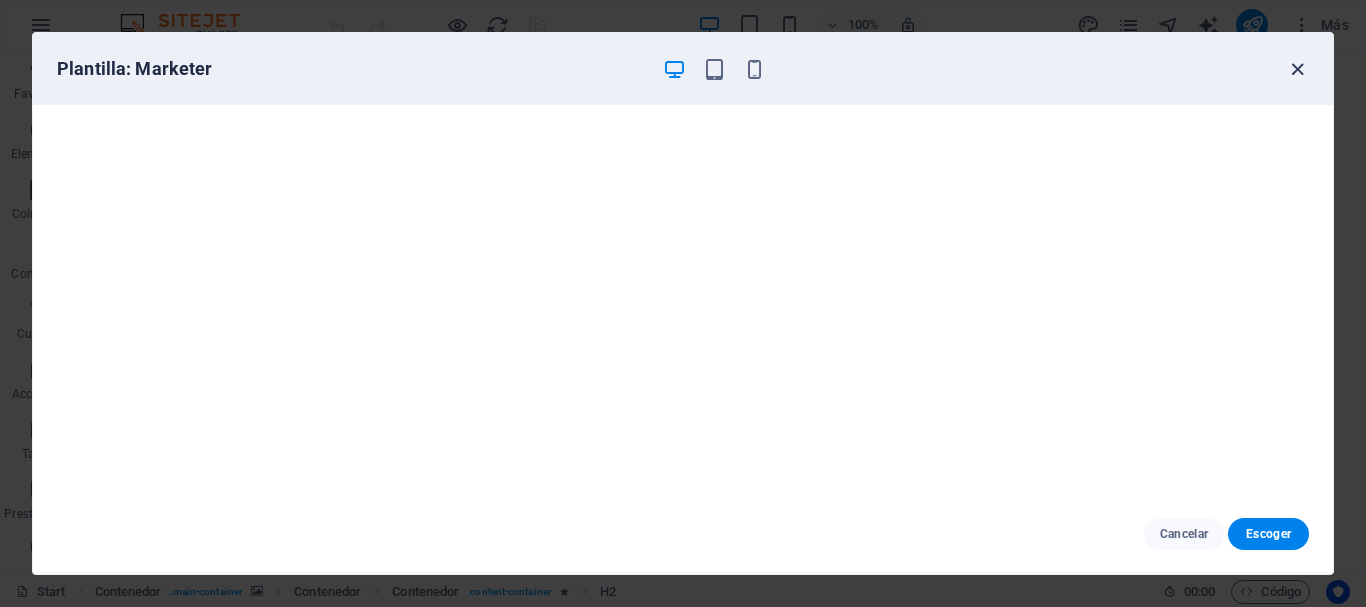 click at bounding box center [1297, 69] 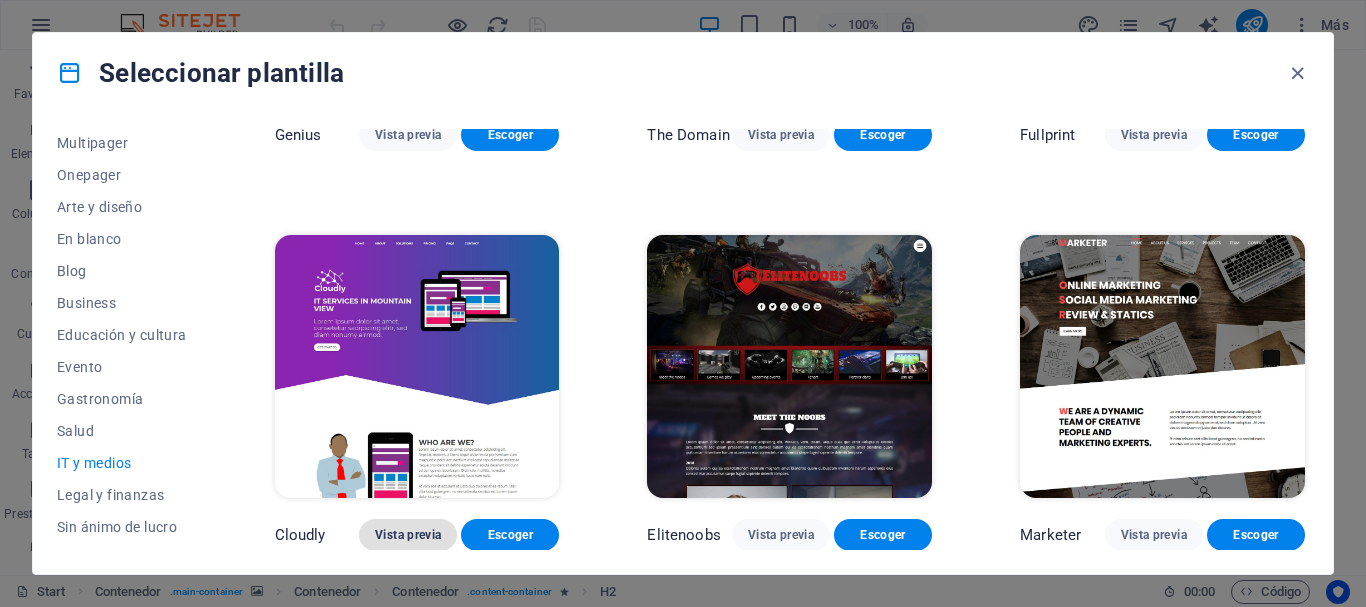 click on "Vista previa" at bounding box center (408, 535) 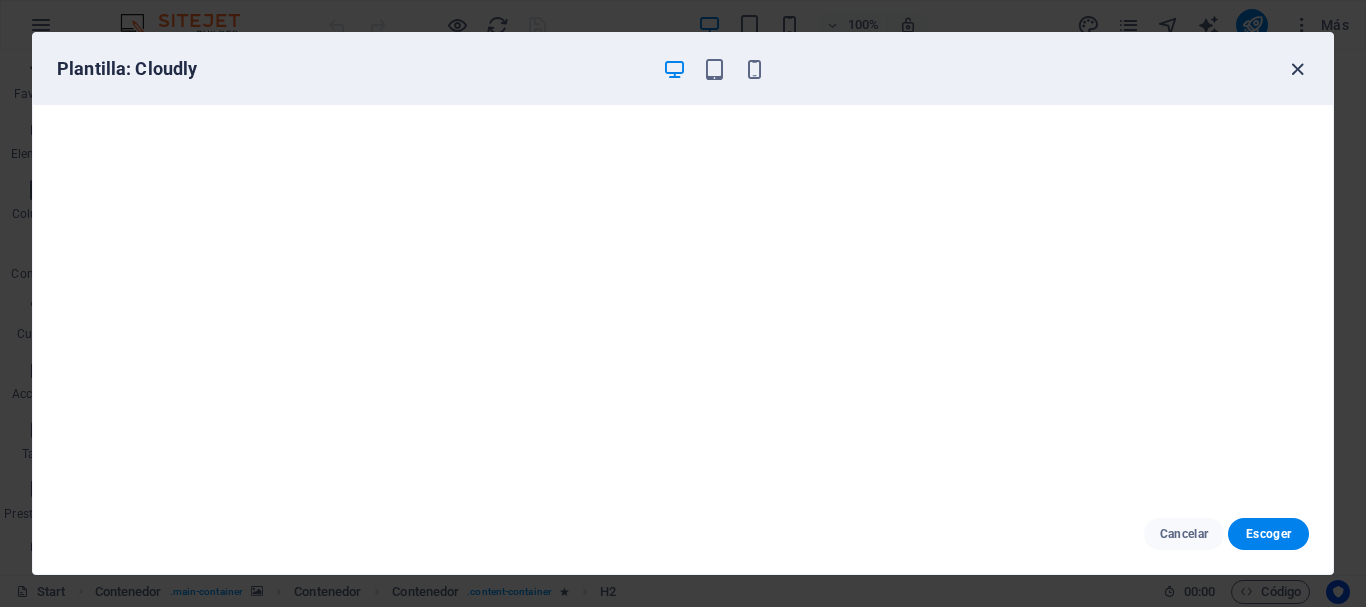 click at bounding box center [1297, 69] 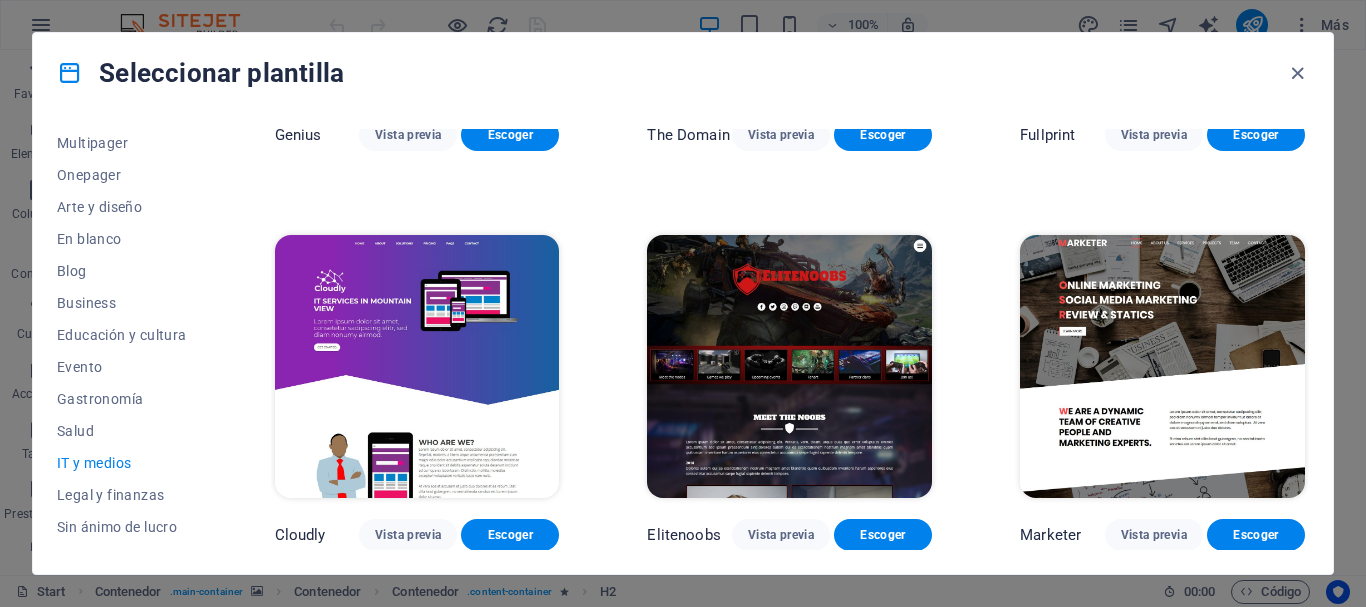 click at bounding box center [789, 366] 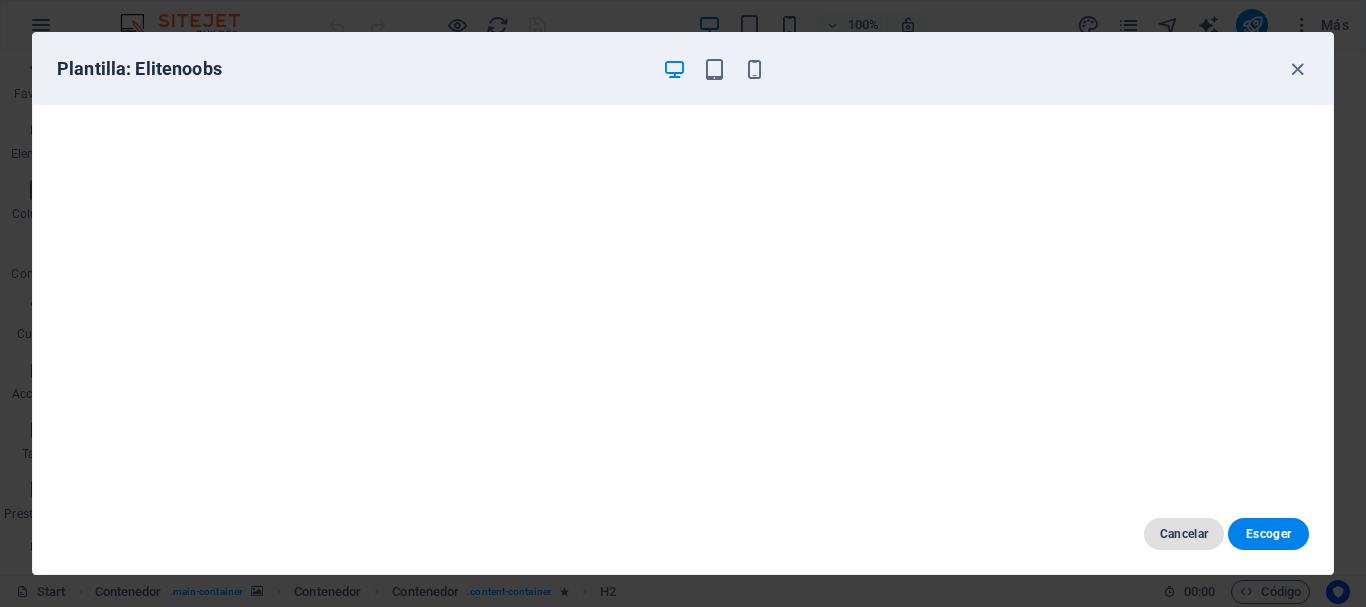 click on "Cancelar" at bounding box center (1184, 534) 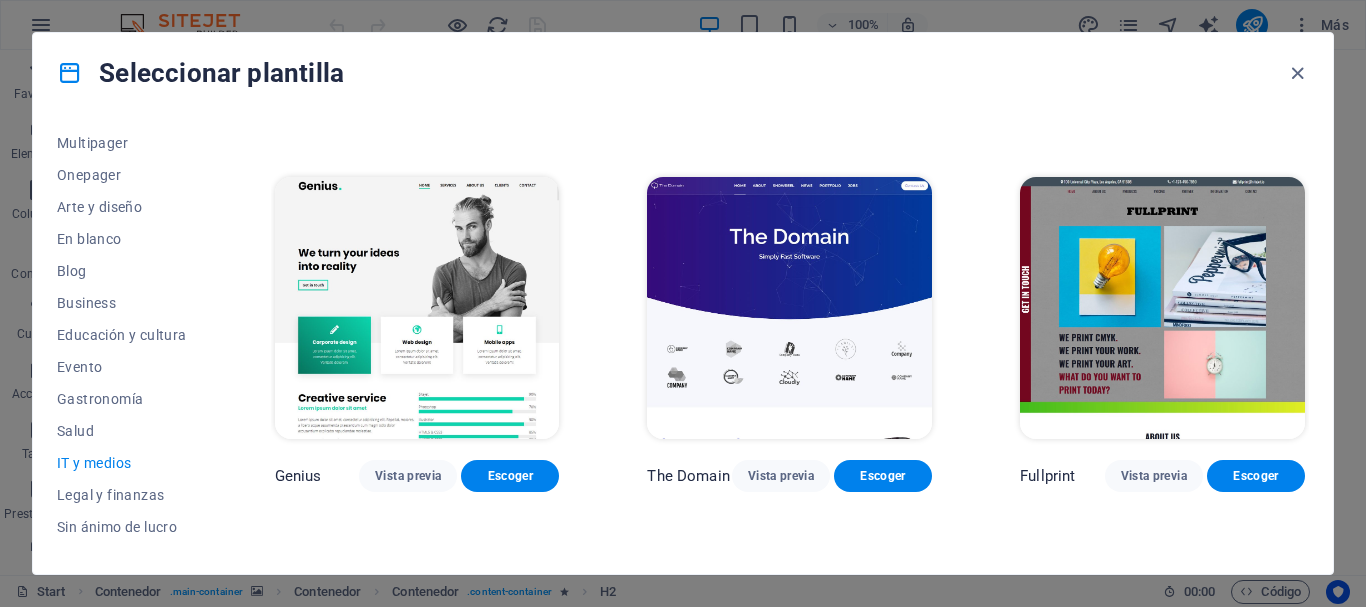 scroll, scrollTop: 770, scrollLeft: 0, axis: vertical 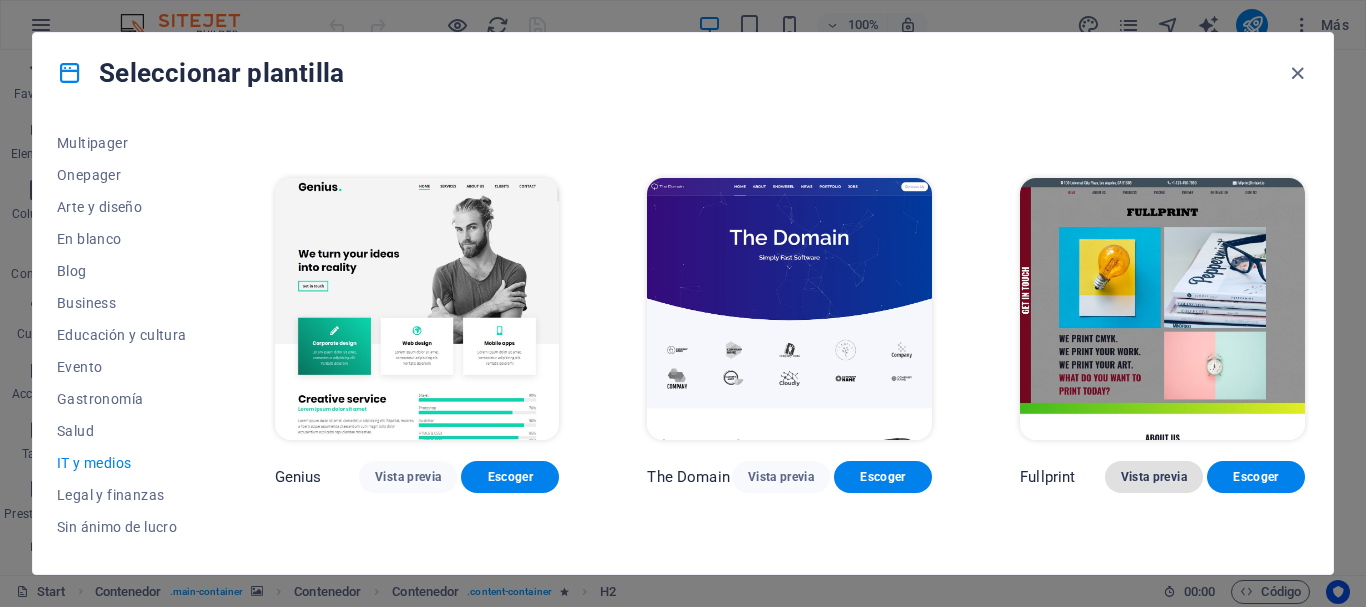 click on "Vista previa" at bounding box center (1154, 477) 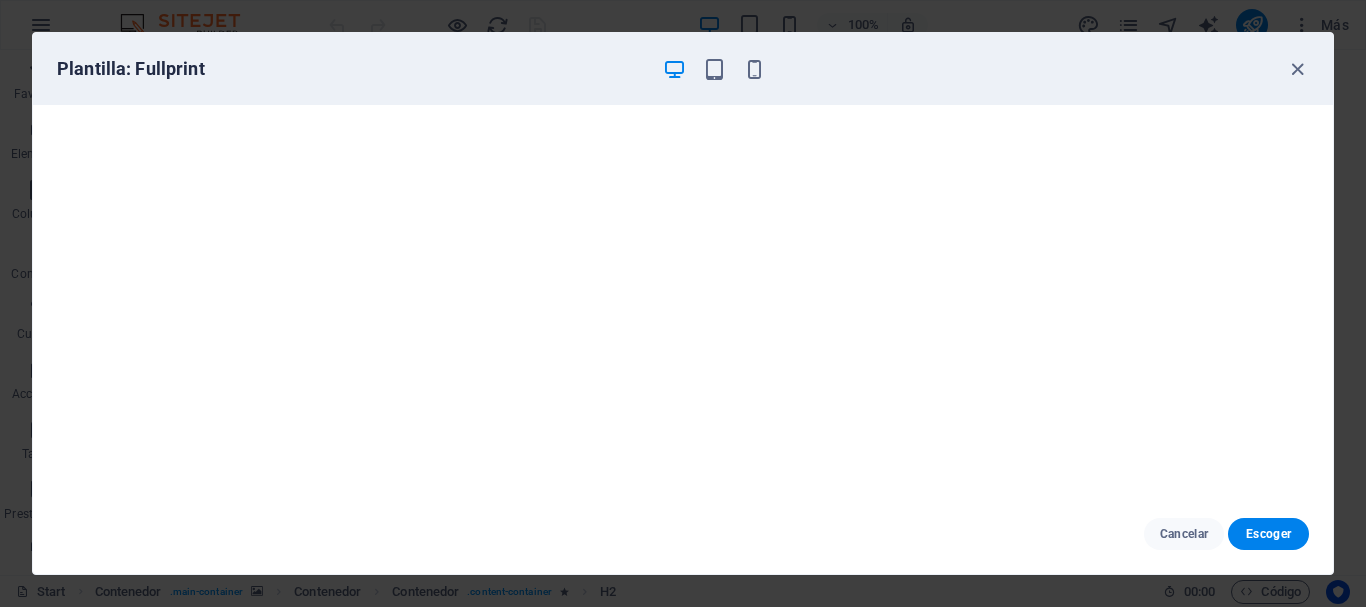 click at bounding box center (714, 69) 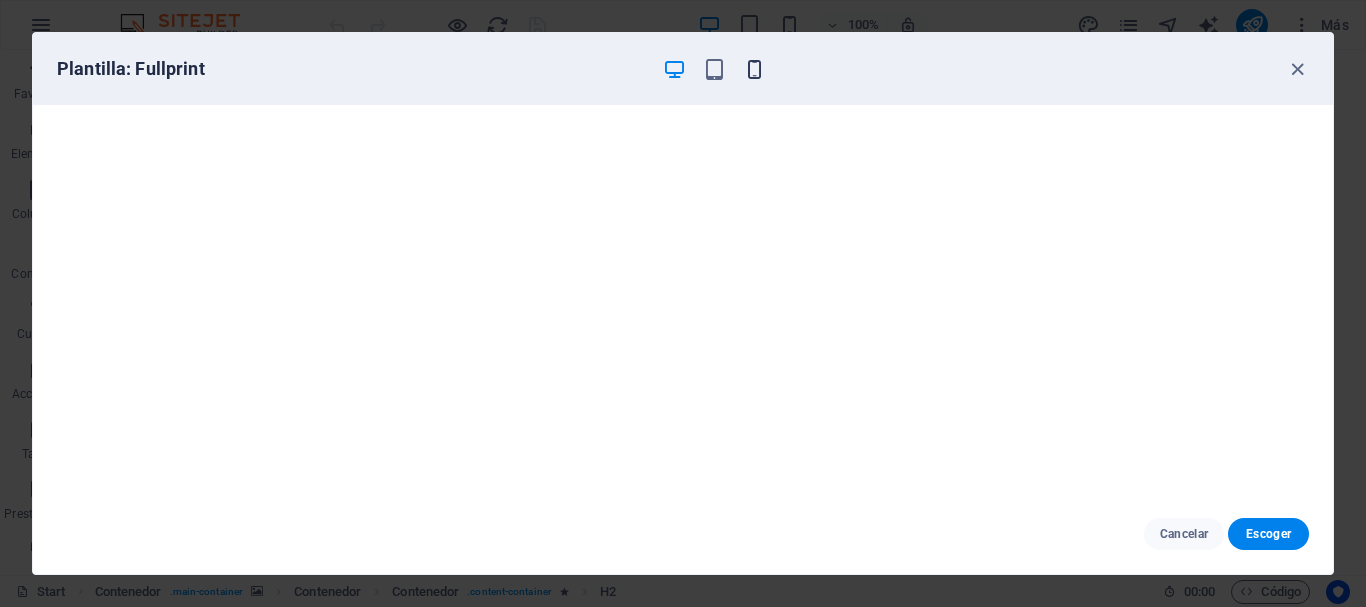 click at bounding box center (754, 69) 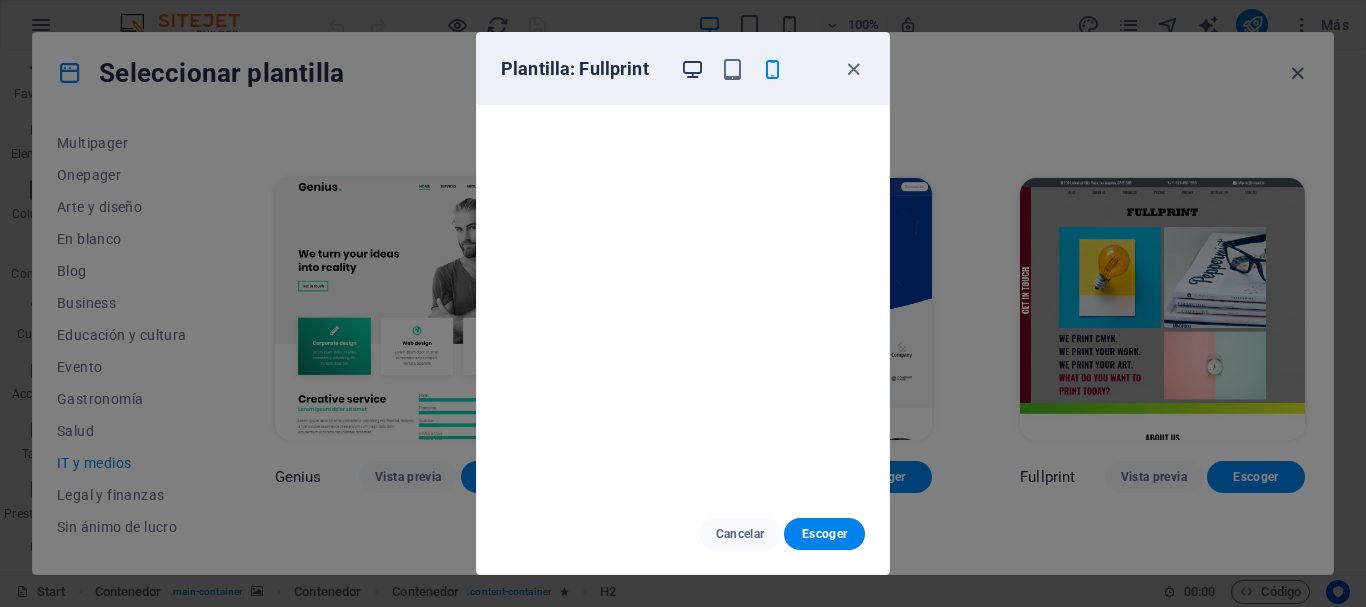 click at bounding box center (692, 69) 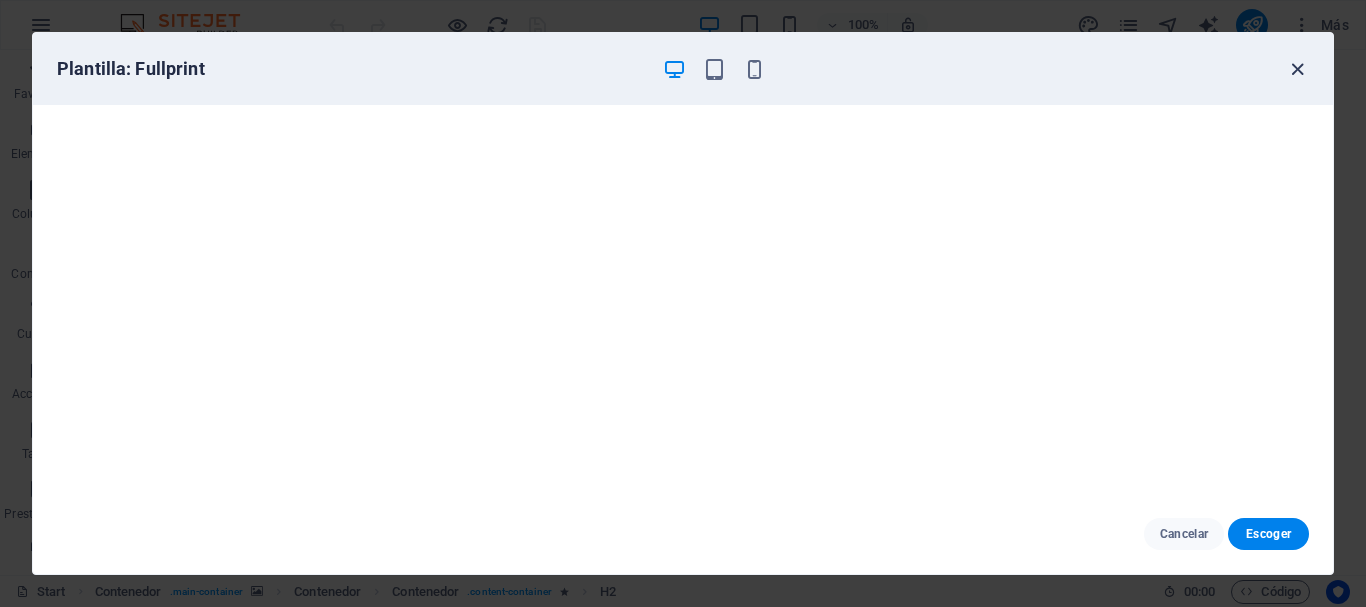click at bounding box center [1297, 69] 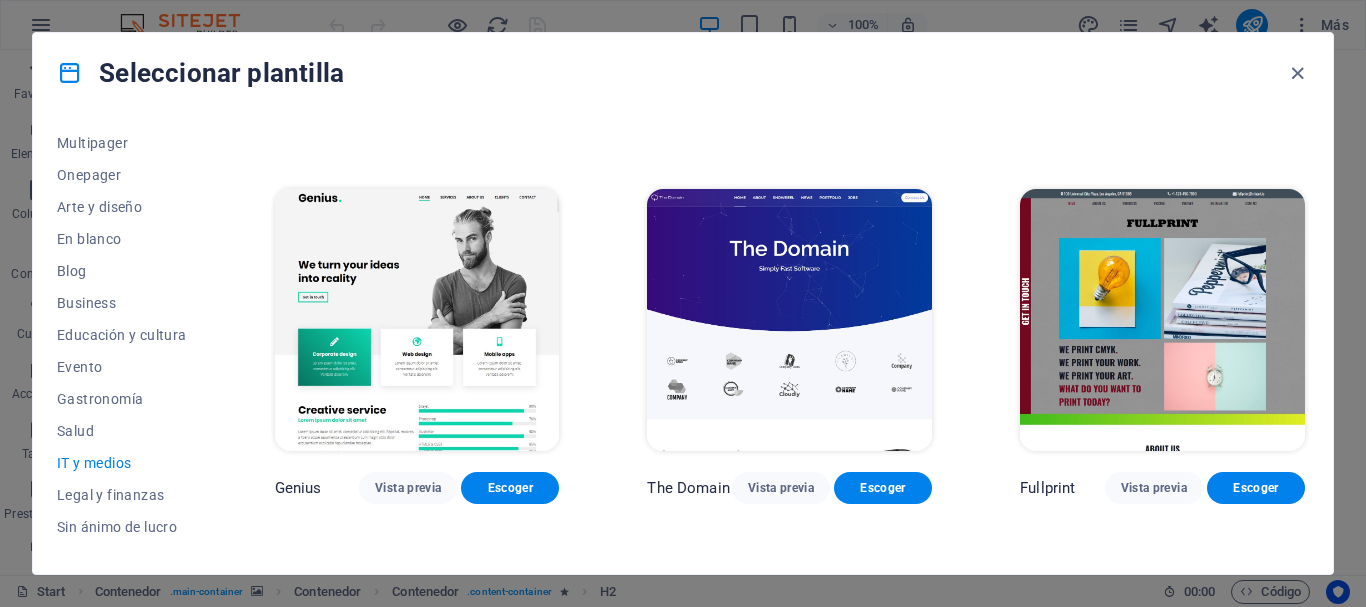 scroll, scrollTop: 835, scrollLeft: 0, axis: vertical 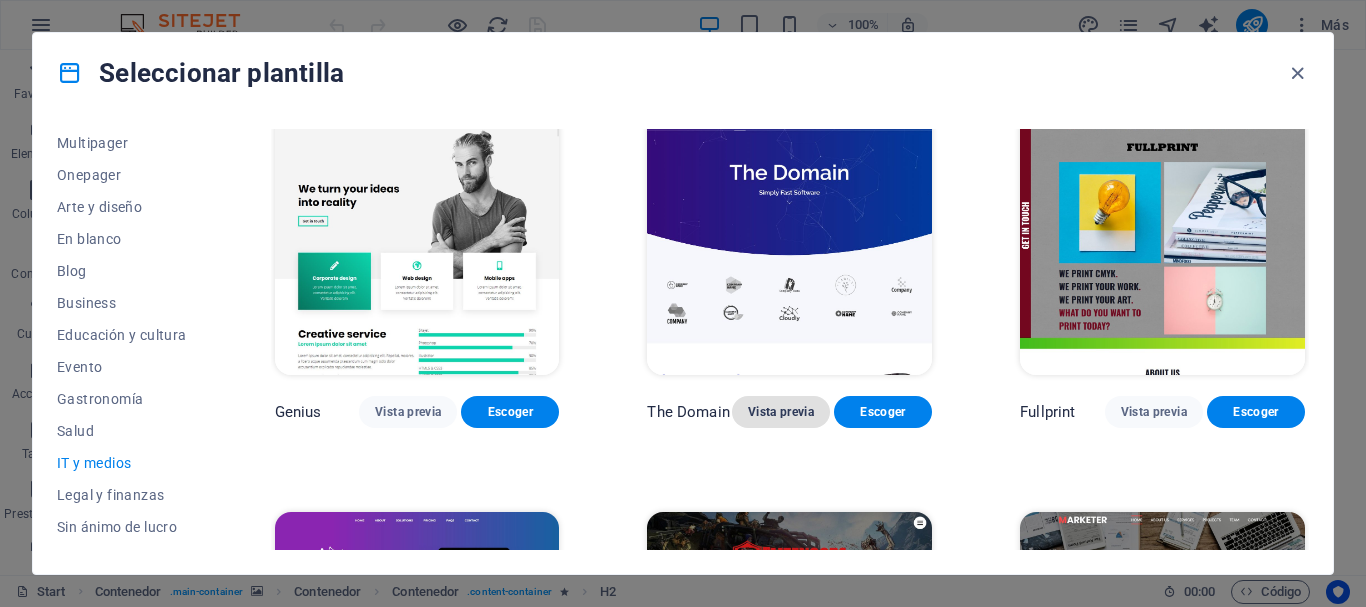 click on "Vista previa" at bounding box center (781, 412) 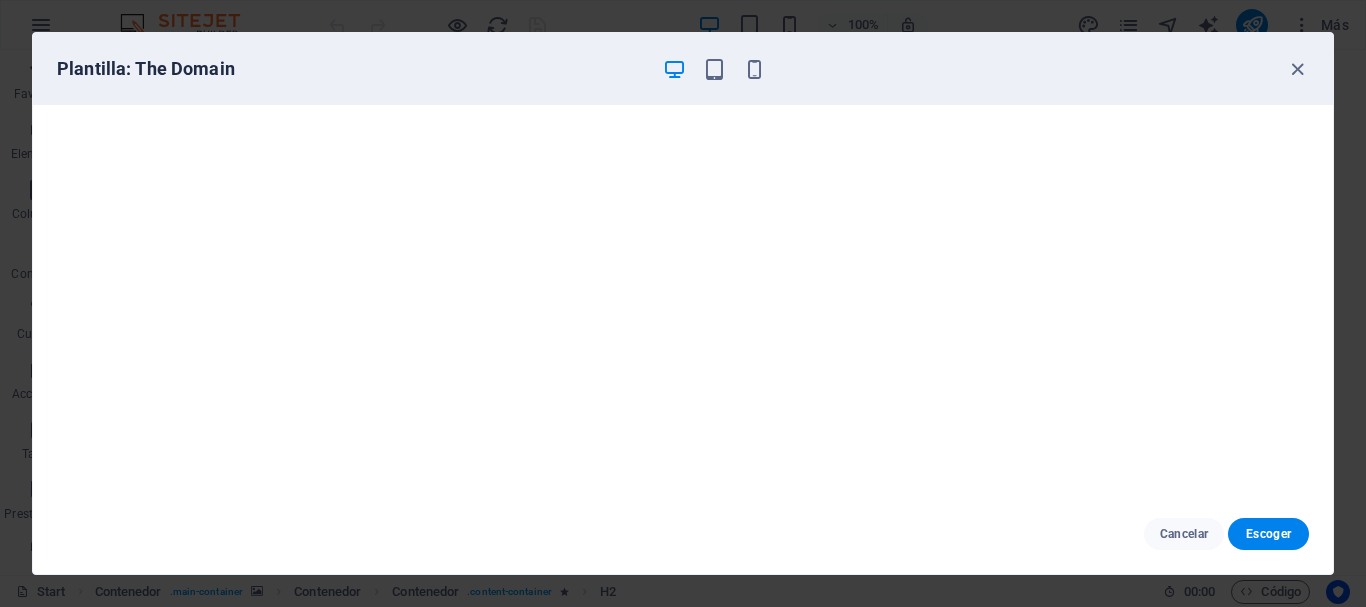 click on "Plantilla: The Domain" at bounding box center [671, 69] 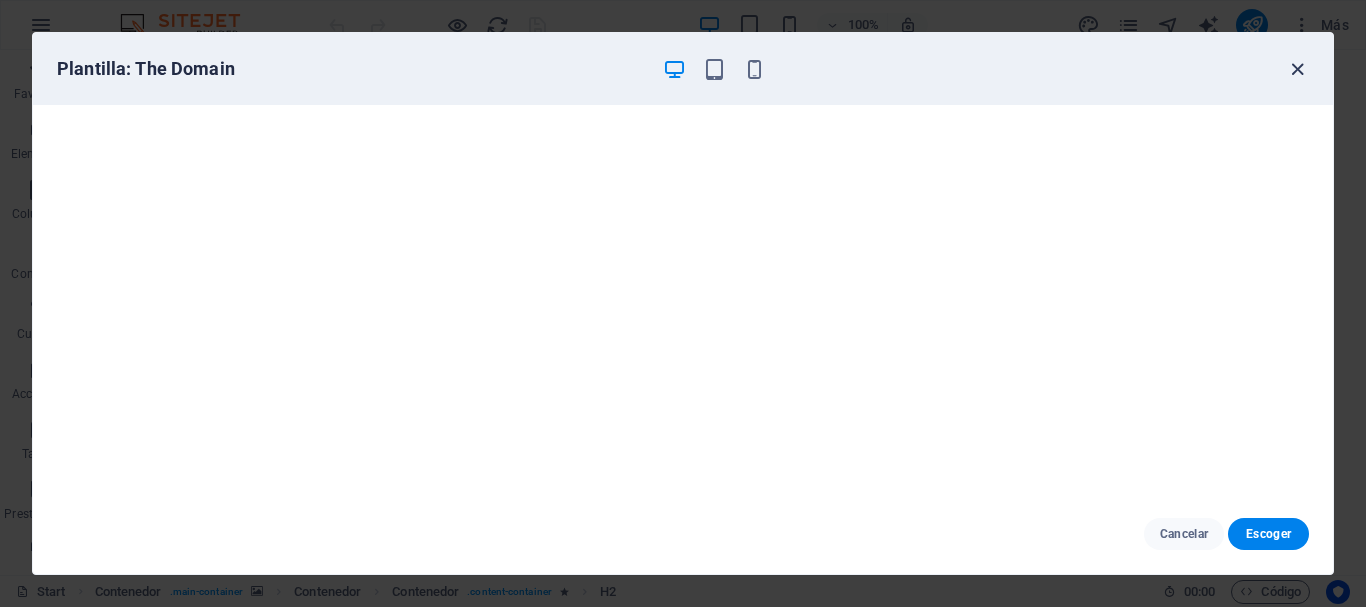 click at bounding box center [1297, 69] 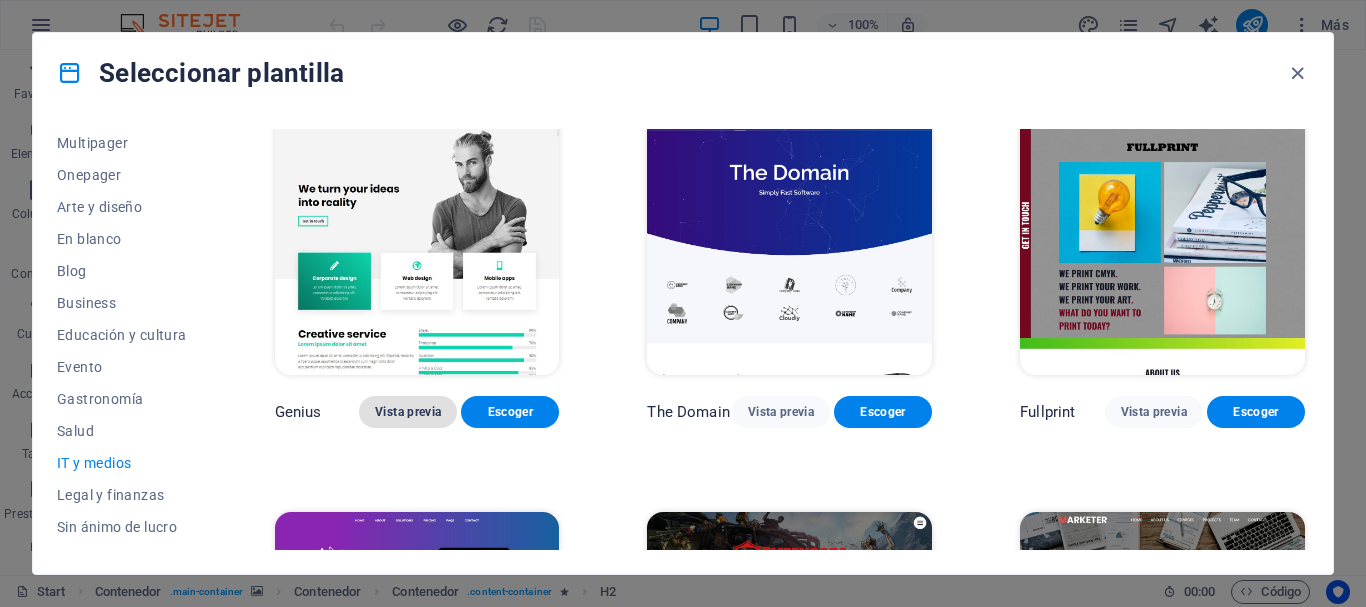 click on "Vista previa" at bounding box center (408, 412) 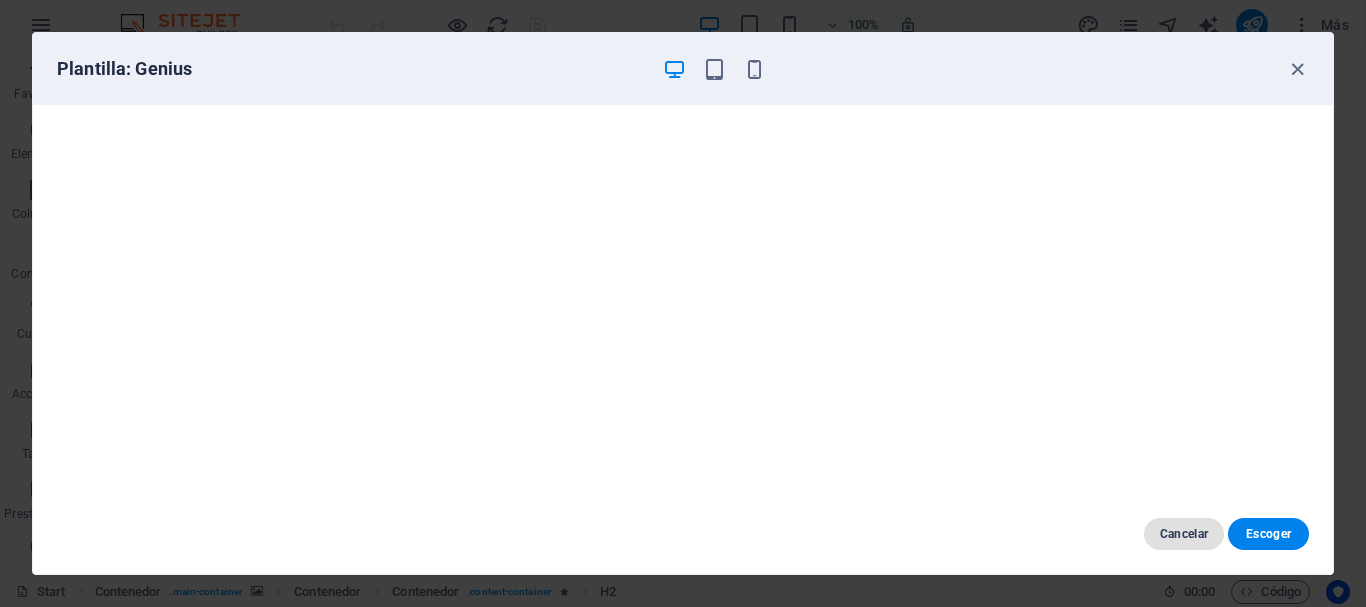 click on "Cancelar" at bounding box center [1184, 534] 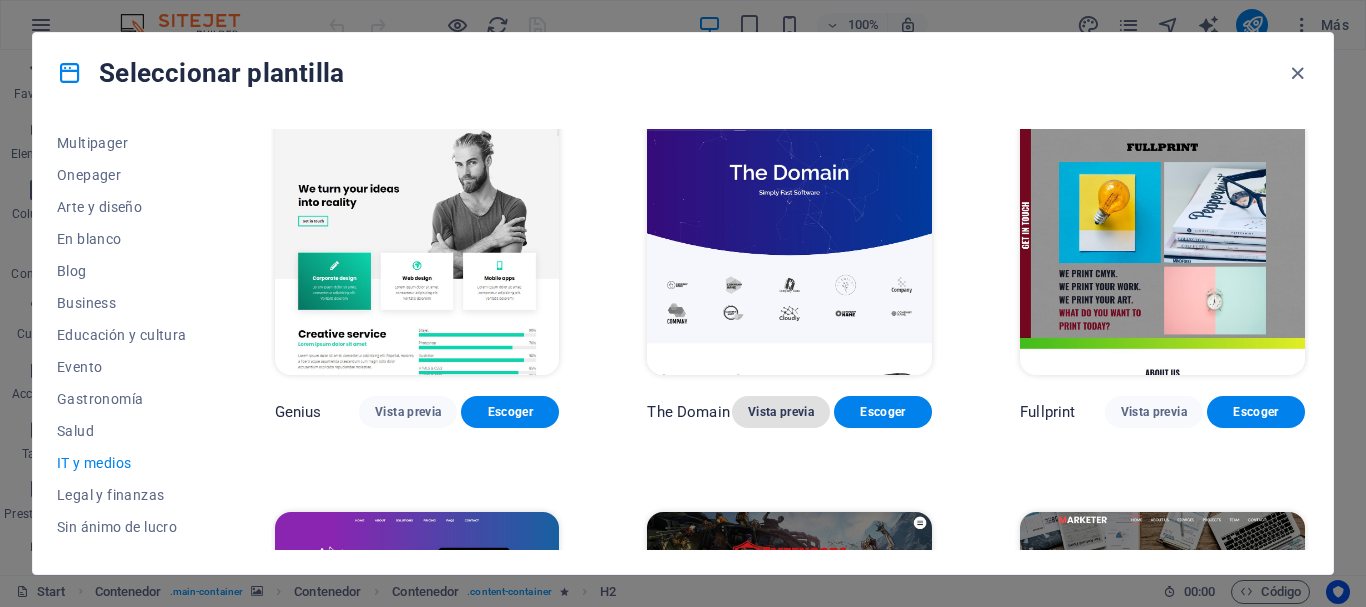 click on "Vista previa" at bounding box center [781, 412] 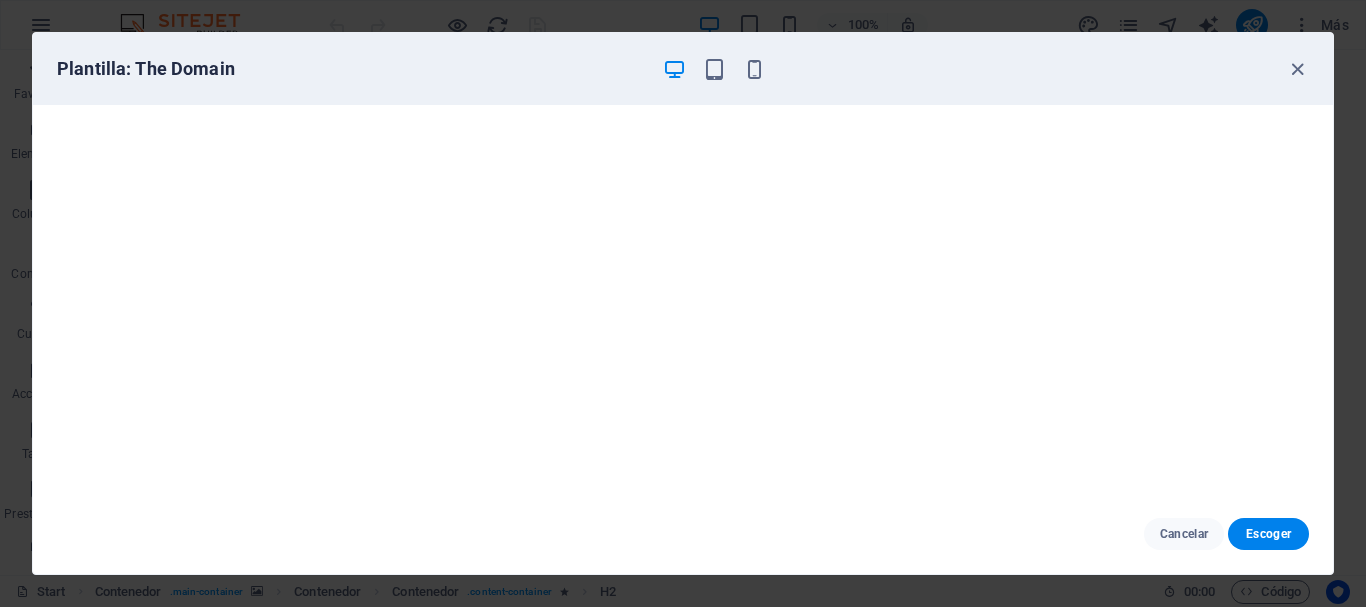 click at bounding box center [674, 69] 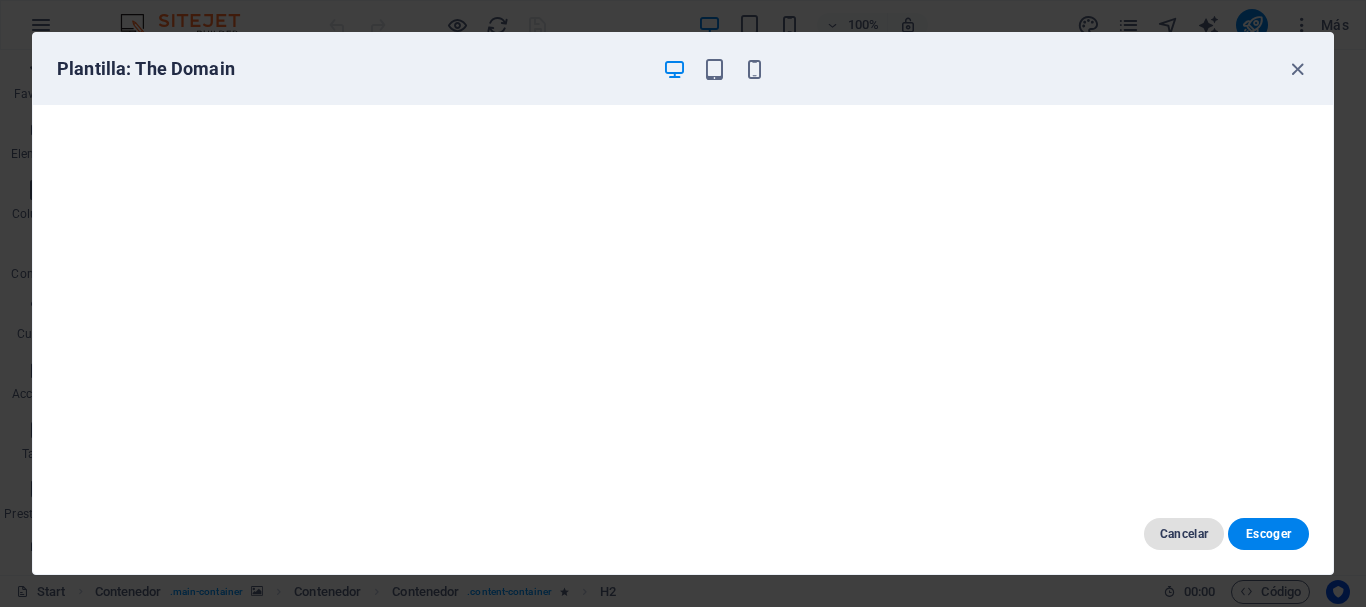 click on "Cancelar" at bounding box center [1184, 534] 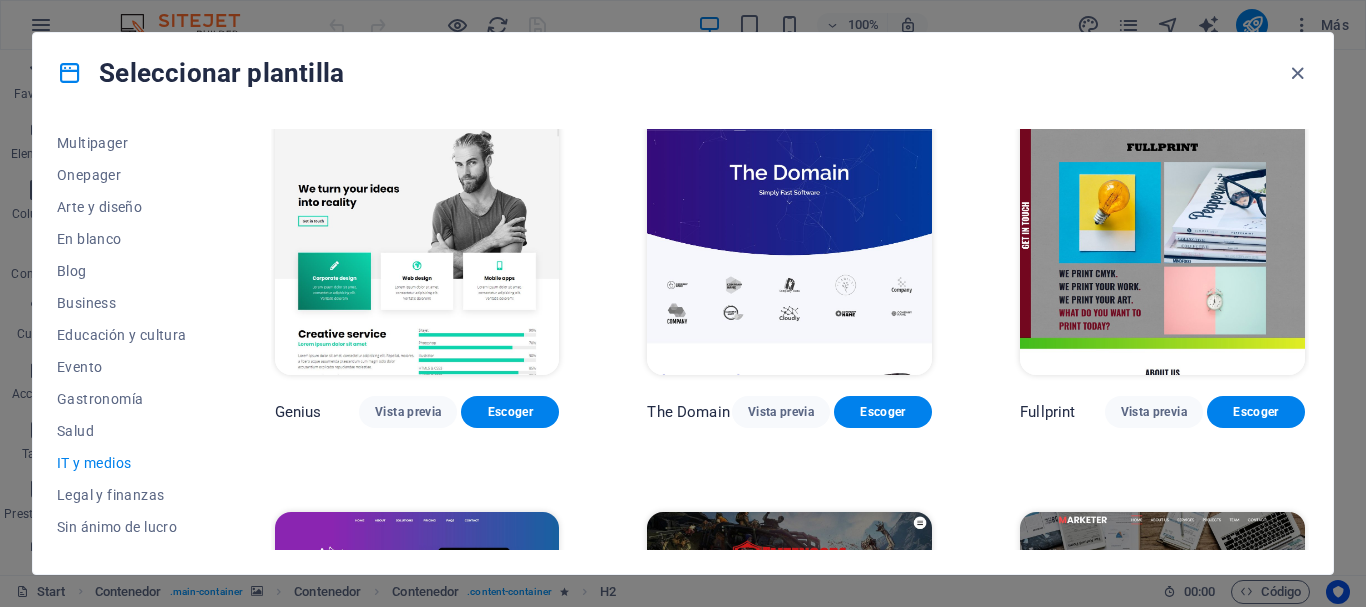 click at bounding box center [789, 244] 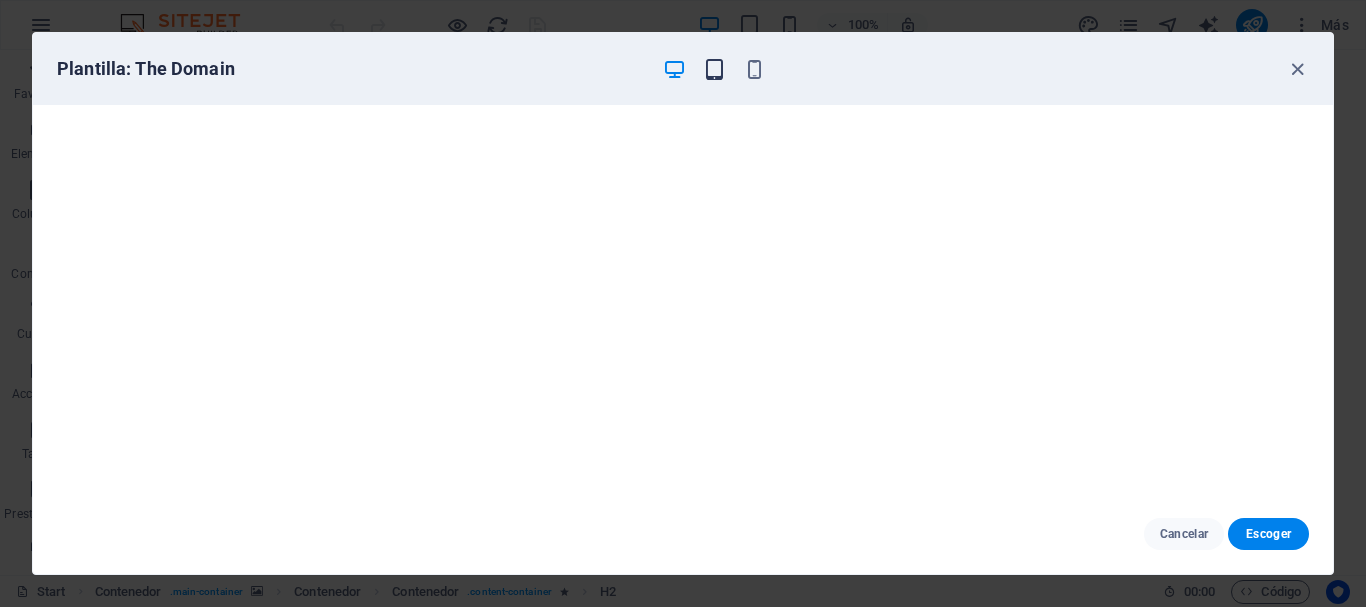click at bounding box center (714, 69) 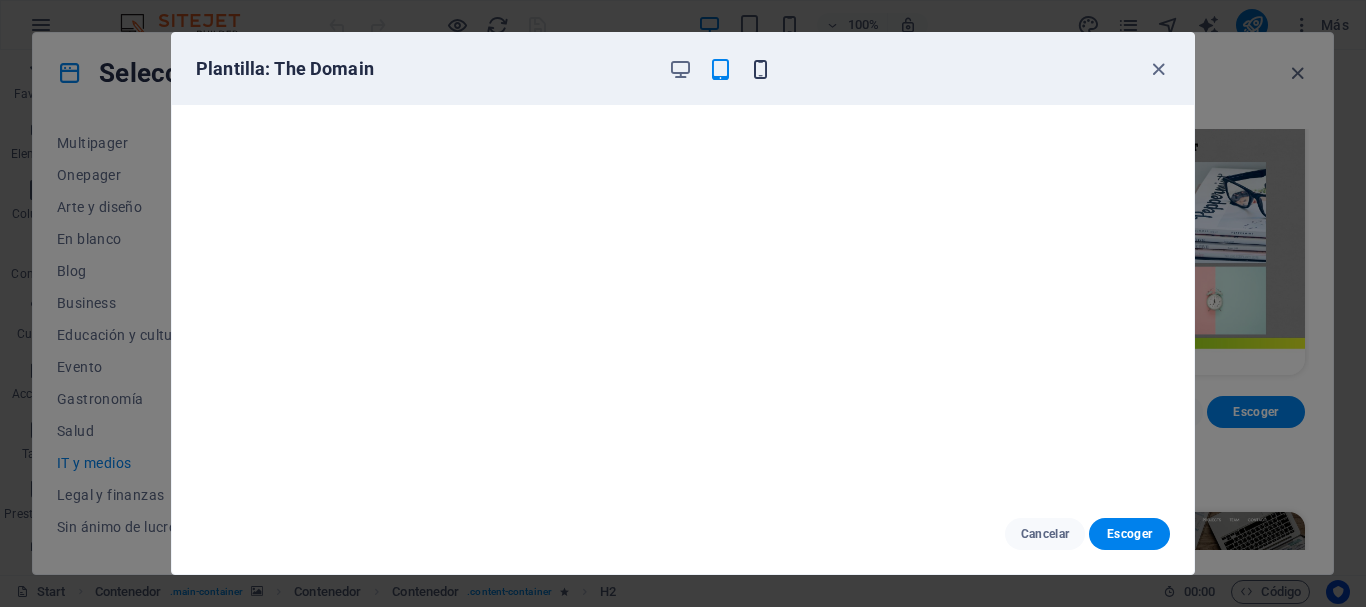 click at bounding box center [760, 69] 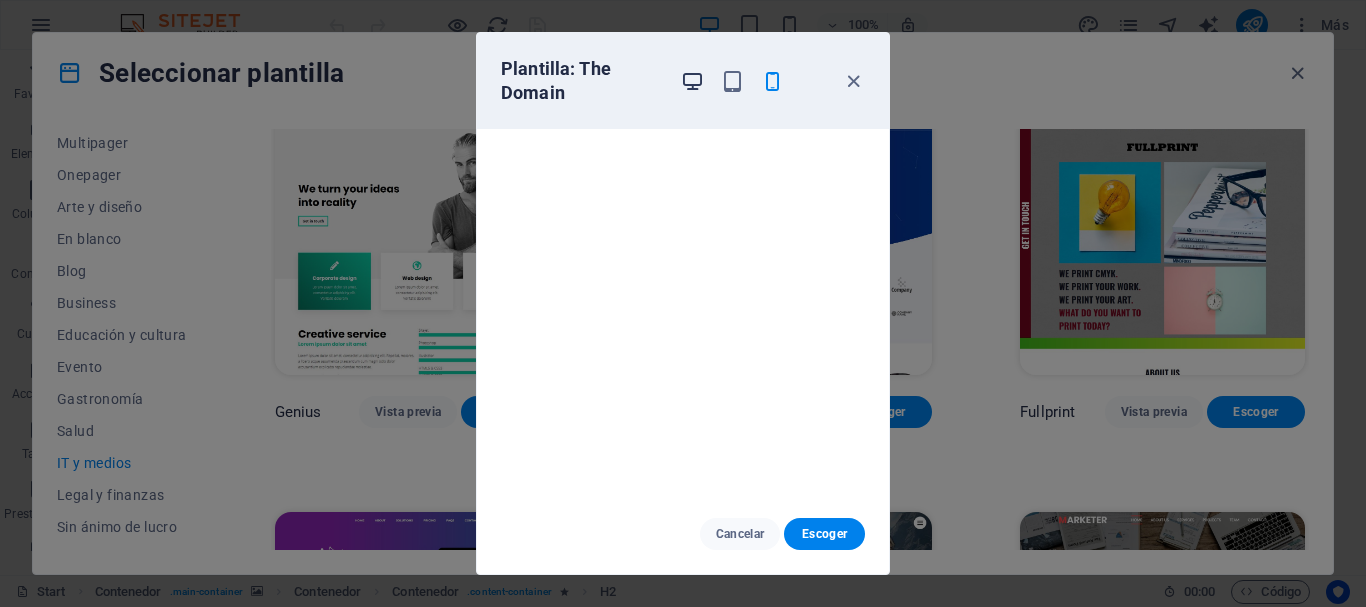 click at bounding box center [692, 81] 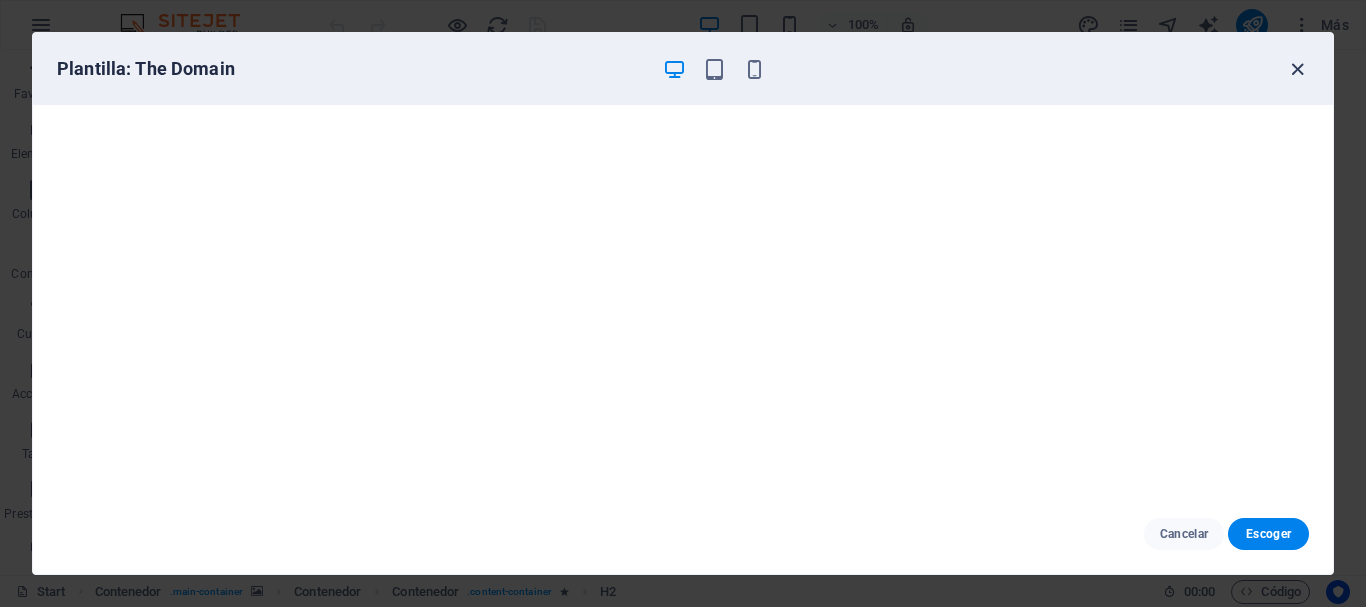 drag, startPoint x: 1311, startPoint y: 65, endPoint x: 1297, endPoint y: 70, distance: 14.866069 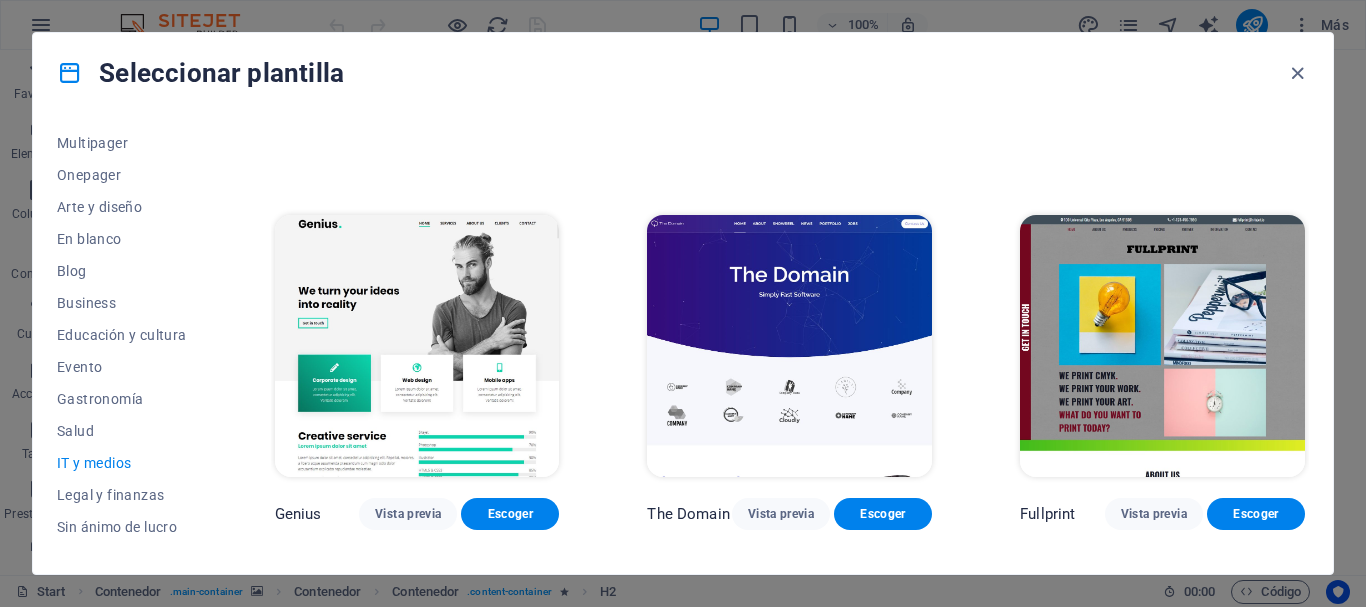 scroll, scrollTop: 729, scrollLeft: 0, axis: vertical 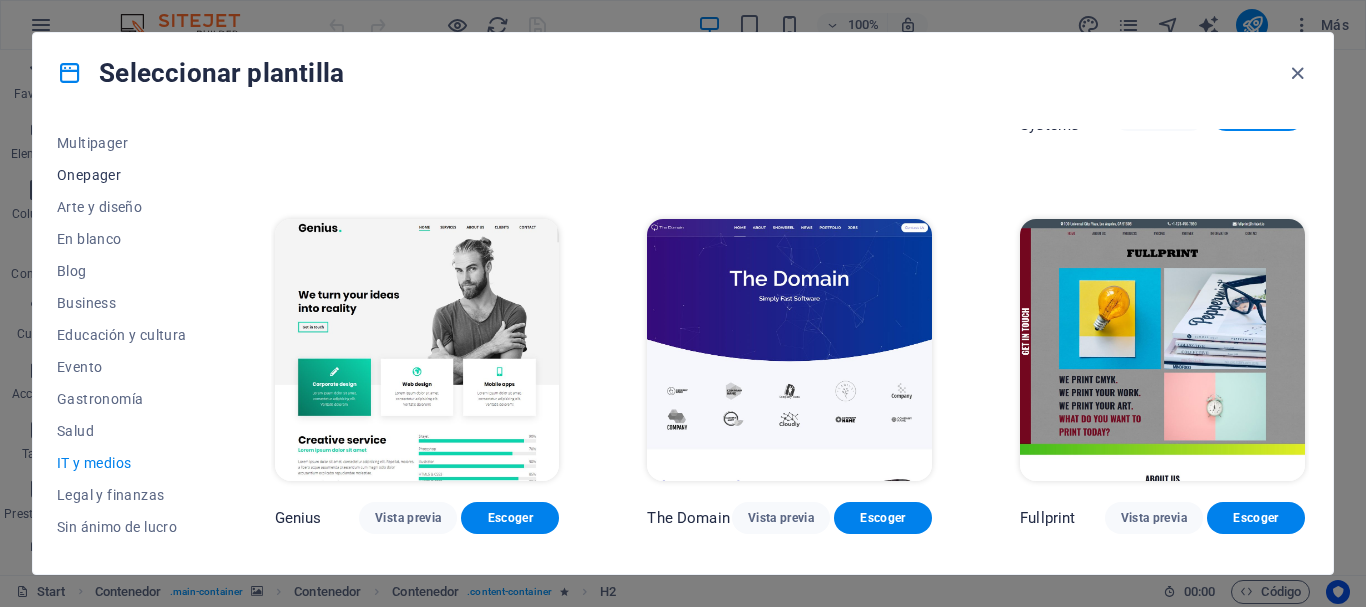click on "Onepager" at bounding box center [122, 175] 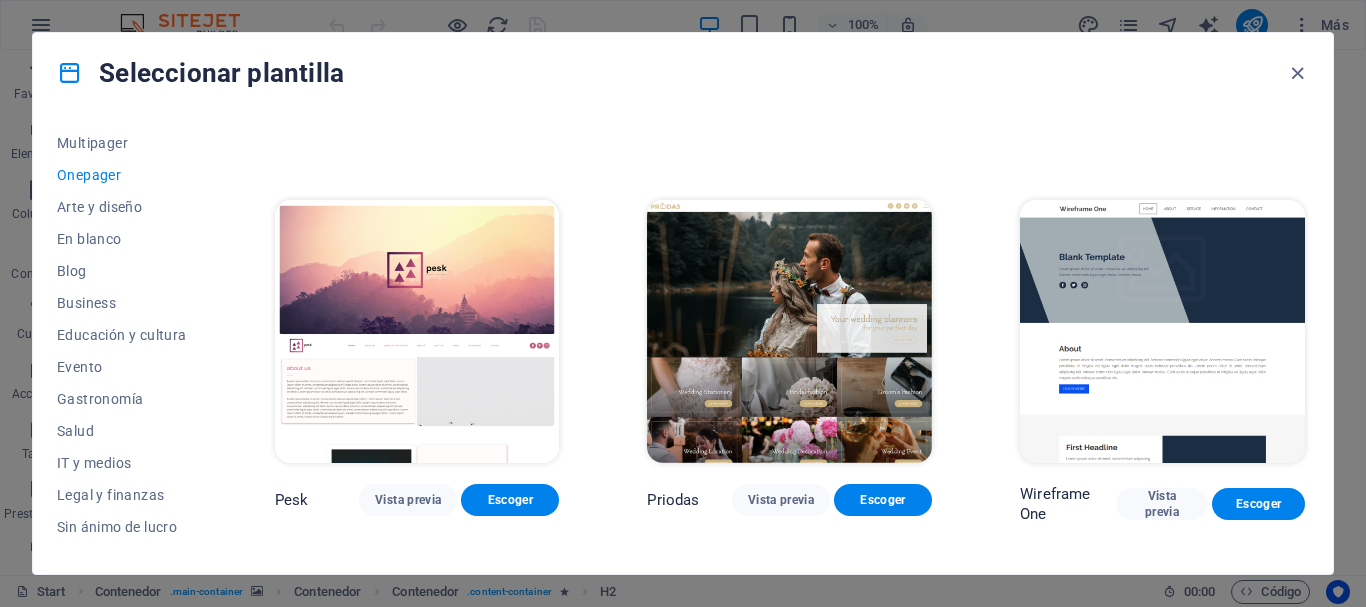 scroll, scrollTop: 2349, scrollLeft: 0, axis: vertical 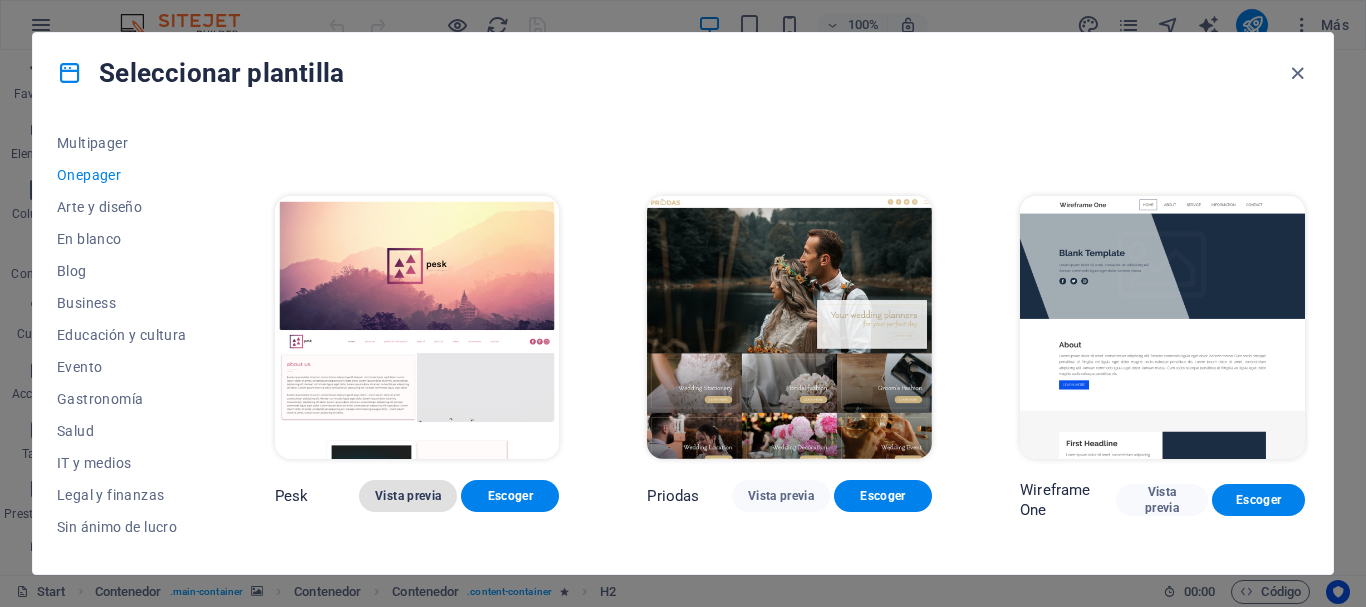click on "Vista previa" at bounding box center (408, 496) 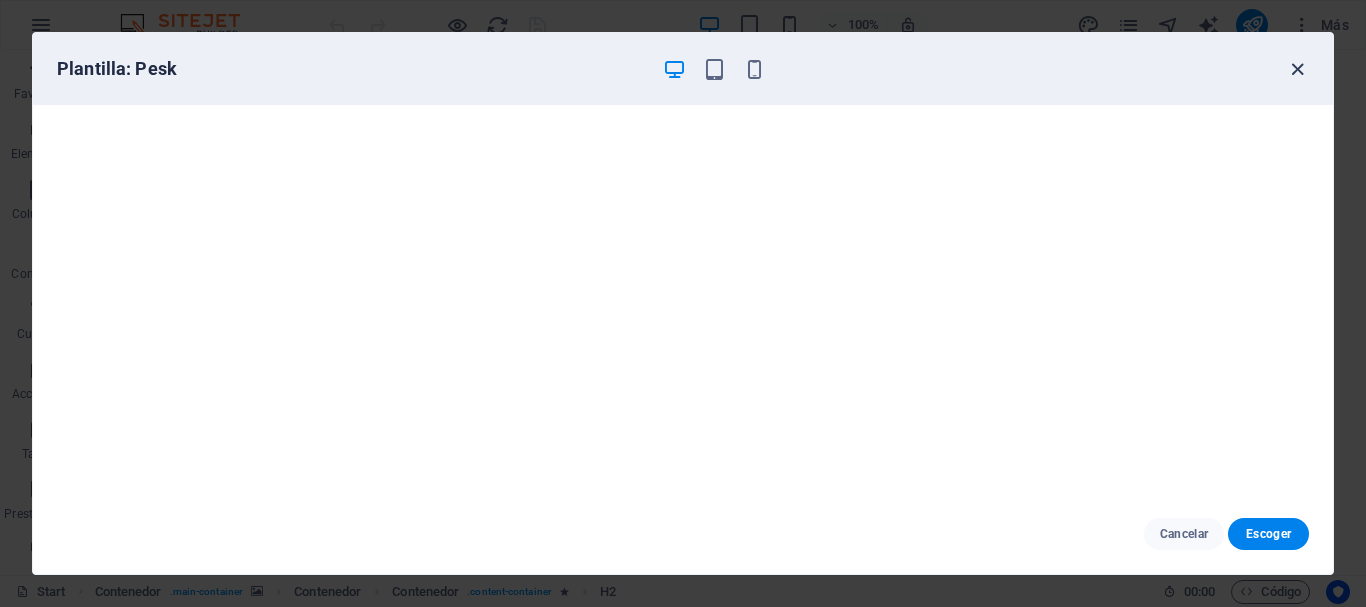 click at bounding box center [1297, 69] 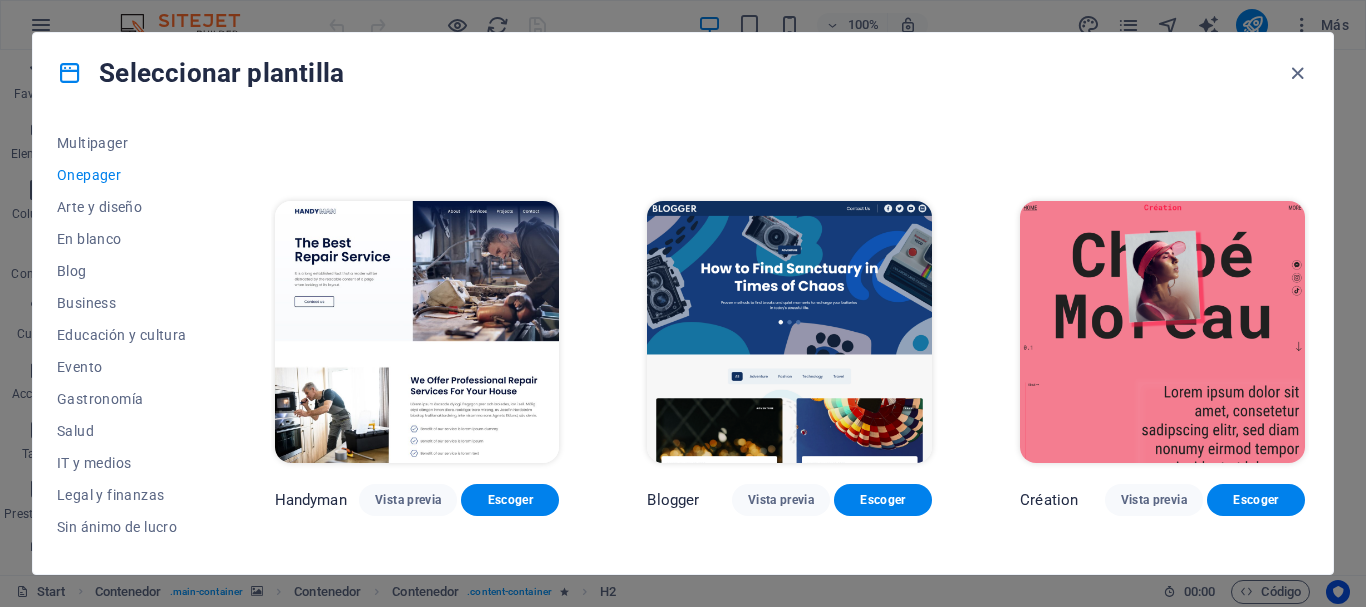 scroll, scrollTop: 1940, scrollLeft: 0, axis: vertical 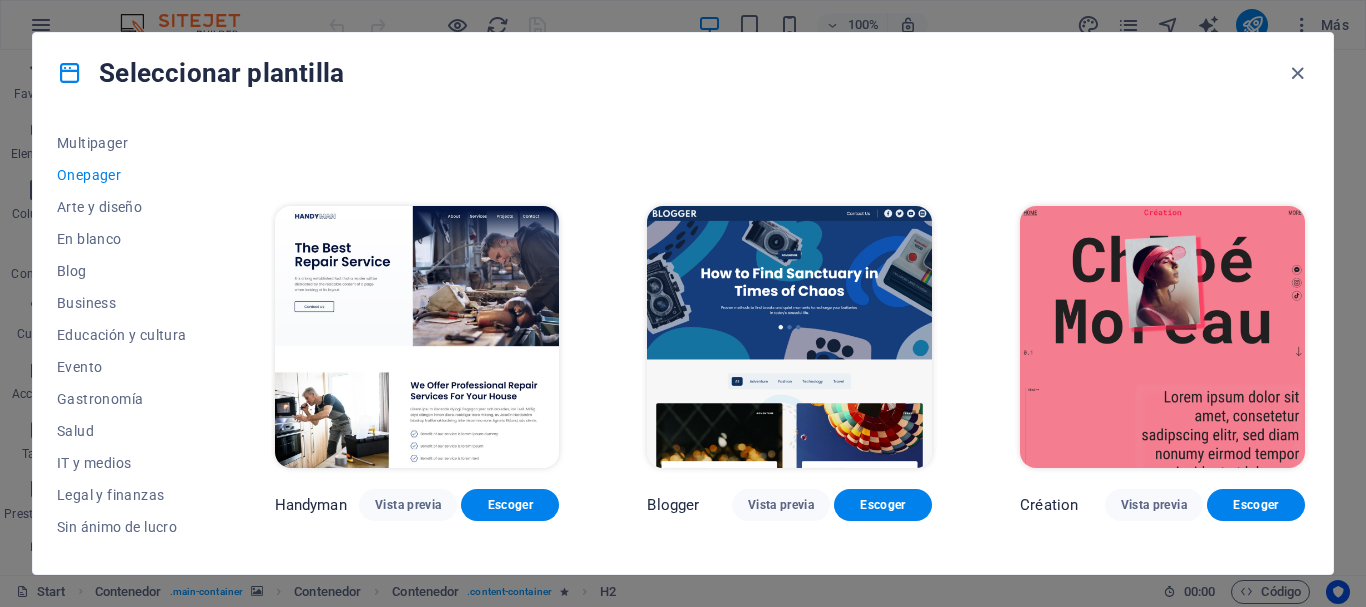 click at bounding box center (1162, 337) 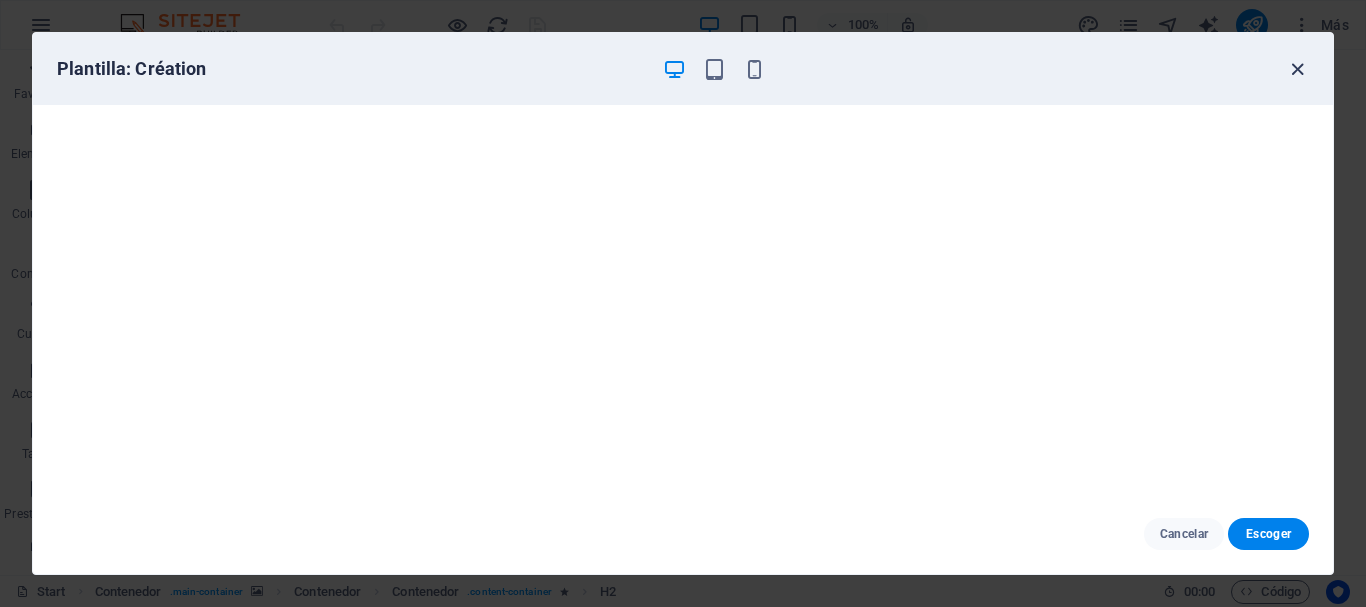 click at bounding box center (1297, 69) 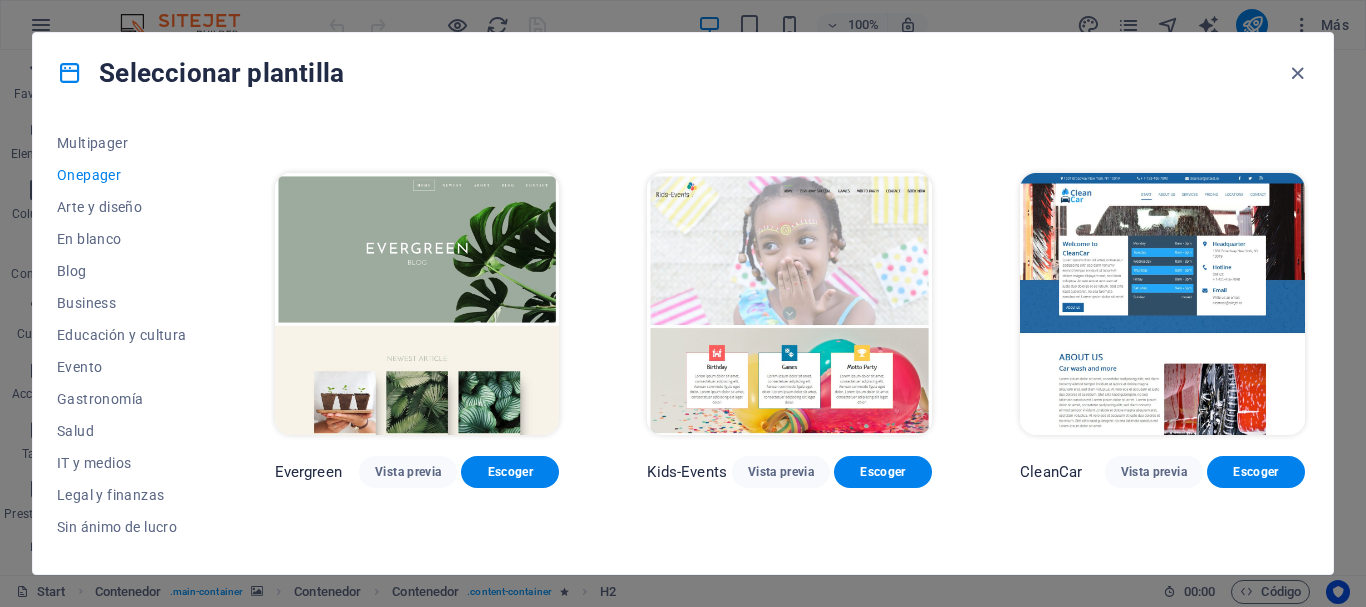 scroll, scrollTop: 2782, scrollLeft: 0, axis: vertical 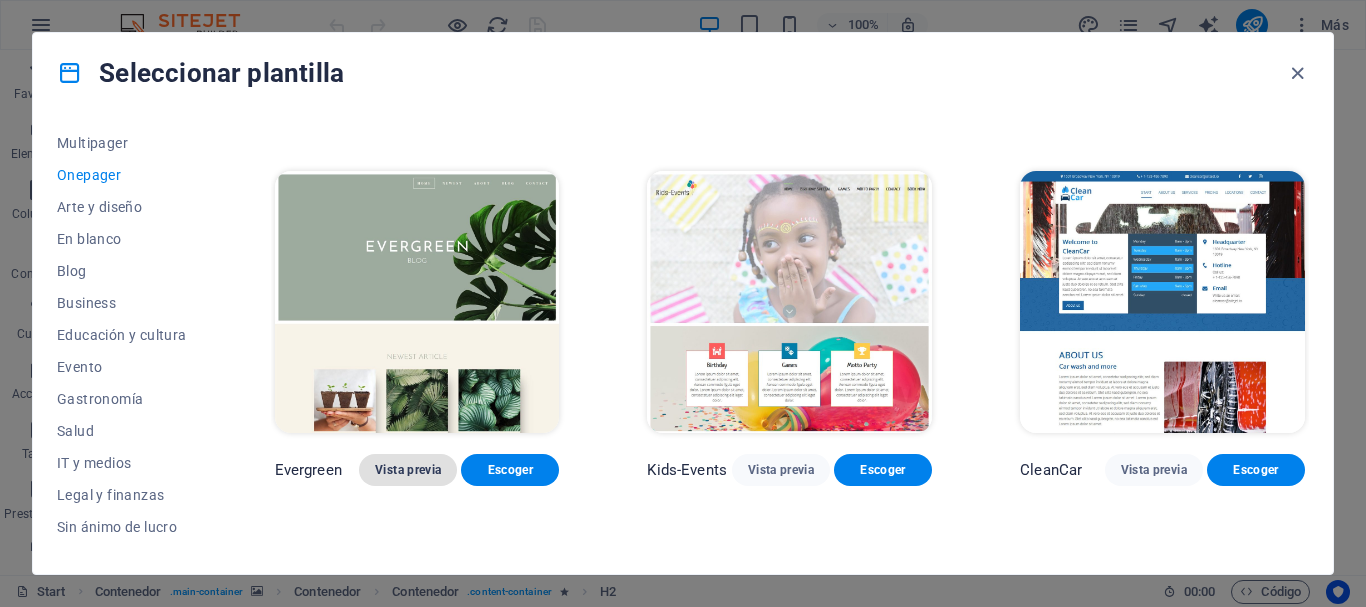 click on "Vista previa" at bounding box center (408, 470) 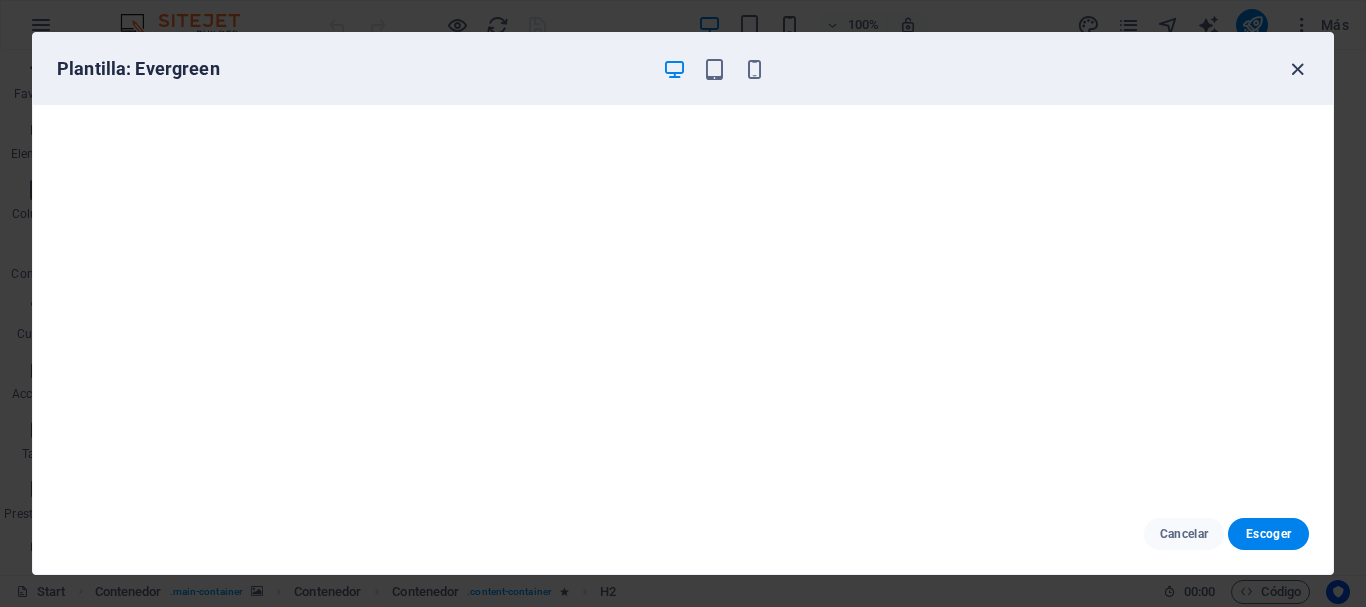 click at bounding box center [1297, 69] 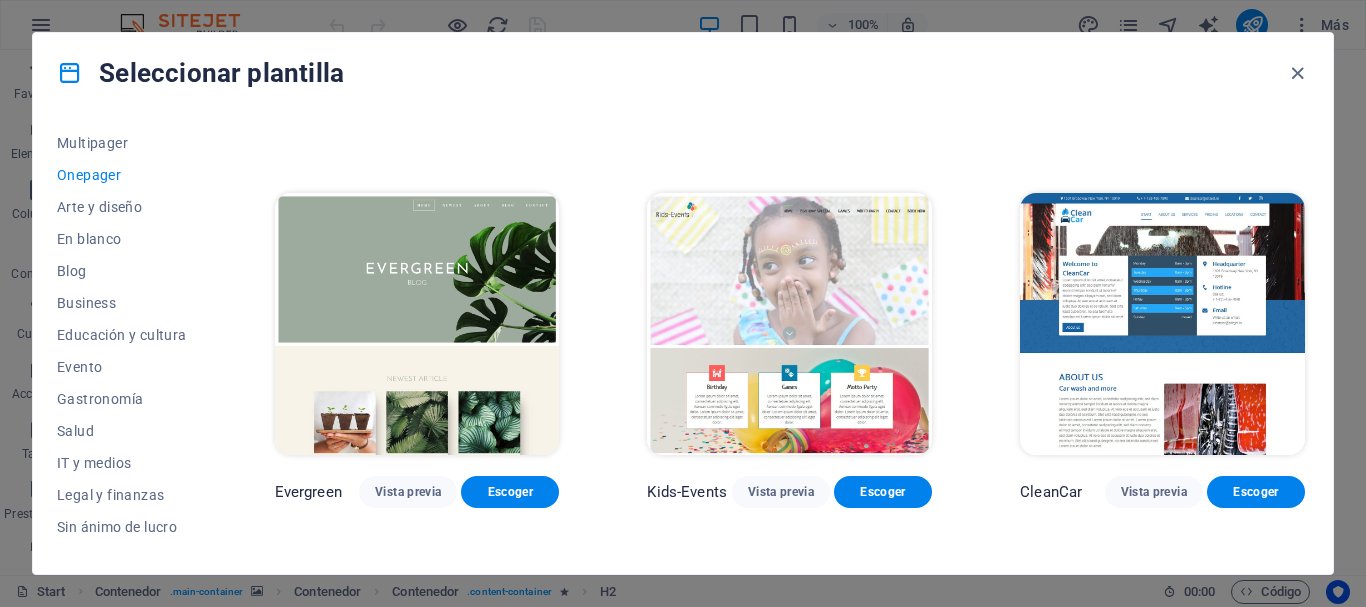 scroll, scrollTop: 2754, scrollLeft: 0, axis: vertical 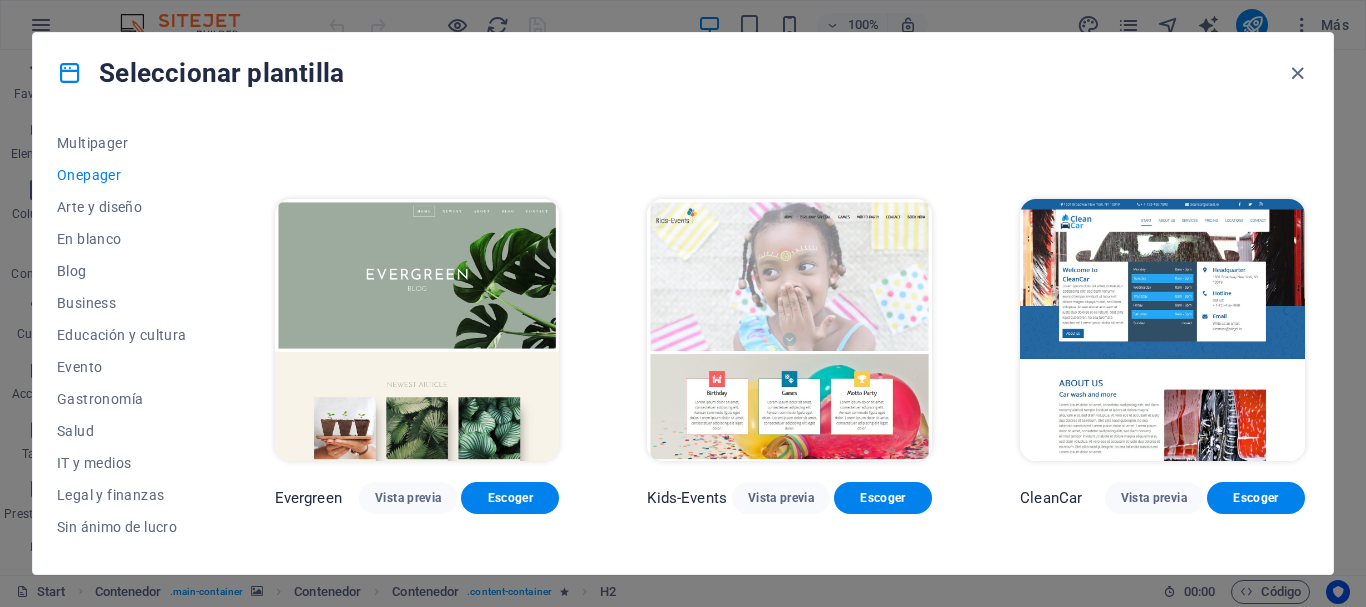 click at bounding box center (1162, 330) 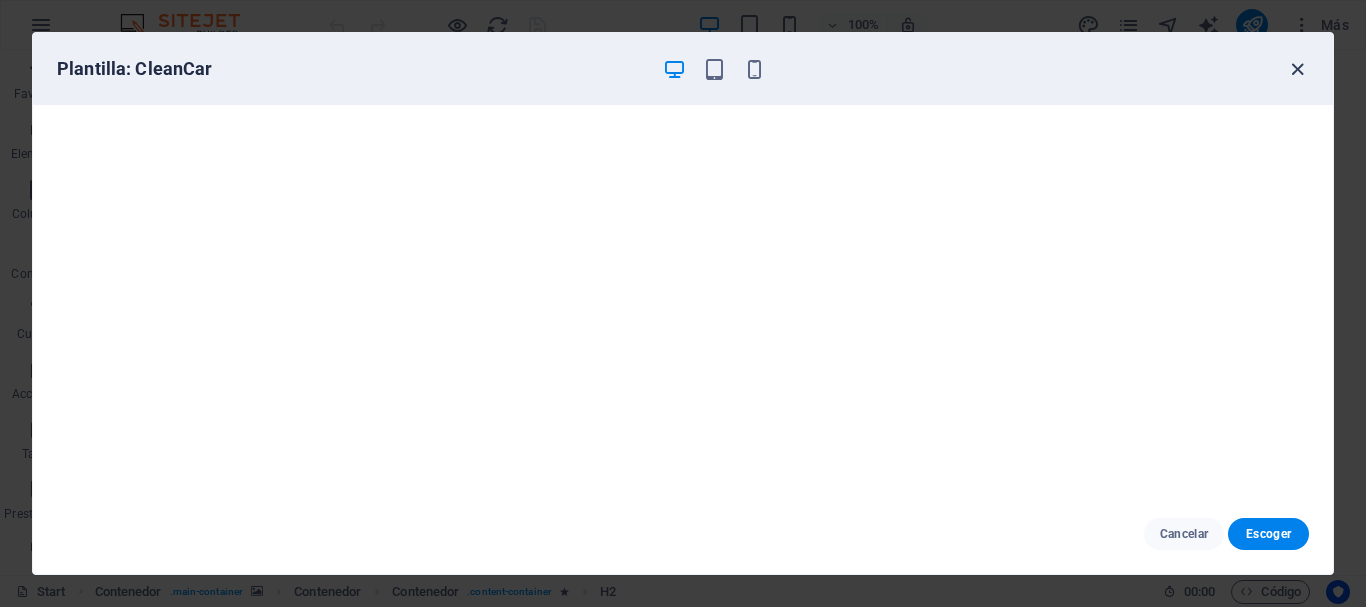 click at bounding box center [1297, 69] 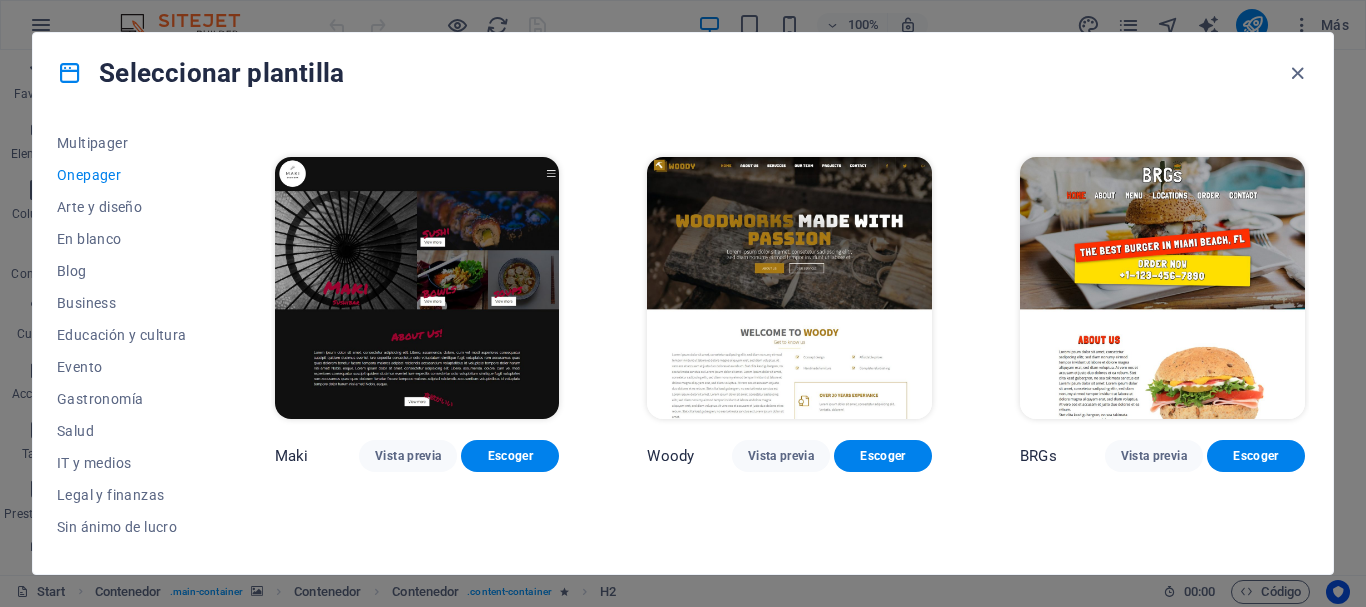 scroll, scrollTop: 3604, scrollLeft: 0, axis: vertical 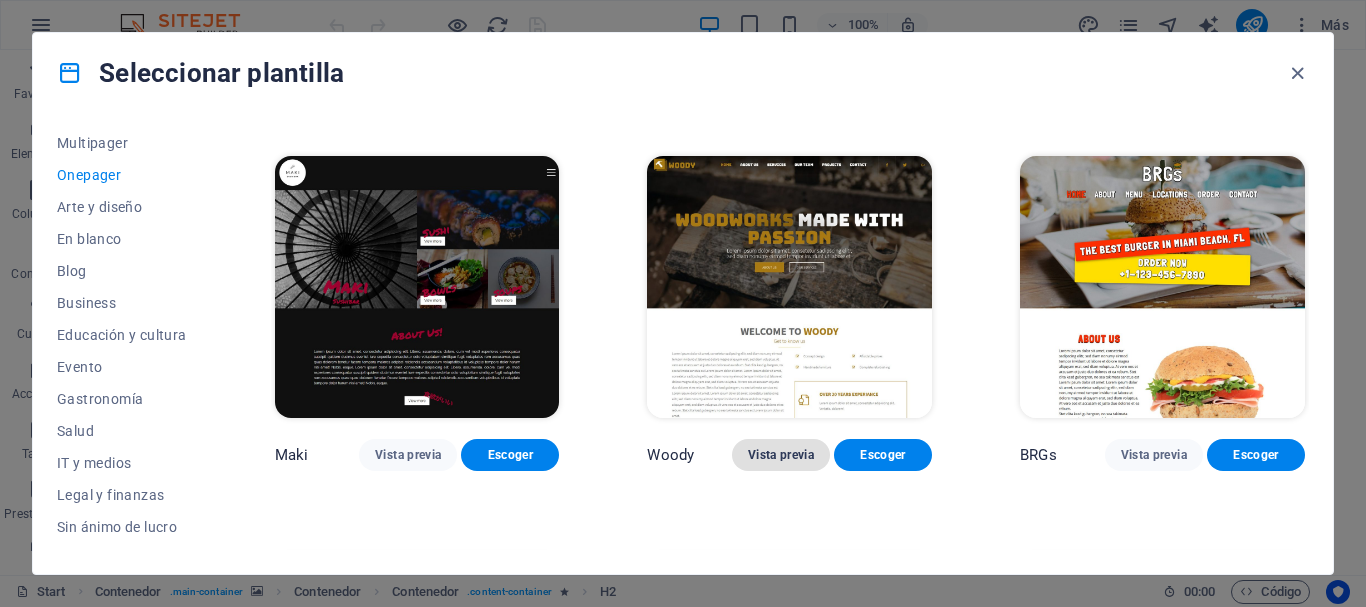 click on "Vista previa" at bounding box center [781, 455] 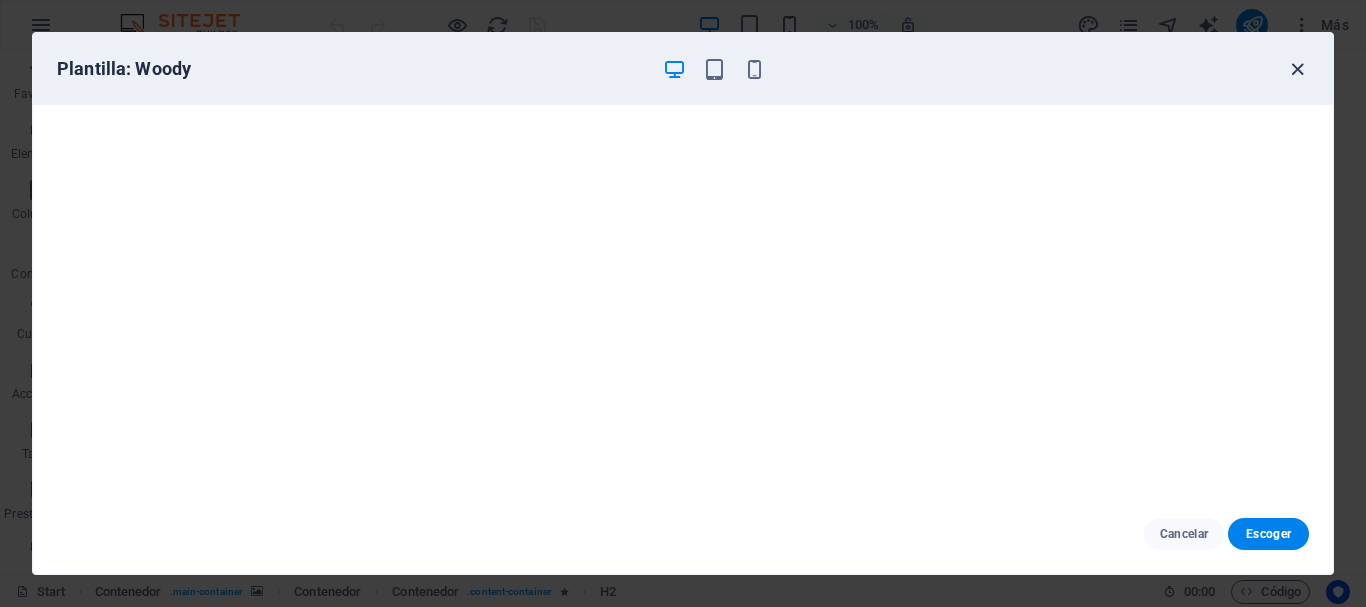 click at bounding box center (1297, 69) 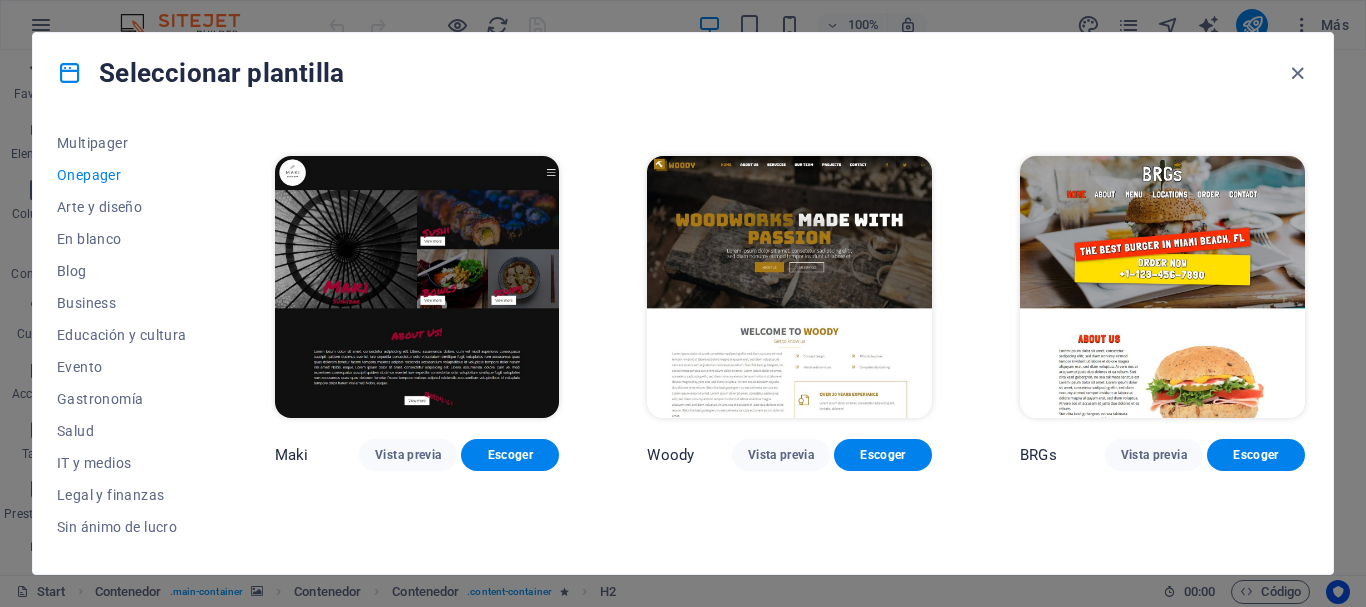 scroll, scrollTop: 3605, scrollLeft: 0, axis: vertical 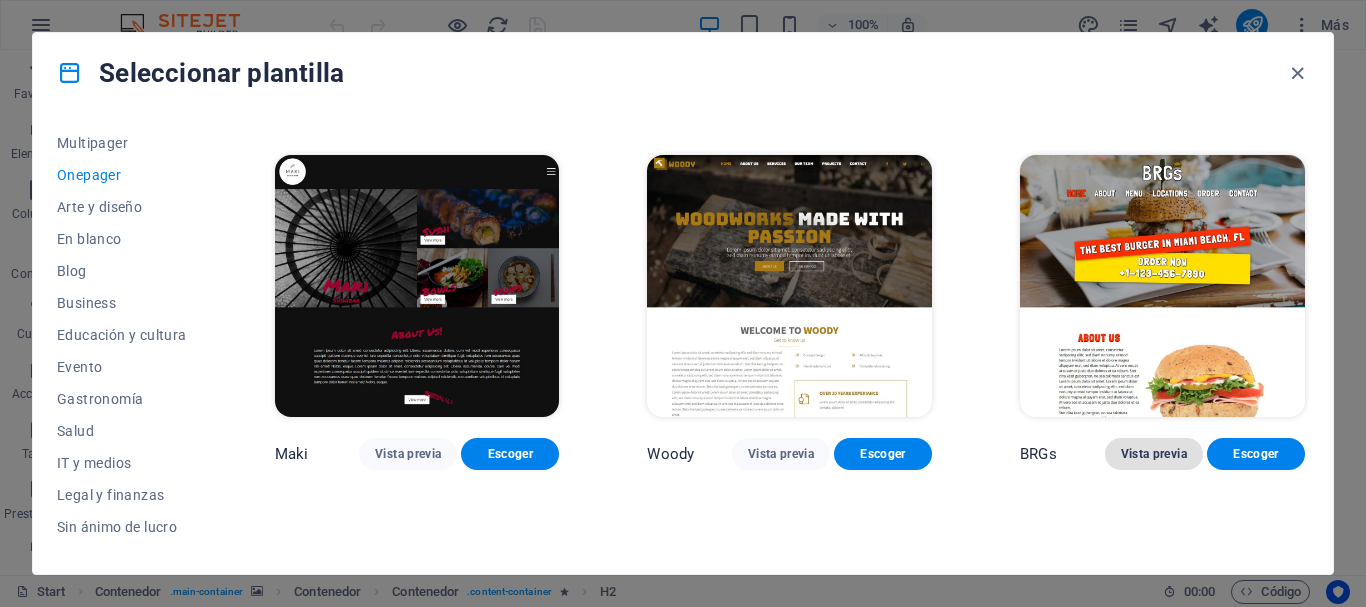 click on "Vista previa" at bounding box center [1154, 454] 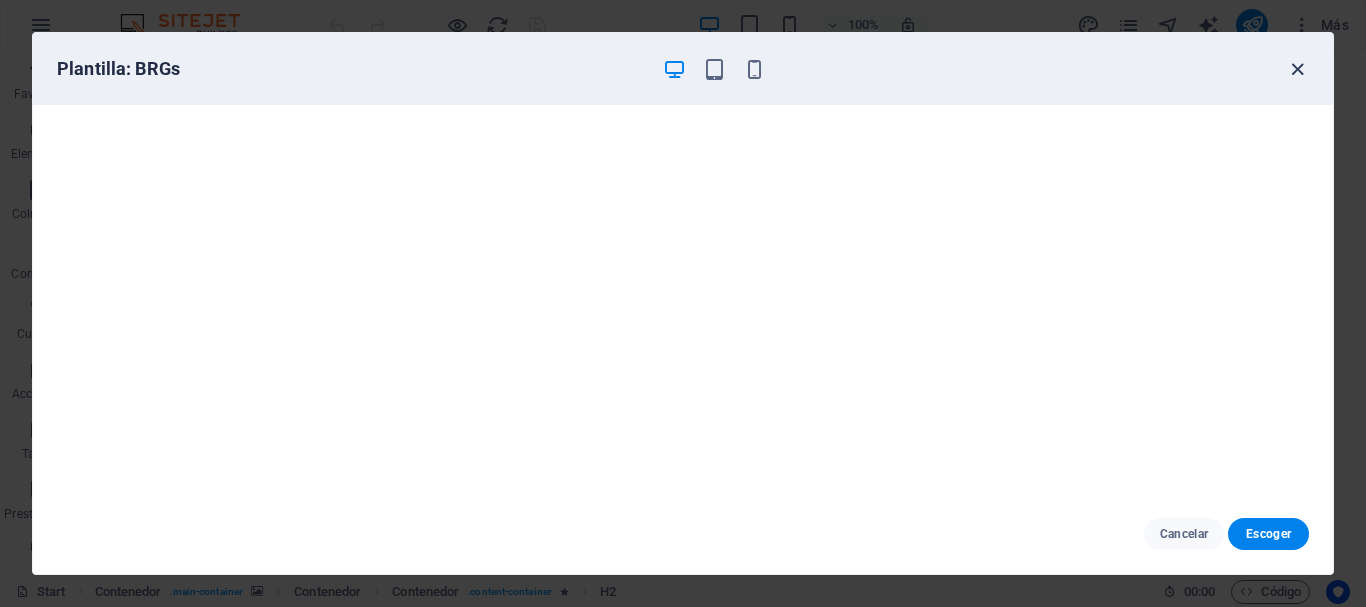 click at bounding box center [1297, 69] 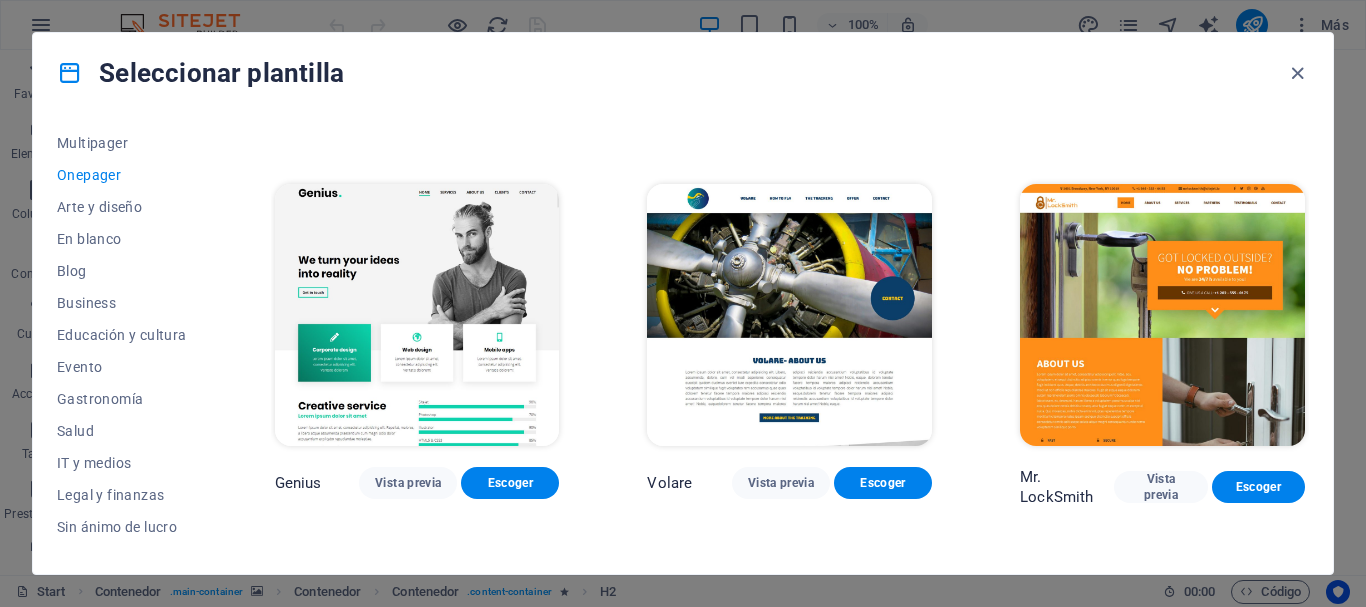 scroll, scrollTop: 3985, scrollLeft: 0, axis: vertical 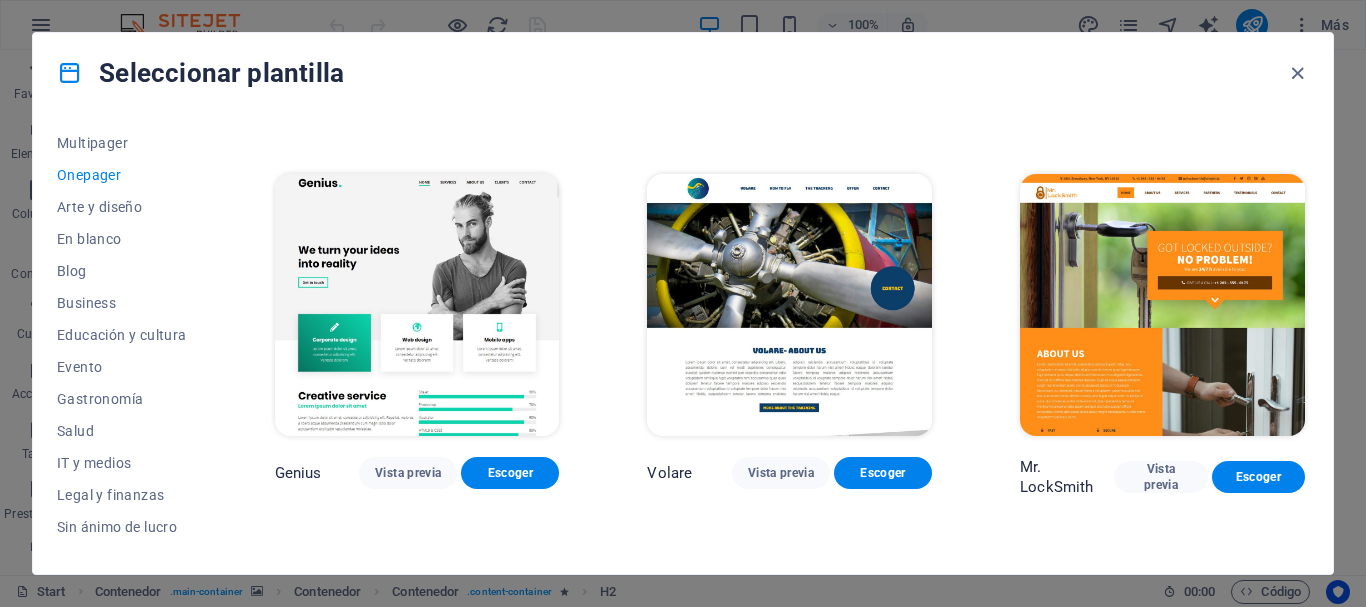 click at bounding box center [789, 305] 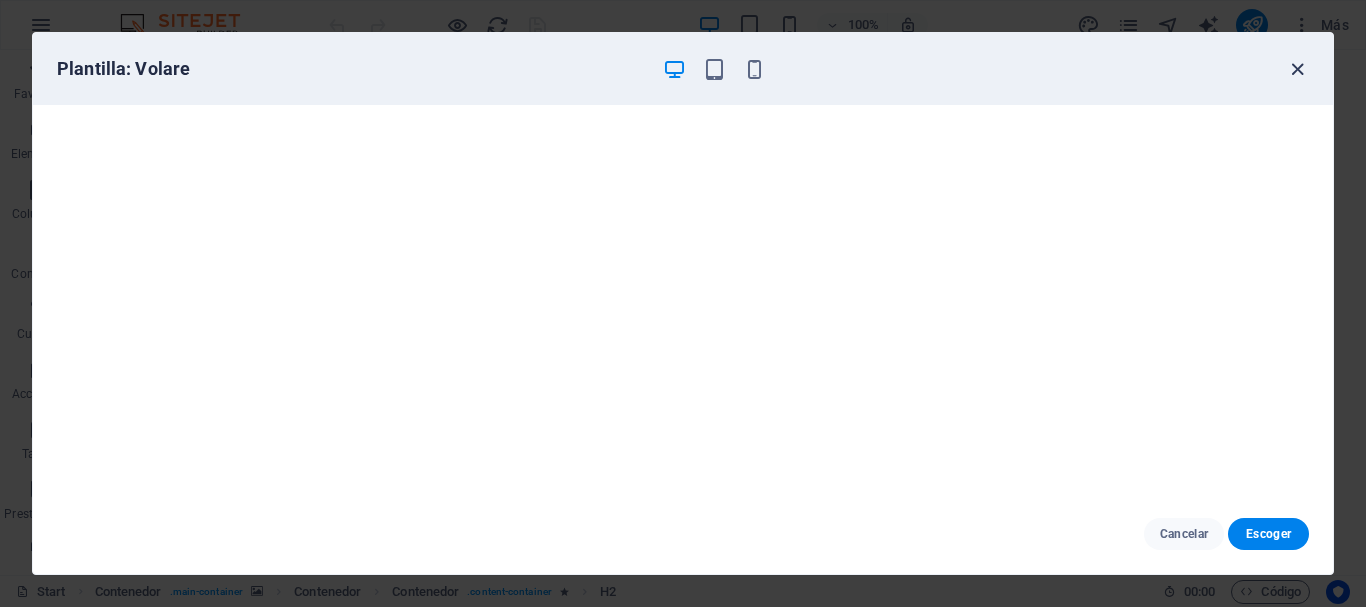 click at bounding box center (1297, 69) 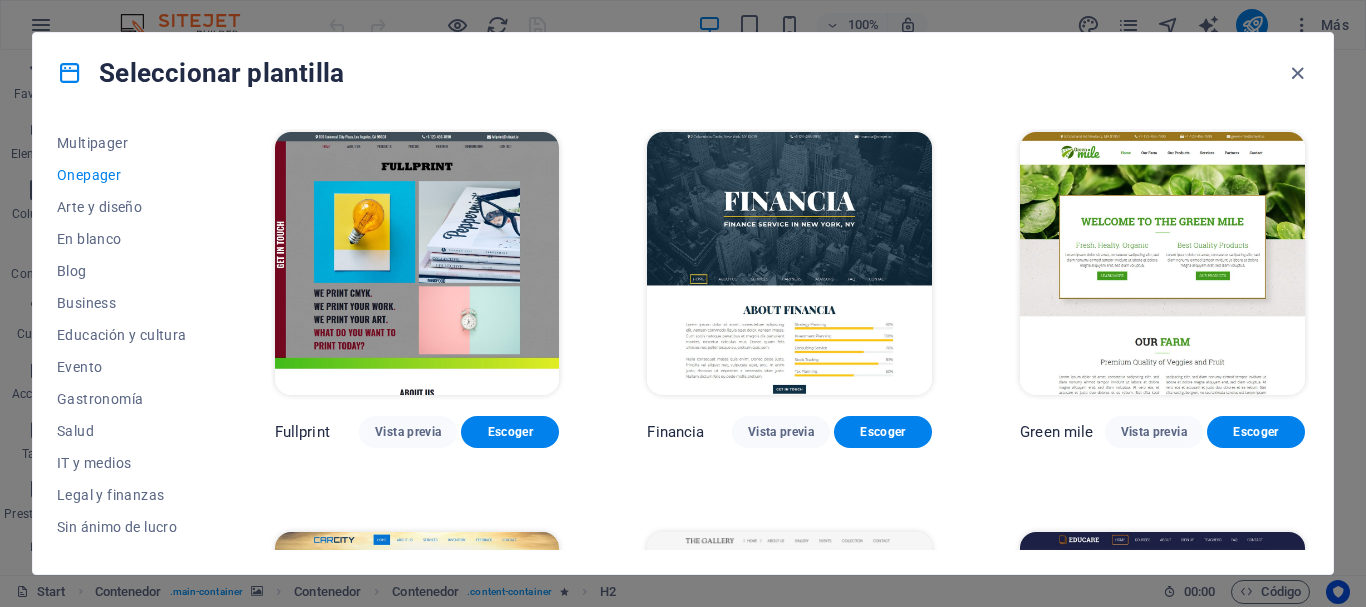 scroll, scrollTop: 4436, scrollLeft: 0, axis: vertical 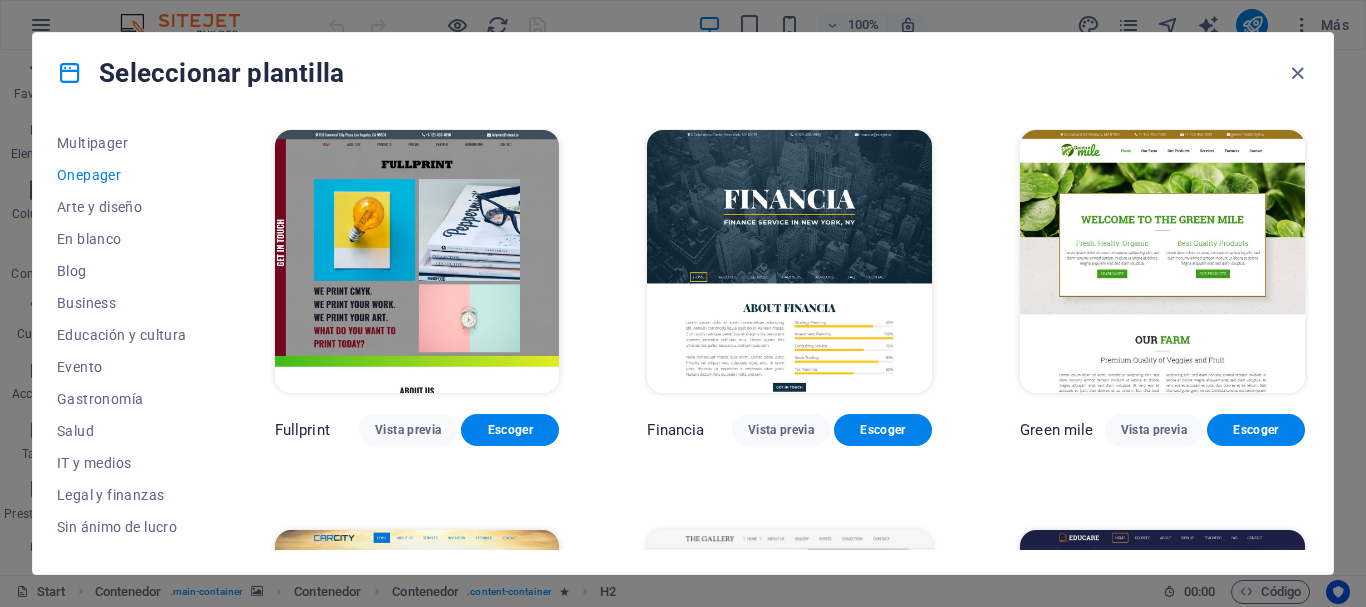 click at bounding box center [417, 261] 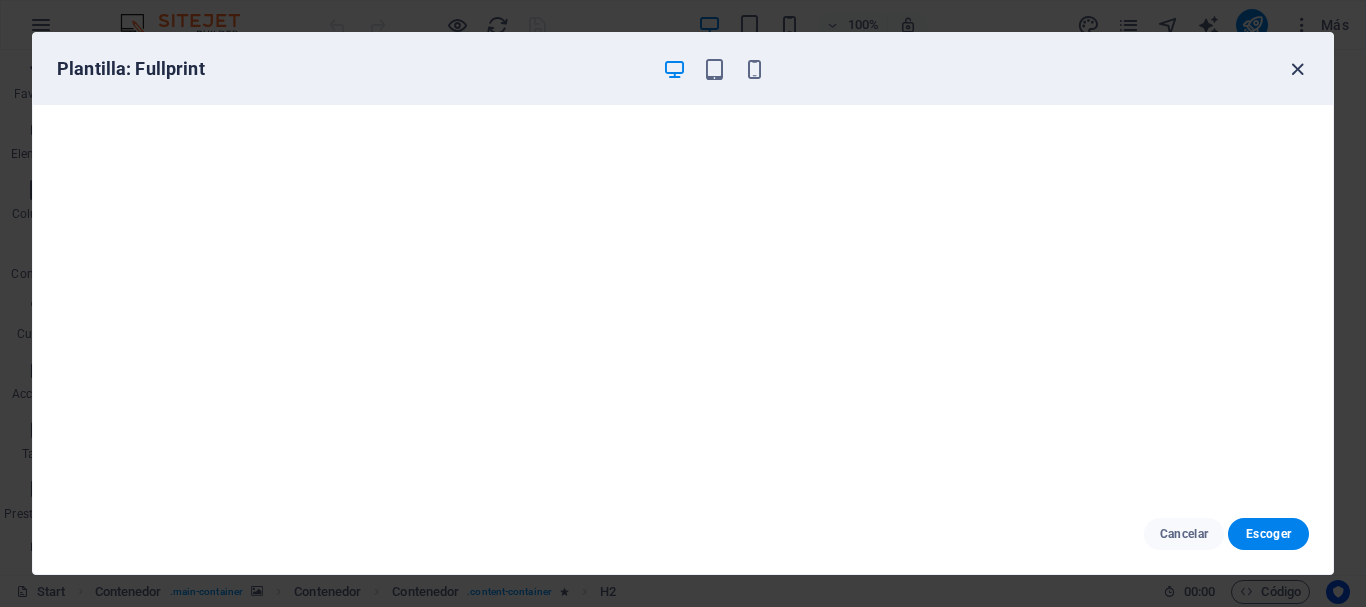 click at bounding box center [1297, 69] 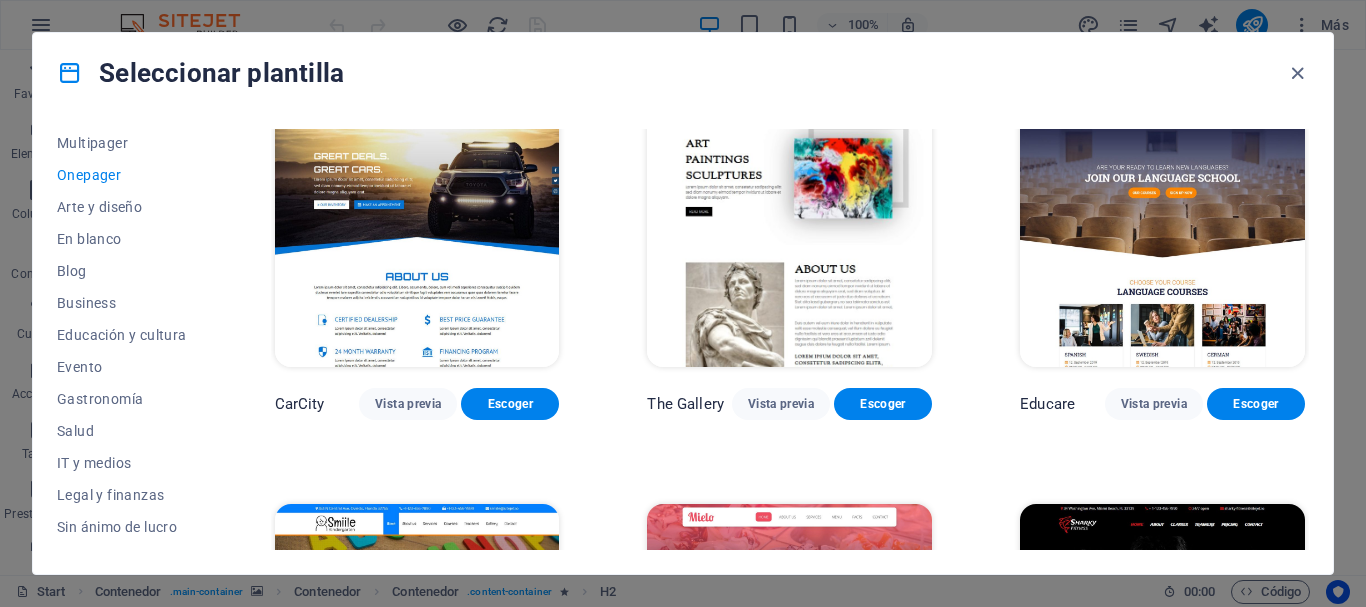 scroll, scrollTop: 4863, scrollLeft: 0, axis: vertical 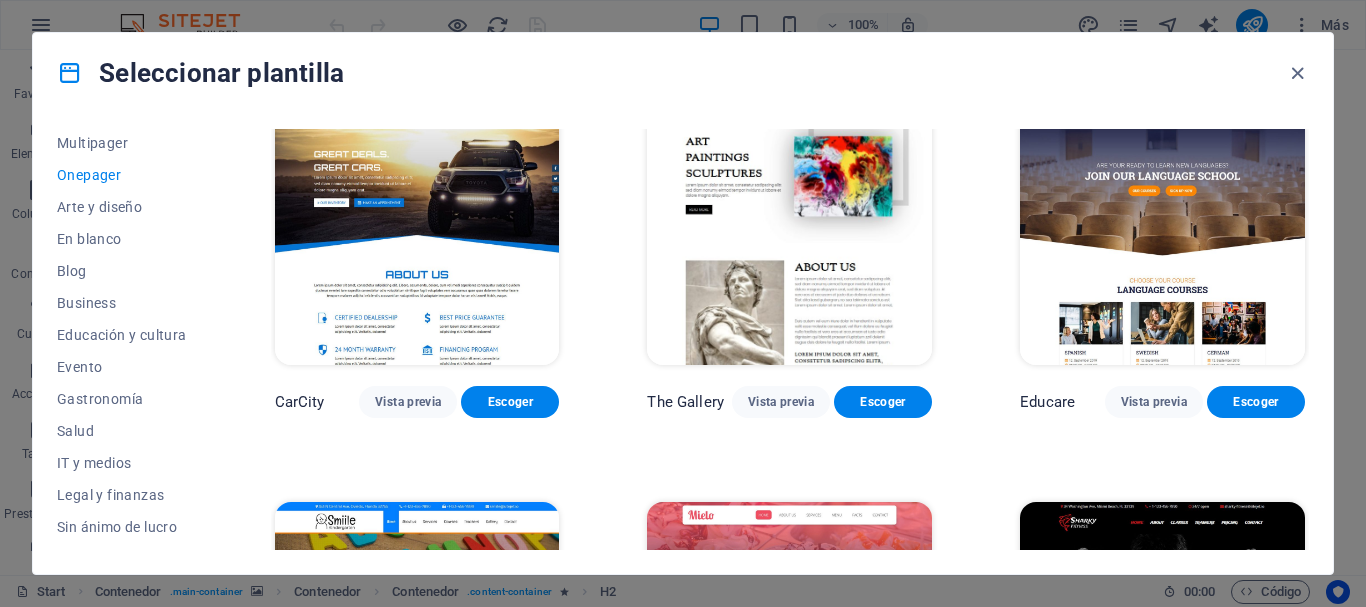 click at bounding box center [1162, 234] 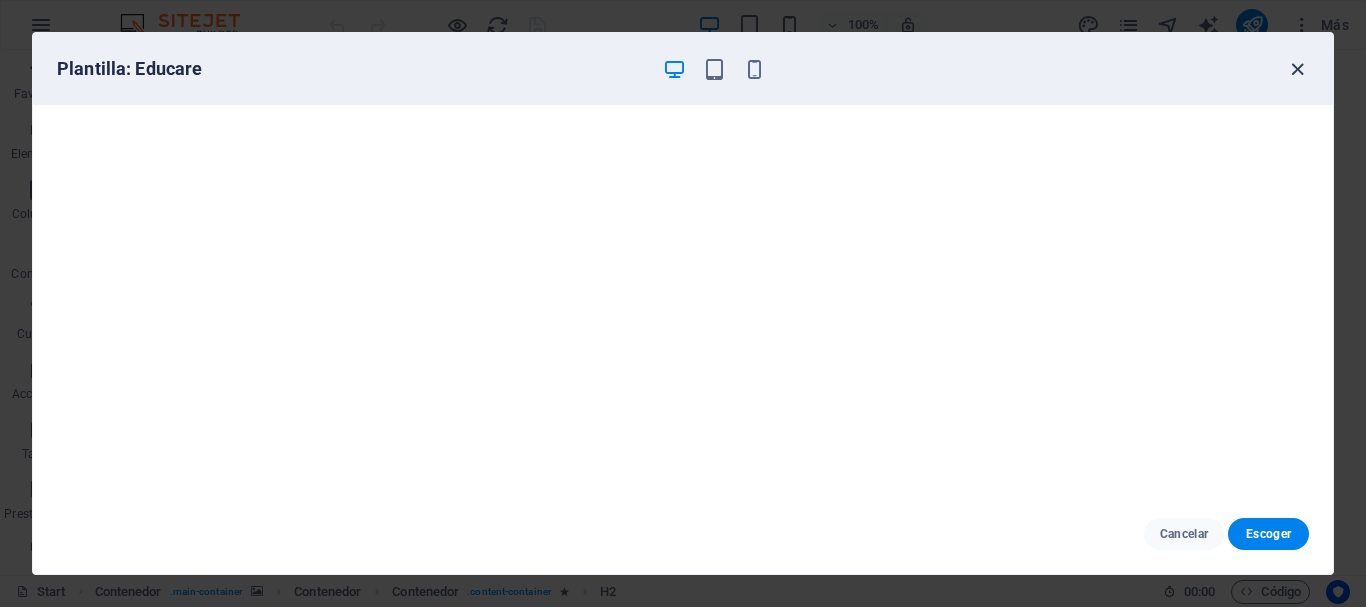 click at bounding box center [1297, 69] 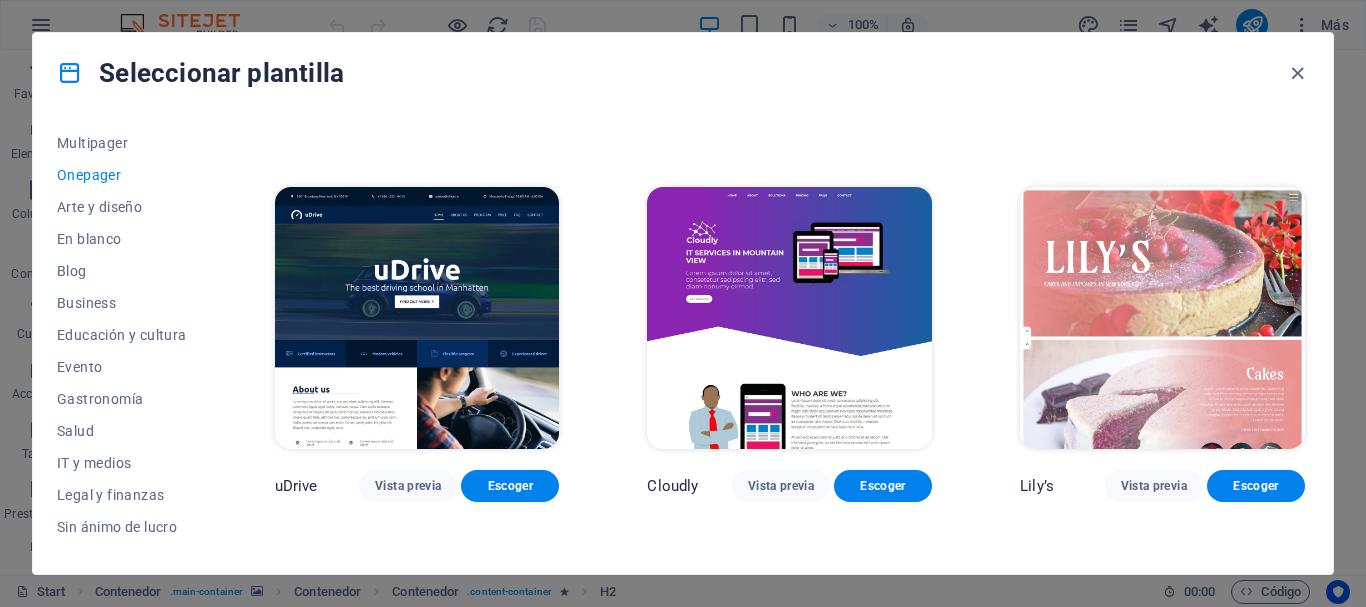 scroll, scrollTop: 5982, scrollLeft: 0, axis: vertical 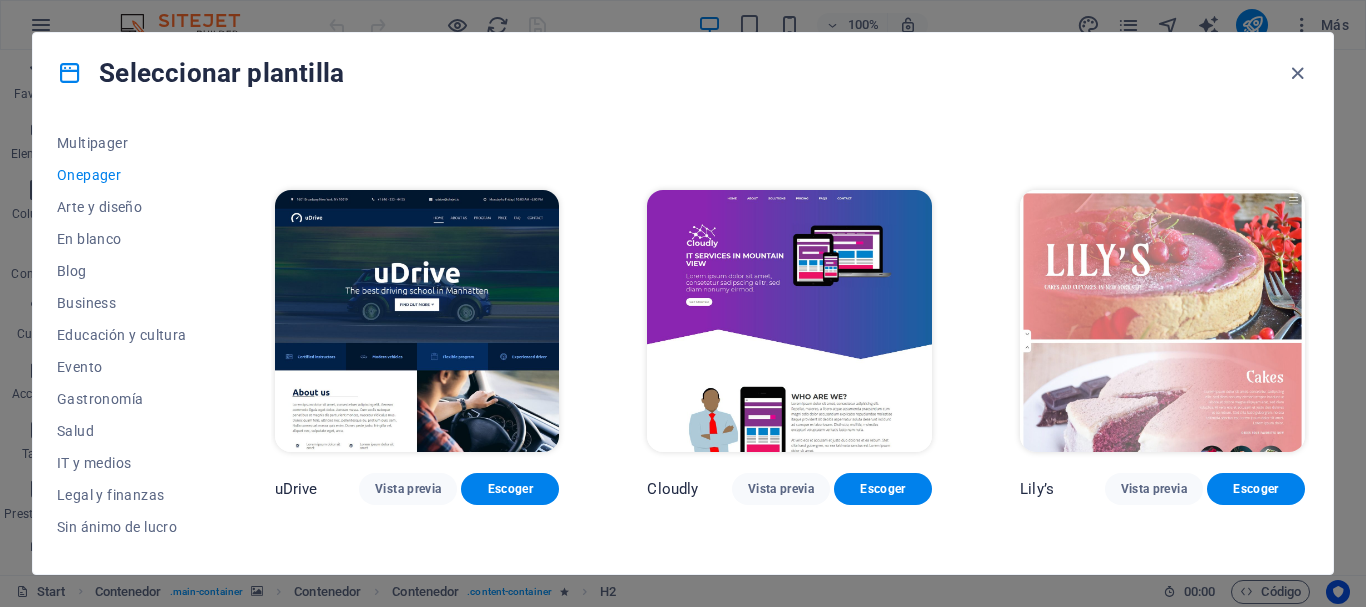 click at bounding box center (789, 321) 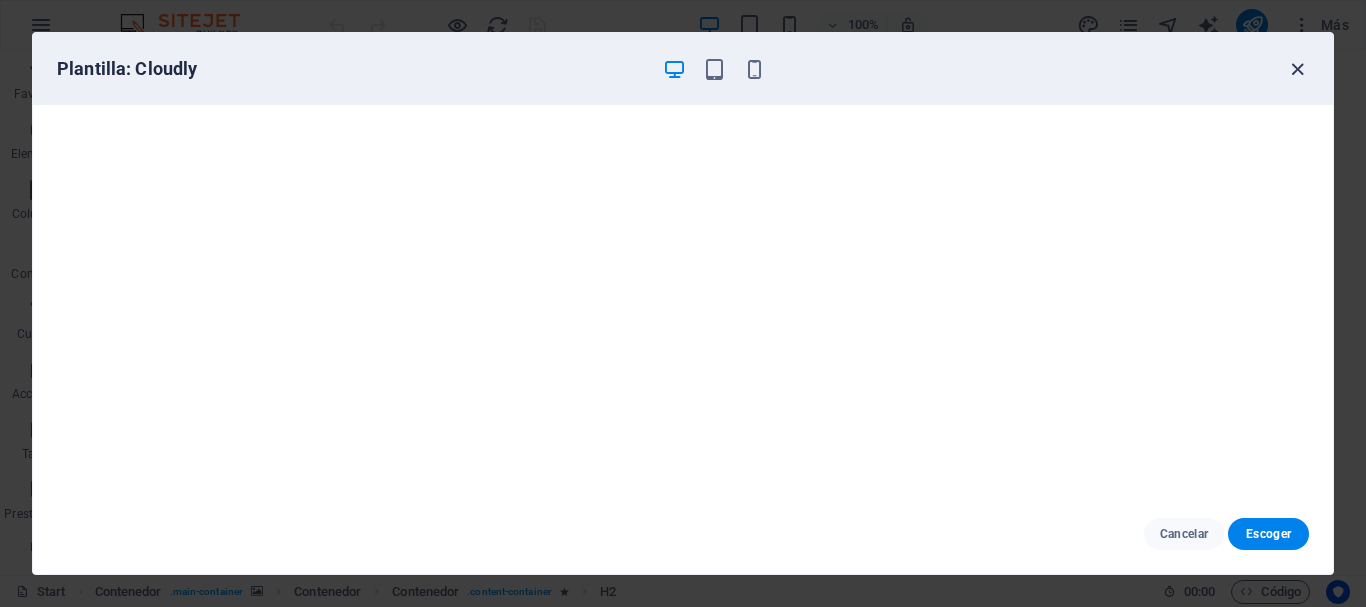 click at bounding box center [1297, 69] 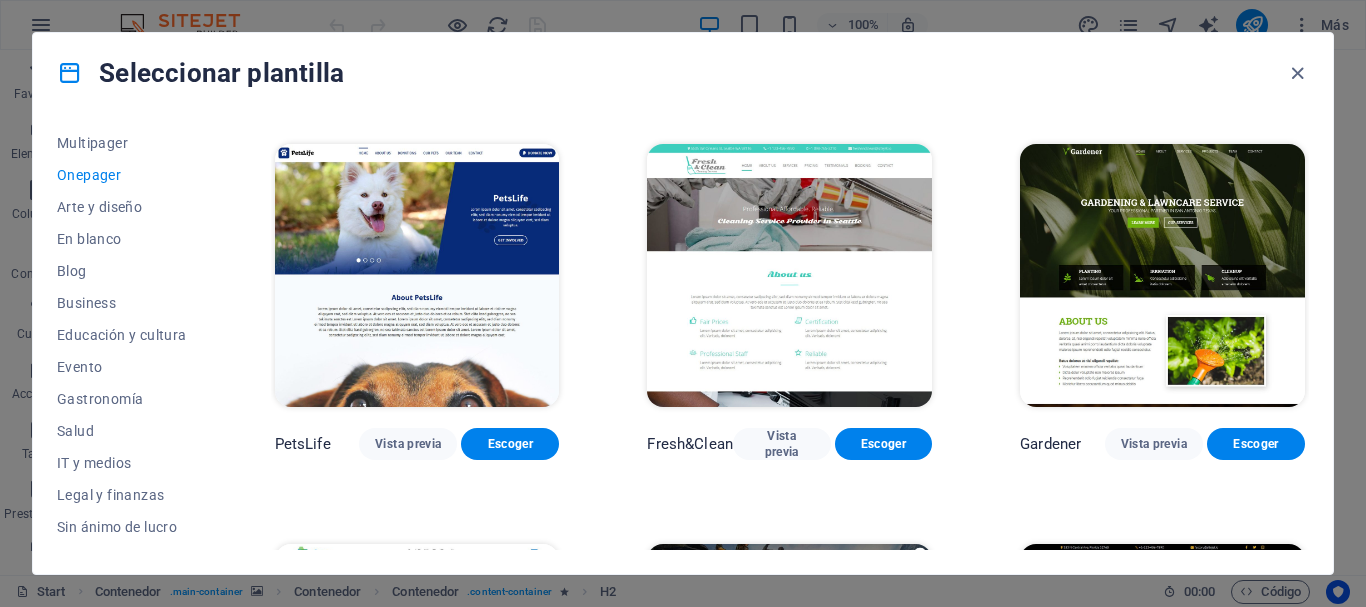 scroll, scrollTop: 6397, scrollLeft: 0, axis: vertical 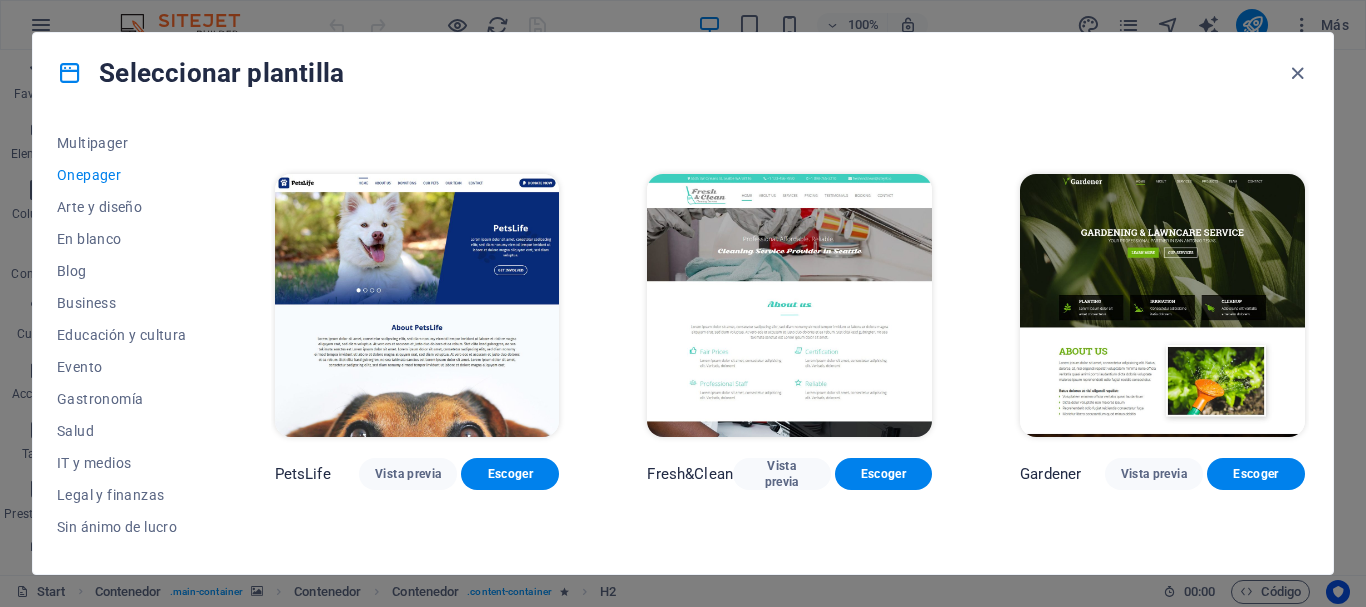 click at bounding box center [417, 305] 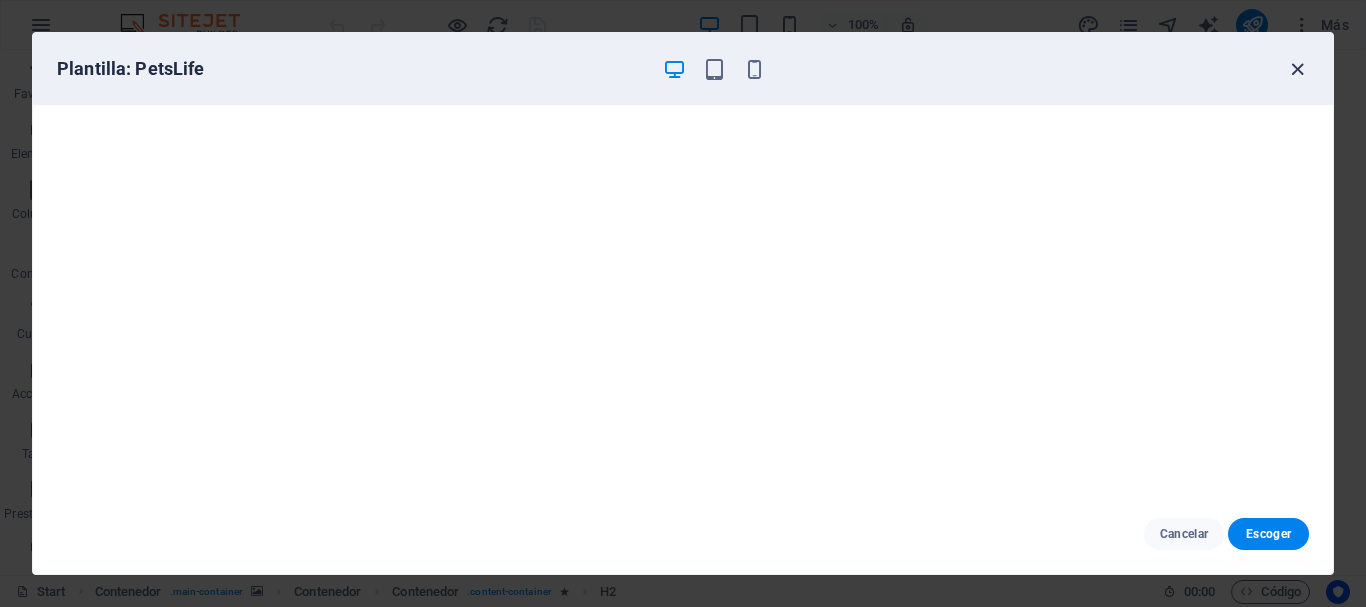 click at bounding box center (1297, 69) 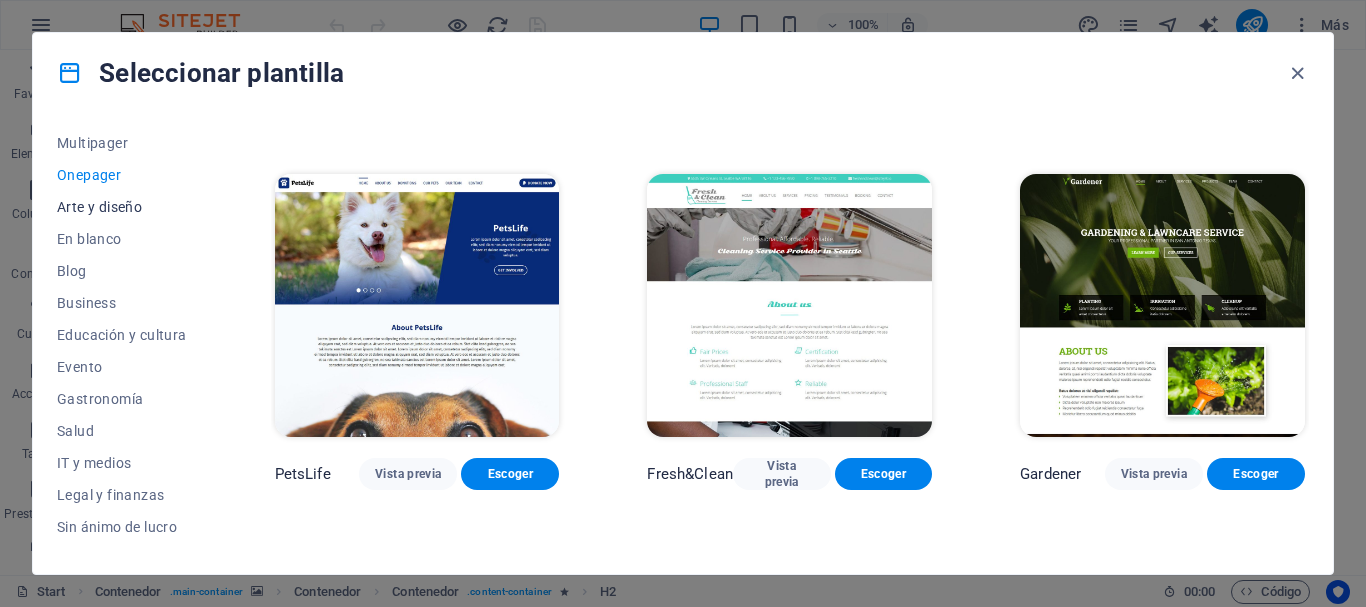 click on "Arte y diseño" at bounding box center [122, 207] 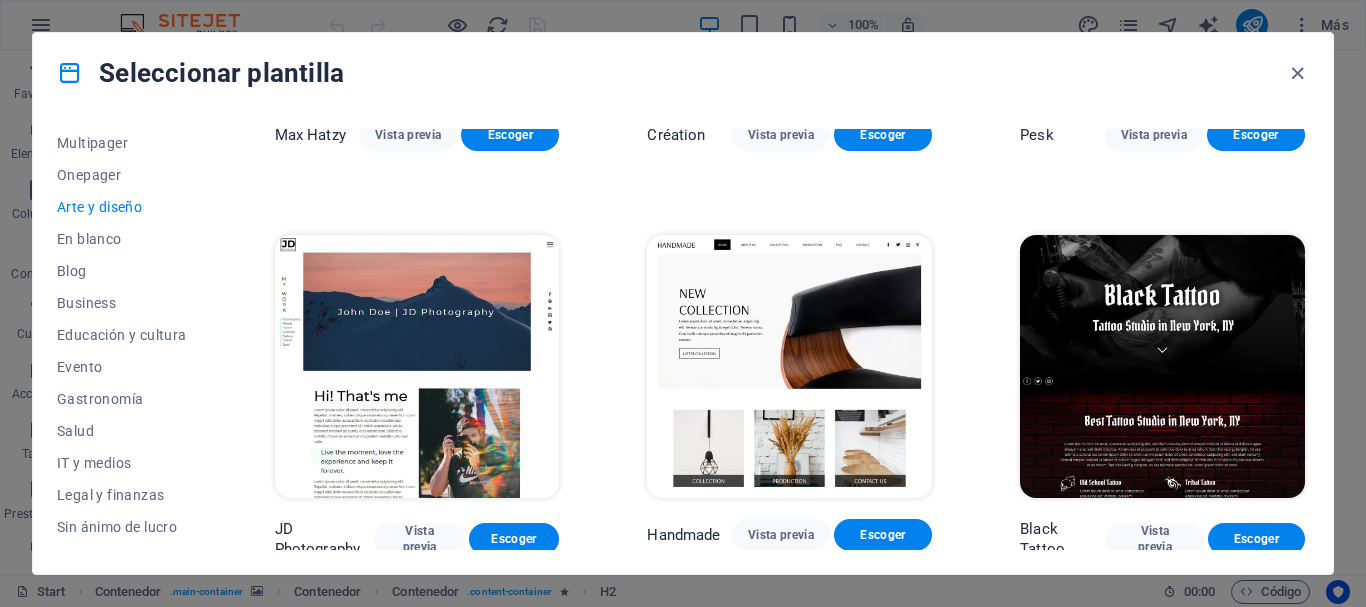 scroll, scrollTop: 0, scrollLeft: 0, axis: both 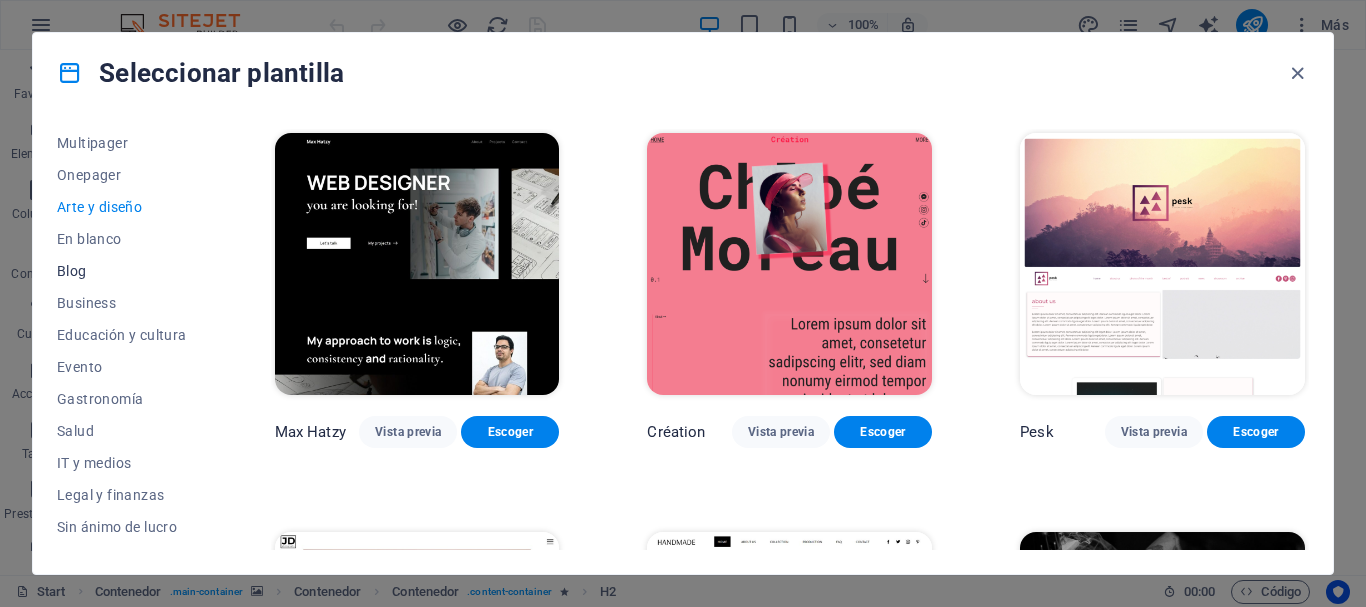 click on "Blog" at bounding box center (122, 271) 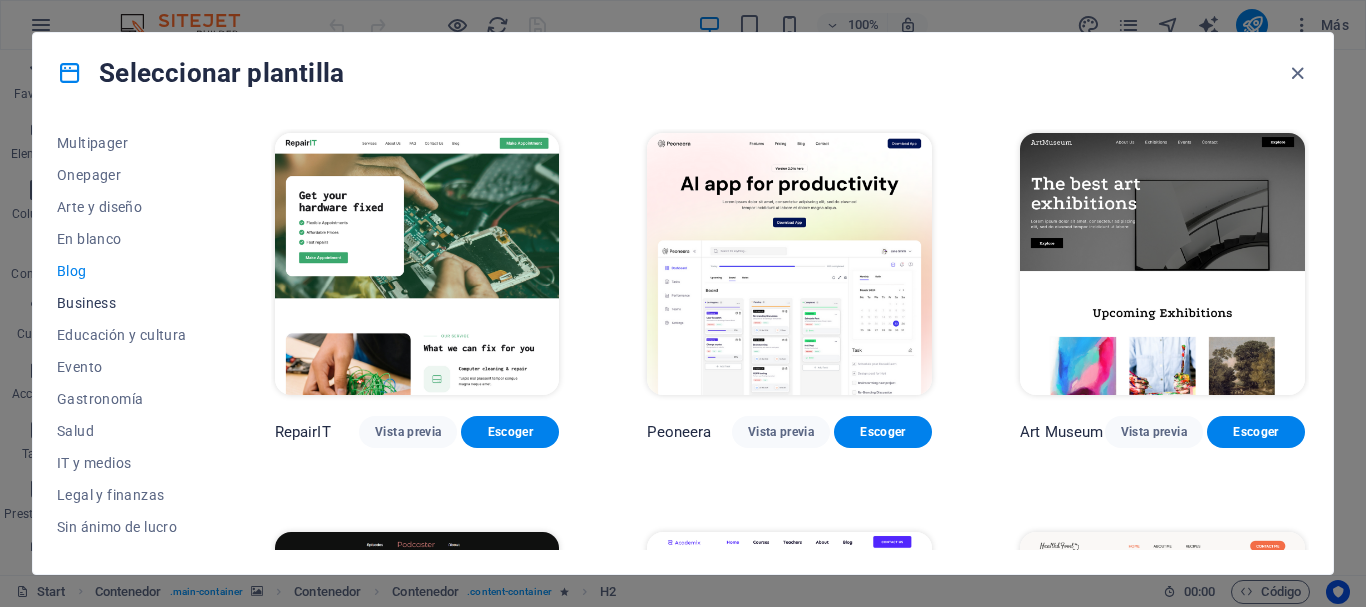 click on "Business" at bounding box center [122, 303] 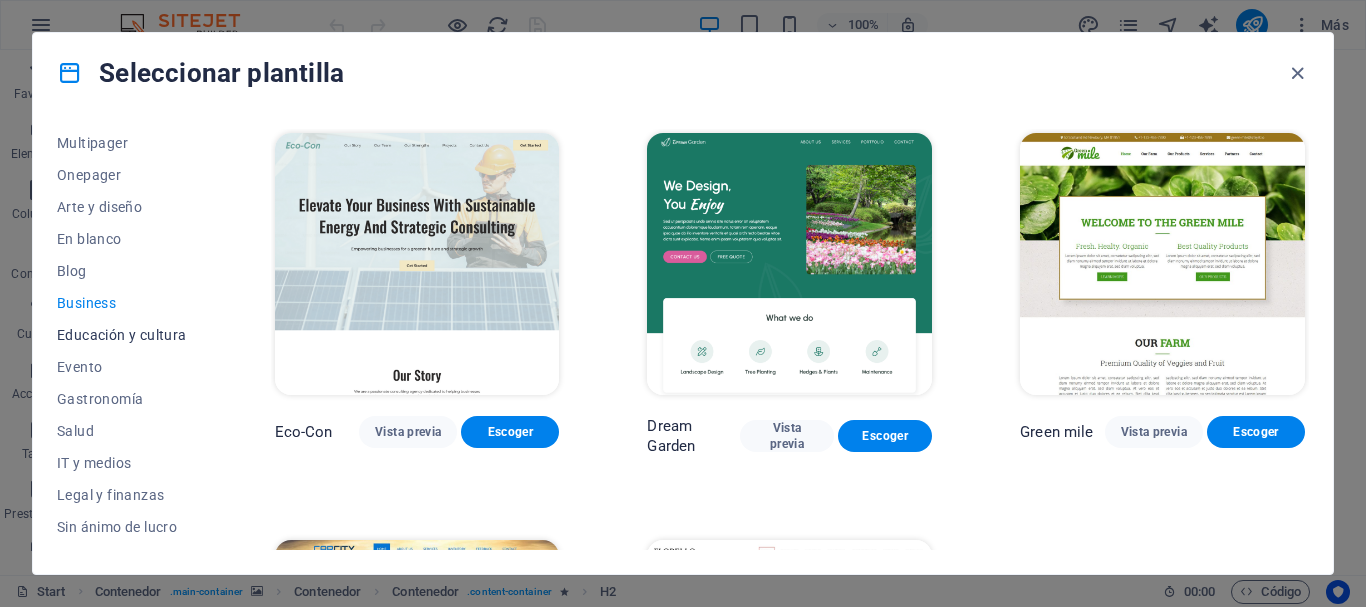 click on "Educación y cultura" at bounding box center (122, 335) 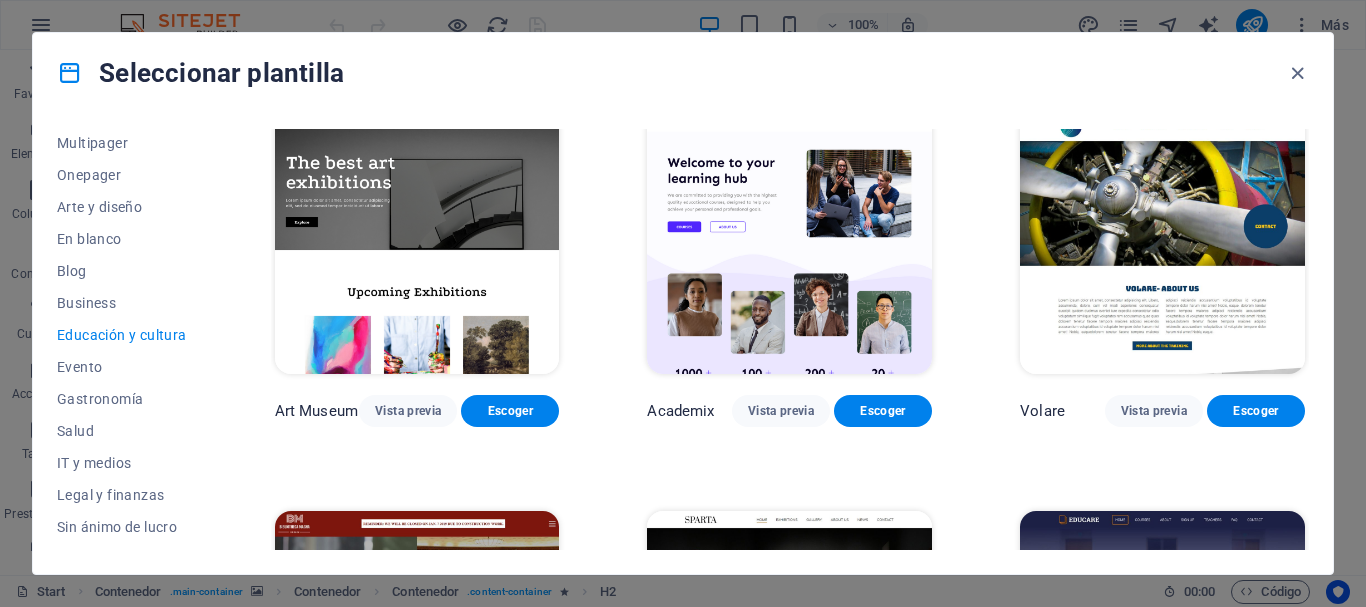 scroll, scrollTop: 0, scrollLeft: 0, axis: both 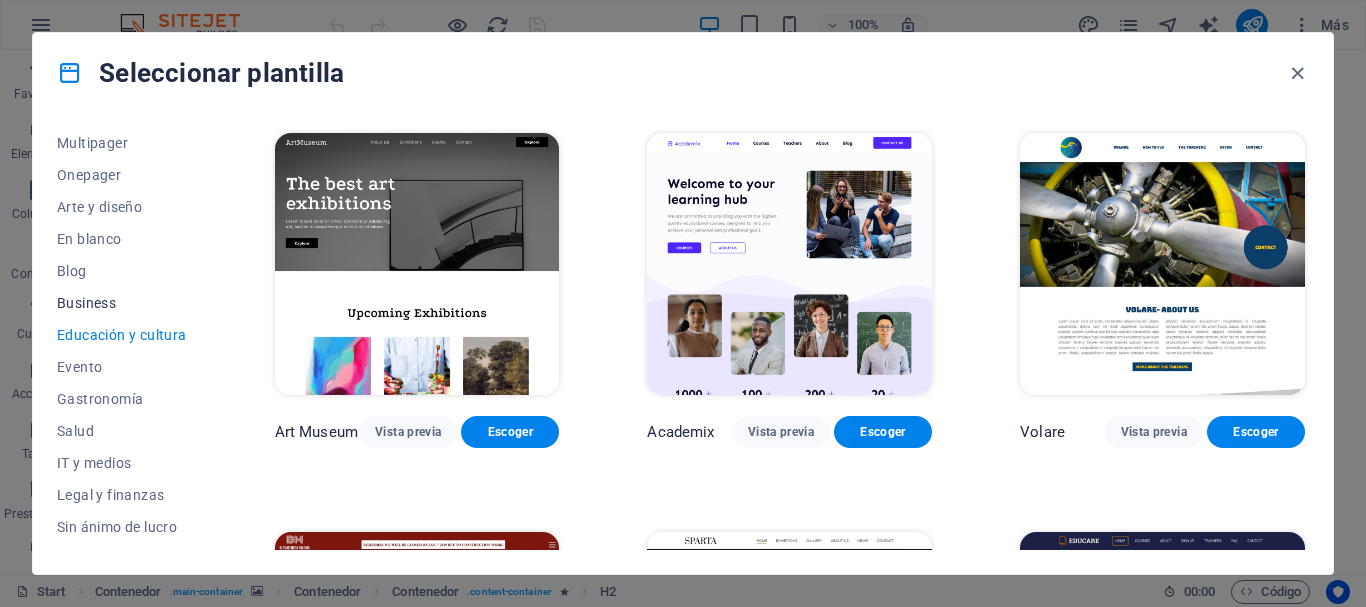 click on "Business" at bounding box center [122, 303] 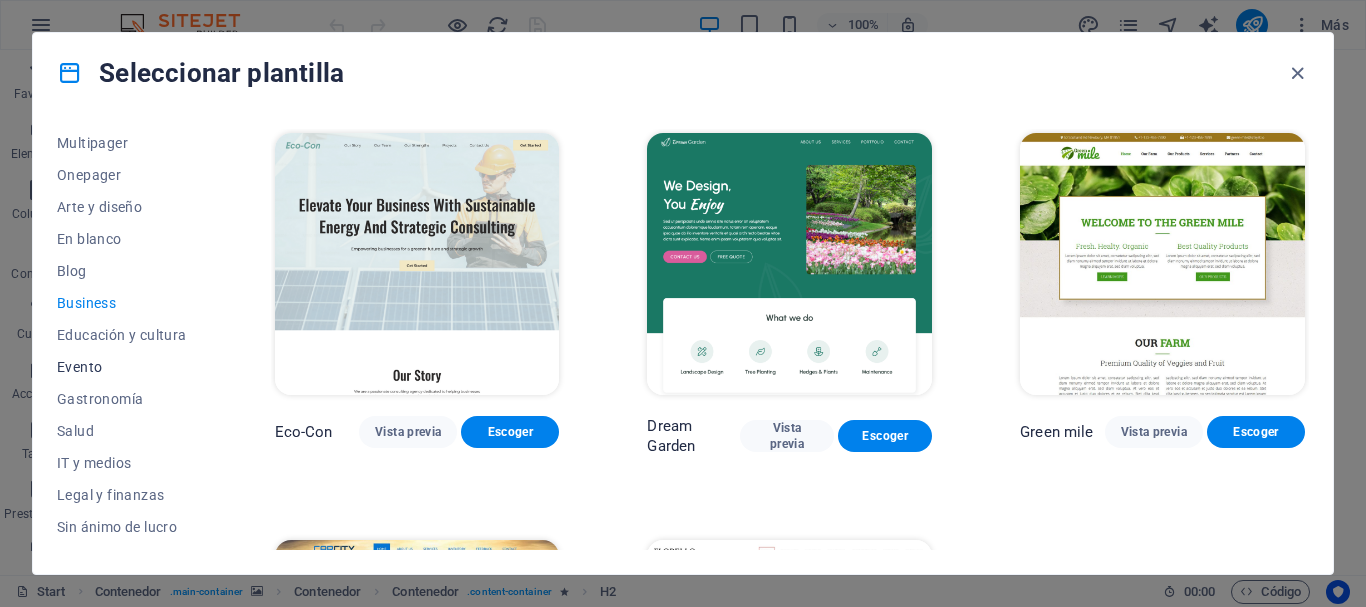 click on "Evento" at bounding box center (122, 367) 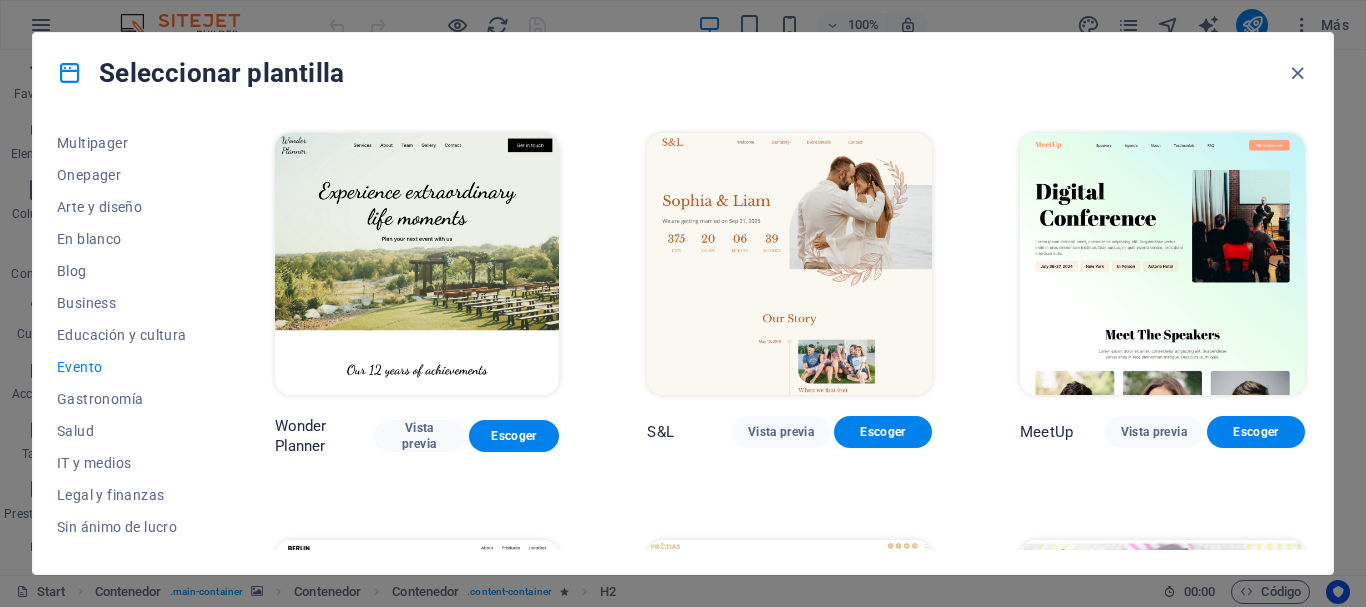 click on "Evento" at bounding box center (122, 367) 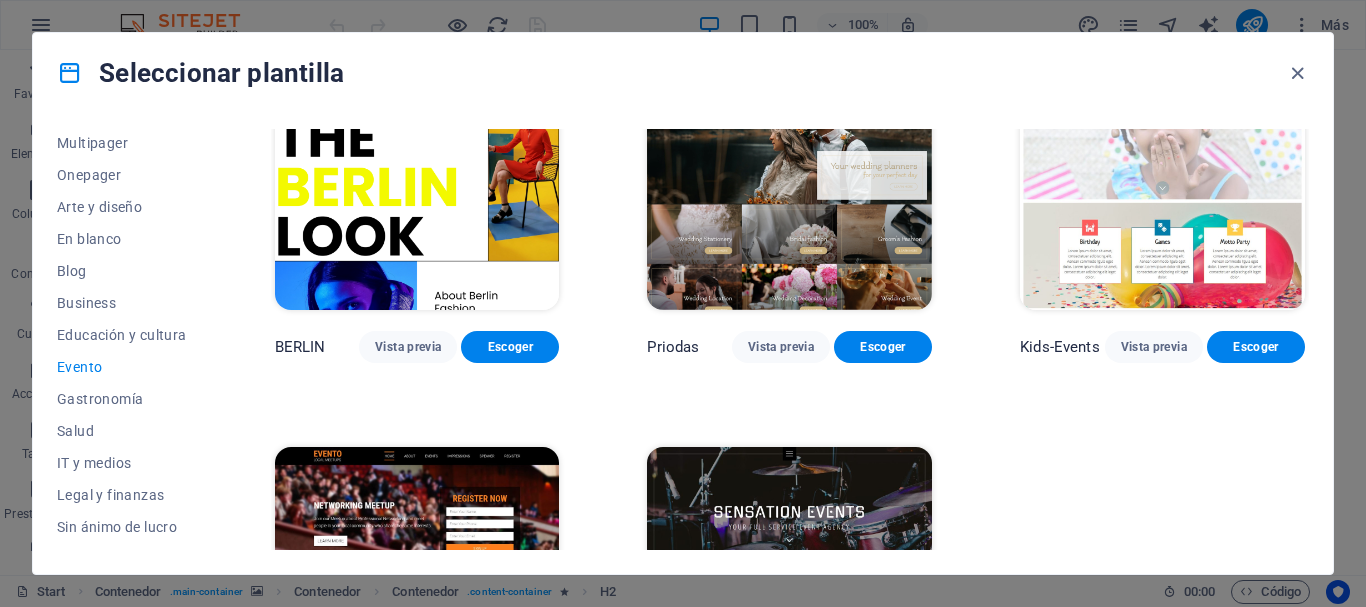 scroll, scrollTop: 706, scrollLeft: 0, axis: vertical 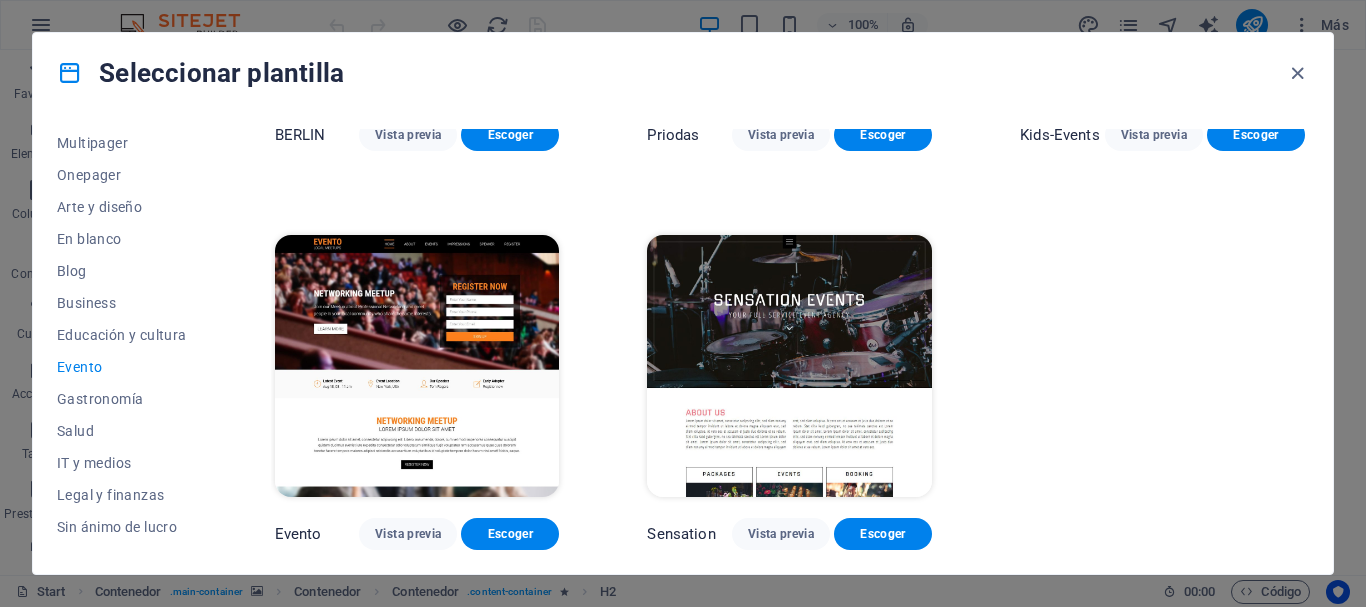 click at bounding box center (417, 366) 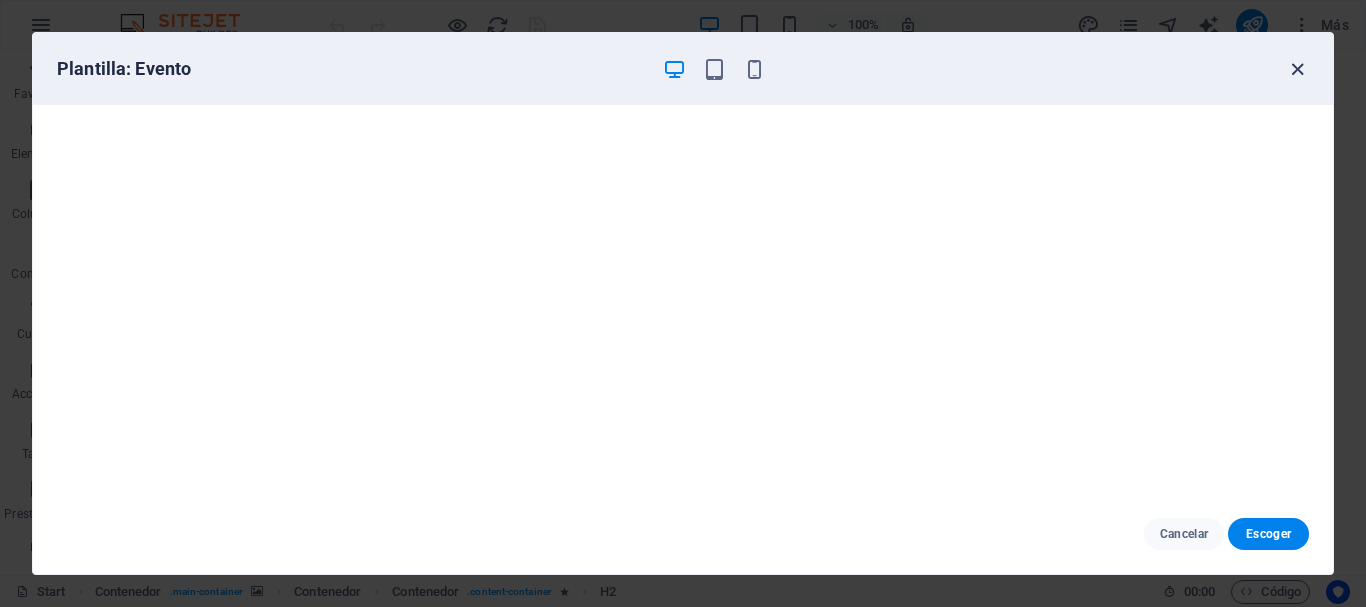 click at bounding box center [1297, 69] 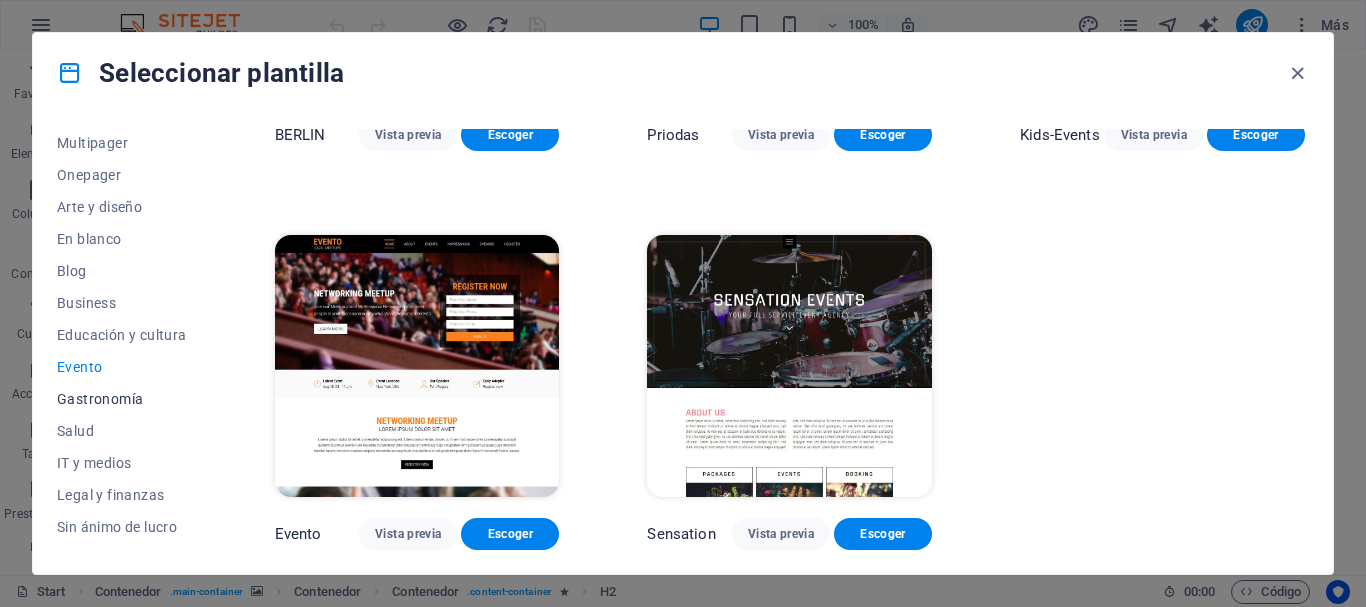 click on "Gastronomía" at bounding box center [122, 399] 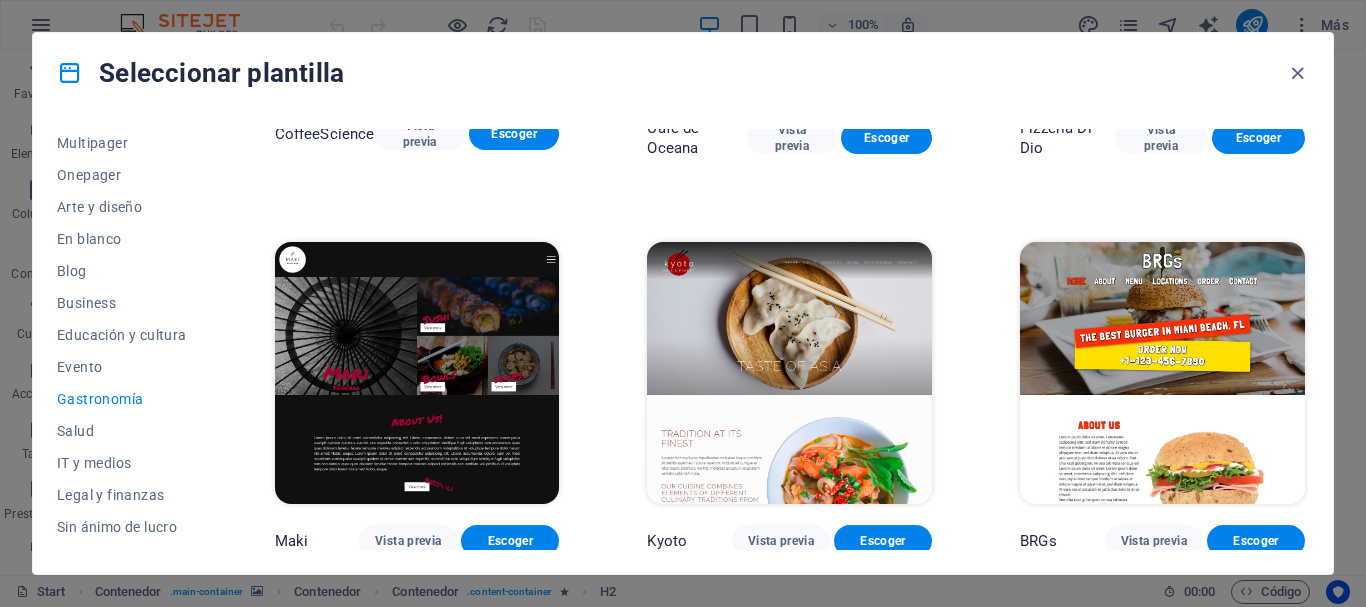 click at bounding box center (417, 373) 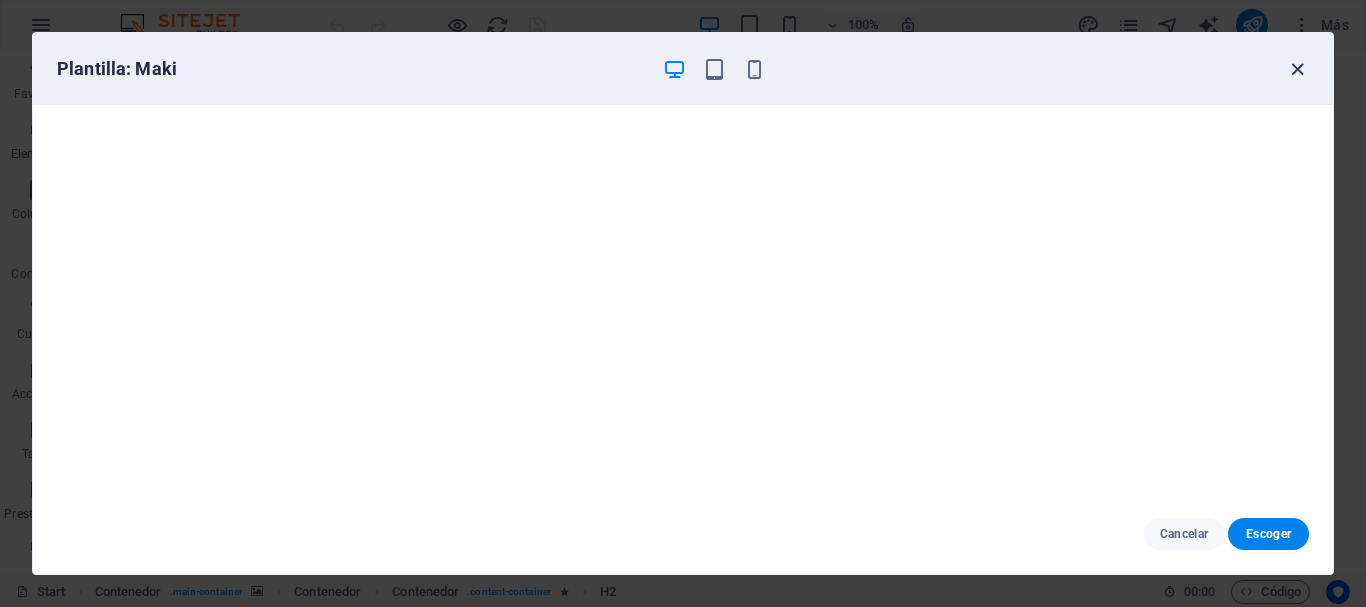 click at bounding box center (1297, 69) 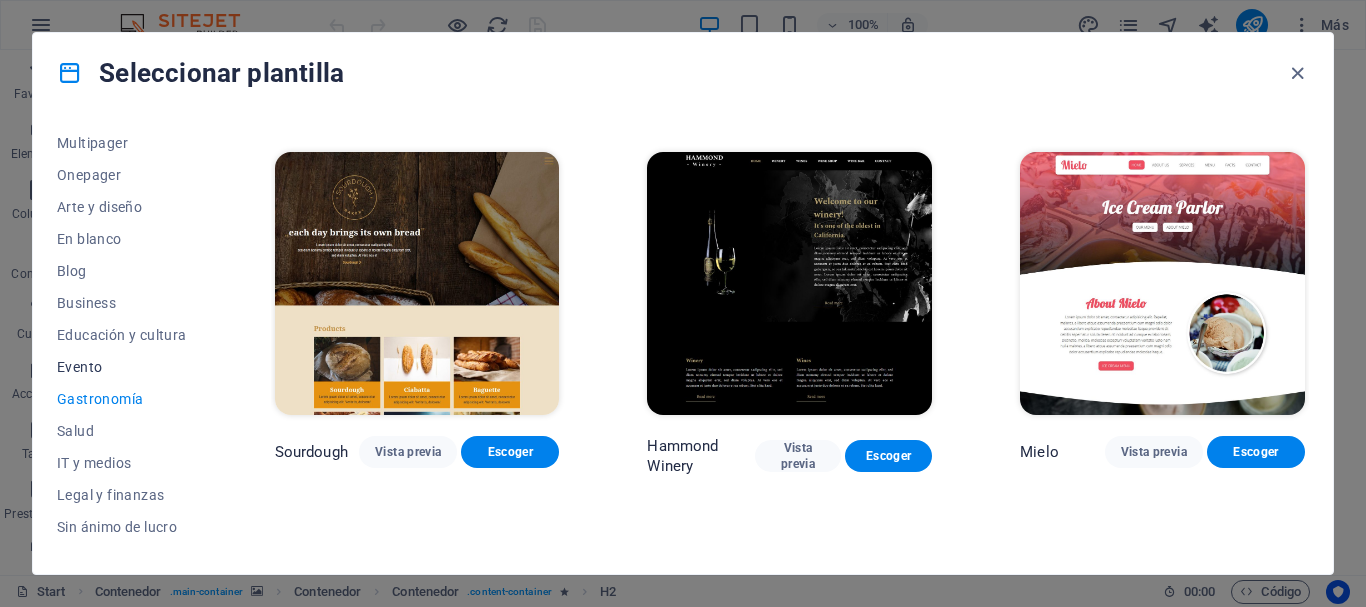 scroll, scrollTop: 1199, scrollLeft: 0, axis: vertical 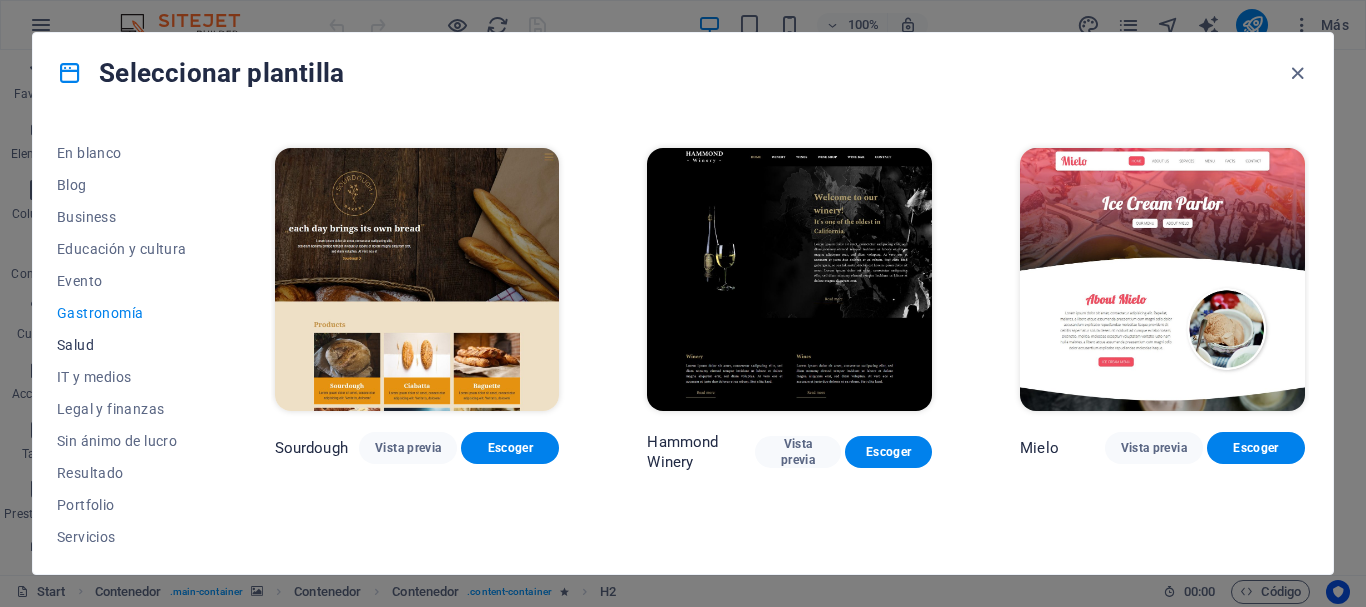 click on "Salud" at bounding box center [122, 345] 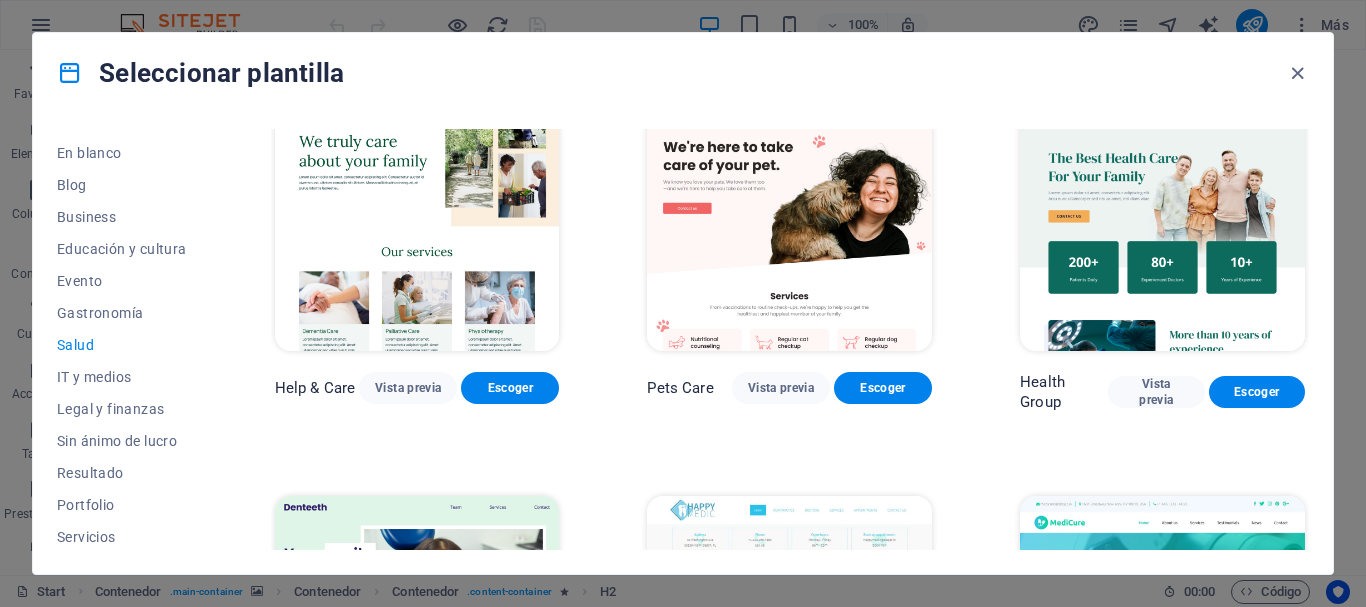 scroll, scrollTop: 0, scrollLeft: 0, axis: both 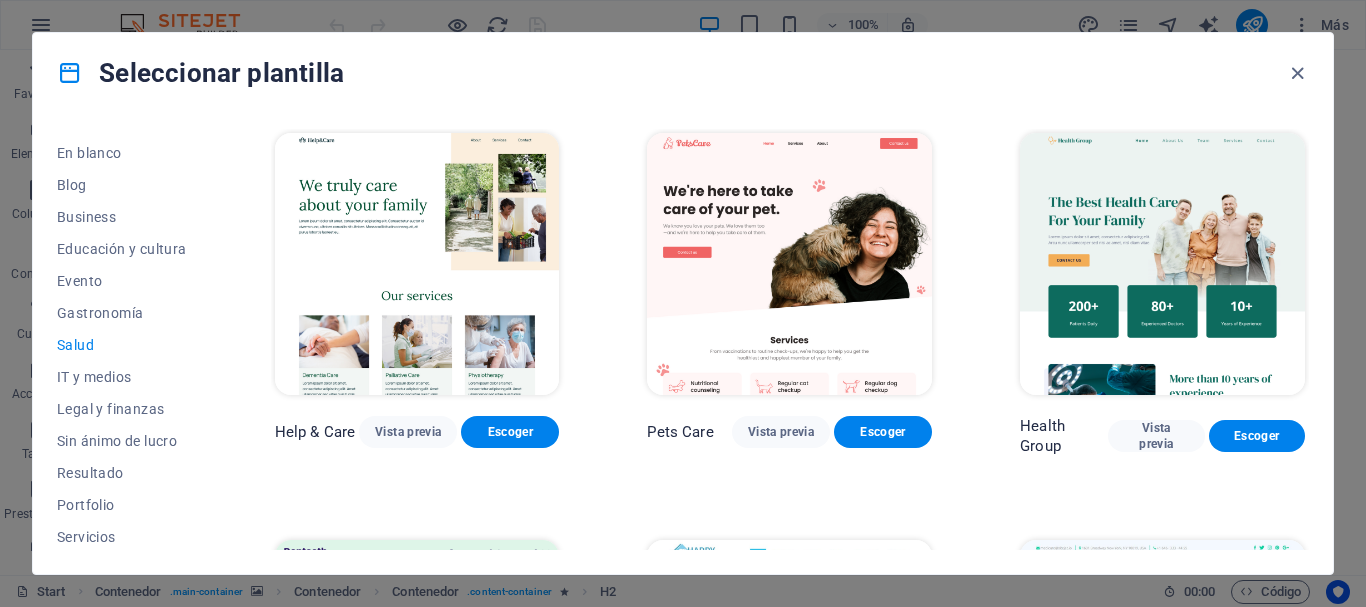 click at bounding box center [1162, 264] 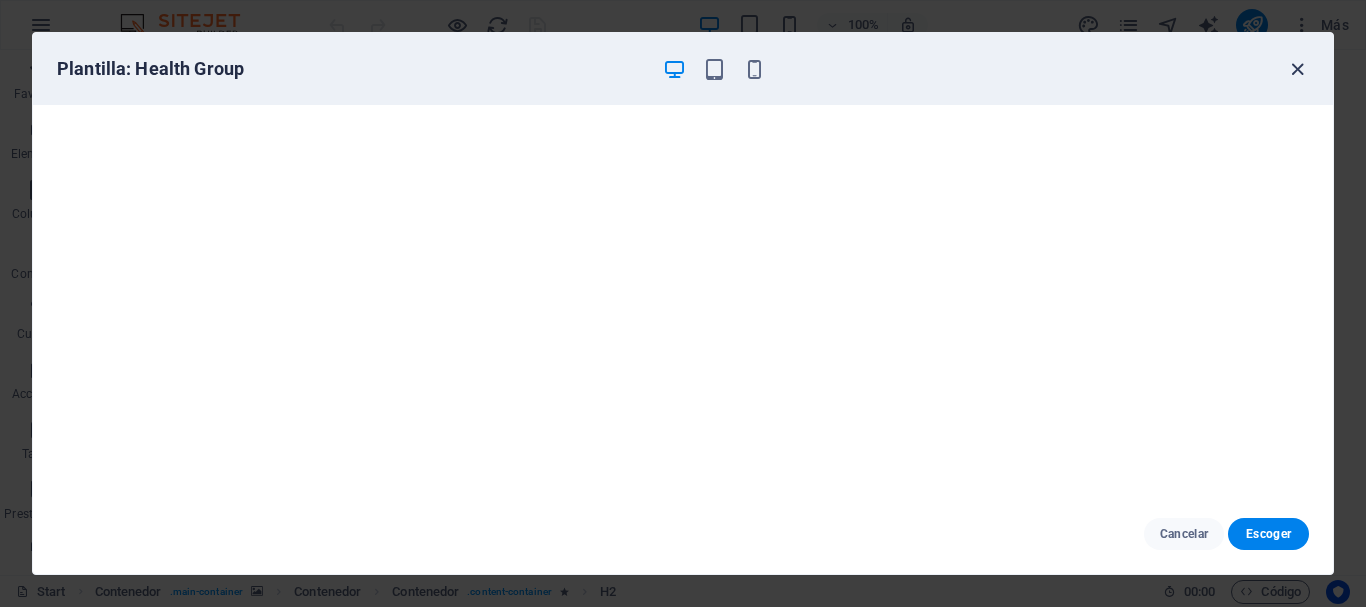 click at bounding box center (1297, 69) 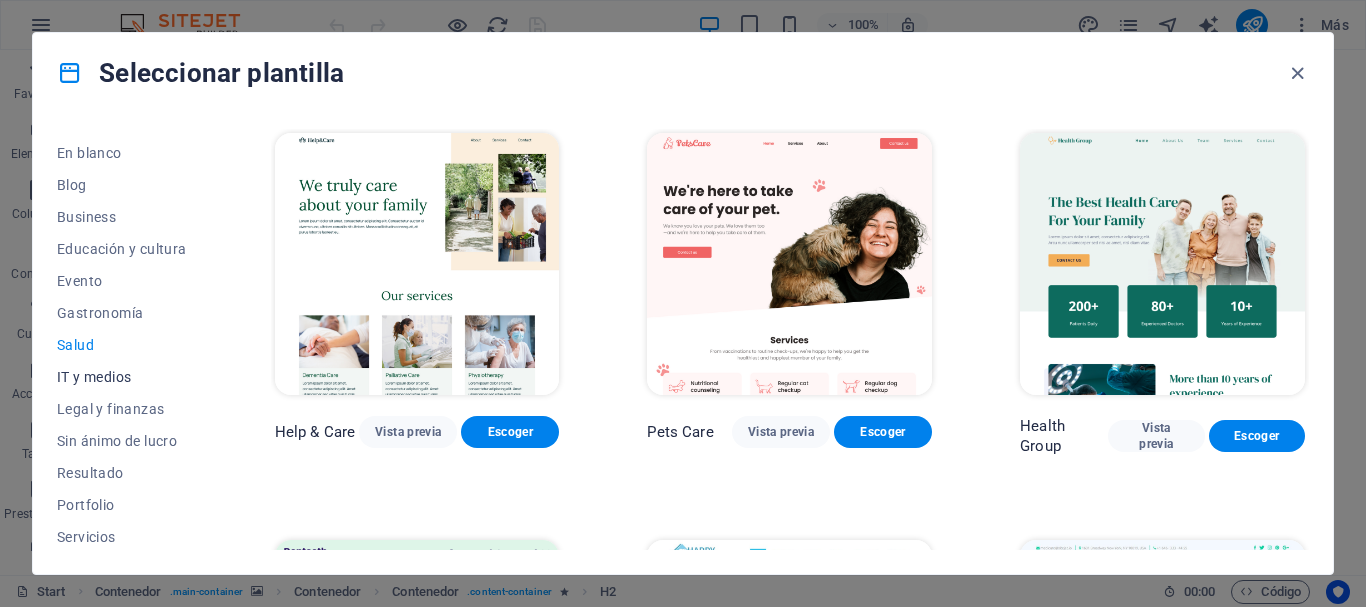 click on "IT y medios" at bounding box center (122, 377) 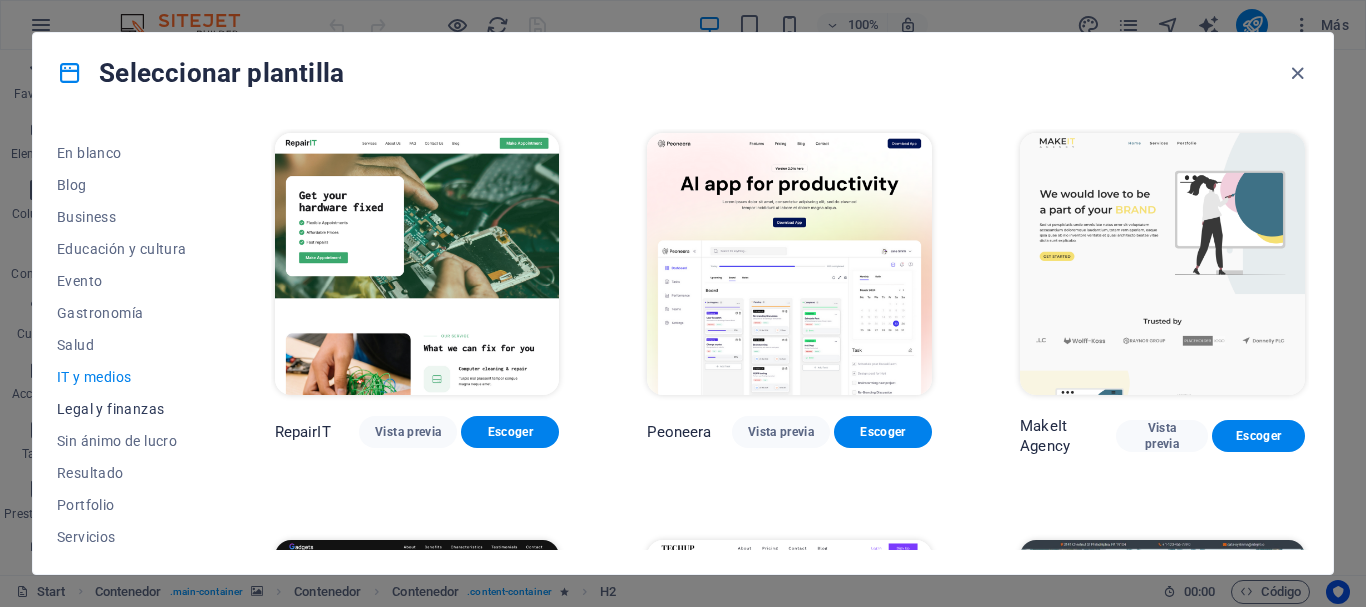 click on "Legal y finanzas" at bounding box center [122, 409] 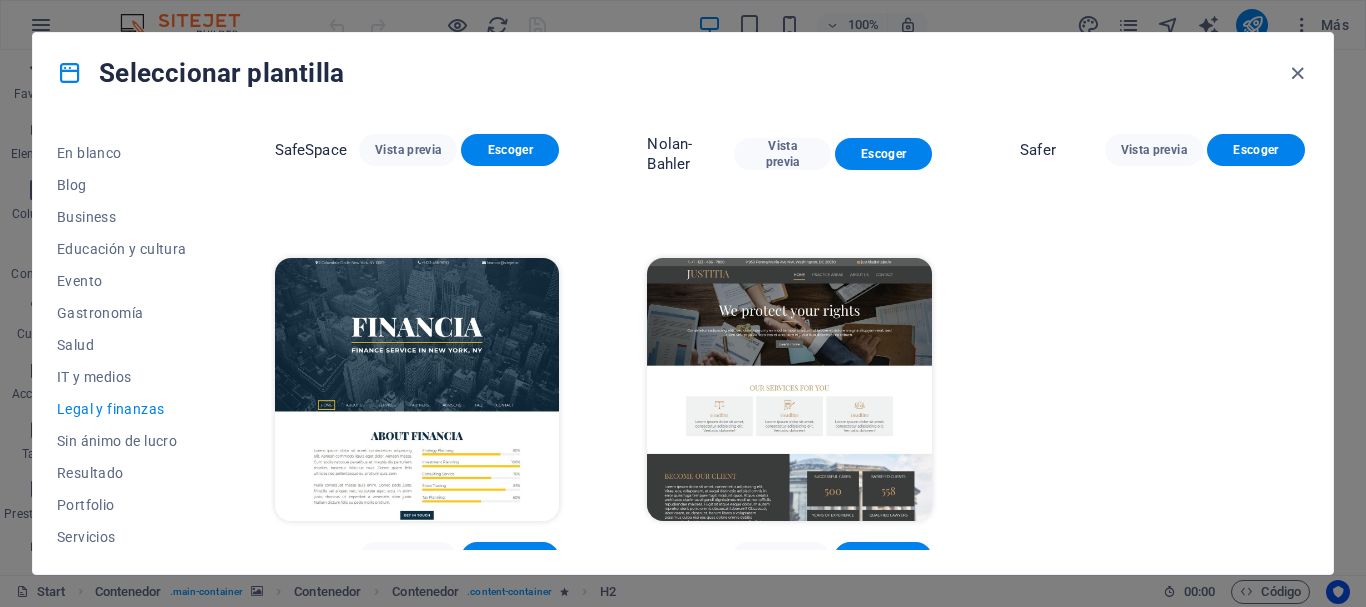 scroll, scrollTop: 301, scrollLeft: 0, axis: vertical 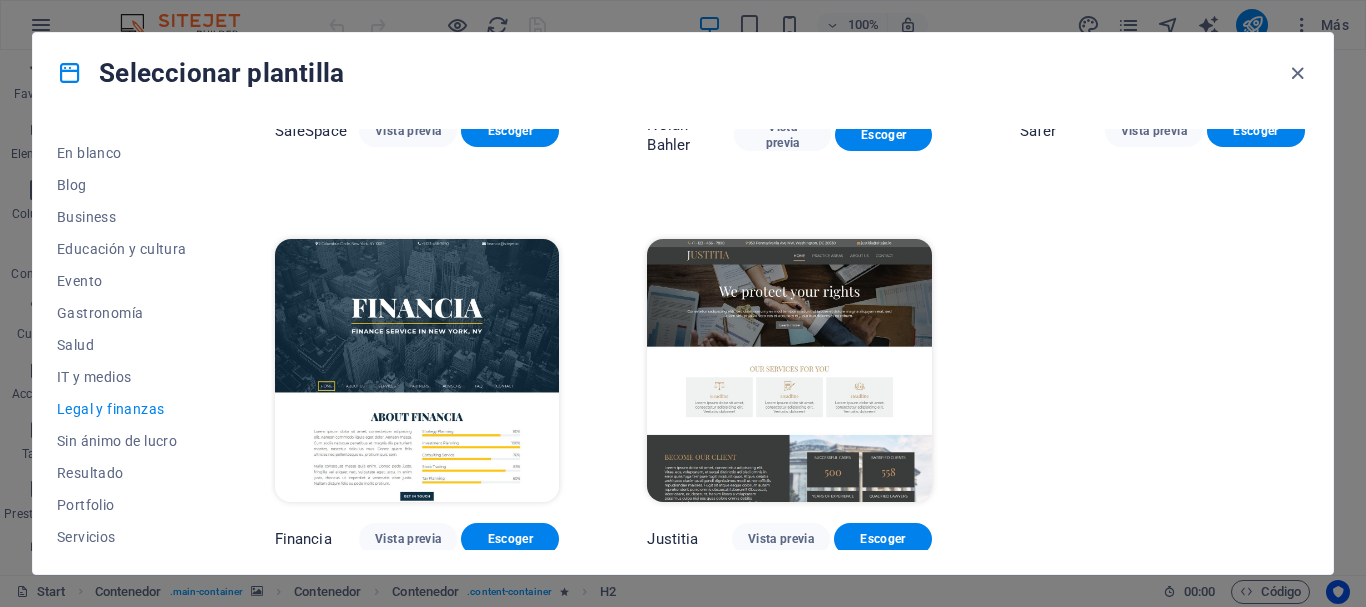 click at bounding box center [789, 370] 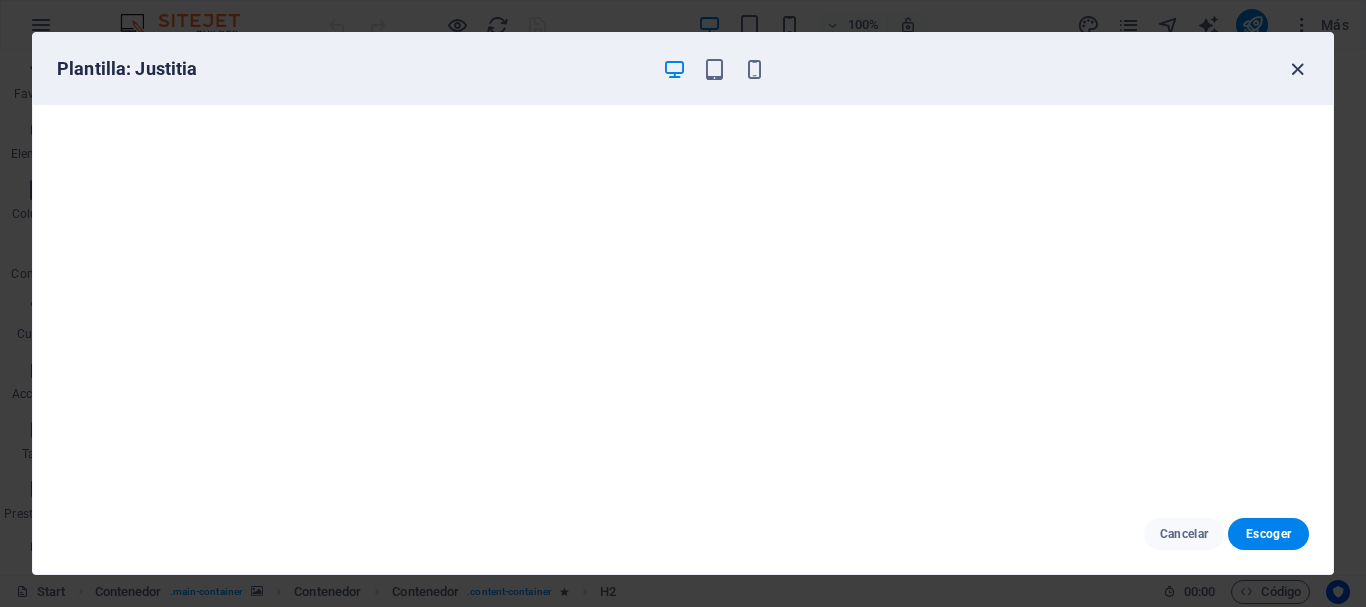 click at bounding box center [1297, 69] 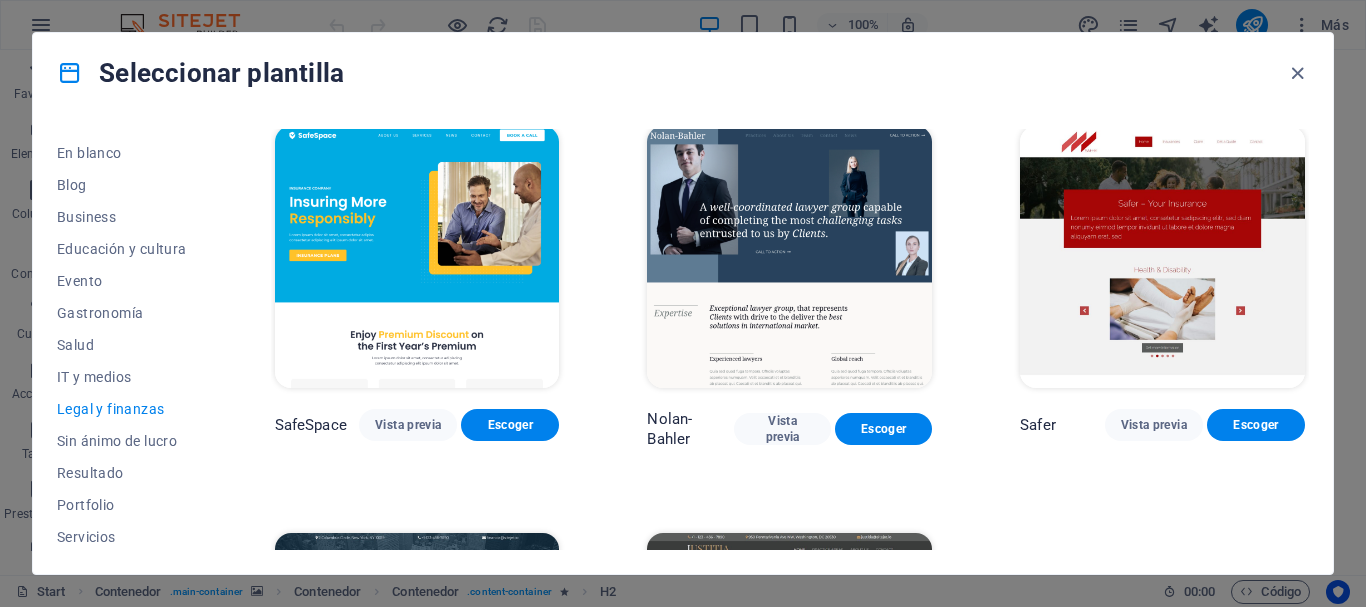 scroll, scrollTop: 0, scrollLeft: 0, axis: both 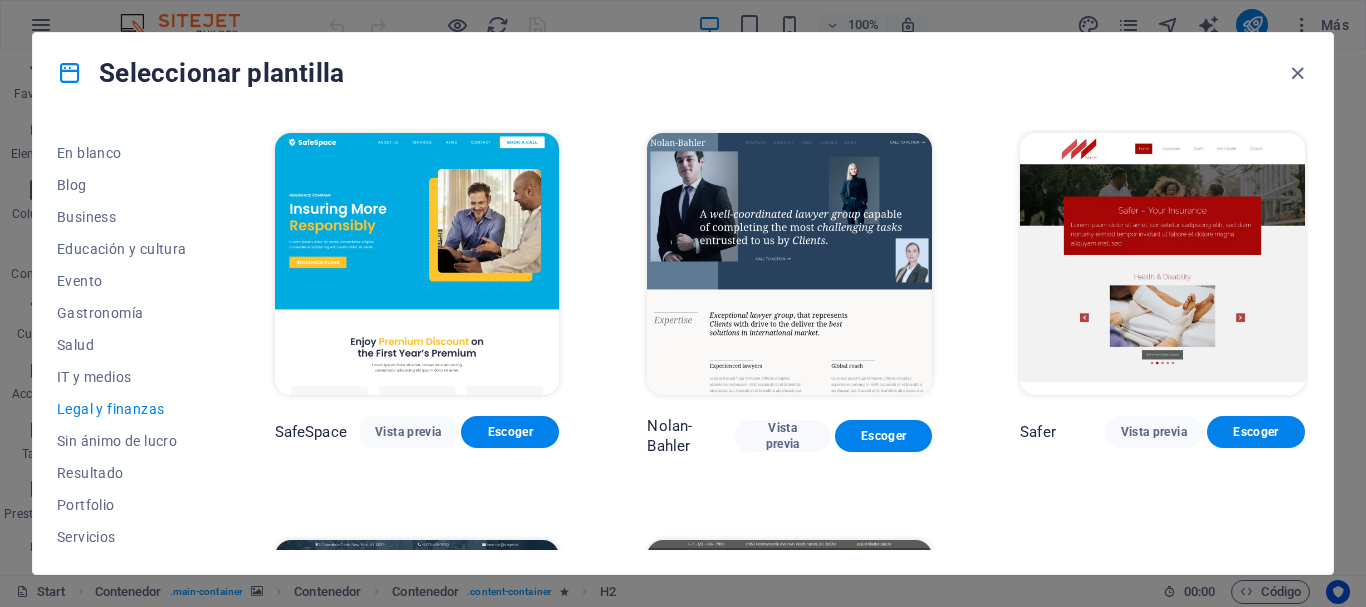 click at bounding box center [1162, 264] 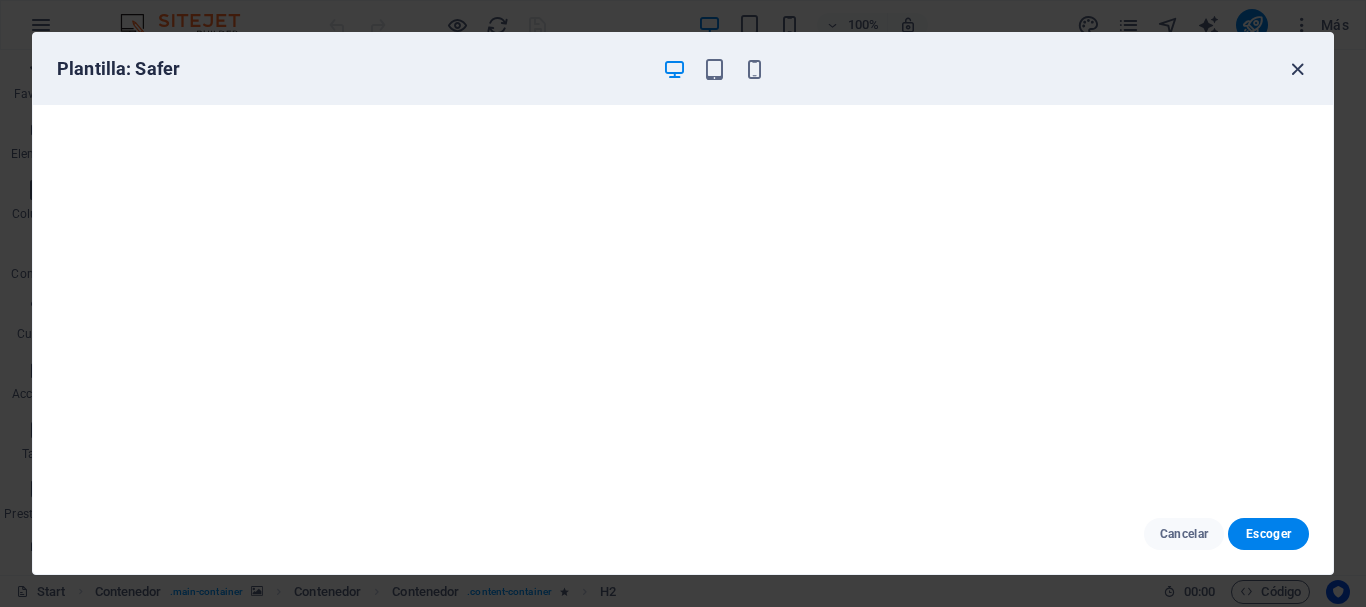 click at bounding box center [1297, 69] 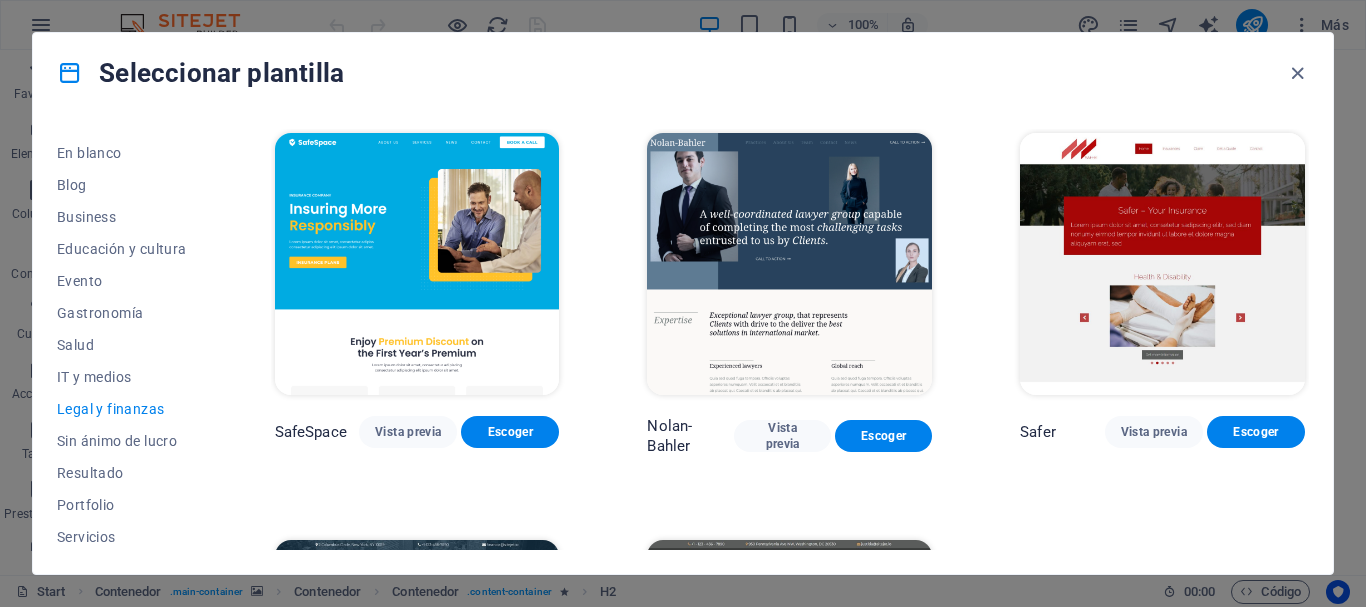 click at bounding box center (1162, 264) 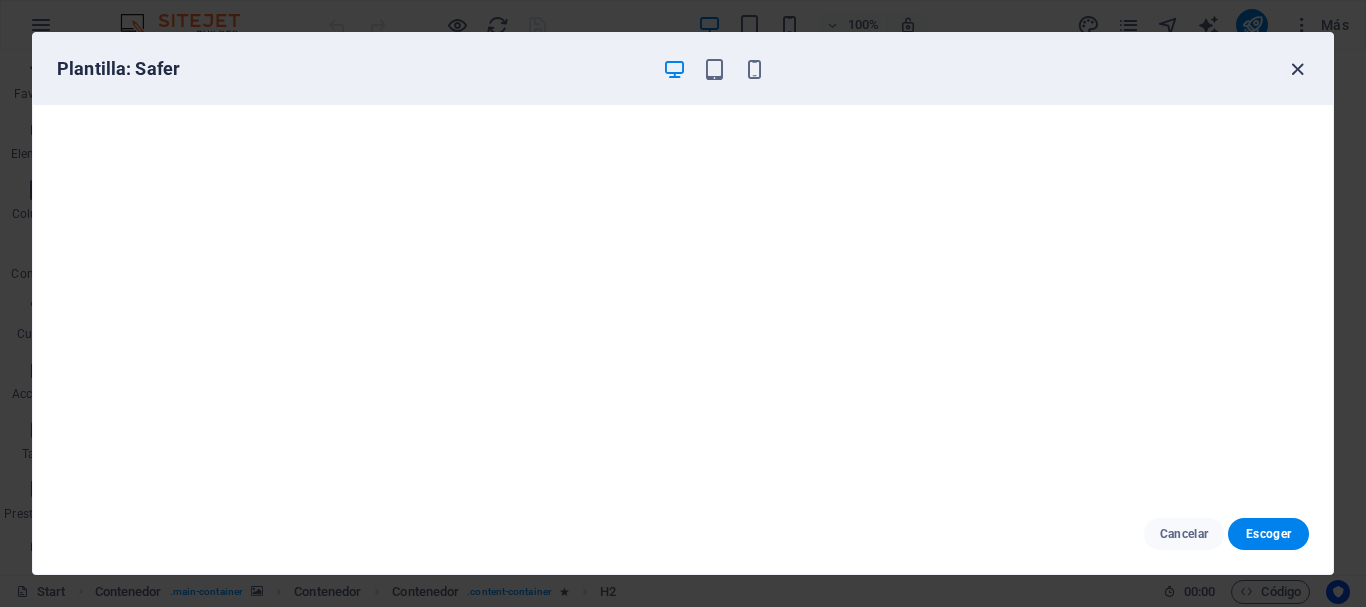 click at bounding box center (1297, 69) 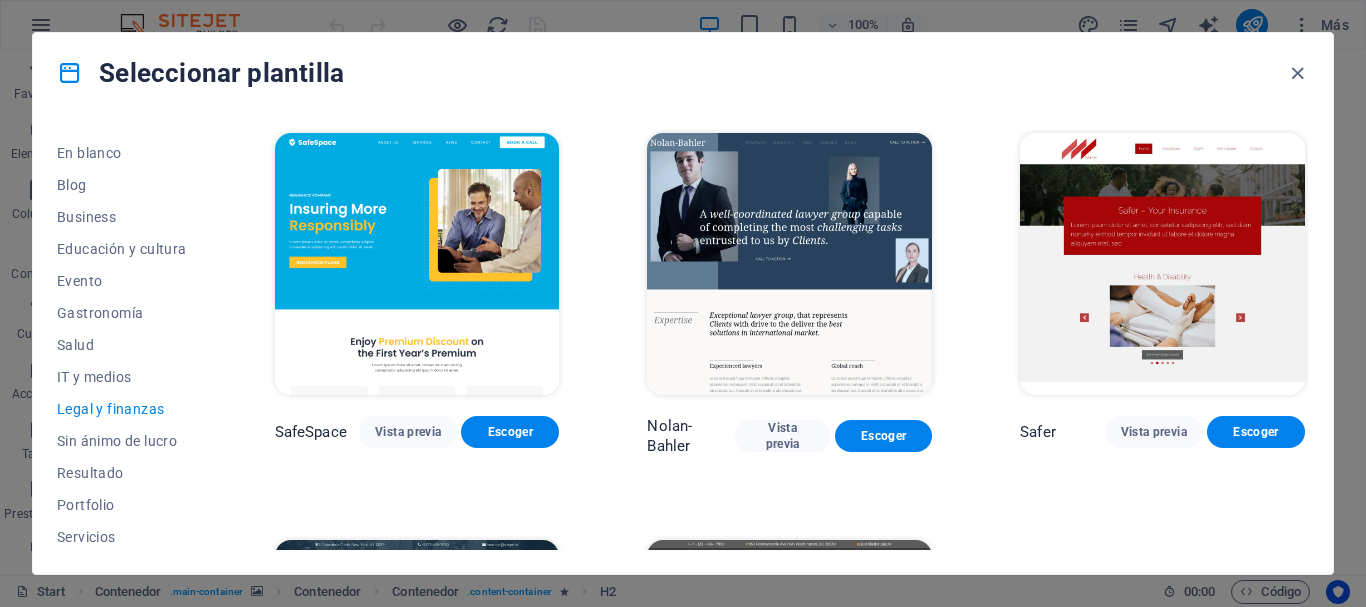 click at bounding box center [417, 264] 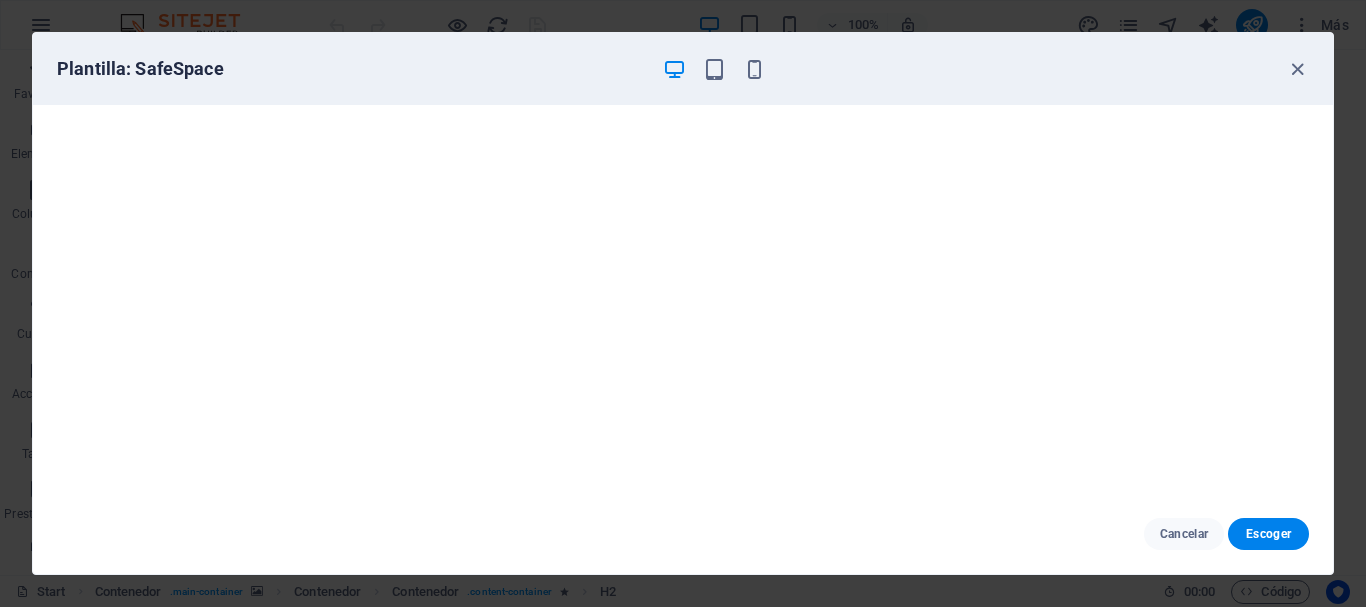 scroll, scrollTop: 5, scrollLeft: 0, axis: vertical 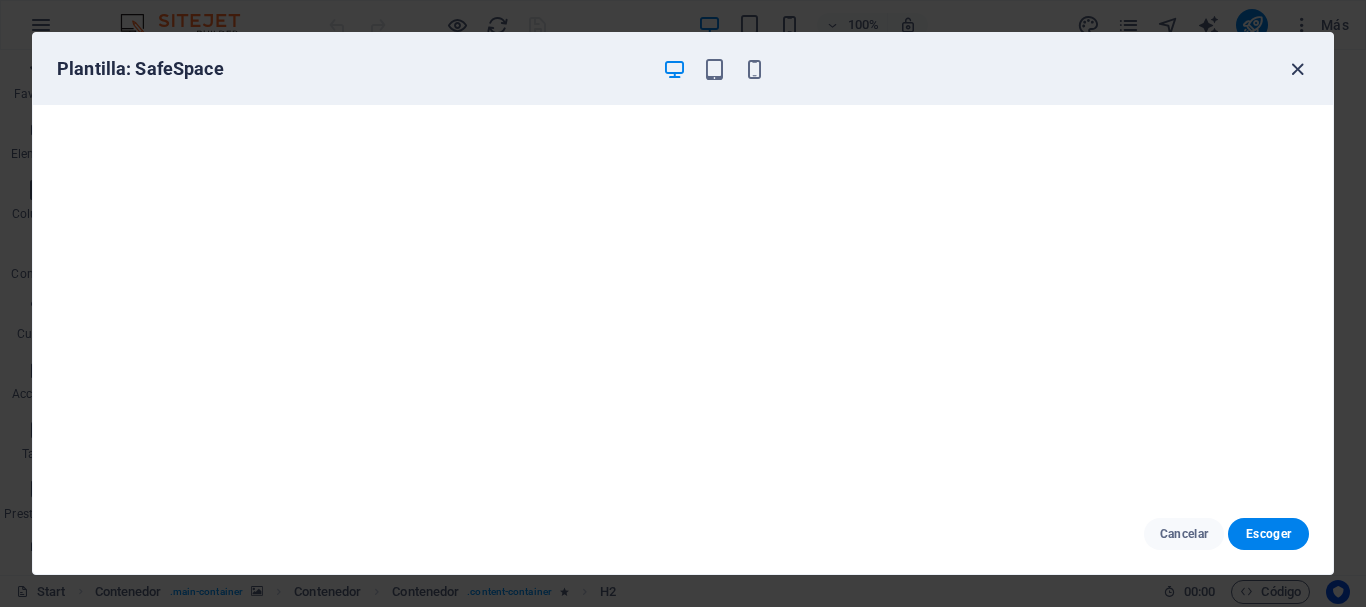 click at bounding box center (1297, 69) 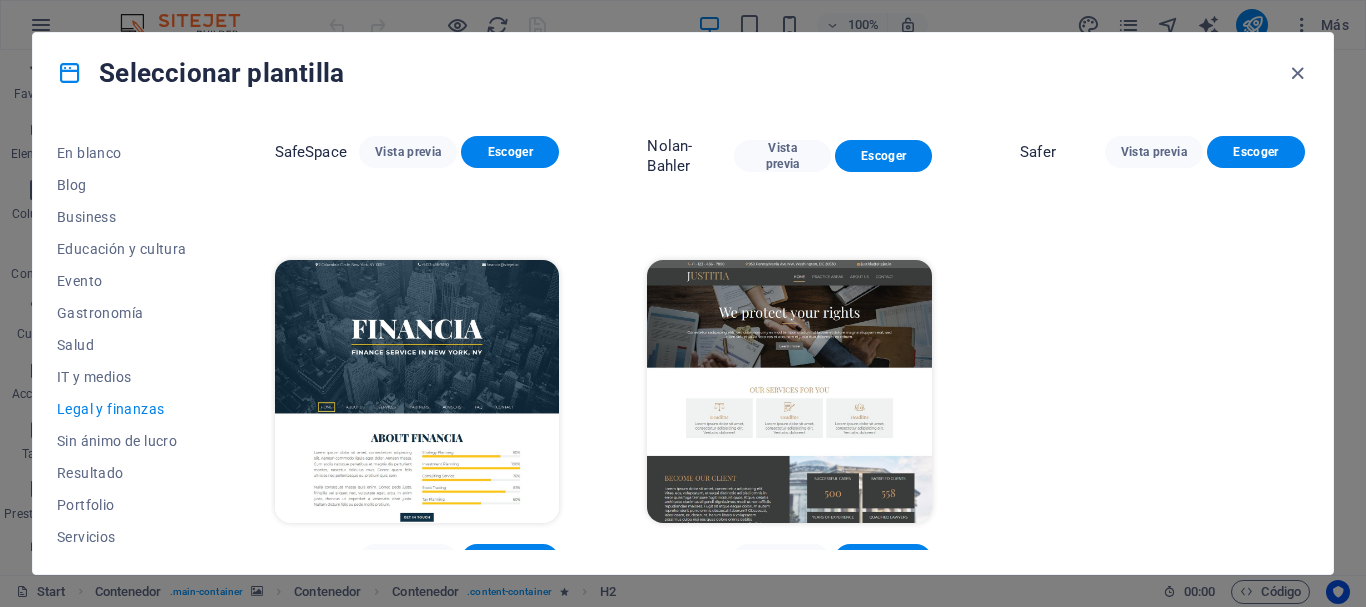 scroll, scrollTop: 282, scrollLeft: 0, axis: vertical 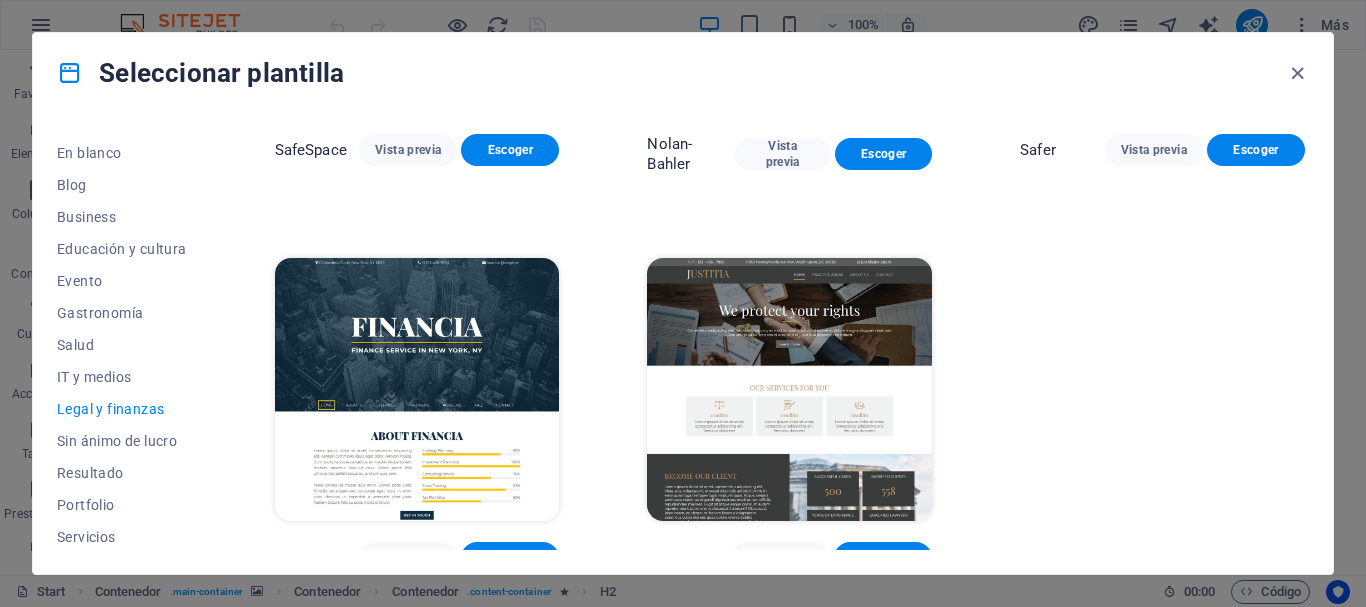 click at bounding box center (417, 389) 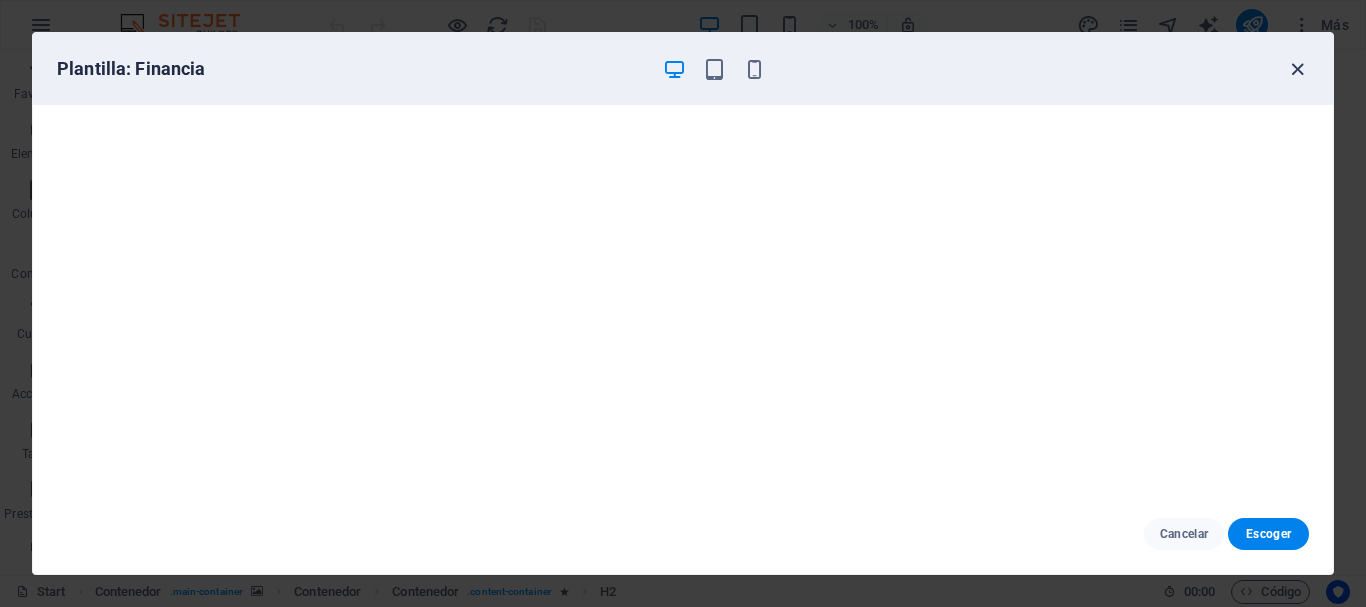 click at bounding box center [1297, 69] 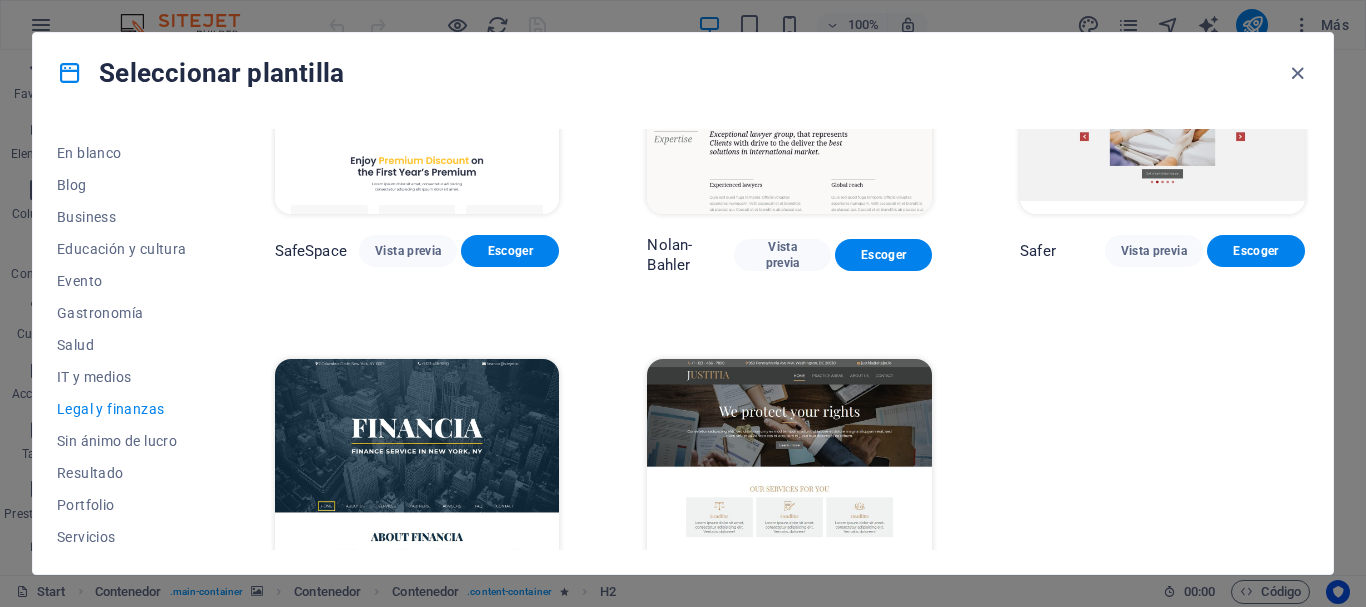 scroll, scrollTop: 0, scrollLeft: 0, axis: both 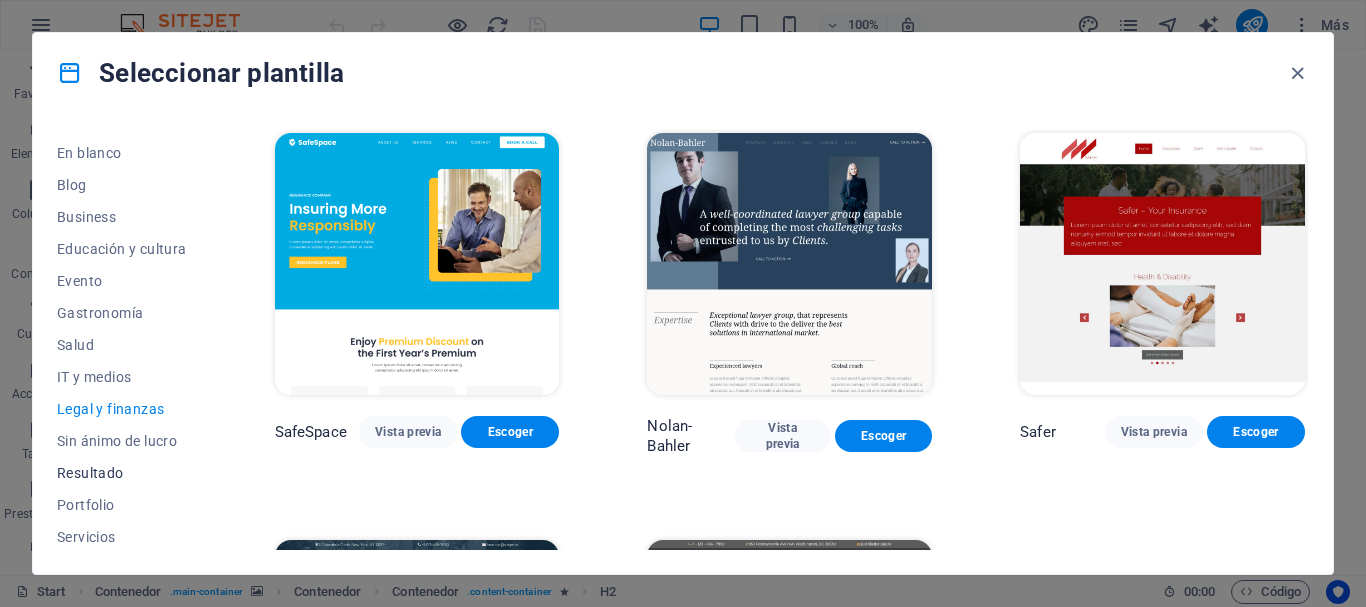 click on "Resultado" at bounding box center [122, 473] 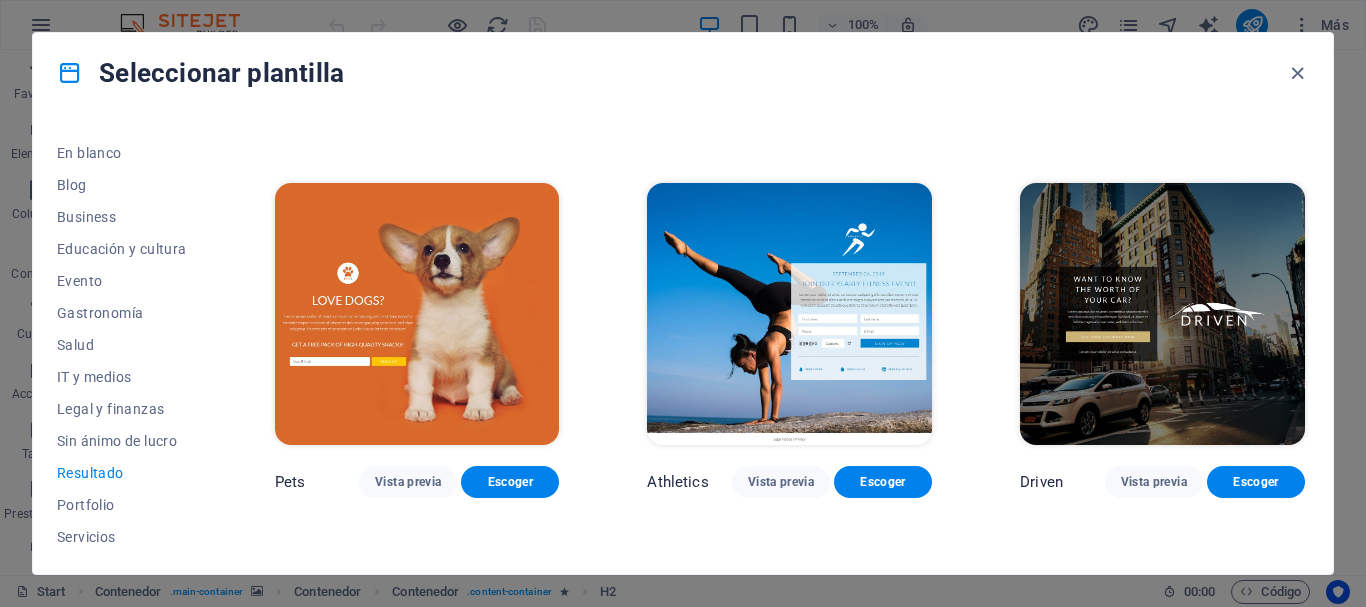 scroll, scrollTop: 755, scrollLeft: 0, axis: vertical 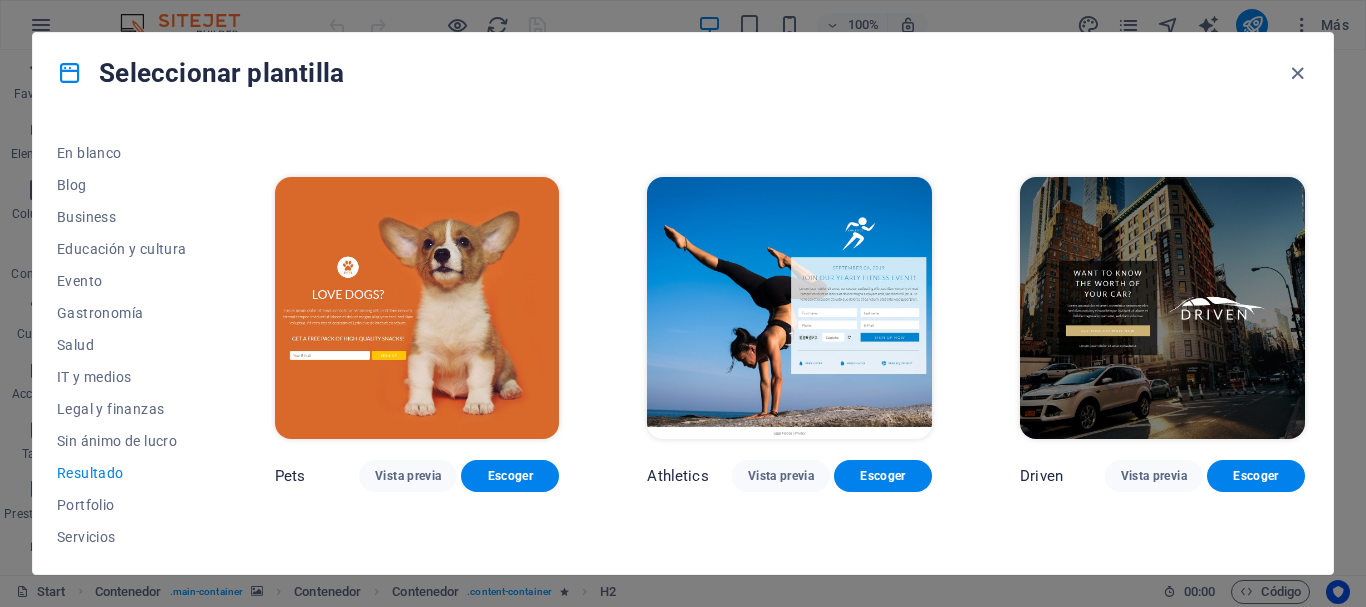 click at bounding box center [1162, 308] 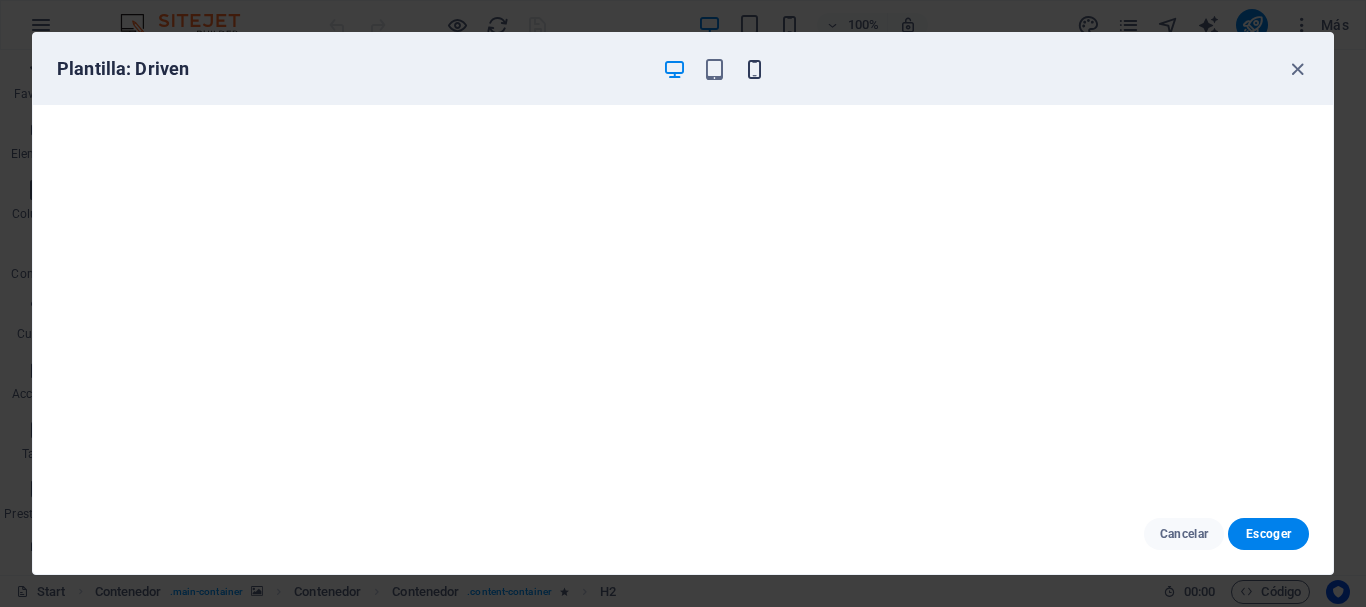 click at bounding box center [754, 69] 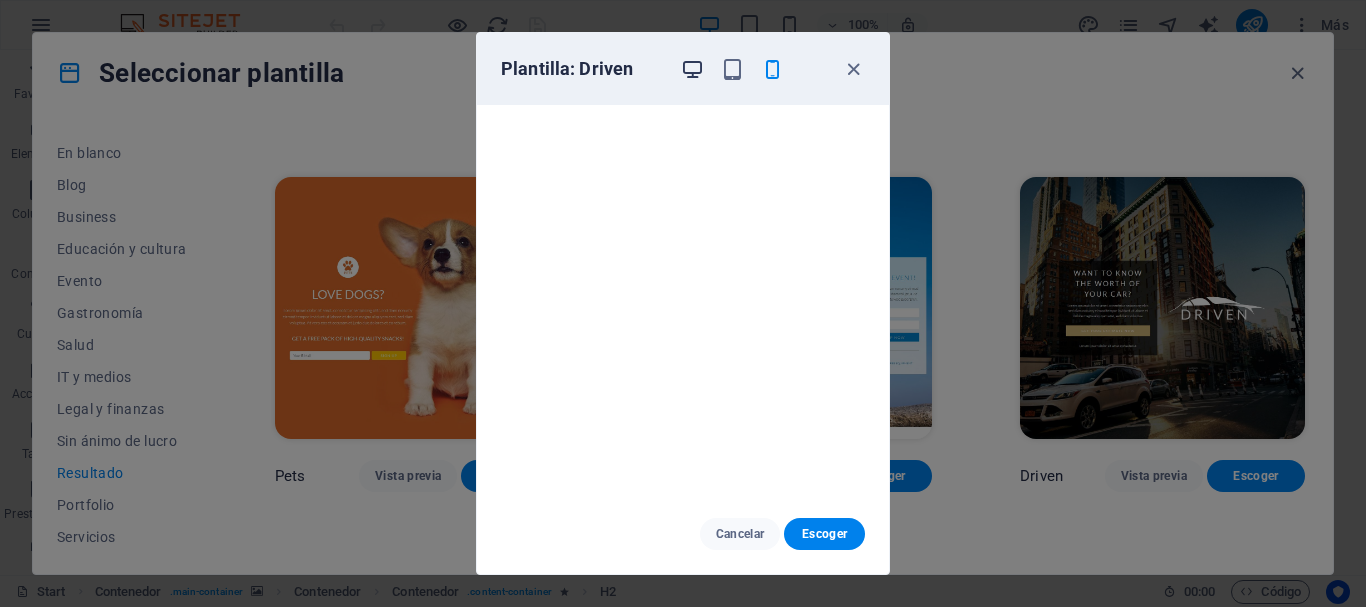 click at bounding box center [692, 69] 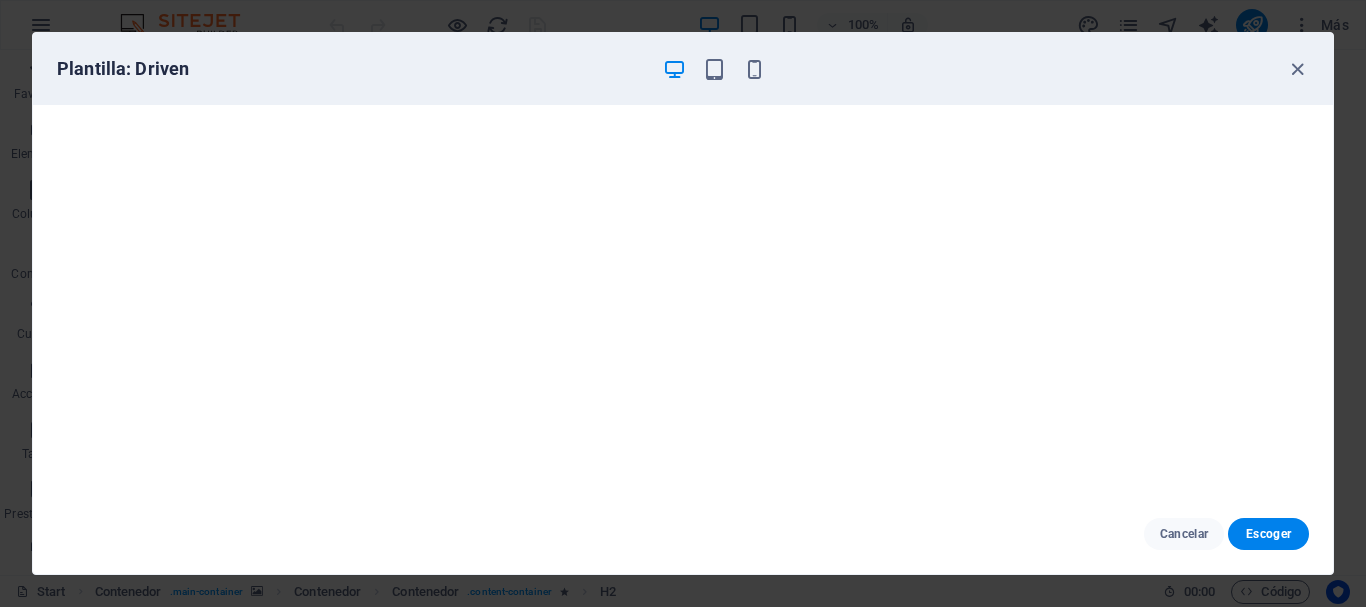 scroll, scrollTop: 0, scrollLeft: 0, axis: both 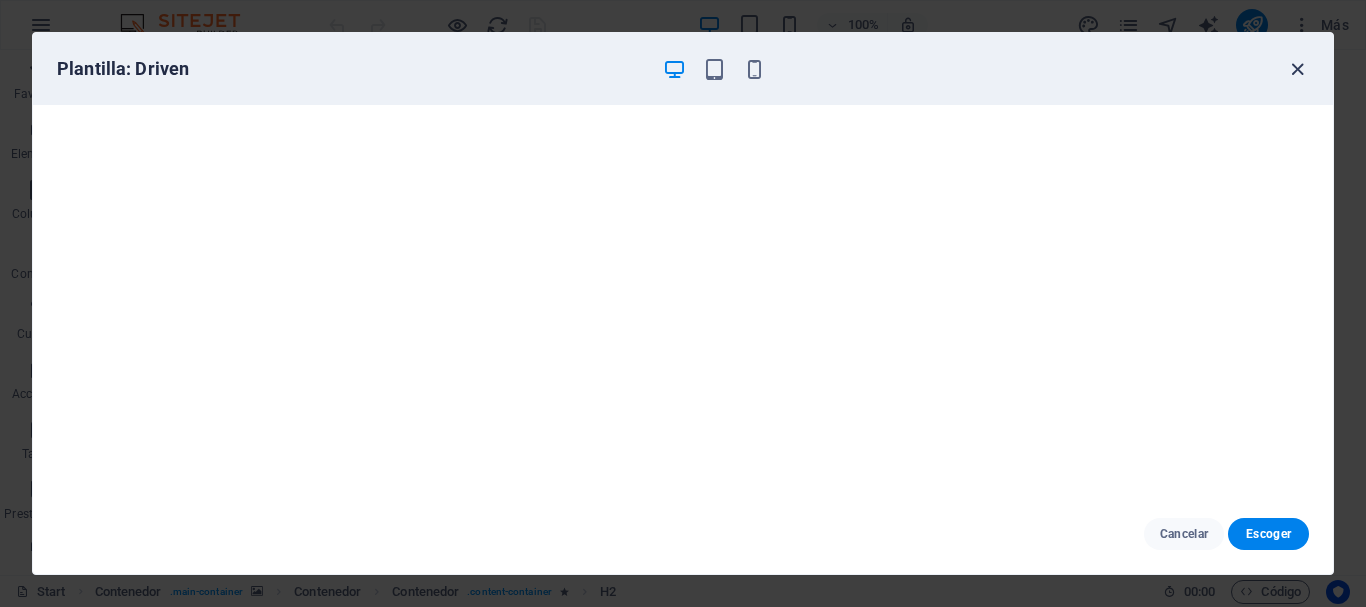 click at bounding box center [1297, 69] 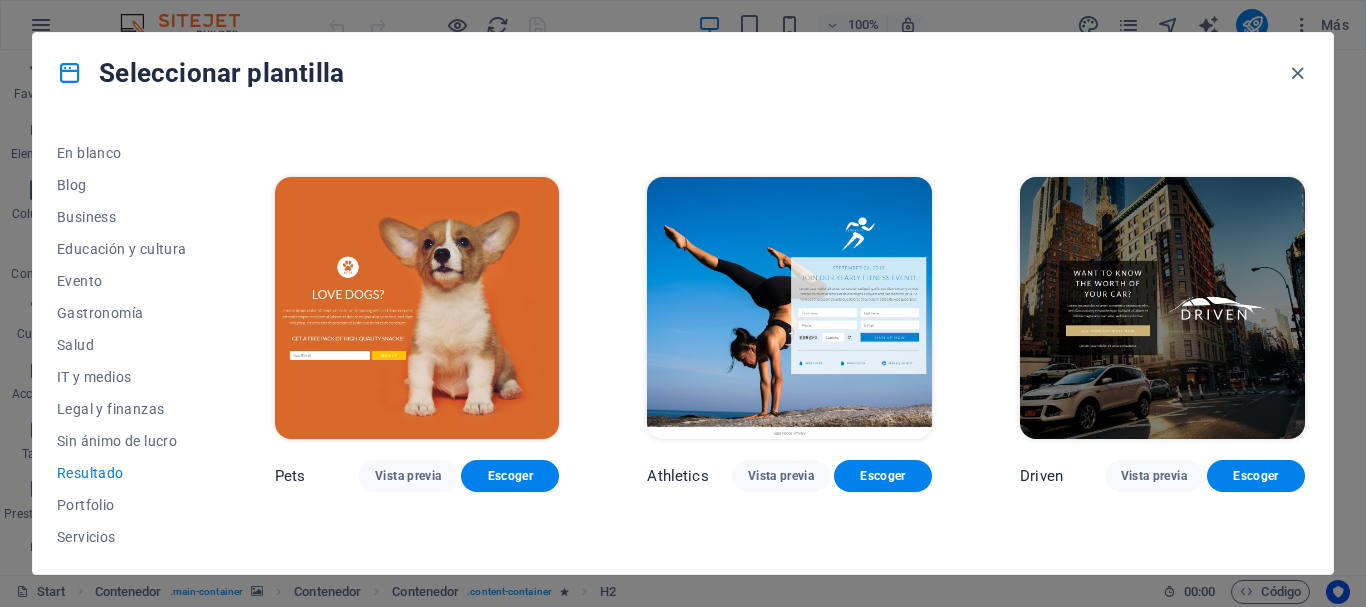 click at bounding box center [789, 308] 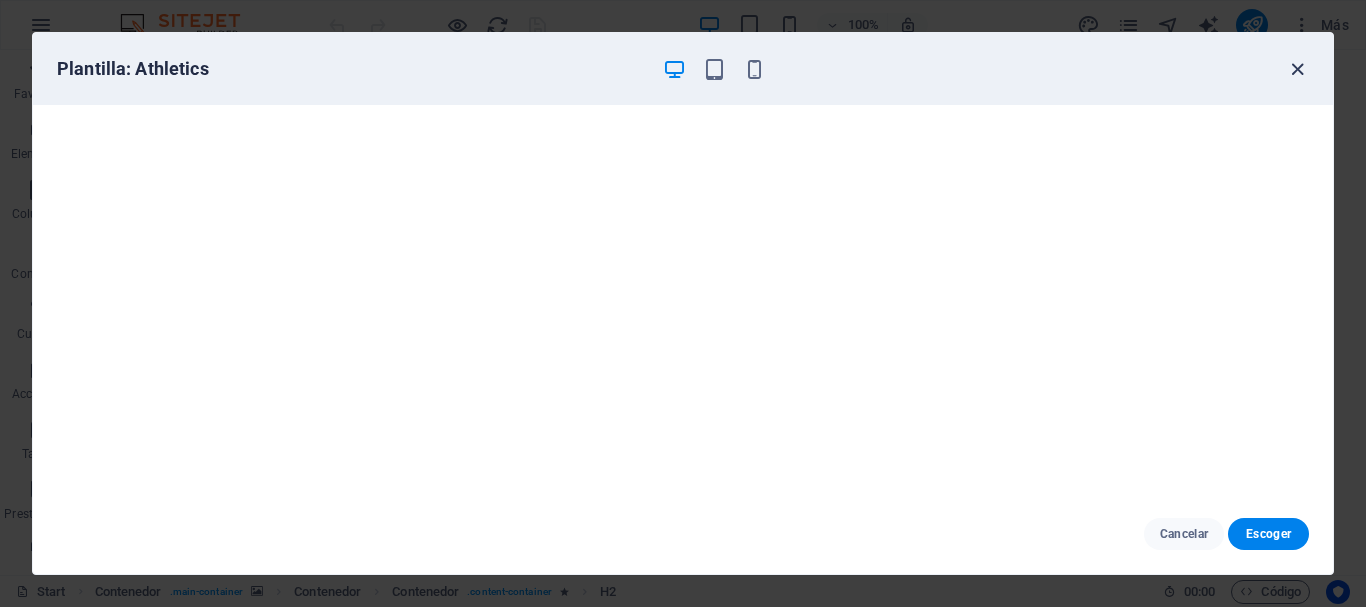 click at bounding box center [1297, 69] 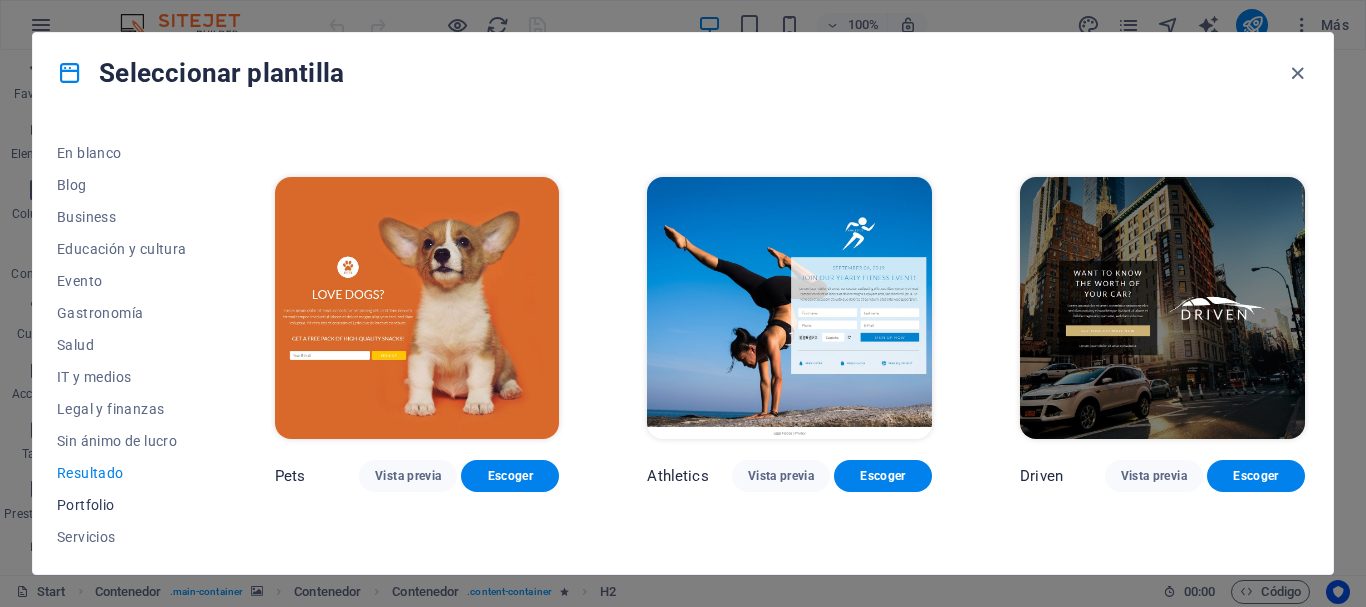 click on "Portfolio" at bounding box center [122, 505] 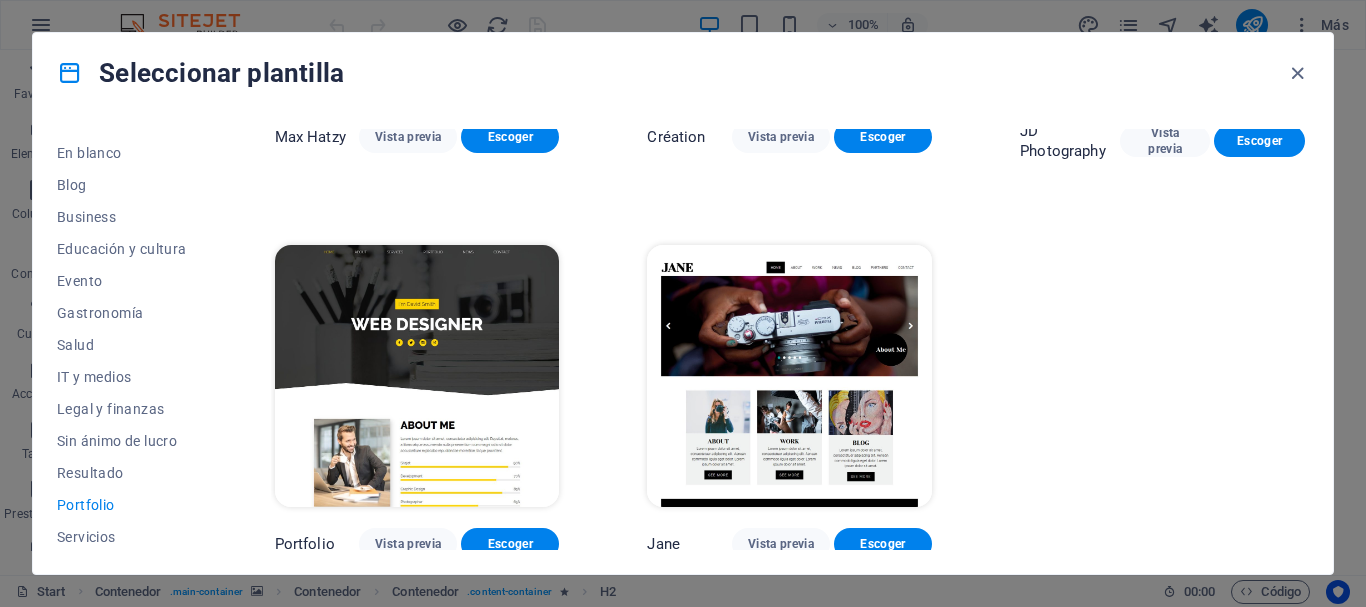 scroll, scrollTop: 707, scrollLeft: 0, axis: vertical 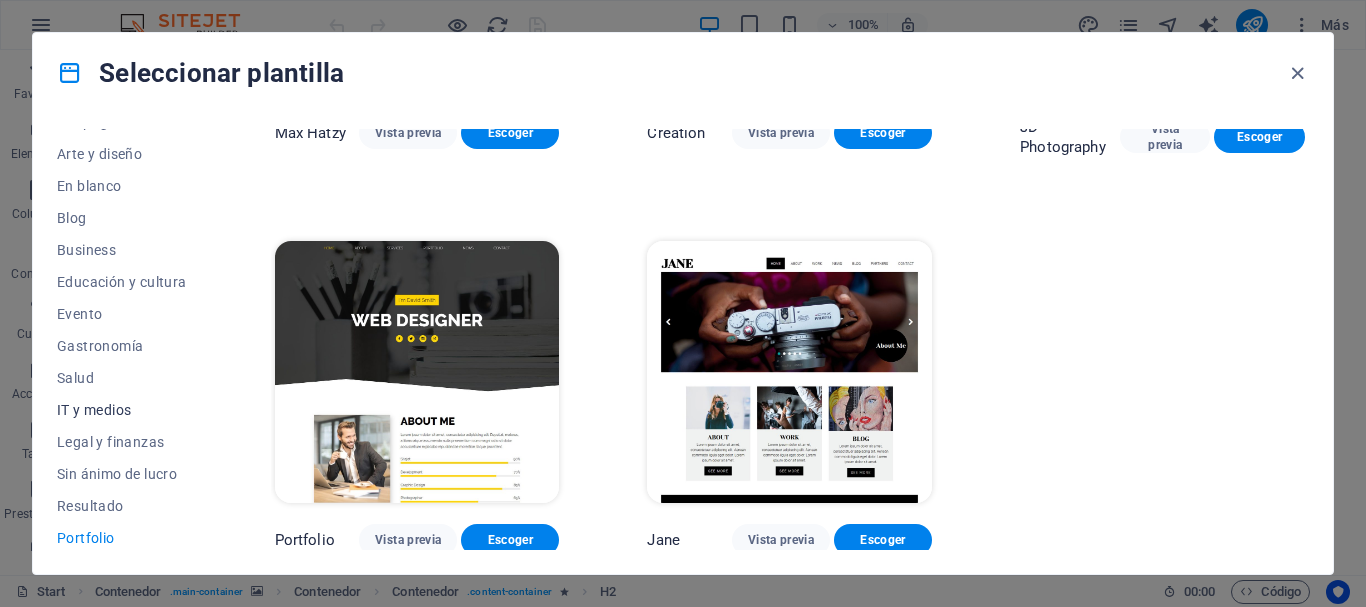 click on "IT y medios" at bounding box center (122, 410) 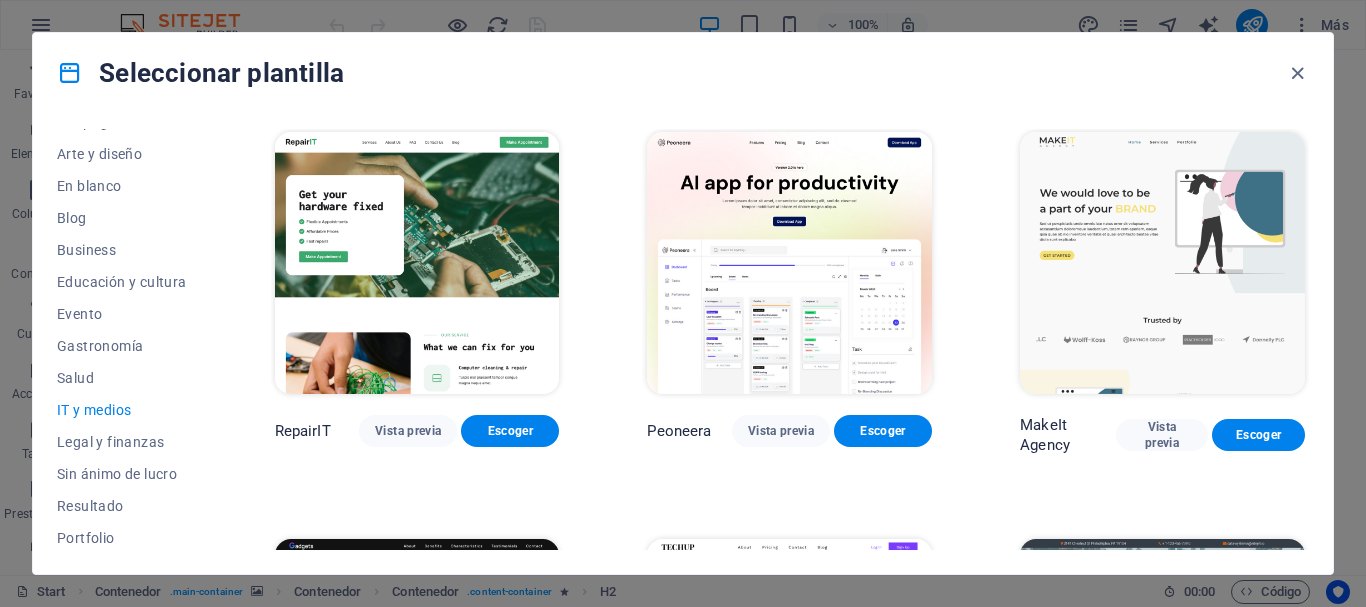 scroll, scrollTop: 0, scrollLeft: 0, axis: both 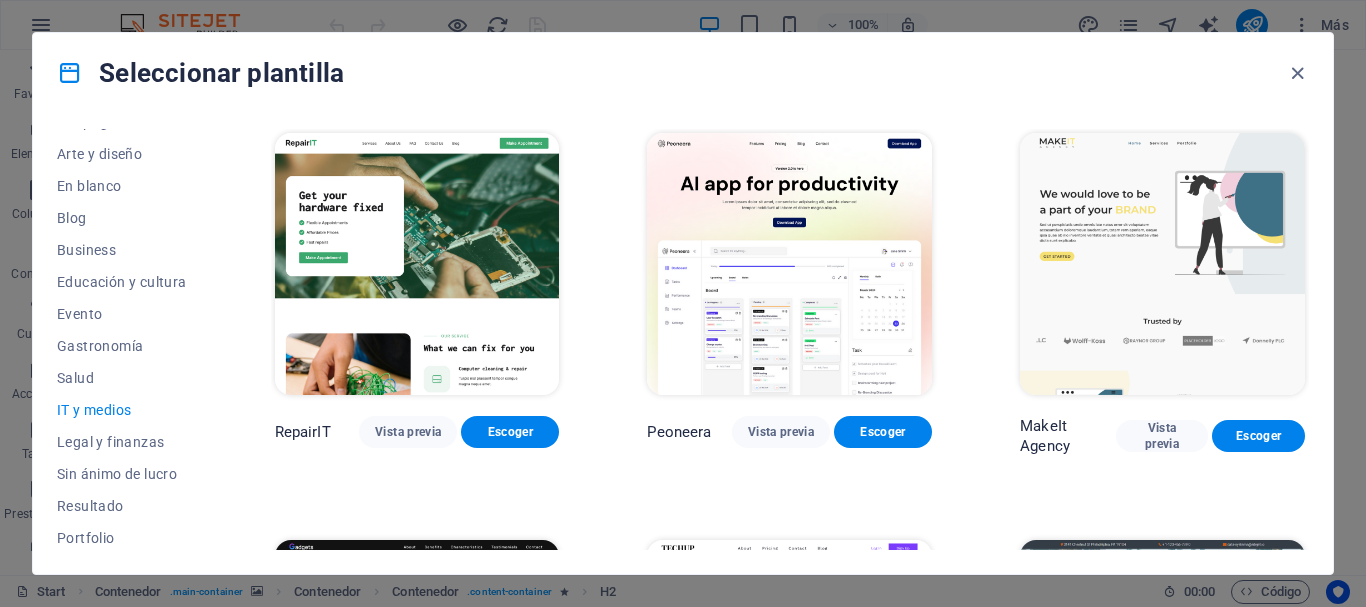 click at bounding box center (417, 264) 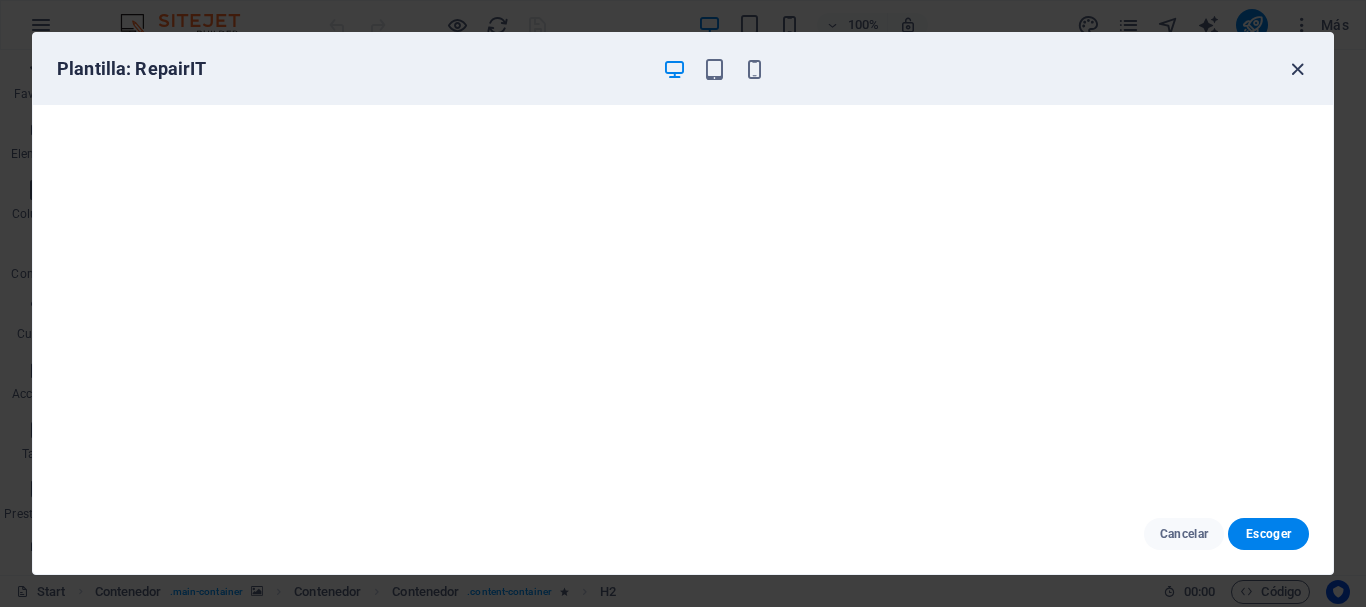 click at bounding box center (1297, 69) 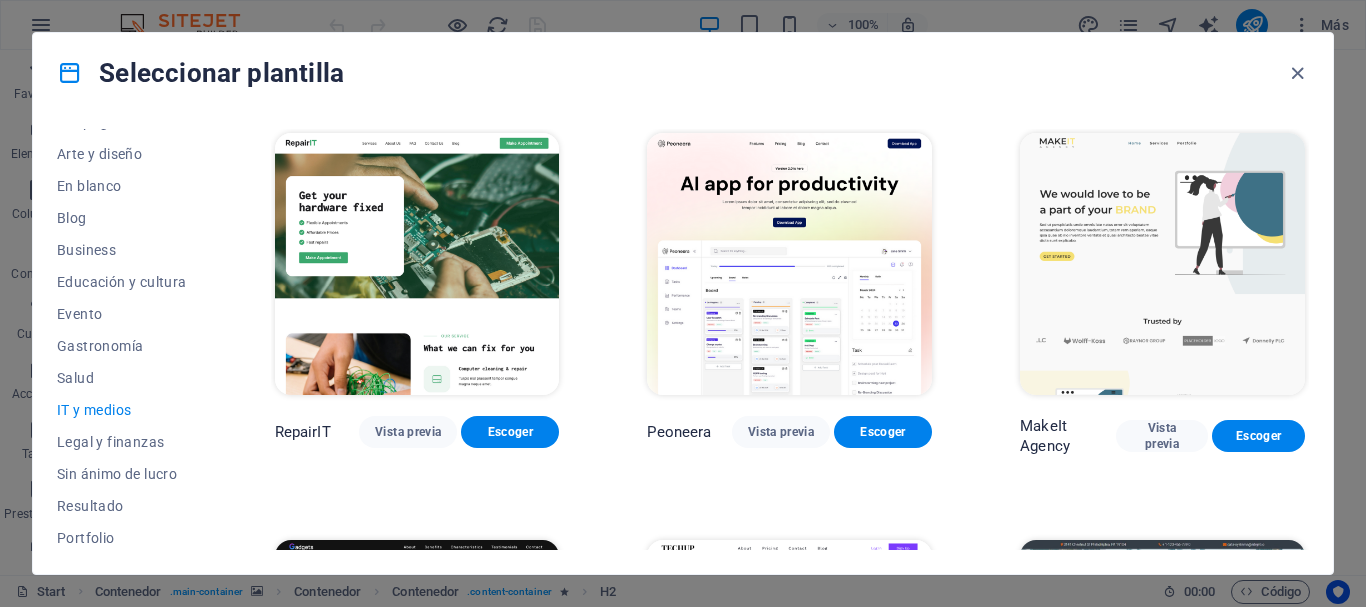 click at bounding box center [789, 264] 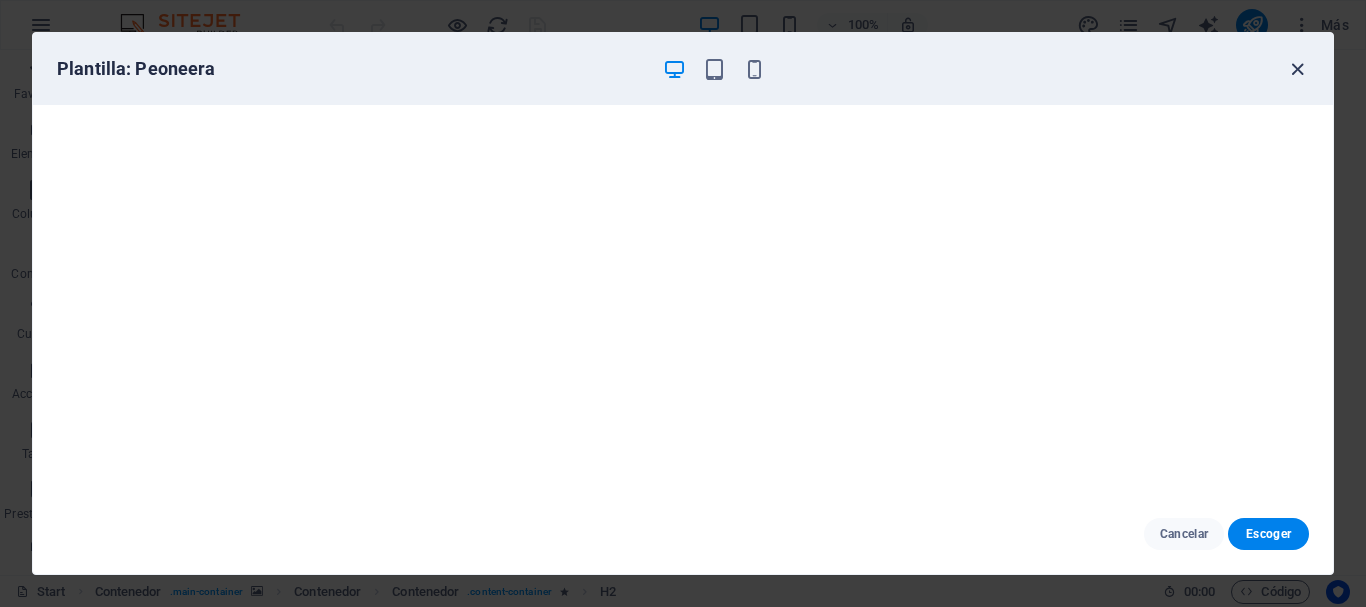 click at bounding box center (1297, 69) 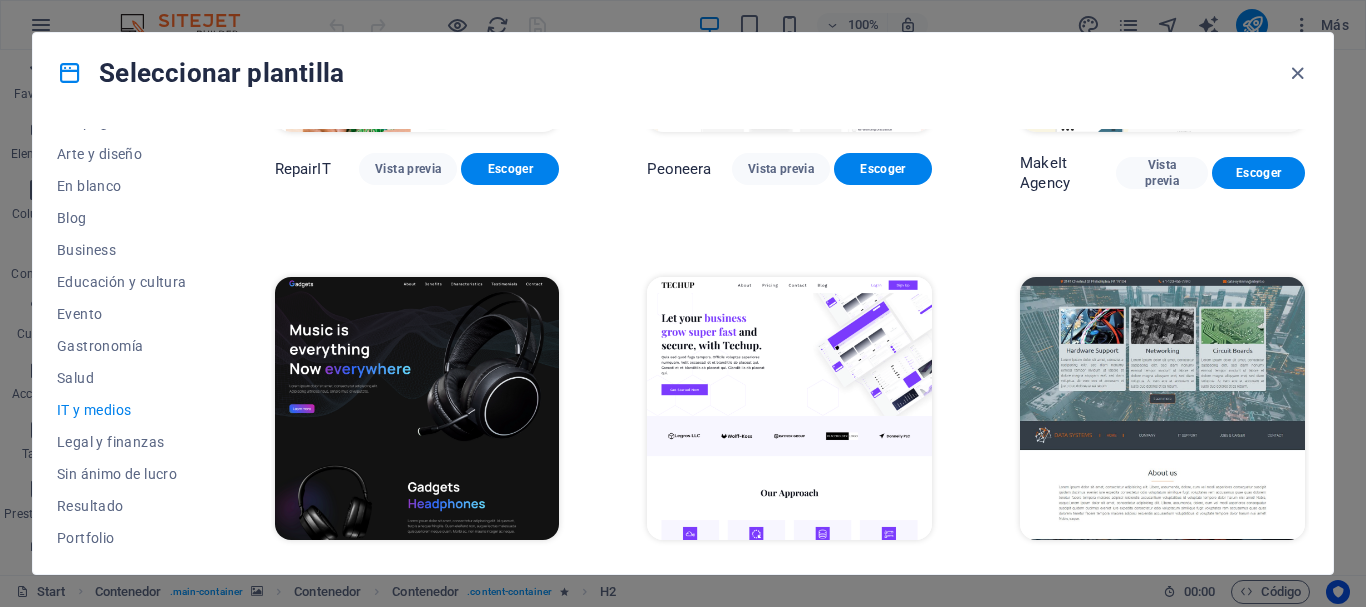 scroll, scrollTop: 297, scrollLeft: 0, axis: vertical 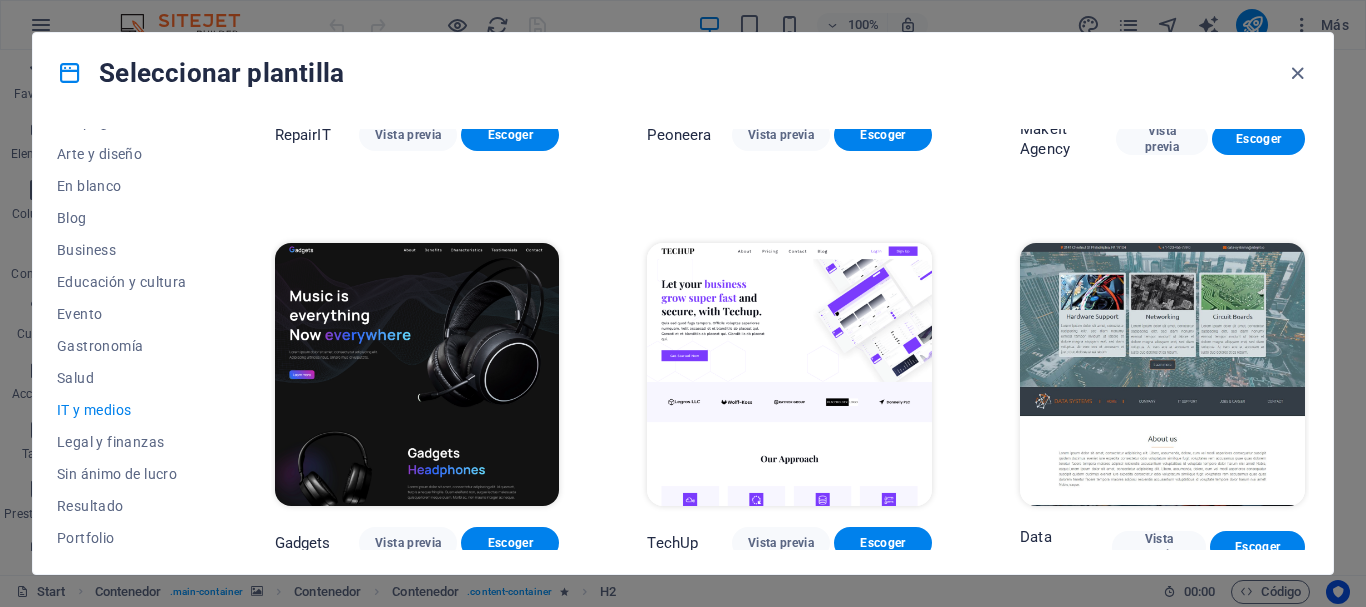 click at bounding box center (417, 374) 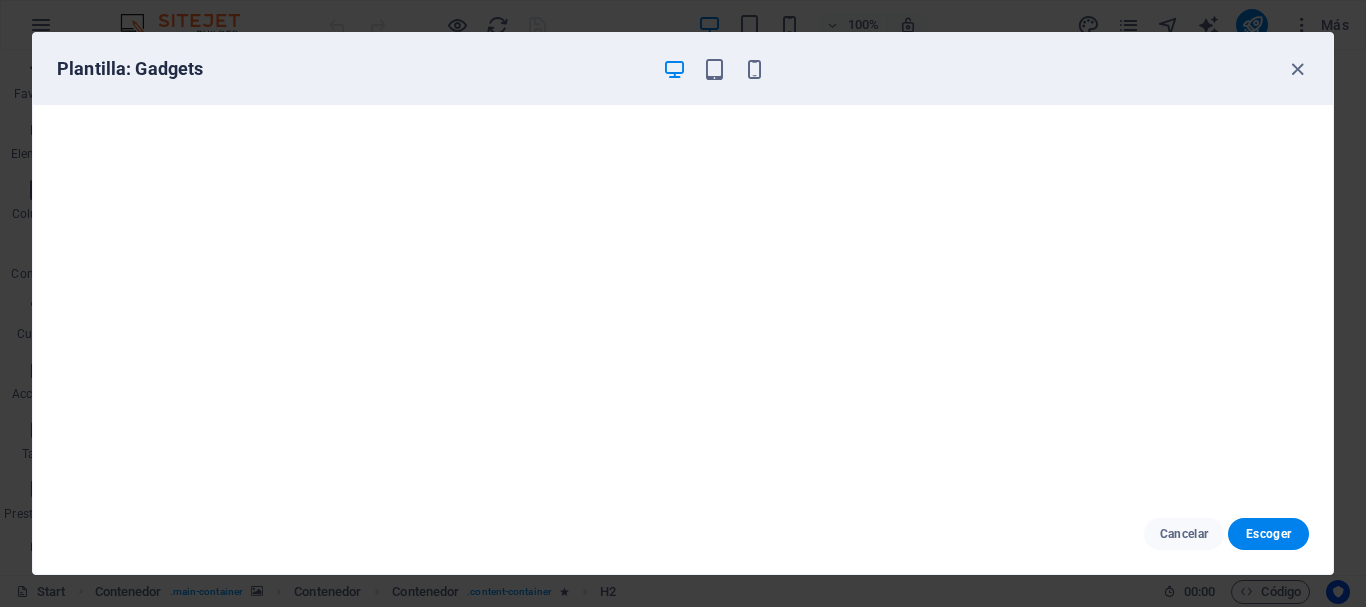 click on "Cancelar Escoger" at bounding box center (683, 534) 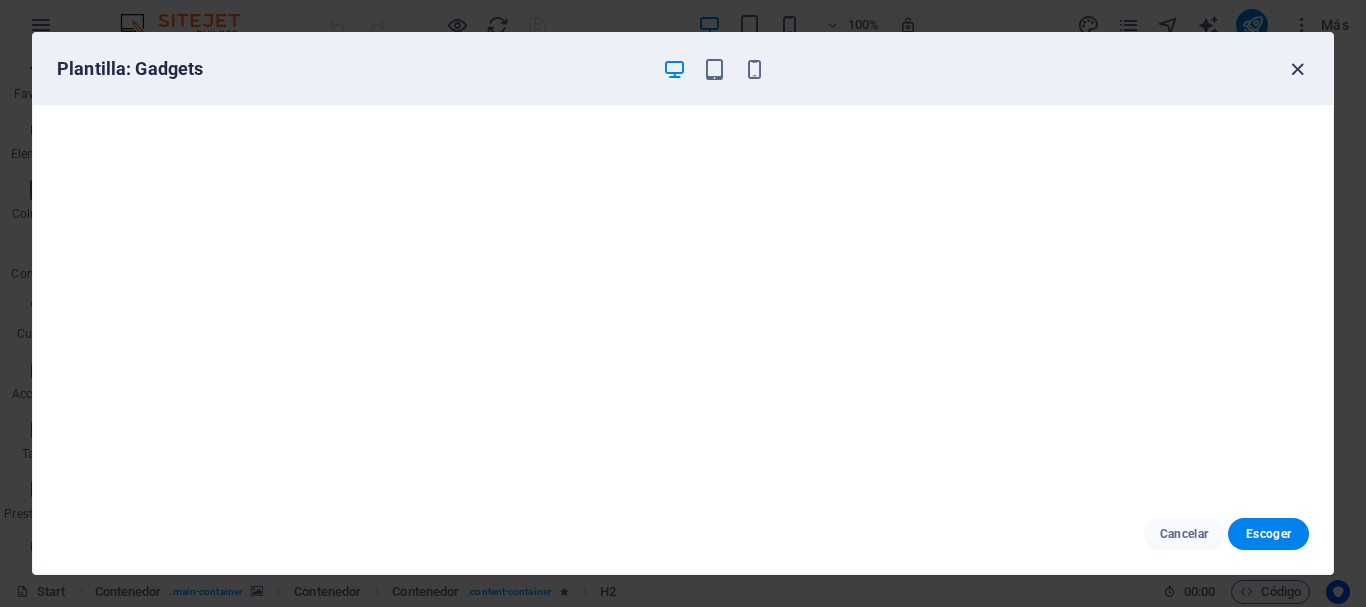 click at bounding box center (1297, 69) 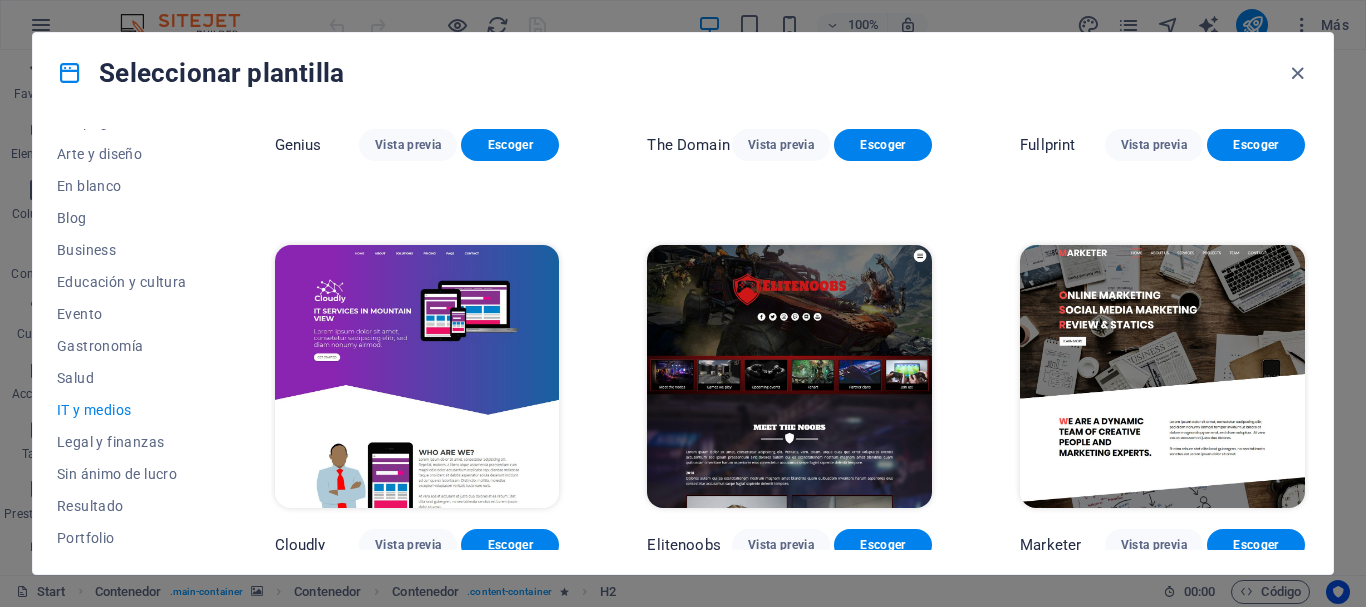 scroll, scrollTop: 1112, scrollLeft: 0, axis: vertical 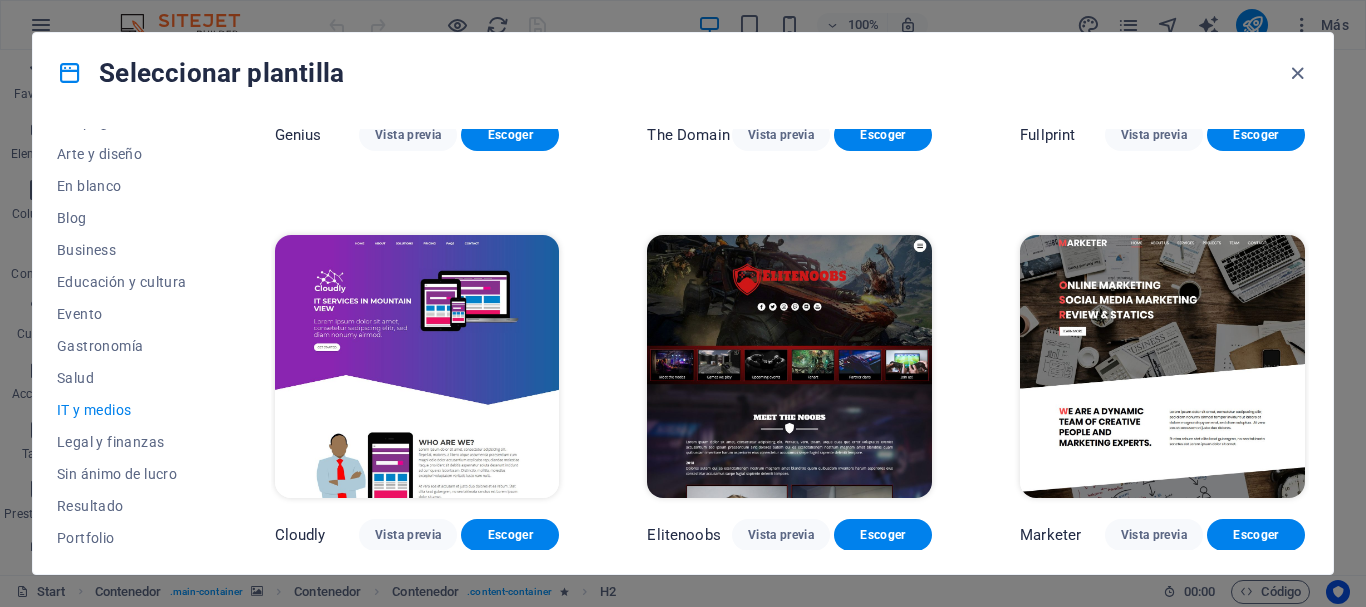 click at bounding box center [1162, 366] 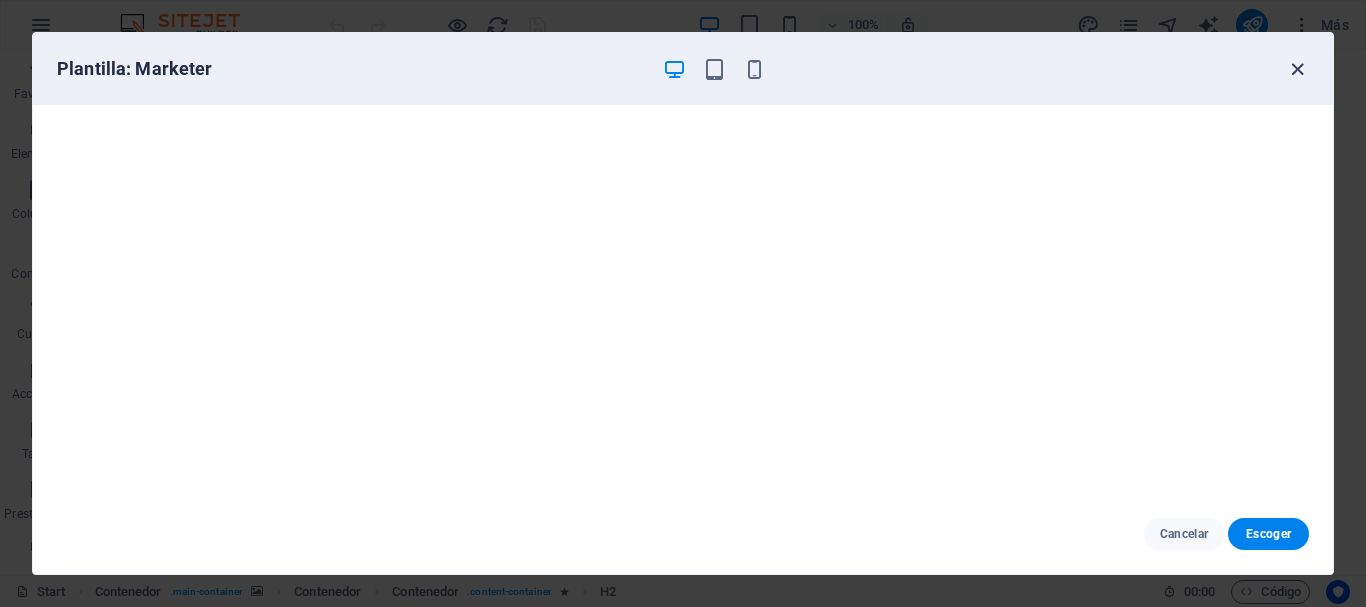 click at bounding box center (1297, 69) 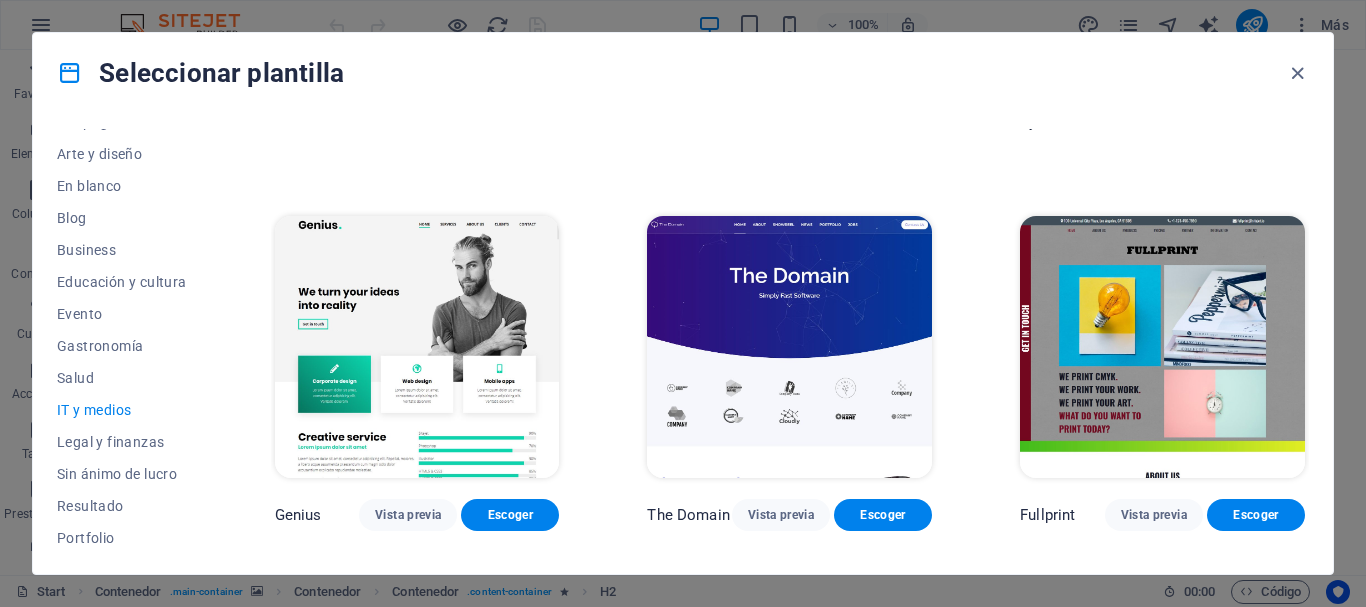 scroll, scrollTop: 722, scrollLeft: 0, axis: vertical 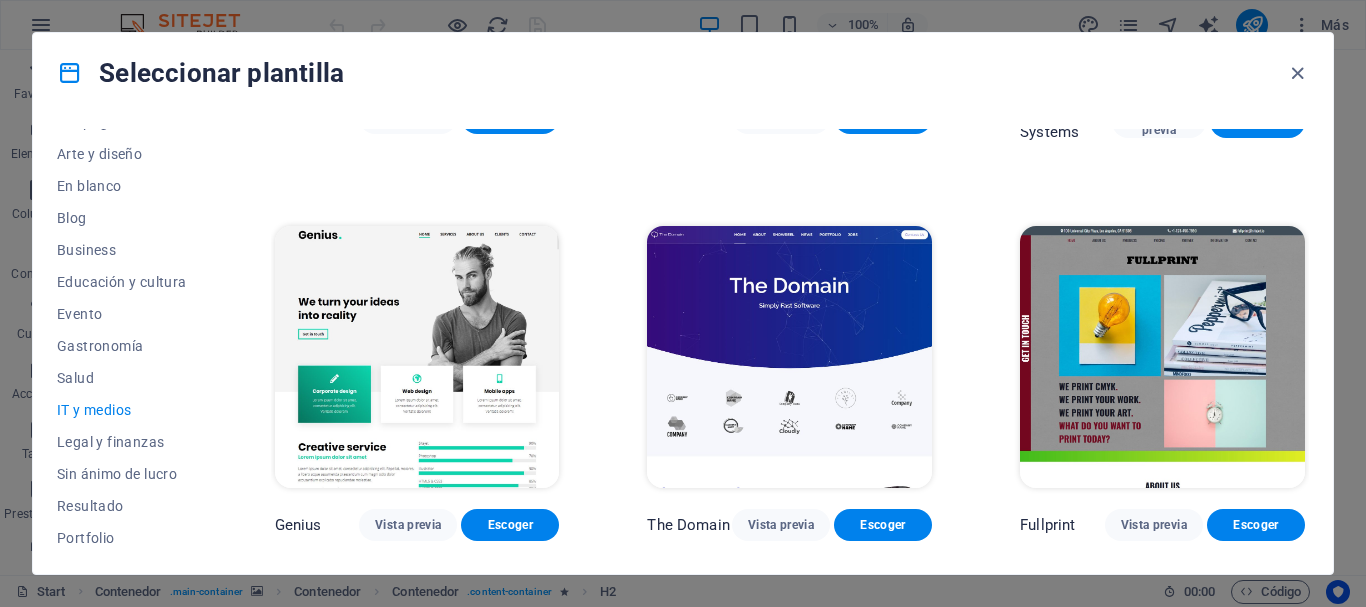 click at bounding box center (1162, 357) 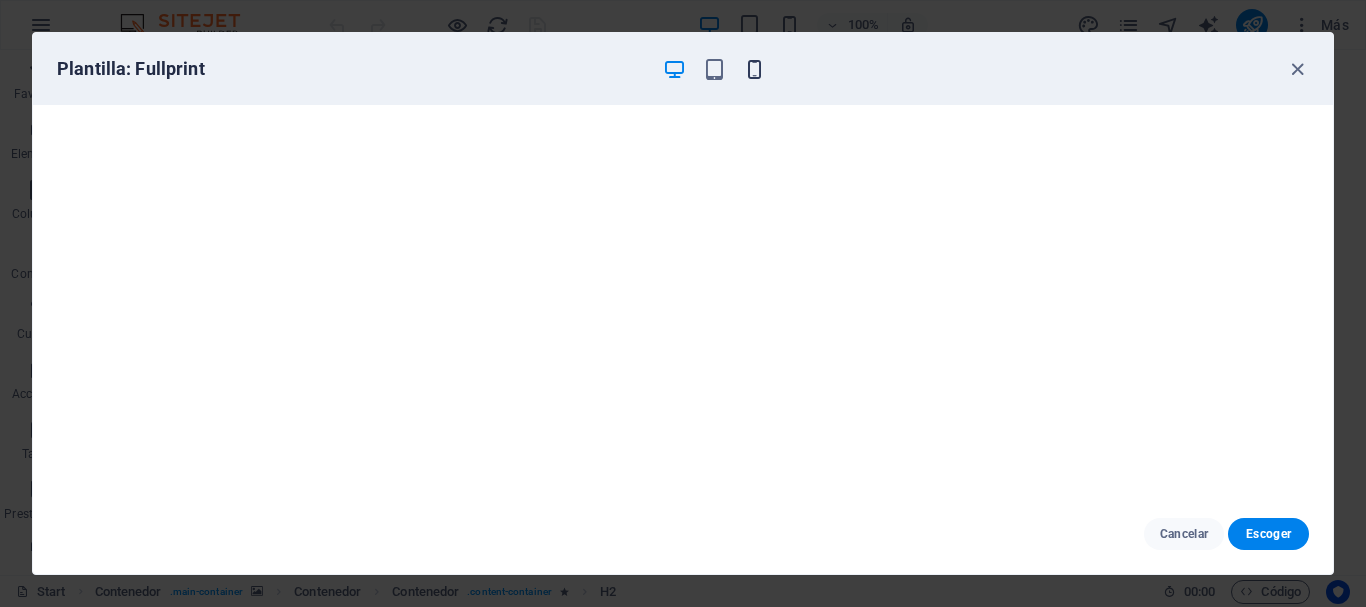 click at bounding box center (754, 69) 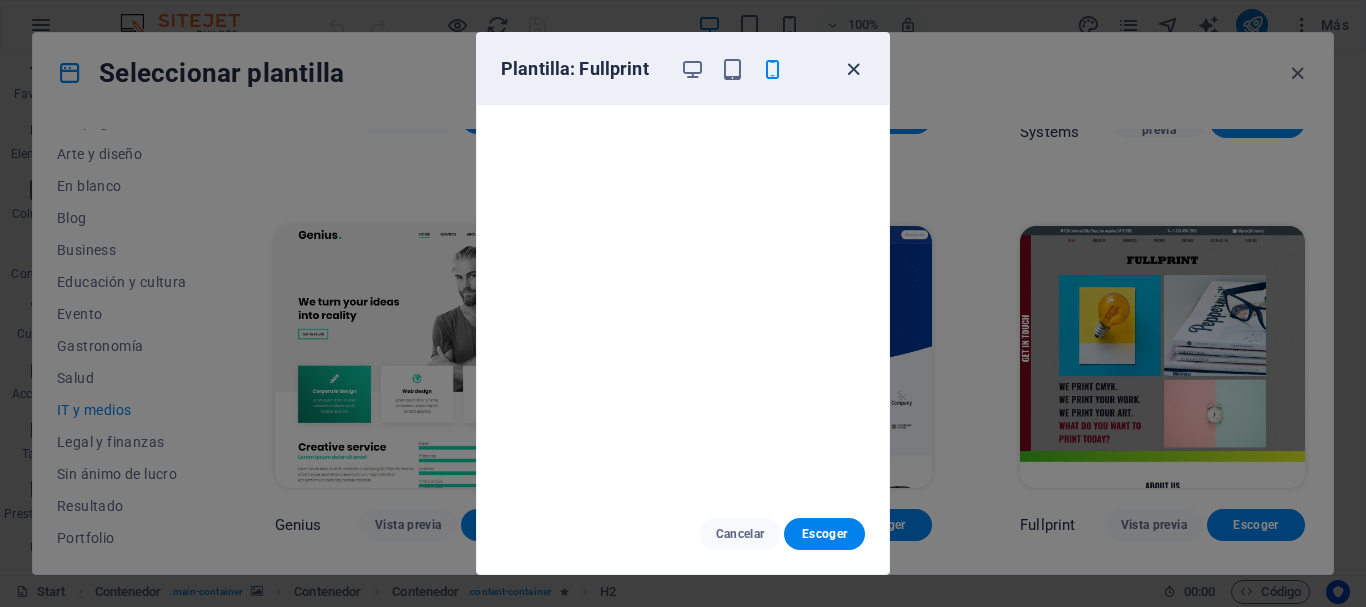 click at bounding box center (853, 69) 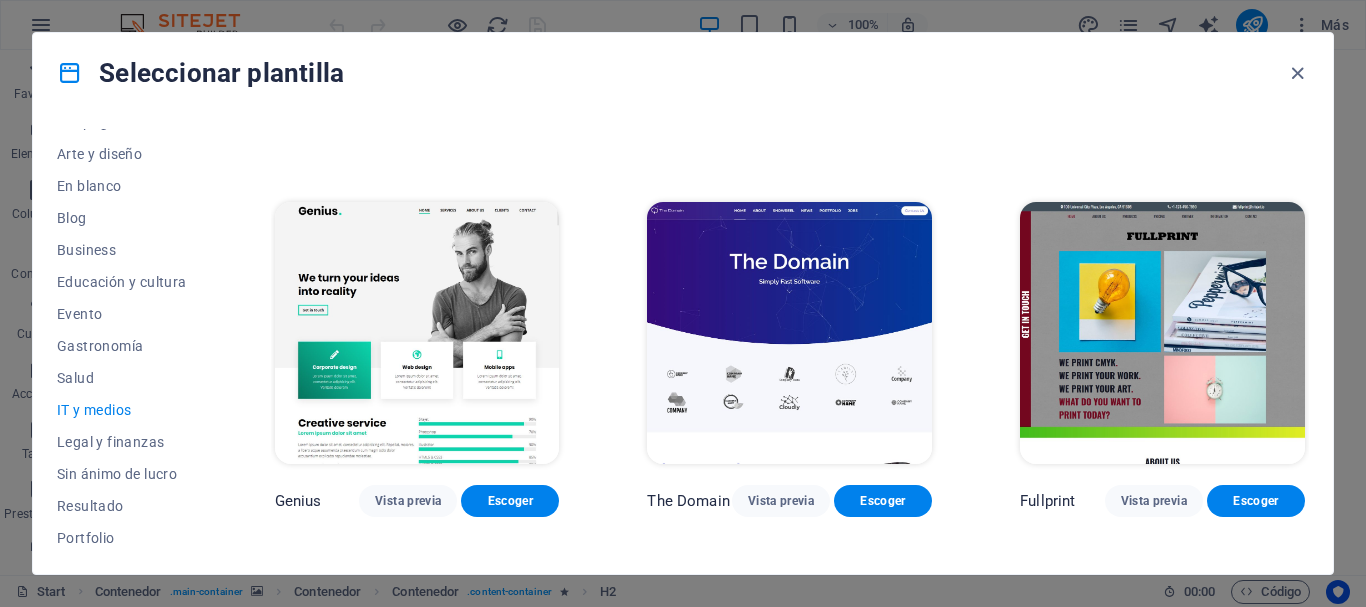 scroll, scrollTop: 765, scrollLeft: 0, axis: vertical 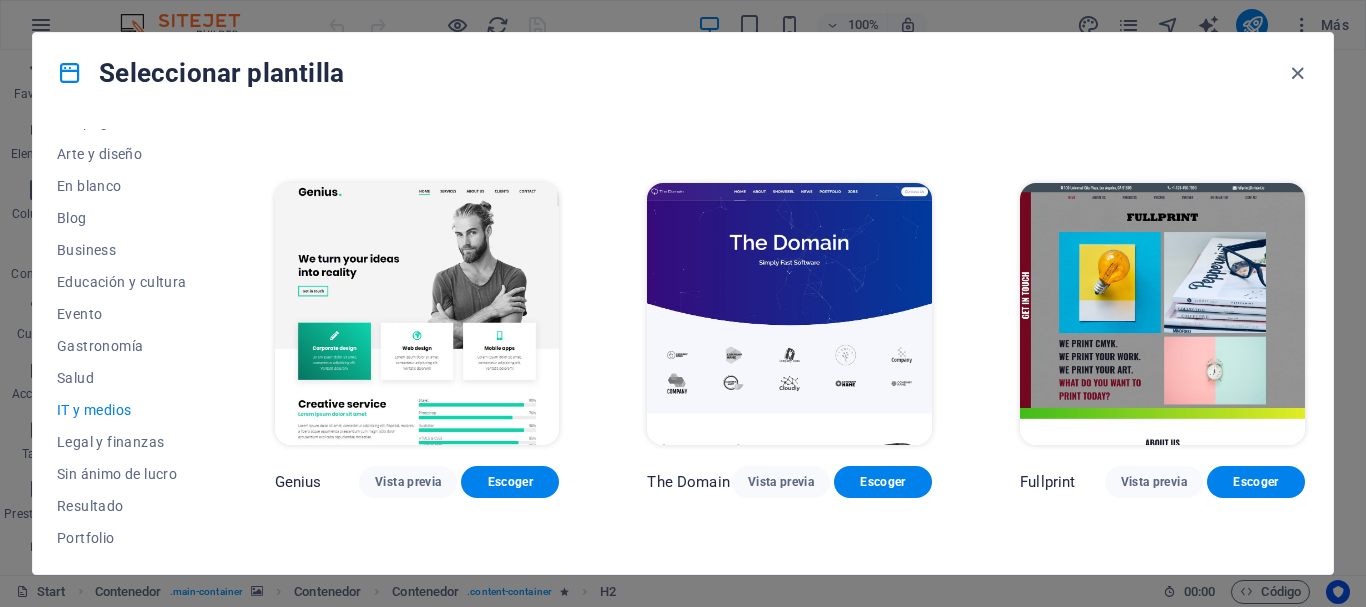 click at bounding box center (789, 314) 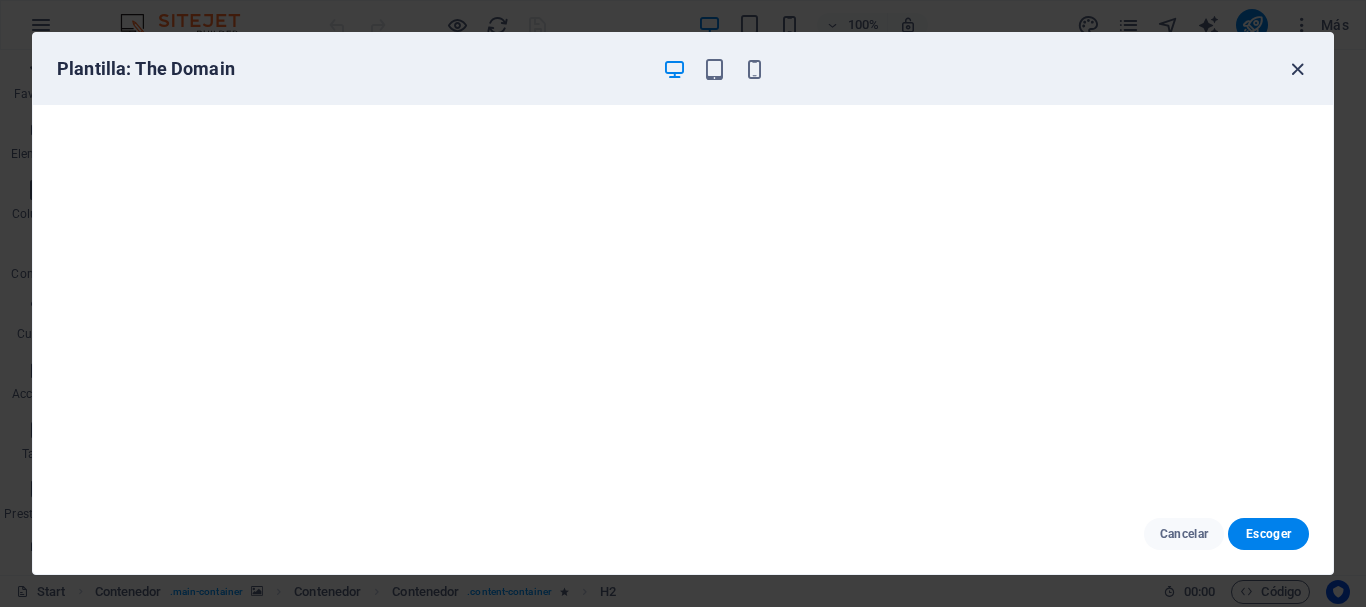 click at bounding box center [1297, 69] 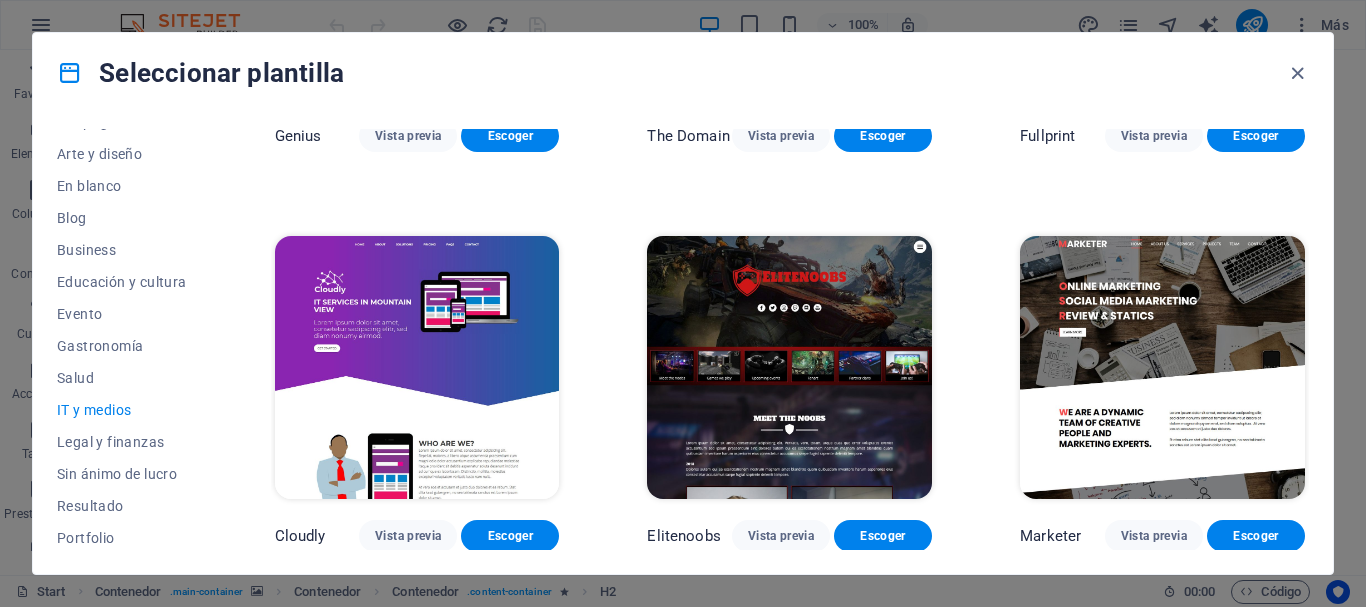 scroll, scrollTop: 1112, scrollLeft: 0, axis: vertical 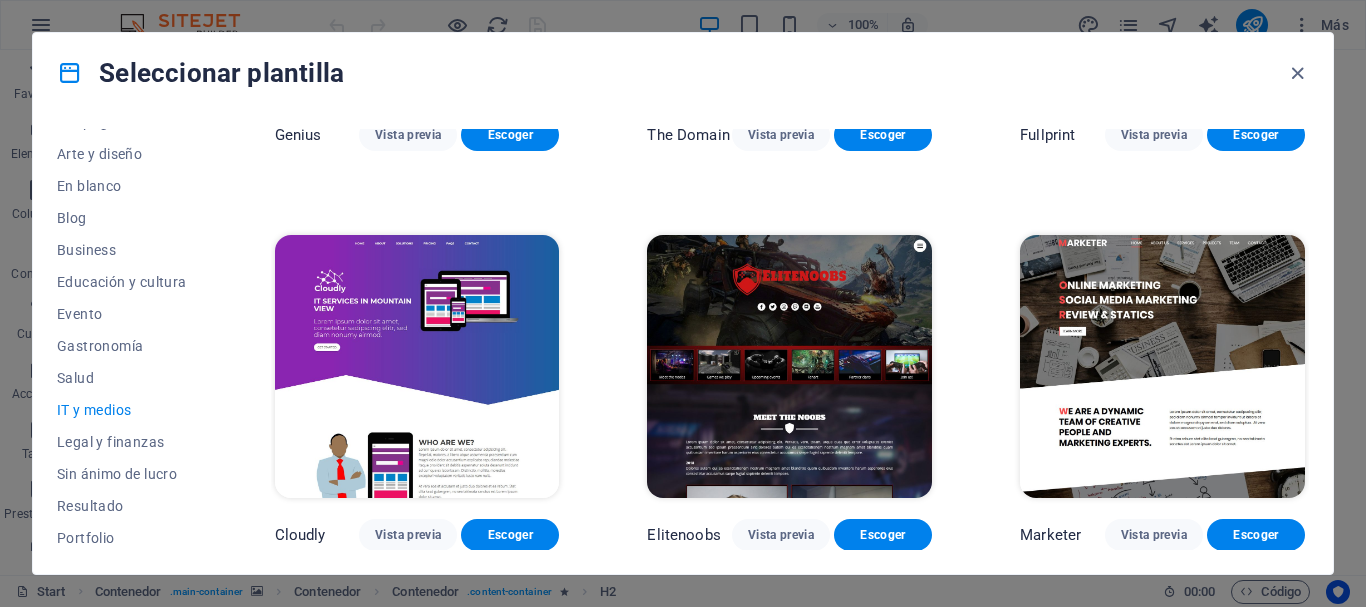 click at bounding box center (417, 366) 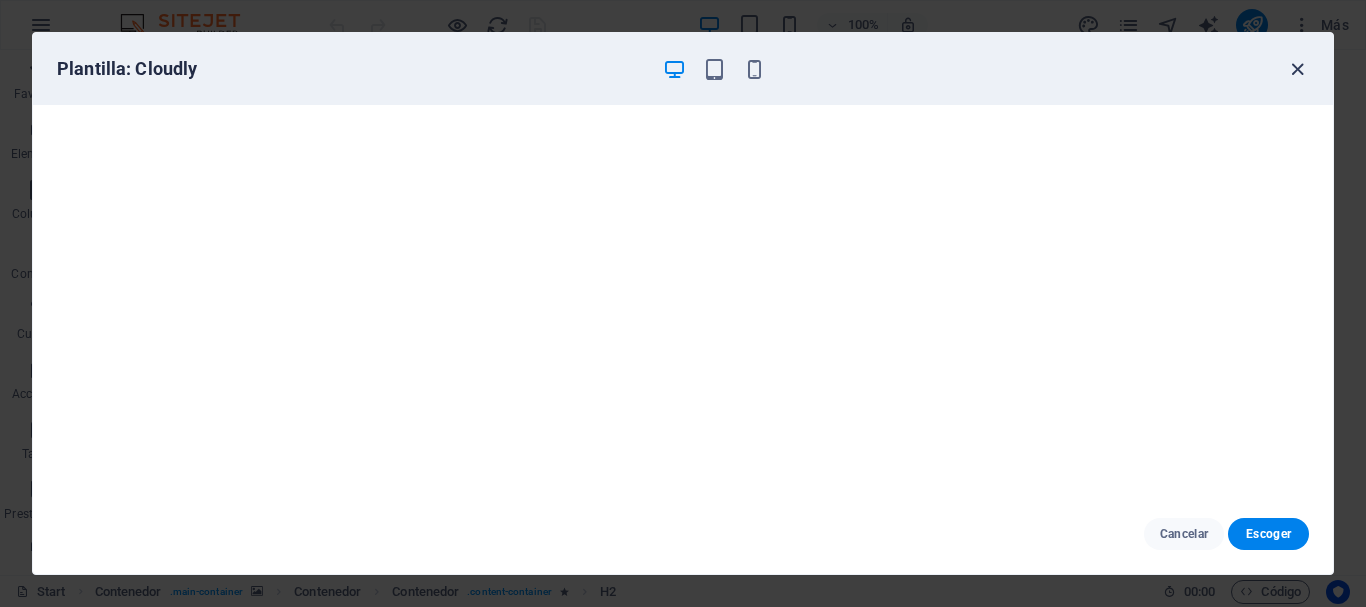 click at bounding box center [1297, 69] 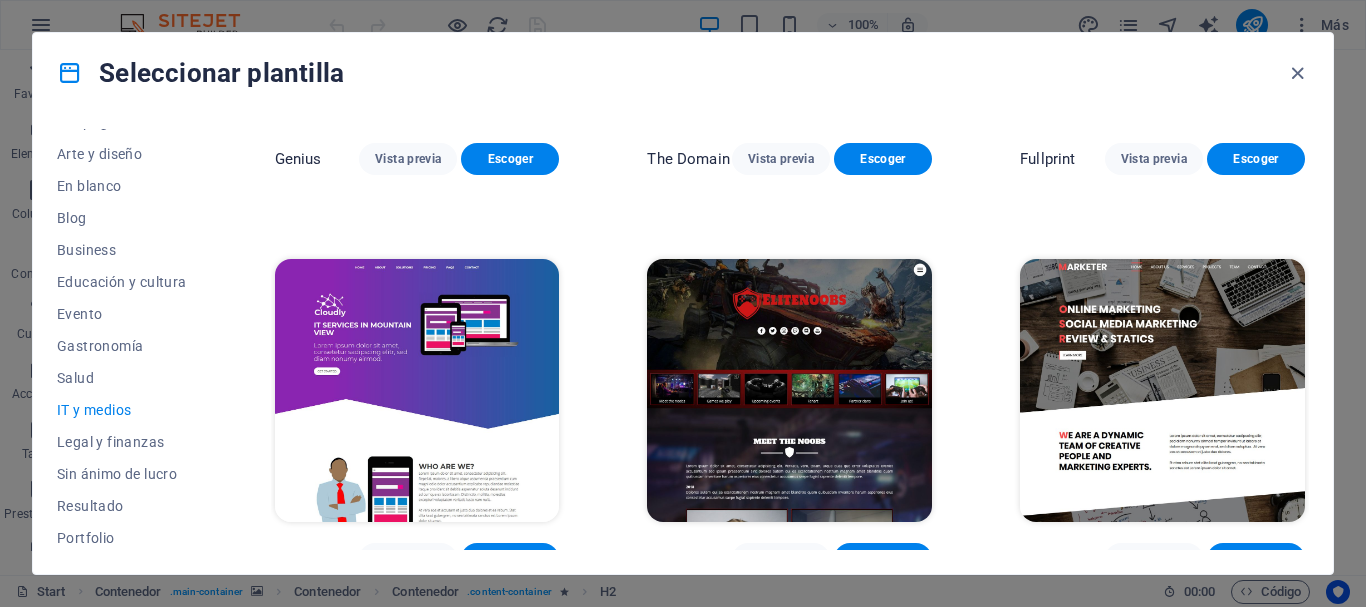 scroll, scrollTop: 1087, scrollLeft: 0, axis: vertical 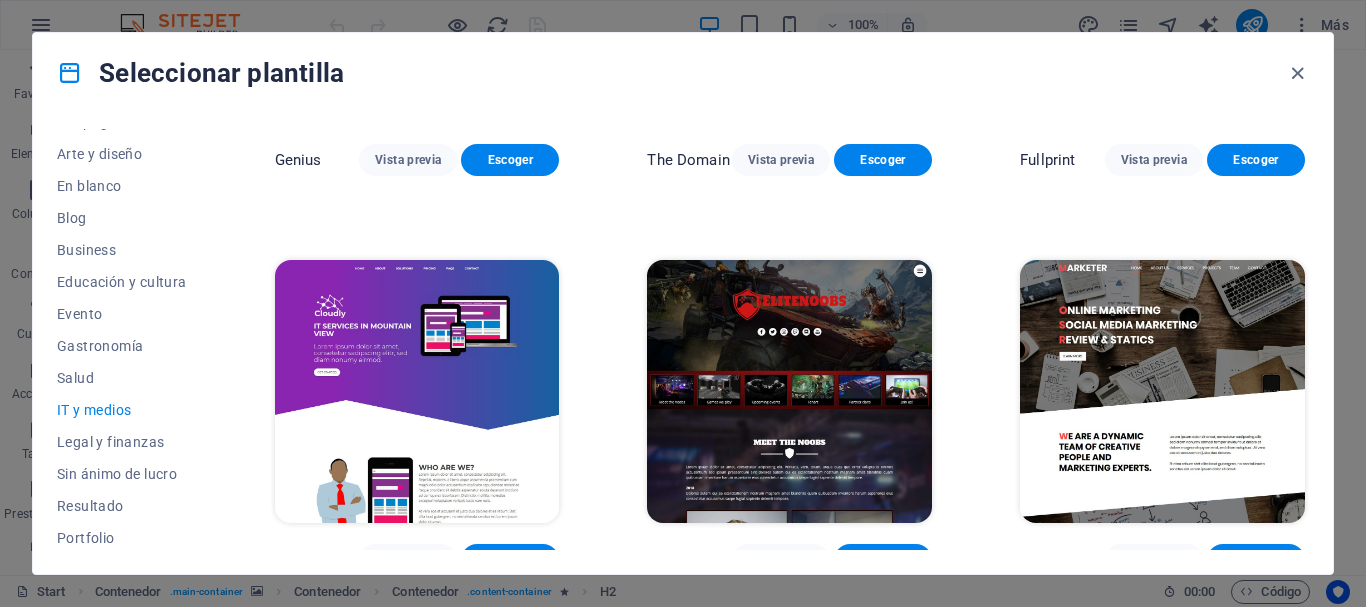 click at bounding box center [1162, 391] 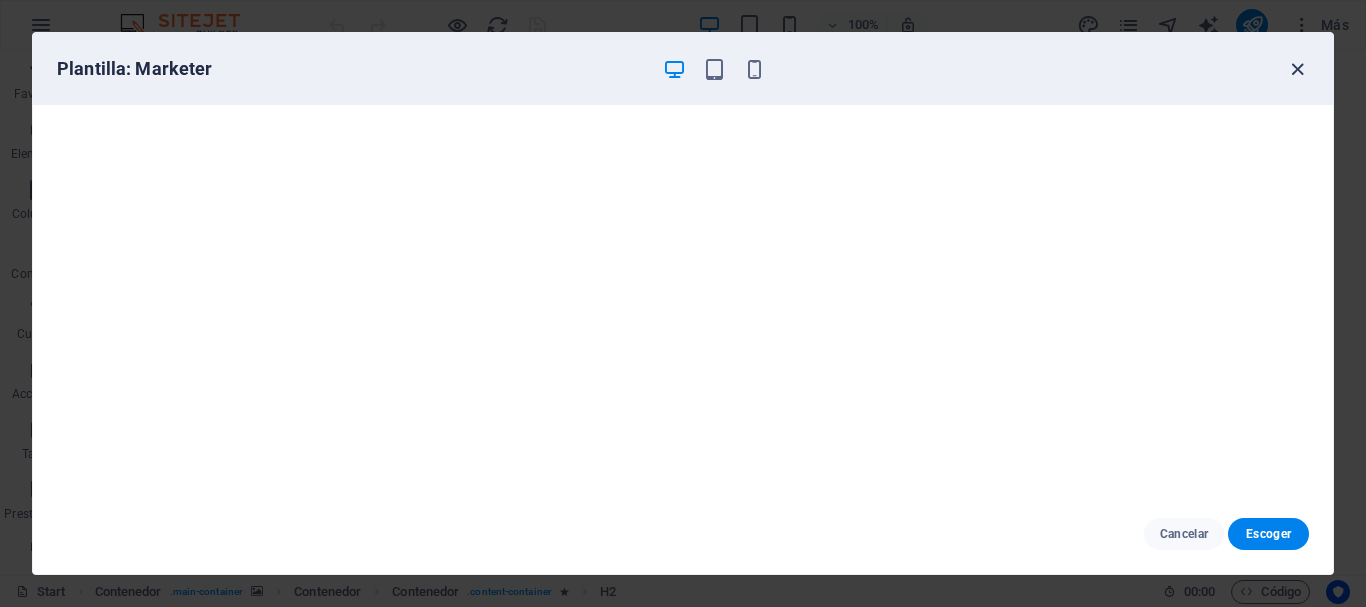 click at bounding box center [1297, 69] 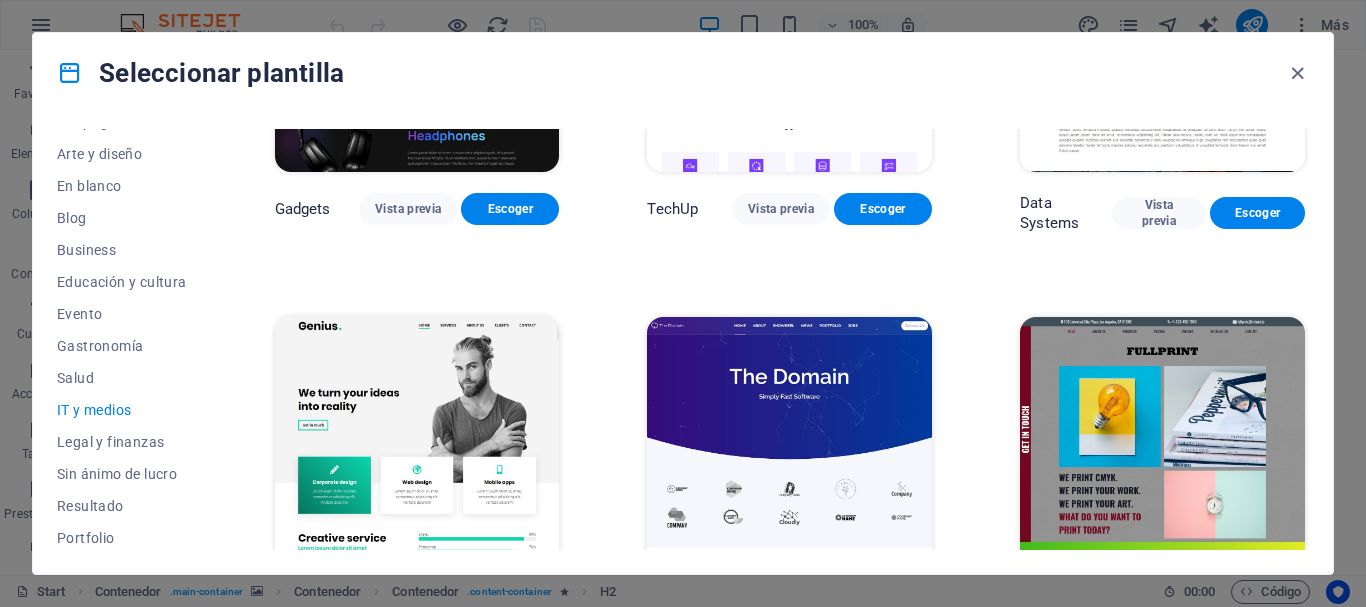 scroll, scrollTop: 630, scrollLeft: 0, axis: vertical 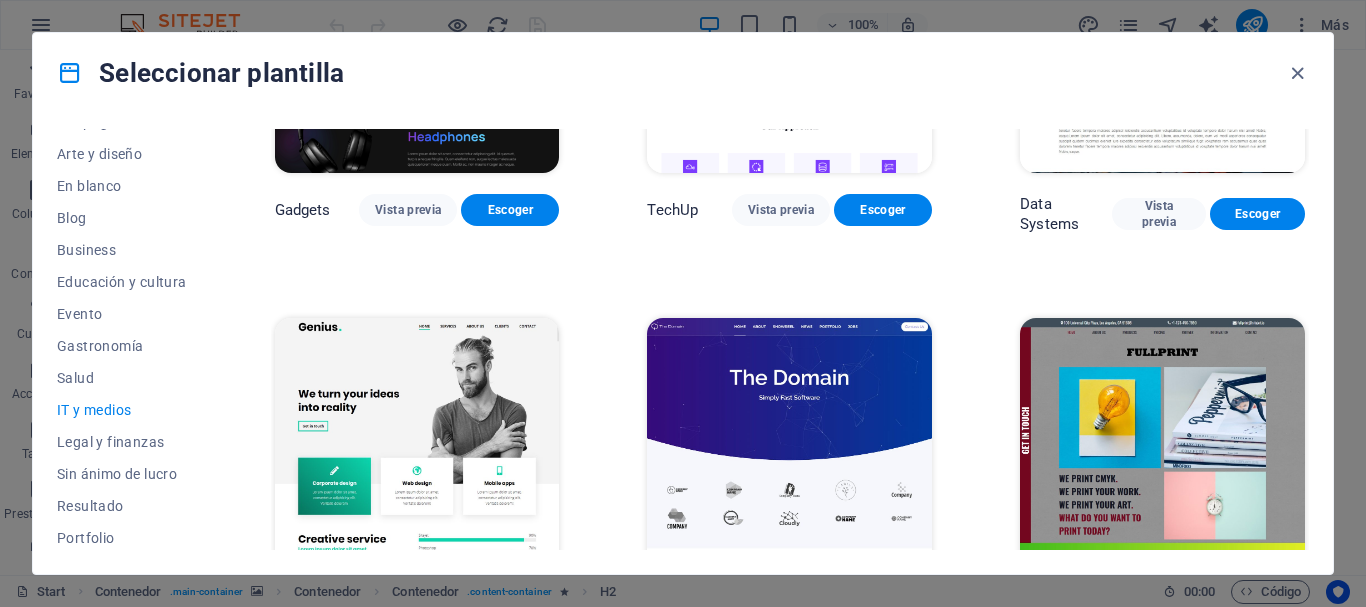 click at bounding box center [1162, 449] 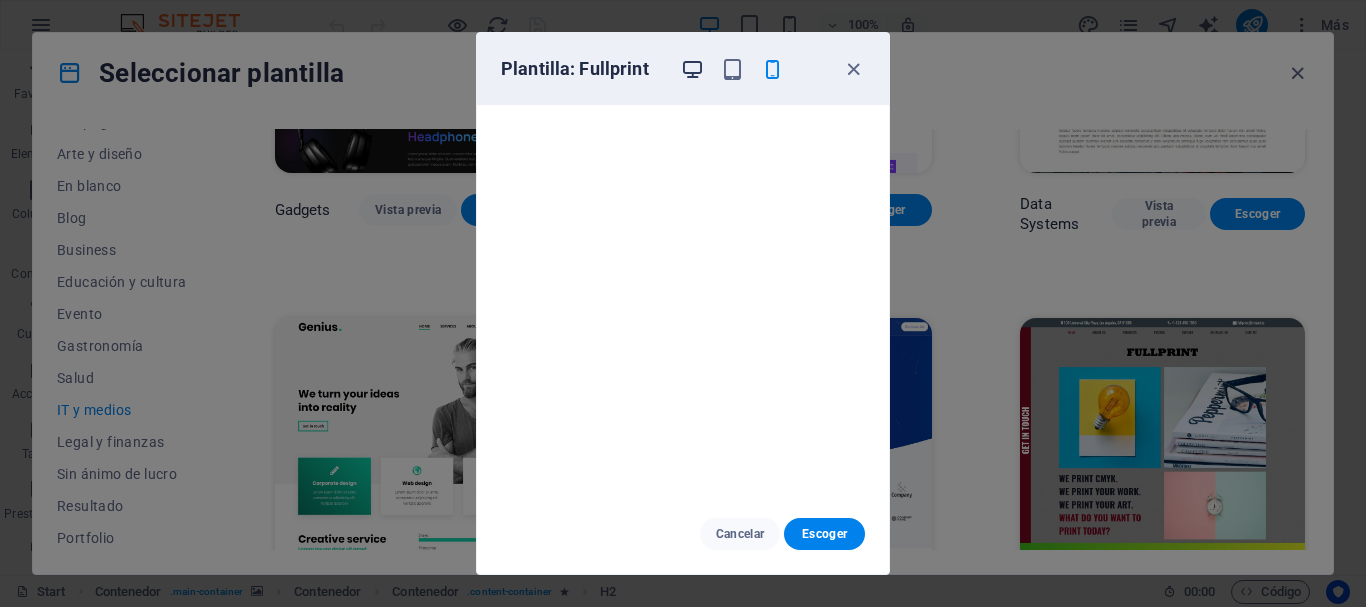 click at bounding box center (692, 69) 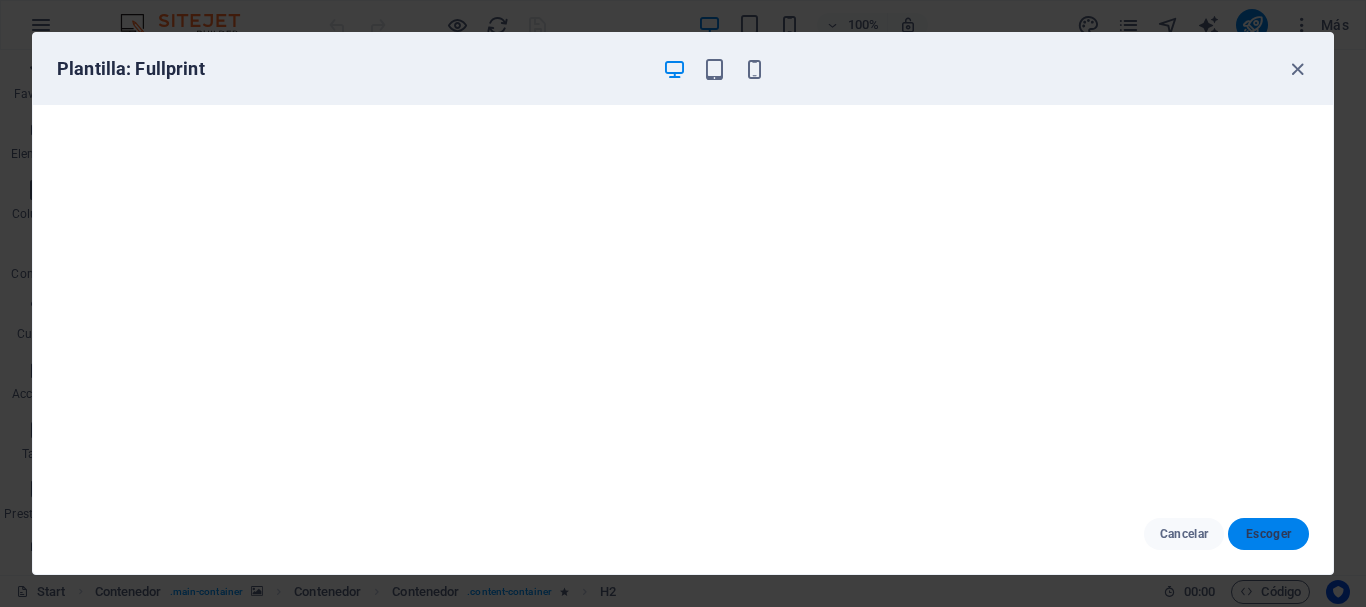 click on "Escoger" at bounding box center (1268, 534) 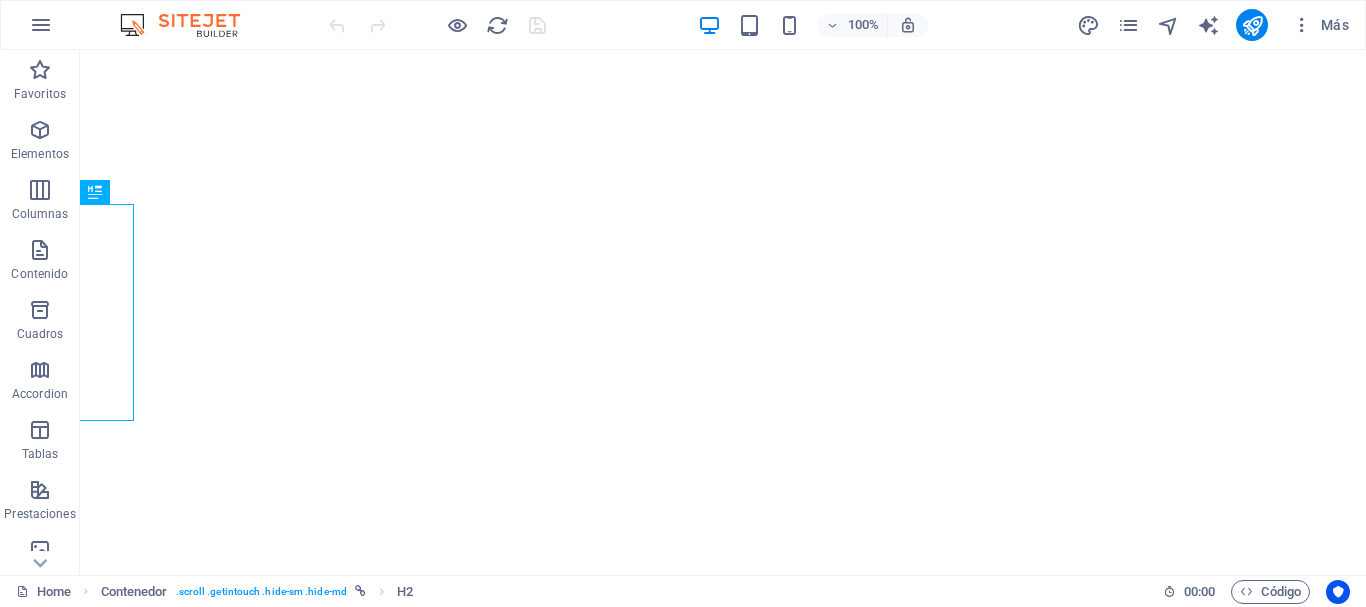 scroll, scrollTop: 0, scrollLeft: 0, axis: both 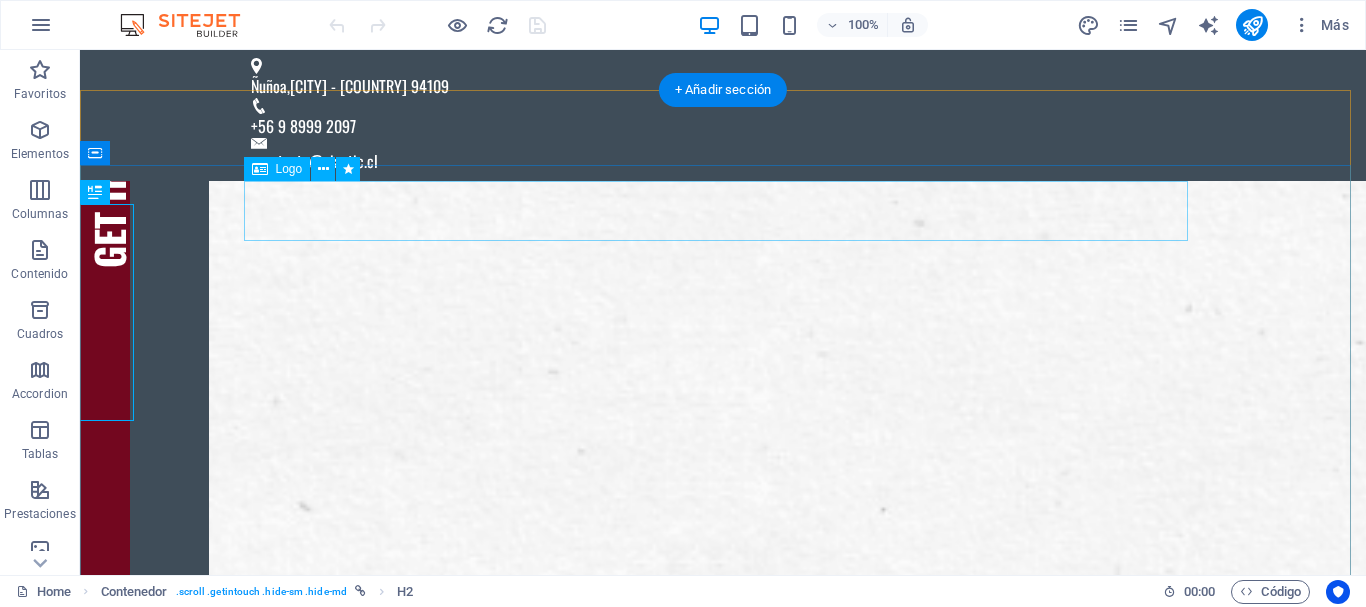 click at bounding box center (723, 1557) 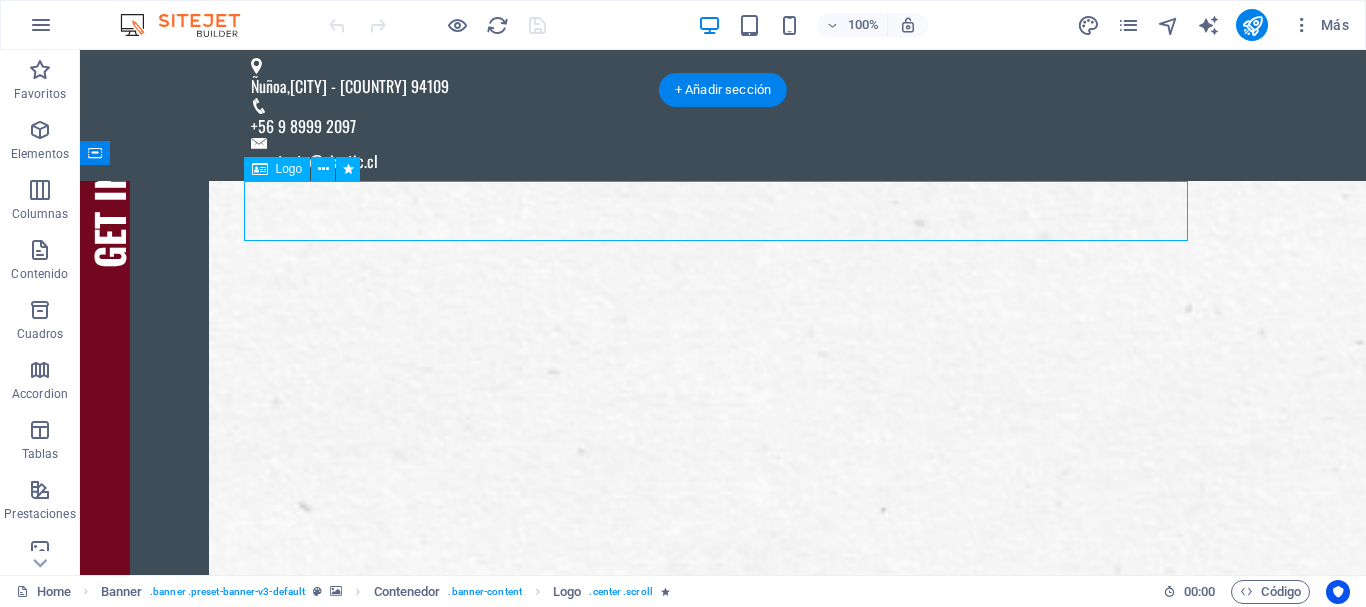 click at bounding box center (723, 1557) 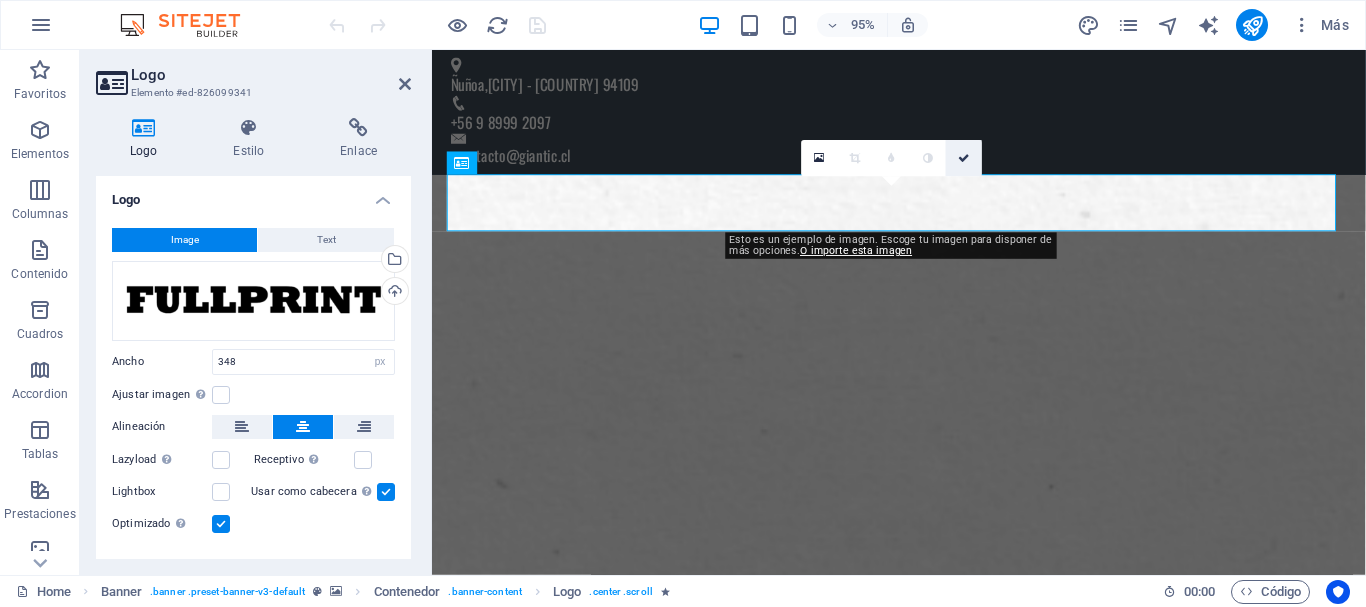 click at bounding box center [964, 157] 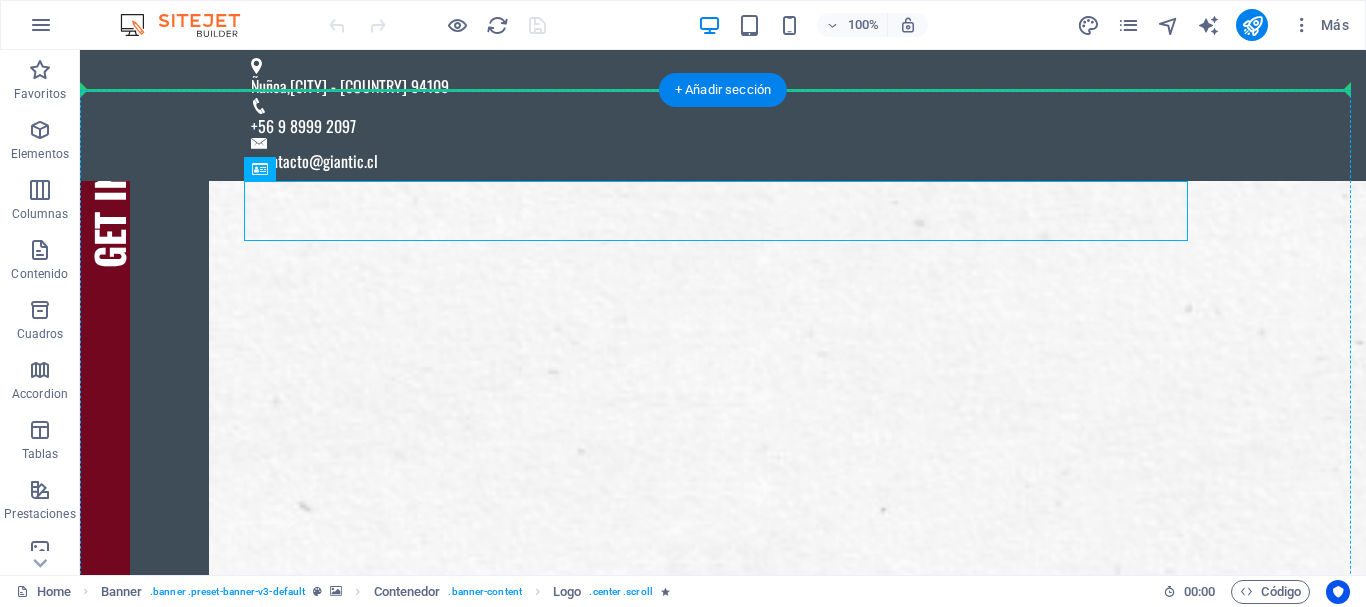 drag, startPoint x: 339, startPoint y: 222, endPoint x: 231, endPoint y: 171, distance: 119.43617 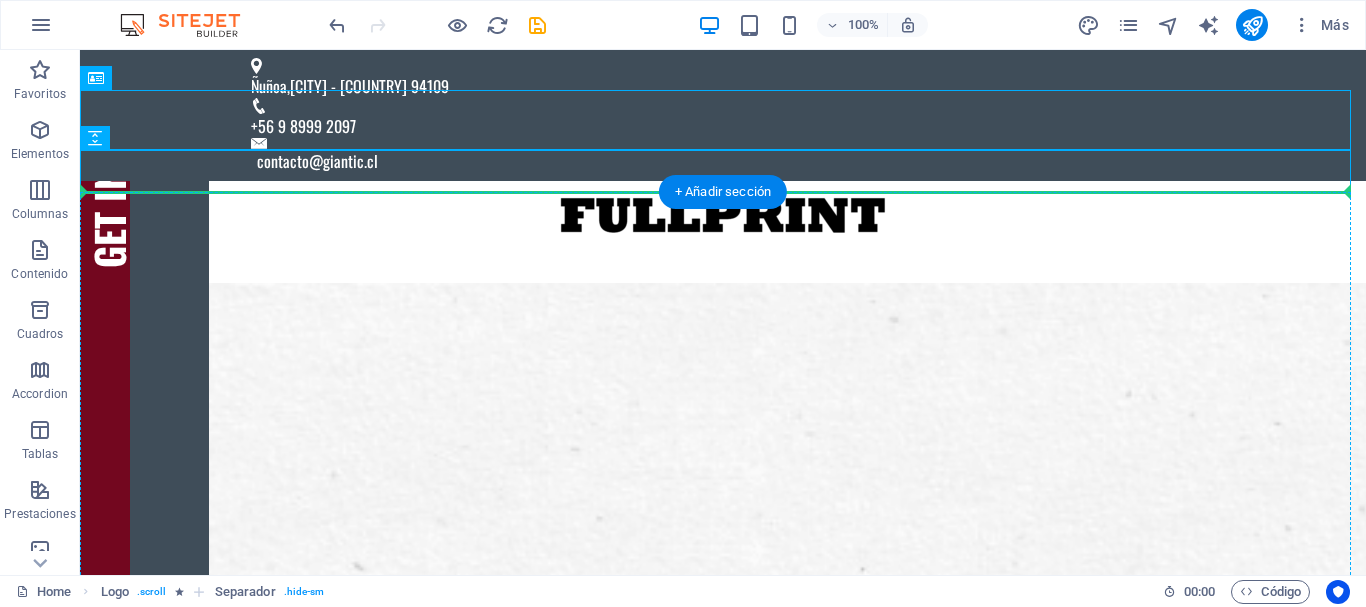 drag, startPoint x: 485, startPoint y: 122, endPoint x: 469, endPoint y: 199, distance: 78.64477 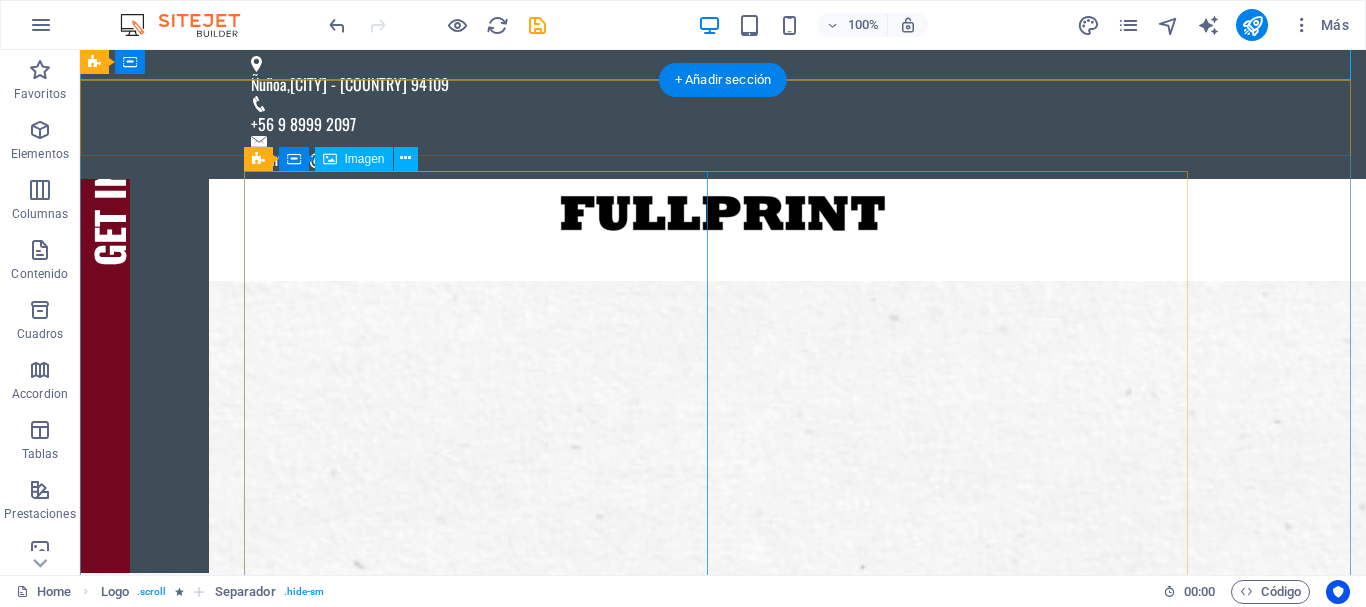 scroll, scrollTop: 0, scrollLeft: 0, axis: both 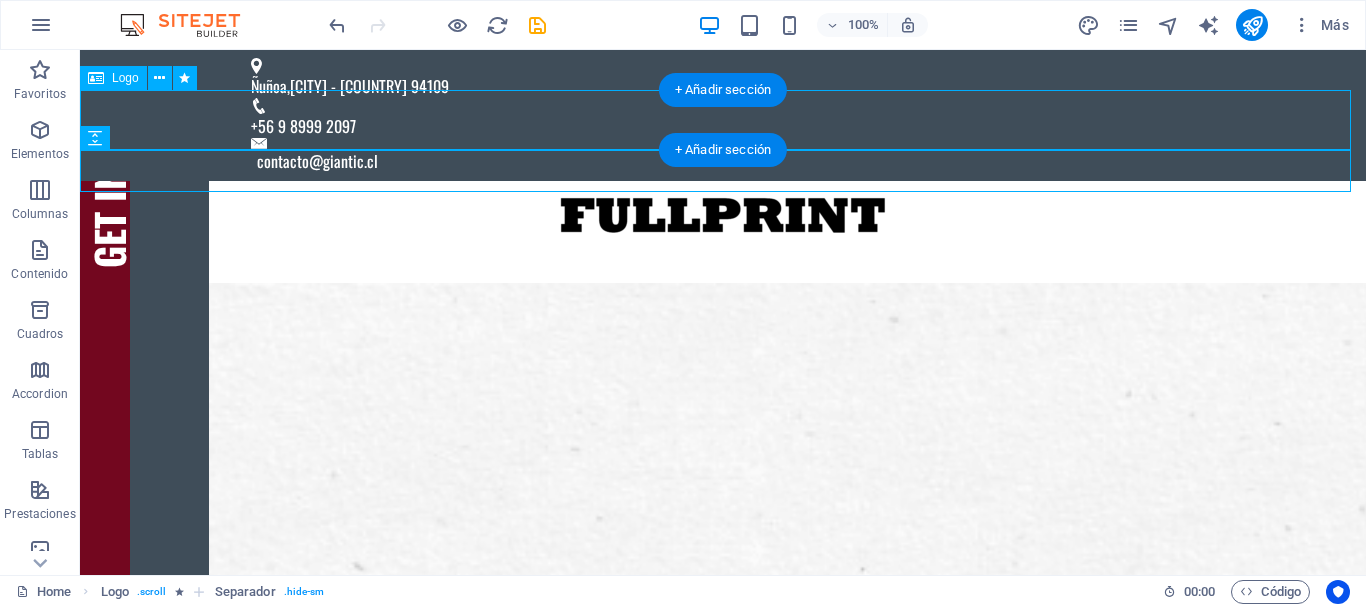 click at bounding box center (723, 211) 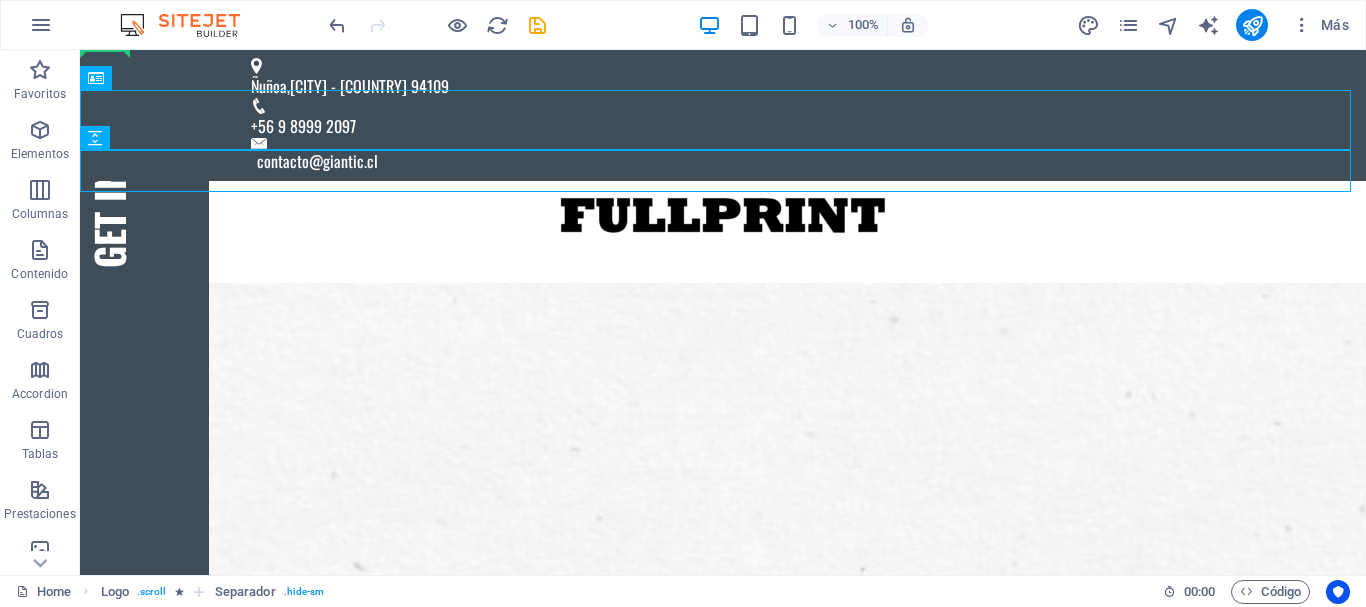 drag, startPoint x: 198, startPoint y: 136, endPoint x: 123, endPoint y: 160, distance: 78.74643 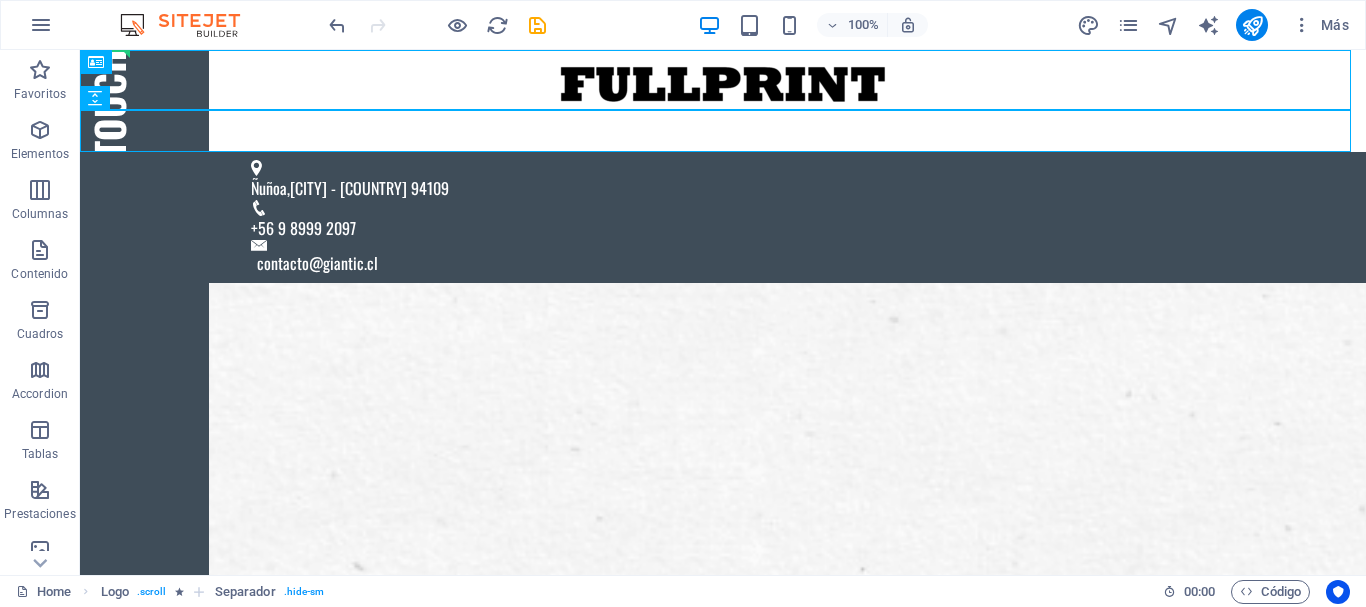 drag, startPoint x: 191, startPoint y: 114, endPoint x: 112, endPoint y: 139, distance: 82.86133 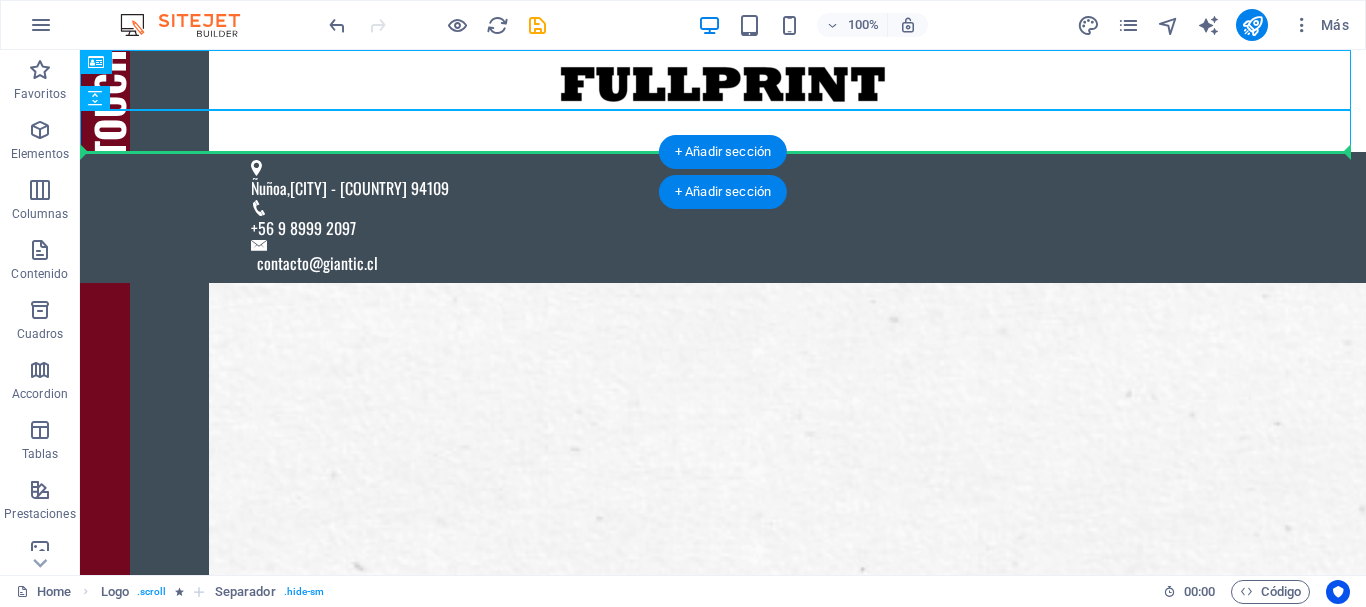 drag, startPoint x: 240, startPoint y: 68, endPoint x: 239, endPoint y: 159, distance: 91.00549 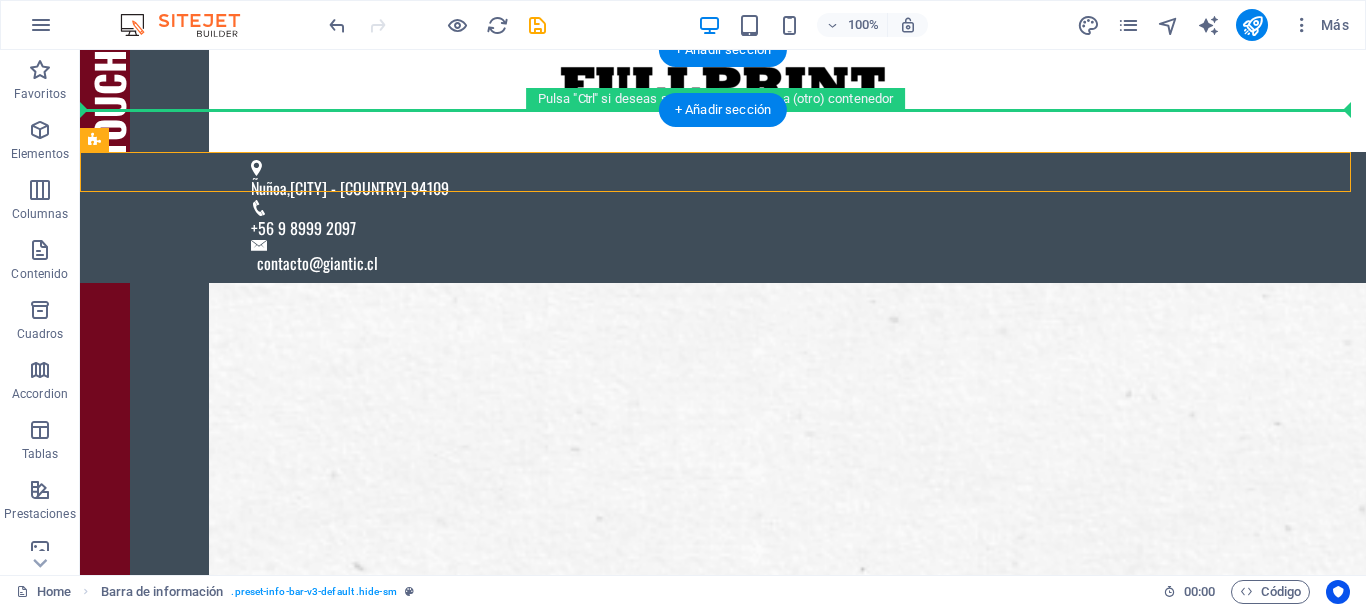 drag, startPoint x: 226, startPoint y: 171, endPoint x: 230, endPoint y: 96, distance: 75.10659 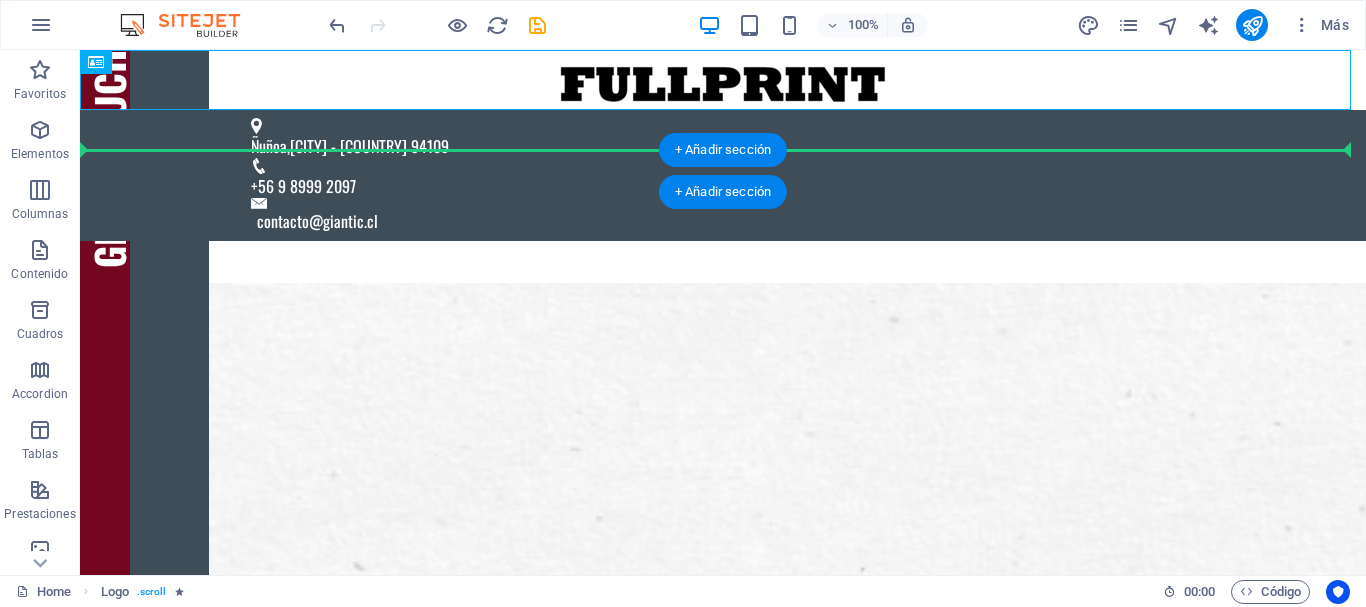 drag, startPoint x: 242, startPoint y: 58, endPoint x: 244, endPoint y: 167, distance: 109.01835 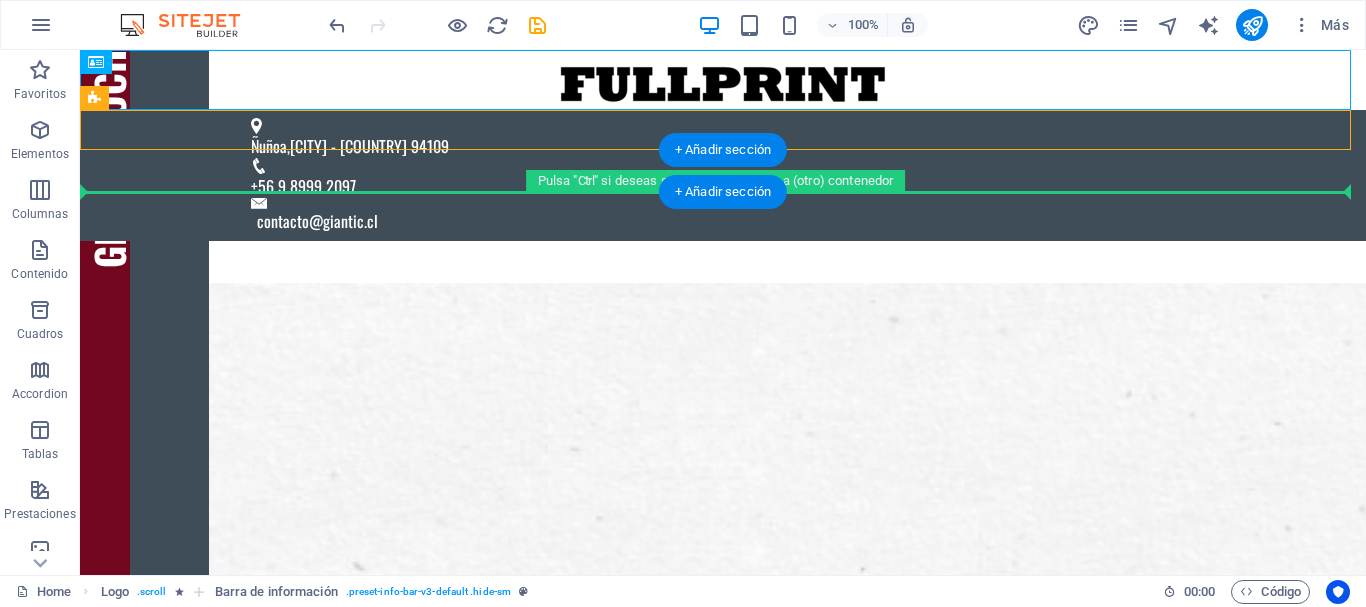 drag, startPoint x: 301, startPoint y: 70, endPoint x: 295, endPoint y: 173, distance: 103.17461 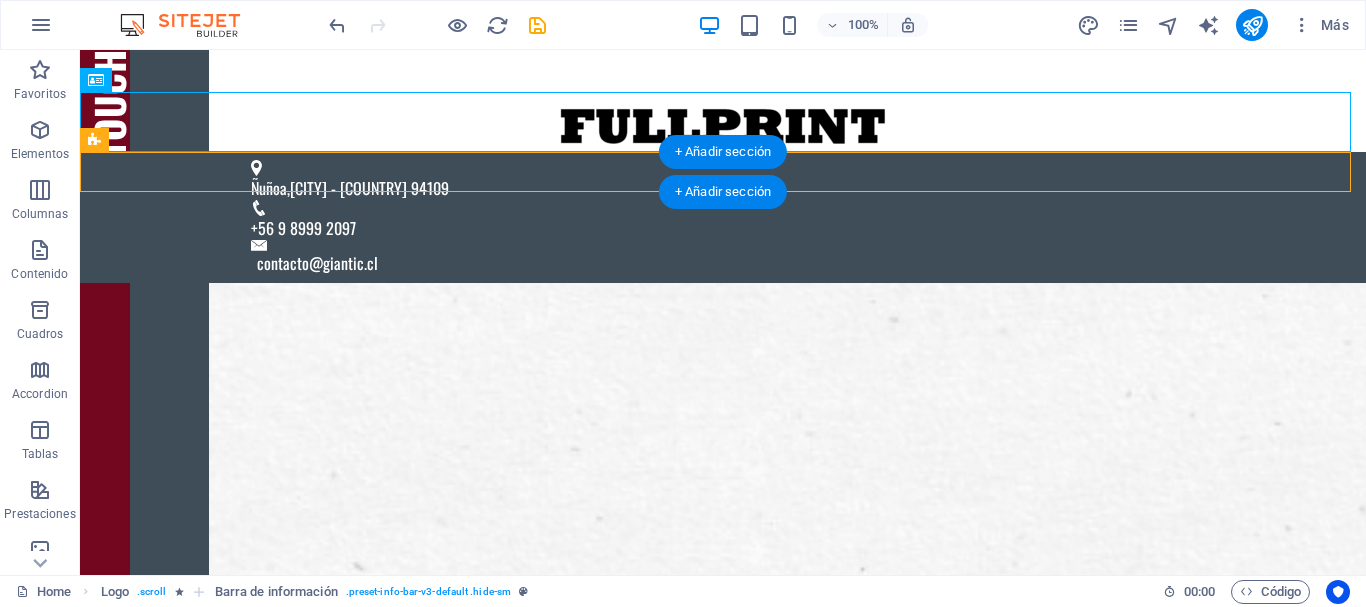 drag, startPoint x: 341, startPoint y: 118, endPoint x: 344, endPoint y: 152, distance: 34.132095 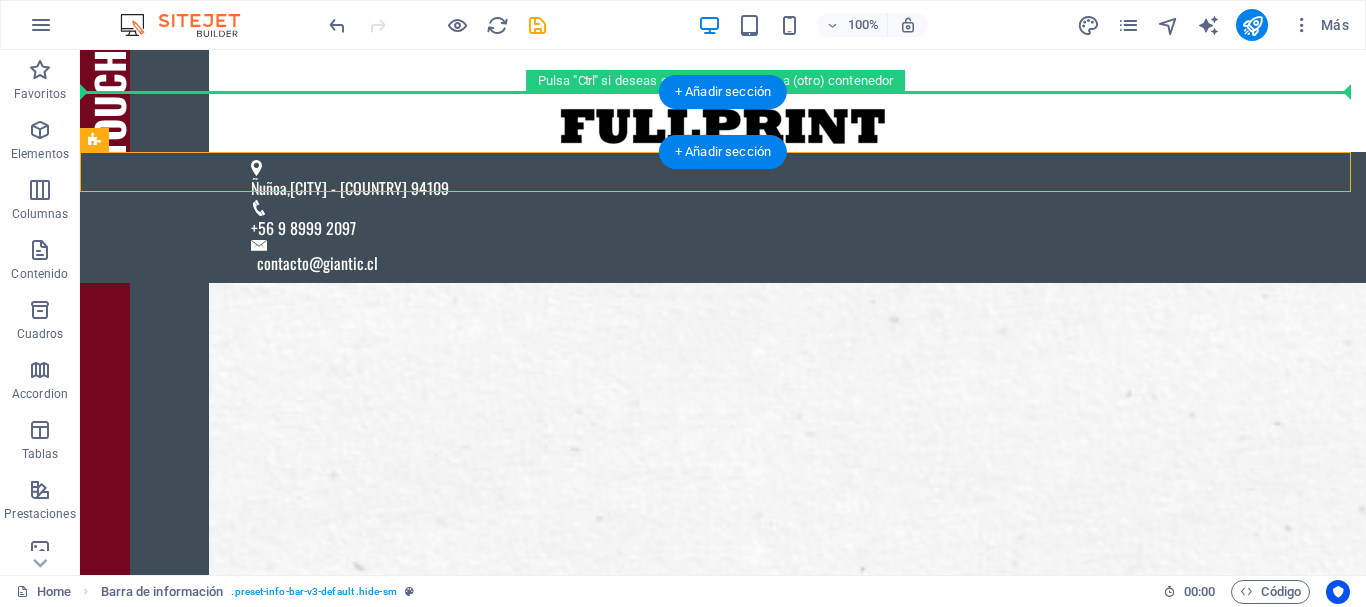 drag, startPoint x: 210, startPoint y: 170, endPoint x: 223, endPoint y: 112, distance: 59.439045 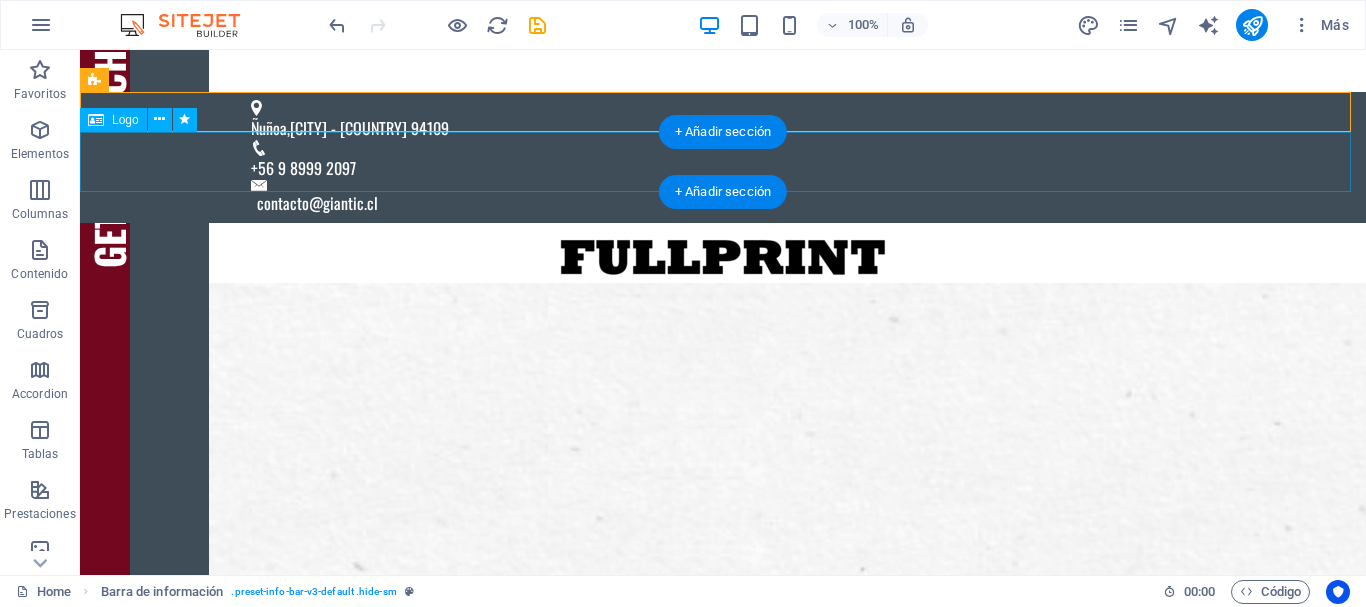 click at bounding box center (723, 253) 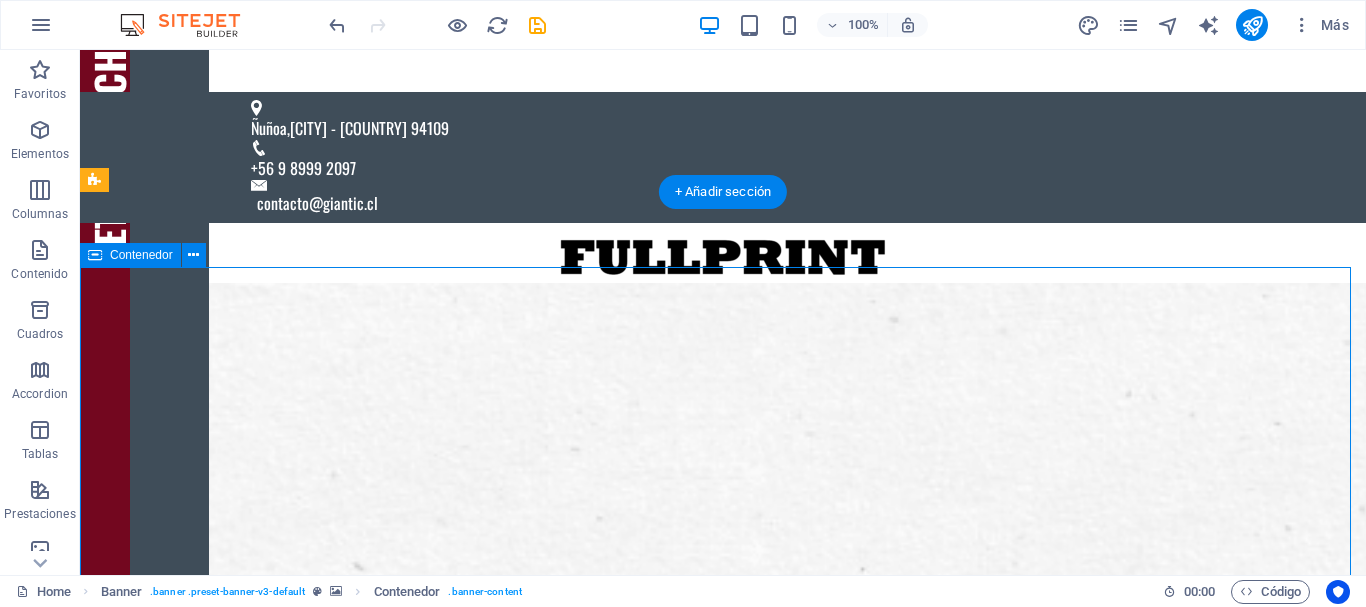 click on "Suelta el contenido aquí o  Añadir elementos  Pegar portapapeles WE PRINT CMYK . WE PRINT YOUR WORK . WE PRINT YOUR ART . What do you want to print today?" at bounding box center [723, 2577] 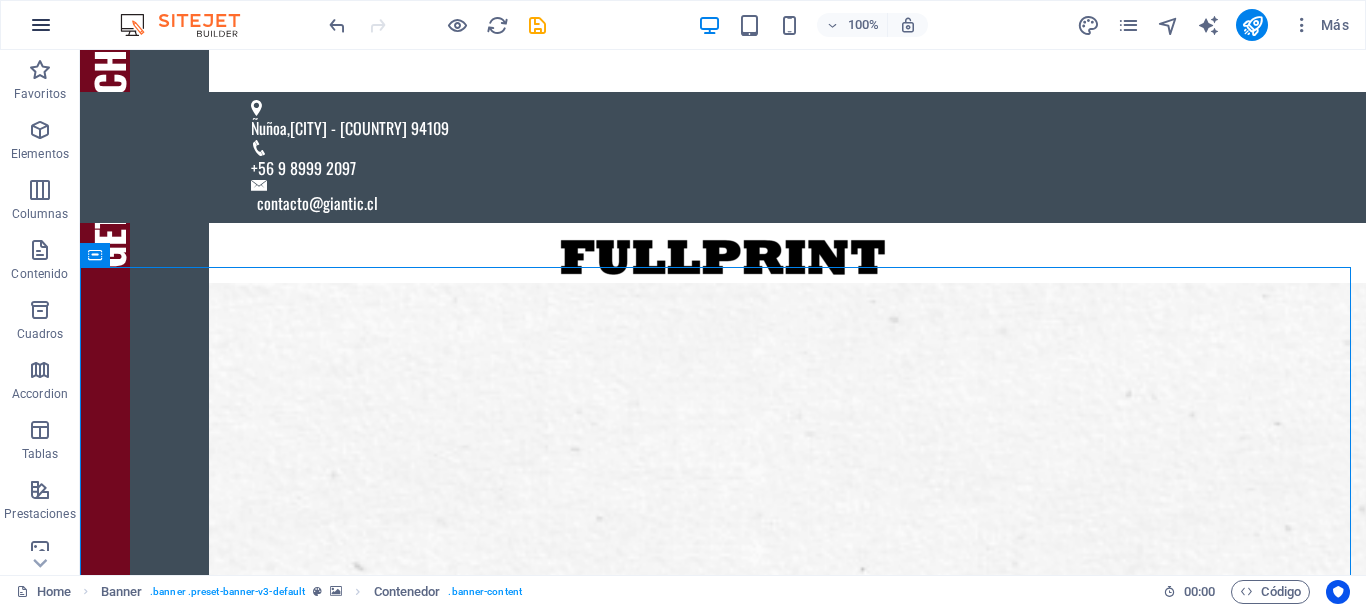click at bounding box center (41, 25) 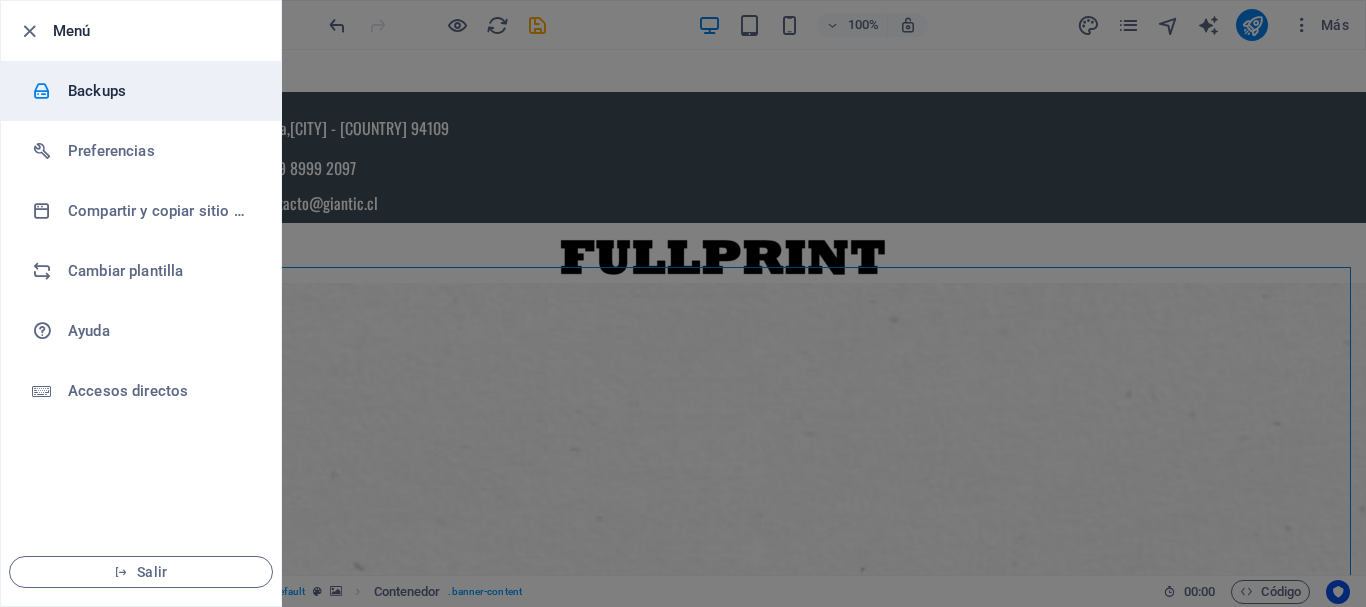 click on "Backups" at bounding box center (141, 91) 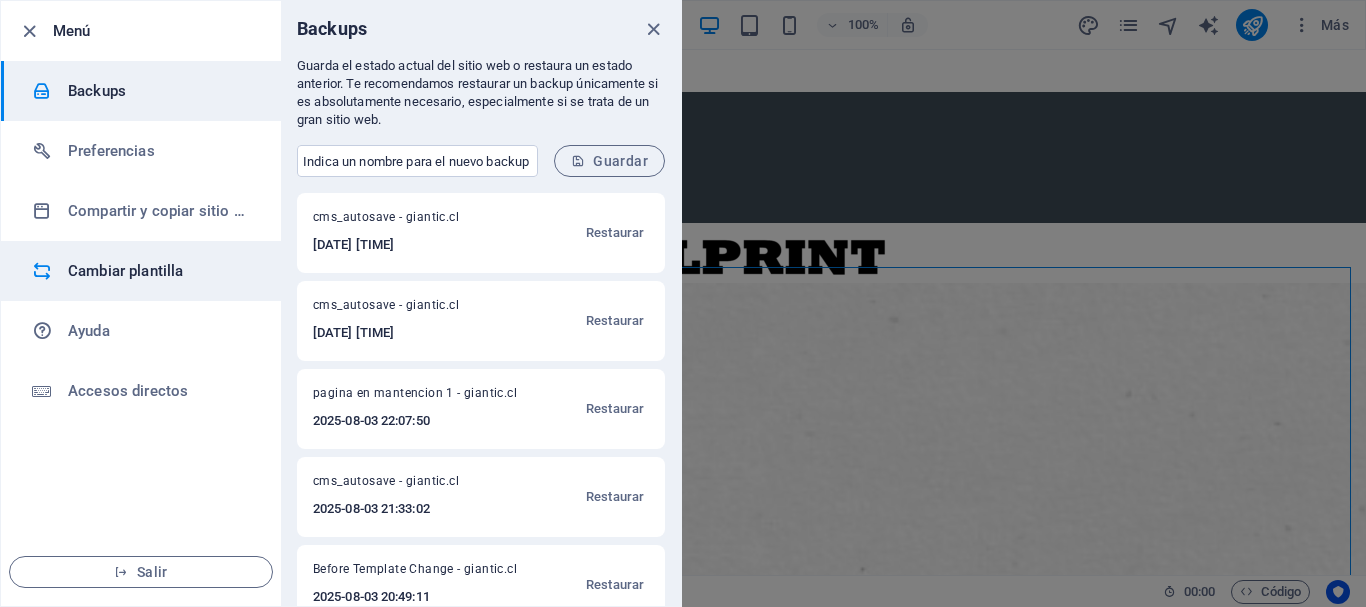 click on "Cambiar plantilla" at bounding box center [160, 271] 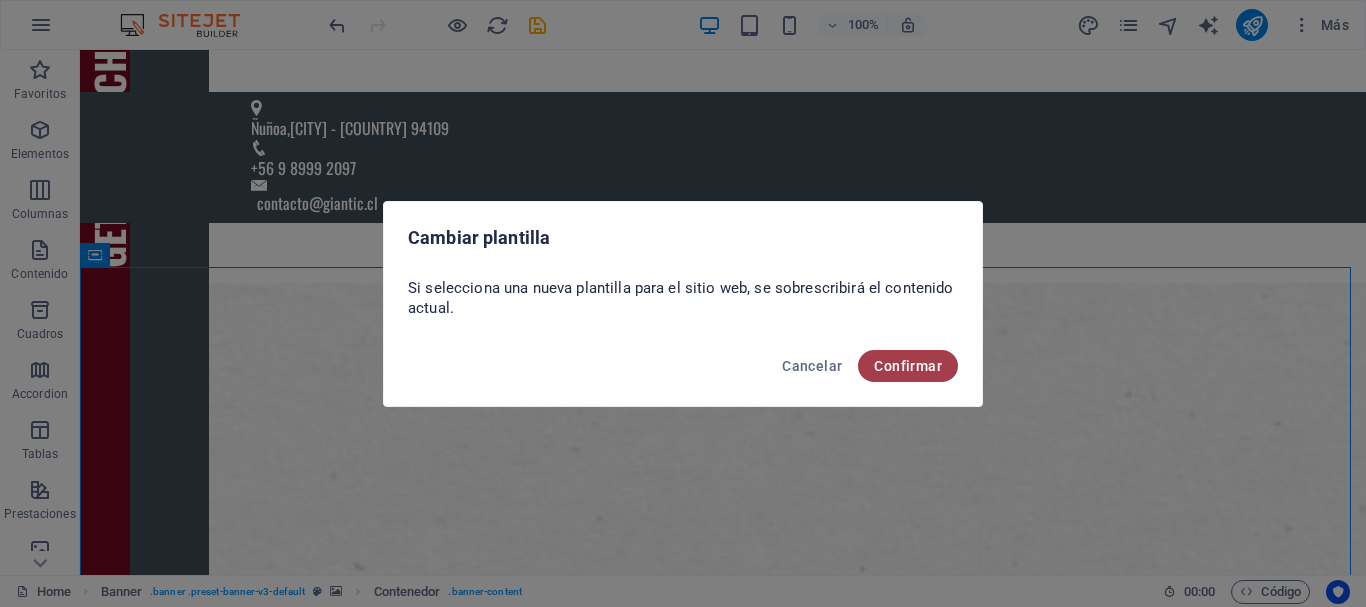 click on "Confirmar" at bounding box center [908, 366] 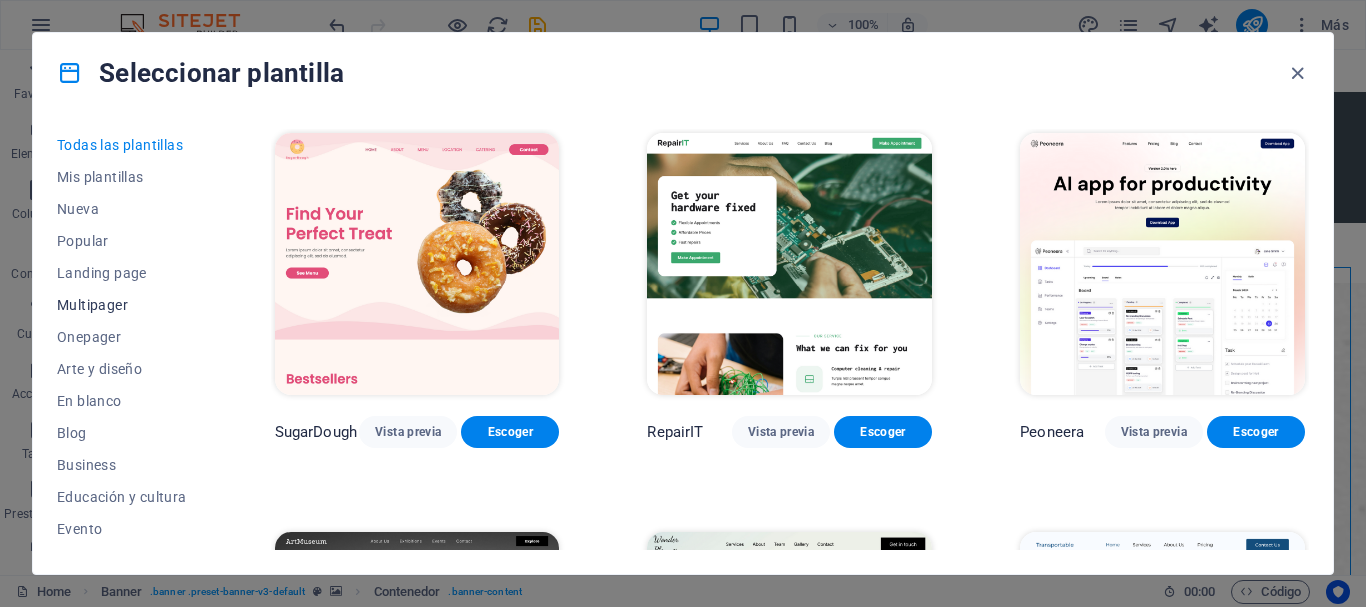 click on "Multipager" at bounding box center [122, 305] 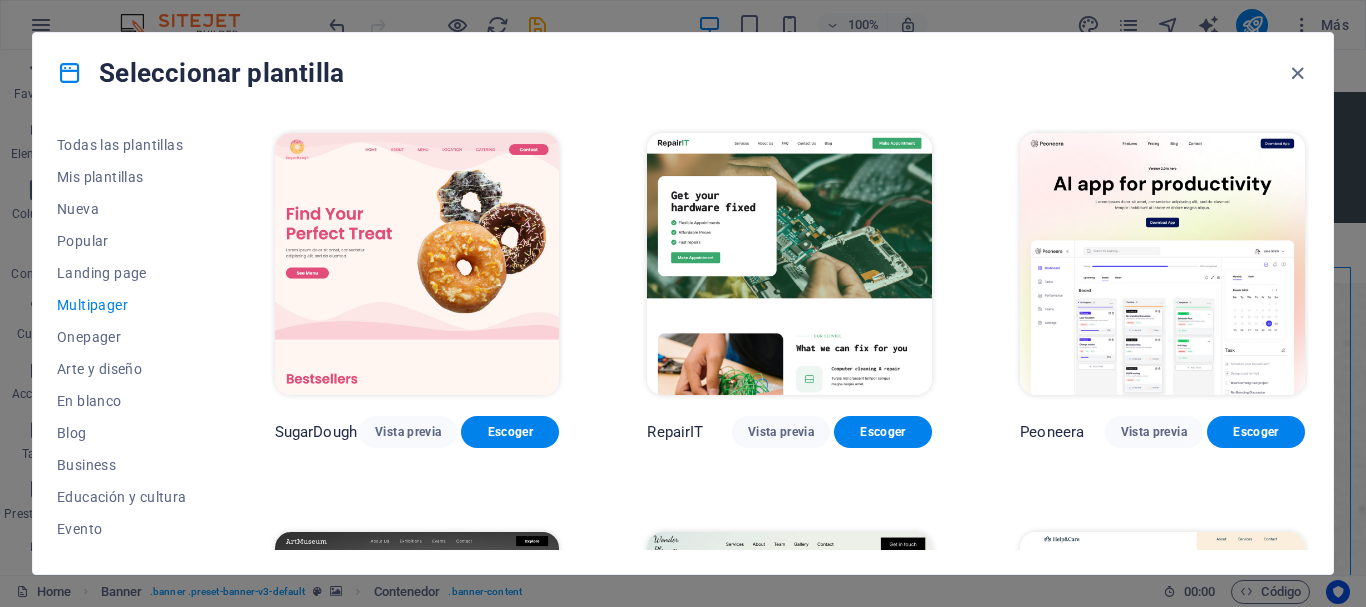 click at bounding box center [417, 264] 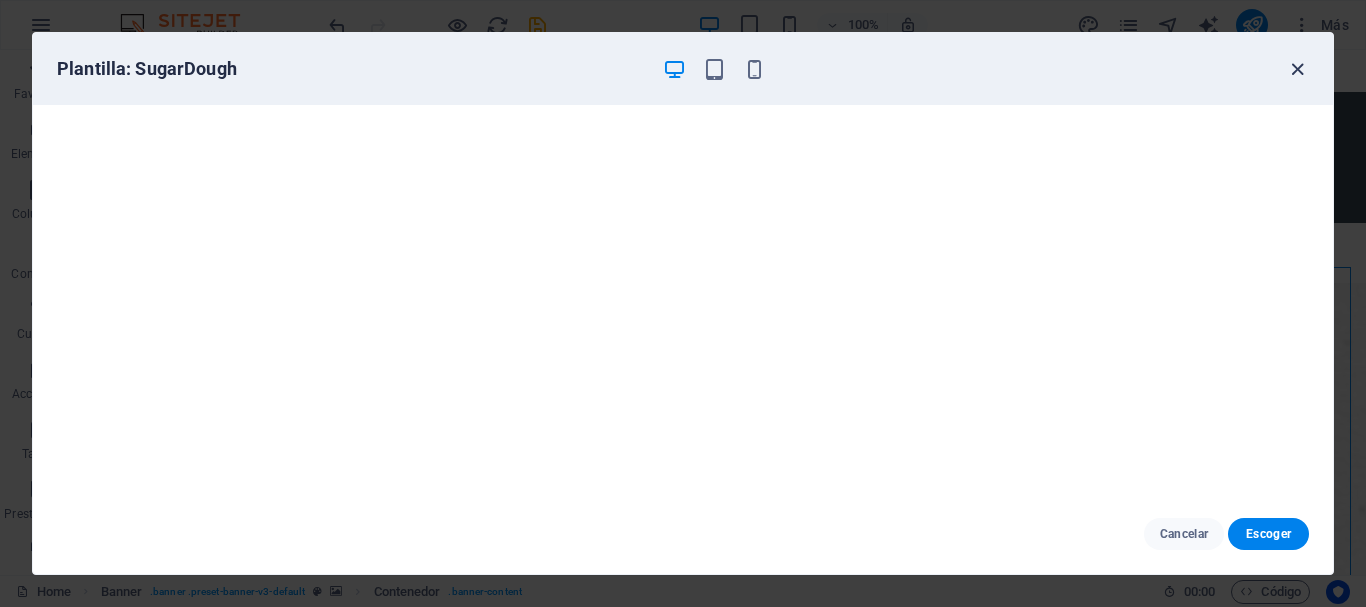 click at bounding box center (1297, 69) 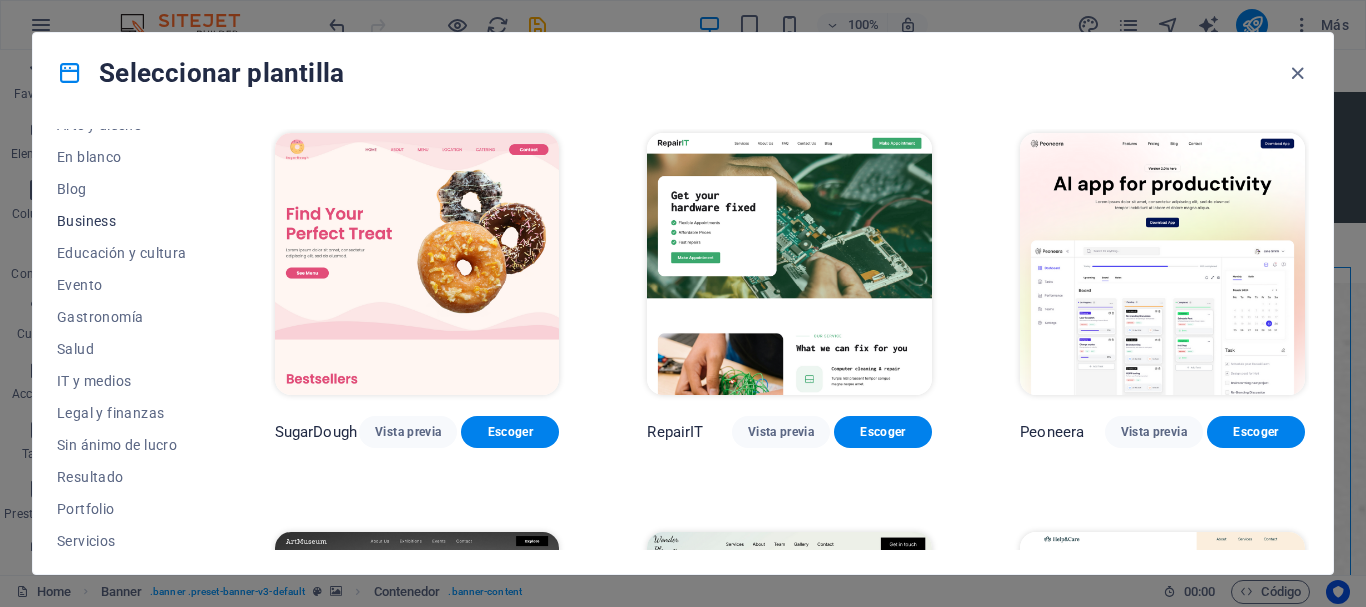 scroll, scrollTop: 245, scrollLeft: 0, axis: vertical 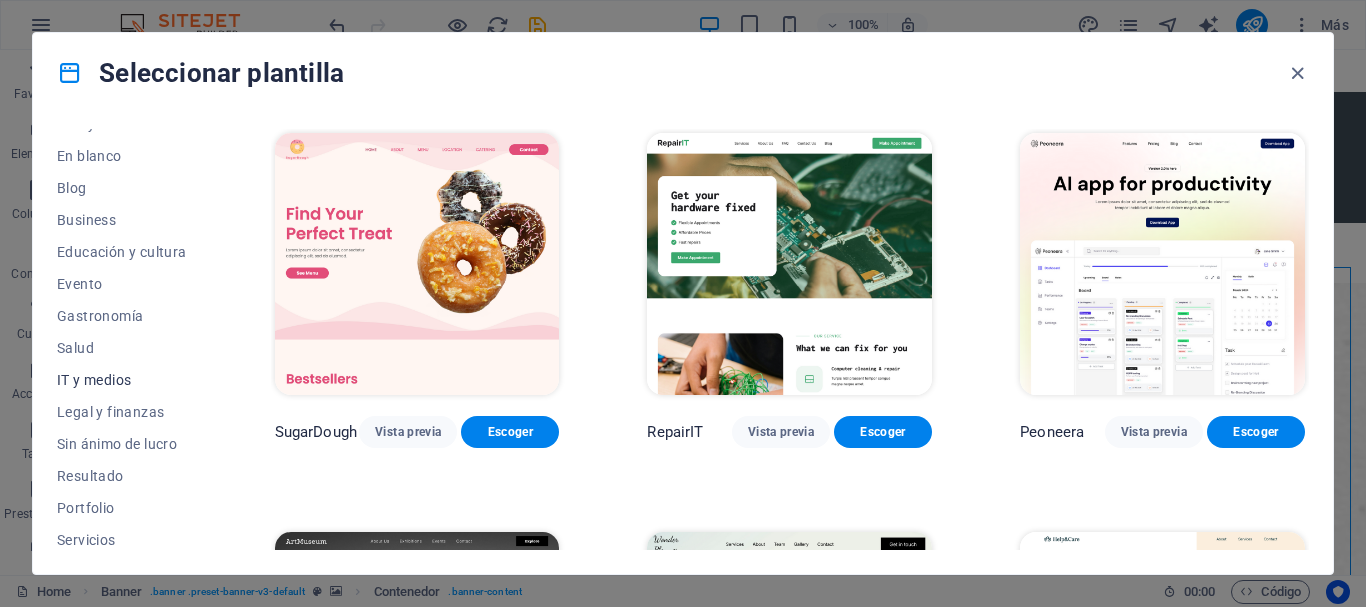 click on "IT y medios" at bounding box center [122, 380] 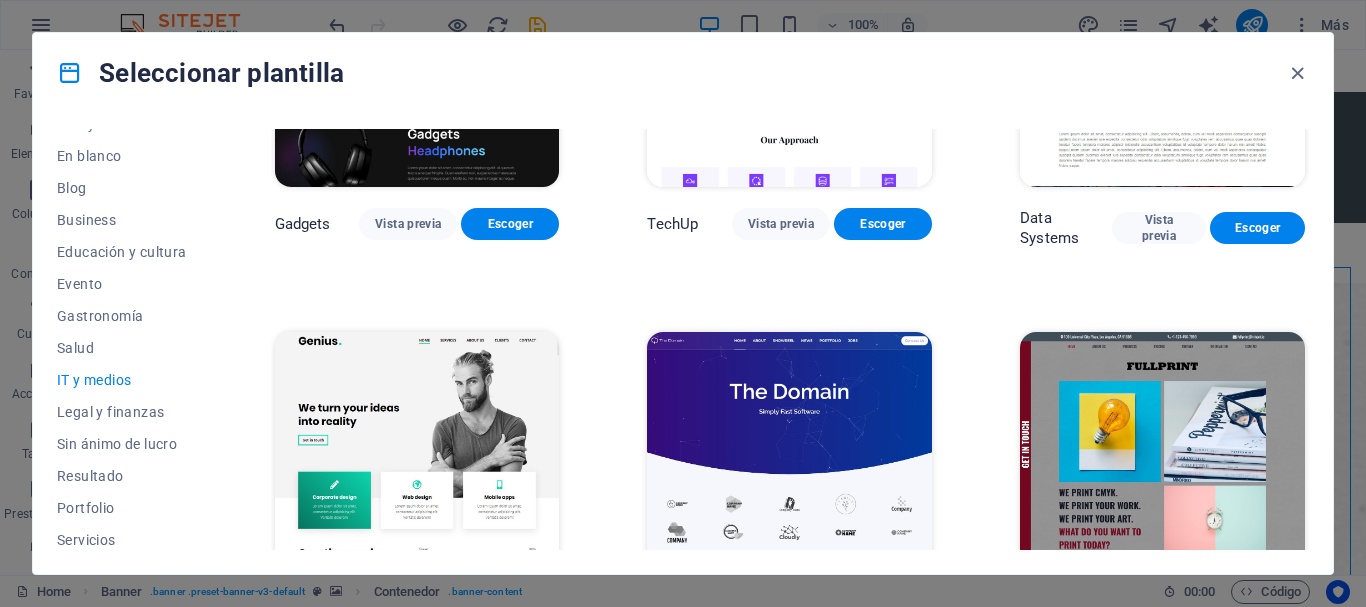 scroll, scrollTop: 663, scrollLeft: 0, axis: vertical 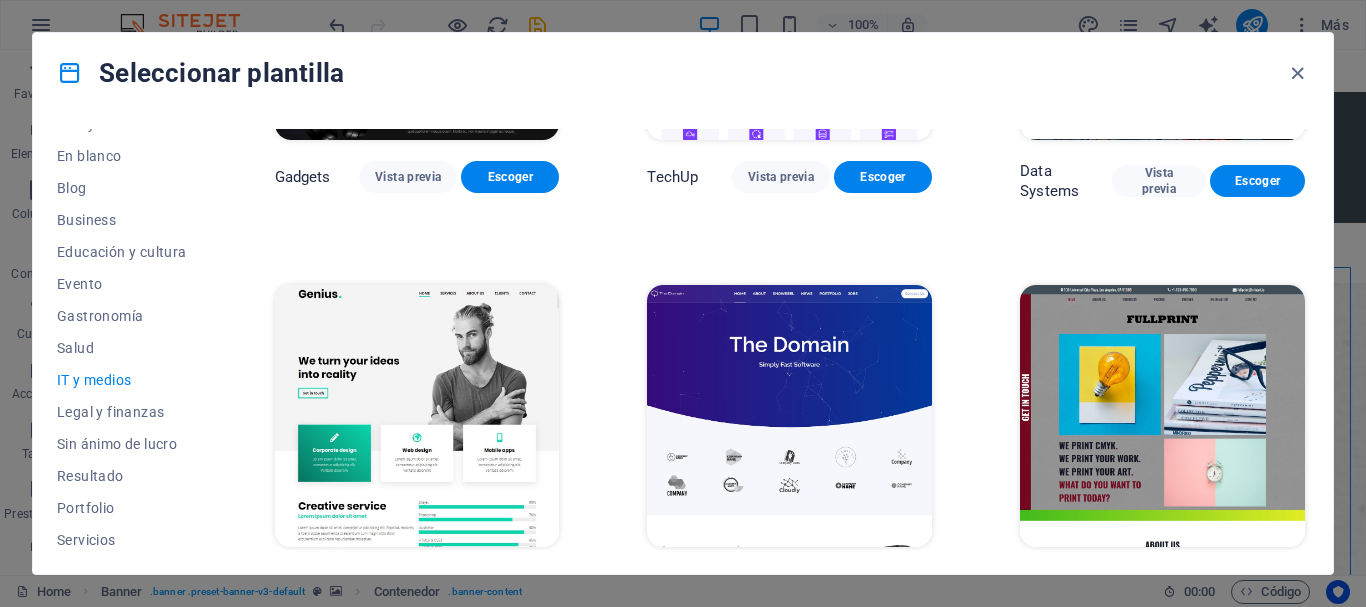 click at bounding box center (1162, 416) 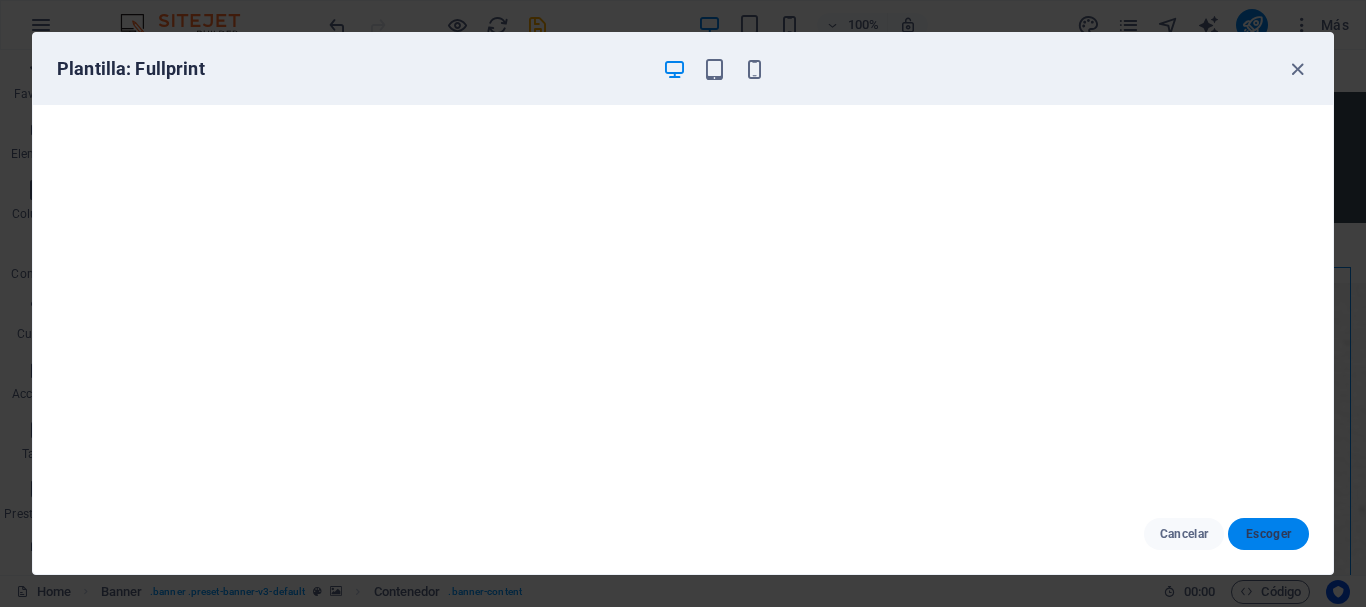 click on "Escoger" at bounding box center [1268, 534] 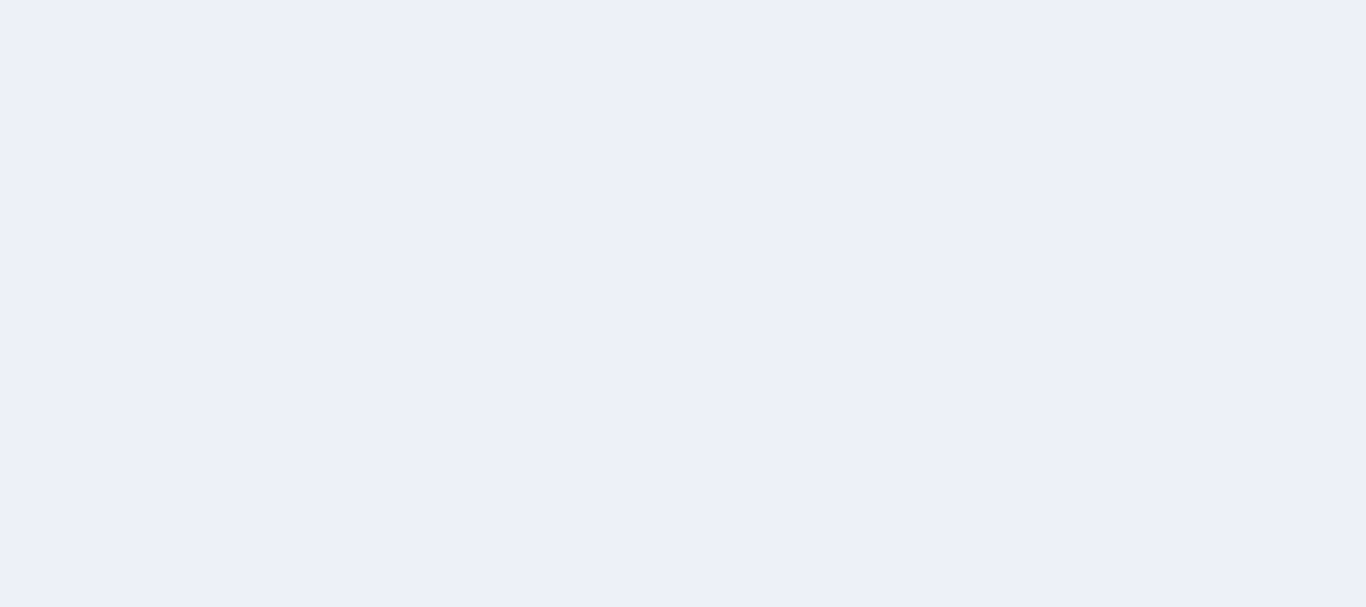 scroll, scrollTop: 0, scrollLeft: 0, axis: both 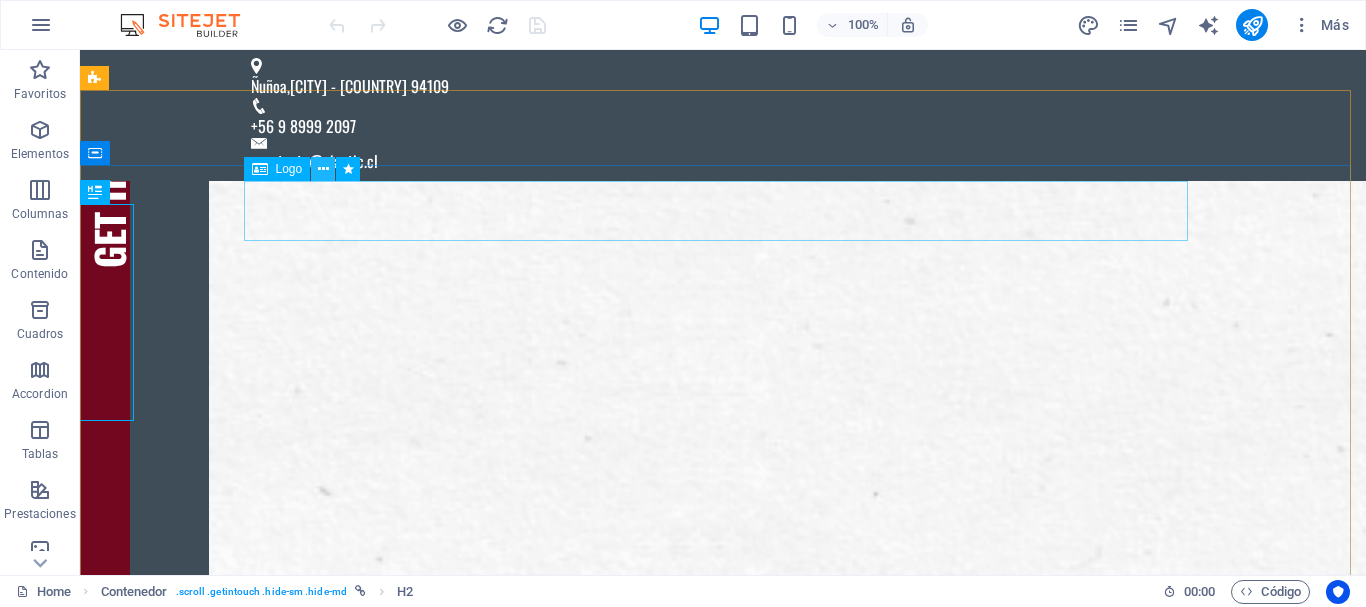 click at bounding box center [323, 169] 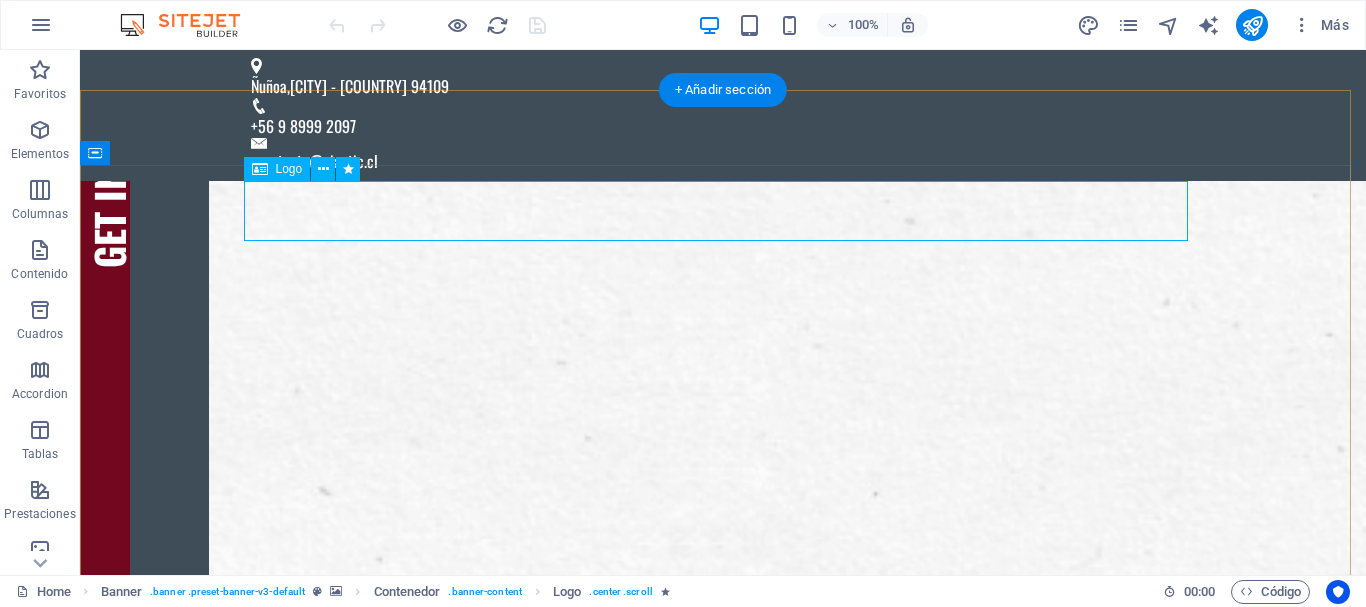 click at bounding box center [723, 1497] 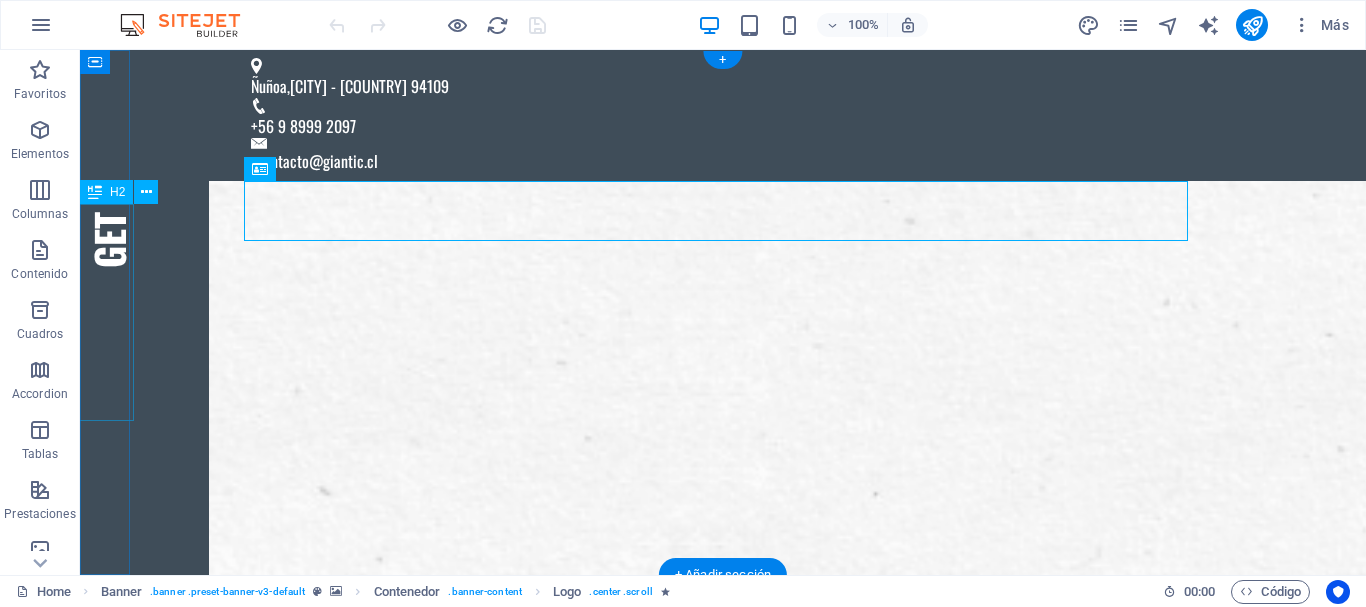 click on "Get in Touch" at bounding box center (105, 159) 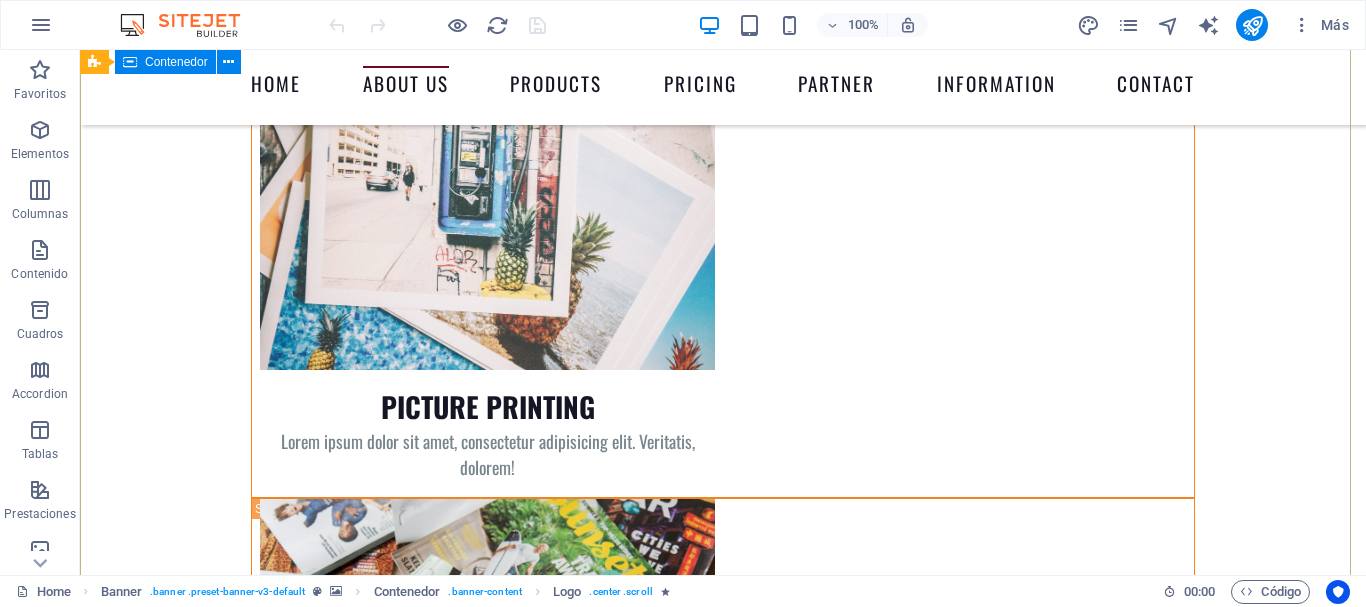 click on "Get in Touch [DISTRICT], [CITY] - [COUNTRY] [POSTAL CODE] [PHONE] [EMAIL] Home About us Products Pricing Partner Information Contact Suelta el contenido aquí o Añadir elementos Pegar portapapeles WE PRINT CMYK . WE PRINT YOUR WORK . WE PRINT YOUR ART . What do you want to print today? Suelta el contenido aquí o Añadir elementos Pegar portapapeles About us Suelta el contenido aquí o Añadir elementos Pegar portapapeles Products Print on glas Lorem ipsum dolor sit amet, consectetur adipisicing elit. Veritatis, dolorem! Picture printing Lorem ipsum dolor sit amet, consectetur adipisicing elit. Veritatis, dolorem! Print magazines Lorem ipsum dolor sit amet, consectetur adipisicing elit. Veritatis, dolorem! View all Products All Products Pricing Pictures Lorem ipsum dolor sit amet, consectetur adipisicing elit. Veritatis, dolorem! Poster Lorem ipsum dolor sit amet, consectetur adipisicing elit. Veritatis, dolorem! Magazines Glas Prints roadside banner Others Pricing o Pricing PICTURES o" at bounding box center [723, 3305] 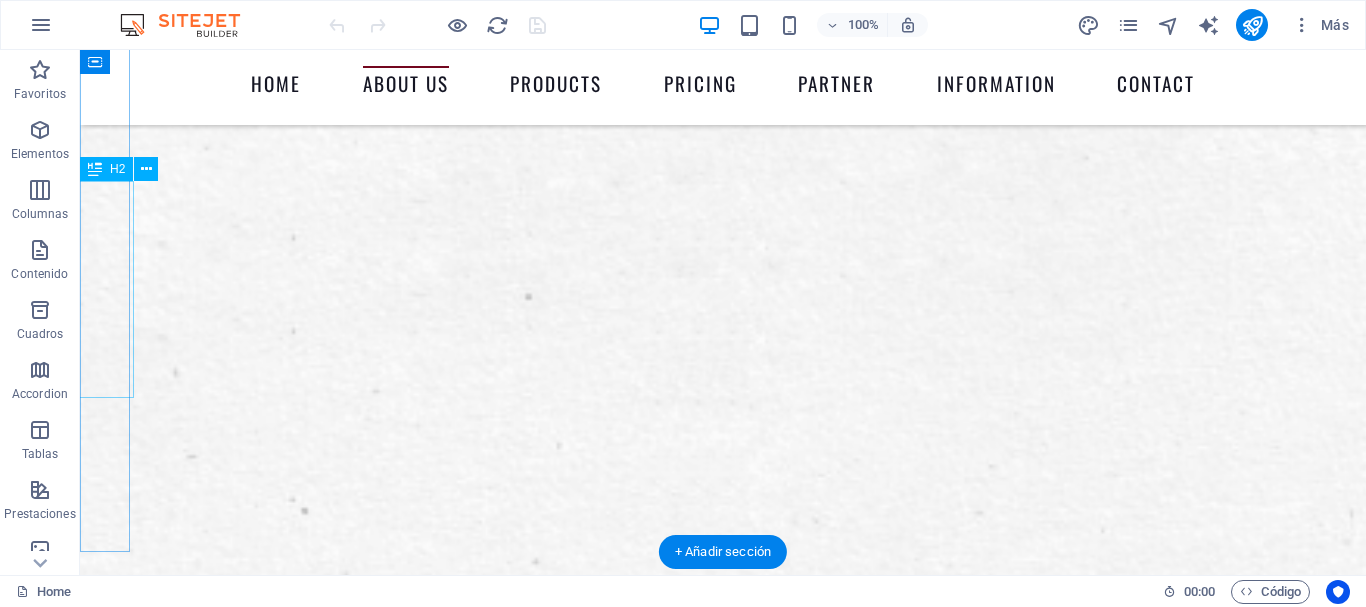 scroll, scrollTop: 0, scrollLeft: 0, axis: both 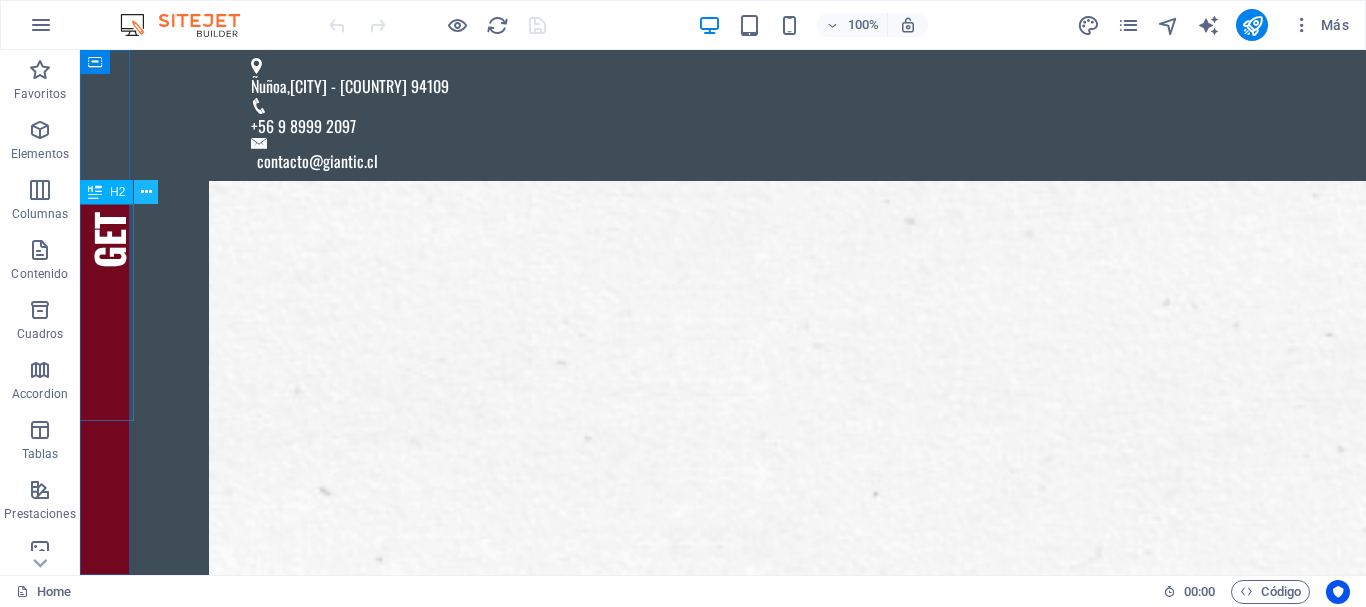 click at bounding box center [146, 192] 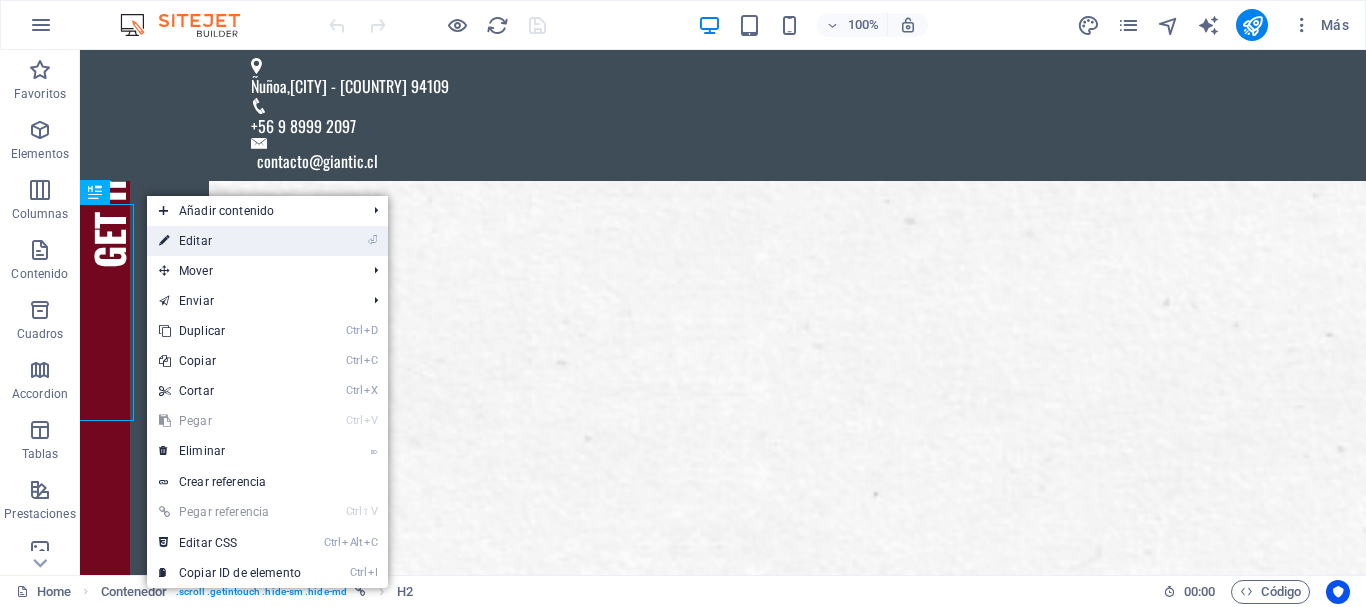 click on "⏎  Editar" at bounding box center [230, 241] 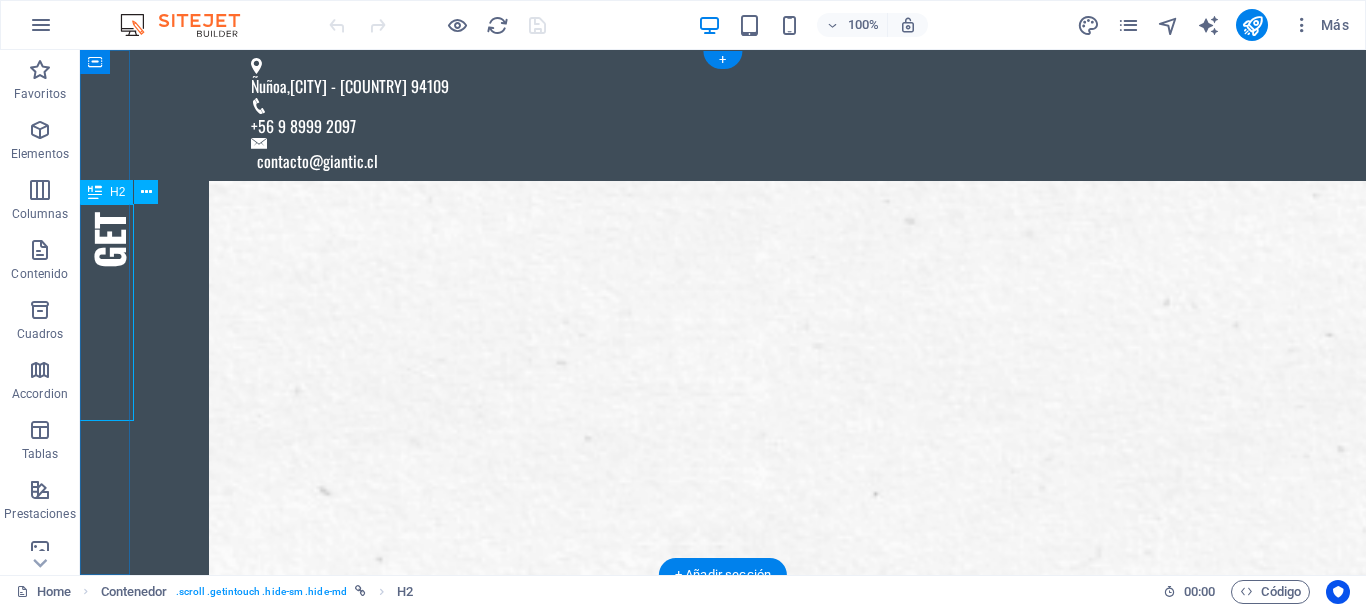 click on "Get in Touch" at bounding box center [105, 159] 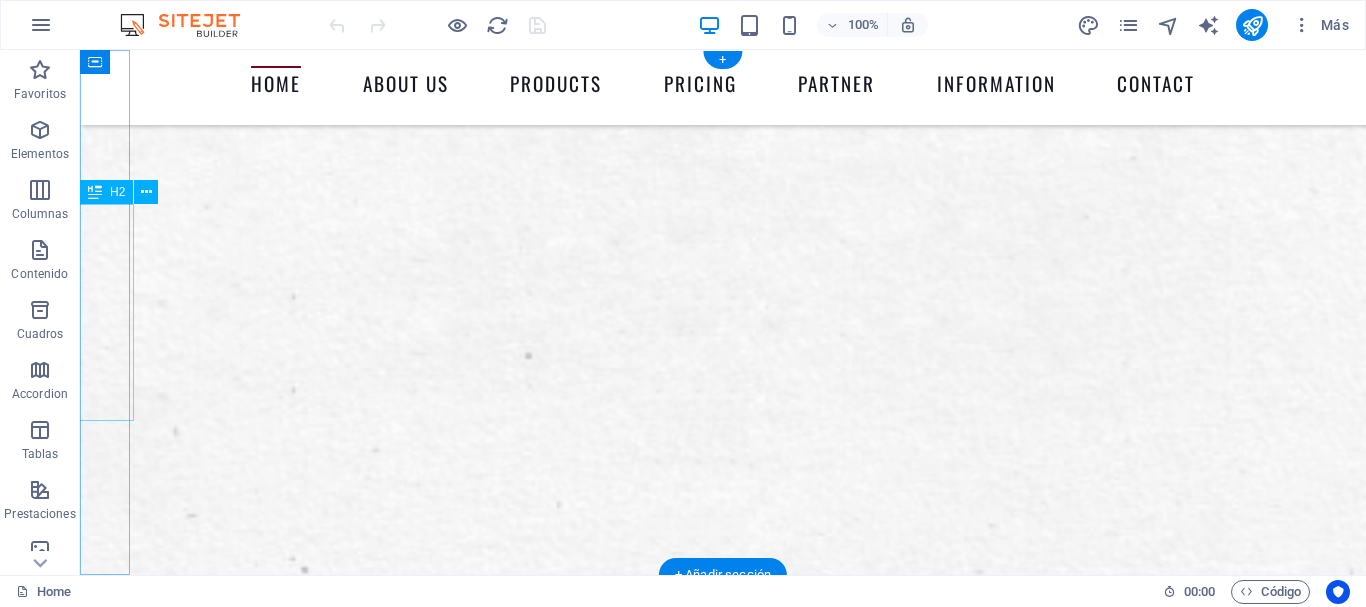 scroll, scrollTop: 0, scrollLeft: 0, axis: both 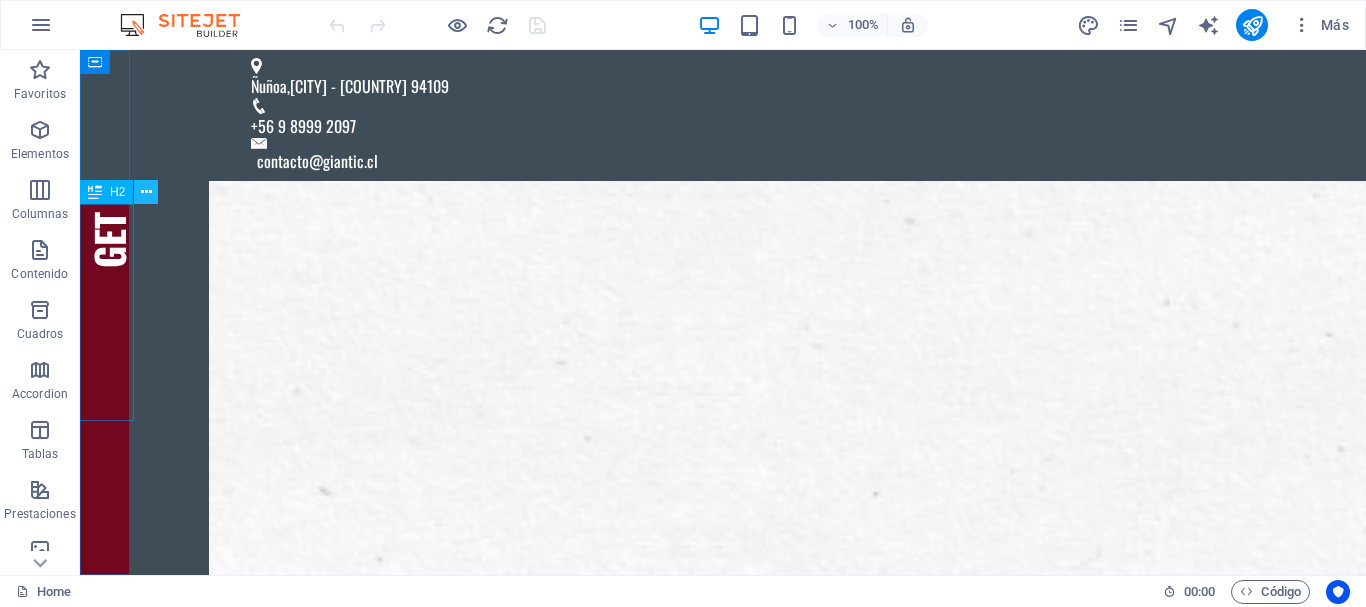 click at bounding box center [146, 192] 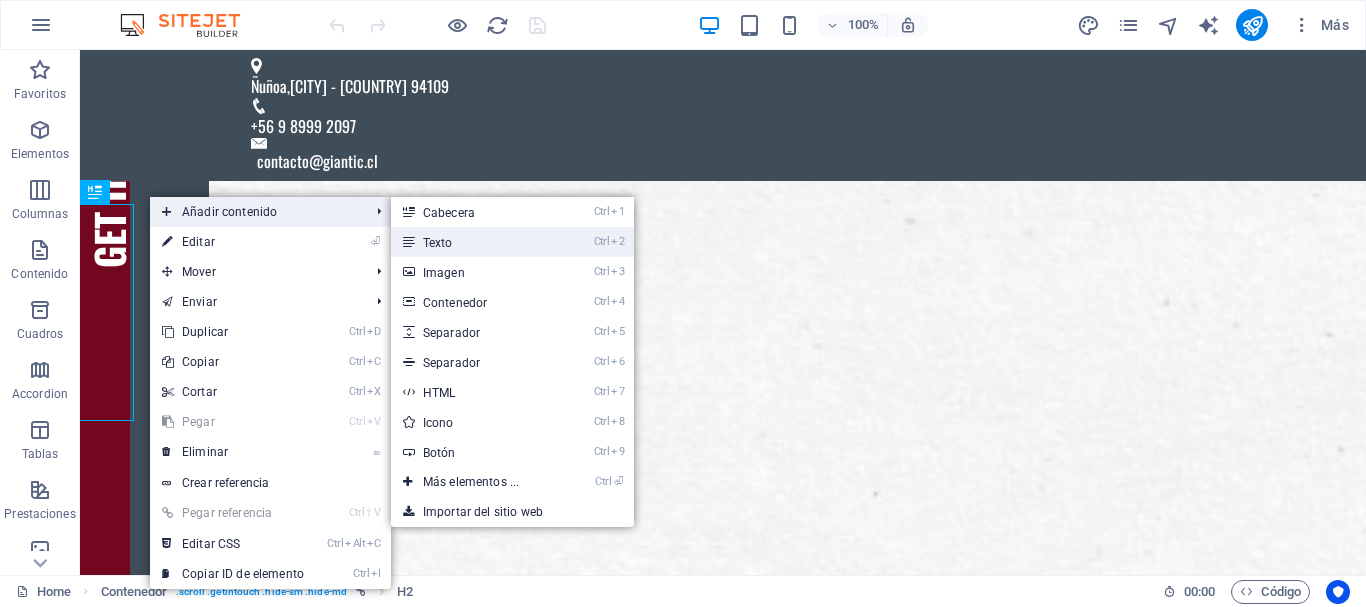 click on "Ctrl 2  Texto" at bounding box center [475, 242] 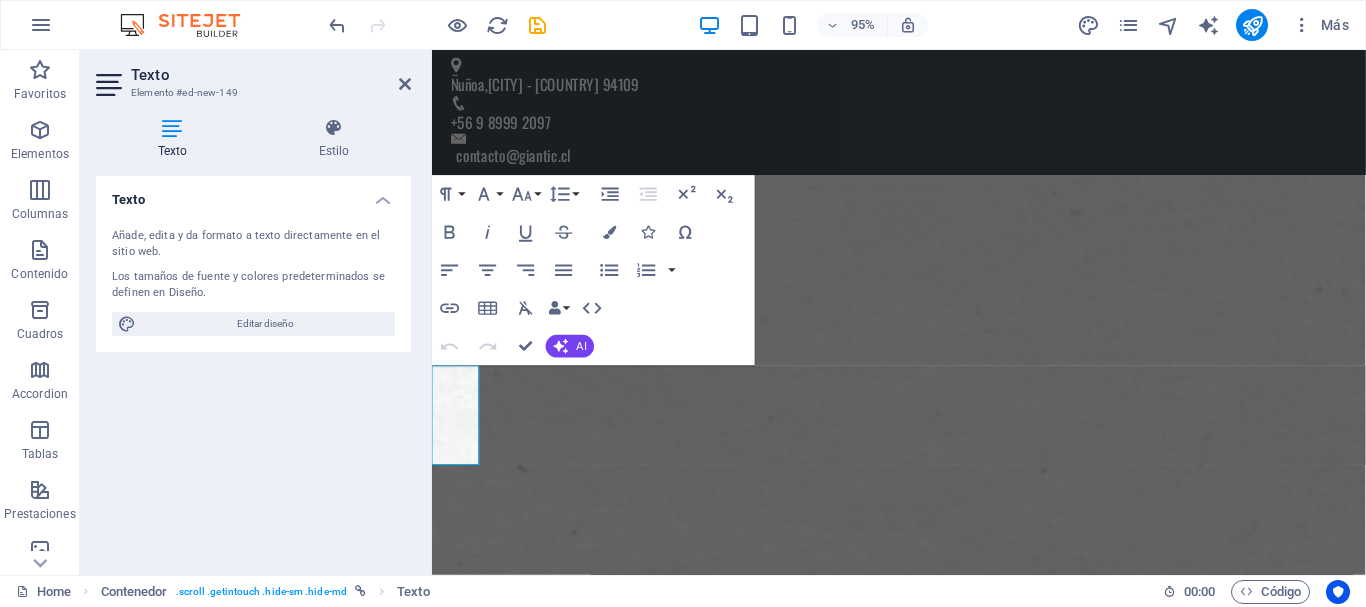 click on "Añade, edita y da formato a texto directamente en el sitio web." at bounding box center [253, 244] 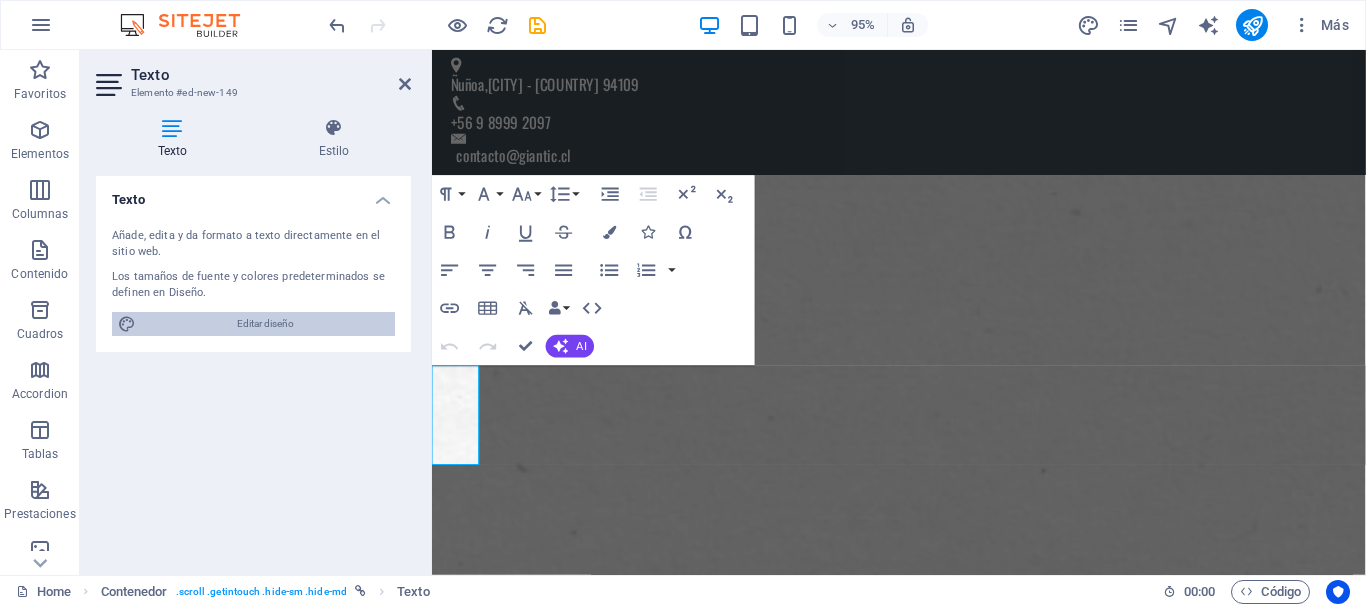 click on "Editar diseño" at bounding box center (265, 324) 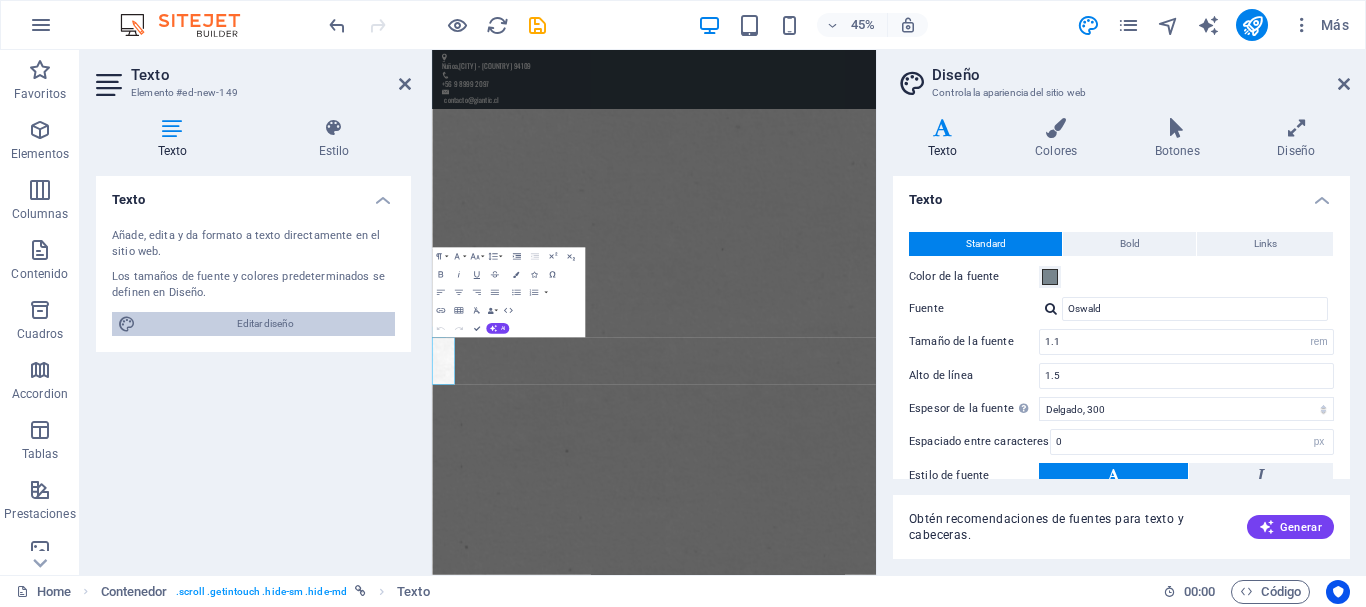 click on "Editar diseño" at bounding box center [265, 324] 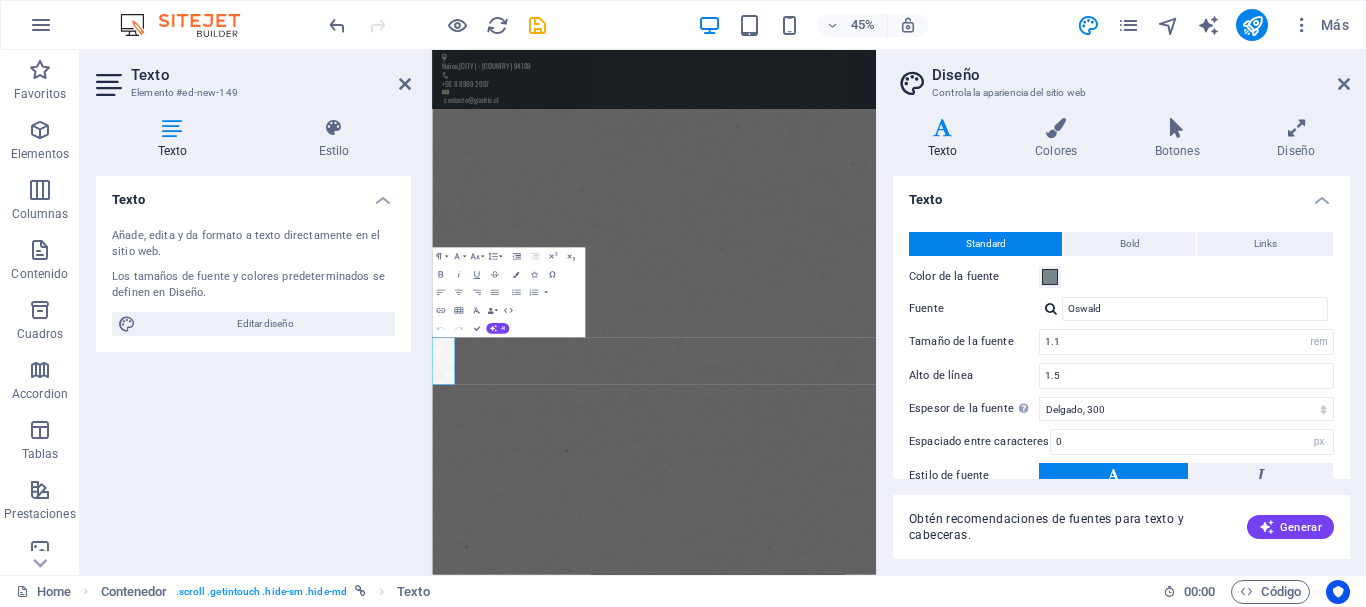 click on "Añade, edita y da formato a texto directamente en el sitio web. Los tamaños de fuente y colores predeterminados se definen en Diseño. Editar diseño" at bounding box center [253, 282] 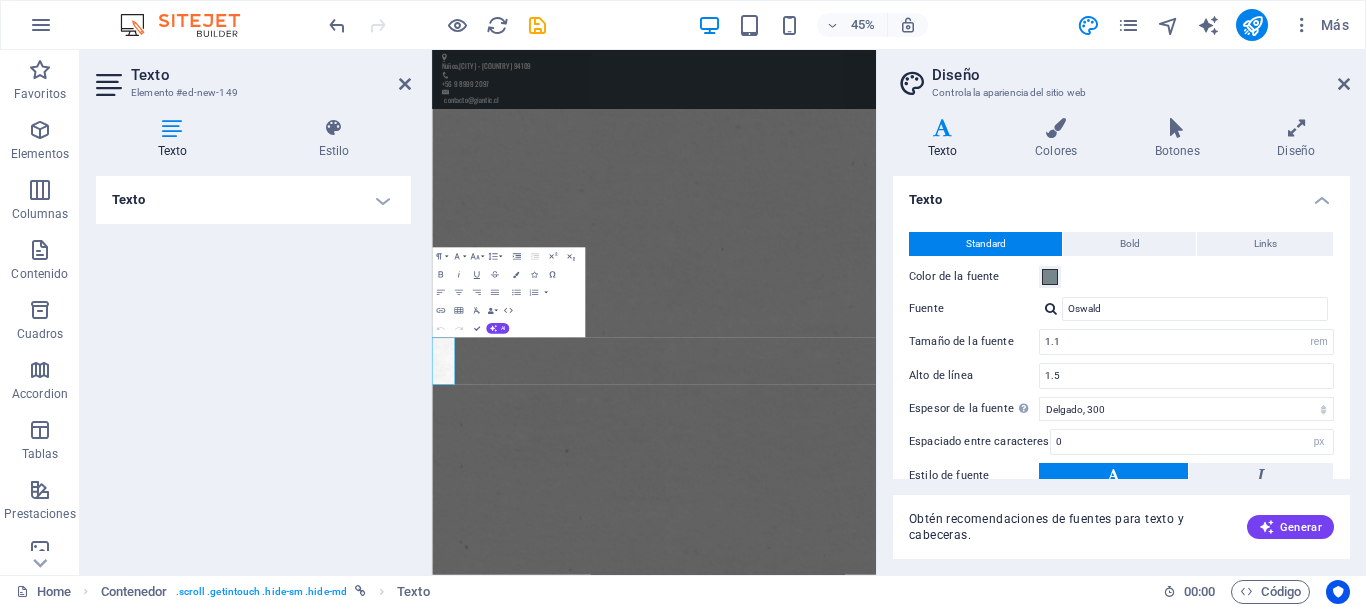 click on "Texto" at bounding box center [253, 200] 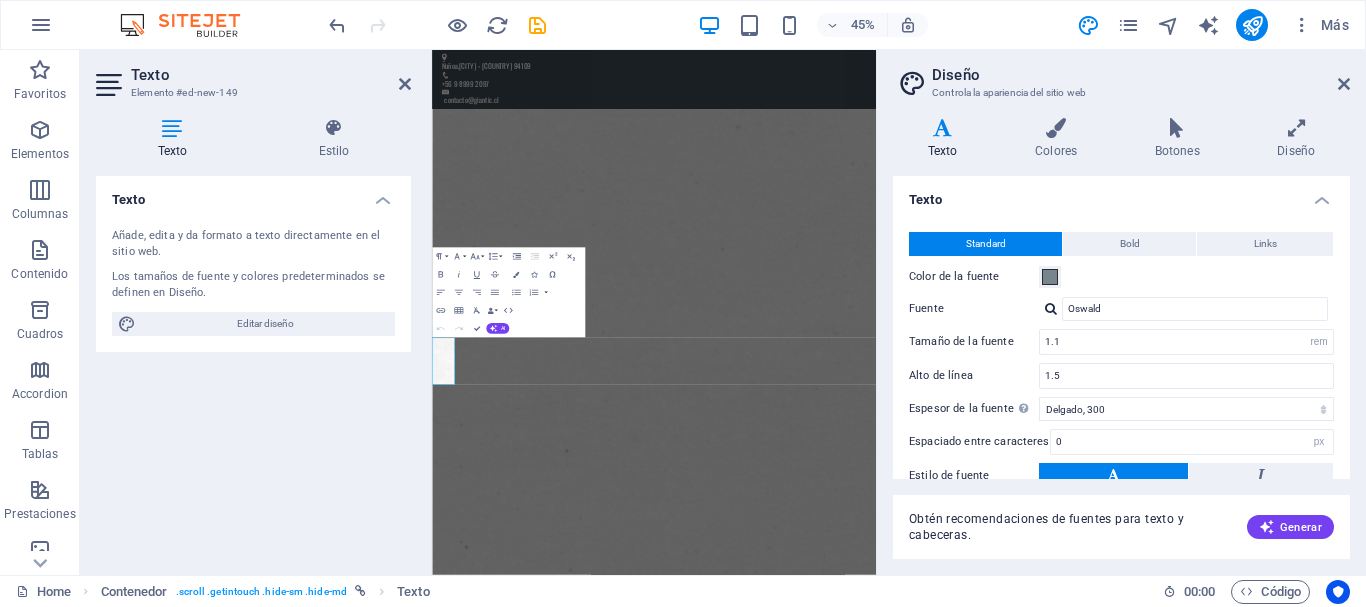 click on "Texto" at bounding box center [253, 194] 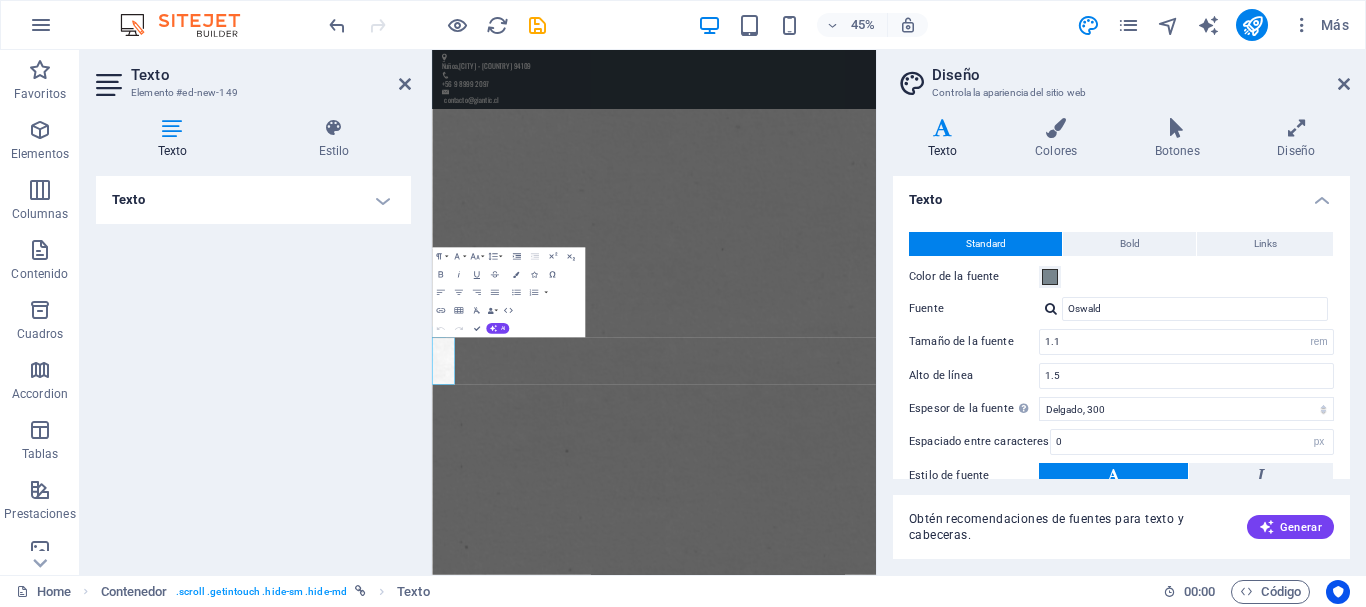 click on "Texto" at bounding box center [253, 200] 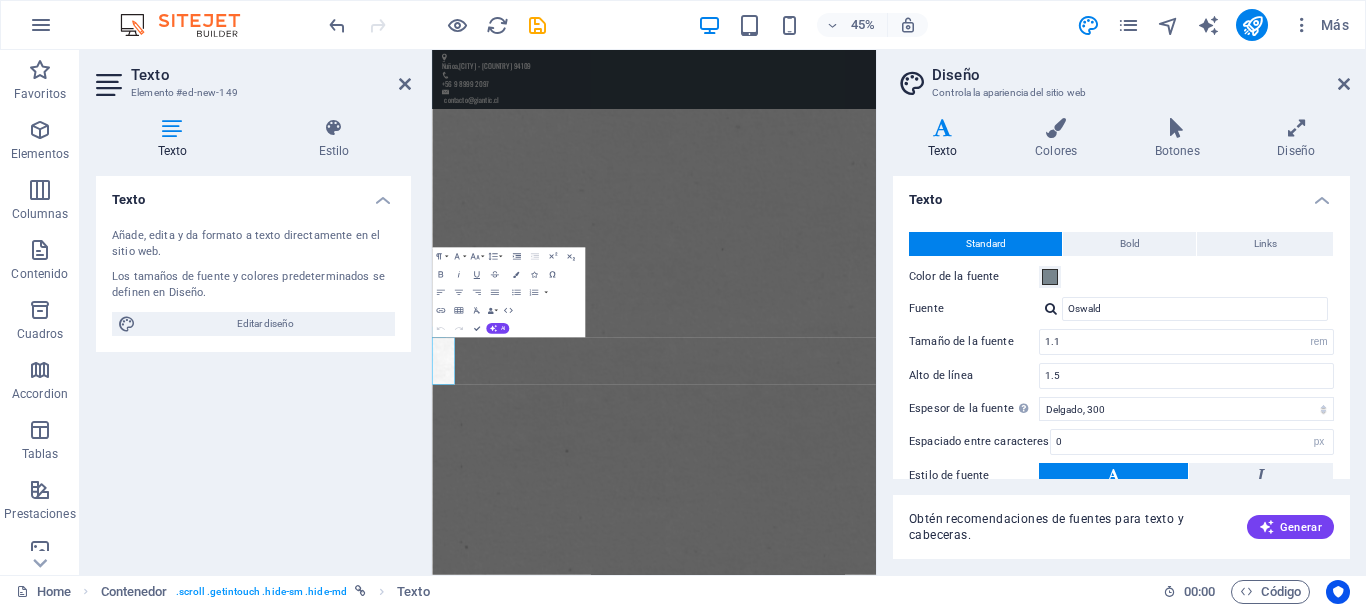click on "Texto" at bounding box center [253, 194] 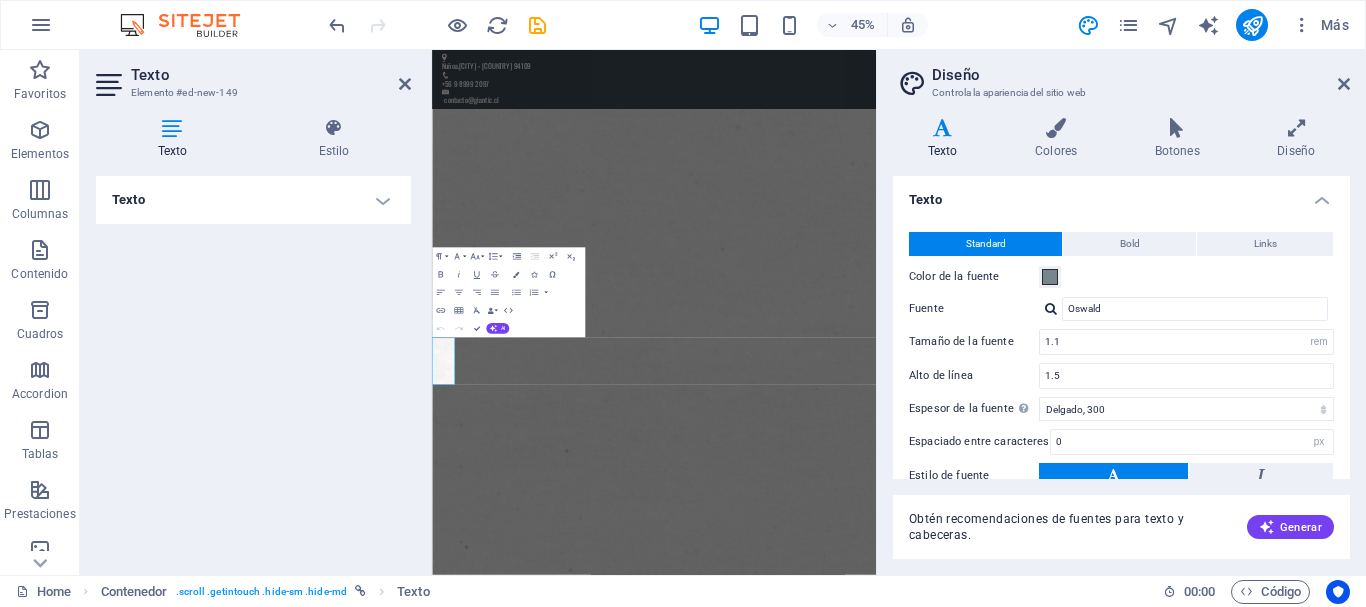 click at bounding box center (111, 85) 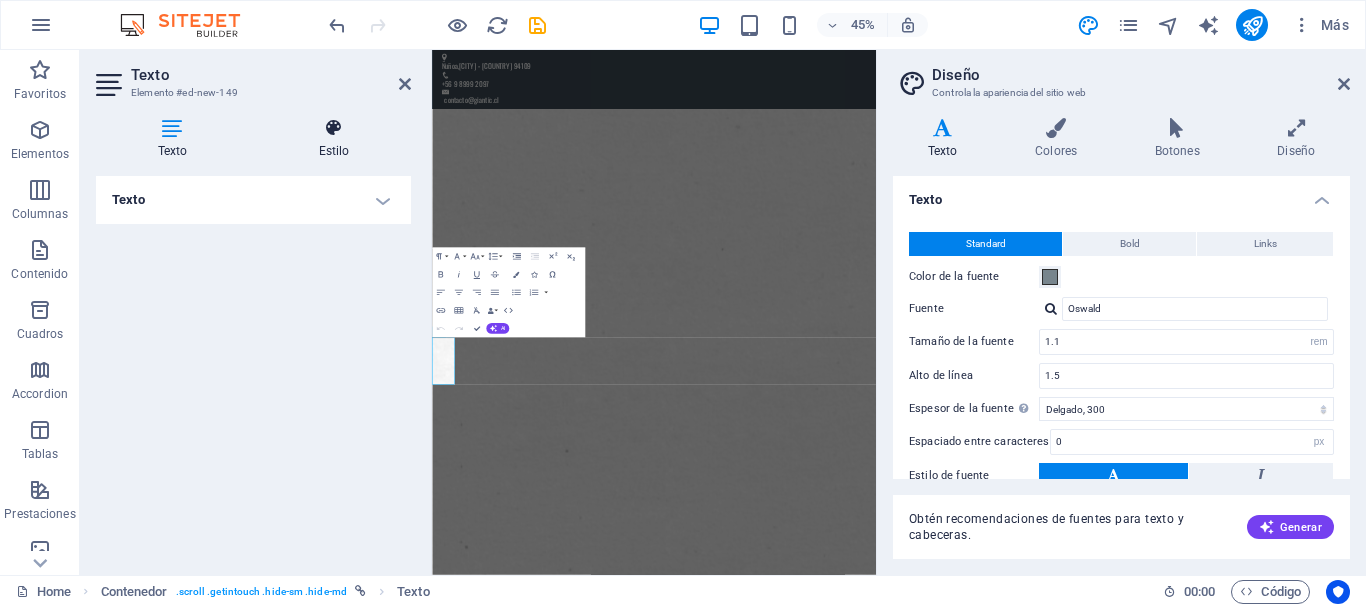 click on "Estilo" at bounding box center (334, 139) 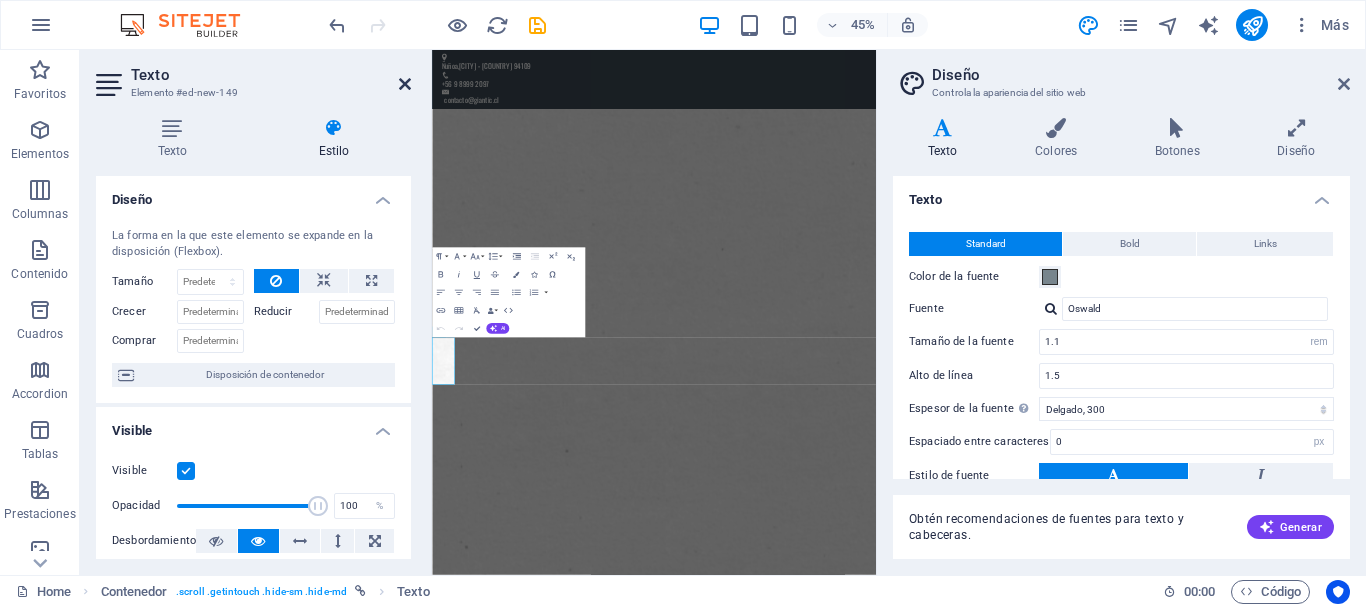 click at bounding box center (405, 84) 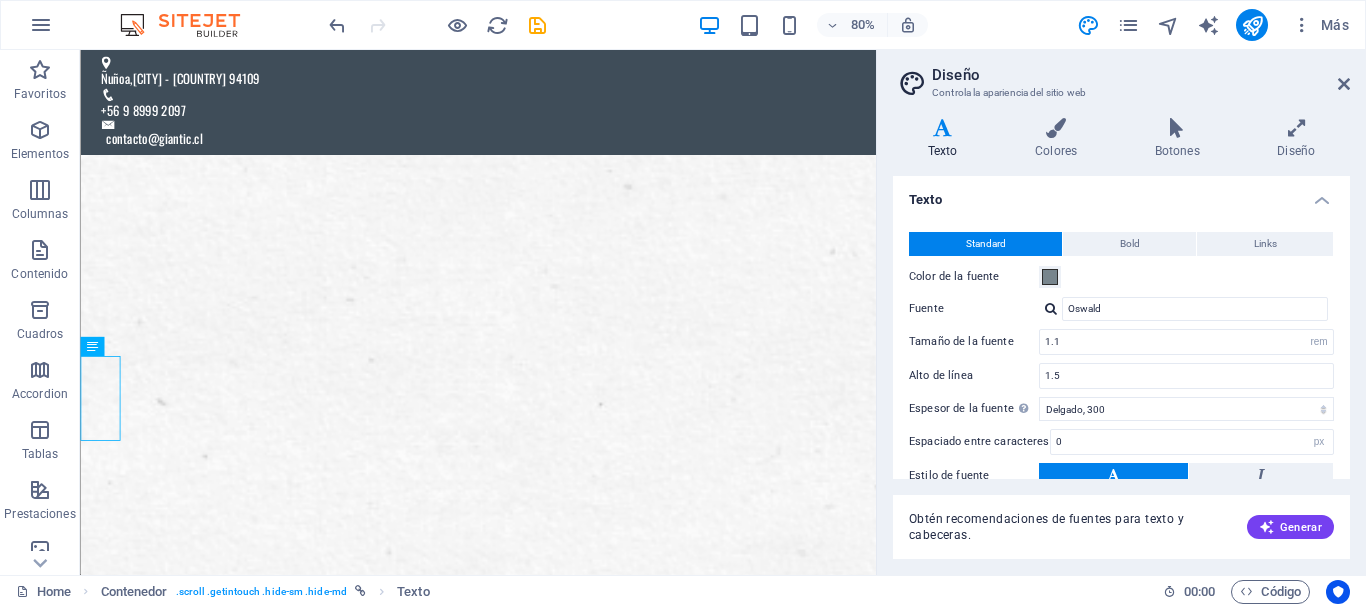 click on "Diseño Controla la apariencia del sitio web" at bounding box center (1123, 76) 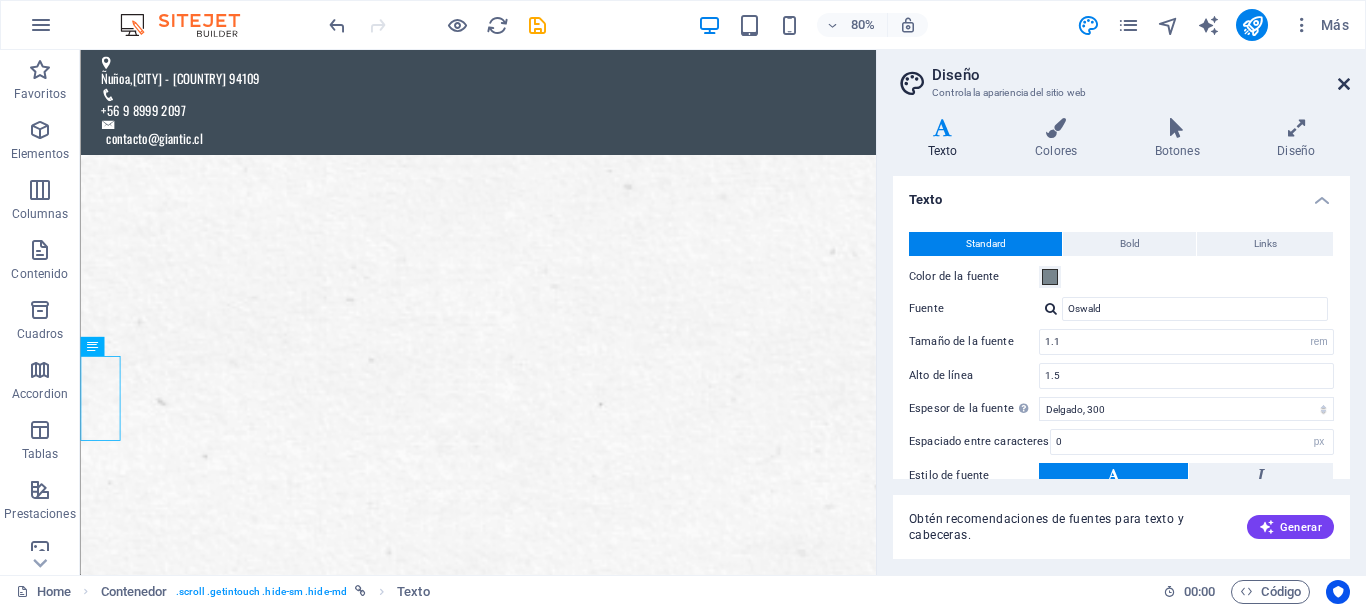 click at bounding box center [1344, 84] 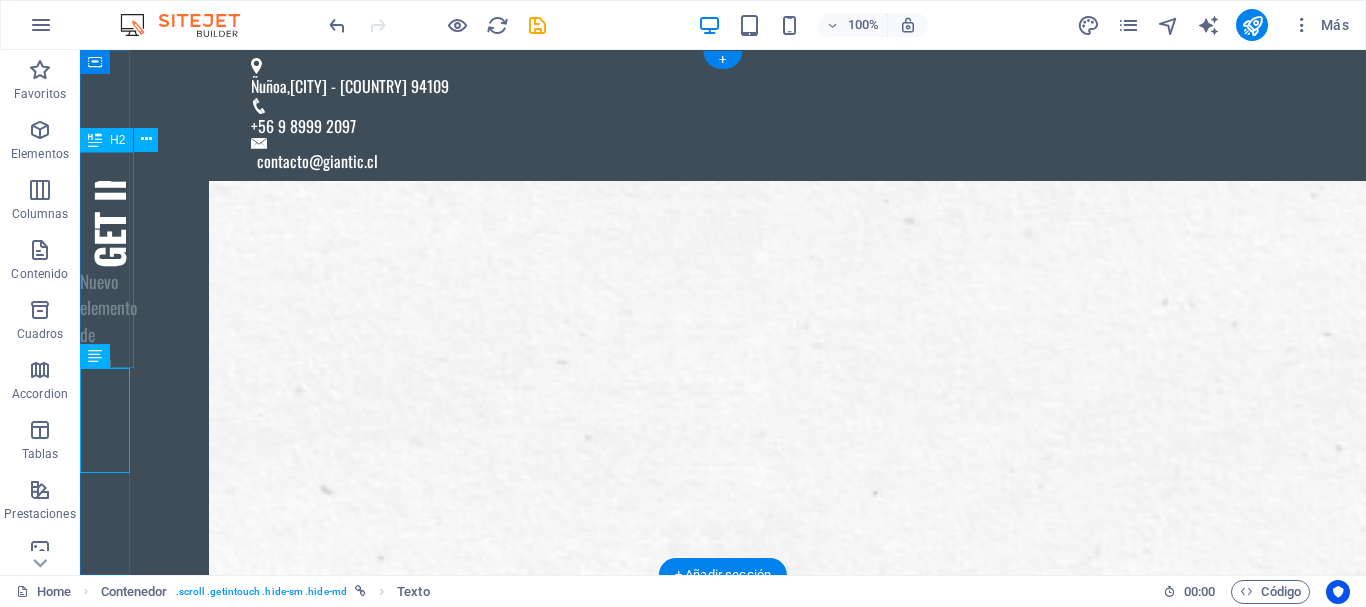 click on "Get in Touch" at bounding box center [105, 159] 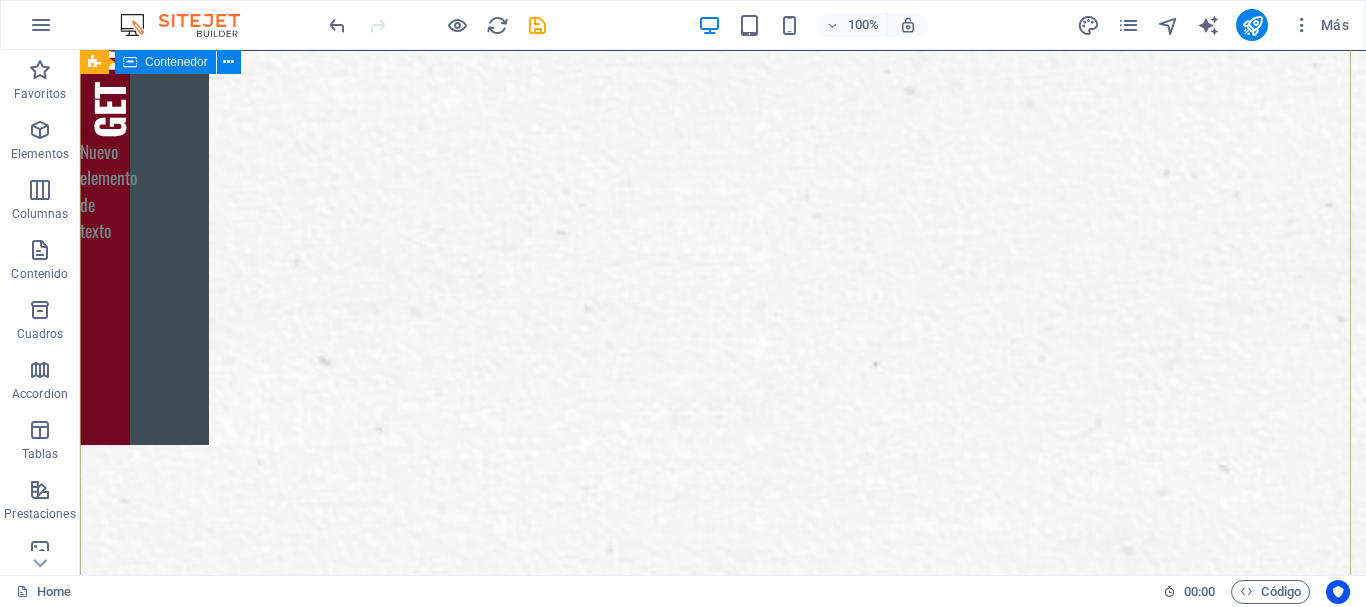 scroll, scrollTop: 0, scrollLeft: 0, axis: both 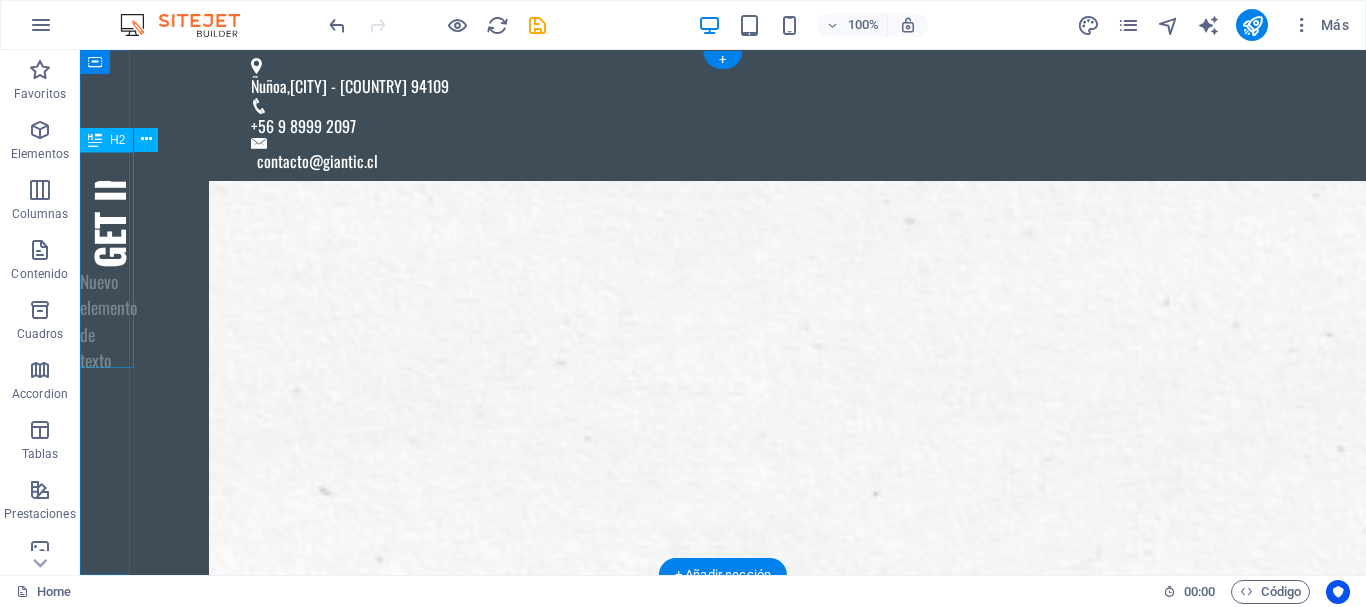 click on "Get in Touch" at bounding box center (105, 159) 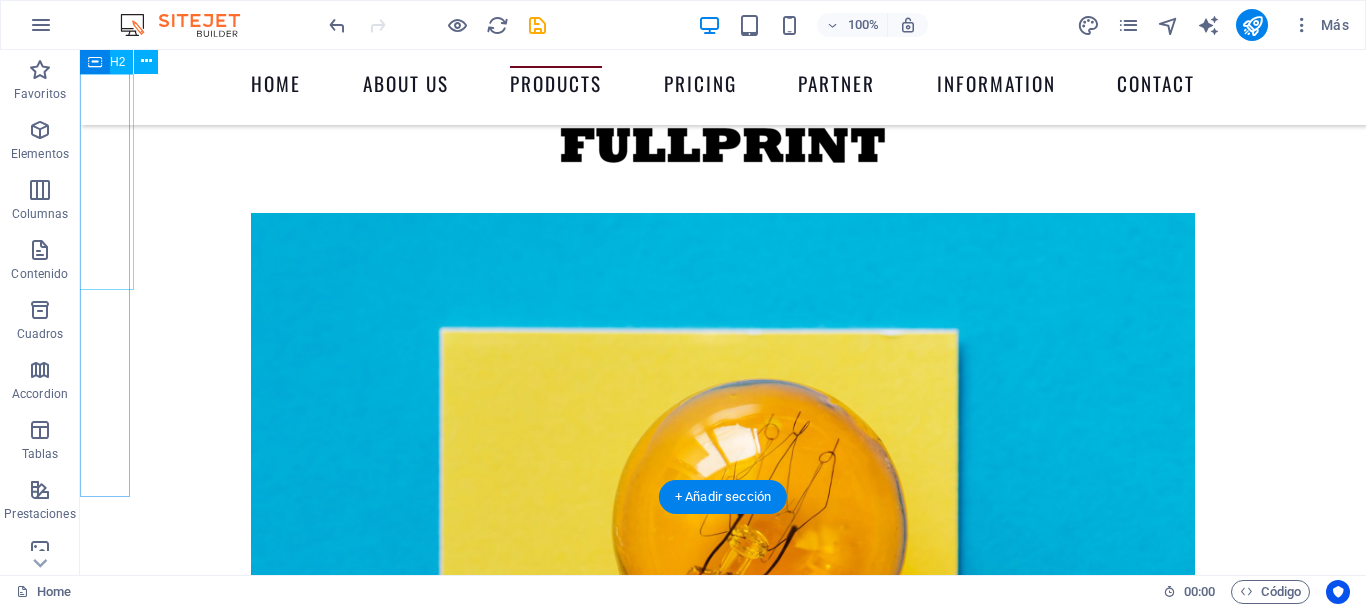 scroll, scrollTop: 0, scrollLeft: 0, axis: both 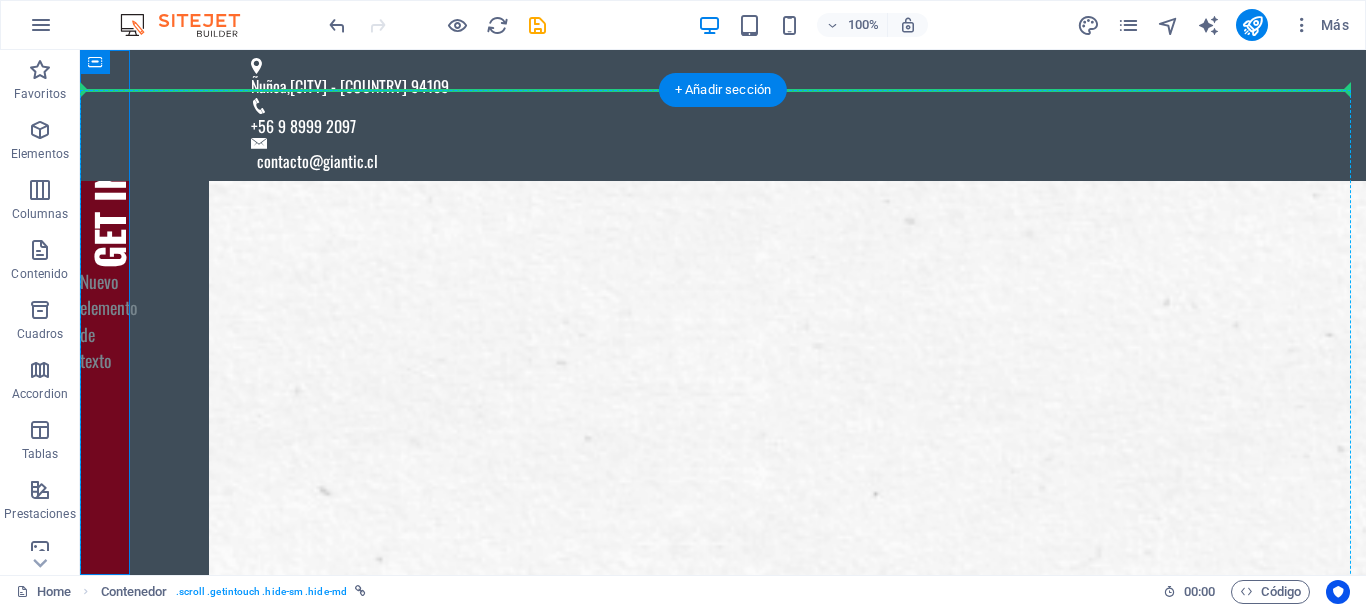drag, startPoint x: 113, startPoint y: 176, endPoint x: 113, endPoint y: 156, distance: 20 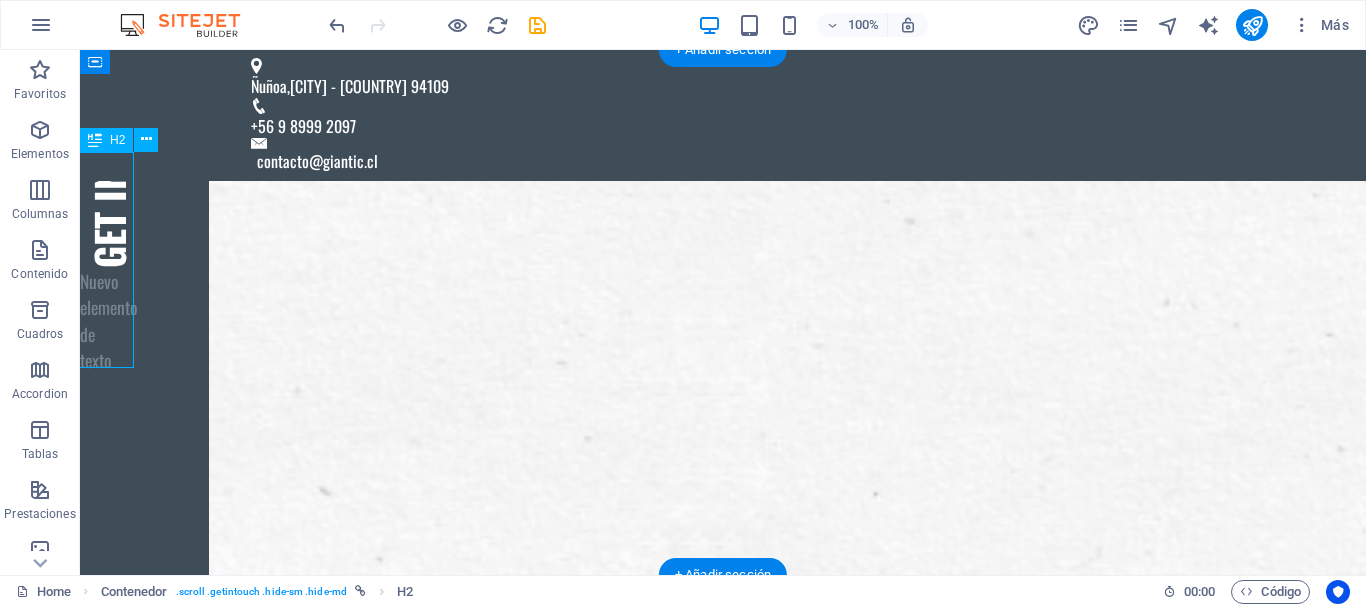 click on "Get in Touch" at bounding box center (105, 159) 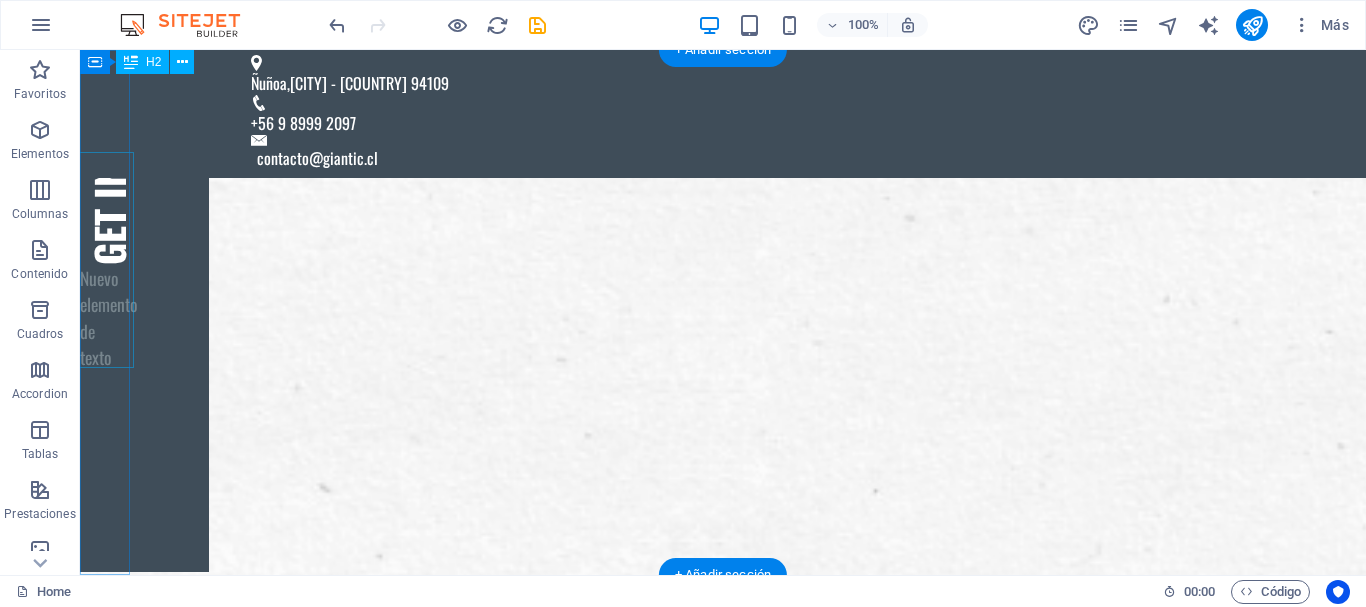 scroll, scrollTop: 0, scrollLeft: 0, axis: both 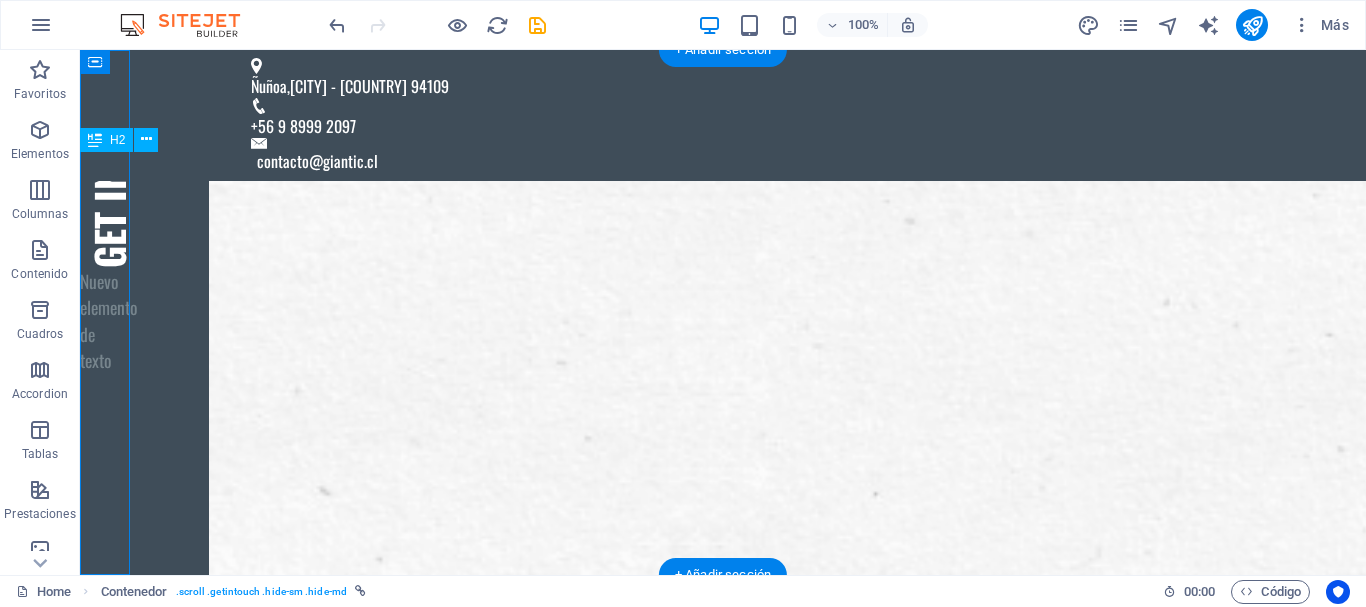 drag, startPoint x: 108, startPoint y: 239, endPoint x: 108, endPoint y: 222, distance: 17 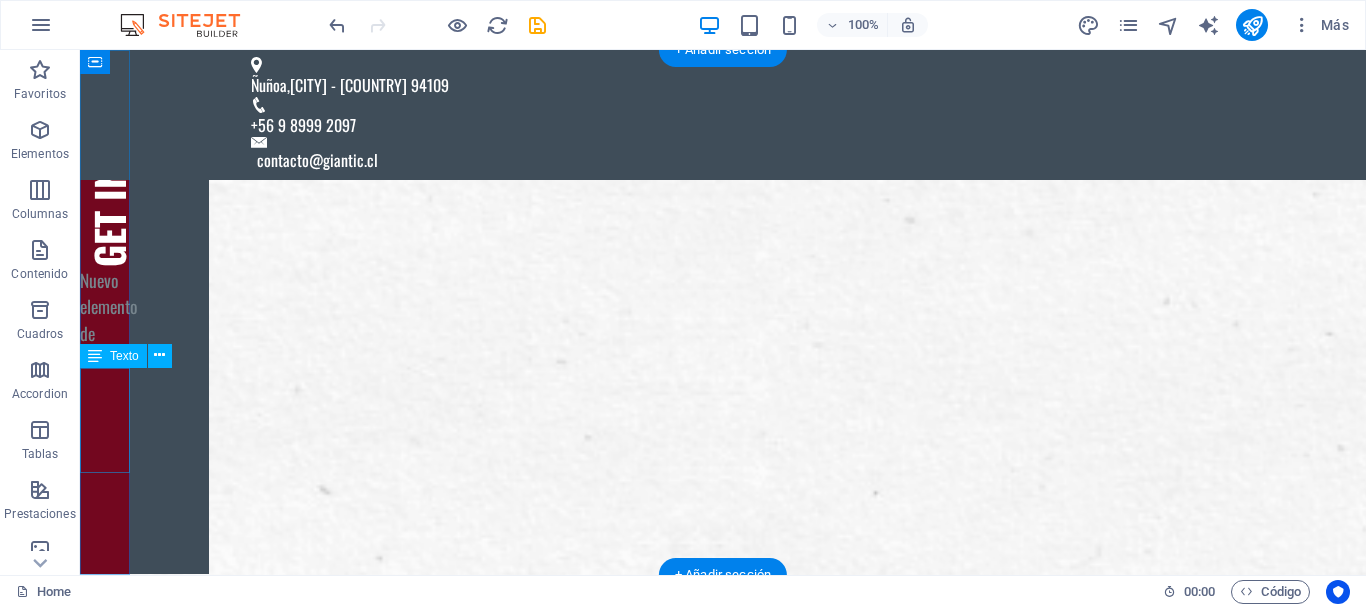 scroll, scrollTop: 0, scrollLeft: 0, axis: both 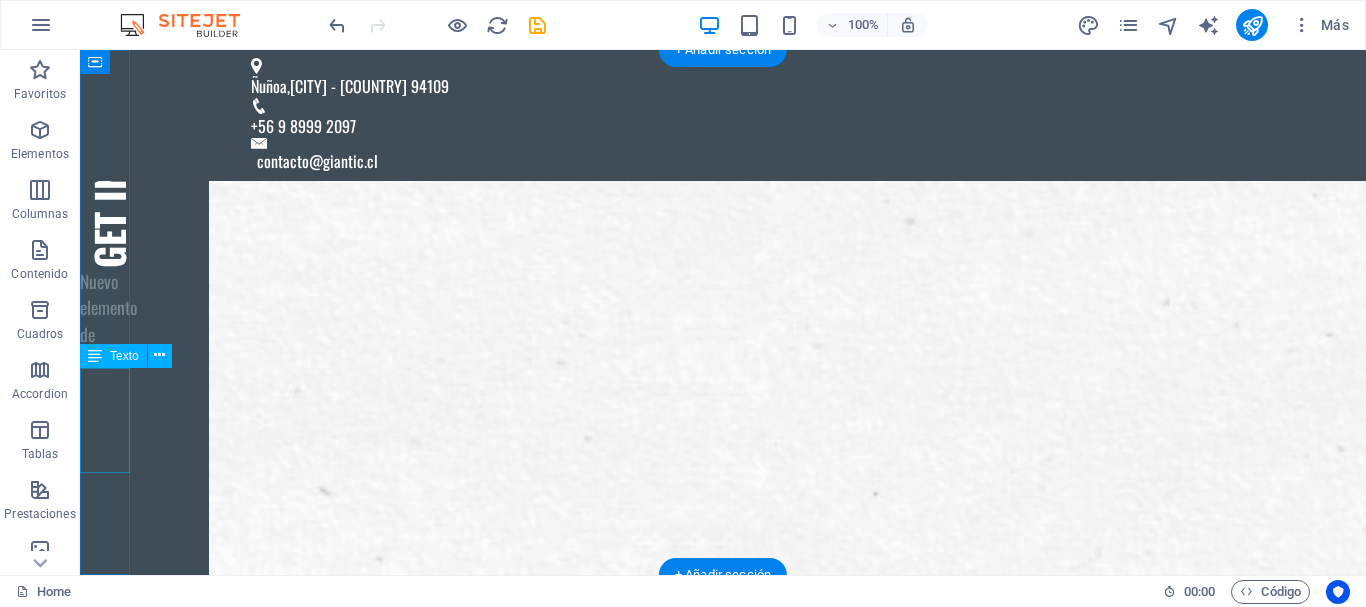 click on "Nuevo elemento de texto" at bounding box center [105, 321] 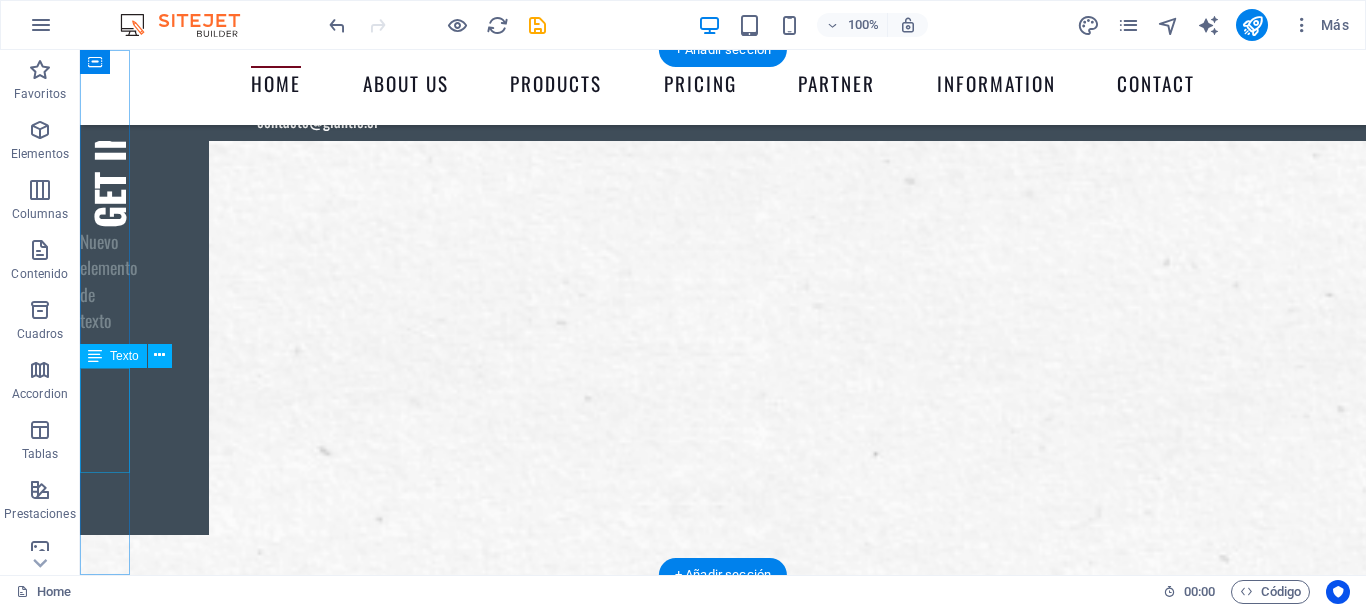 scroll, scrollTop: 0, scrollLeft: 0, axis: both 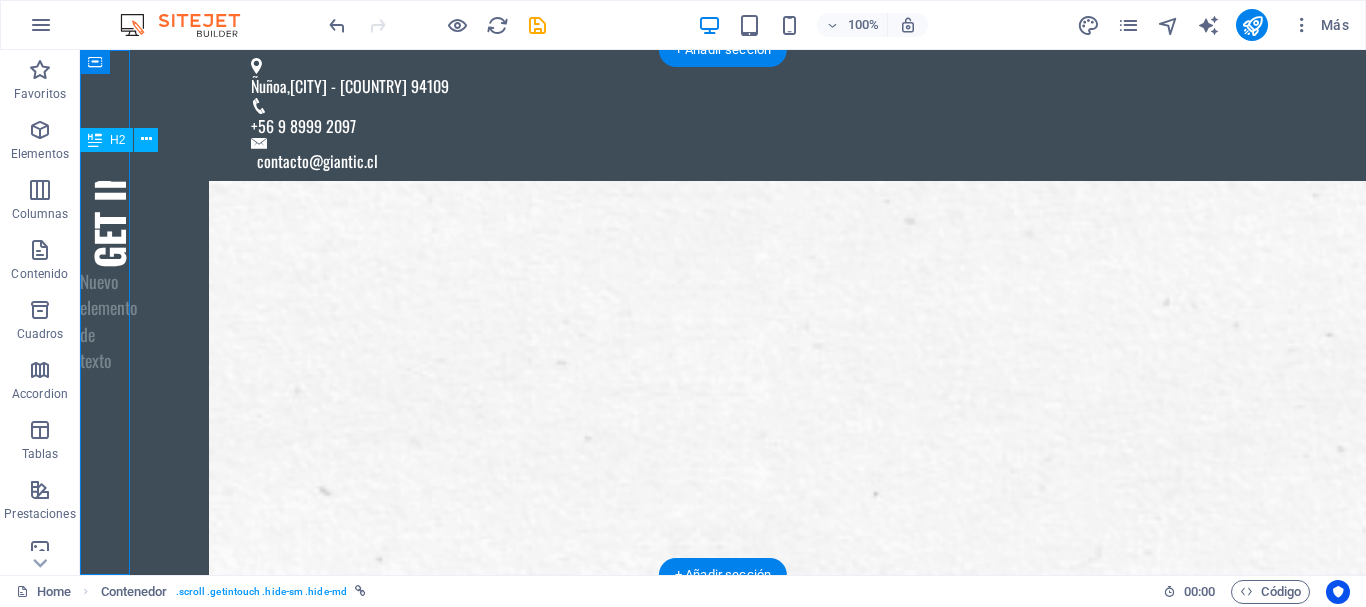 drag, startPoint x: 114, startPoint y: 200, endPoint x: 109, endPoint y: 301, distance: 101.12369 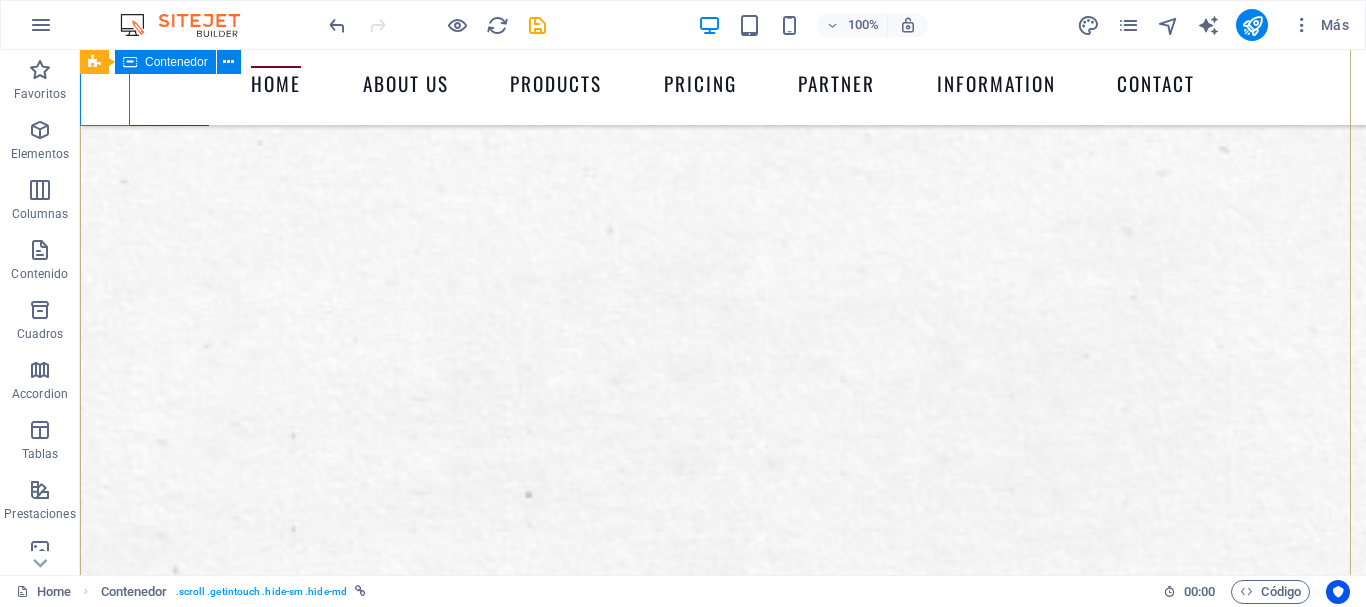 scroll, scrollTop: 0, scrollLeft: 0, axis: both 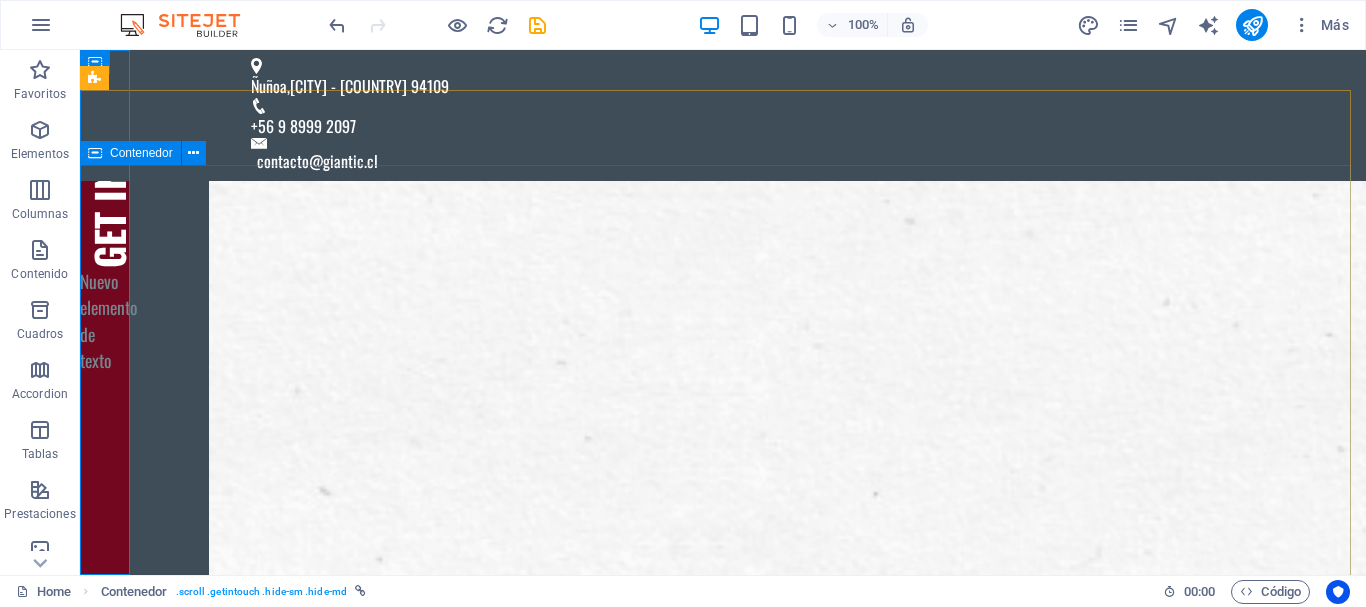 click on "Contenedor" at bounding box center (141, 153) 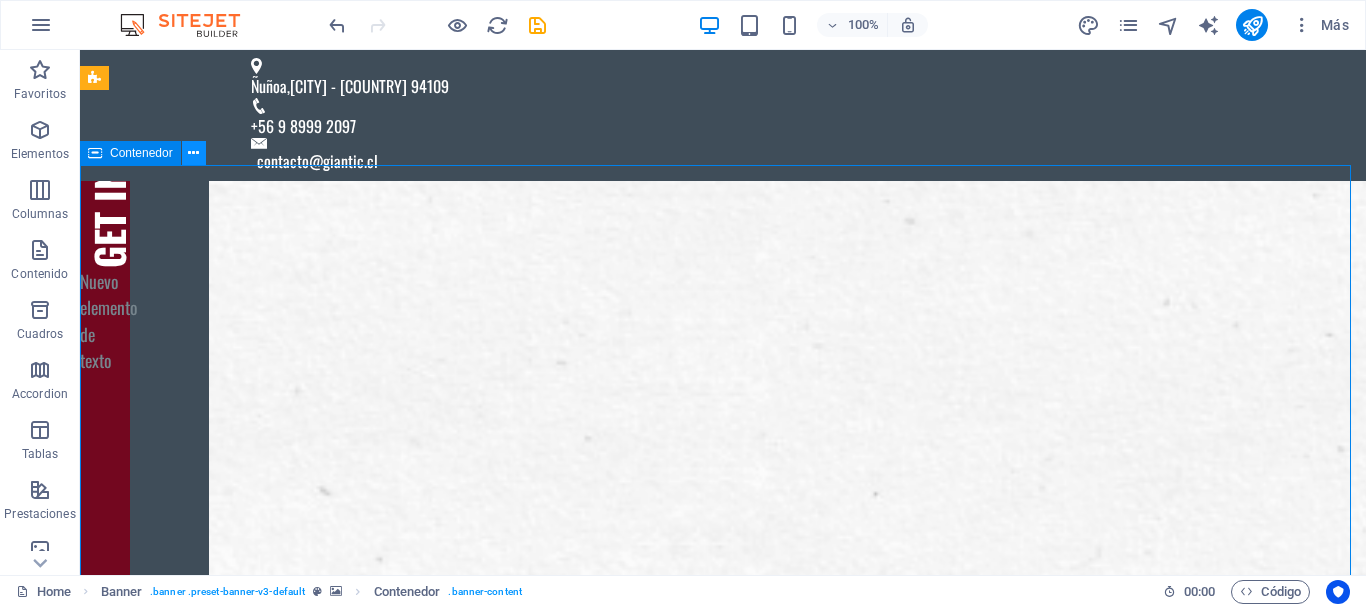 click at bounding box center (194, 153) 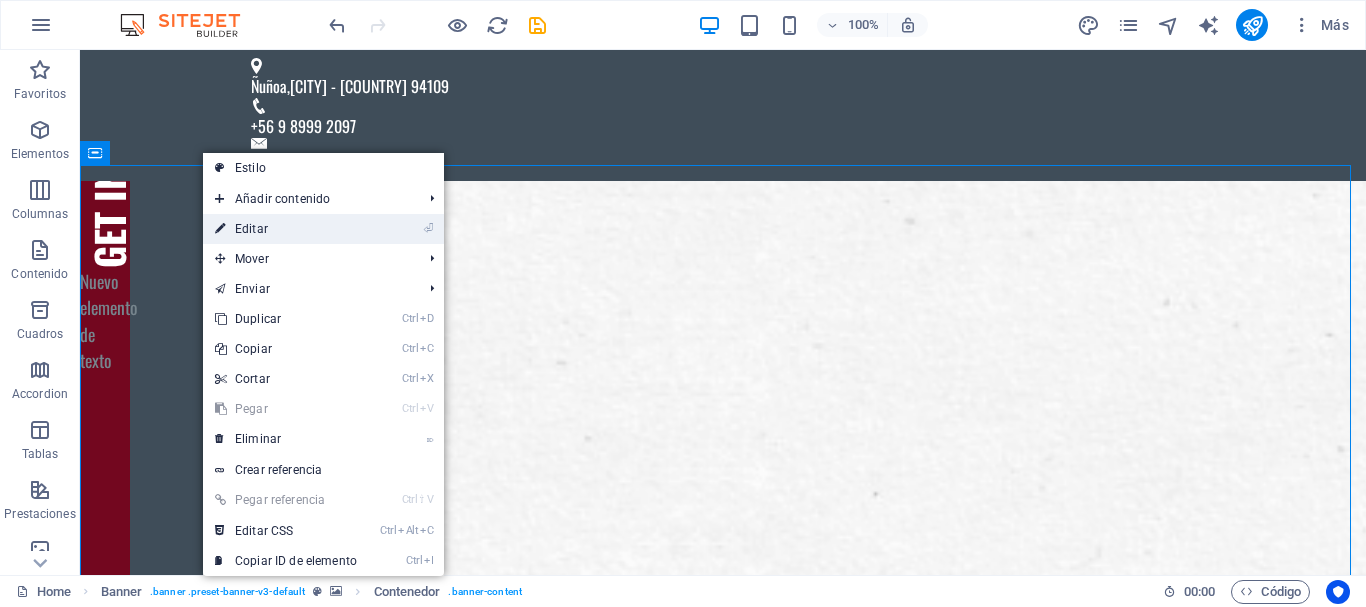 click on "⏎  Editar" at bounding box center [286, 229] 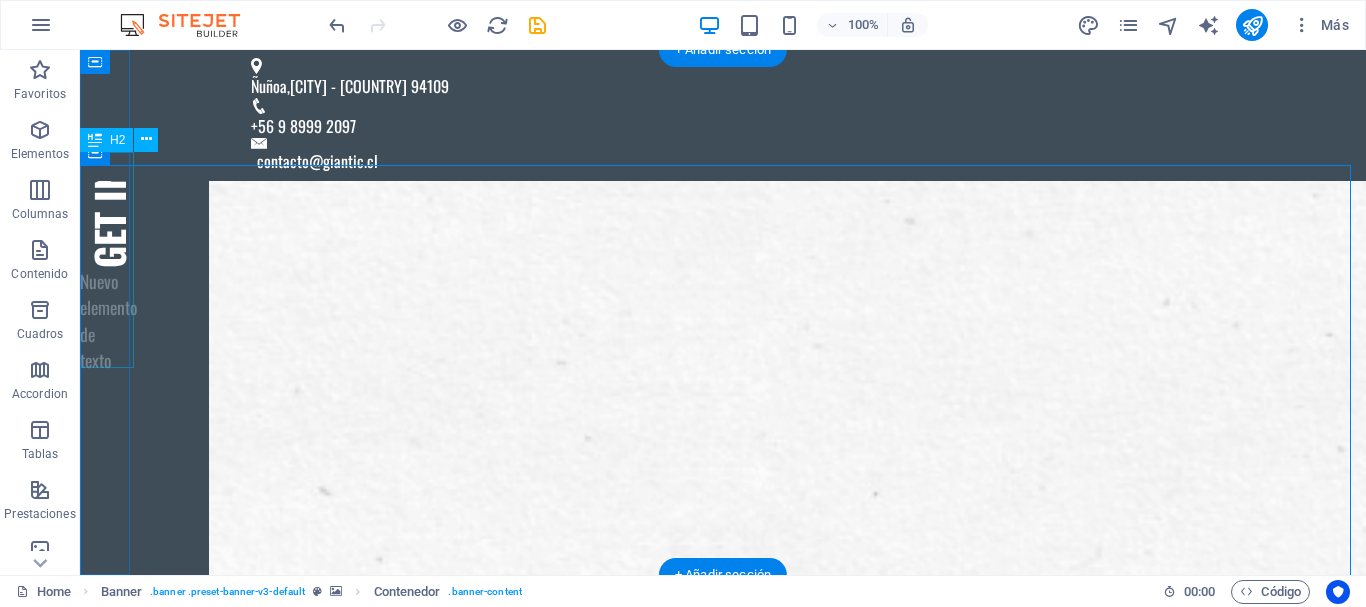 click on "Get in Touch" at bounding box center (105, 159) 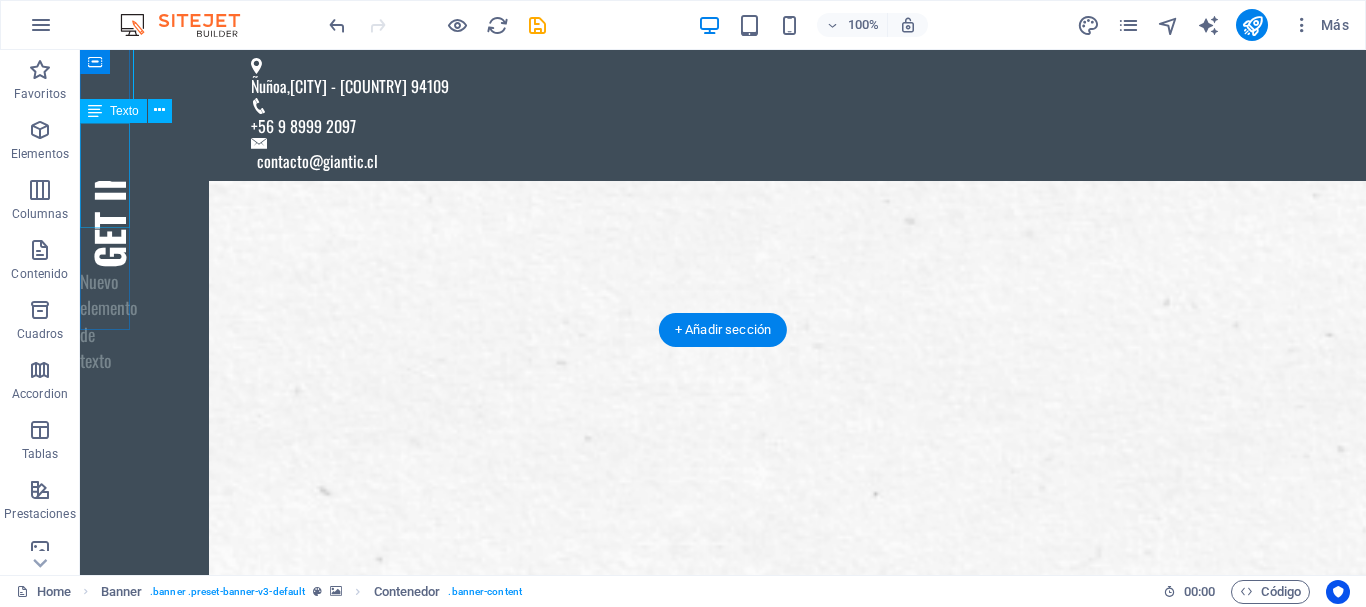 click on "[DISTRICT], [CITY] - [COUNTRY] [POSTAL CODE] [PHONE] [EMAIL] Get in Touch Nuevo elemento de texto Home About us Products Pricing Partner Information Contact Suelta el contenido aquí o Añadir elementos Pegar portapapeles WE PRINT CMYK . WE PRINT YOUR WORK . WE PRINT YOUR ART . What do you want to print today? Suelta el contenido aquí o Añadir elementos Pegar portapapeles About us Suelta el contenido aquí o Añadir elementos Pegar portapapeles Products Print on glas Lorem ipsum dolor sit amet, consectetur adipisicing elit. Veritatis, dolorem! Picture printing Lorem ipsum dolor sit amet, consectetur adipisicing elit. Veritatis, dolorem! Print magazines Lorem ipsum dolor sit amet, consectetur adipisicing elit. Veritatis, dolorem! View all Products All Products Pricing Pictures Lorem ipsum dolor sit amet, consectetur adipisicing elit. Veritatis, dolorem! Poster Lorem ipsum dolor sit amet, consectetur adipisicing elit. Veritatis, dolorem! Magazines Glas Prints roadside banner Others o o" at bounding box center [723, 8860] 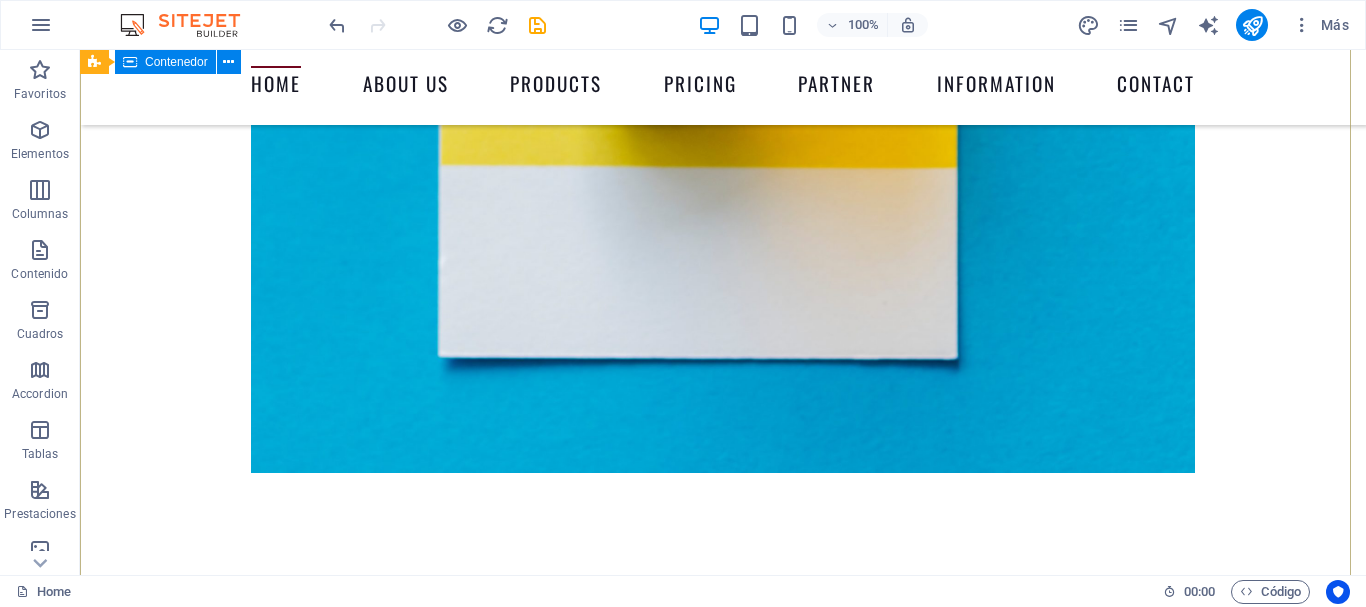 scroll, scrollTop: 0, scrollLeft: 0, axis: both 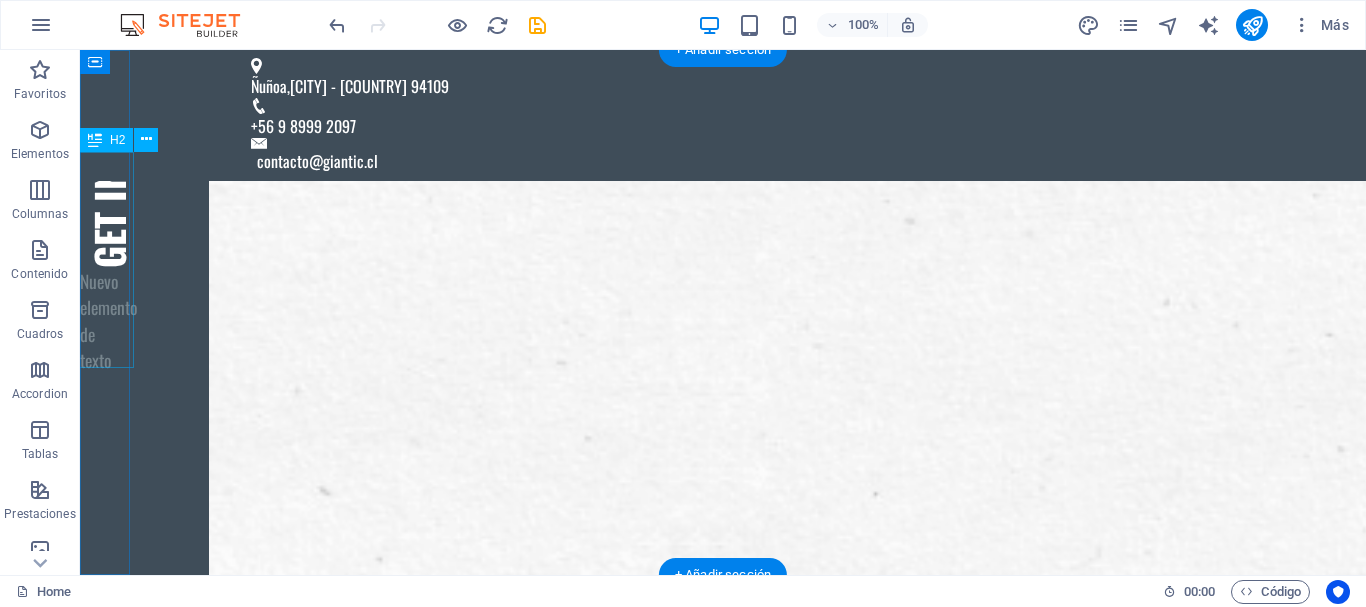 click on "Get in Touch" at bounding box center [105, 159] 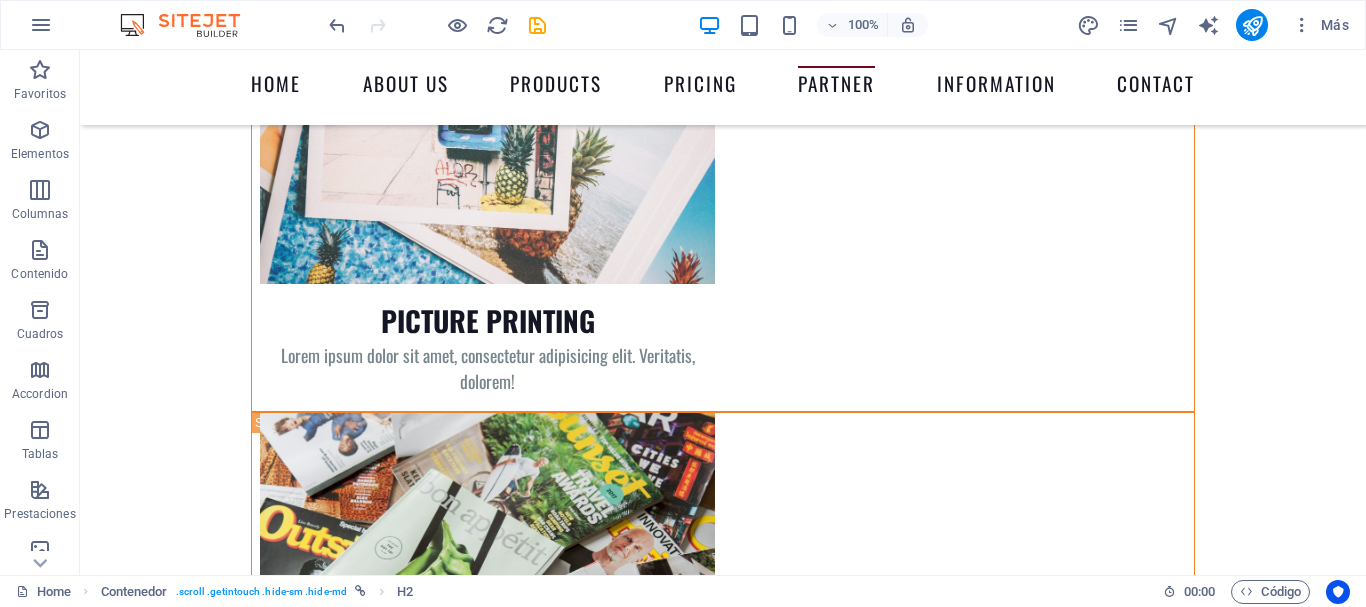 scroll, scrollTop: 8206, scrollLeft: 0, axis: vertical 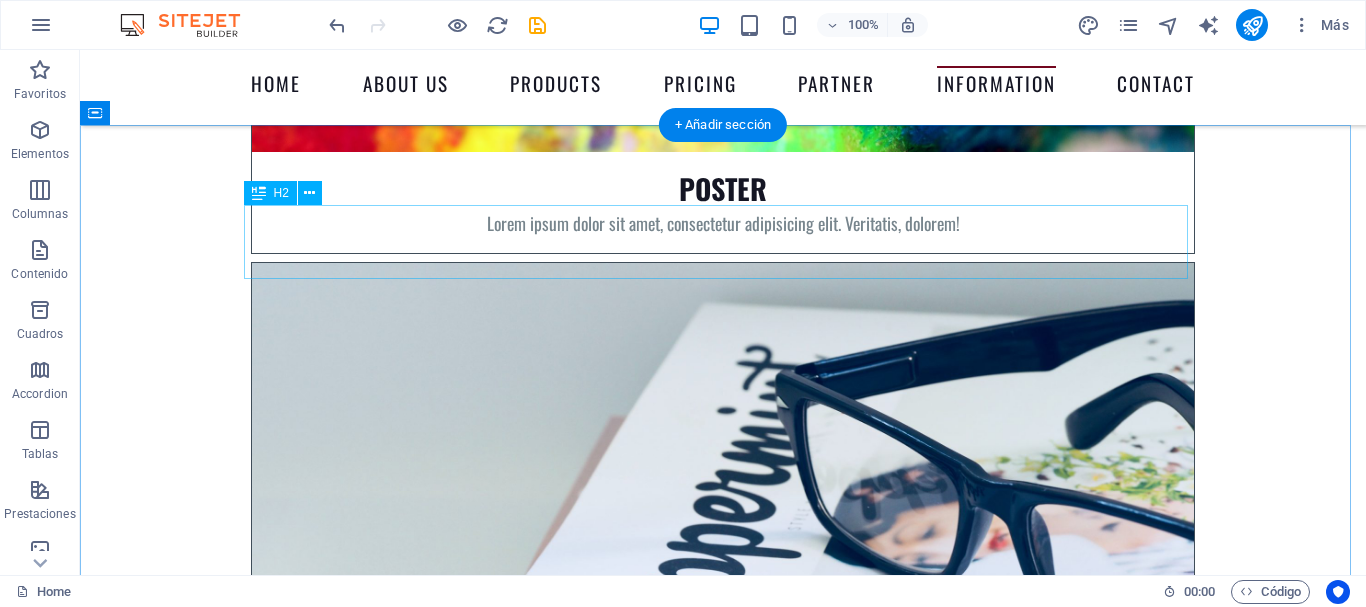 click on "Please Ask us!" at bounding box center (723, 7800) 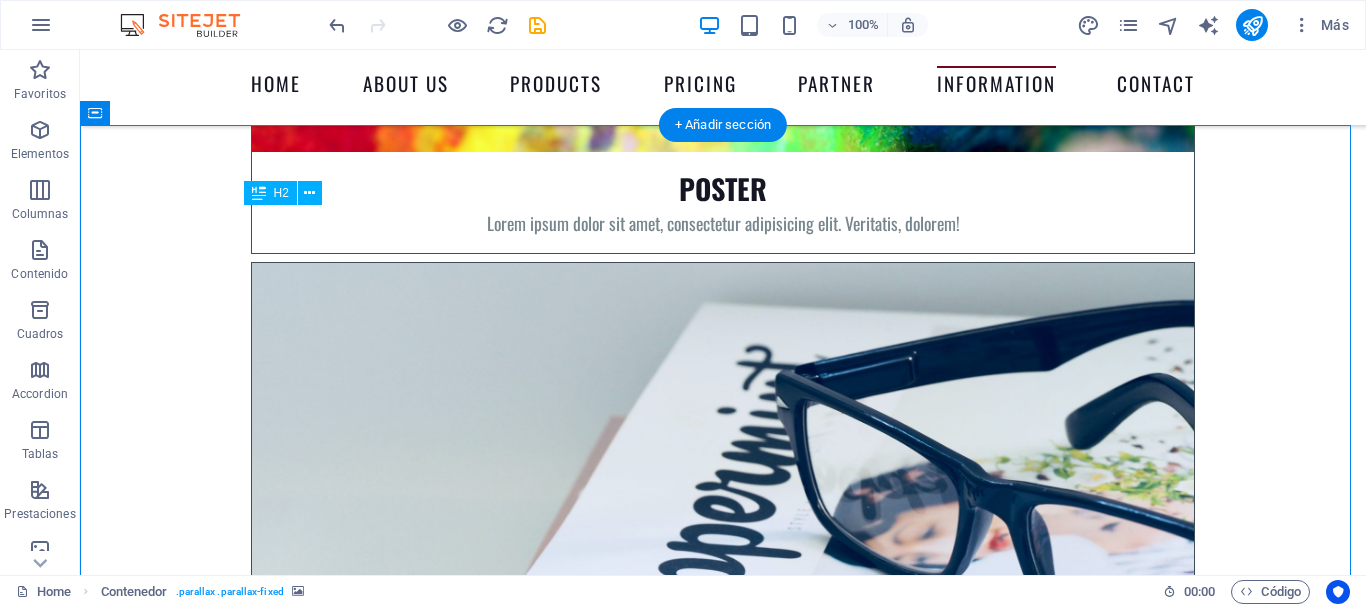 click on "Please Ask us!" at bounding box center [723, 7800] 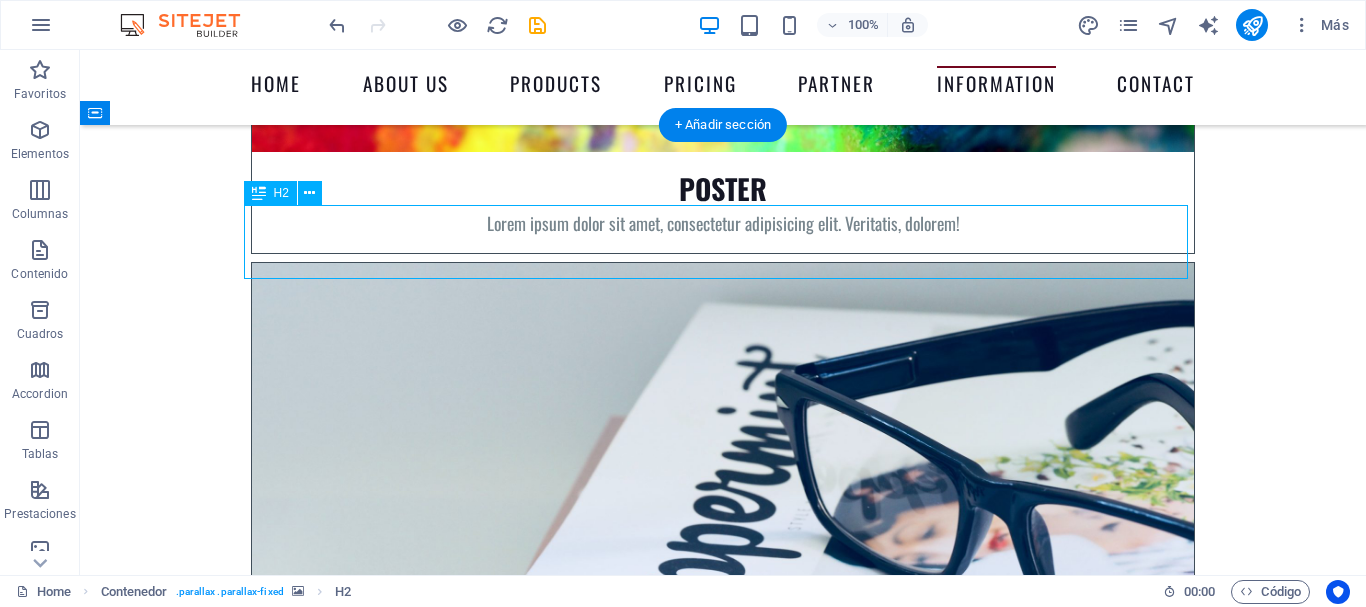 click on "Please Ask us!" at bounding box center (723, 7800) 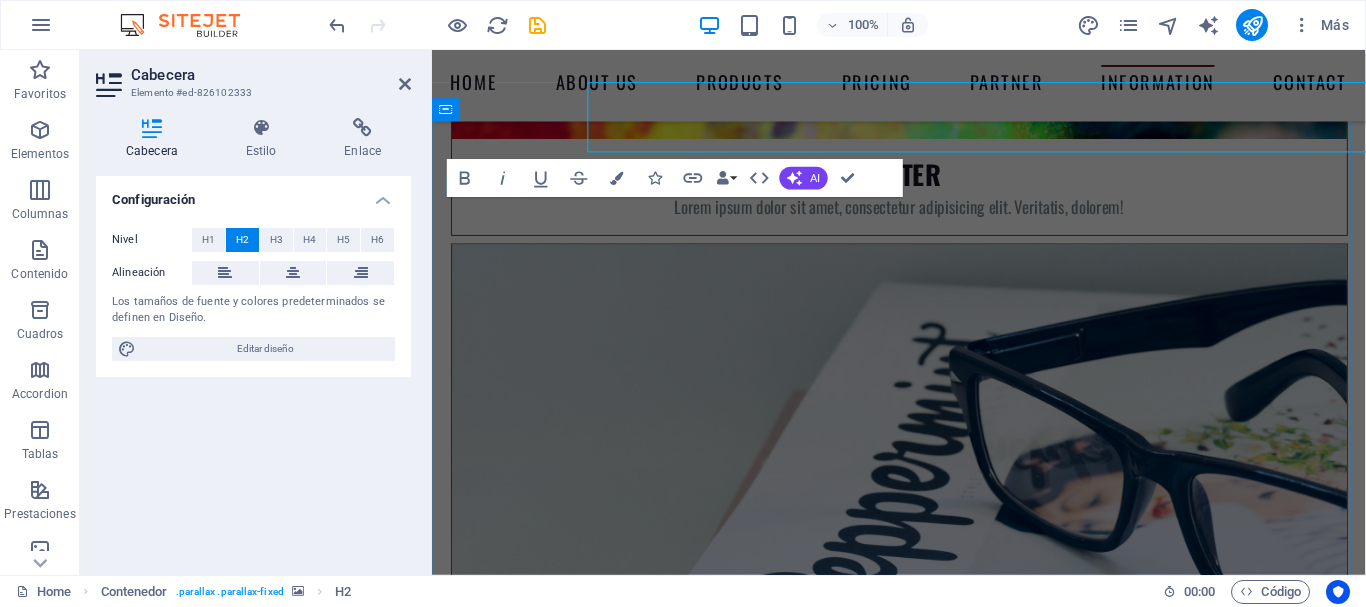 click on "Please Ask us!" at bounding box center [924, 7792] 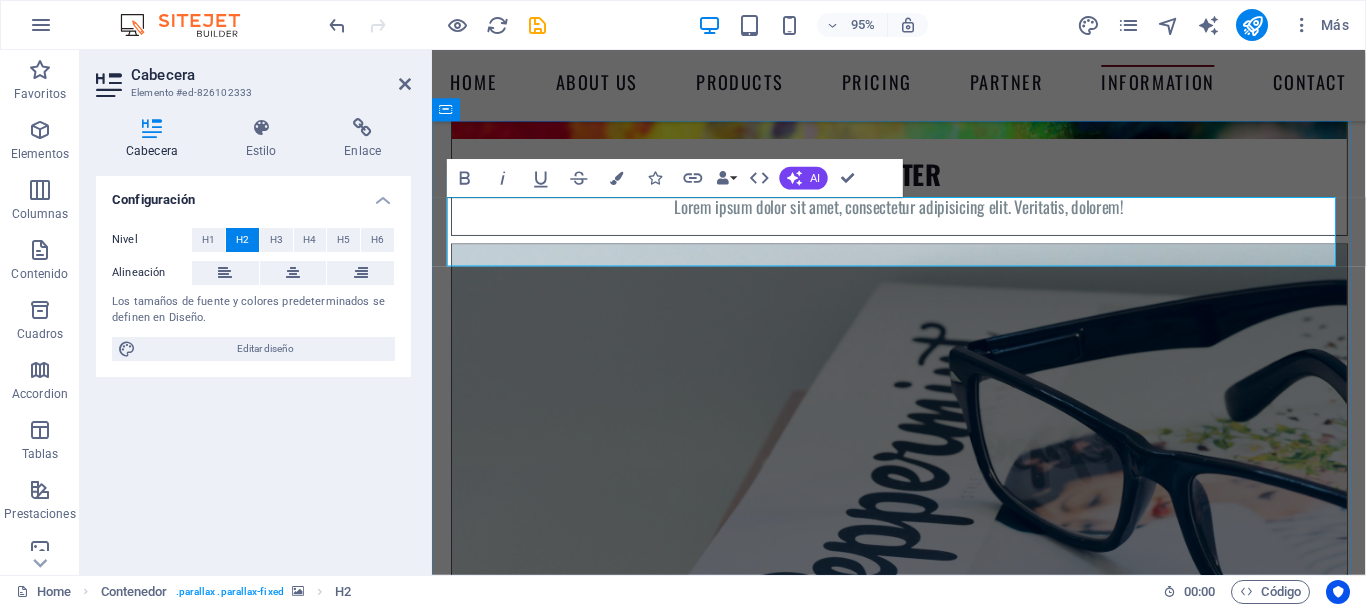 click on "Please Ask us!" at bounding box center [924, 7792] 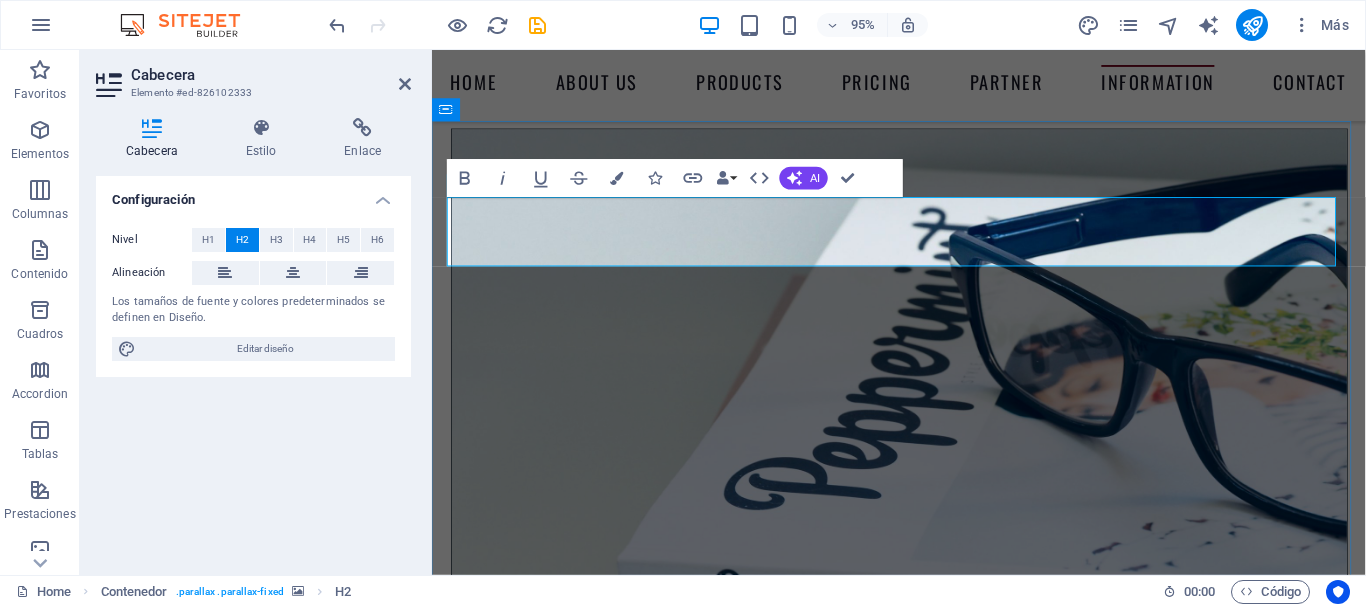 type 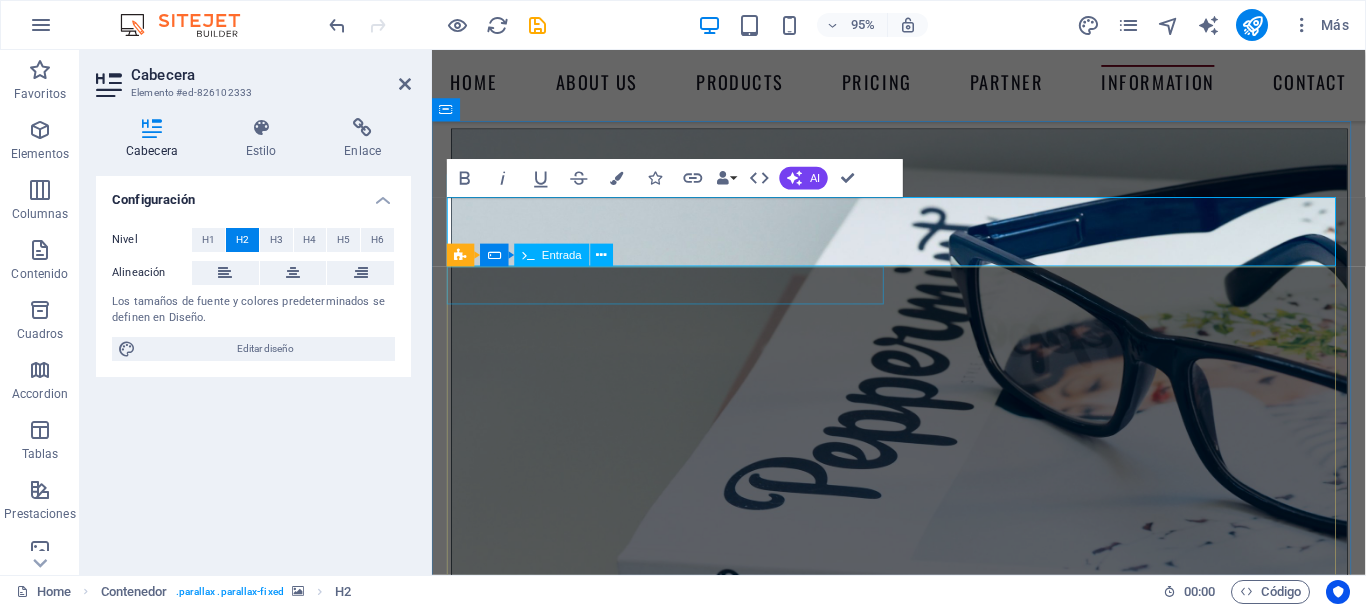drag, startPoint x: 710, startPoint y: 297, endPoint x: 1049, endPoint y: 284, distance: 339.24918 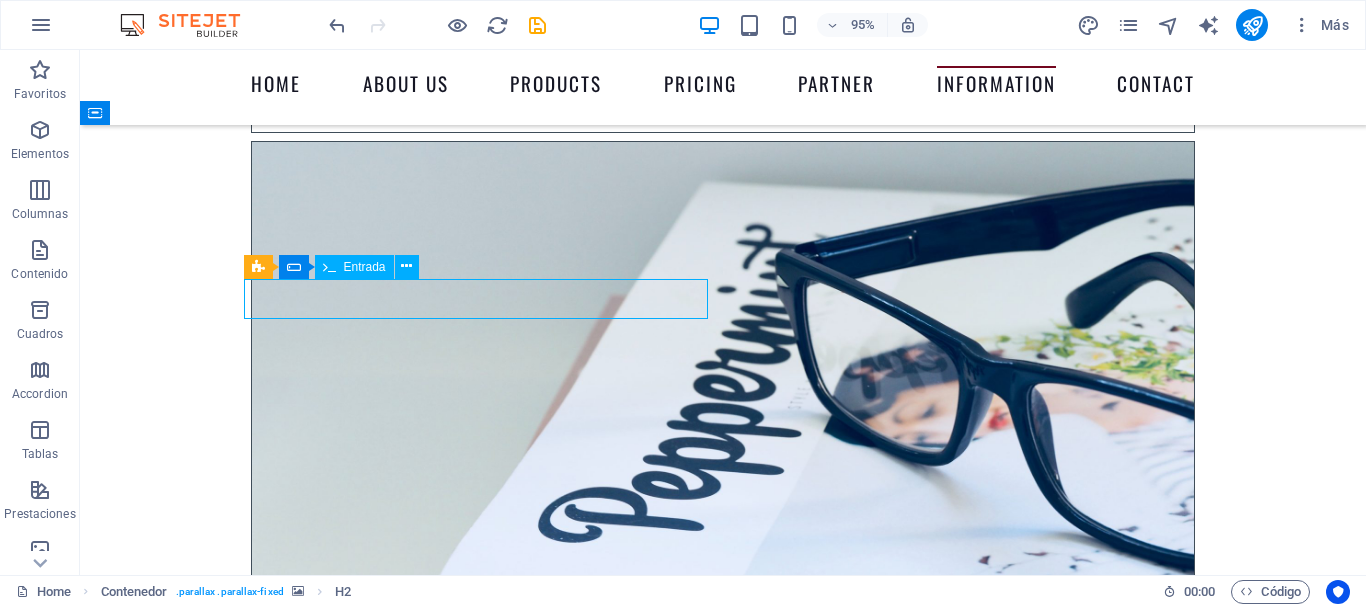 scroll, scrollTop: 8206, scrollLeft: 0, axis: vertical 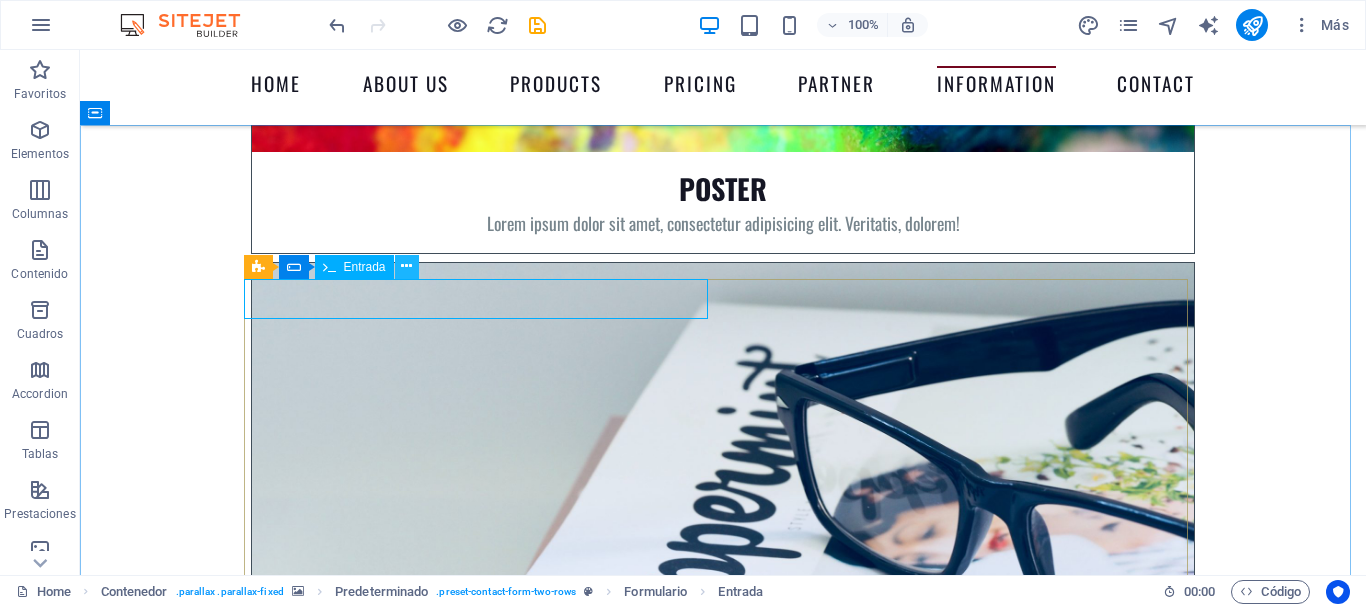 click at bounding box center [406, 266] 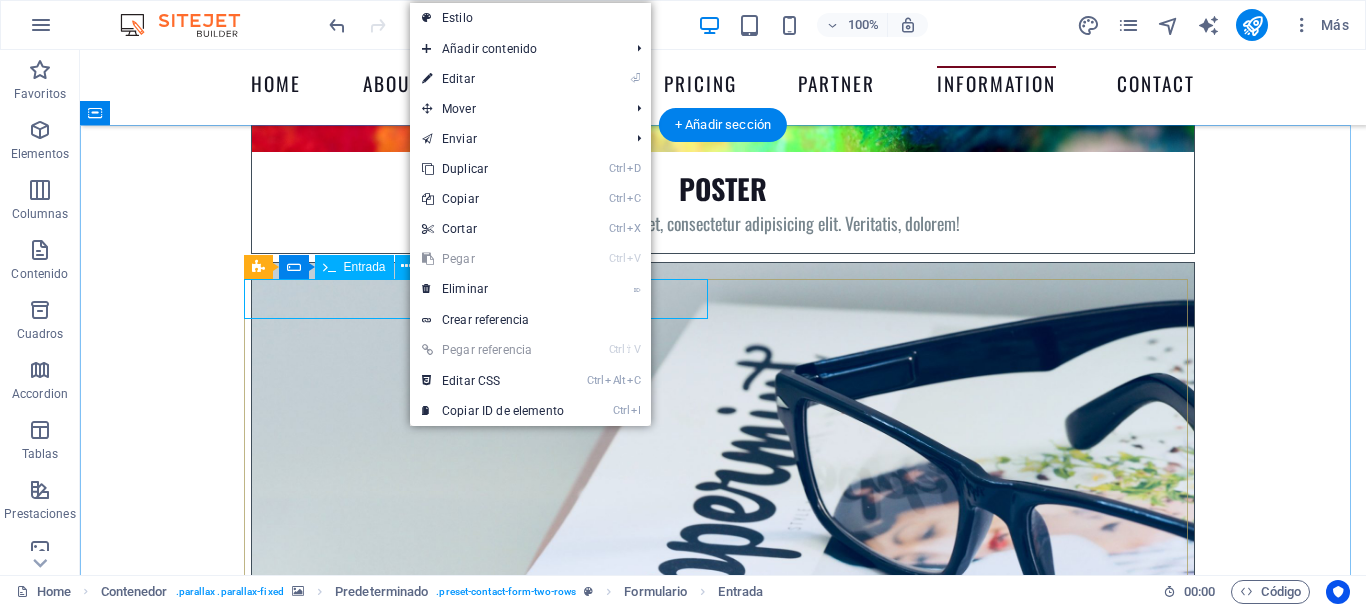 click 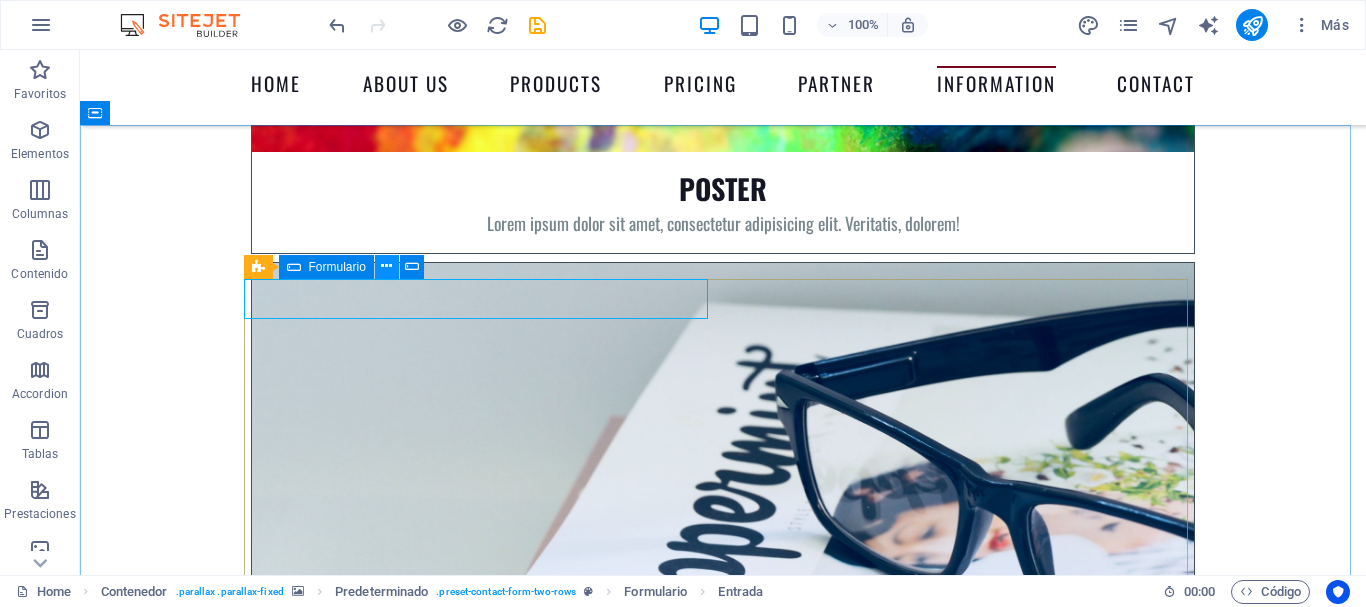 click at bounding box center (387, 267) 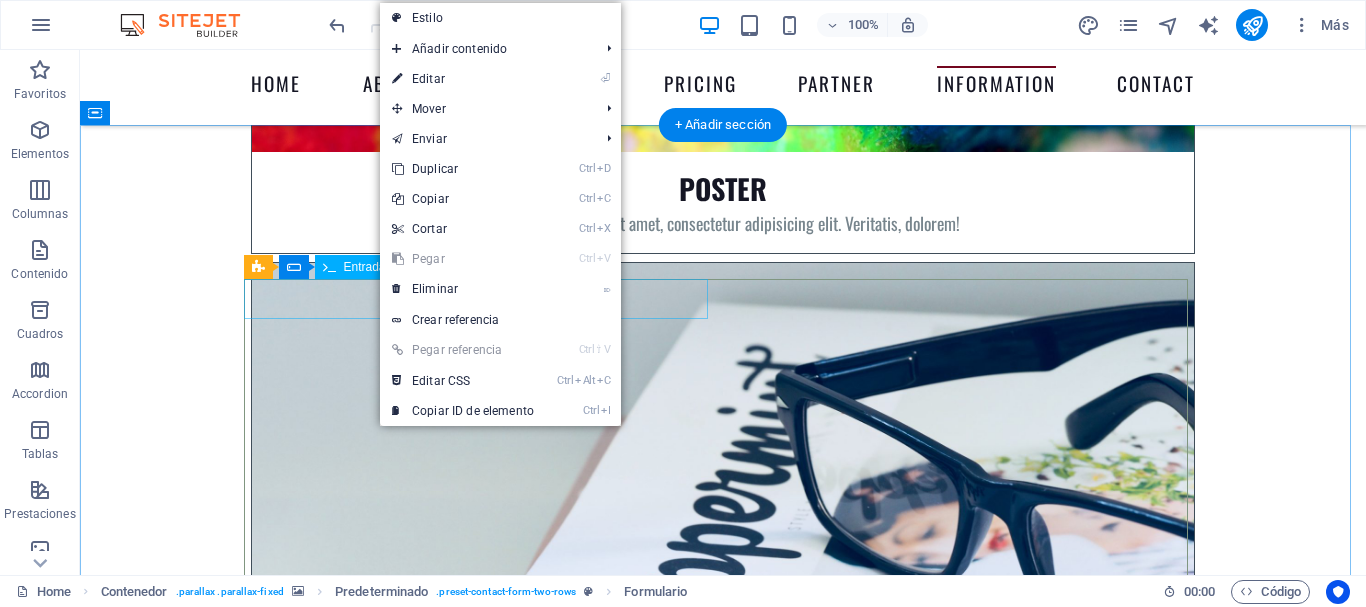 click 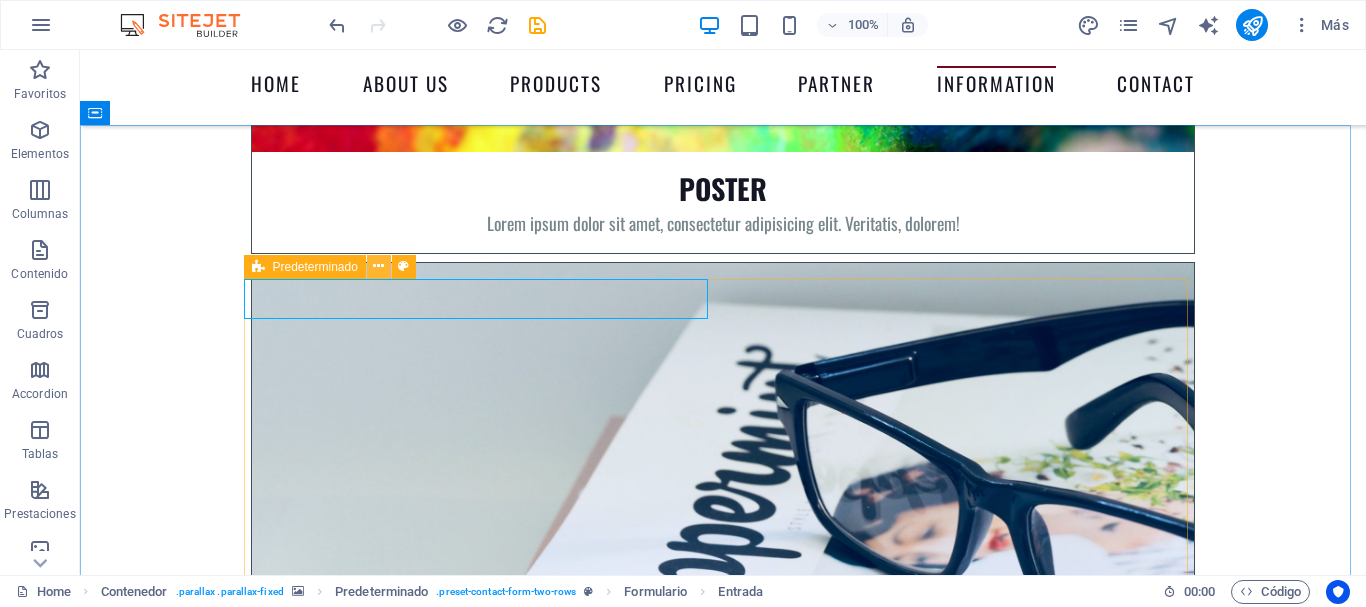 click at bounding box center (378, 266) 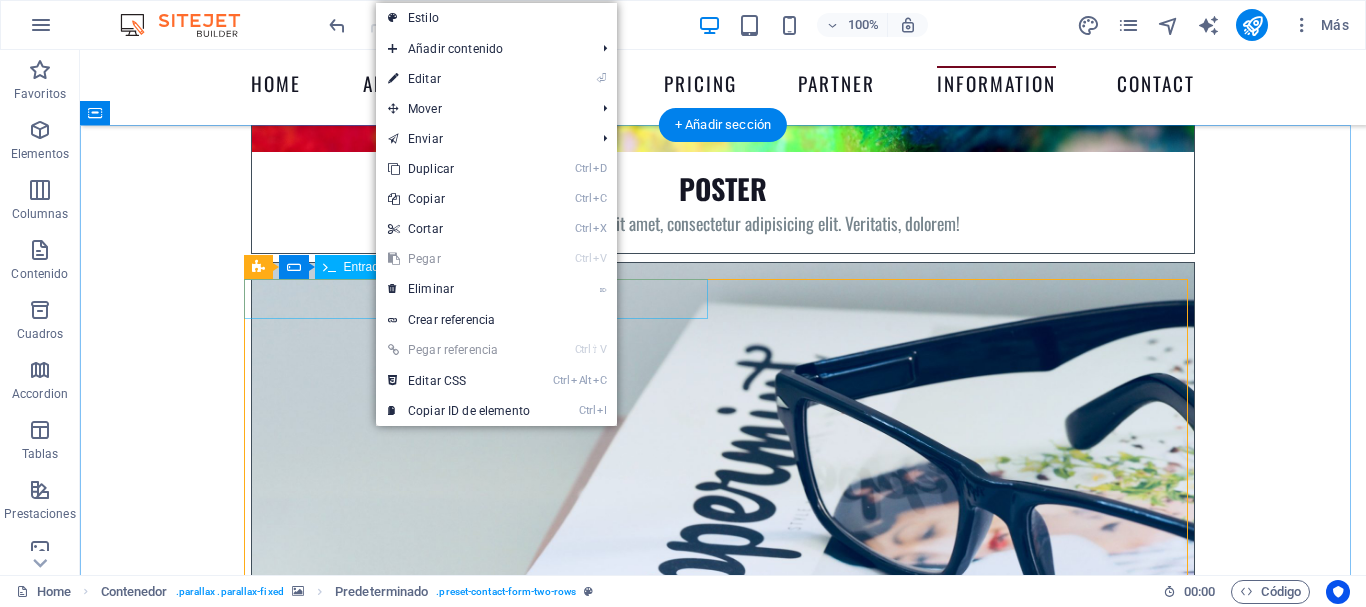 click 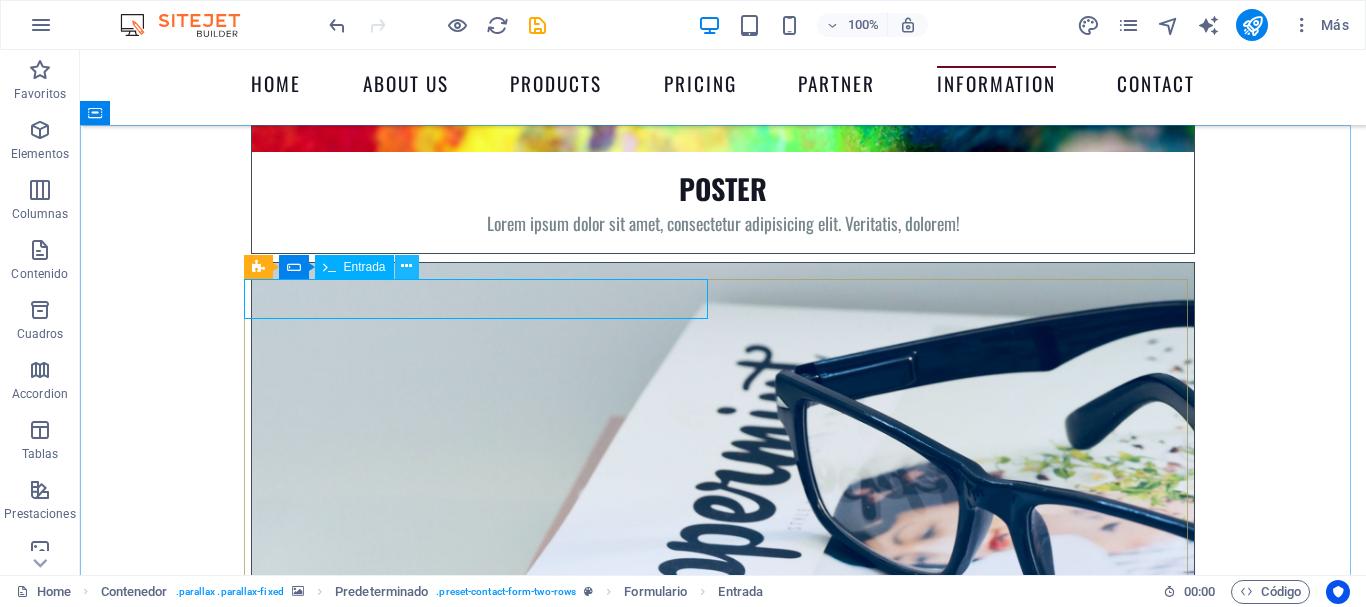 click at bounding box center [406, 266] 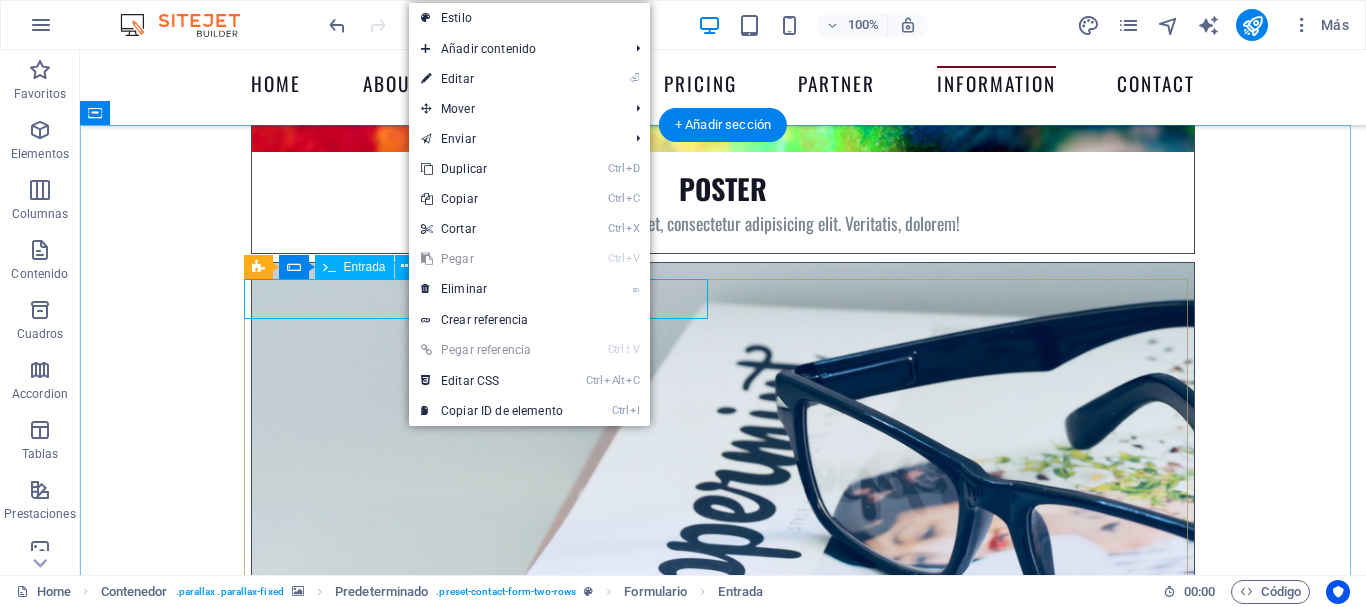 click 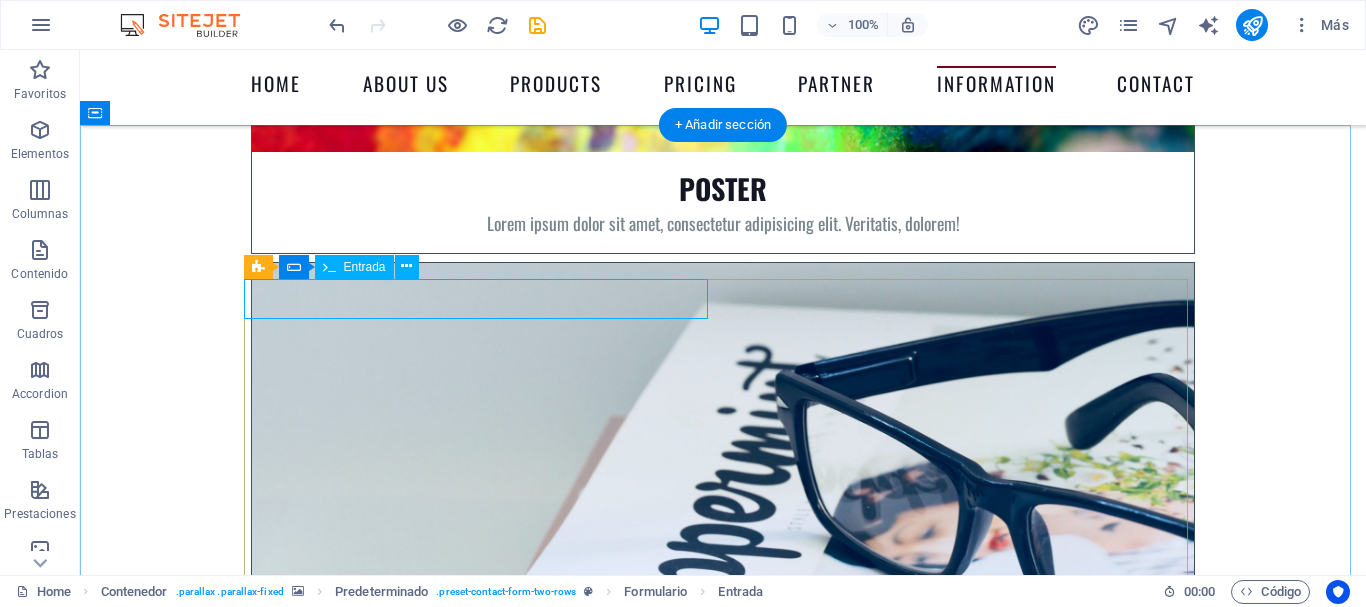 click 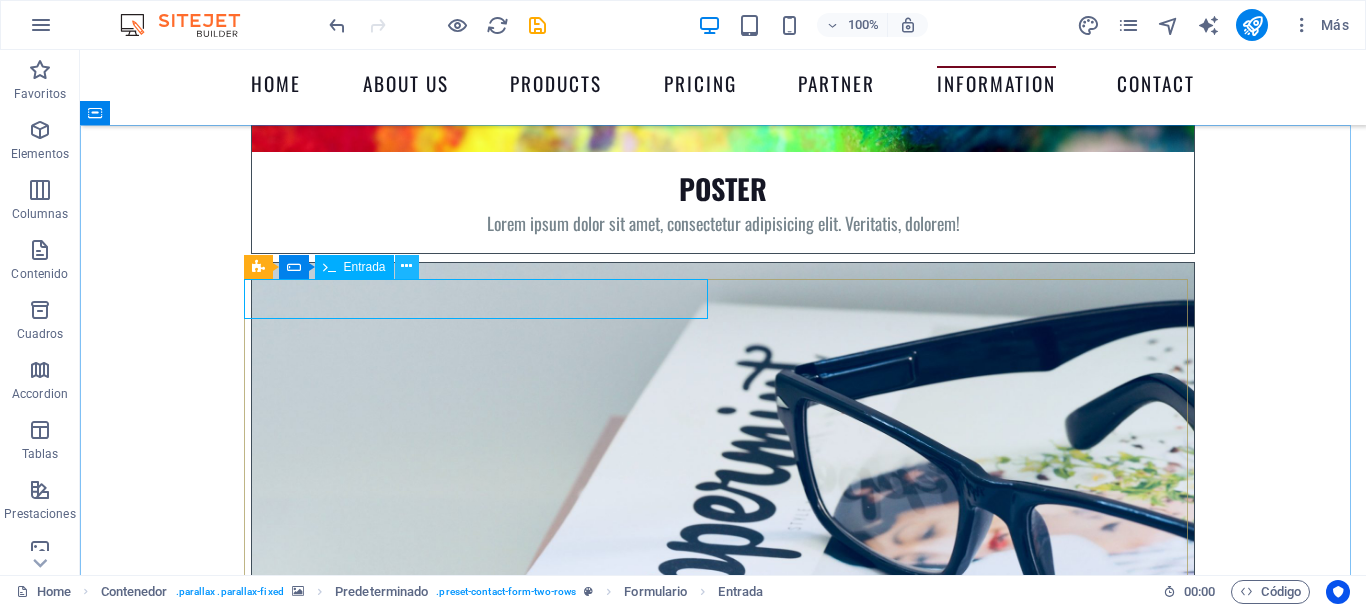 click at bounding box center (406, 266) 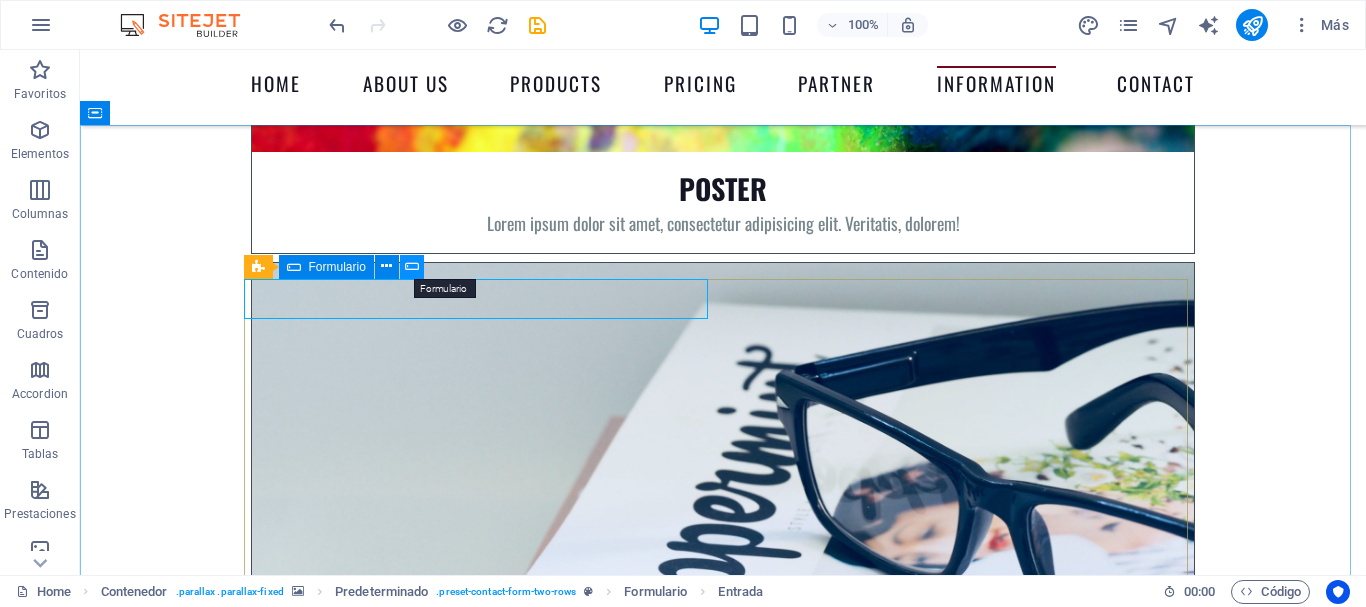 click at bounding box center [412, 267] 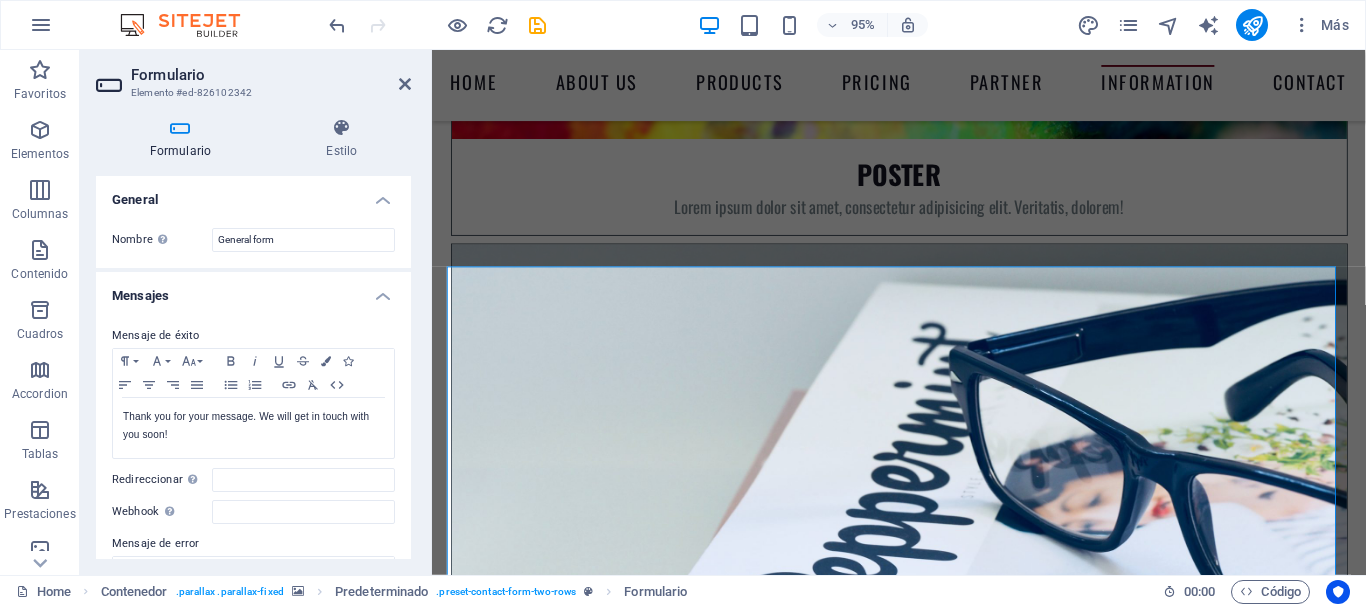 scroll, scrollTop: 8327, scrollLeft: 0, axis: vertical 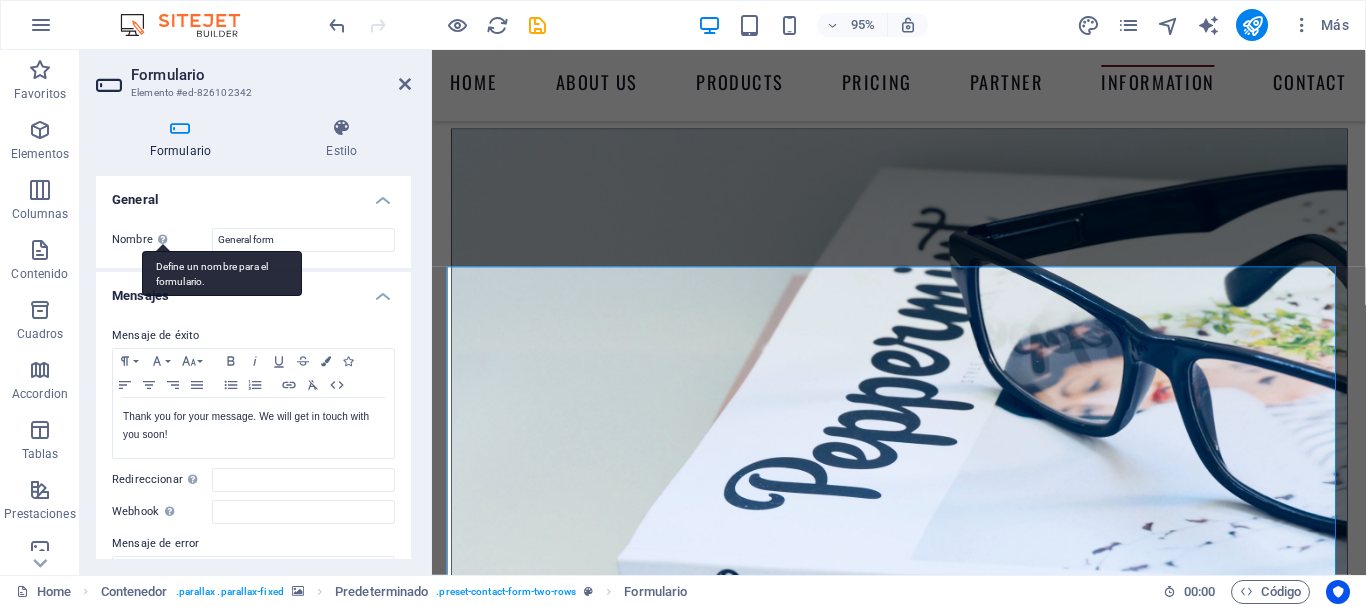 click on "Define un nombre para el formulario." at bounding box center (222, 273) 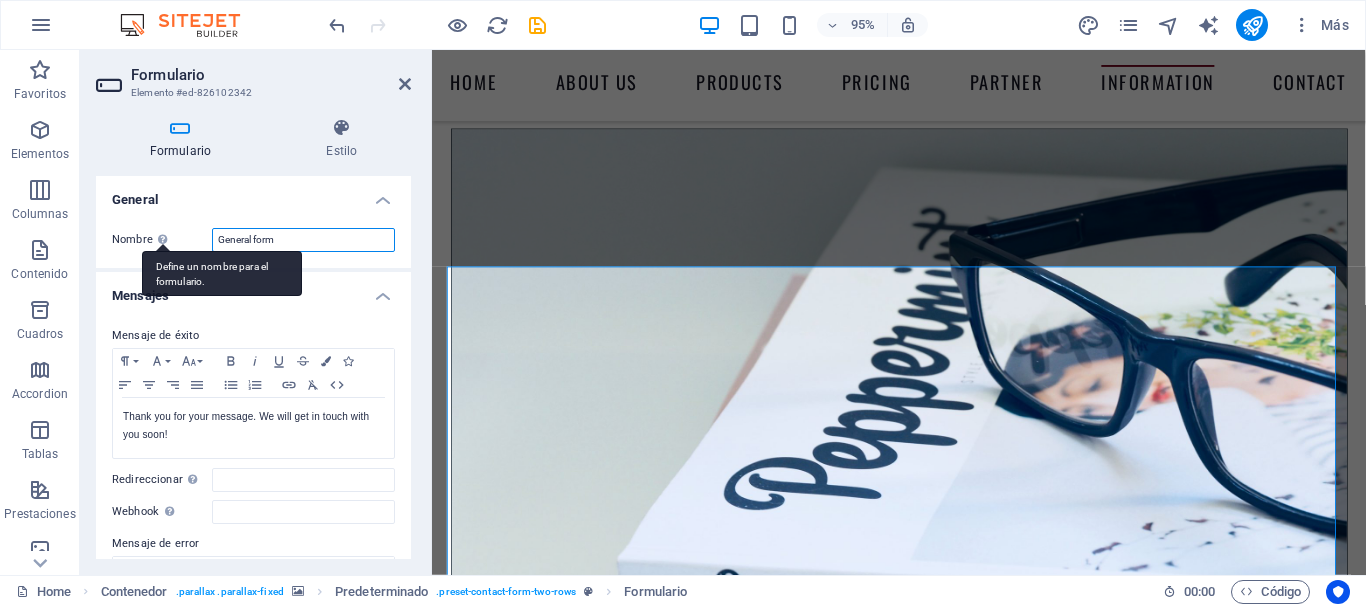click on "General form" at bounding box center [303, 240] 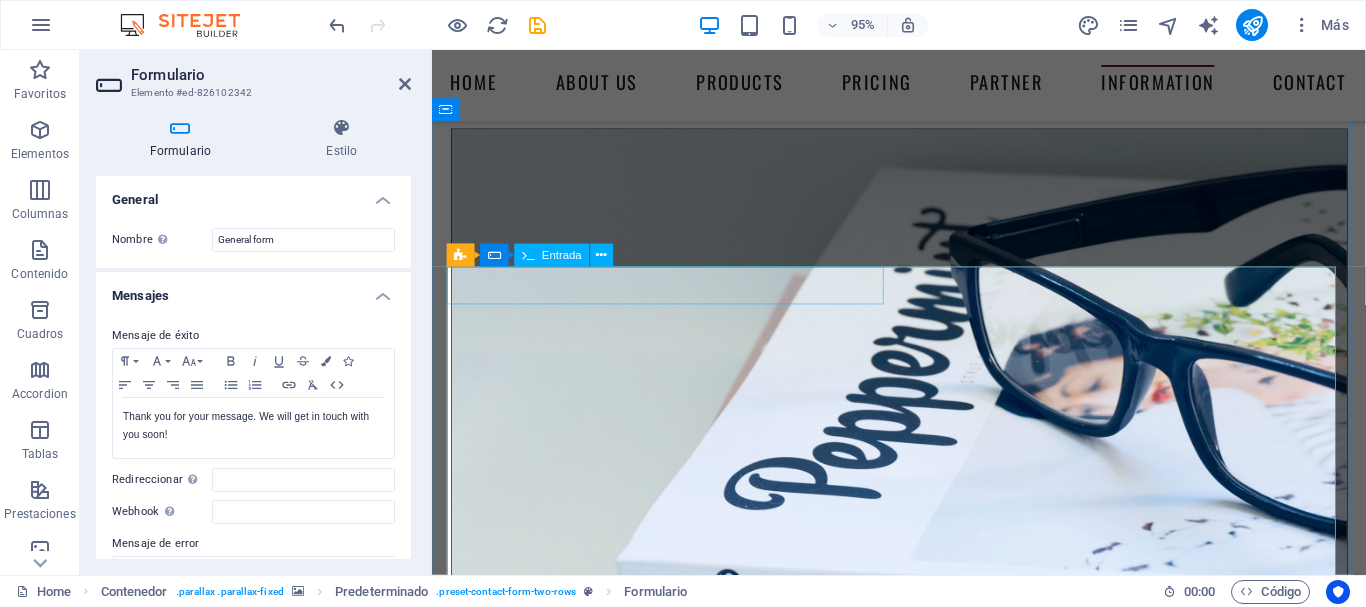 click 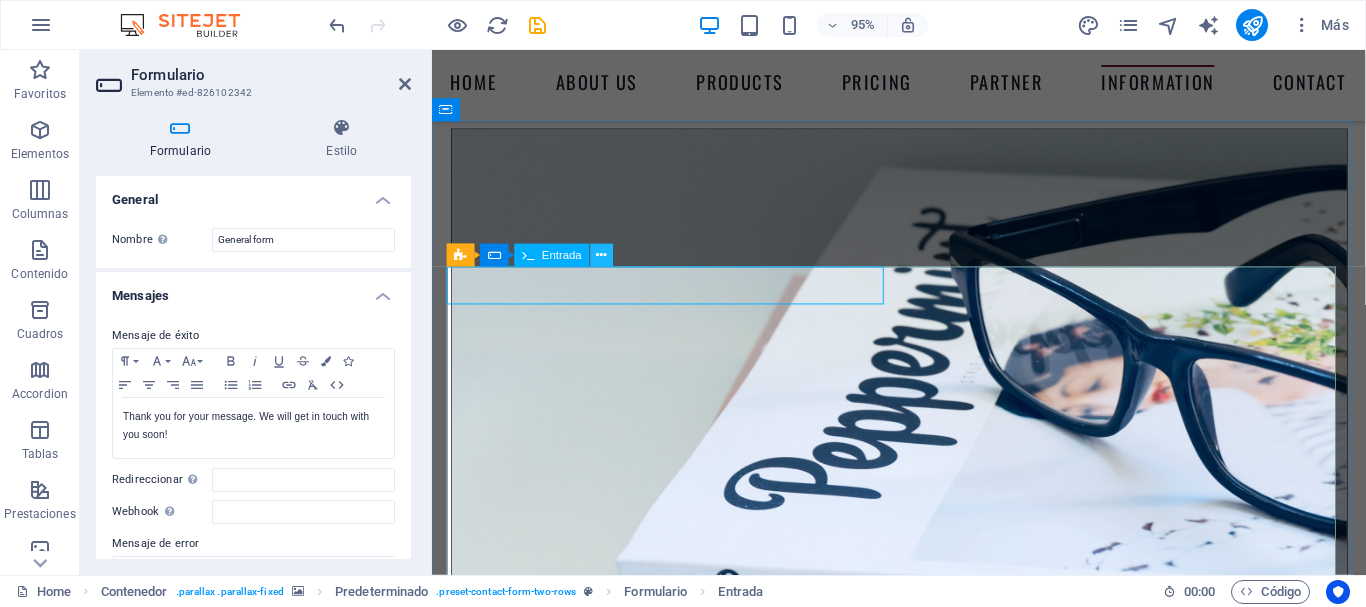 click at bounding box center (602, 256) 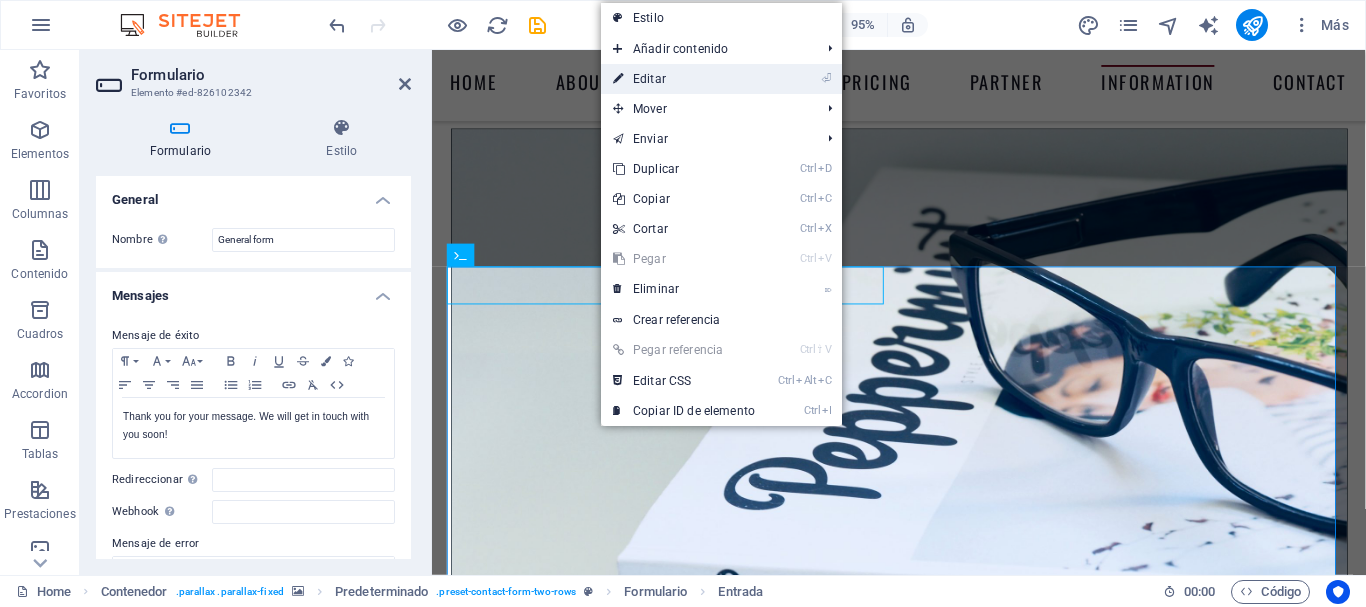 click on "⏎  Editar" at bounding box center [684, 79] 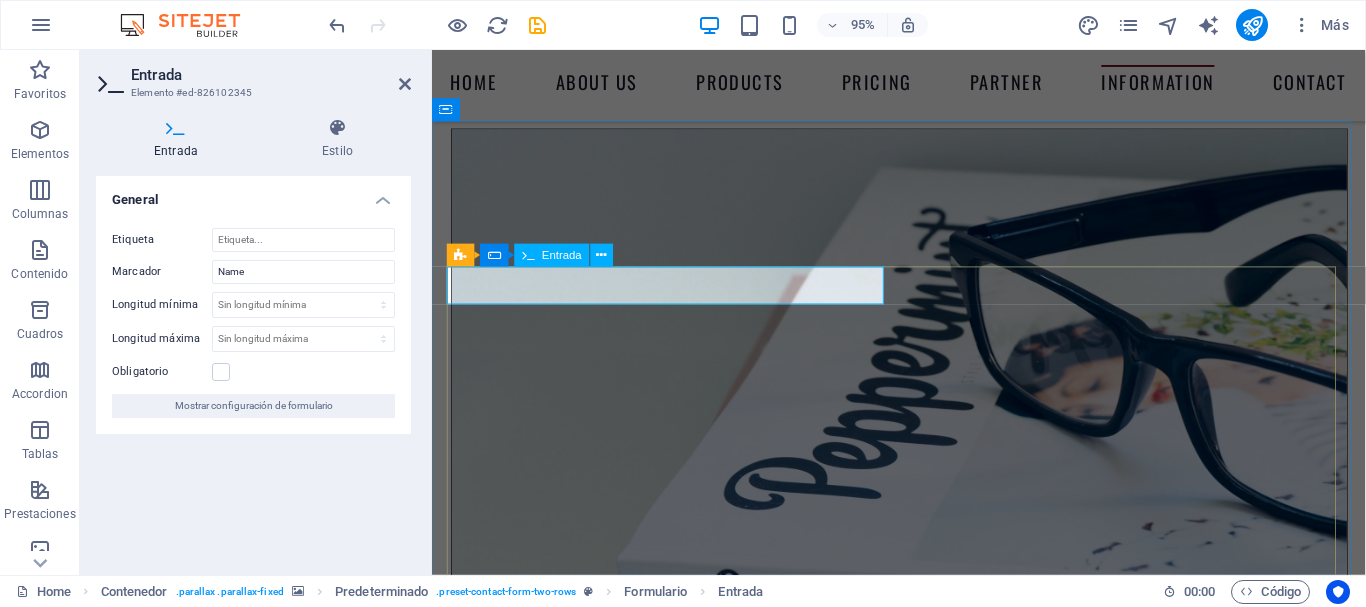click 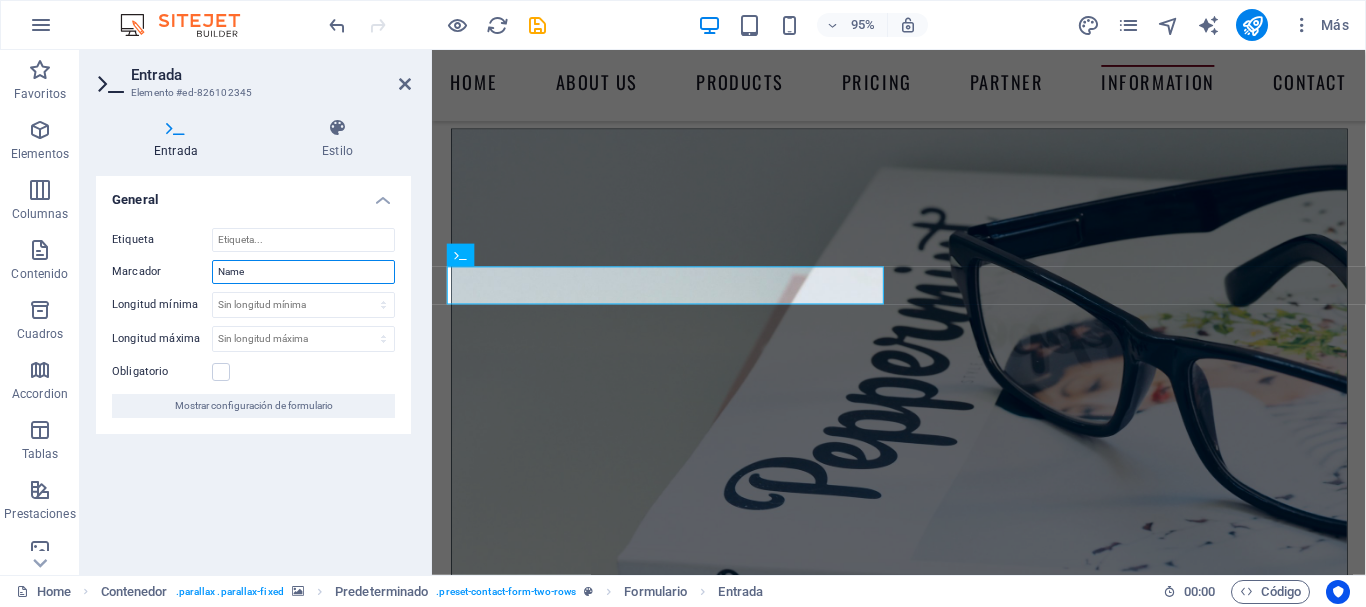 click on "Name" at bounding box center (303, 272) 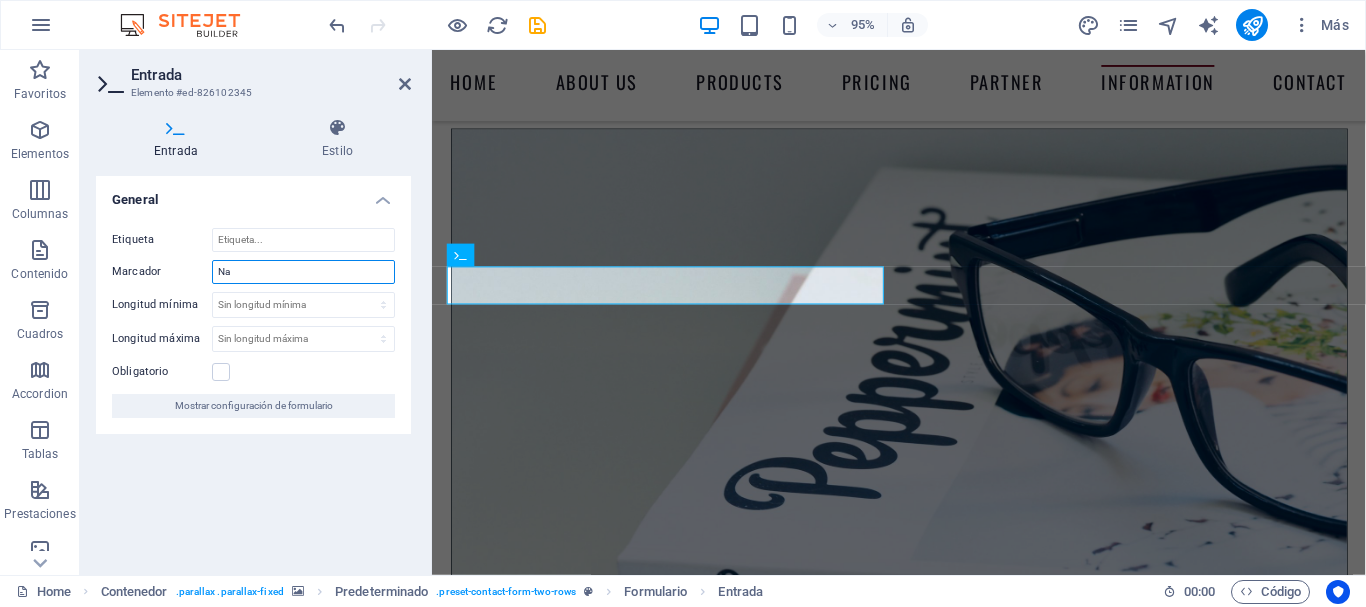 type on "N" 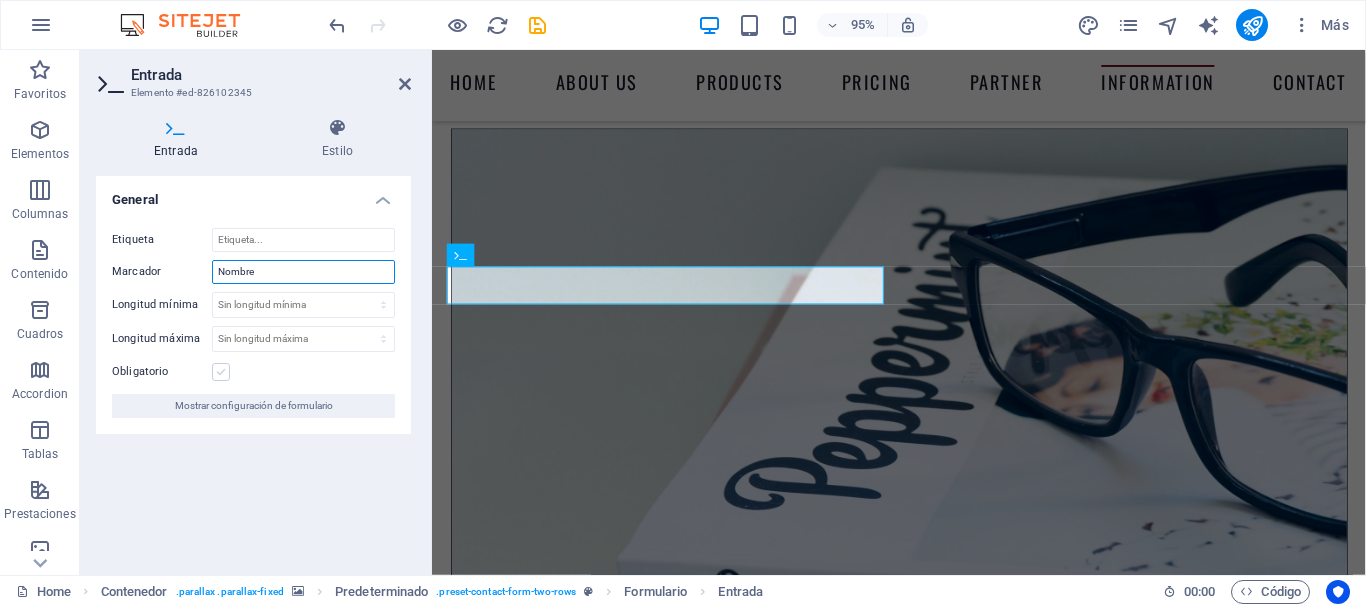 type on "Nombre" 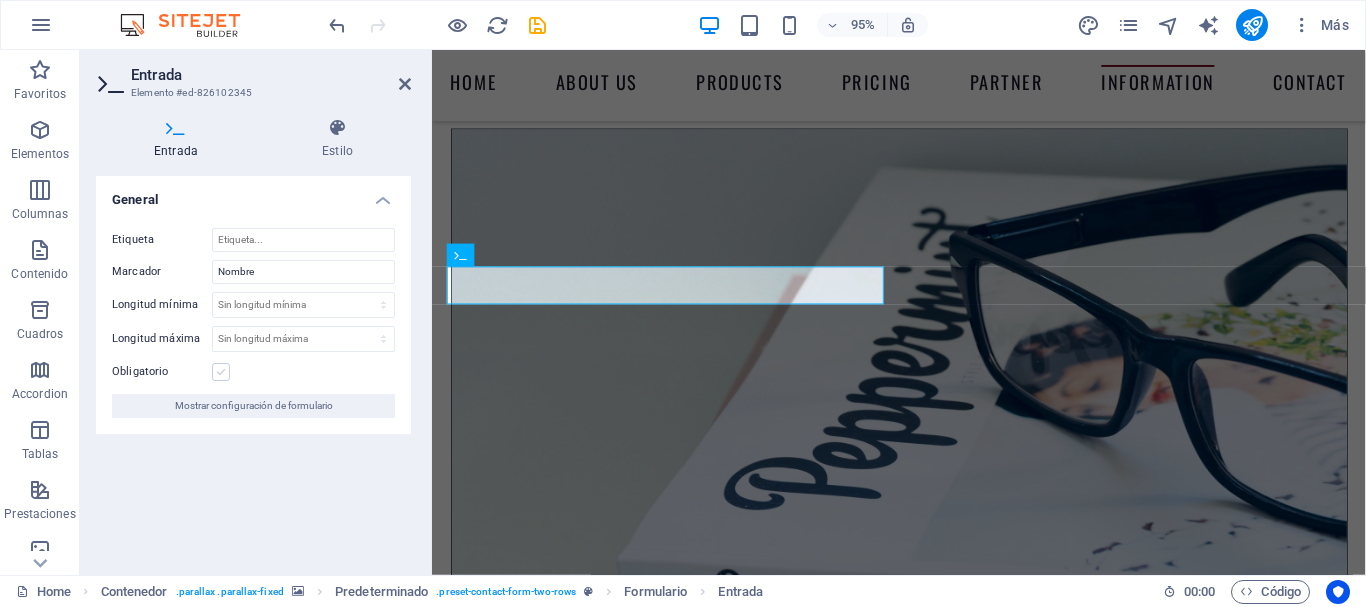 click at bounding box center [221, 372] 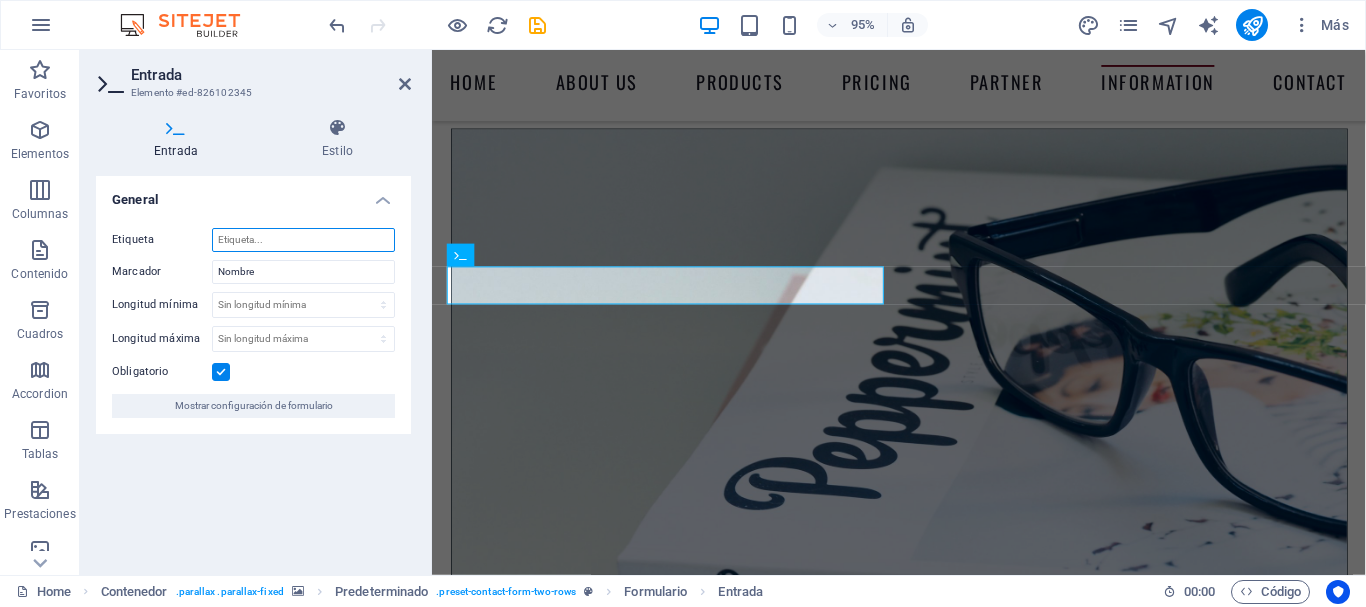 click on "Etiqueta" at bounding box center [303, 240] 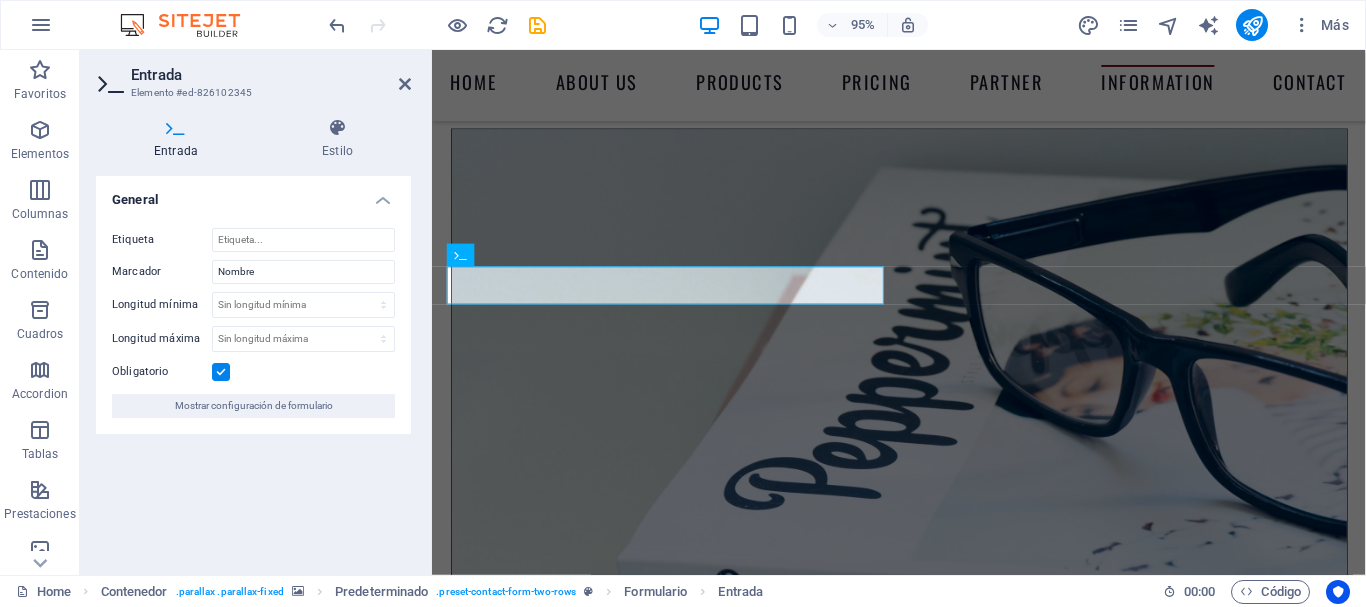 click on "General" at bounding box center [253, 194] 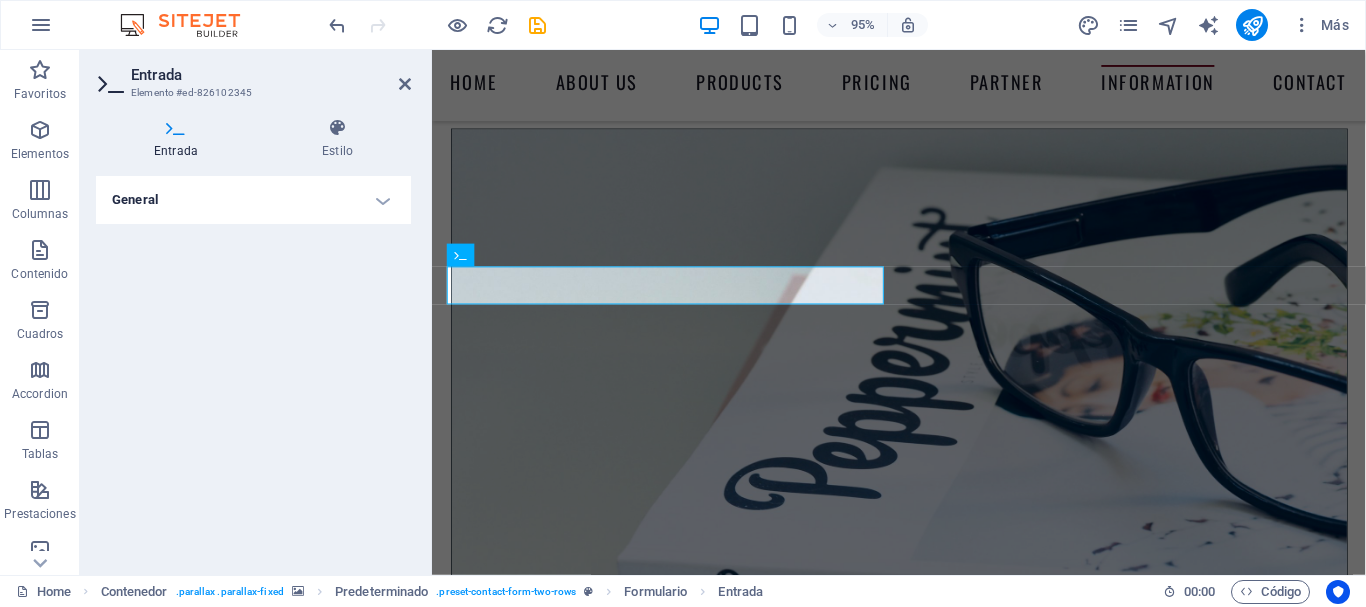 click on "General" at bounding box center [253, 200] 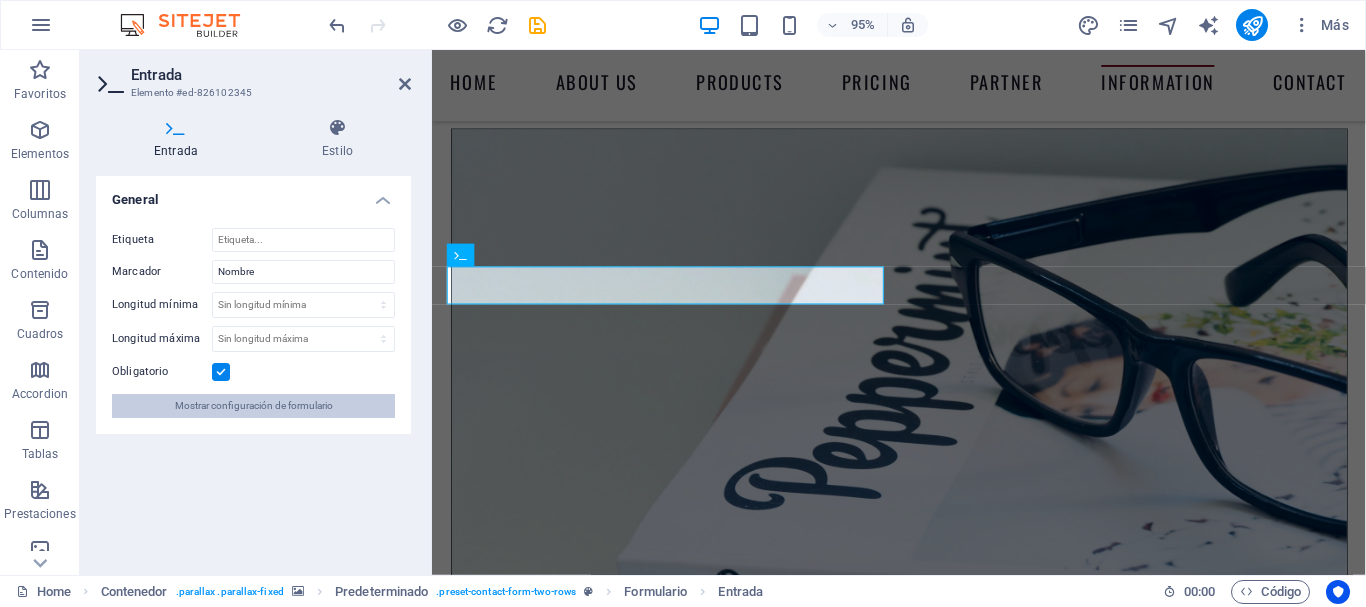 click on "Mostrar configuración de formulario" at bounding box center [254, 406] 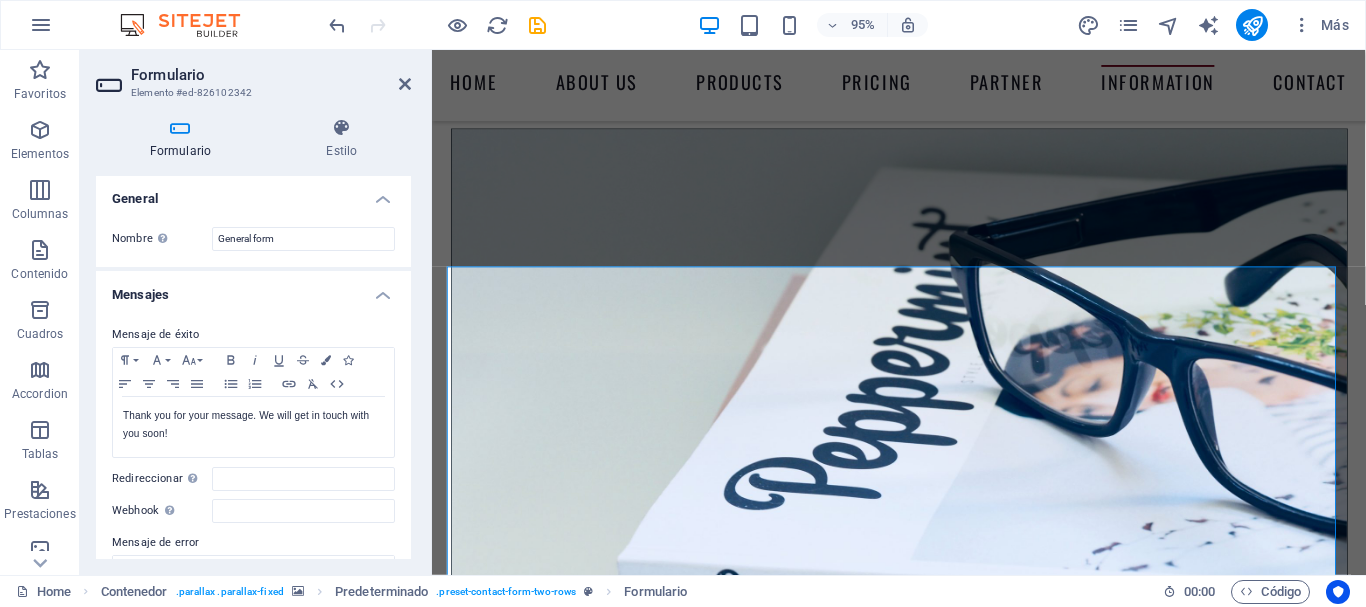 scroll, scrollTop: 0, scrollLeft: 0, axis: both 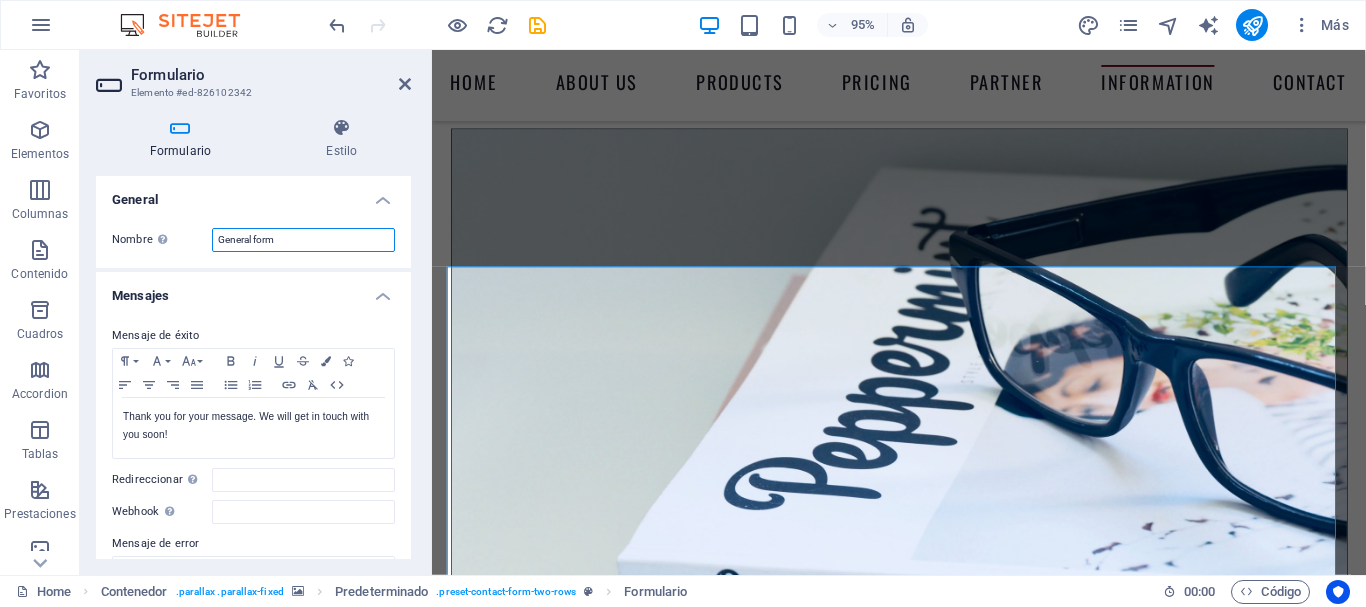 drag, startPoint x: 284, startPoint y: 239, endPoint x: 204, endPoint y: 239, distance: 80 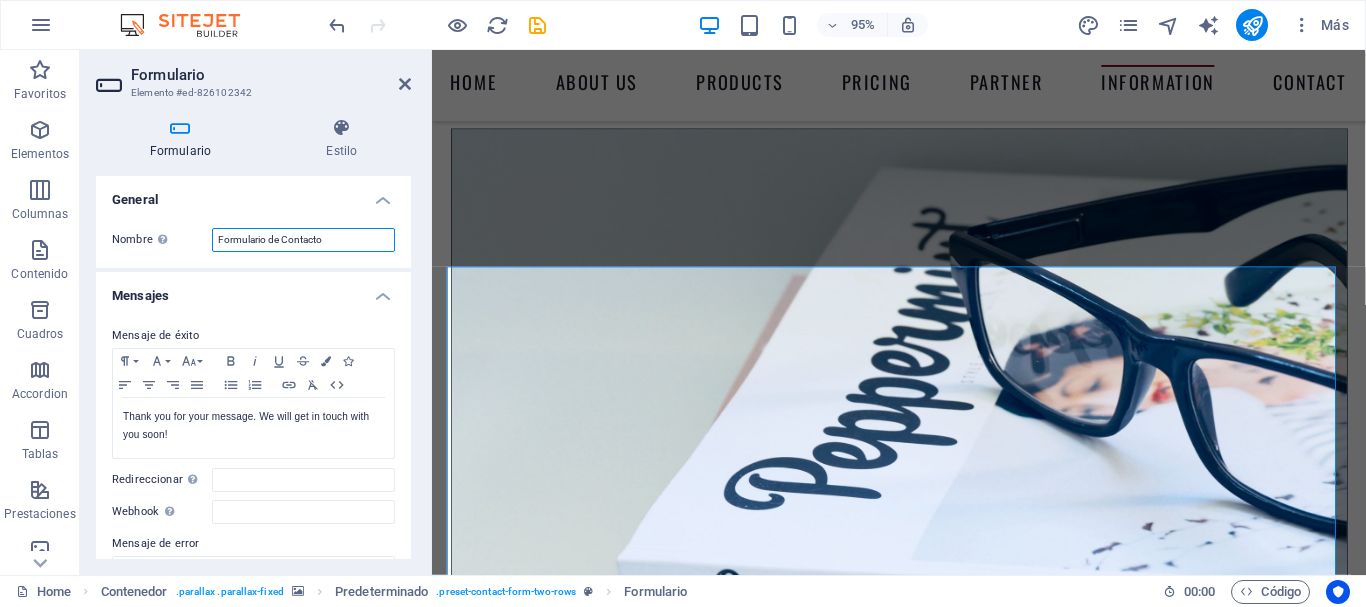 type on "Formulario de Contacto" 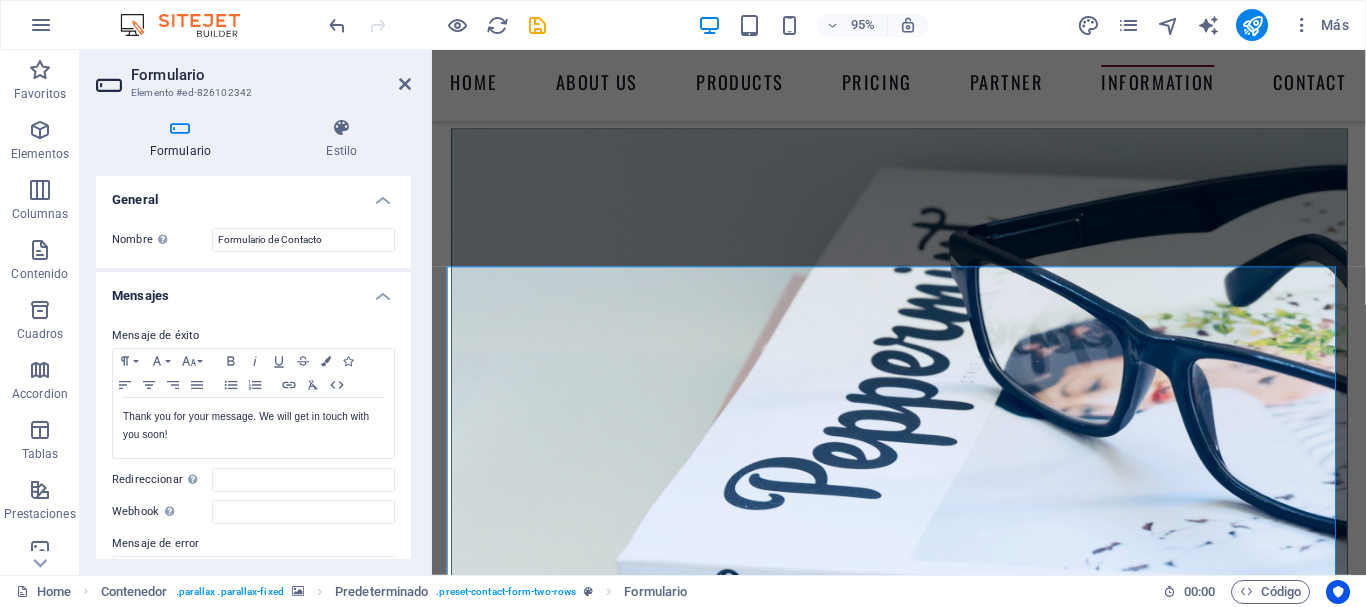 click on "General" at bounding box center [253, 194] 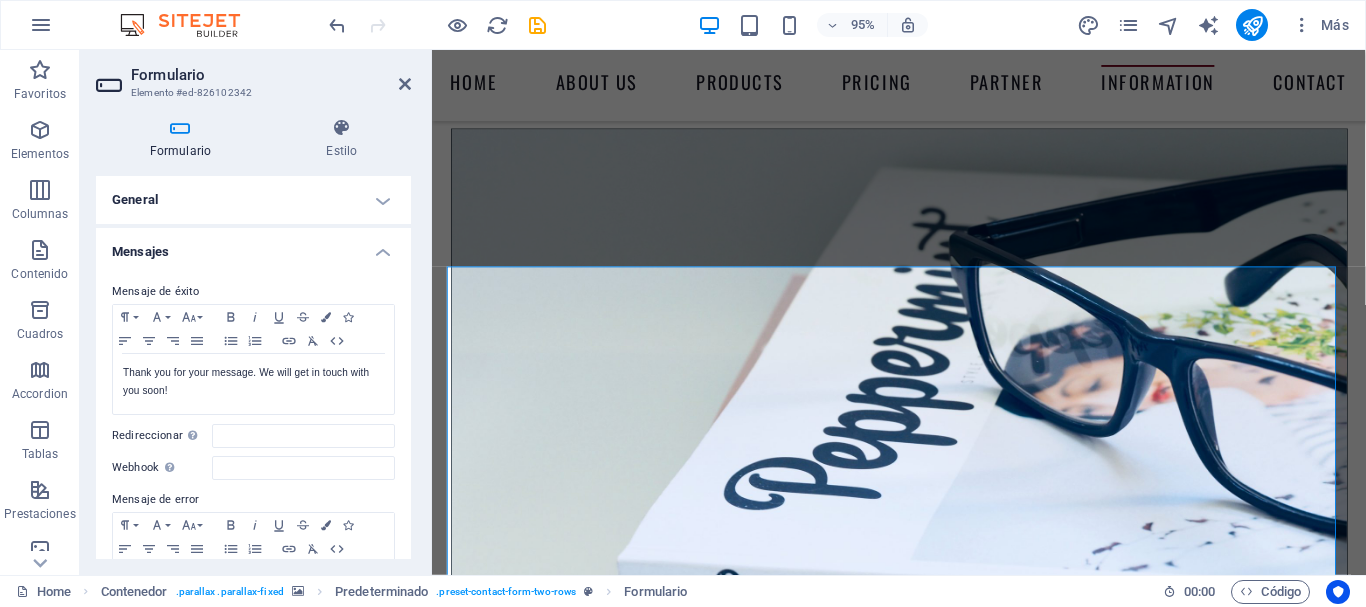 click on "General" at bounding box center [253, 200] 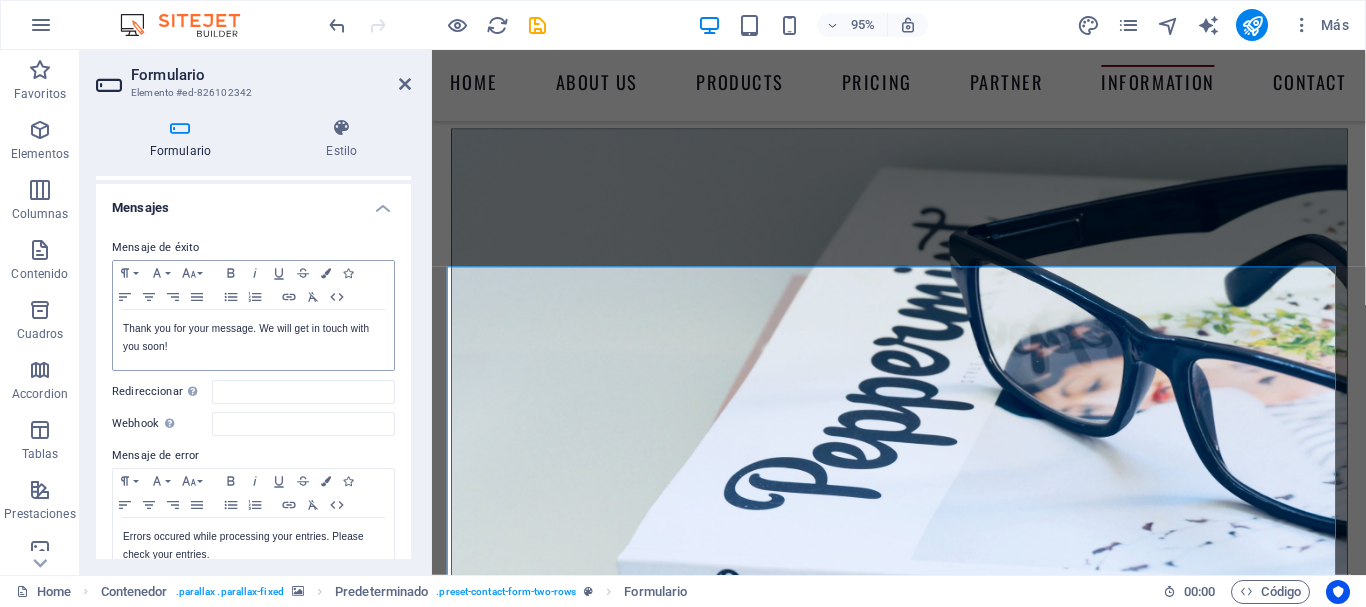scroll, scrollTop: 90, scrollLeft: 0, axis: vertical 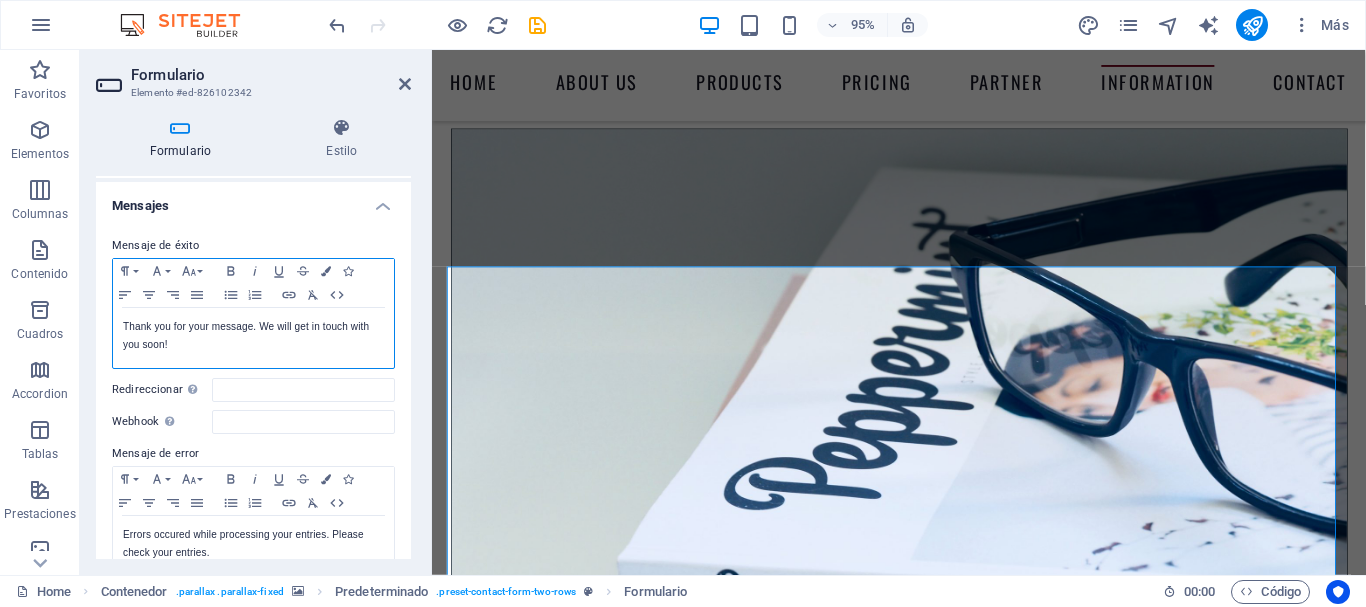 click on "Thank you for your message. We will get in touch with you soon!" at bounding box center (253, 336) 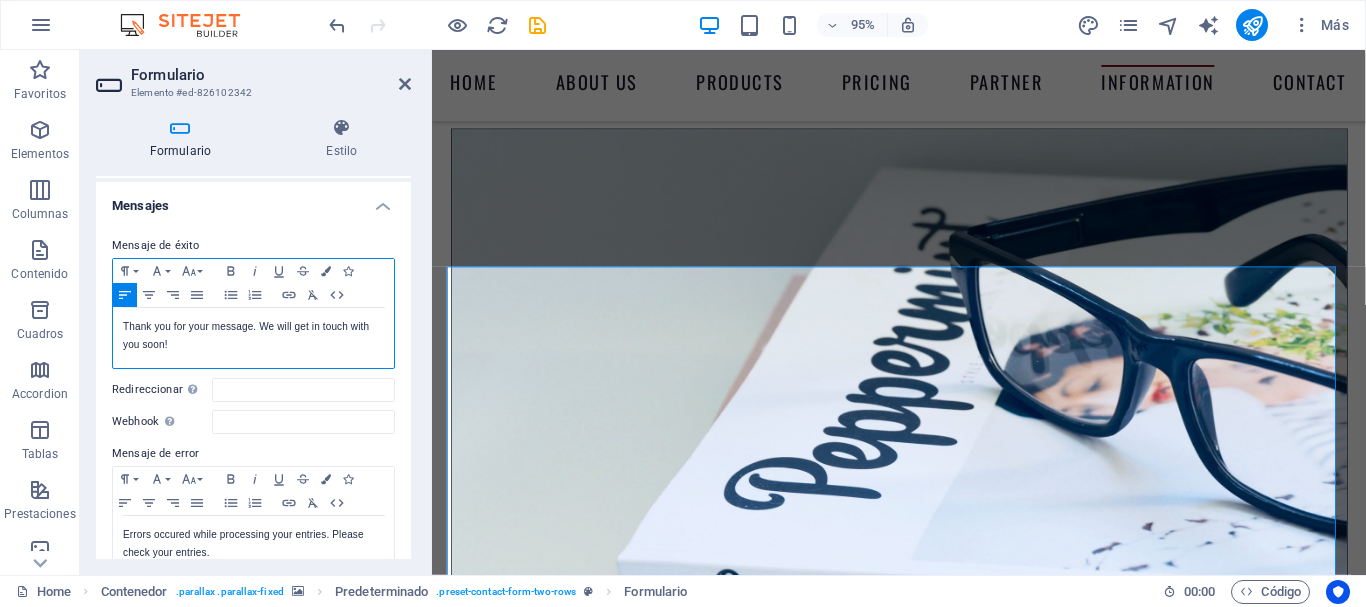 click on "Thank you for your message. We will get in touch with you soon!" at bounding box center (253, 336) 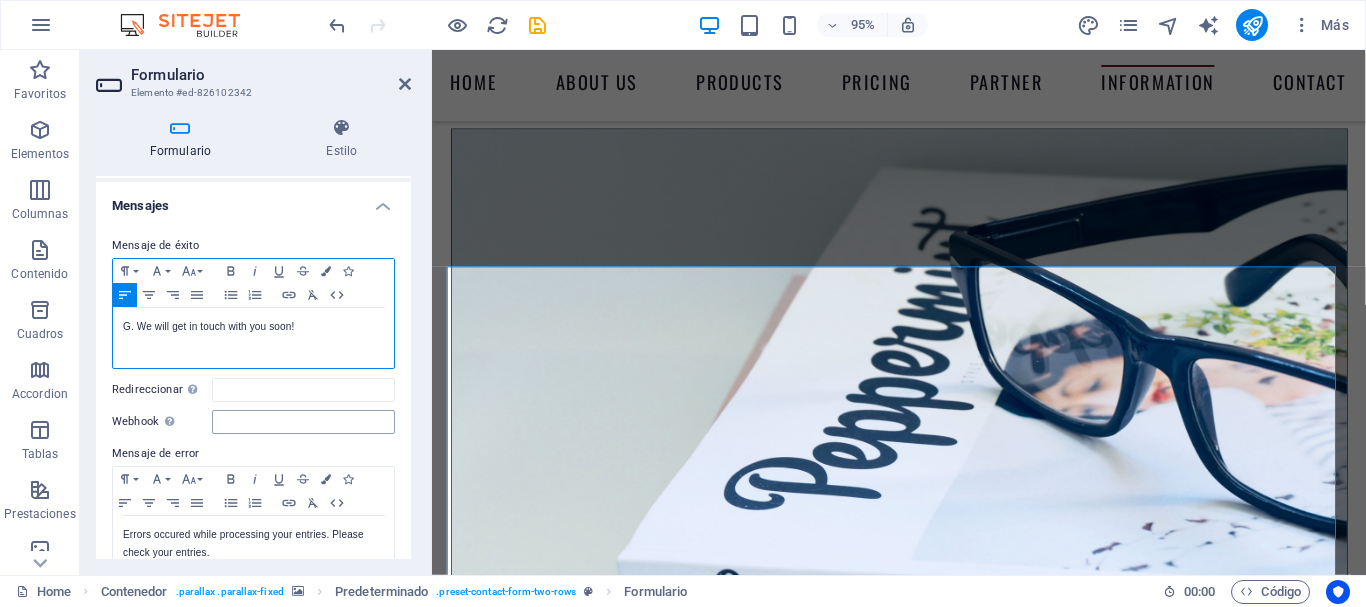 type 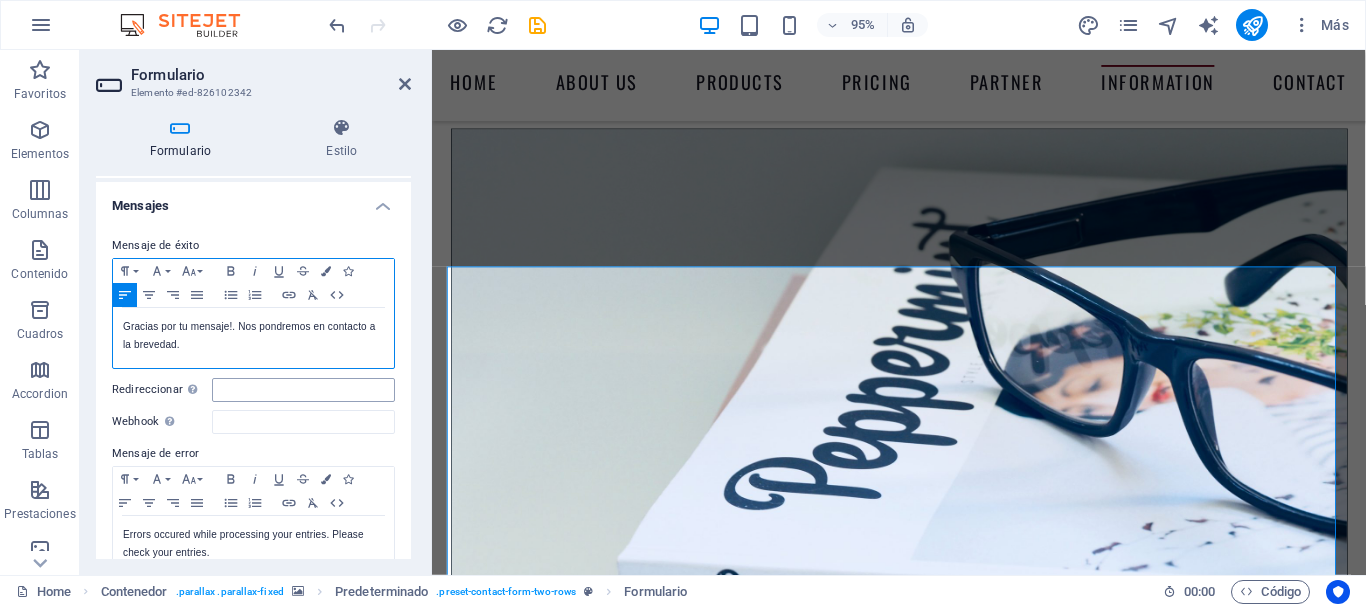 scroll, scrollTop: 122, scrollLeft: 0, axis: vertical 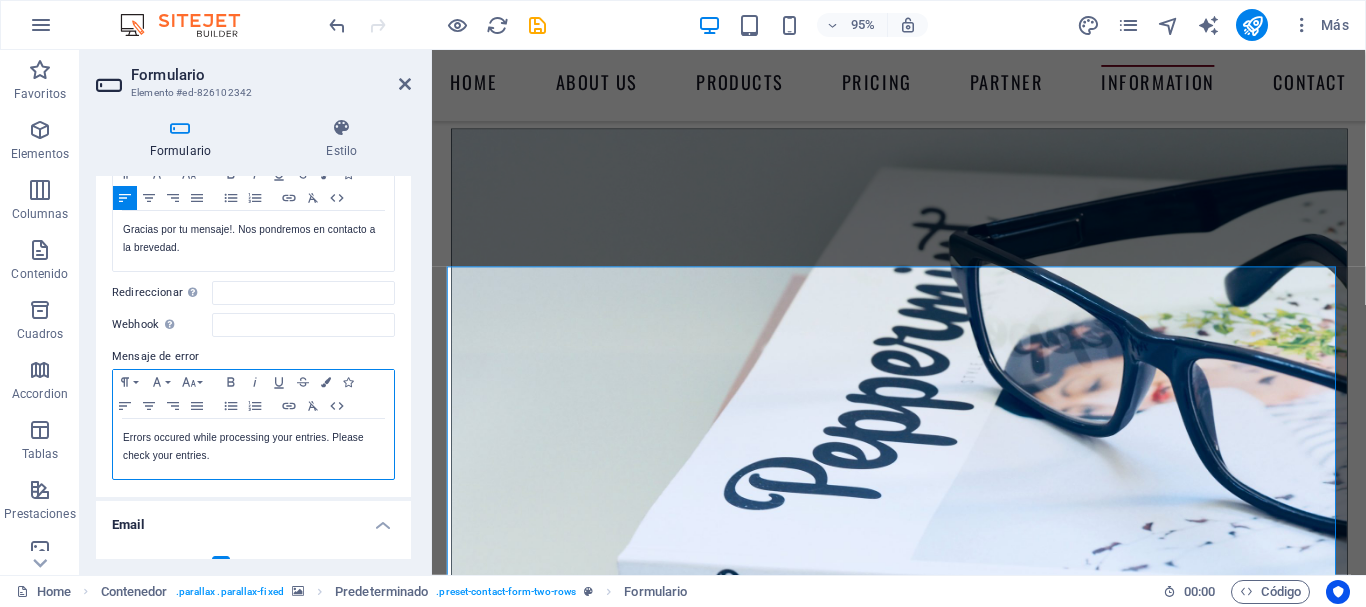 click on "Errors occured while processing your entries. Please check your entries." at bounding box center (253, 447) 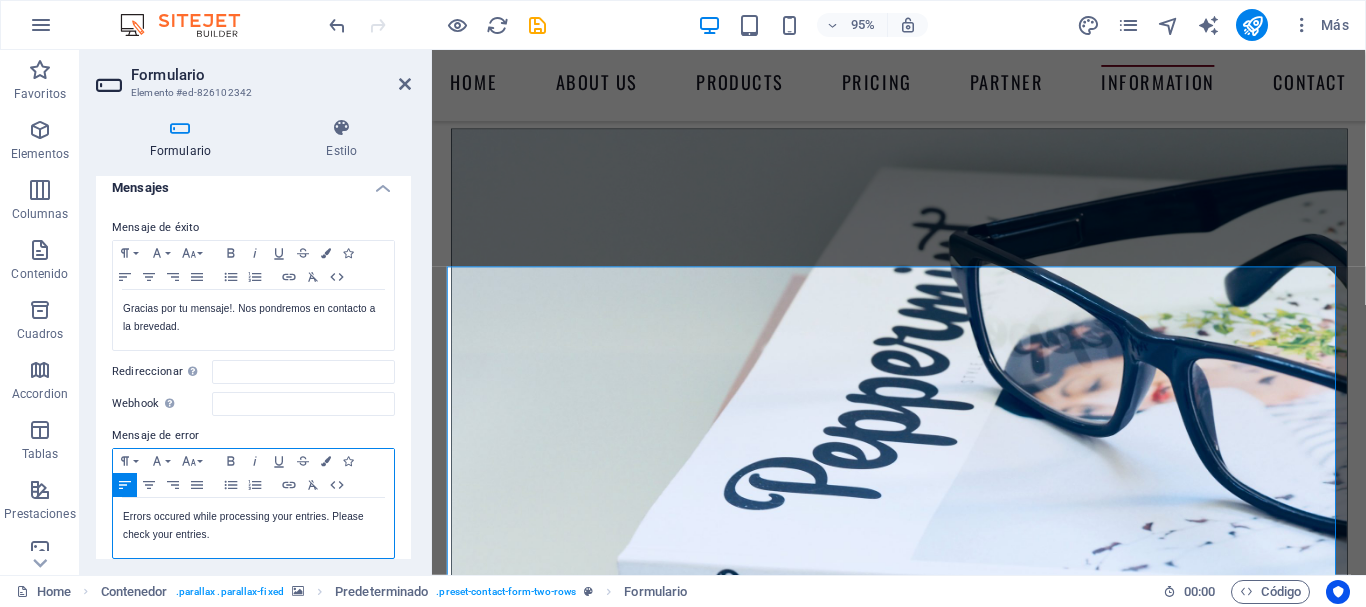 scroll, scrollTop: 100, scrollLeft: 0, axis: vertical 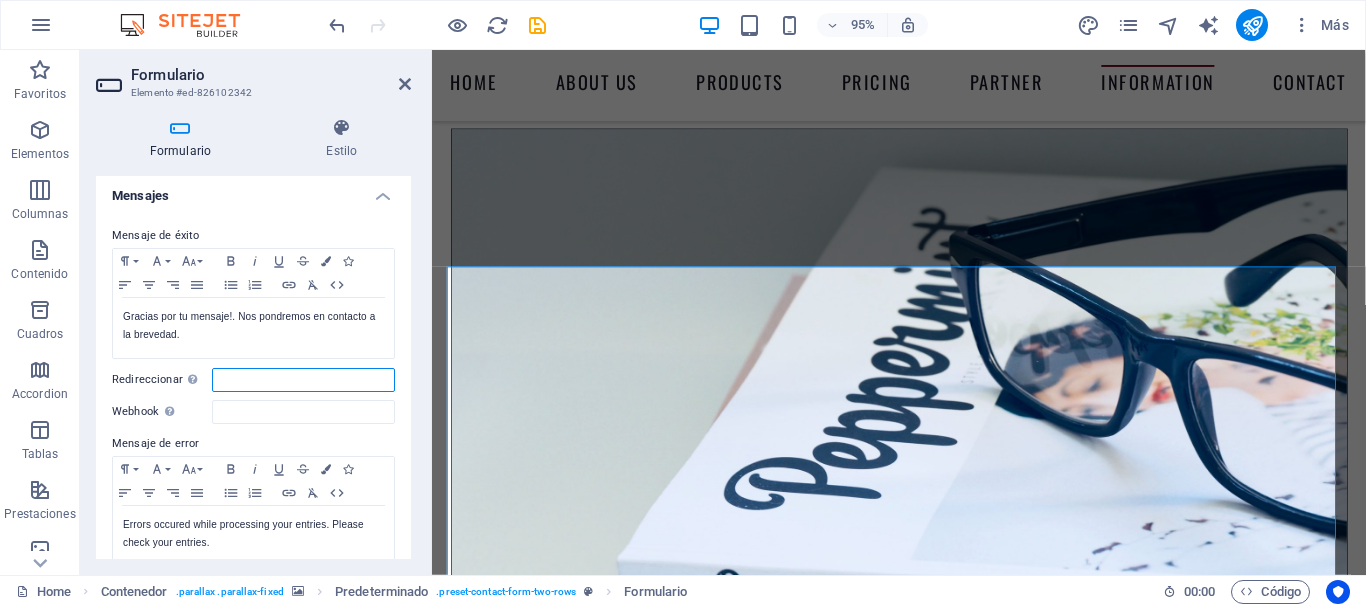click on "Redireccionar Defina un destino de redireccionamiento cuando un formulario se envíe correctamente. Por ejemplo, una página de éxito." at bounding box center [303, 380] 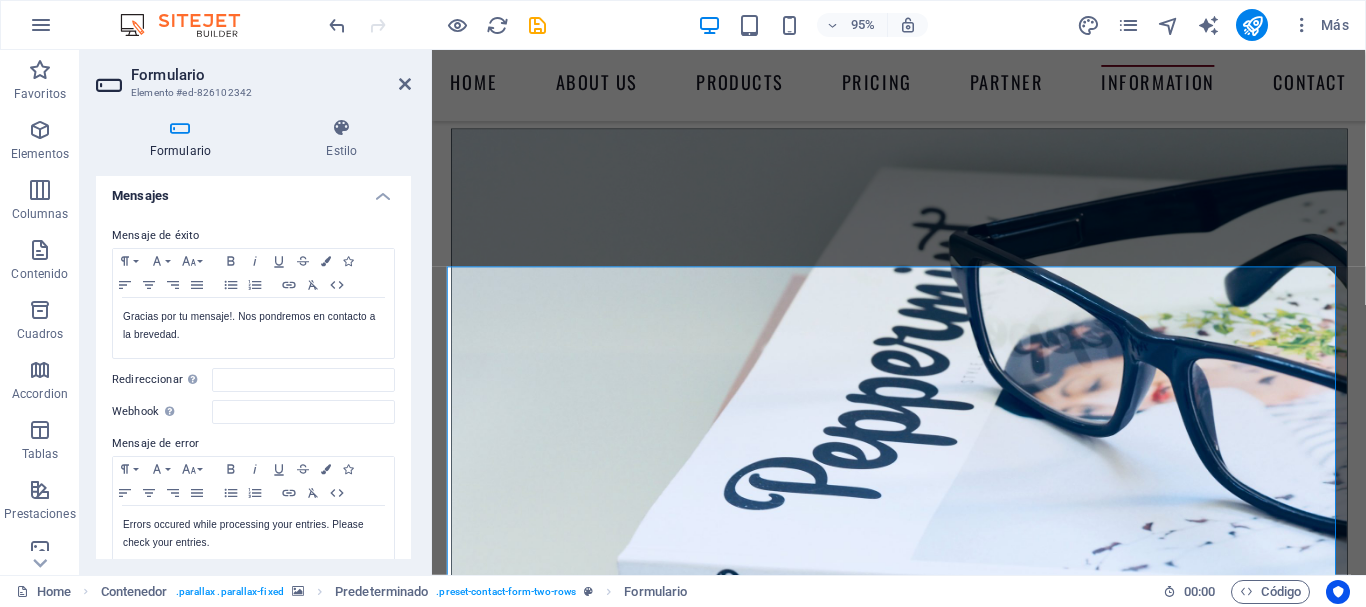 click on "Redireccionar Defina un destino de redireccionamiento cuando un formulario se envíe correctamente. Por ejemplo, una página de éxito." at bounding box center [162, 380] 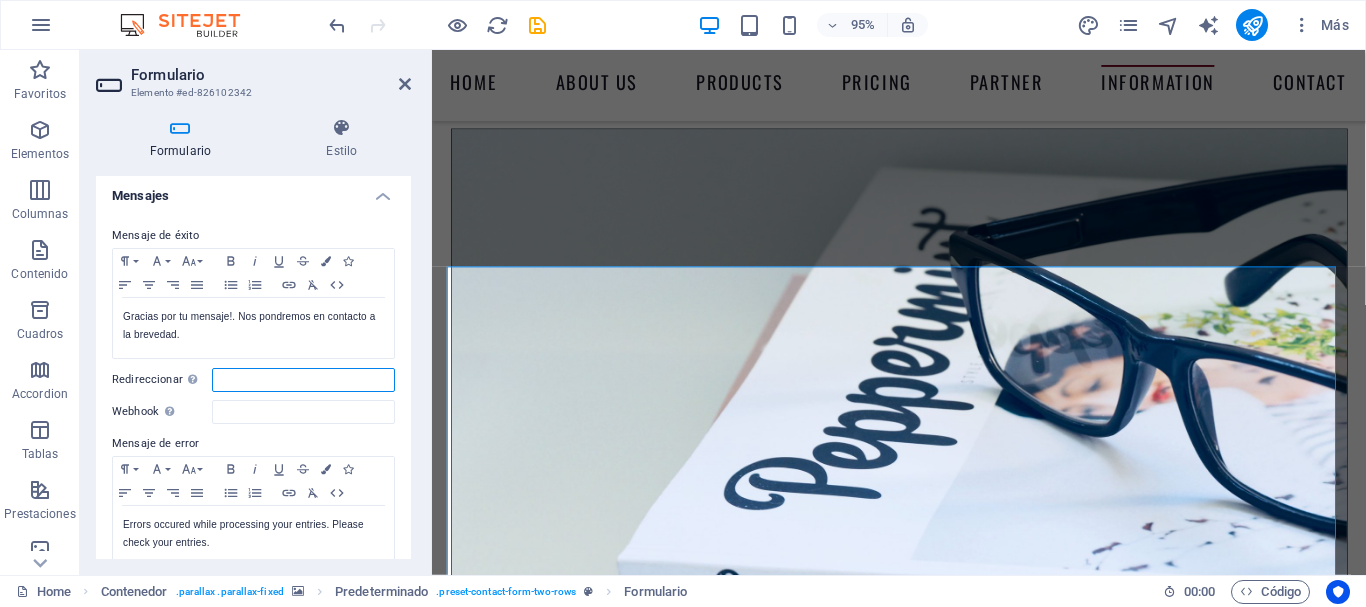 click on "Redireccionar Defina un destino de redireccionamiento cuando un formulario se envíe correctamente. Por ejemplo, una página de éxito." at bounding box center [303, 380] 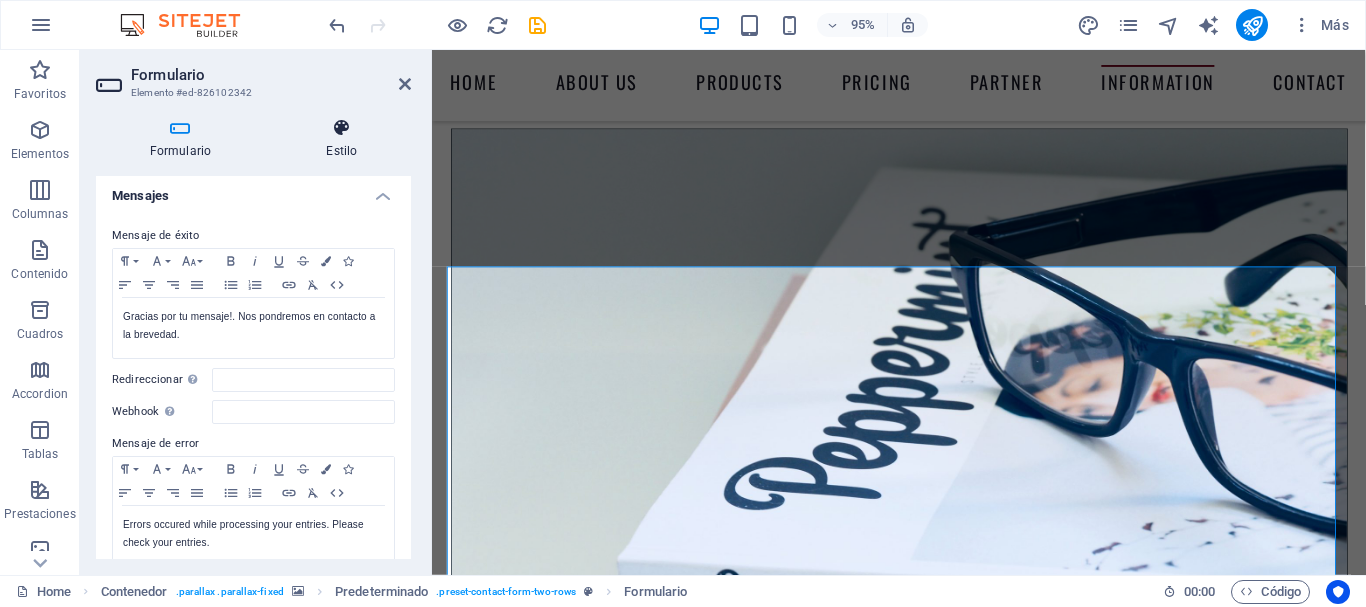 click at bounding box center (342, 128) 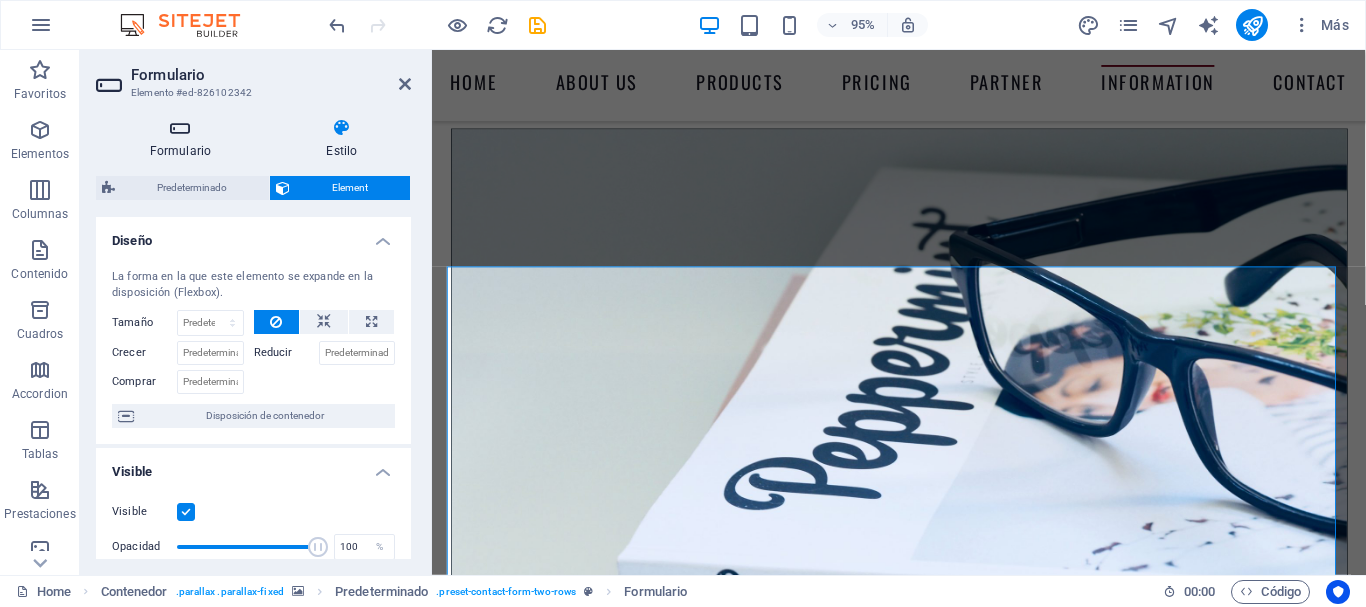 click at bounding box center (180, 128) 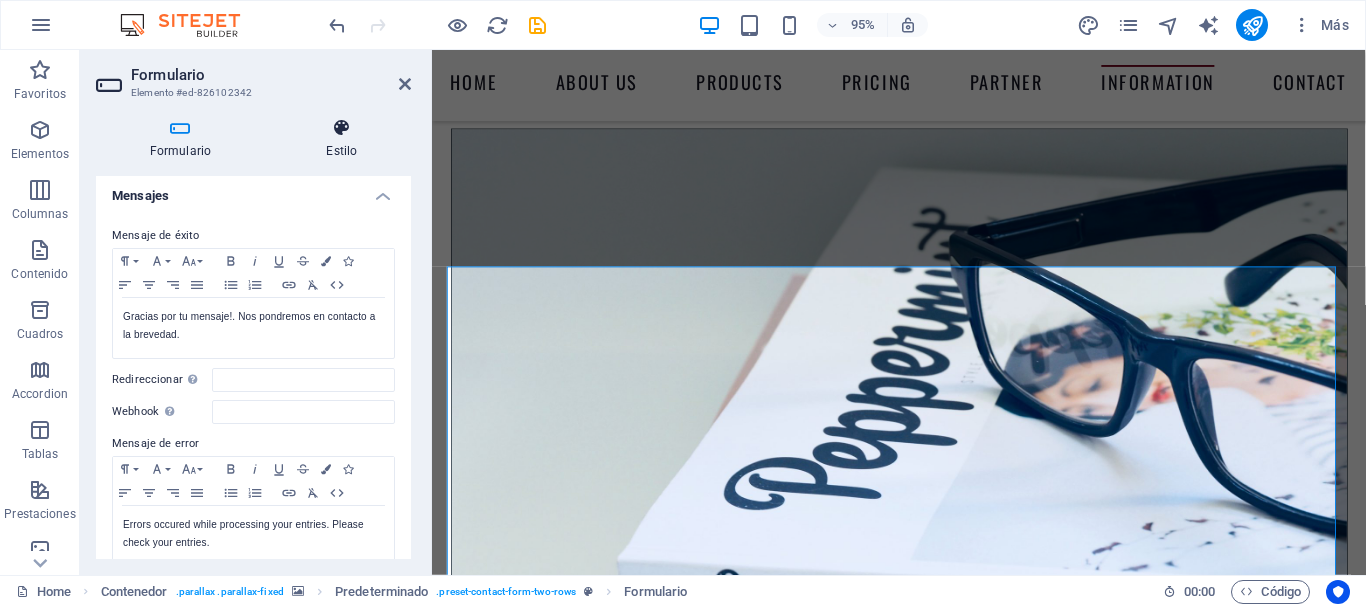 click on "Estilo" at bounding box center [342, 139] 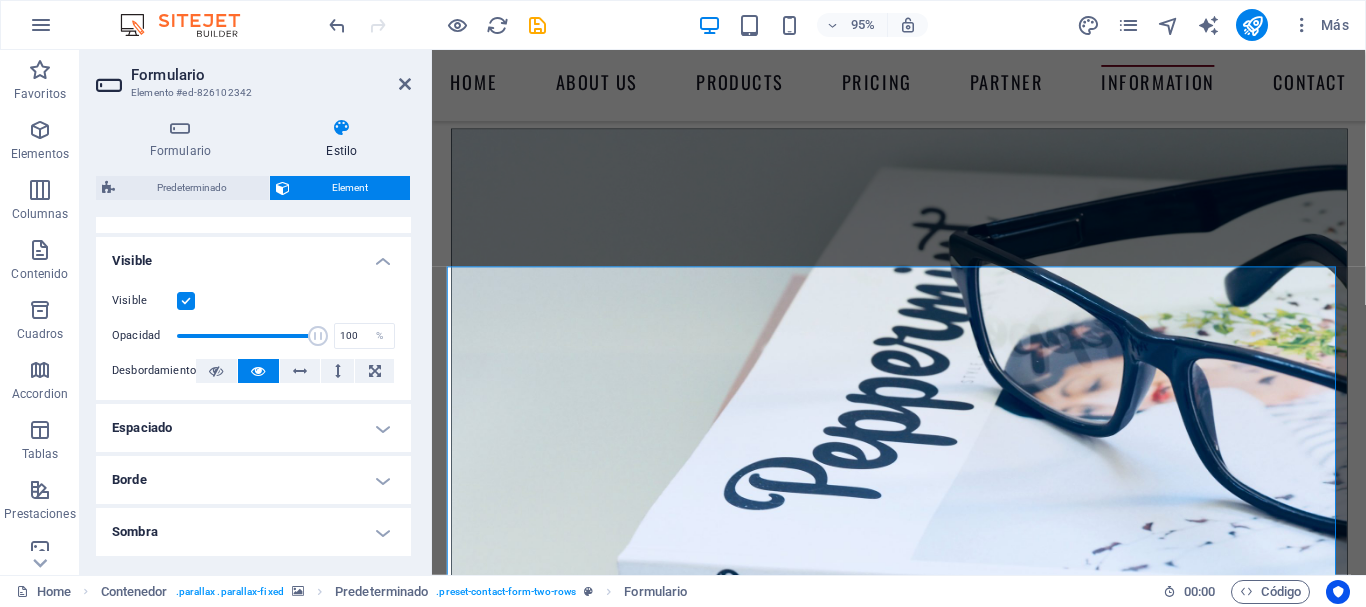scroll, scrollTop: 0, scrollLeft: 0, axis: both 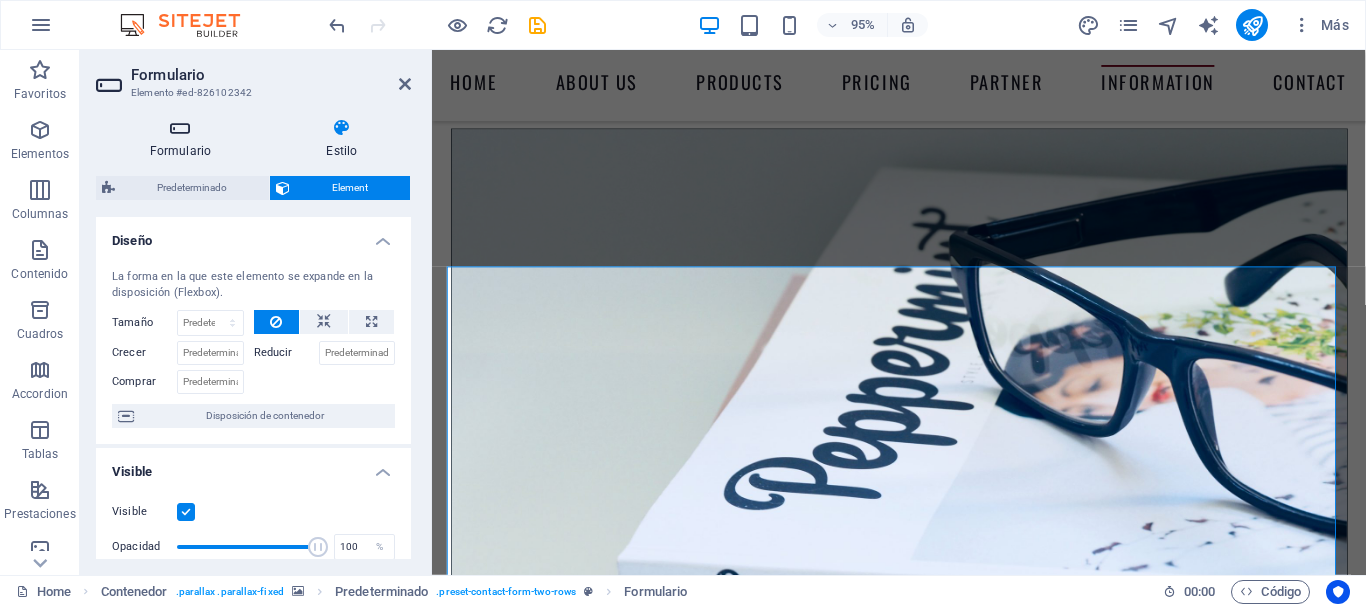 click on "Formulario" at bounding box center (184, 139) 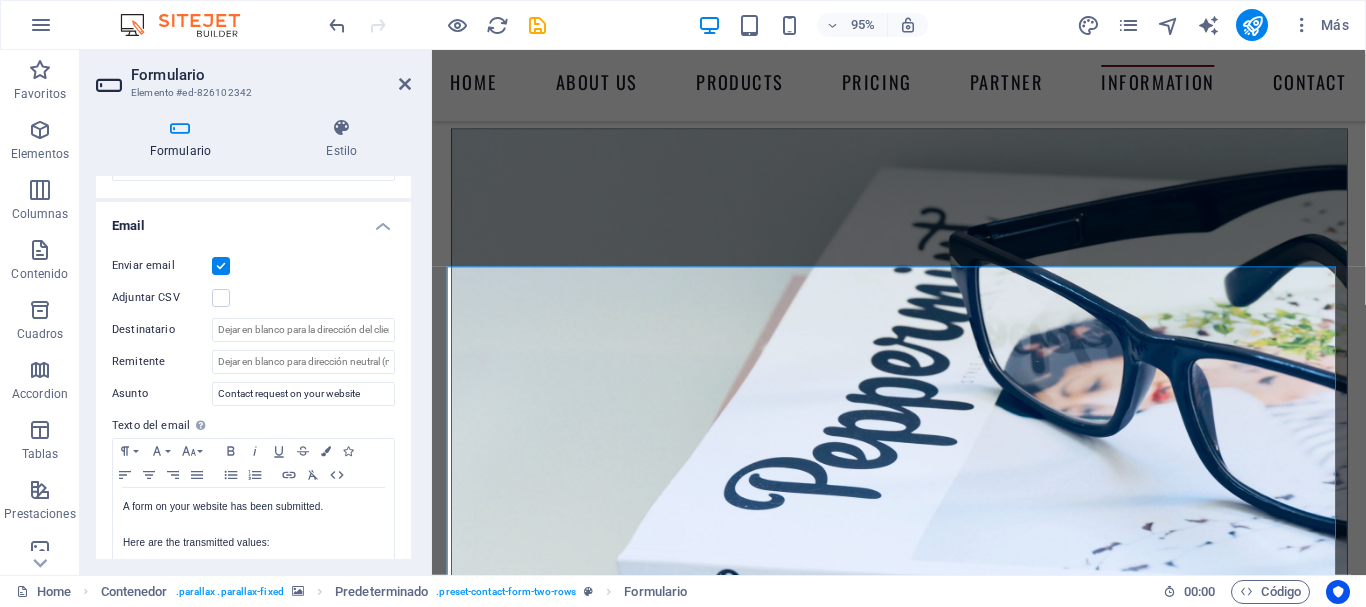 scroll, scrollTop: 487, scrollLeft: 0, axis: vertical 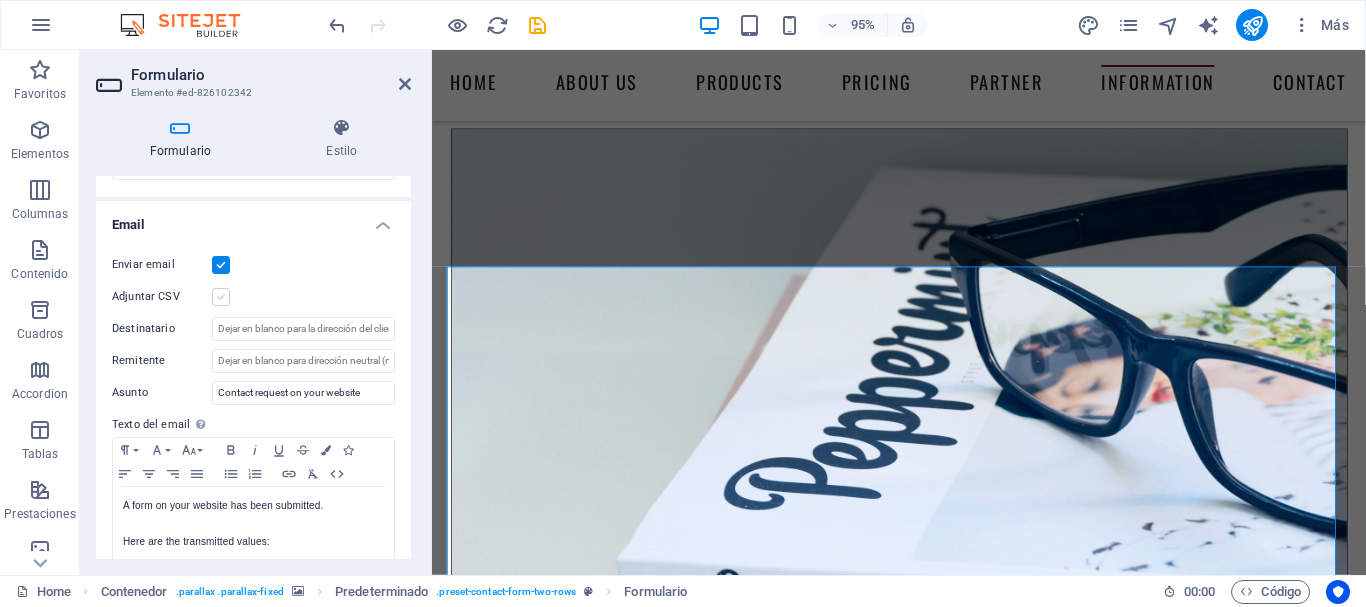 click at bounding box center [221, 297] 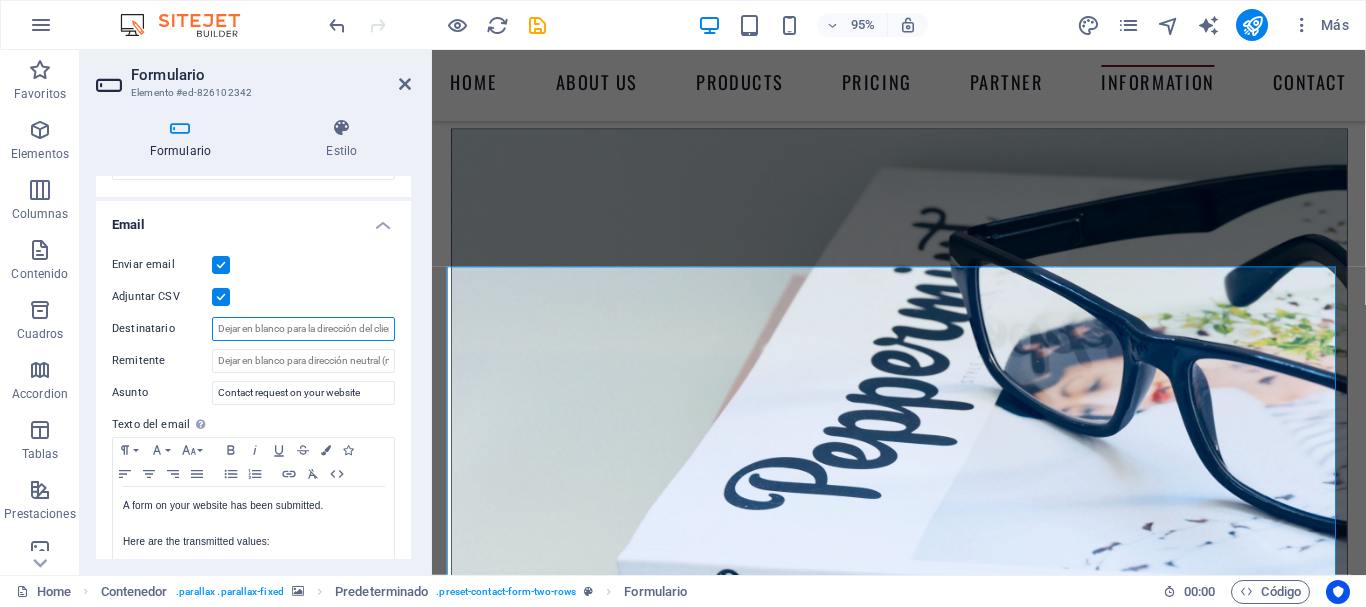 drag, startPoint x: 326, startPoint y: 325, endPoint x: 409, endPoint y: 327, distance: 83.02409 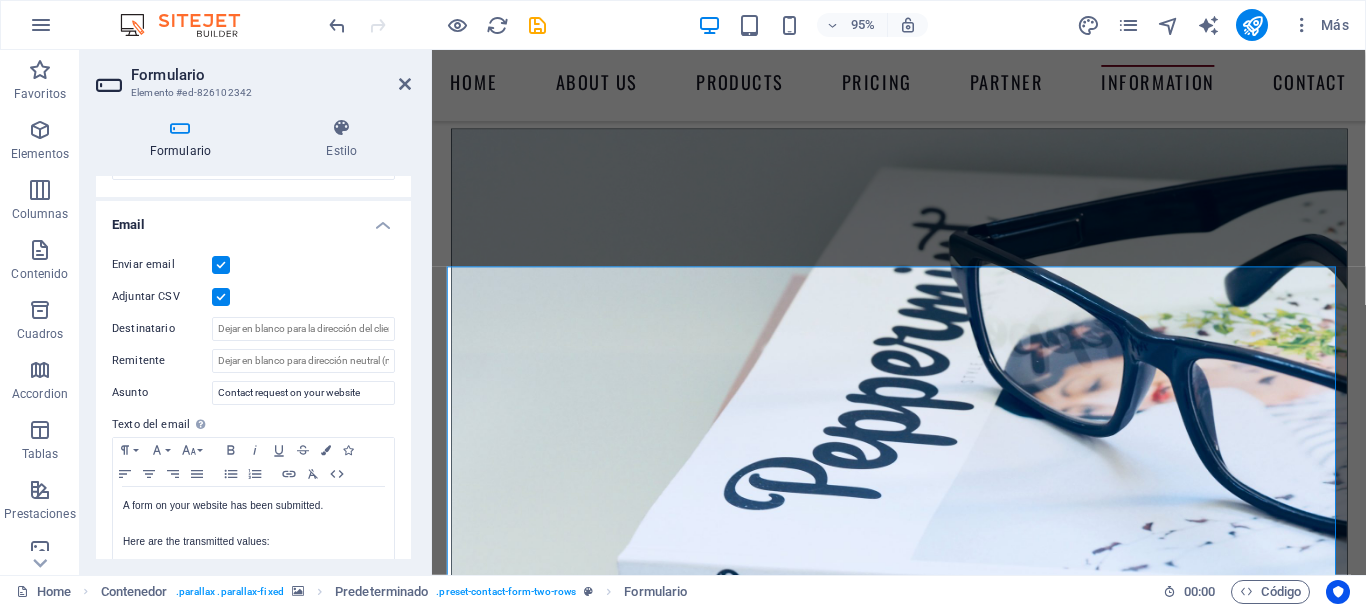 click on "Adjuntar CSV" at bounding box center [253, 297] 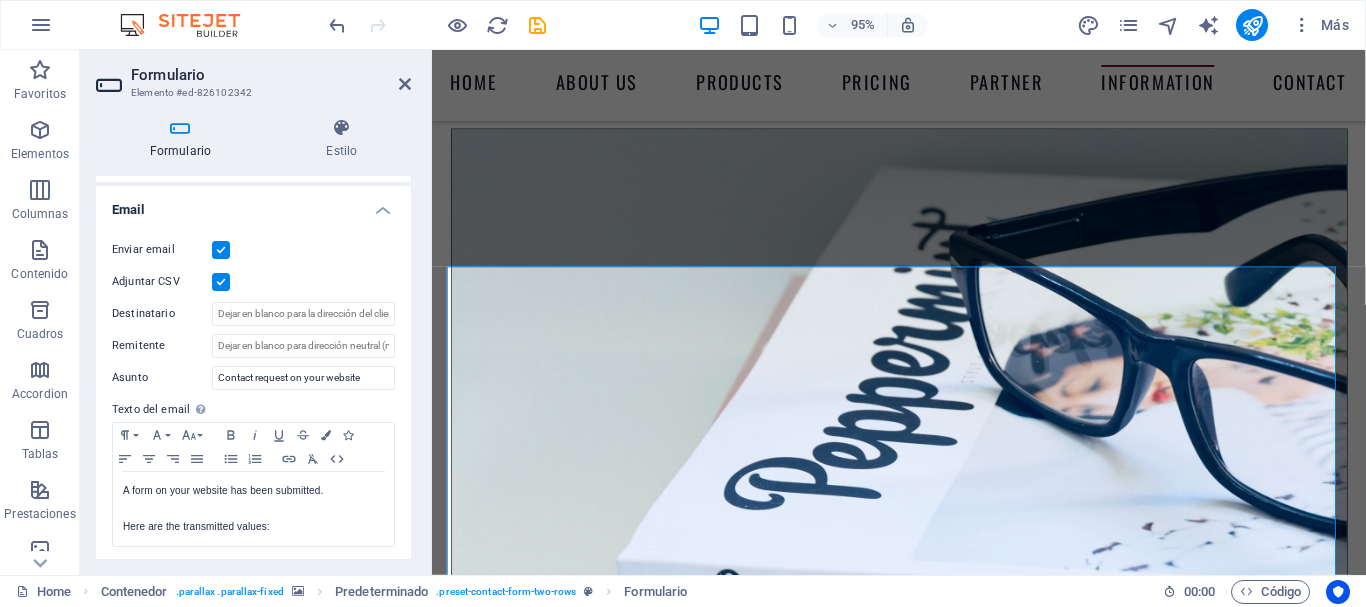 scroll, scrollTop: 505, scrollLeft: 0, axis: vertical 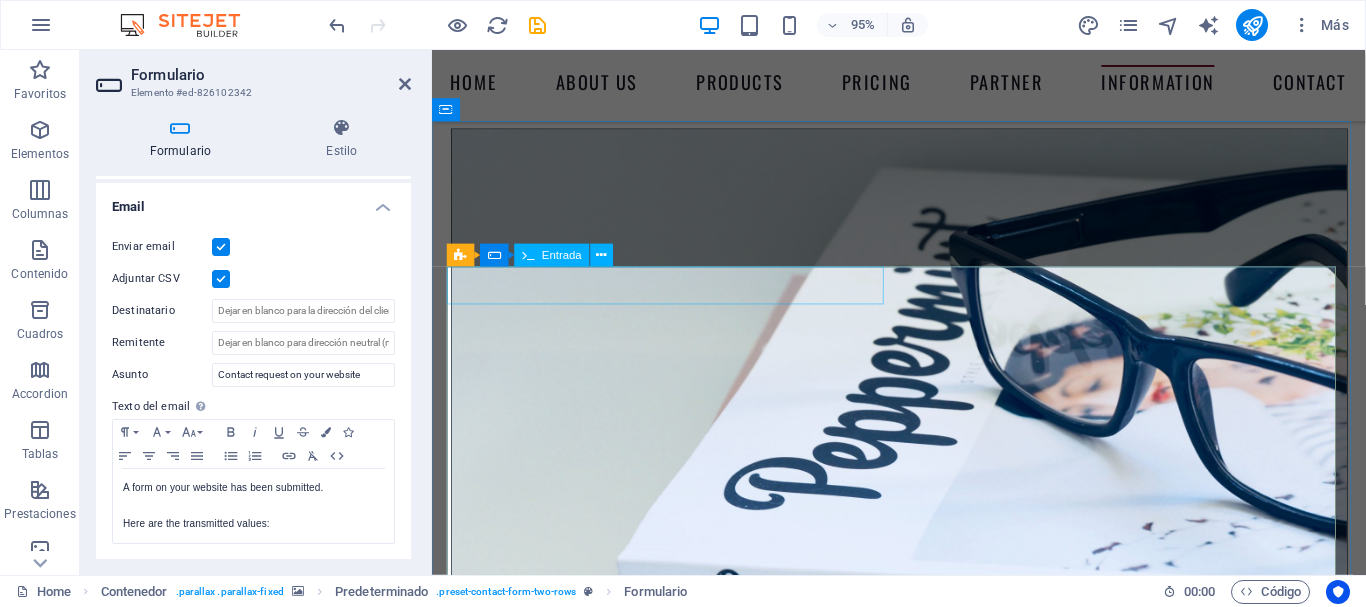 click 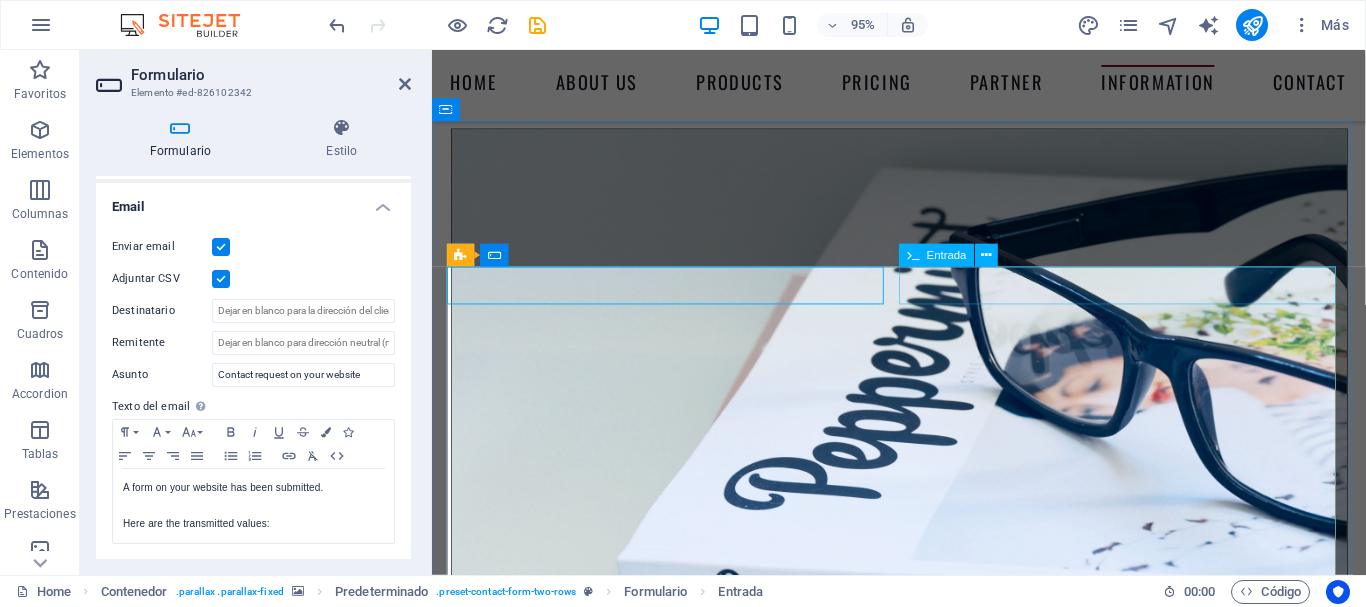 click 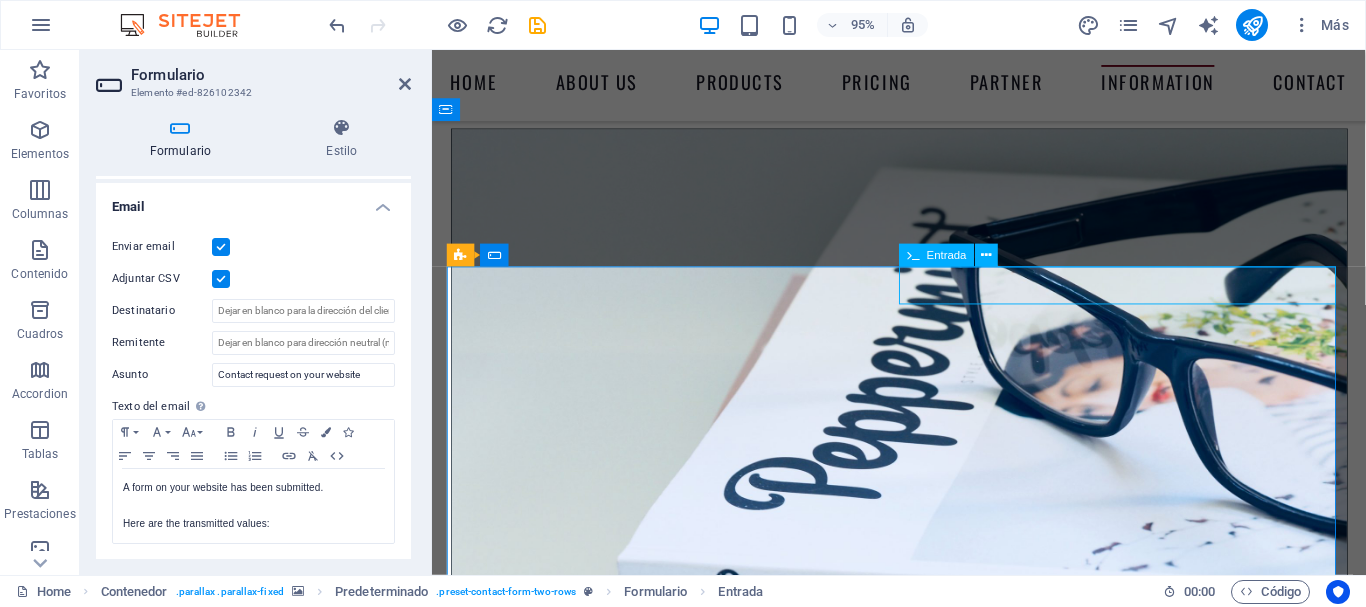 type on "x" 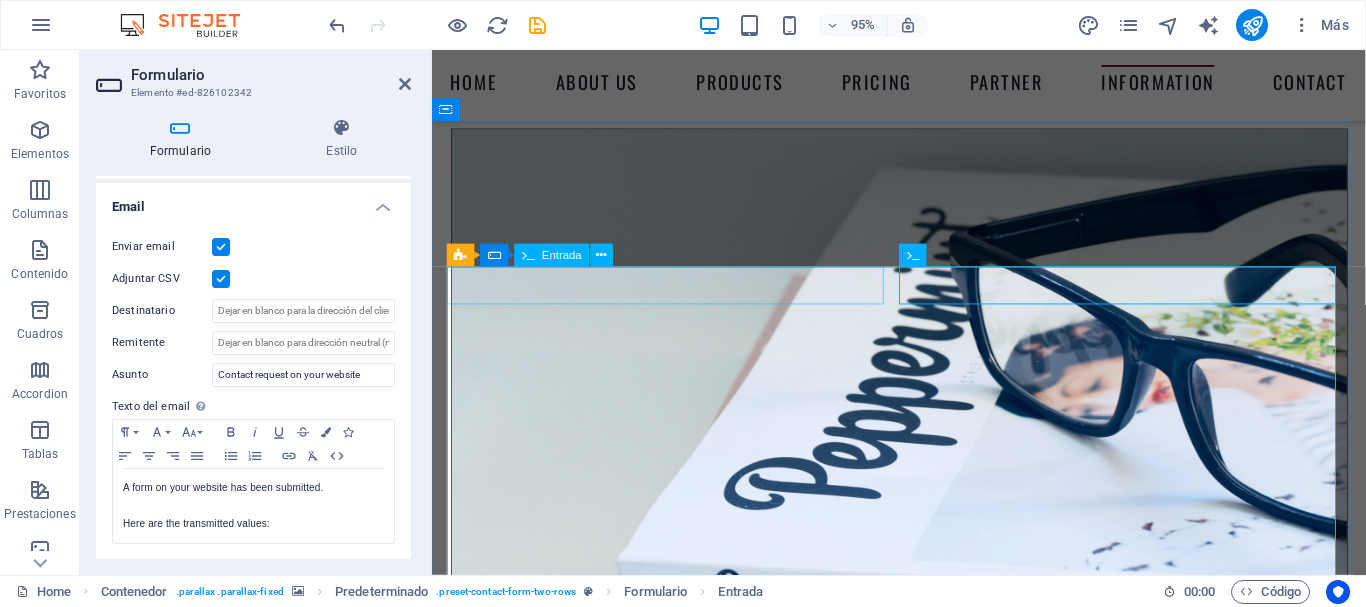 click 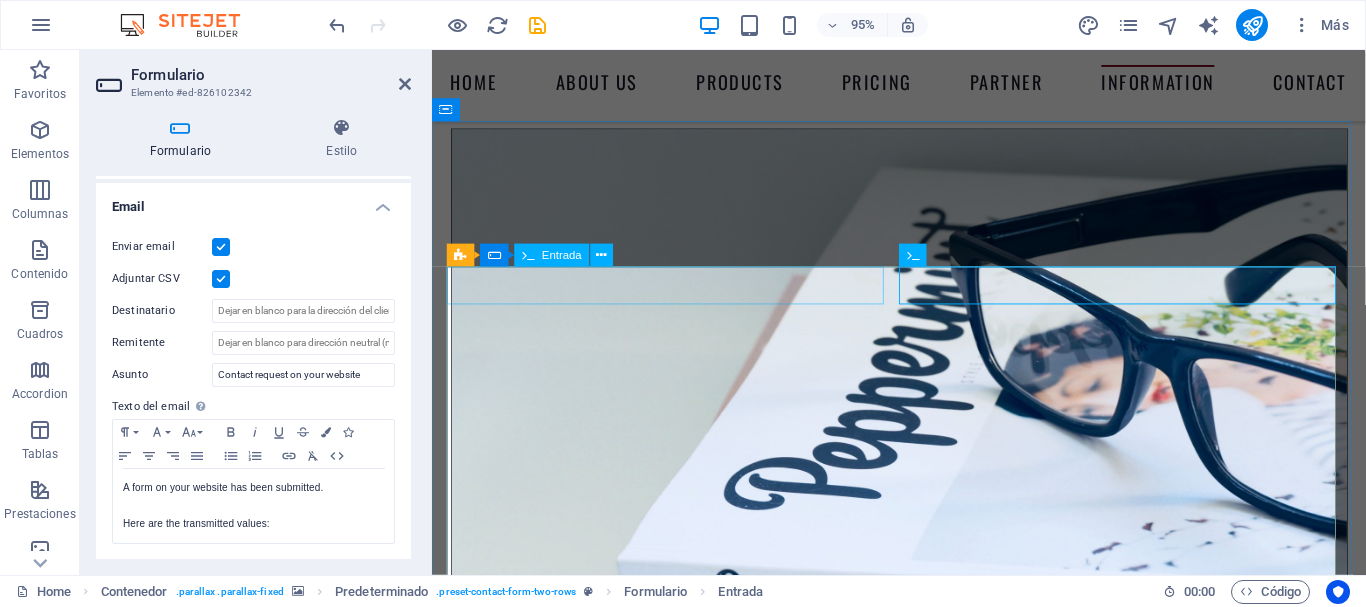 type on "c" 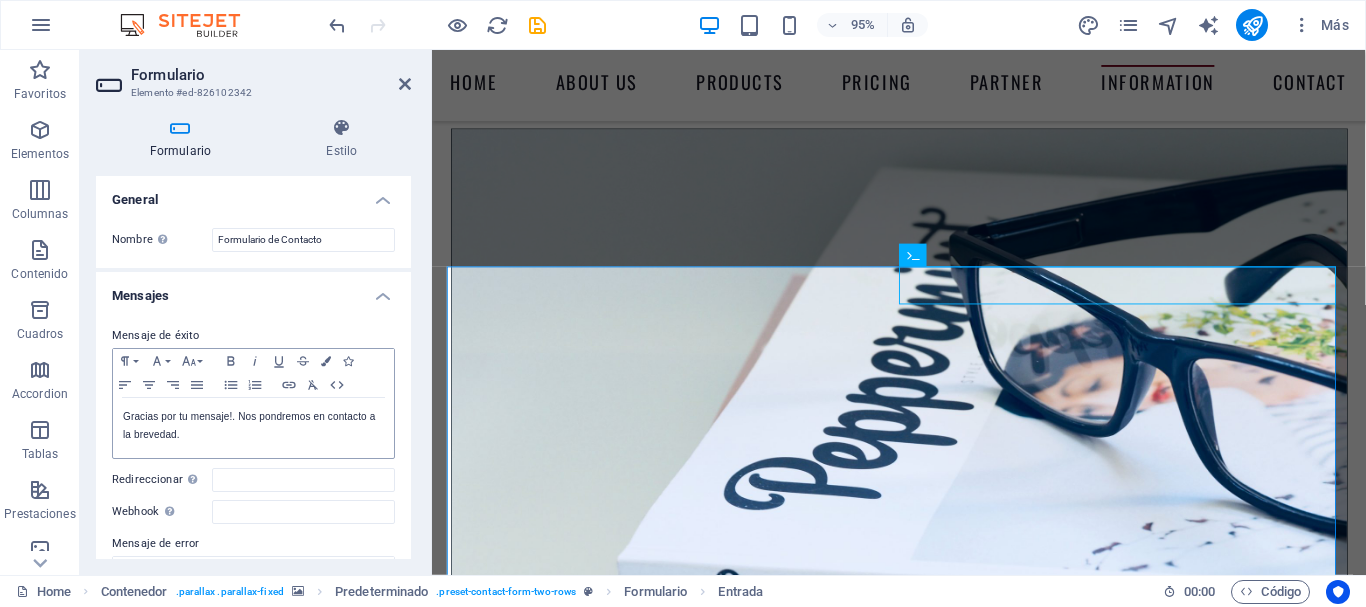 scroll, scrollTop: 736, scrollLeft: 0, axis: vertical 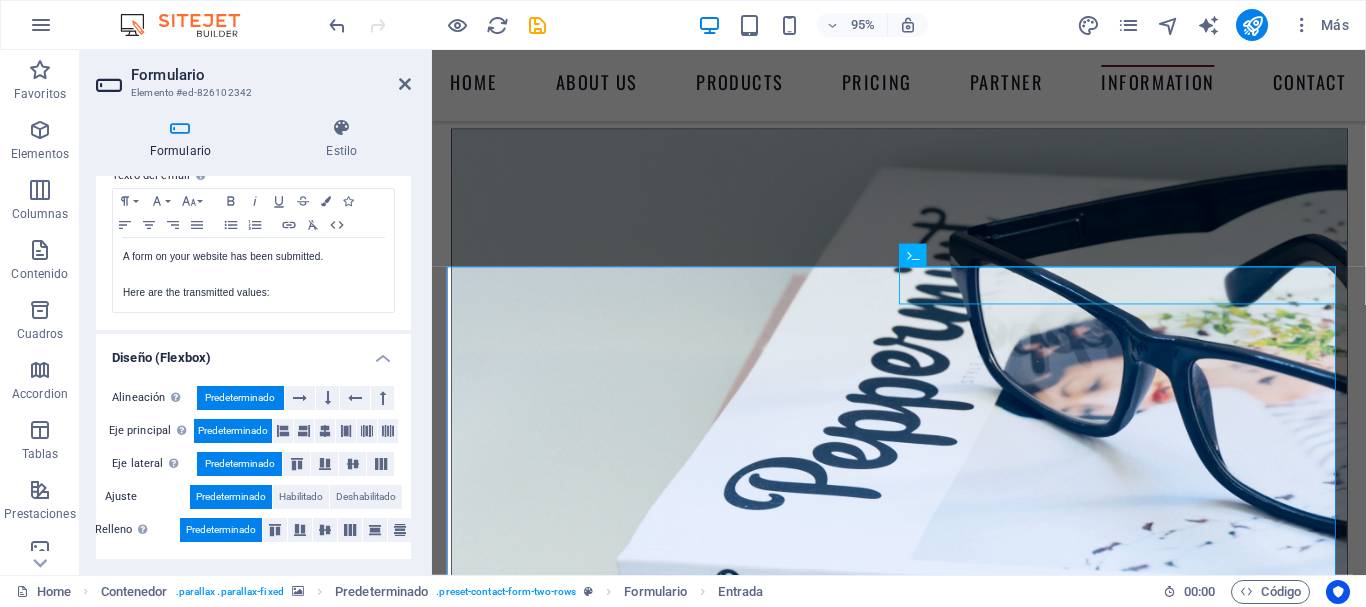 type on "Nombre" 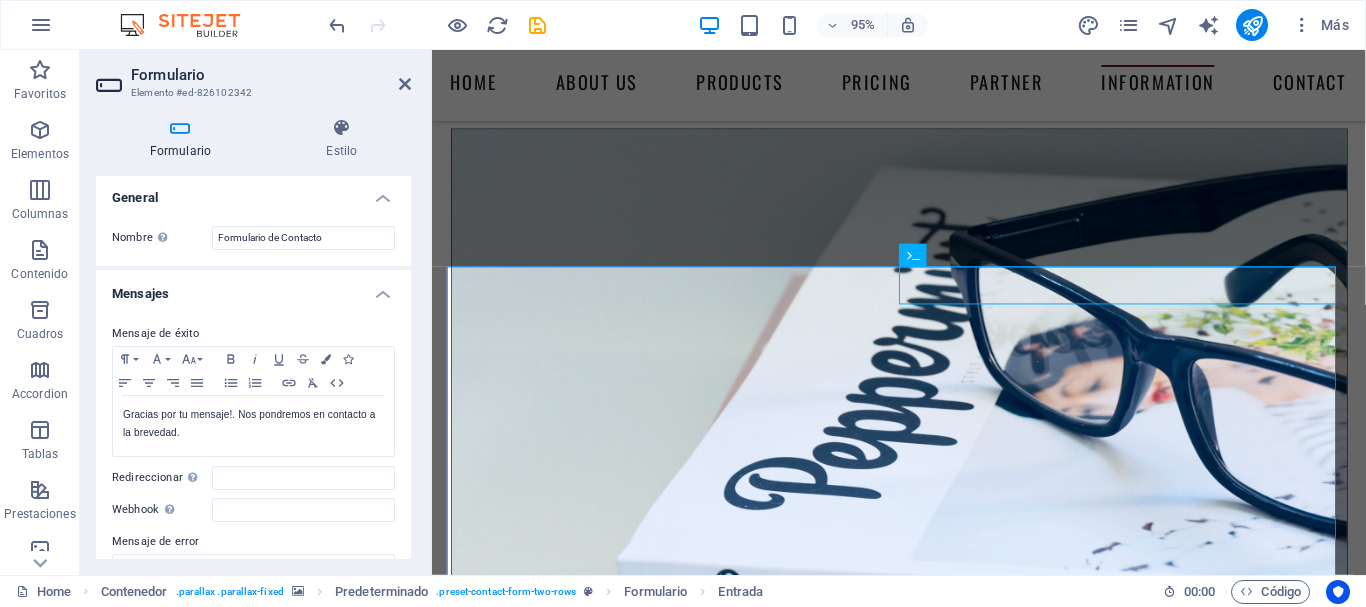 scroll, scrollTop: 0, scrollLeft: 0, axis: both 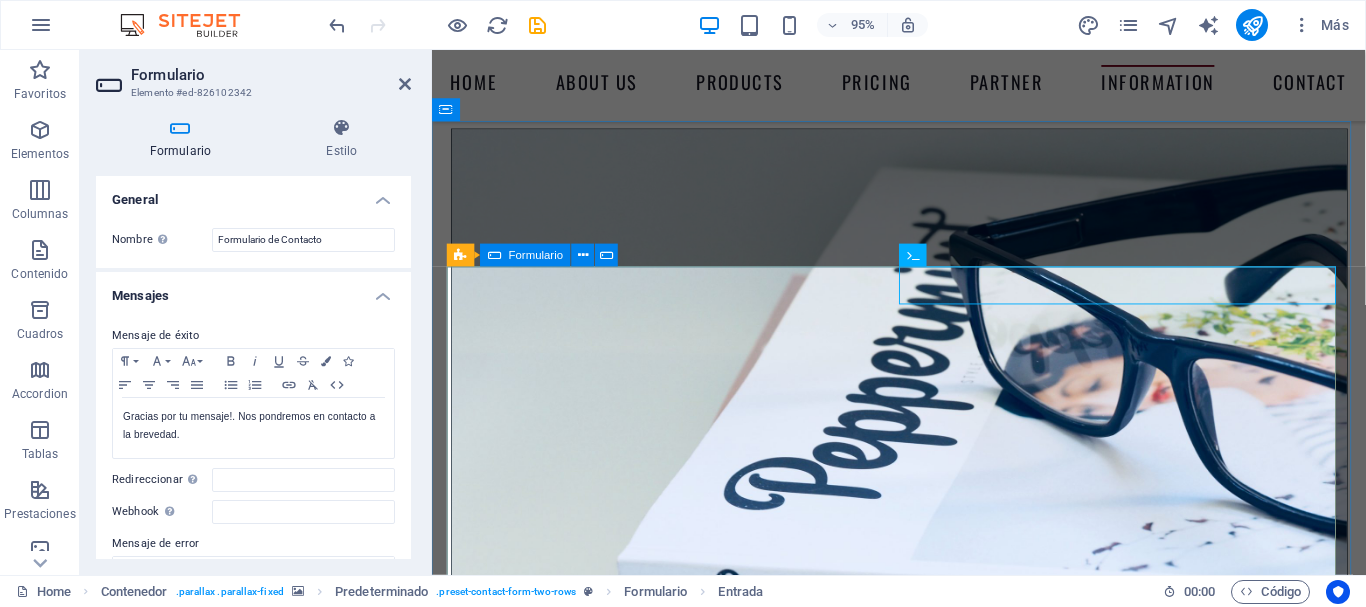 click at bounding box center [494, 255] 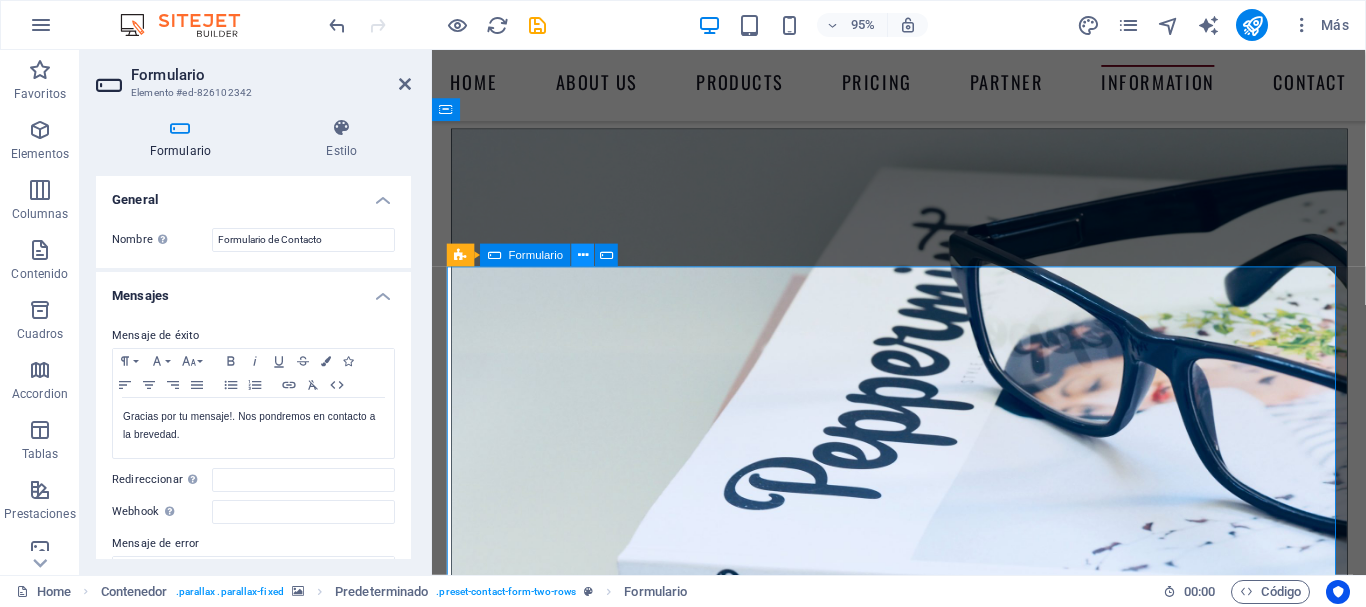 click at bounding box center (583, 256) 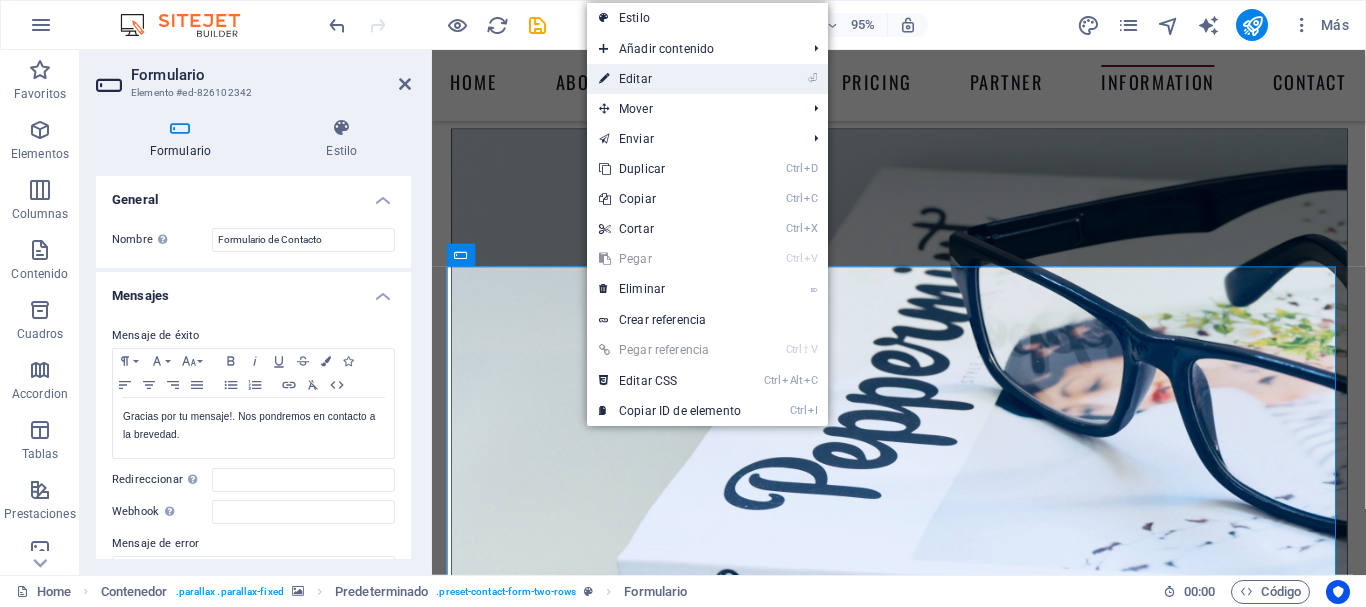 click on "⏎  Editar" at bounding box center [670, 79] 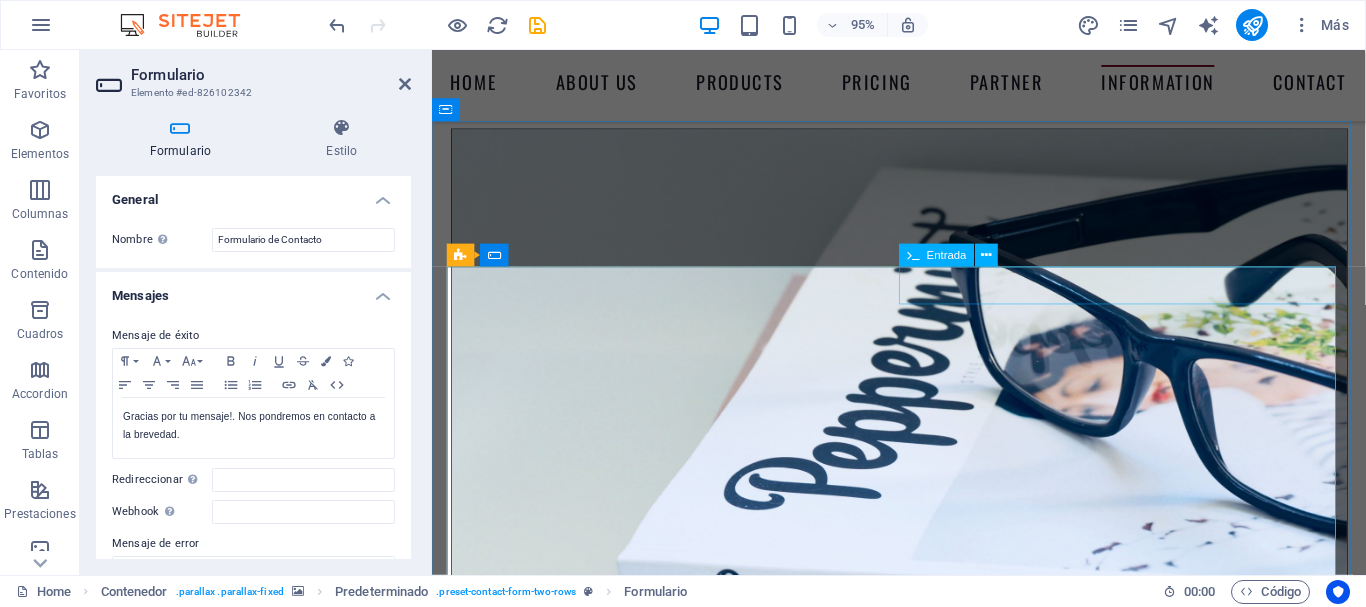 click 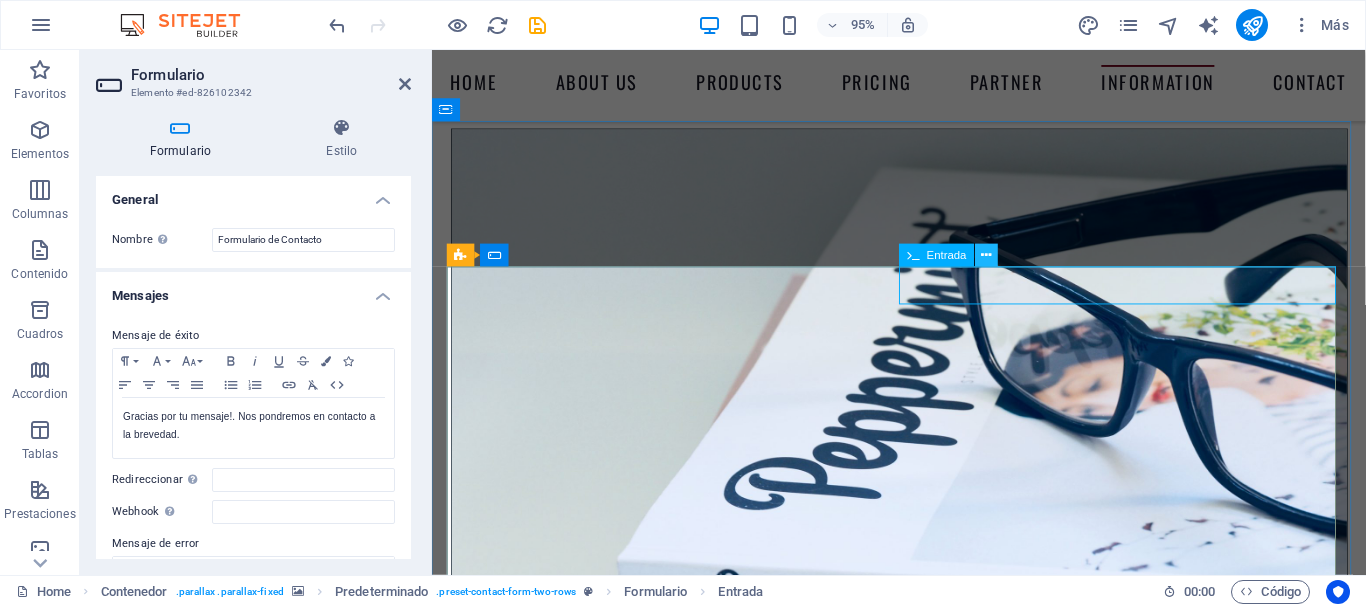 click at bounding box center [987, 256] 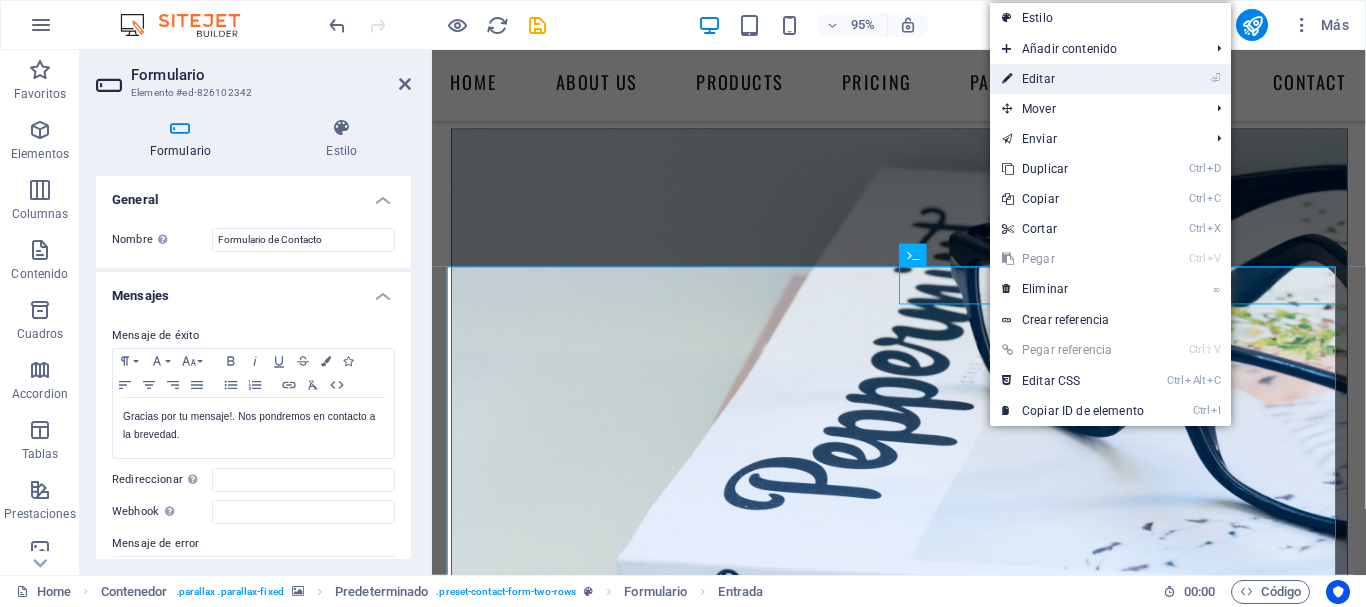 click on "⏎  Editar" at bounding box center (1073, 79) 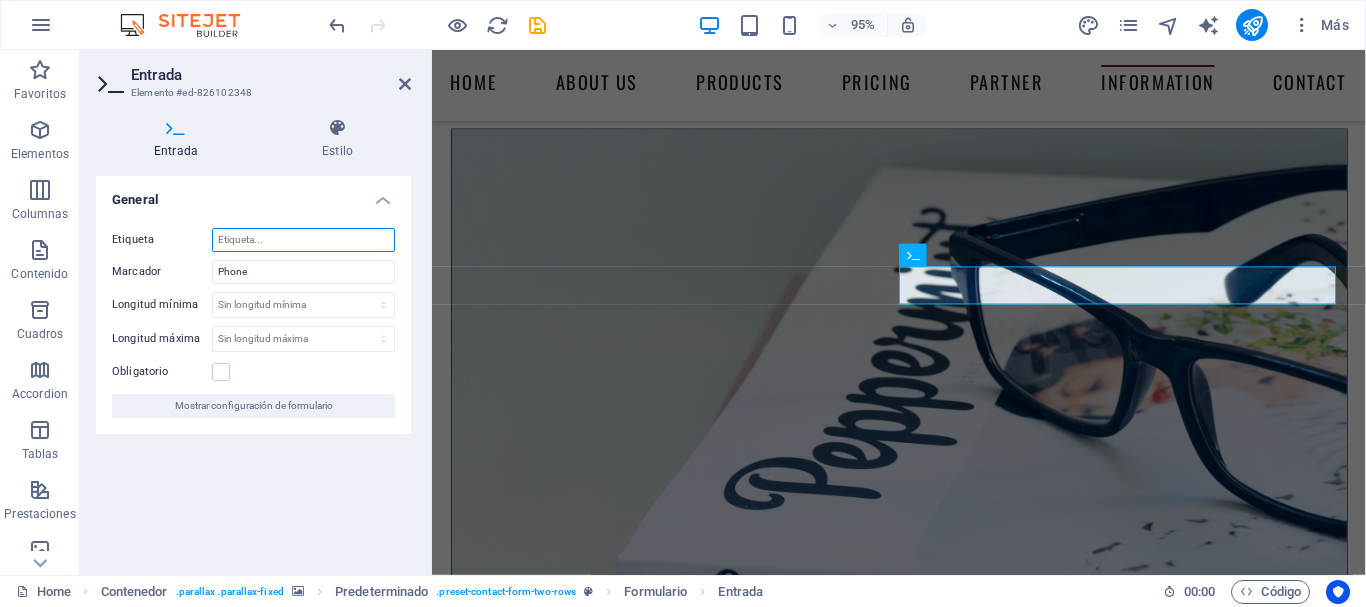 click on "Etiqueta" at bounding box center [303, 240] 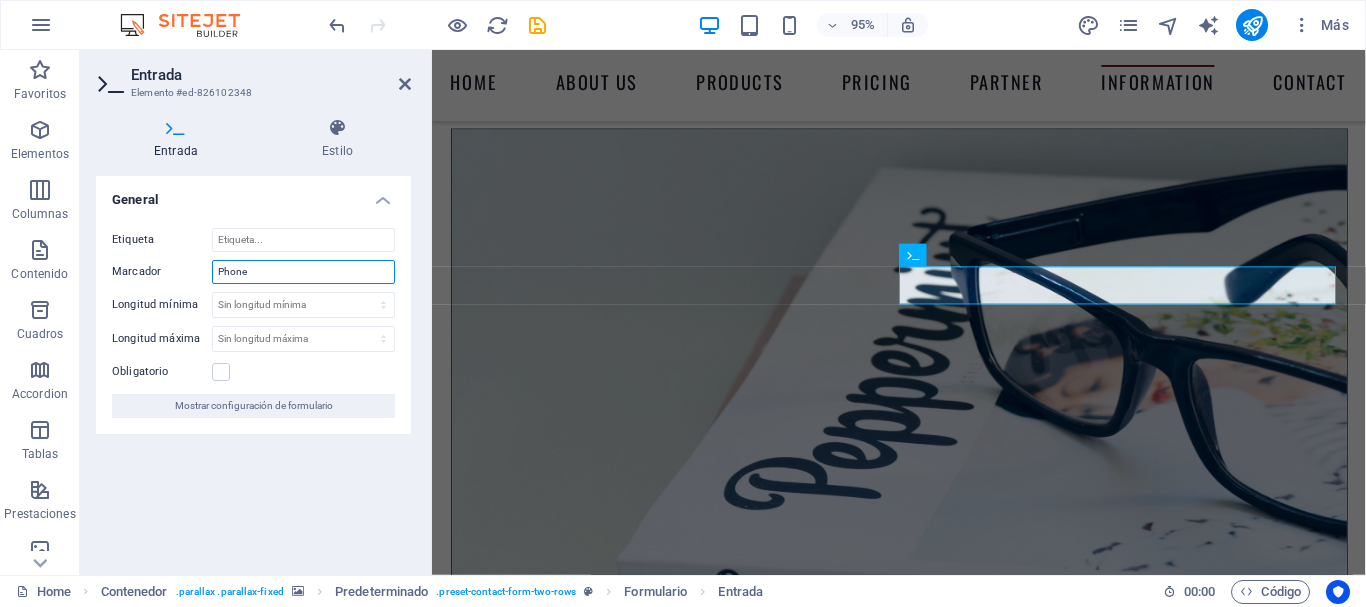 click on "Phone" at bounding box center [303, 272] 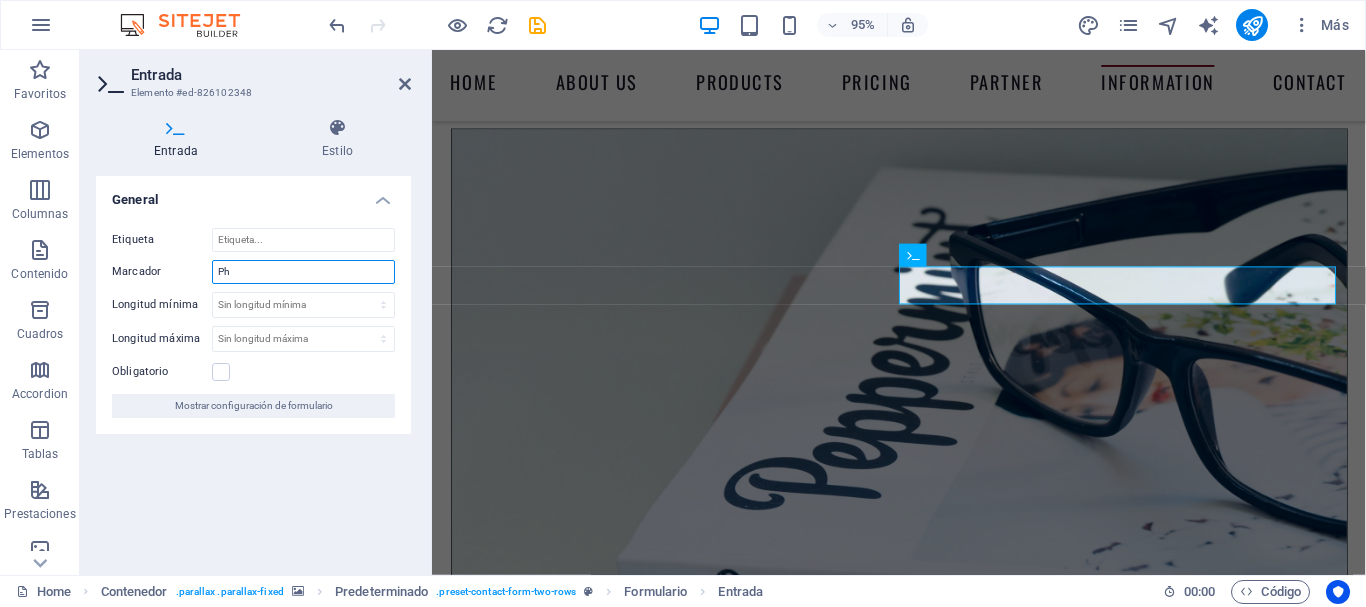 type on "P" 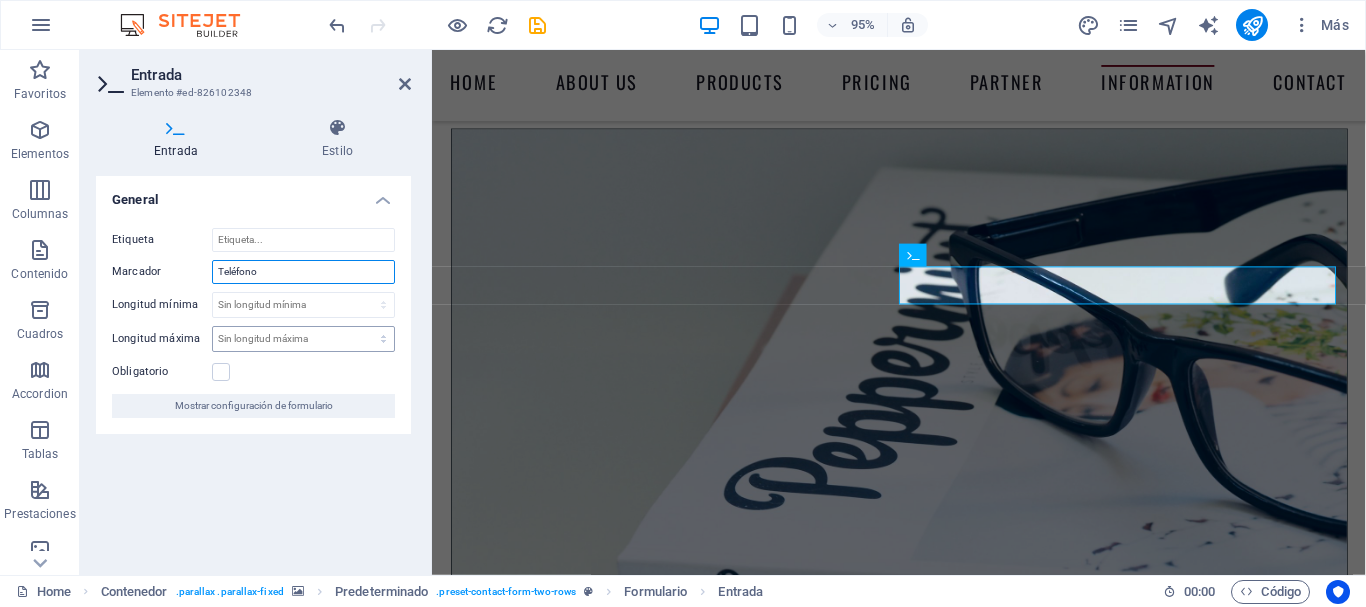 type on "Teléfono" 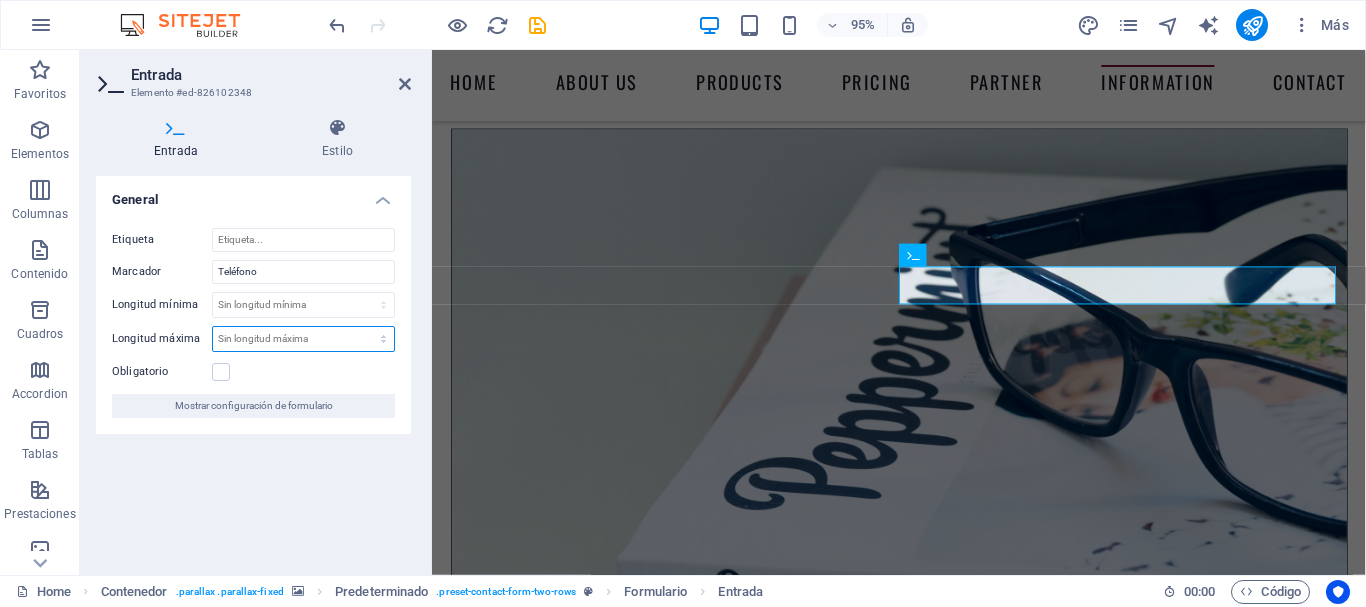 click on "Sin longitud máxima carácteres" at bounding box center [303, 339] 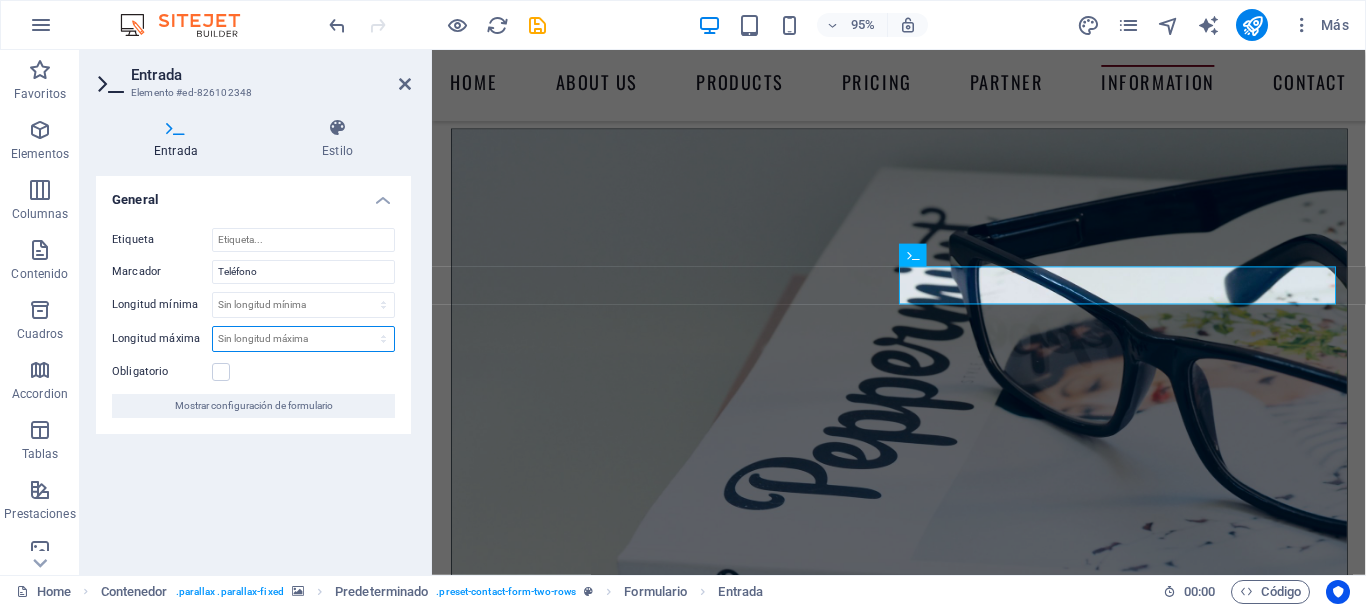 select on "characters" 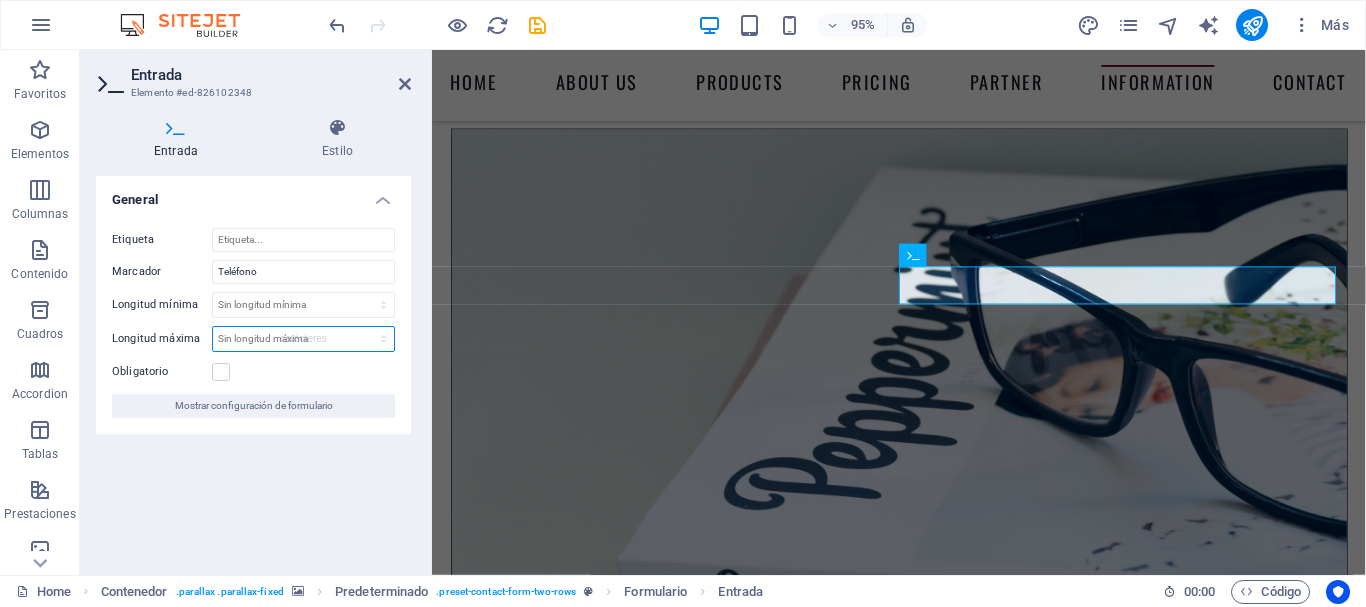click on "Sin longitud máxima carácteres" at bounding box center [303, 339] 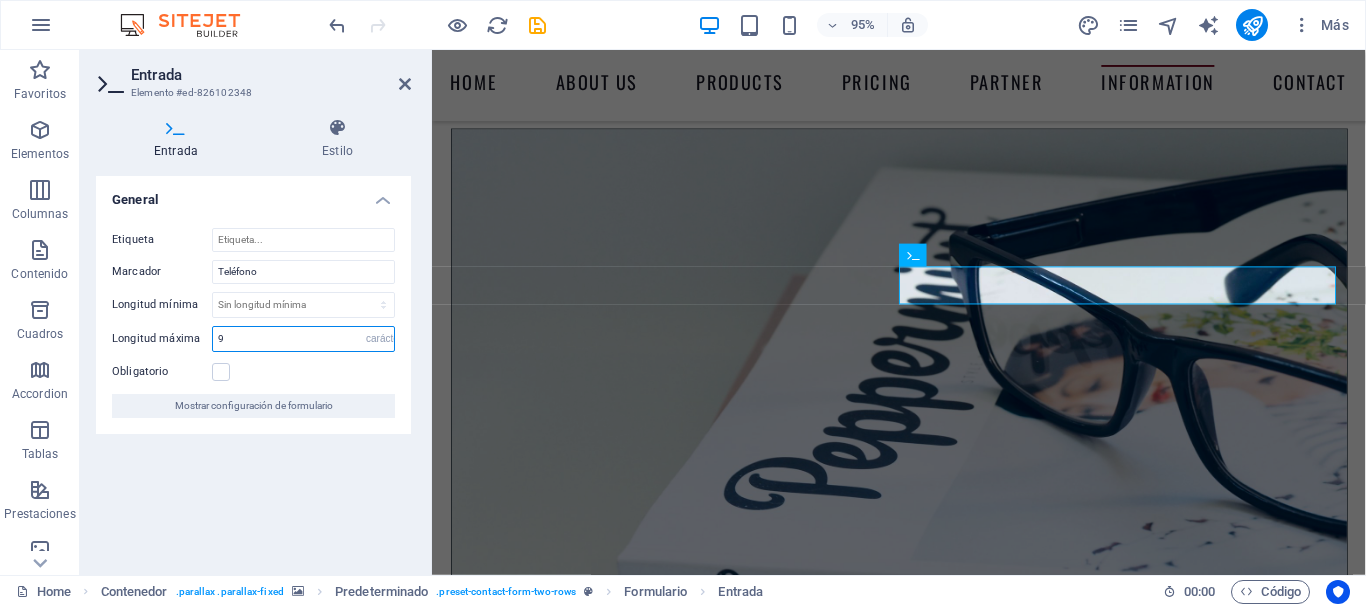 type on "9" 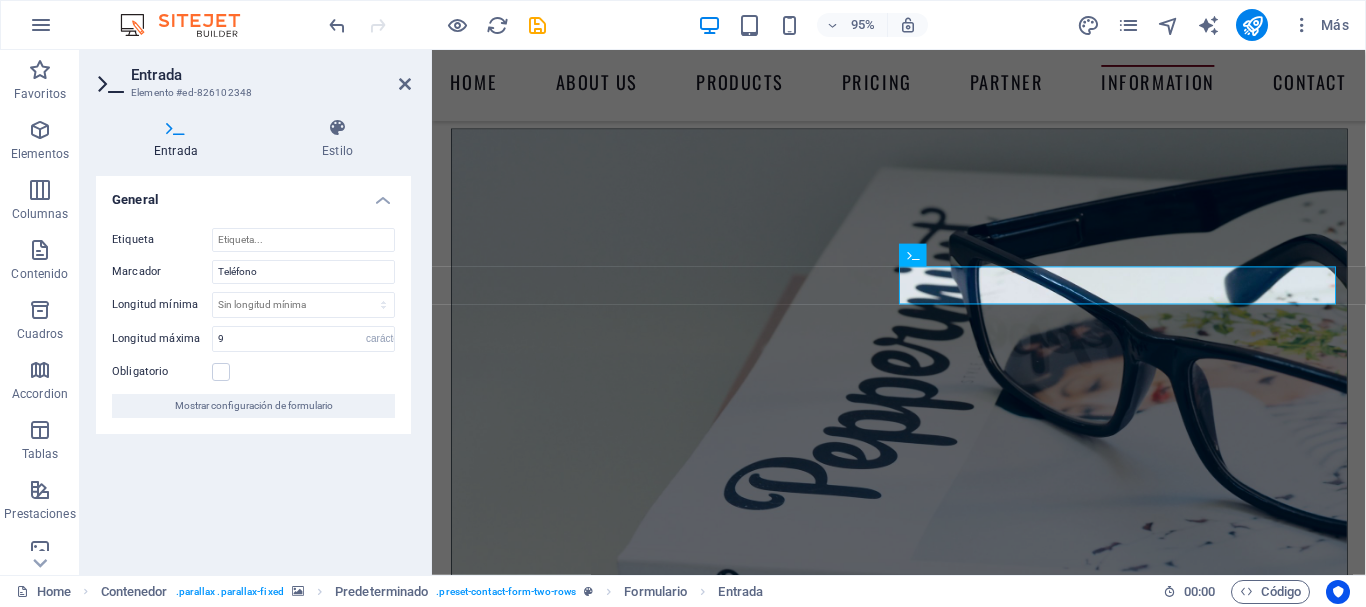 click on "Obligatorio" at bounding box center (253, 372) 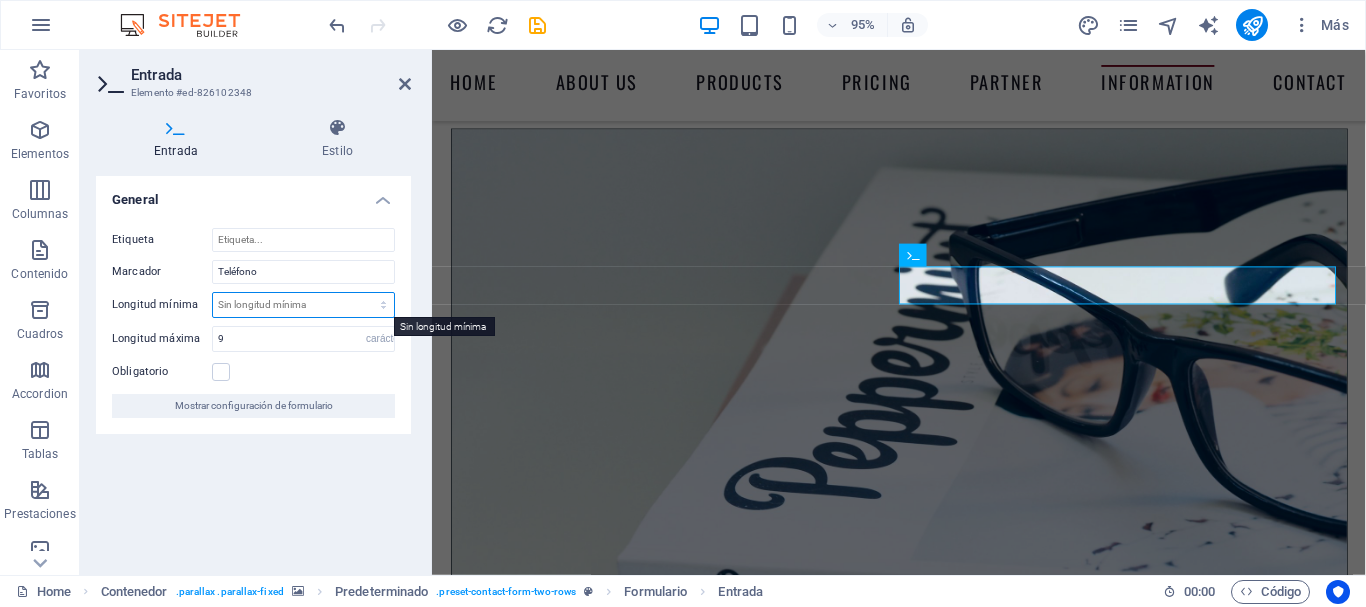 click on "Sin longitud mínima carácteres" at bounding box center (303, 305) 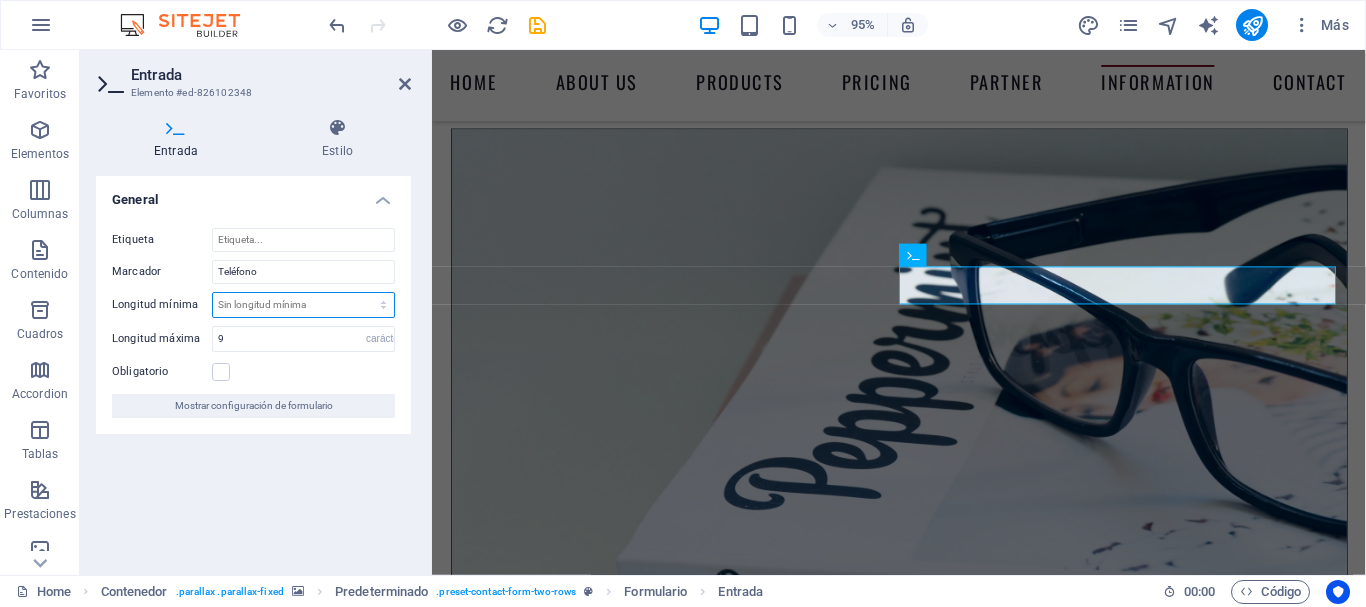 select on "characters" 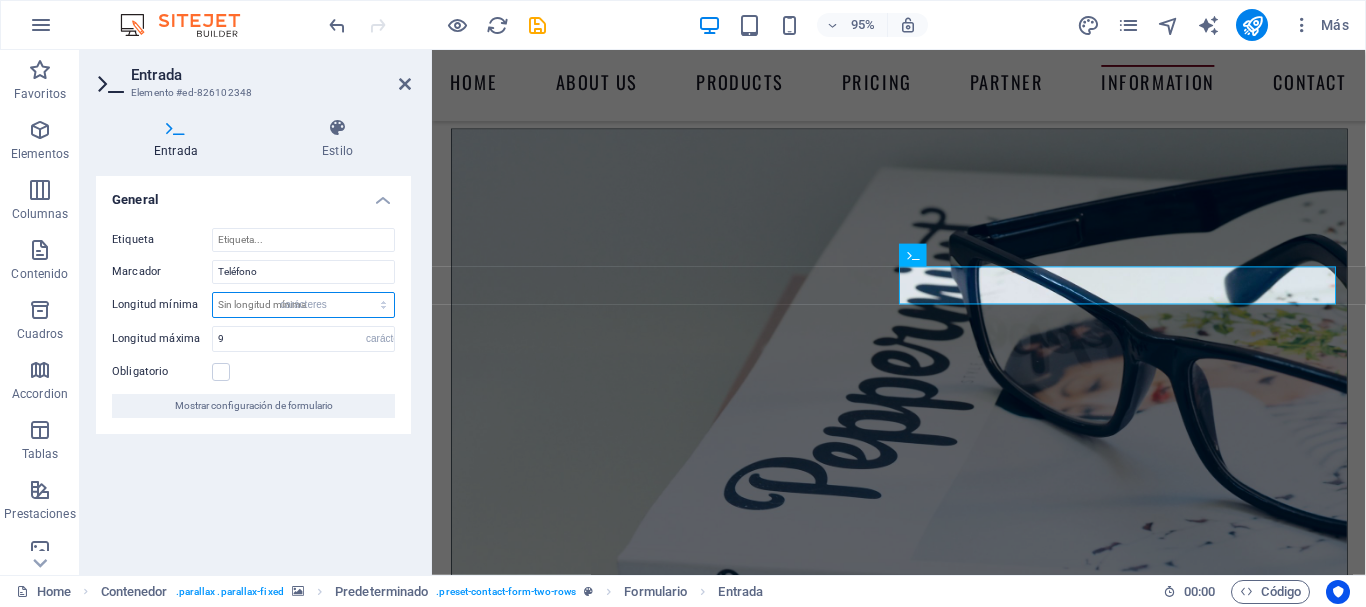 click on "Sin longitud mínima carácteres" at bounding box center (303, 305) 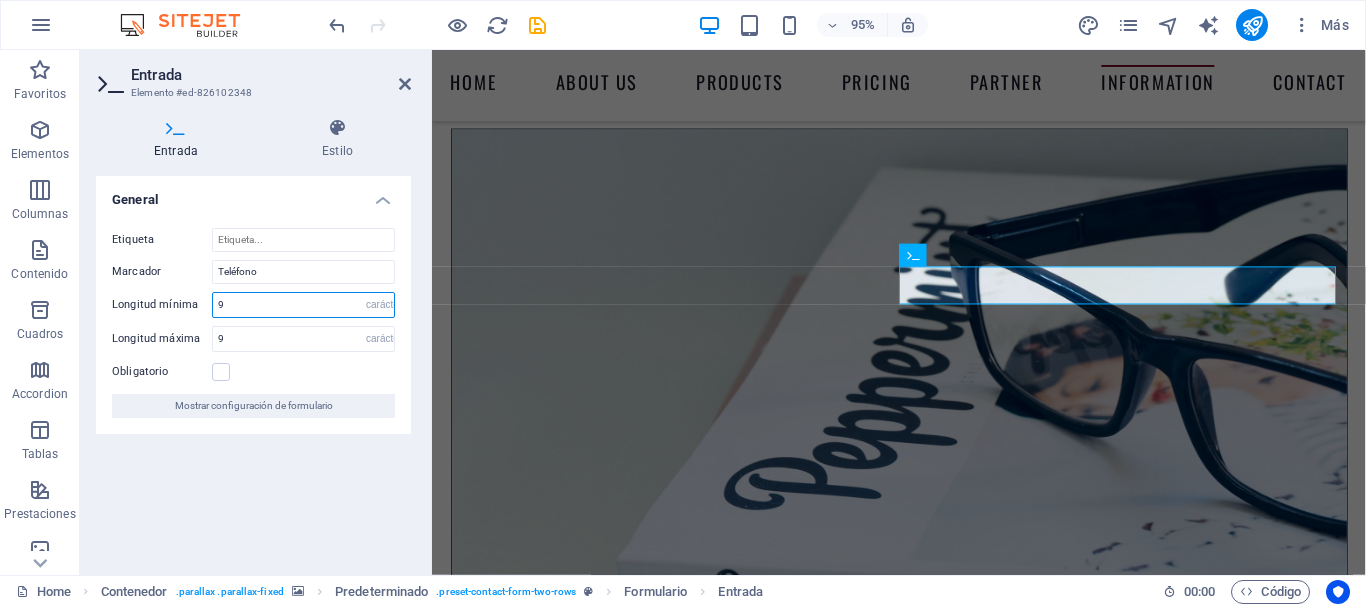 type on "9" 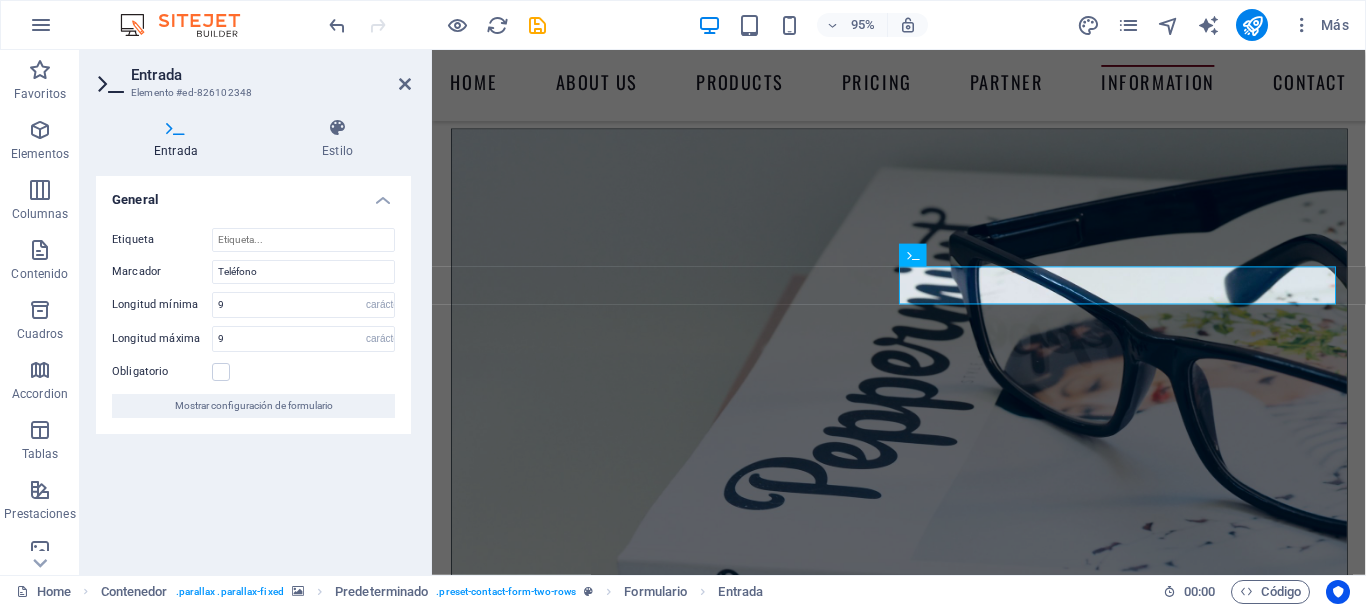 click on "Obligatorio" at bounding box center [253, 372] 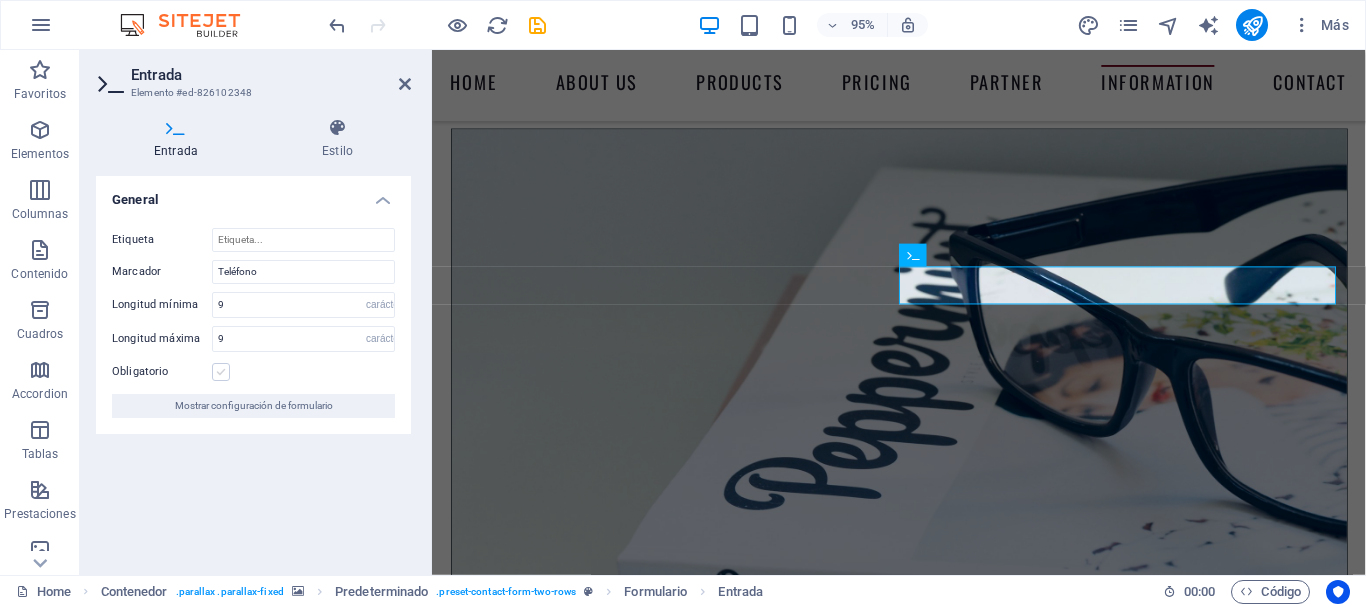 click at bounding box center [221, 372] 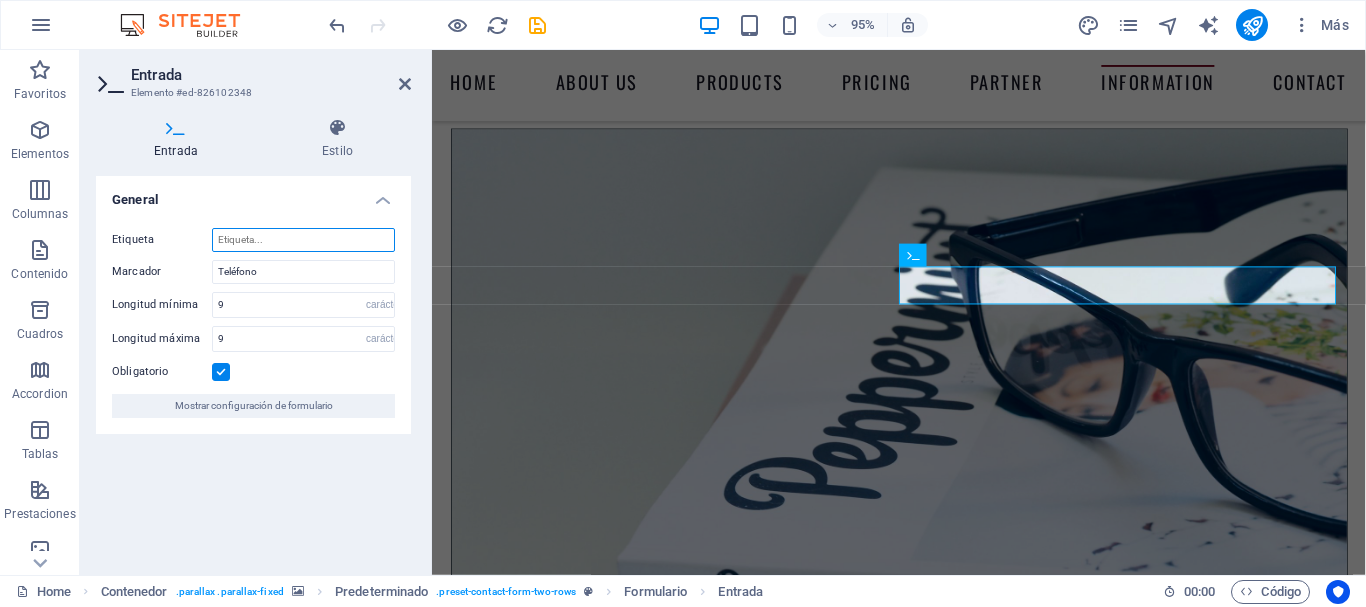 click on "Etiqueta" at bounding box center (303, 240) 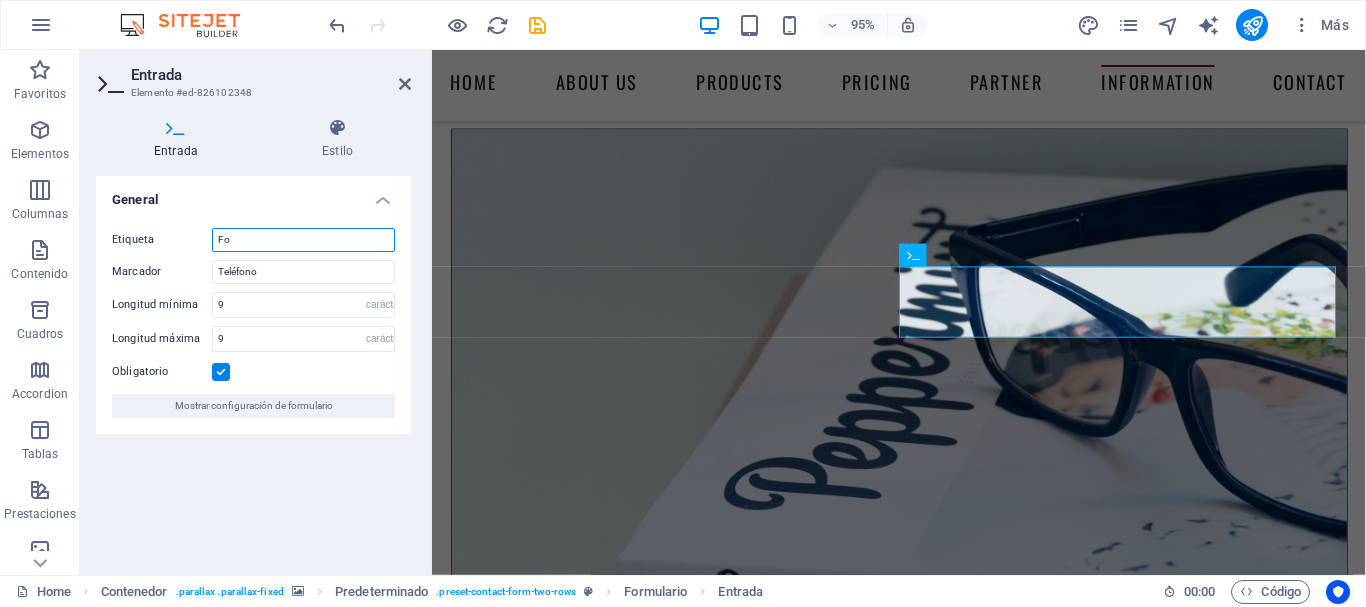 type on "F" 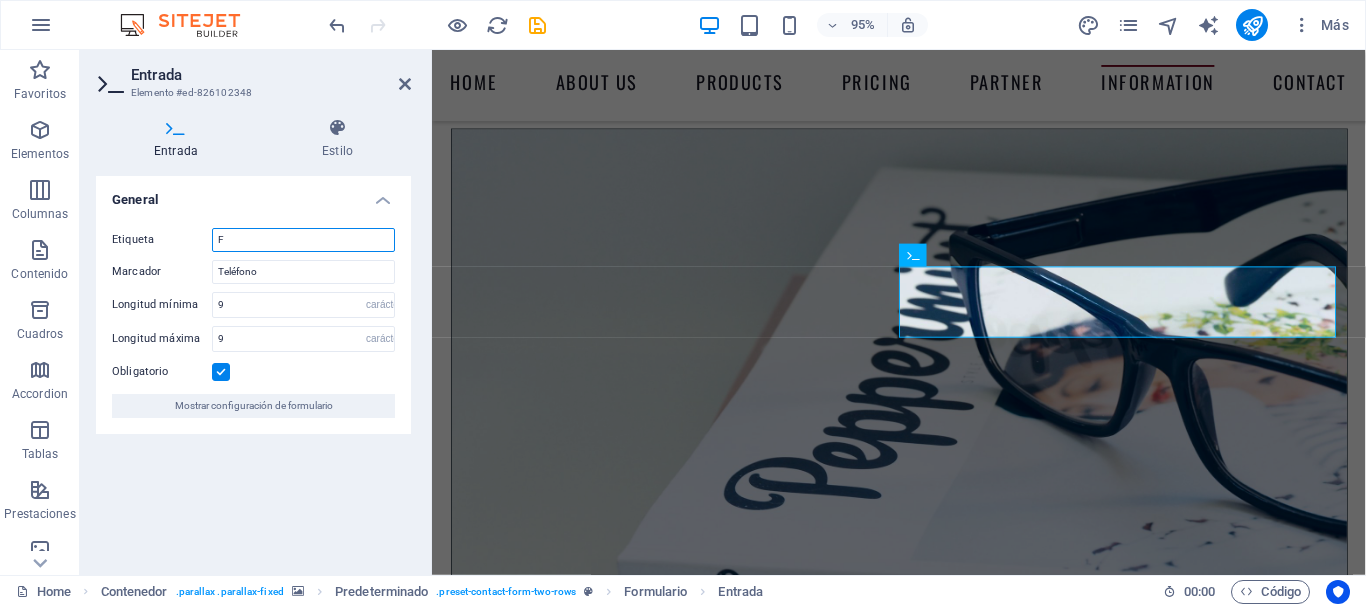 type 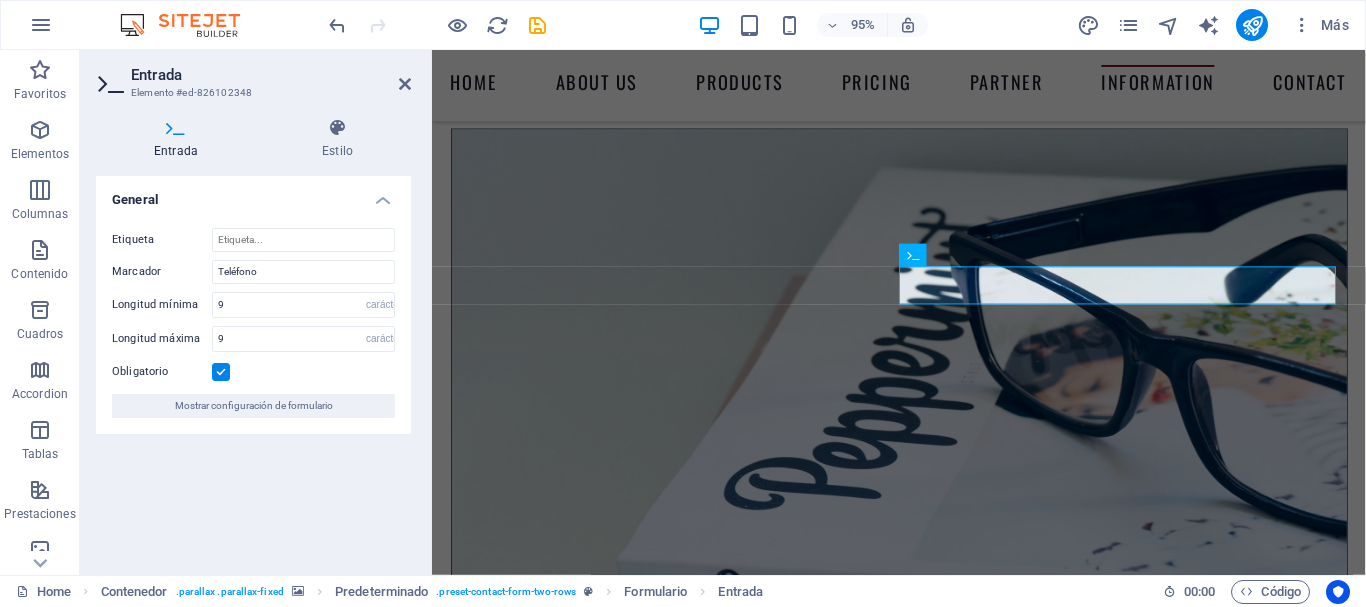 click on "General" at bounding box center [253, 194] 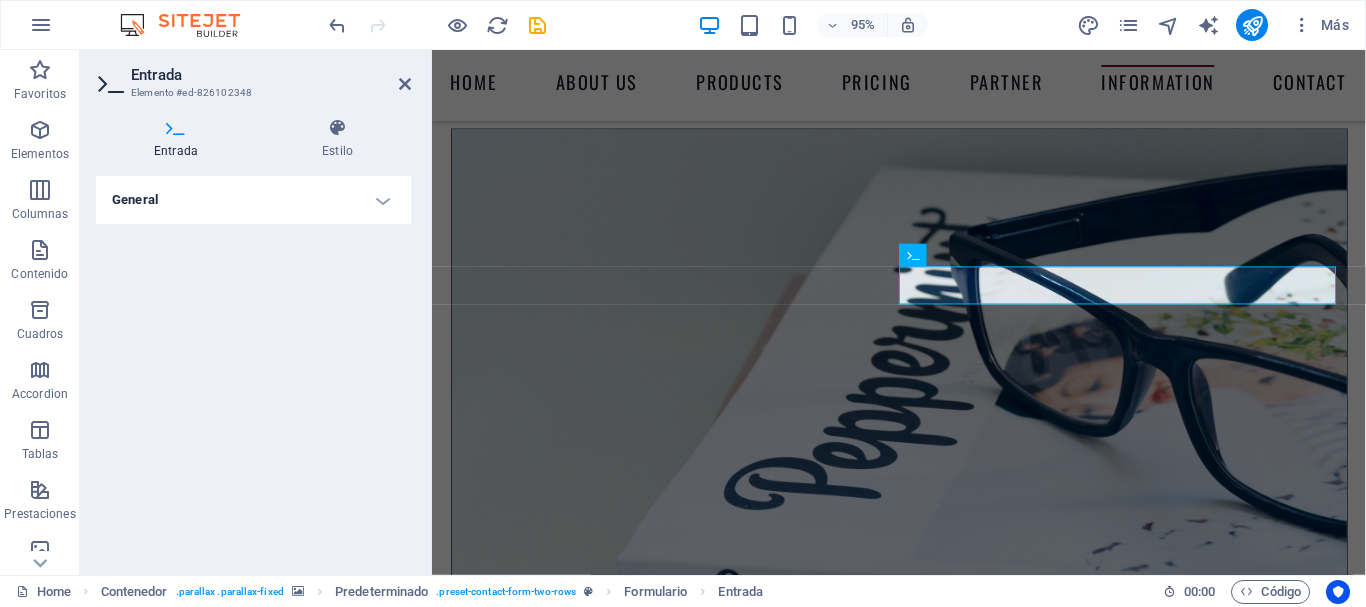 click on "General" at bounding box center (253, 200) 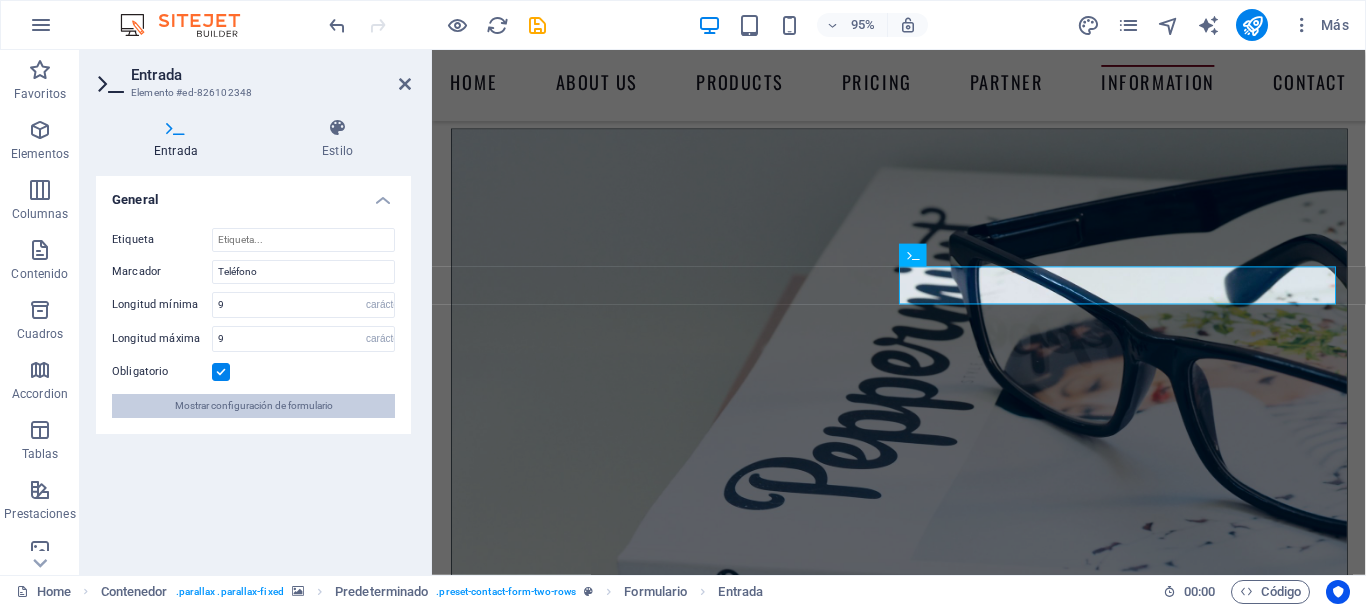click on "Mostrar configuración de formulario" at bounding box center [254, 406] 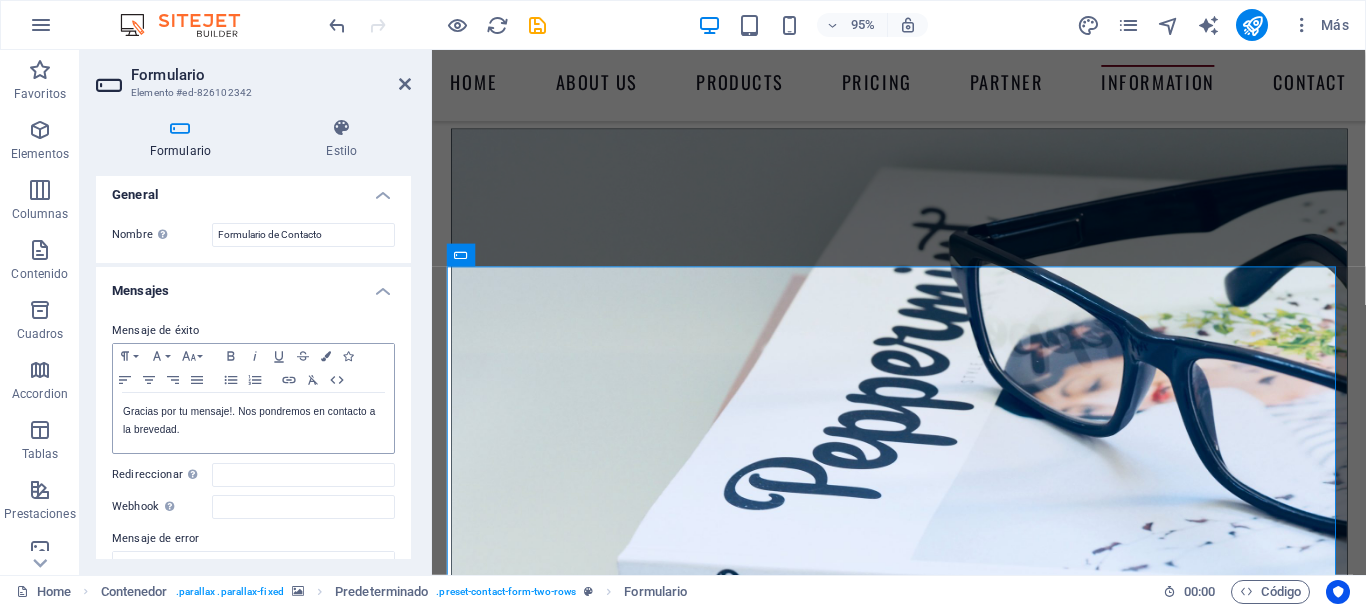 scroll, scrollTop: 12, scrollLeft: 0, axis: vertical 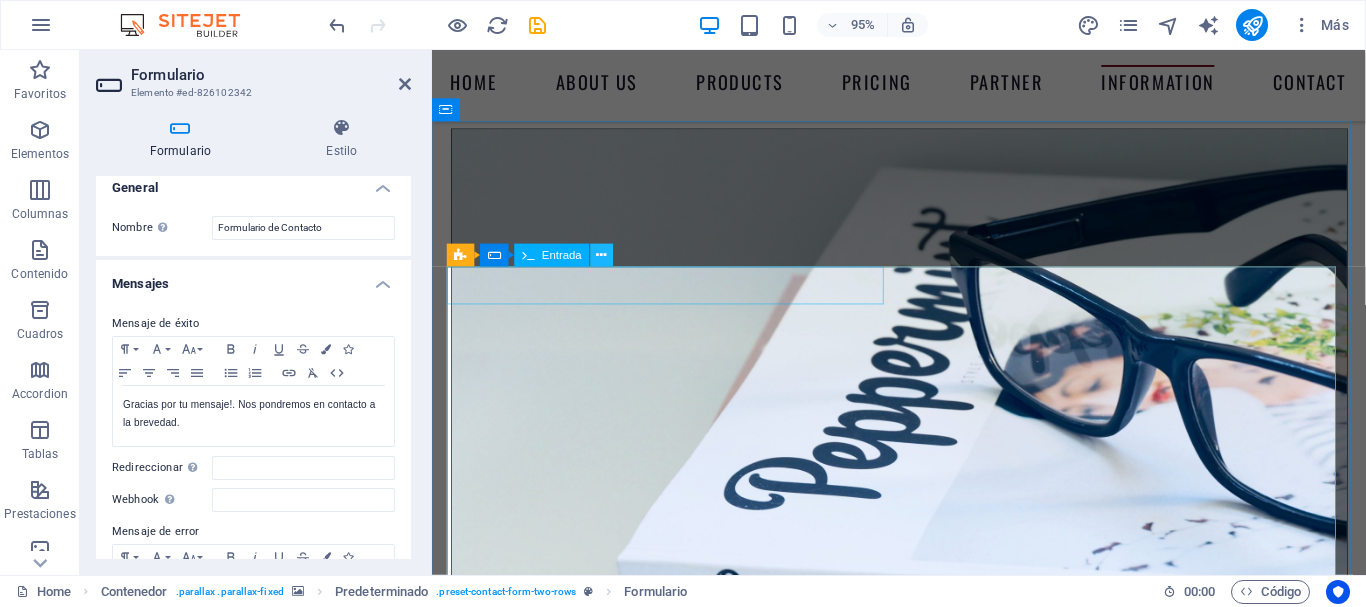 click at bounding box center [602, 255] 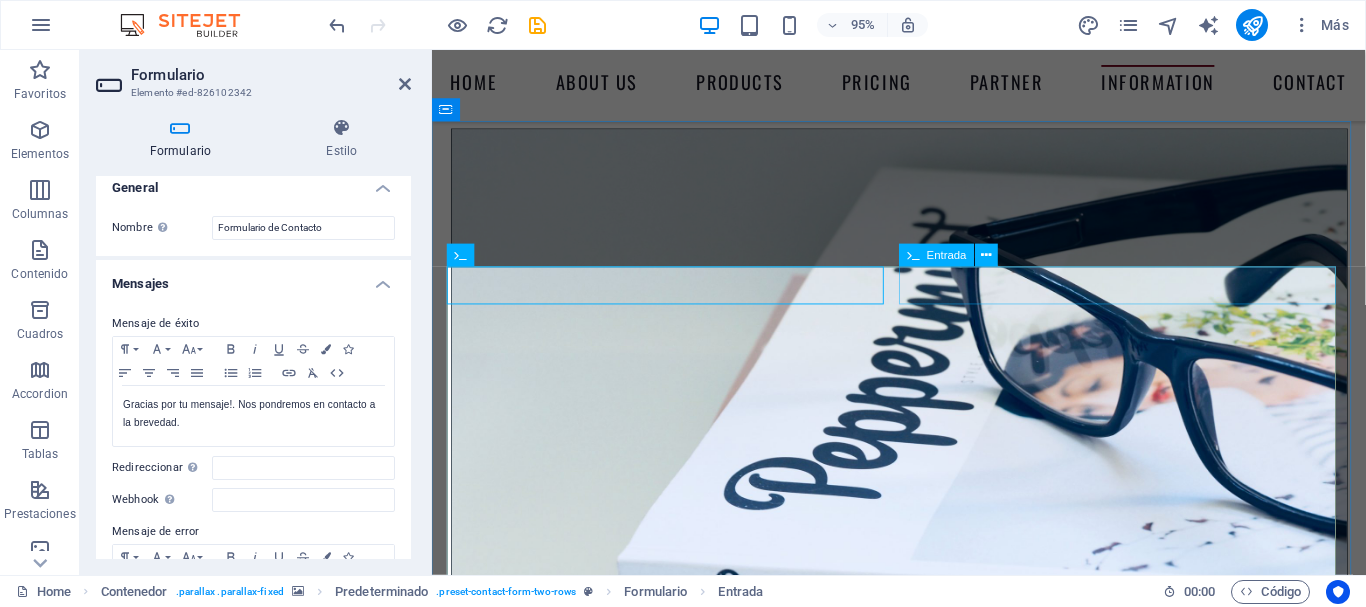 click 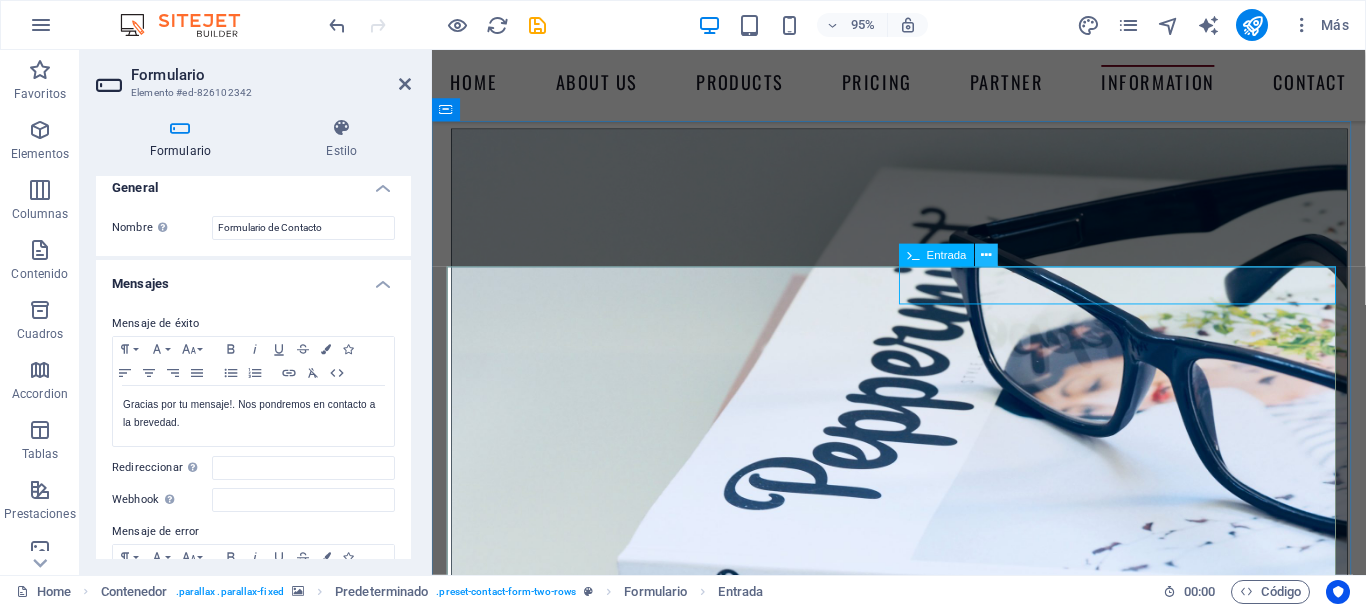 click at bounding box center [987, 256] 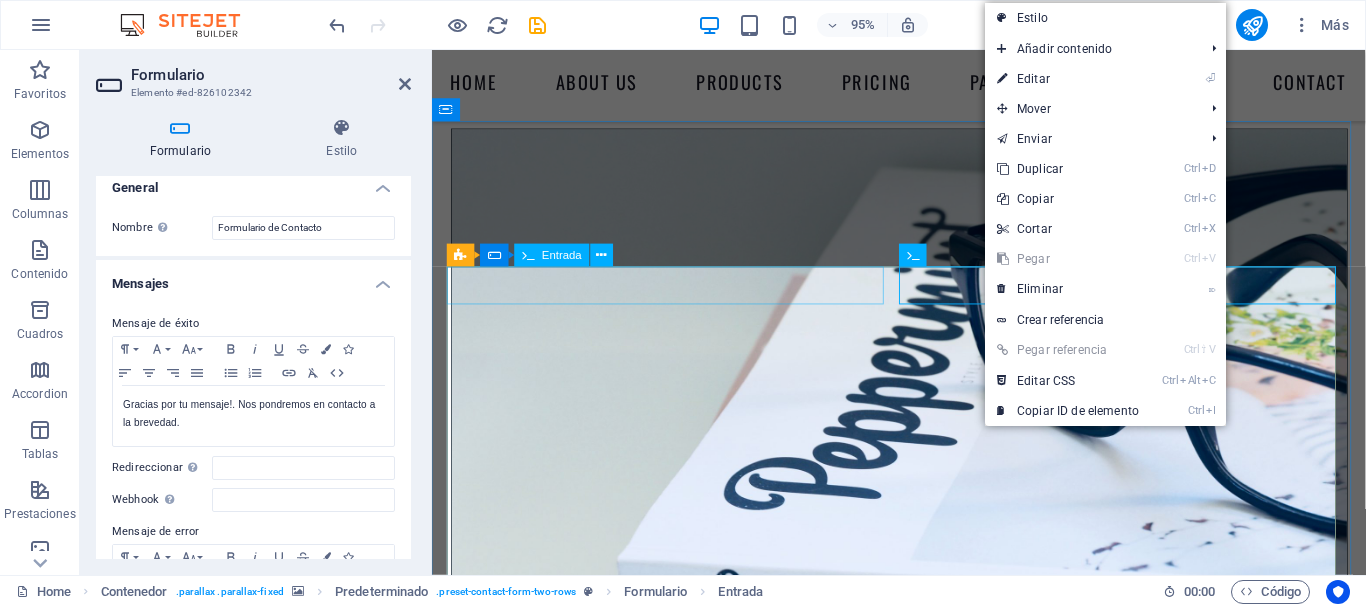 drag, startPoint x: 821, startPoint y: 308, endPoint x: 784, endPoint y: 305, distance: 37.12142 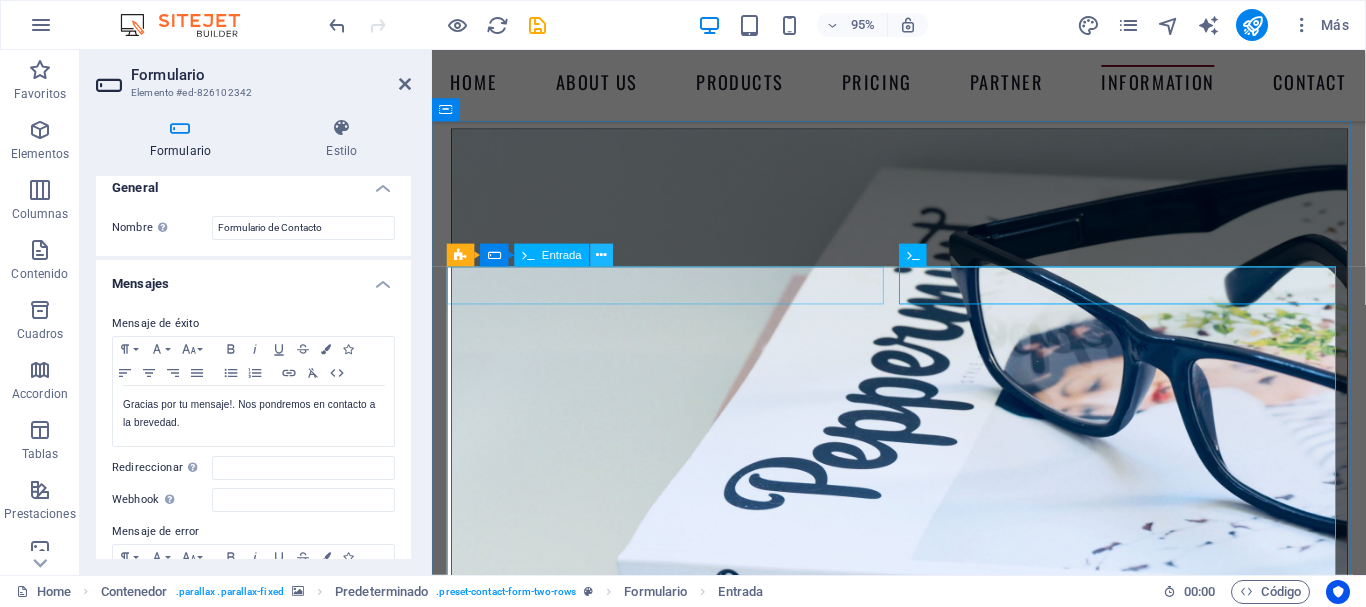 click at bounding box center (602, 256) 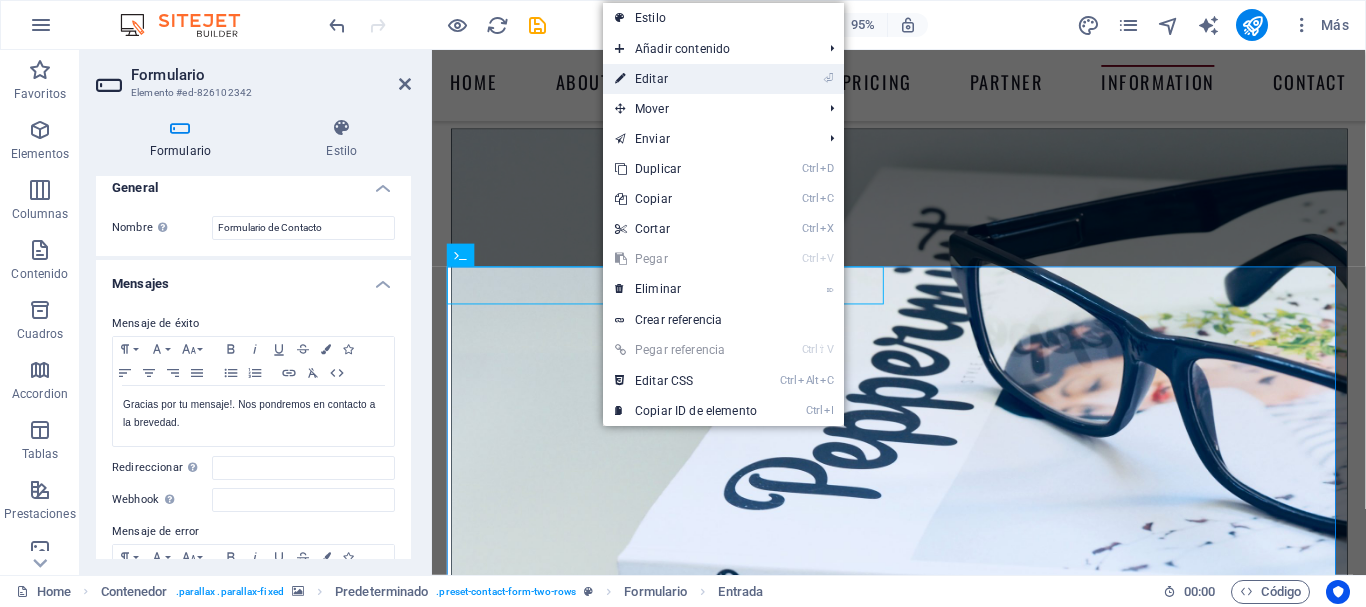 click on "⏎  Editar" at bounding box center [686, 79] 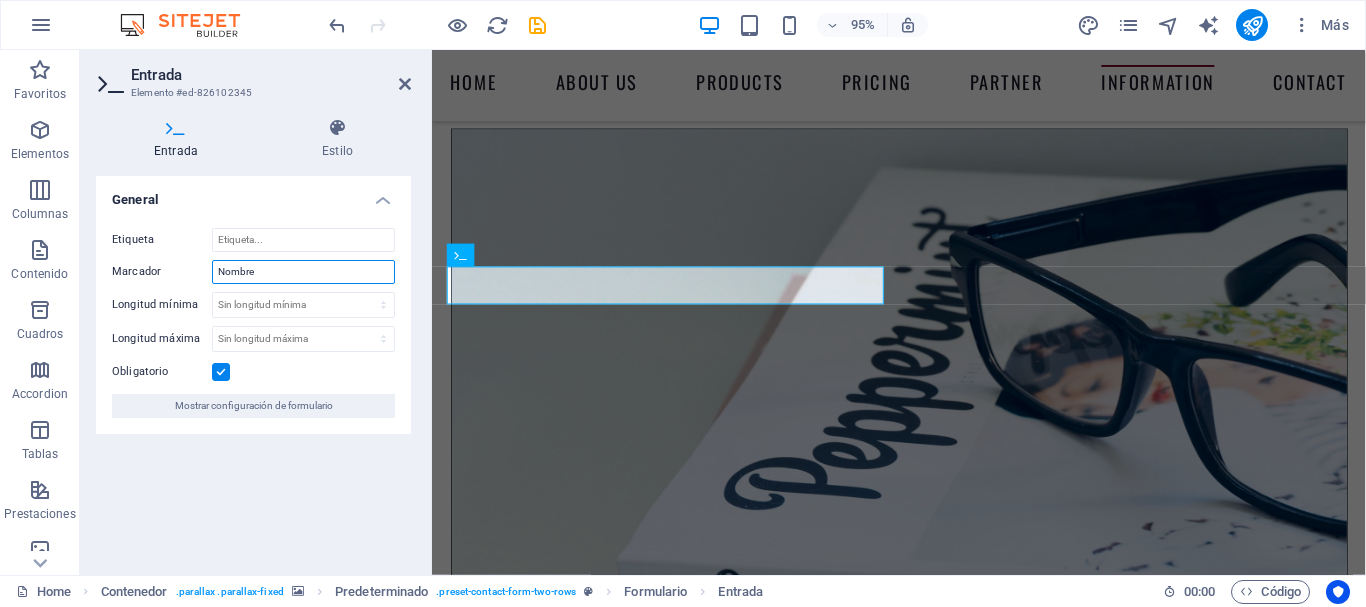 drag, startPoint x: 271, startPoint y: 269, endPoint x: 190, endPoint y: 270, distance: 81.00617 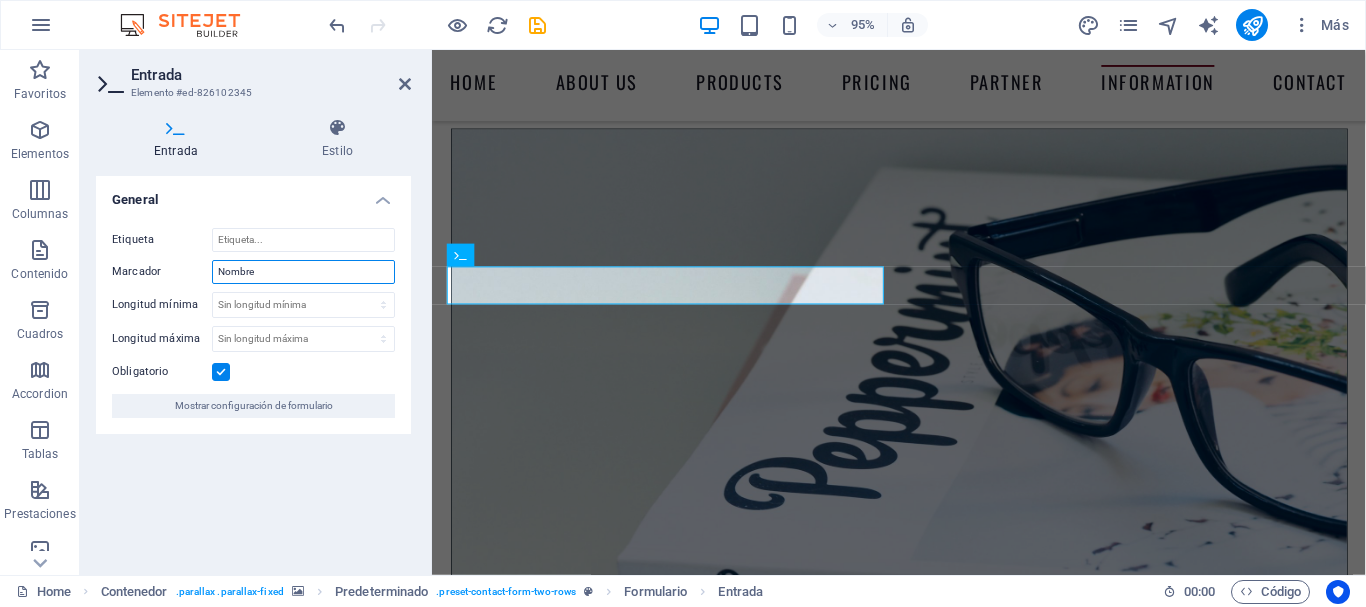 click on "Marcador Nombre" at bounding box center (253, 272) 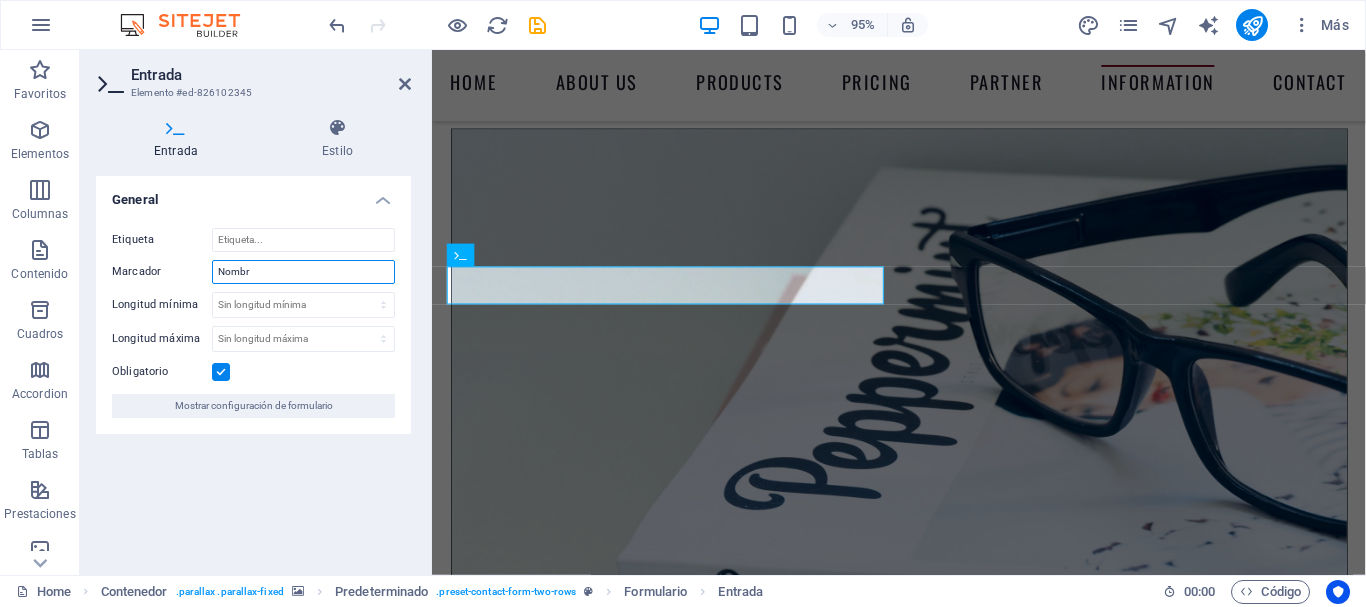 type on "Nombre" 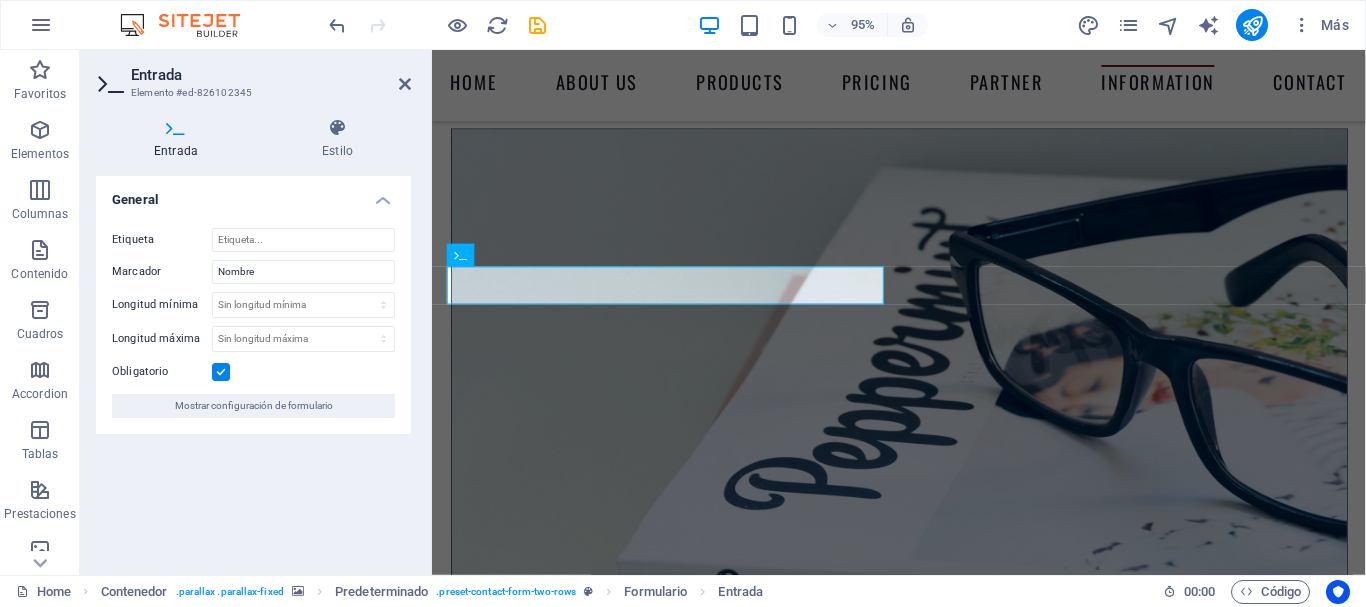 click on "Obligatorio" at bounding box center [253, 372] 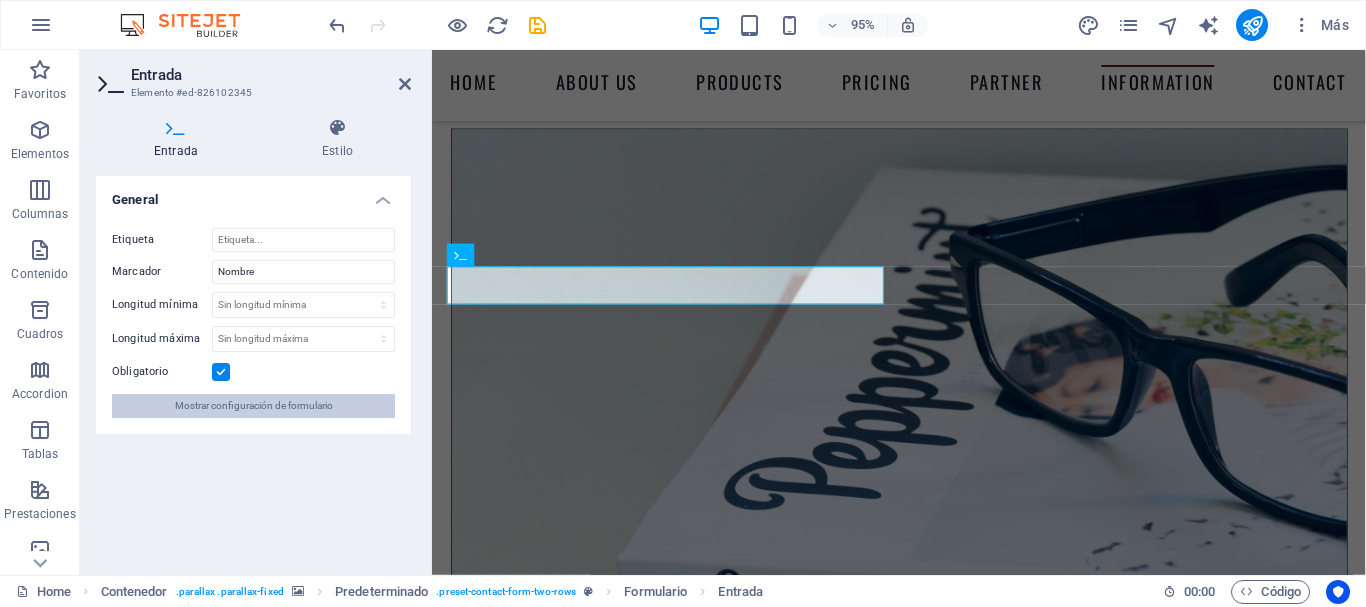 click on "Mostrar configuración de formulario" at bounding box center (254, 406) 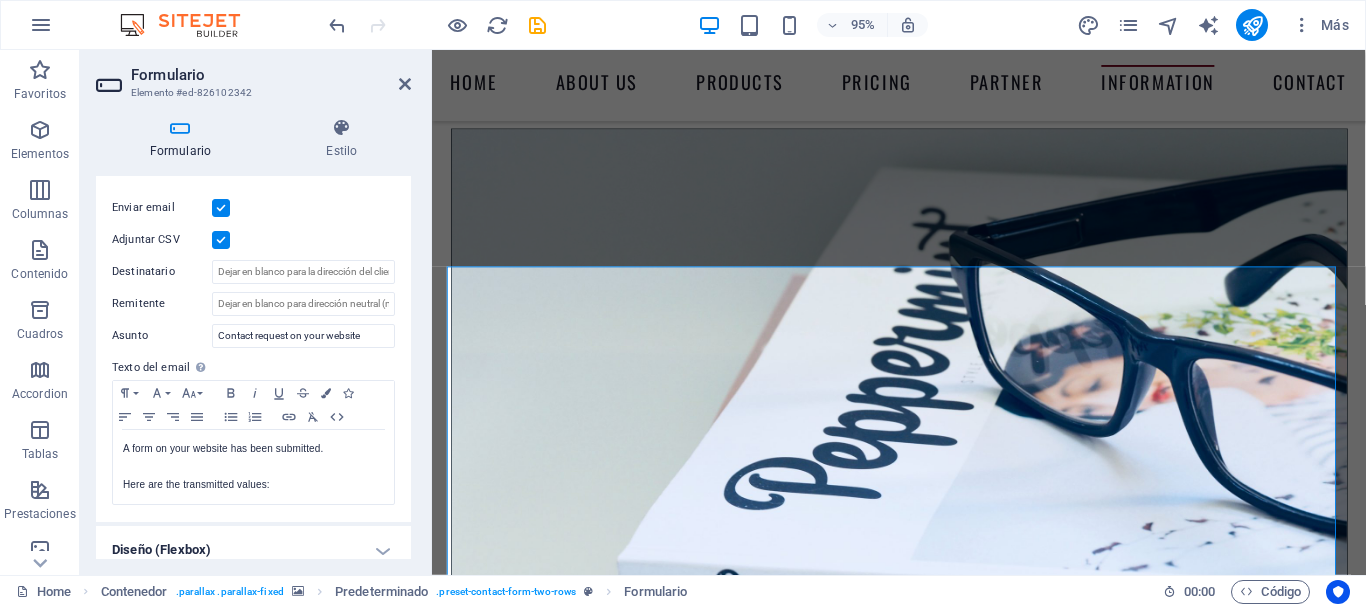 scroll, scrollTop: 559, scrollLeft: 0, axis: vertical 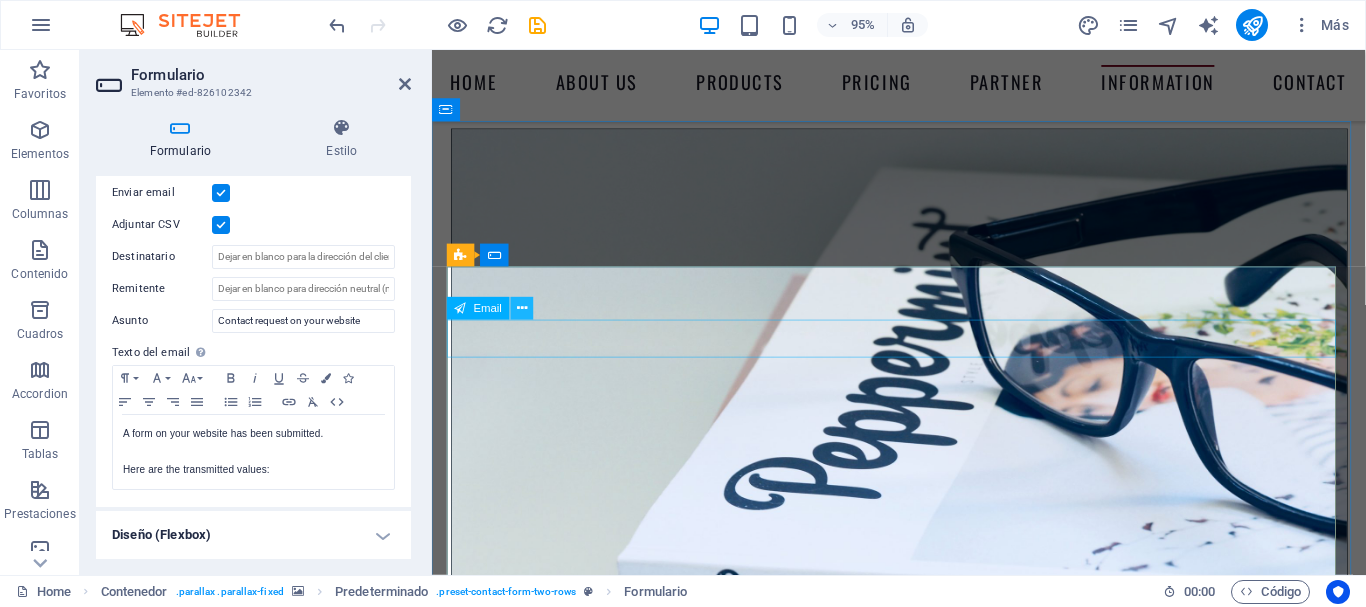 click at bounding box center (522, 309) 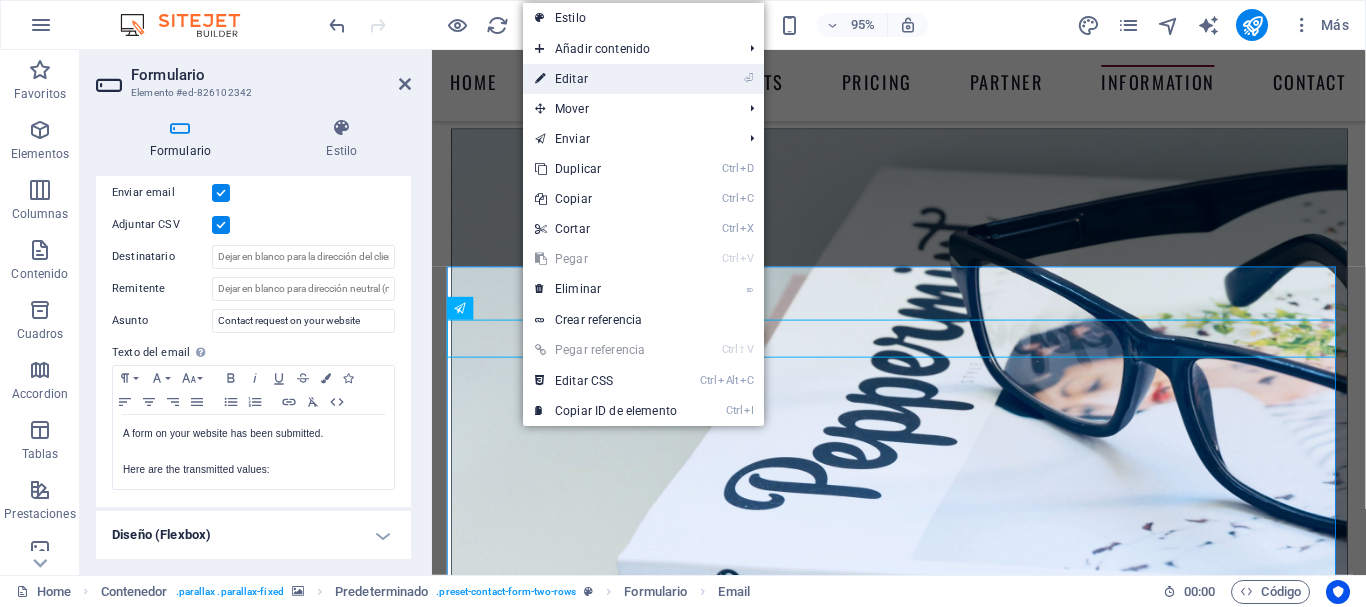 click on "⏎  Editar" at bounding box center [606, 79] 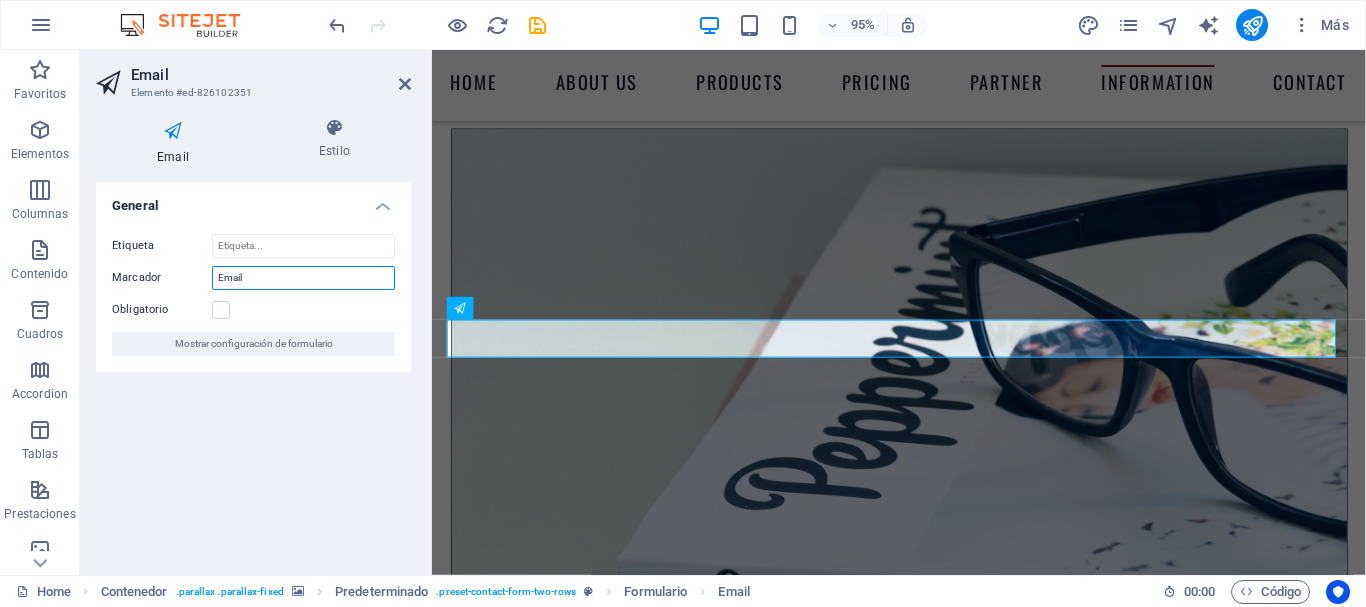 click on "Email" at bounding box center (303, 278) 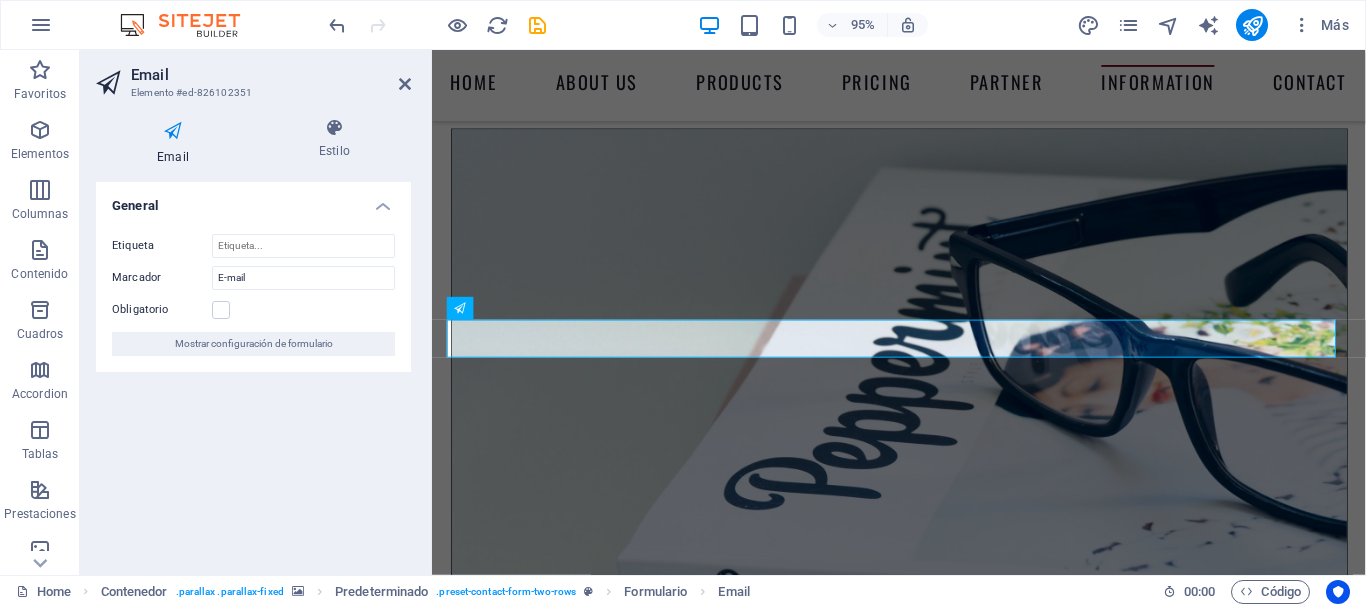 click on "Obligatorio" at bounding box center (253, 310) 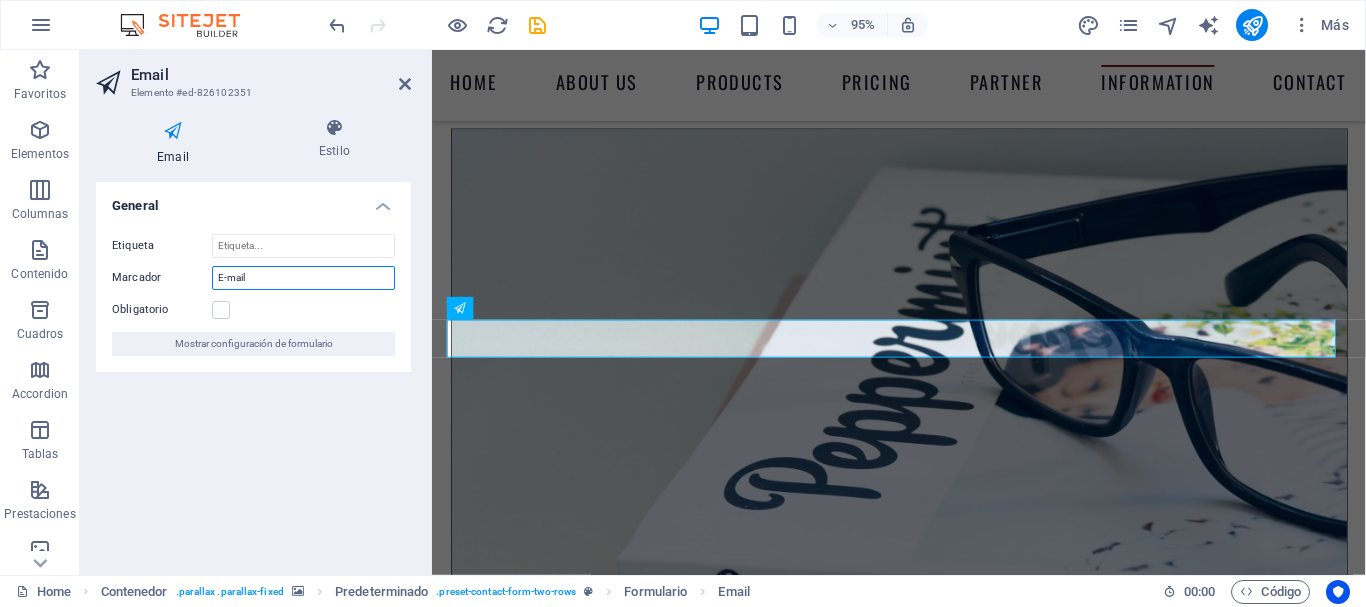 click on "E-mail" at bounding box center (303, 278) 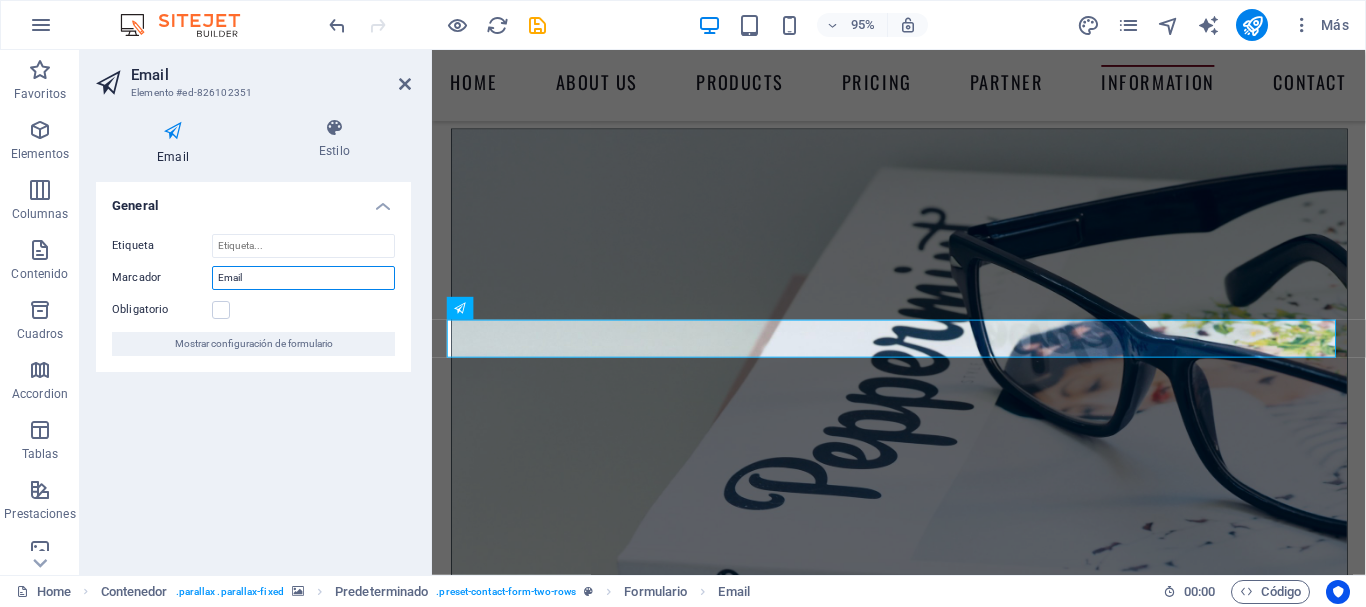 type on "Email" 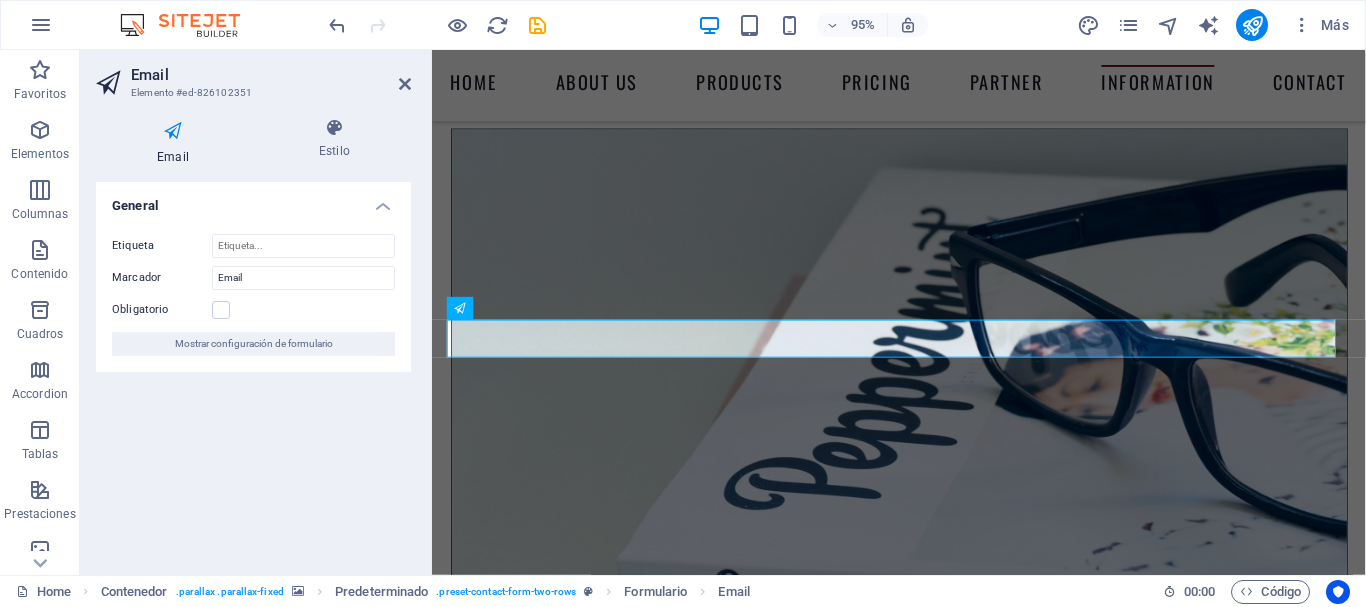 click on "Obligatorio" at bounding box center (253, 310) 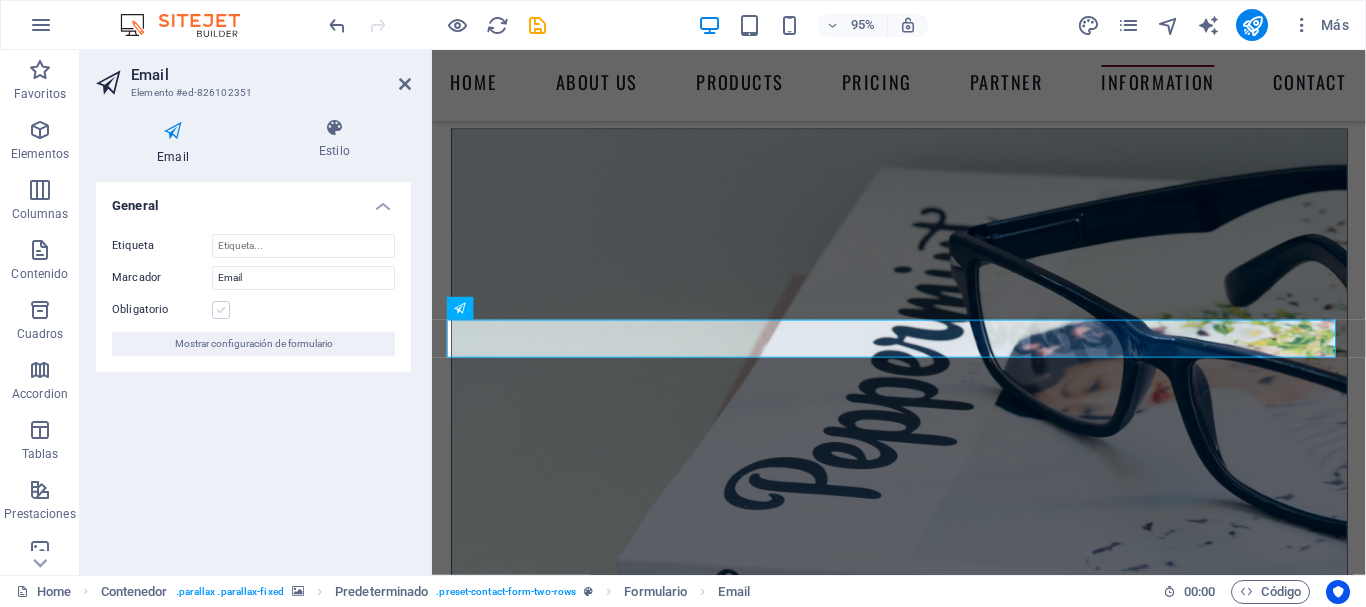 click at bounding box center (221, 310) 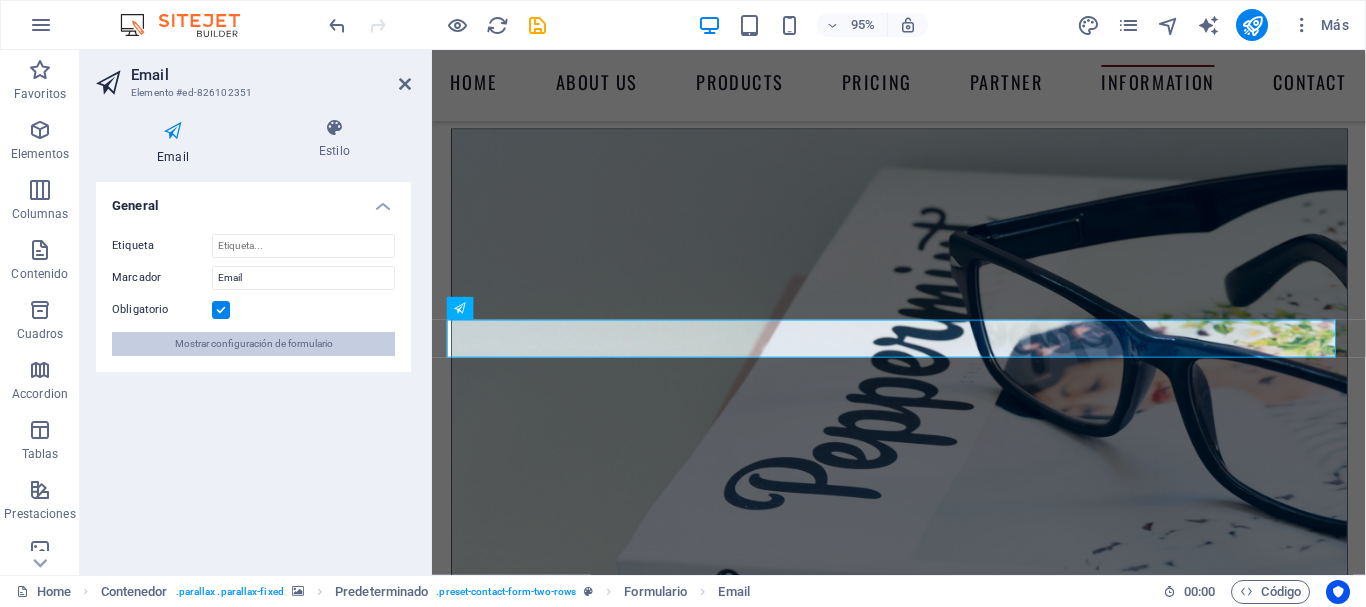 click on "Mostrar configuración de formulario" at bounding box center [254, 344] 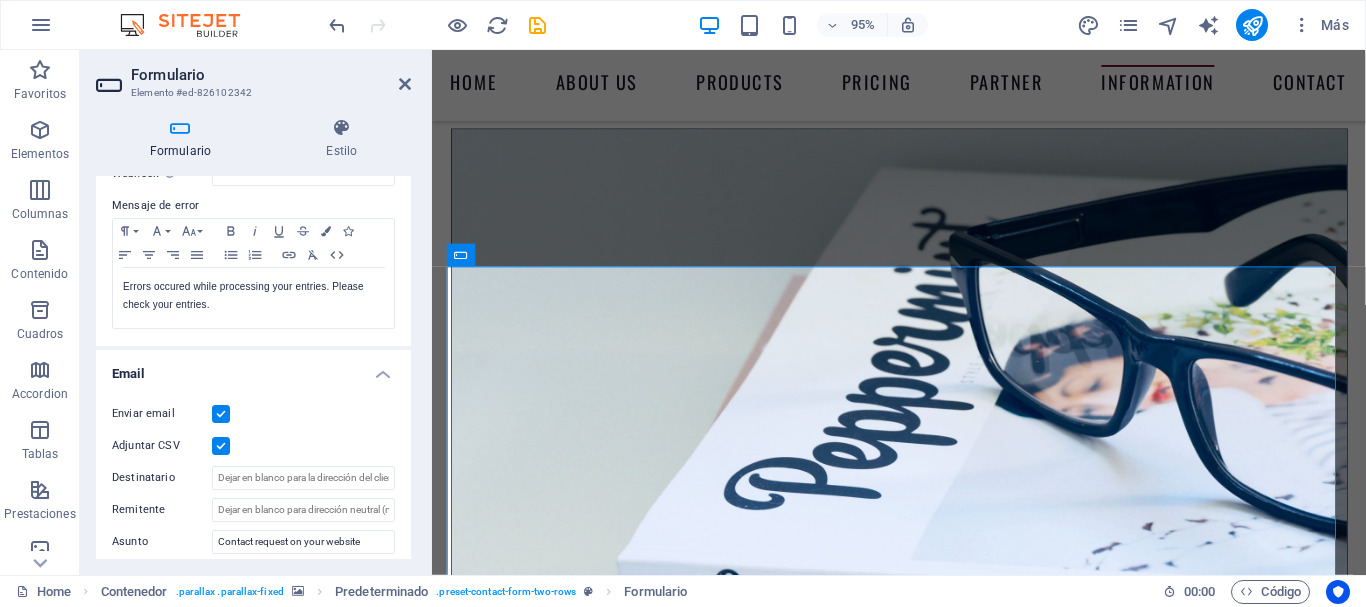 scroll, scrollTop: 337, scrollLeft: 0, axis: vertical 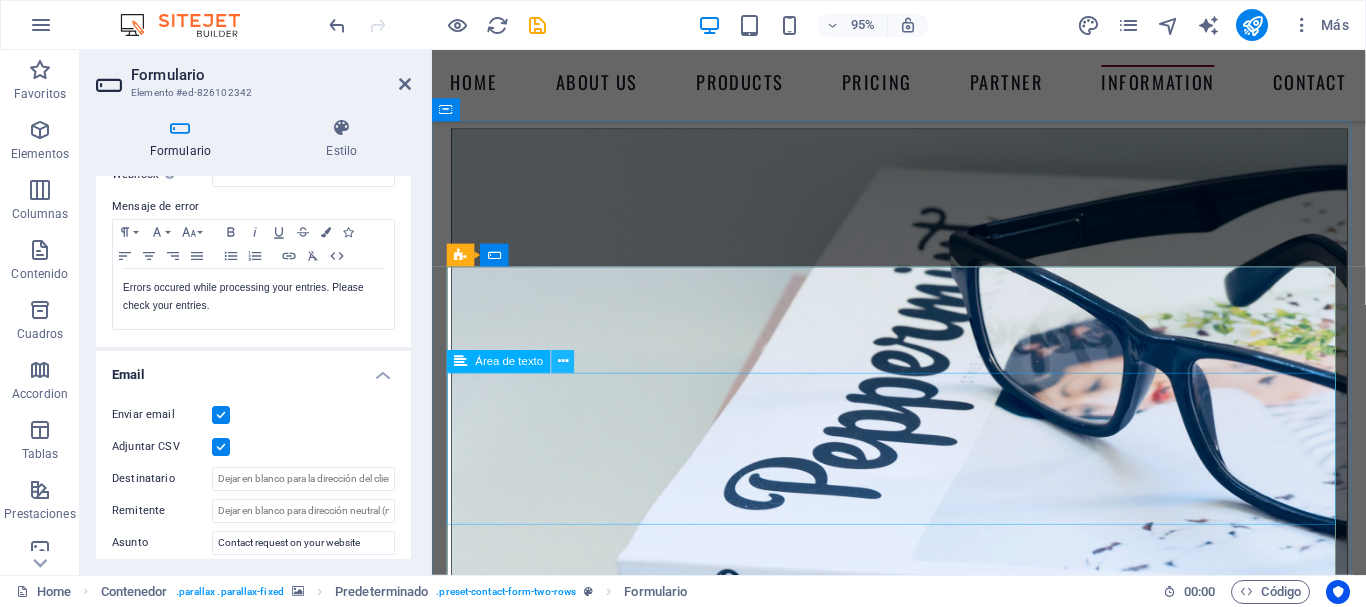 click at bounding box center (563, 362) 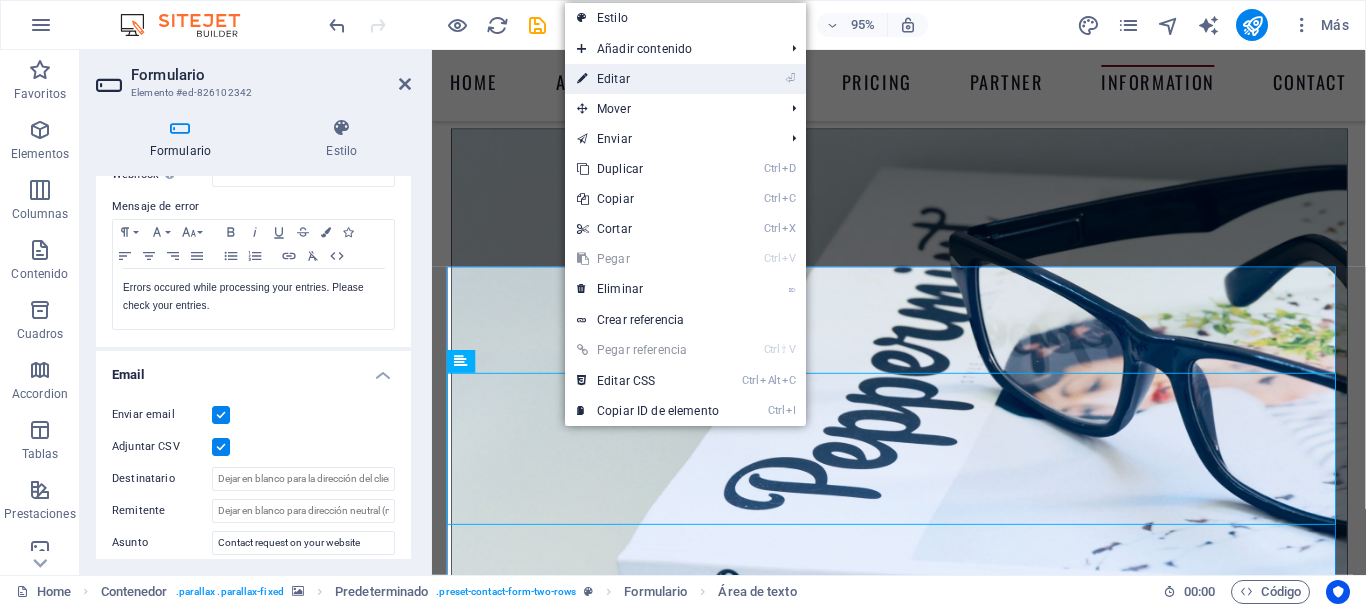 click on "⏎  Editar" at bounding box center [648, 79] 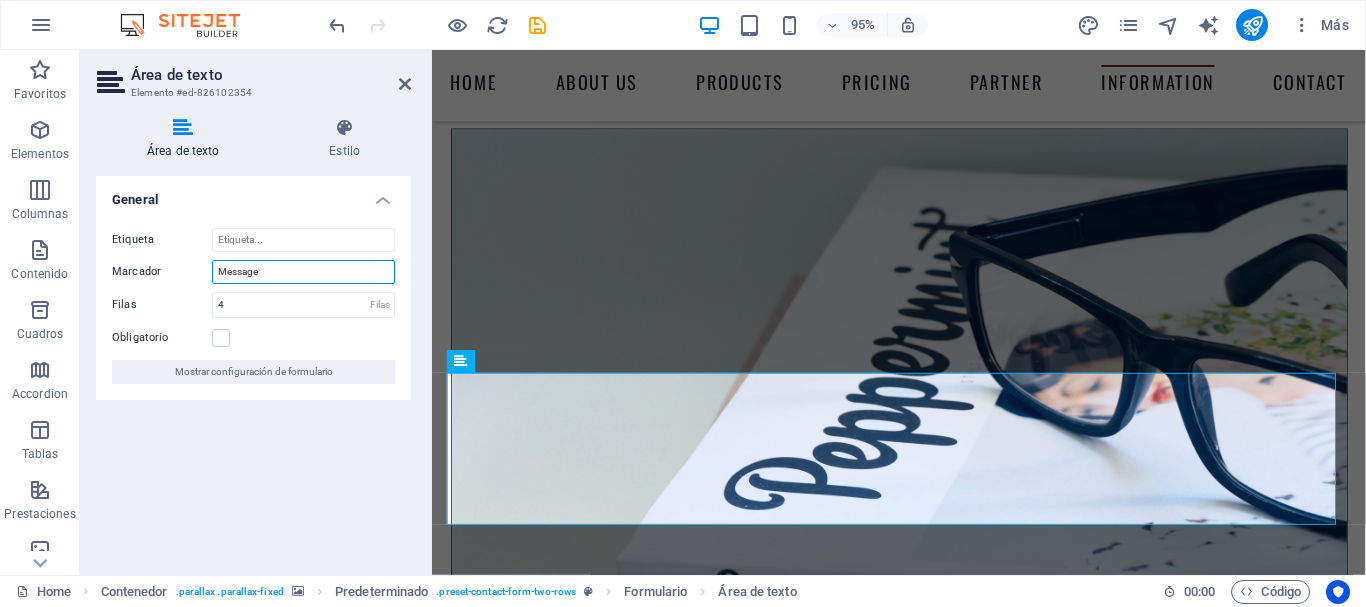 click on "Message" at bounding box center (303, 272) 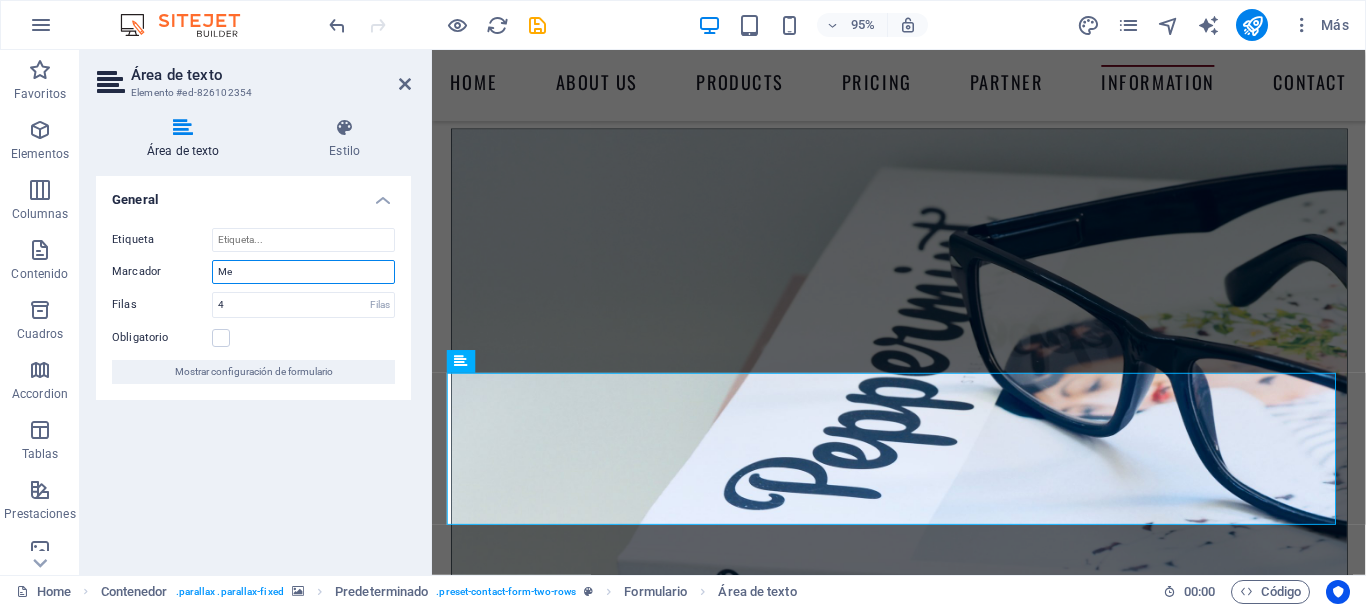type on "M" 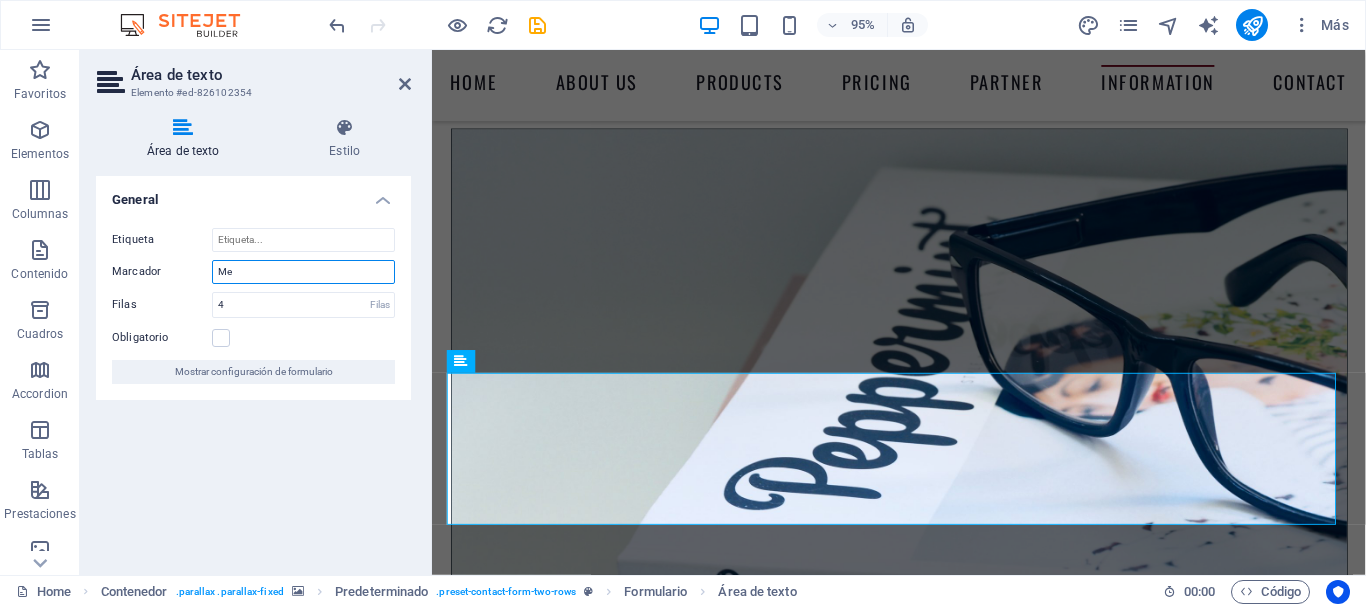 type on "M" 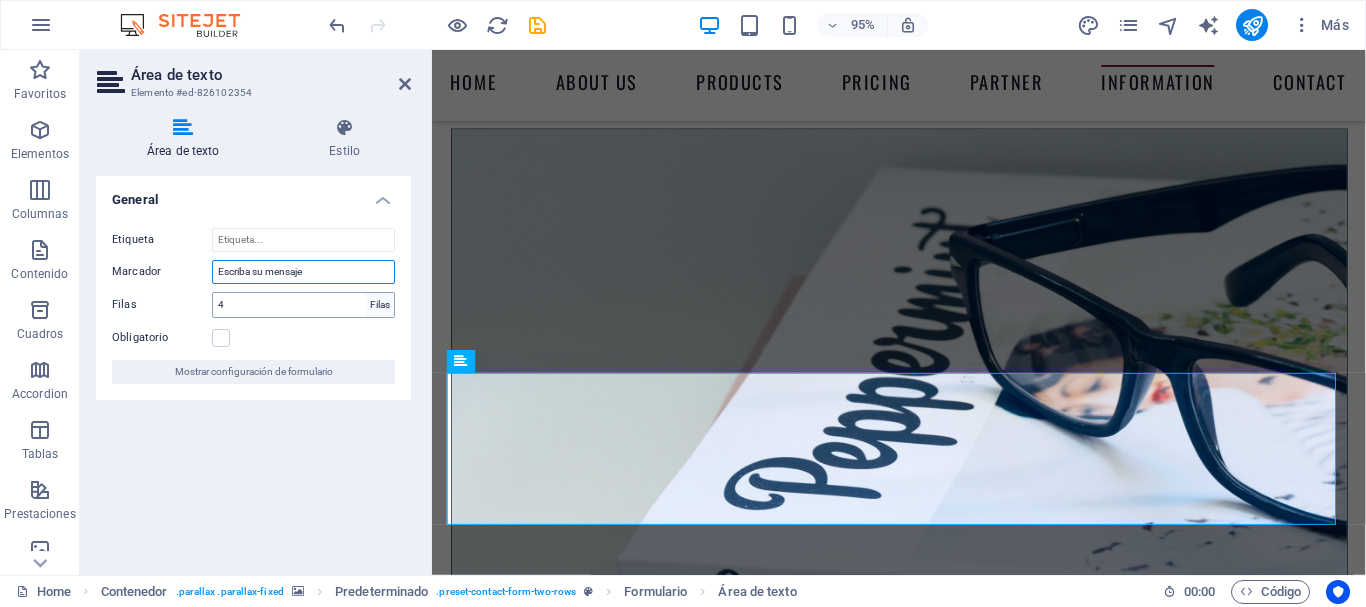 type on "Escriba su mensaje" 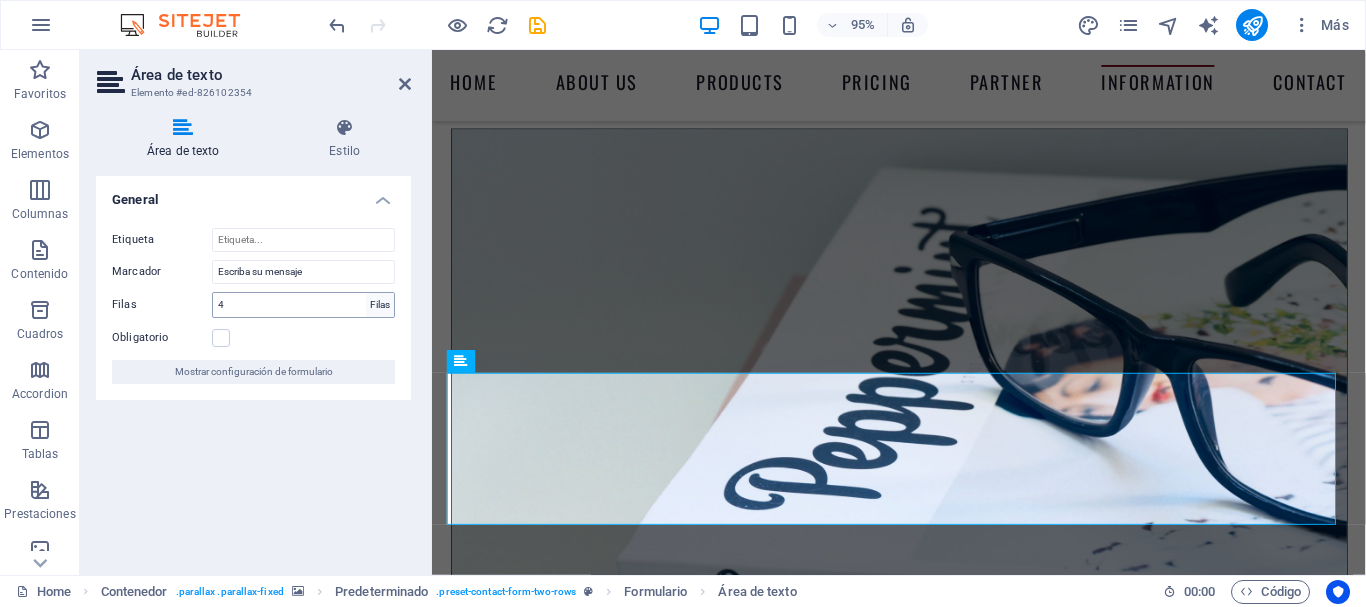 click on "Filas" at bounding box center (380, 305) 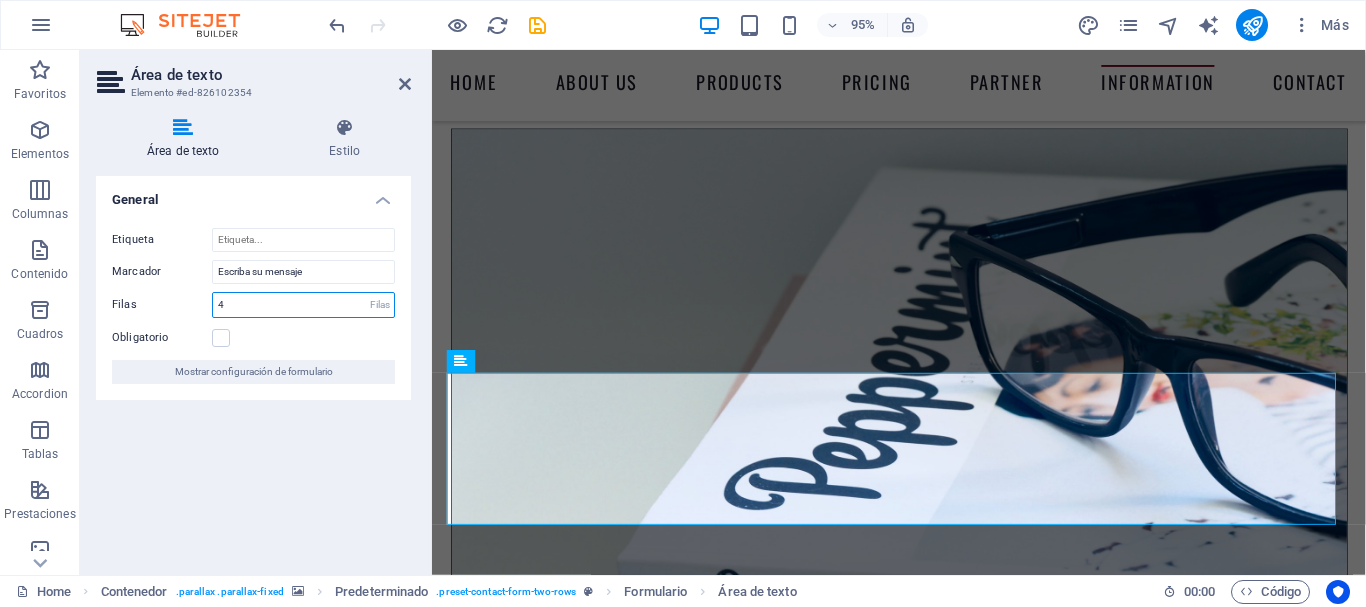 click on "4" at bounding box center [303, 305] 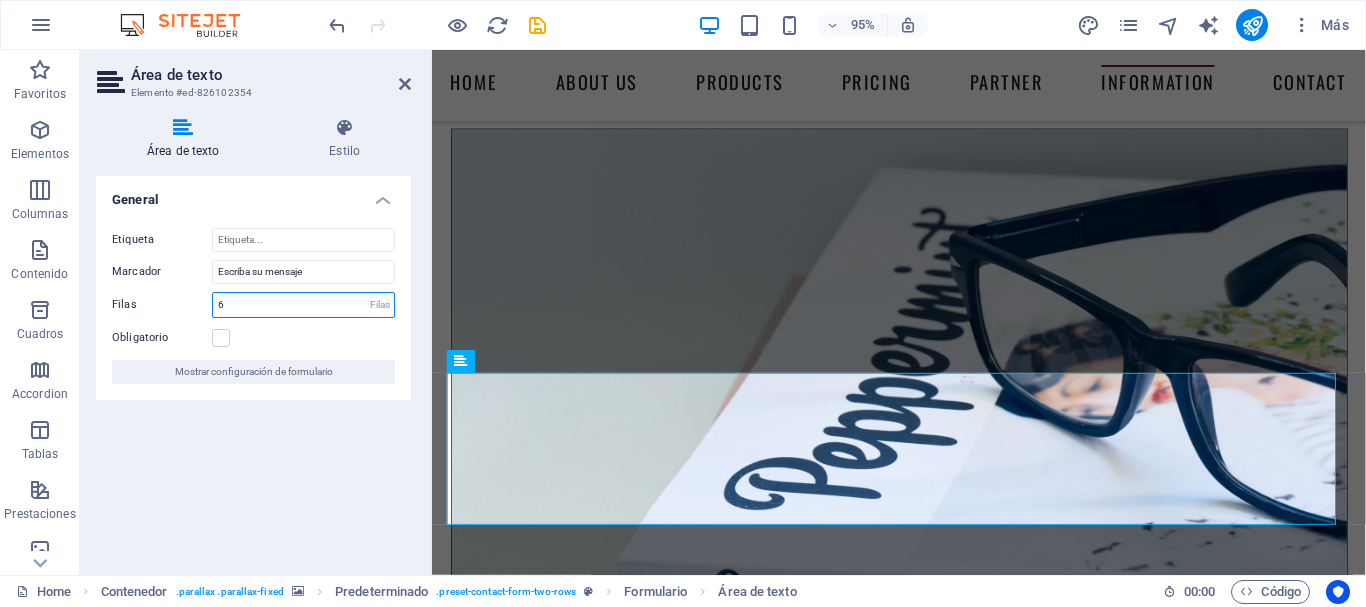 type on "6" 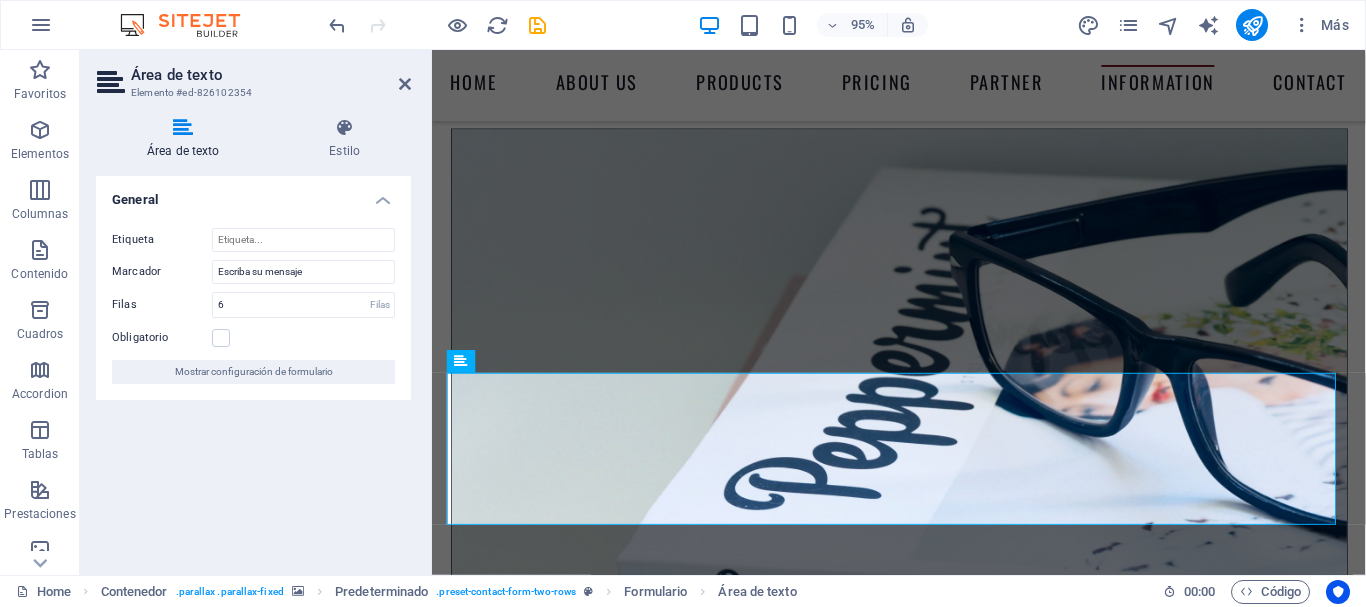 click on "Obligatorio" at bounding box center [253, 338] 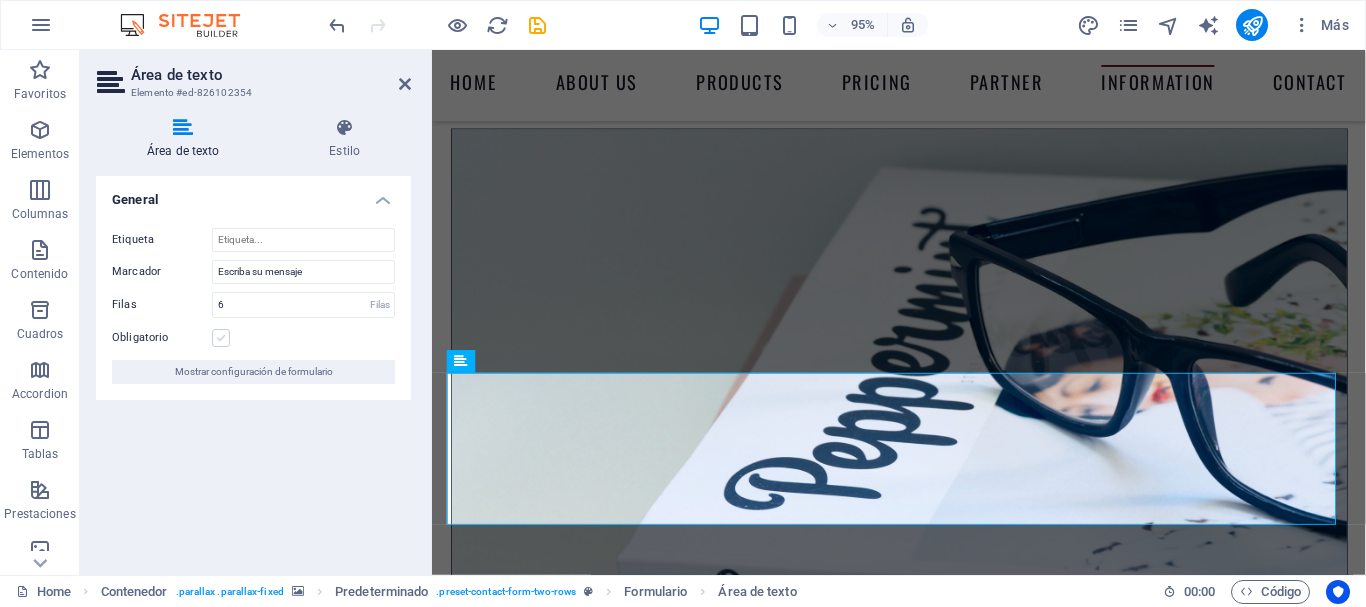 click at bounding box center (221, 338) 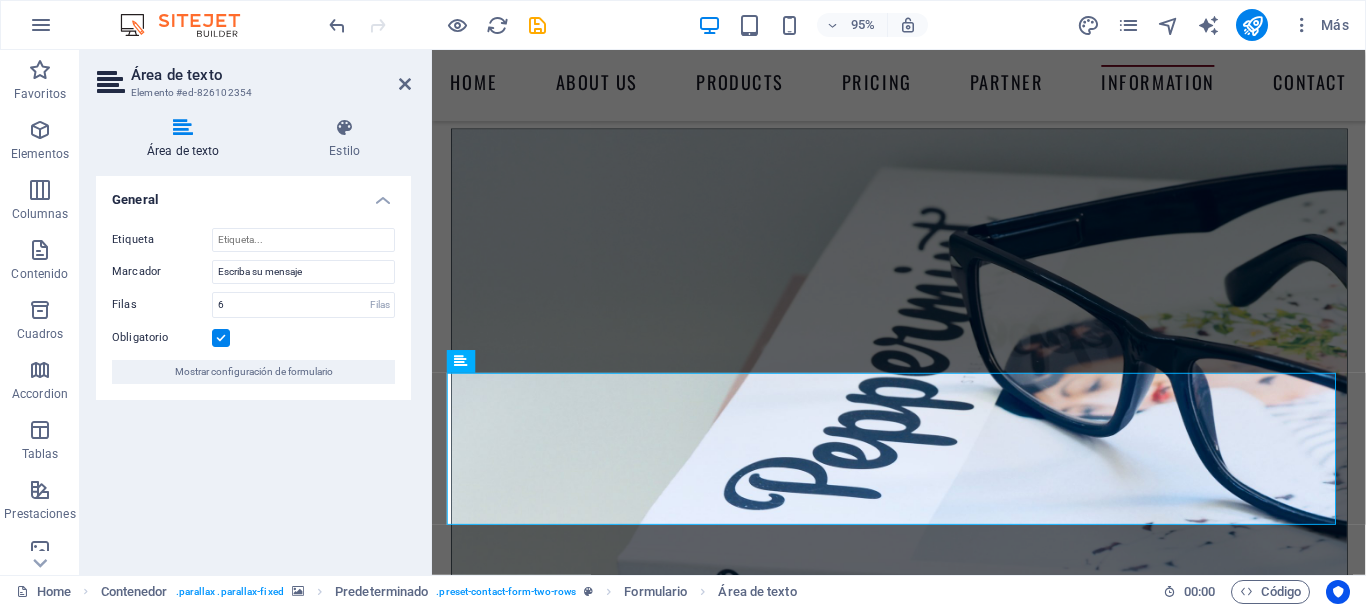 click on "Obligatorio" at bounding box center (253, 338) 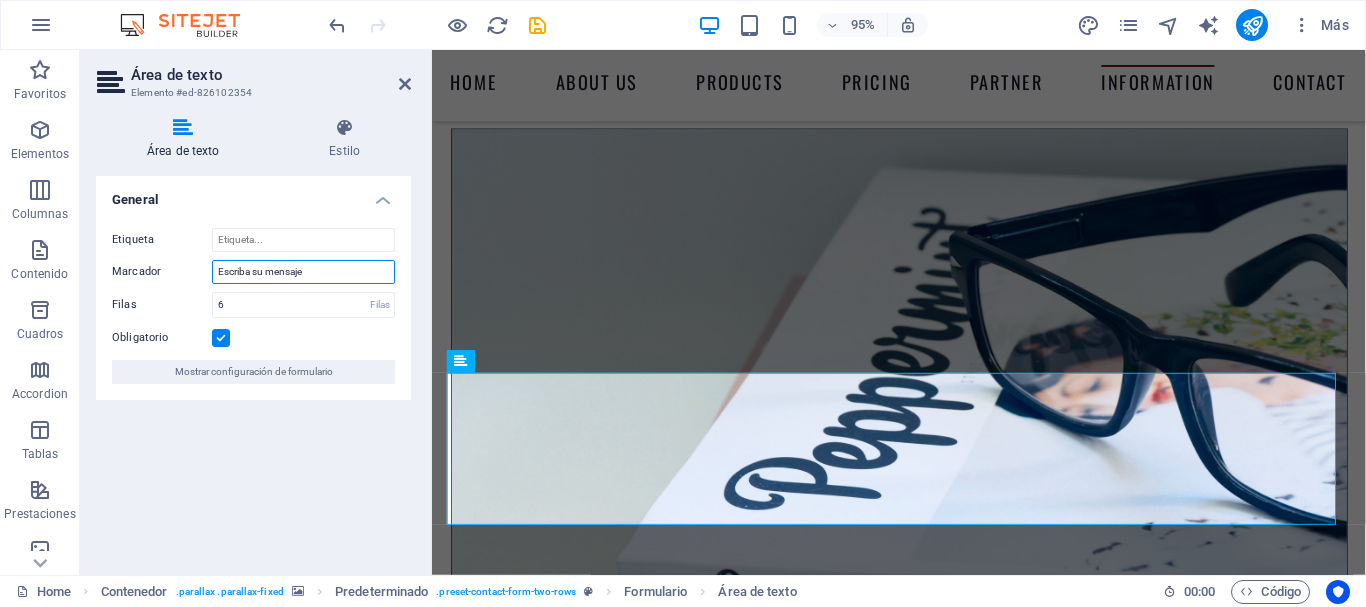 click on "Escriba su mensaje" at bounding box center [303, 272] 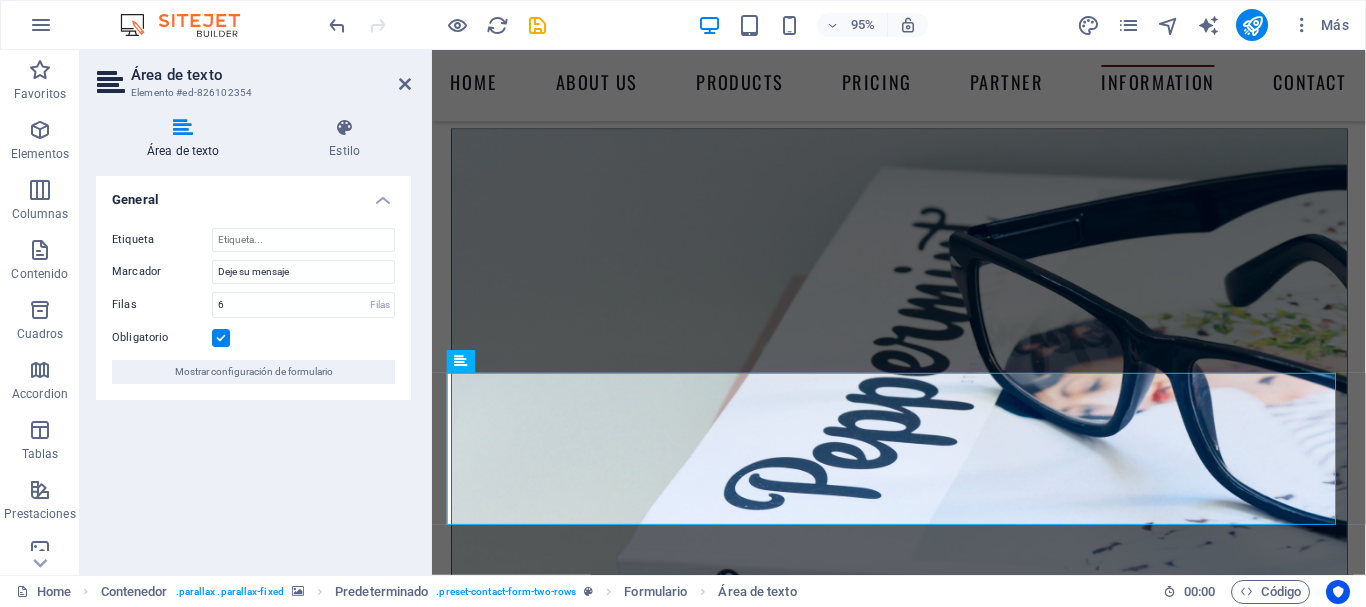 click on "Obligatorio" at bounding box center (253, 338) 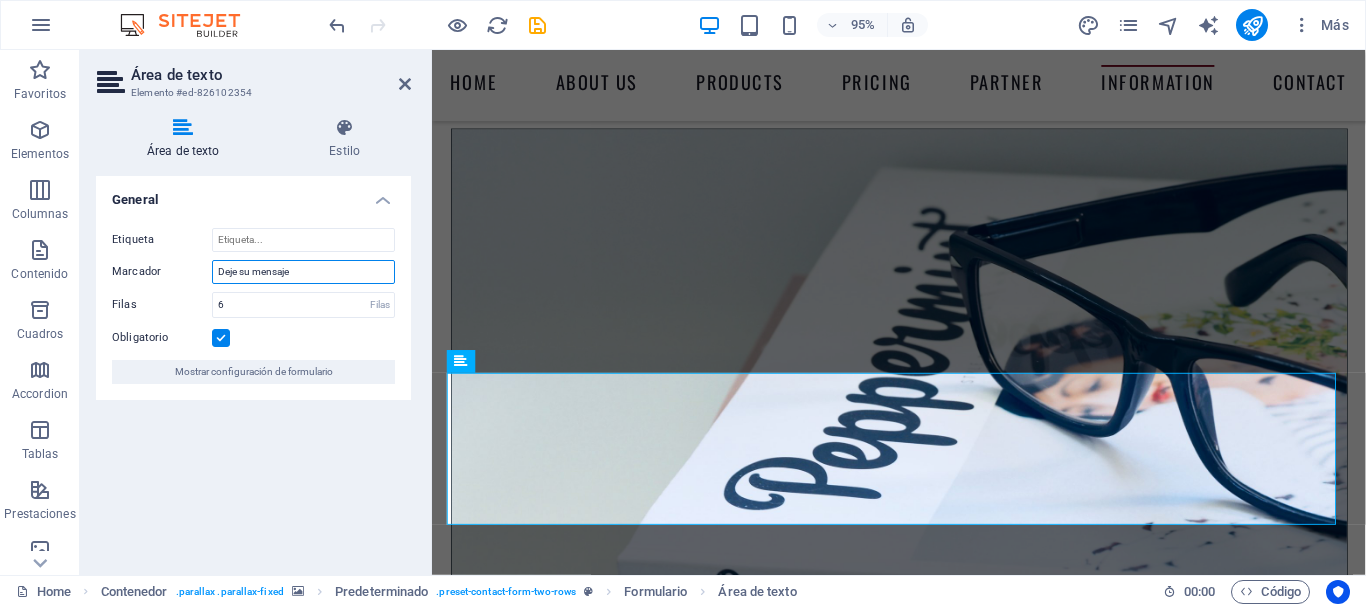 click on "Deje su mensaje" at bounding box center [303, 272] 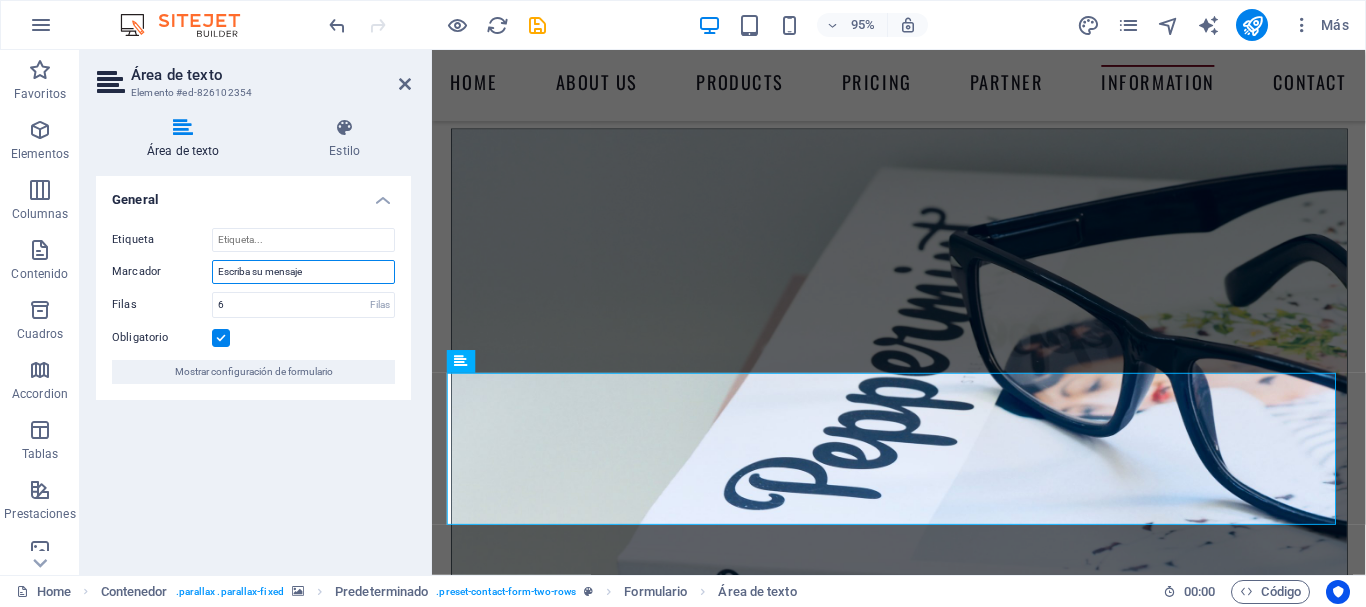 click on "Escriba su mensaje" at bounding box center (303, 272) 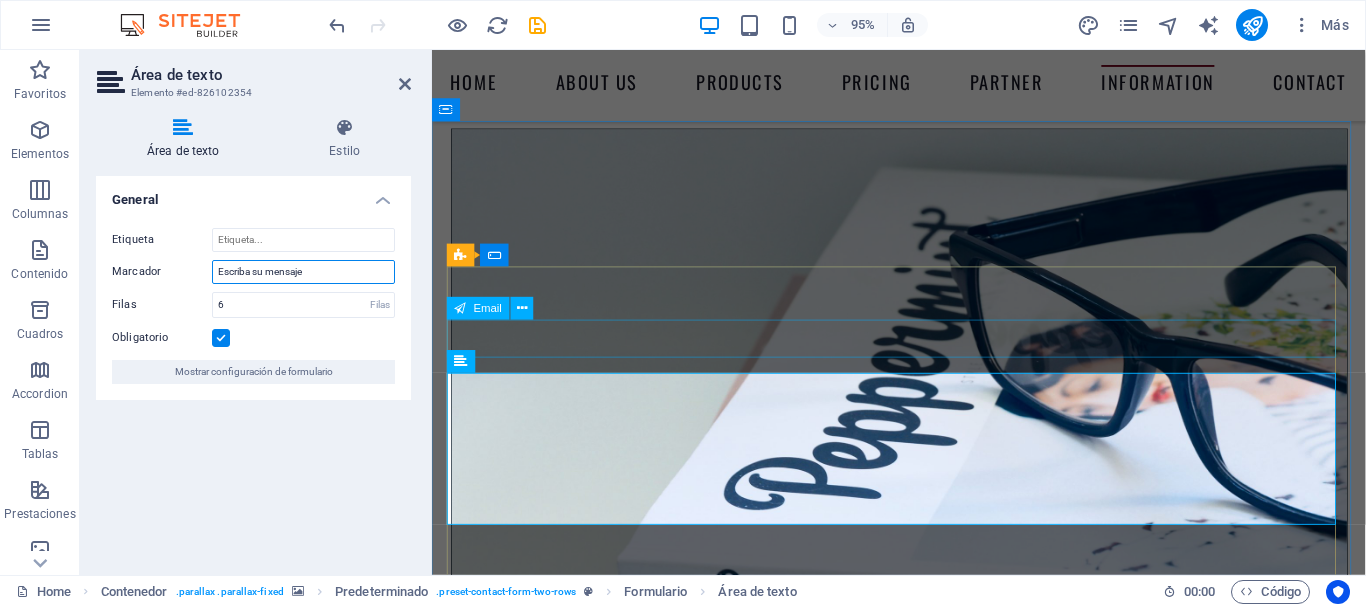 type on "Escriba su mensaje" 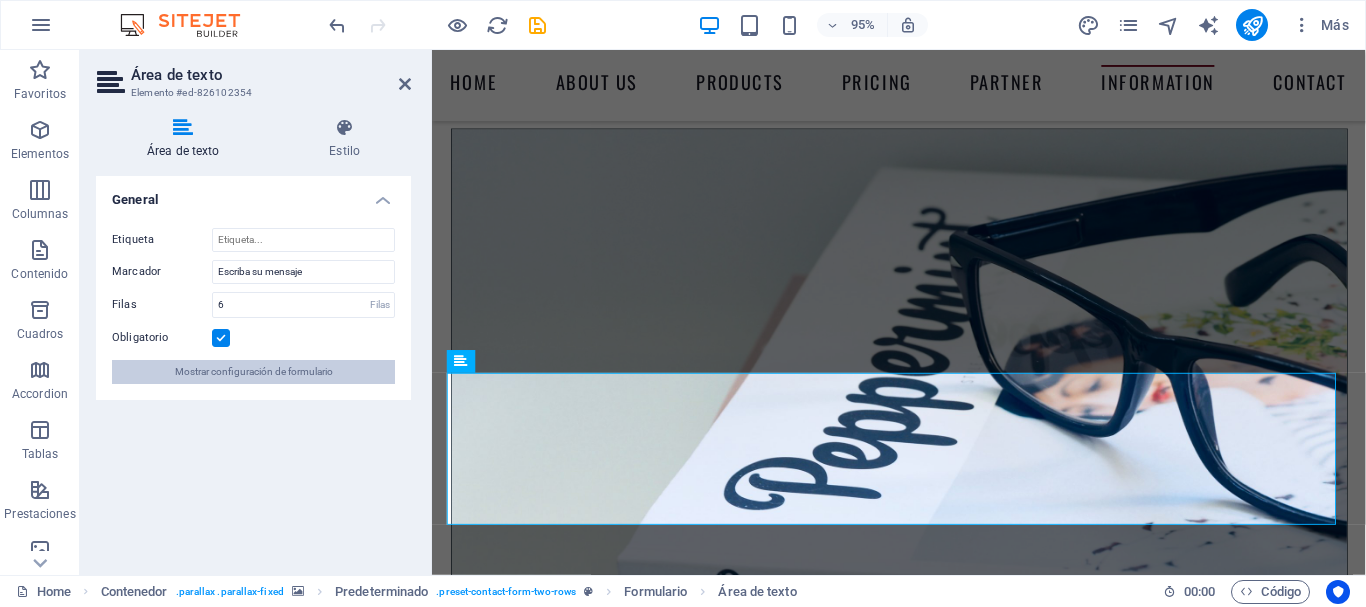 click on "Mostrar configuración de formulario" at bounding box center [254, 372] 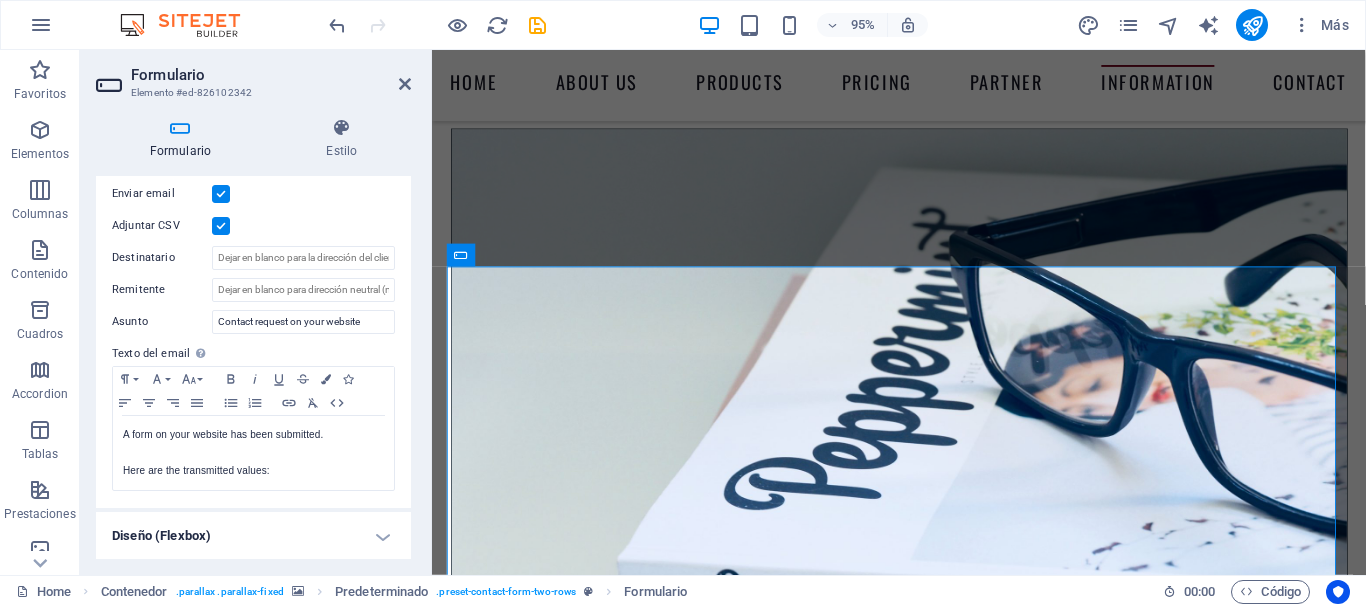 scroll, scrollTop: 559, scrollLeft: 0, axis: vertical 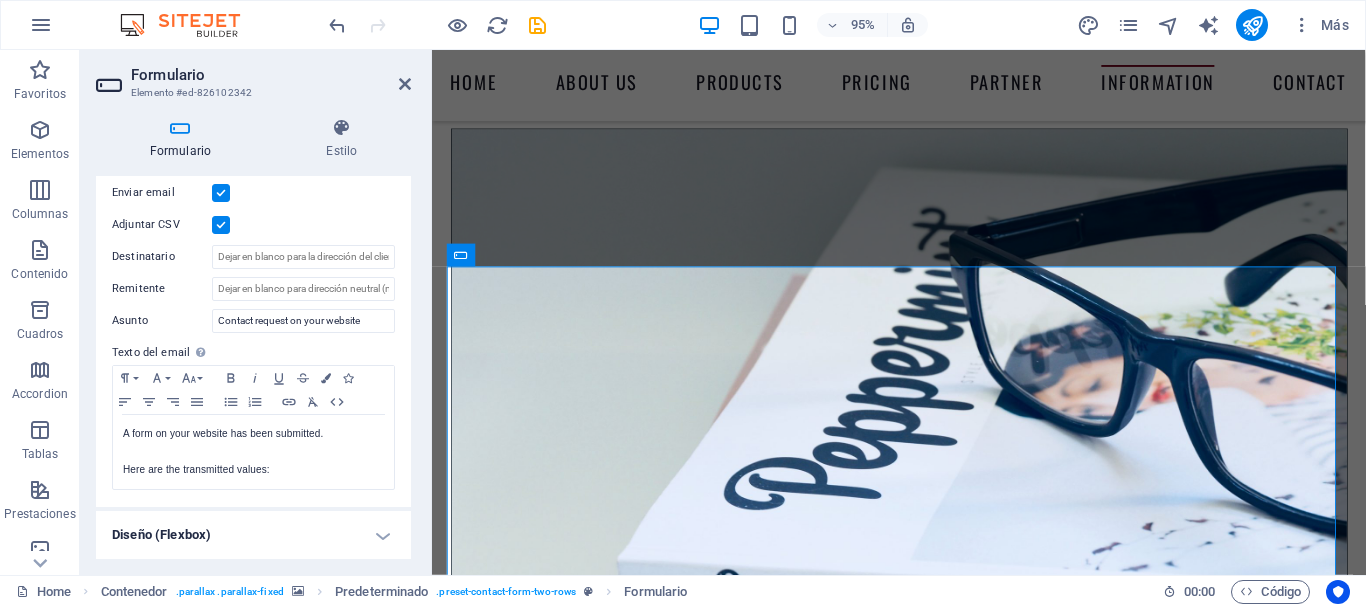 click on "Diseño (Flexbox)" at bounding box center [253, 535] 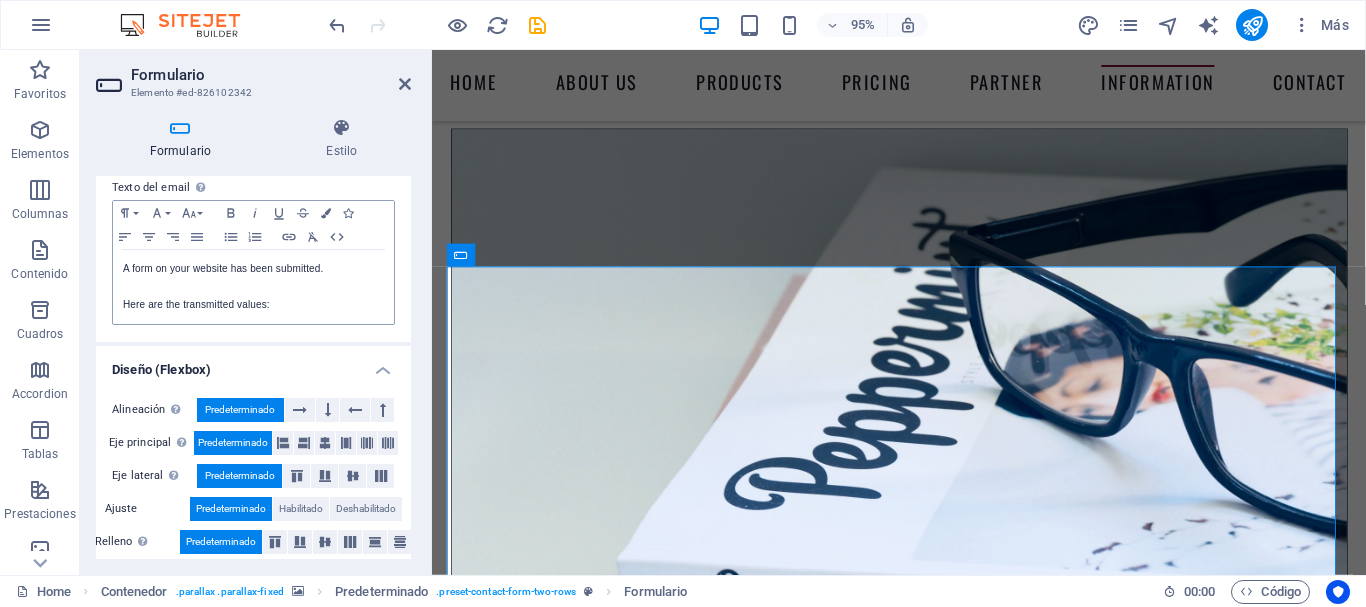 scroll, scrollTop: 736, scrollLeft: 0, axis: vertical 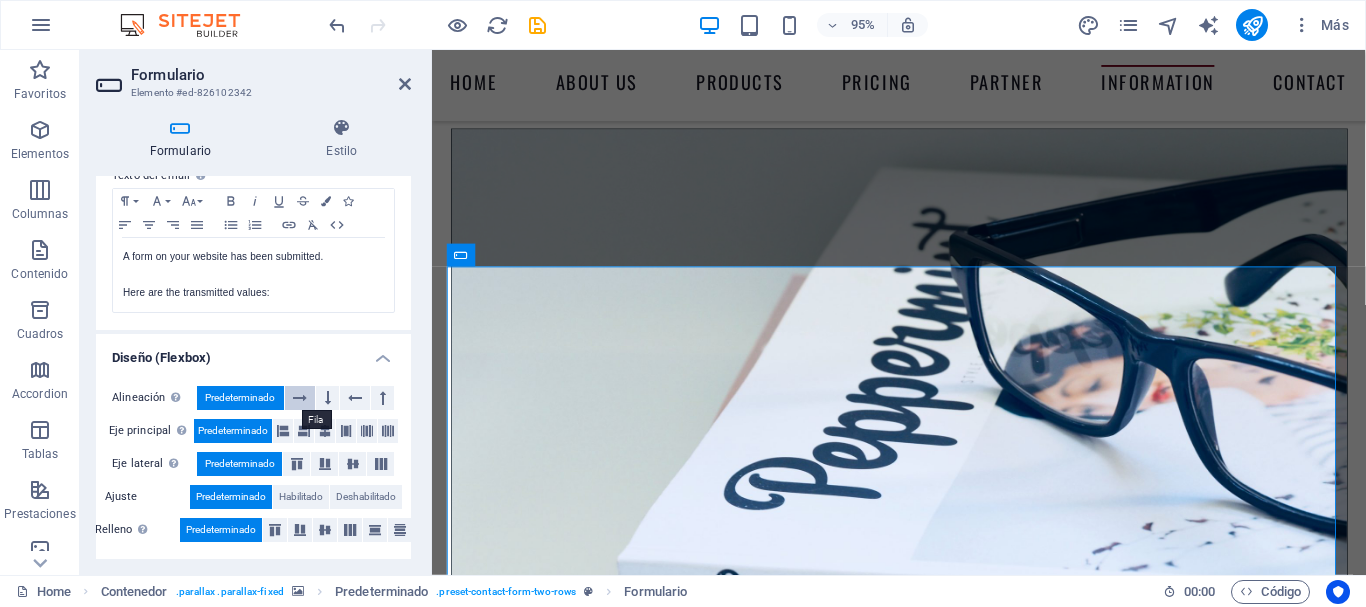 click at bounding box center (300, 398) 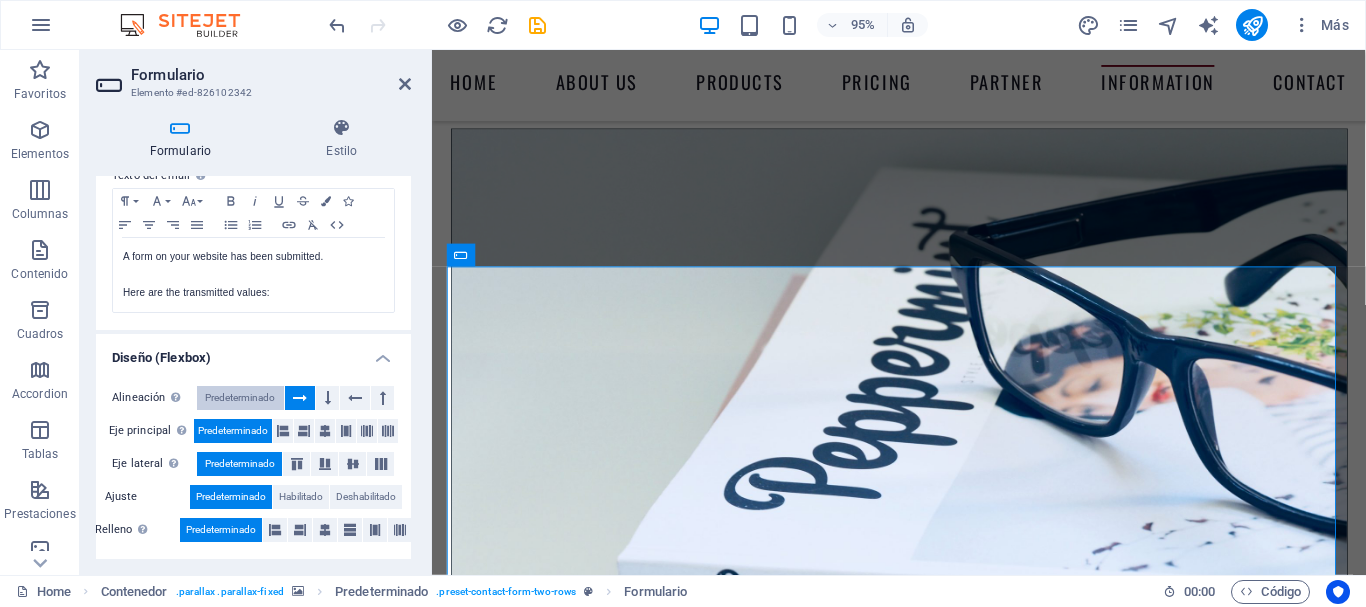 click on "Predeterminado" at bounding box center [240, 398] 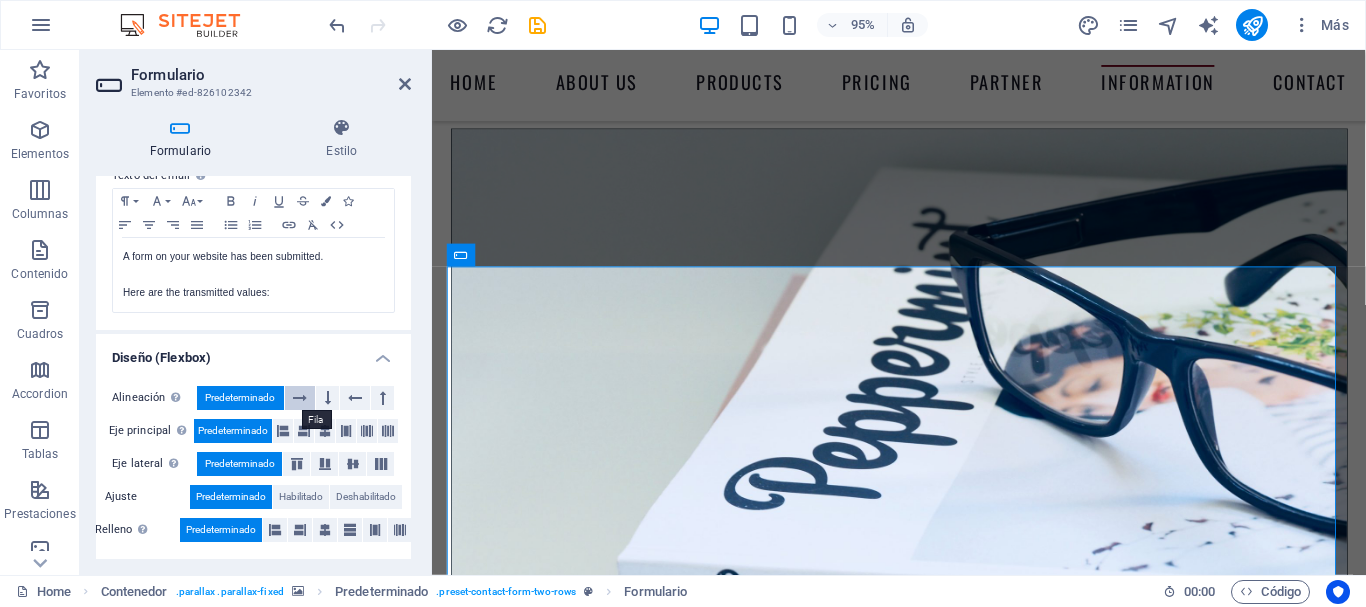 click at bounding box center [300, 398] 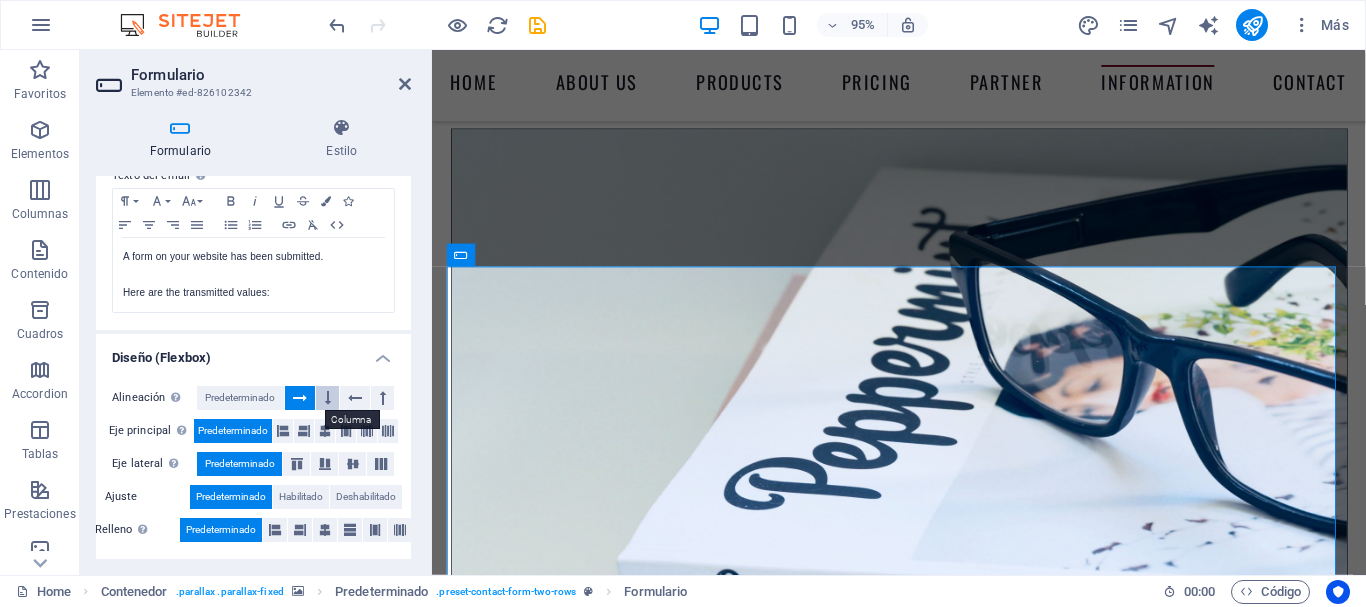 click at bounding box center (328, 398) 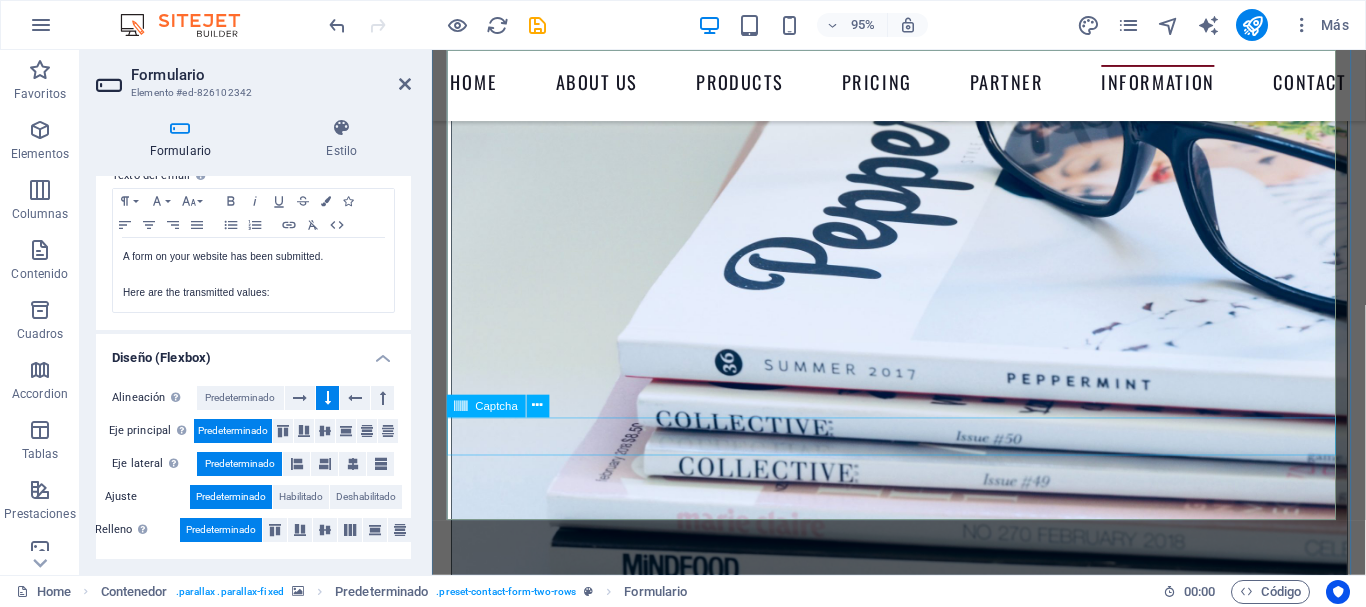 scroll, scrollTop: 8530, scrollLeft: 0, axis: vertical 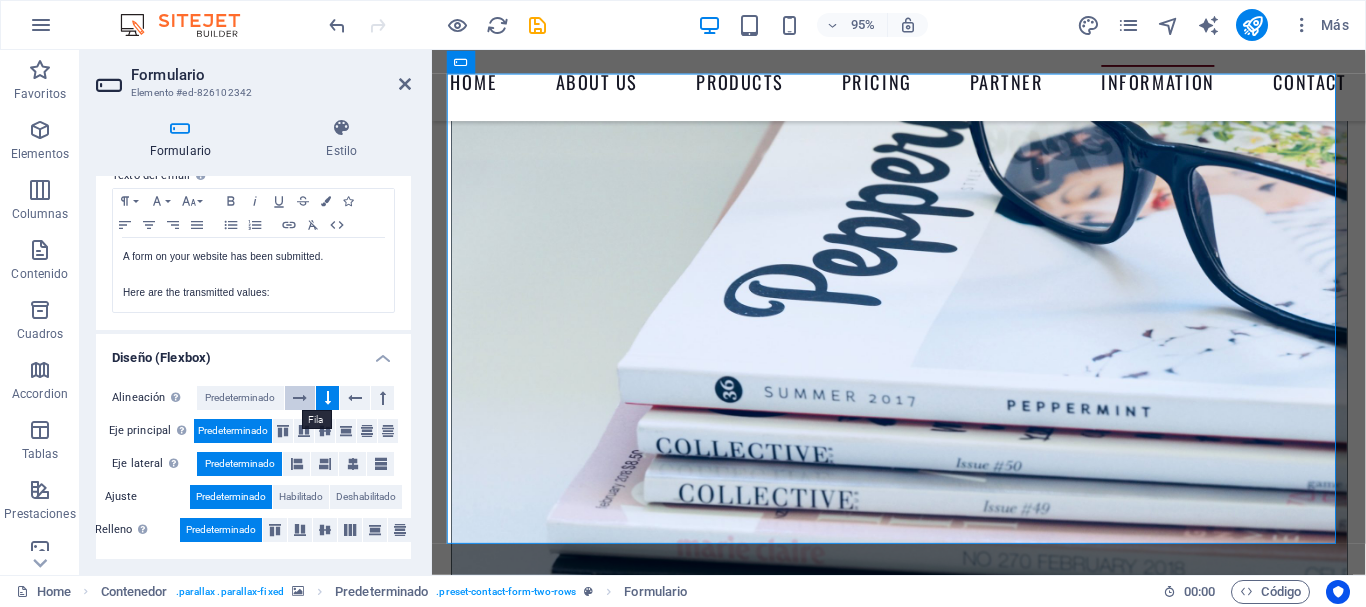 click at bounding box center [300, 398] 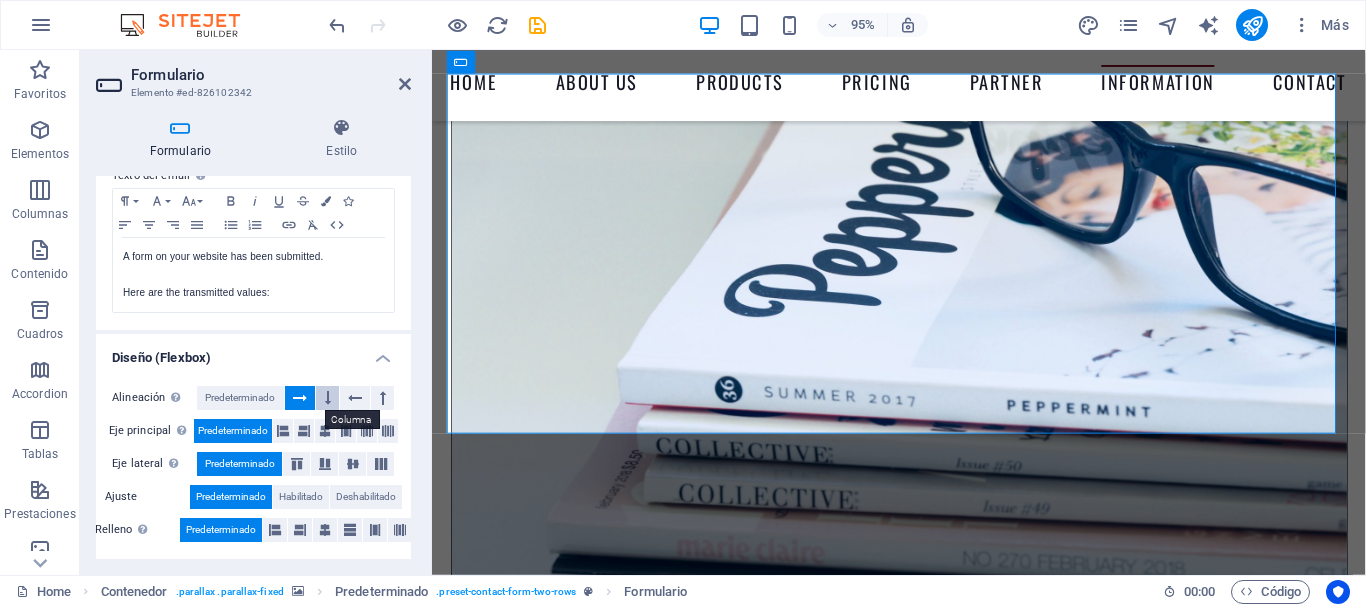 click at bounding box center [328, 398] 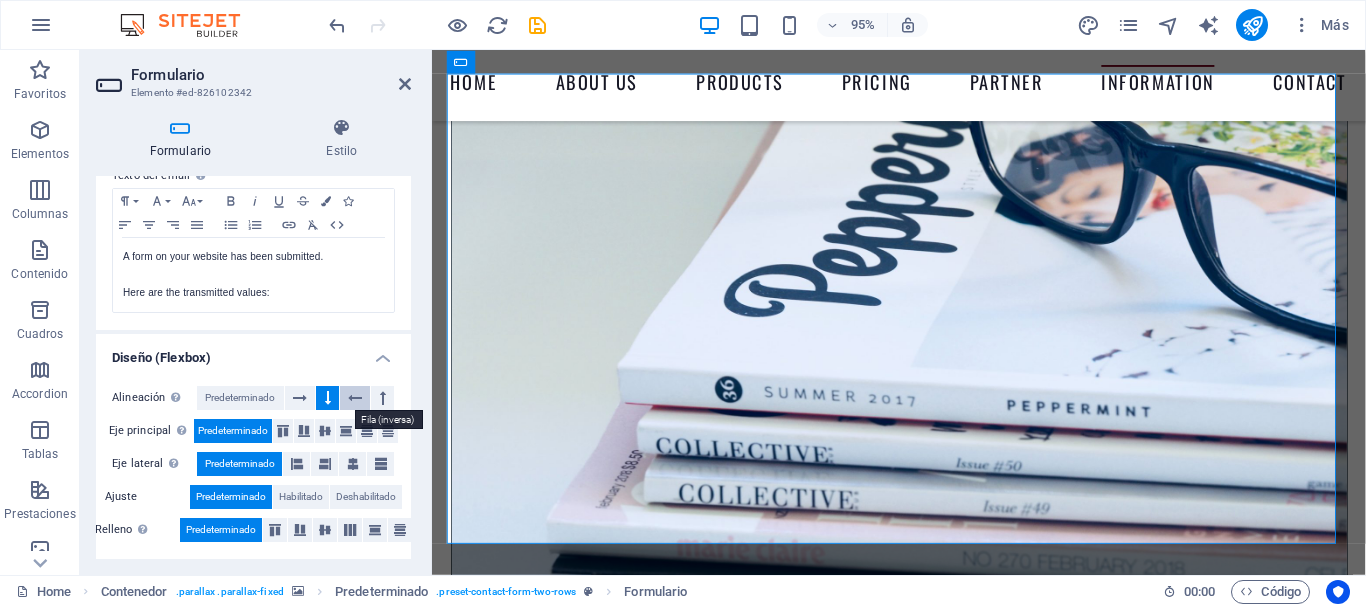 click at bounding box center (355, 398) 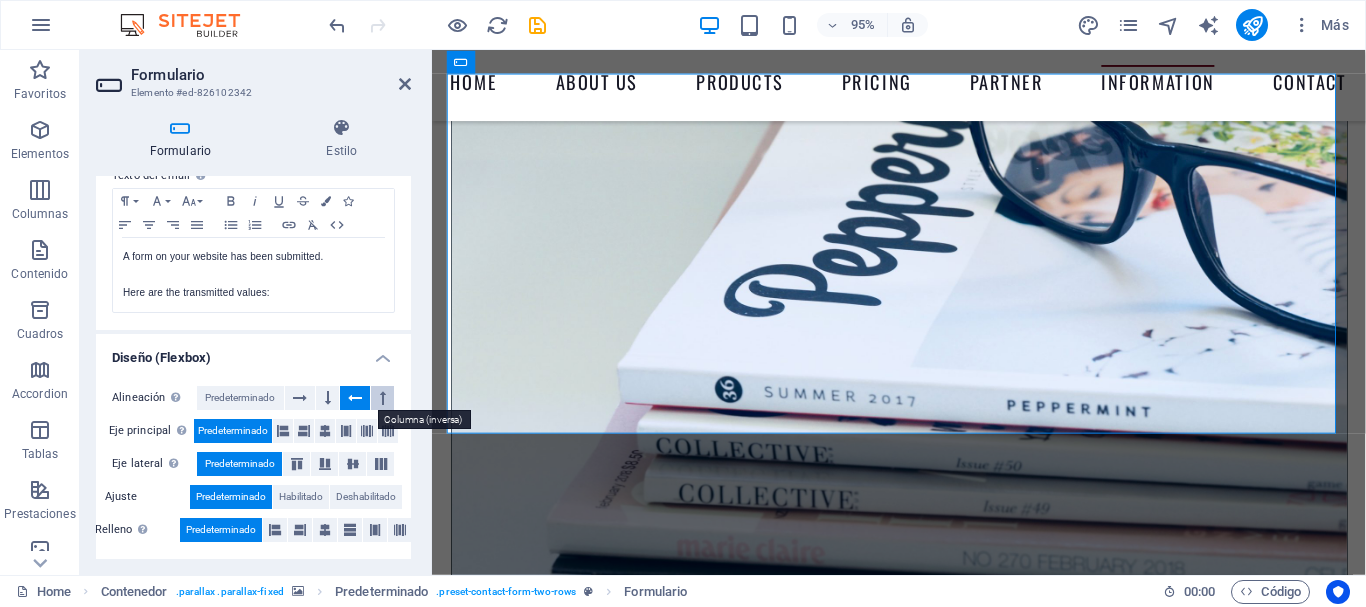 click at bounding box center [383, 398] 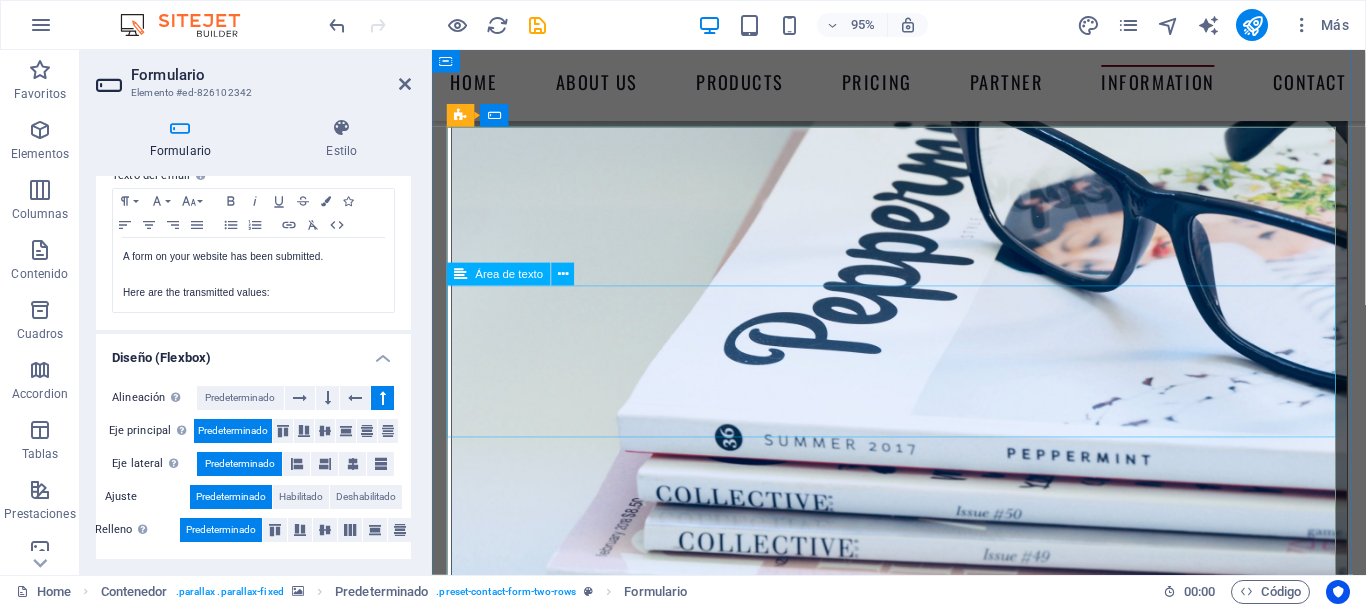 scroll, scrollTop: 8470, scrollLeft: 0, axis: vertical 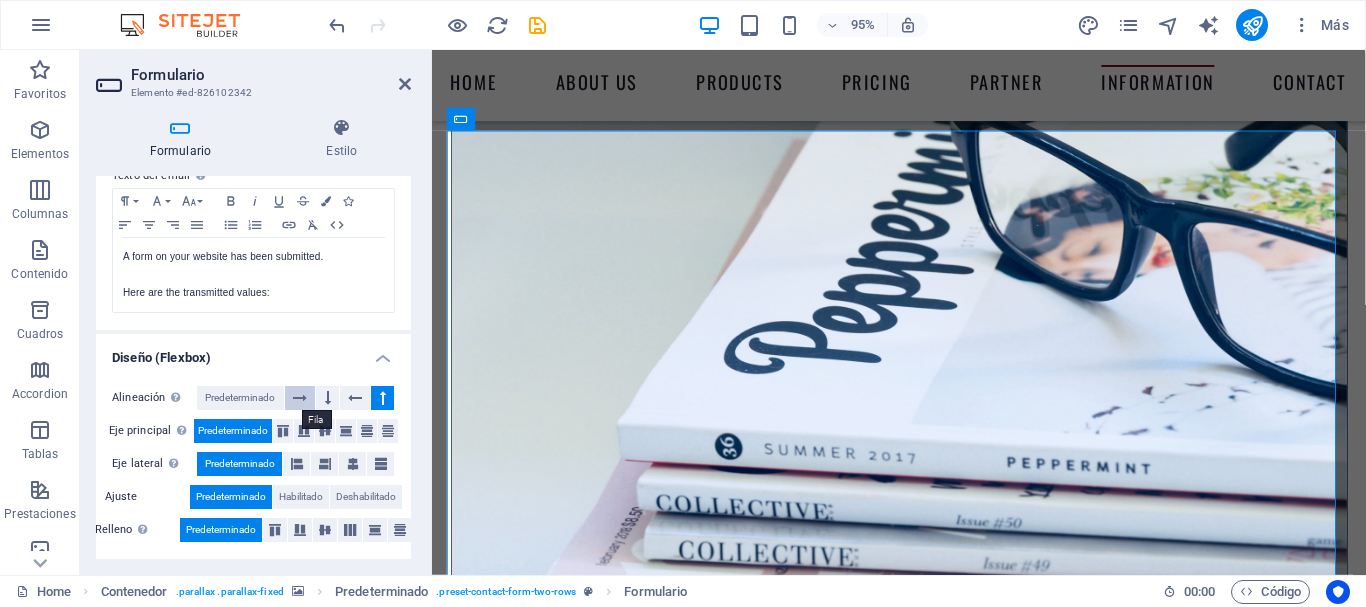 click at bounding box center (300, 398) 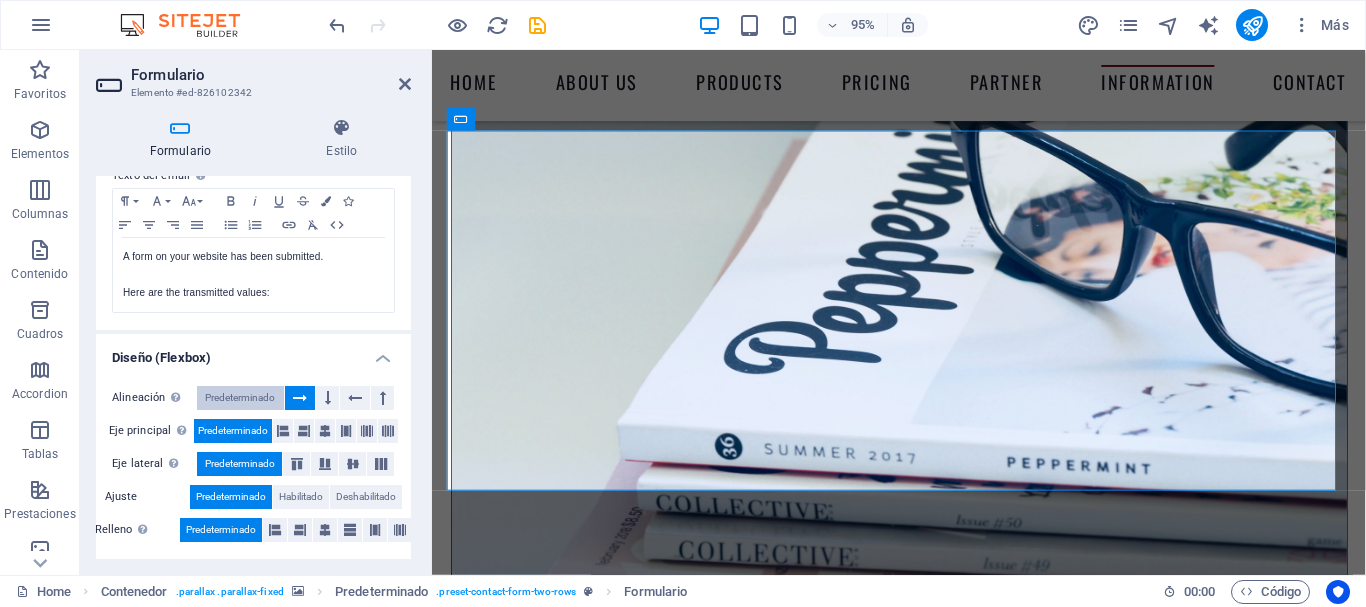 click on "Predeterminado" at bounding box center (240, 398) 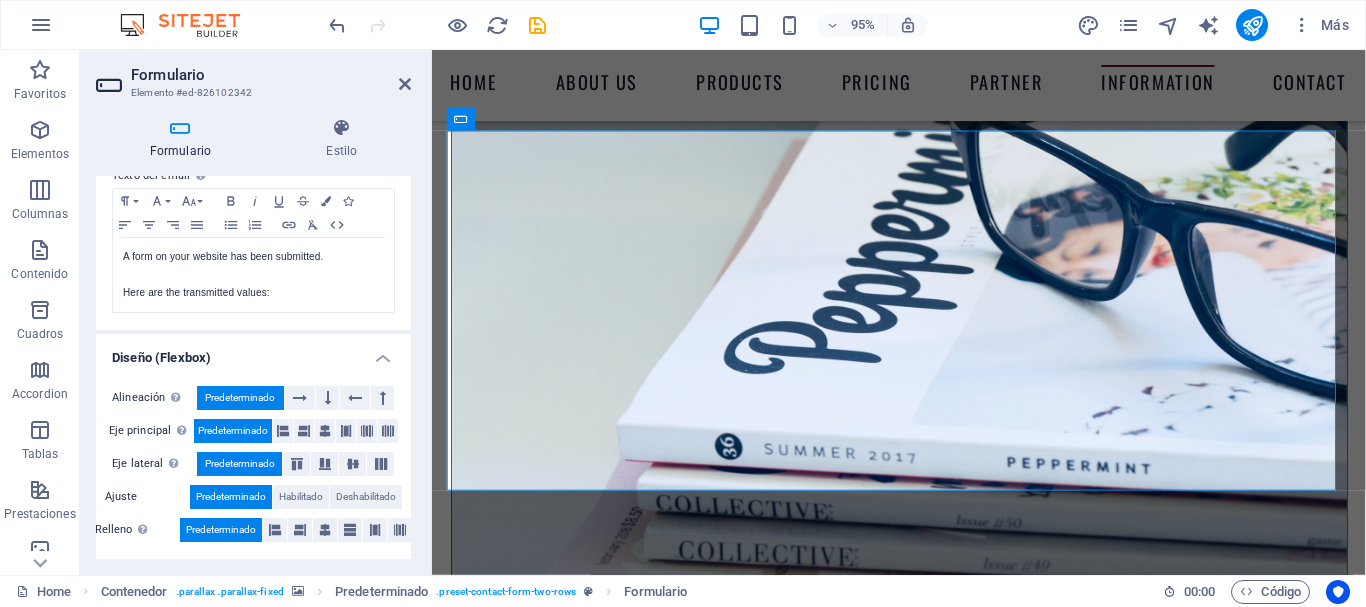 click on "Predeterminado" at bounding box center [240, 398] 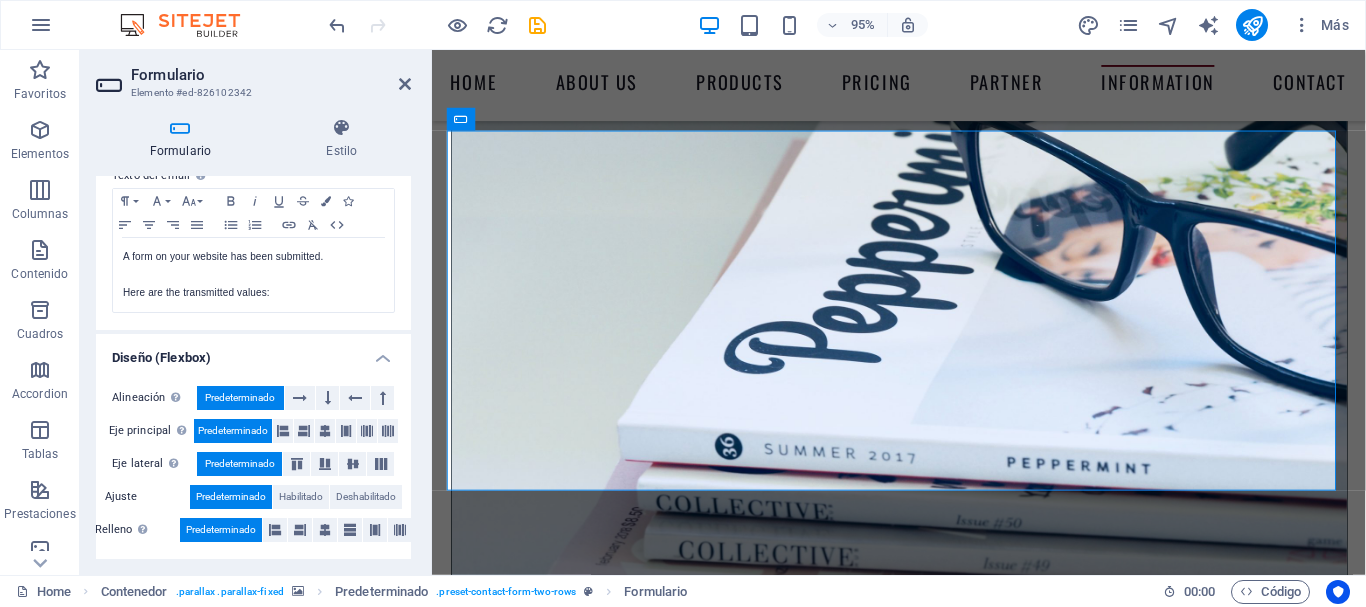 click on "Predeterminado" at bounding box center (240, 398) 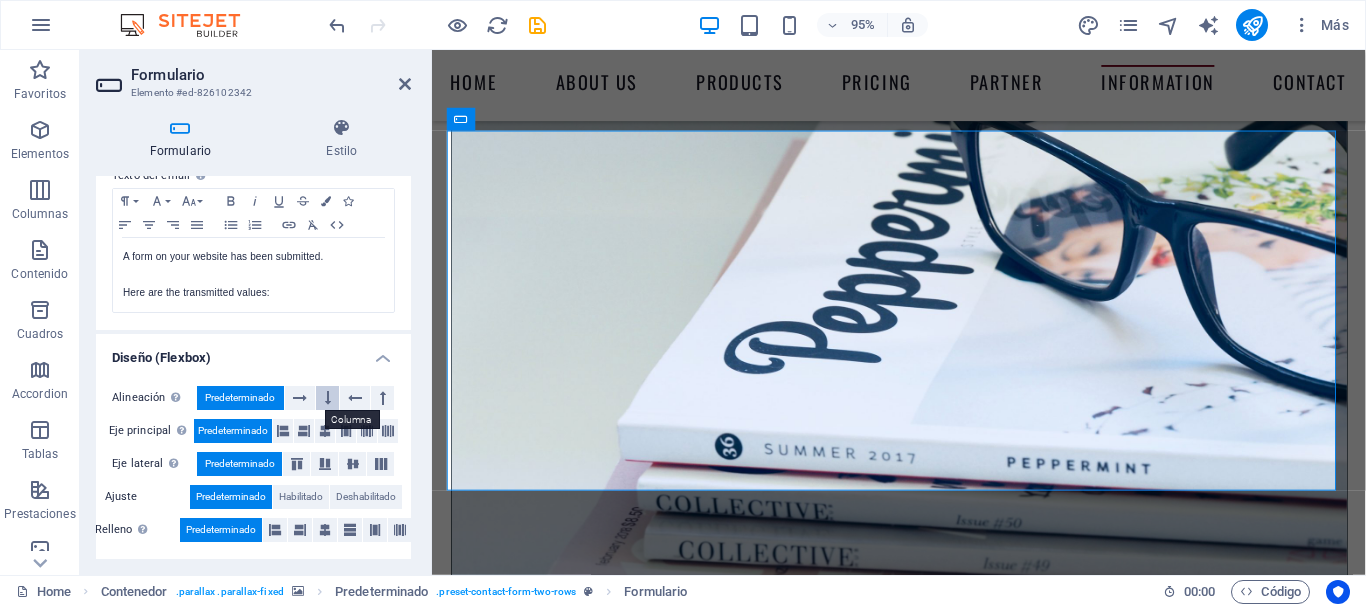 click at bounding box center (328, 398) 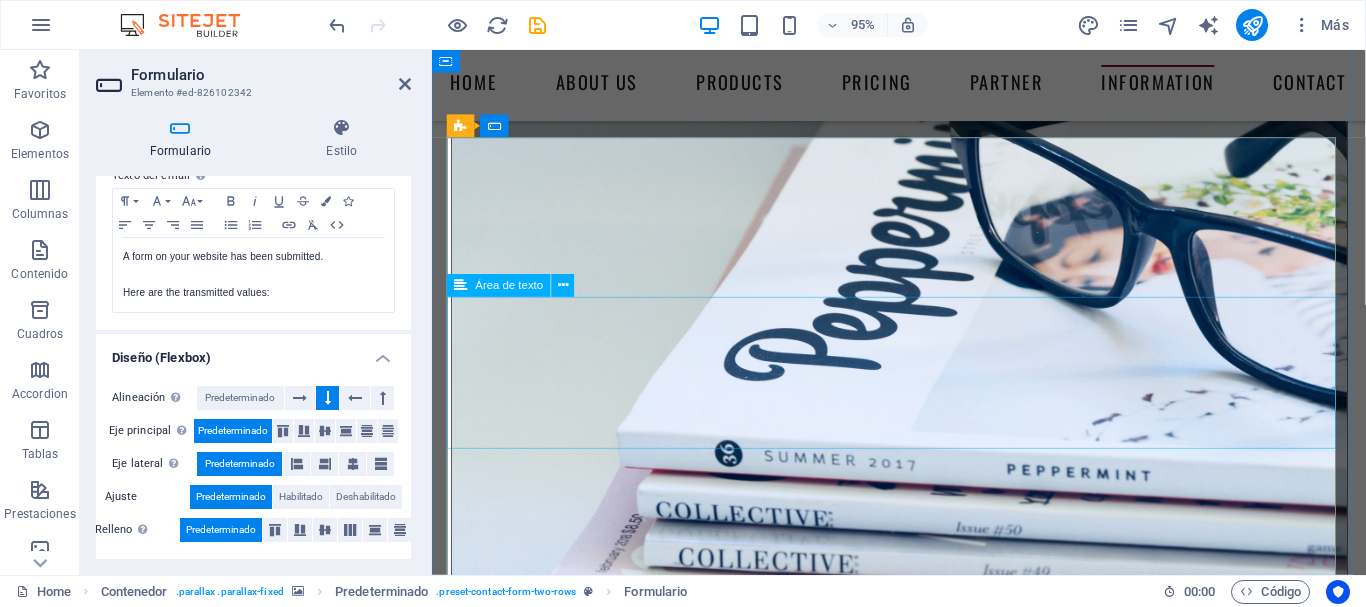 scroll, scrollTop: 8469, scrollLeft: 0, axis: vertical 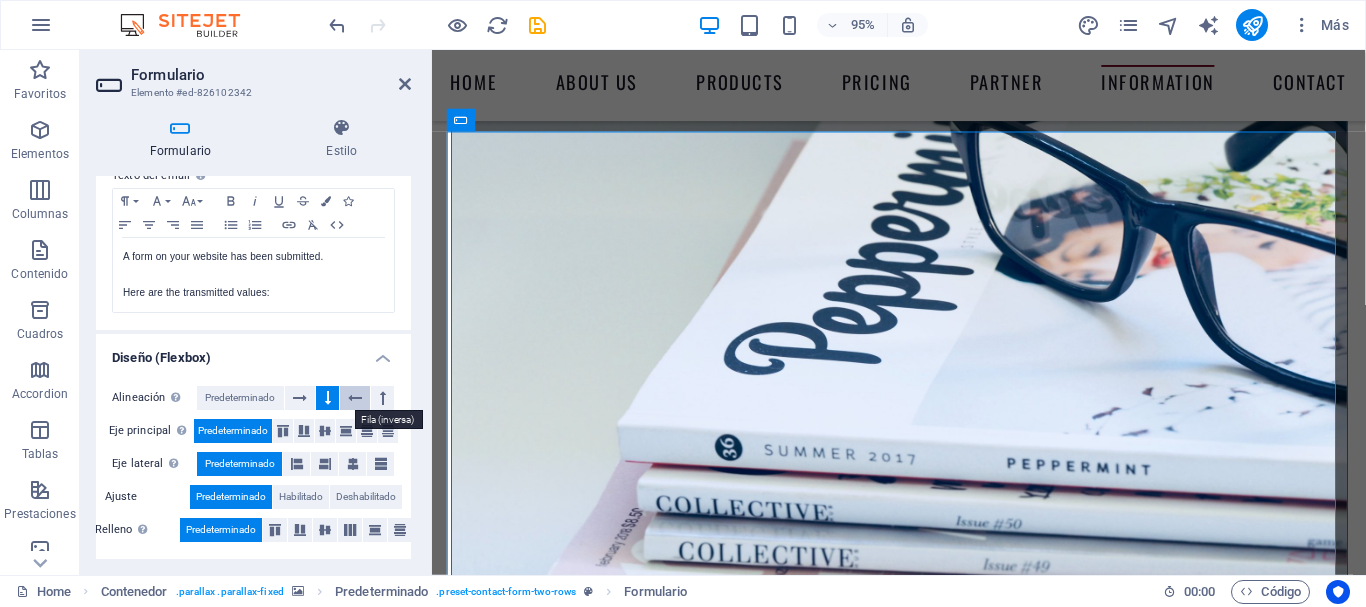 click at bounding box center [355, 398] 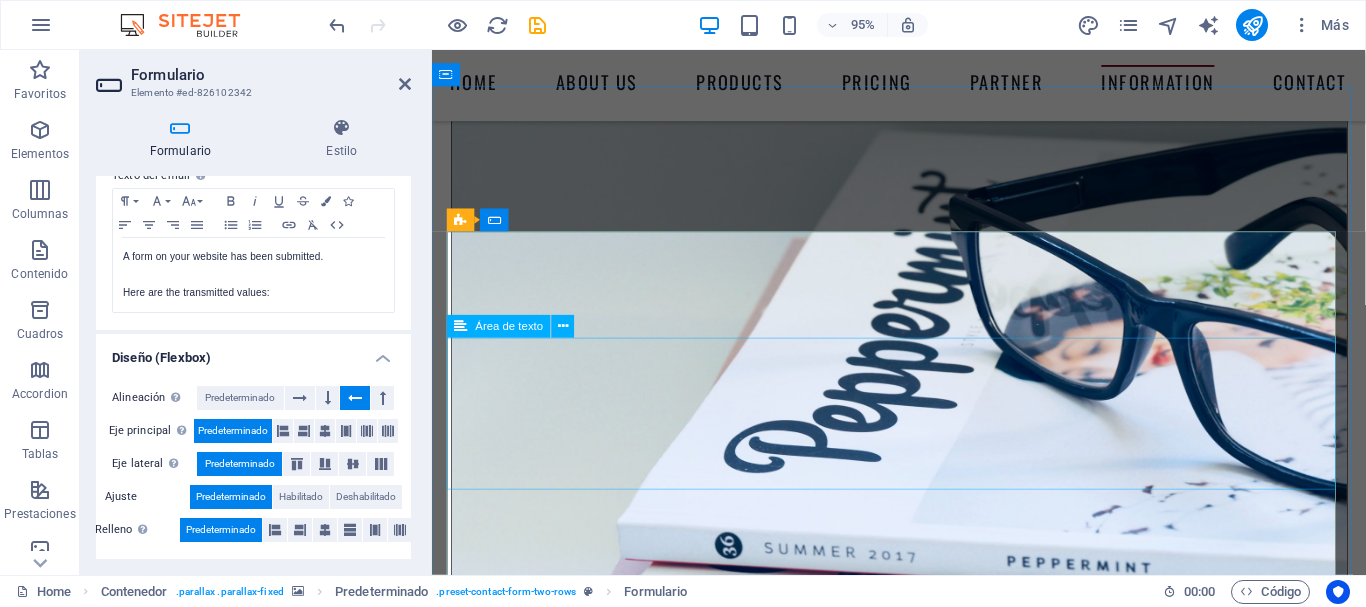 scroll, scrollTop: 8364, scrollLeft: 0, axis: vertical 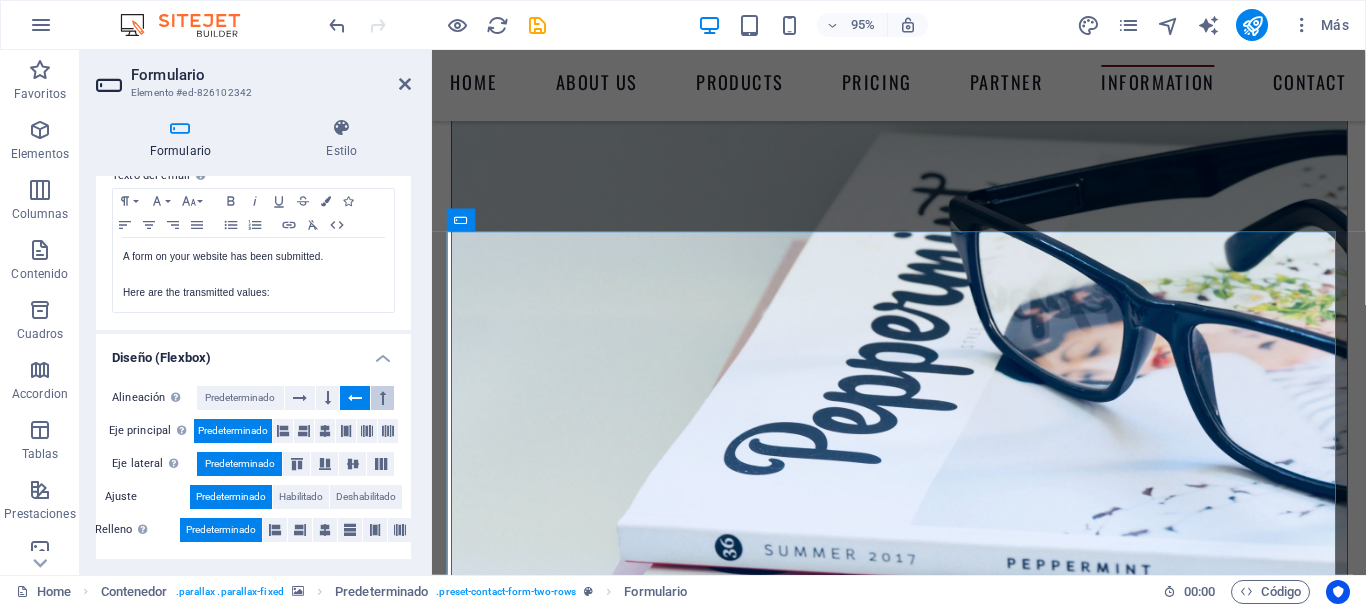 click at bounding box center [382, 398] 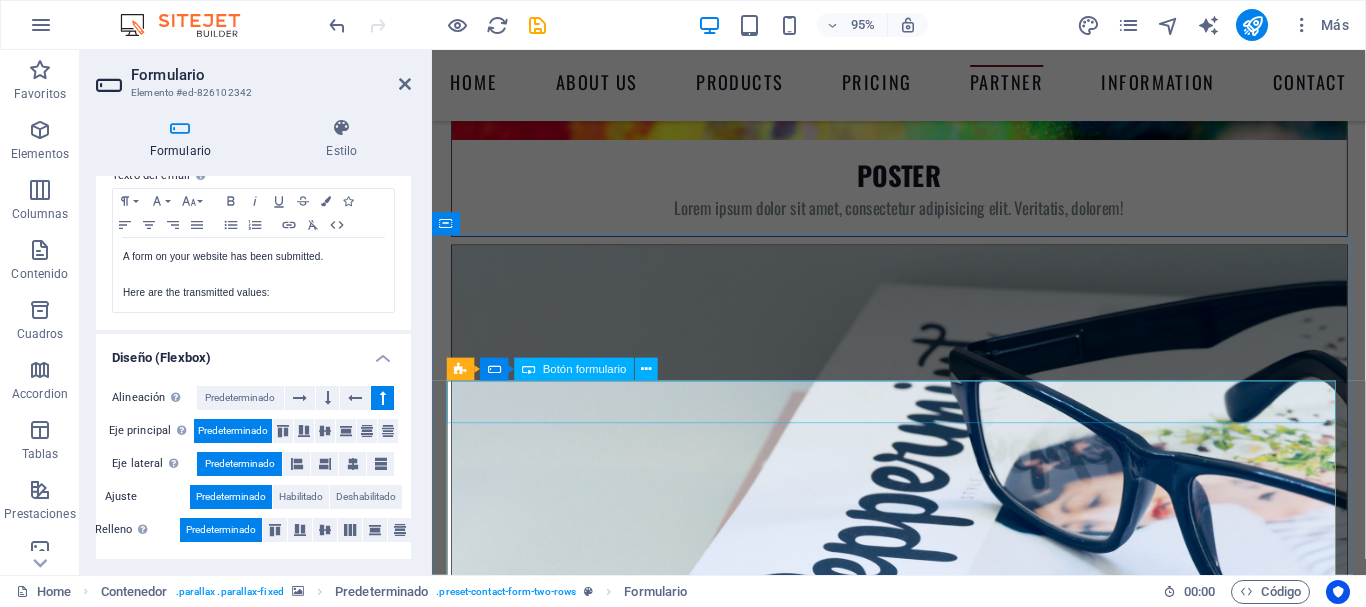 scroll, scrollTop: 8209, scrollLeft: 0, axis: vertical 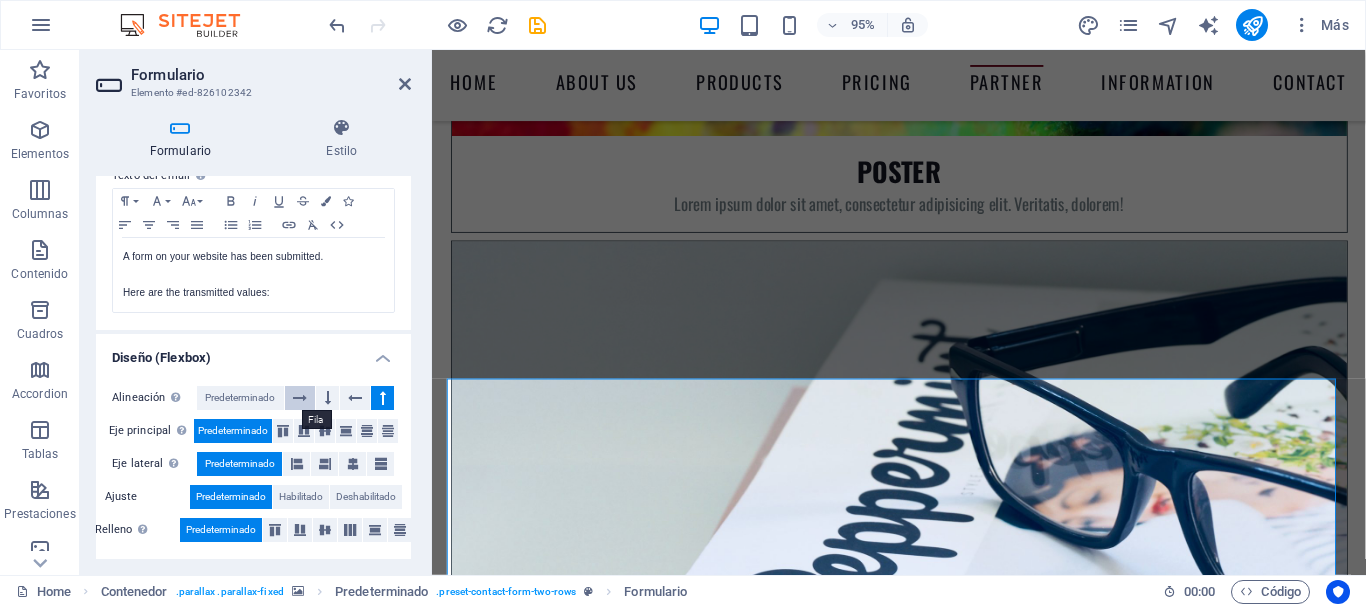 click at bounding box center [300, 398] 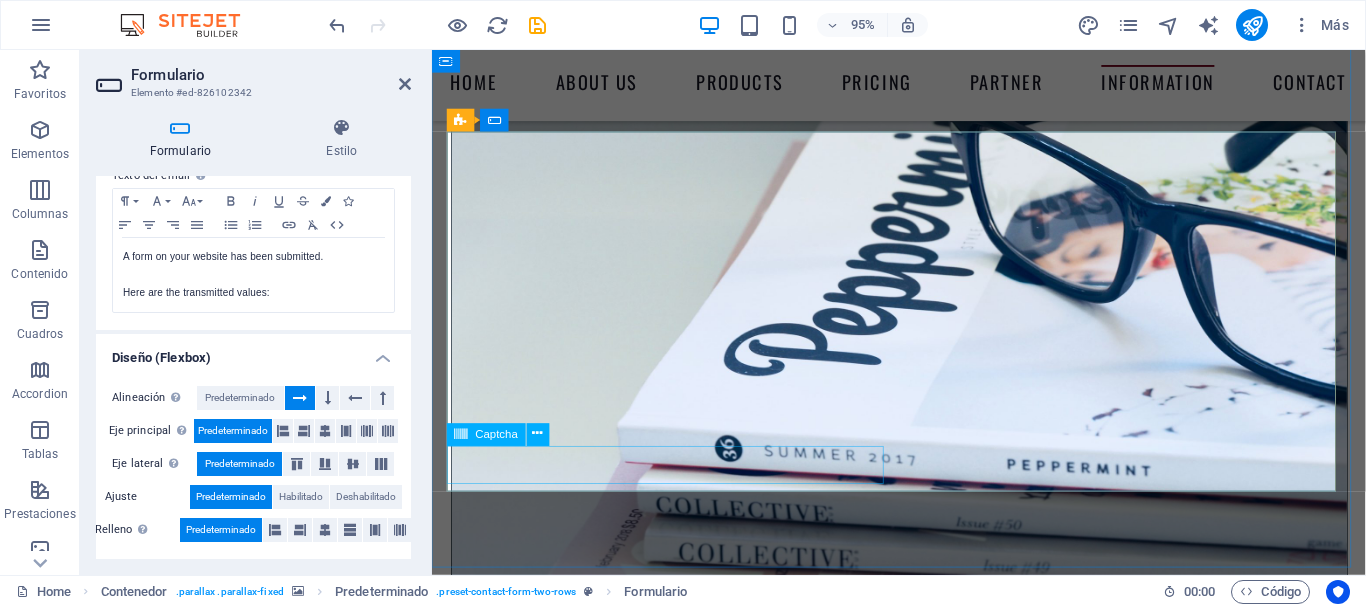 scroll, scrollTop: 8469, scrollLeft: 0, axis: vertical 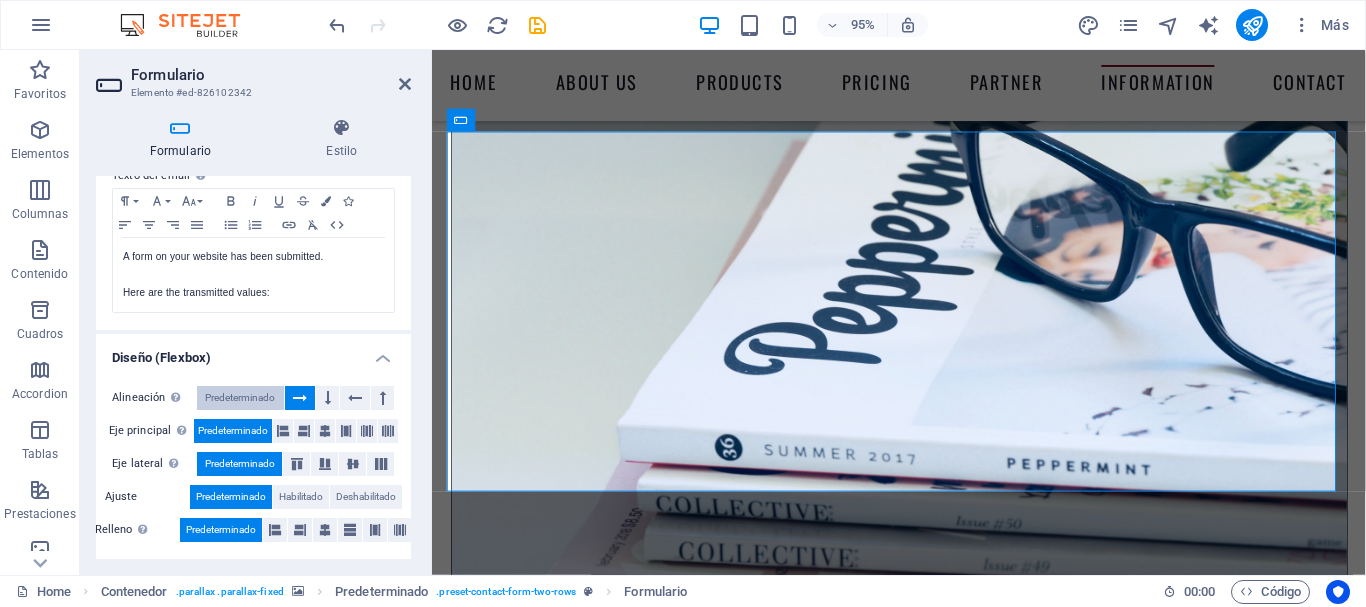 click on "Predeterminado" at bounding box center (240, 398) 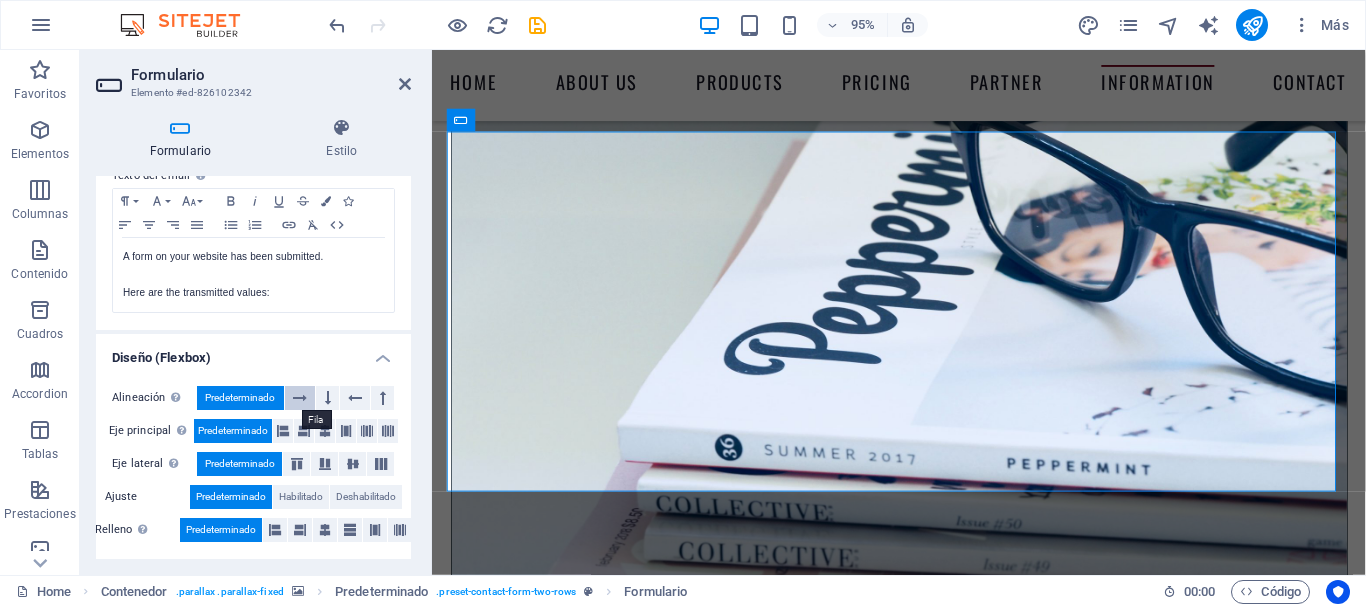 click at bounding box center (300, 398) 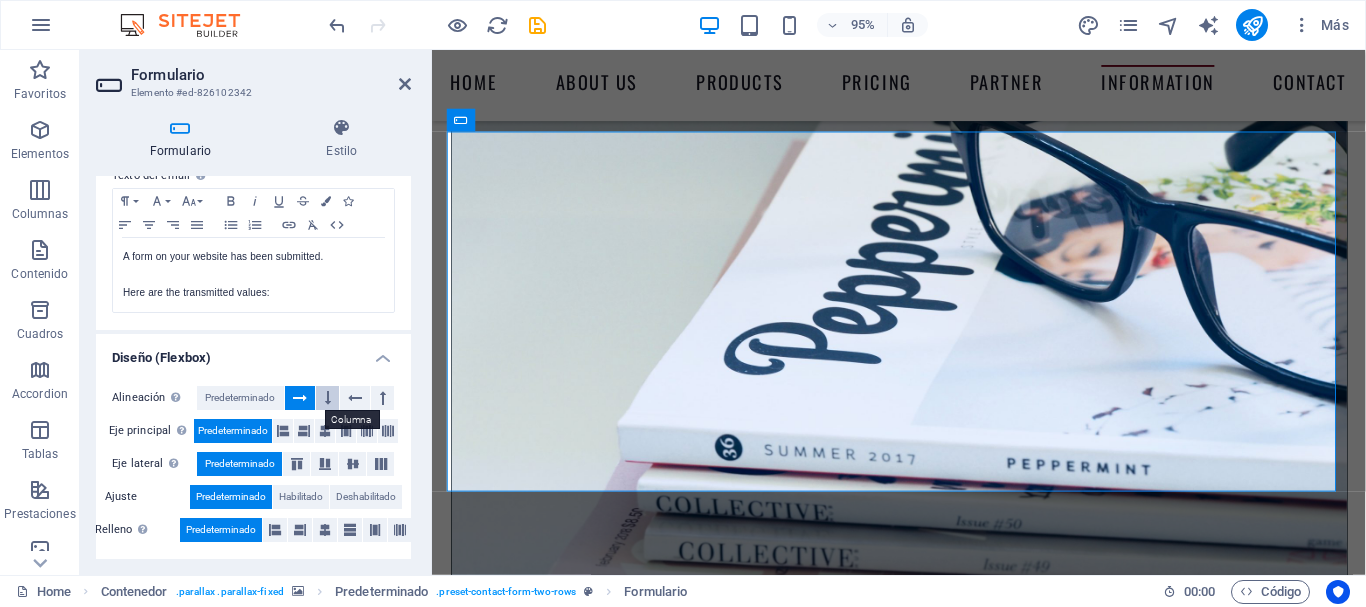 click at bounding box center [328, 398] 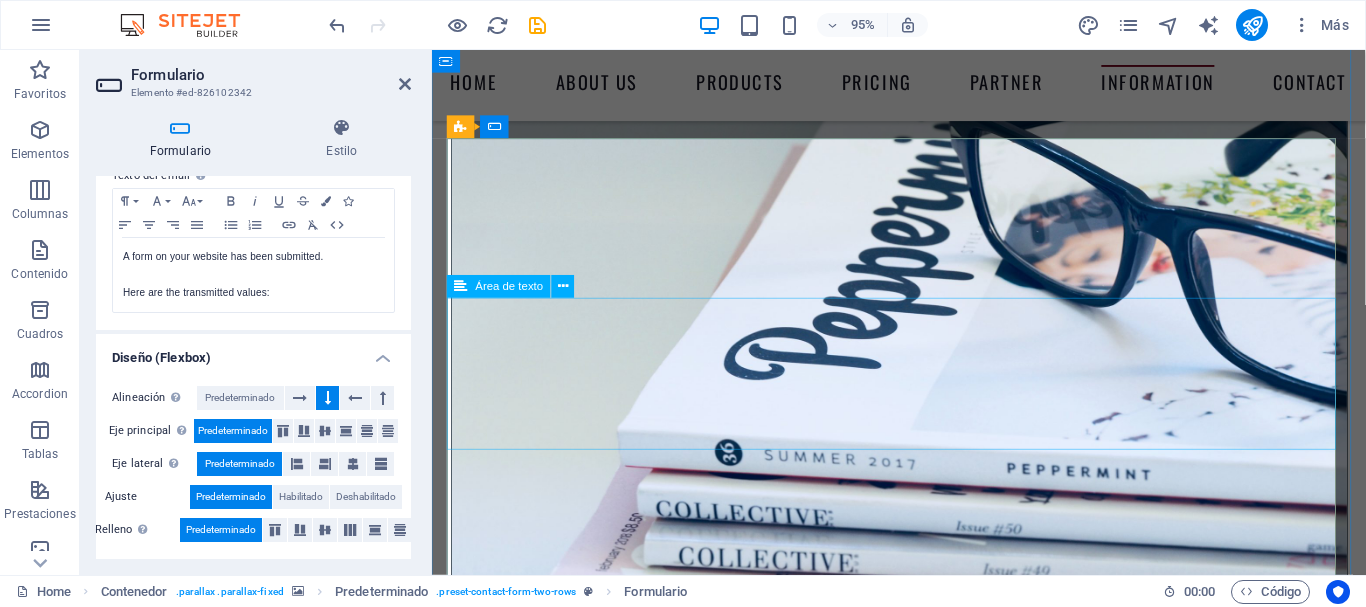 scroll, scrollTop: 8465, scrollLeft: 0, axis: vertical 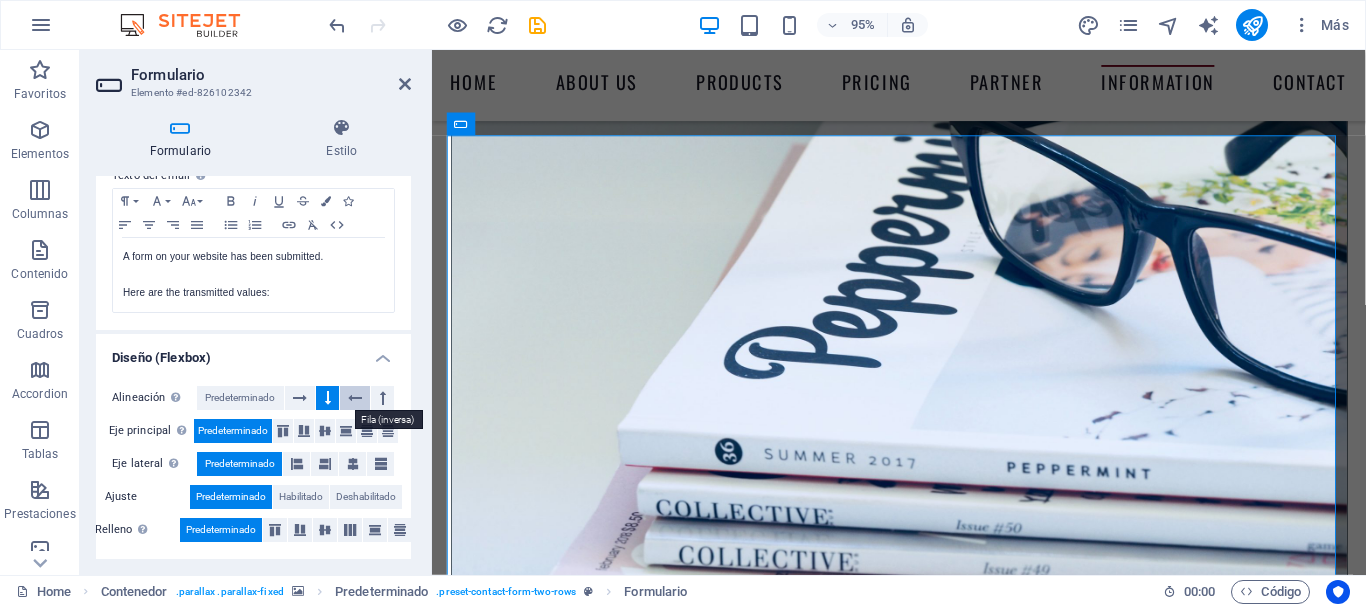 click at bounding box center (355, 398) 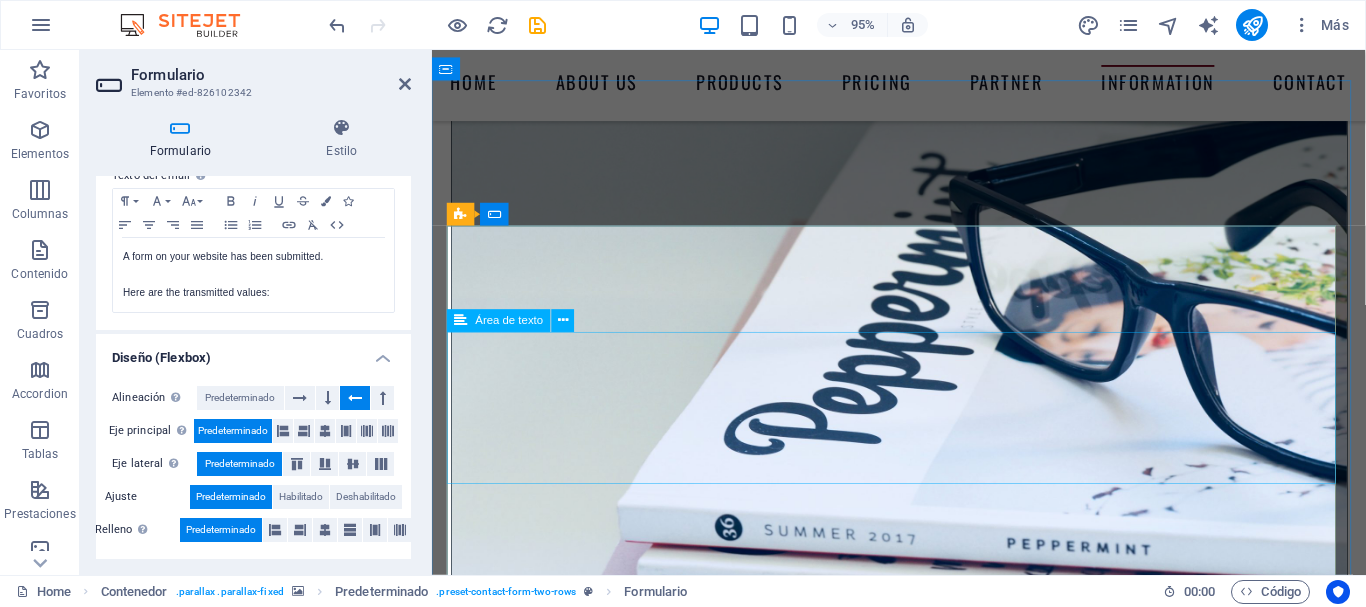 scroll, scrollTop: 8394, scrollLeft: 0, axis: vertical 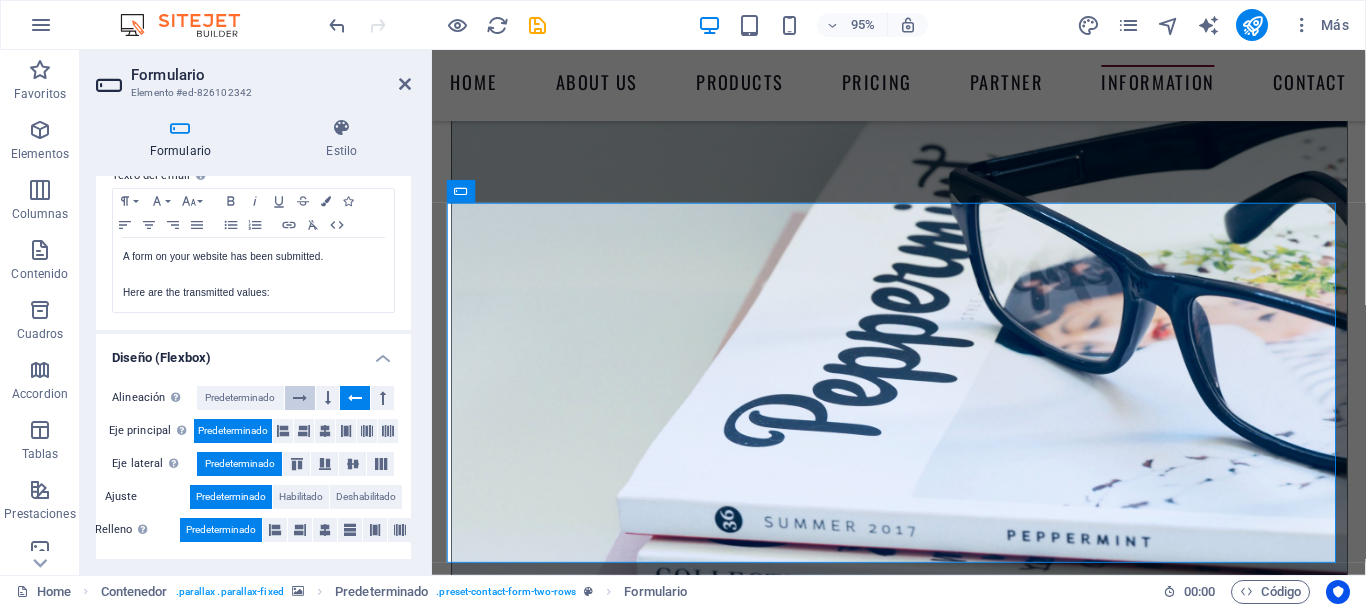 click at bounding box center (300, 398) 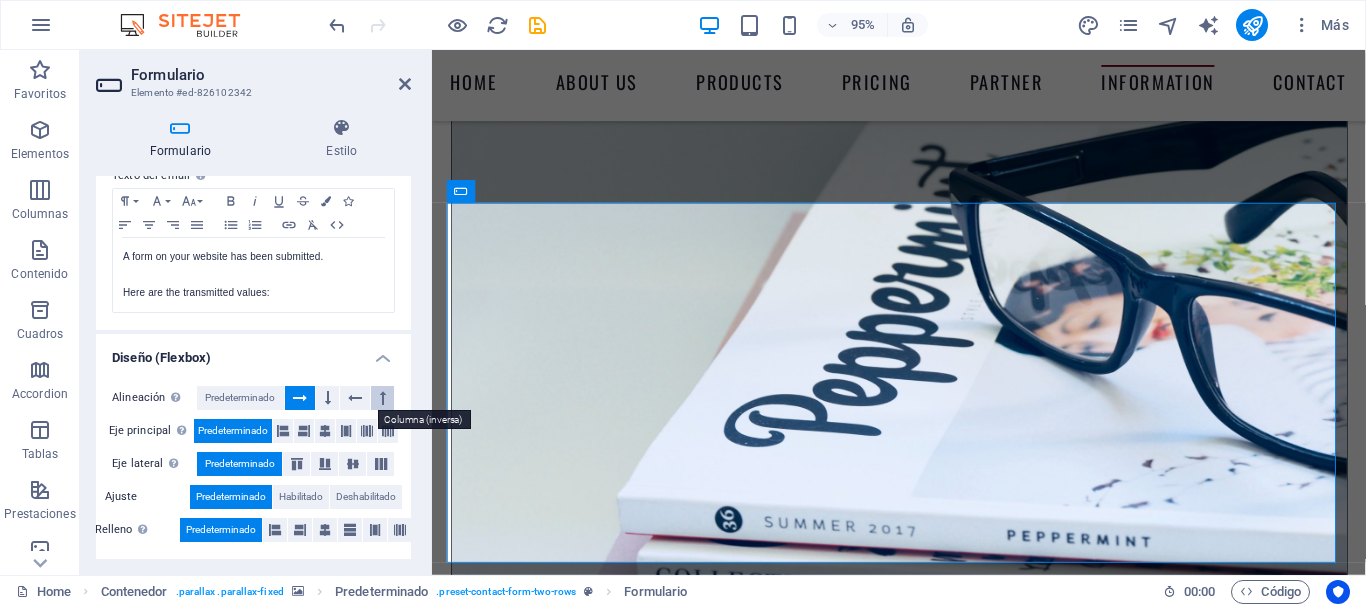 click at bounding box center [383, 398] 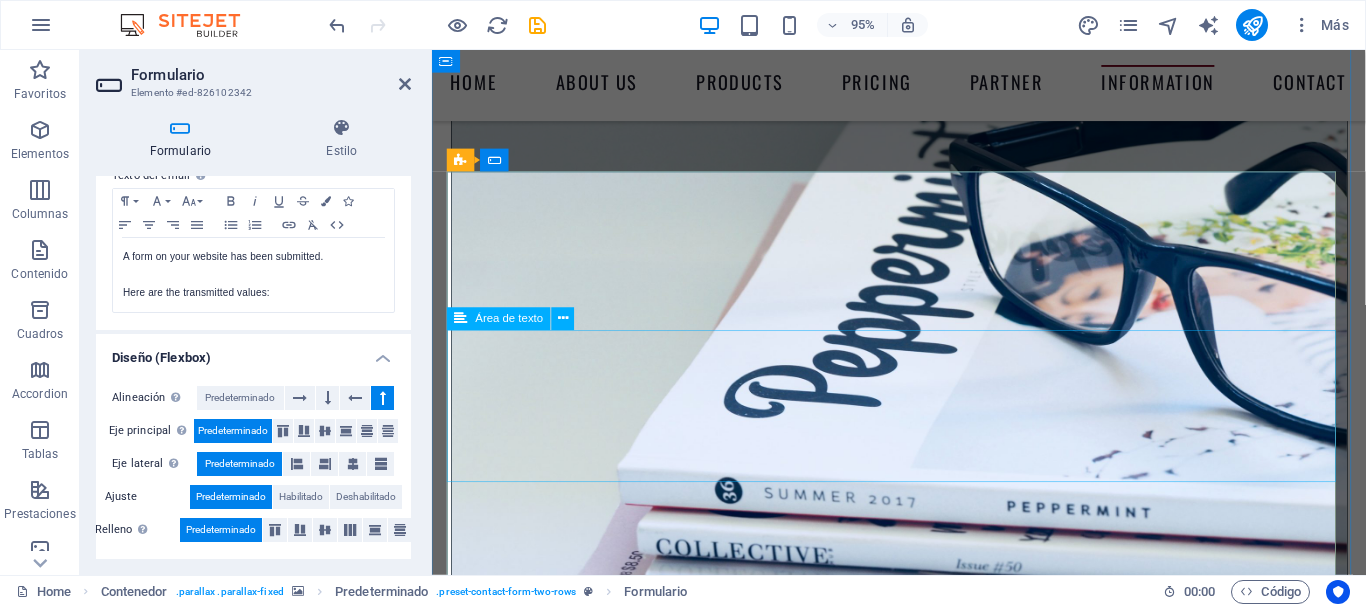 scroll, scrollTop: 8445, scrollLeft: 0, axis: vertical 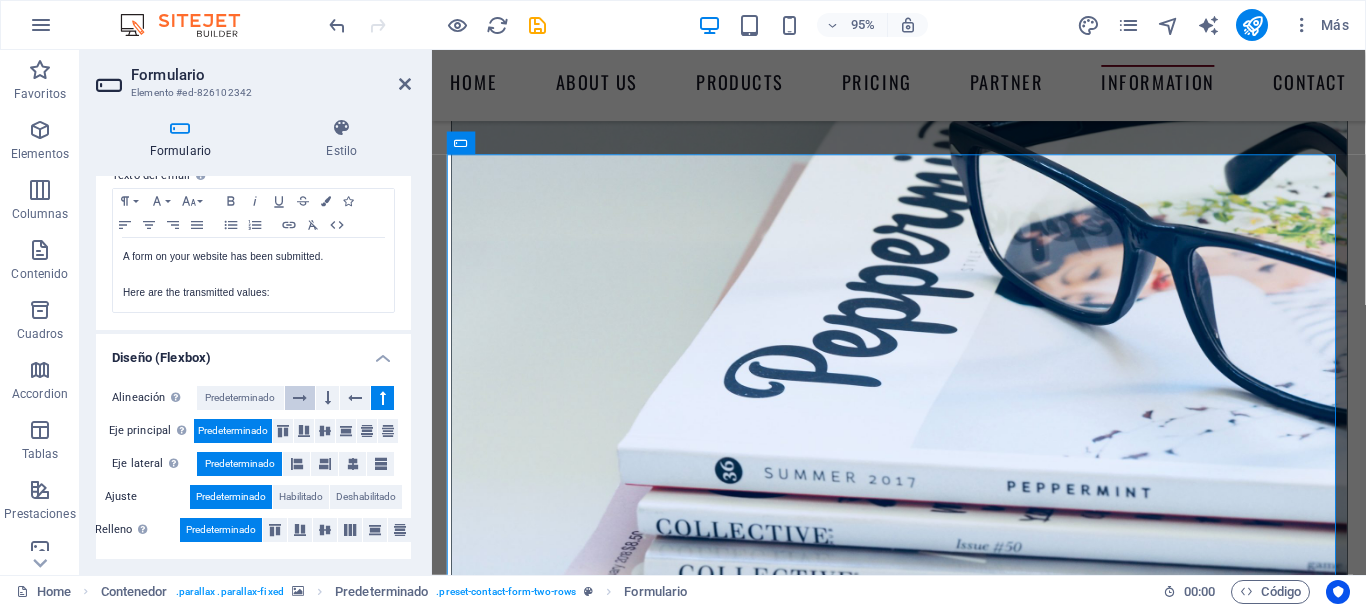 click at bounding box center [300, 398] 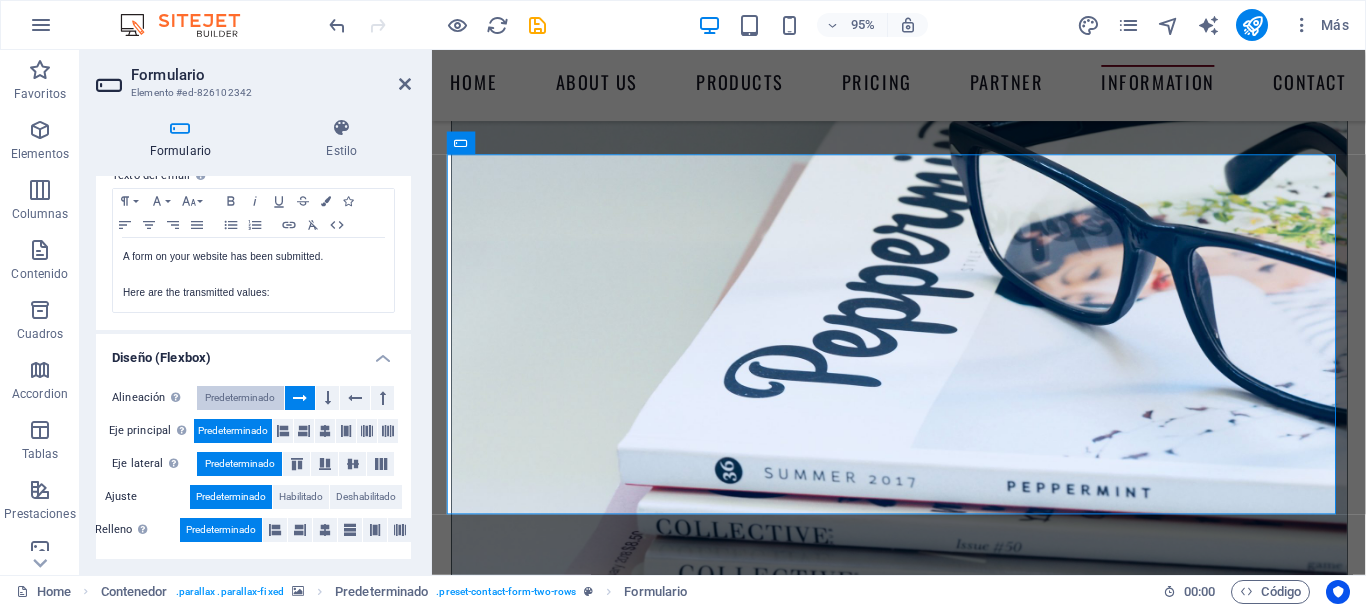 click on "Predeterminado" at bounding box center (240, 398) 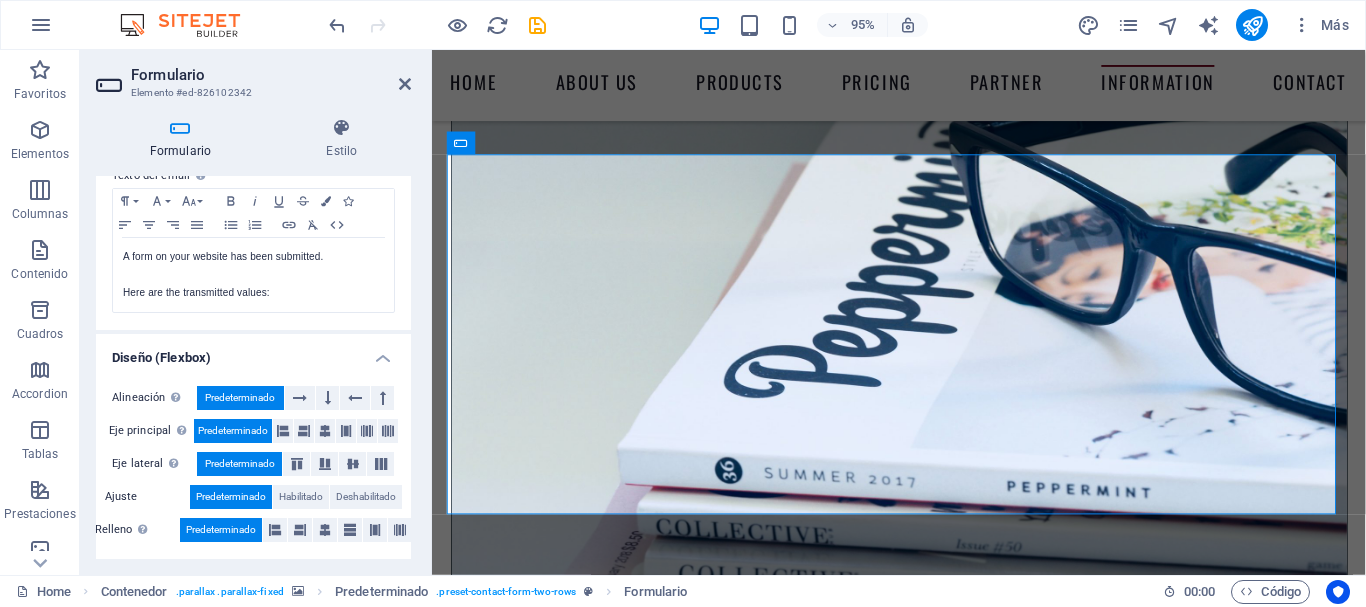 click on "Predeterminado" at bounding box center [240, 398] 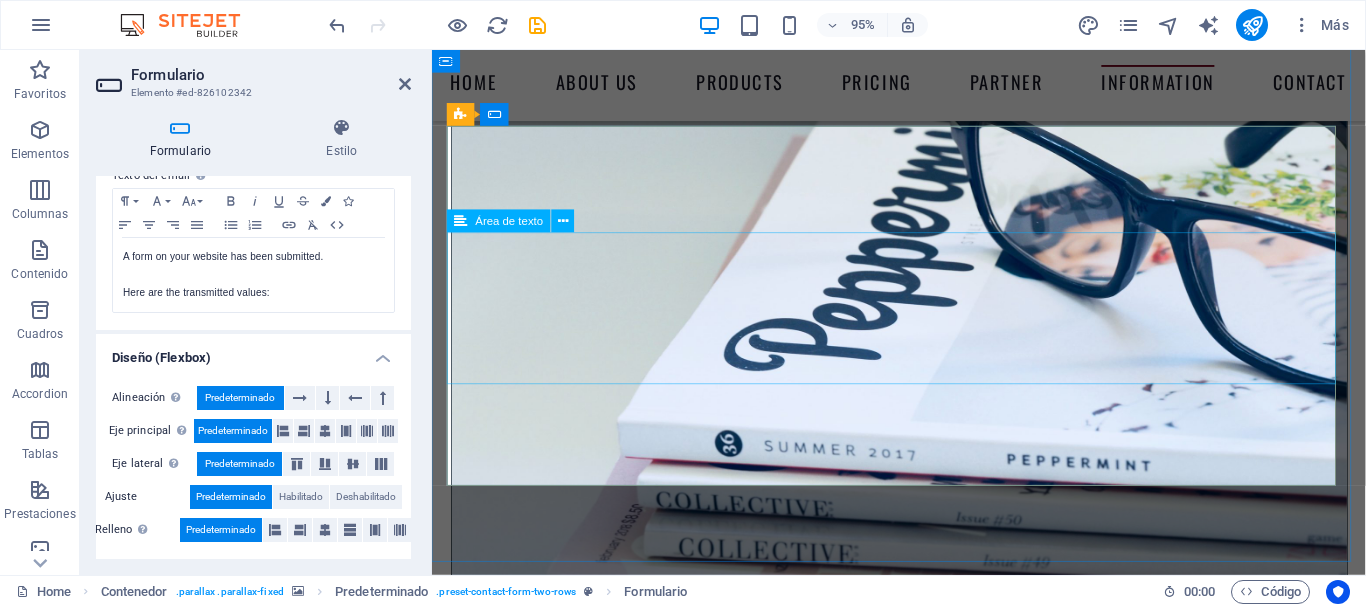 scroll, scrollTop: 8477, scrollLeft: 0, axis: vertical 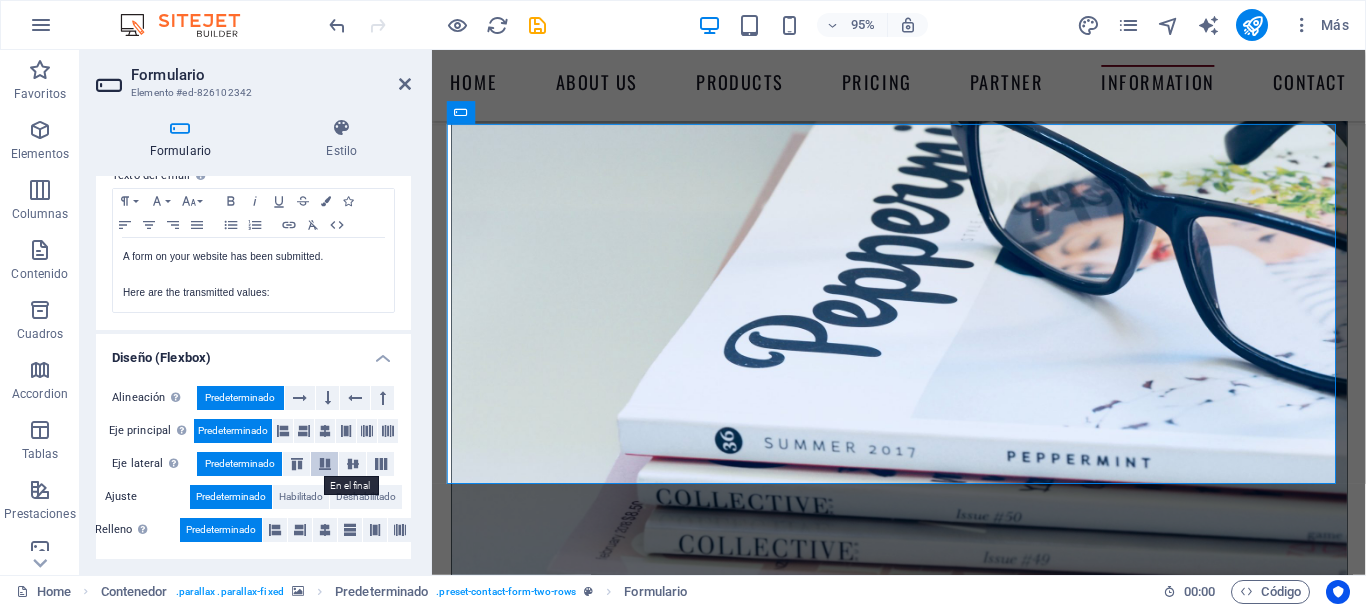 click at bounding box center [324, 464] 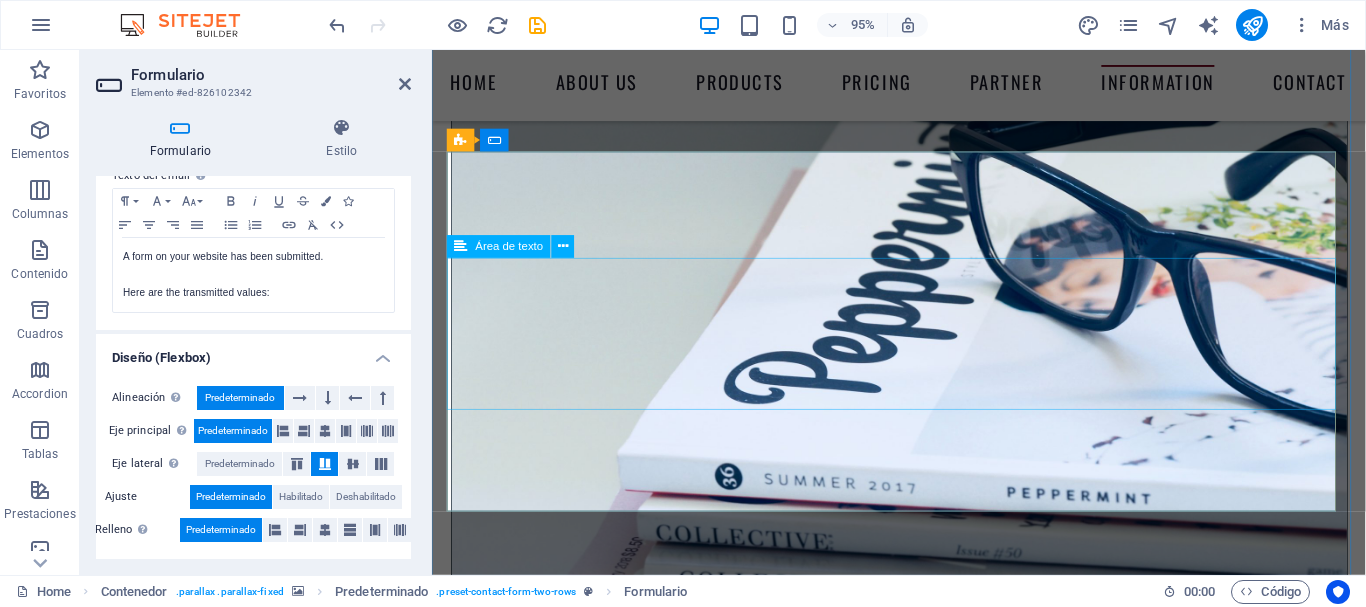 scroll, scrollTop: 8452, scrollLeft: 0, axis: vertical 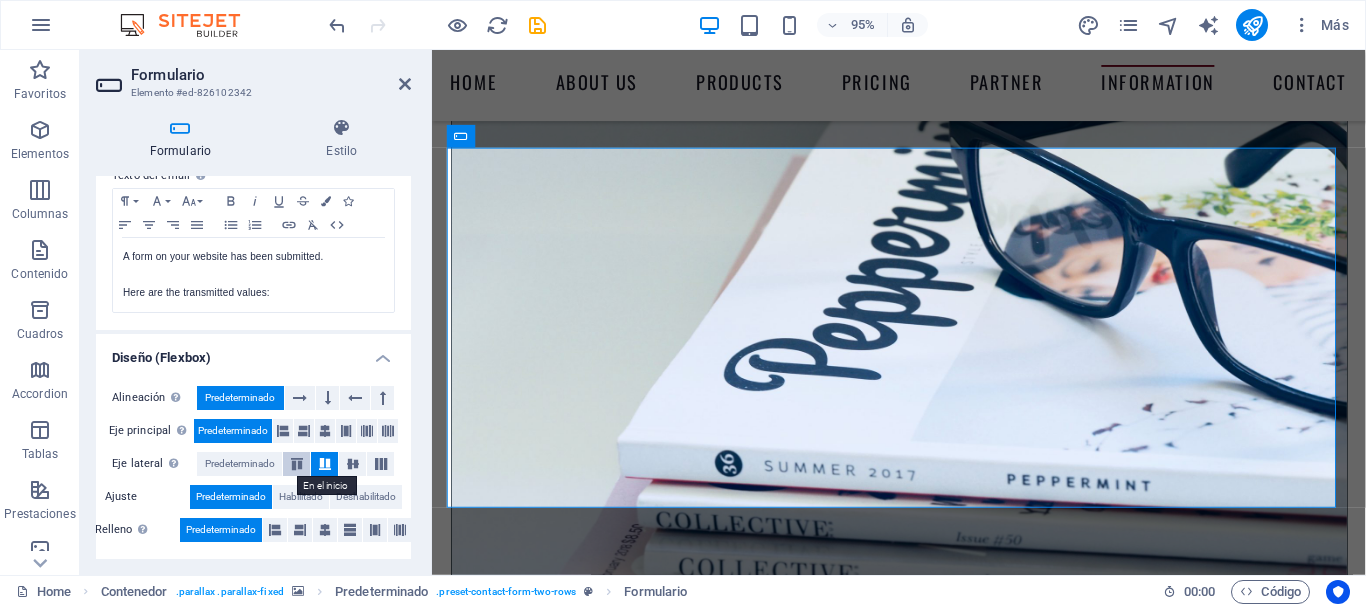 click at bounding box center [297, 464] 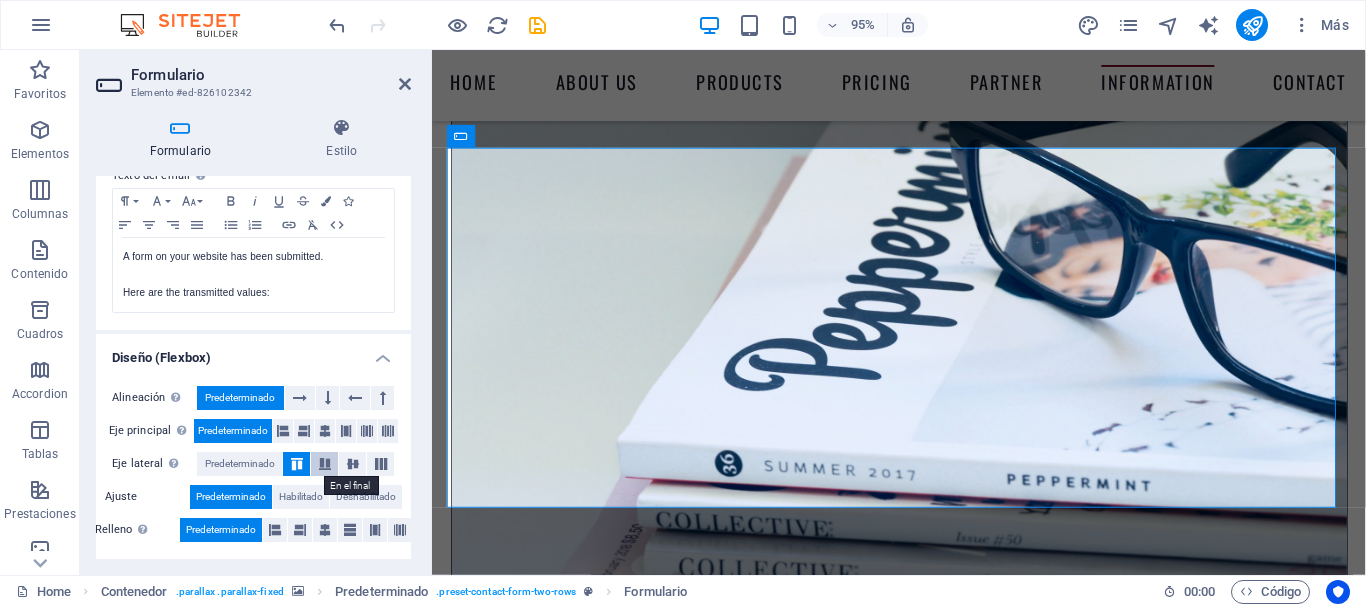 click at bounding box center (324, 464) 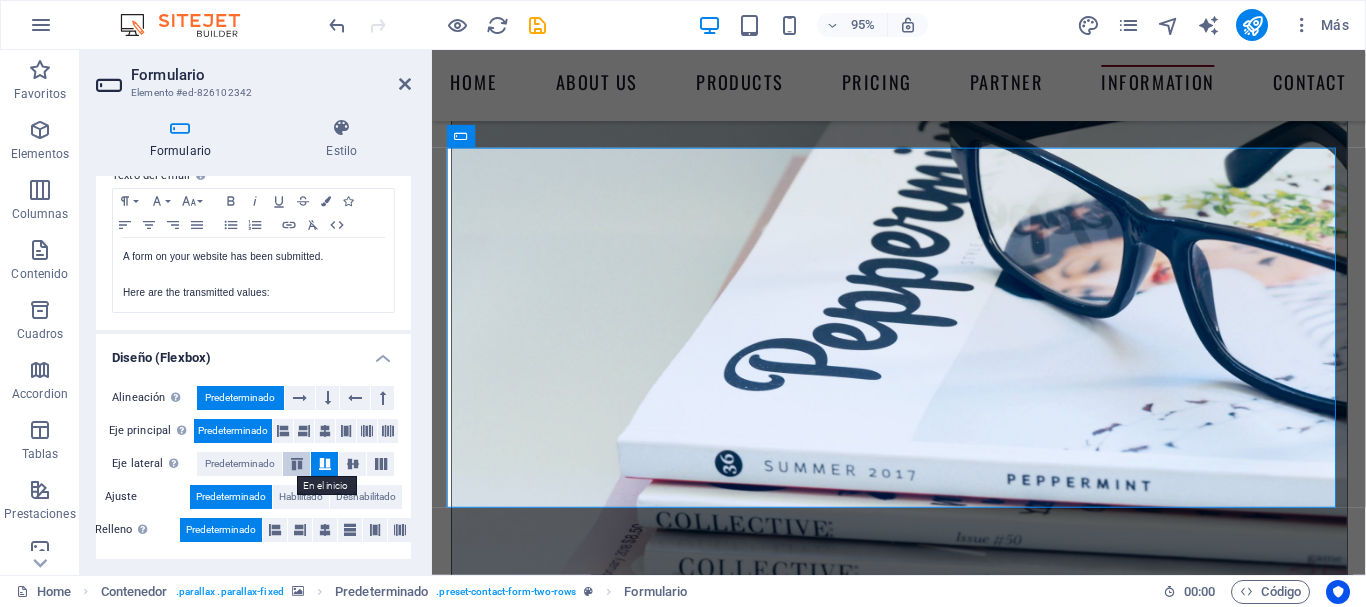 click at bounding box center (297, 464) 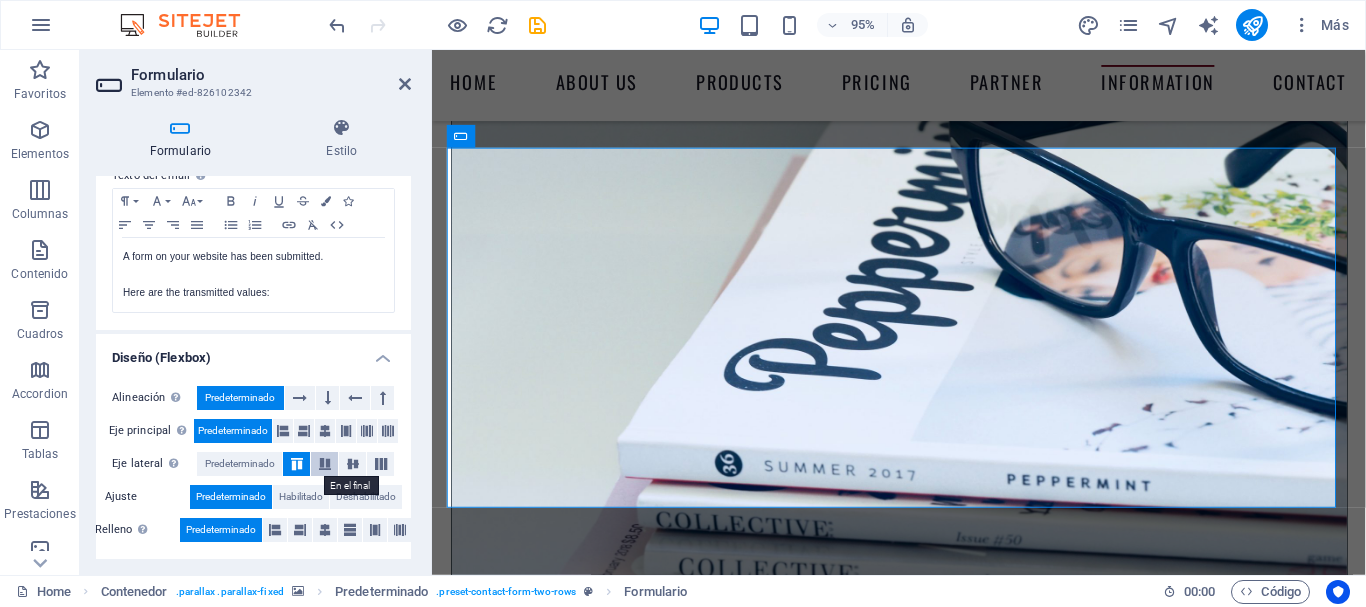 click at bounding box center [325, 464] 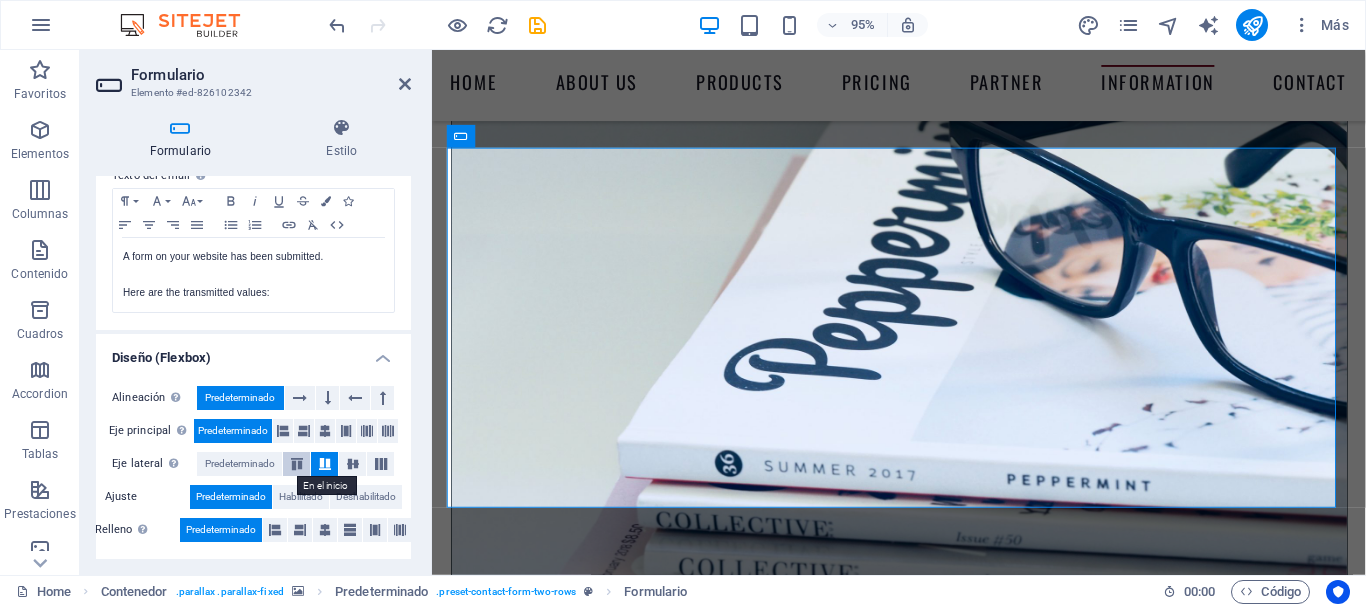click at bounding box center [297, 464] 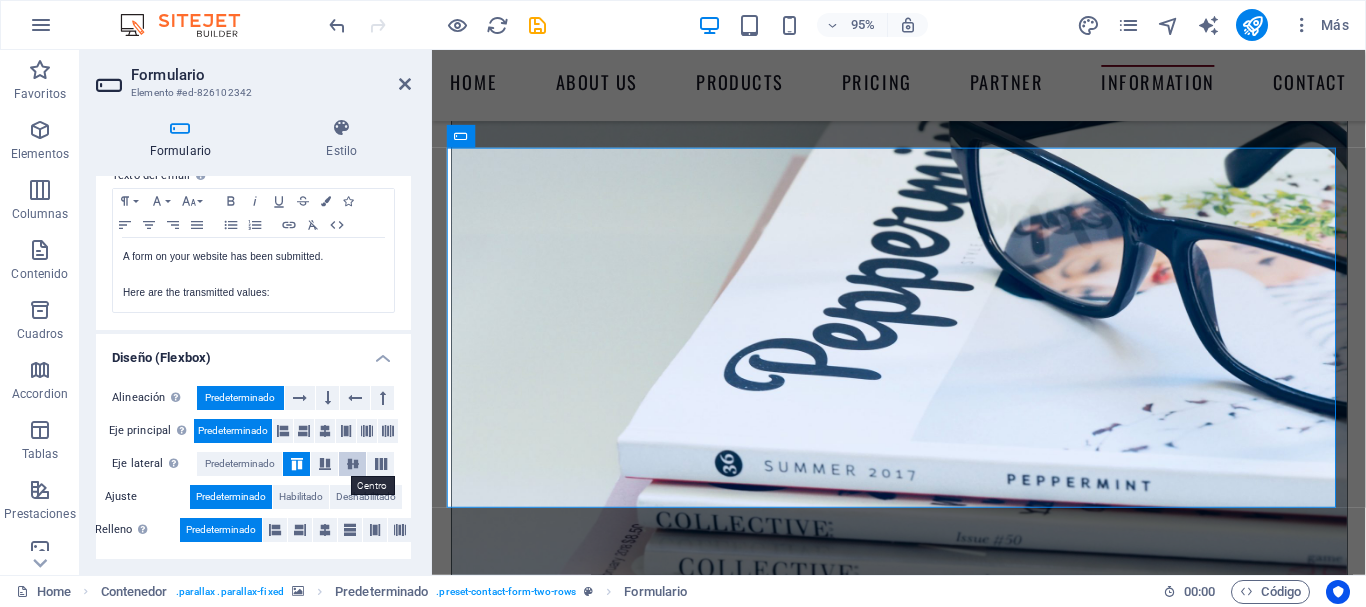 click at bounding box center [353, 464] 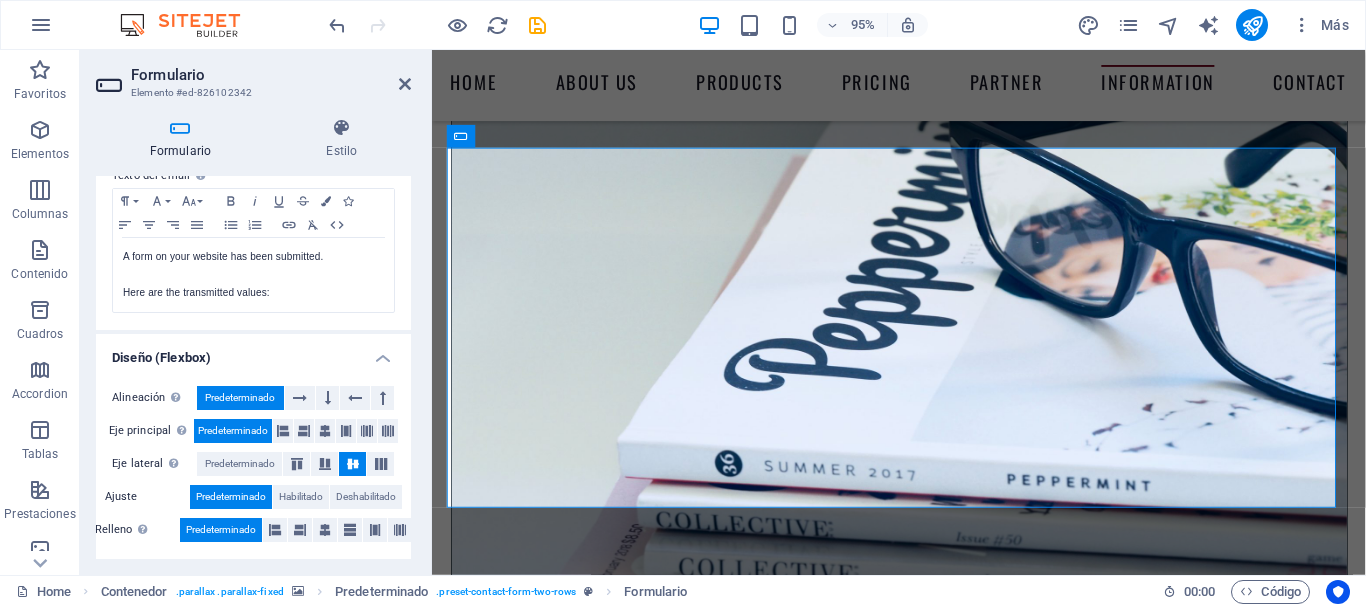 click at bounding box center (353, 464) 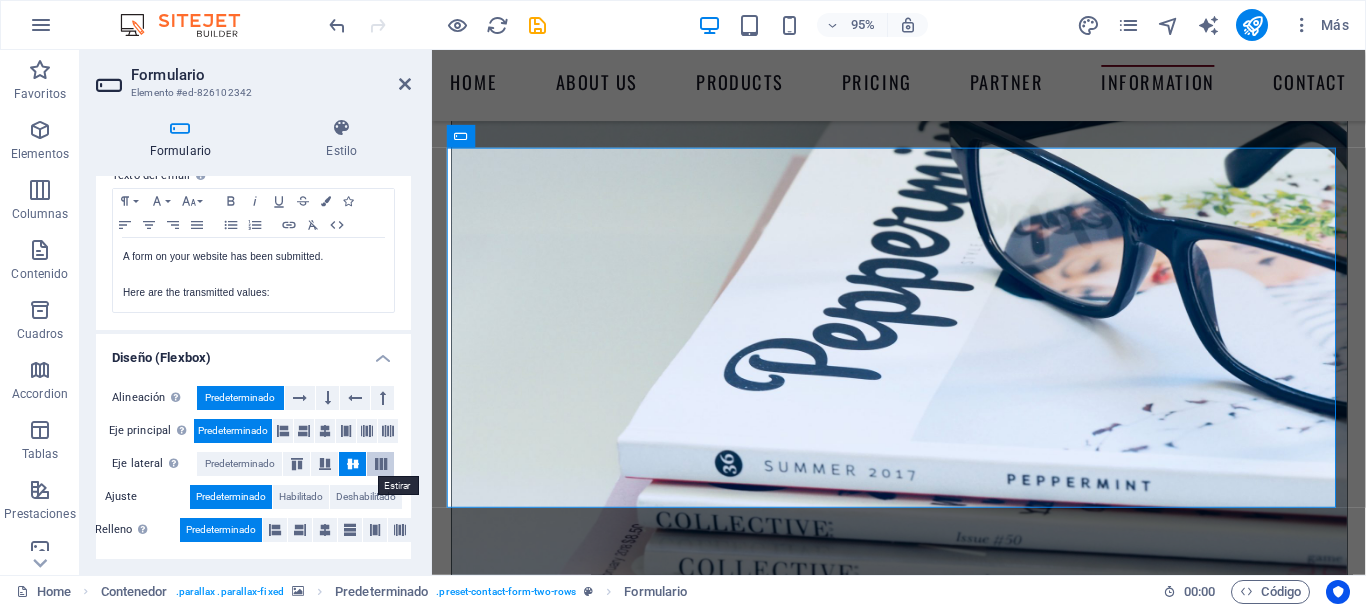 click at bounding box center [381, 464] 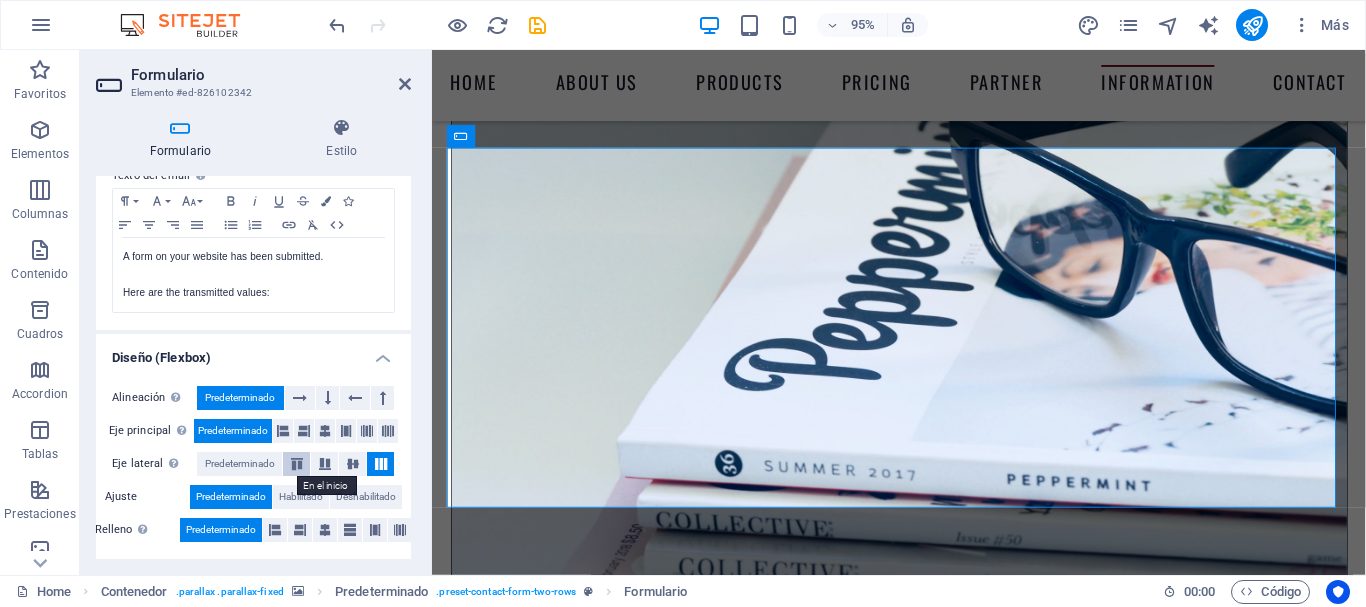 click at bounding box center [297, 464] 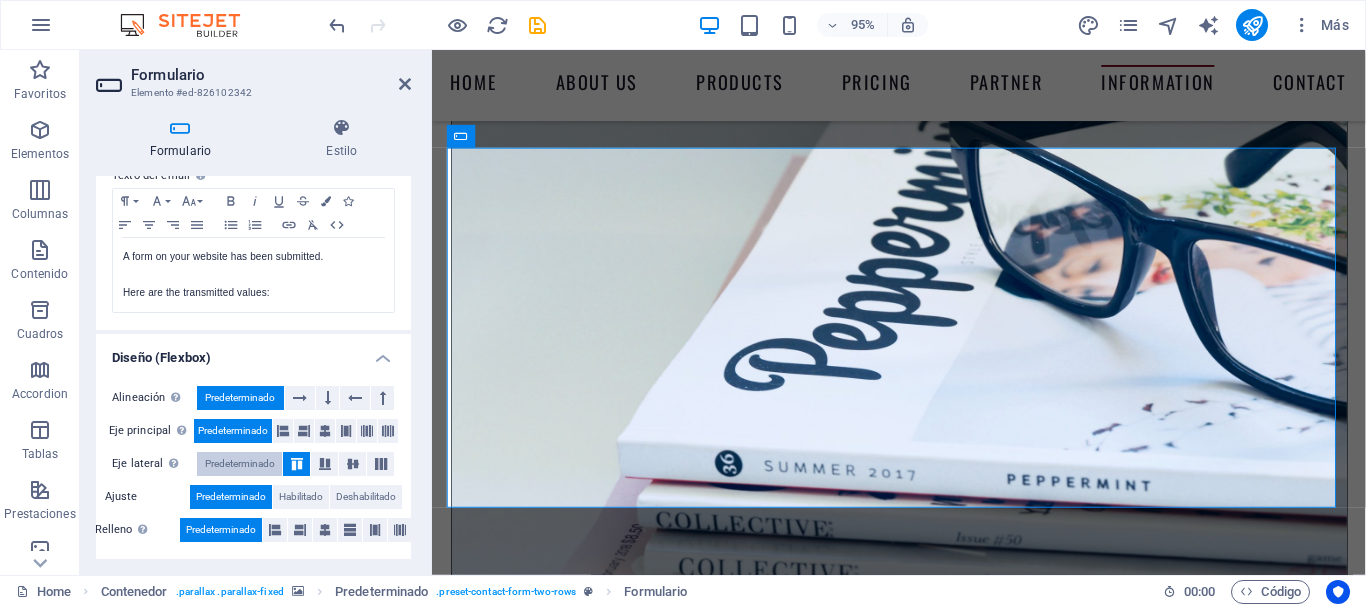 click on "Predeterminado" at bounding box center (240, 464) 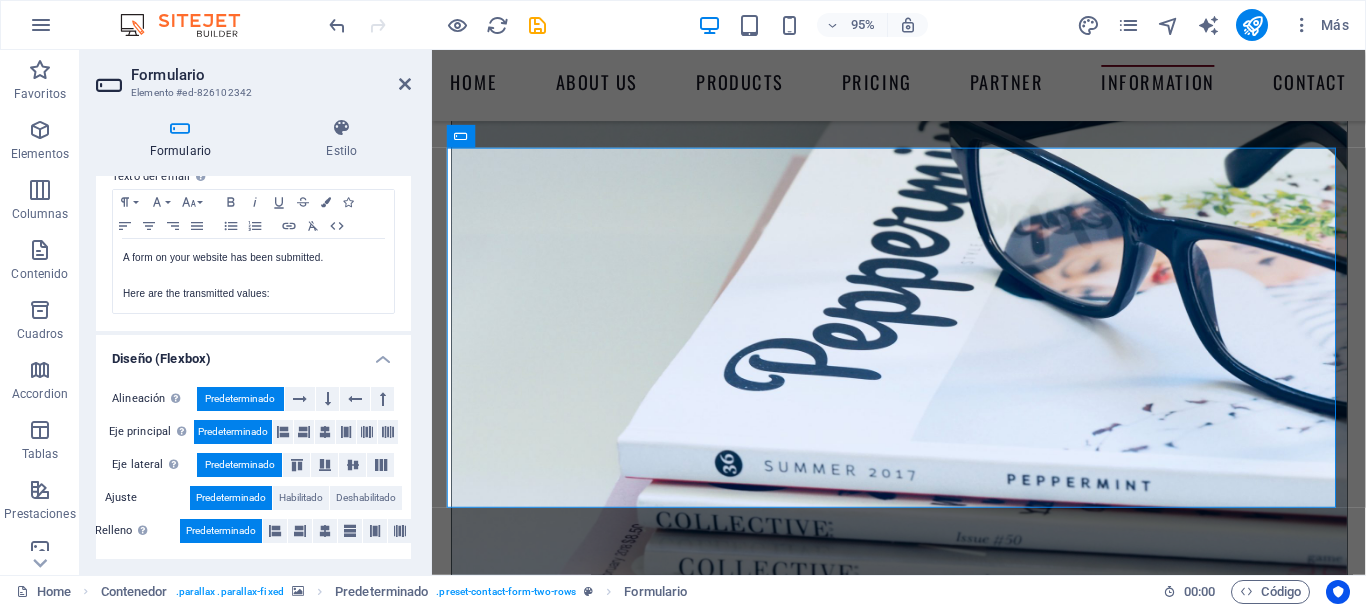 scroll, scrollTop: 736, scrollLeft: 0, axis: vertical 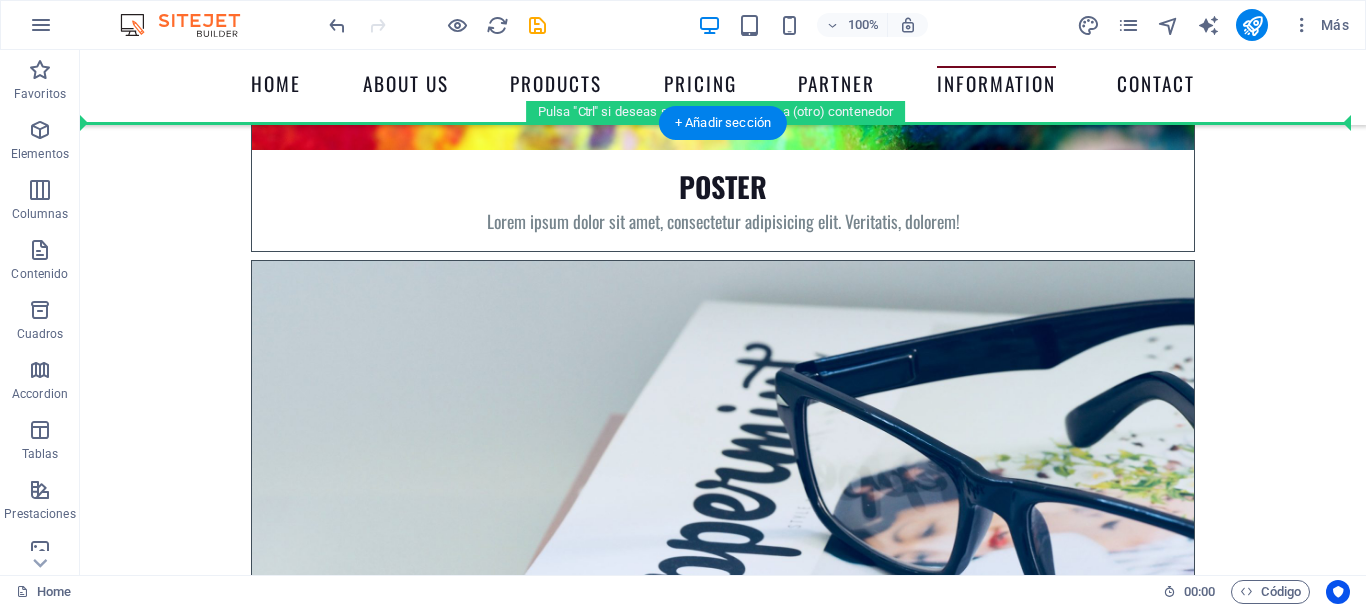 drag, startPoint x: 539, startPoint y: 305, endPoint x: 459, endPoint y: 250, distance: 97.082436 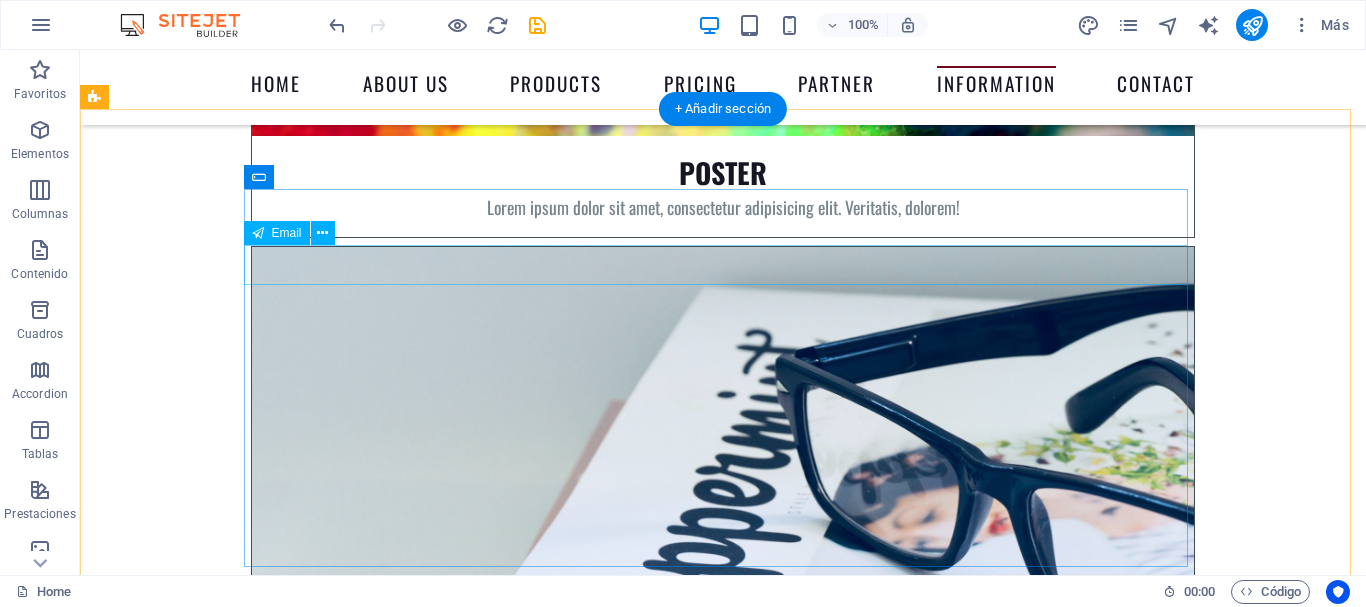 scroll, scrollTop: 8174, scrollLeft: 0, axis: vertical 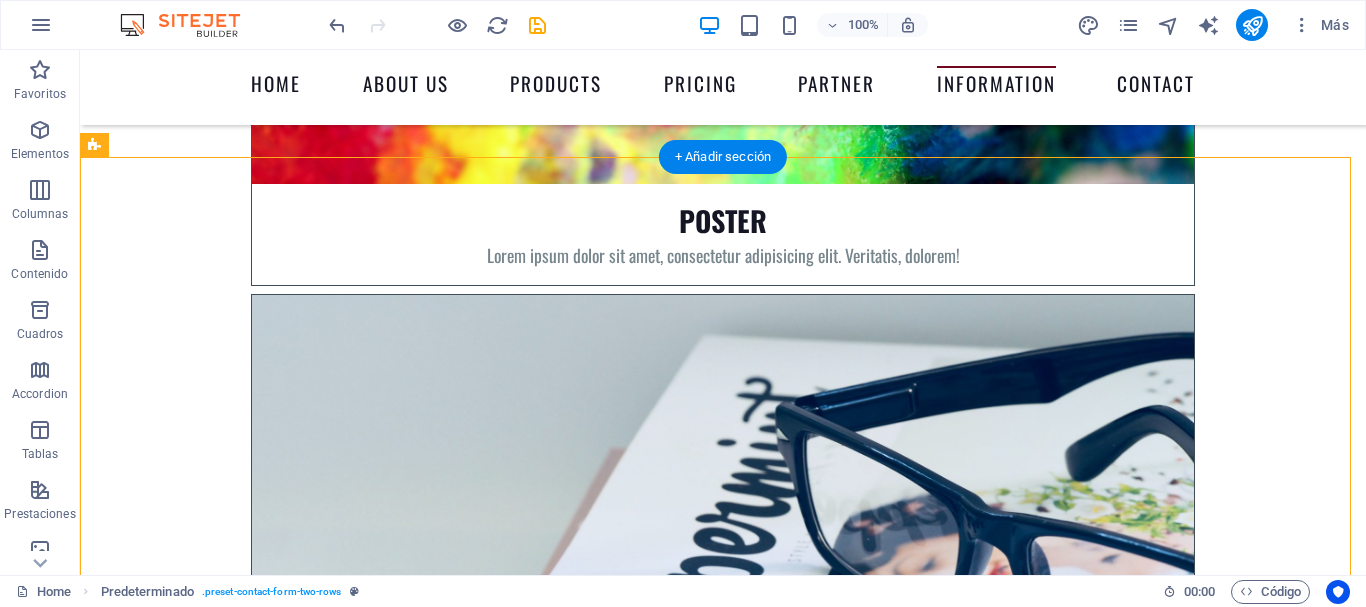 drag, startPoint x: 179, startPoint y: 196, endPoint x: 96, endPoint y: 212, distance: 84.5281 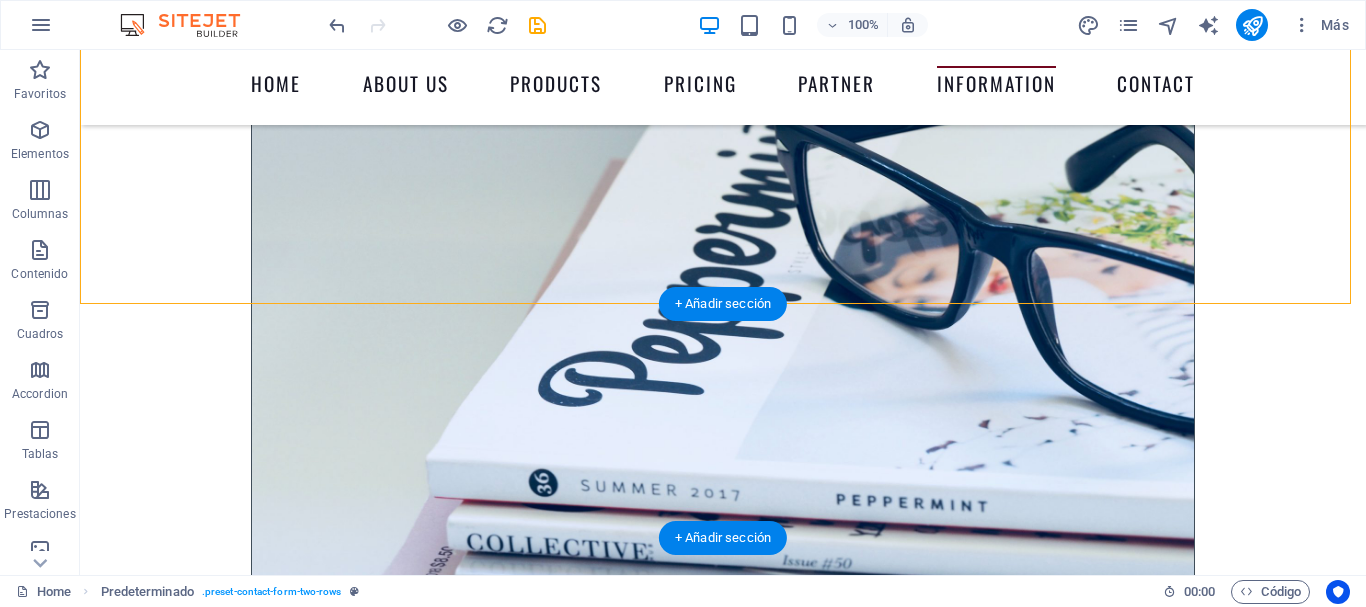 scroll, scrollTop: 8661, scrollLeft: 0, axis: vertical 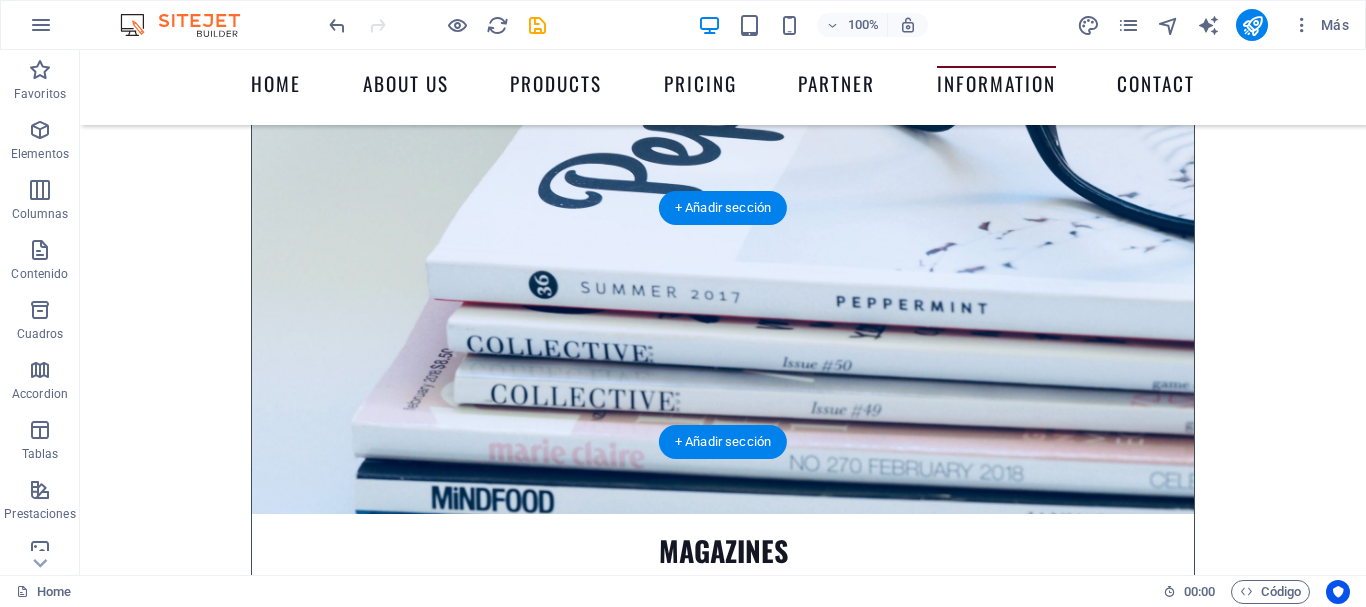 drag, startPoint x: 181, startPoint y: 371, endPoint x: 184, endPoint y: 294, distance: 77.05842 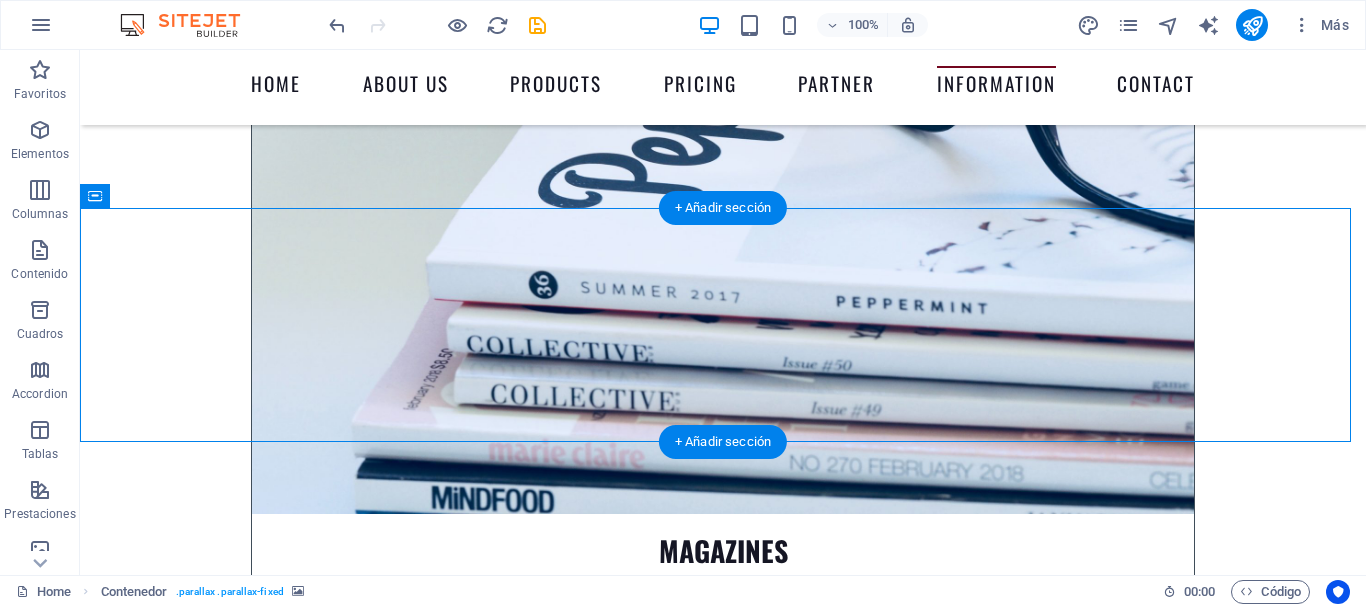 drag, startPoint x: 498, startPoint y: 307, endPoint x: 487, endPoint y: 246, distance: 61.983868 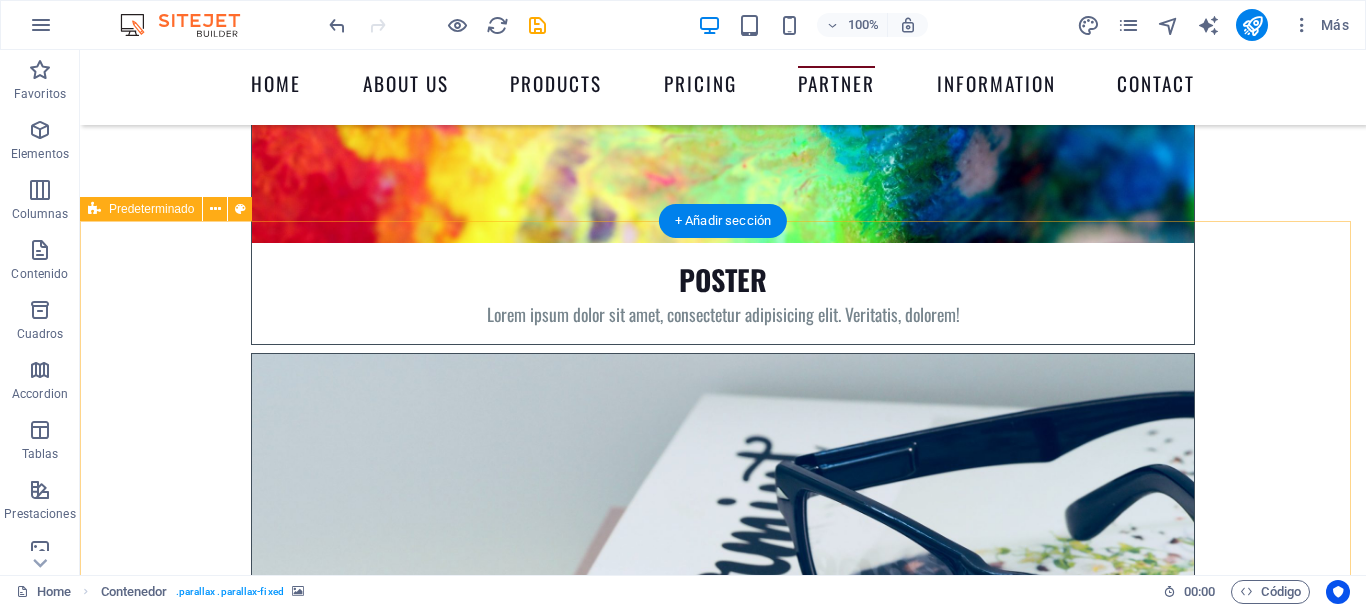 scroll, scrollTop: 8106, scrollLeft: 0, axis: vertical 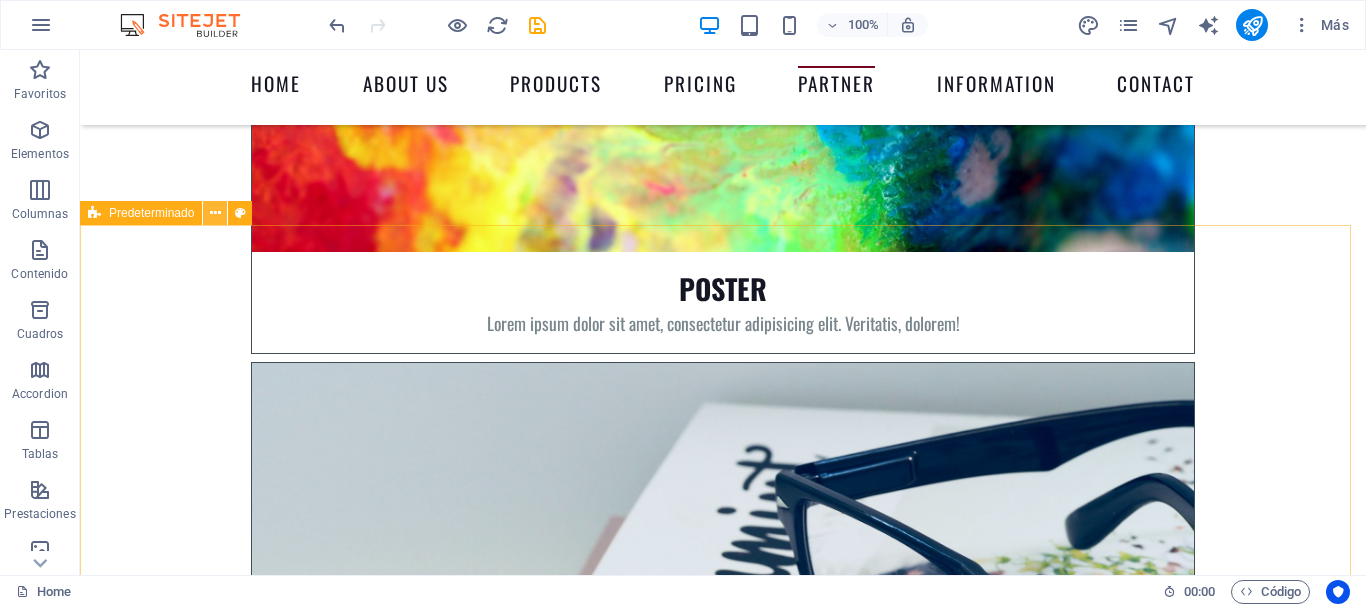 click at bounding box center [215, 213] 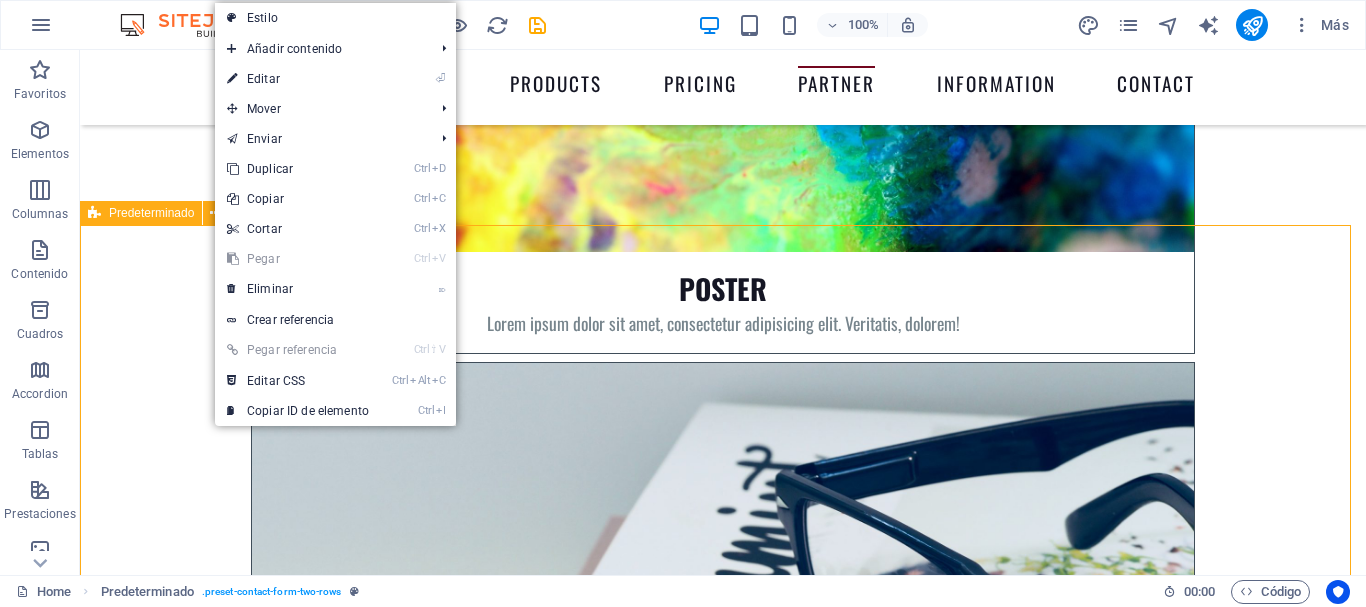 click on "Predeterminado" at bounding box center (151, 213) 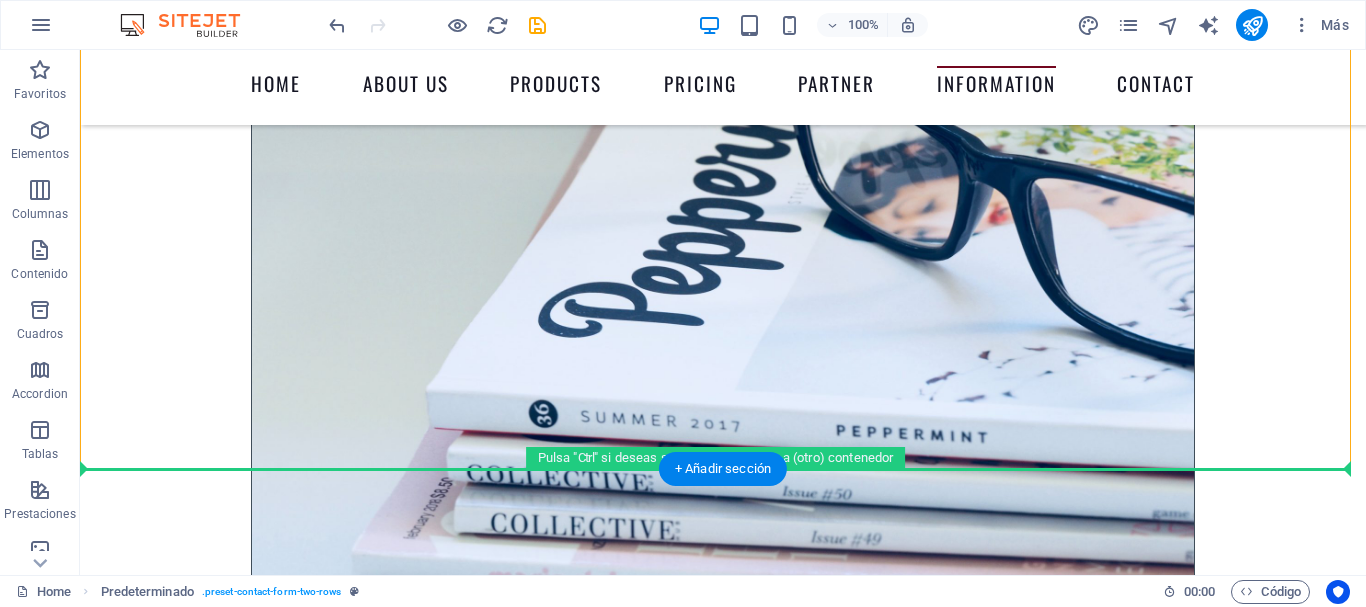 scroll, scrollTop: 8631, scrollLeft: 0, axis: vertical 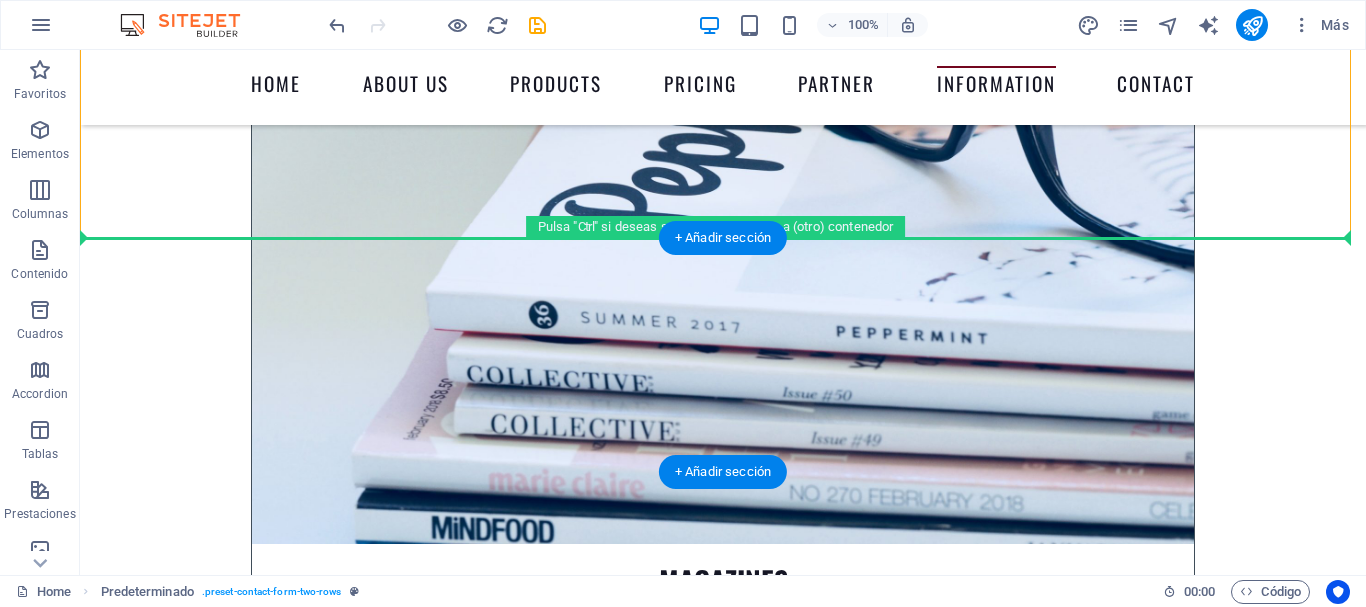 drag, startPoint x: 218, startPoint y: 263, endPoint x: 168, endPoint y: 319, distance: 75.073296 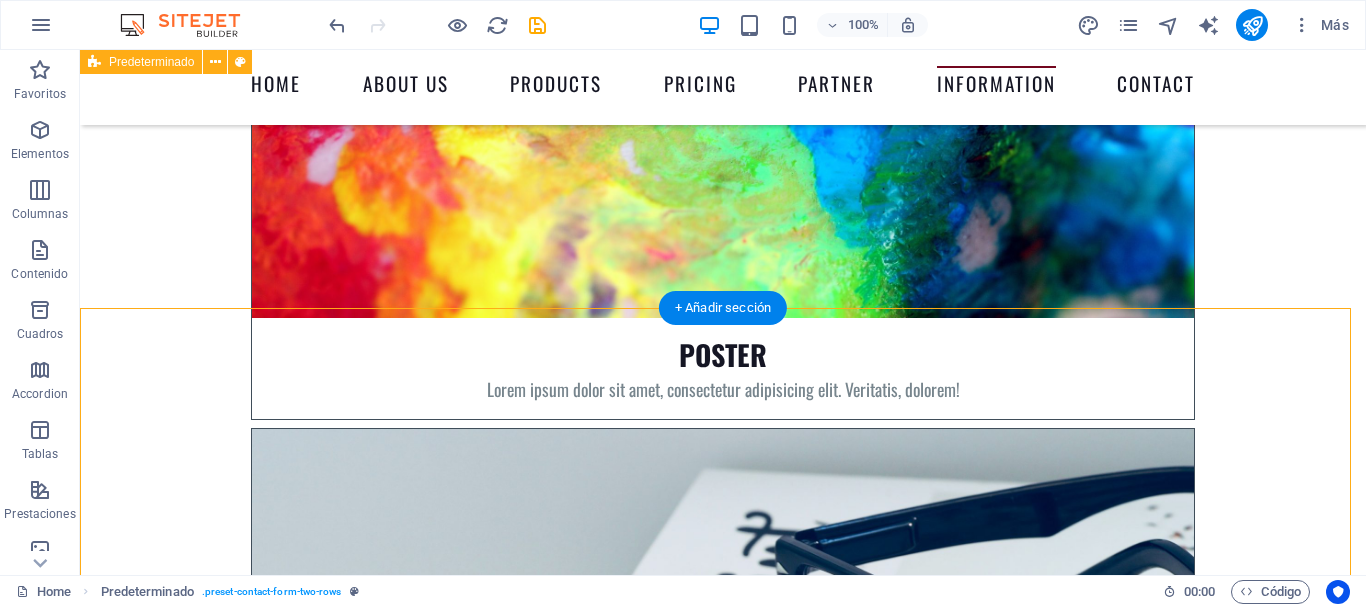 scroll, scrollTop: 8023, scrollLeft: 0, axis: vertical 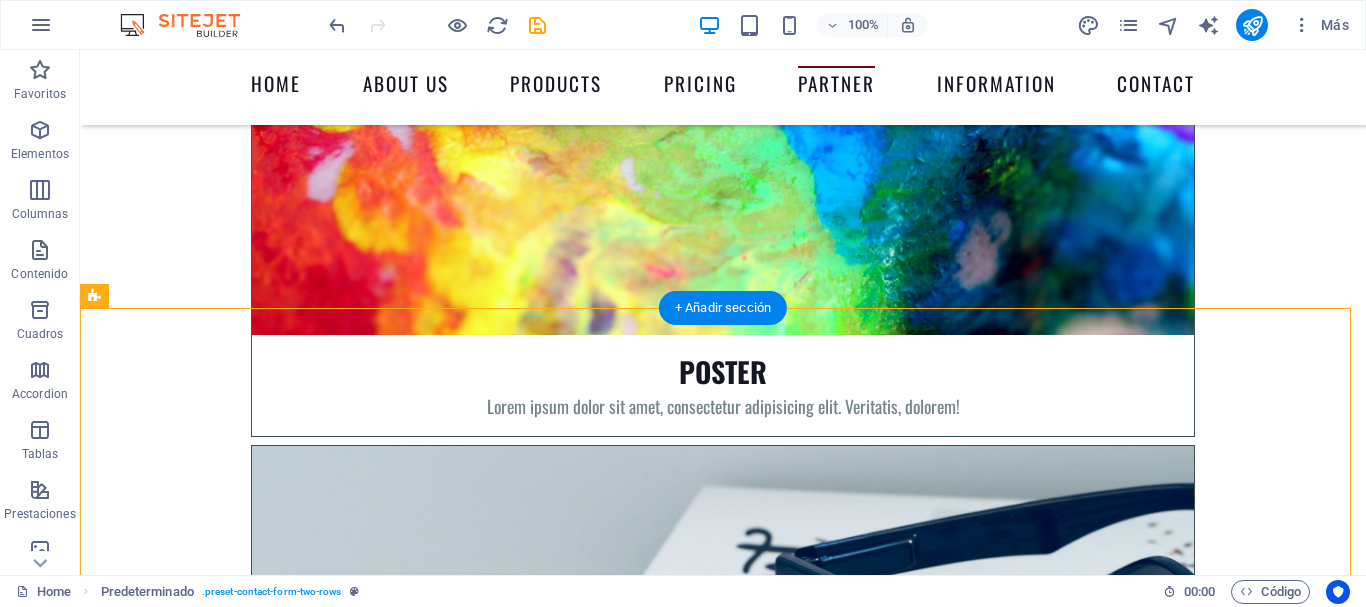 drag, startPoint x: 222, startPoint y: 347, endPoint x: 144, endPoint y: 464, distance: 140.6165 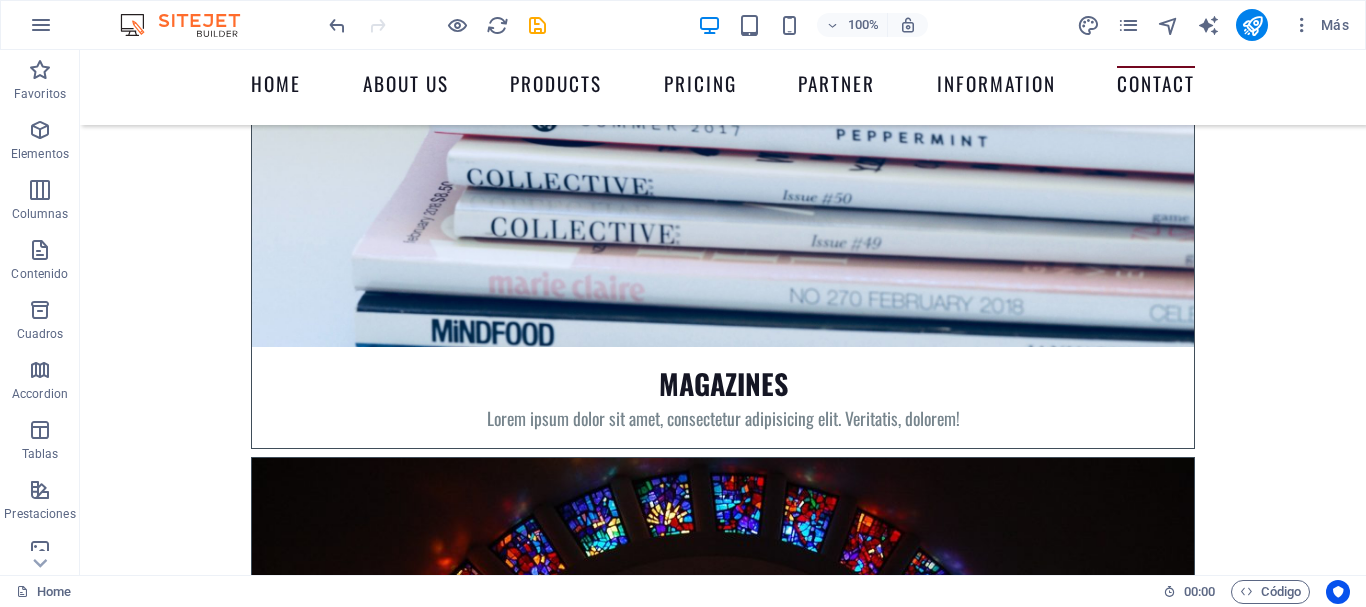 scroll, scrollTop: 8789, scrollLeft: 0, axis: vertical 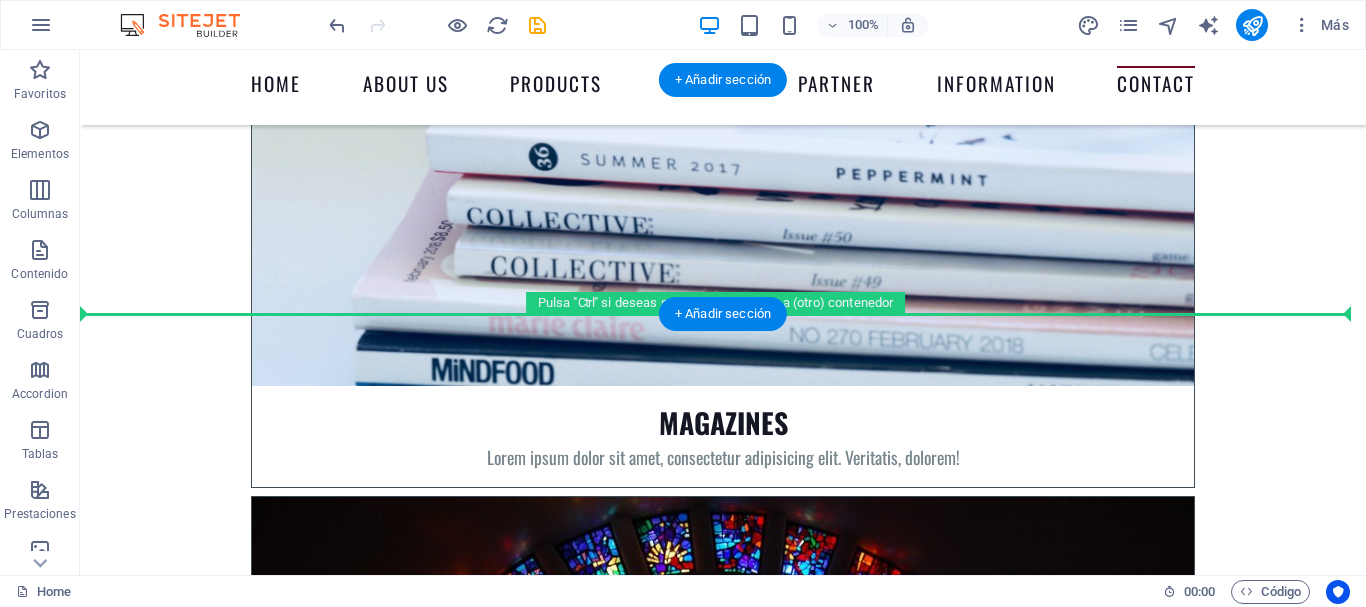 drag, startPoint x: 175, startPoint y: 348, endPoint x: 171, endPoint y: 249, distance: 99.08077 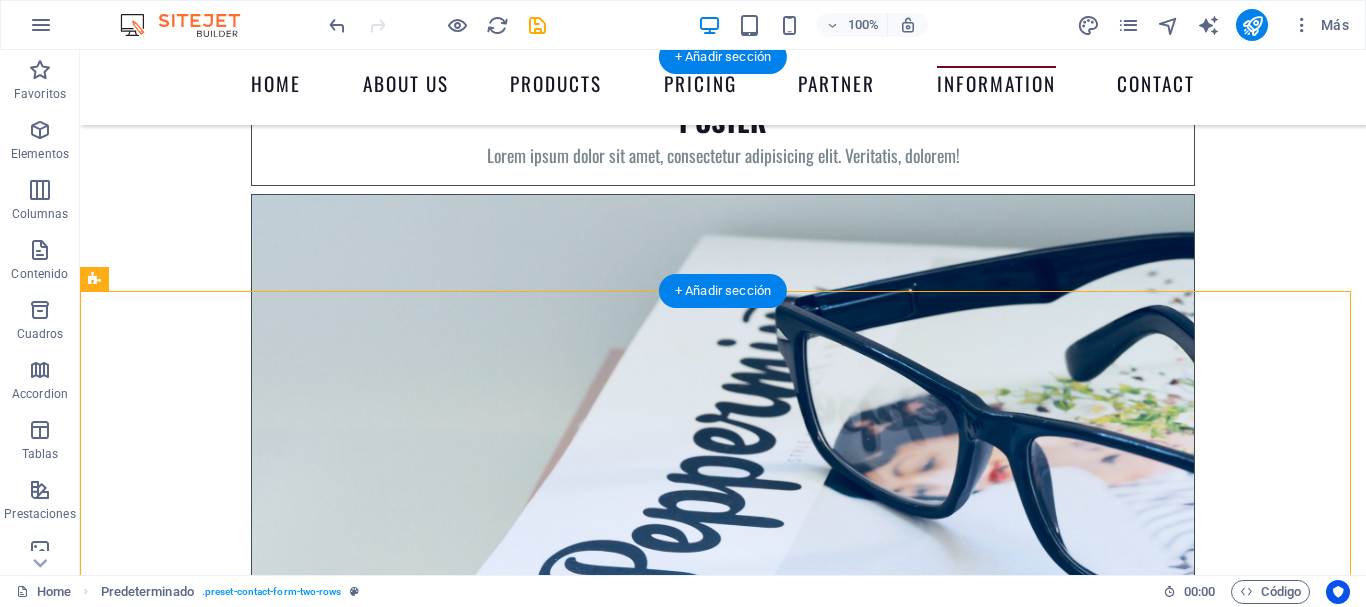 scroll, scrollTop: 8254, scrollLeft: 0, axis: vertical 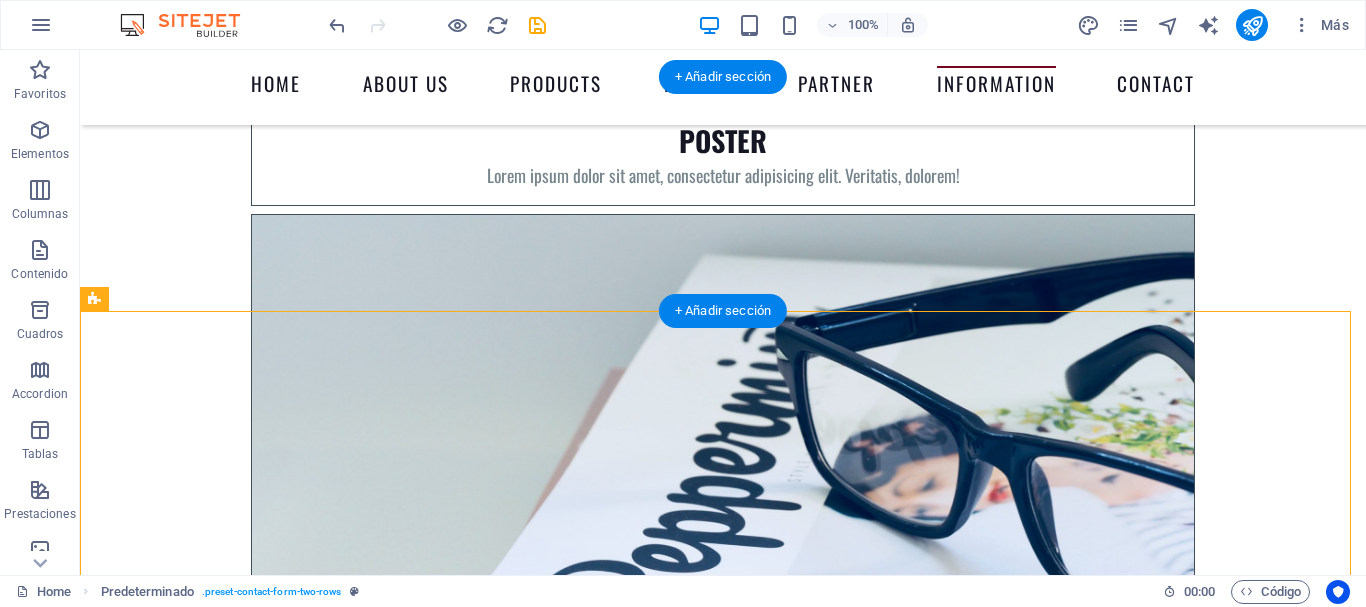 click at bounding box center (723, 7905) 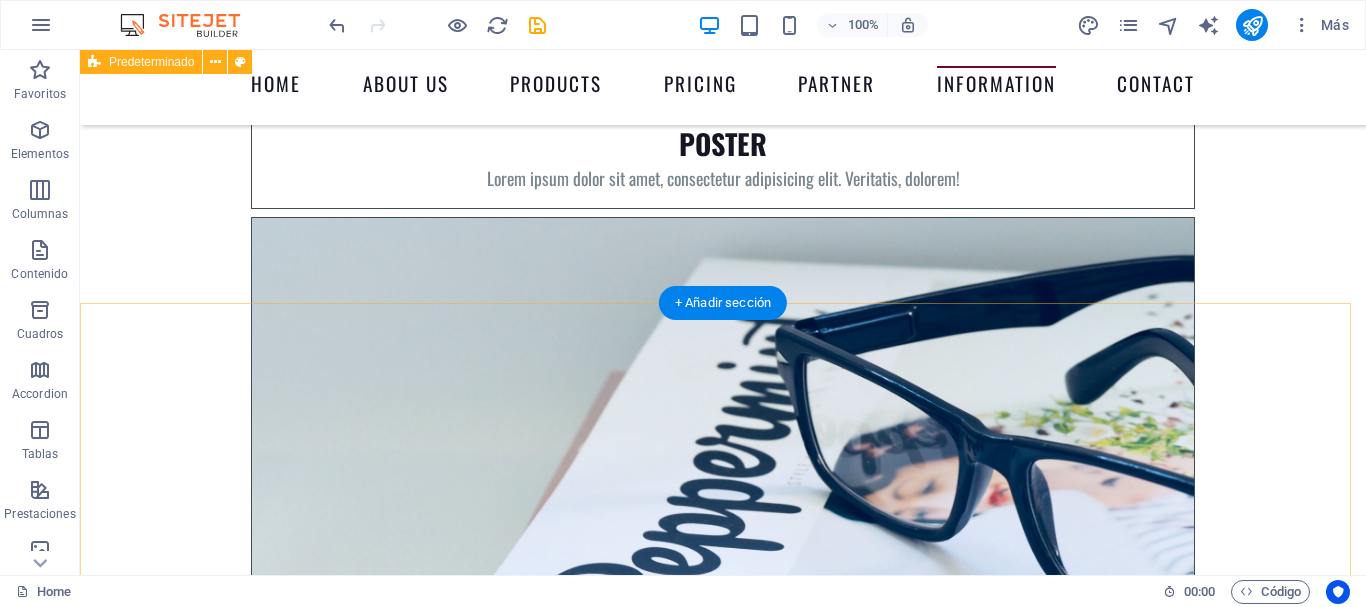 scroll, scrollTop: 8239, scrollLeft: 0, axis: vertical 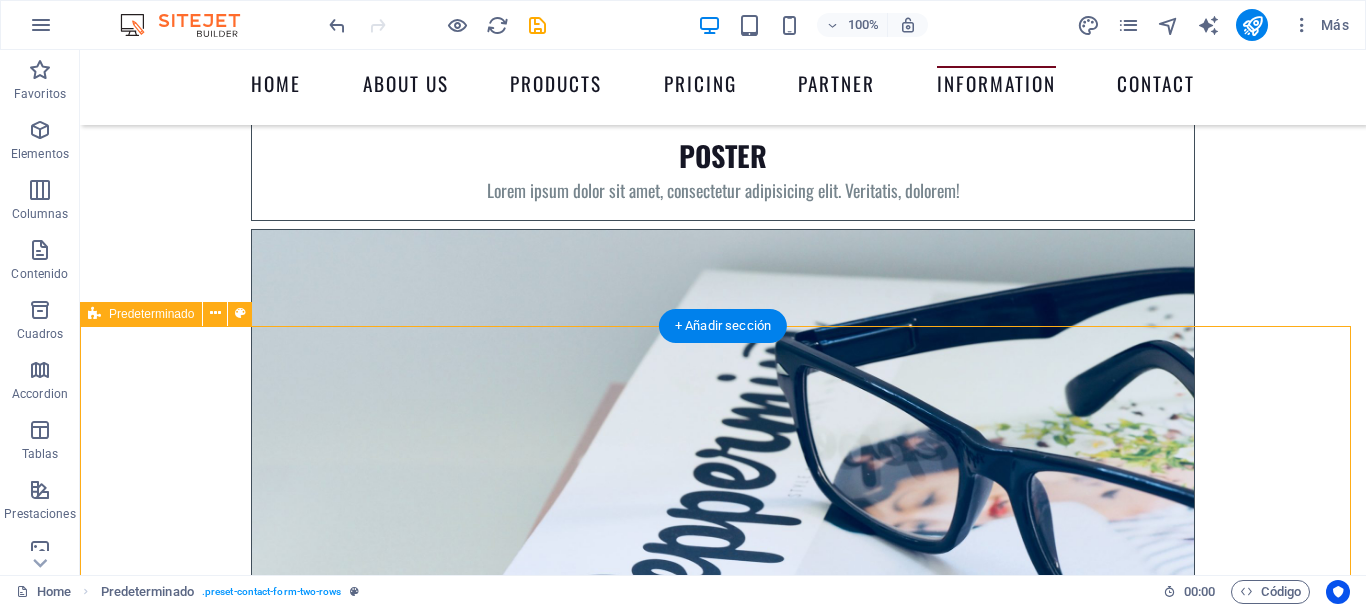 click on "Nombre   I have read and understand the privacy policy. ¿Ilegible? Cargar nuevo Send" at bounding box center (723, 8170) 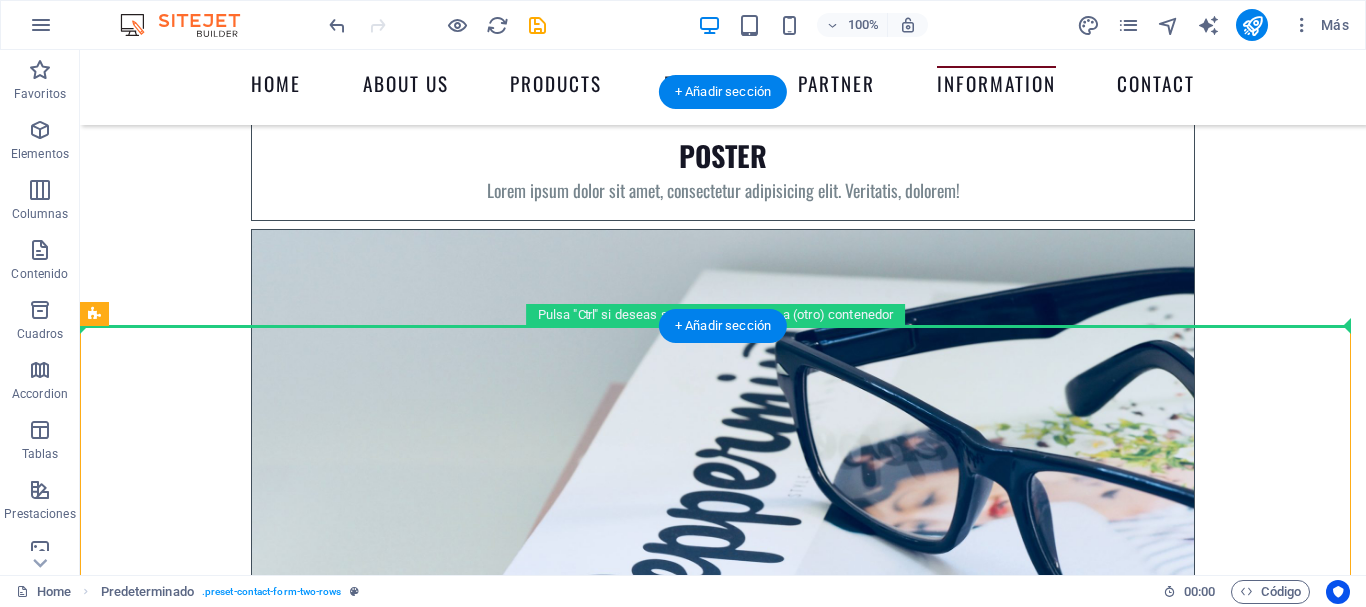 drag, startPoint x: 191, startPoint y: 364, endPoint x: 117, endPoint y: 260, distance: 127.64012 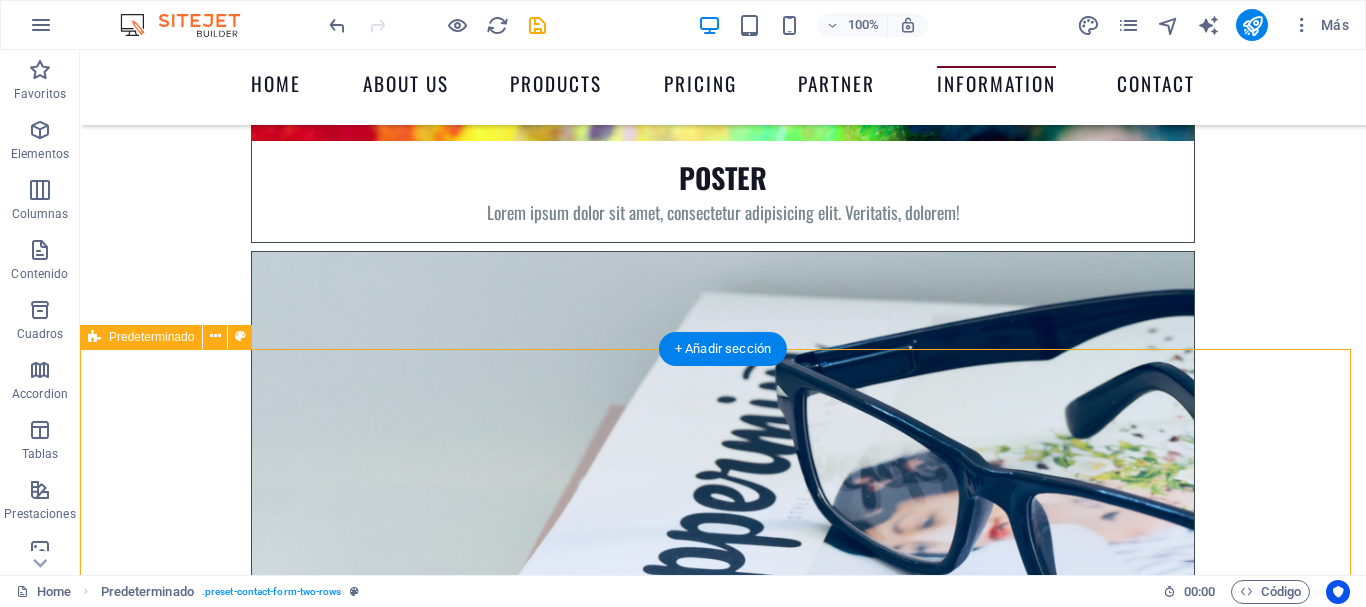 scroll, scrollTop: 8214, scrollLeft: 0, axis: vertical 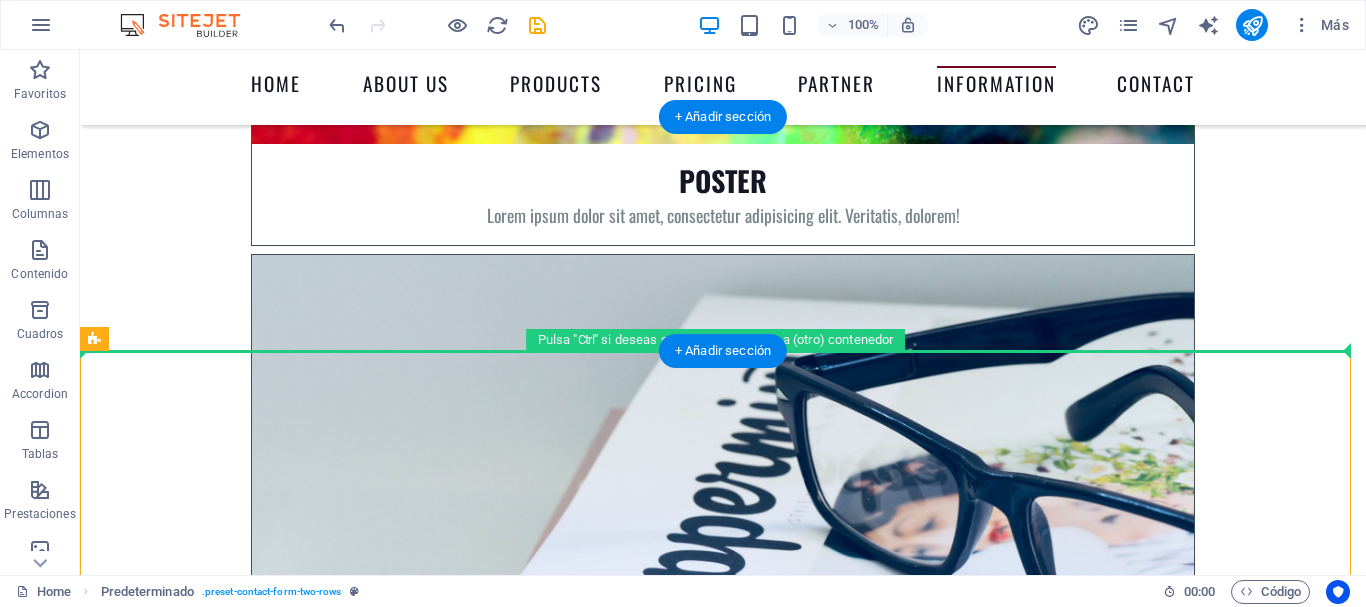 drag, startPoint x: 187, startPoint y: 388, endPoint x: 115, endPoint y: 271, distance: 137.37904 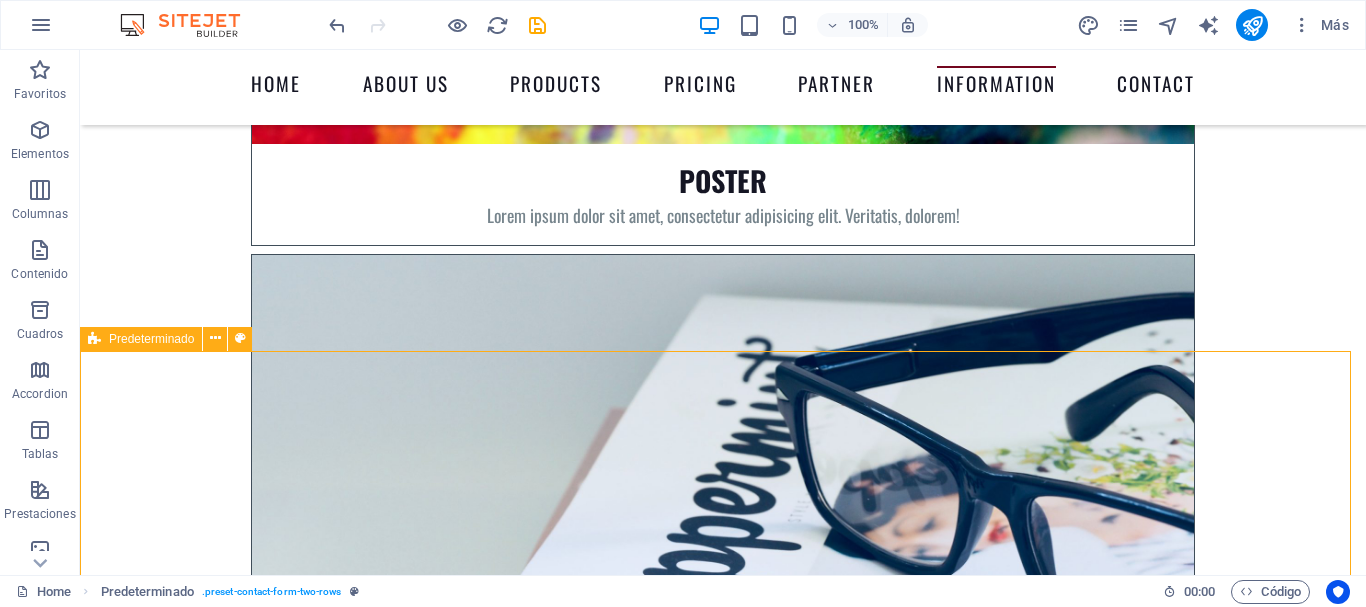 click at bounding box center (94, 339) 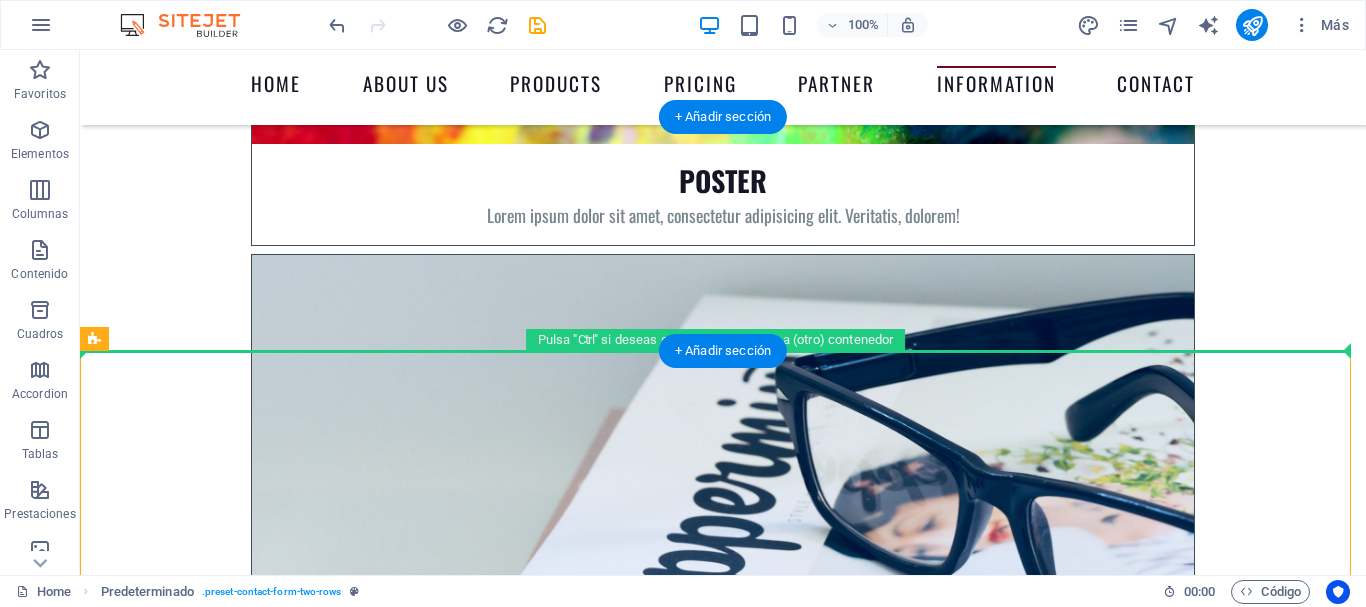 drag, startPoint x: 185, startPoint y: 388, endPoint x: 157, endPoint y: 281, distance: 110.60289 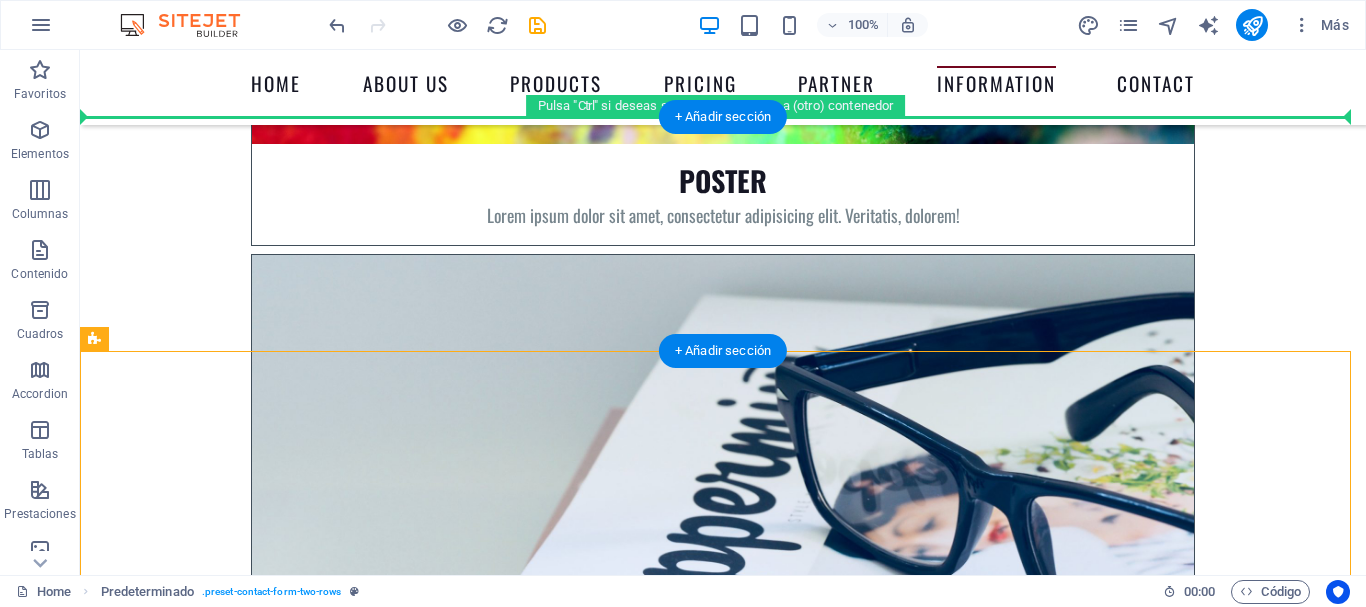 drag, startPoint x: 179, startPoint y: 384, endPoint x: 142, endPoint y: 233, distance: 155.46704 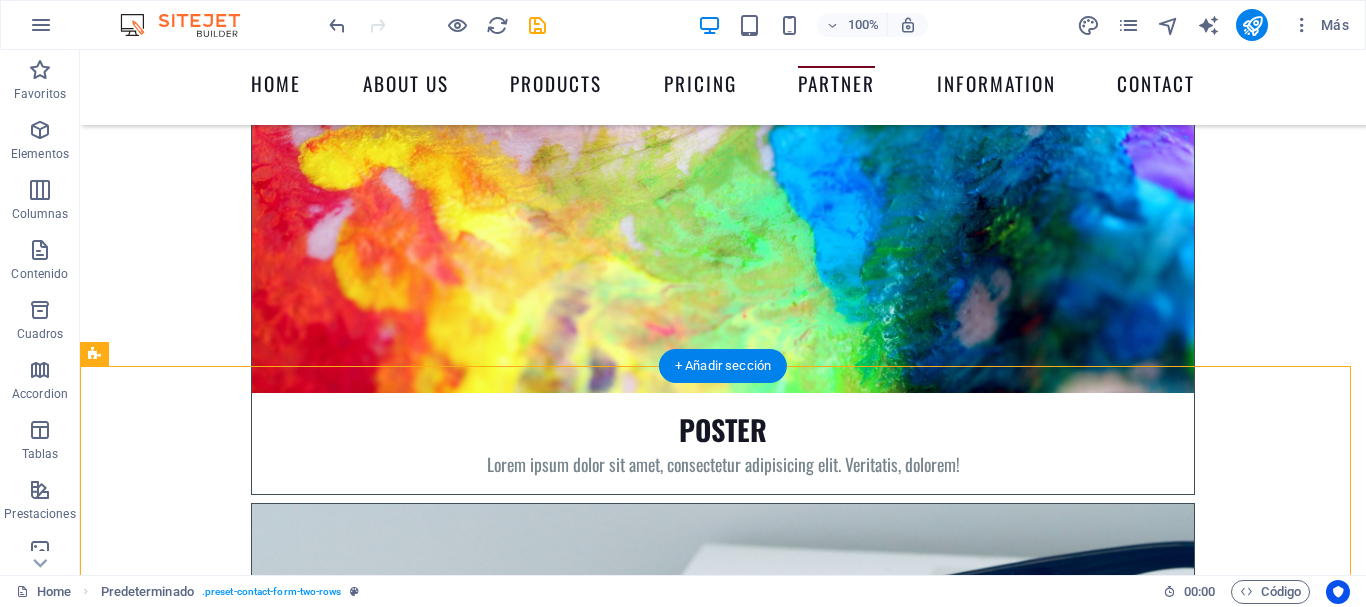 scroll, scrollTop: 7966, scrollLeft: 0, axis: vertical 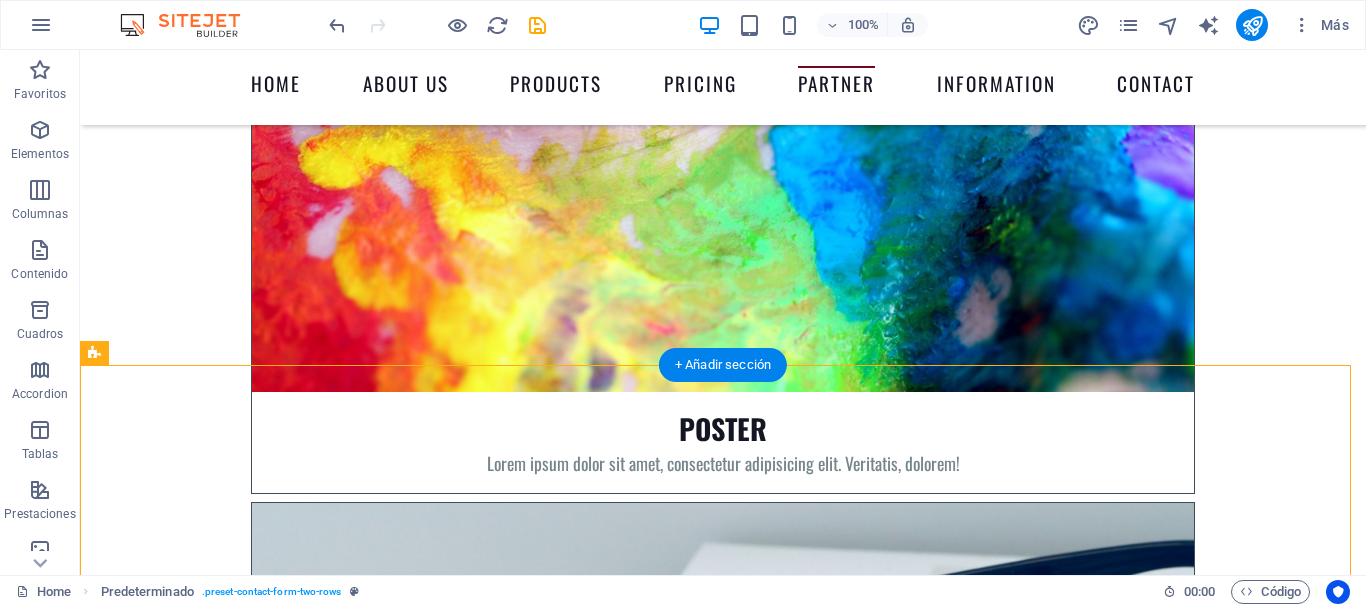 drag, startPoint x: 175, startPoint y: 405, endPoint x: 94, endPoint y: 442, distance: 89.050545 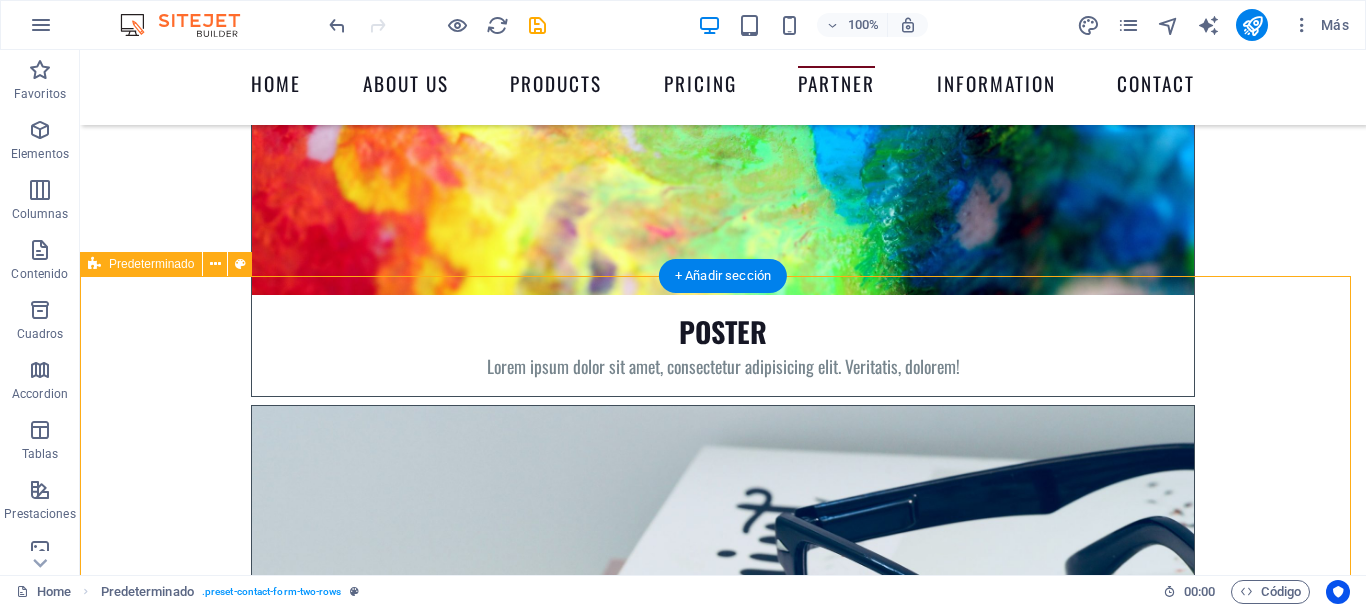 scroll, scrollTop: 8032, scrollLeft: 0, axis: vertical 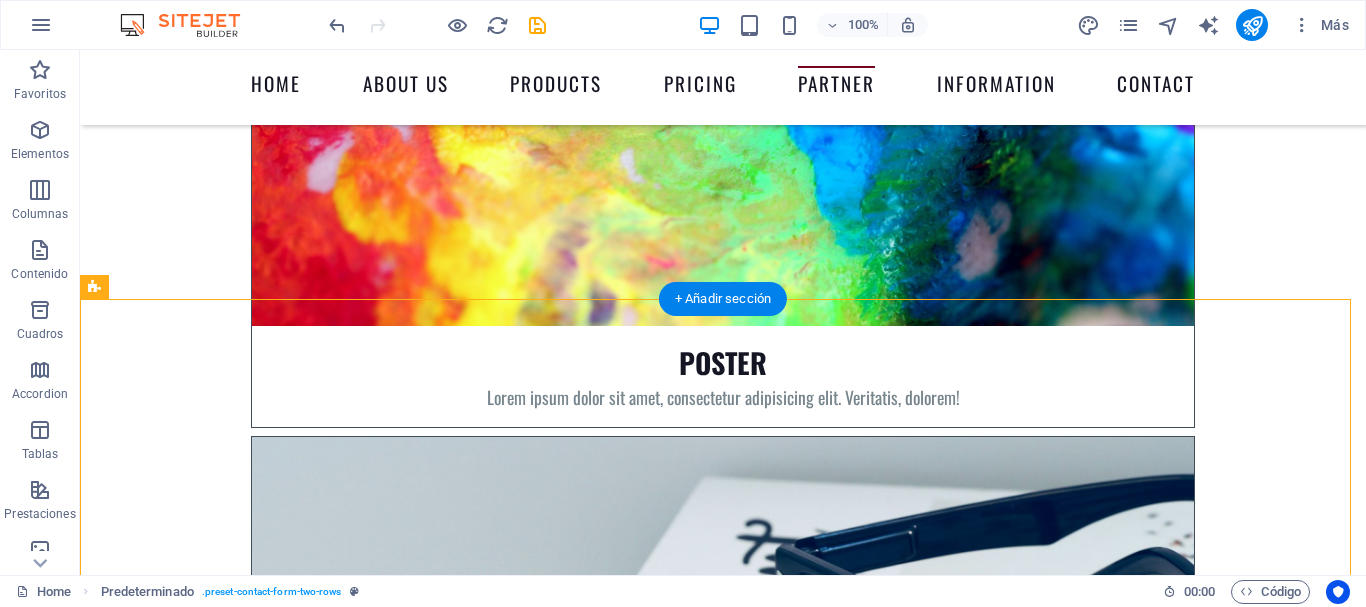 drag, startPoint x: 196, startPoint y: 333, endPoint x: 118, endPoint y: 451, distance: 141.44963 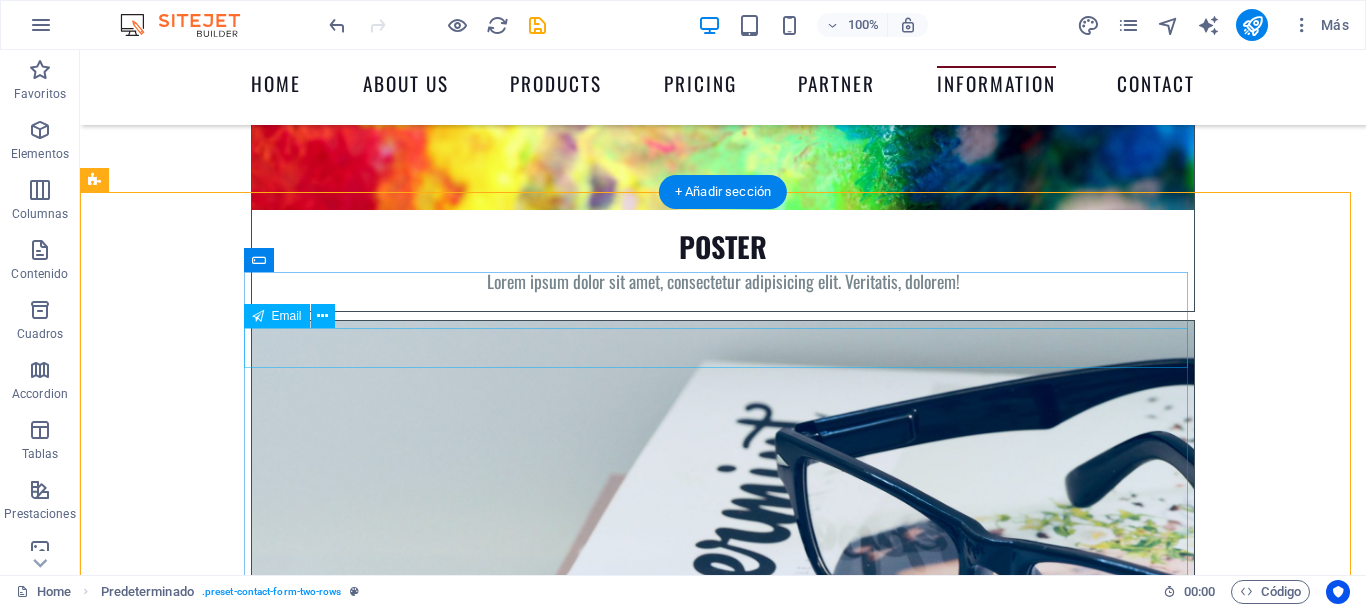 scroll, scrollTop: 8155, scrollLeft: 0, axis: vertical 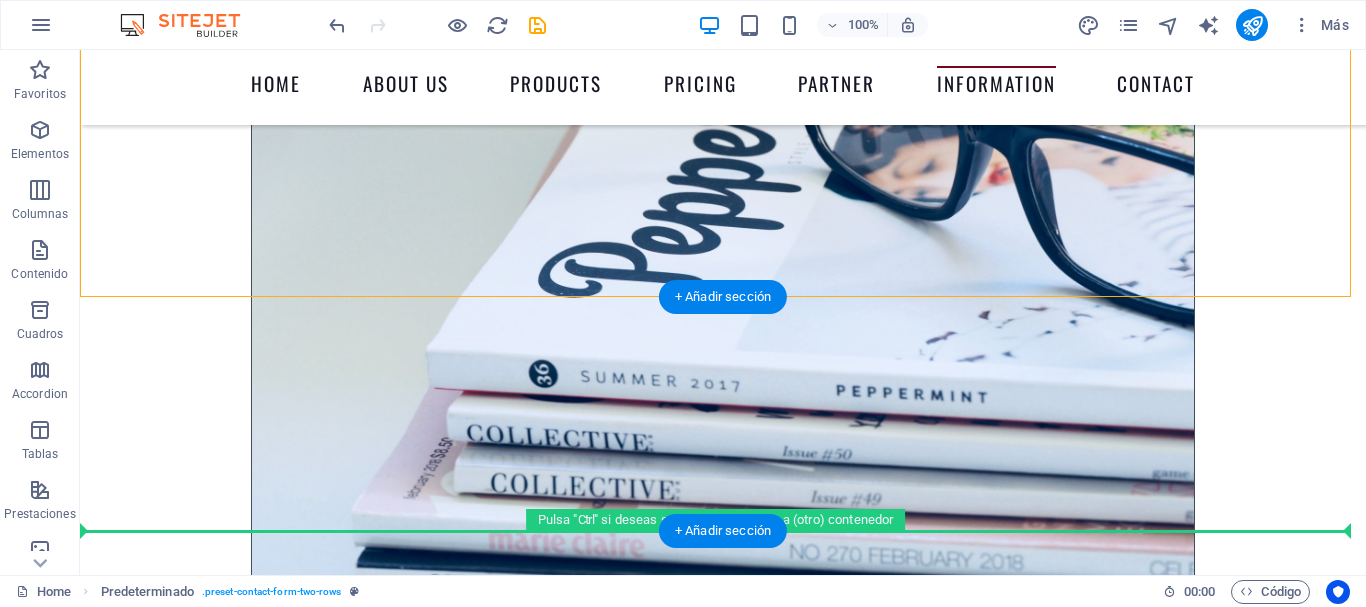 drag, startPoint x: 177, startPoint y: 214, endPoint x: 144, endPoint y: 416, distance: 204.6778 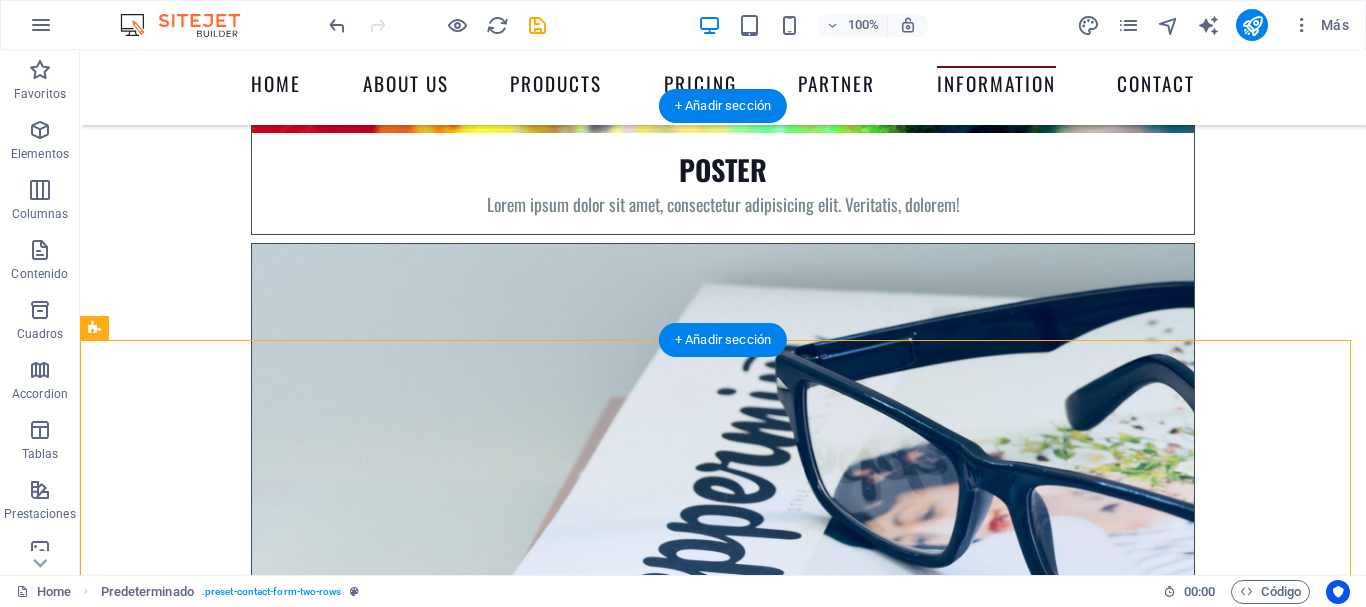 scroll, scrollTop: 8224, scrollLeft: 0, axis: vertical 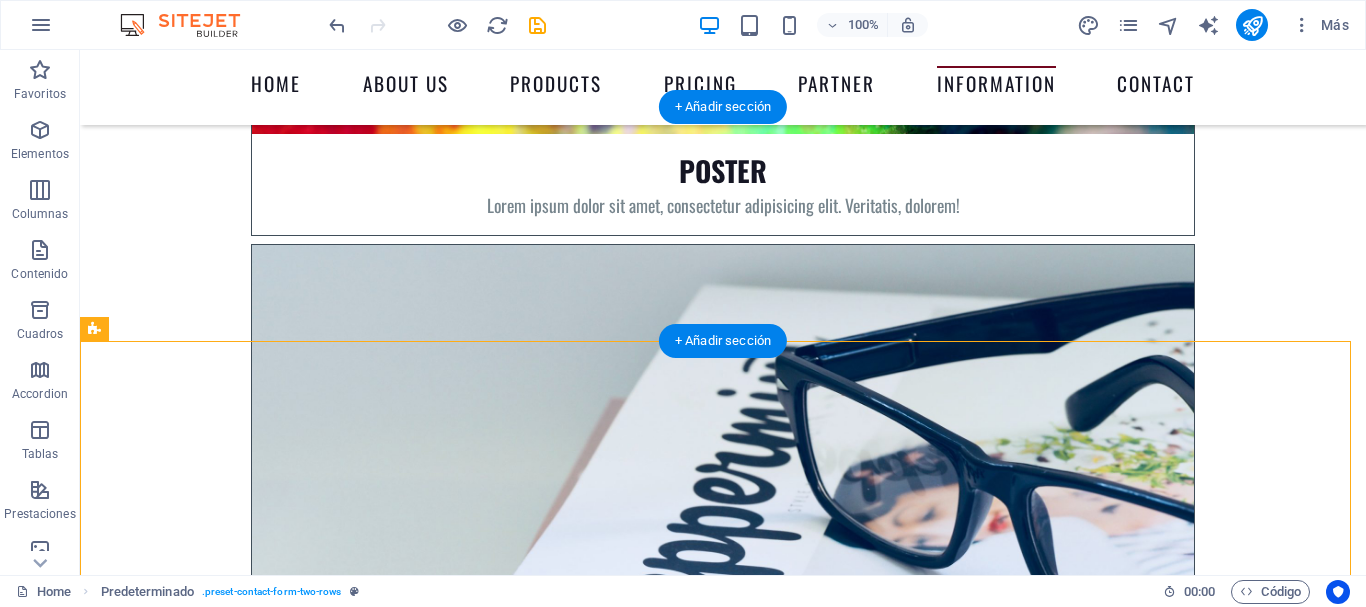 click at bounding box center [723, 7935] 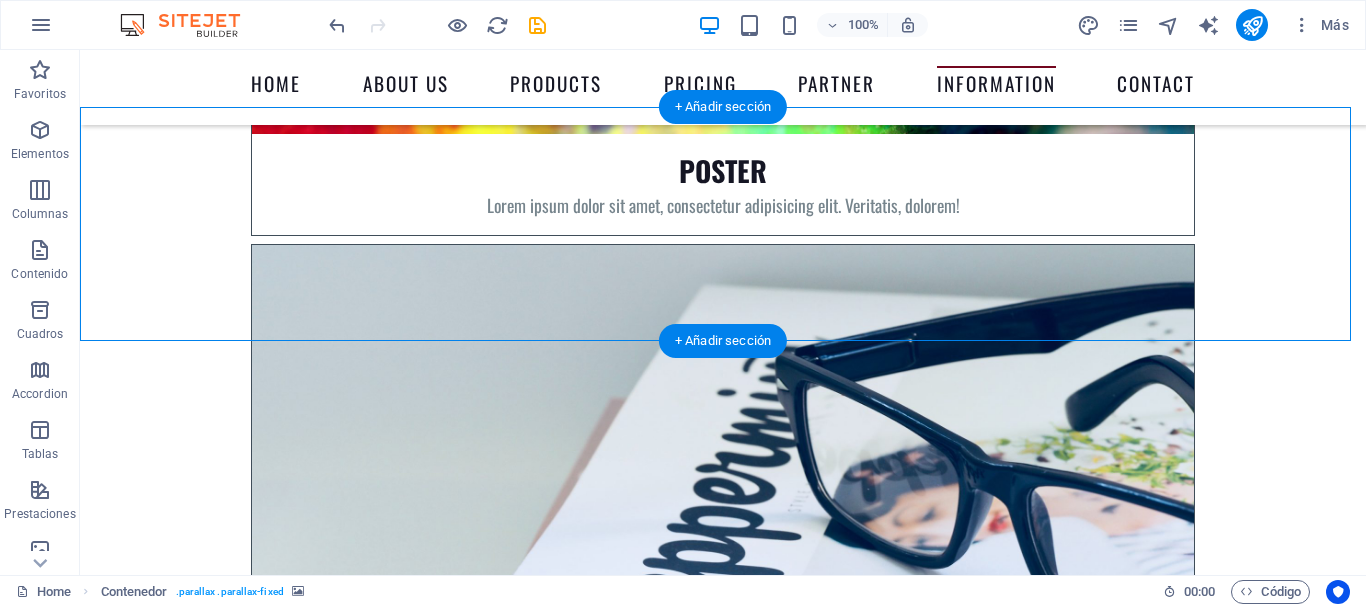 drag, startPoint x: 340, startPoint y: 299, endPoint x: 336, endPoint y: 329, distance: 30.265491 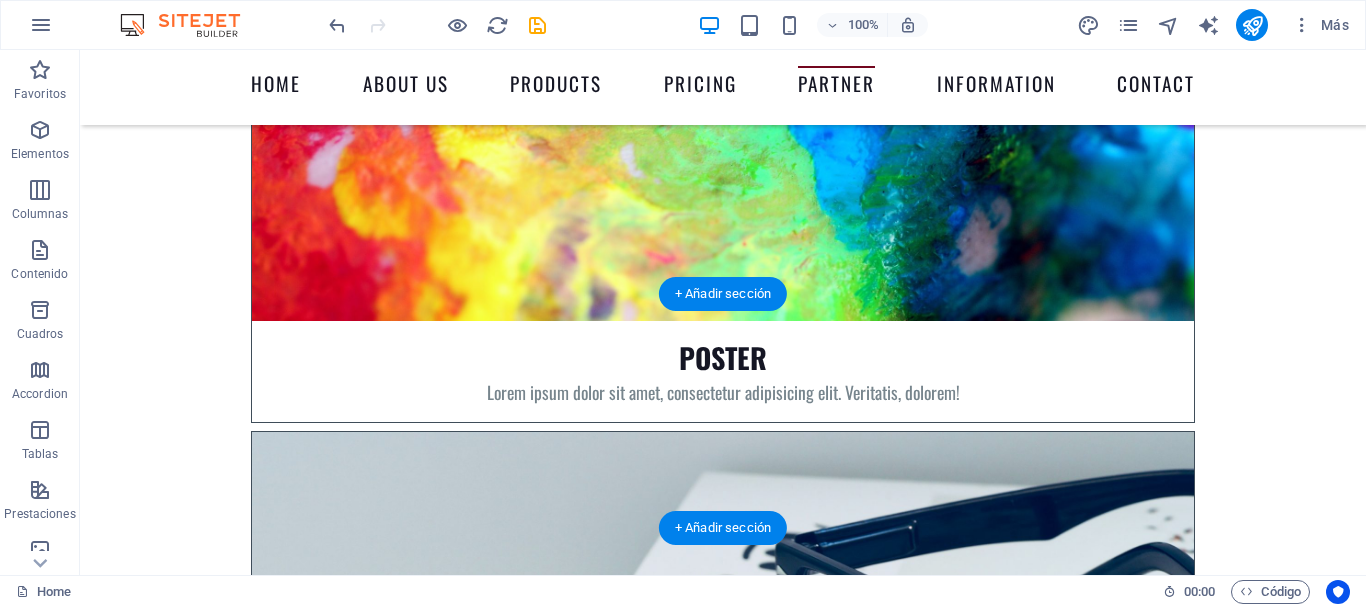 scroll, scrollTop: 8027, scrollLeft: 0, axis: vertical 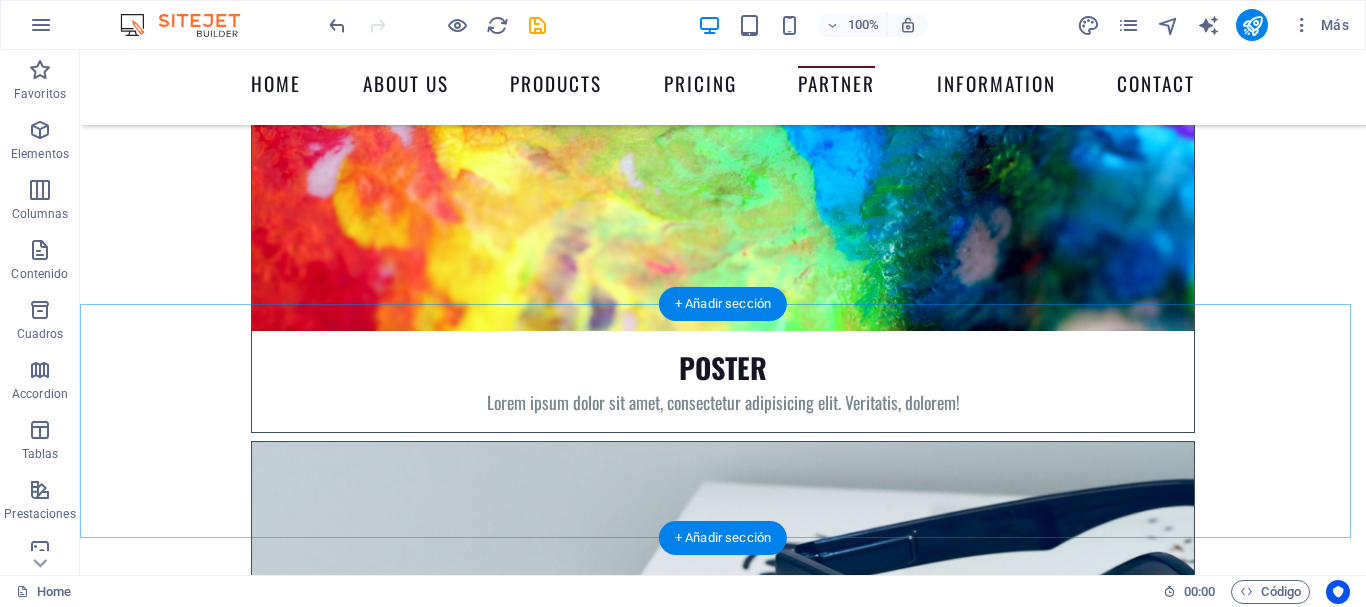 drag, startPoint x: 781, startPoint y: 349, endPoint x: 388, endPoint y: 378, distance: 394.0685 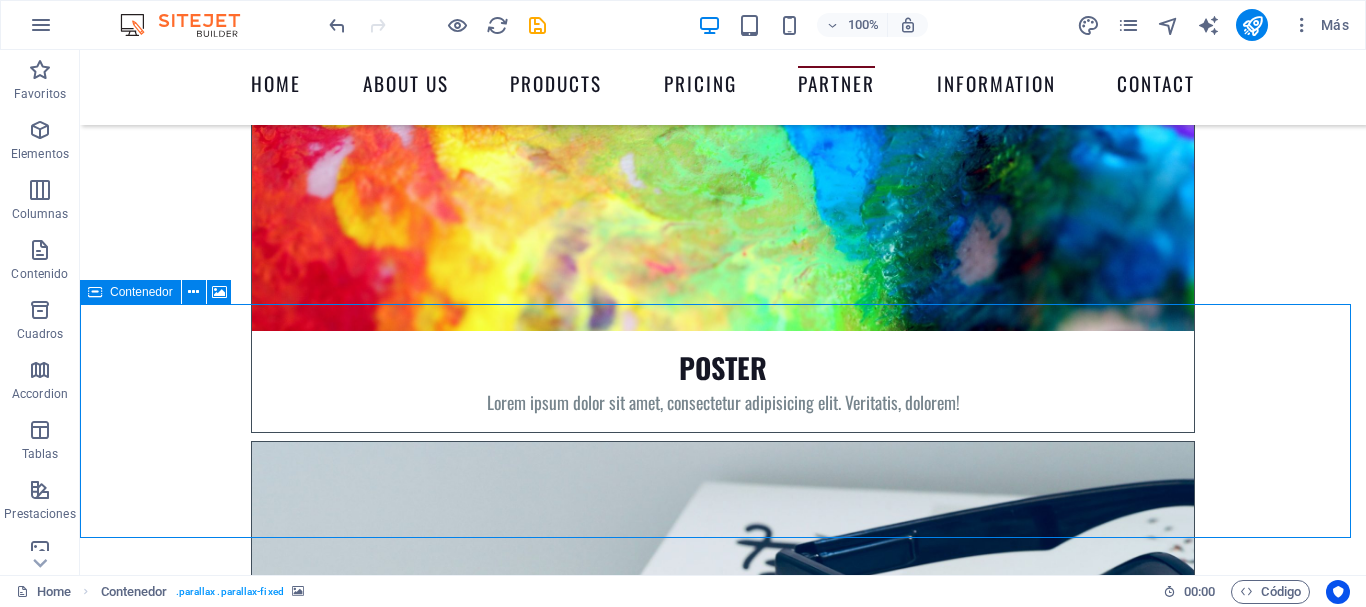 click at bounding box center (95, 292) 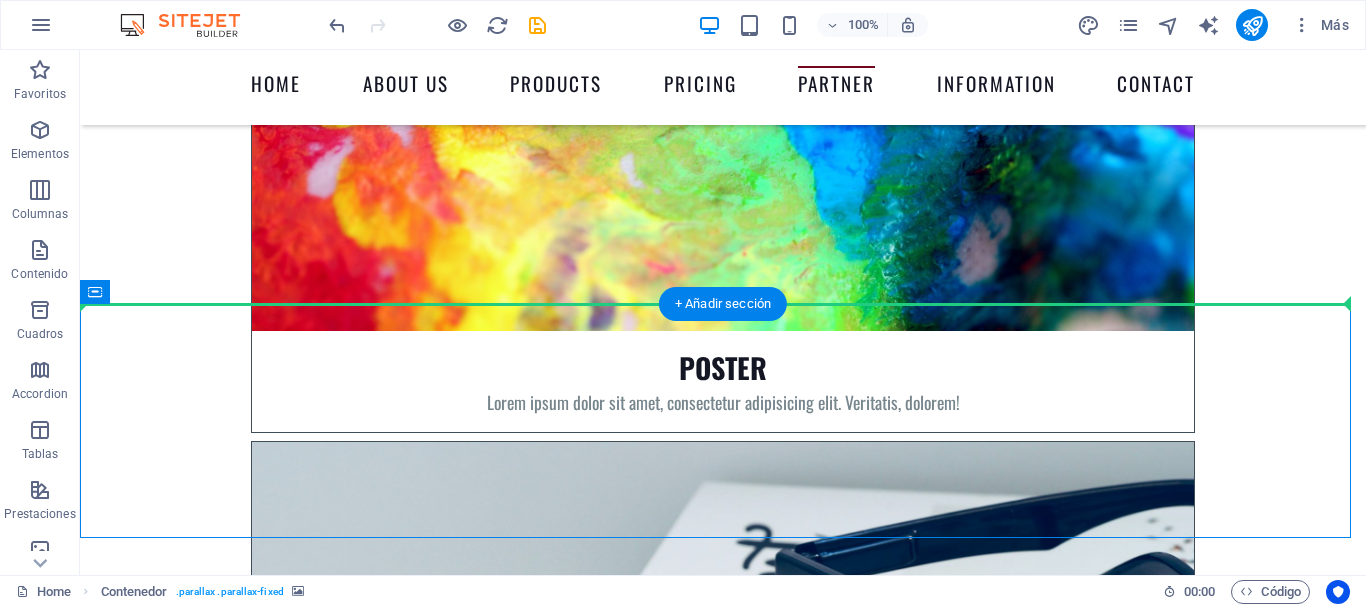 drag, startPoint x: 217, startPoint y: 339, endPoint x: 133, endPoint y: 295, distance: 94.82616 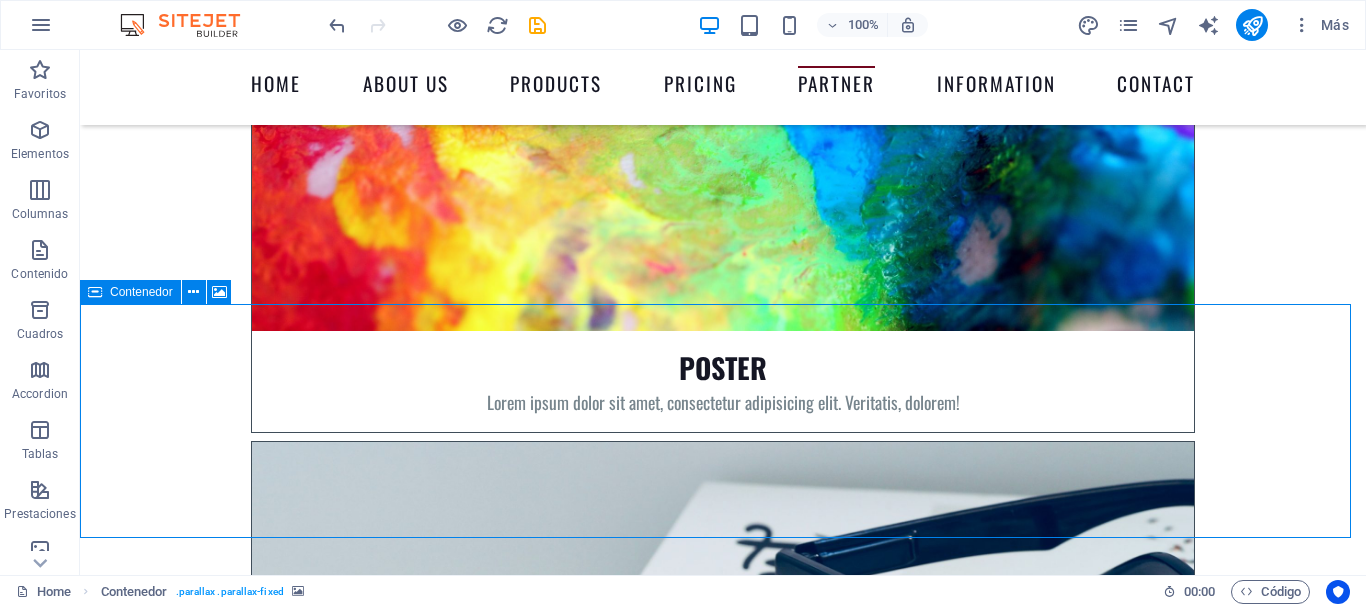 click at bounding box center (95, 292) 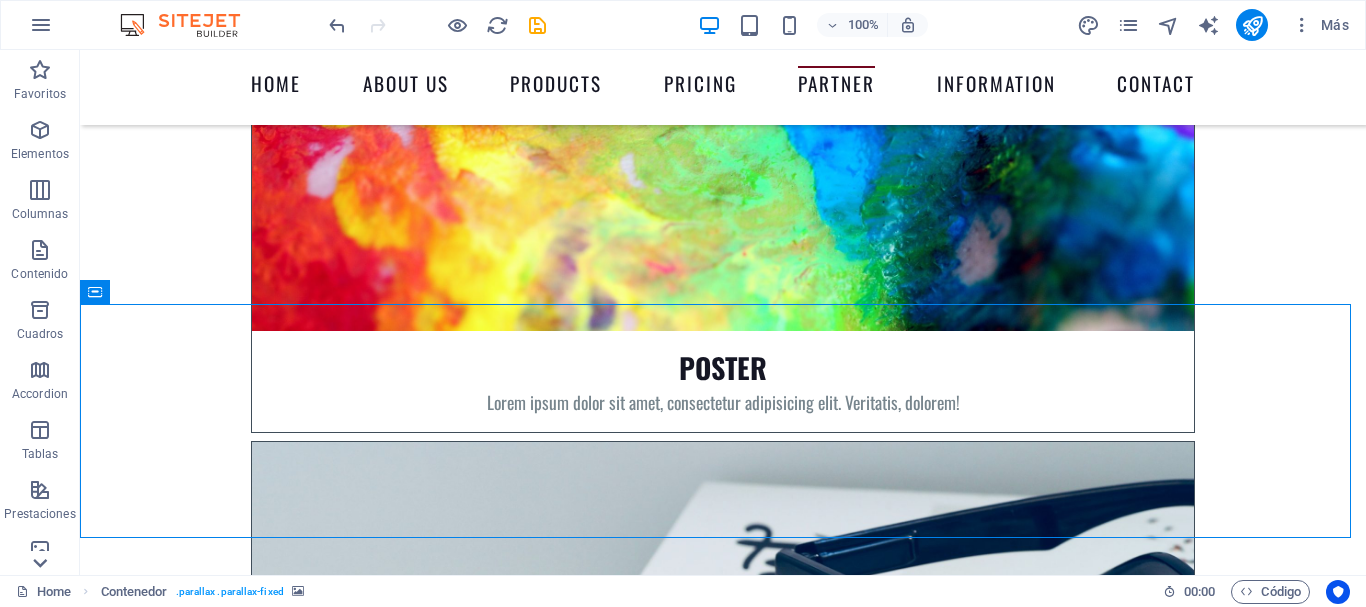click 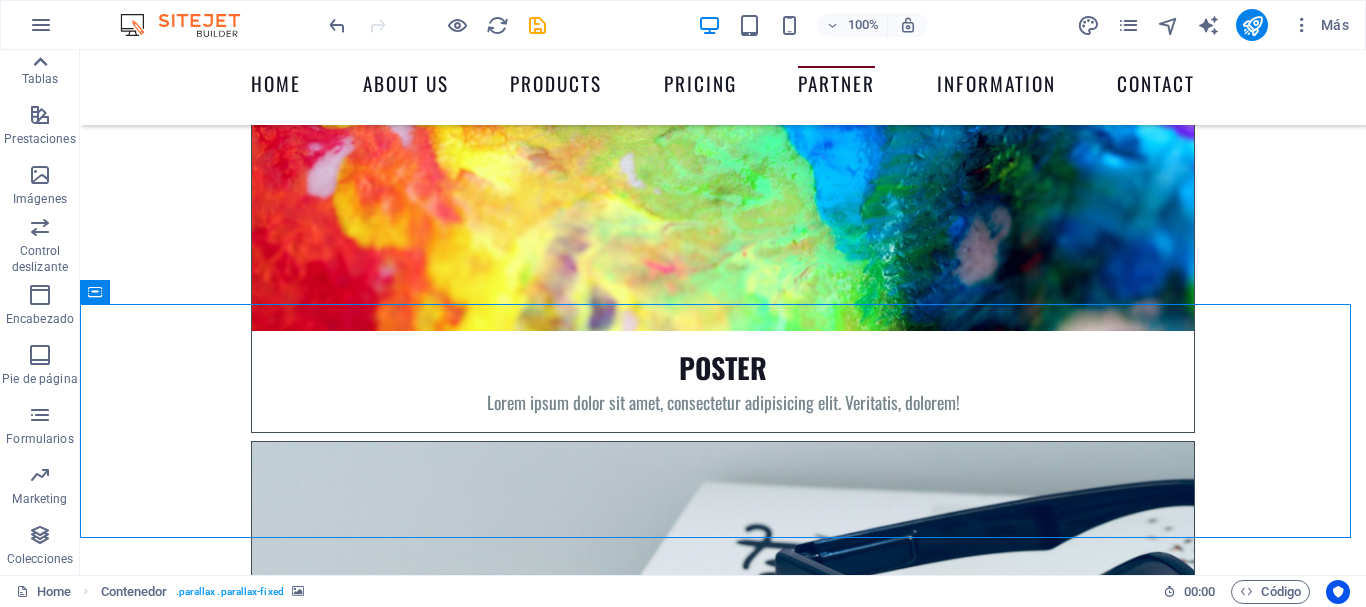 click 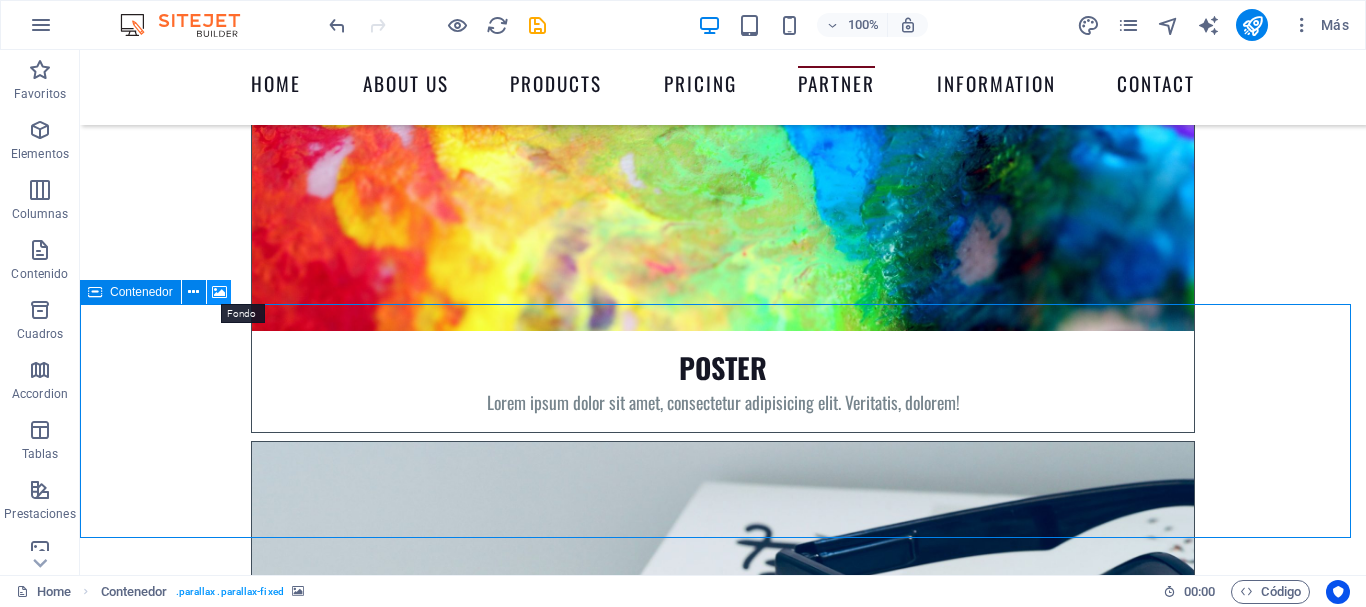 click at bounding box center [219, 292] 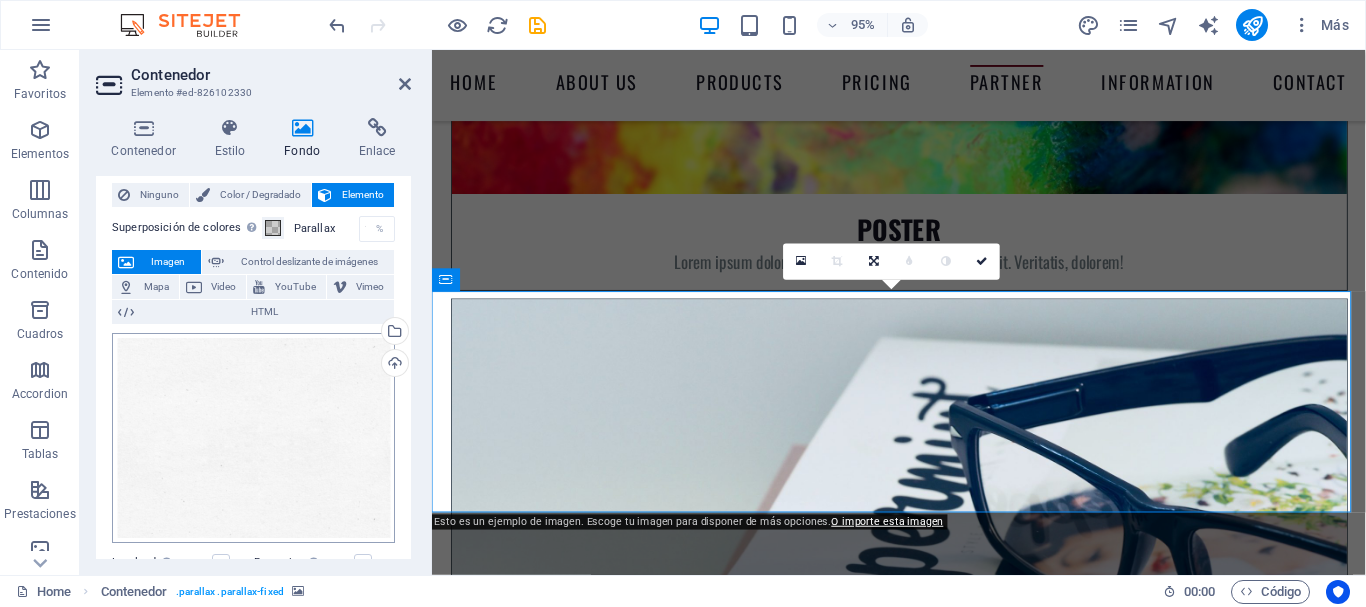 scroll, scrollTop: 44, scrollLeft: 0, axis: vertical 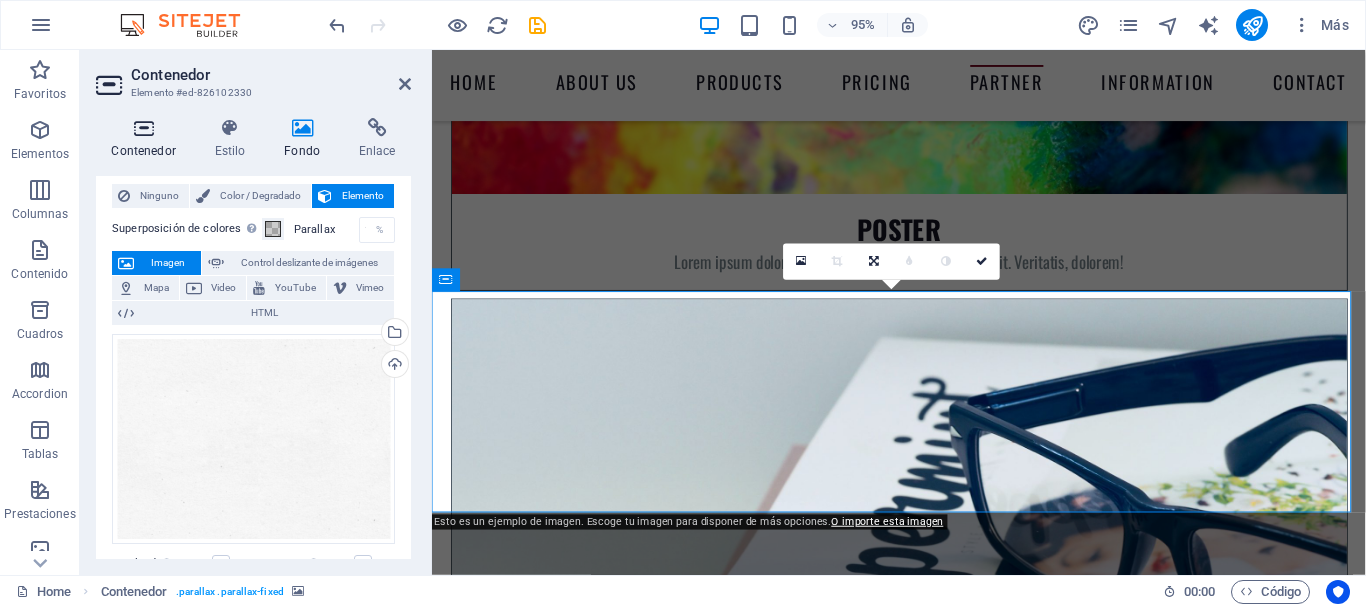 click on "Contenedor" at bounding box center [147, 139] 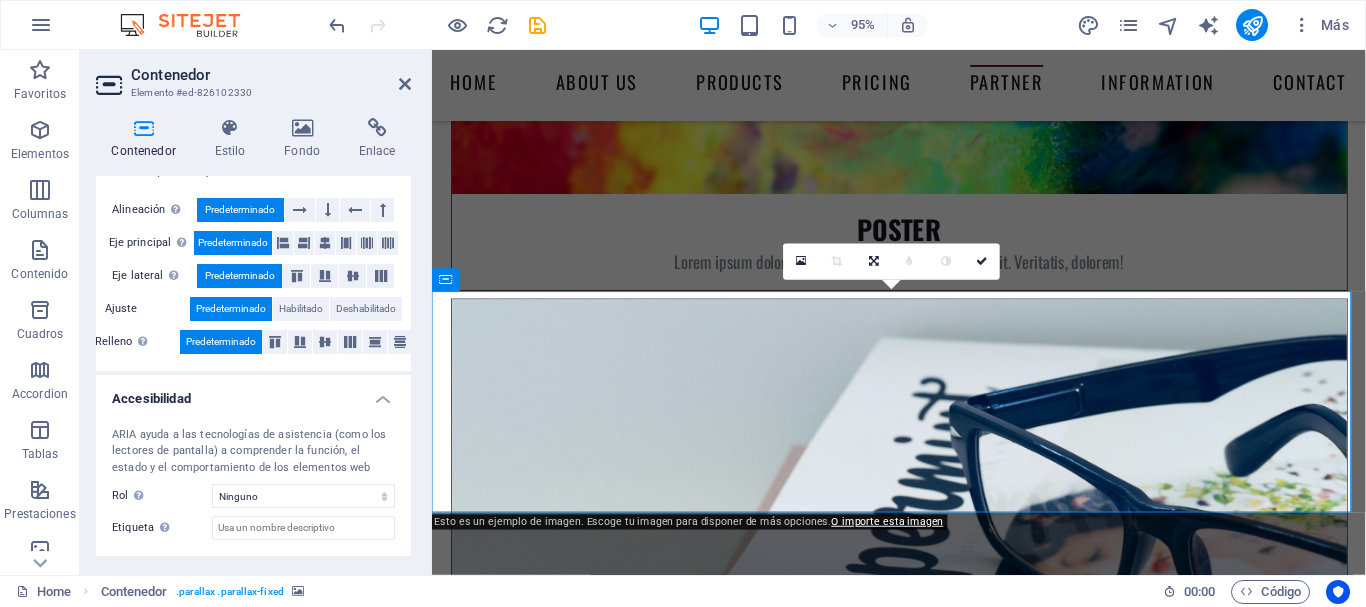 scroll, scrollTop: 0, scrollLeft: 0, axis: both 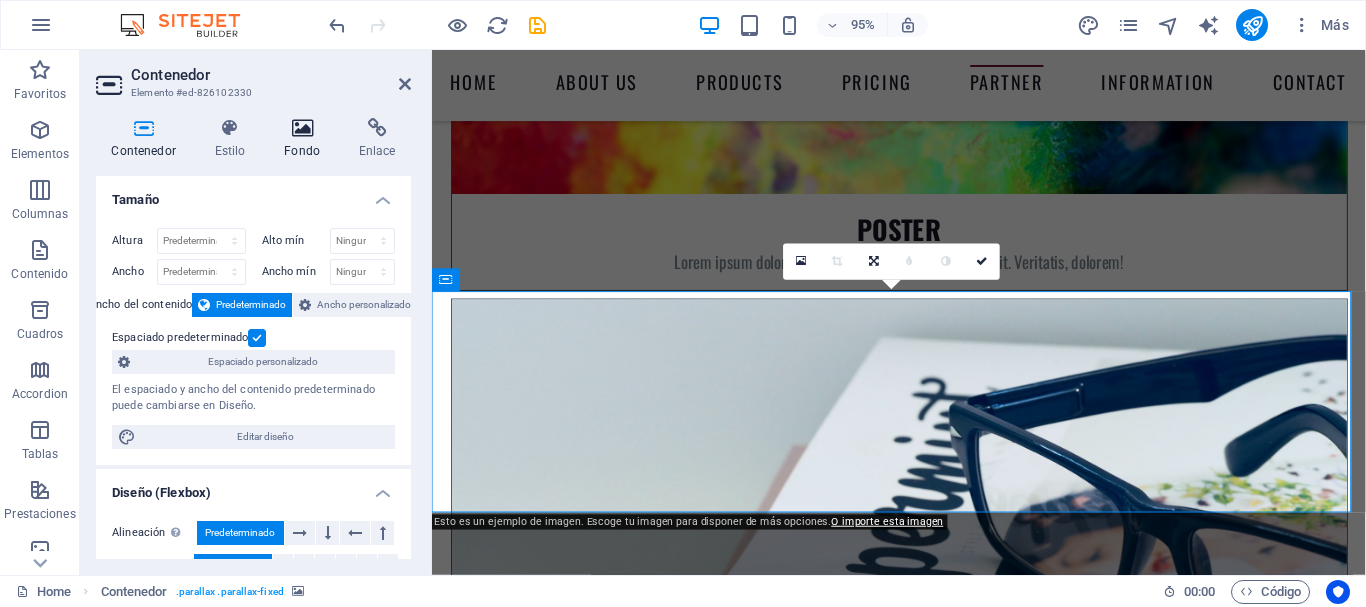click at bounding box center [302, 128] 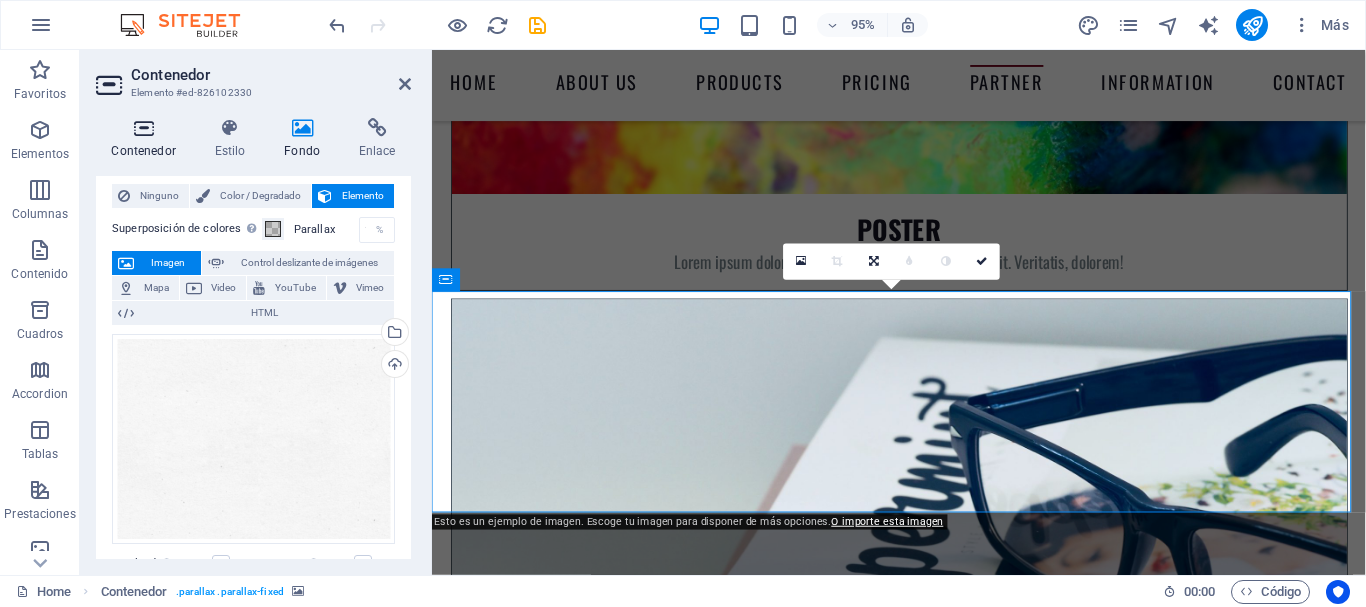 click at bounding box center [143, 128] 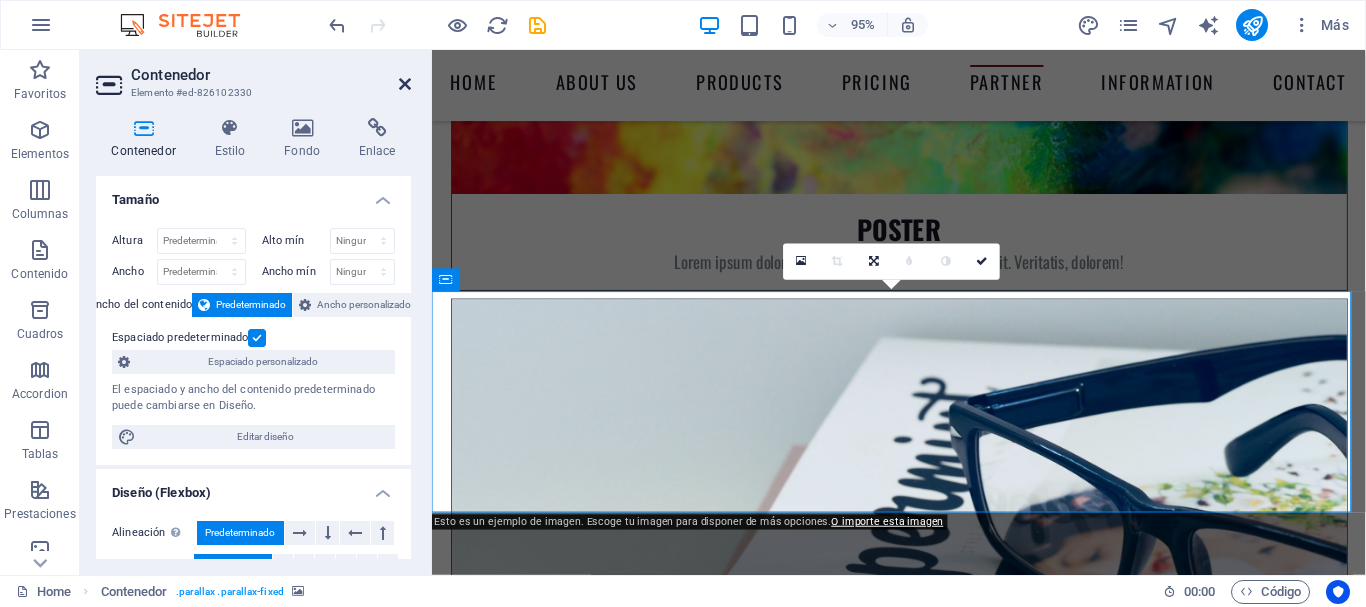 click at bounding box center (405, 84) 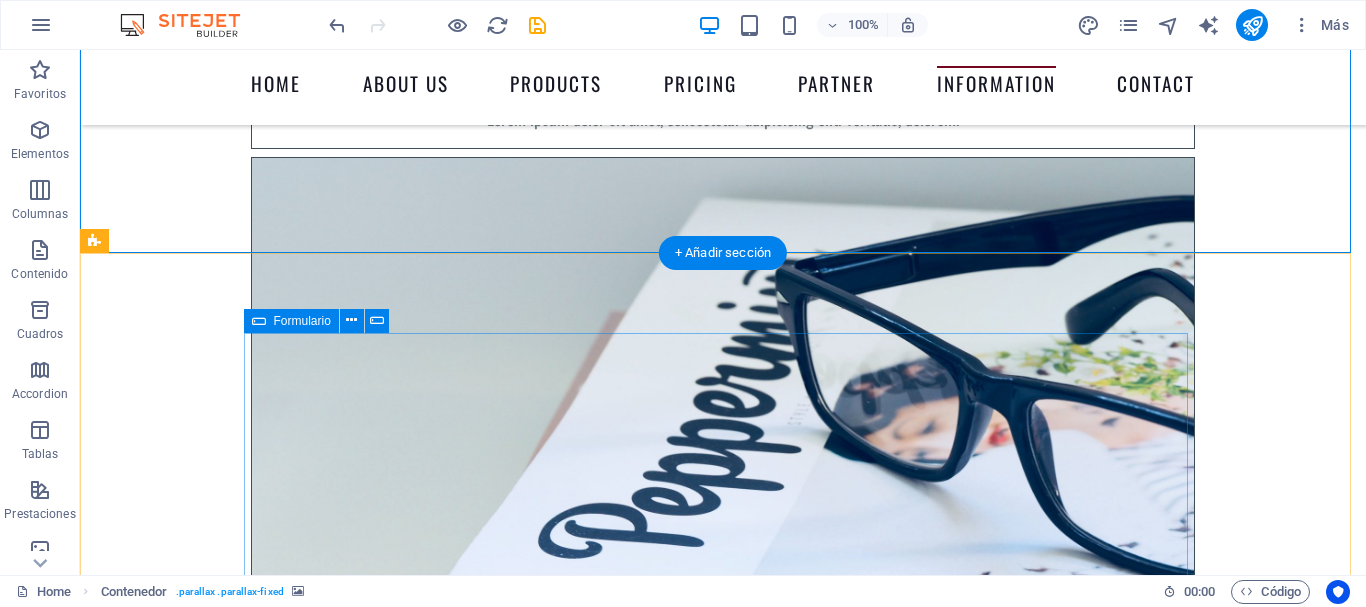 scroll, scrollTop: 8312, scrollLeft: 0, axis: vertical 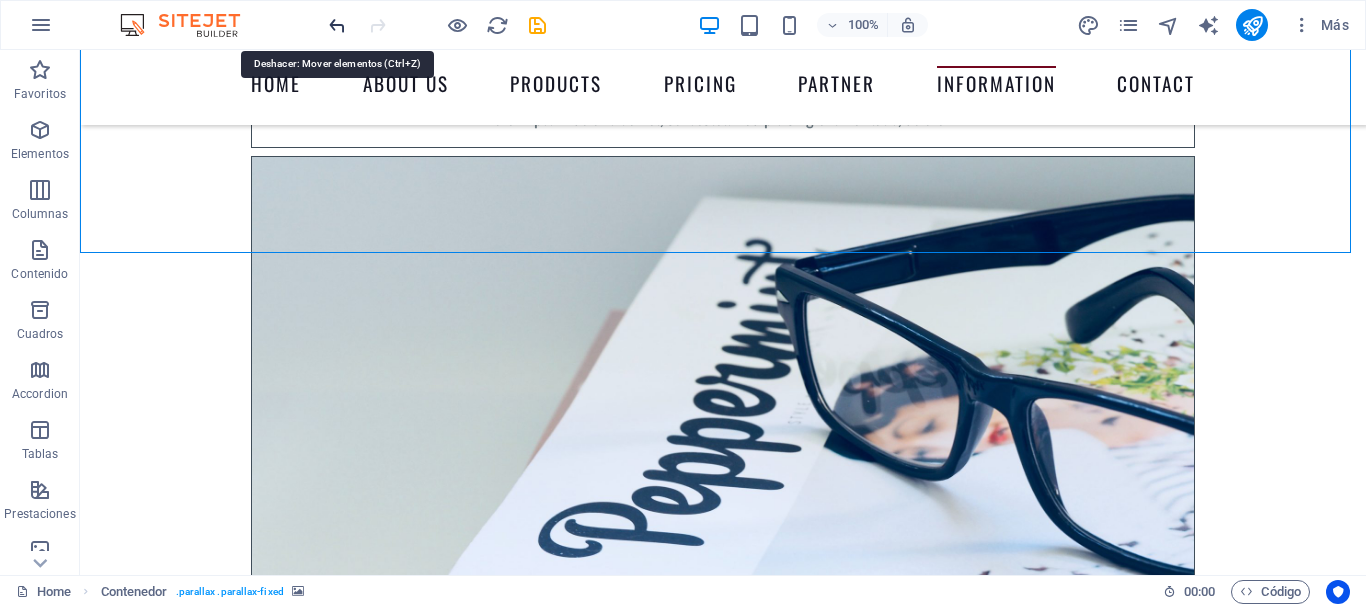 click at bounding box center (337, 25) 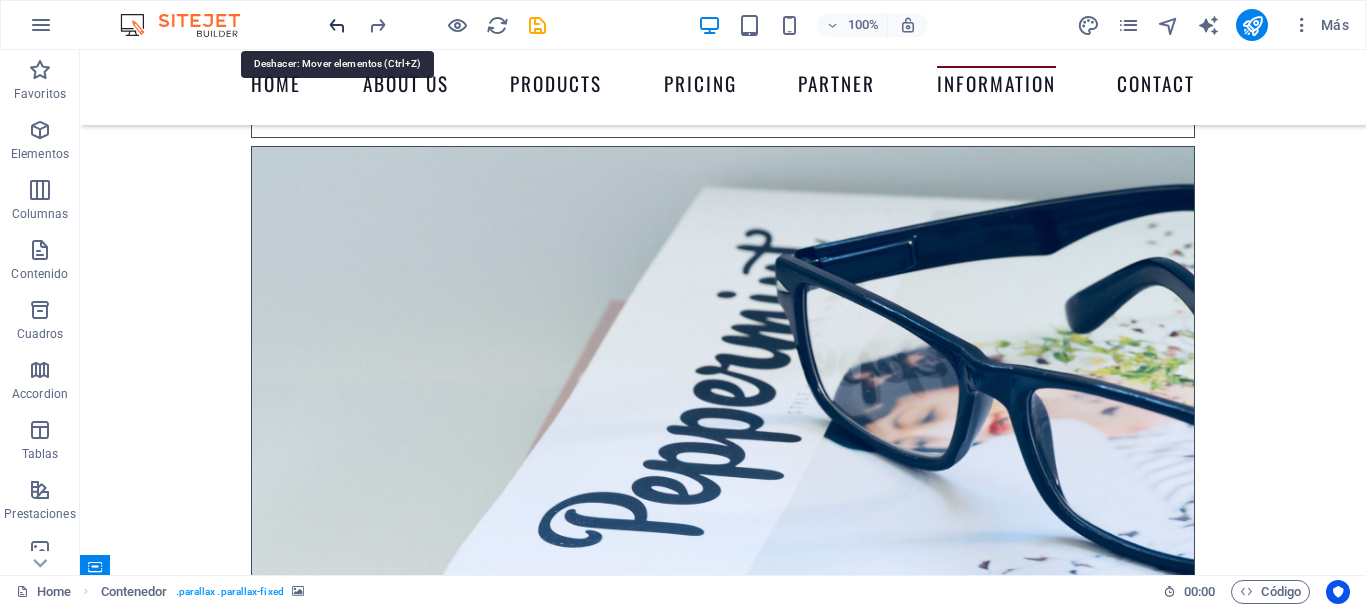 scroll, scrollTop: 8288, scrollLeft: 0, axis: vertical 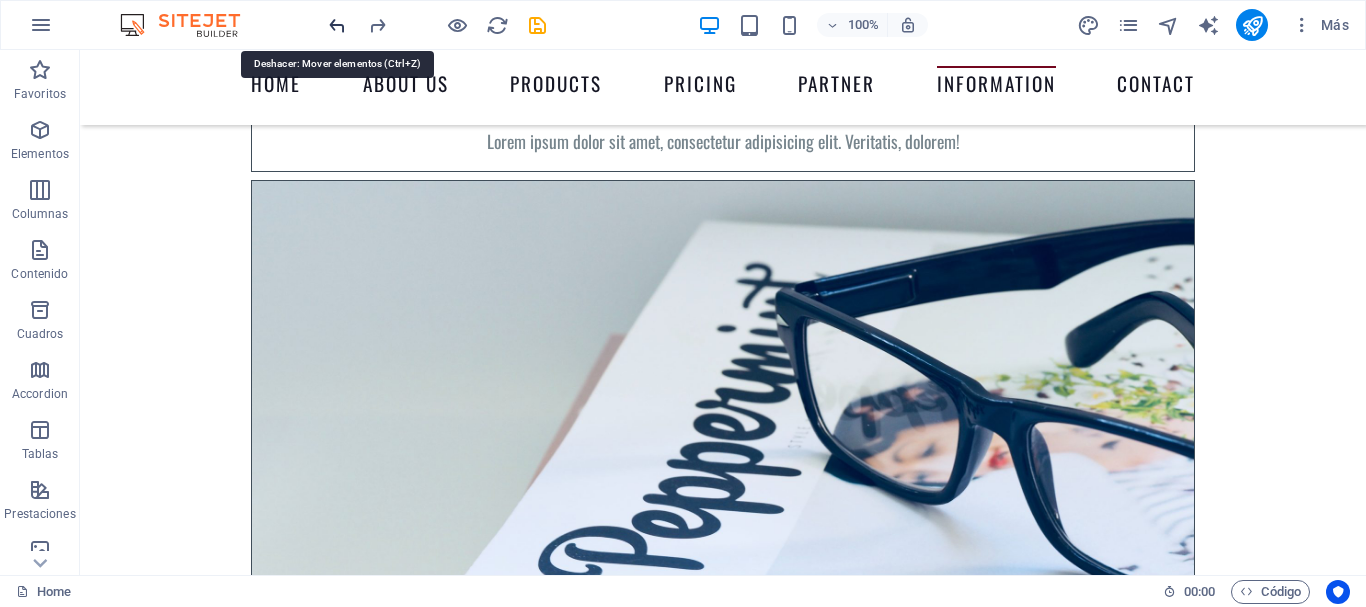click at bounding box center [337, 25] 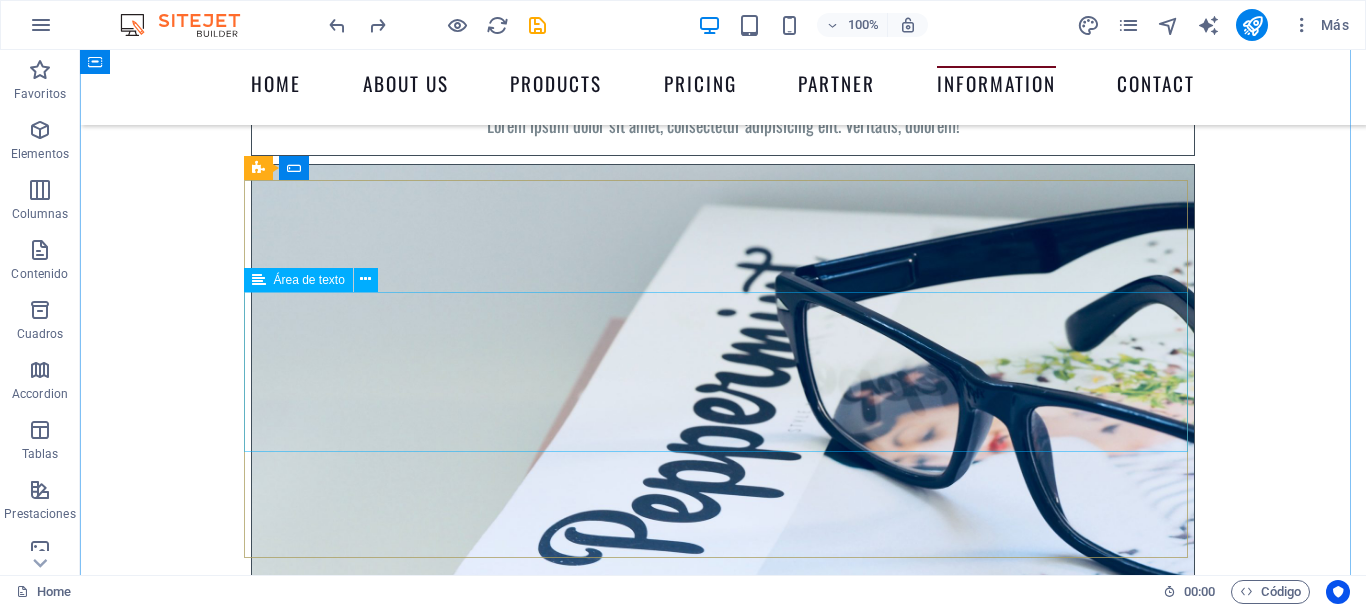 scroll, scrollTop: 8305, scrollLeft: 0, axis: vertical 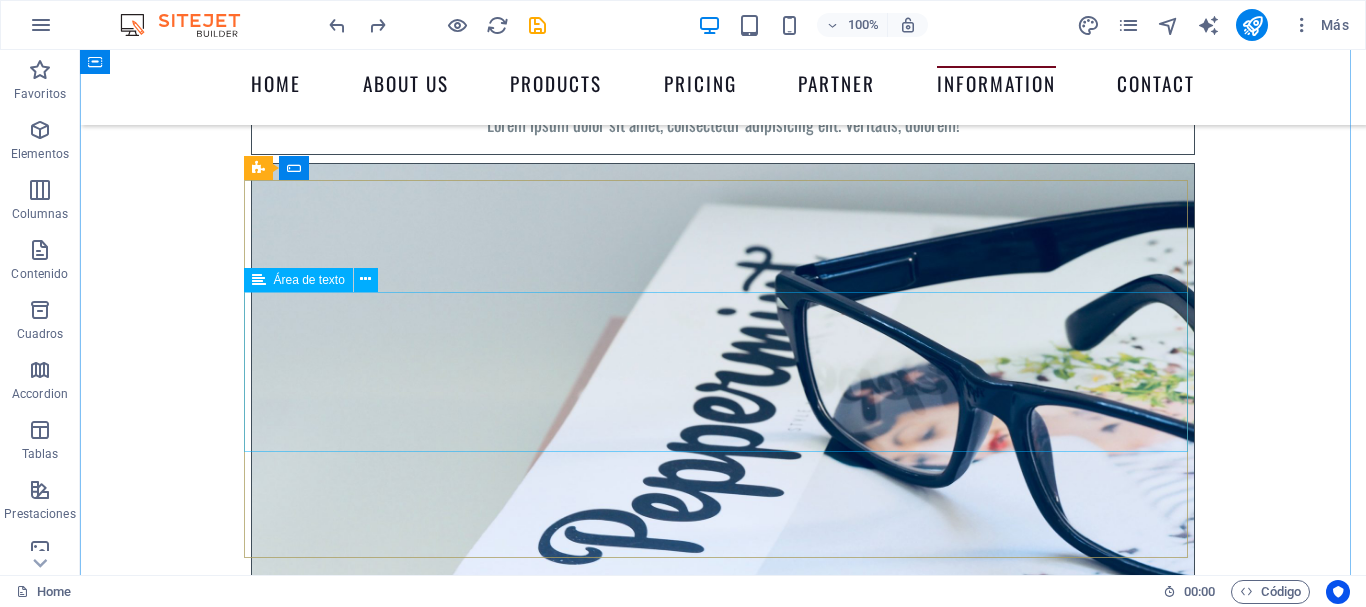click 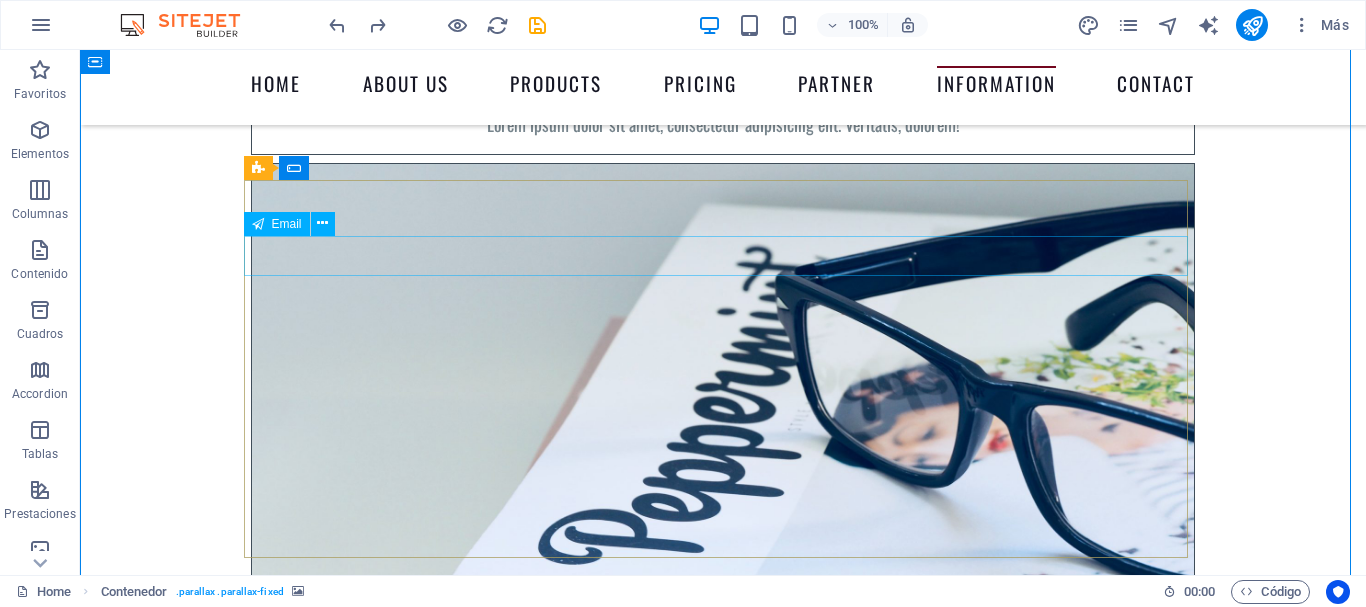 click 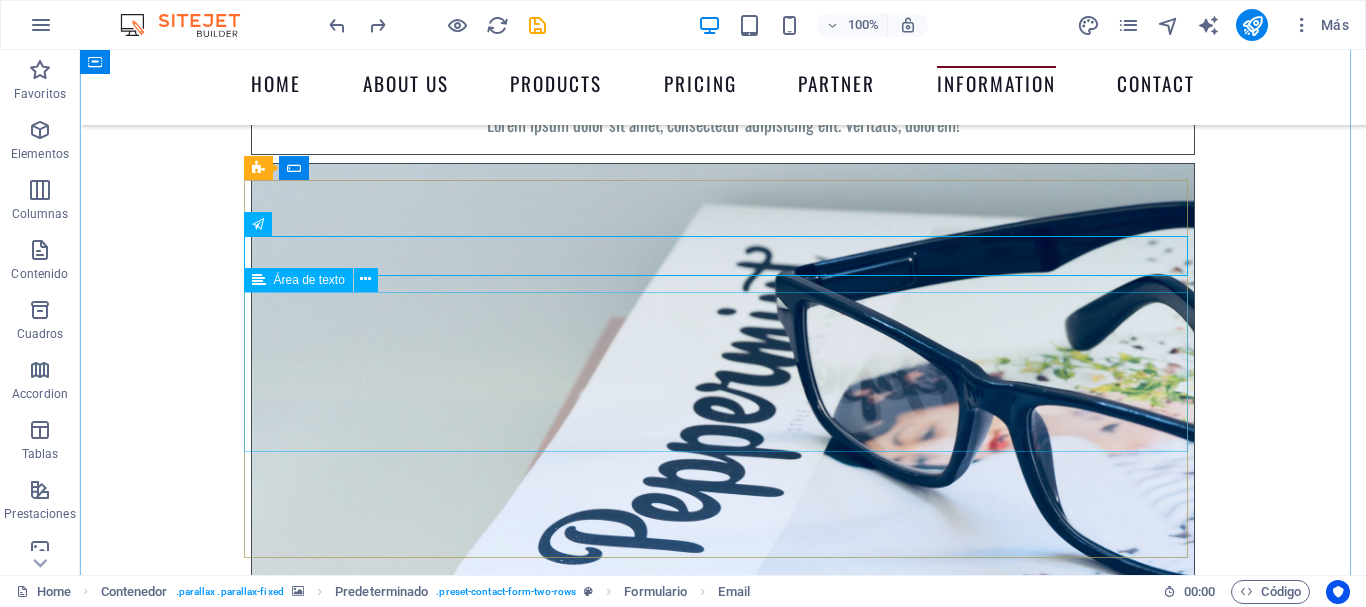 click 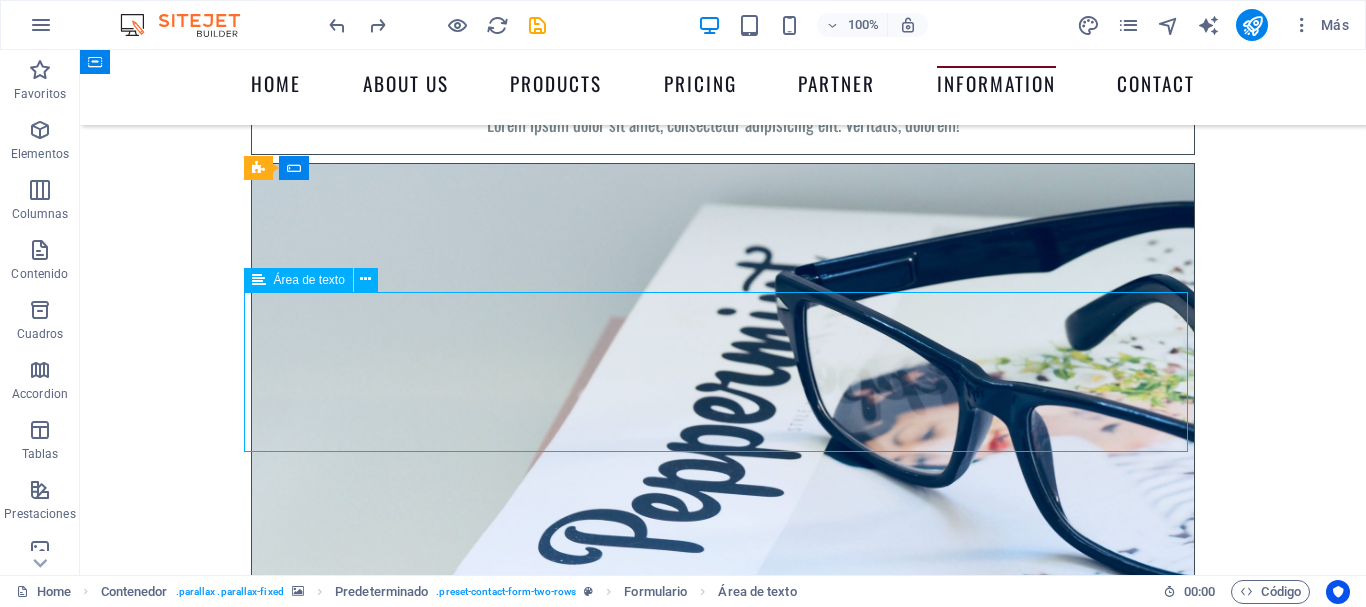 click 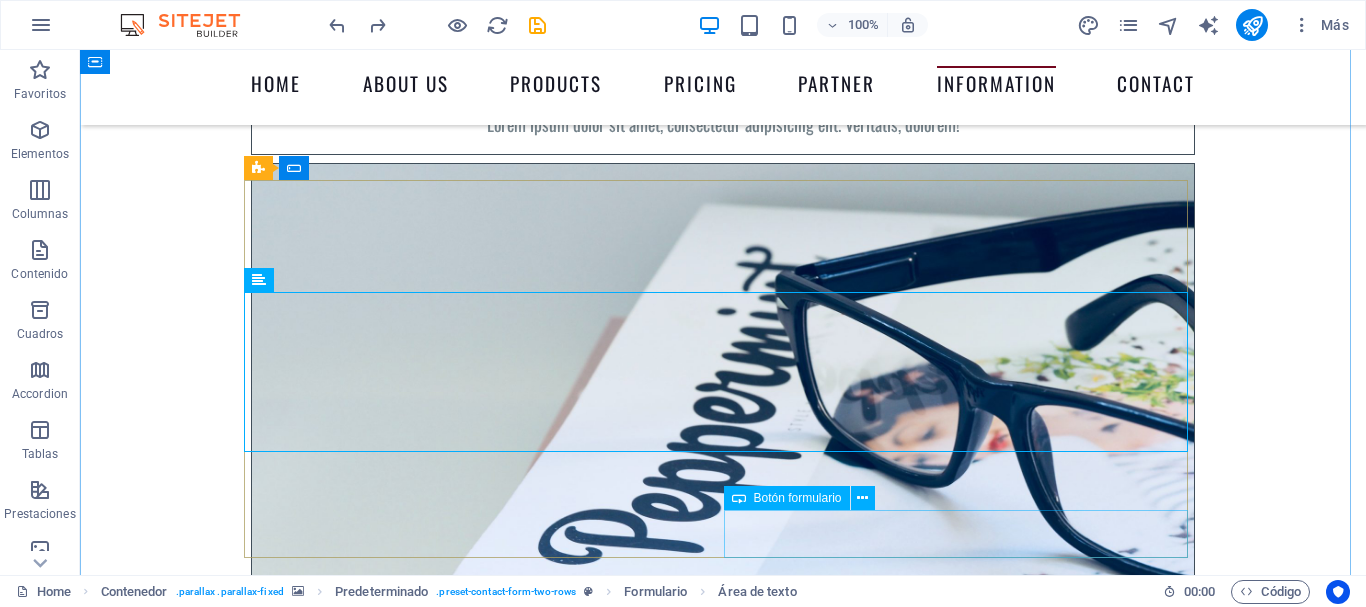 click on "Botón formulario" at bounding box center [798, 498] 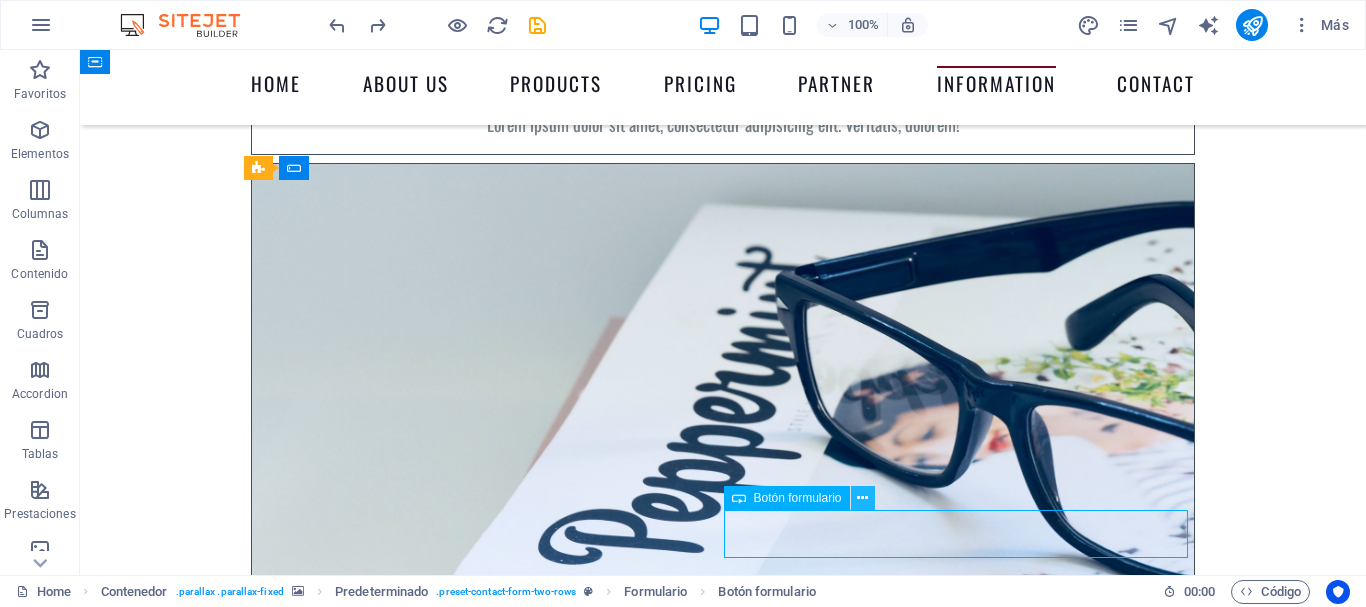 click at bounding box center [862, 498] 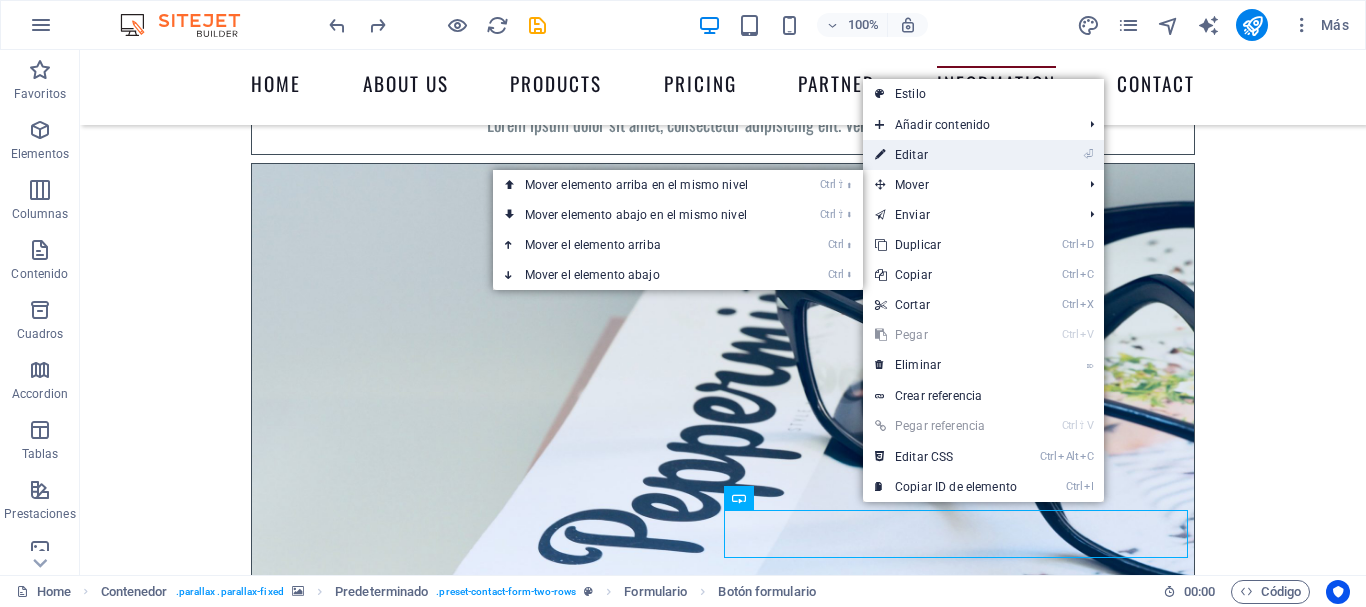 click on "⏎  Editar" at bounding box center [946, 155] 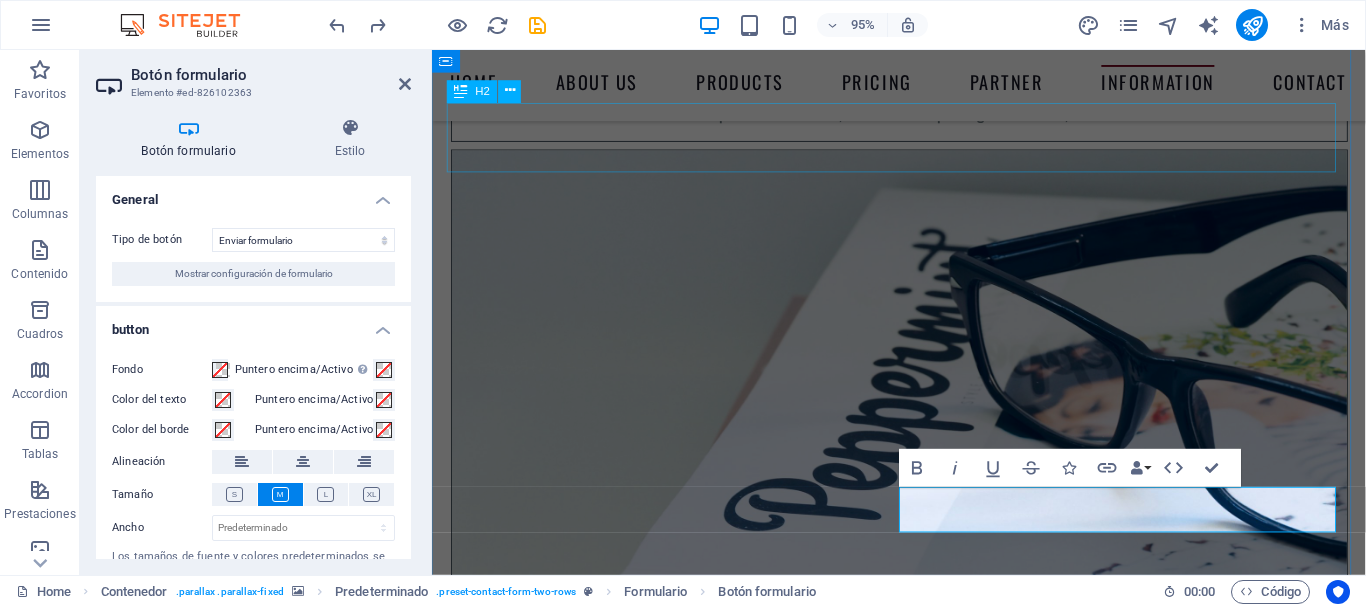 scroll, scrollTop: 8426, scrollLeft: 0, axis: vertical 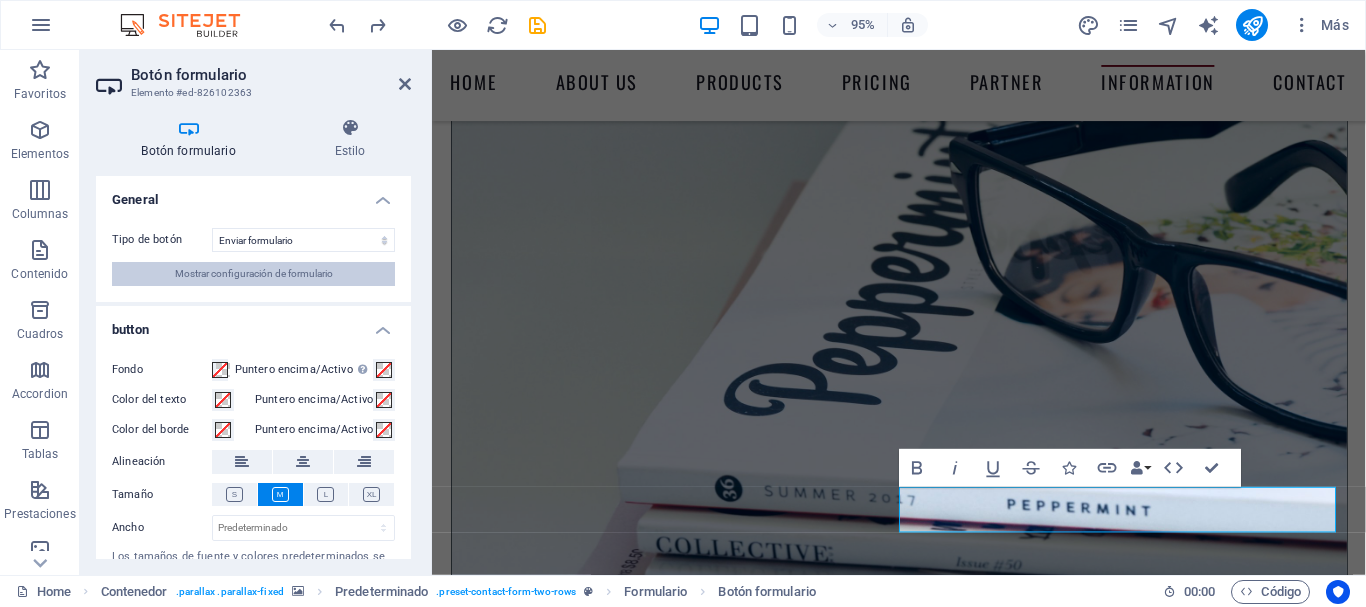 click on "Mostrar configuración de formulario" at bounding box center (254, 274) 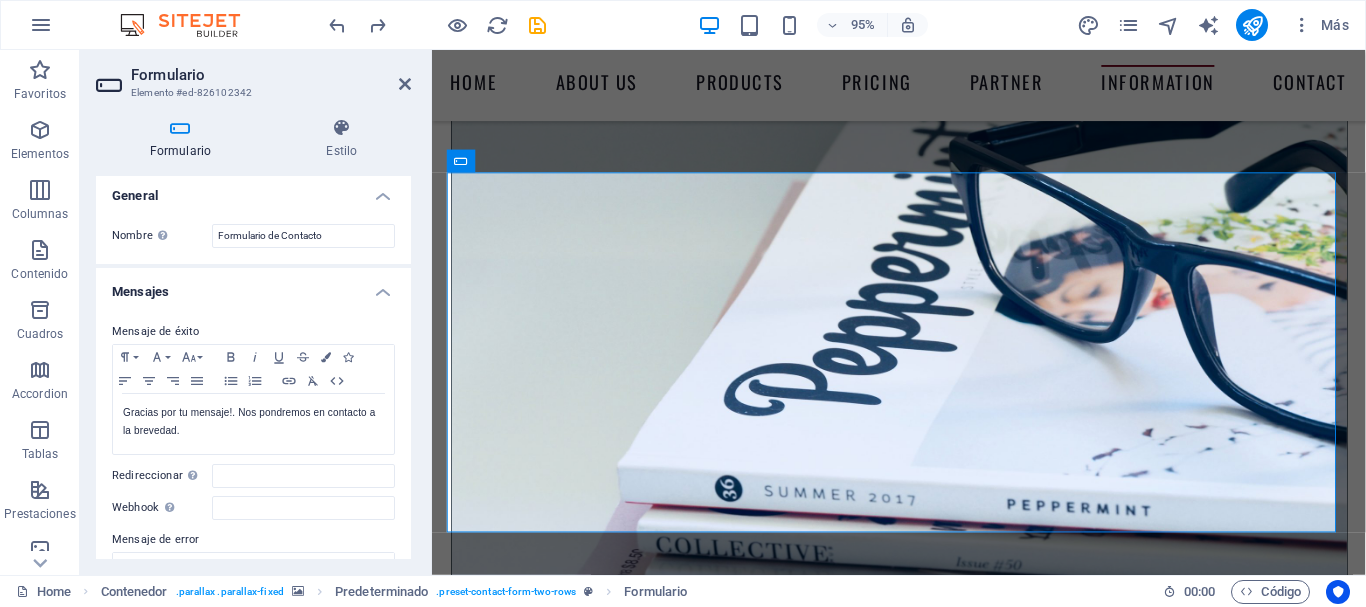 scroll, scrollTop: 0, scrollLeft: 0, axis: both 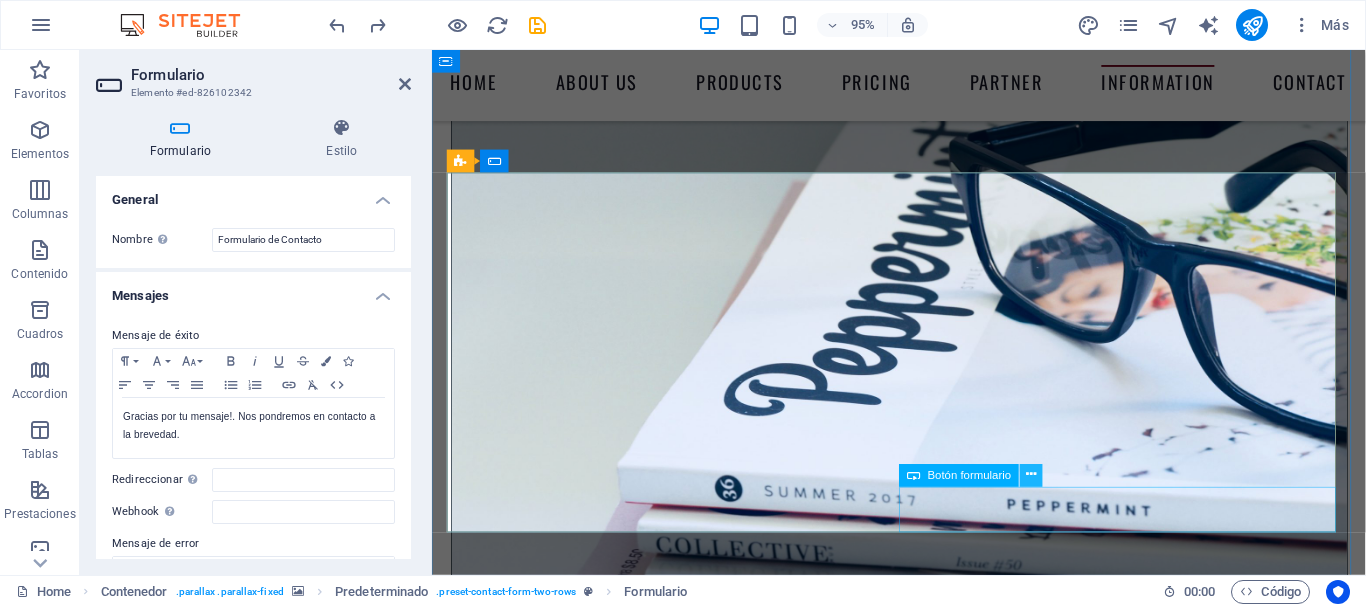 click at bounding box center [1031, 475] 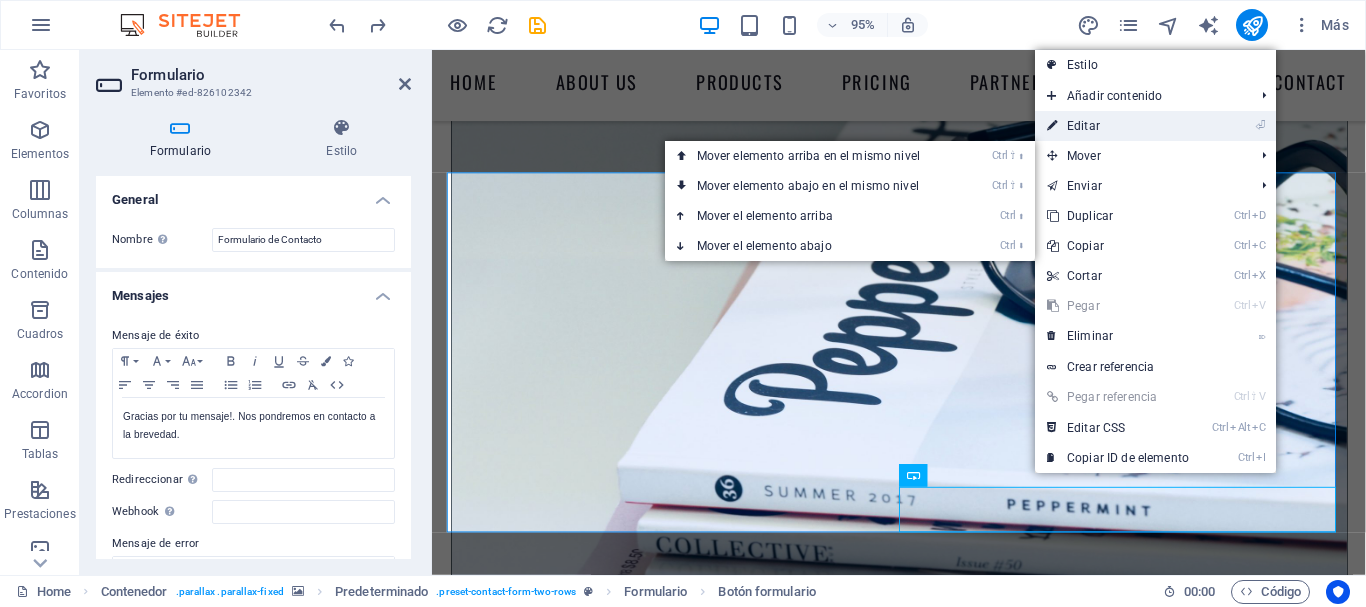 click on "⏎  Editar" at bounding box center [1118, 126] 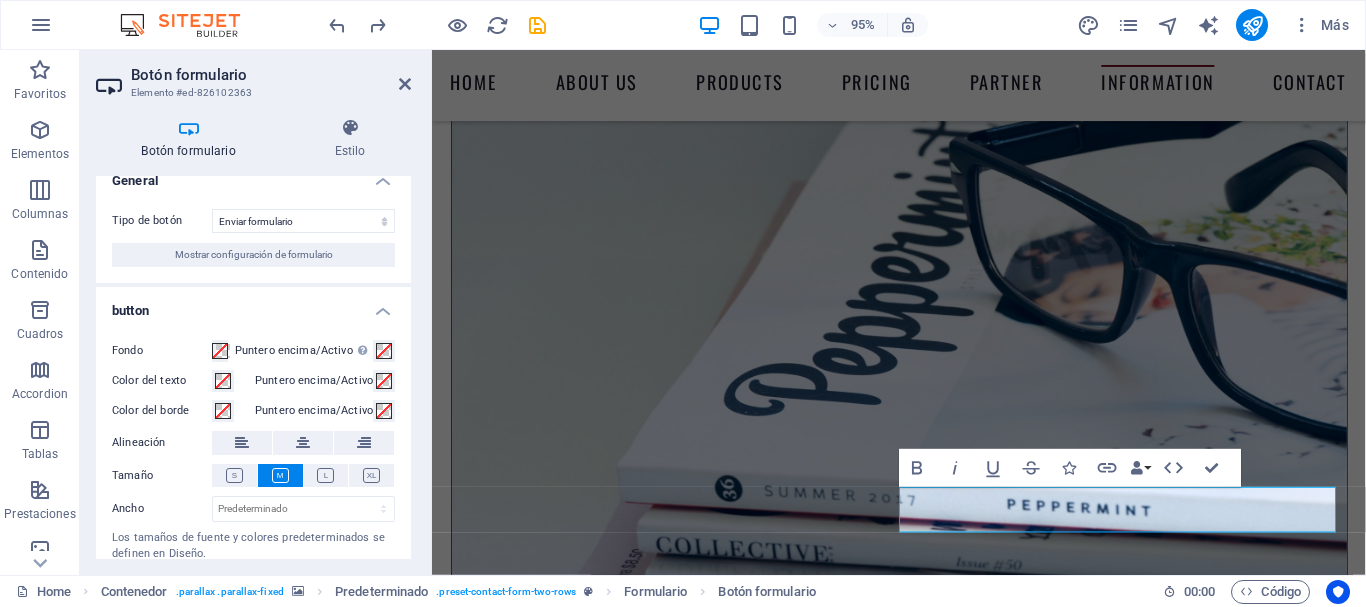 scroll, scrollTop: 0, scrollLeft: 0, axis: both 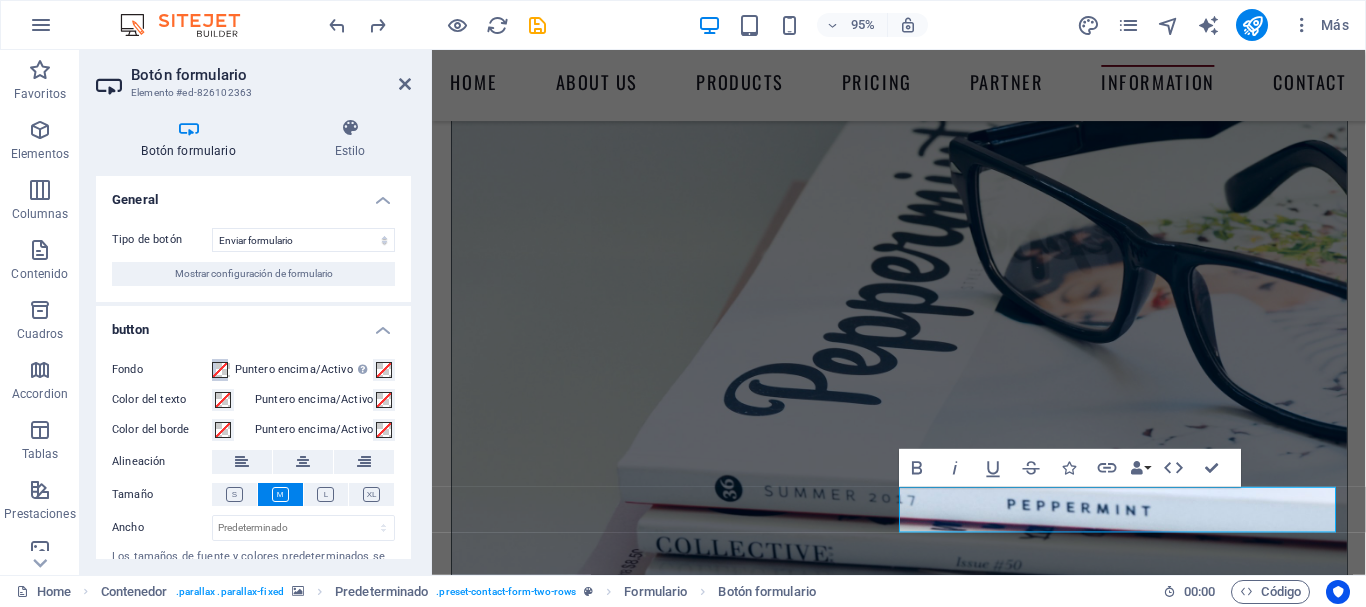 click at bounding box center (220, 370) 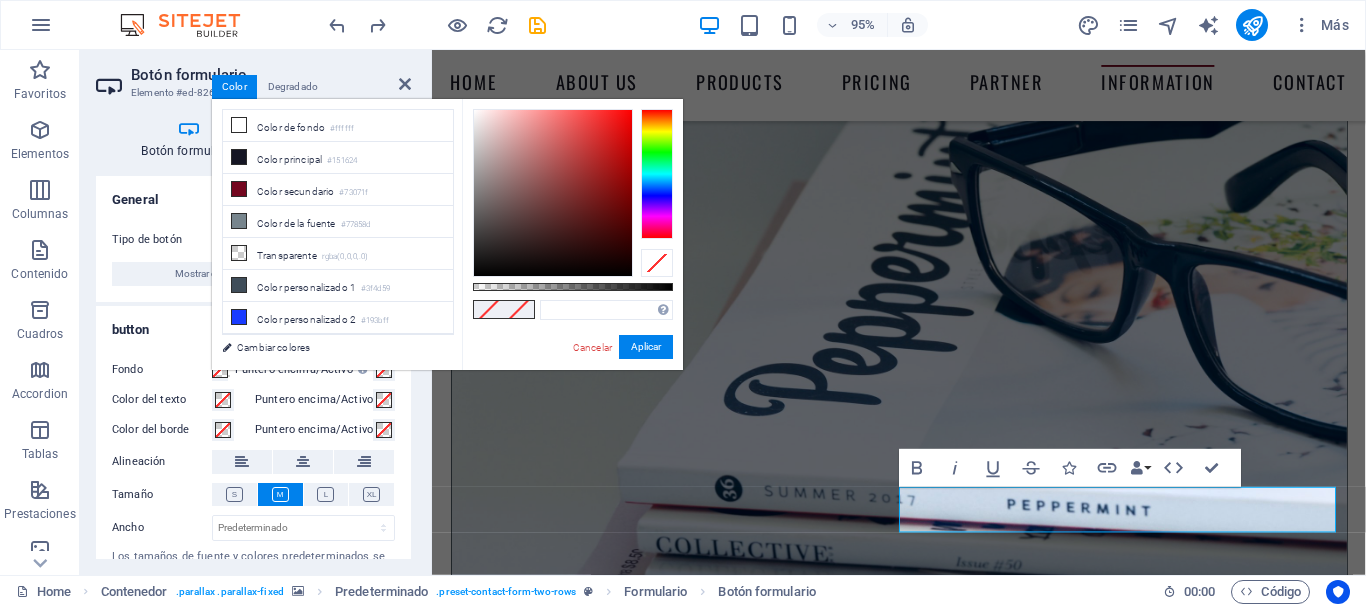 click on "less
Color de fondo
#ffffff
Color principal
#151624
Color secundario
#73071f
Color de la fuente" at bounding box center (447, 234) 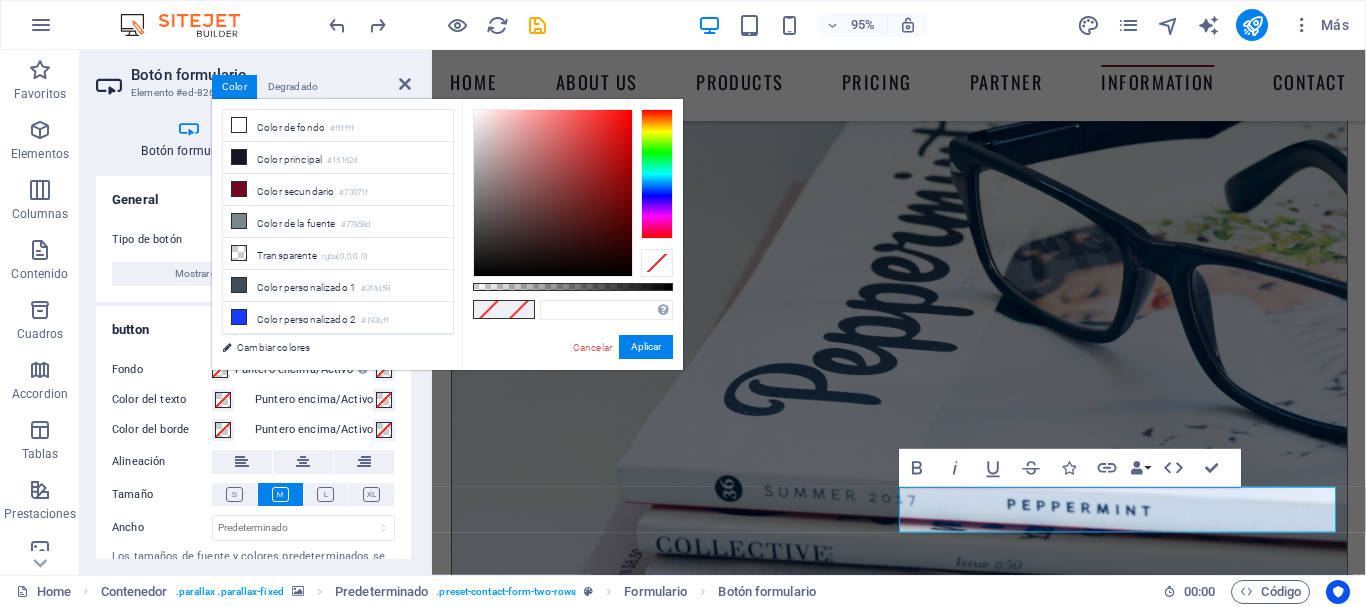 click on "button" at bounding box center [253, 324] 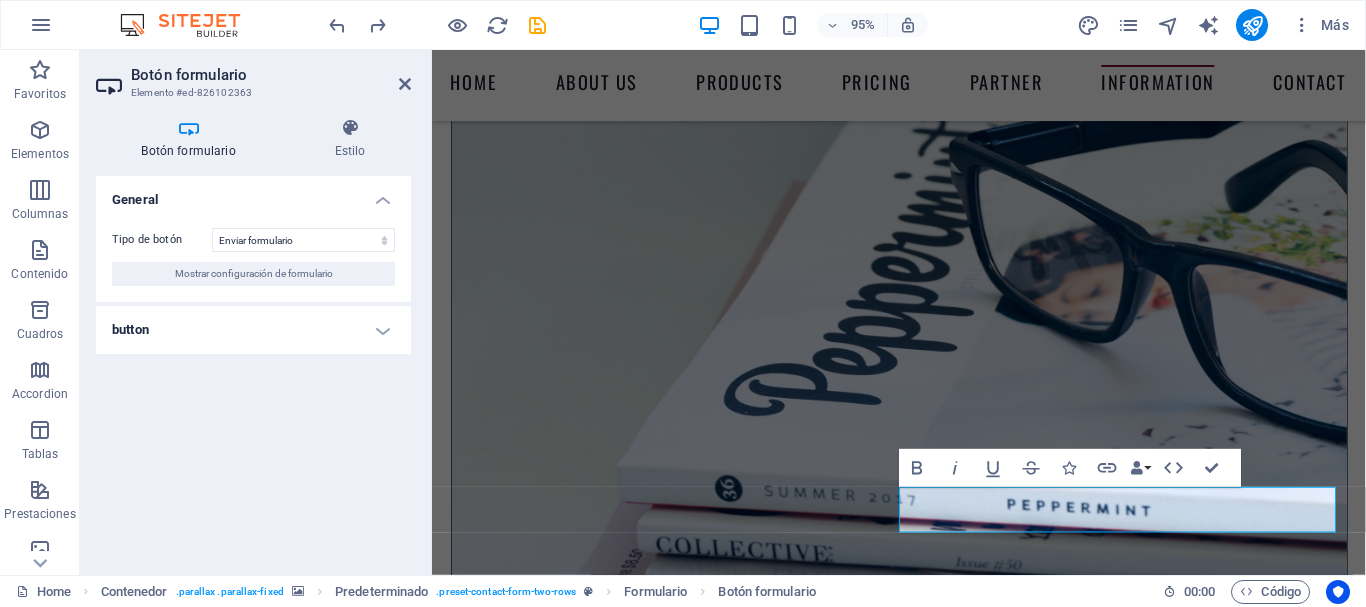 click on "button" at bounding box center [253, 330] 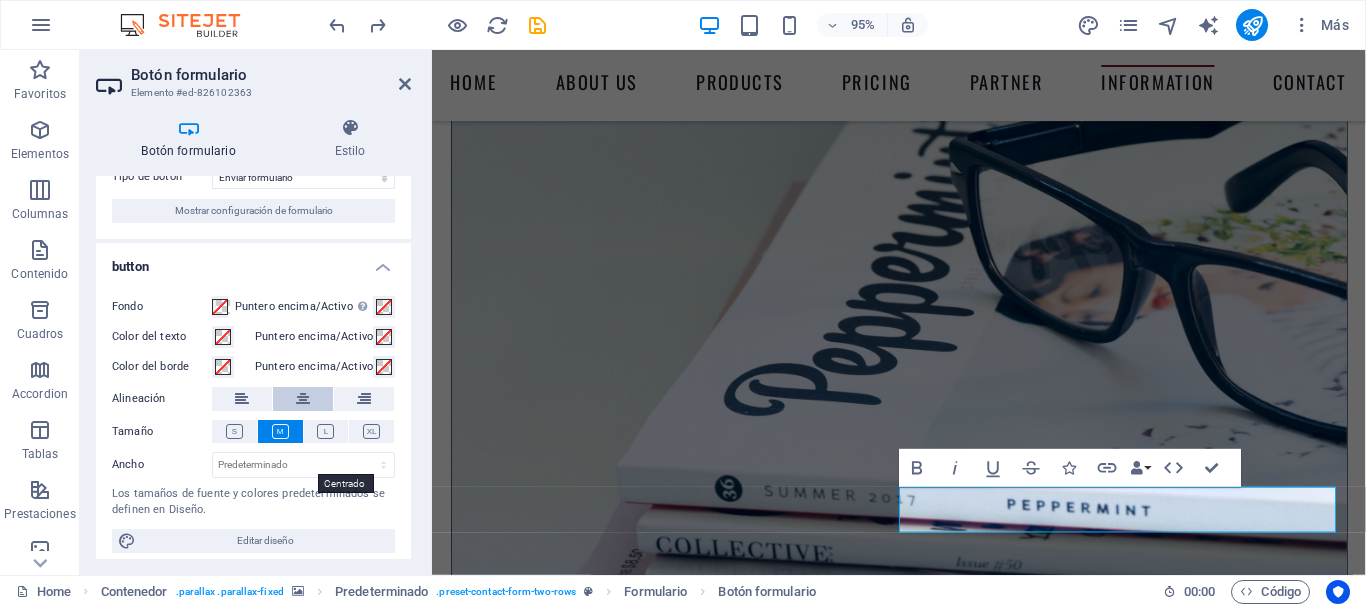 scroll, scrollTop: 73, scrollLeft: 0, axis: vertical 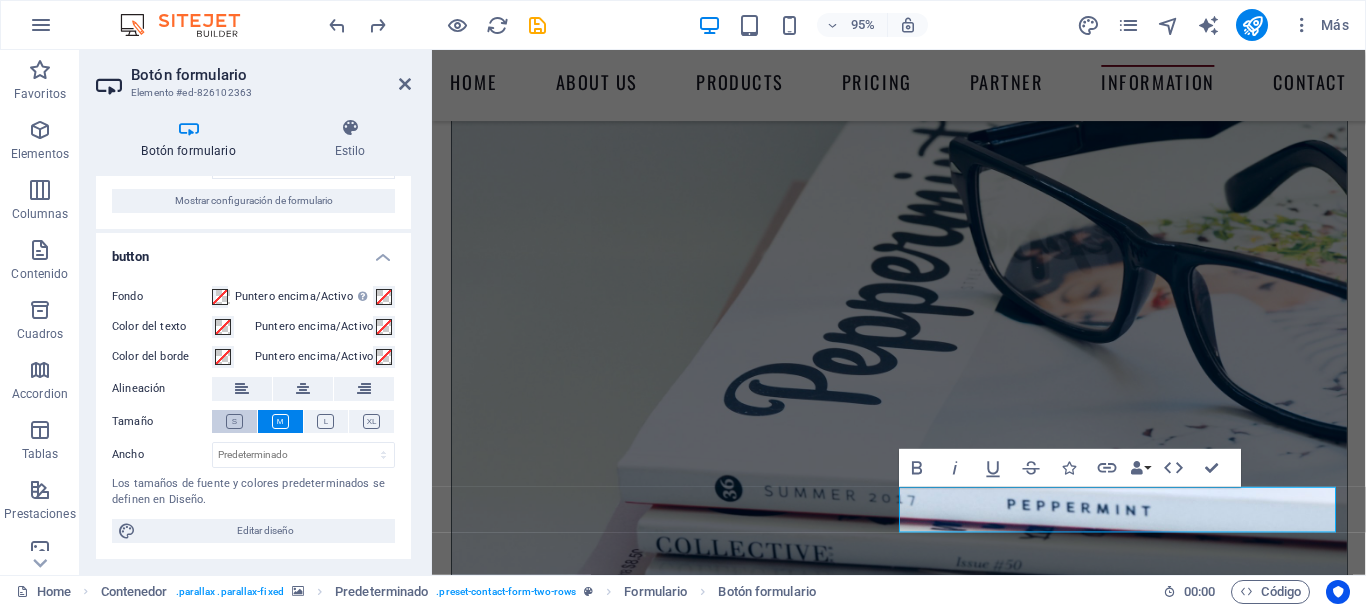 click at bounding box center (234, 421) 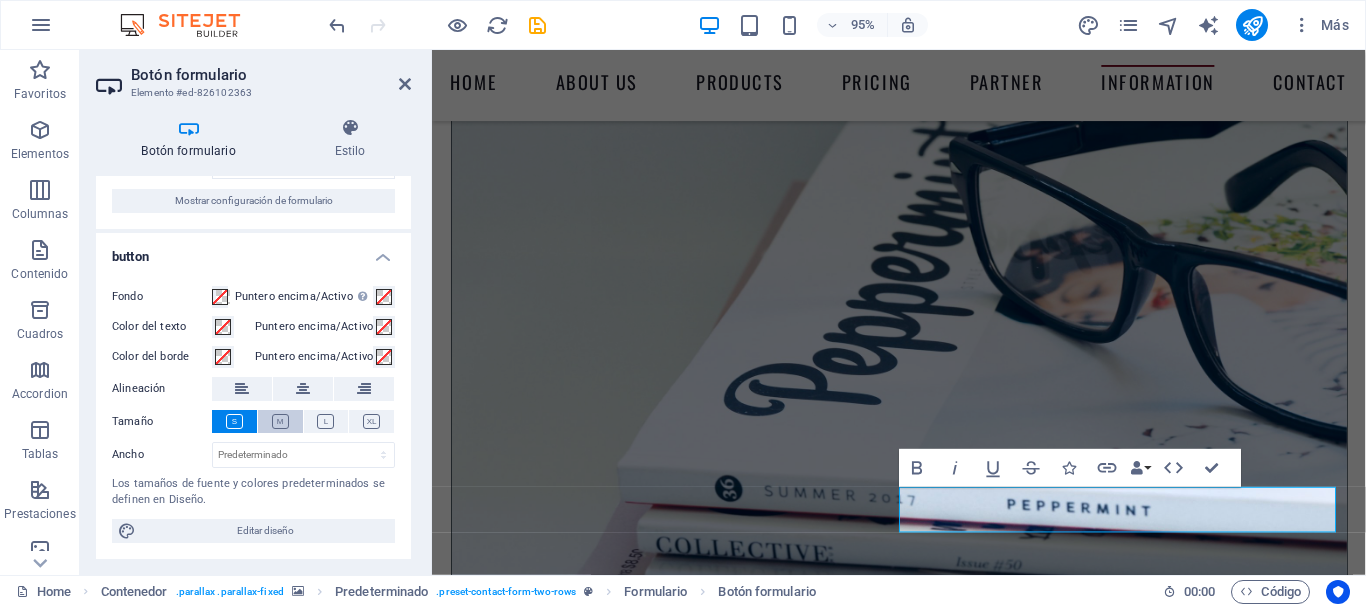 click at bounding box center [280, 421] 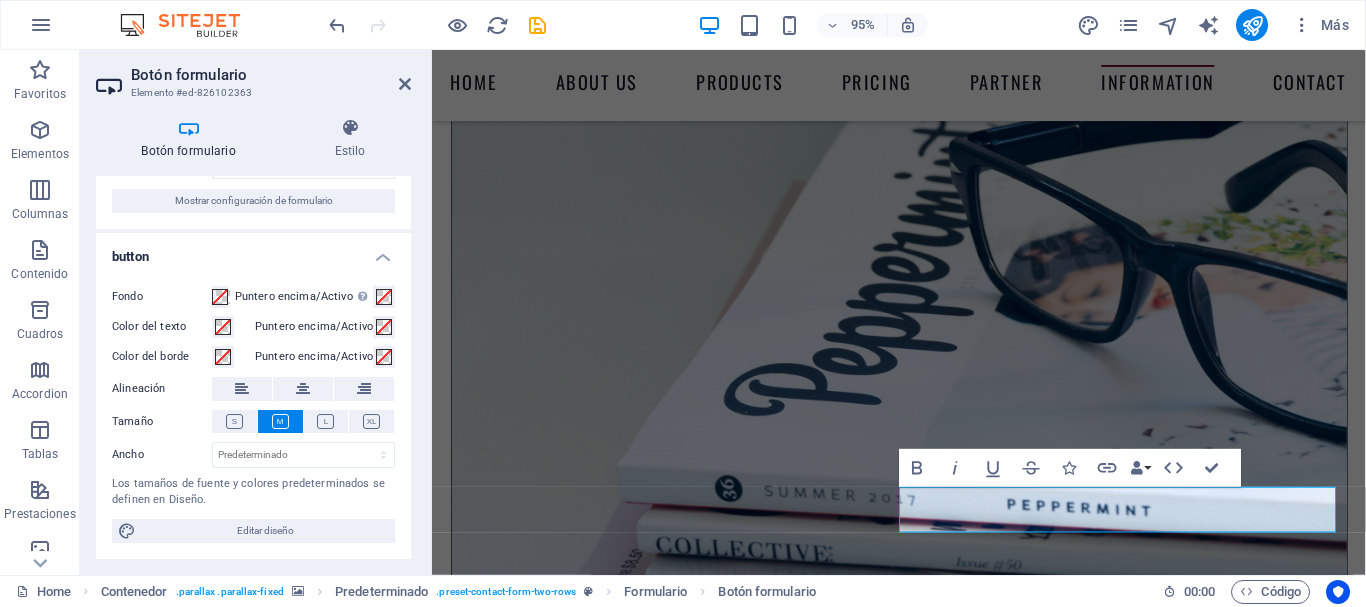 click at bounding box center (280, 421) 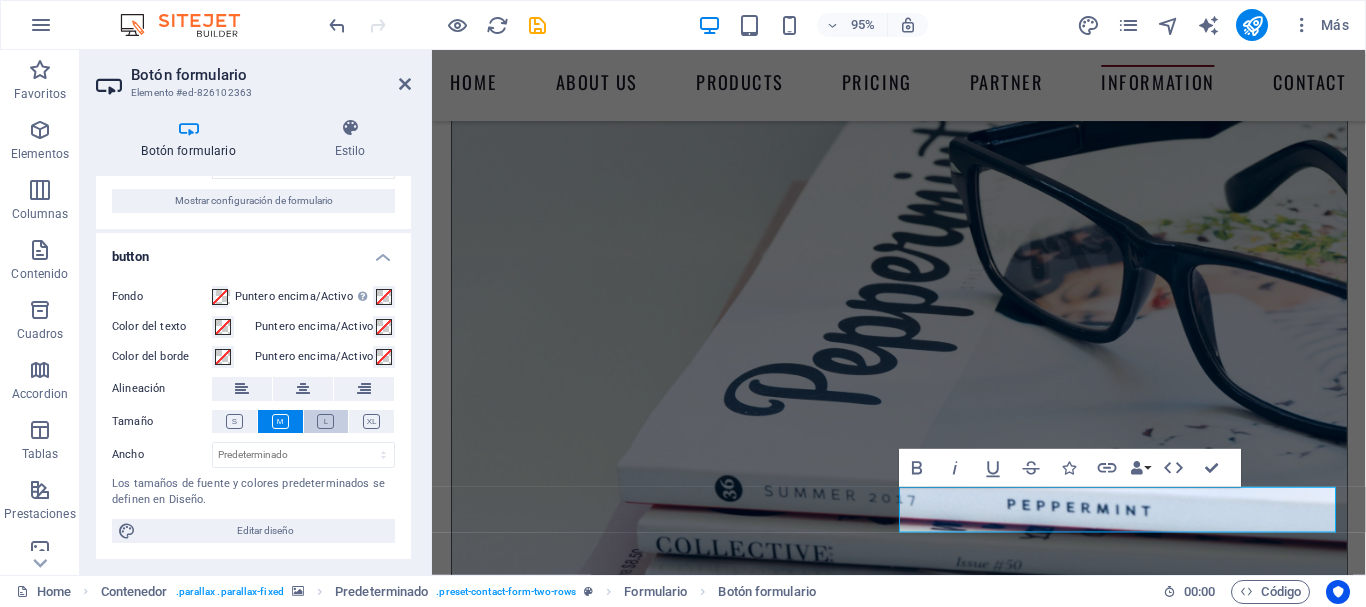click at bounding box center [325, 421] 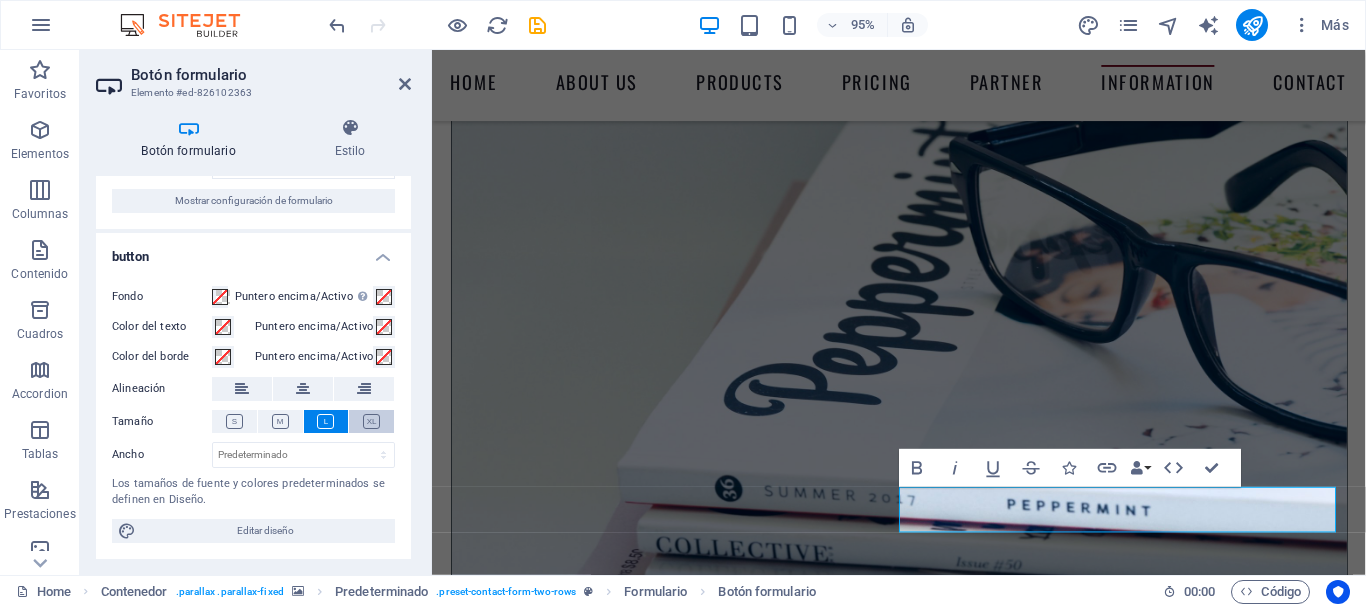 click at bounding box center (371, 421) 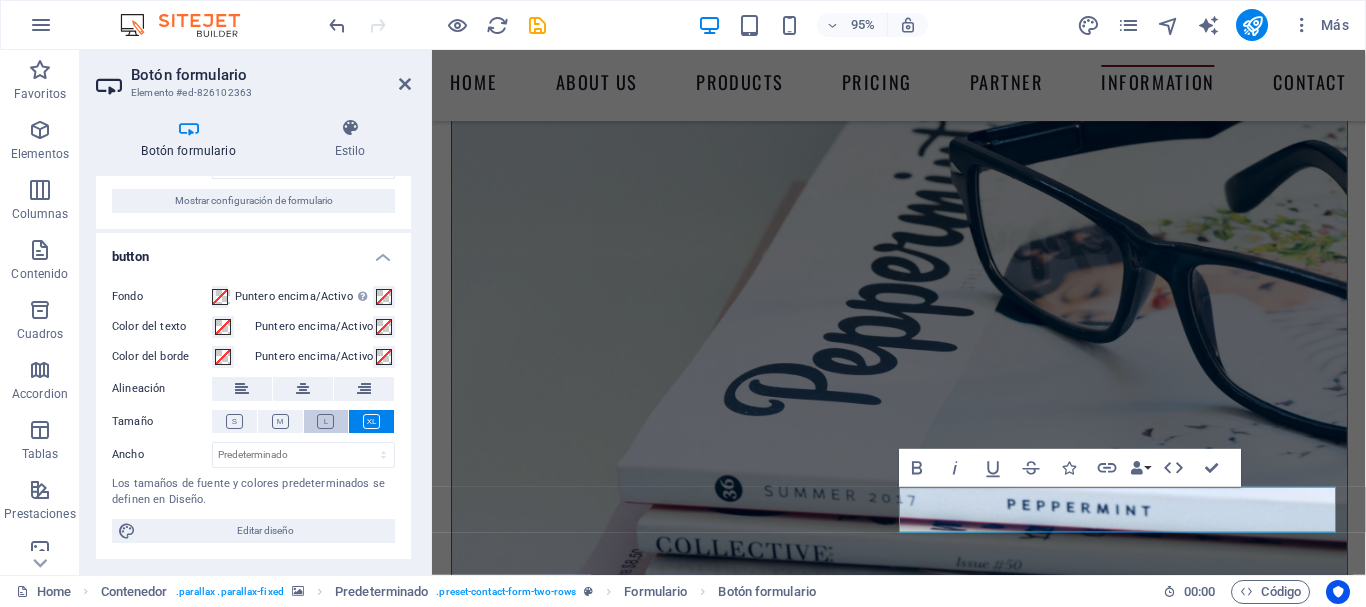 click at bounding box center [325, 421] 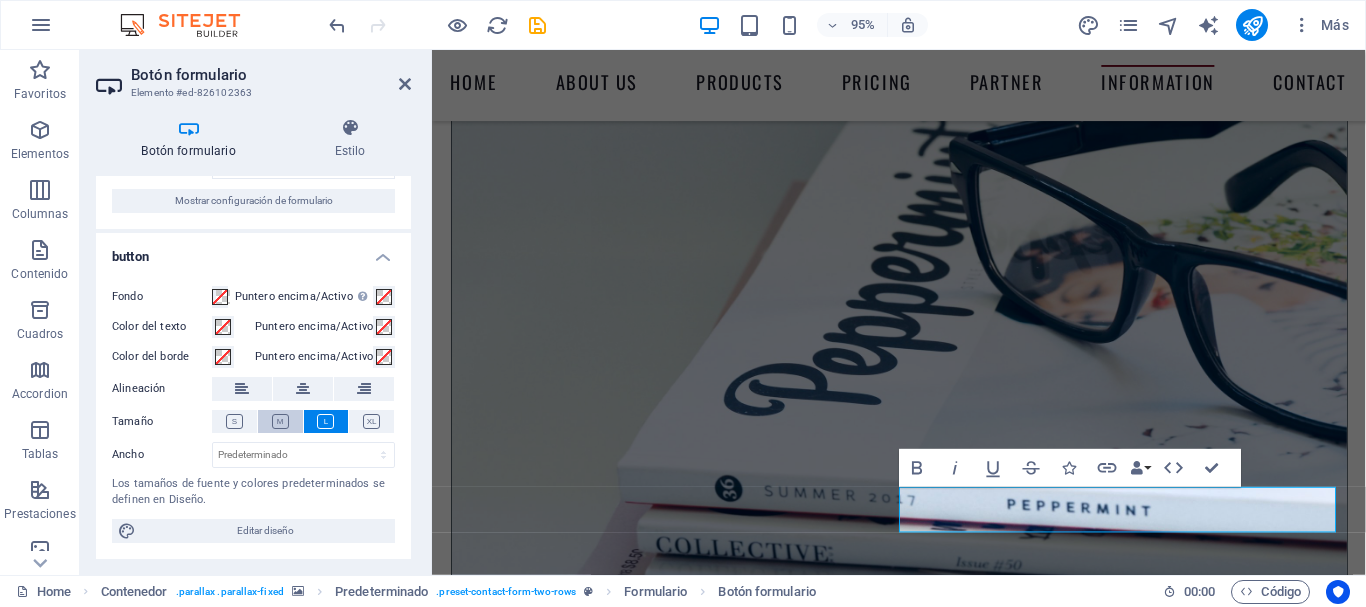 click at bounding box center (280, 421) 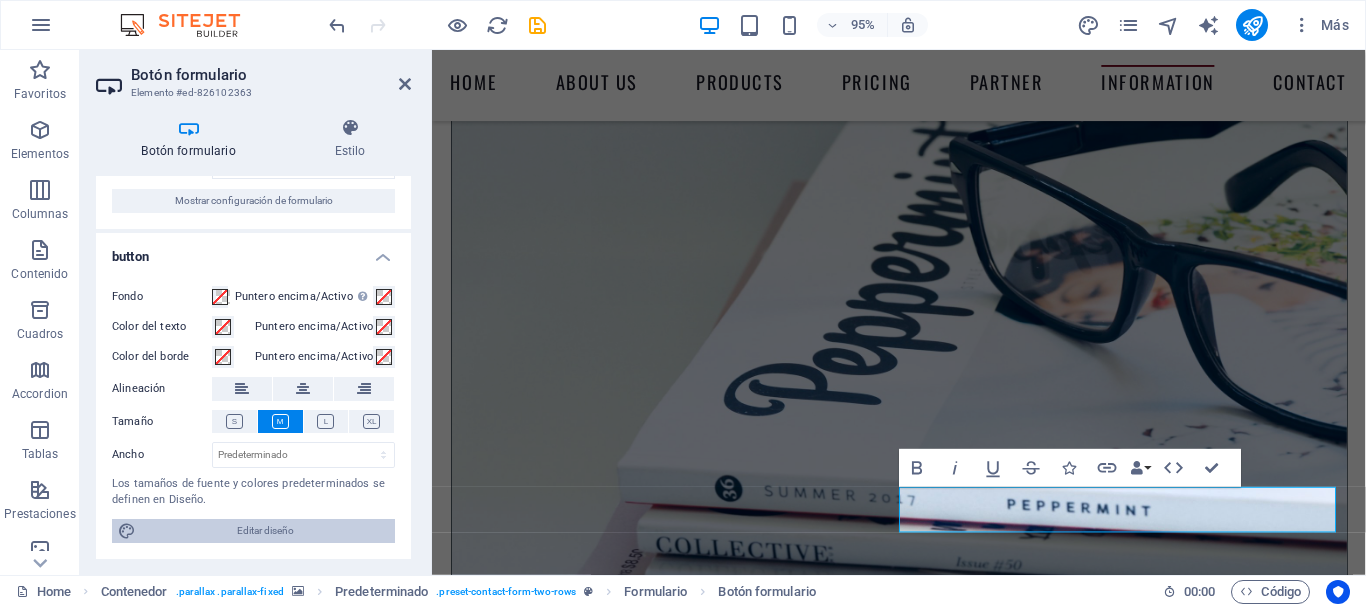 click on "Editar diseño" at bounding box center (265, 531) 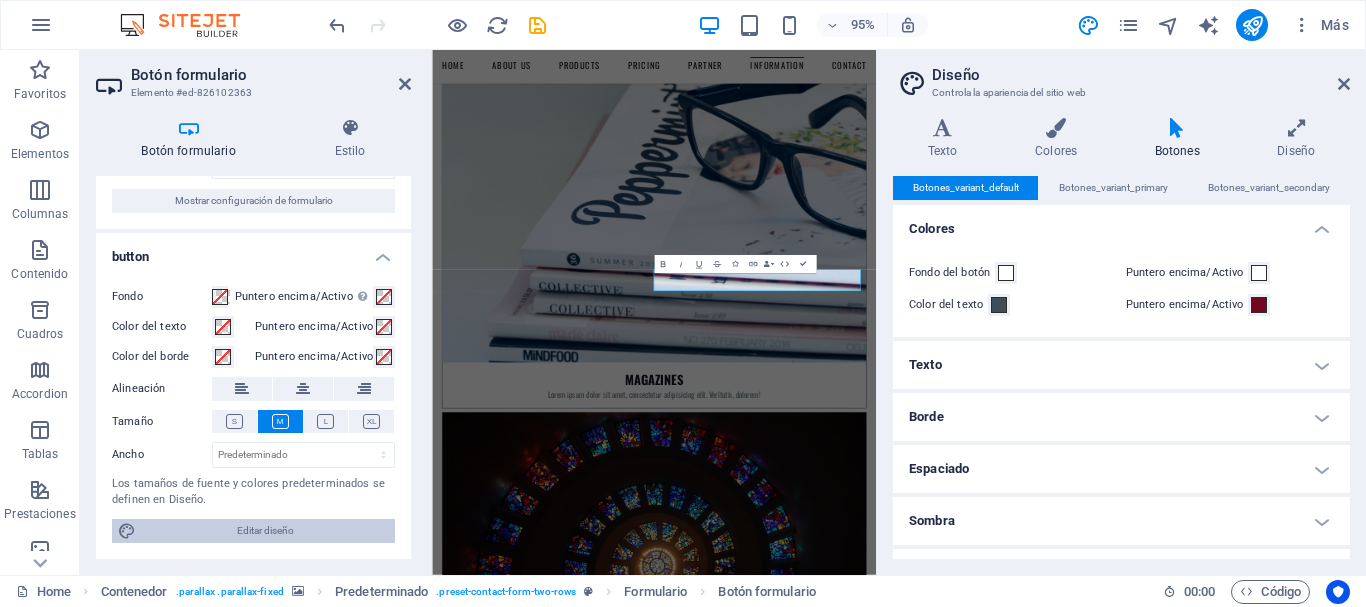 scroll, scrollTop: 8398, scrollLeft: 0, axis: vertical 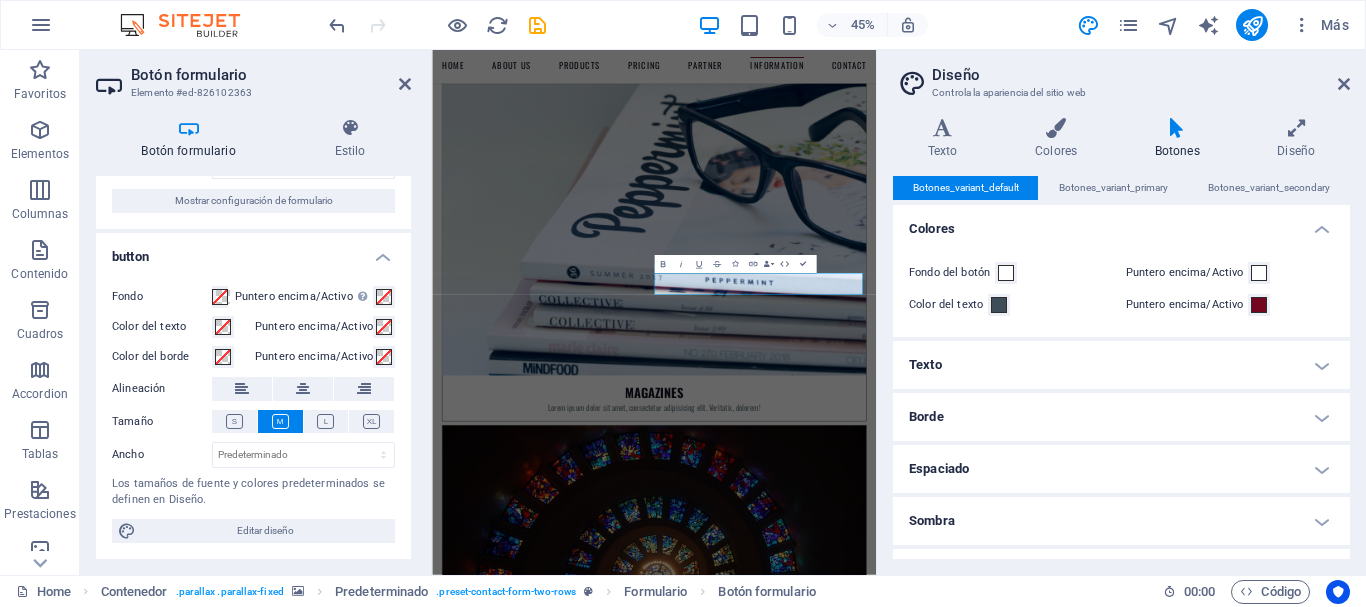 click on "Texto" at bounding box center (1121, 365) 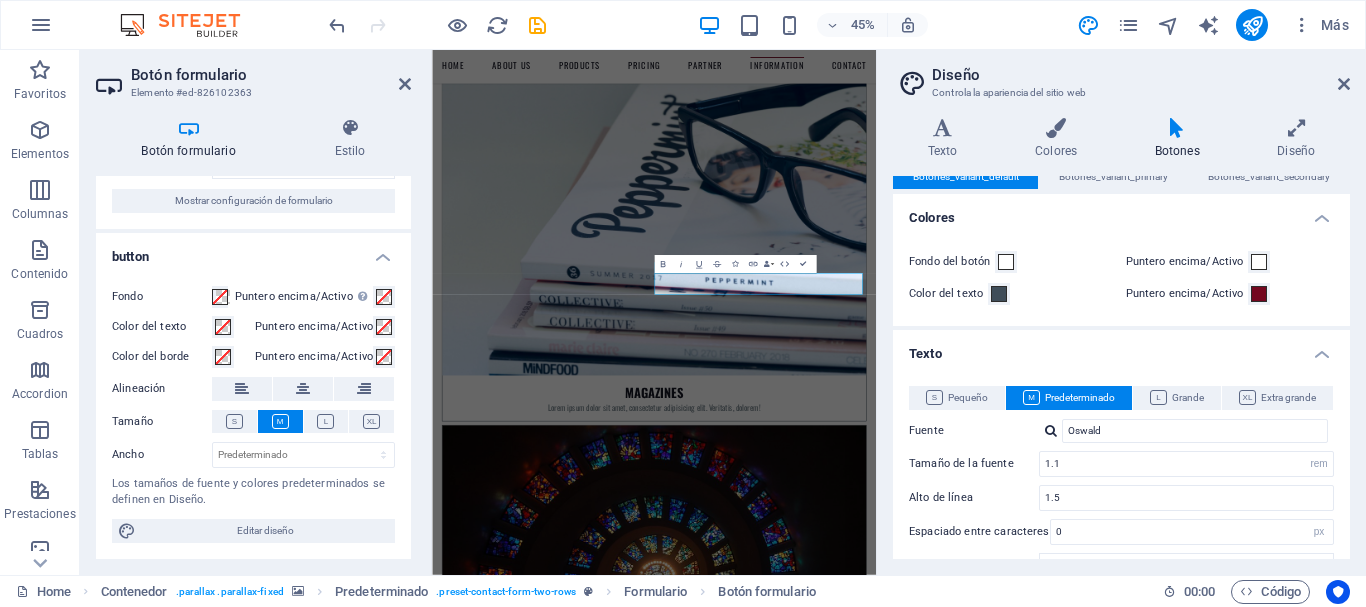 scroll, scrollTop: 0, scrollLeft: 0, axis: both 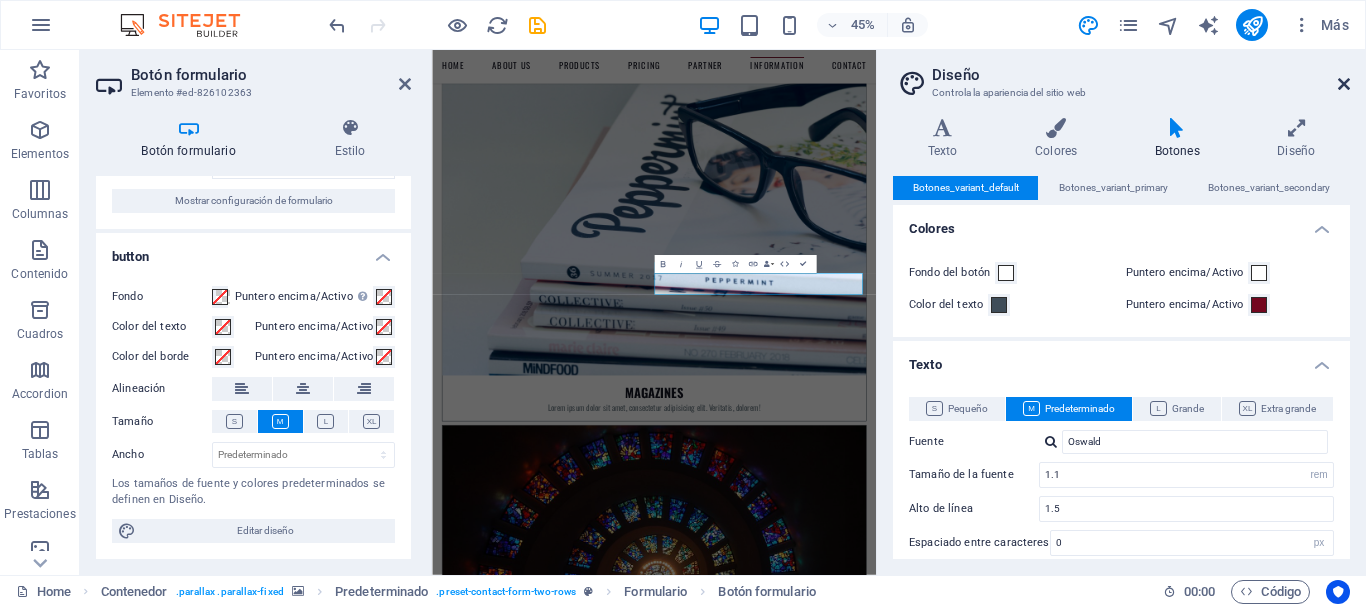 click at bounding box center [1344, 84] 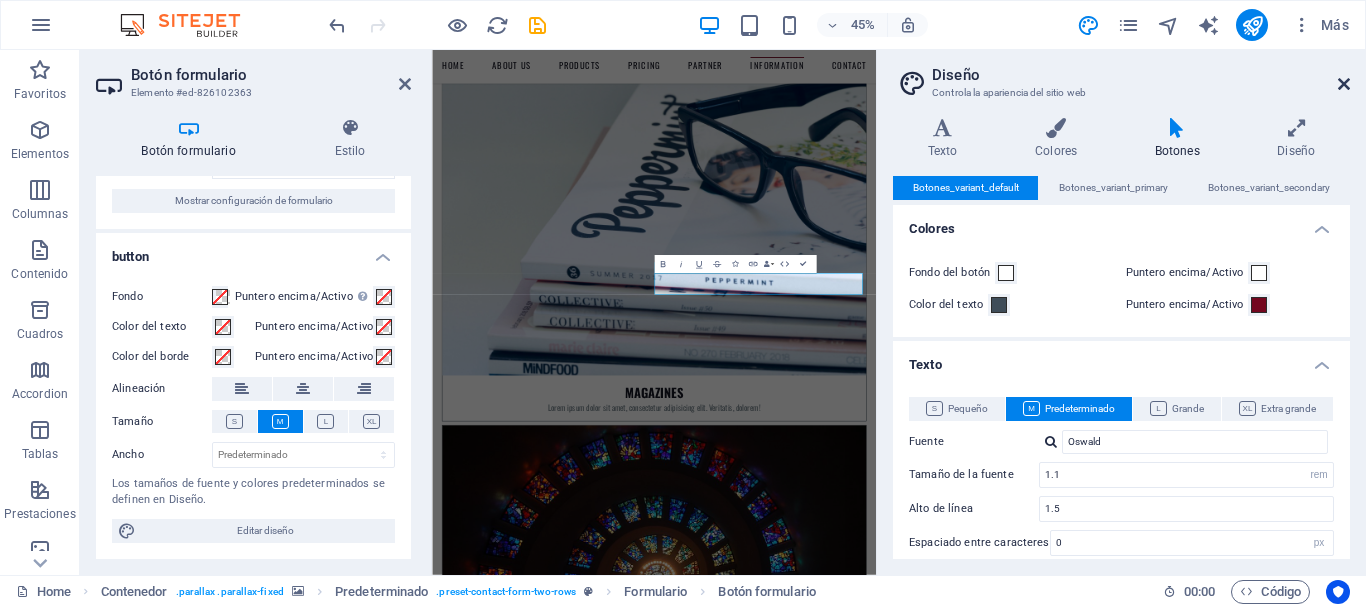 scroll, scrollTop: 8426, scrollLeft: 0, axis: vertical 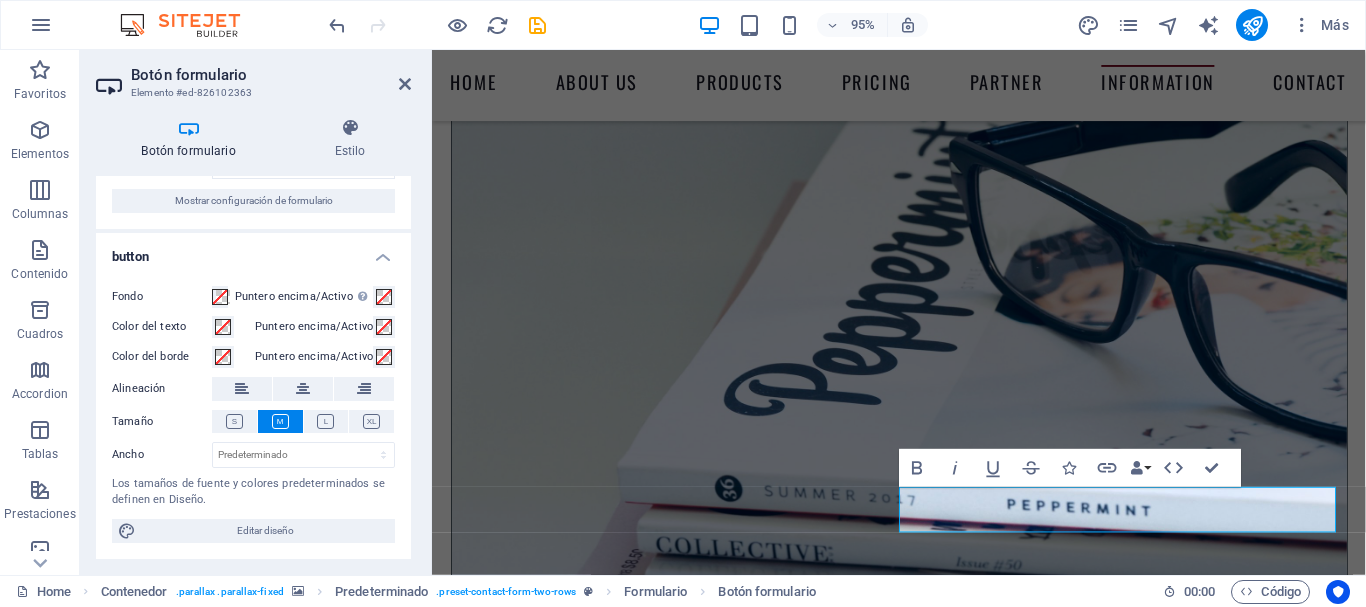 click at bounding box center [188, 128] 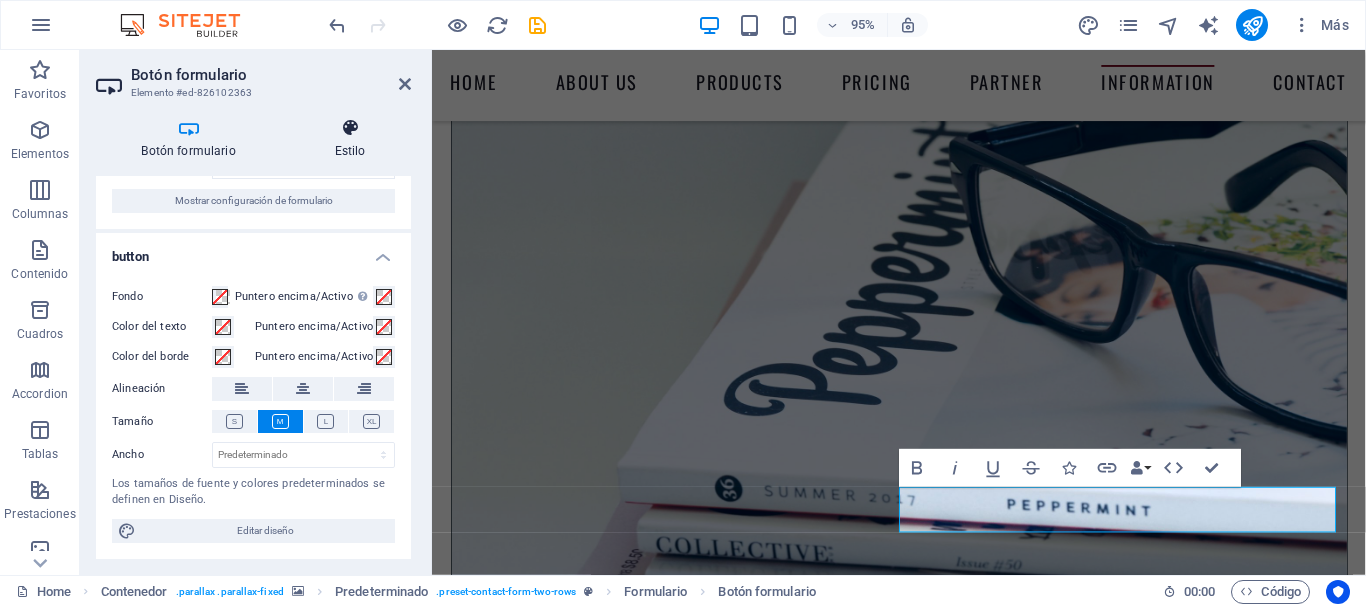 click on "Estilo" at bounding box center (350, 139) 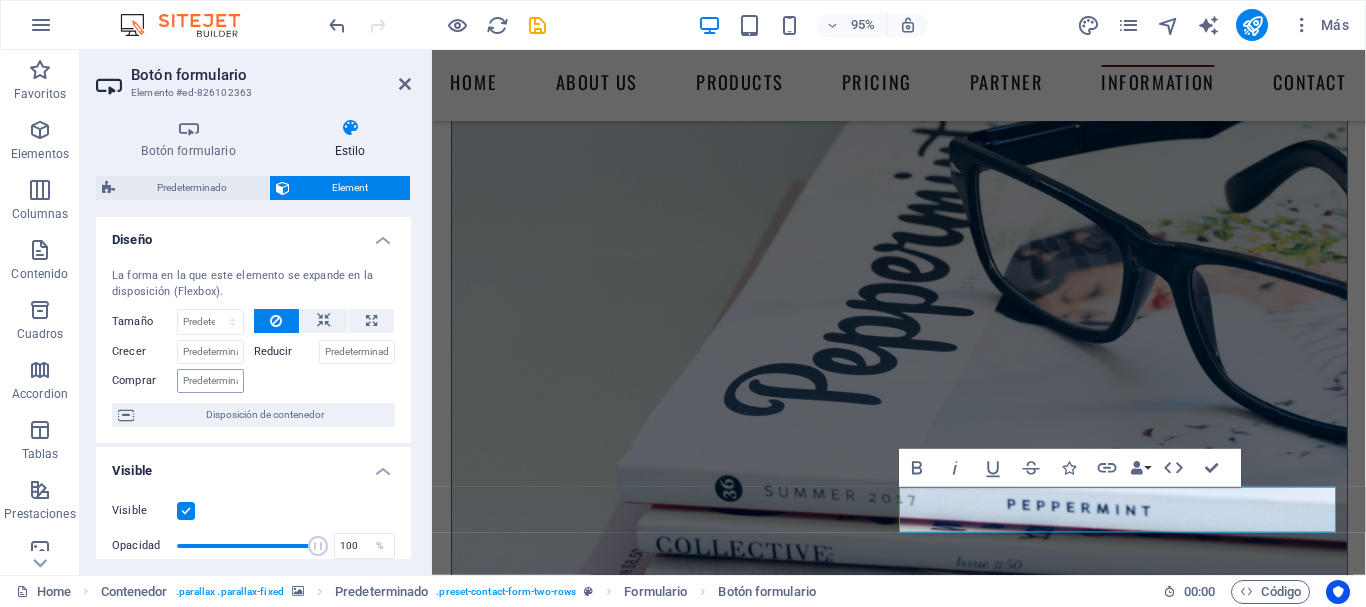 scroll, scrollTop: 0, scrollLeft: 0, axis: both 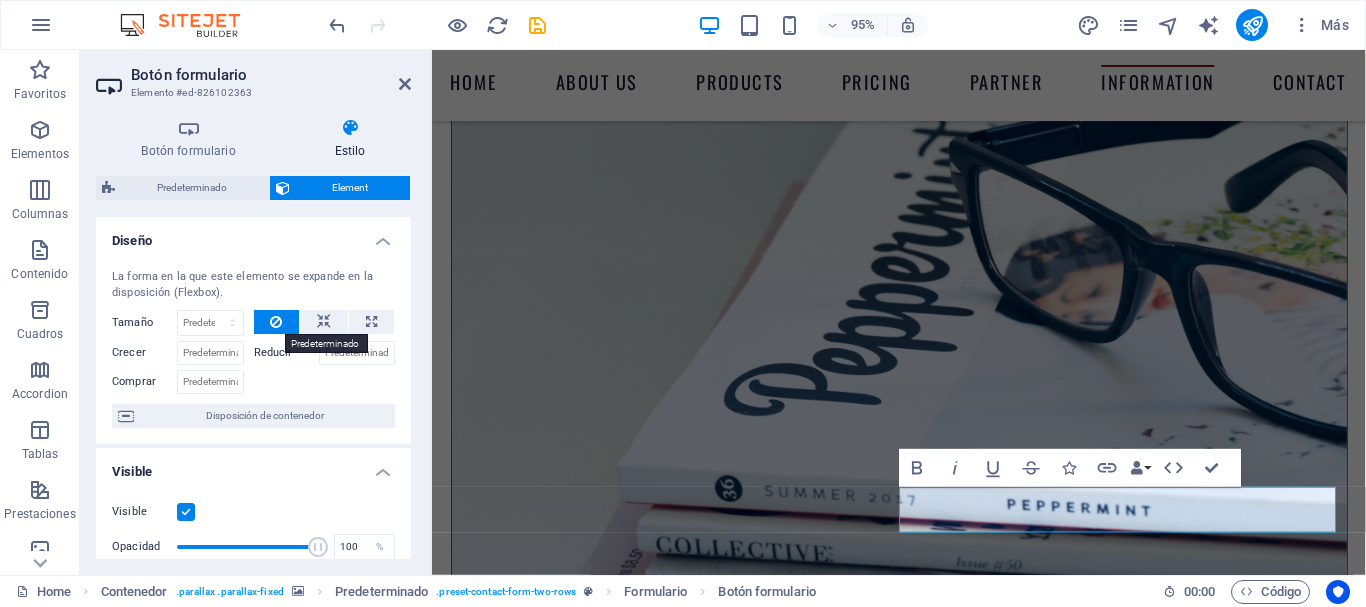 click at bounding box center (276, 322) 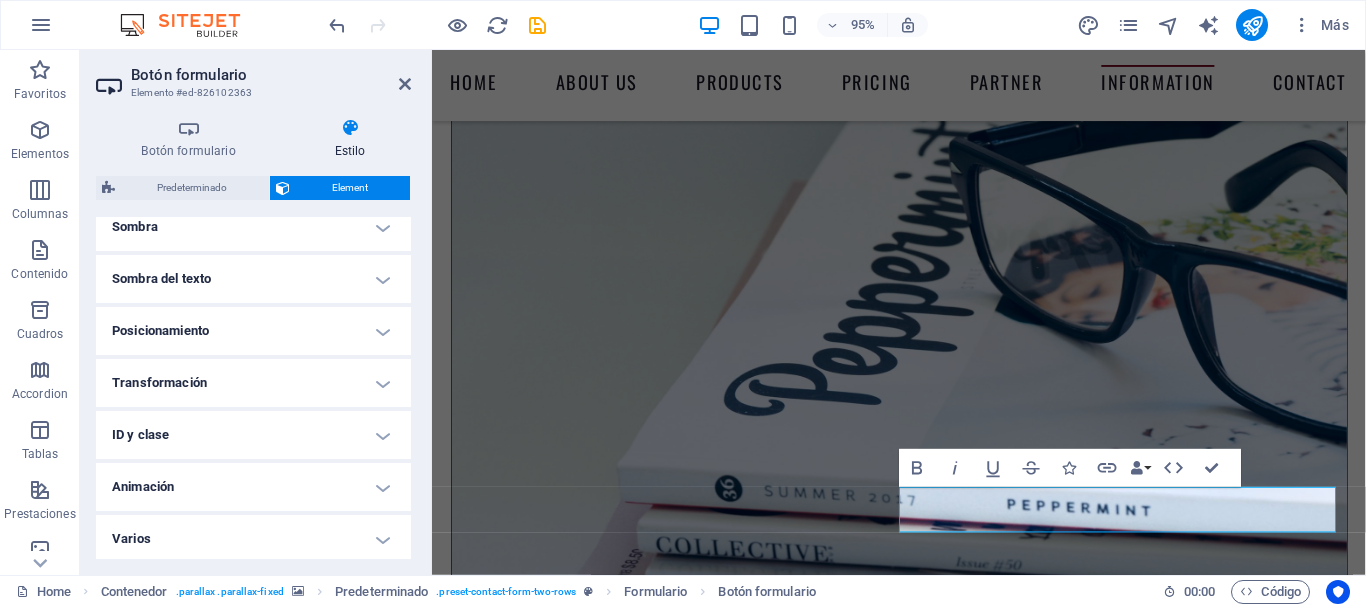 scroll, scrollTop: 520, scrollLeft: 0, axis: vertical 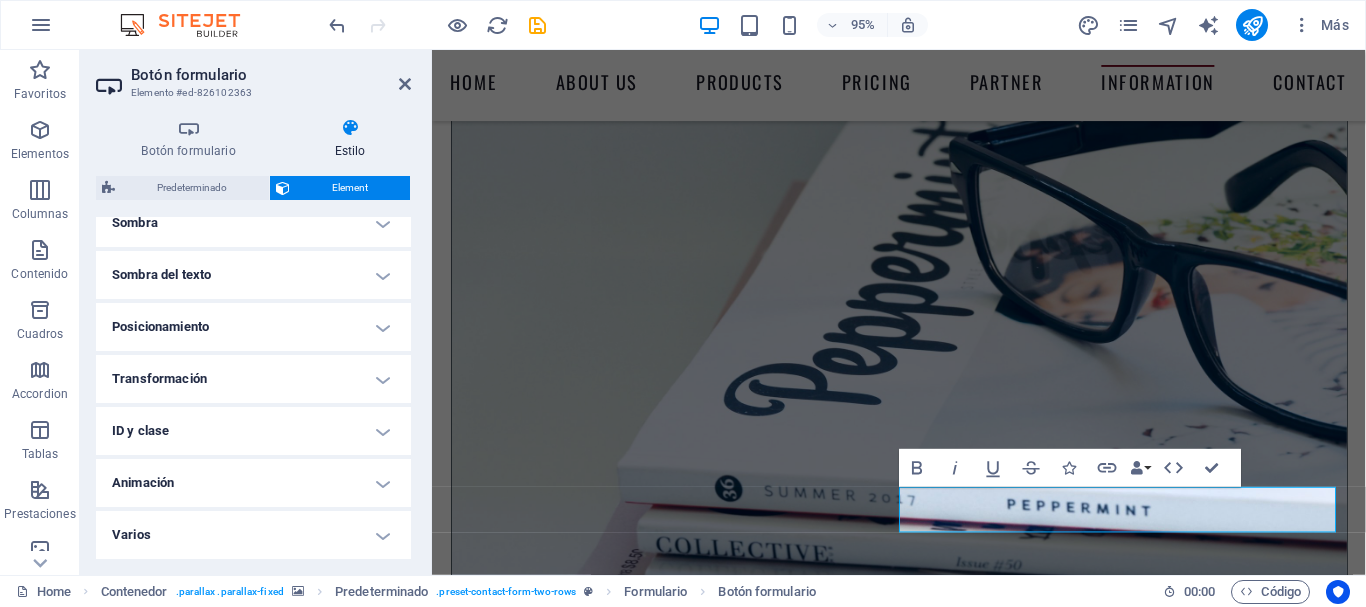 click on "Varios" at bounding box center (253, 535) 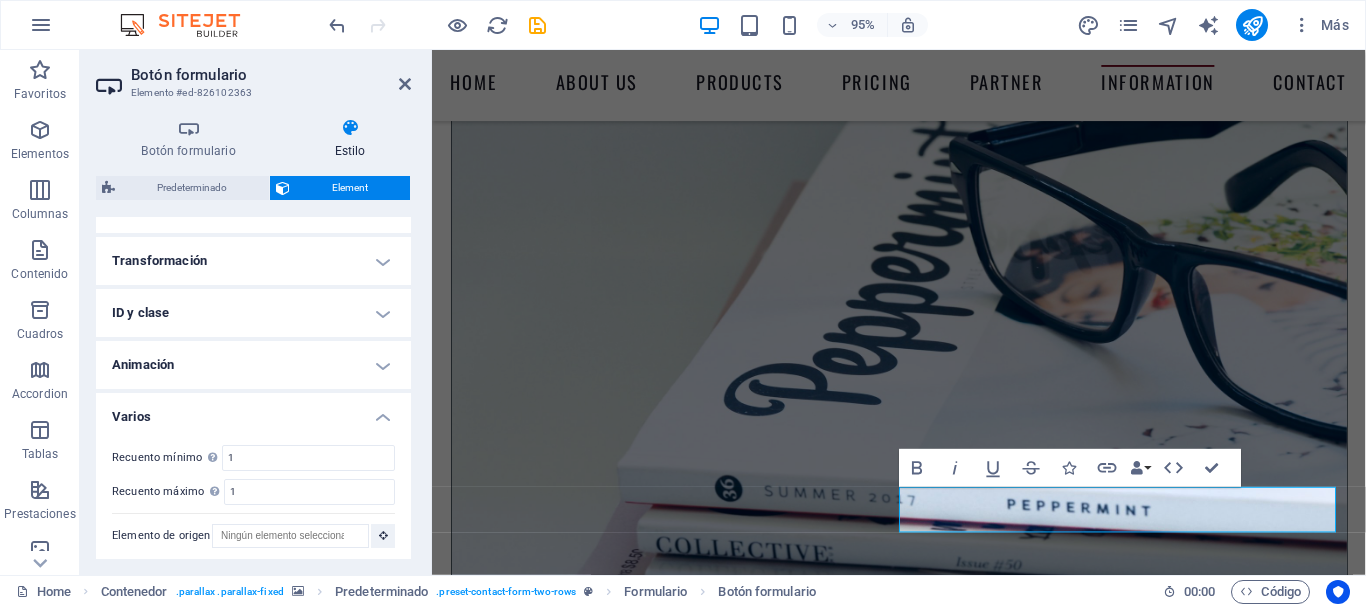 scroll, scrollTop: 644, scrollLeft: 0, axis: vertical 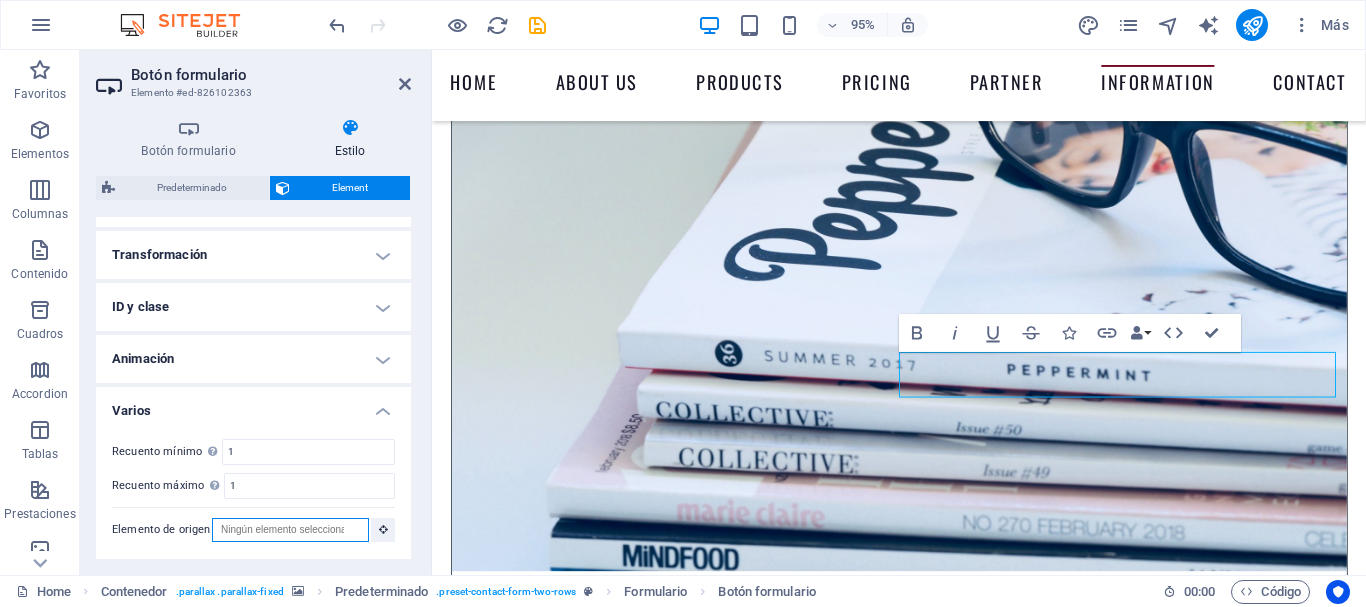 click on "Elemento de origen" at bounding box center (290, 530) 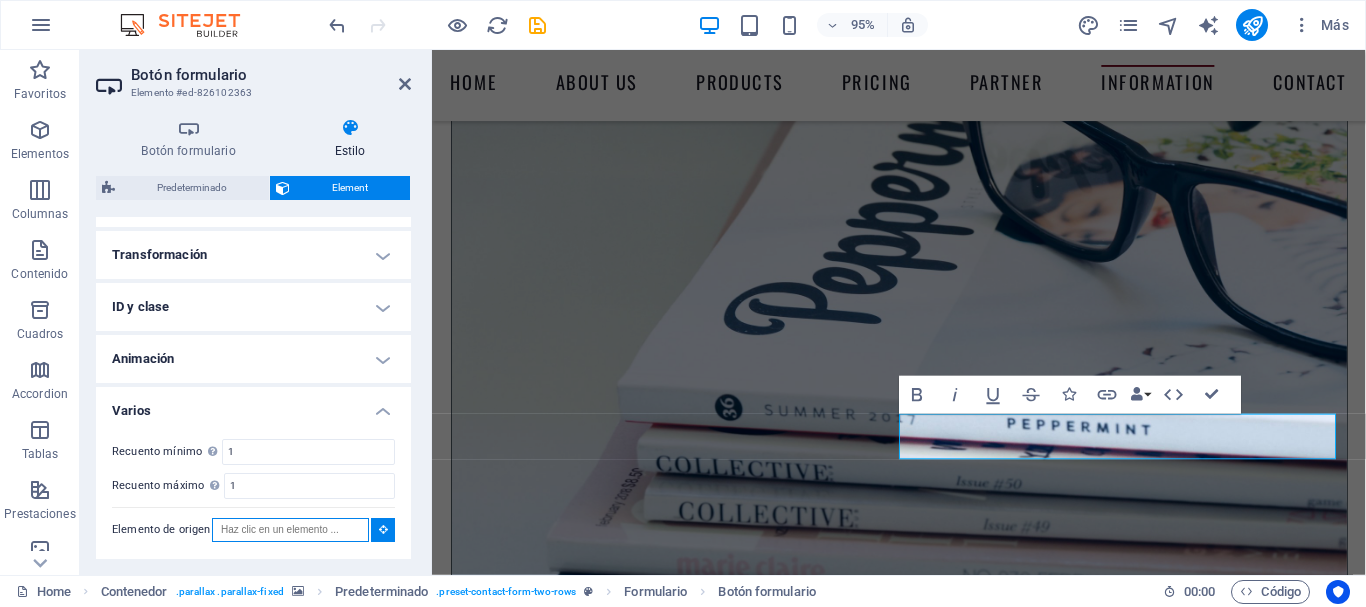 scroll, scrollTop: 8493, scrollLeft: 0, axis: vertical 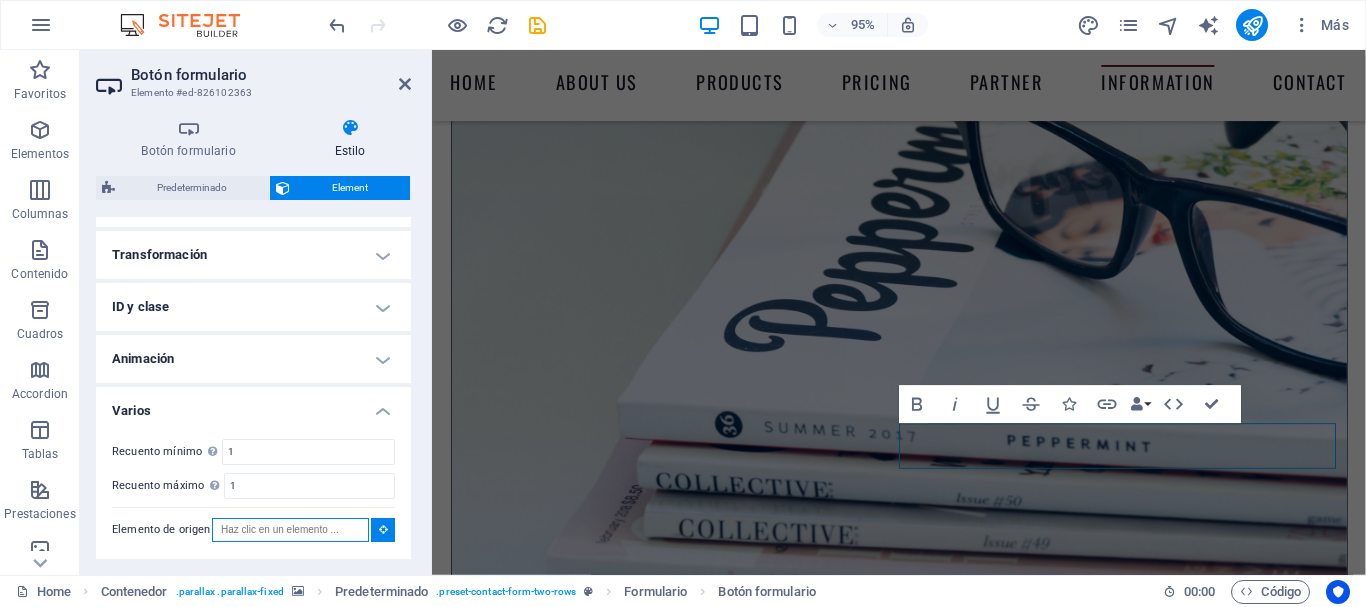click on "Elemento de origen" at bounding box center (290, 530) 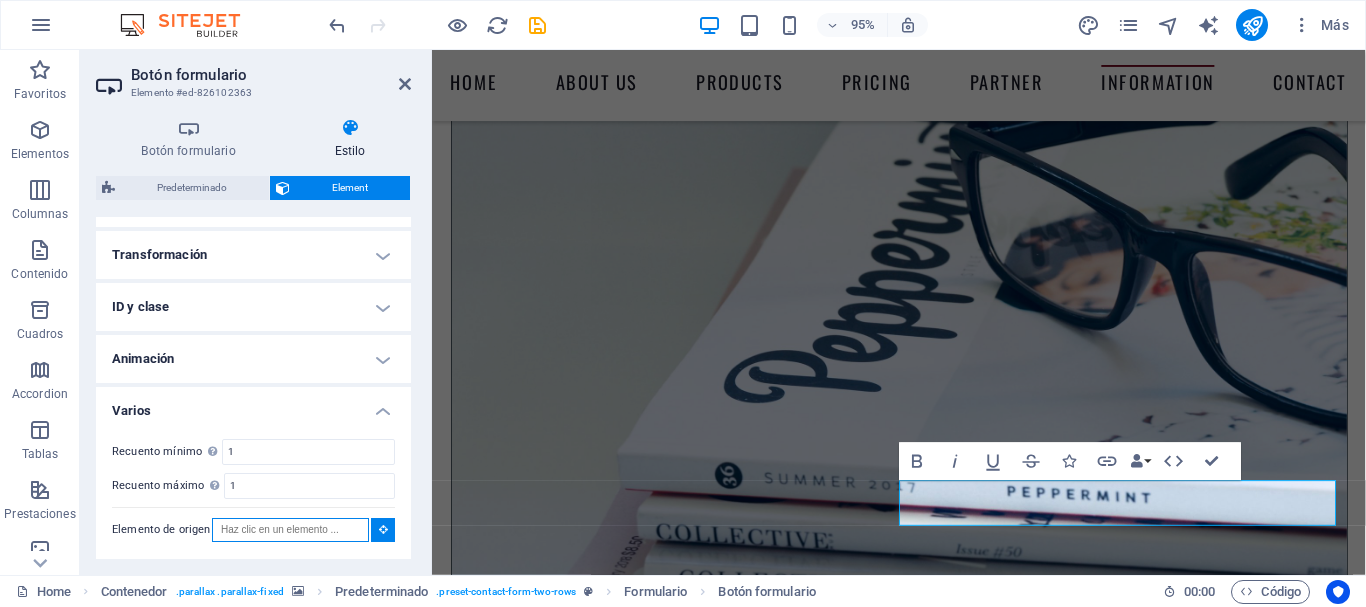 scroll, scrollTop: 8418, scrollLeft: 0, axis: vertical 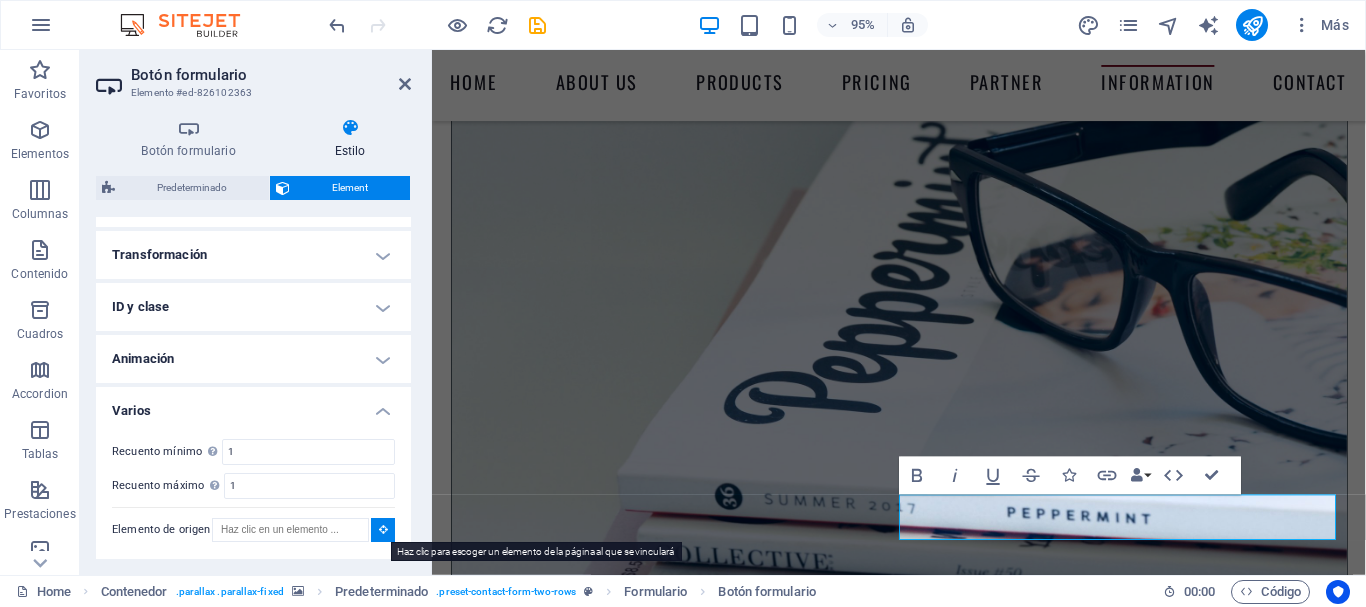 click at bounding box center (383, 529) 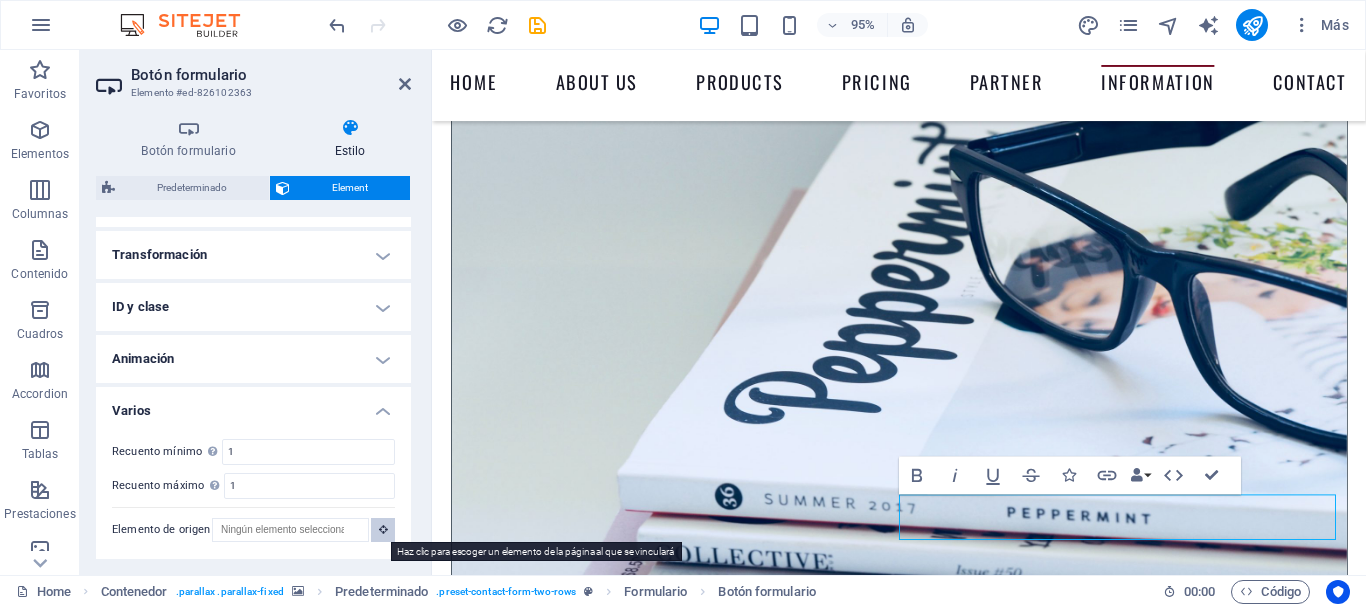 click at bounding box center (383, 529) 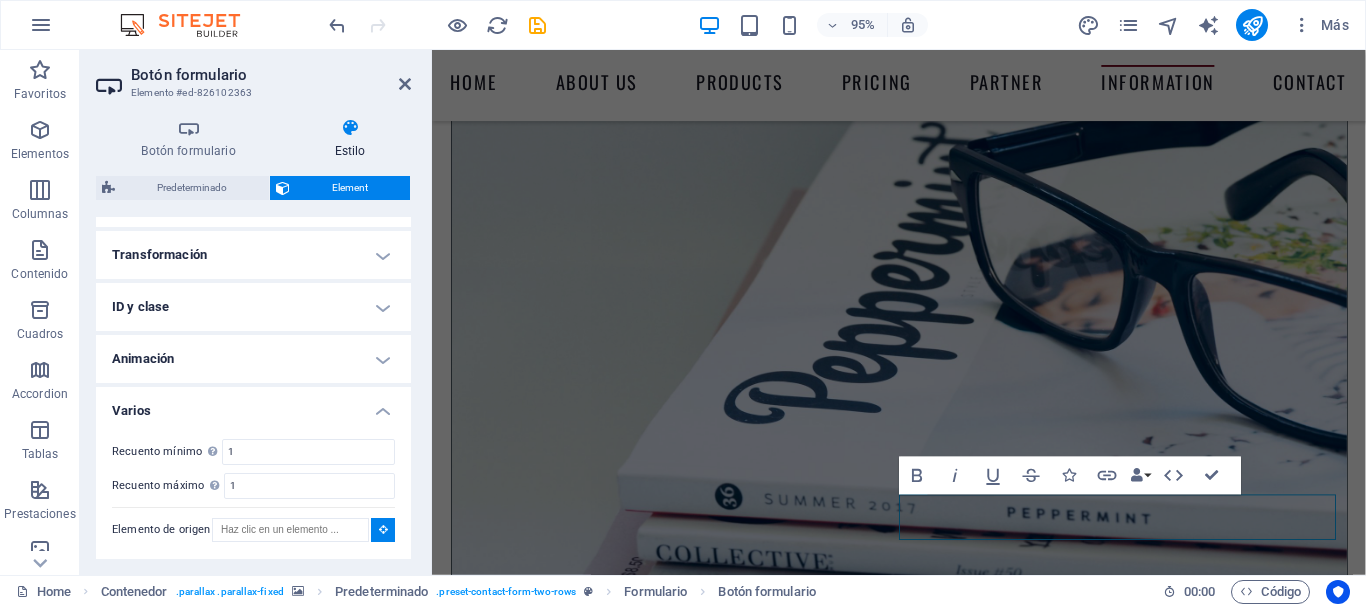 click at bounding box center (383, 529) 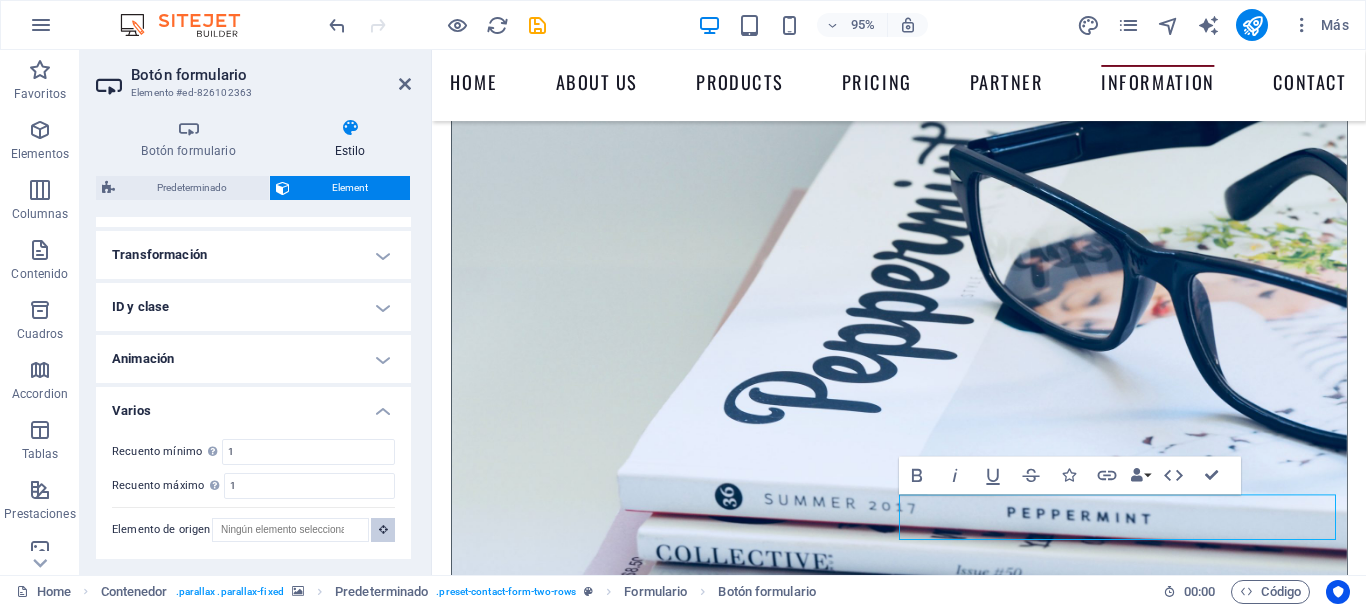 click at bounding box center (383, 529) 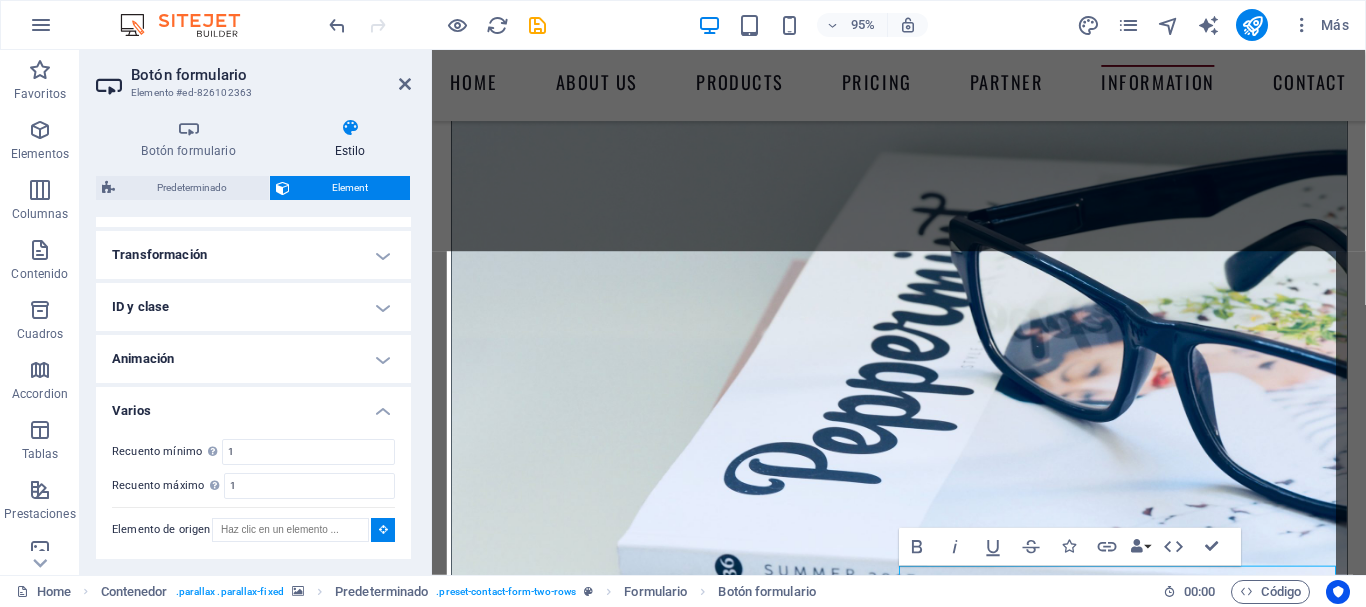 scroll, scrollTop: 8268, scrollLeft: 0, axis: vertical 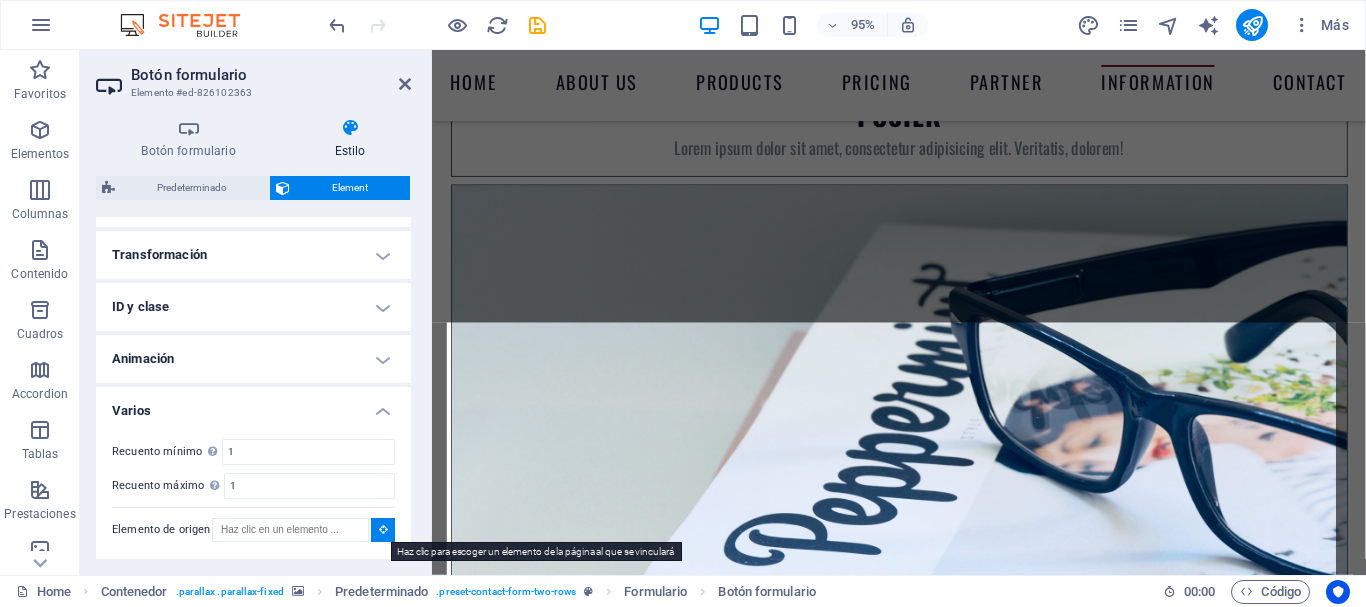 click at bounding box center (383, 530) 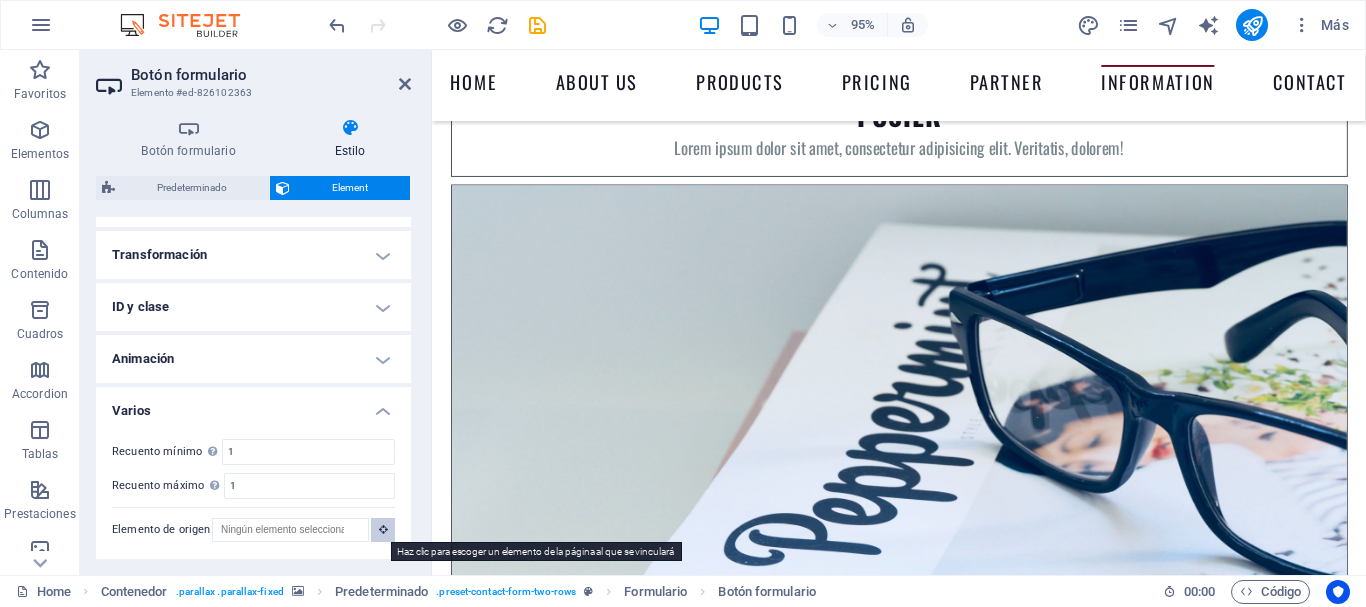 click at bounding box center (383, 530) 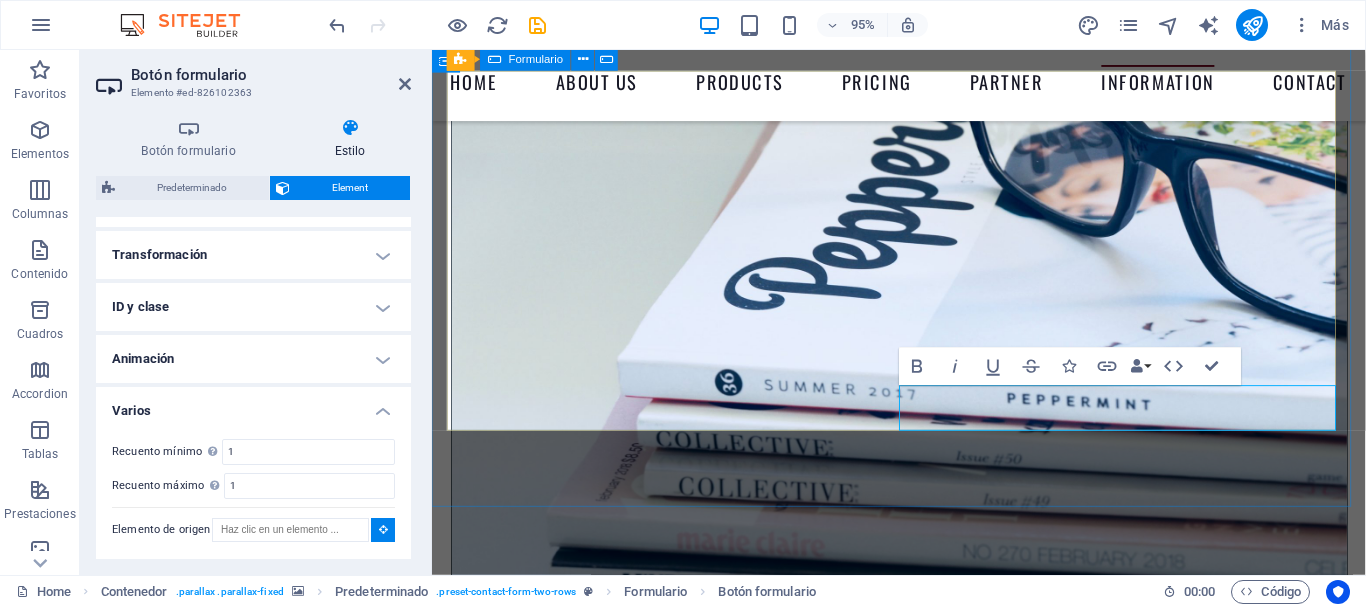scroll, scrollTop: 8543, scrollLeft: 0, axis: vertical 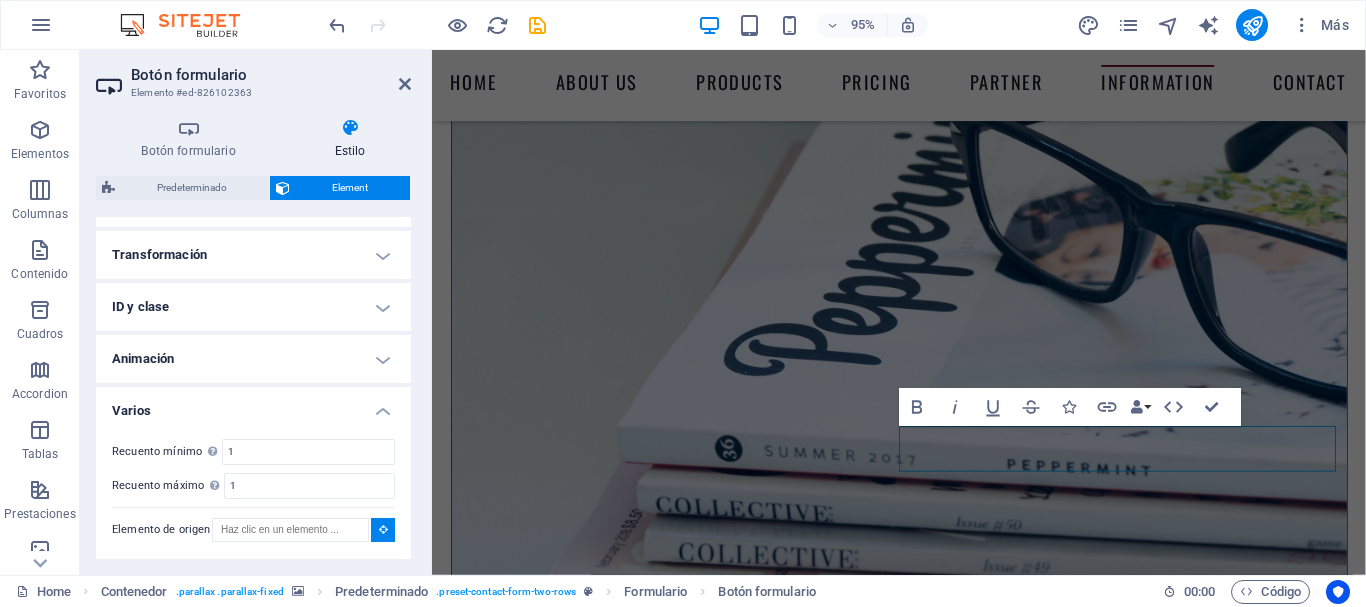 click at bounding box center (383, 530) 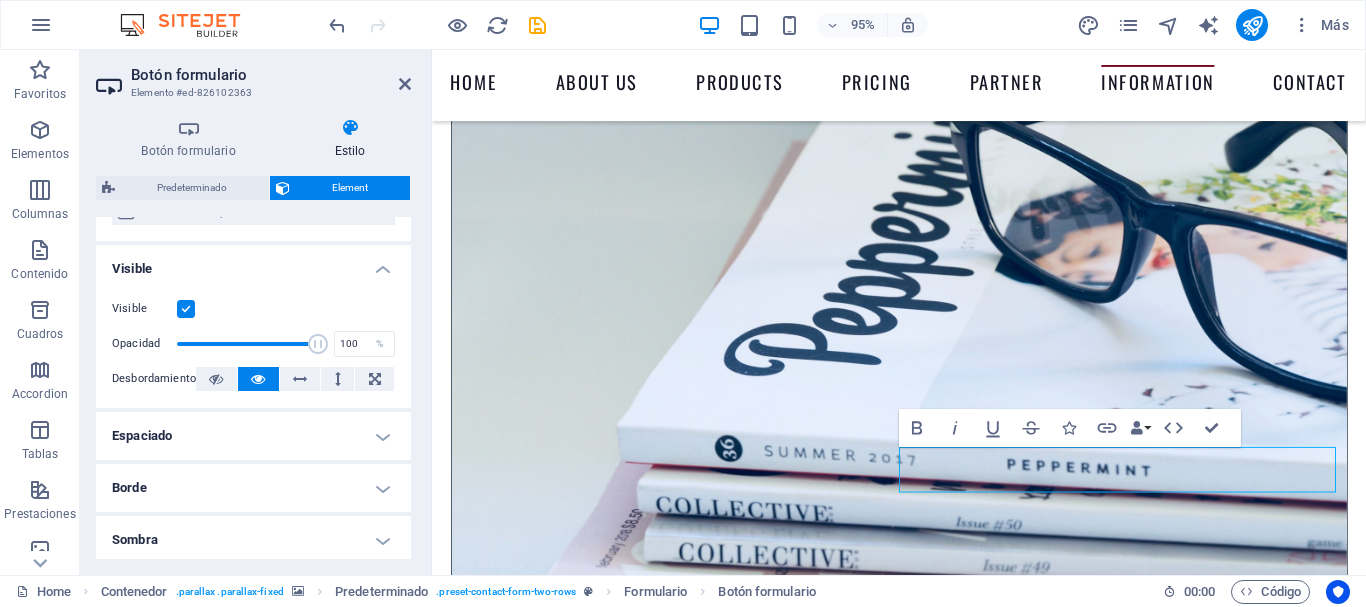 scroll, scrollTop: 202, scrollLeft: 0, axis: vertical 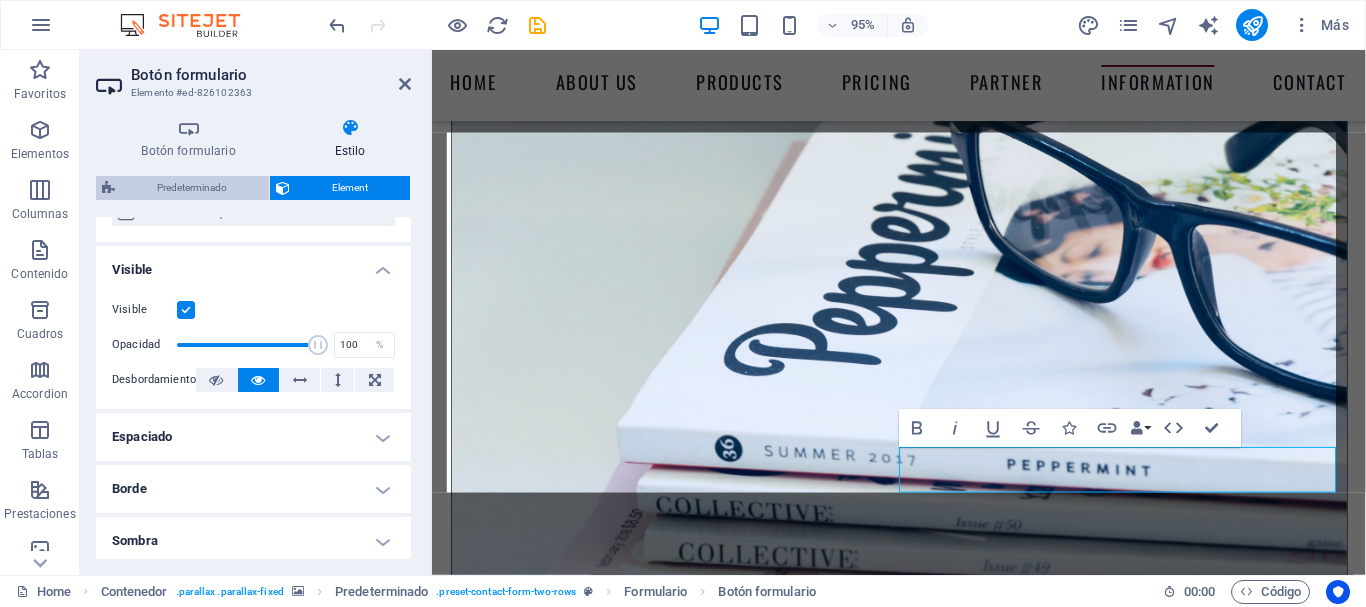 click on "Predeterminado" at bounding box center [192, 188] 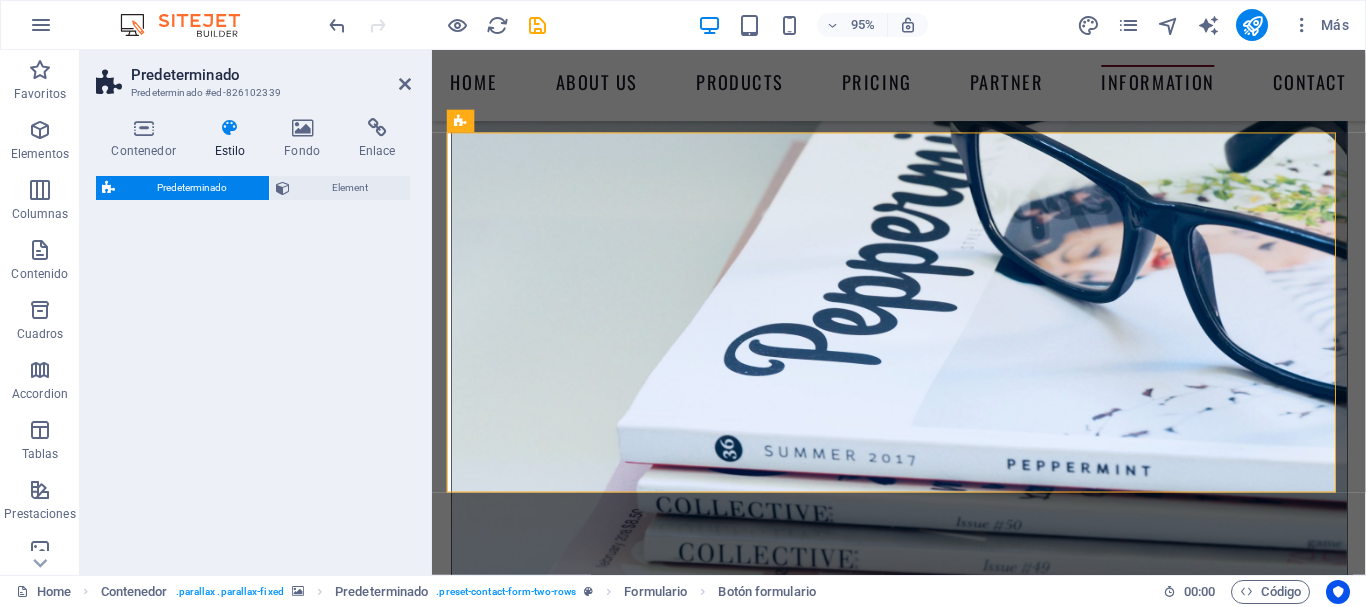 select on "px" 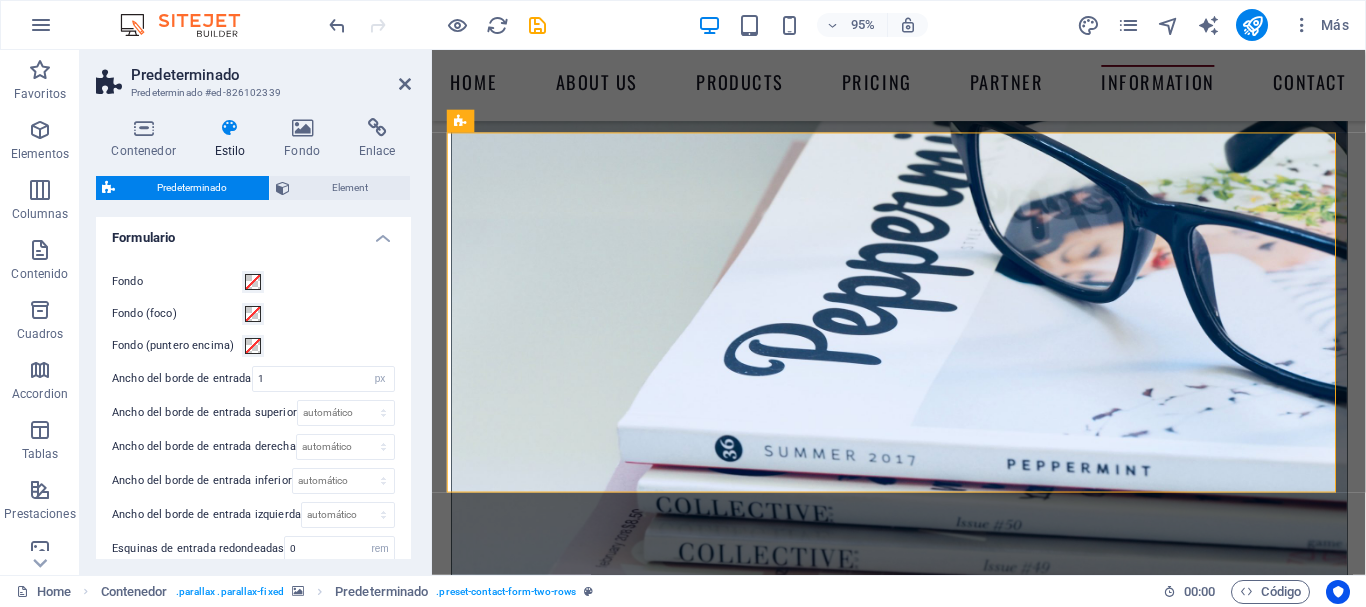 scroll, scrollTop: 210, scrollLeft: 0, axis: vertical 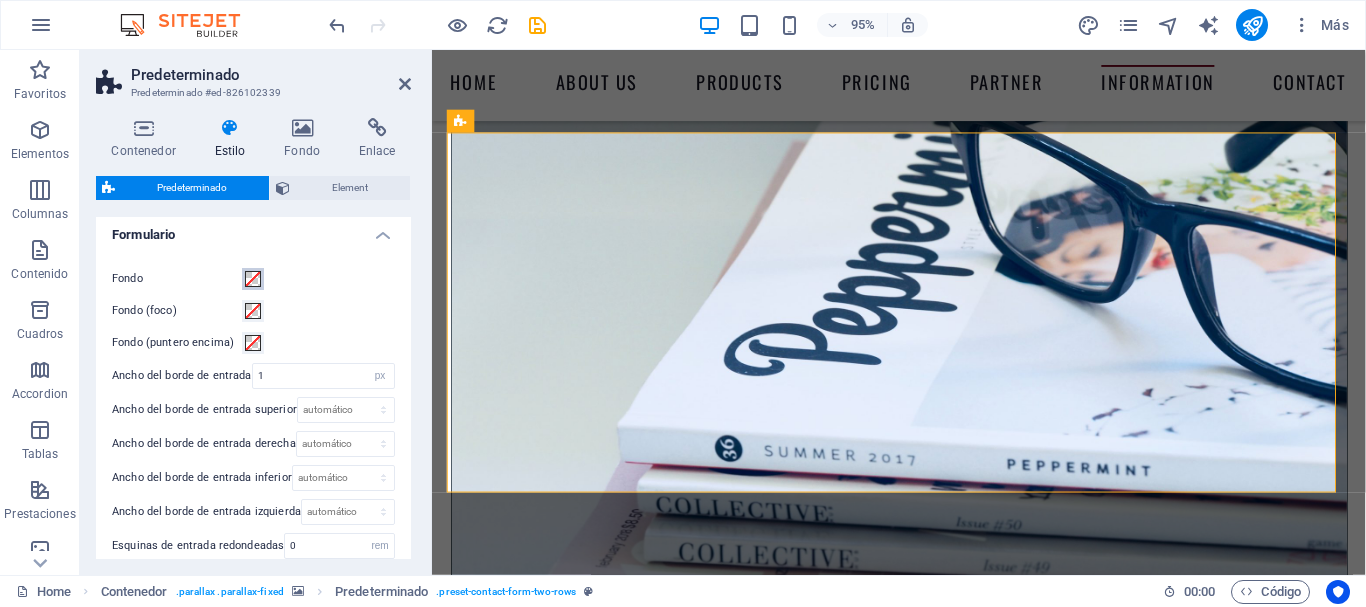 click at bounding box center [253, 279] 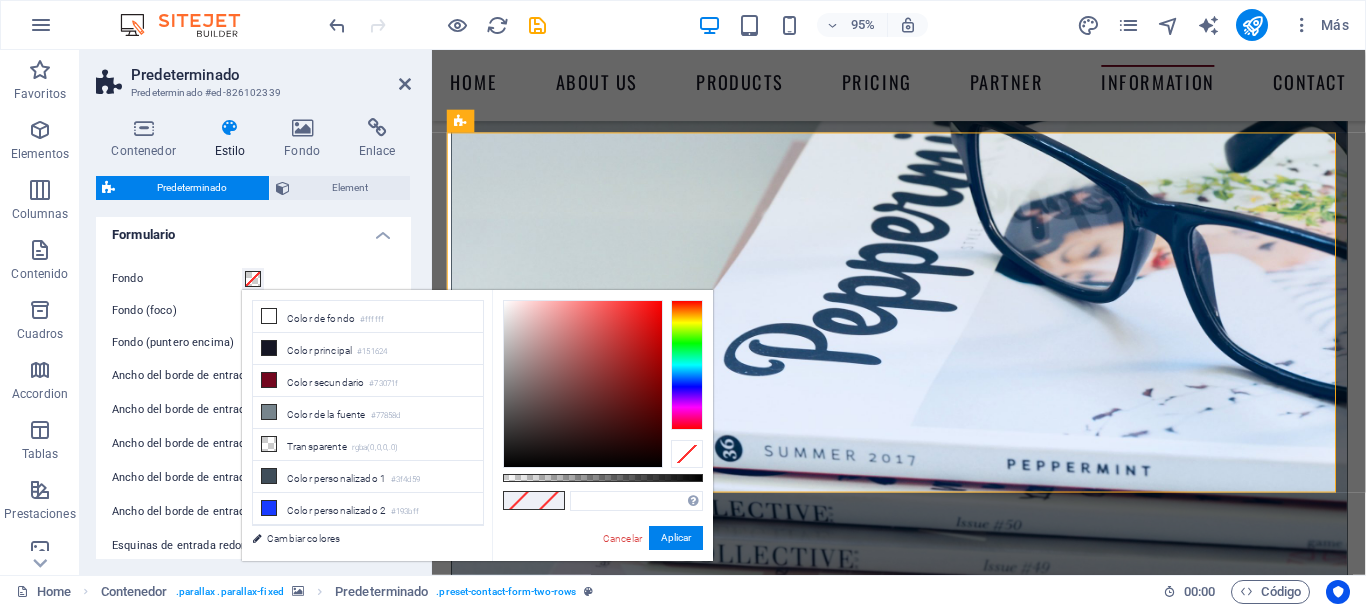 click at bounding box center (253, 279) 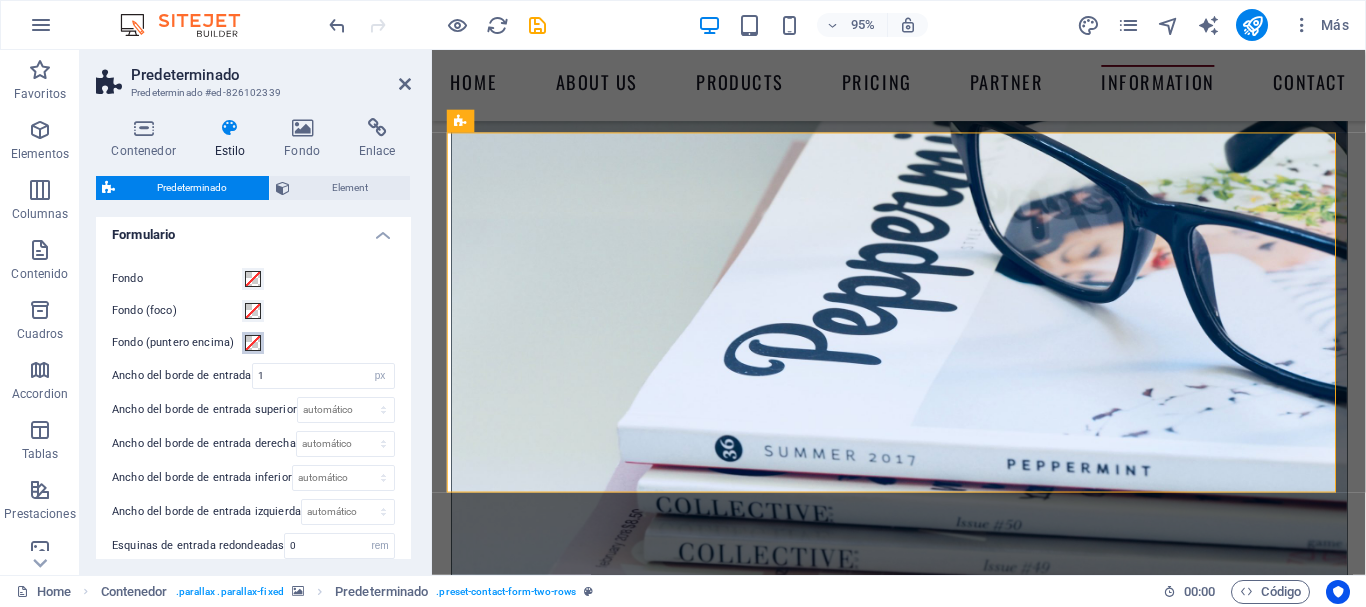 click at bounding box center [253, 343] 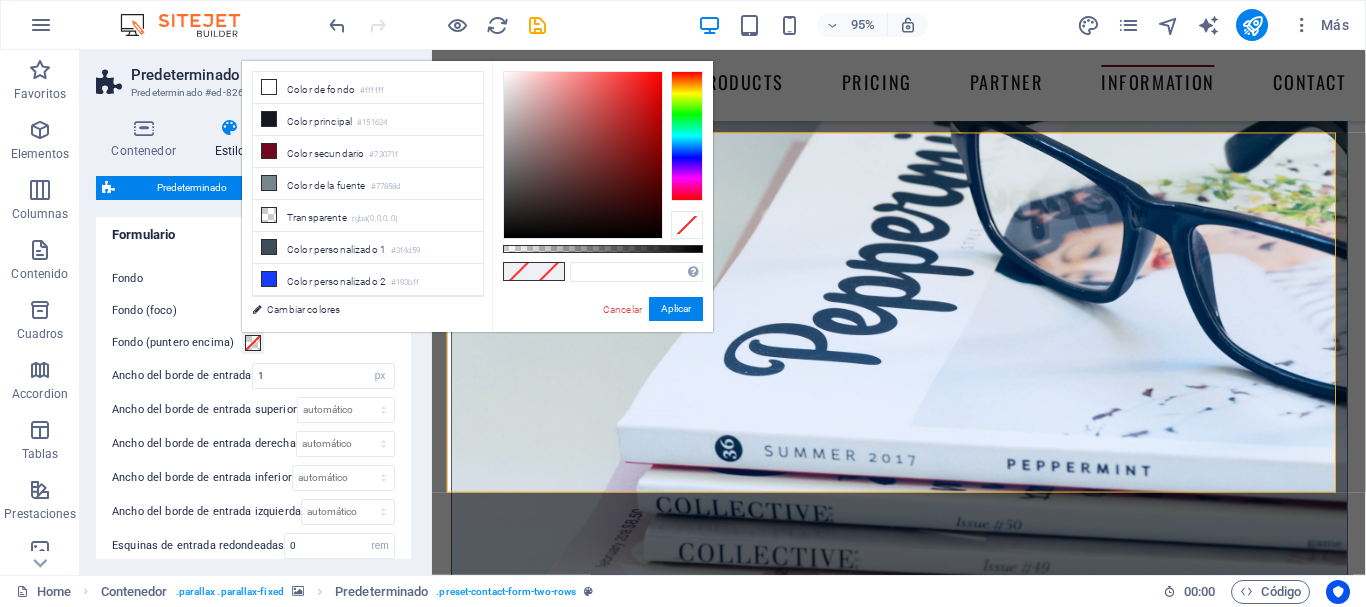 click on "Fondo (foco)" at bounding box center (177, 311) 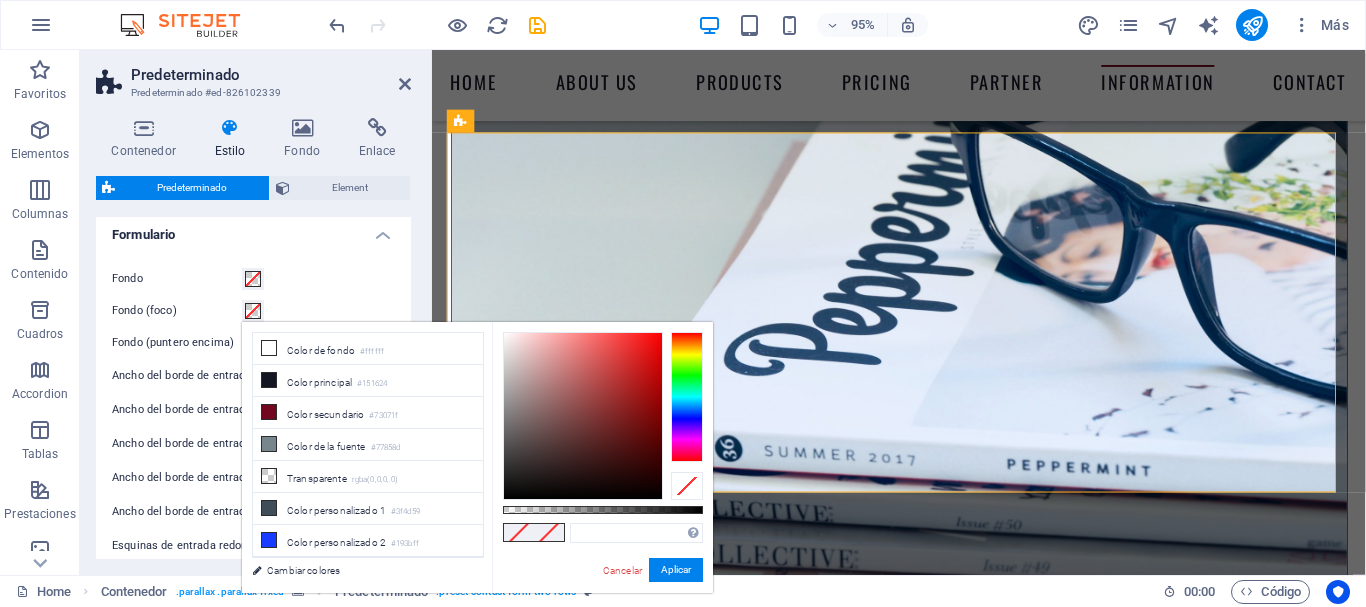 click on "Fondo Fondo (foco) Fondo (puntero encima) Ancho del borde de entrada 1 rem px Ancho del borde de entrada superior automático rem px Ancho del borde de entrada derecha automático rem px Ancho del borde de entrada inferior automático rem px Ancho del borde de entrada izquierda automático rem px Esquinas de entrada redondeadas 0 rem px % Estilo del borde de entrada solid dashed dotted double Color del borde de entrada Color del borde (foco) Color del borde (puntero encima) Color de la etiqueta Color - Campo Color - Campo (foco) Color - Campo (puntero encima) Color del marcador Marcador (foco) Marcador (puntero encima) Ancho de entrada 40 % Casillas horizontales Botones de opción horiz" at bounding box center [253, 638] 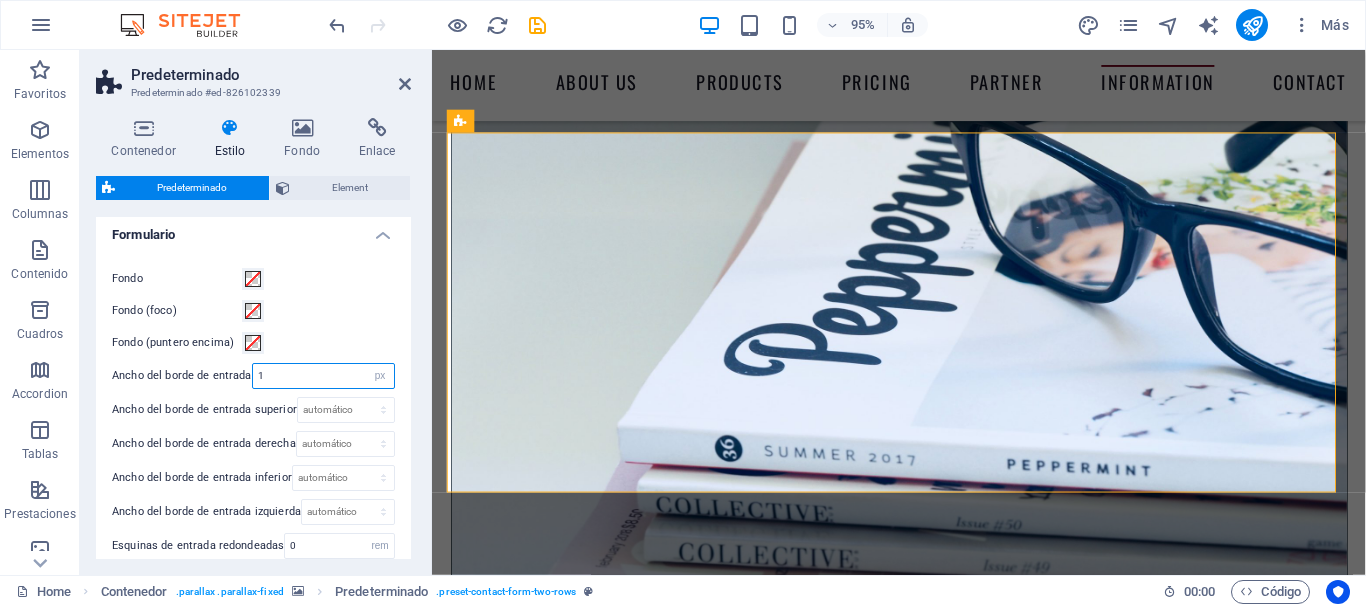 click on "1" at bounding box center (323, 376) 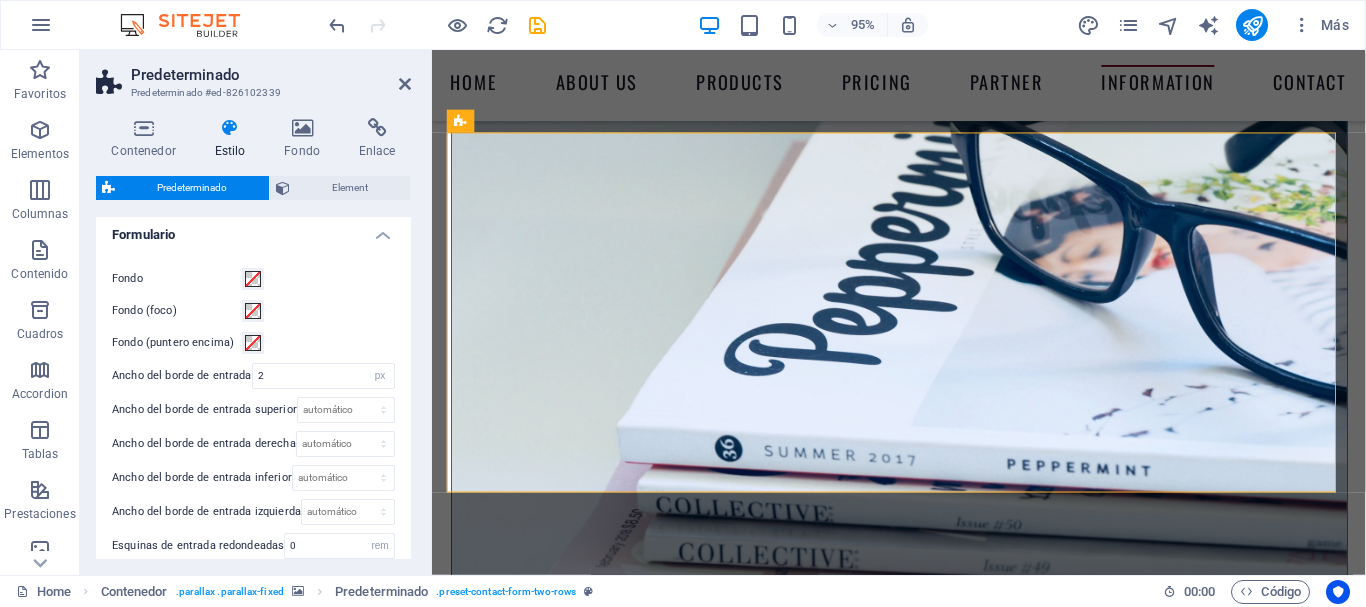 click on "Fondo Fondo (foco) Fondo (puntero encima) Ancho del borde de entrada 2 rem px Ancho del borde de entrada superior automático rem px Ancho del borde de entrada derecha automático rem px Ancho del borde de entrada inferior automático rem px Ancho del borde de entrada izquierda automático rem px Esquinas de entrada redondeadas 0 rem px % Estilo del borde de entrada solid dashed dotted double Color del borde de entrada Color del borde (foco) Color del borde (puntero encima) Color de la etiqueta Color - Campo Color - Campo (foco) Color - Campo (puntero encima) Color del marcador Marcador (foco) Marcador (puntero encima) Ancho de entrada 40 % Casillas horizontales Botones de opción horiz" at bounding box center (253, 638) 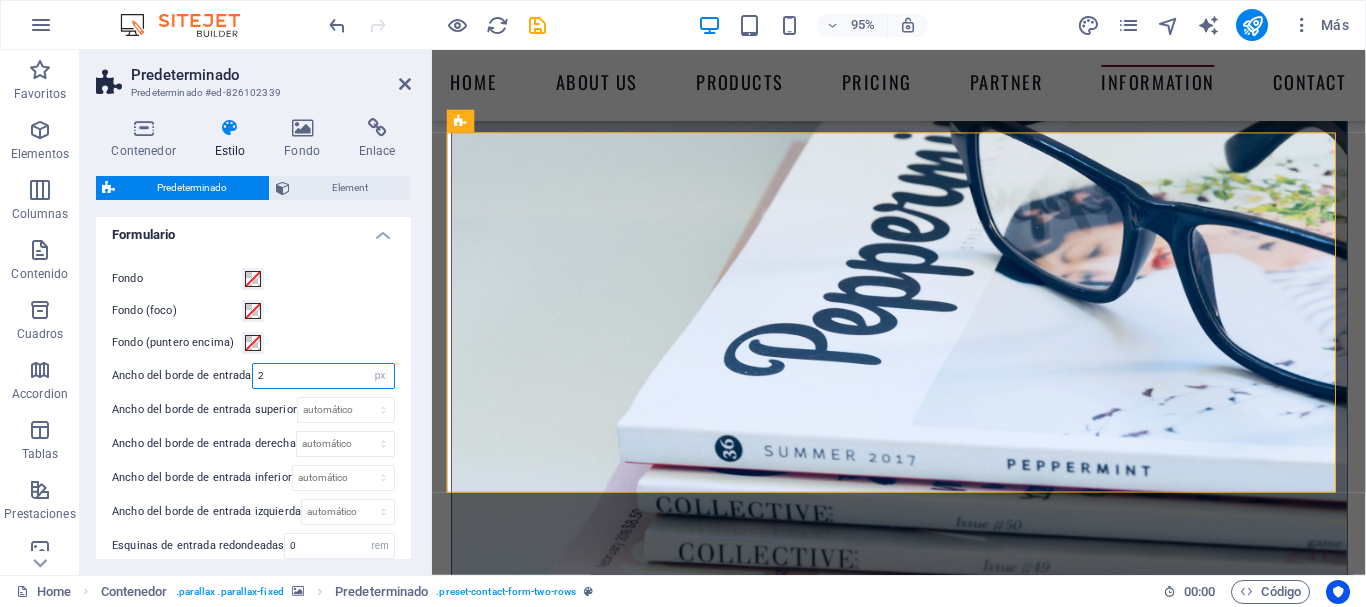 drag, startPoint x: 285, startPoint y: 373, endPoint x: 248, endPoint y: 379, distance: 37.48333 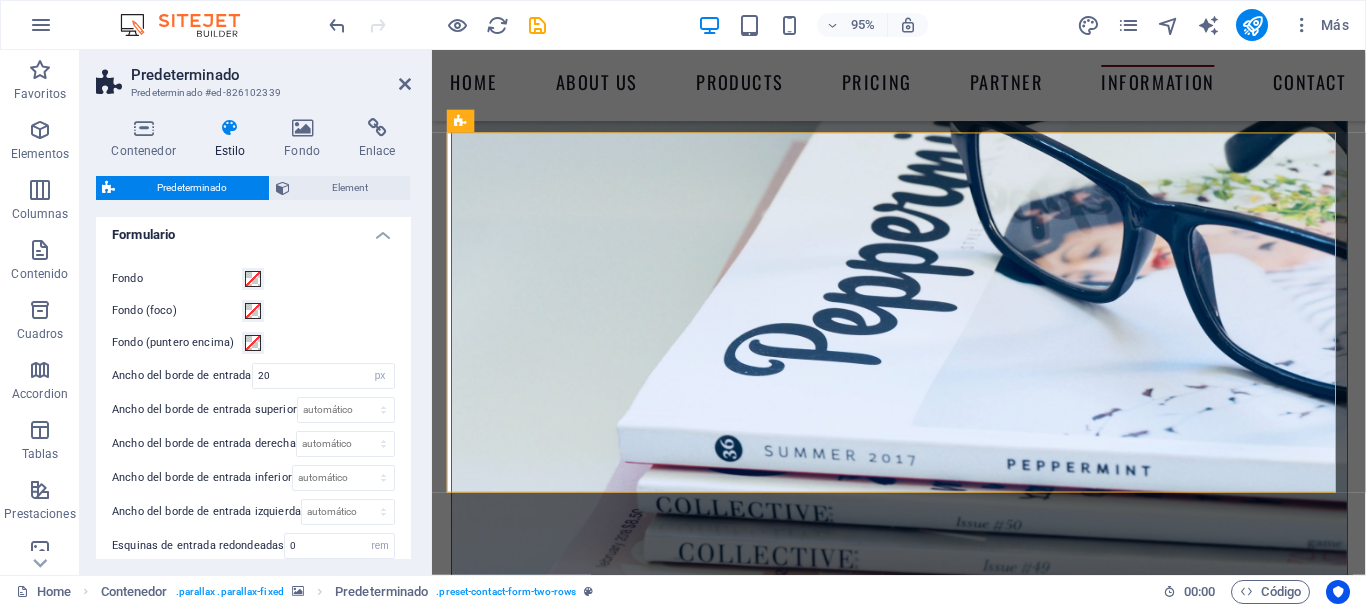 click on "Fondo (foco)" at bounding box center [253, 311] 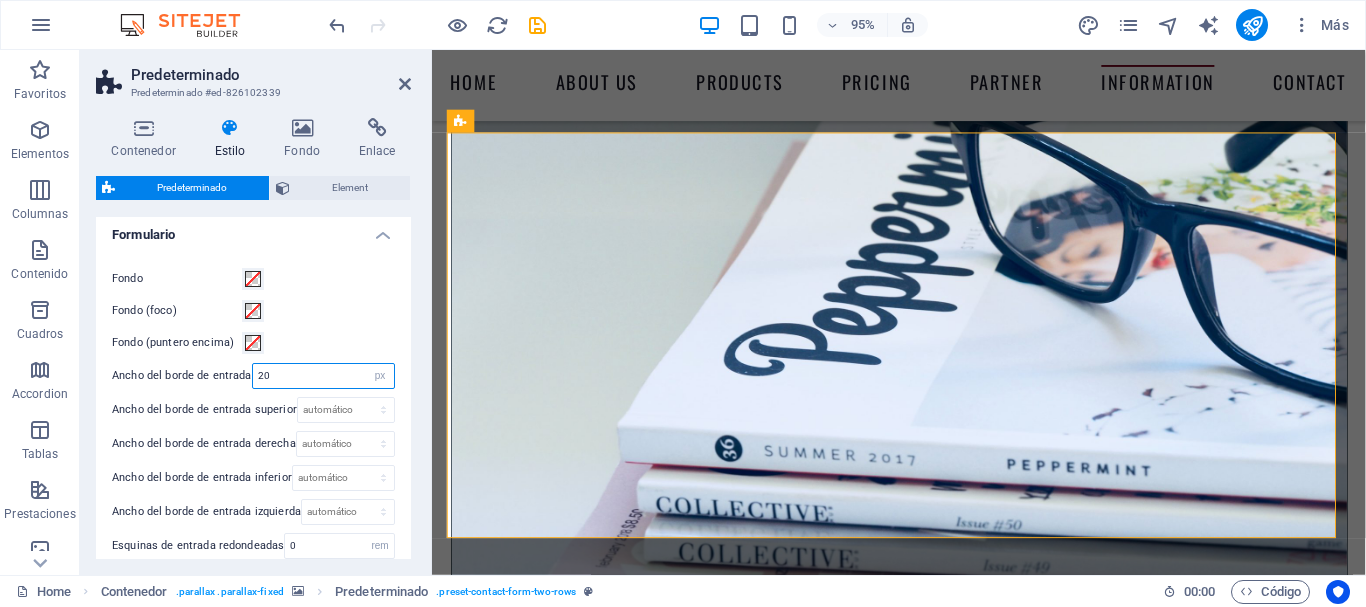 drag, startPoint x: 302, startPoint y: 373, endPoint x: 234, endPoint y: 373, distance: 68 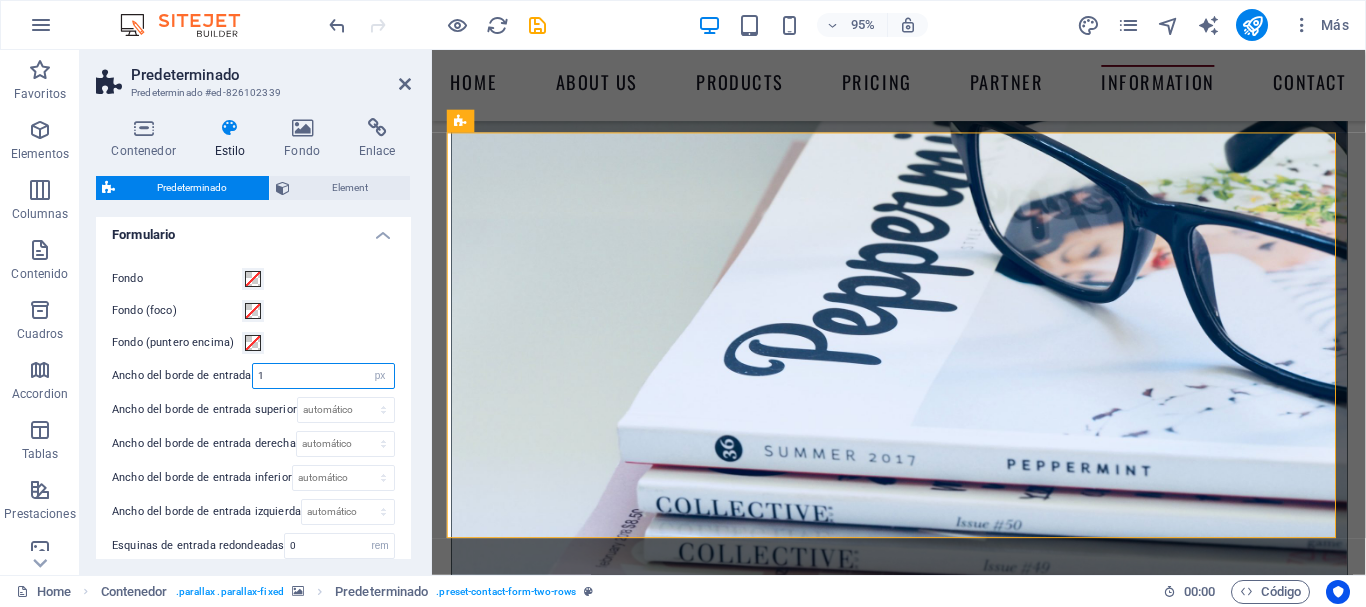 type on "1" 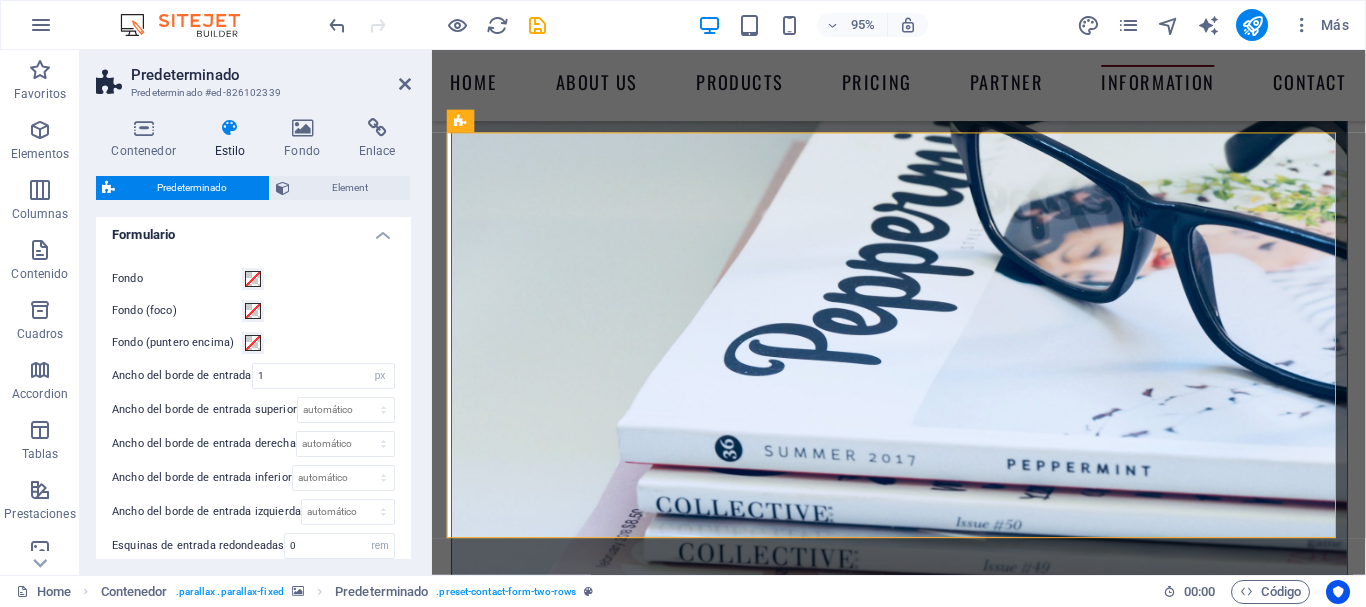 click on "Fondo (foco)" at bounding box center [253, 311] 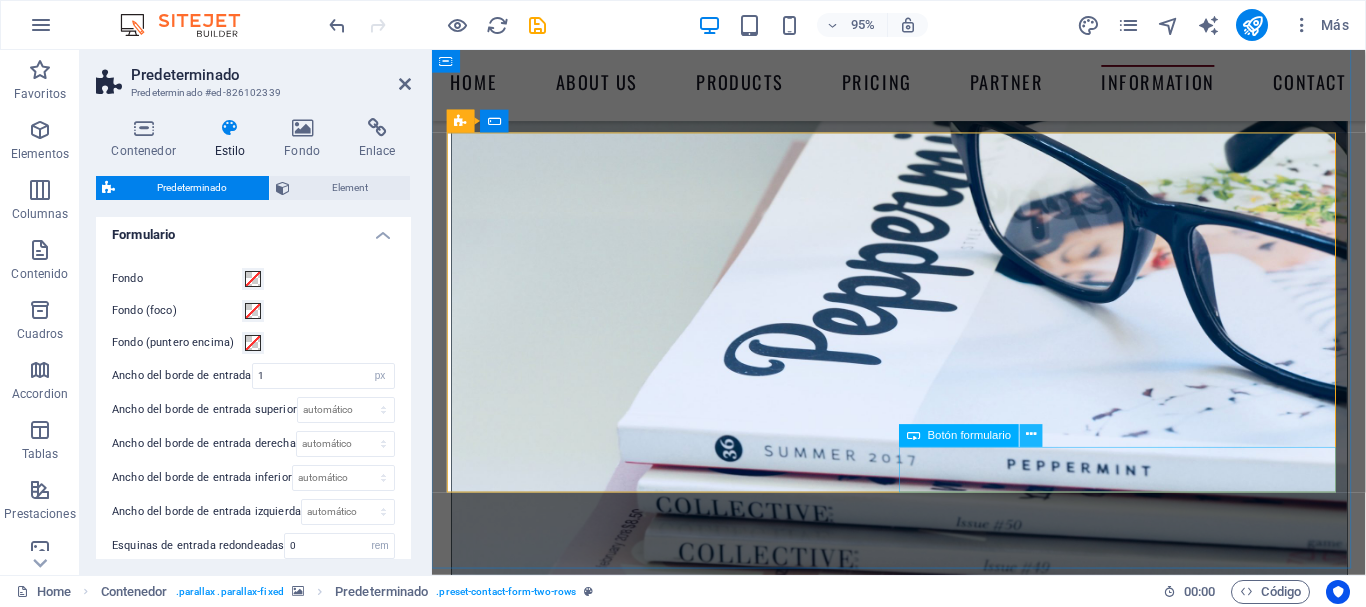 click at bounding box center [1031, 436] 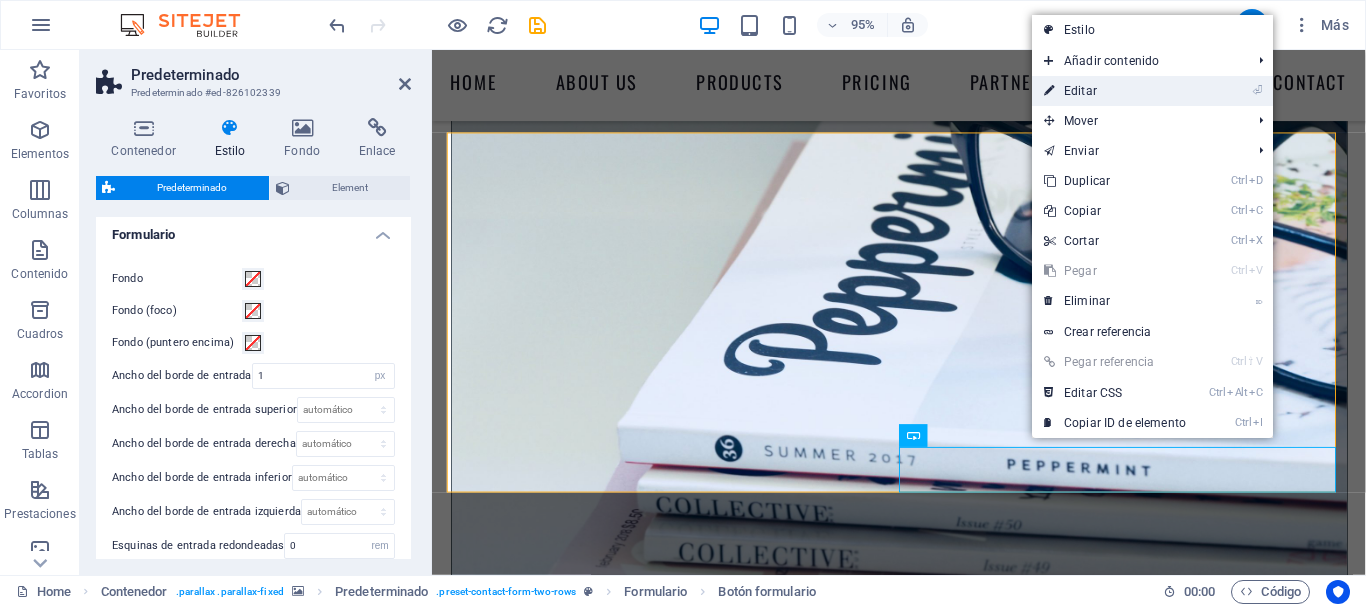 click on "⏎  Editar" at bounding box center [1115, 91] 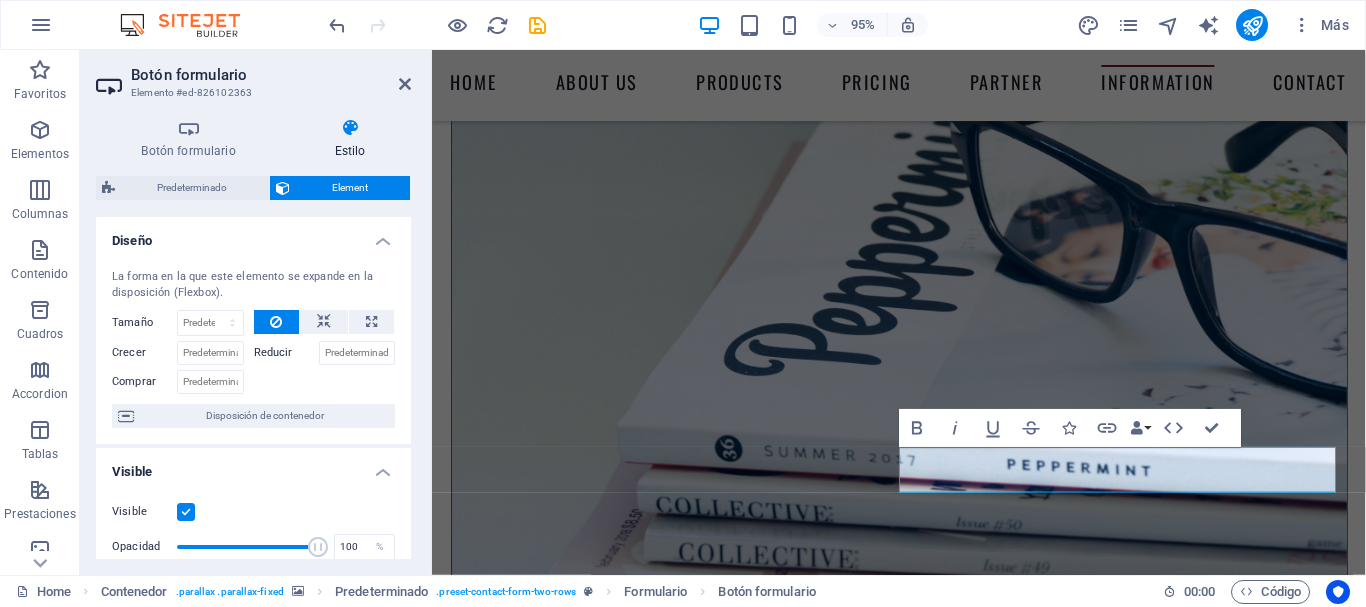 click on "Diseño" at bounding box center (253, 235) 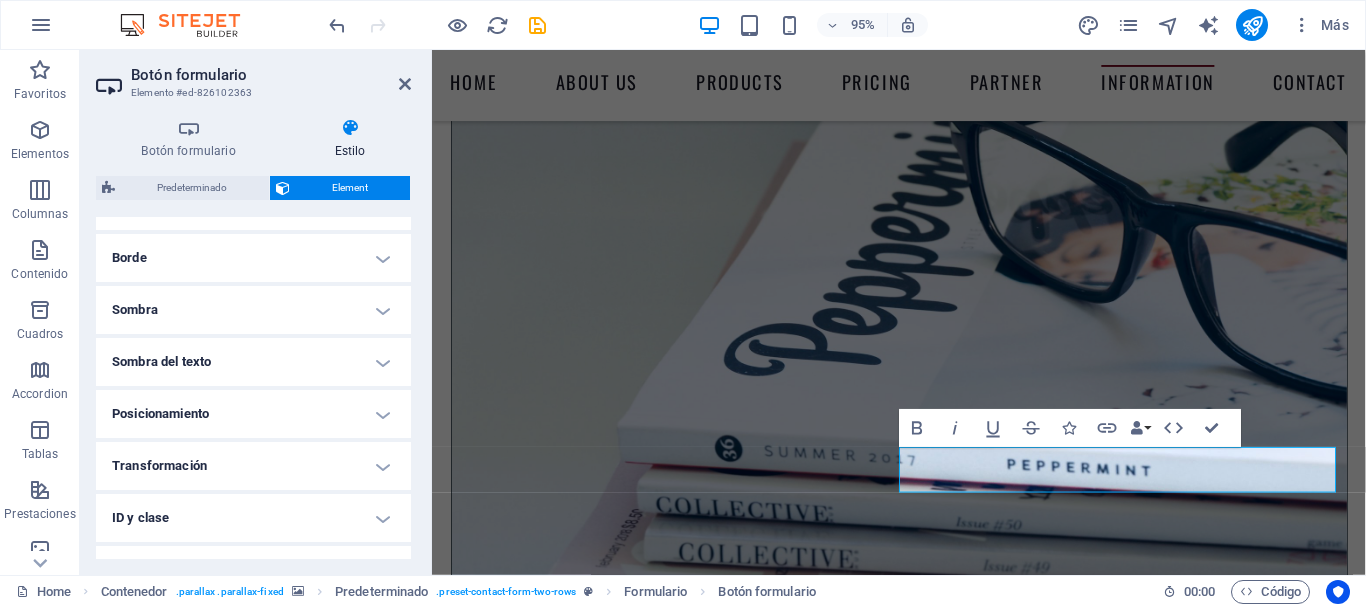 scroll, scrollTop: 262, scrollLeft: 0, axis: vertical 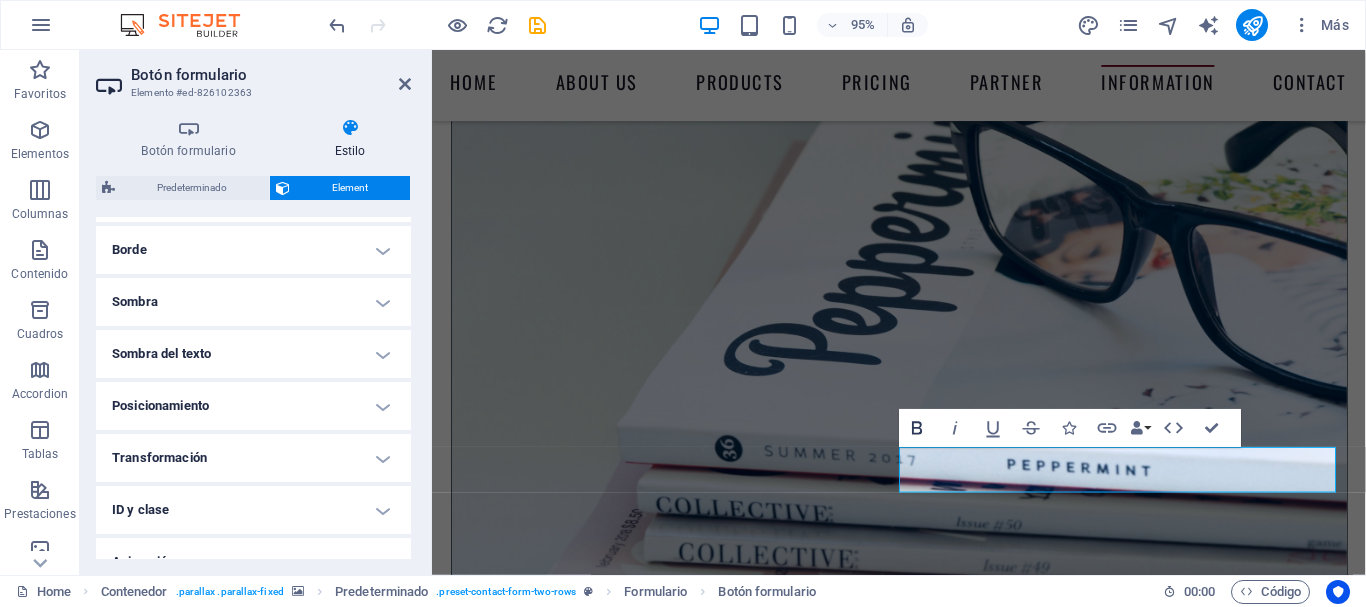 click 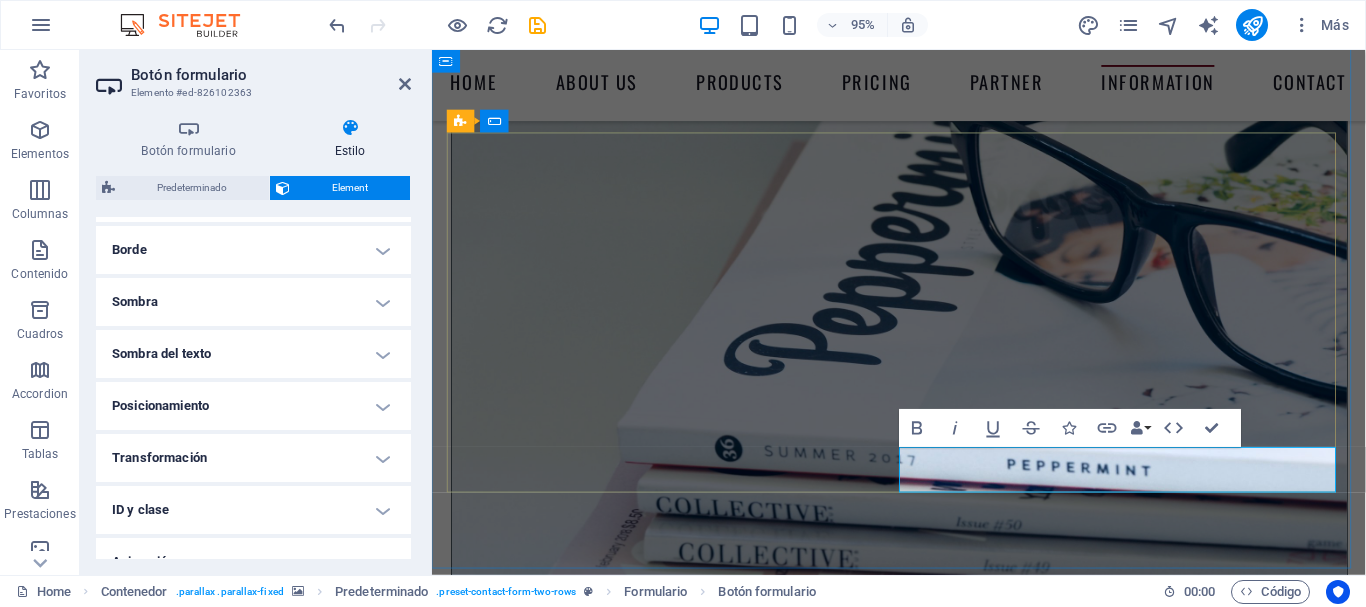 click on "Send" 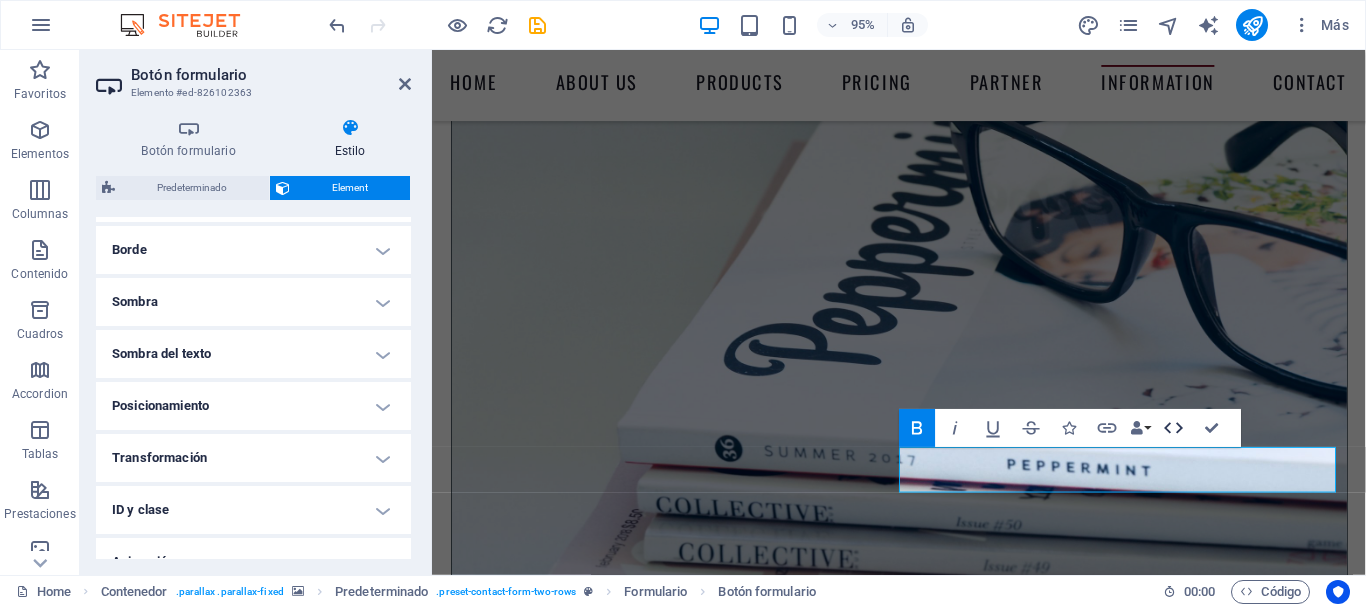 click 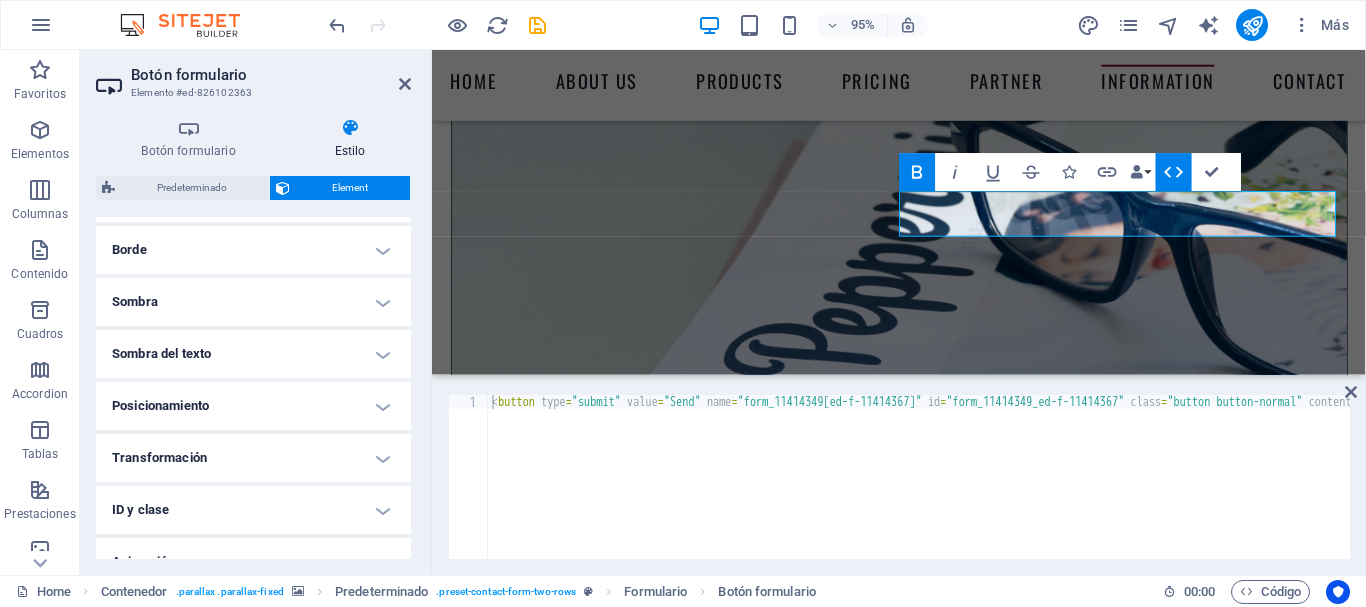 scroll, scrollTop: 8737, scrollLeft: 0, axis: vertical 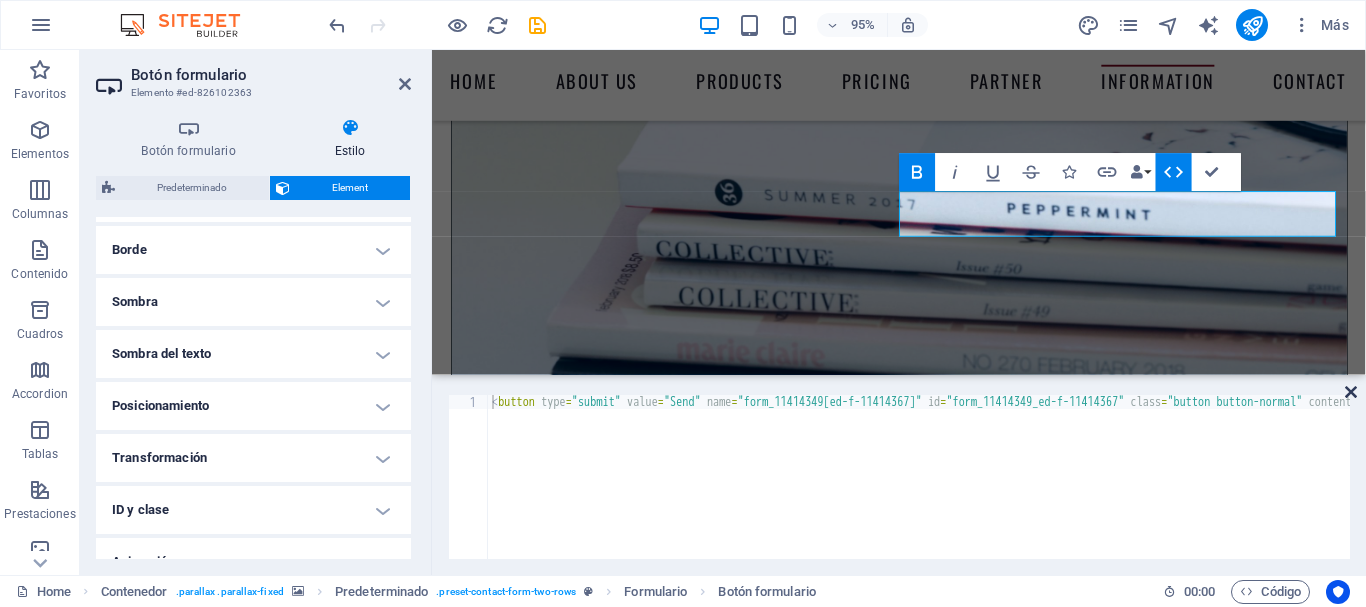 click at bounding box center (1351, 392) 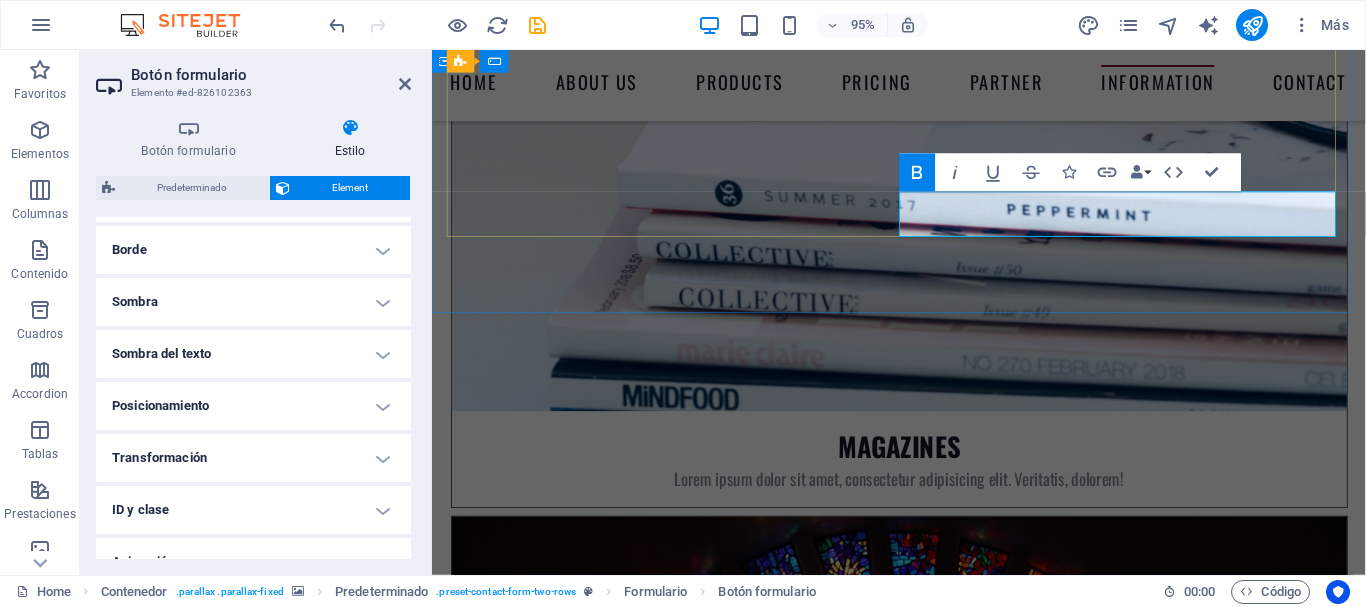 click on "Send" 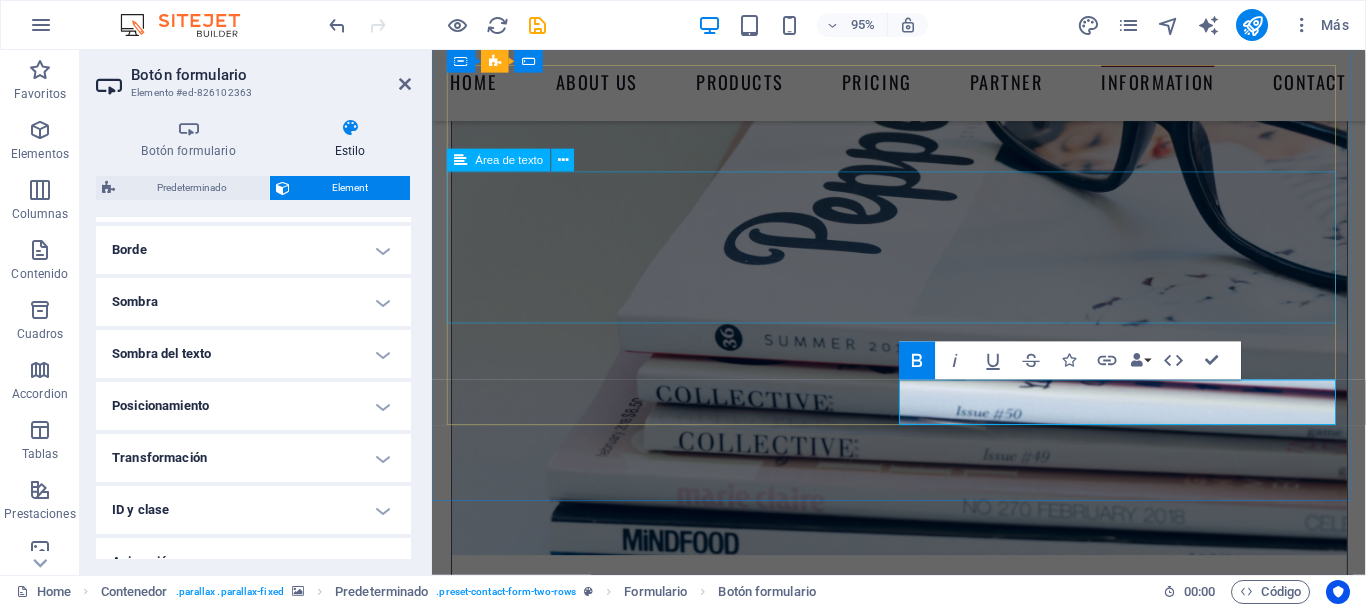 scroll, scrollTop: 8490, scrollLeft: 0, axis: vertical 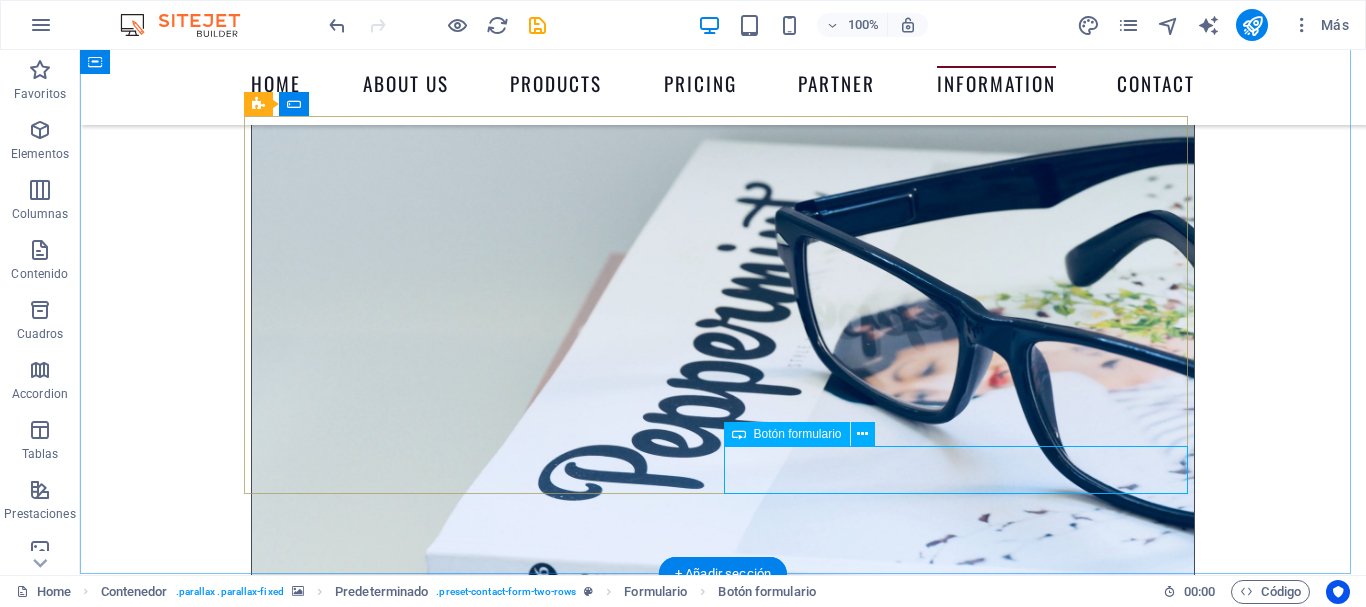 click on "Send" 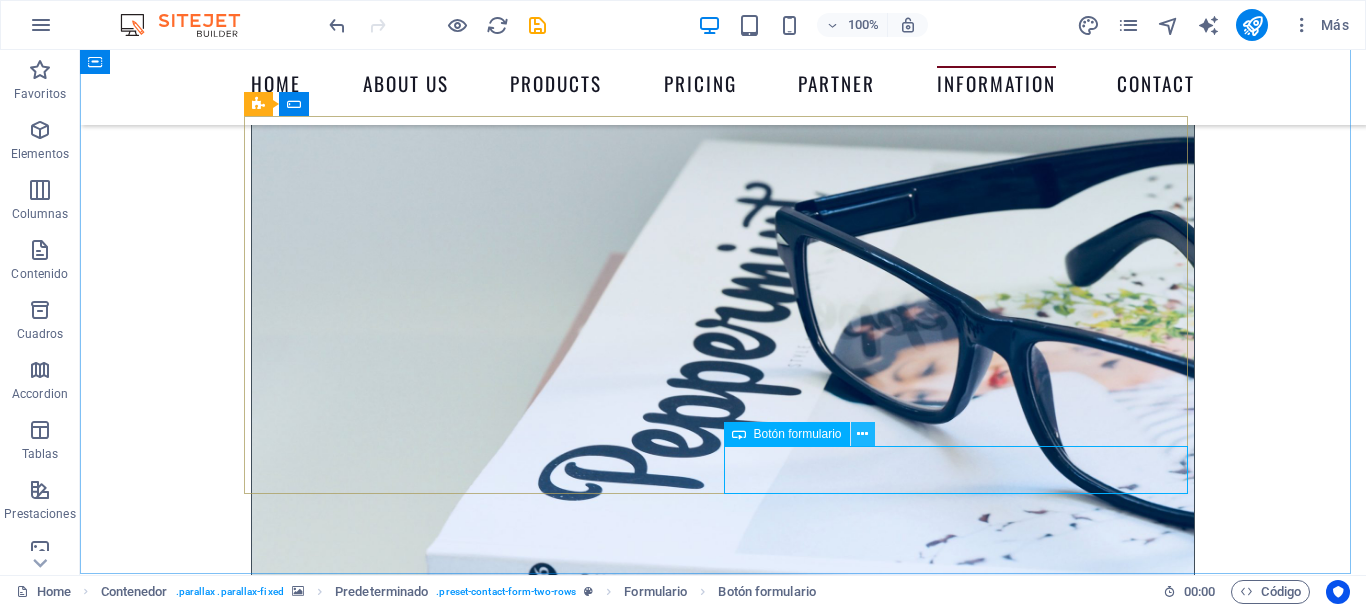 click at bounding box center (862, 434) 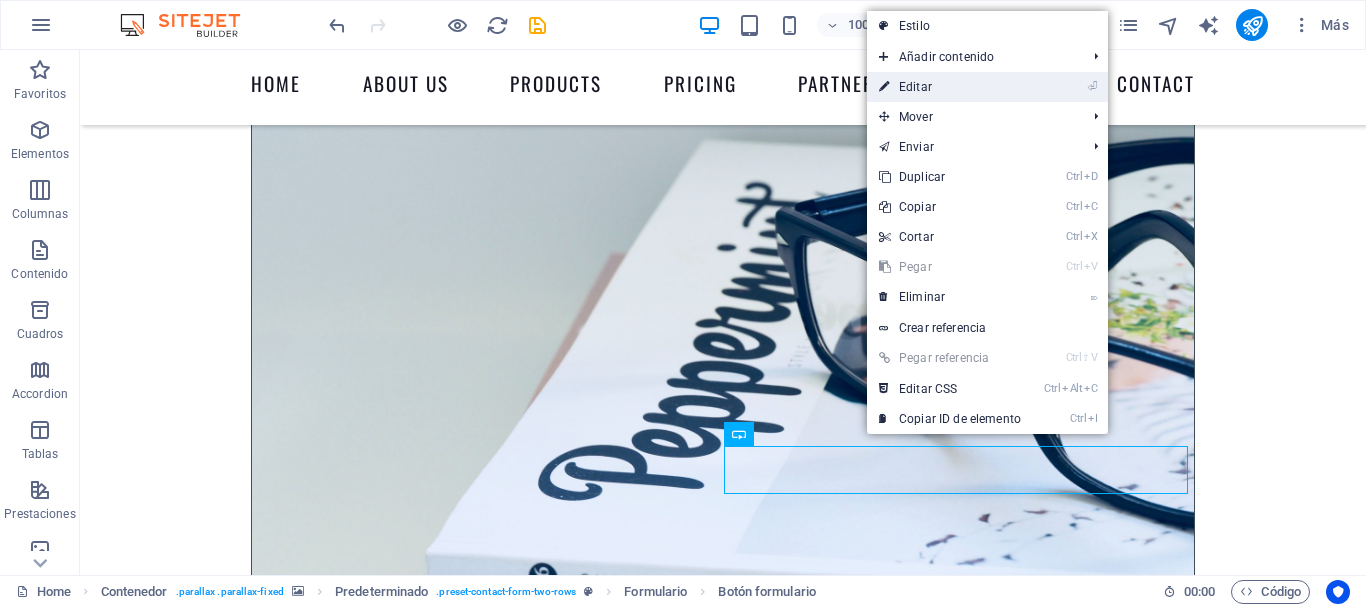 click on "⏎  Editar" at bounding box center [950, 87] 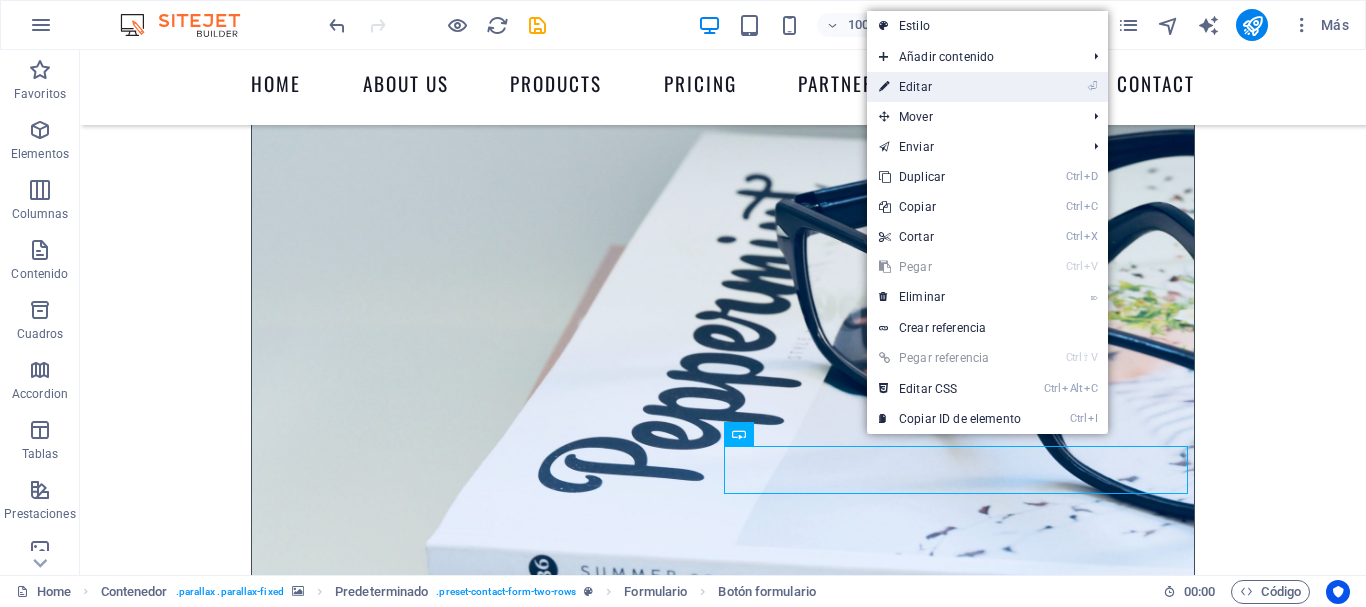 scroll, scrollTop: 8490, scrollLeft: 0, axis: vertical 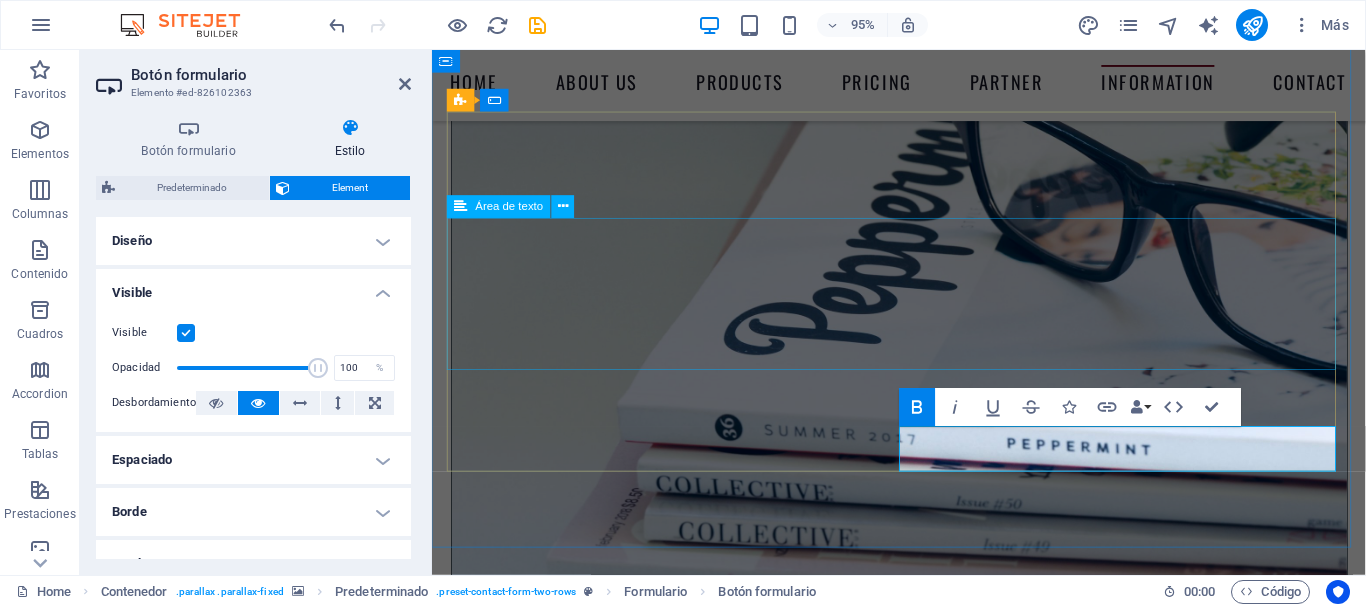 type on "Send" 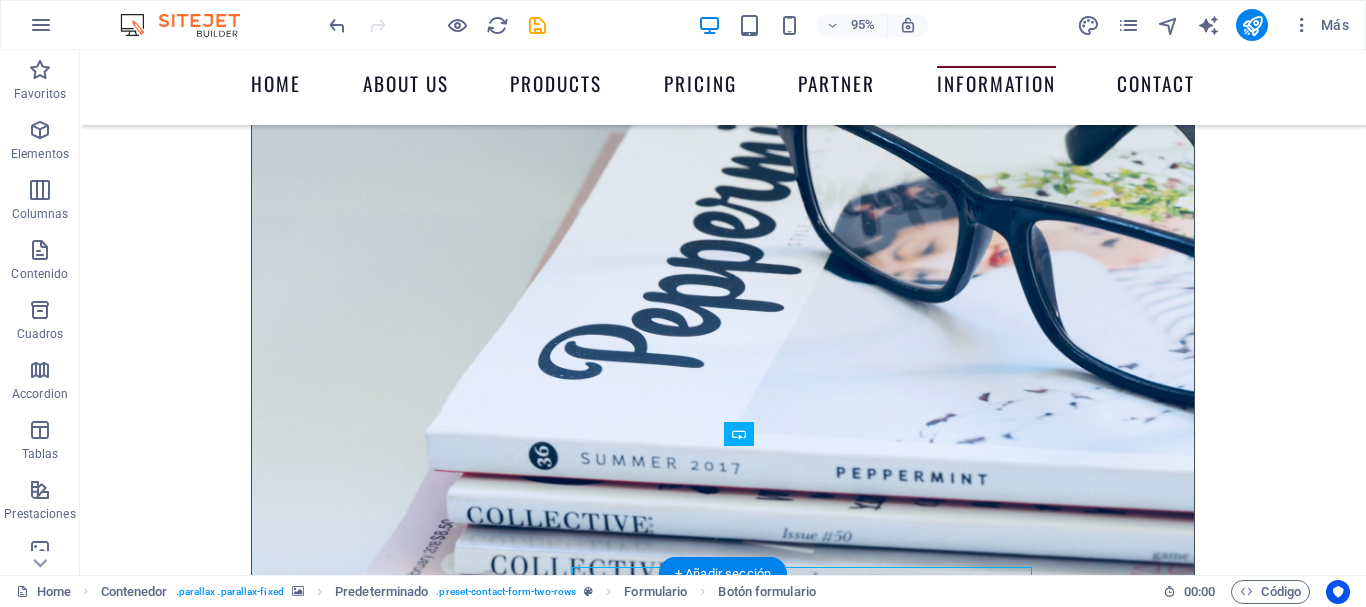scroll, scrollTop: 8369, scrollLeft: 0, axis: vertical 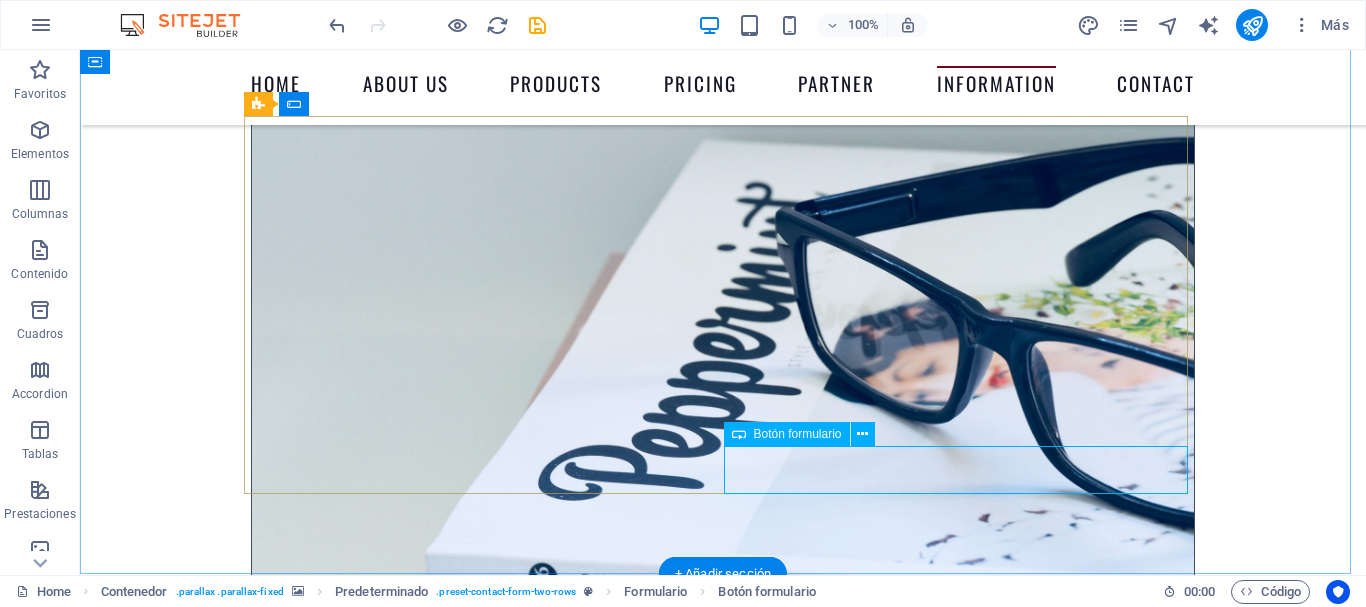 click on "Enviar" 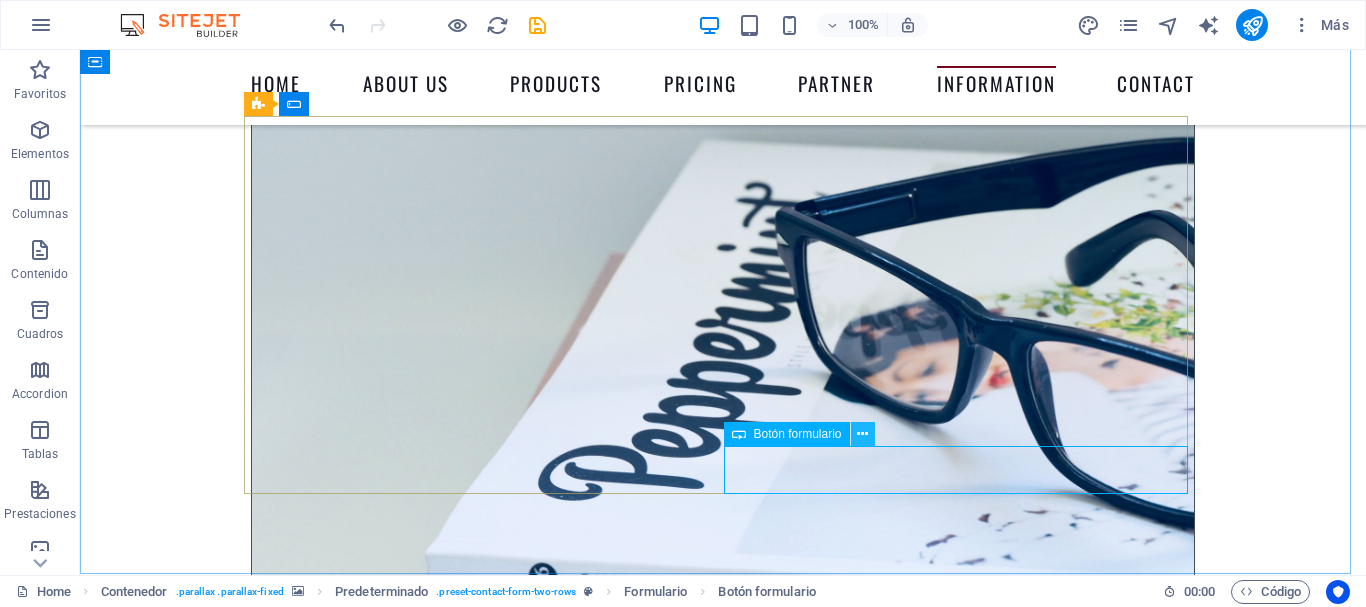 click at bounding box center (862, 434) 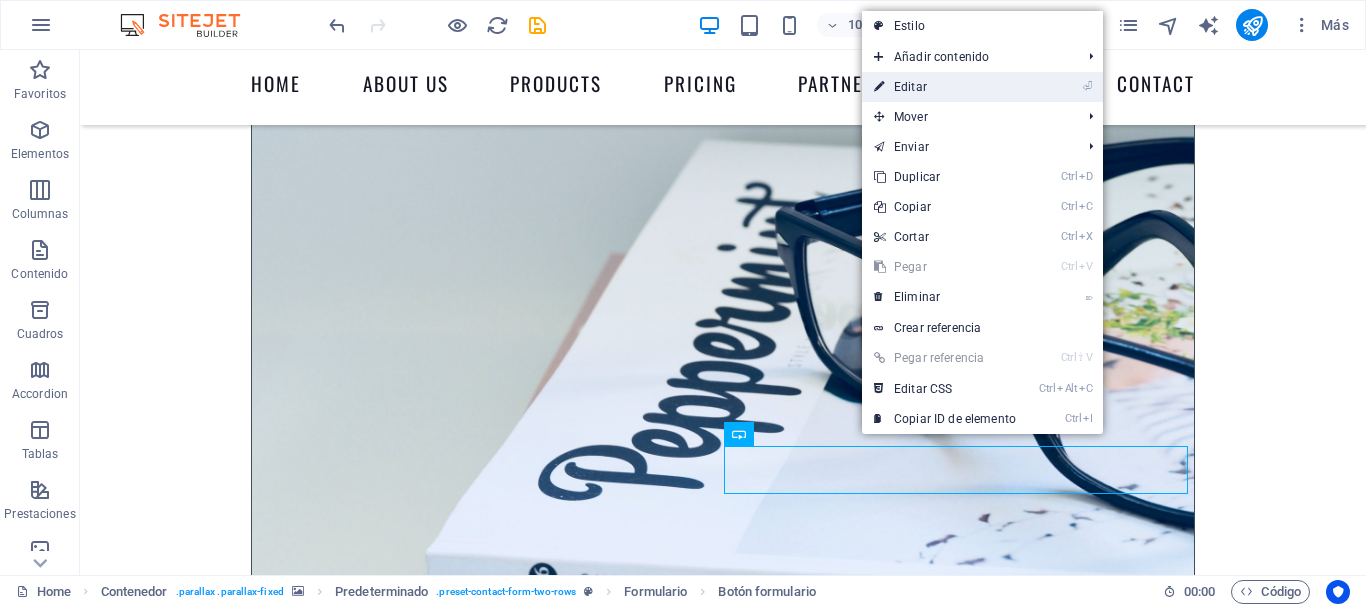 click on "⏎  Editar" at bounding box center [945, 87] 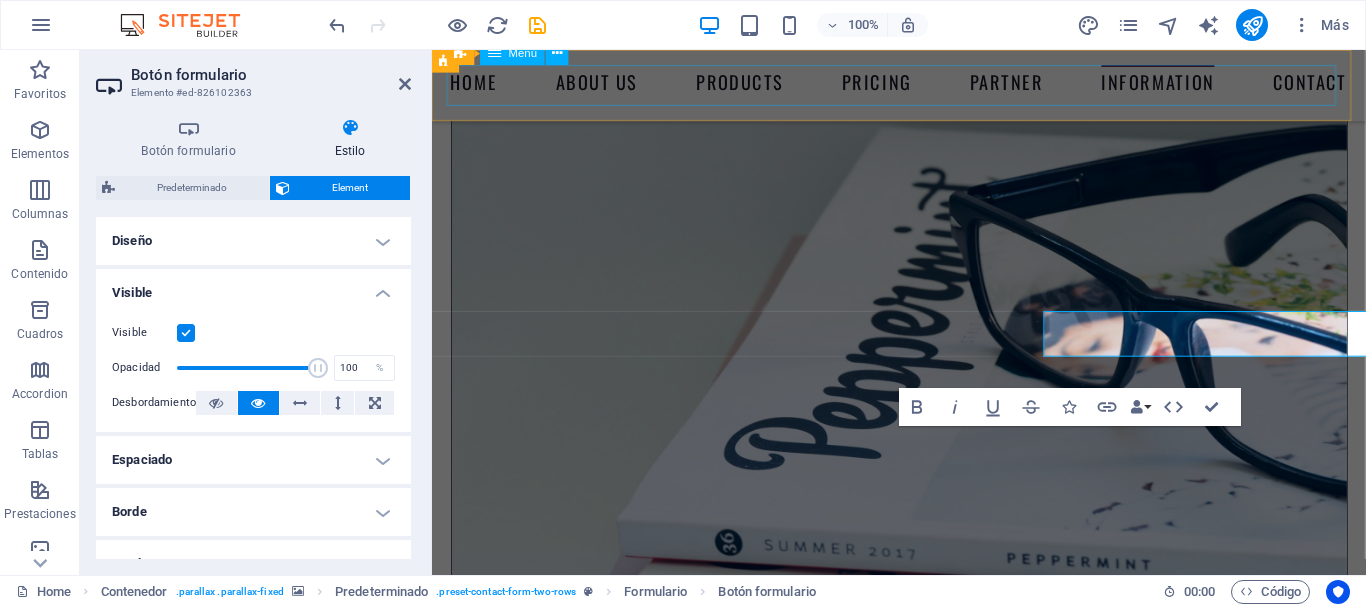 scroll, scrollTop: 8490, scrollLeft: 0, axis: vertical 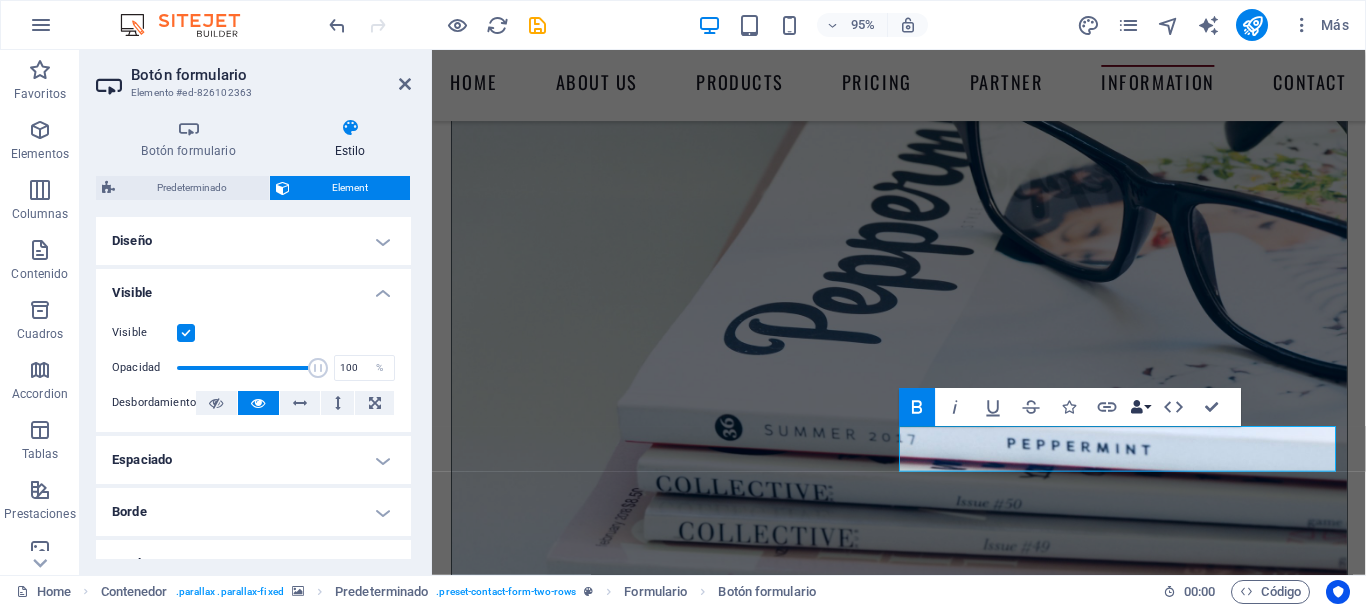 click on "Data Bindings" at bounding box center [1140, 407] 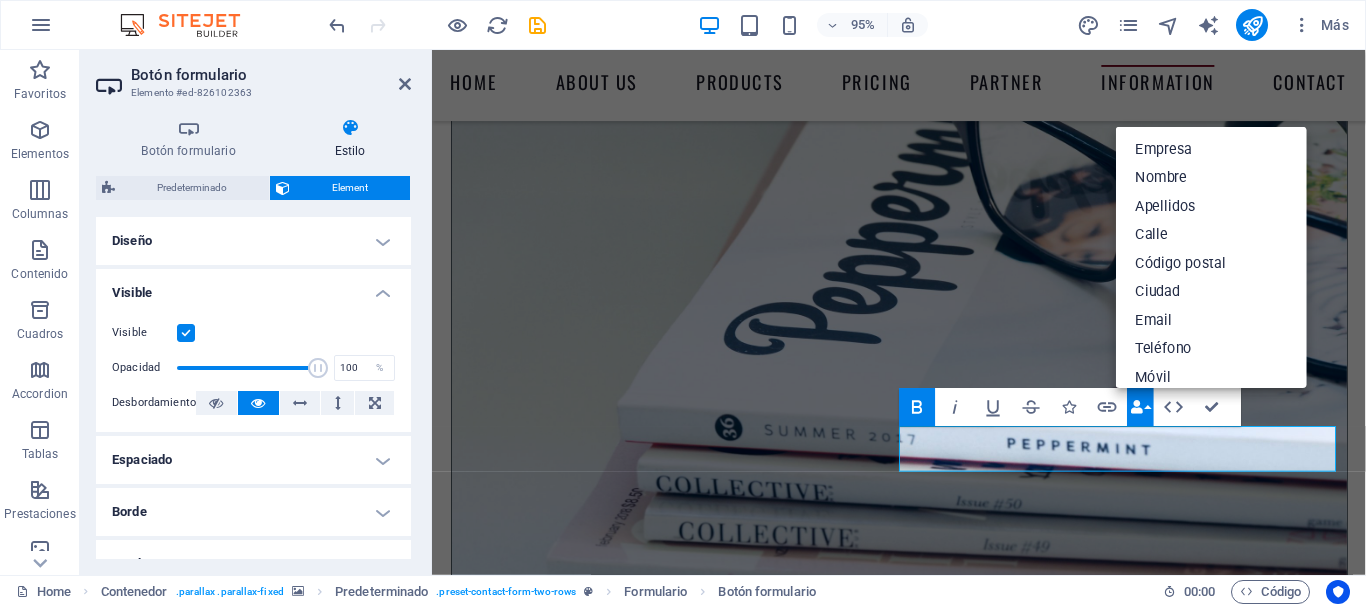 click on "Data Bindings" at bounding box center [1140, 407] 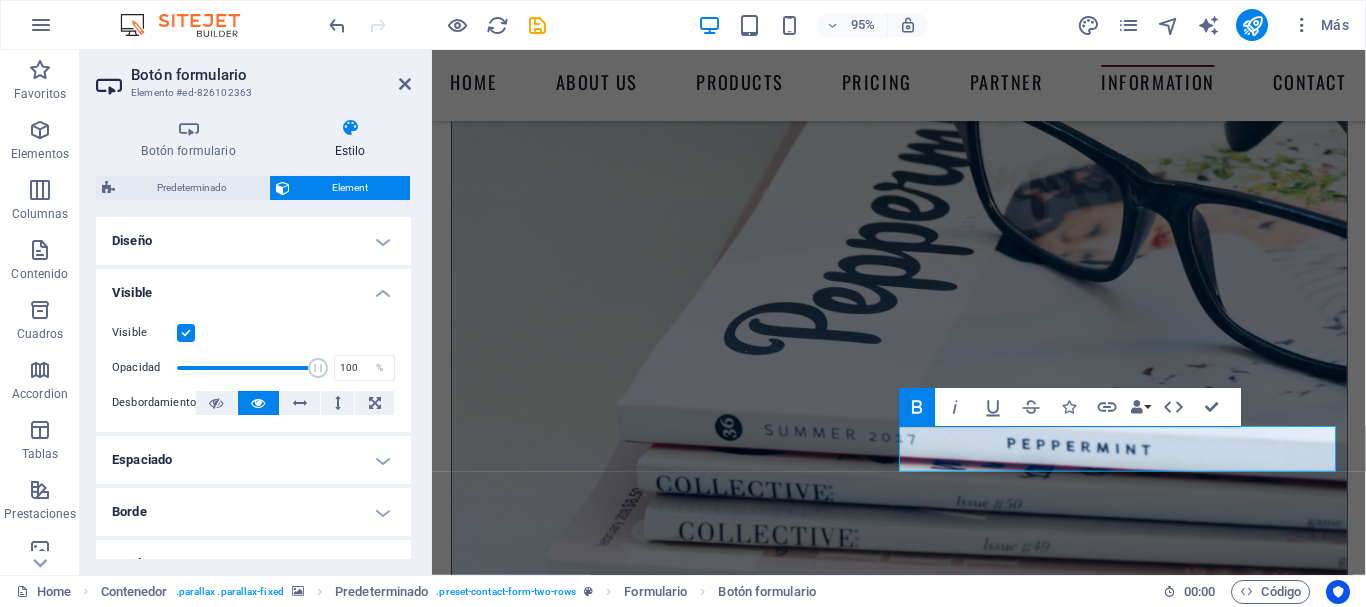 click on "Diseño" at bounding box center (253, 241) 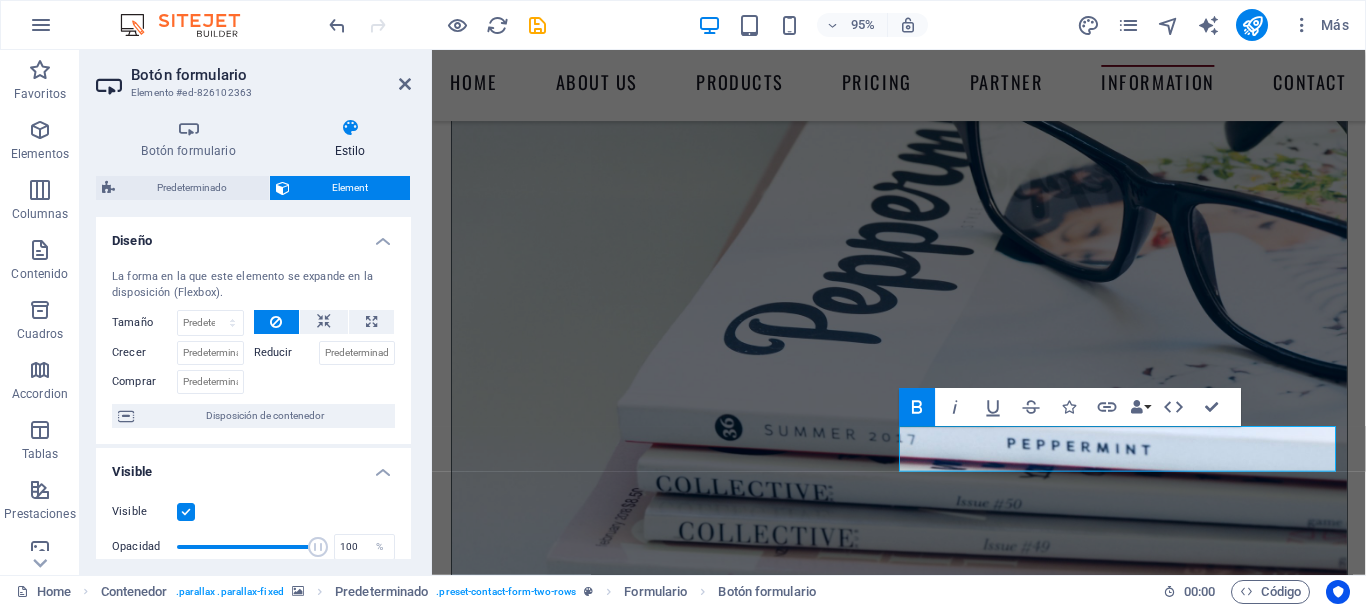 click on "Diseño" at bounding box center (253, 235) 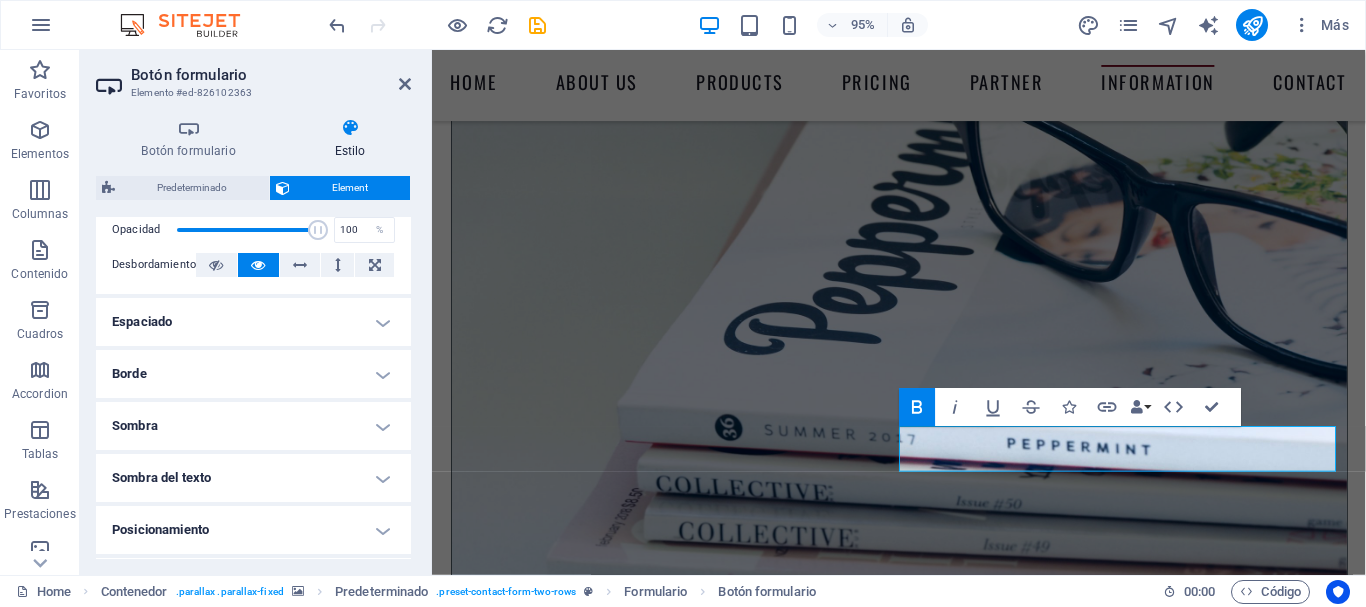 scroll, scrollTop: 140, scrollLeft: 0, axis: vertical 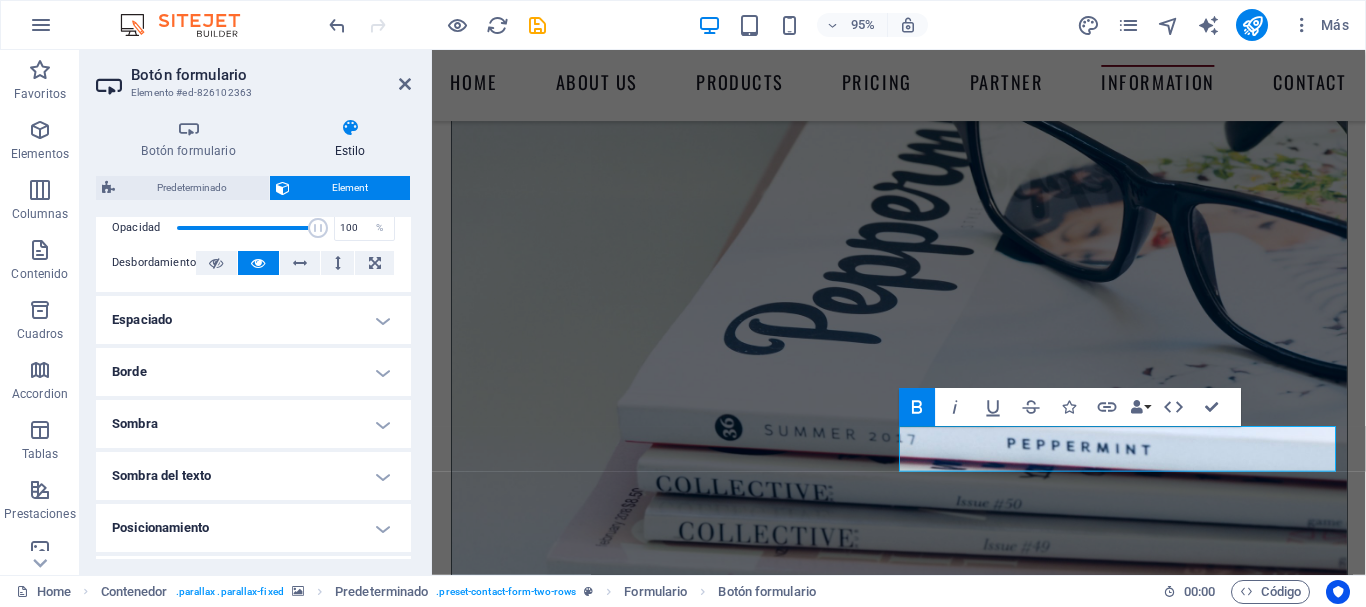 click on "Borde" at bounding box center [253, 372] 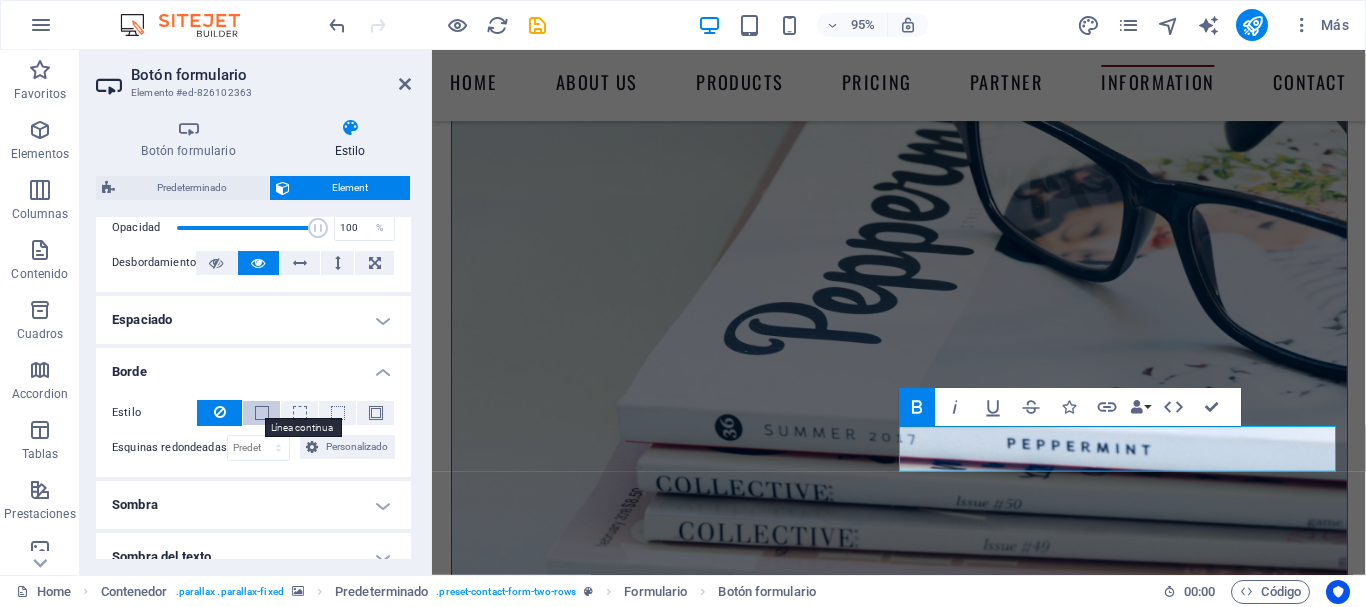 click at bounding box center (262, 413) 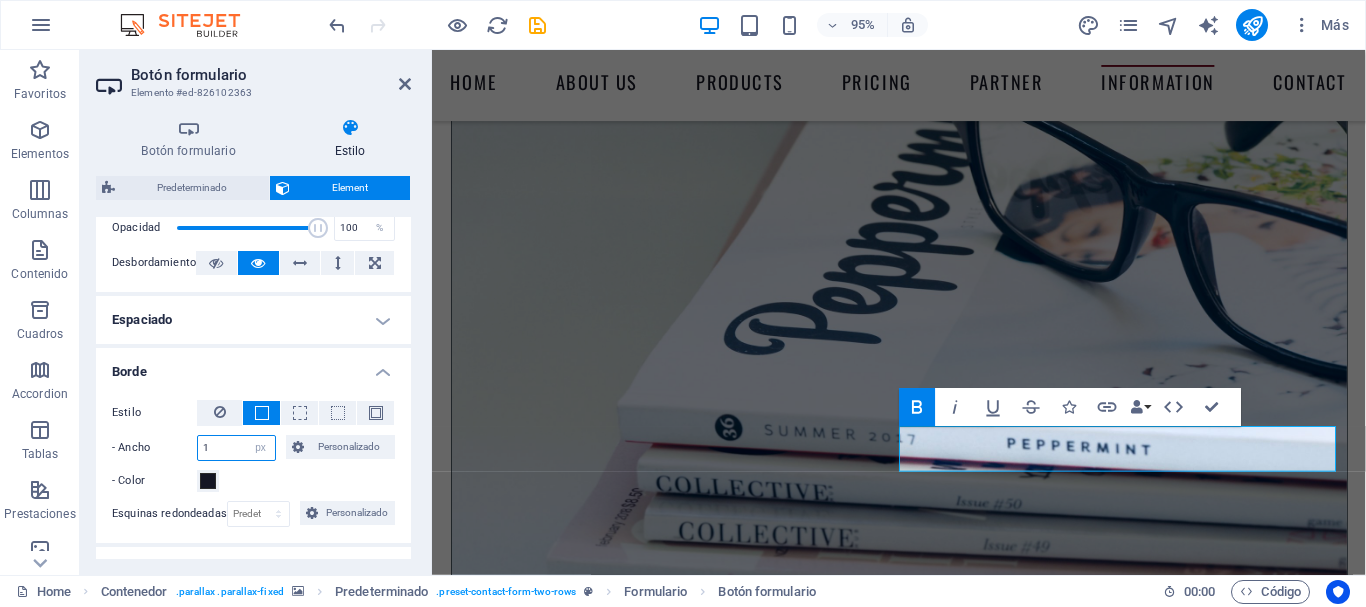 drag, startPoint x: 219, startPoint y: 446, endPoint x: 195, endPoint y: 443, distance: 24.186773 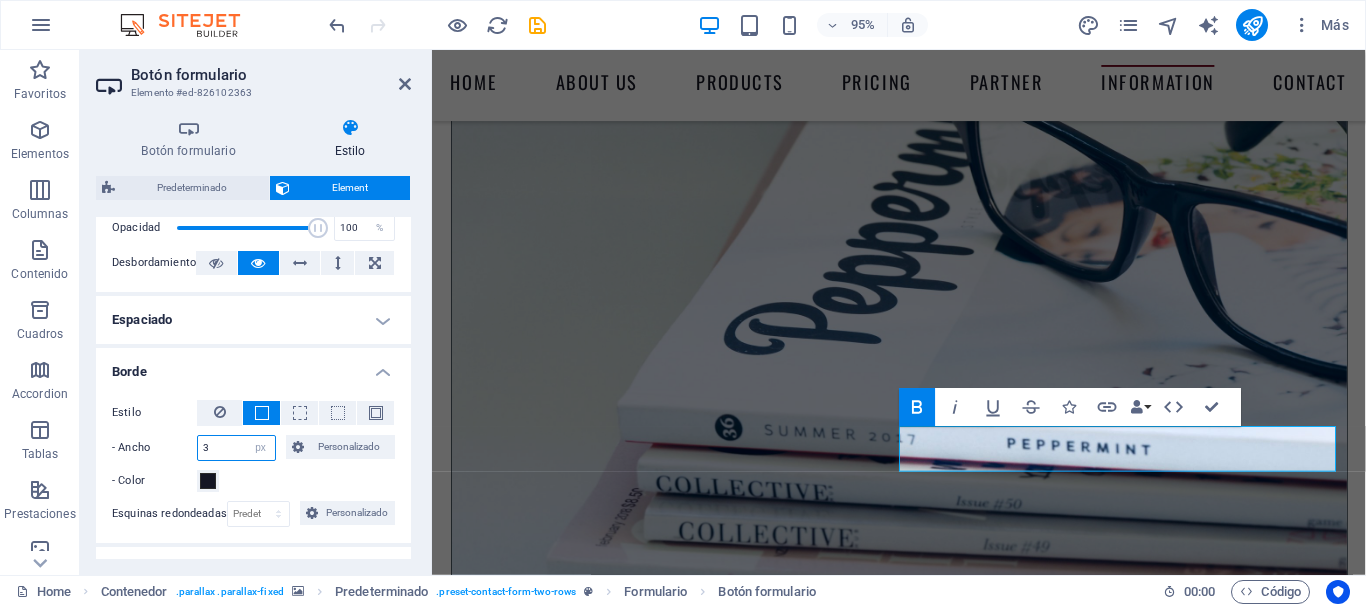 type on "3" 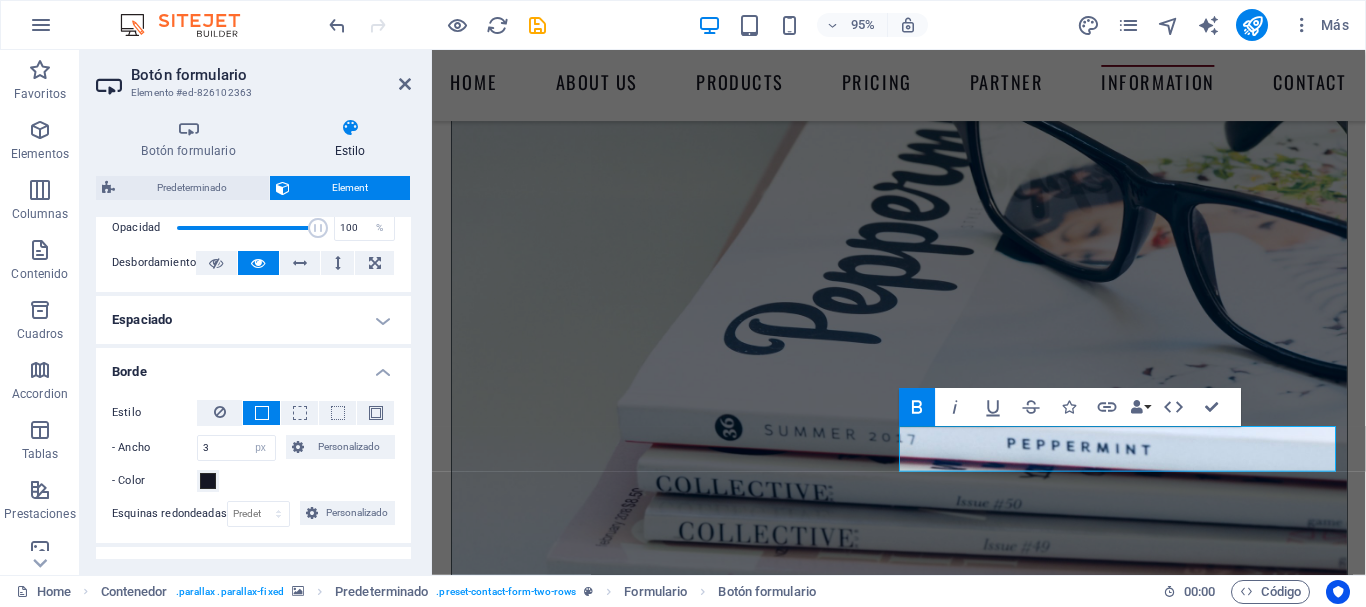click on "- Color" at bounding box center [253, 481] 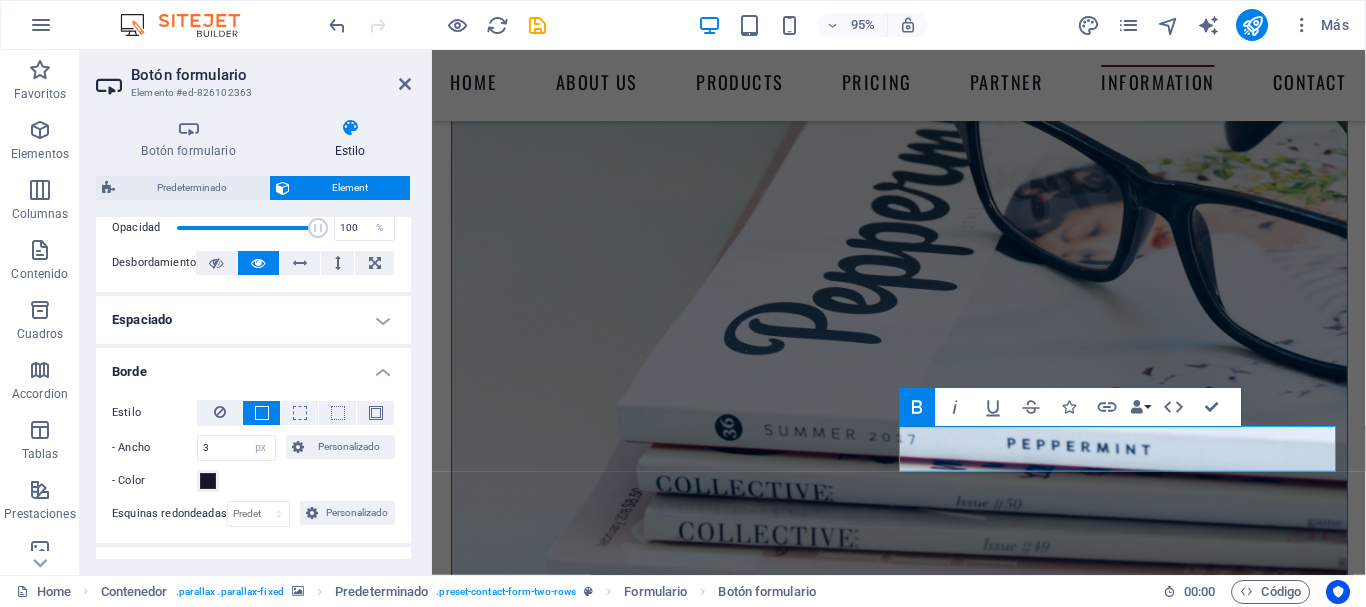 click at bounding box center [923, 7675] 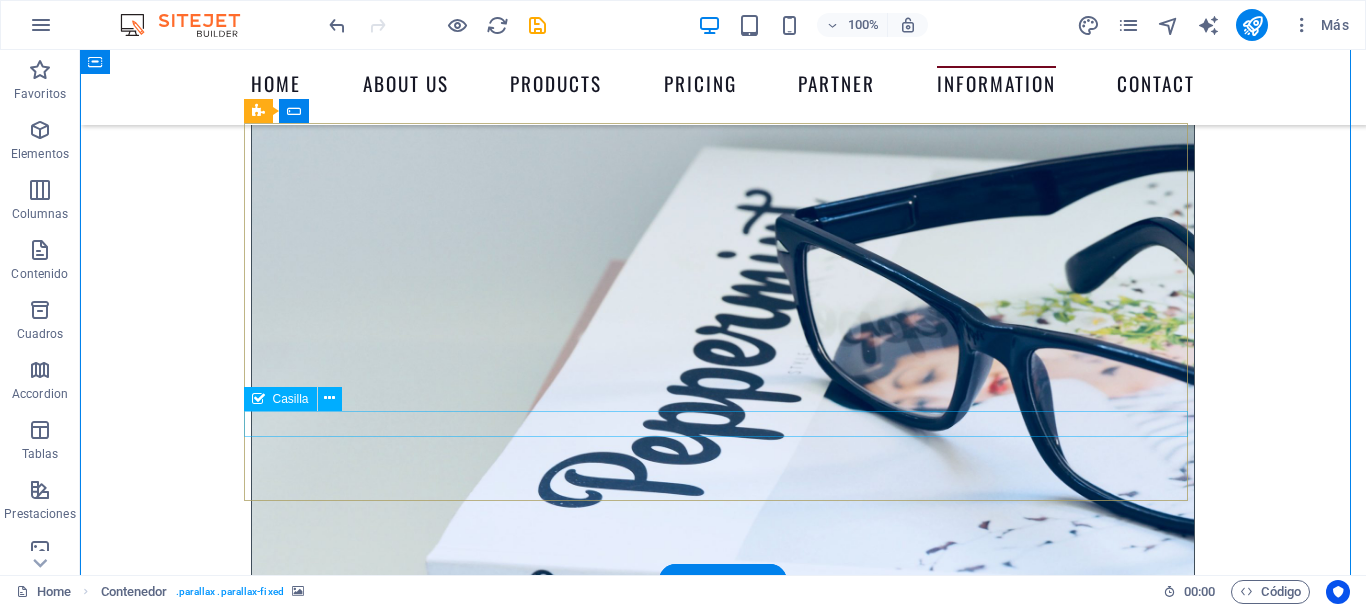 scroll, scrollTop: 8364, scrollLeft: 0, axis: vertical 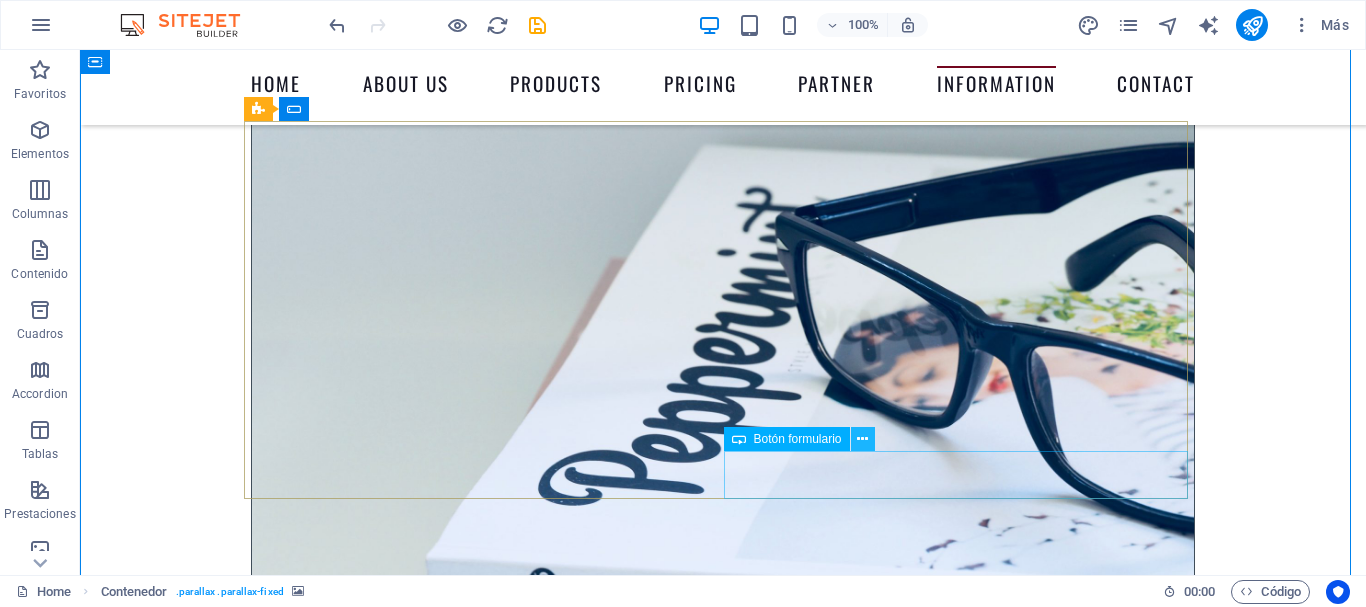 click at bounding box center (862, 439) 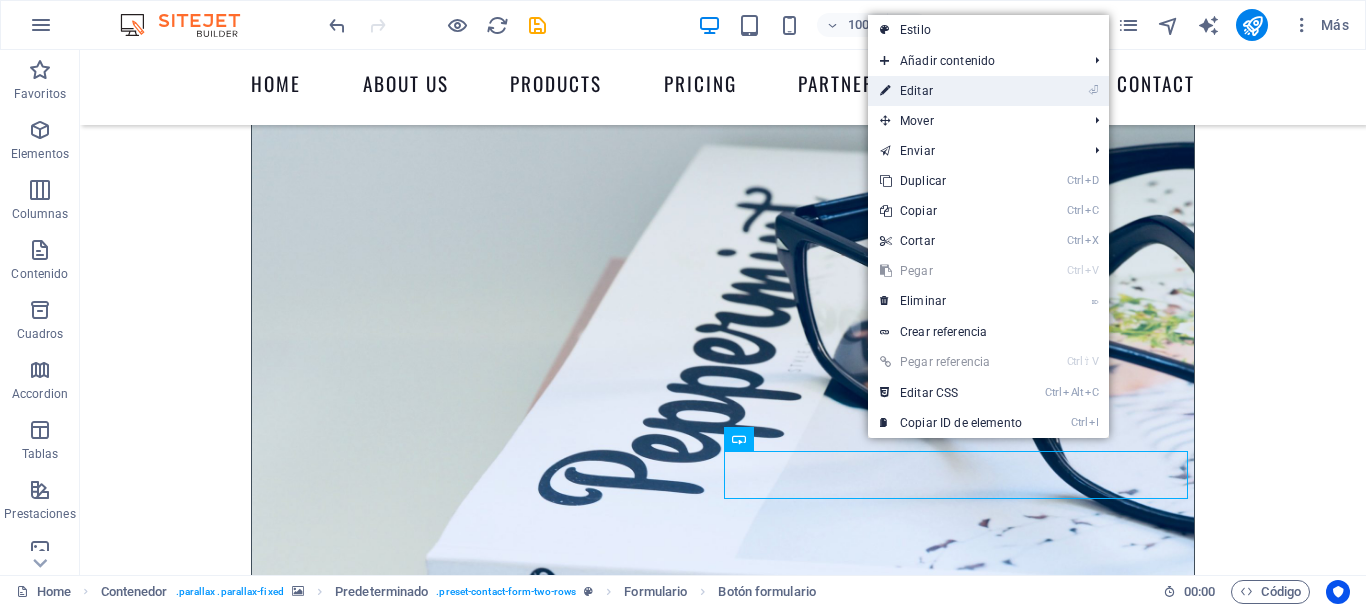 click on "⏎  Editar" at bounding box center [951, 91] 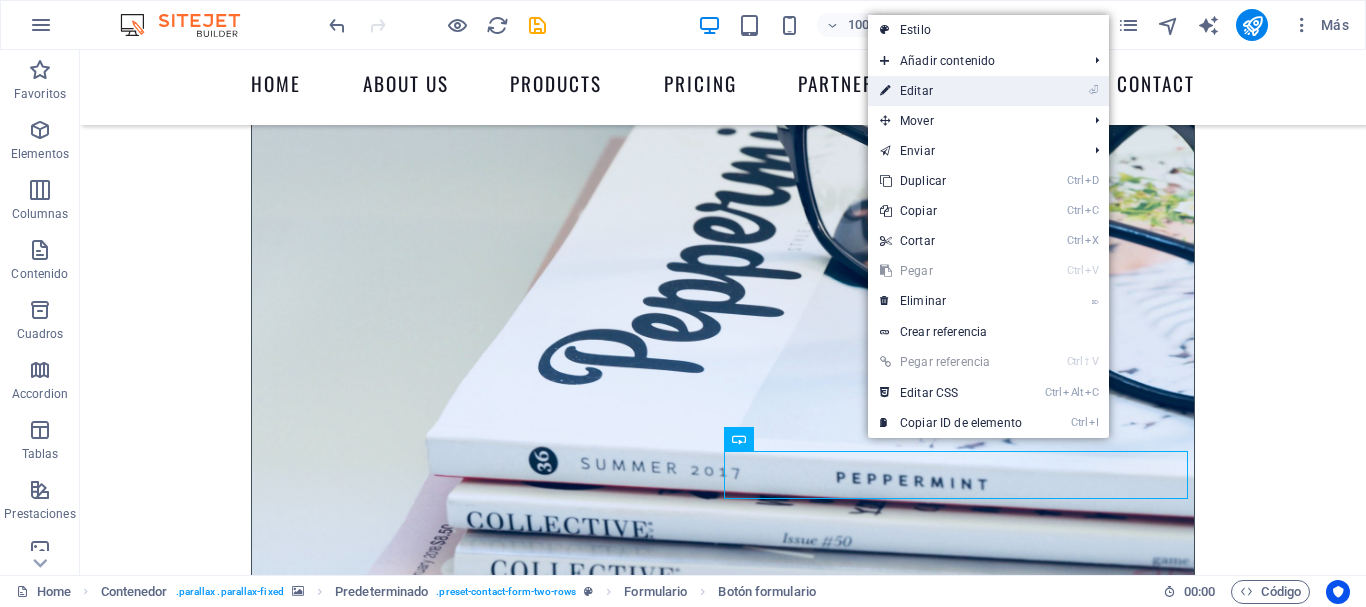 select on "px" 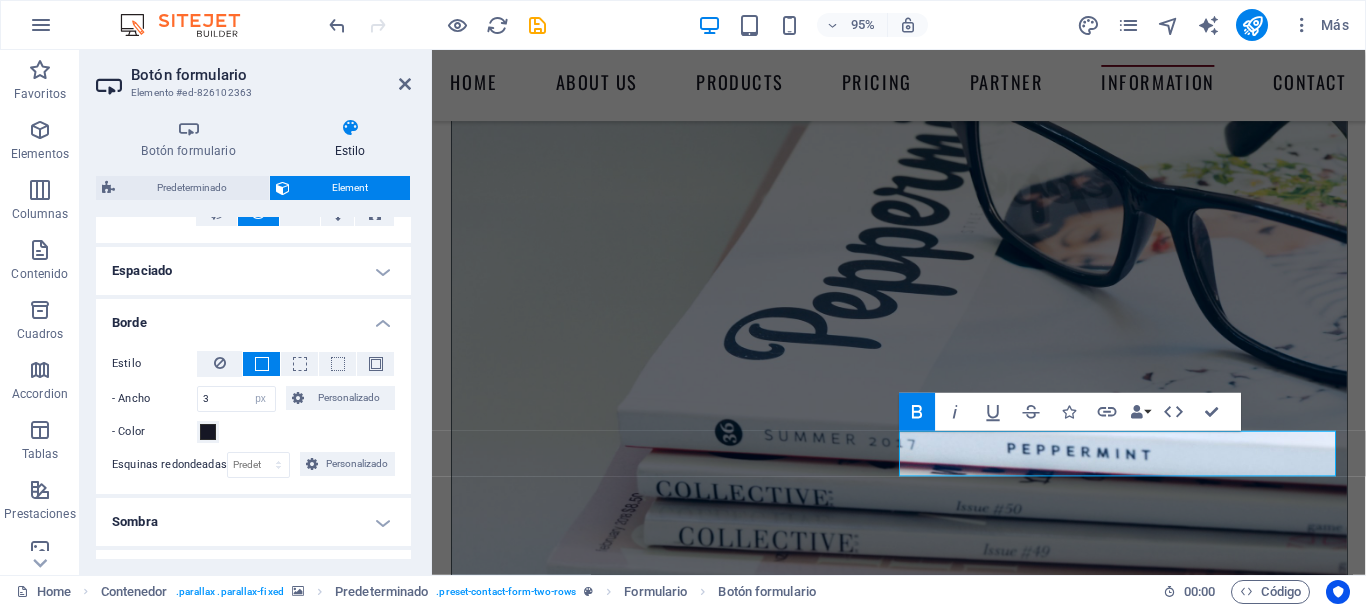scroll, scrollTop: 192, scrollLeft: 0, axis: vertical 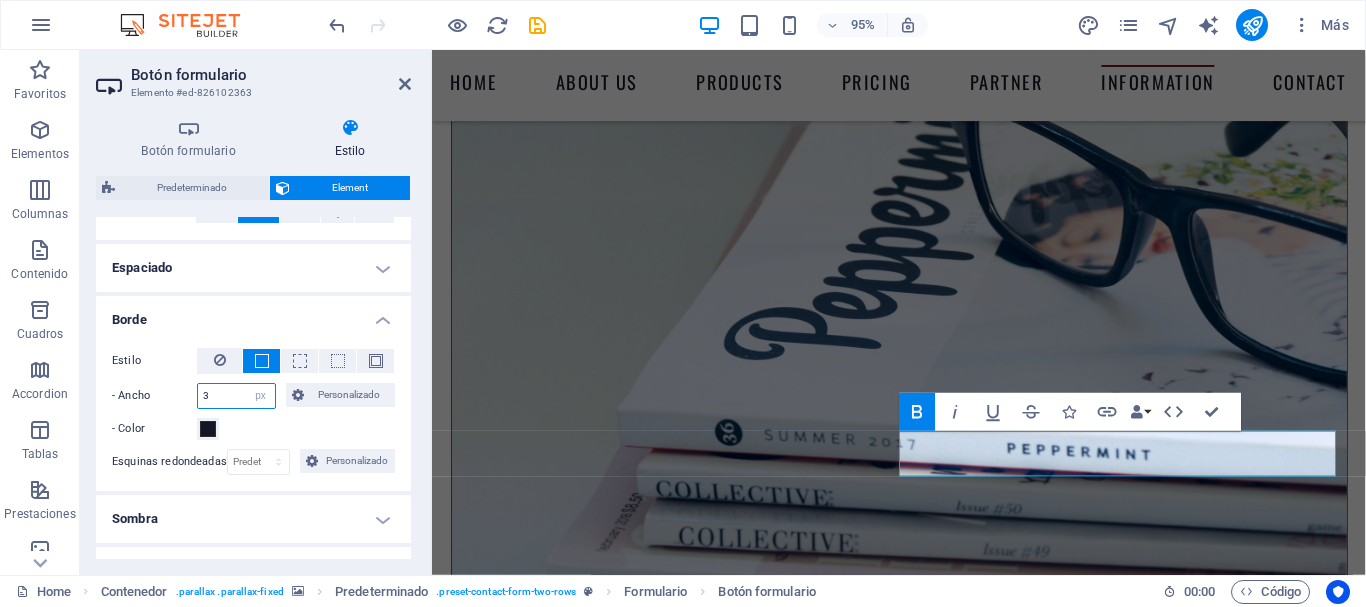 drag, startPoint x: 222, startPoint y: 396, endPoint x: 164, endPoint y: 401, distance: 58.21512 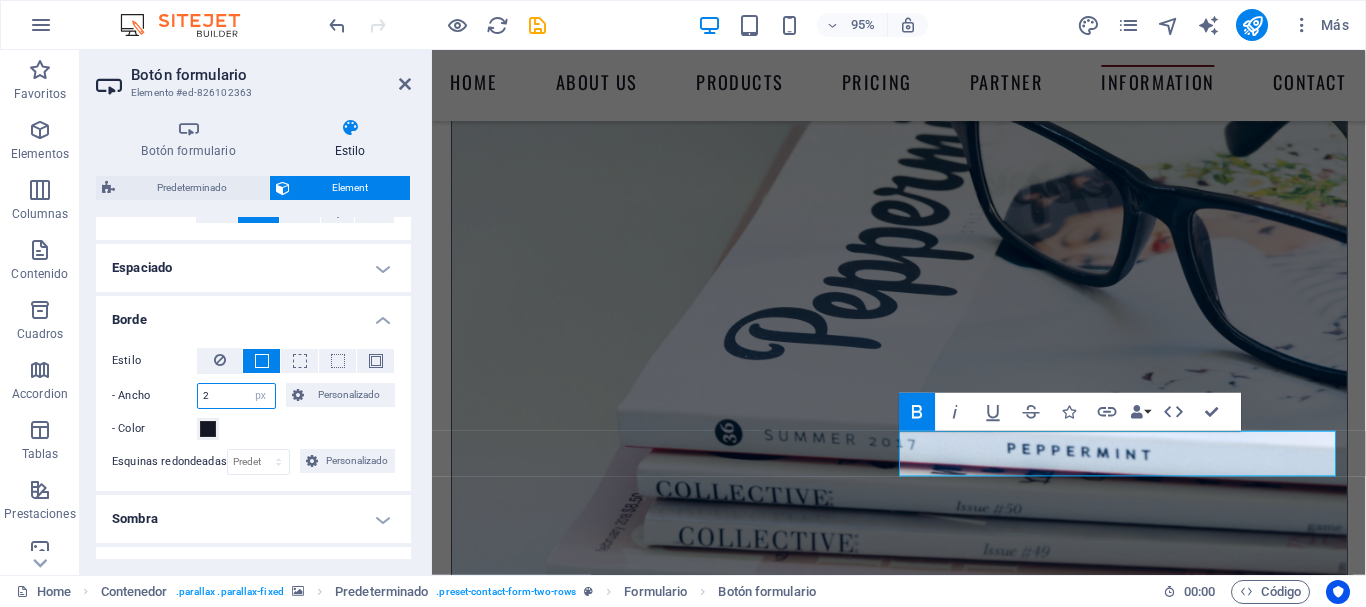 type on "2" 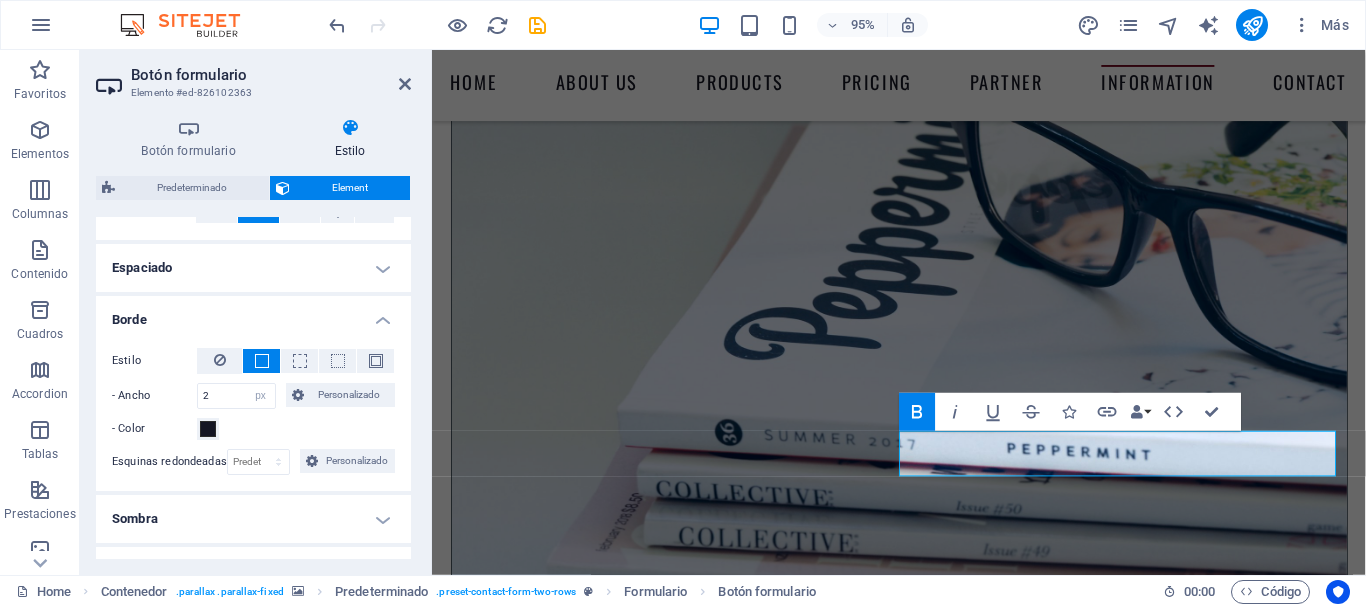 click on "- Color" at bounding box center (253, 429) 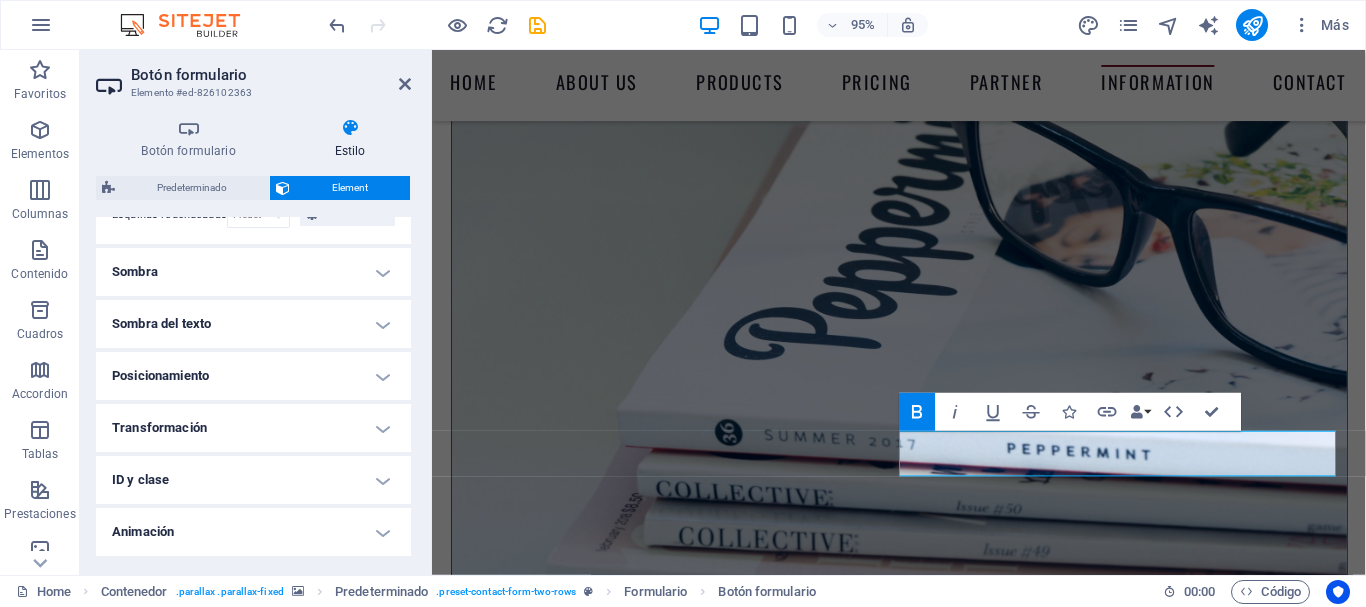 scroll, scrollTop: 448, scrollLeft: 0, axis: vertical 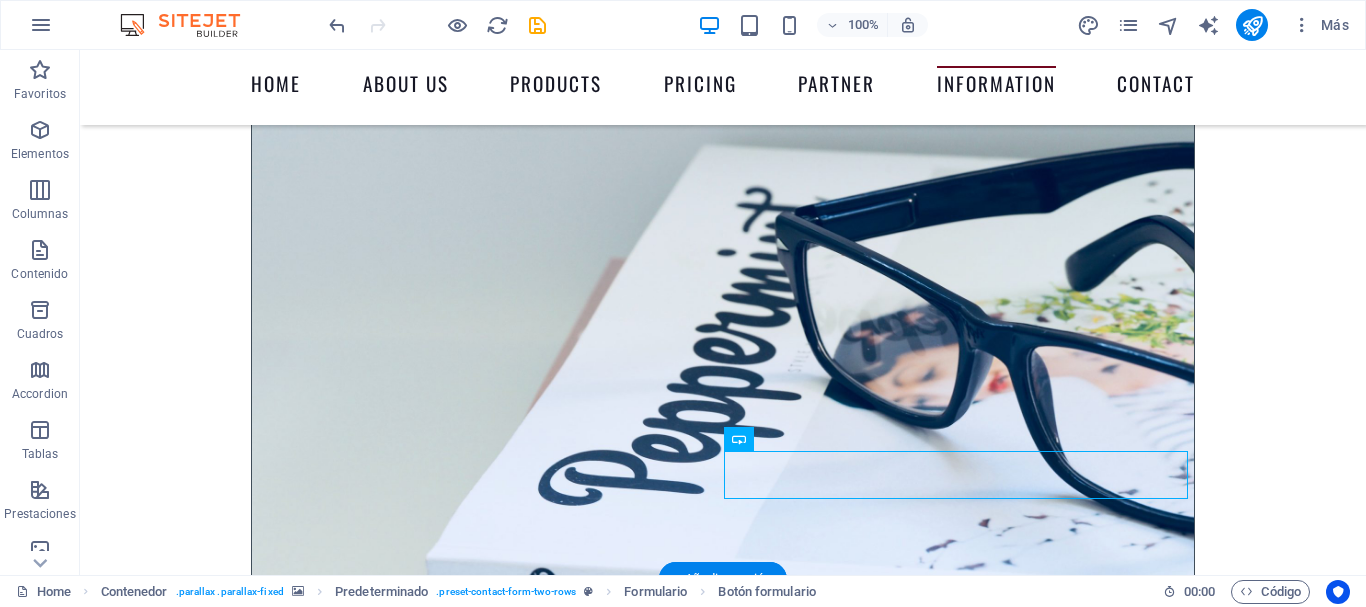 click at bounding box center [723, 7795] 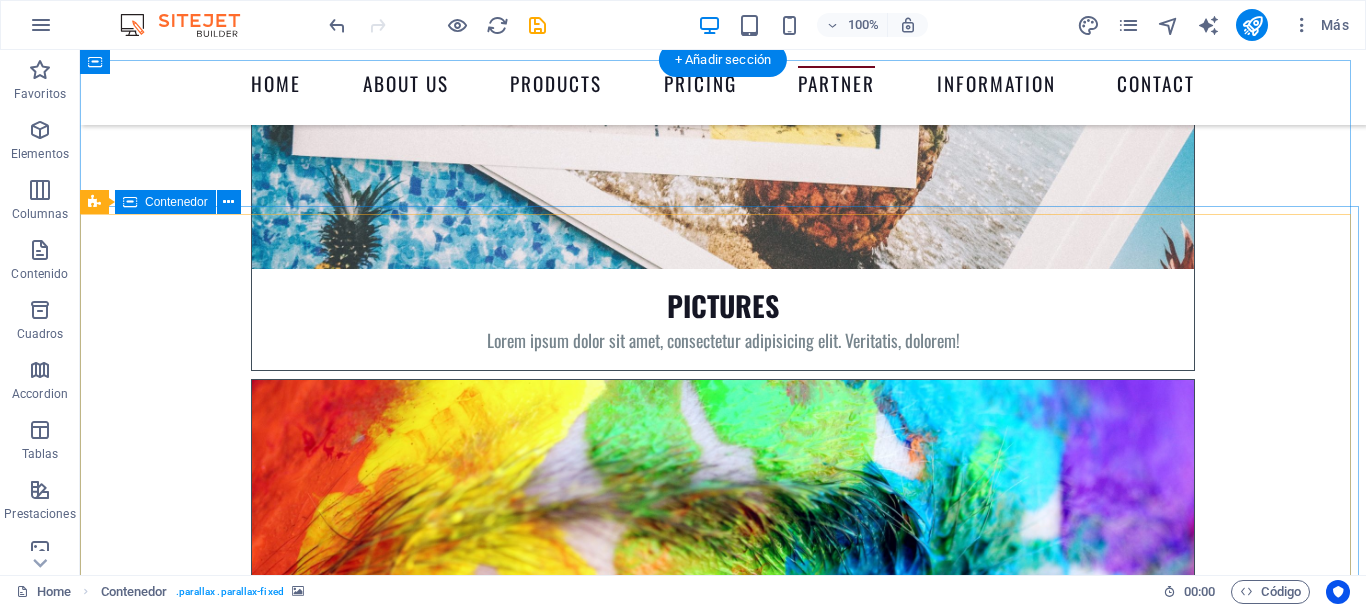 scroll, scrollTop: 7261, scrollLeft: 0, axis: vertical 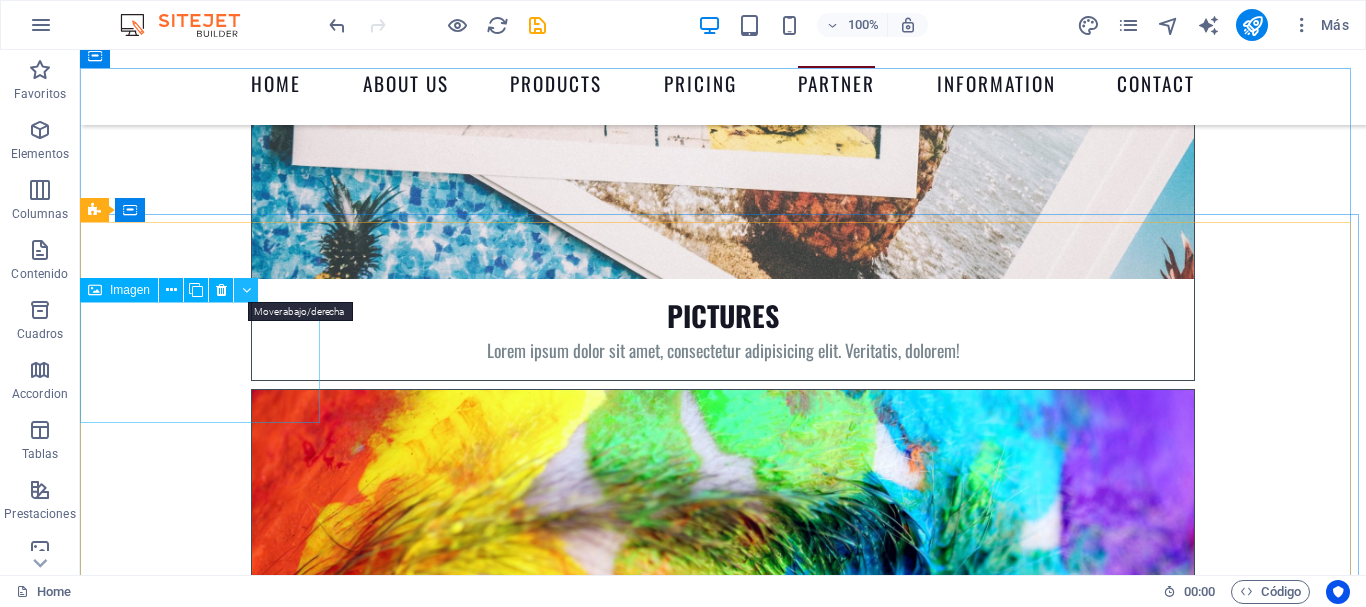 click at bounding box center (246, 290) 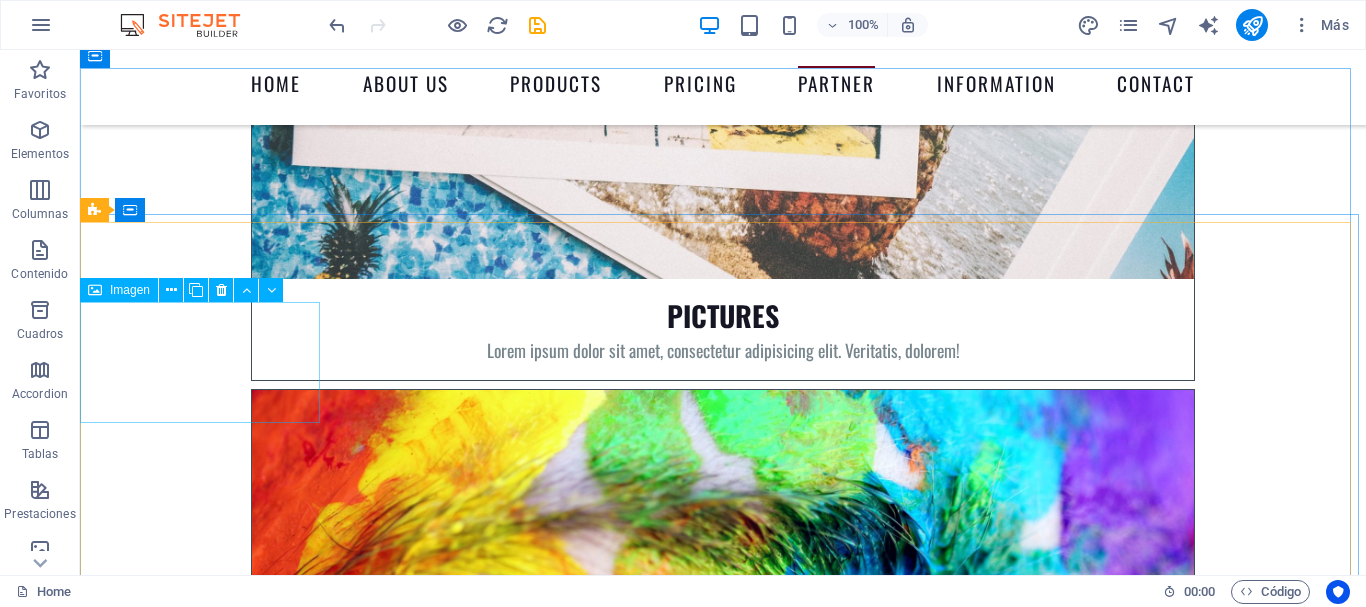 click on "Imagen" at bounding box center (130, 290) 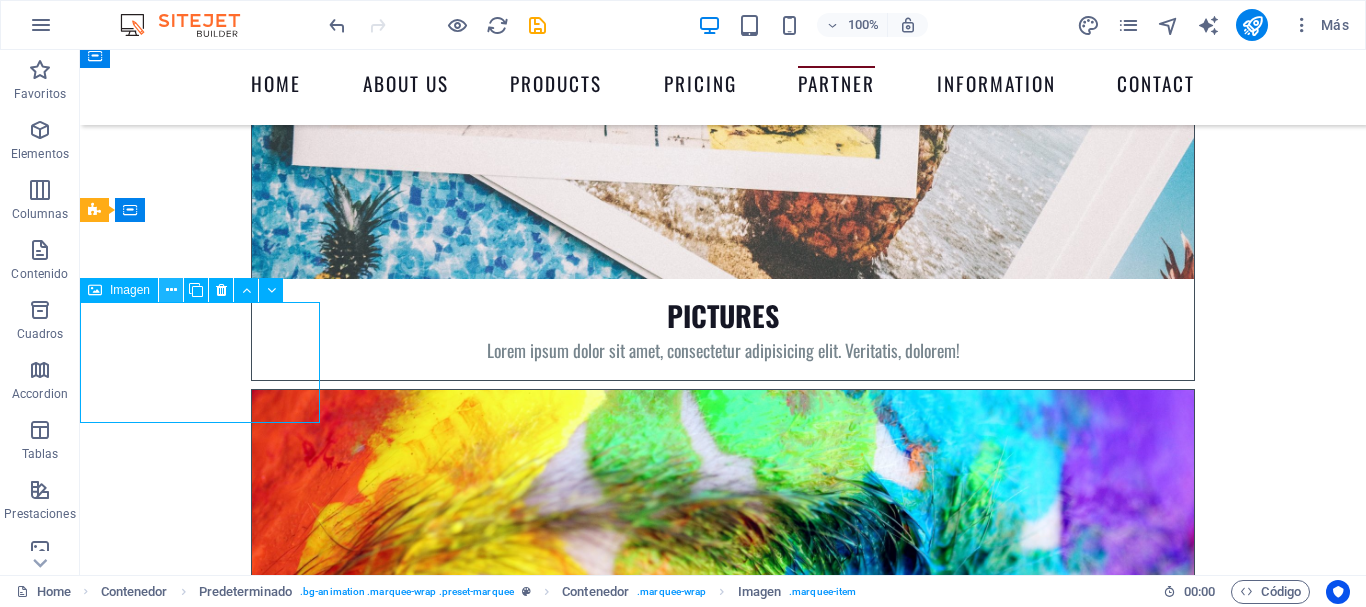 click at bounding box center (171, 290) 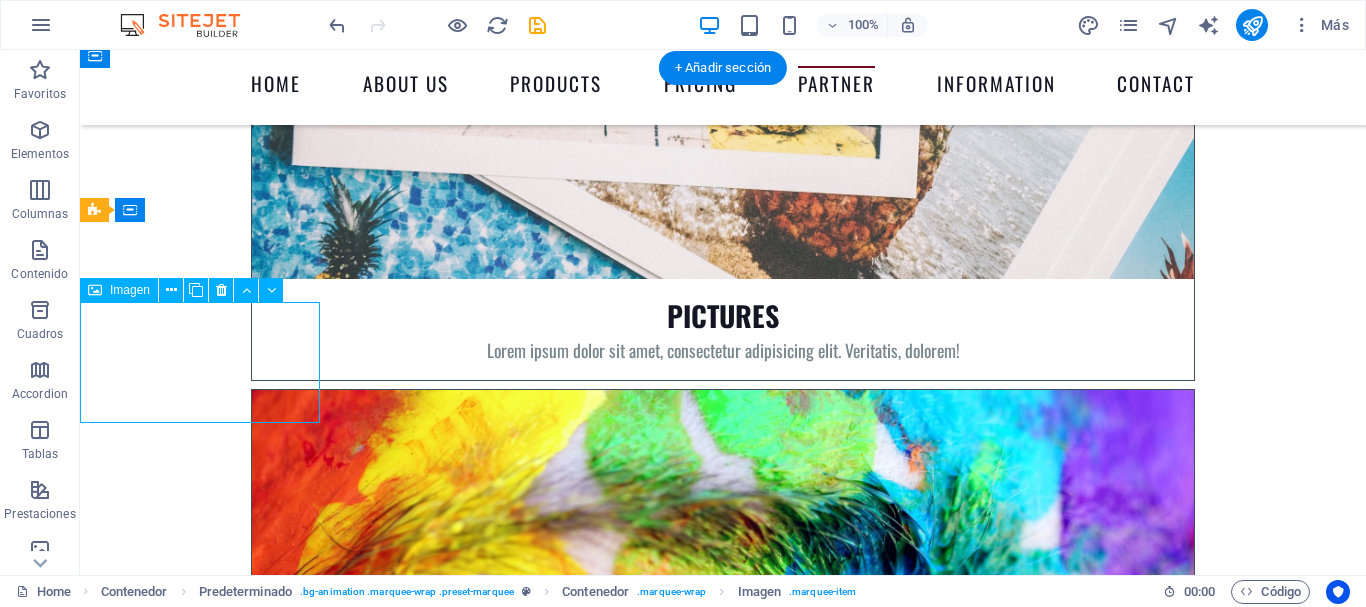 click at bounding box center [200, 7291] 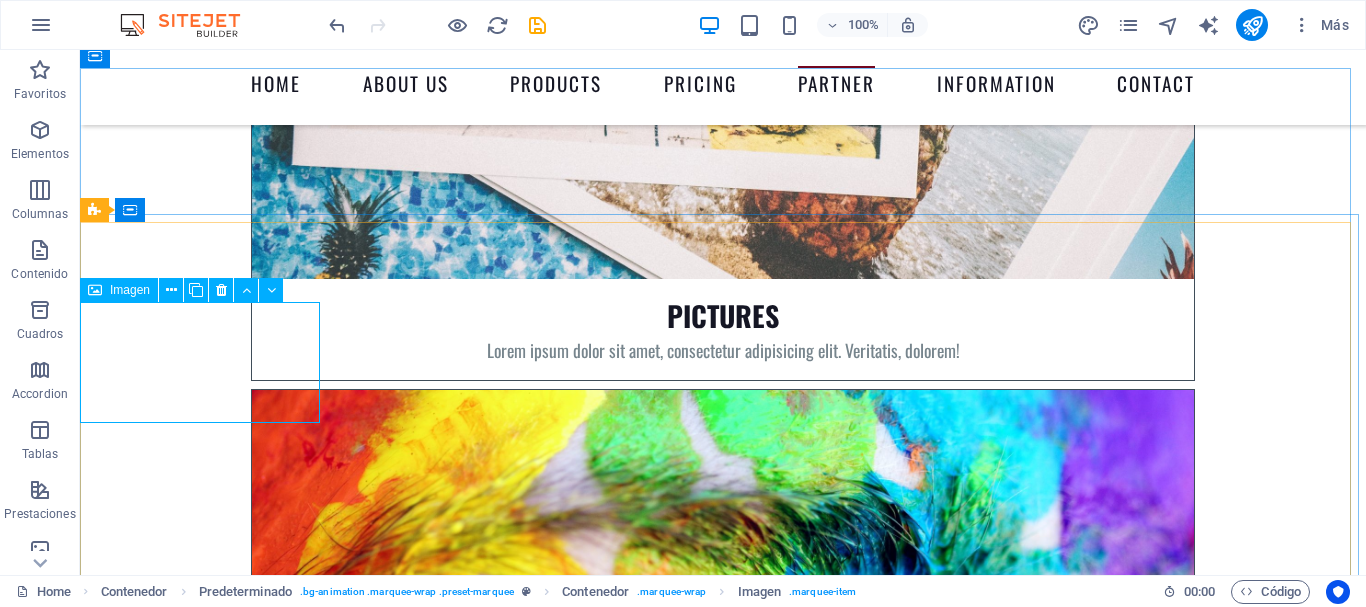 click on "Imagen" at bounding box center (119, 290) 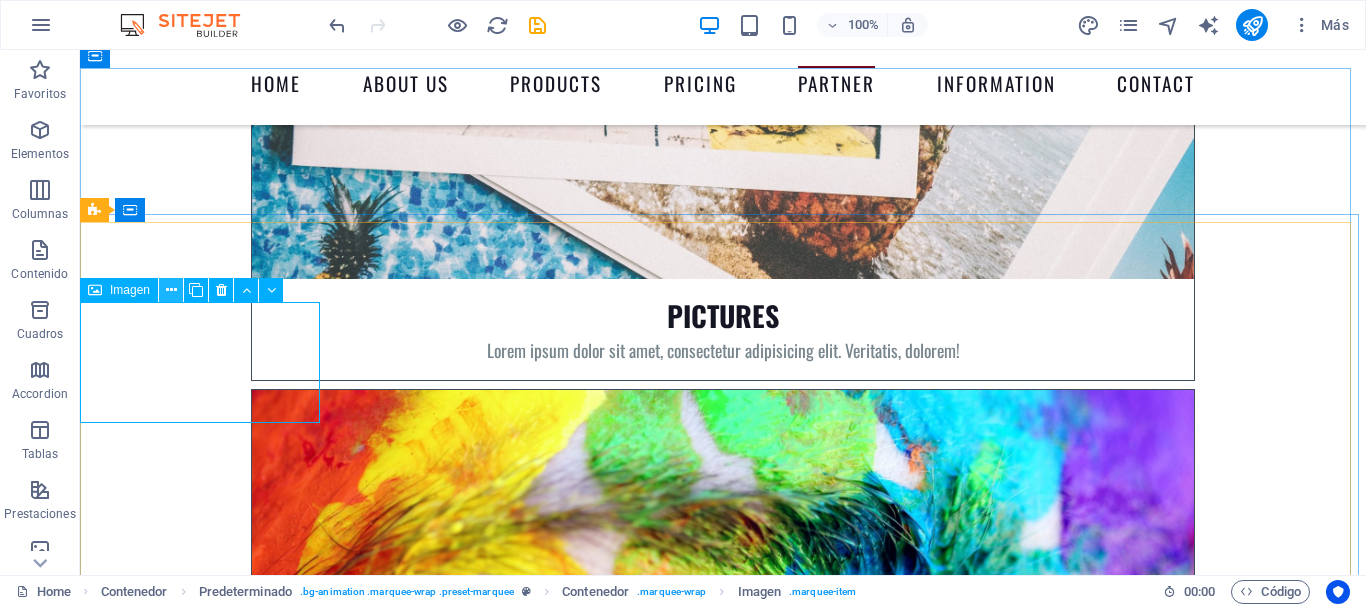 click at bounding box center [171, 290] 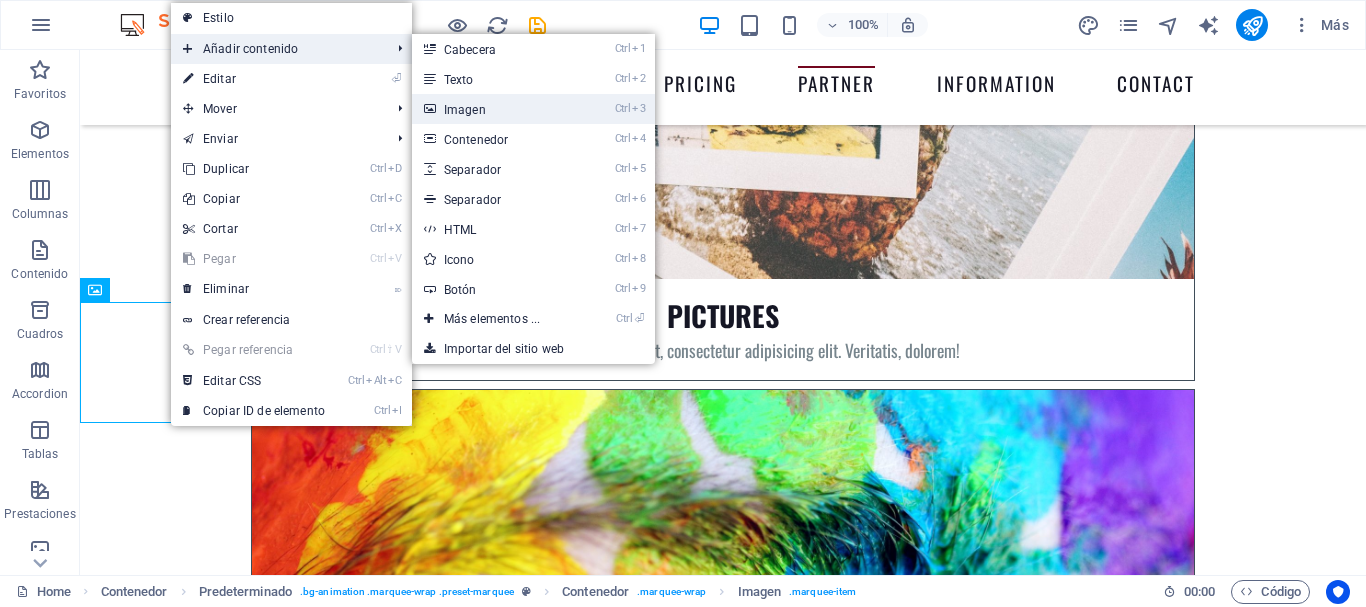 click on "Ctrl 3  Imagen" at bounding box center [496, 109] 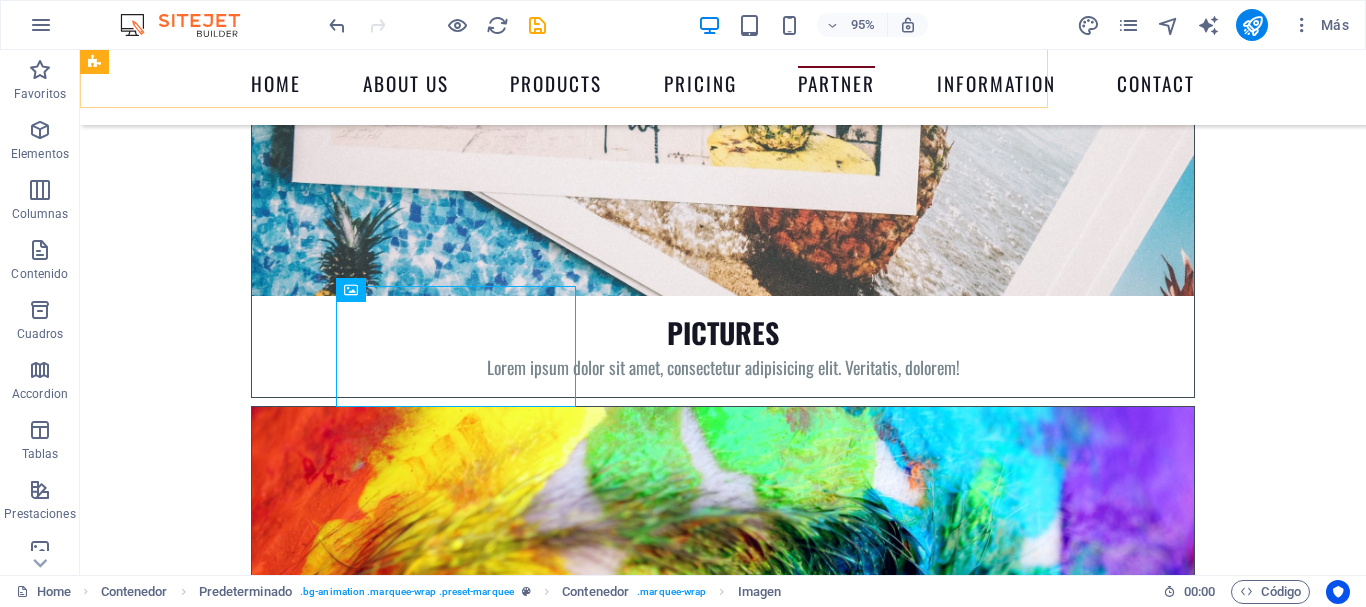 scroll, scrollTop: 7261, scrollLeft: 0, axis: vertical 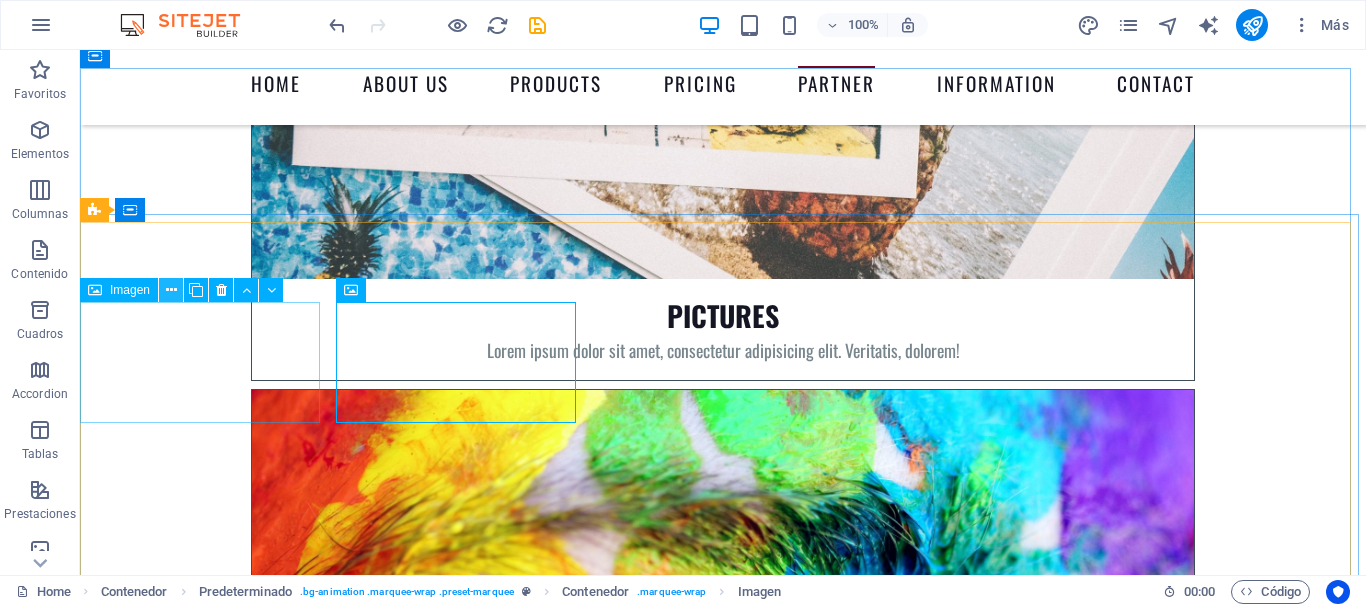 click at bounding box center (171, 290) 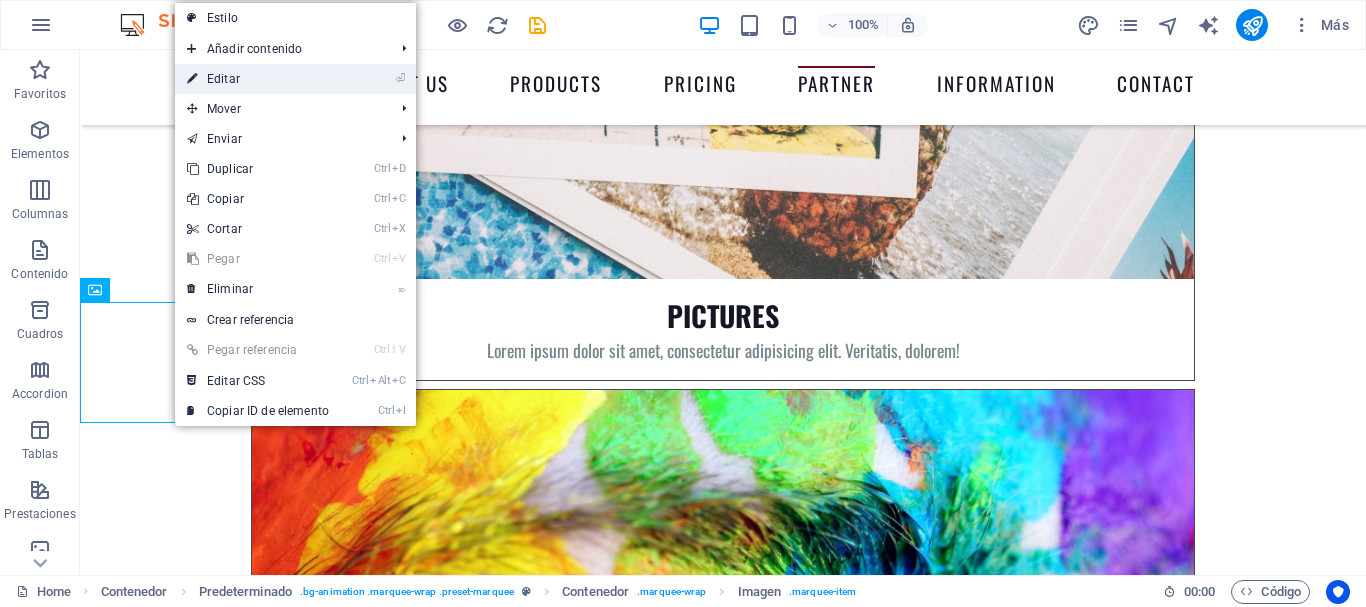 click on "⏎  Editar" at bounding box center [258, 79] 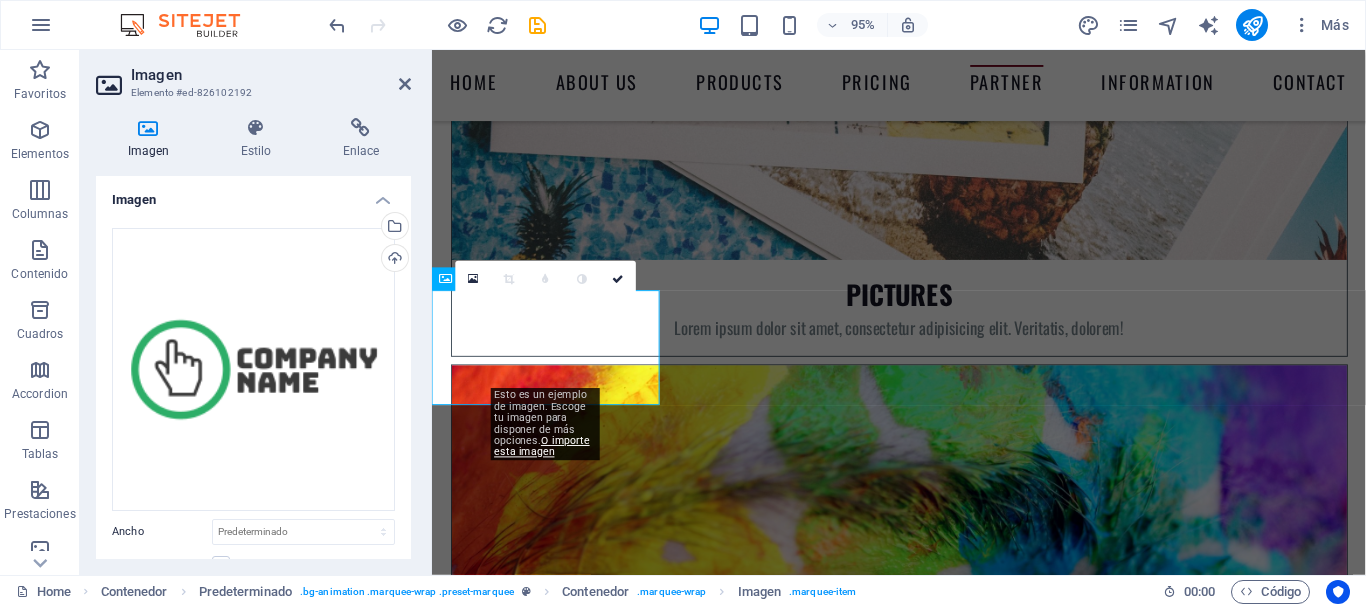 scroll, scrollTop: 7244, scrollLeft: 0, axis: vertical 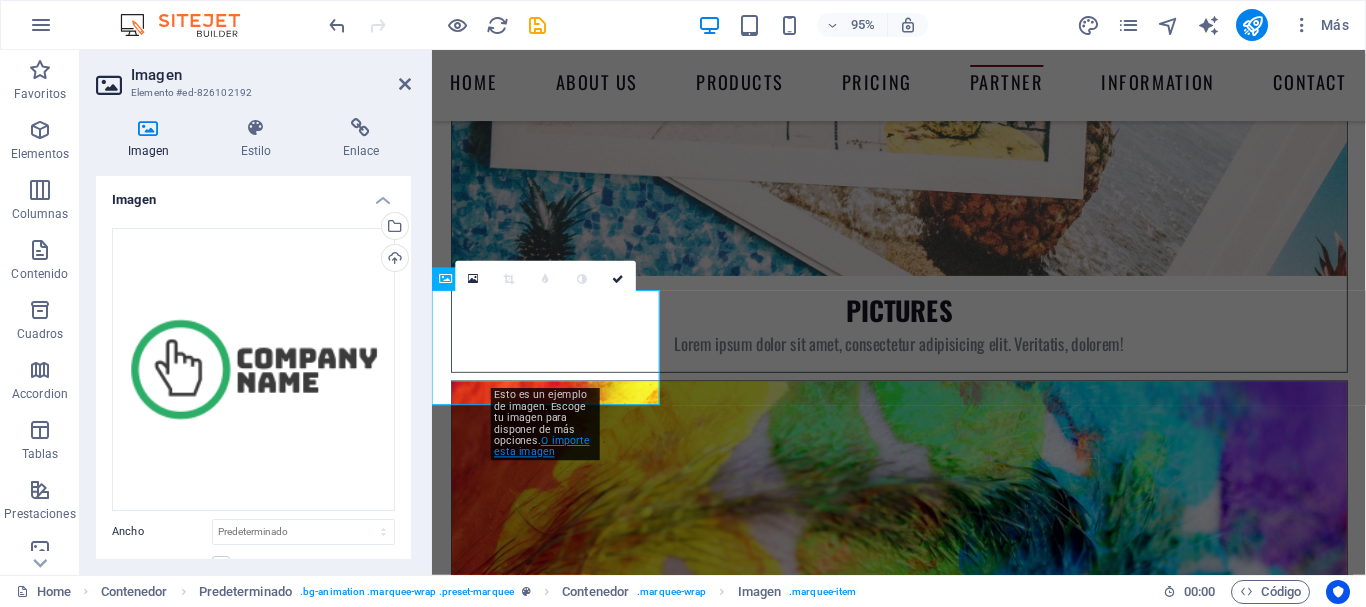 click on "O importe esta imagen" at bounding box center (543, 446) 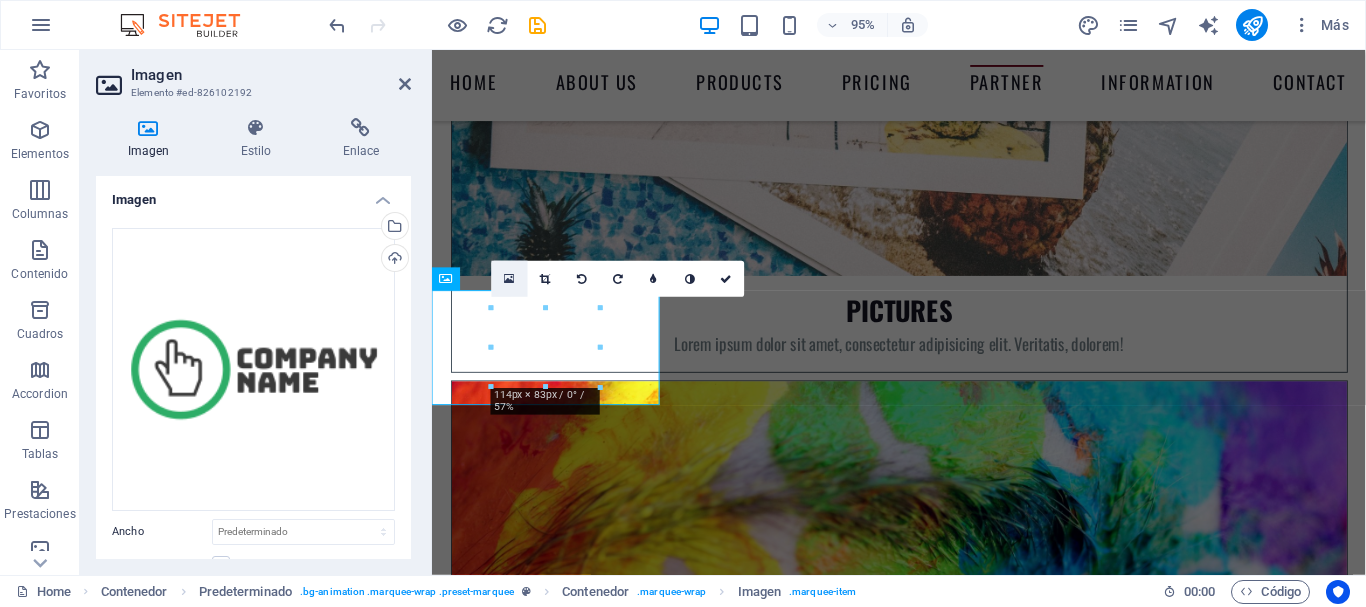 click at bounding box center [509, 278] 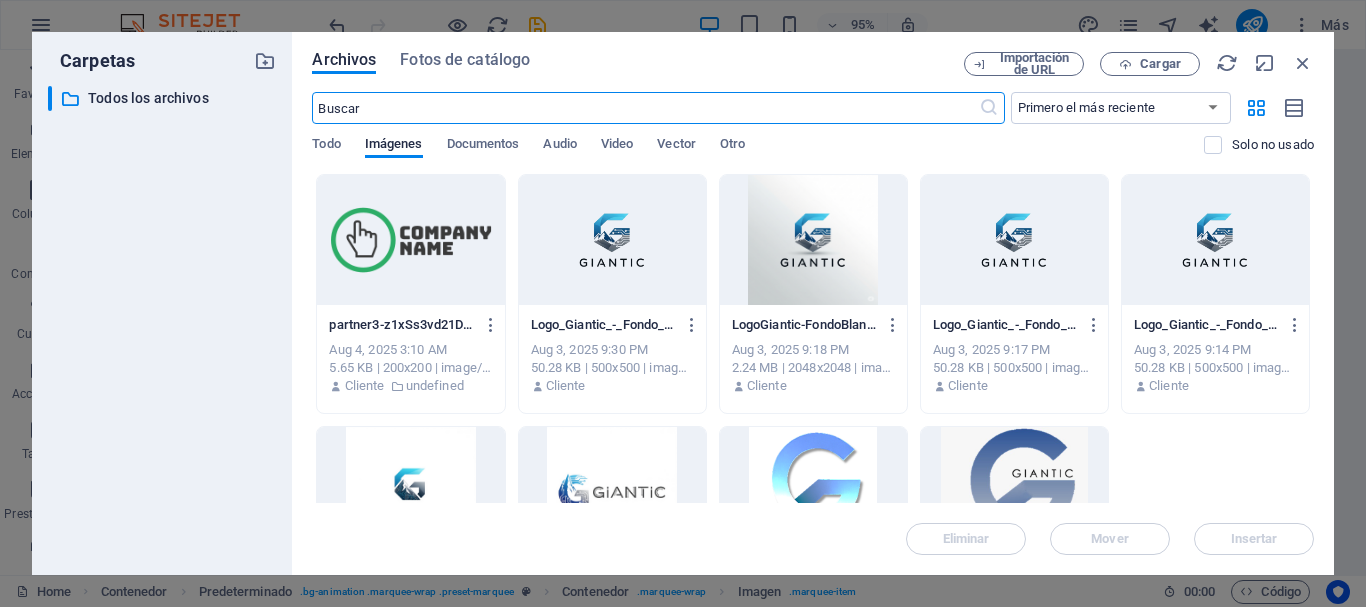scroll, scrollTop: 7253, scrollLeft: 0, axis: vertical 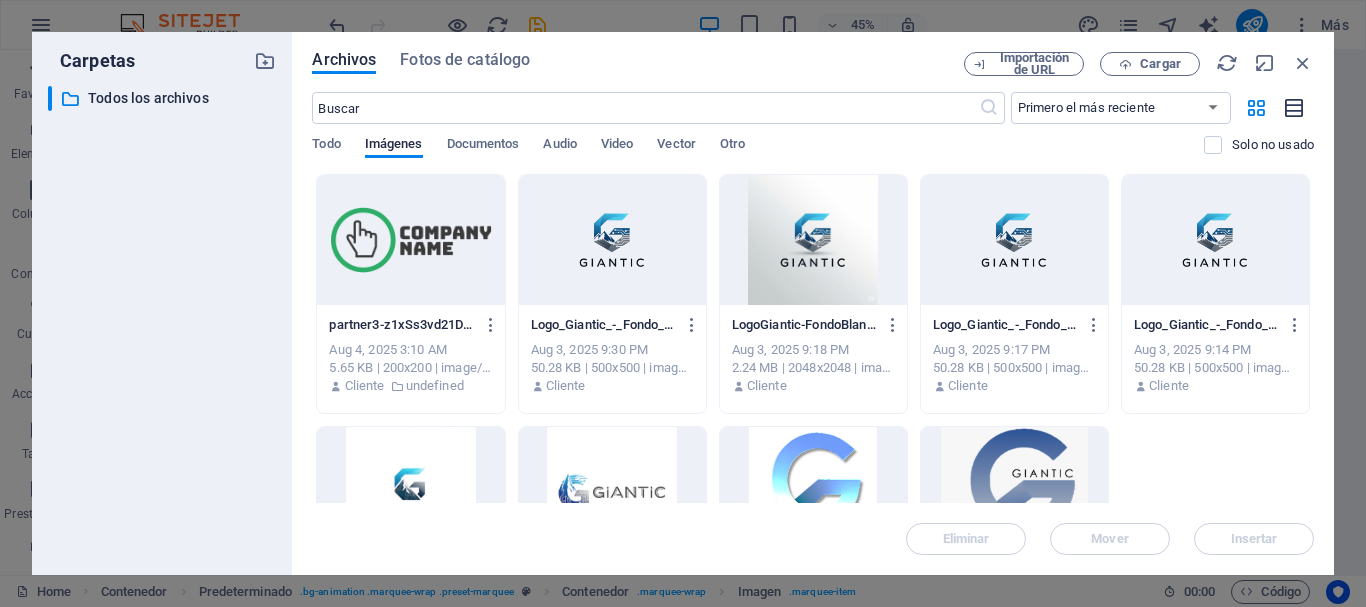 click at bounding box center (1295, 108) 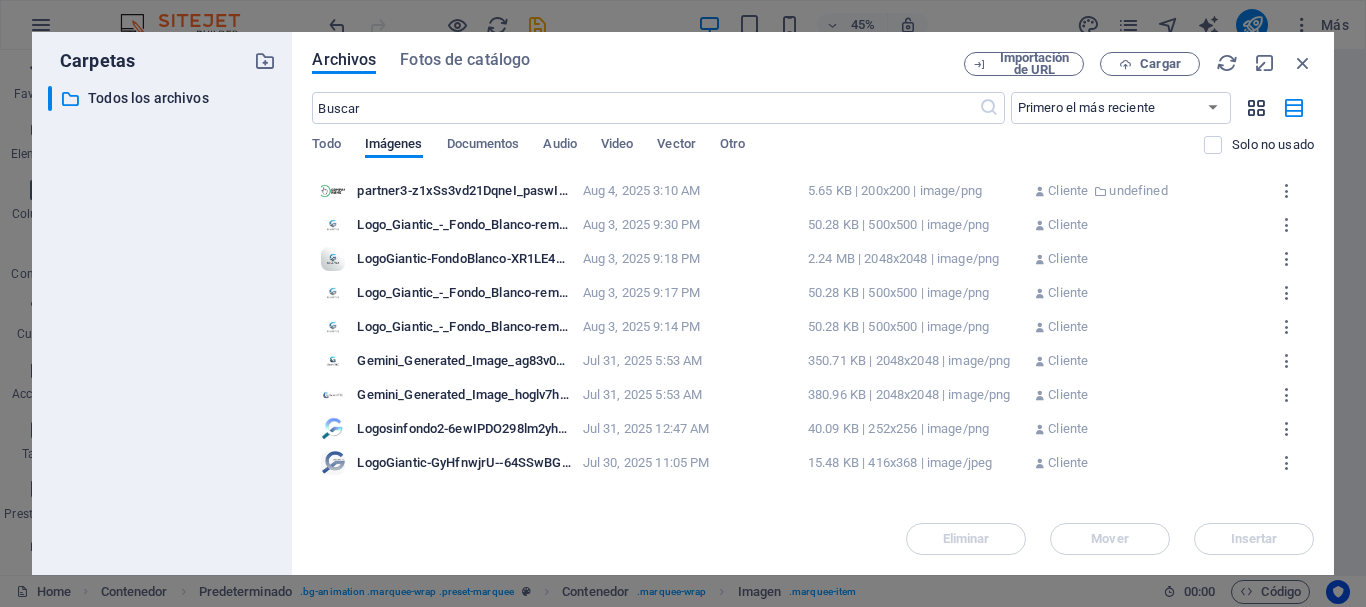 click at bounding box center [1256, 108] 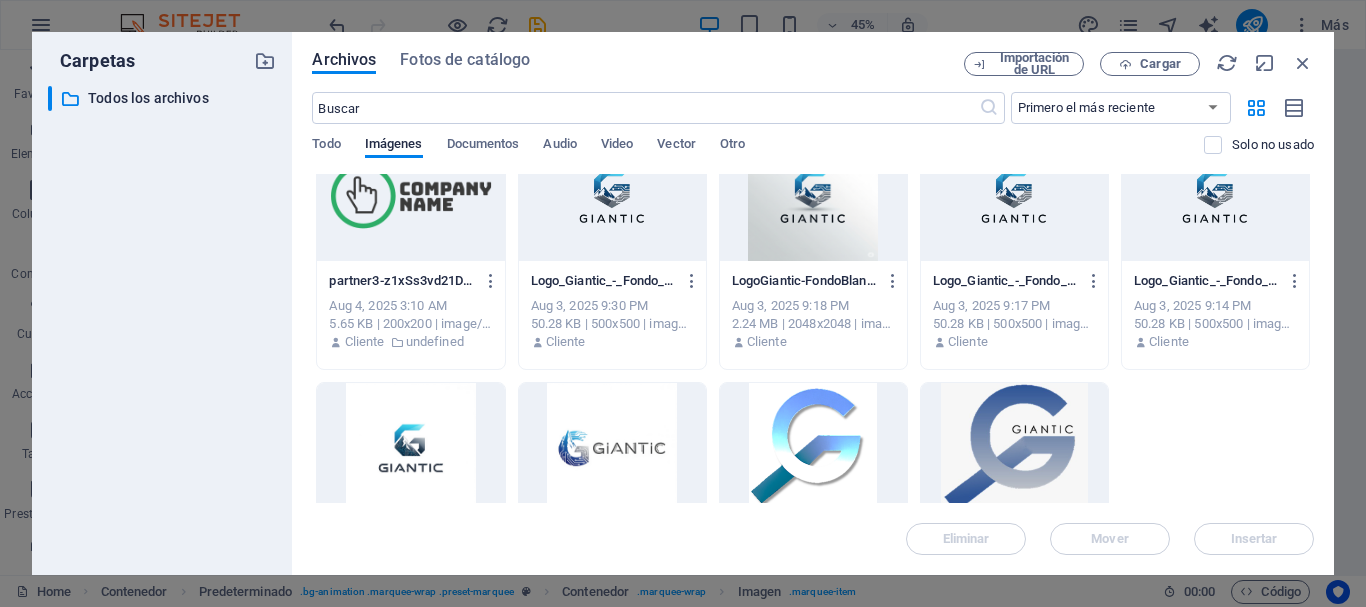 scroll, scrollTop: 0, scrollLeft: 0, axis: both 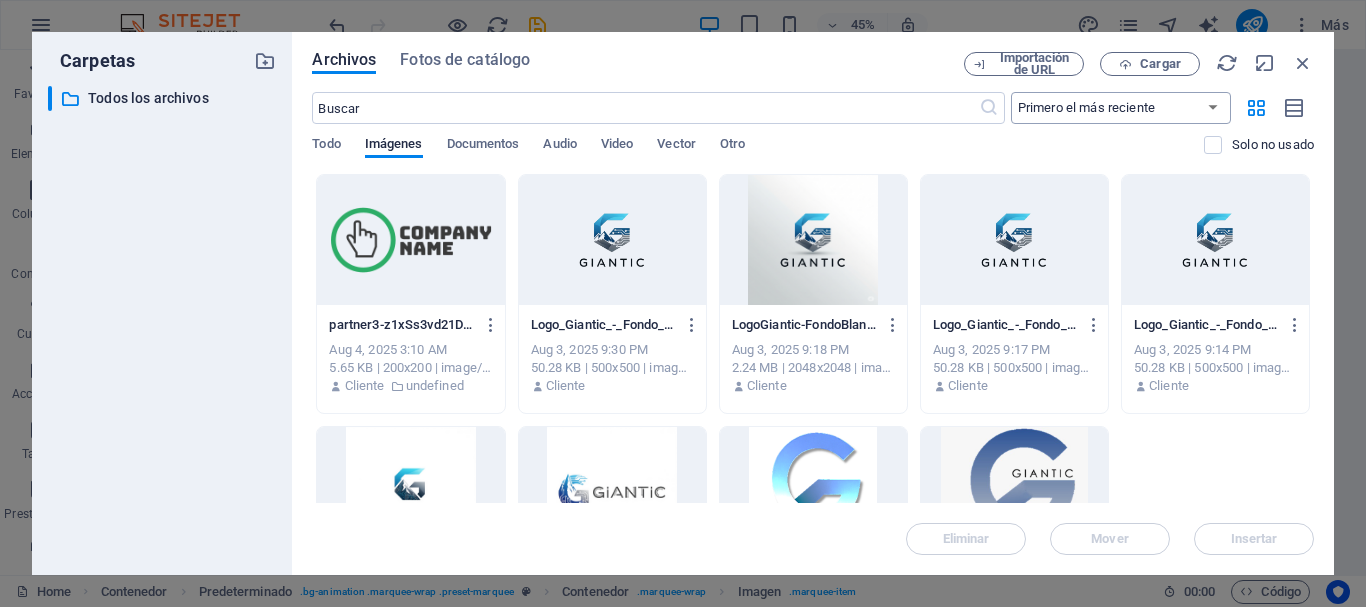 click on "Primero el más reciente Primero el más antiguo Nombre (A-Z) Nombre (Z-A) Tamaño (0-9) Tamaño (9-0) Resolución (0-9) Resolución (9-0)" at bounding box center (1121, 108) 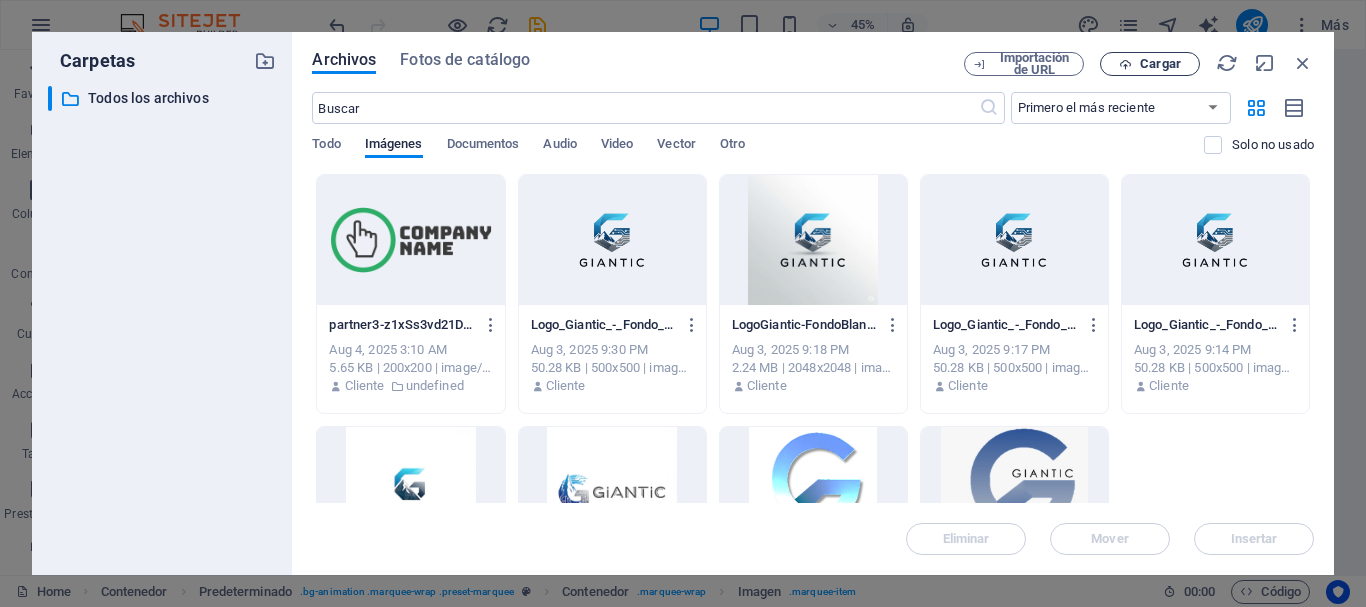 click on "Cargar" at bounding box center [1150, 64] 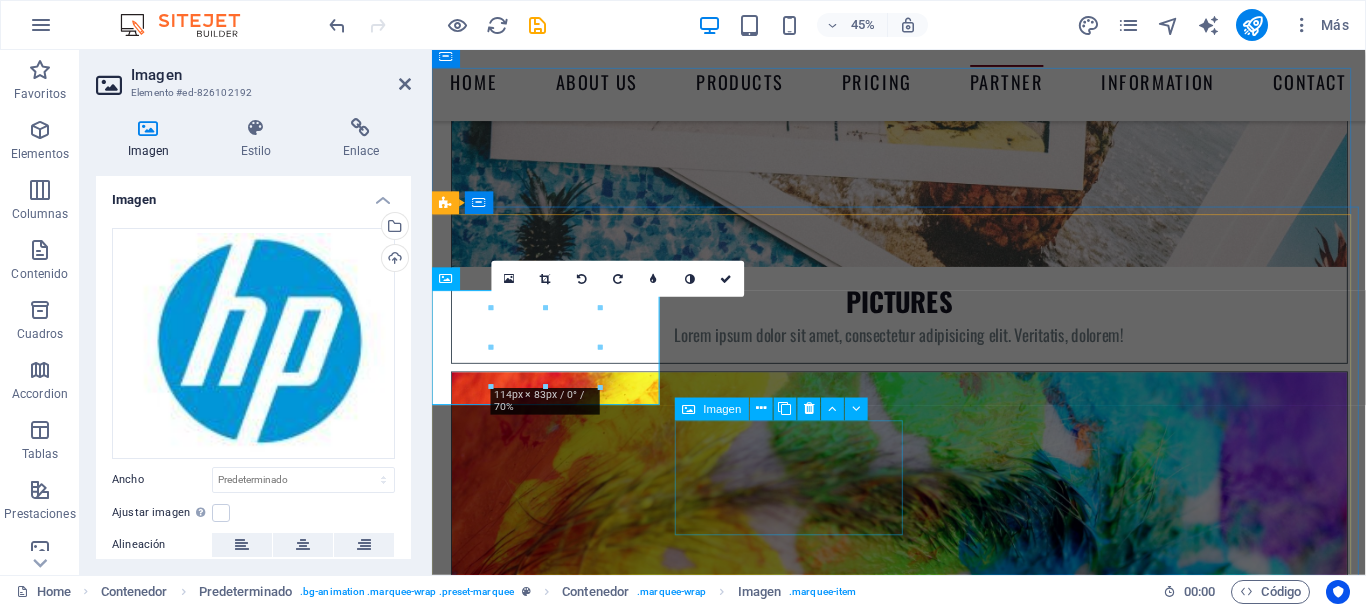 scroll, scrollTop: 7244, scrollLeft: 0, axis: vertical 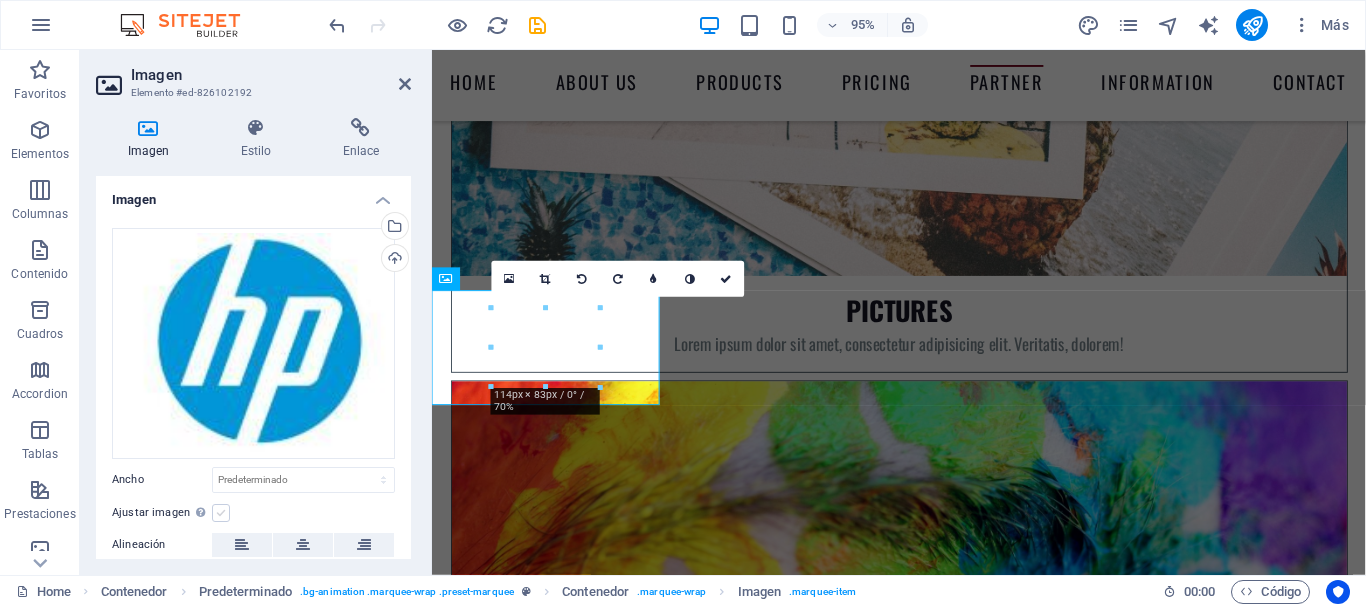 click at bounding box center (221, 513) 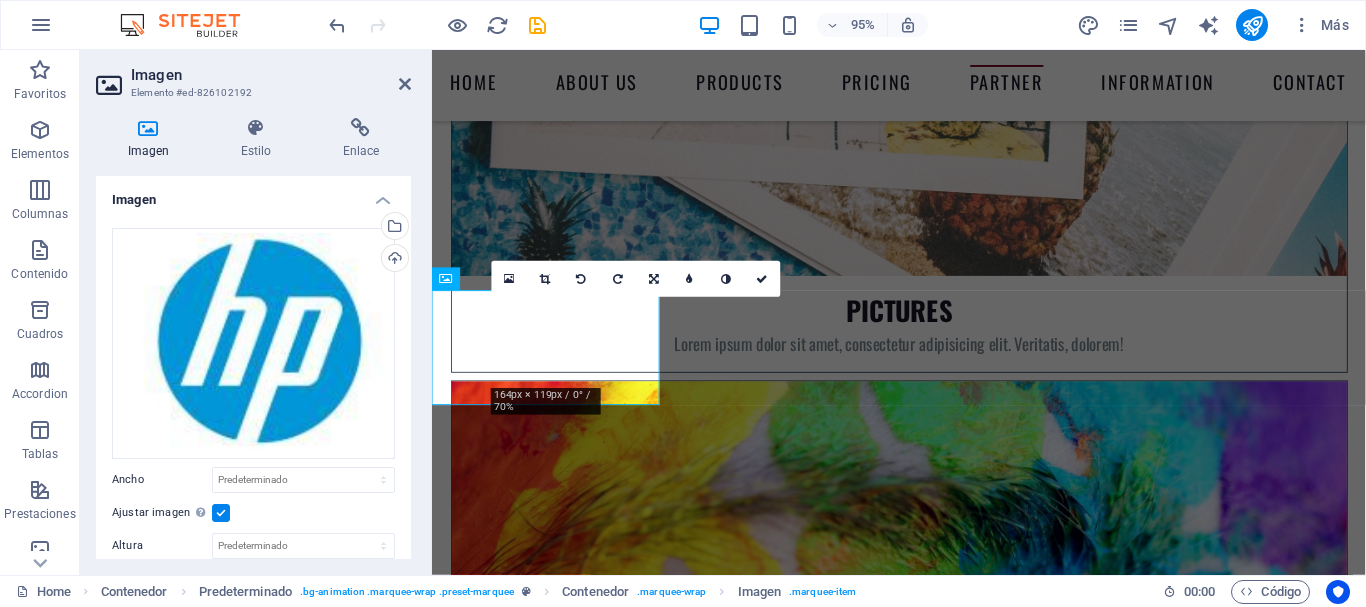 click at bounding box center [221, 513] 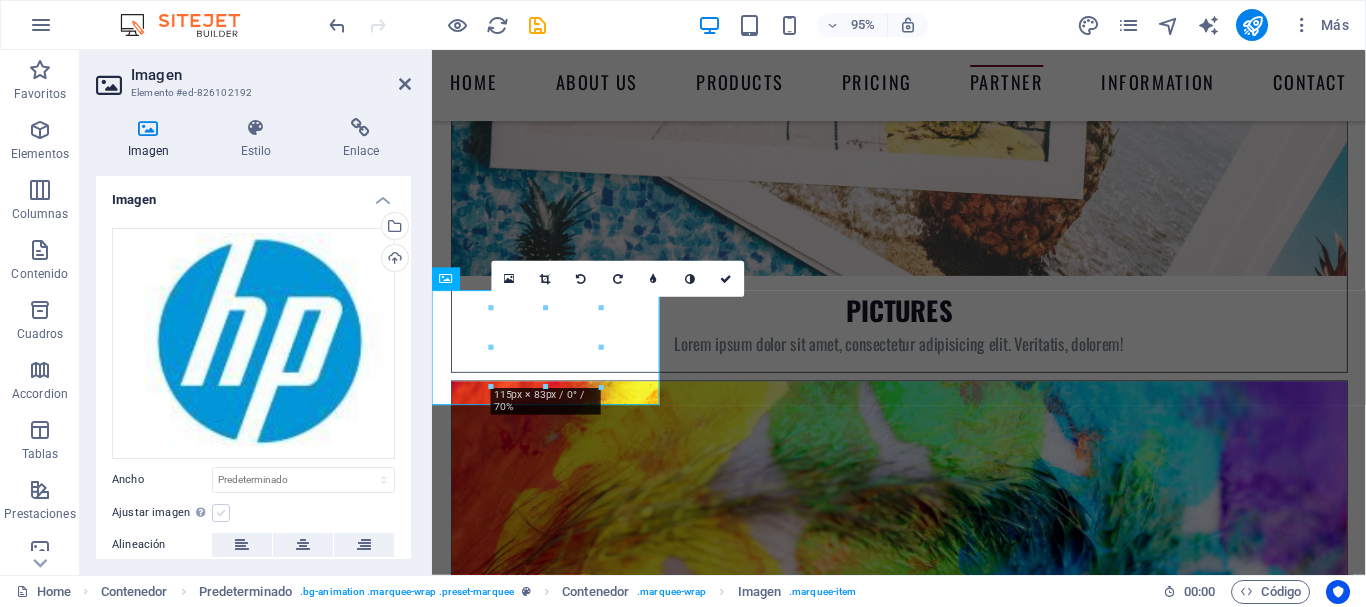 click at bounding box center (221, 513) 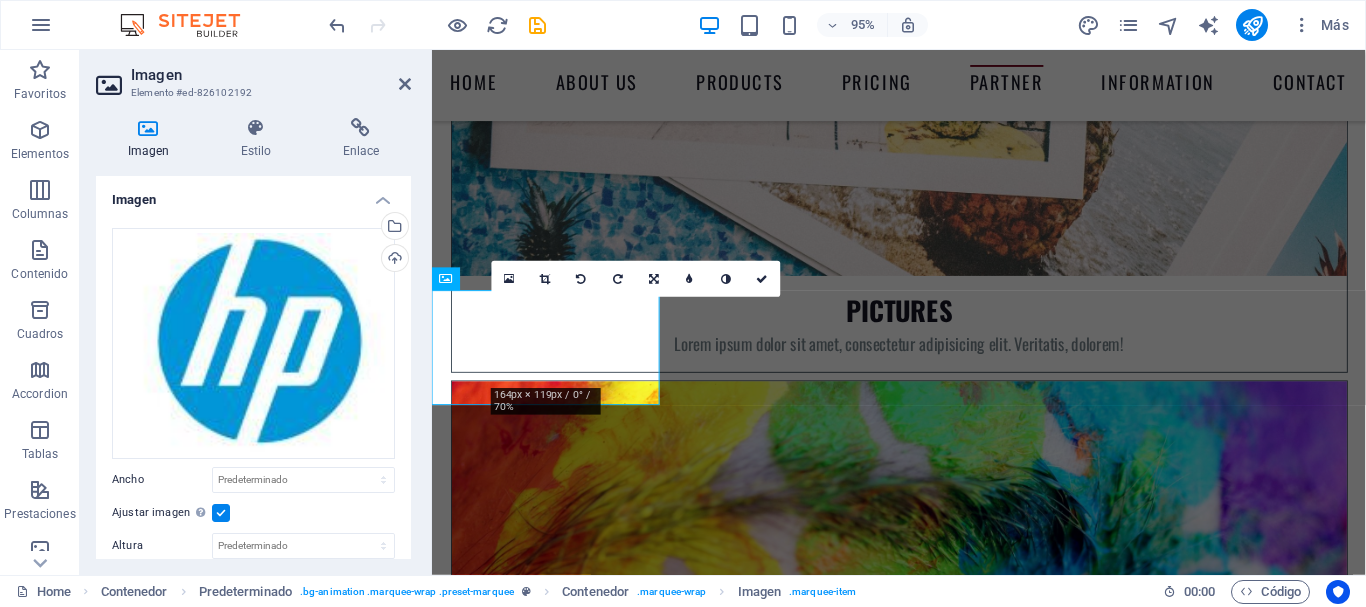 click at bounding box center (221, 513) 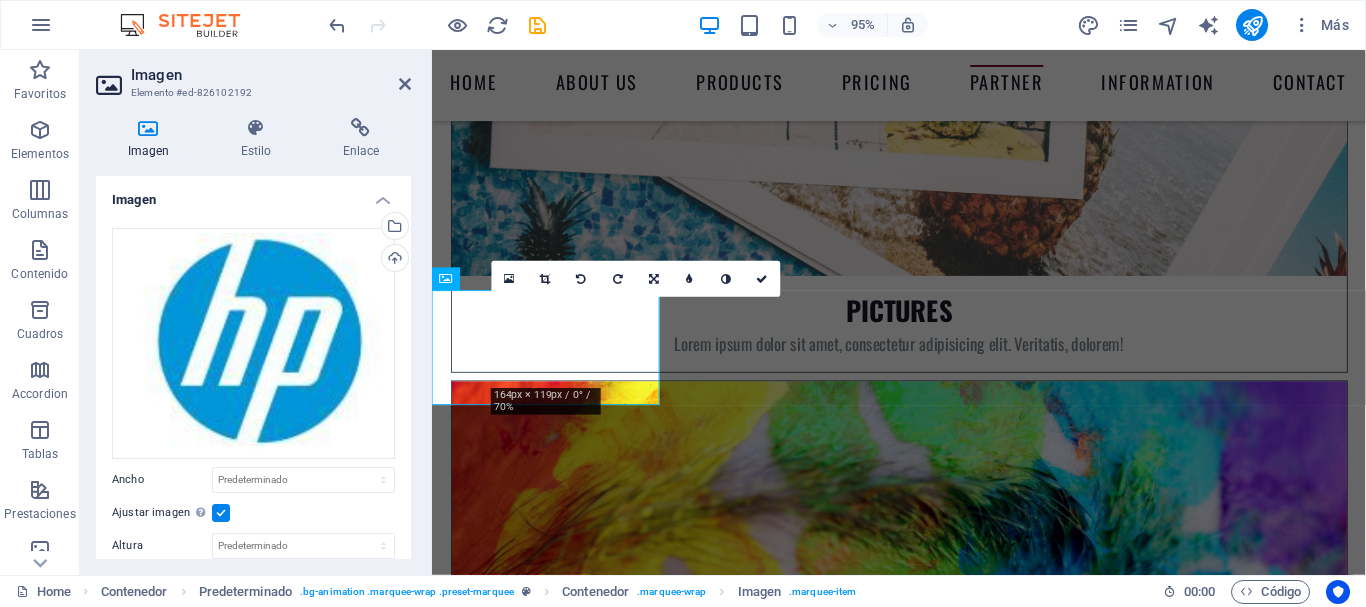 click on "Ajustar imagen Ajustar imagen automáticamente a un ancho y alto fijo" at bounding box center (0, 0) 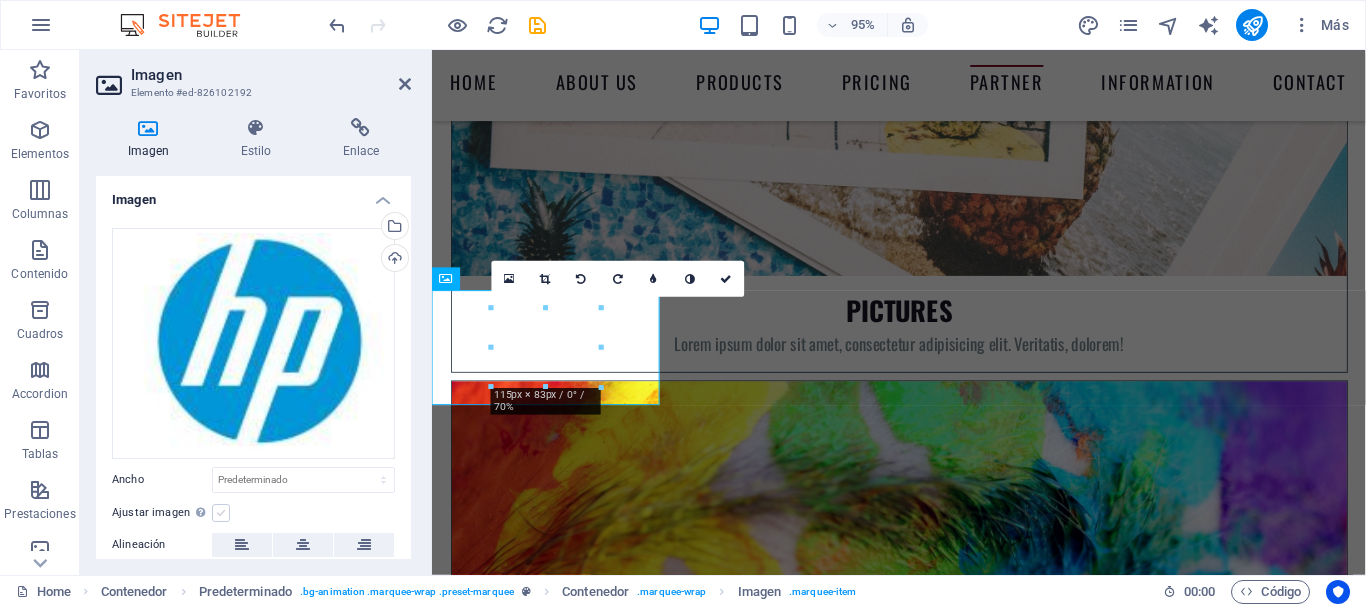 click at bounding box center [221, 513] 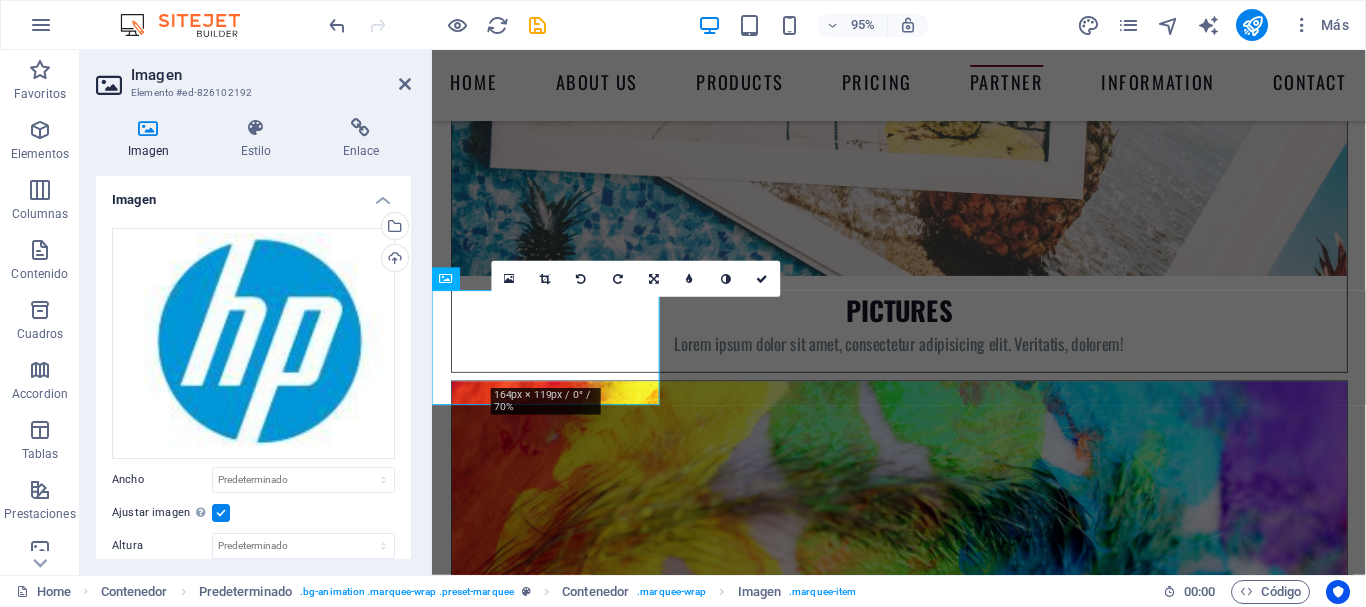 click at bounding box center (221, 513) 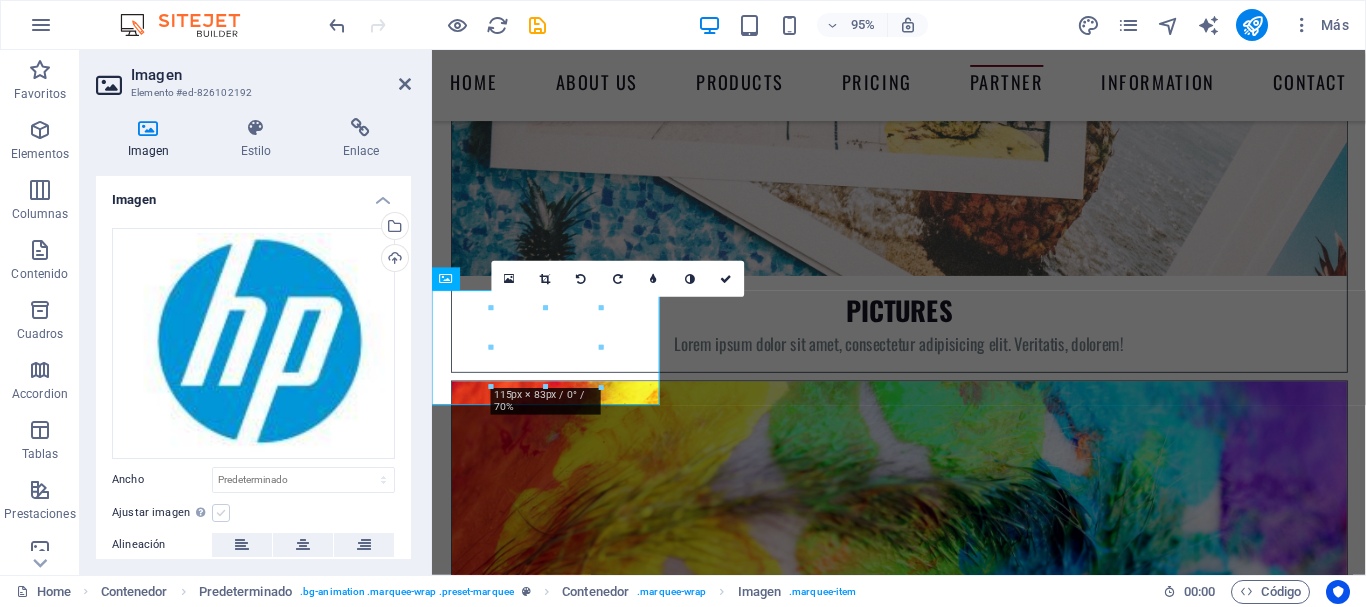 click at bounding box center (221, 513) 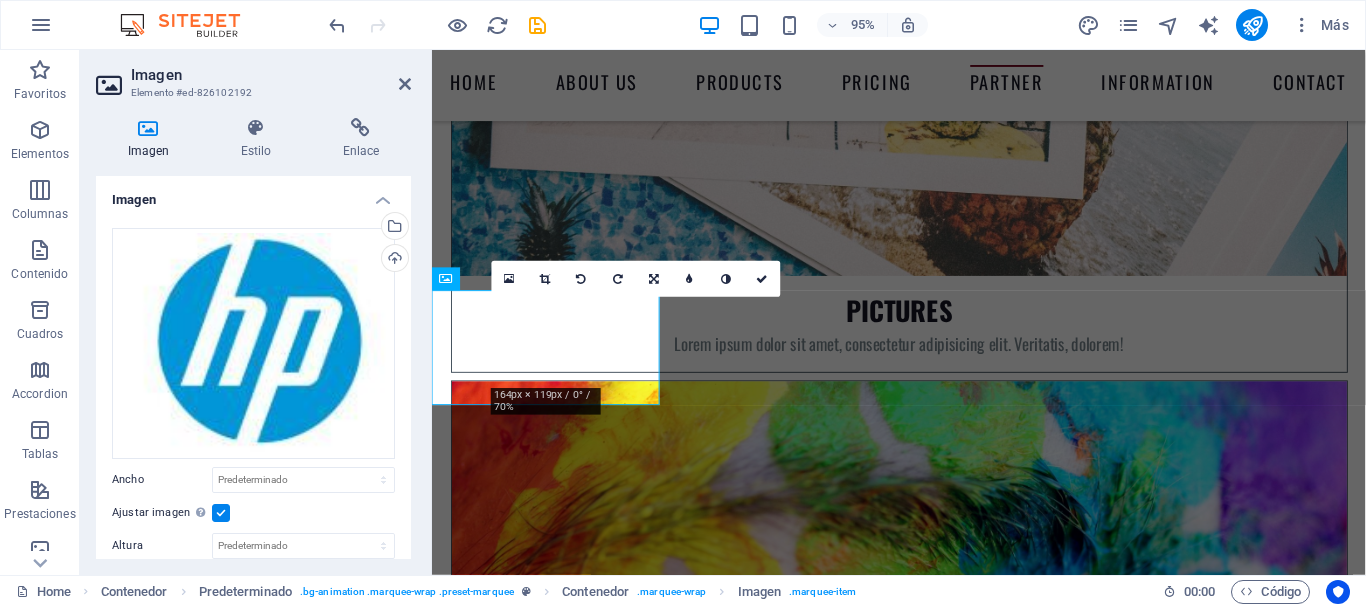 click at bounding box center (221, 513) 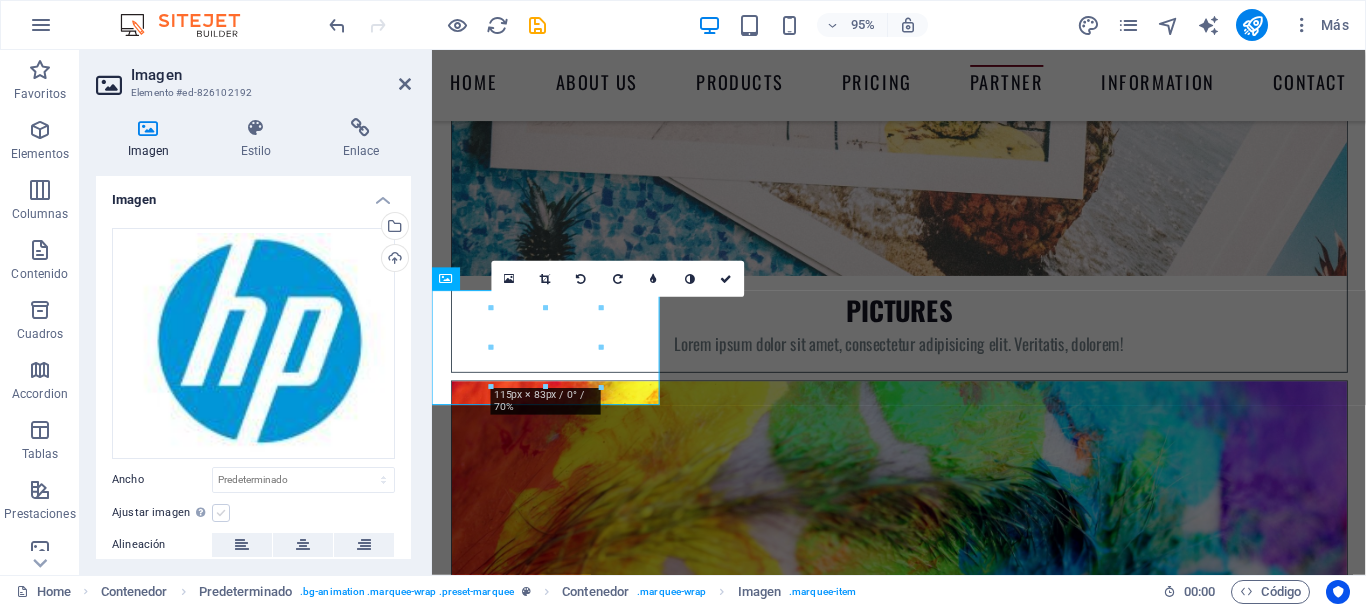 click at bounding box center (221, 513) 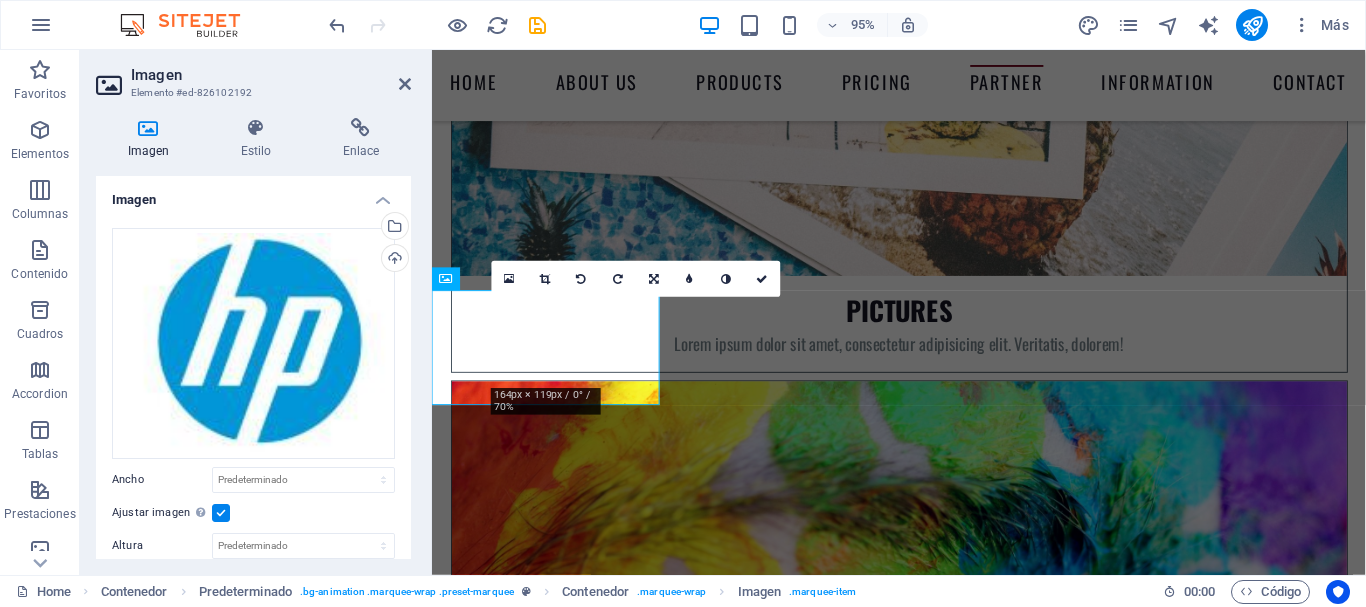 click at bounding box center [221, 513] 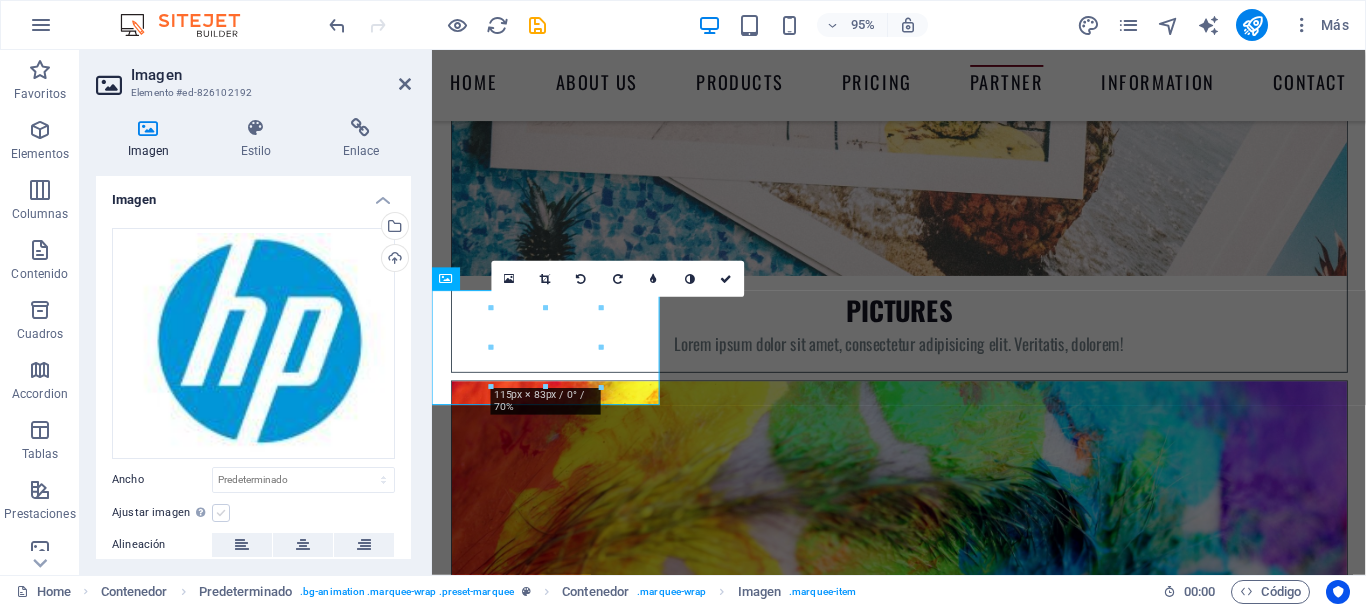 click at bounding box center (221, 513) 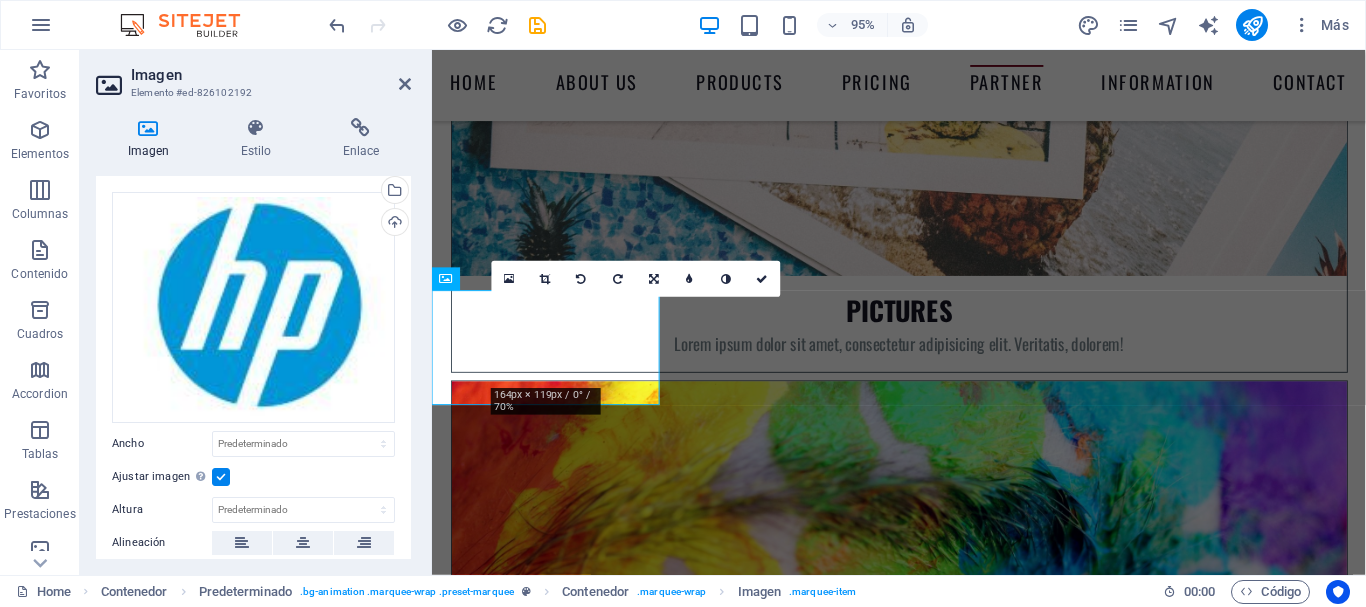 scroll, scrollTop: 0, scrollLeft: 0, axis: both 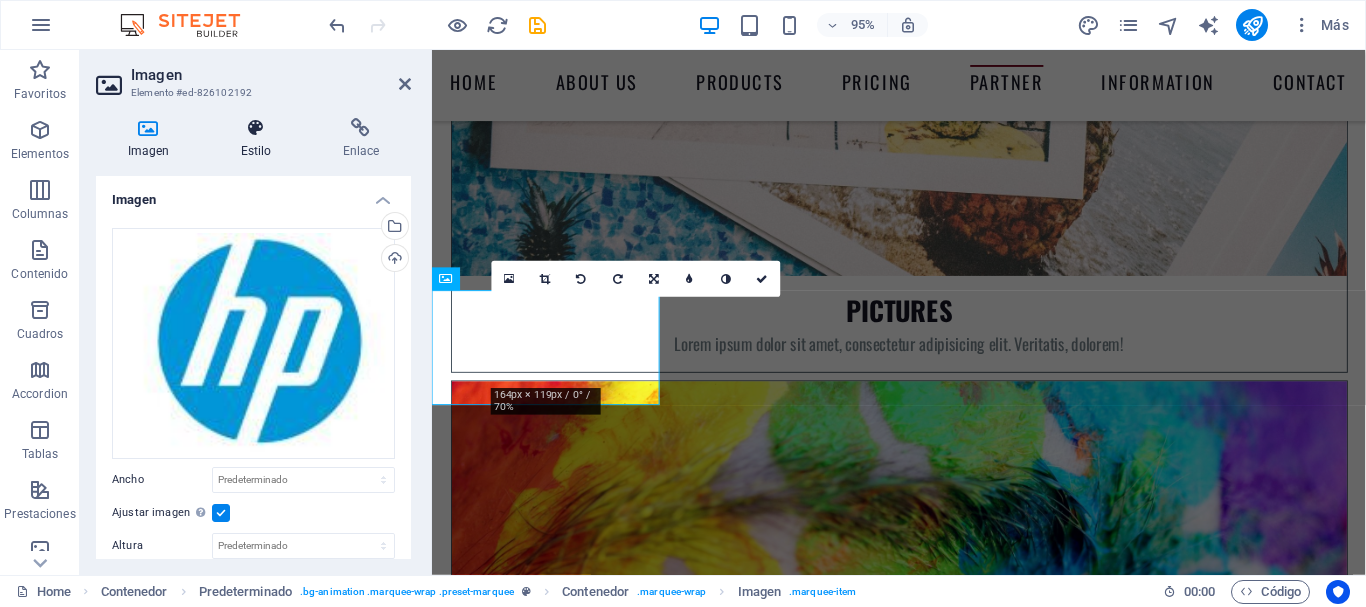 click on "Estilo" at bounding box center [260, 139] 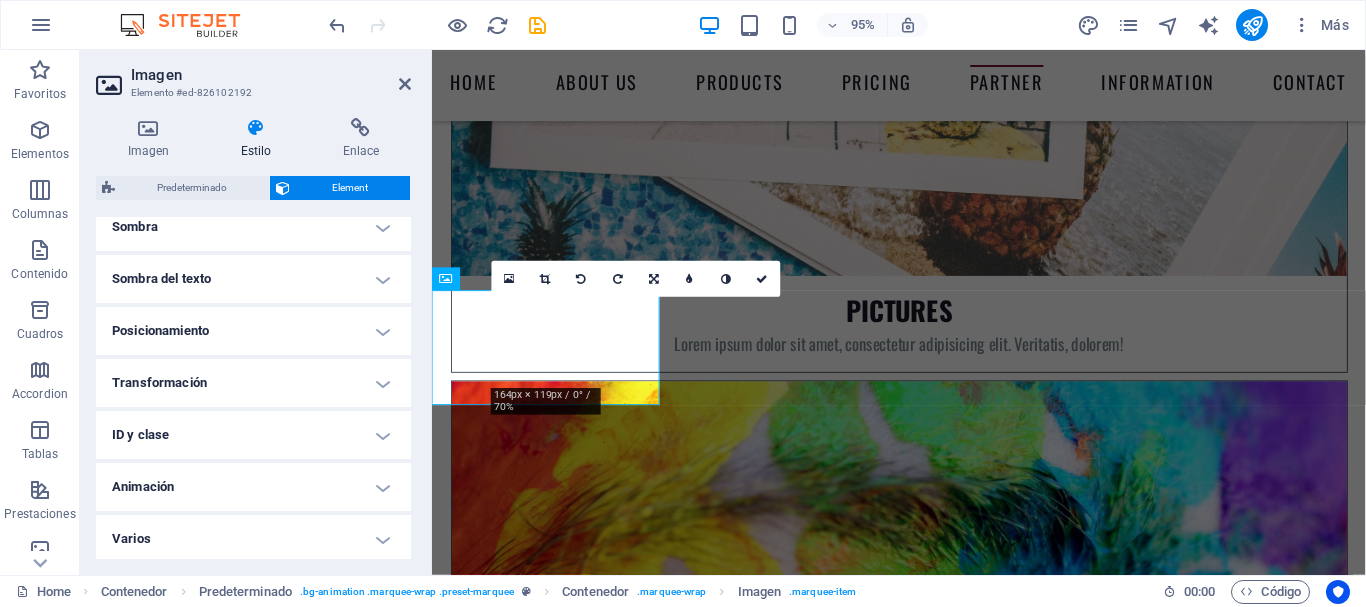 scroll, scrollTop: 520, scrollLeft: 0, axis: vertical 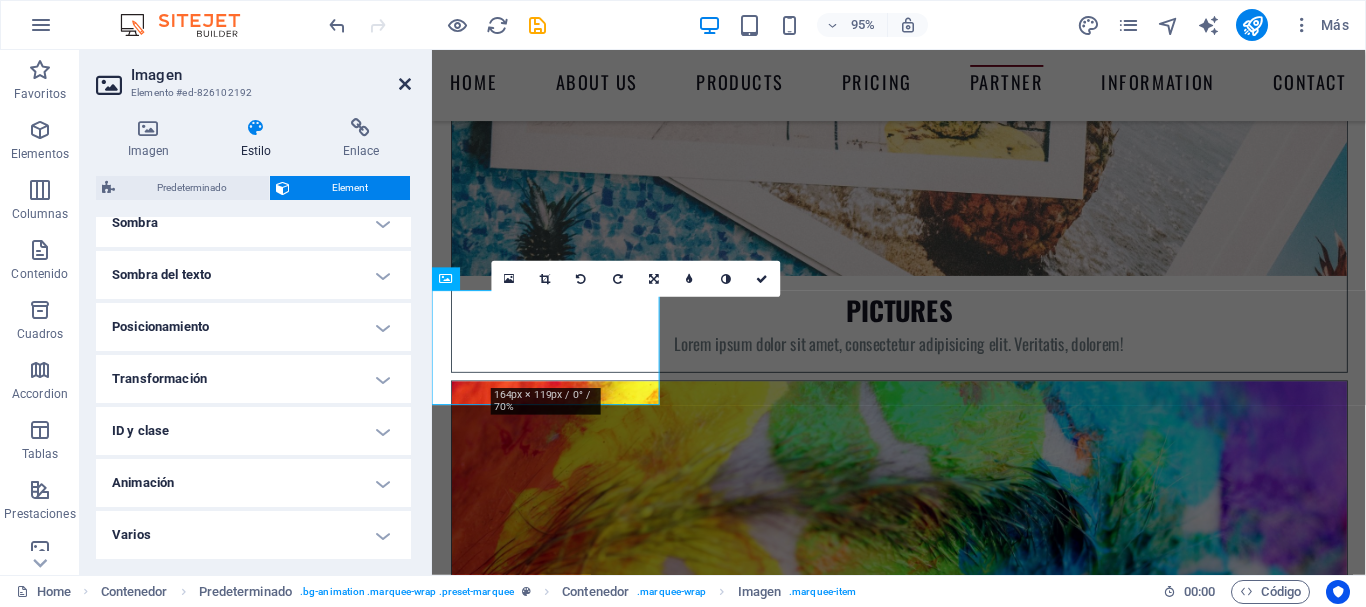 click at bounding box center [405, 84] 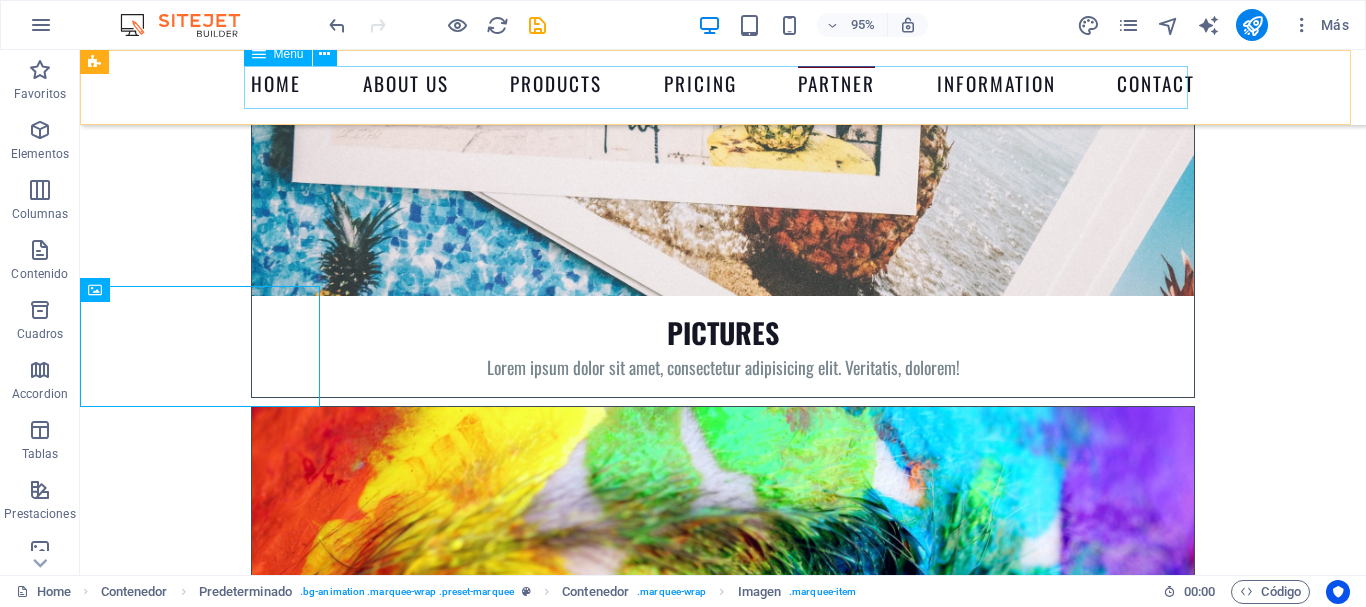 scroll, scrollTop: 7261, scrollLeft: 0, axis: vertical 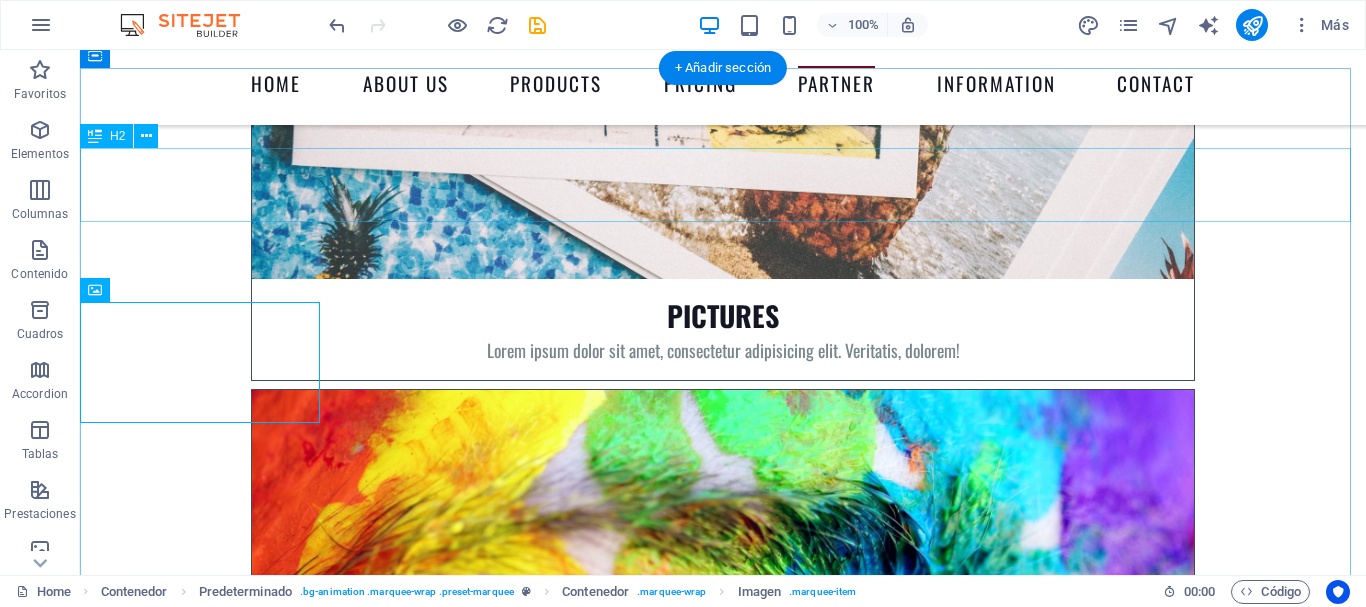 click on "Partner" at bounding box center [723, 7107] 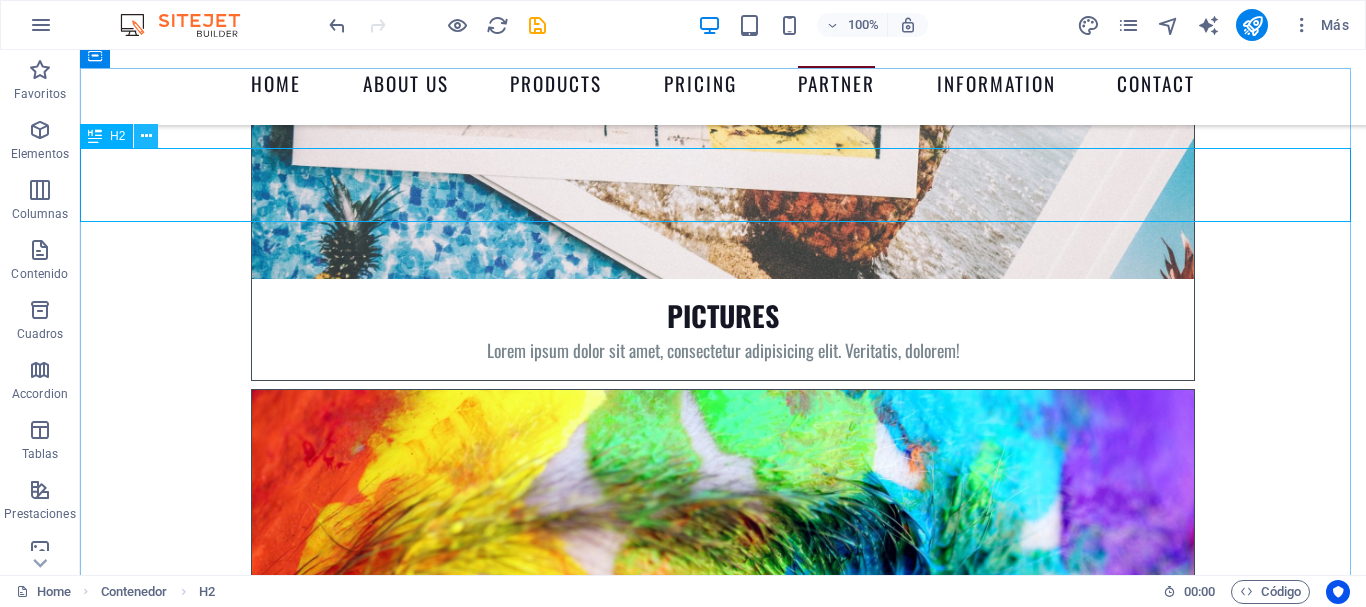 click at bounding box center (146, 136) 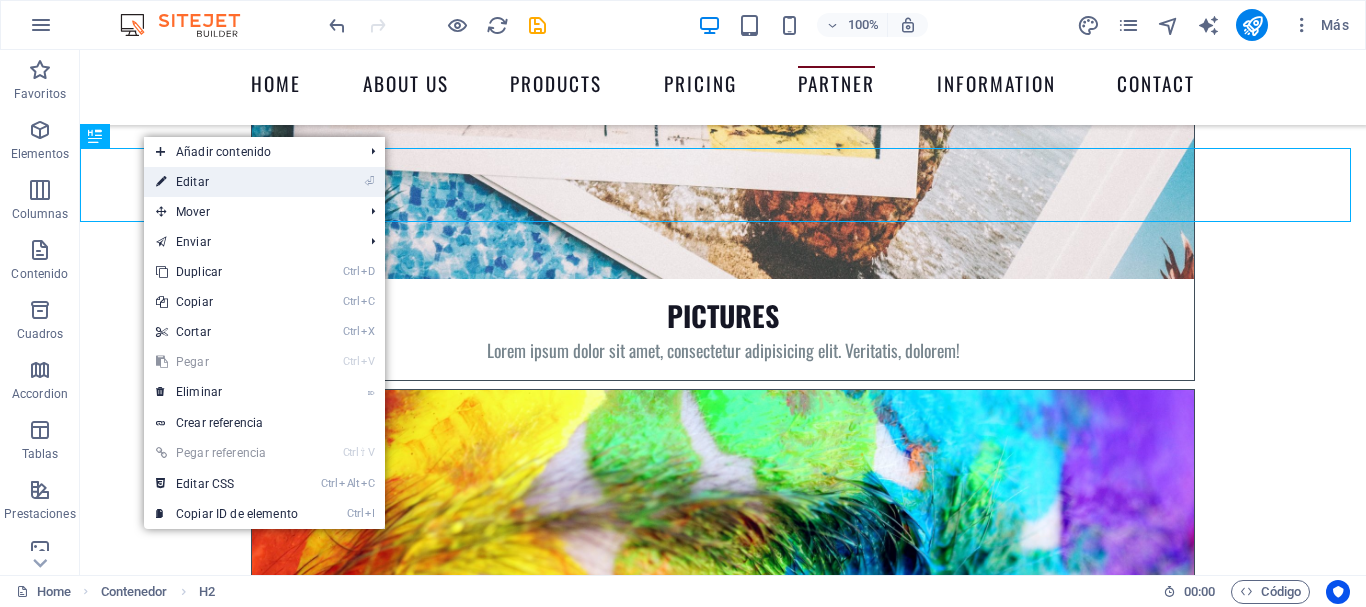 click on "⏎  Editar" at bounding box center [227, 182] 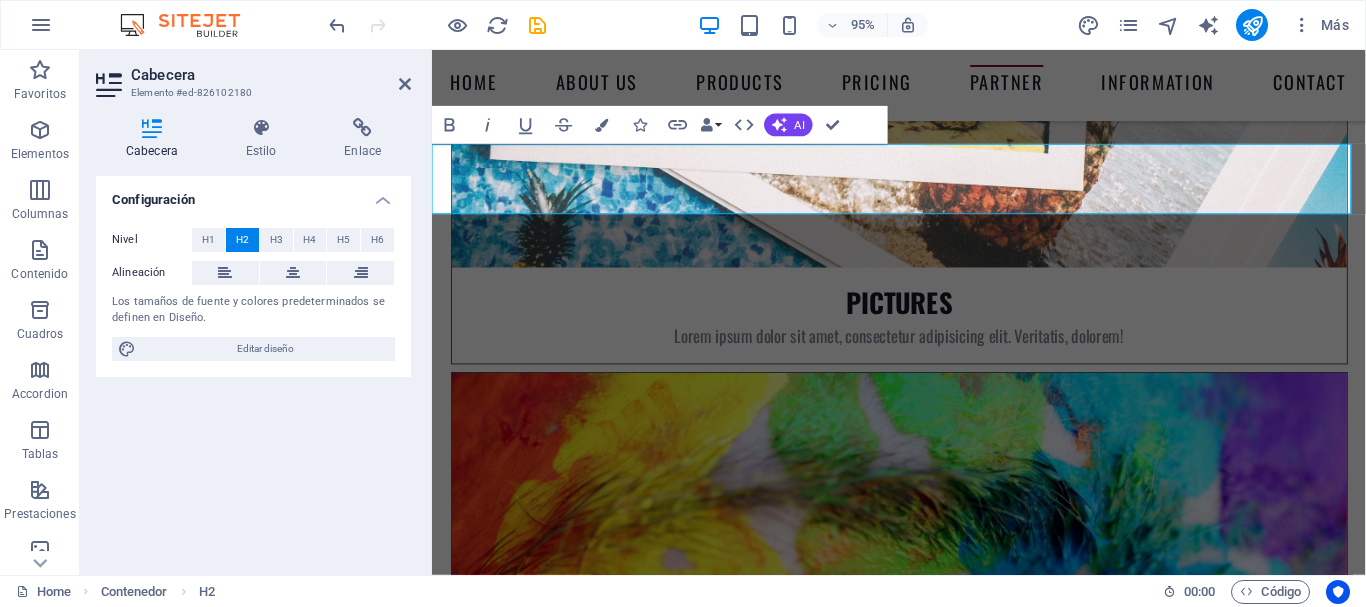 scroll, scrollTop: 7244, scrollLeft: 0, axis: vertical 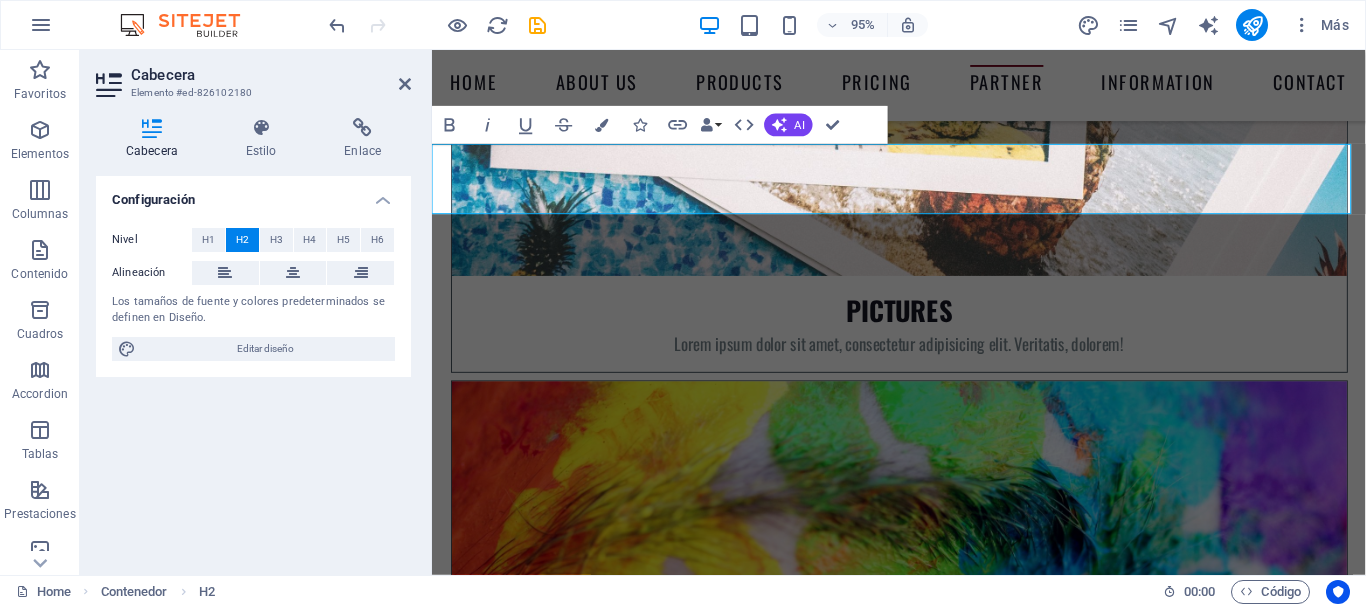 type 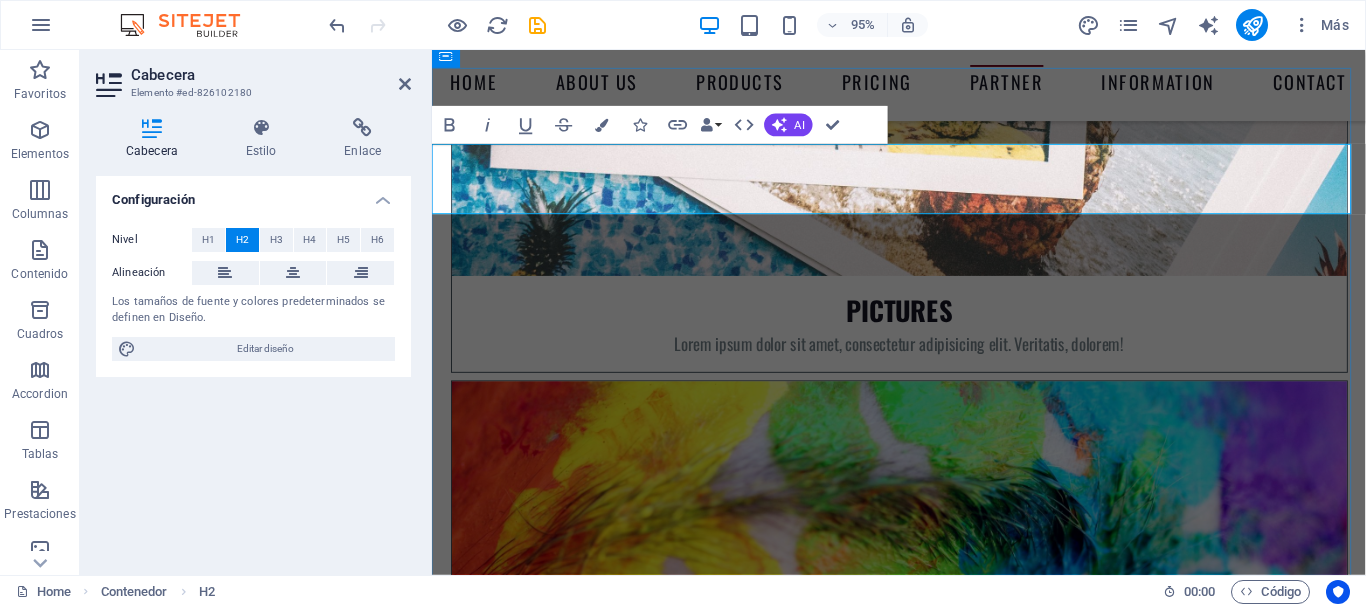 click on "Marcas destacadas" at bounding box center (923, 7116) 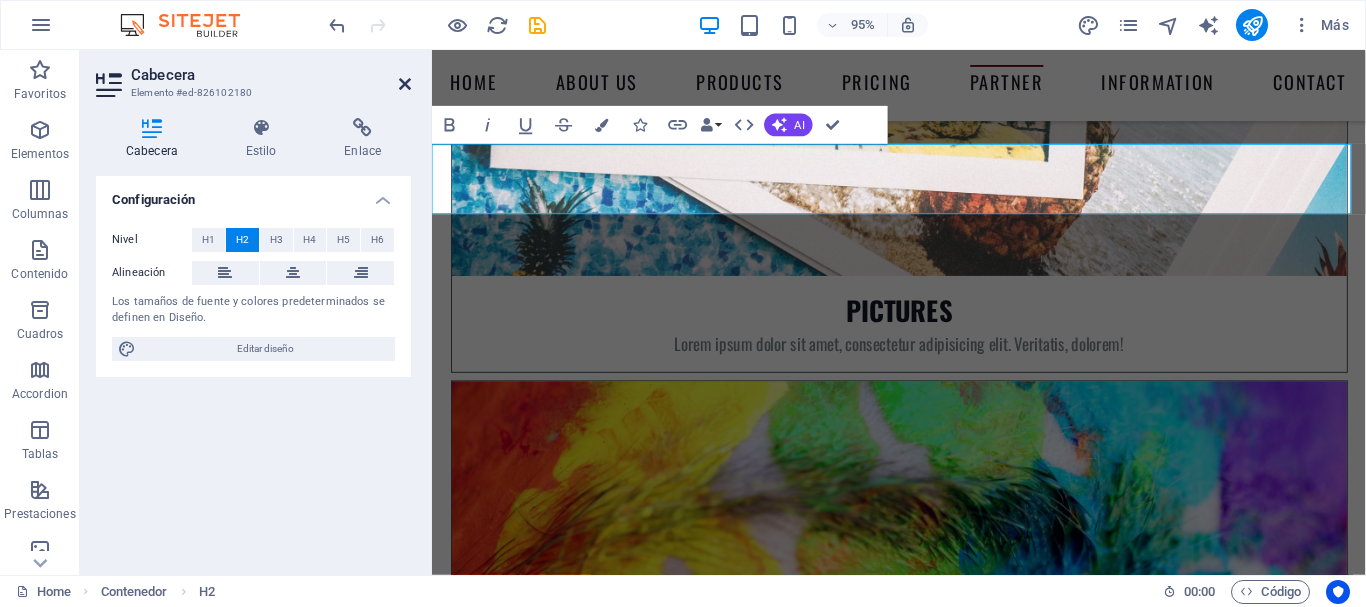 click at bounding box center [405, 84] 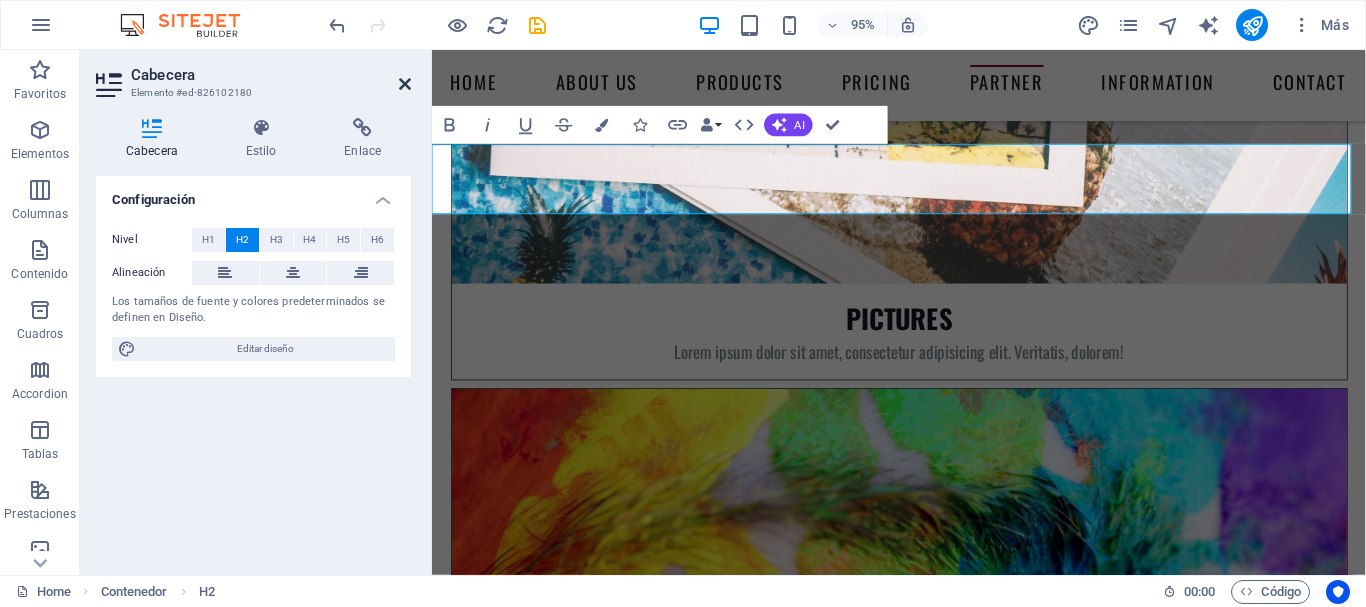 scroll, scrollTop: 7261, scrollLeft: 0, axis: vertical 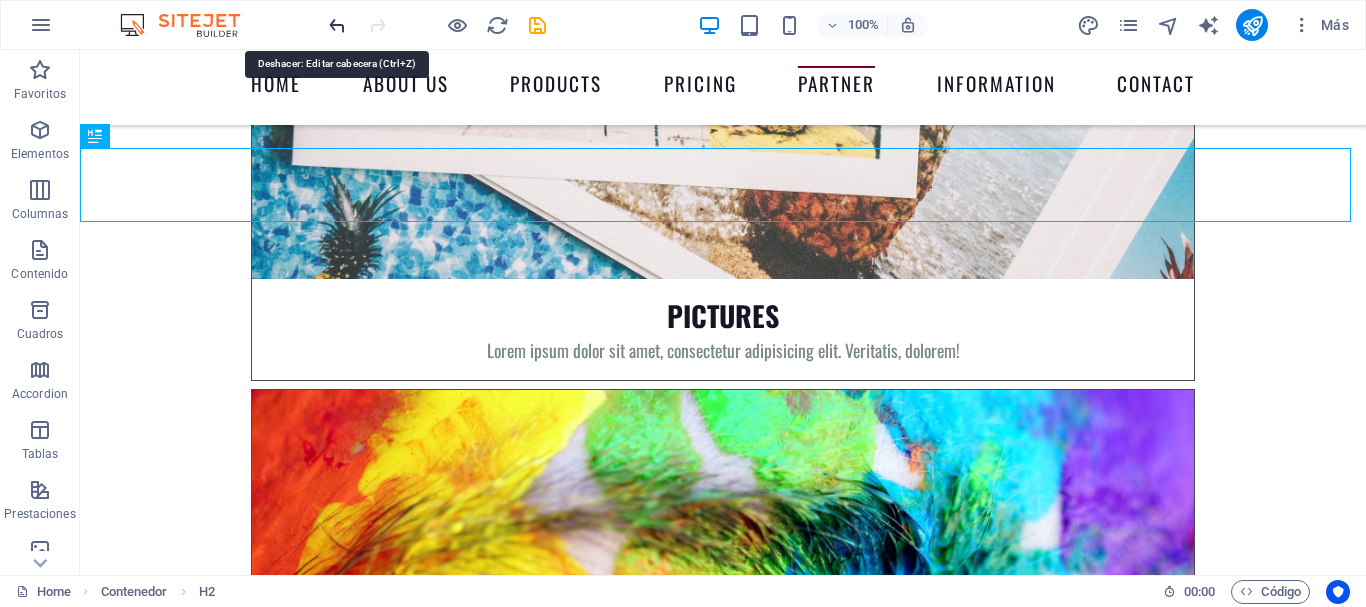 click at bounding box center [337, 25] 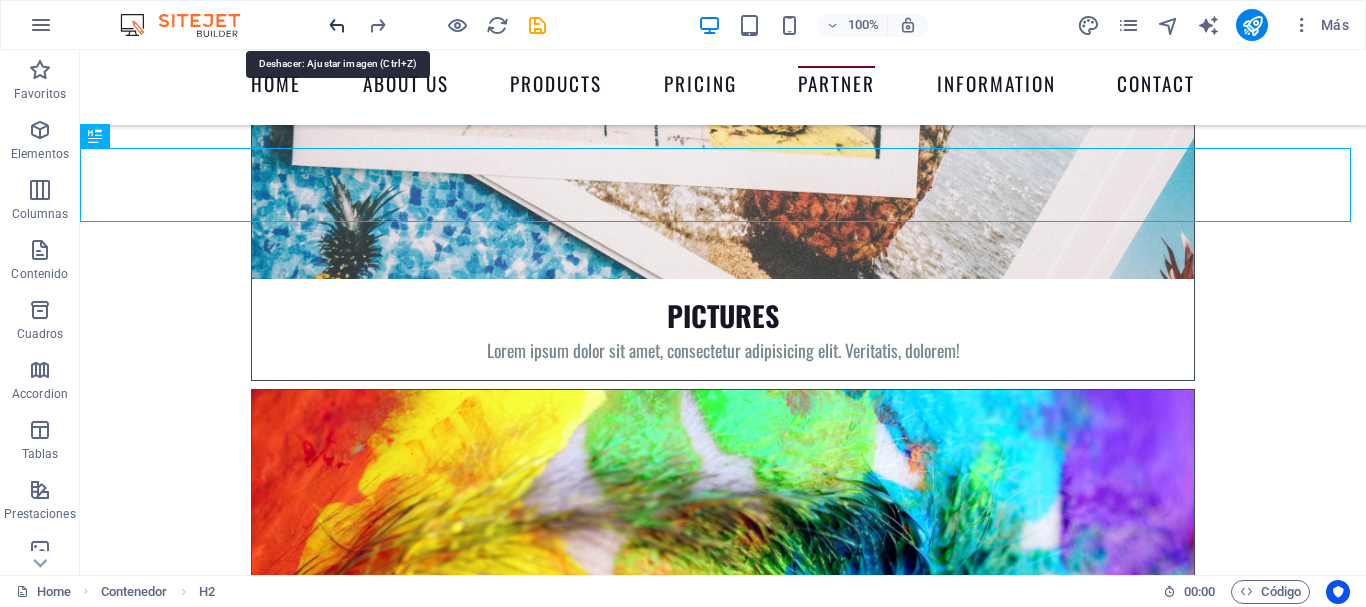 click at bounding box center (337, 25) 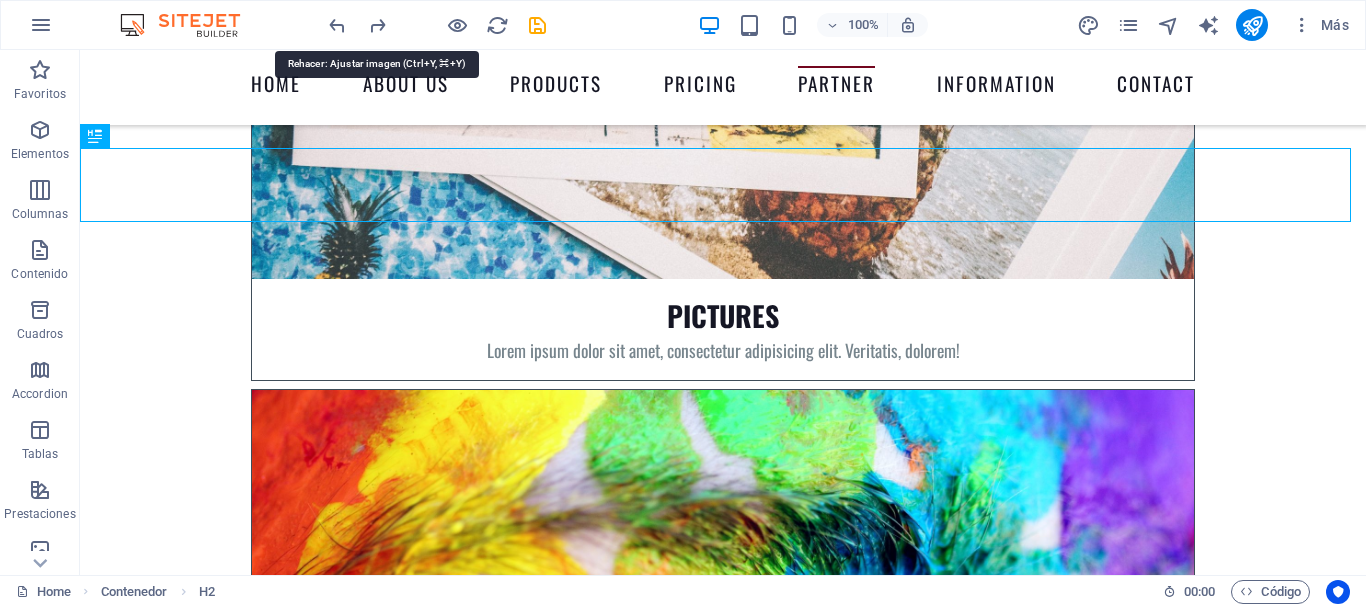 click at bounding box center [437, 25] 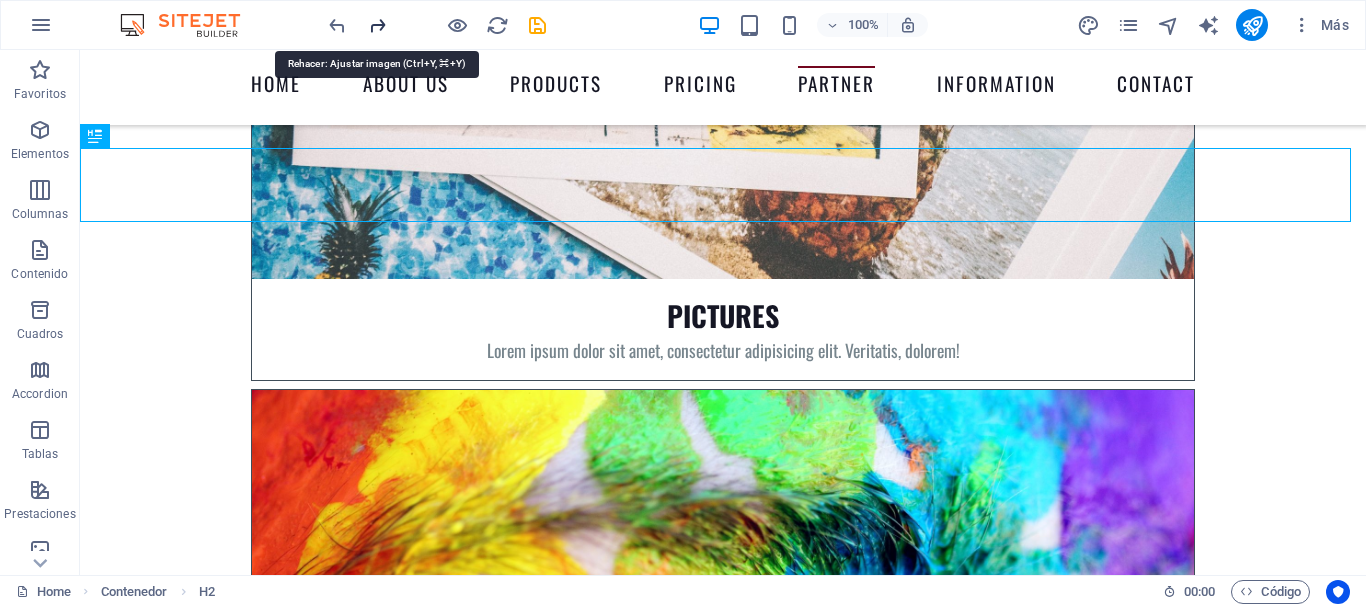 click at bounding box center [377, 25] 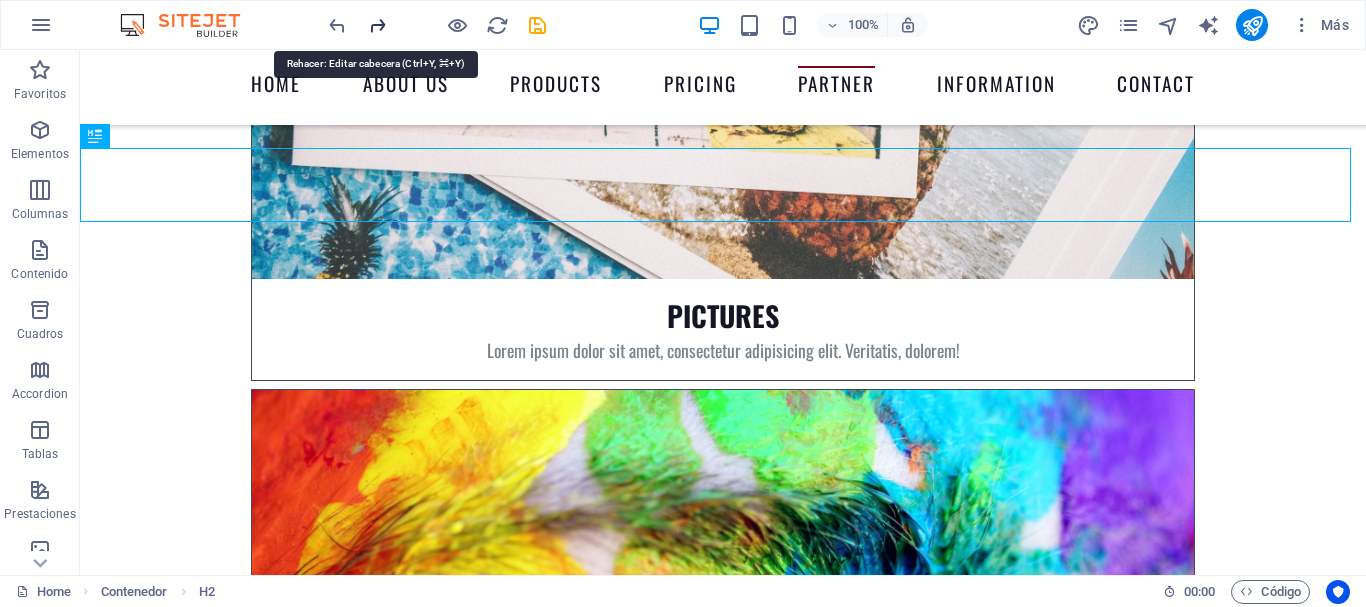 click at bounding box center (377, 25) 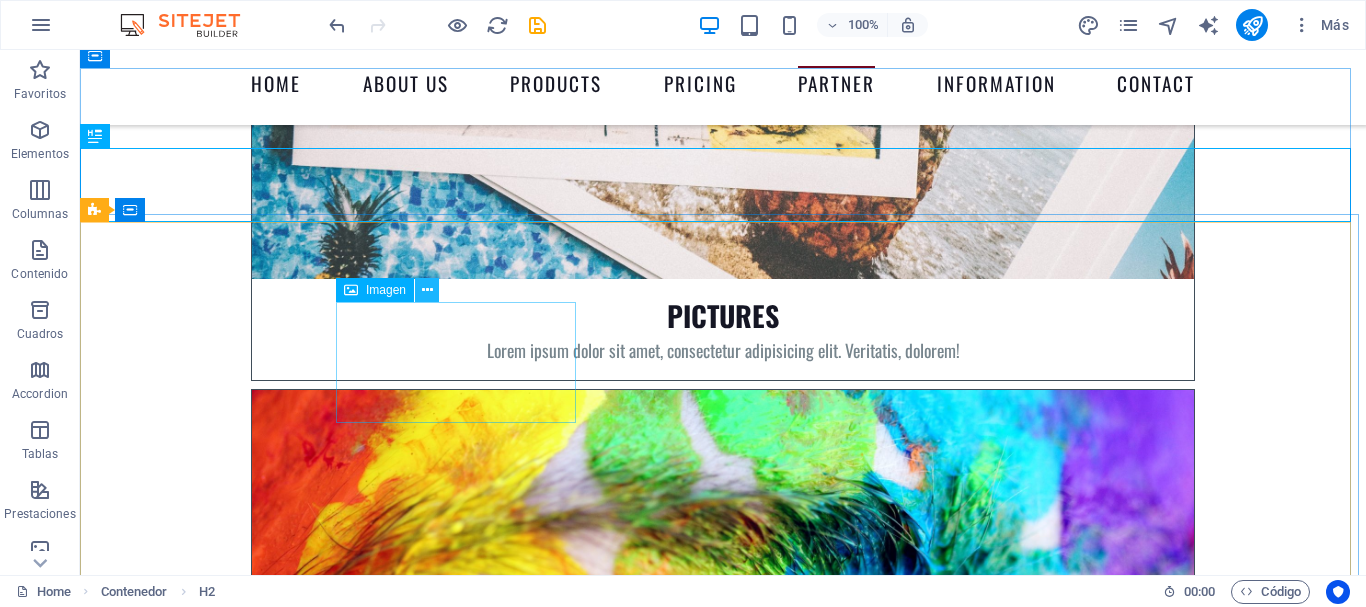 click at bounding box center (427, 290) 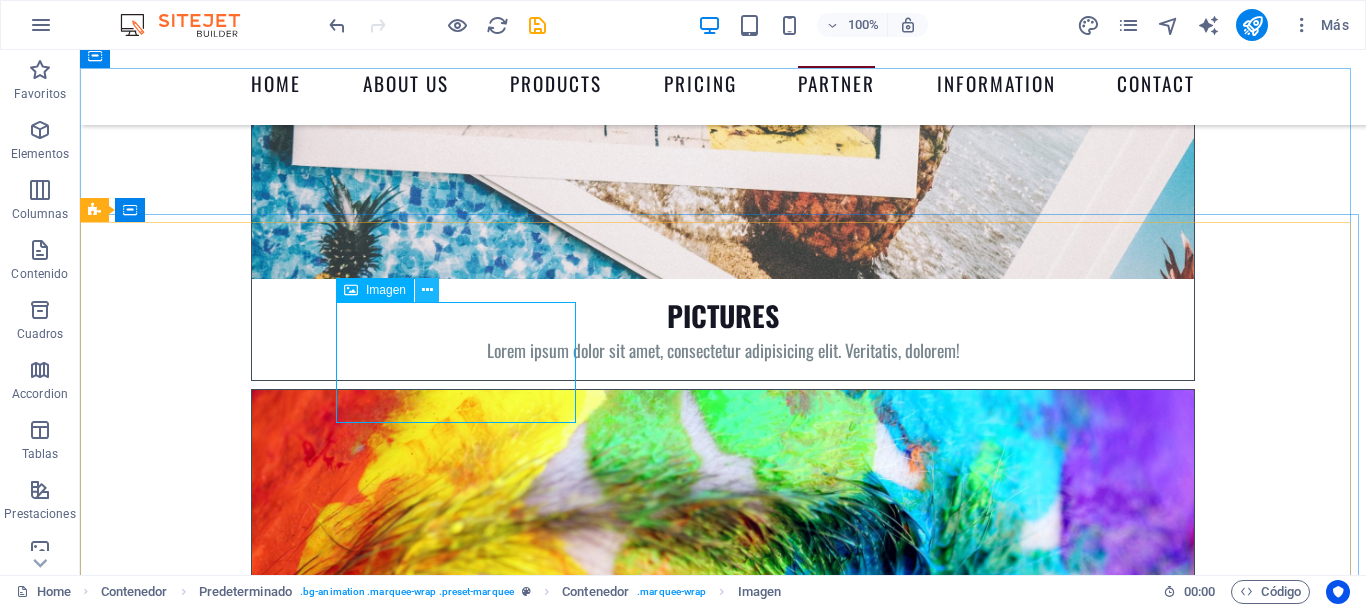click at bounding box center (427, 290) 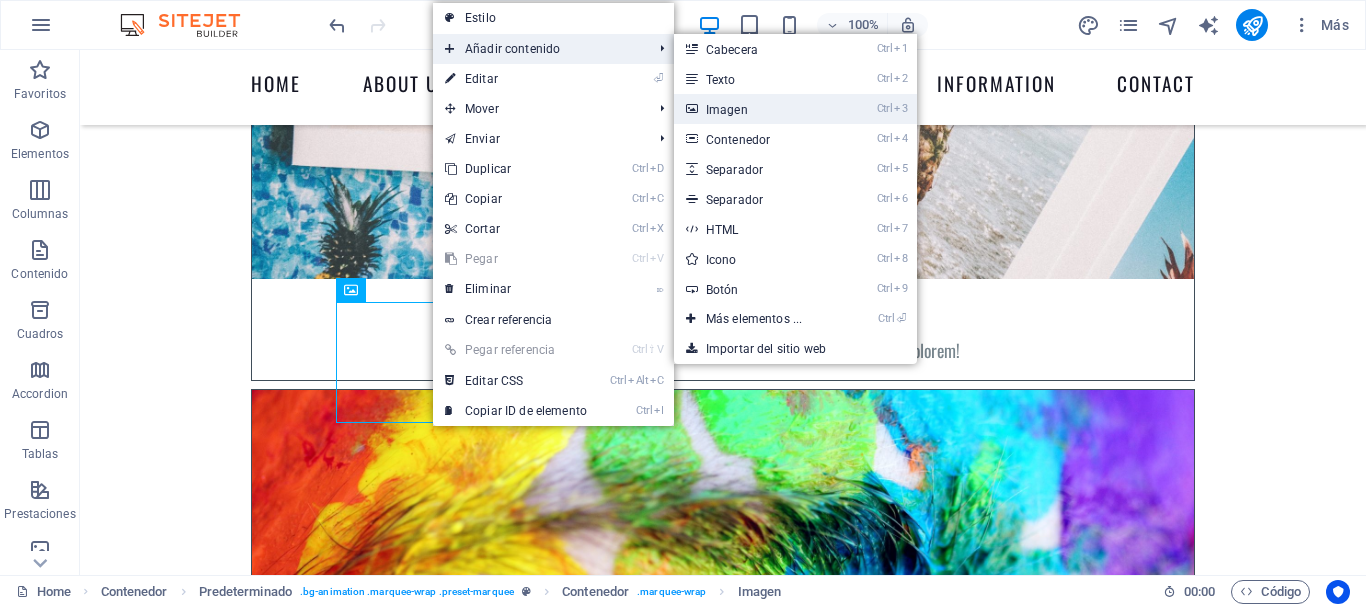 click on "Ctrl 3  Imagen" at bounding box center [758, 109] 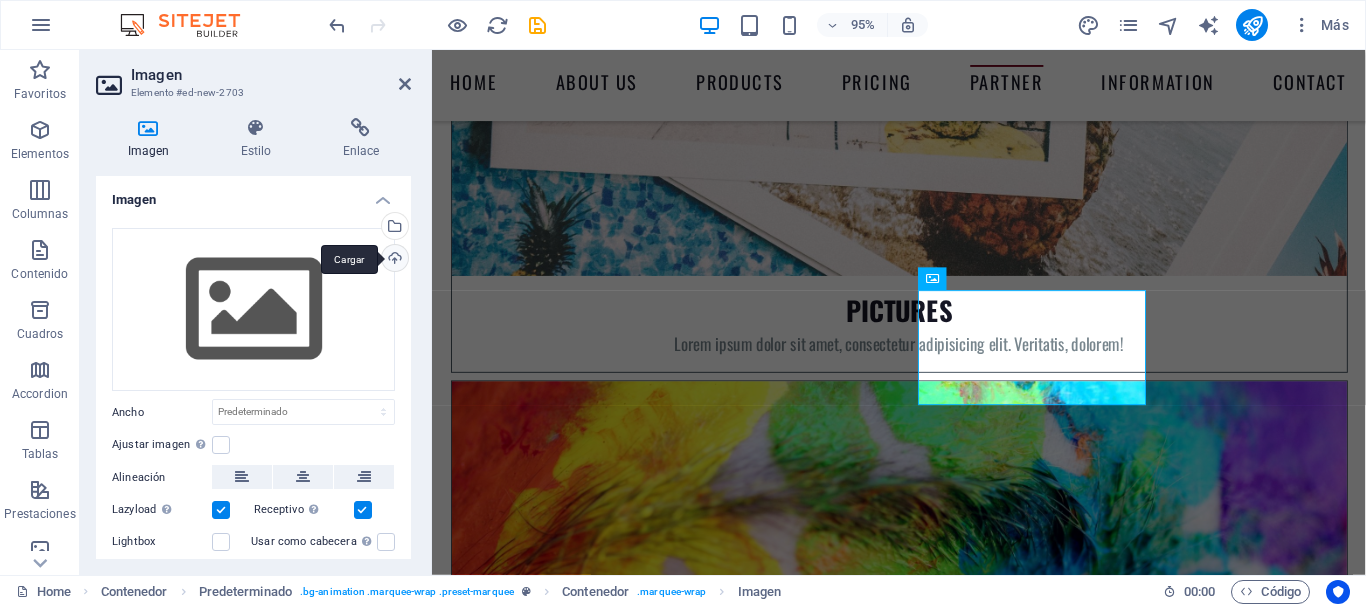 click on "Cargar" at bounding box center (393, 260) 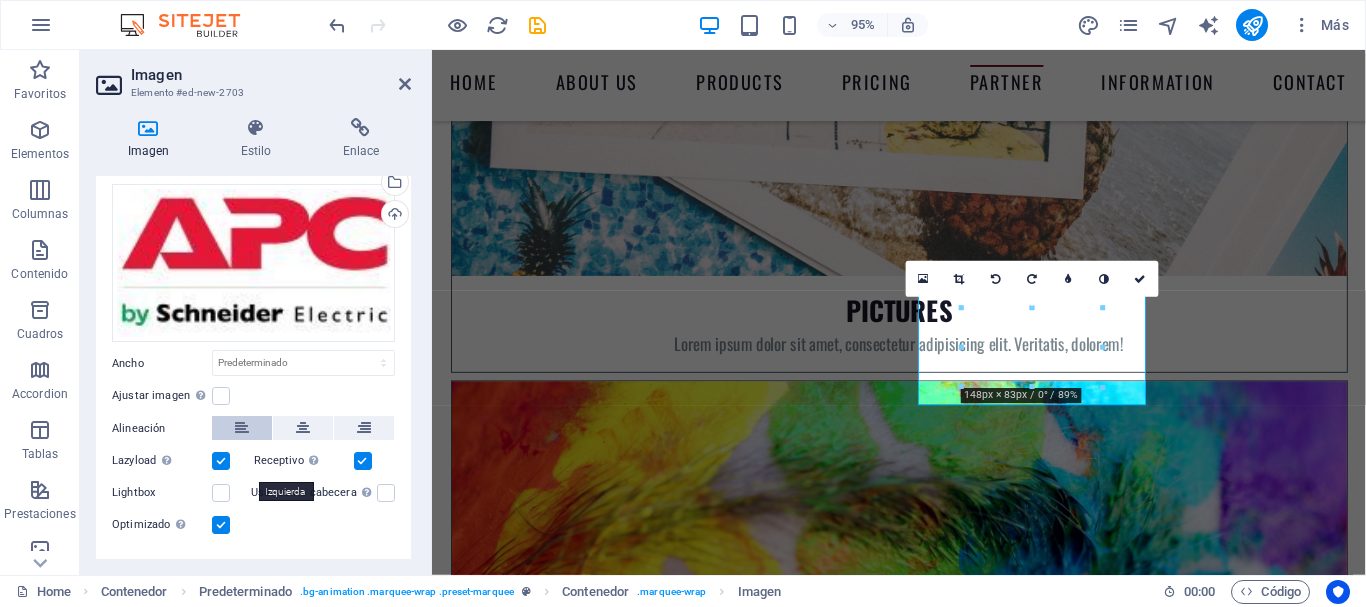 scroll, scrollTop: 84, scrollLeft: 0, axis: vertical 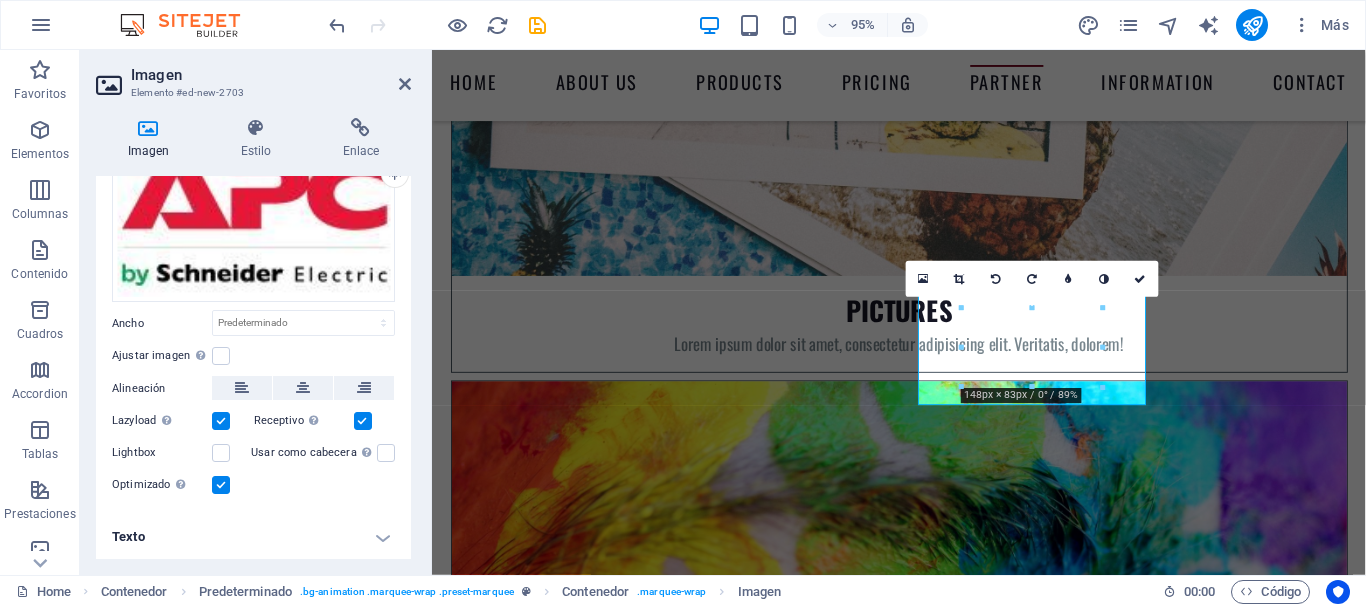 click at bounding box center (221, 485) 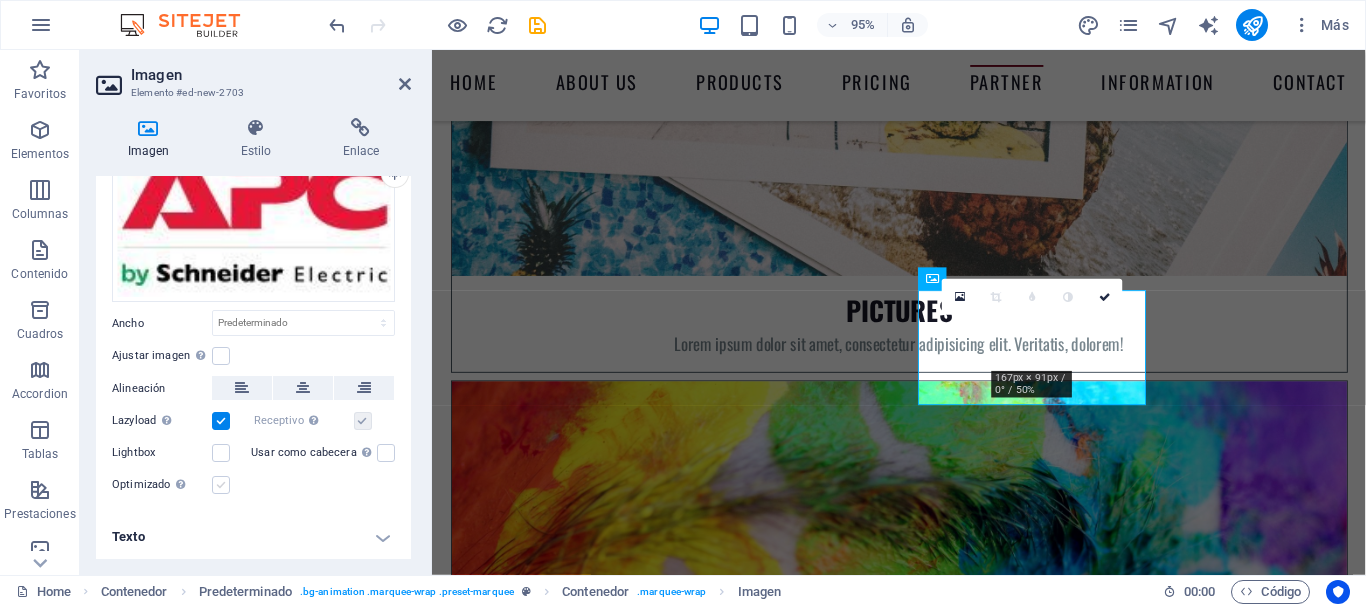 click at bounding box center [221, 485] 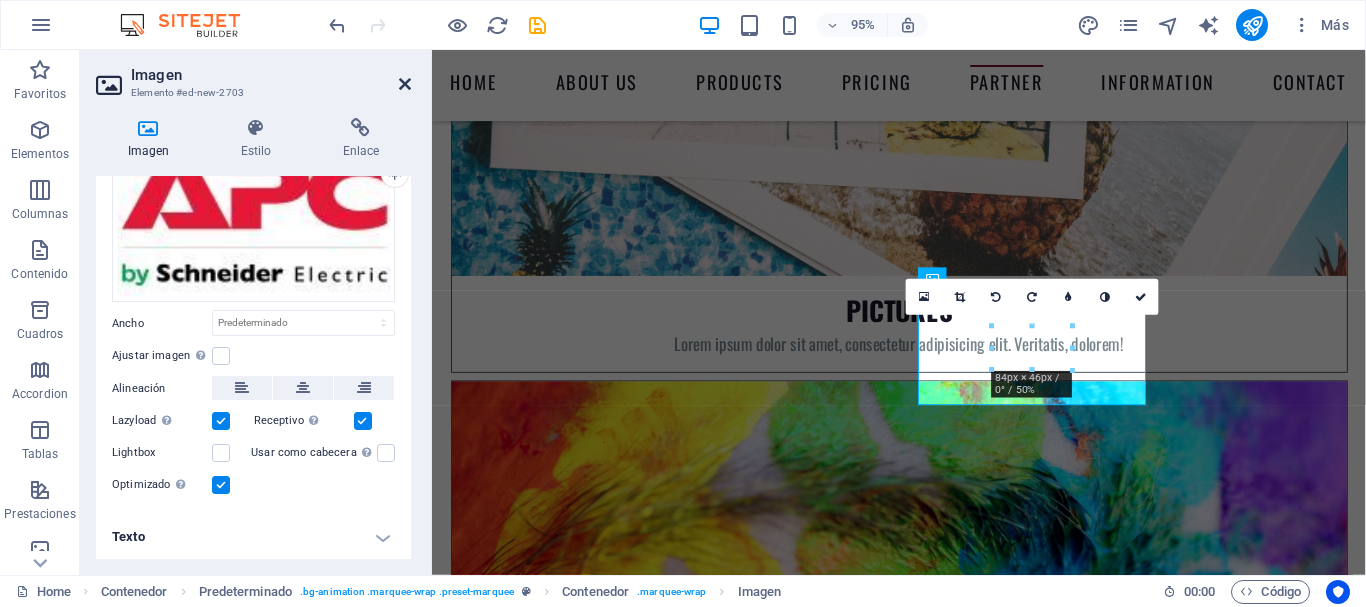 click at bounding box center [405, 84] 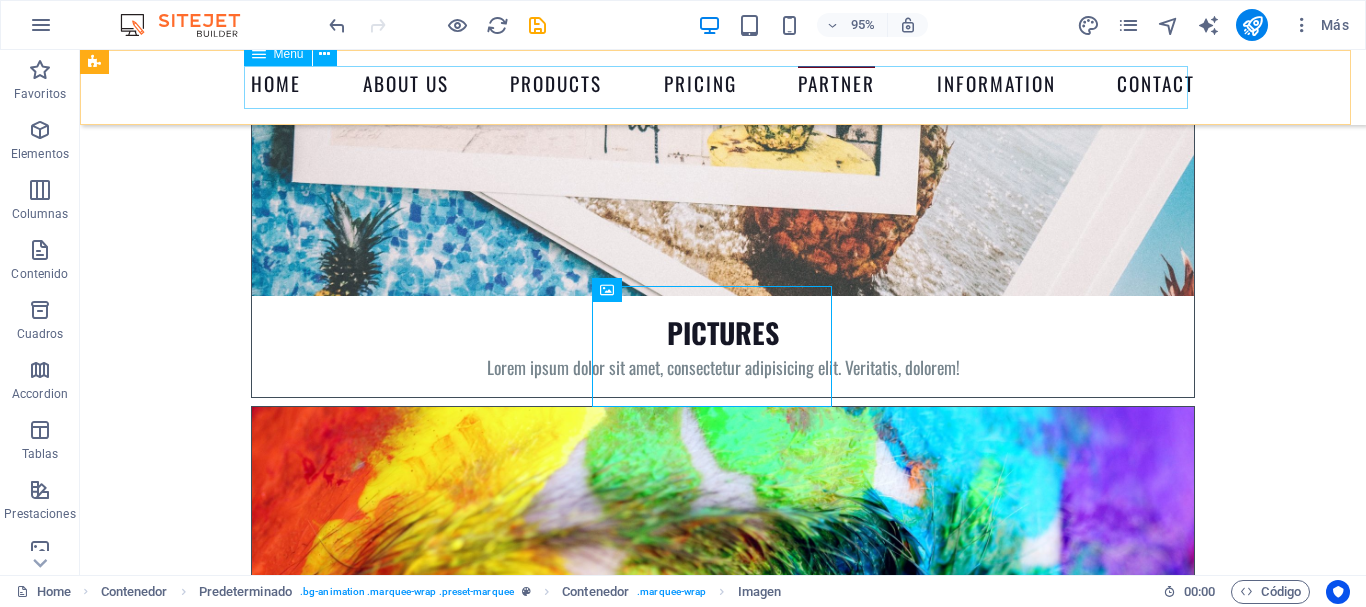 scroll, scrollTop: 7261, scrollLeft: 0, axis: vertical 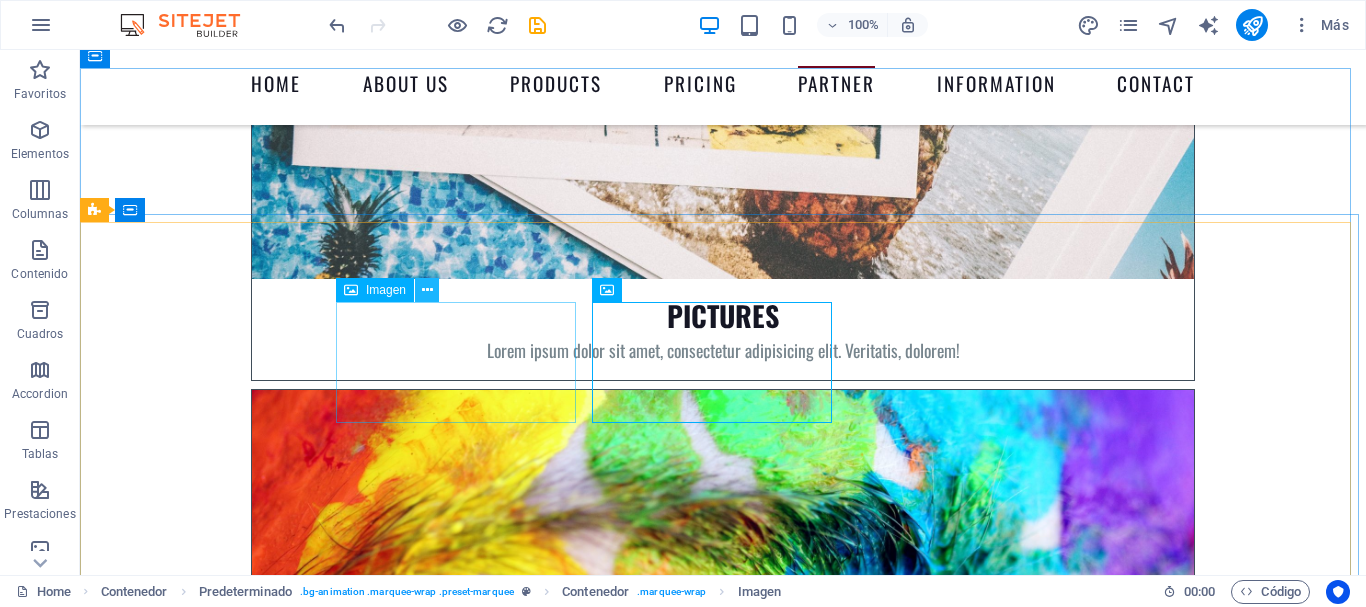 click at bounding box center [427, 290] 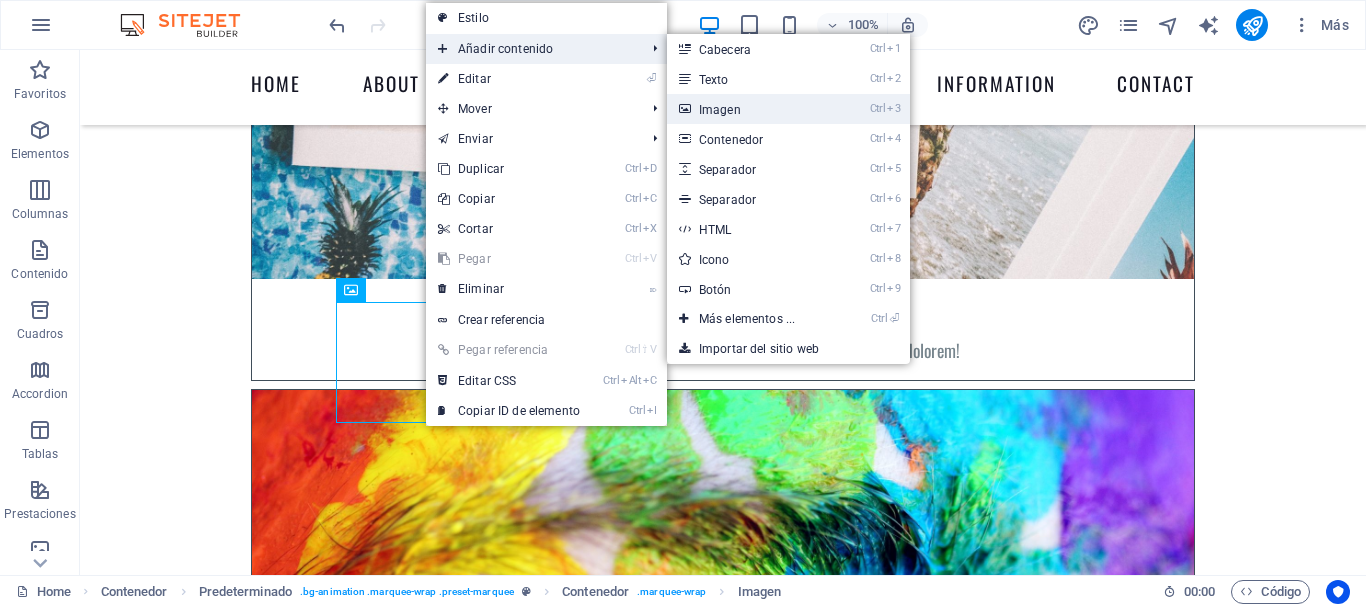 click on "Ctrl 3  Imagen" at bounding box center (751, 109) 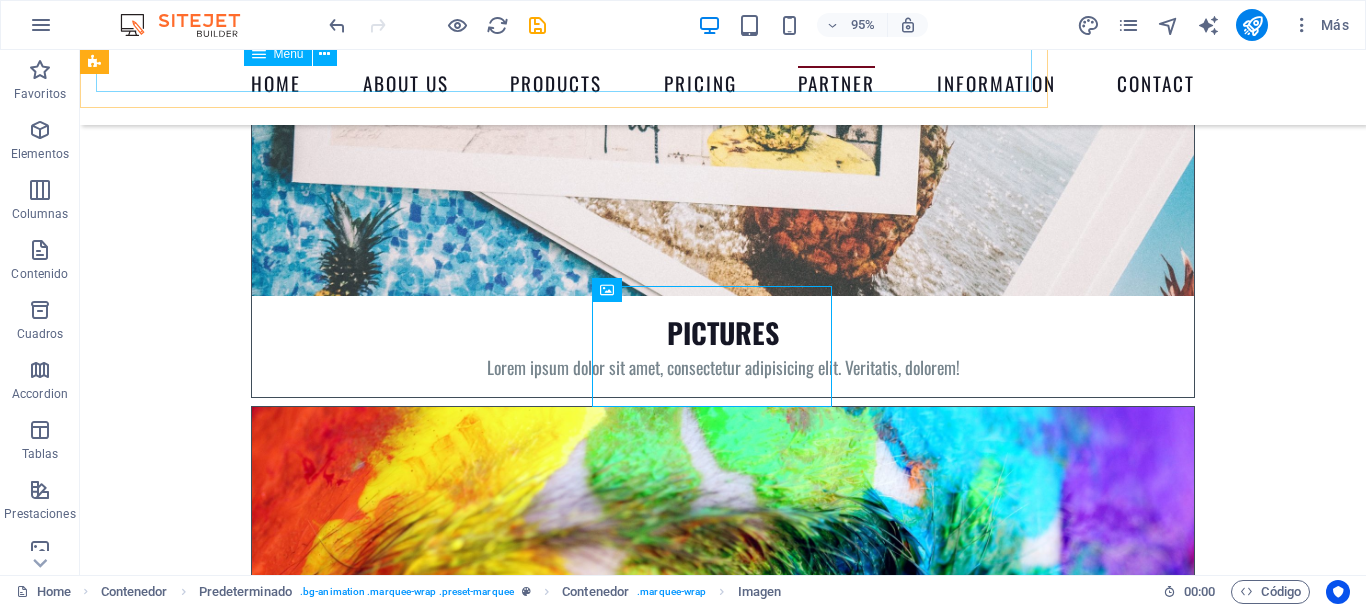 scroll, scrollTop: 7261, scrollLeft: 0, axis: vertical 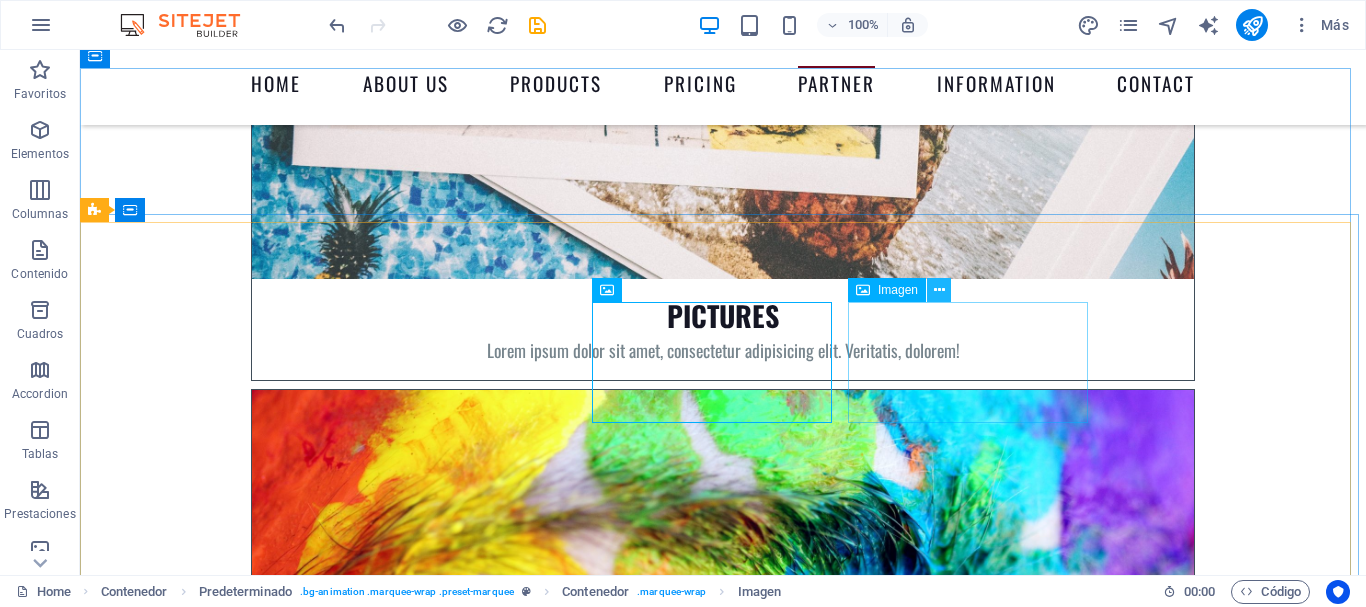 click at bounding box center (939, 290) 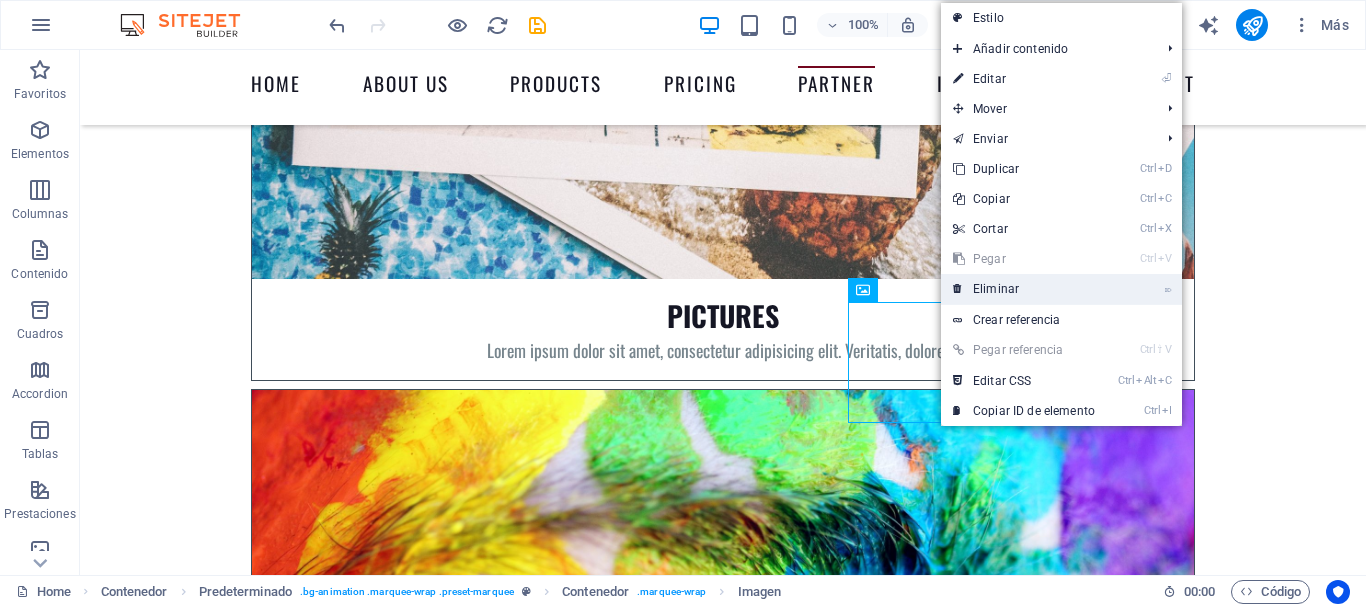 click on "⌦  Eliminar" at bounding box center (1024, 289) 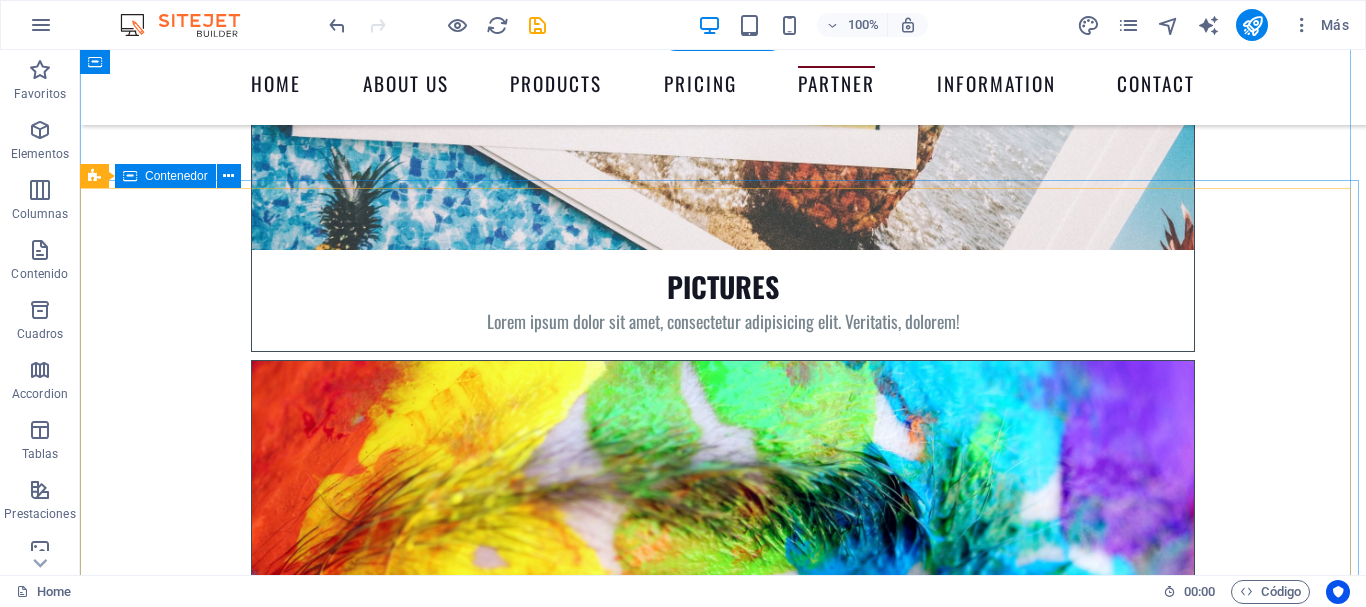 scroll, scrollTop: 7281, scrollLeft: 0, axis: vertical 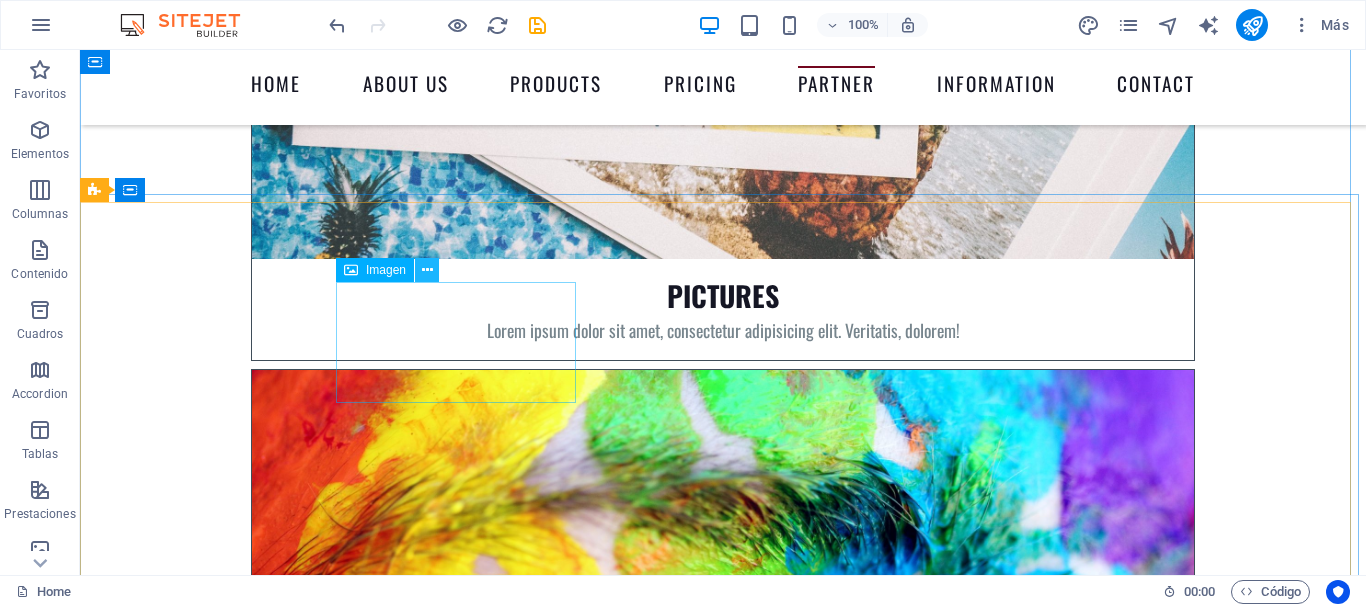 click at bounding box center [427, 270] 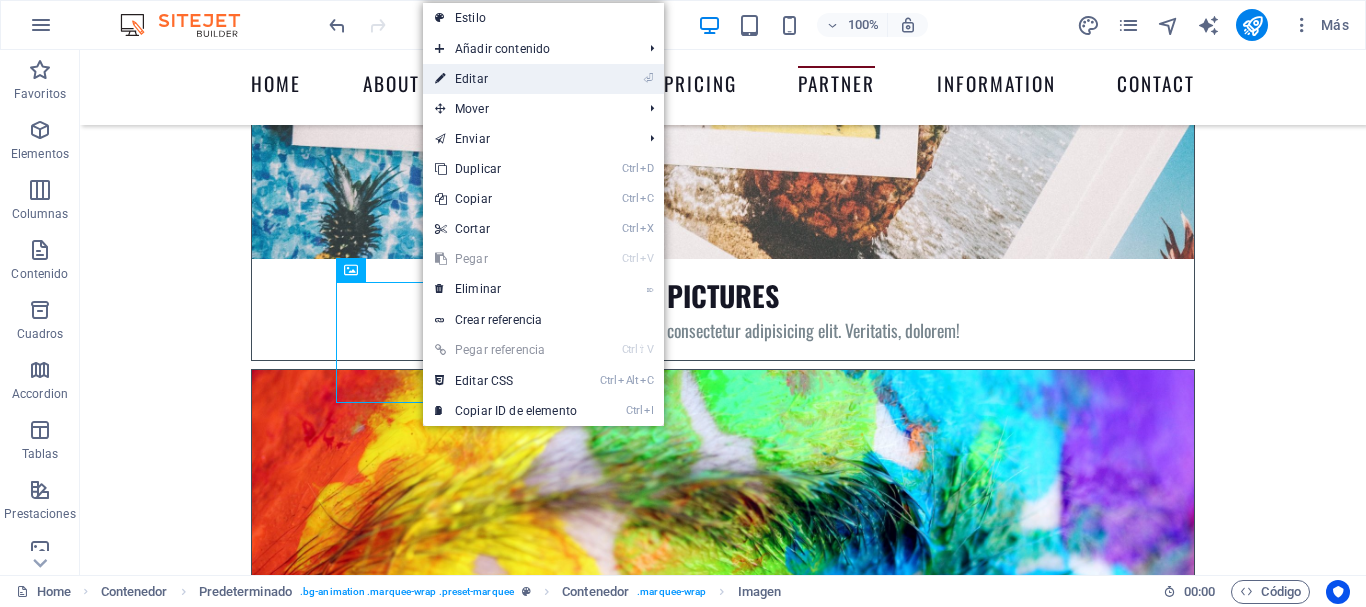 click on "⏎  Editar" at bounding box center (506, 79) 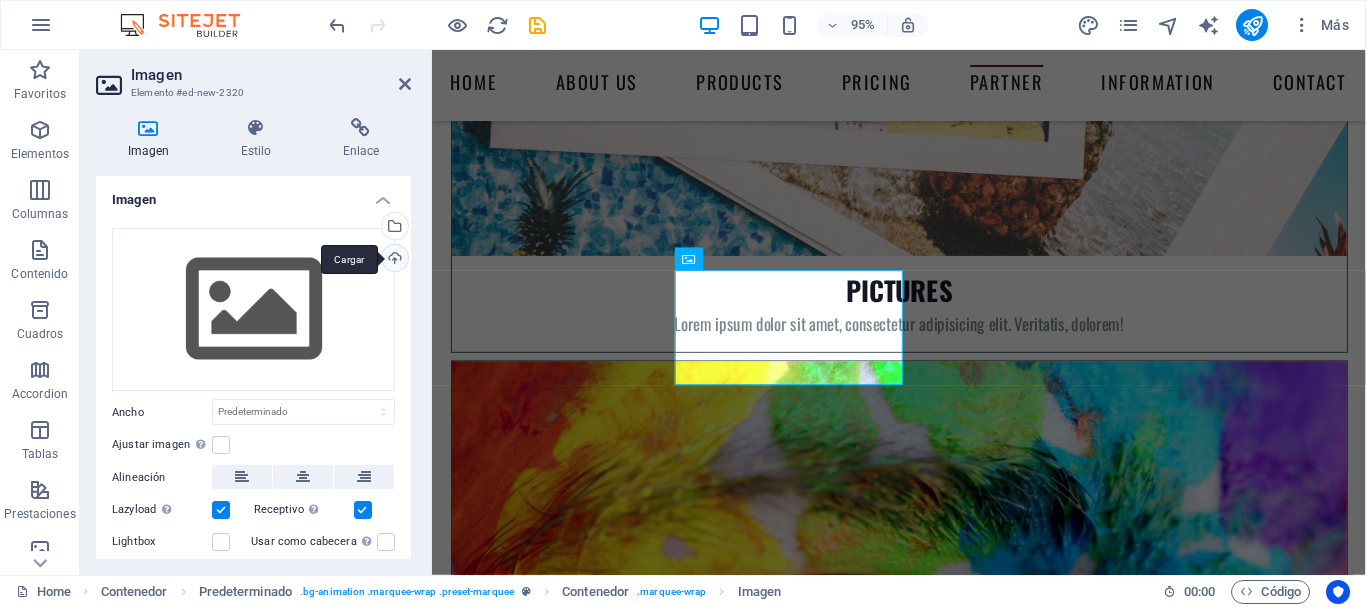 click on "Cargar" at bounding box center [393, 260] 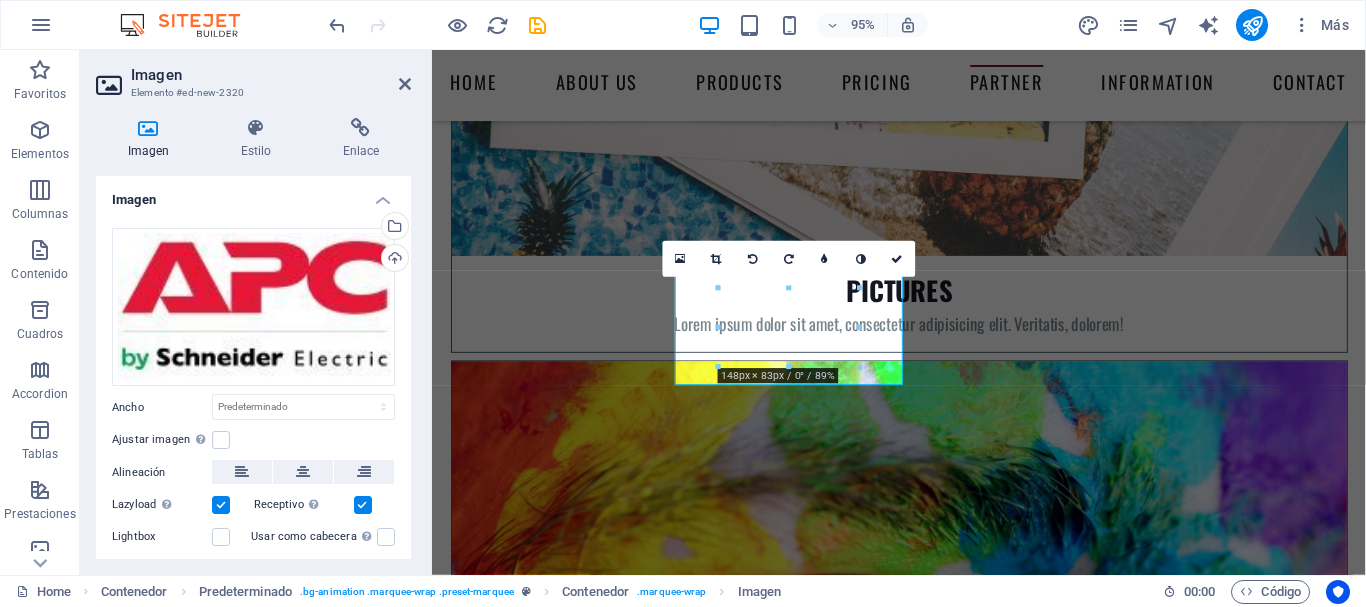 scroll, scrollTop: 84, scrollLeft: 0, axis: vertical 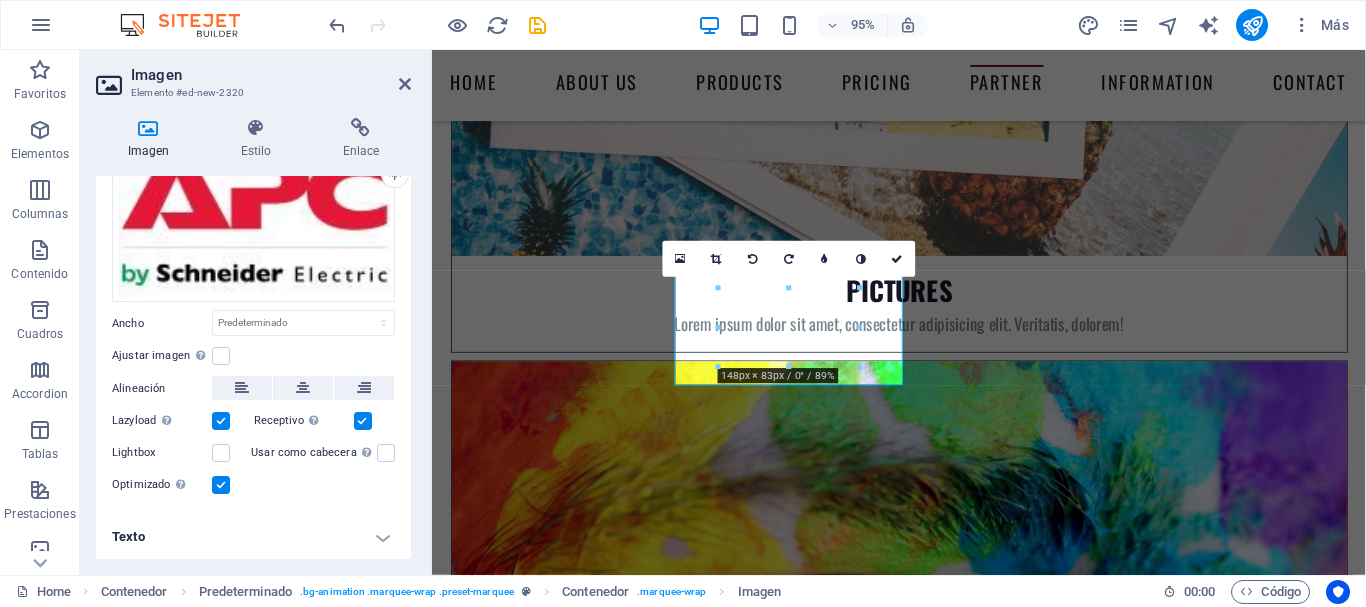 click on "Texto" at bounding box center (253, 537) 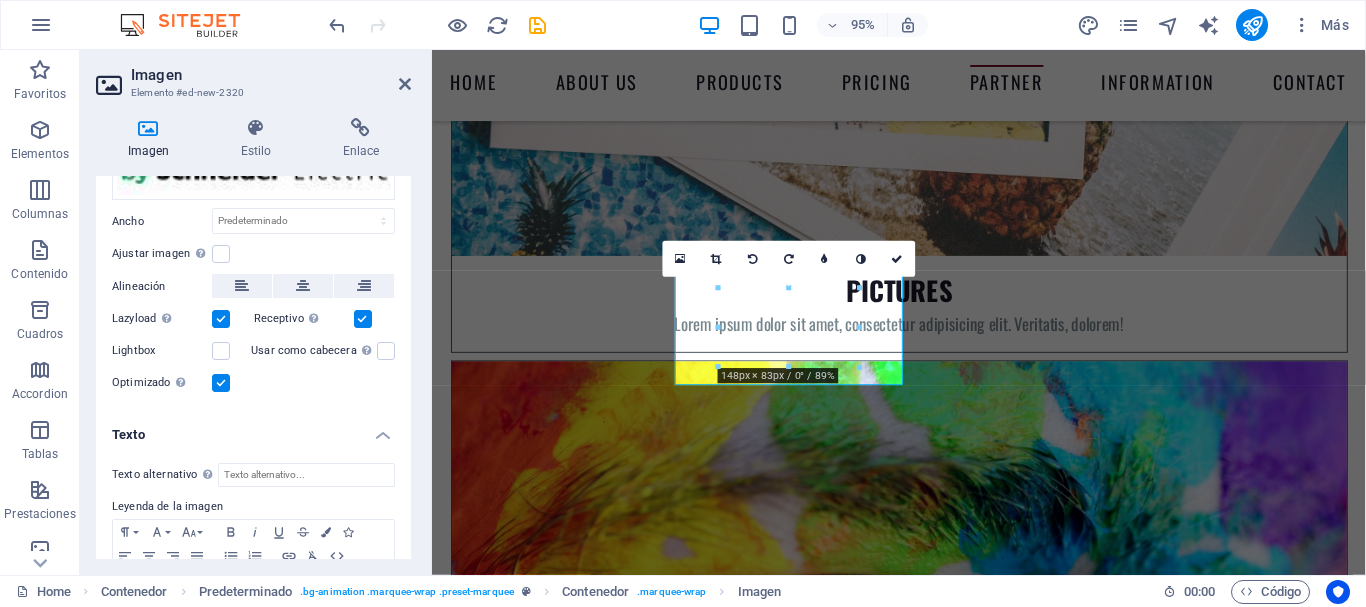 scroll, scrollTop: 272, scrollLeft: 0, axis: vertical 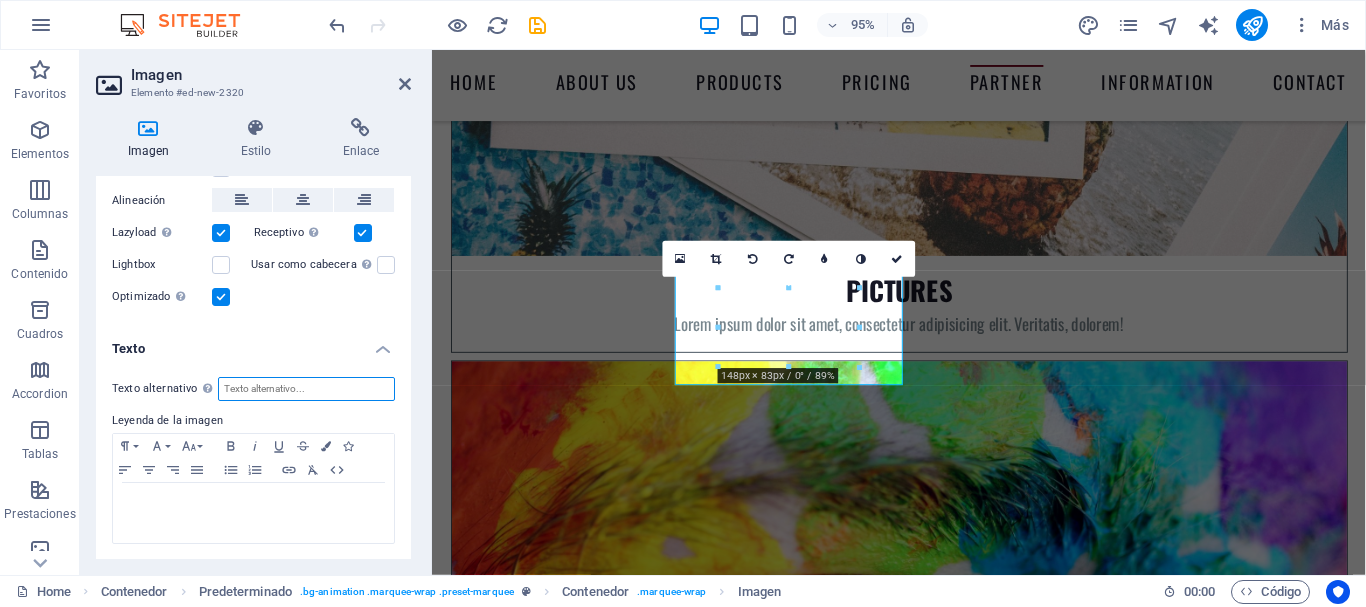 click on "Texto alternativo El texto alternativo es usado por aquellos dispositivos que no pueden mostrar imágenes (por ejemplo, motores de búsqueda de imágenes) y debería añadirse a cada imagen para así mejorar la accesibilidad al sitio web." at bounding box center [306, 389] 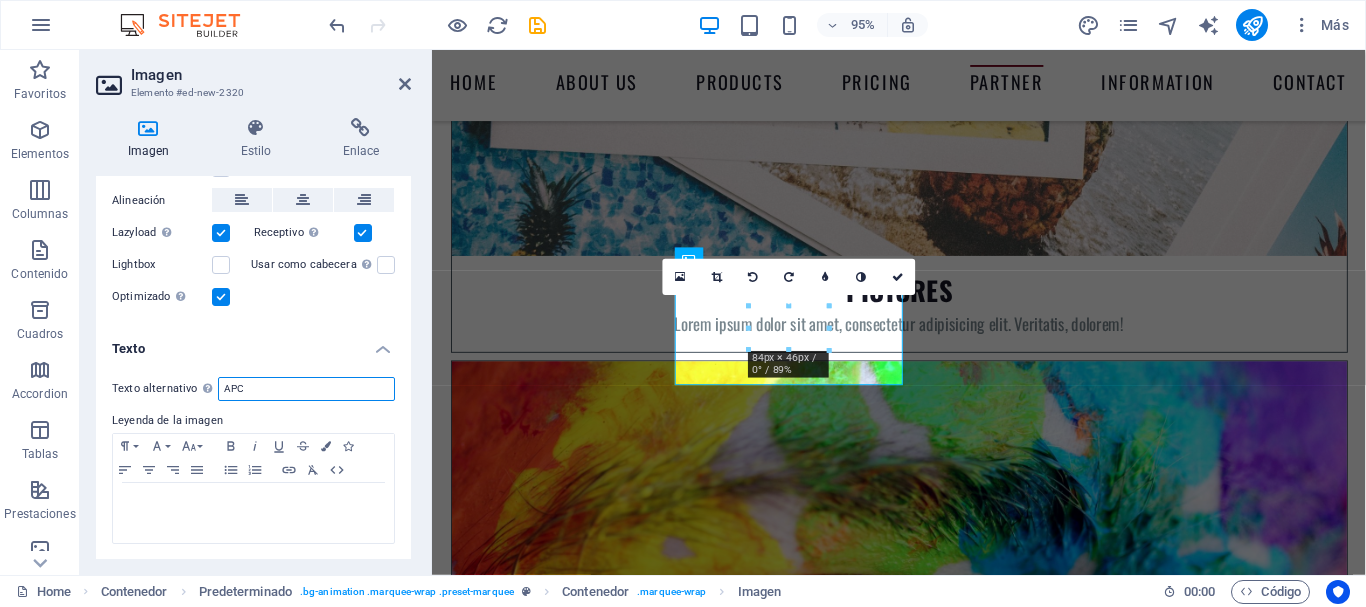 type on "APC" 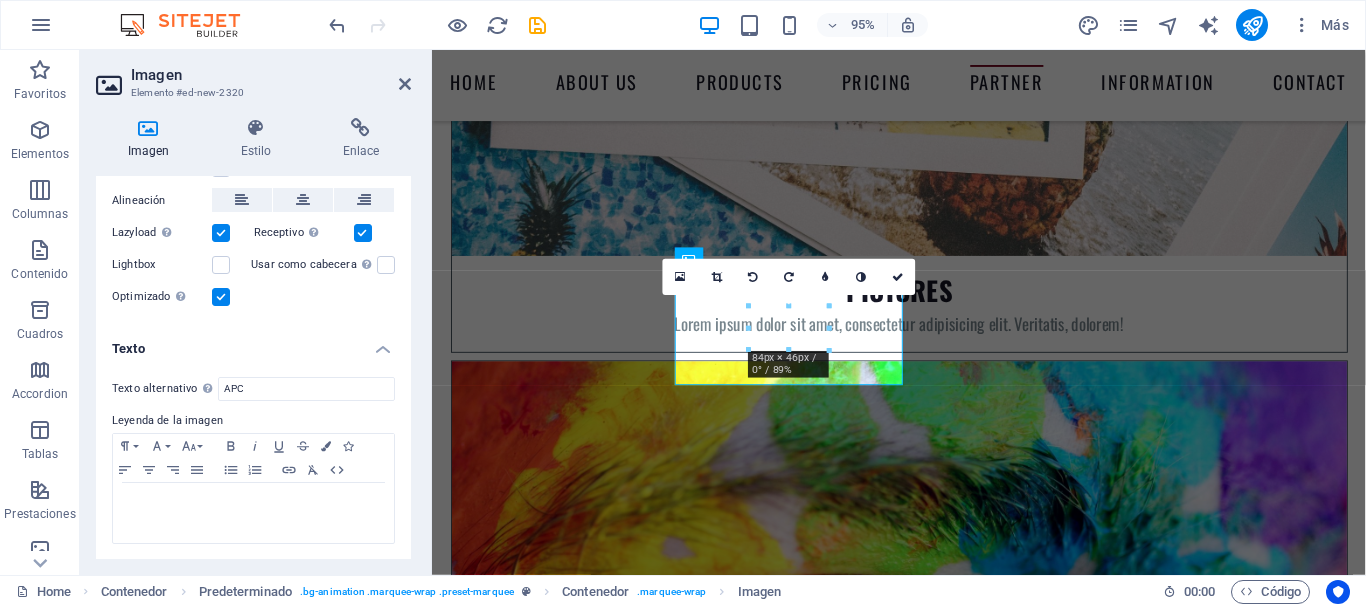 click on "Arrastra archivos aquí, haz clic para escoger archivos o  selecciona archivos de Archivos o de nuestra galería gratuita de fotos y vídeos Selecciona archivos del administrador de archivos, de la galería de fotos o carga archivo(s) Cargar Ancho Predeterminado automático px rem % em vh vw Ajustar imagen Ajustar imagen automáticamente a un ancho y alto fijo Altura Predeterminado automático px Alineación Lazyload La carga de imágenes tras la carga de la página mejora la velocidad de la página. Receptivo Automáticamente cargar tamaños optimizados de smartphone e imagen retina. Lightbox Usar como cabecera La imagen se ajustará en una etiqueta de cabecera H1. Resulta útil para dar al texto alternativo el peso de una cabecera H1, por ejemplo, para el logo. En caso de duda, dejar deseleccionado. Optimizado Las imágenes se comprimen para así mejorar la velocidad de las páginas. Posición Dirección Personalizado X offset 50 px rem % vh vw Y offset 50 px rem % vh vw" at bounding box center (253, 133) 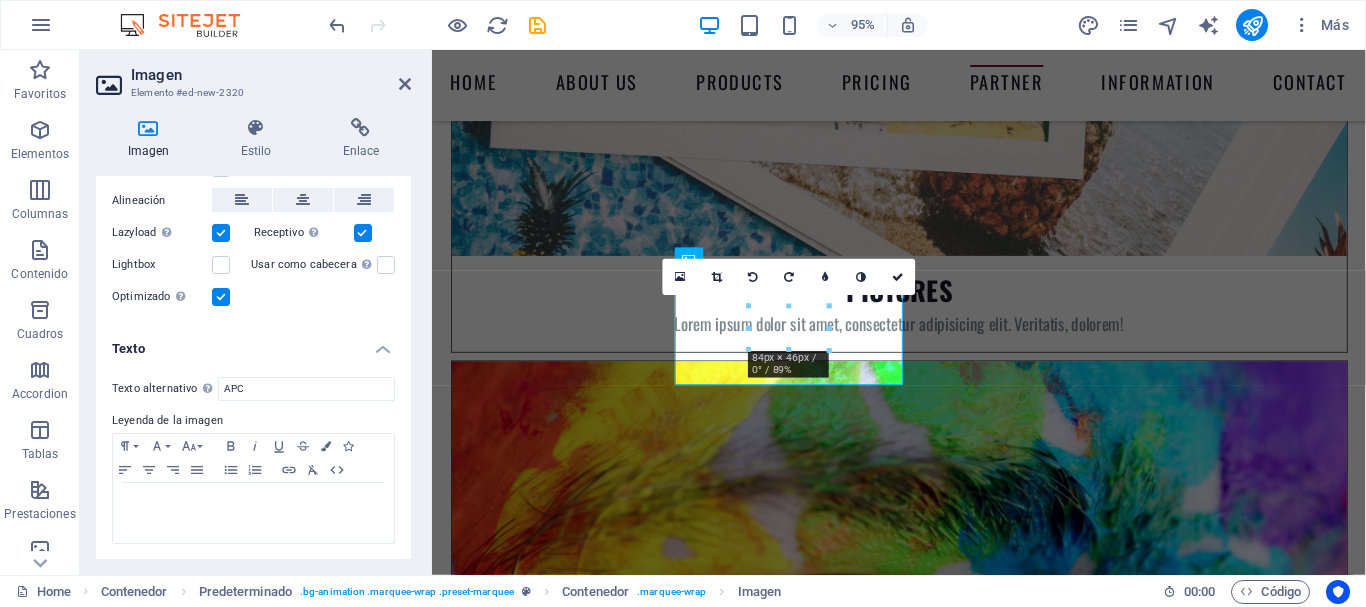 click on "Texto" at bounding box center [253, 343] 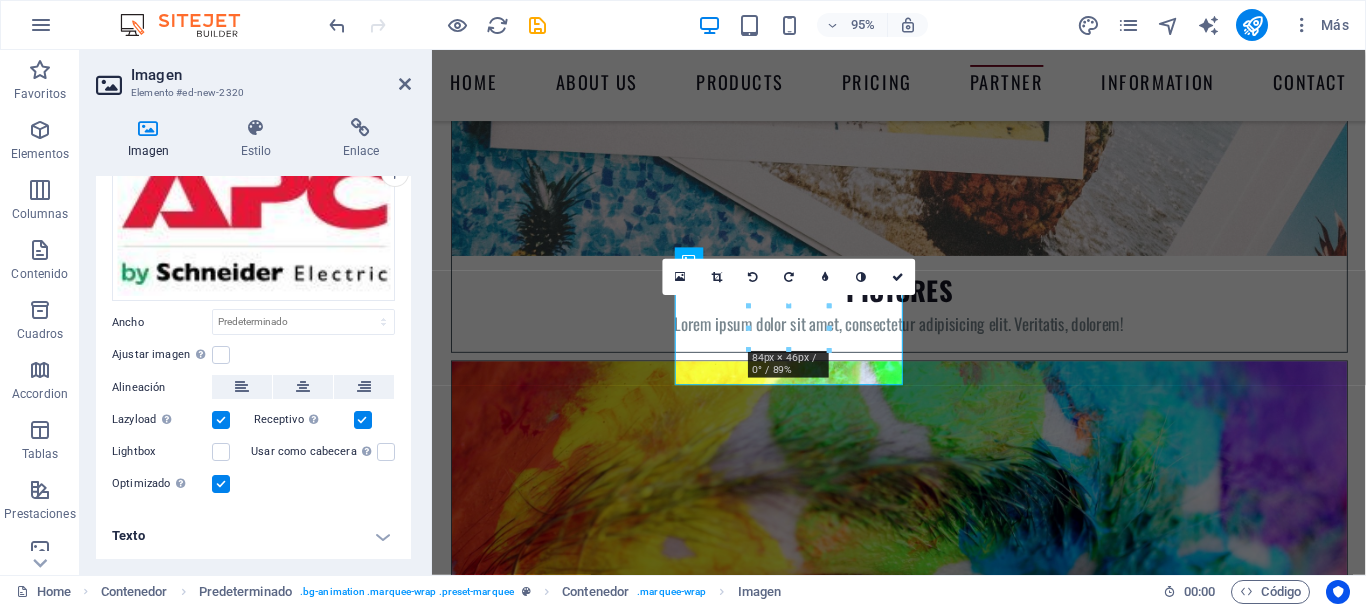 click on "Imagen Elemento #ed-new-2320 Imagen Estilo Enlace Imagen Arrastra archivos aquí, haz clic para escoger archivos o  selecciona archivos de Archivos o de nuestra galería gratuita de fotos y vídeos Selecciona archivos del administrador de archivos, de la galería de fotos o carga archivo(s) Cargar Ancho Predeterminado automático px rem % em vh vw Ajustar imagen Ajustar imagen automáticamente a un ancho y alto fijo Altura Predeterminado automático px Alineación Lazyload La carga de imágenes tras la carga de la página mejora la velocidad de la página. Receptivo Automáticamente cargar tamaños optimizados de smartphone e imagen retina. Lightbox Usar como cabecera La imagen se ajustará en una etiqueta de cabecera H1. Resulta útil para dar al texto alternativo el peso de una cabecera H1, por ejemplo, para el logo. En caso de duda, dejar deseleccionado. Optimizado Las imágenes se comprimen para así mejorar la velocidad de las páginas. Posición Dirección Personalizado X offset 50 px rem % vh vw 50 px" at bounding box center (256, 312) 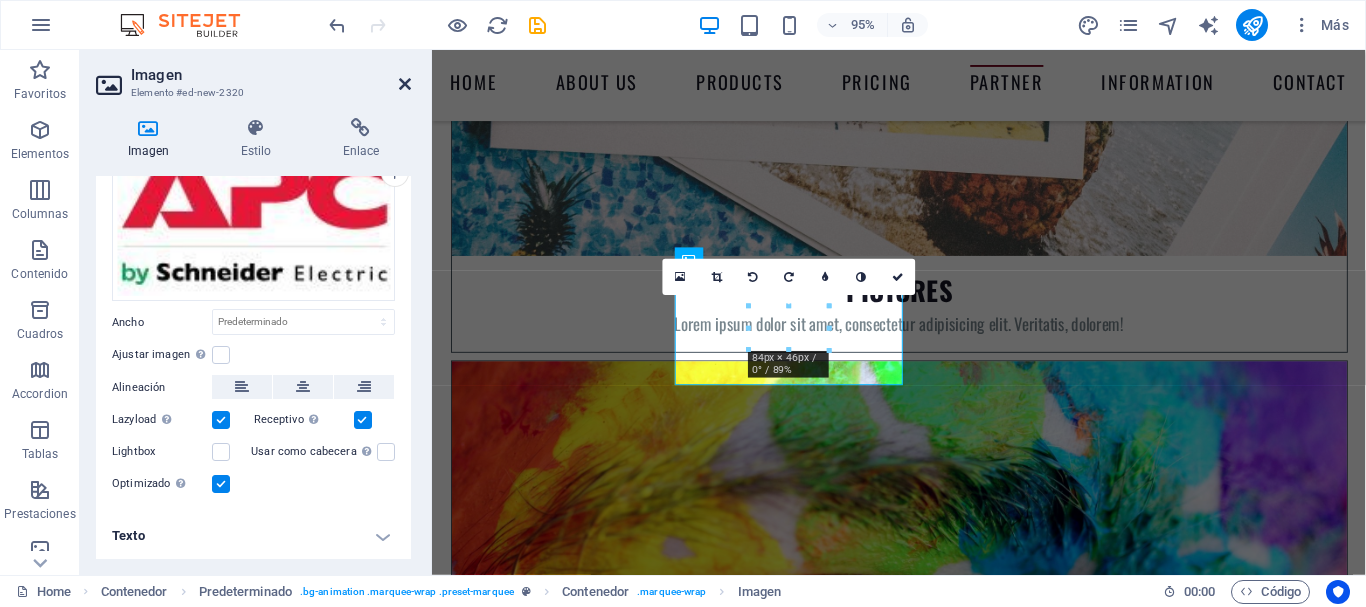 click at bounding box center [405, 84] 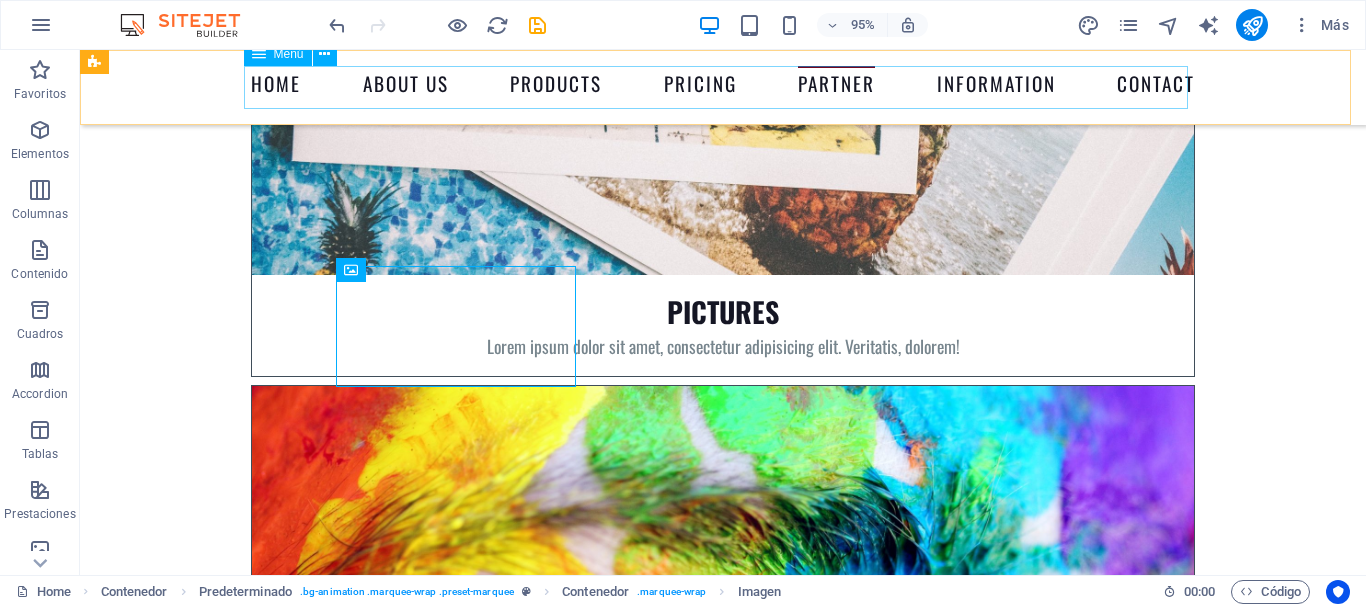 scroll, scrollTop: 7281, scrollLeft: 0, axis: vertical 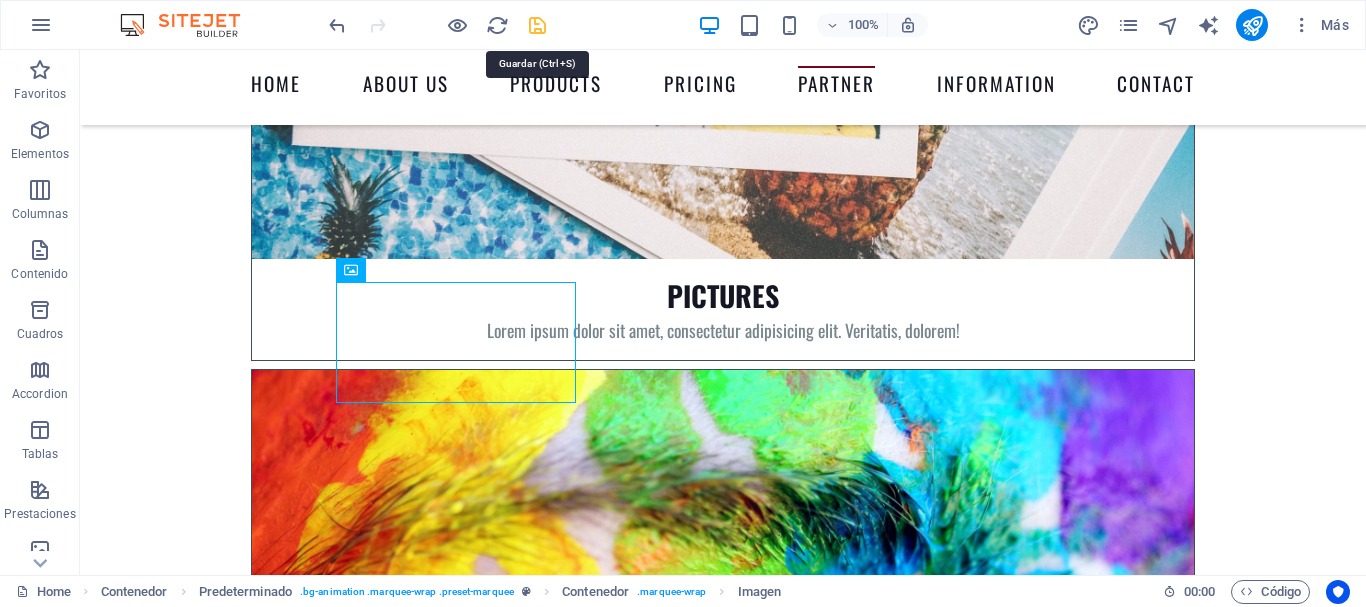 click at bounding box center [537, 25] 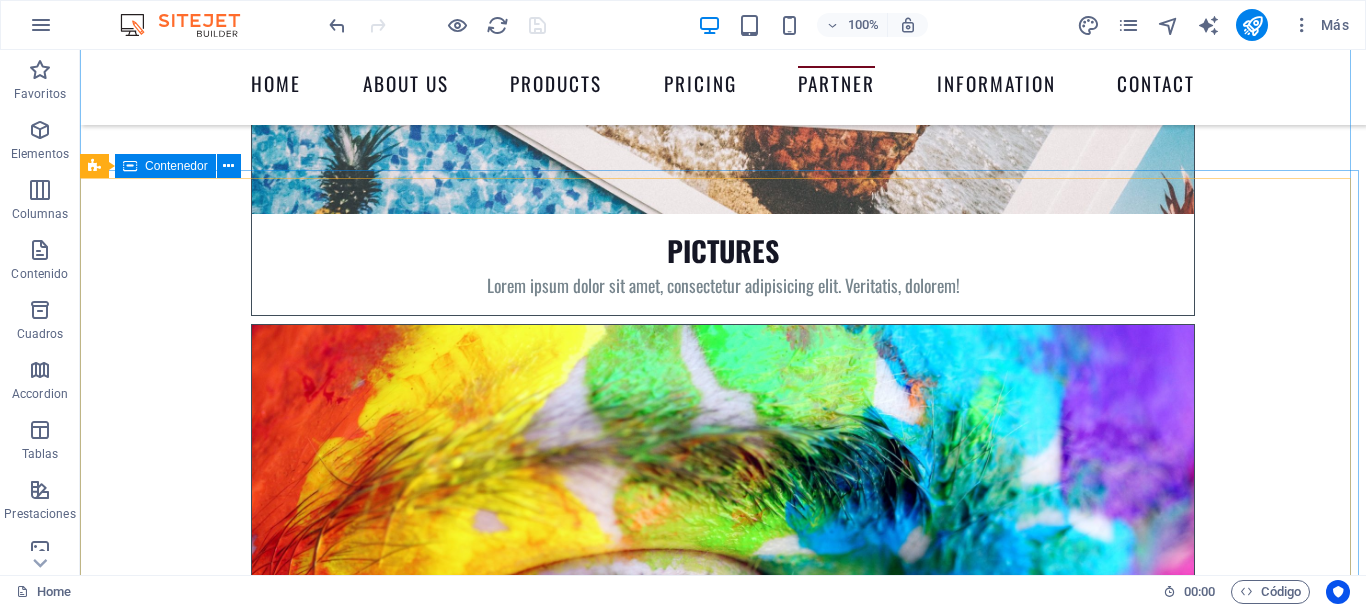 scroll, scrollTop: 7347, scrollLeft: 0, axis: vertical 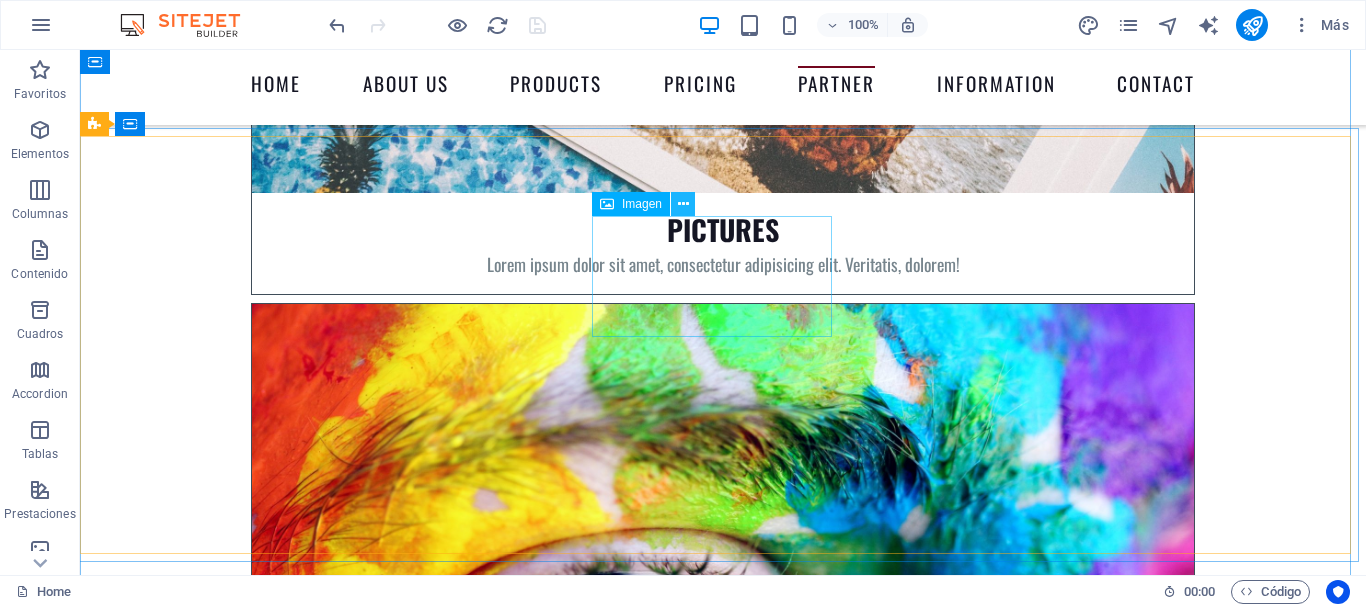 click at bounding box center [683, 204] 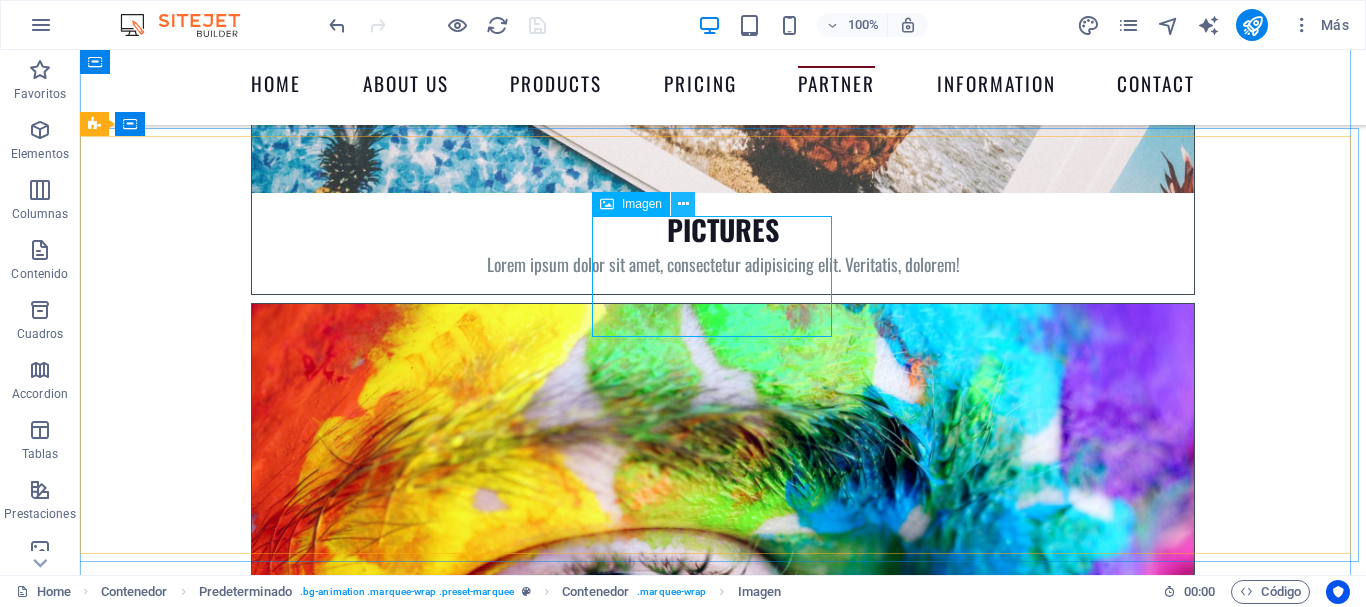 click at bounding box center [683, 204] 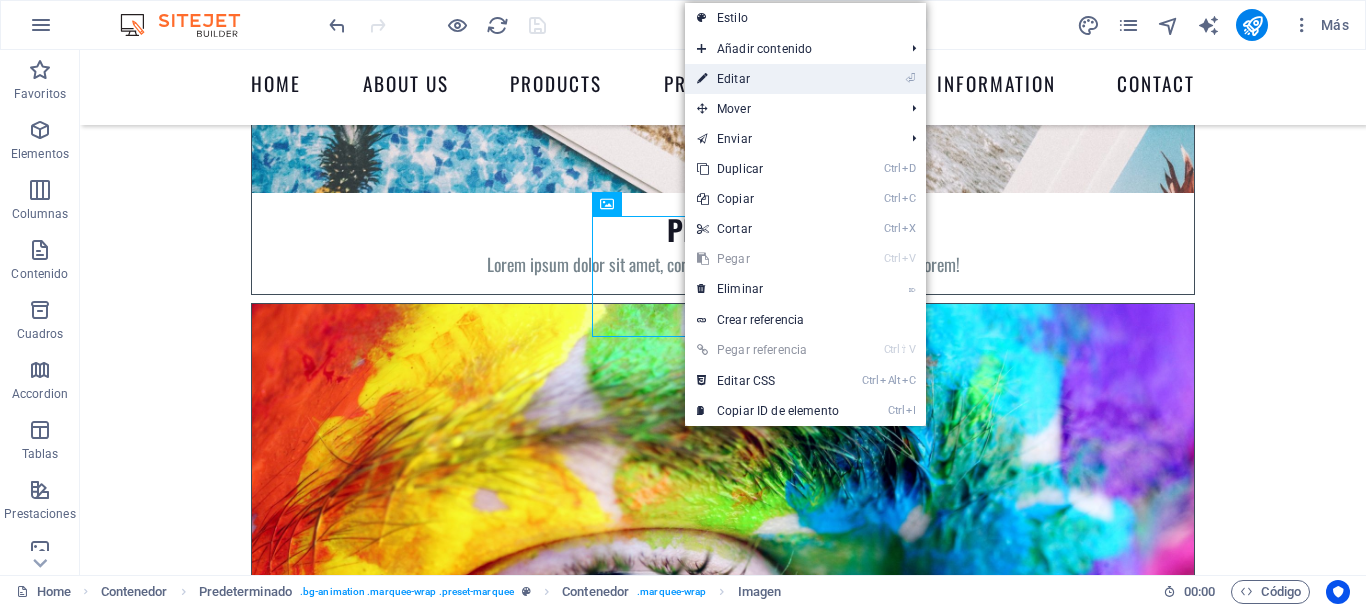click on "⏎  Editar" at bounding box center [768, 79] 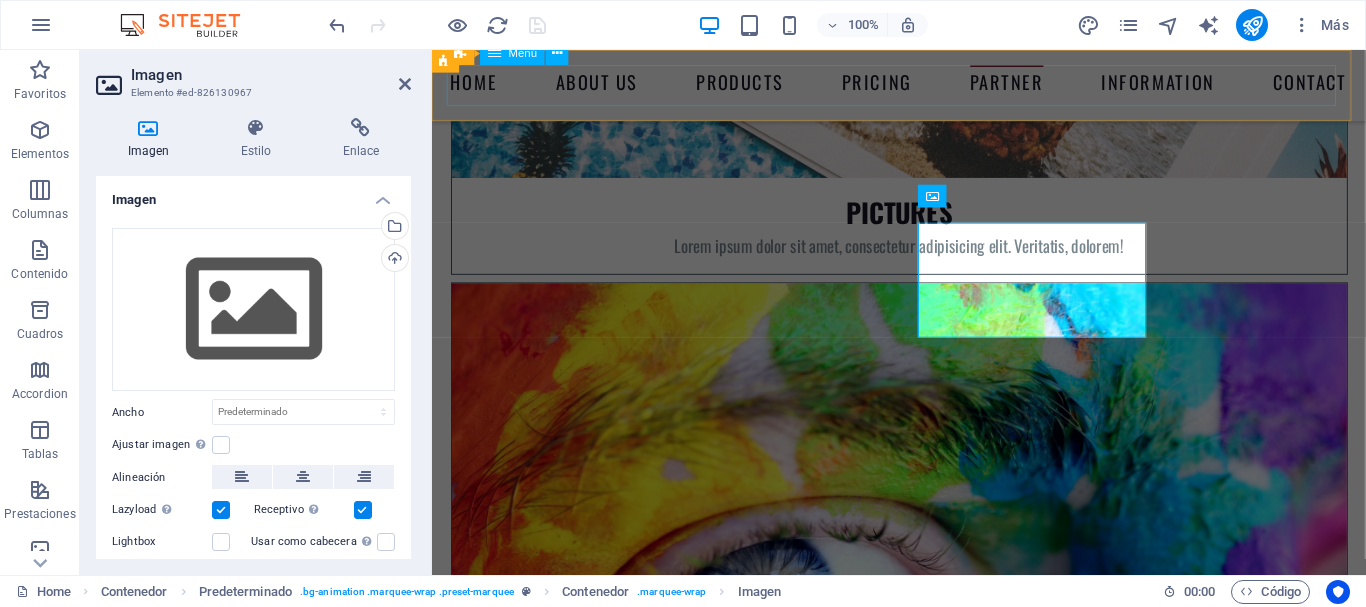 scroll, scrollTop: 7331, scrollLeft: 0, axis: vertical 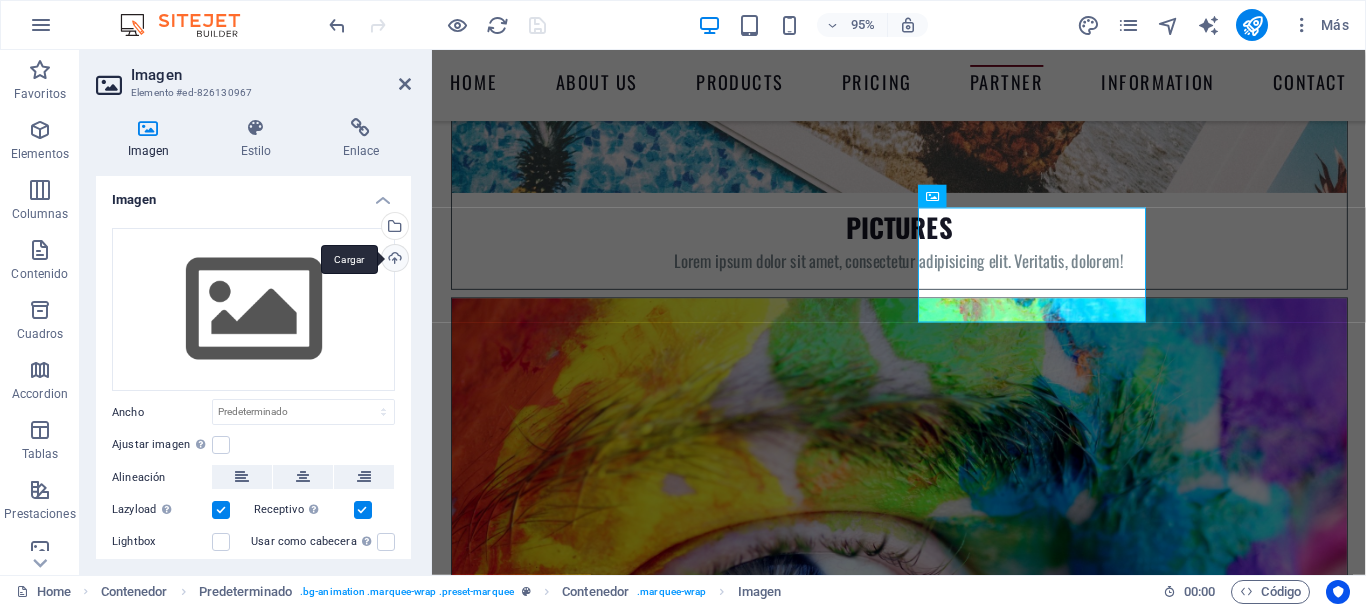 click on "Cargar" at bounding box center (393, 260) 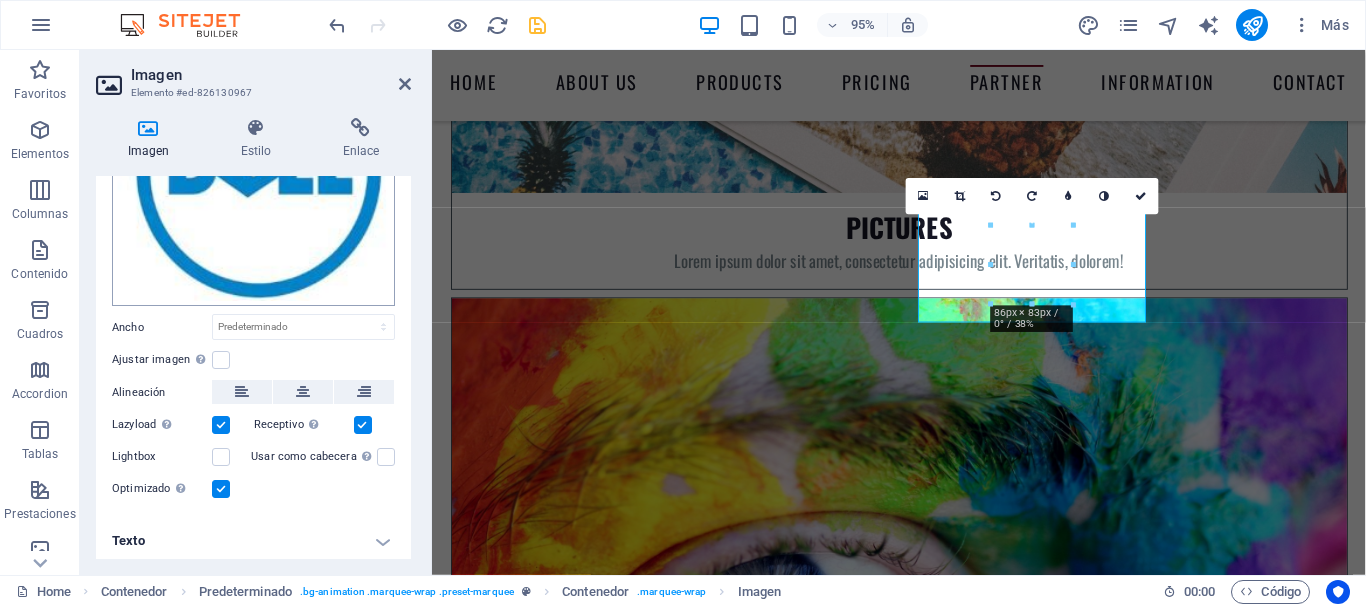 scroll, scrollTop: 198, scrollLeft: 0, axis: vertical 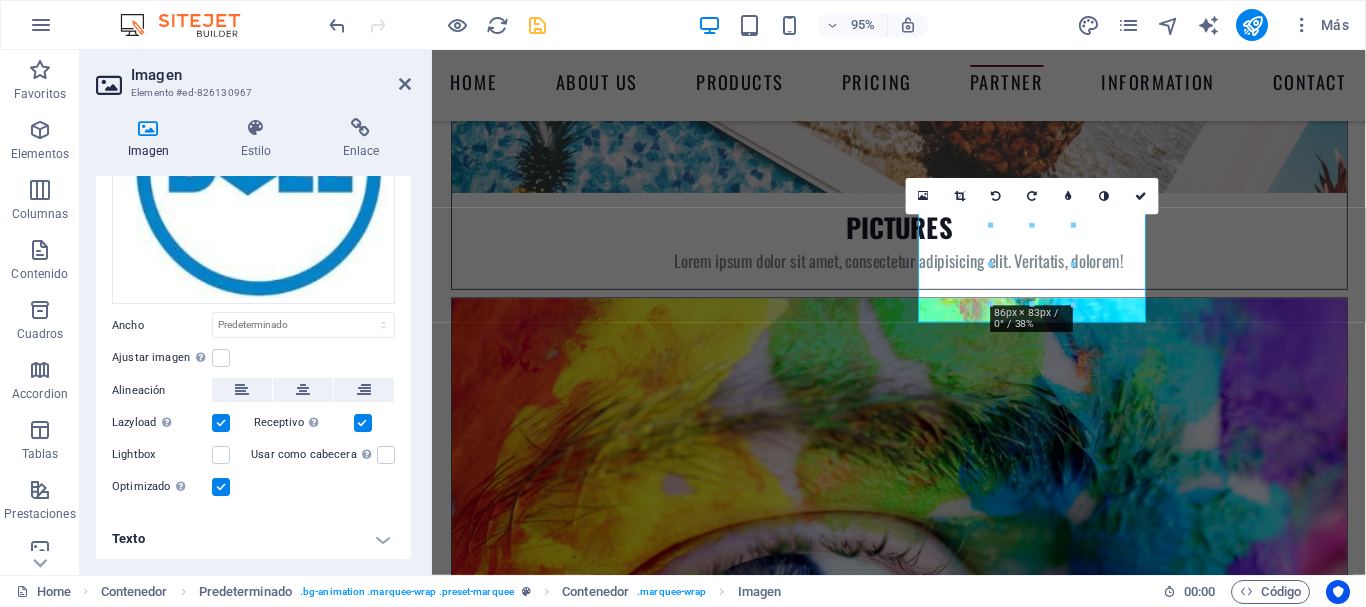 click at bounding box center [221, 487] 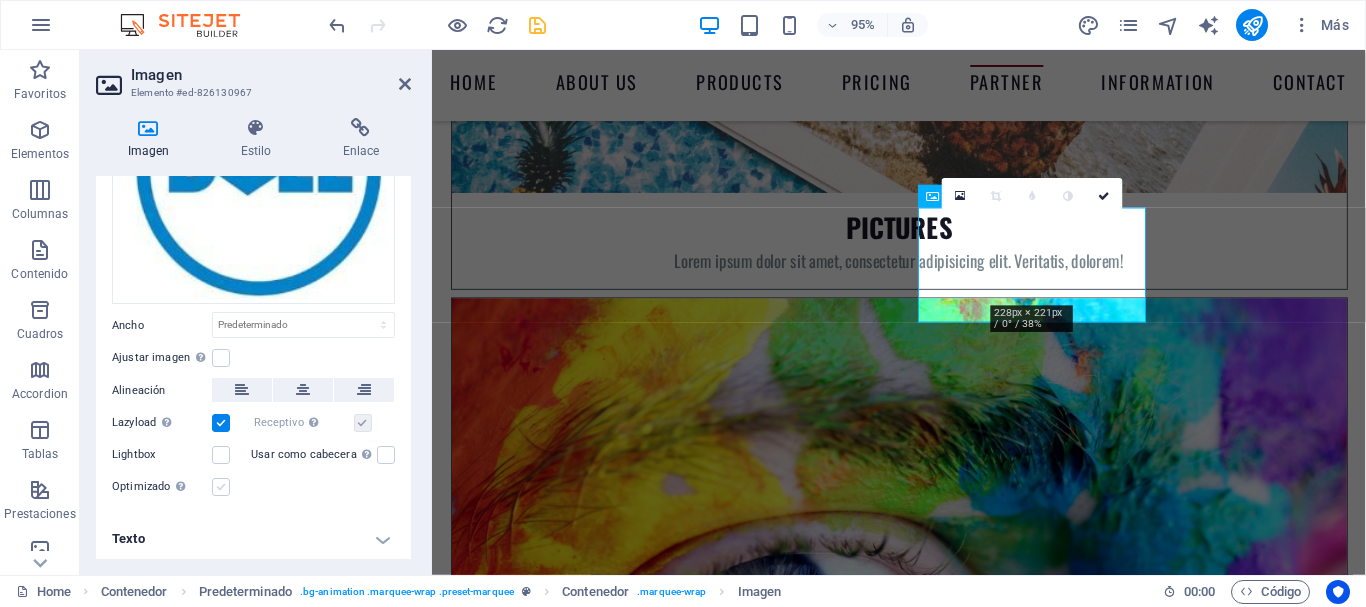 click at bounding box center [221, 487] 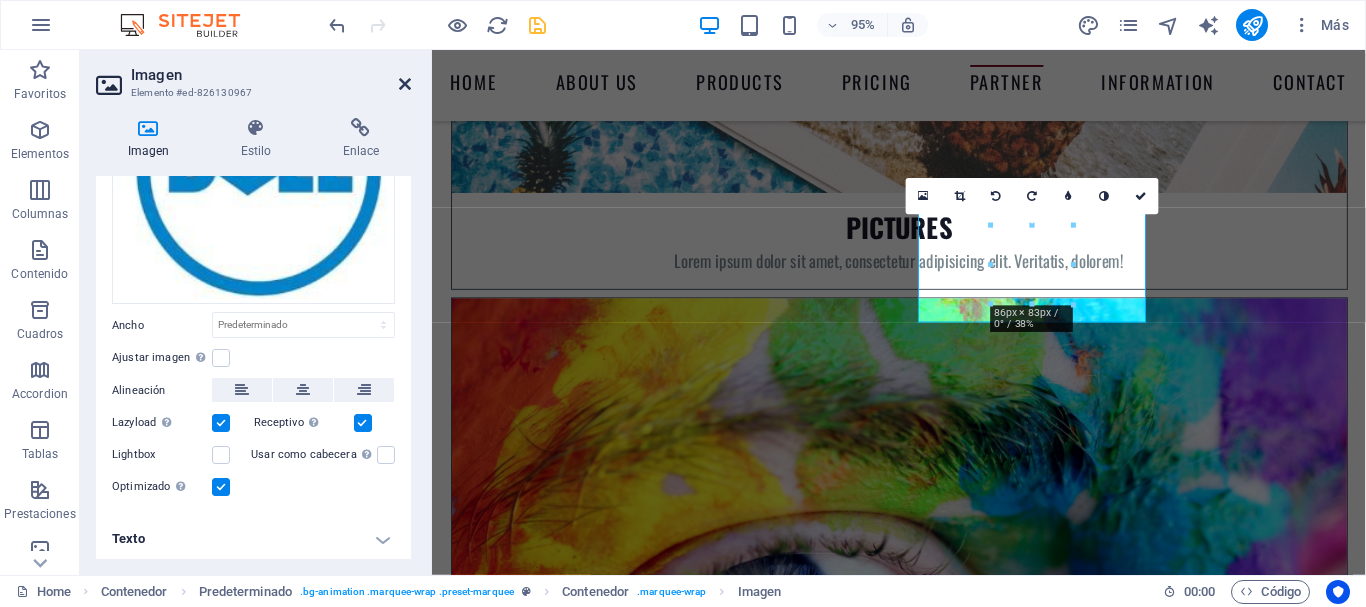click at bounding box center [405, 84] 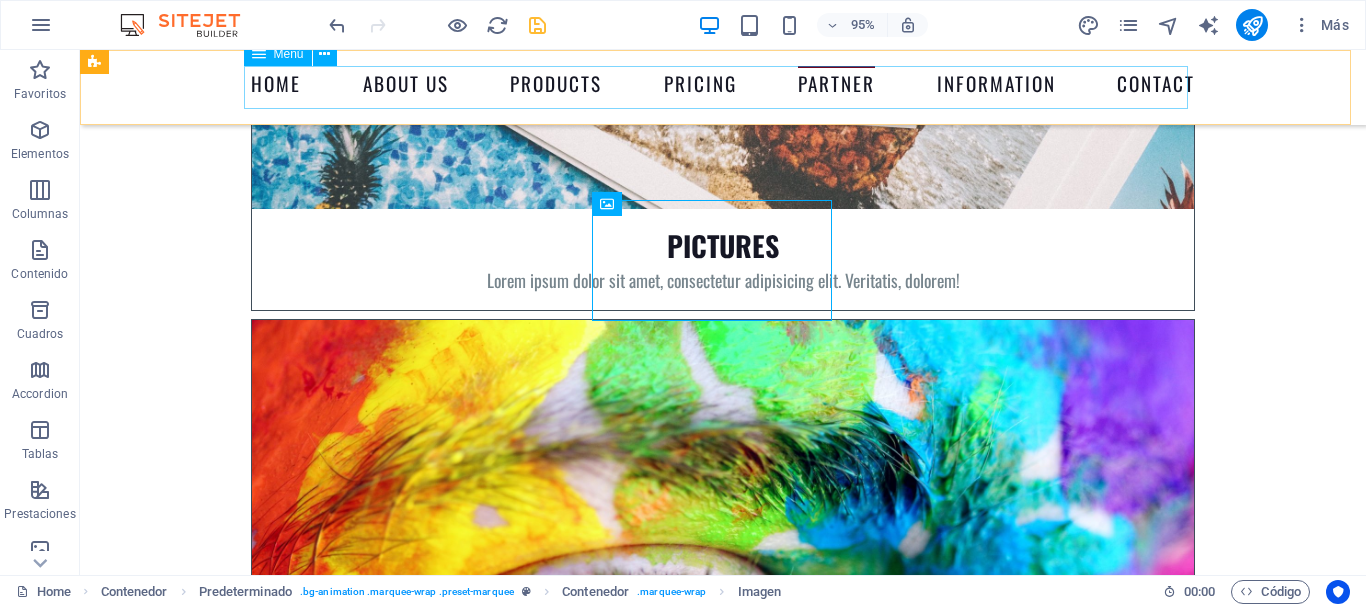 scroll, scrollTop: 7347, scrollLeft: 0, axis: vertical 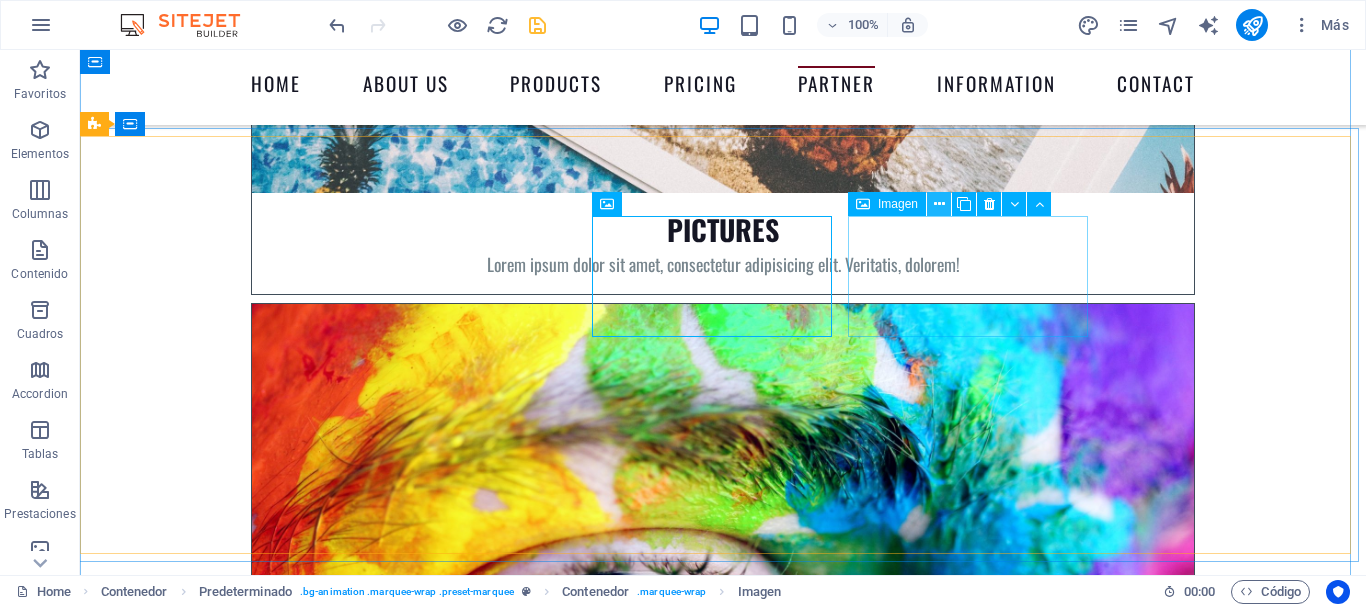 click at bounding box center (939, 204) 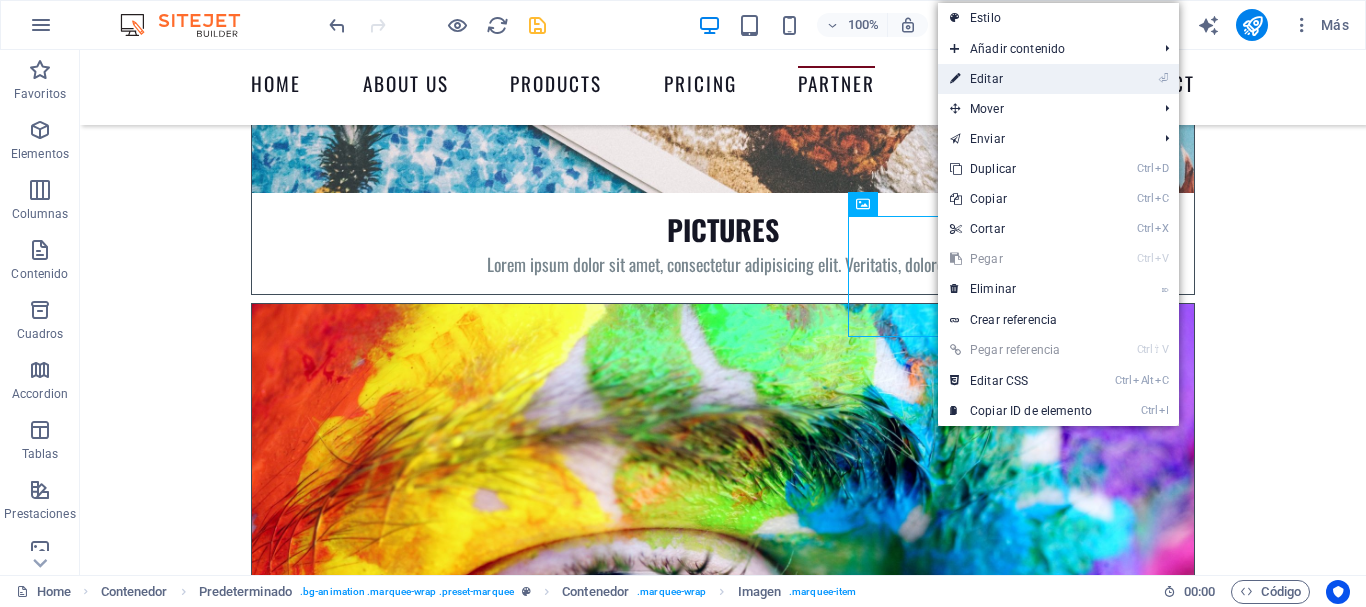 click on "⏎  Editar" at bounding box center (1021, 79) 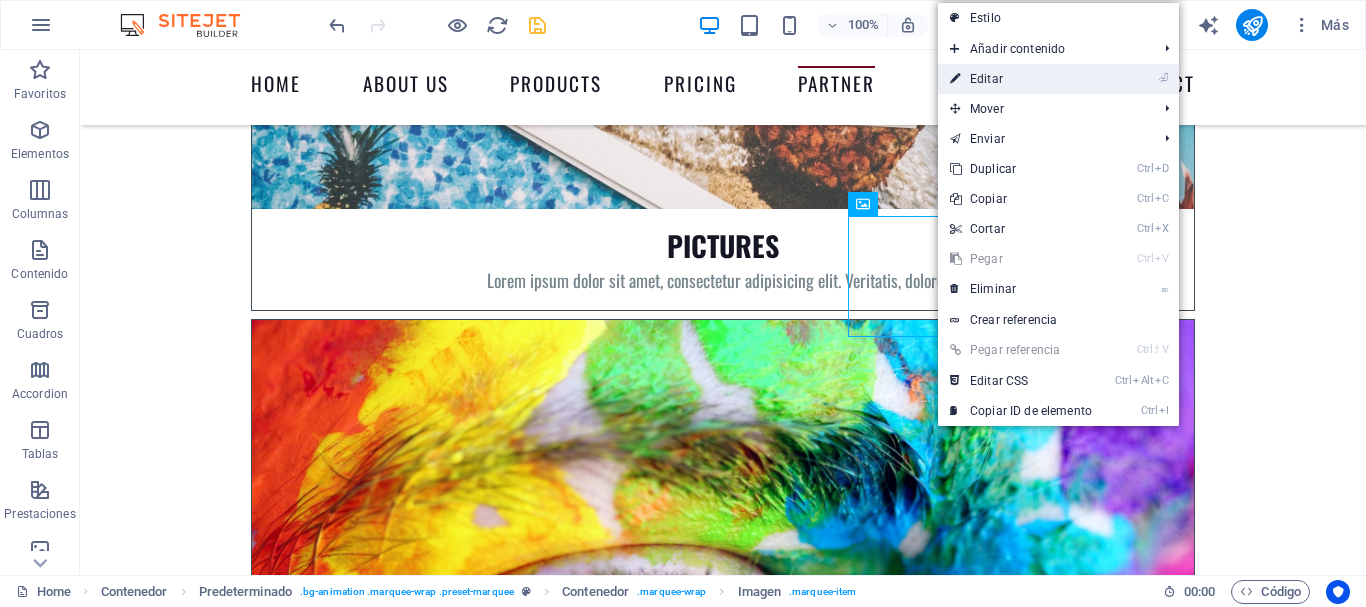select on "%" 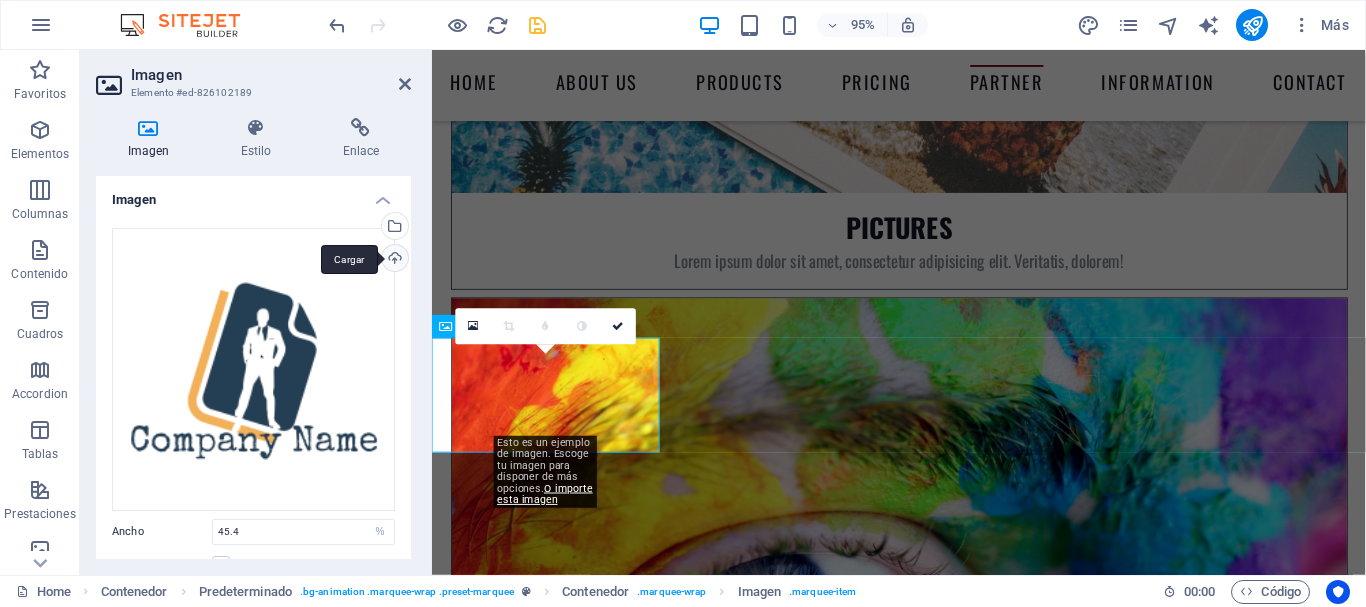 click on "Cargar" at bounding box center [393, 260] 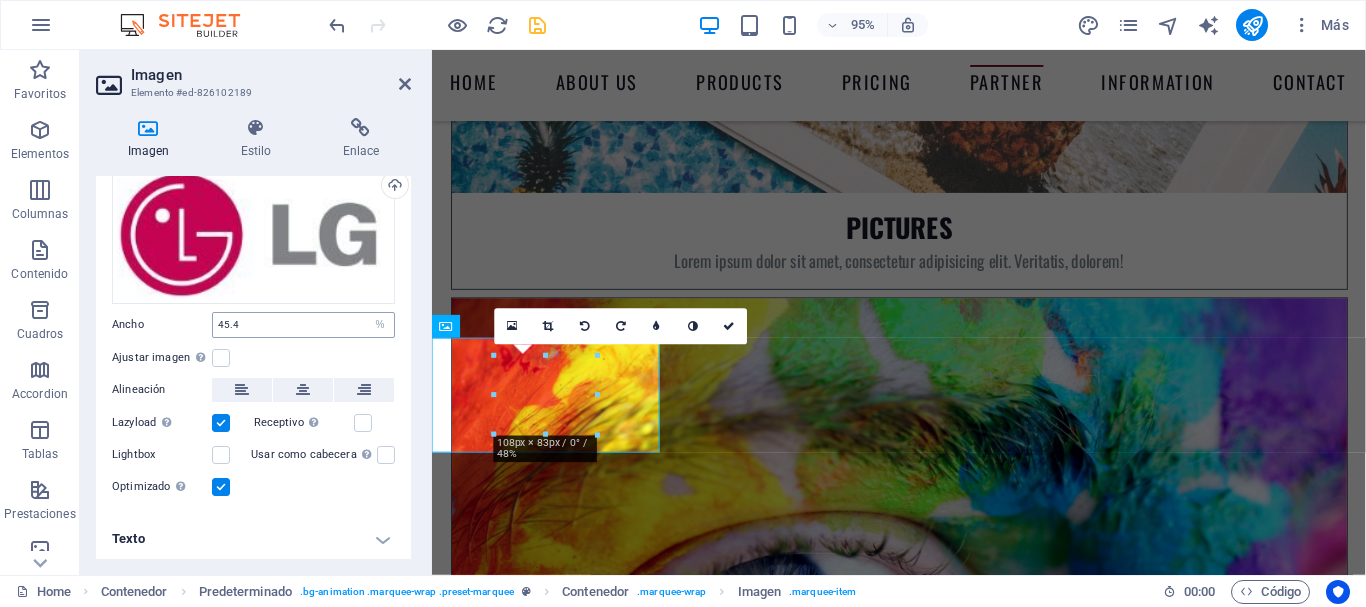 scroll, scrollTop: 74, scrollLeft: 0, axis: vertical 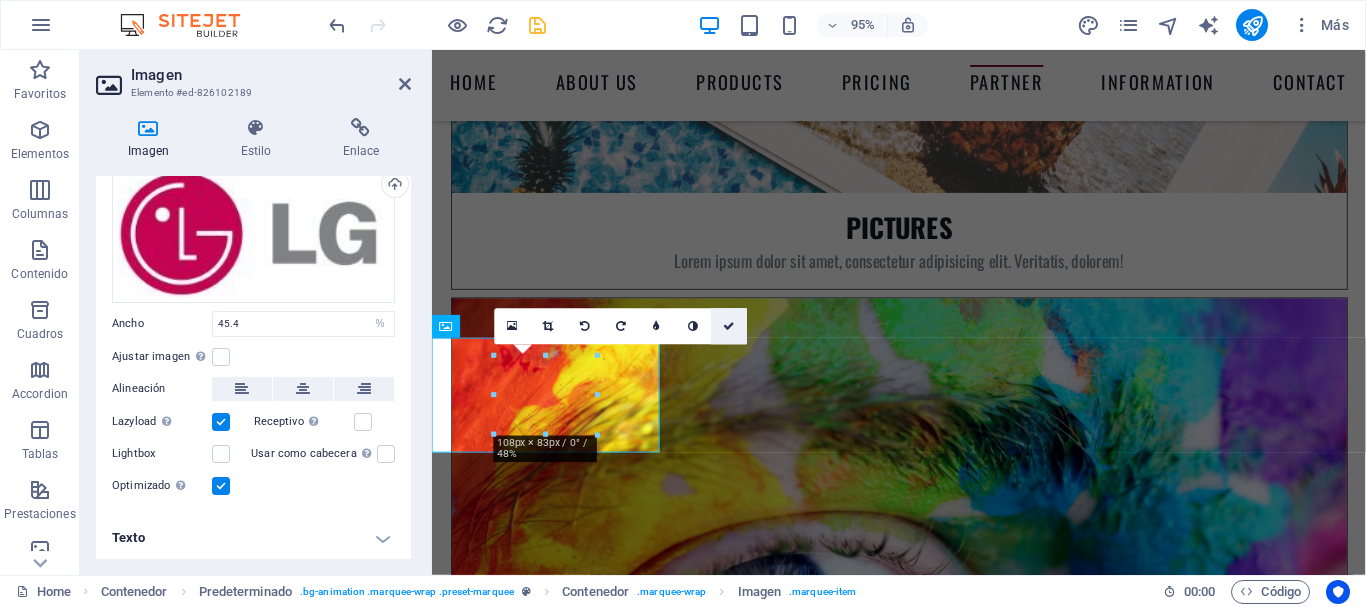 click at bounding box center (729, 326) 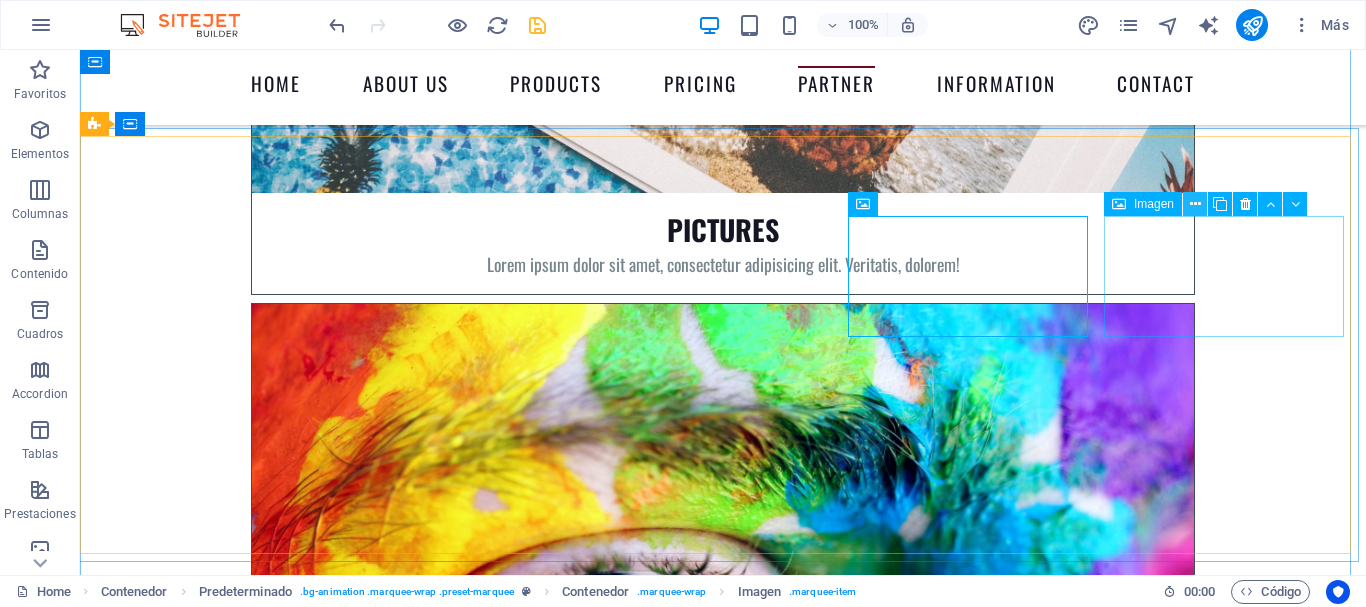 click at bounding box center [1195, 204] 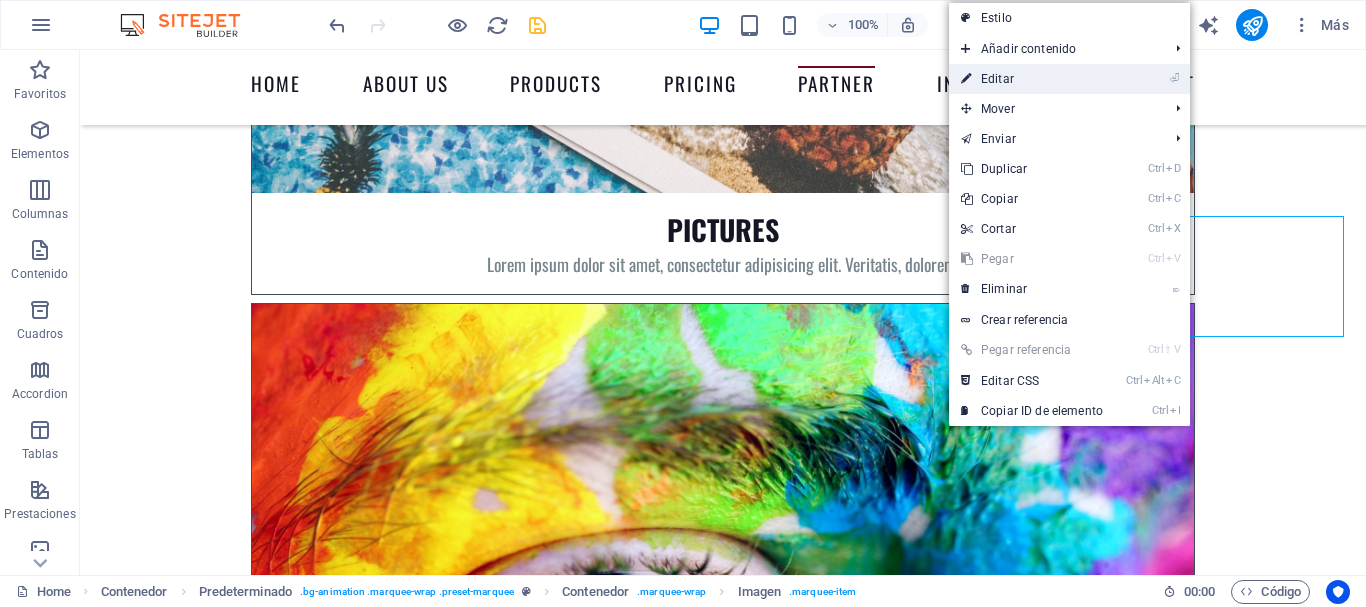click on "⏎  Editar" at bounding box center (1032, 79) 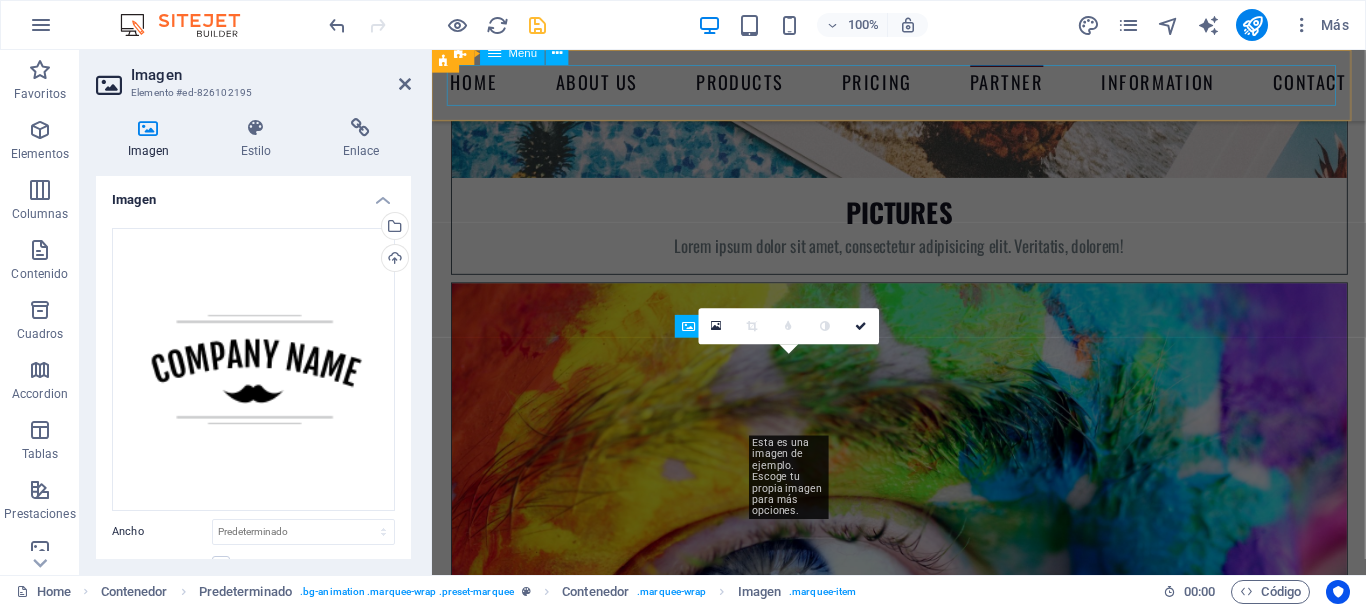scroll, scrollTop: 7331, scrollLeft: 0, axis: vertical 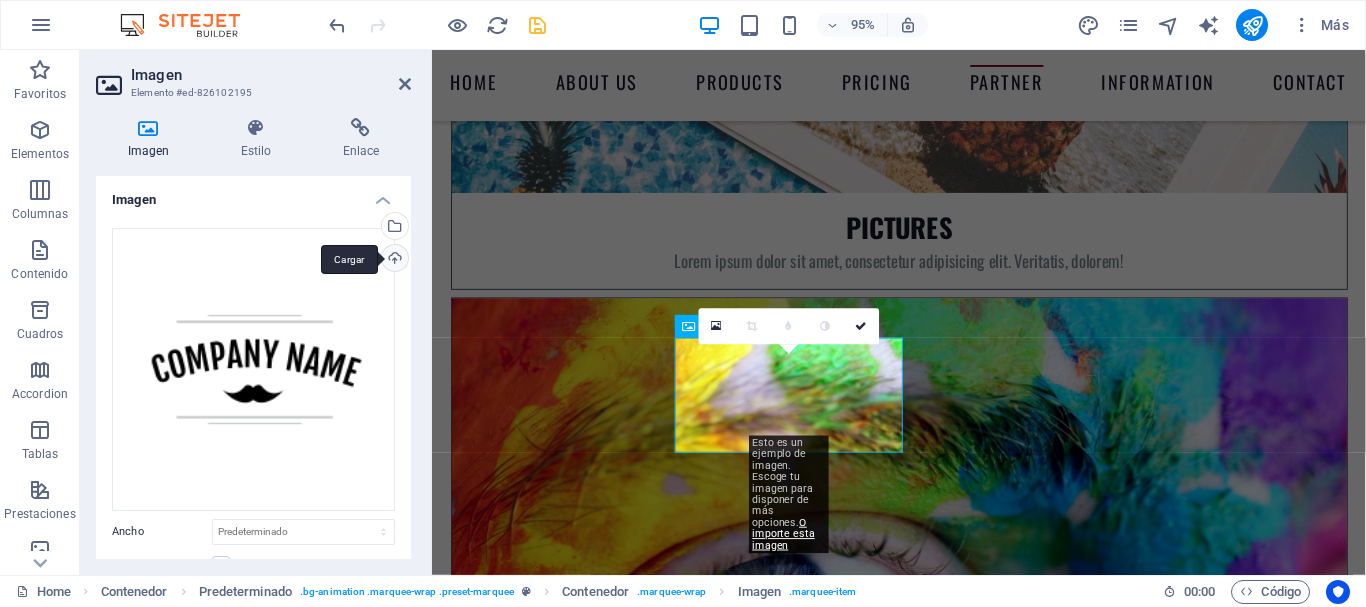 click on "Cargar" at bounding box center (393, 260) 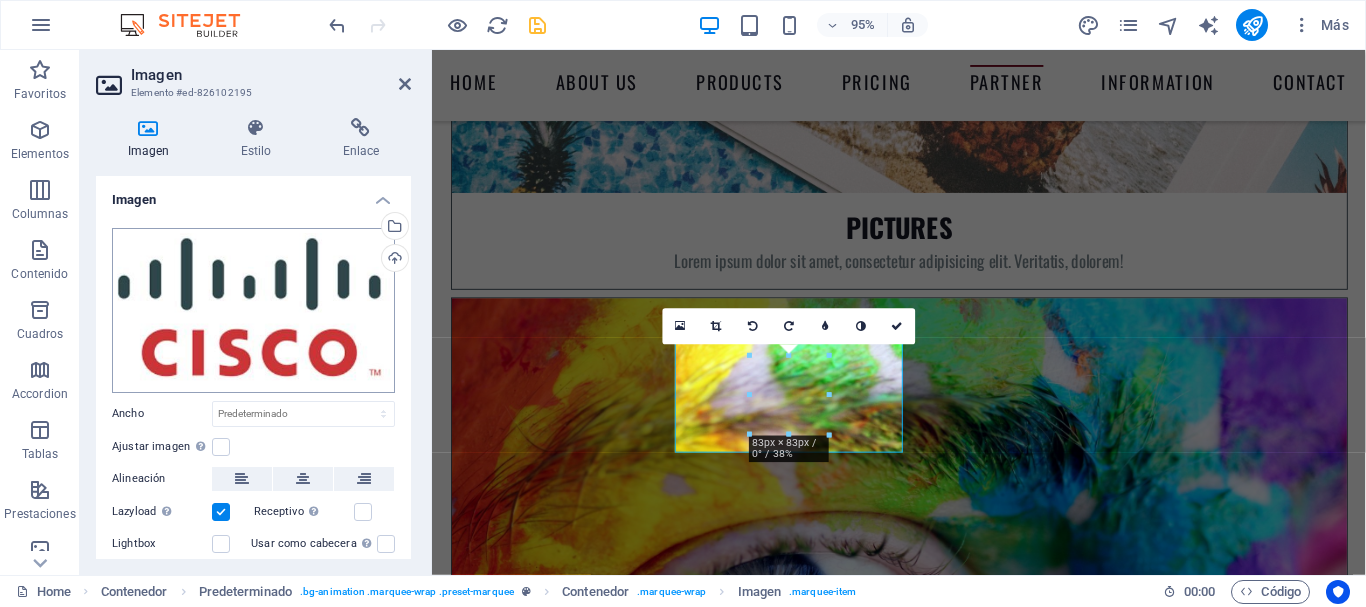 scroll, scrollTop: 91, scrollLeft: 0, axis: vertical 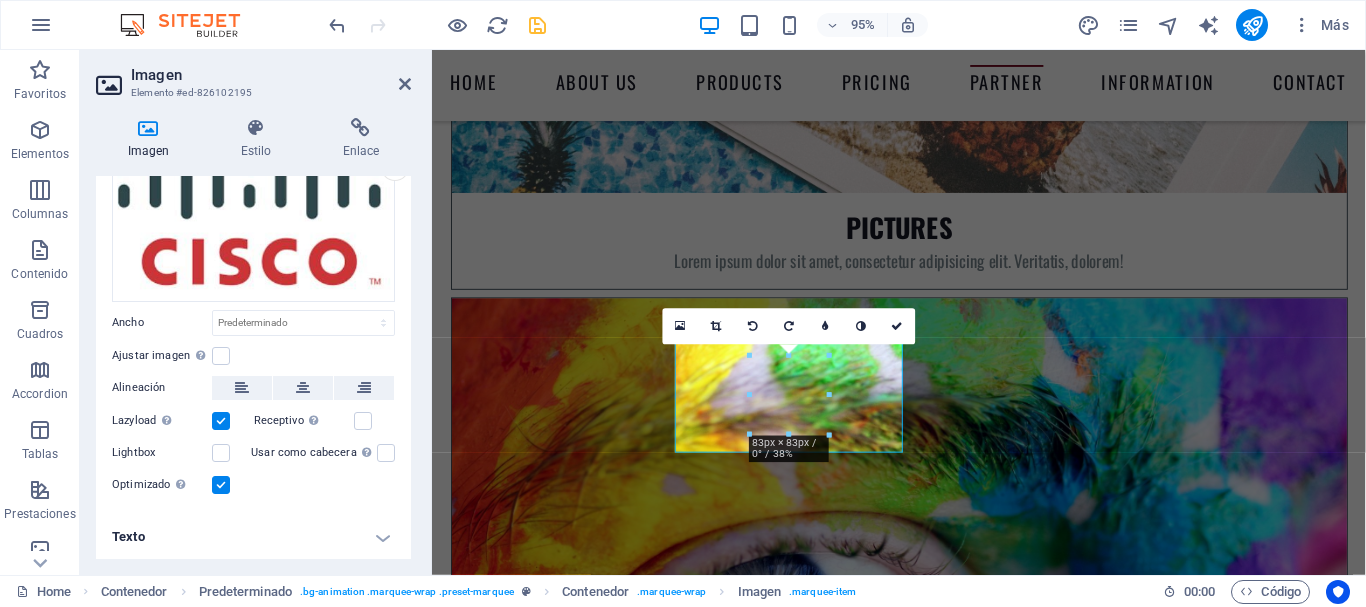click at bounding box center [221, 485] 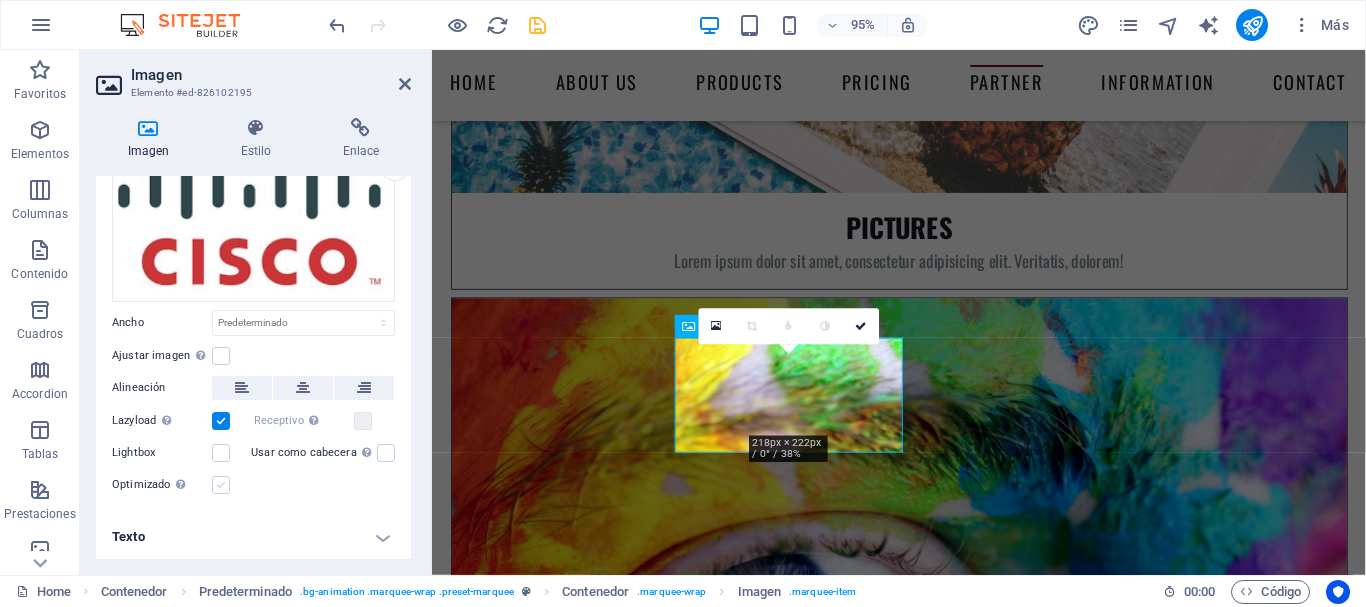 click at bounding box center (221, 485) 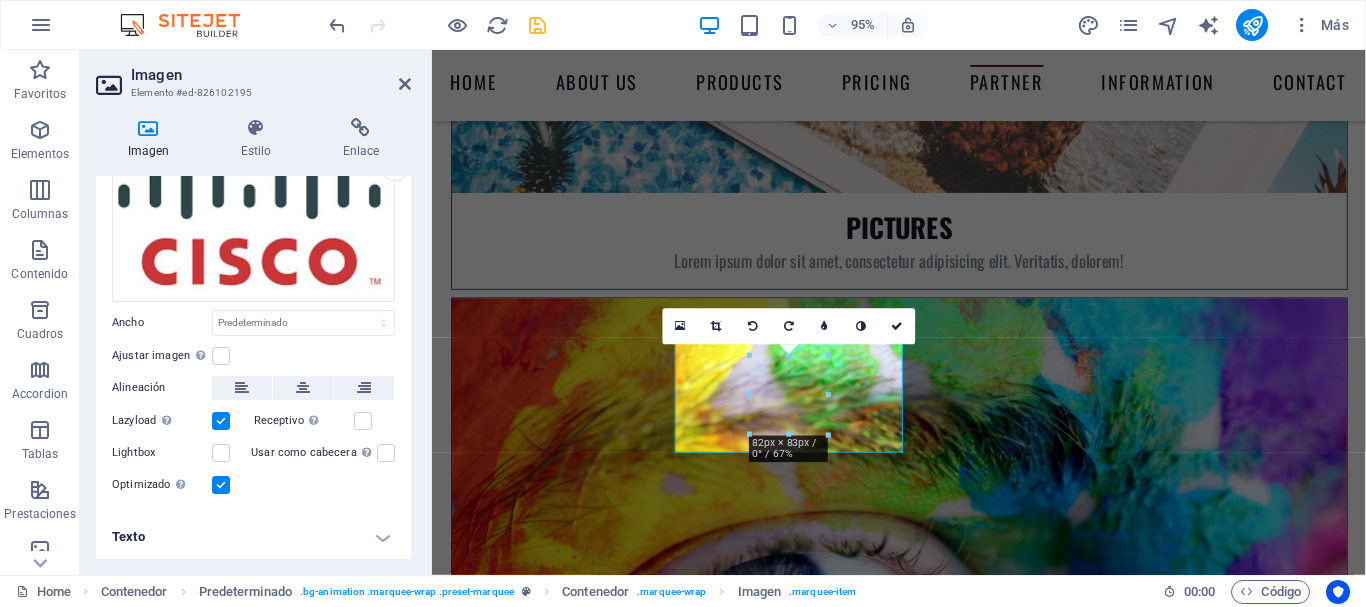 click at bounding box center [221, 485] 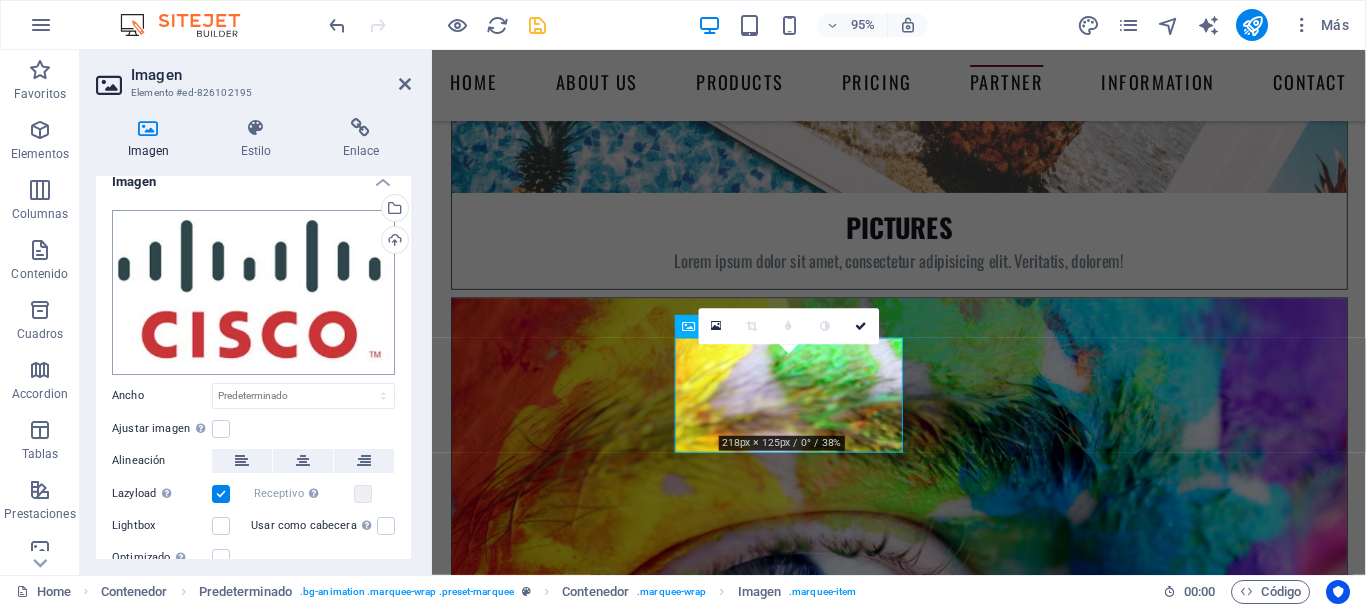 scroll, scrollTop: 0, scrollLeft: 0, axis: both 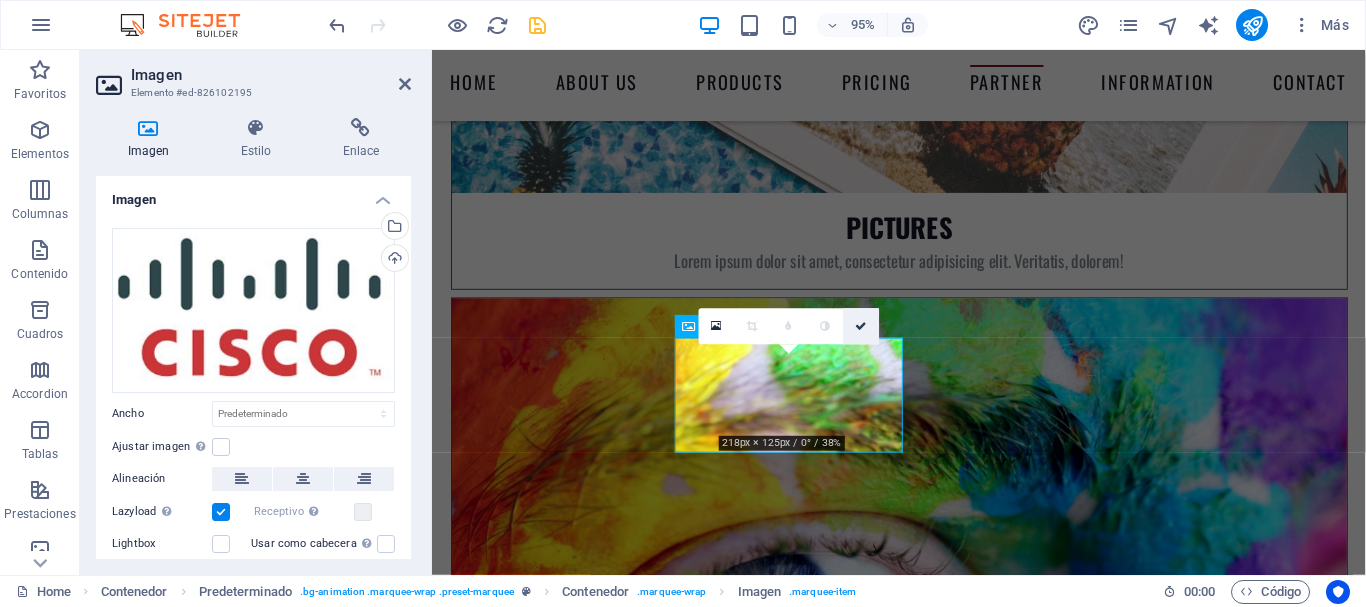 click at bounding box center [861, 325] 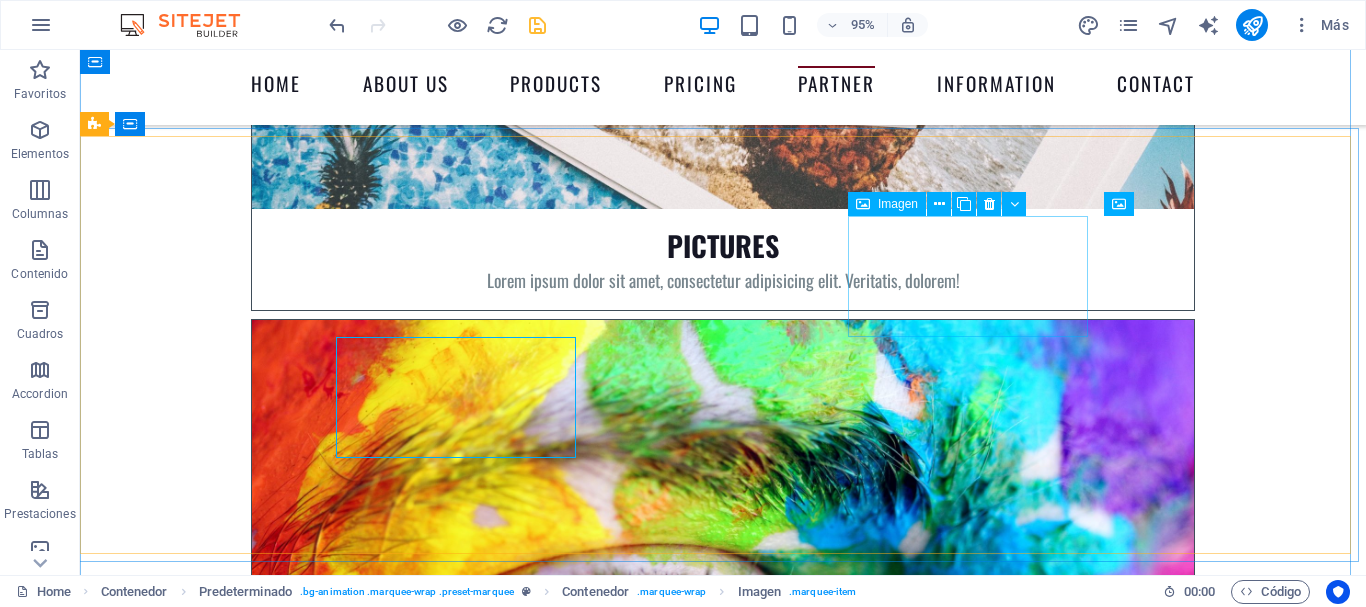 scroll, scrollTop: 7347, scrollLeft: 0, axis: vertical 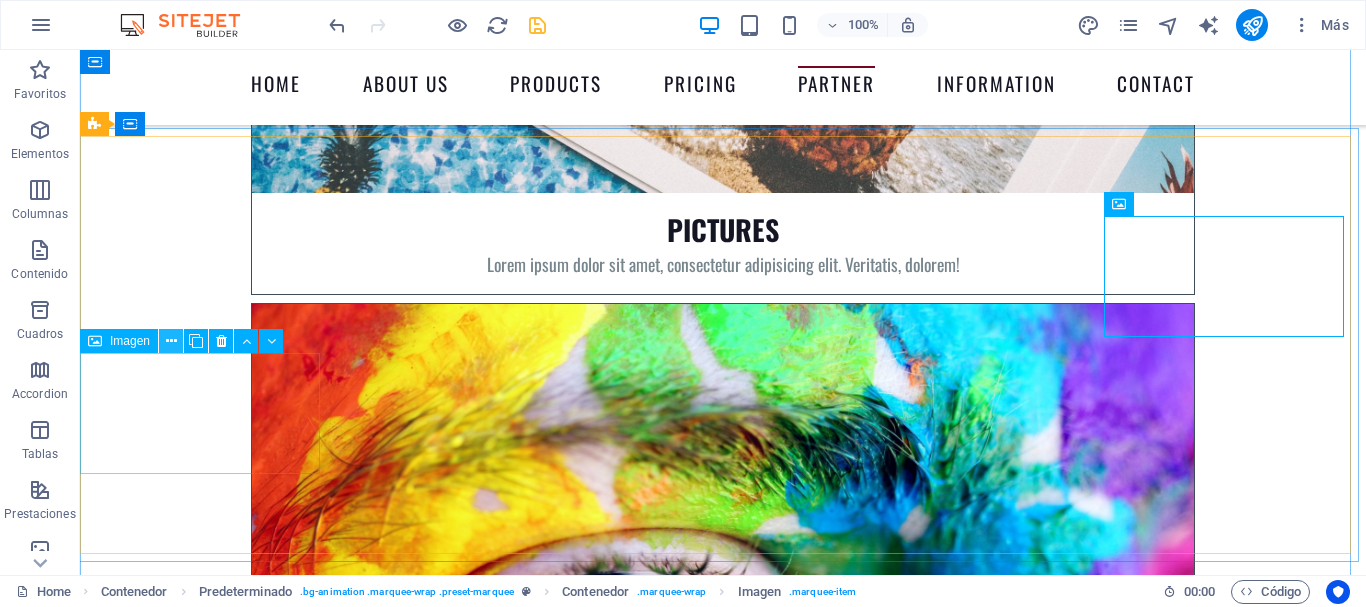 click at bounding box center [171, 341] 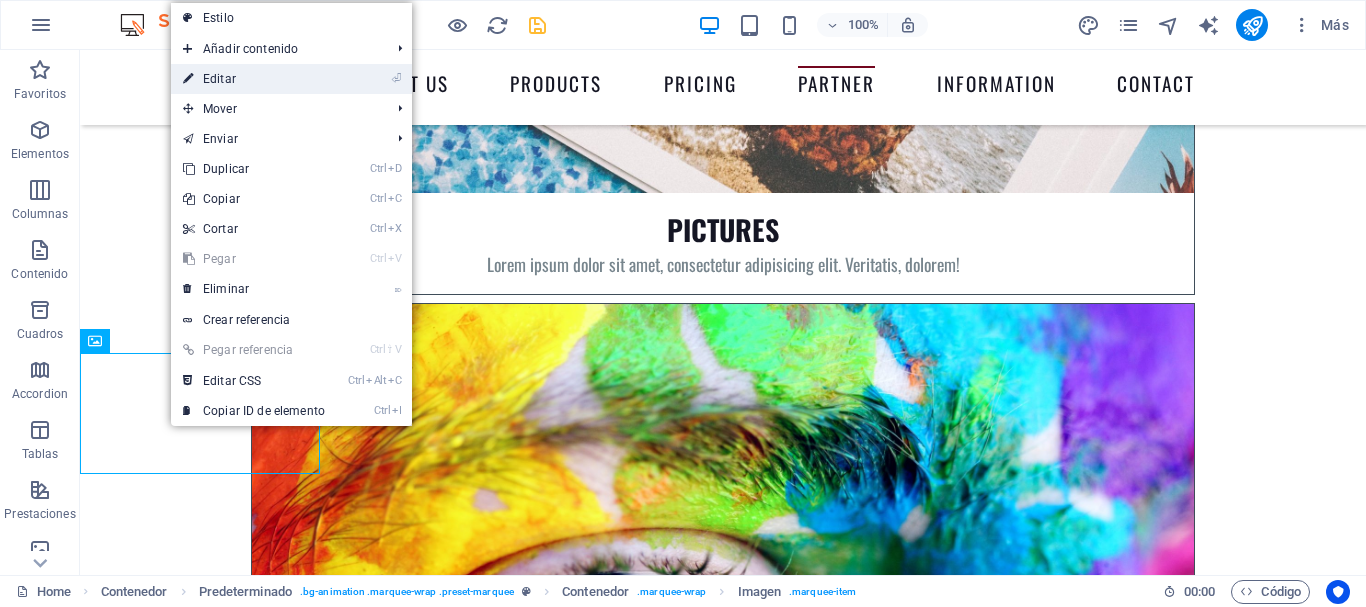 click on "⏎  Editar" at bounding box center (254, 79) 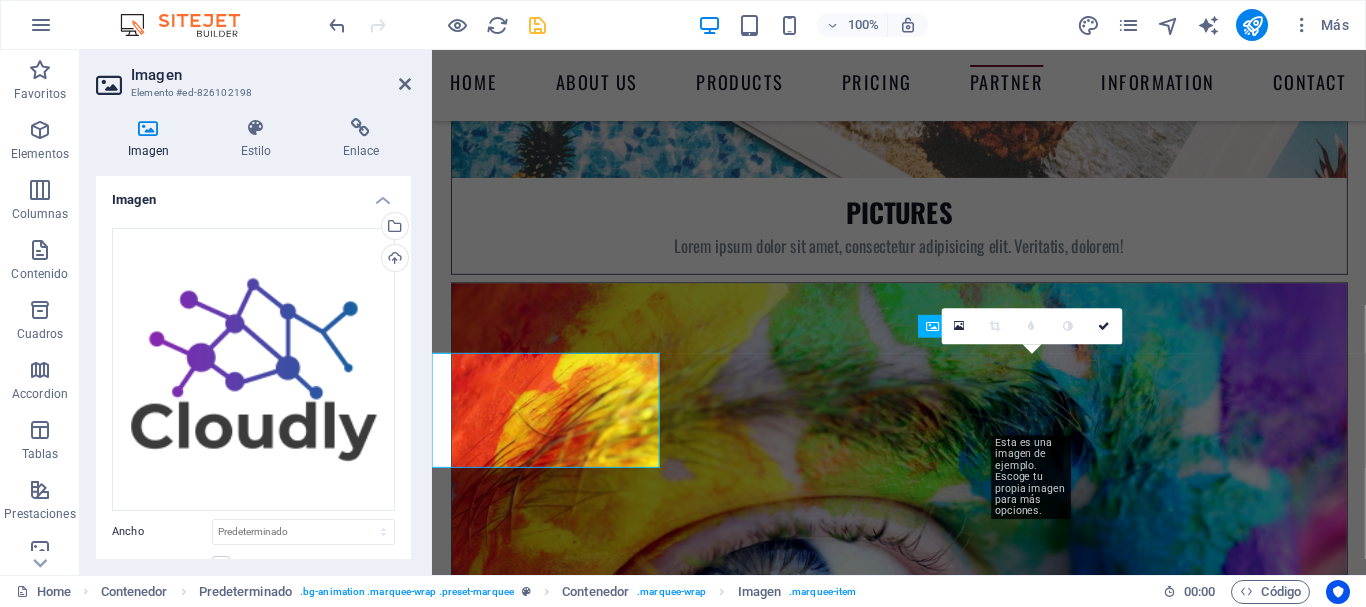 scroll, scrollTop: 7331, scrollLeft: 0, axis: vertical 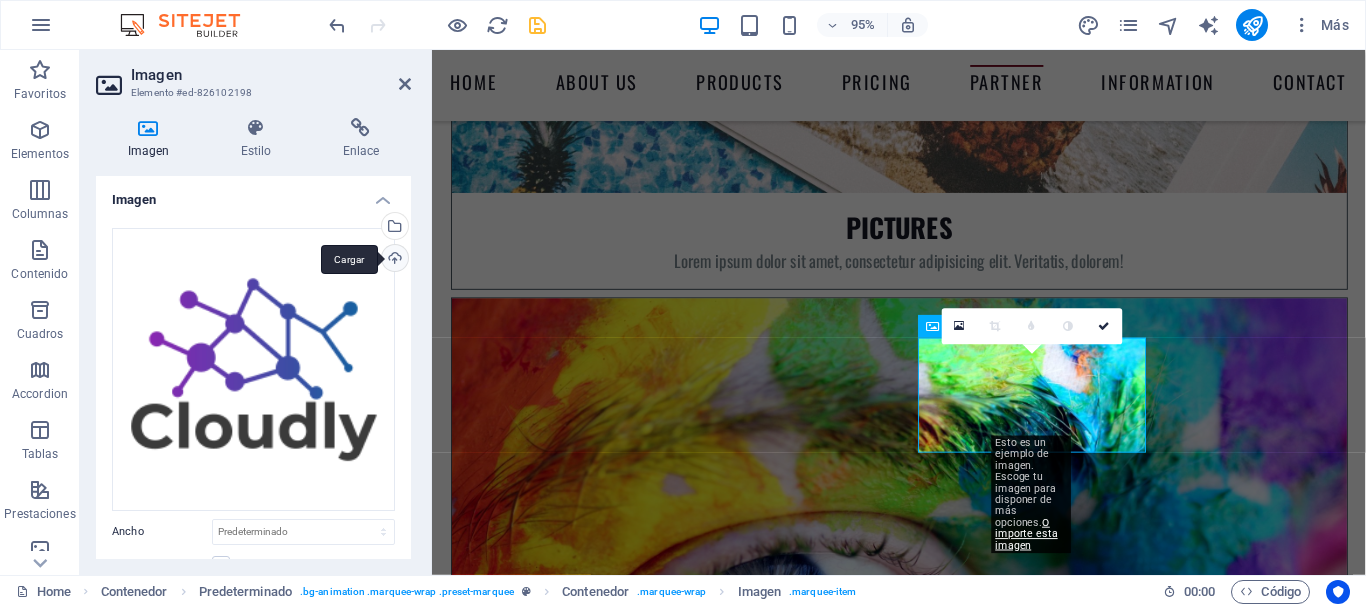 click on "Cargar" at bounding box center [393, 260] 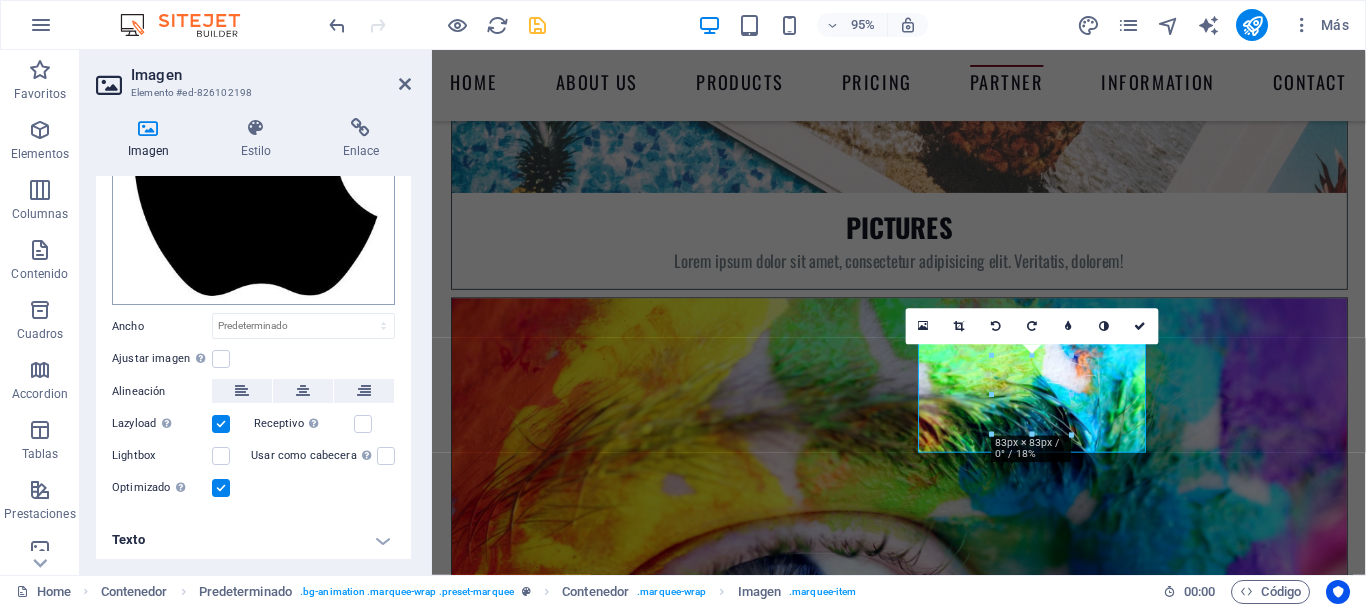 scroll, scrollTop: 240, scrollLeft: 0, axis: vertical 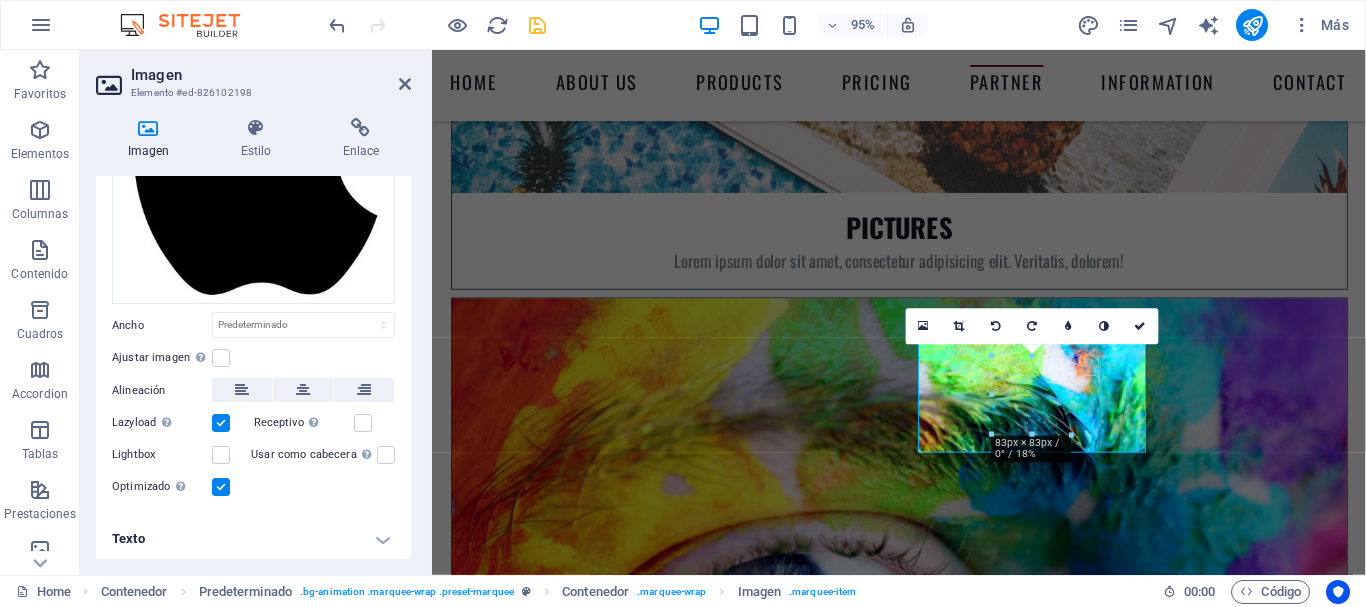 click at bounding box center (221, 487) 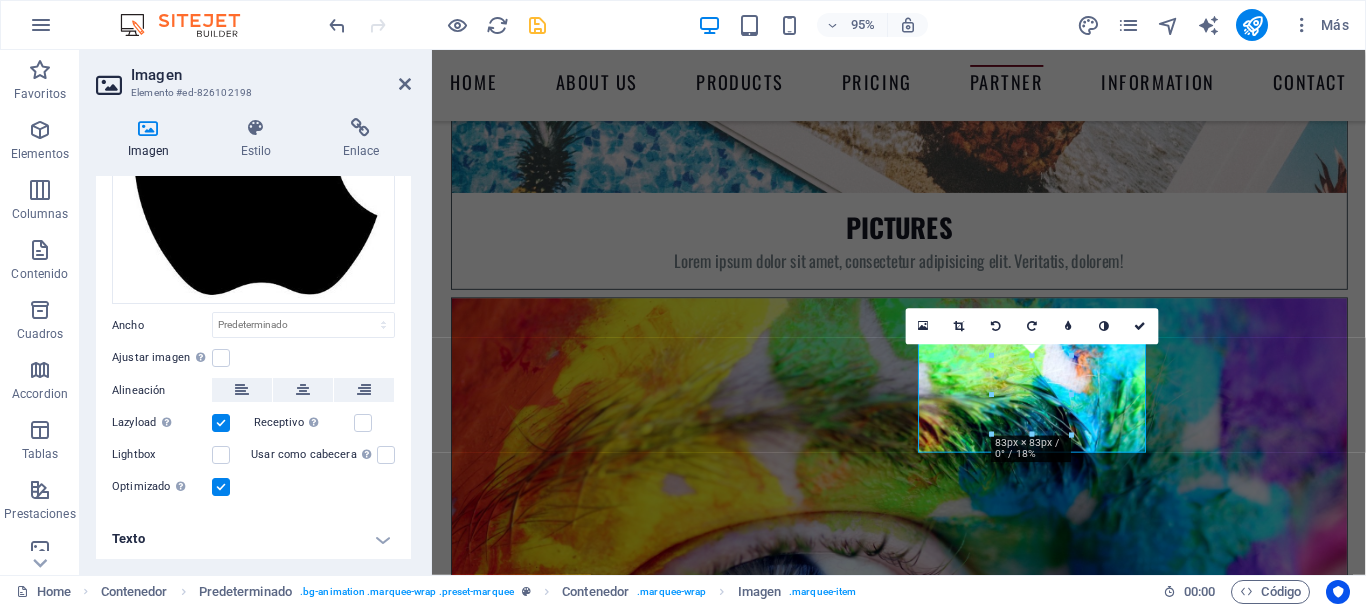 click on "Optimizado Las imágenes se comprimen para así mejorar la velocidad de las páginas." at bounding box center (0, 0) 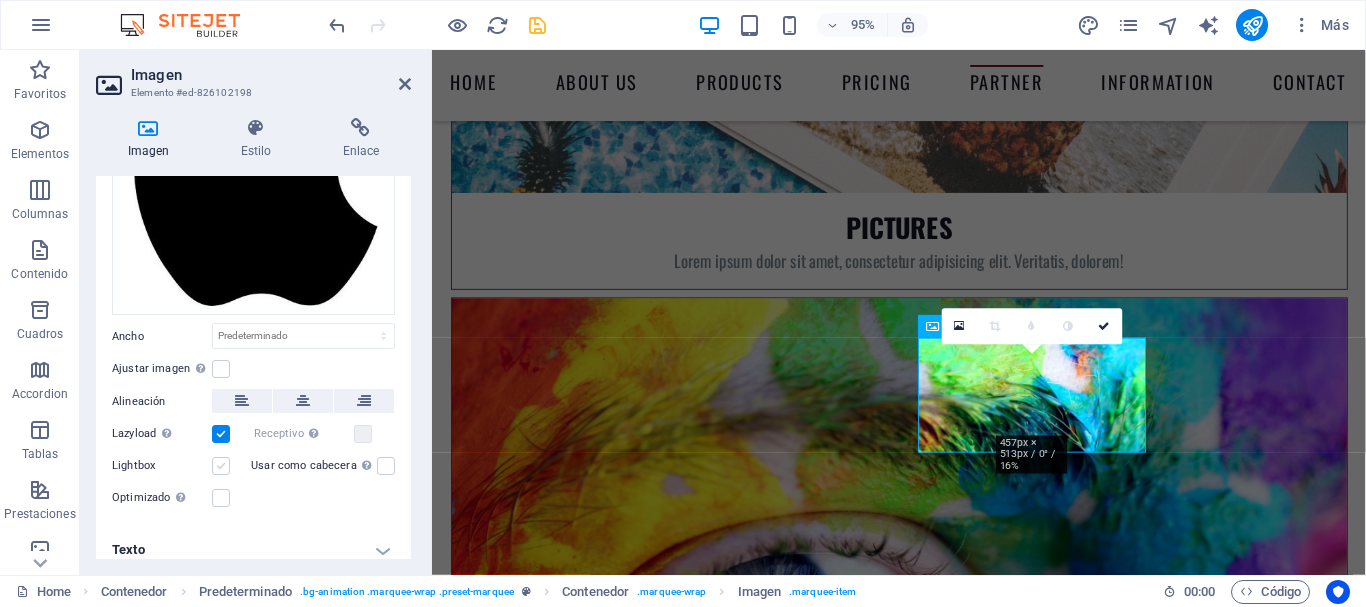 scroll, scrollTop: 240, scrollLeft: 0, axis: vertical 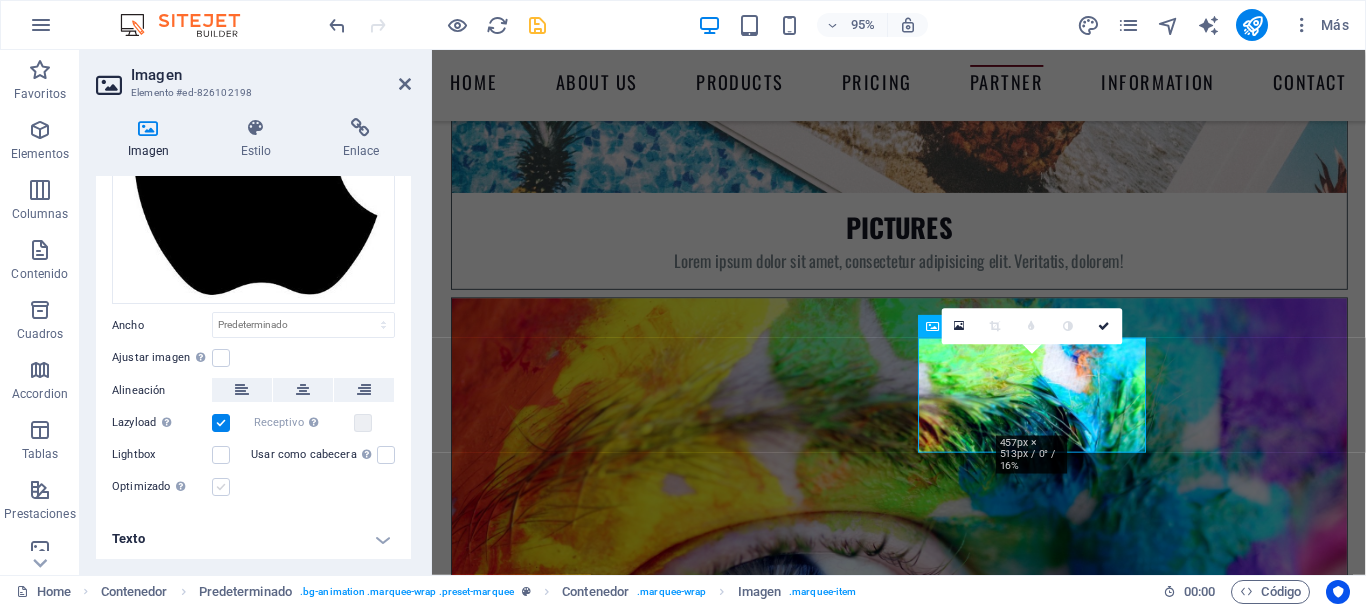 click at bounding box center (221, 487) 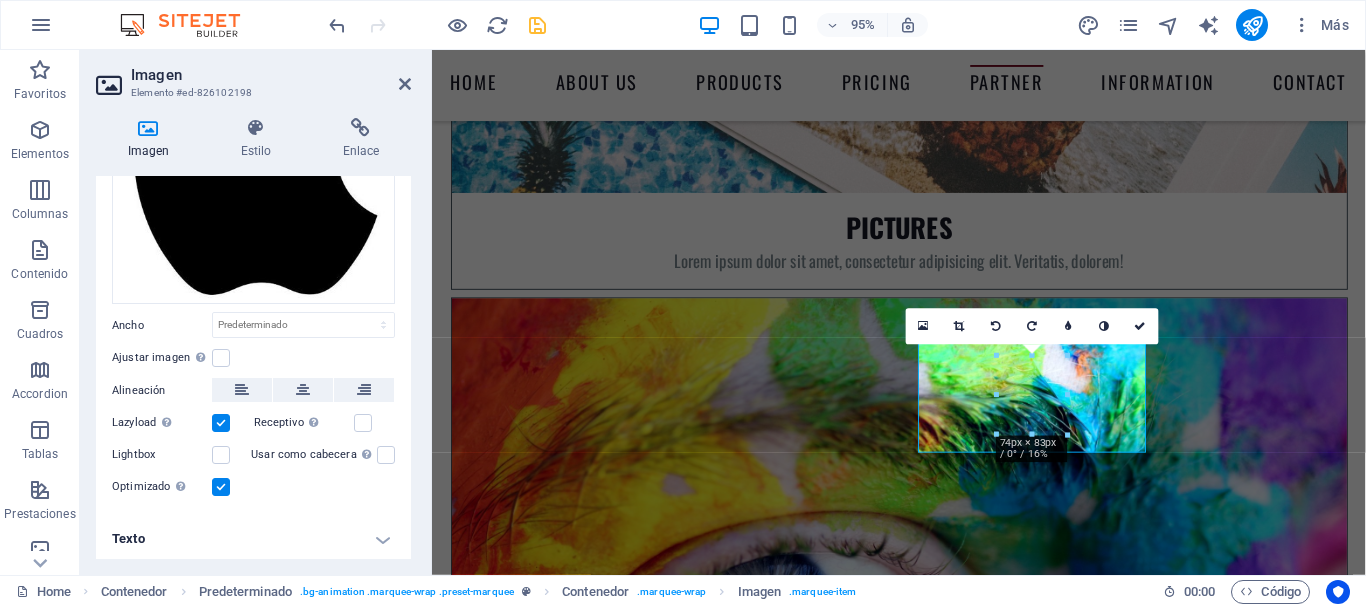 click at bounding box center [221, 487] 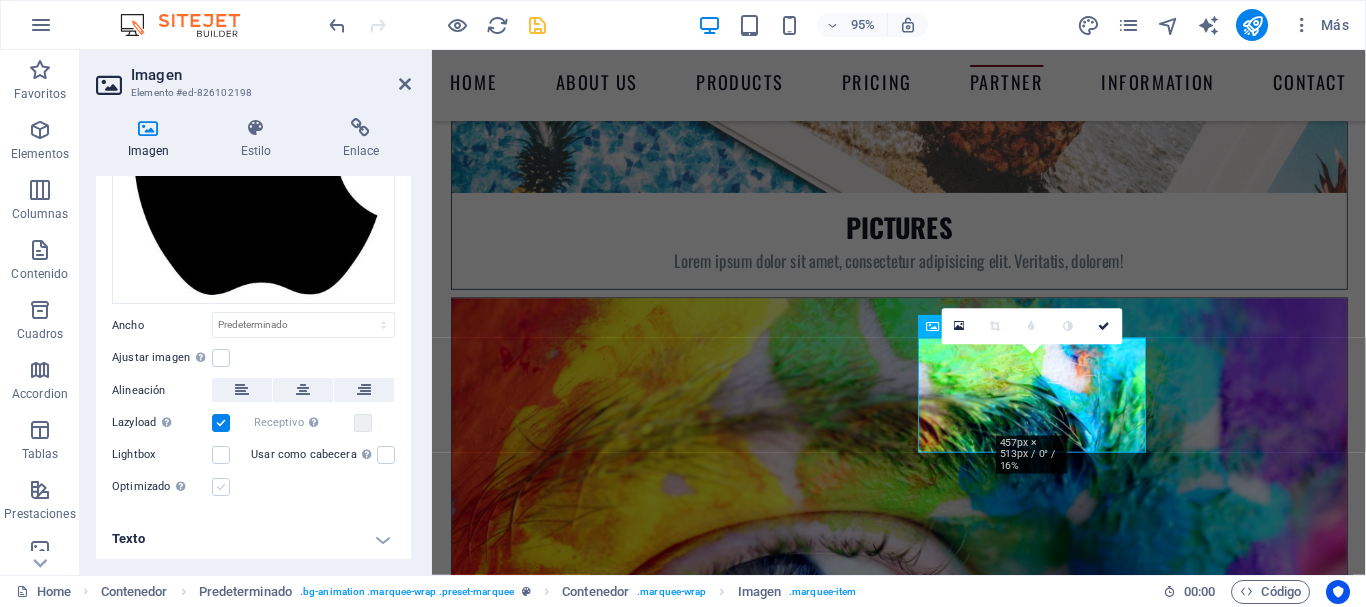 click at bounding box center [221, 487] 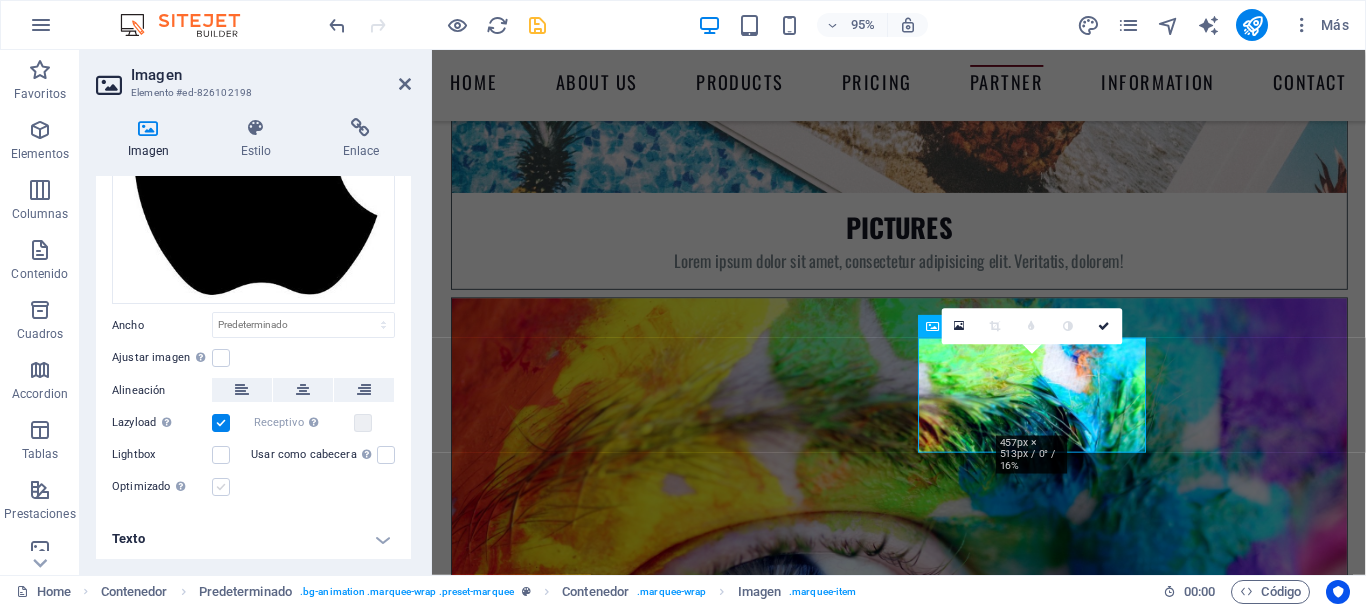 click on "Optimizado Las imágenes se comprimen para así mejorar la velocidad de las páginas." at bounding box center (0, 0) 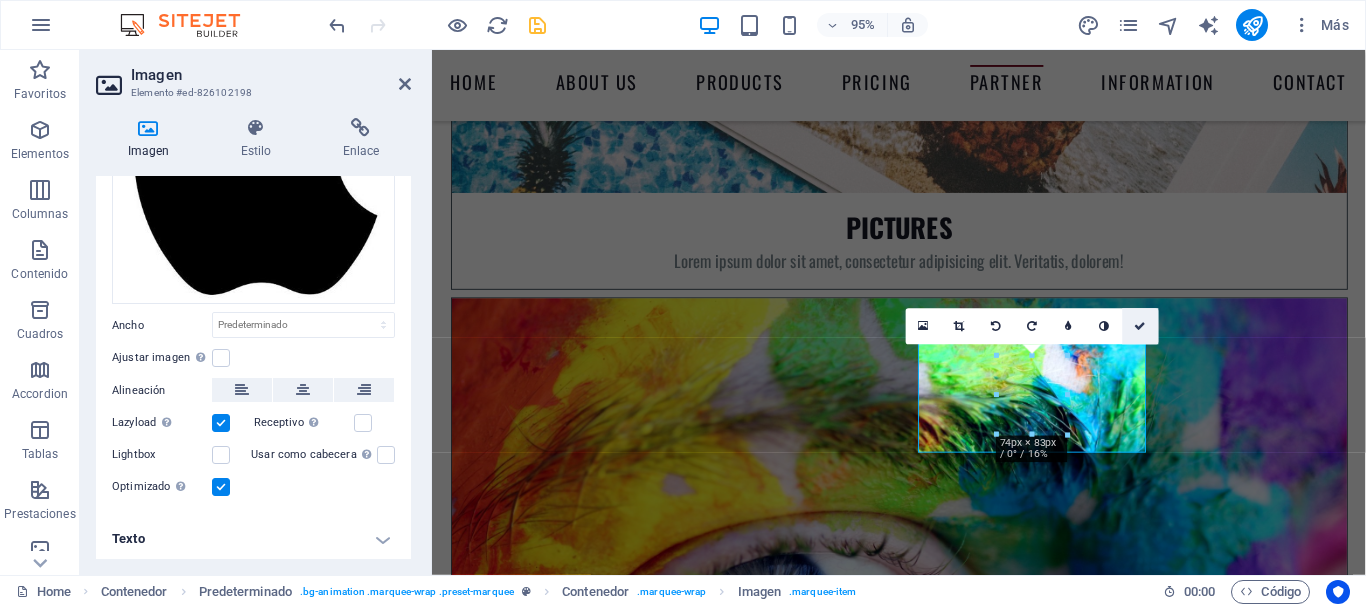 click at bounding box center (1141, 325) 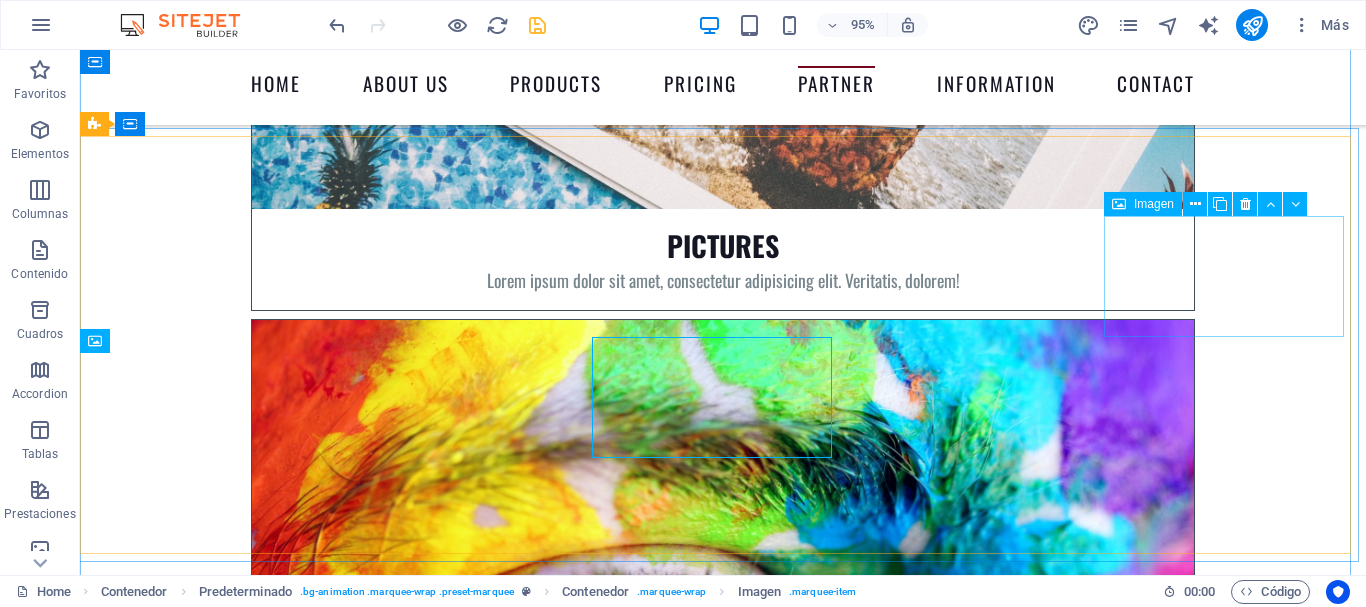 scroll, scrollTop: 7347, scrollLeft: 0, axis: vertical 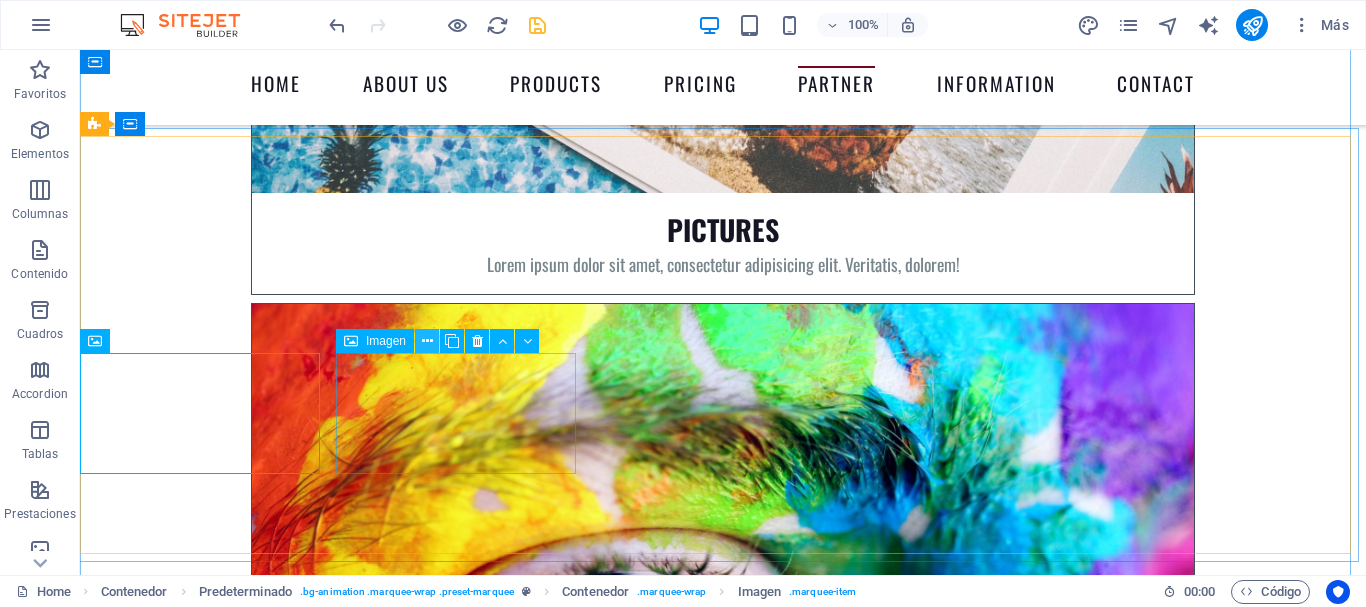 click at bounding box center [427, 341] 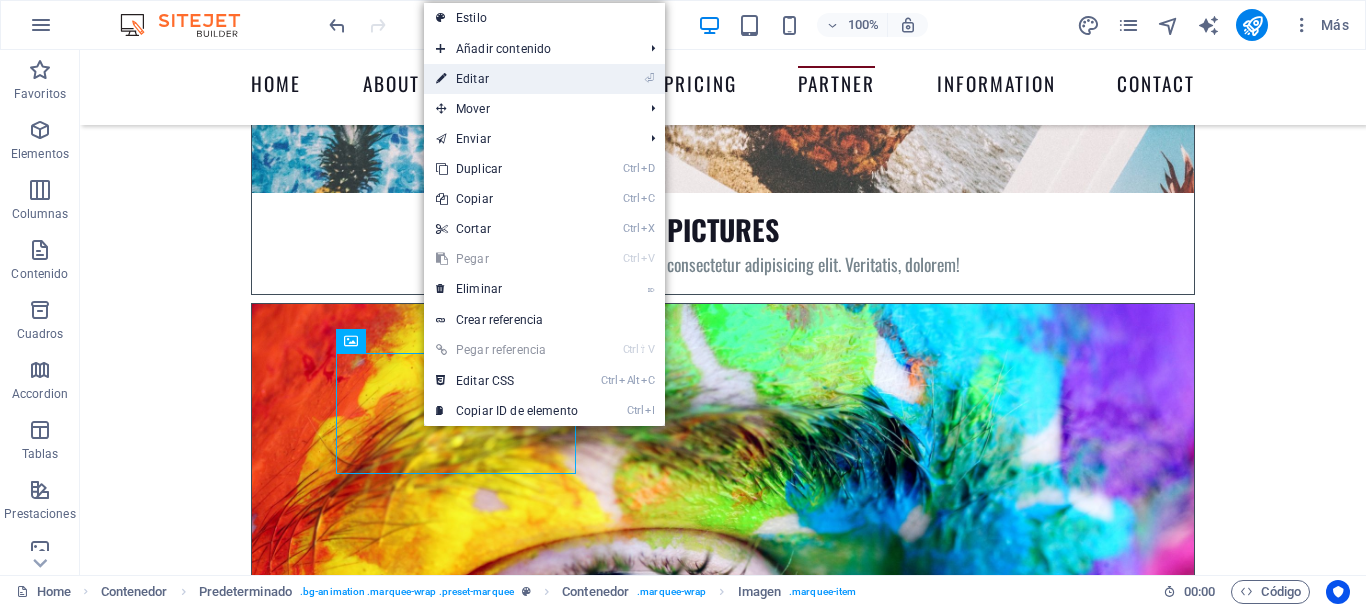 click on "⏎  Editar" at bounding box center (507, 79) 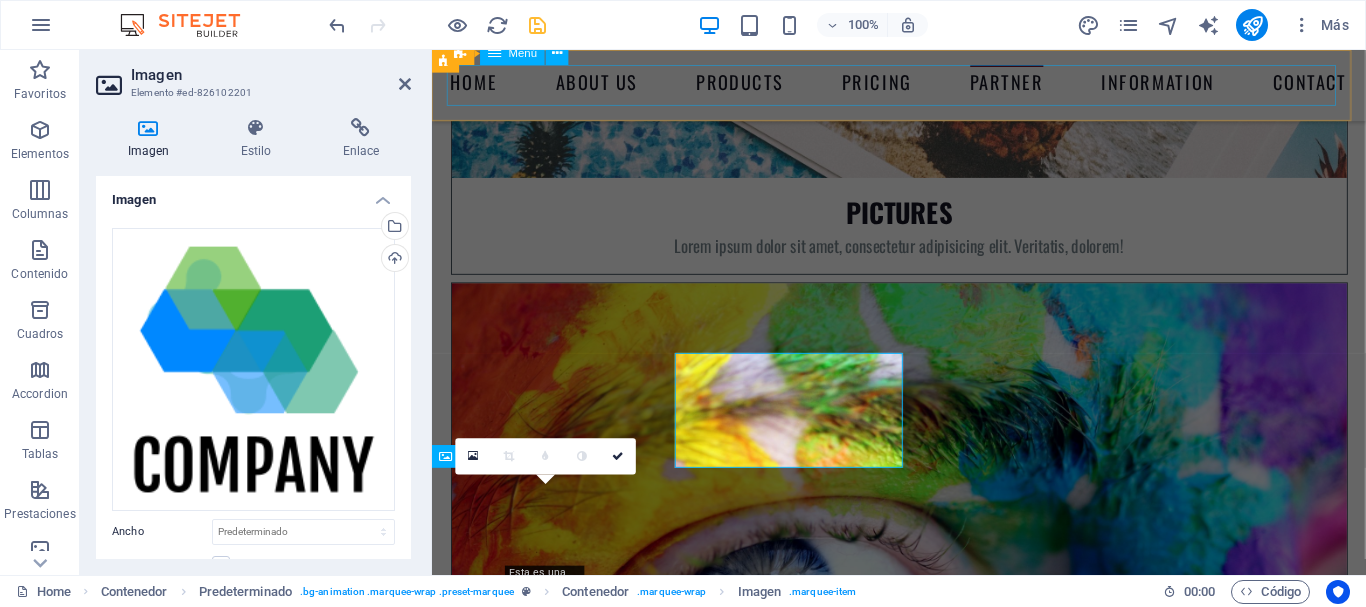 scroll, scrollTop: 7331, scrollLeft: 0, axis: vertical 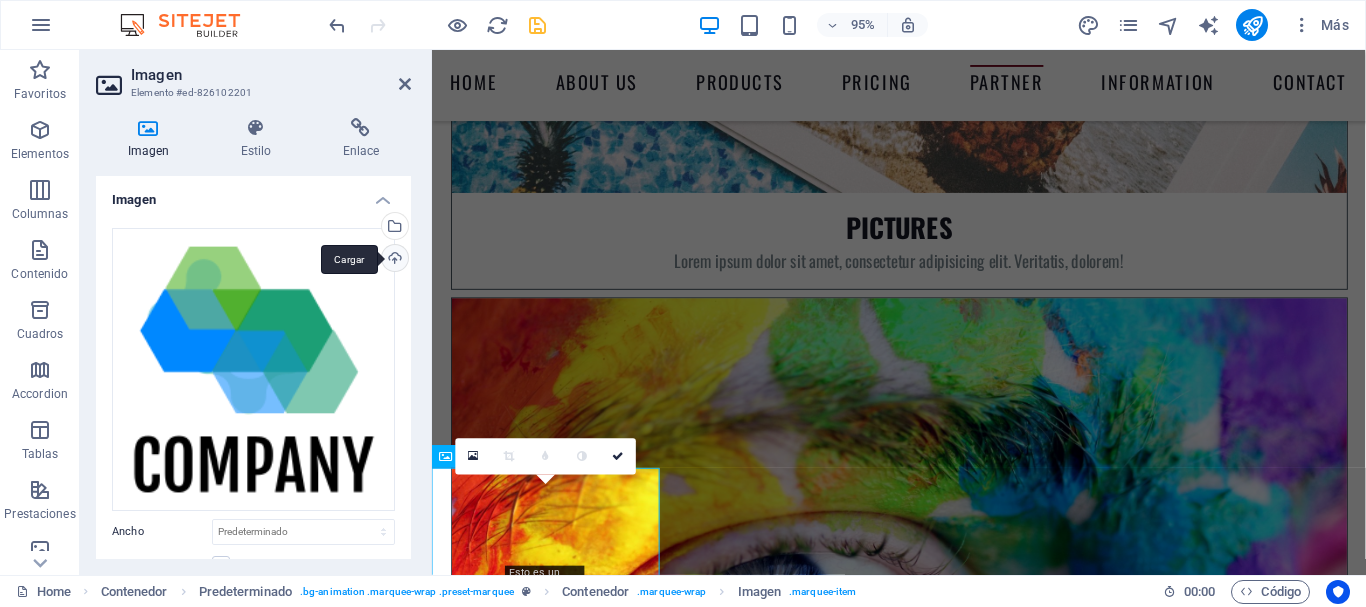 click on "Cargar" at bounding box center [393, 260] 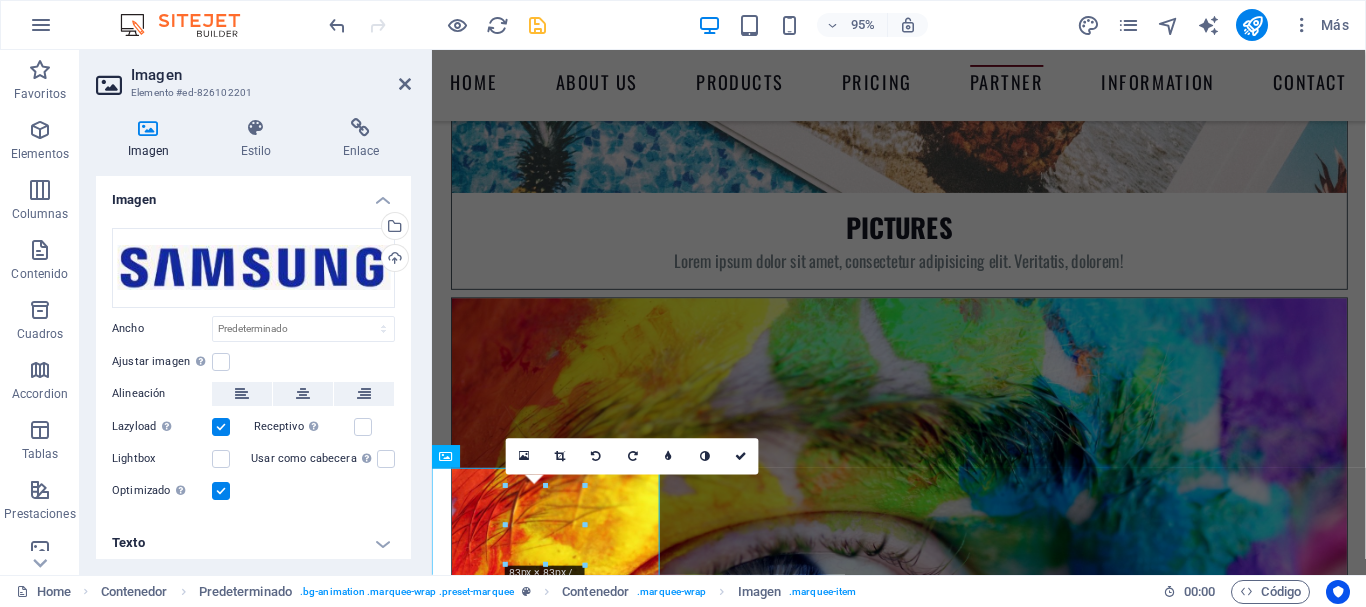 click at bounding box center [221, 491] 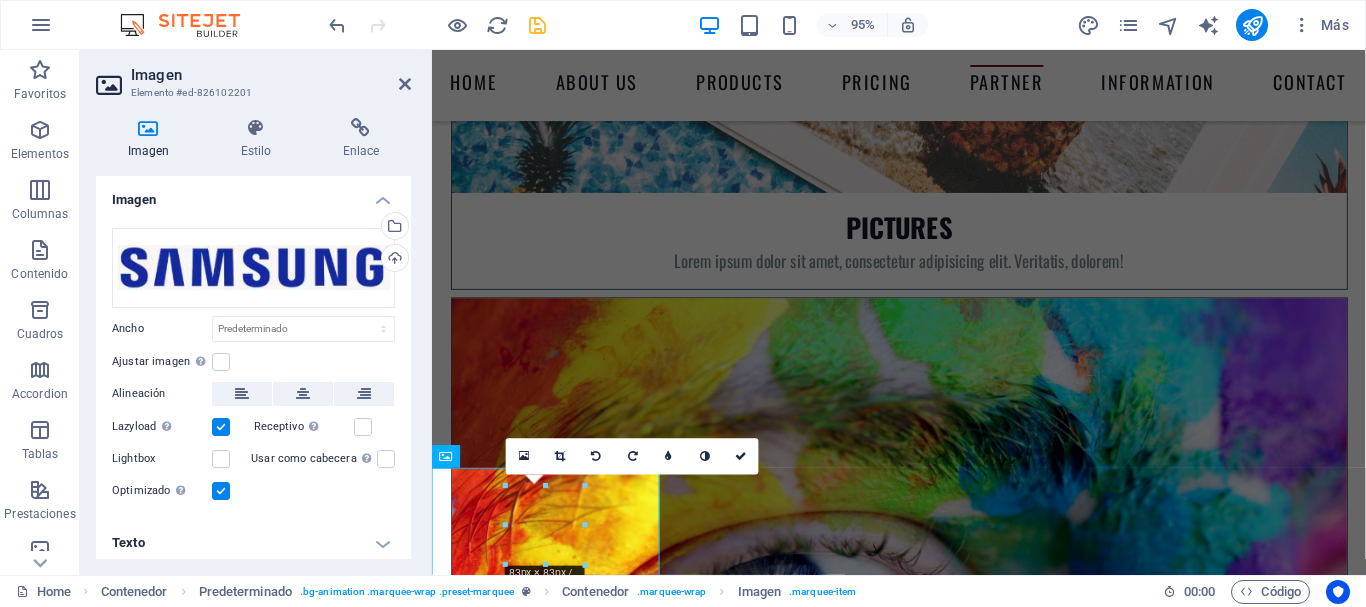 click on "Optimizado Las imágenes se comprimen para así mejorar la velocidad de las páginas." at bounding box center [0, 0] 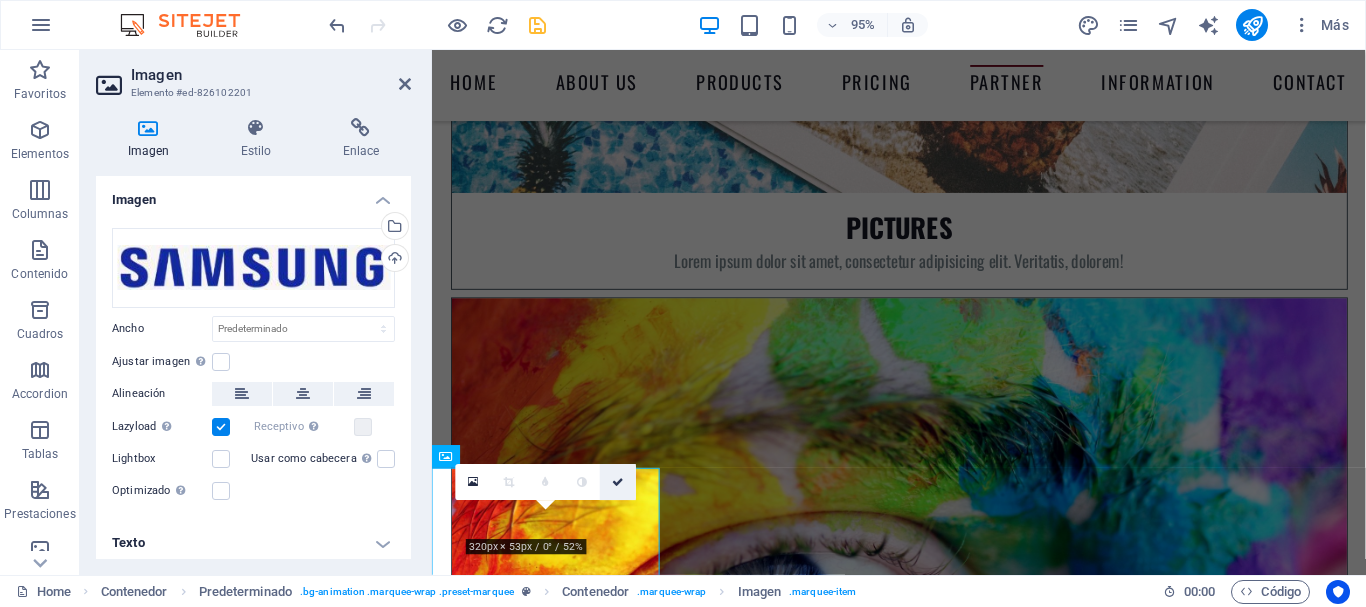 click at bounding box center (619, 482) 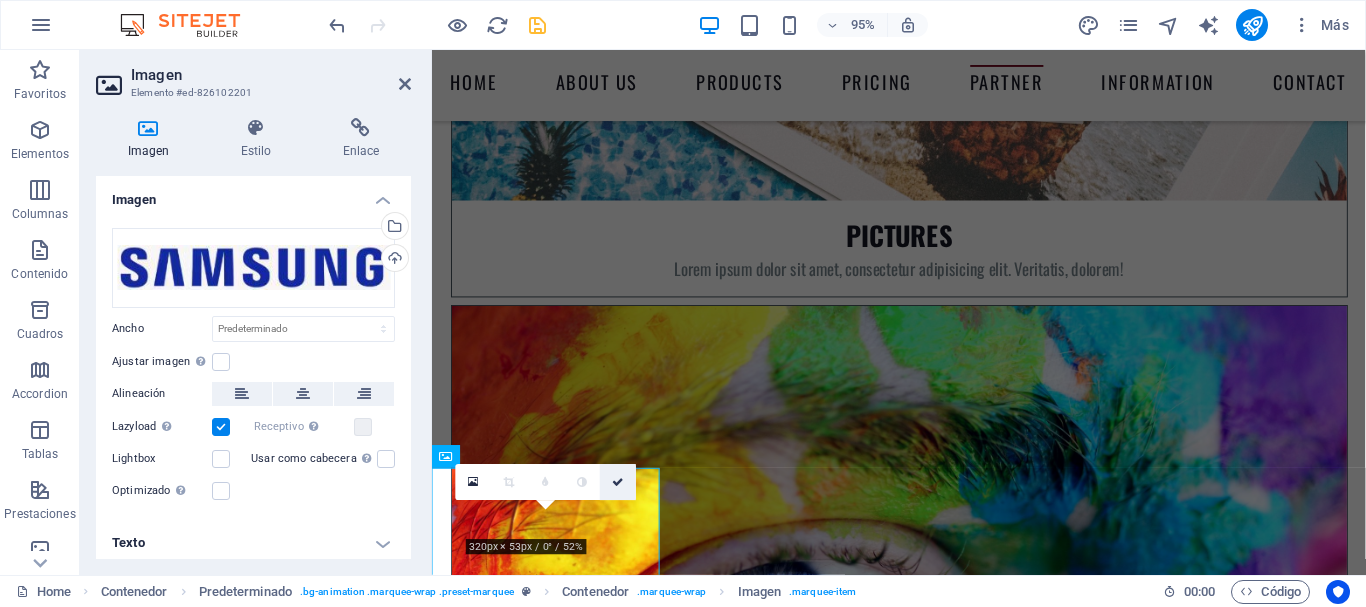 scroll, scrollTop: 7347, scrollLeft: 0, axis: vertical 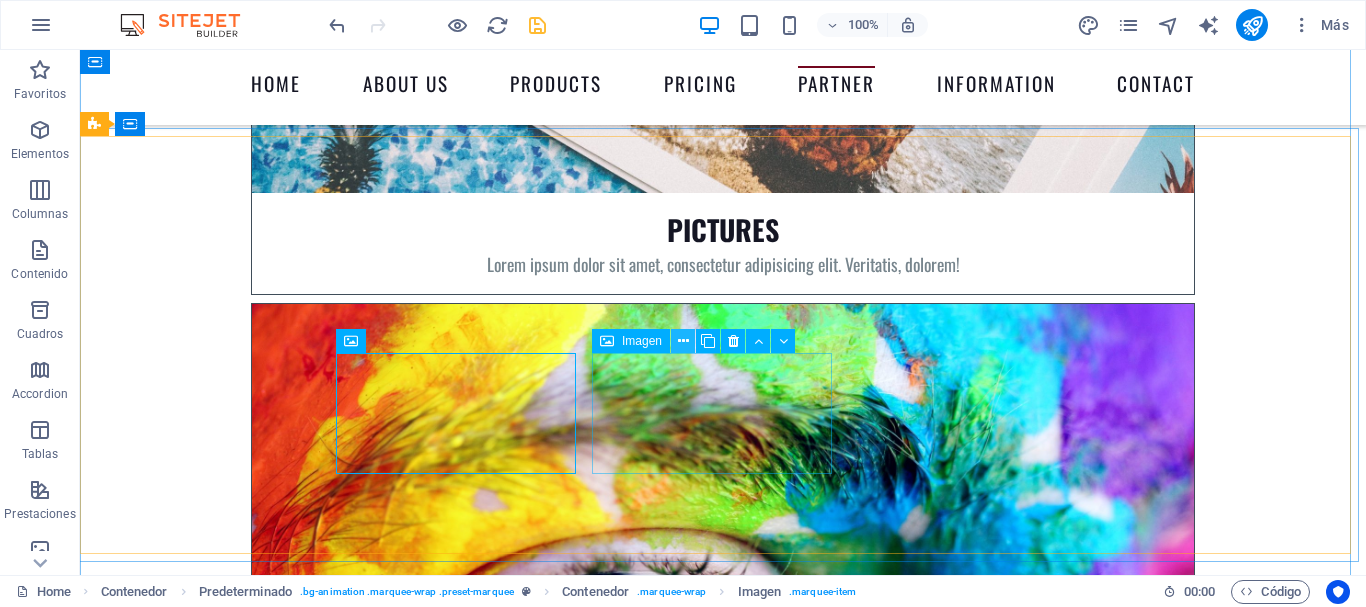 click at bounding box center [683, 341] 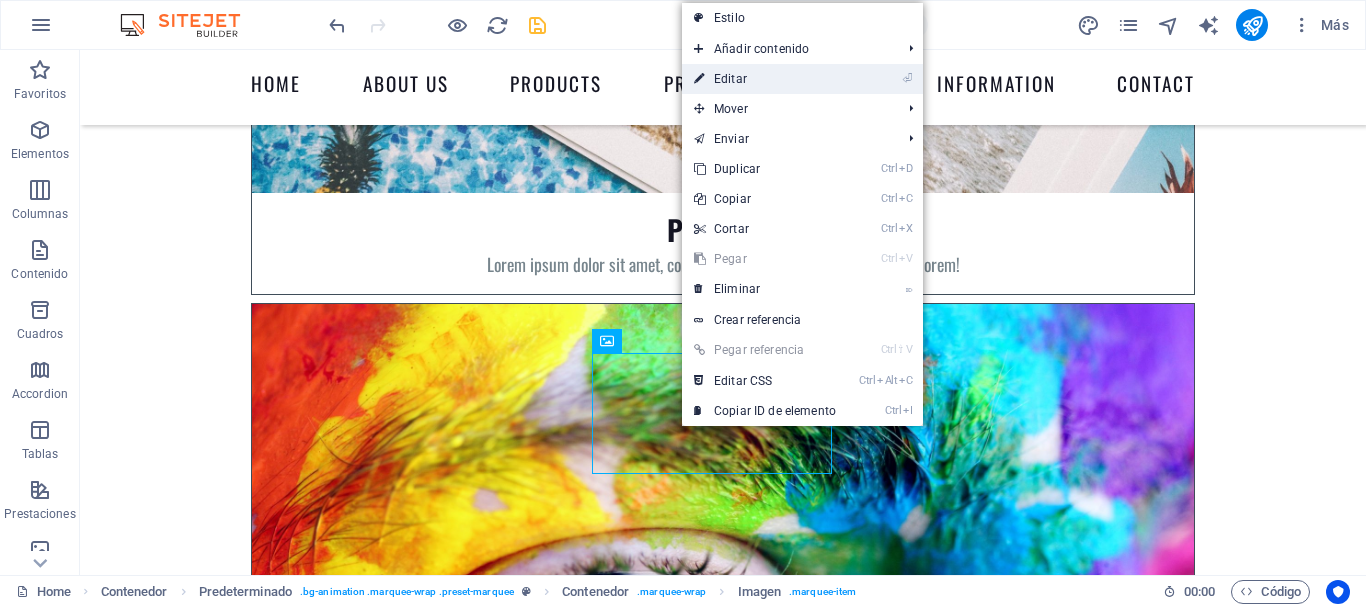 click on "⏎  Editar" at bounding box center (765, 79) 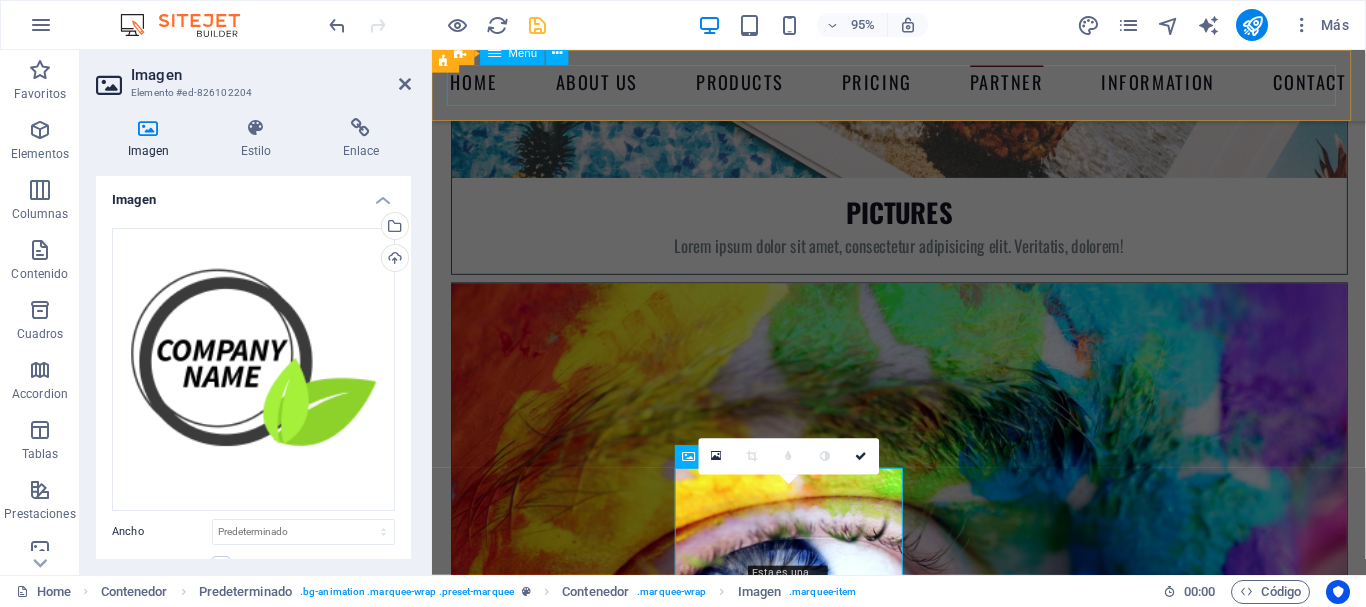 scroll, scrollTop: 7331, scrollLeft: 0, axis: vertical 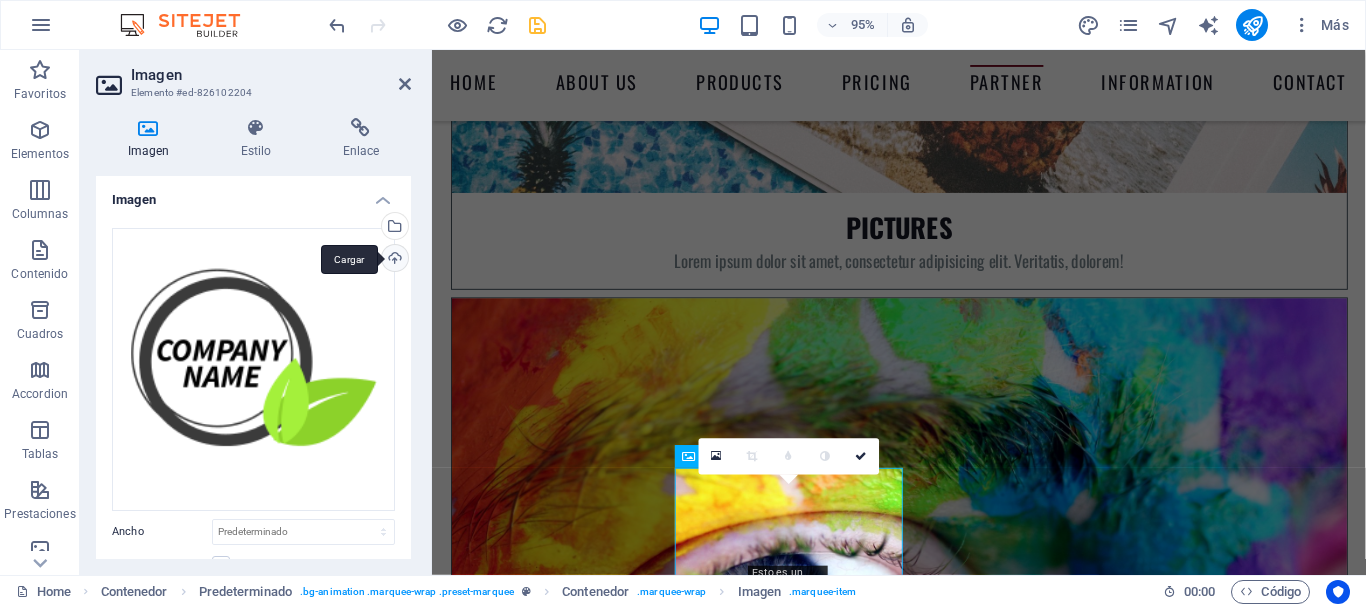 click on "Cargar" at bounding box center (393, 260) 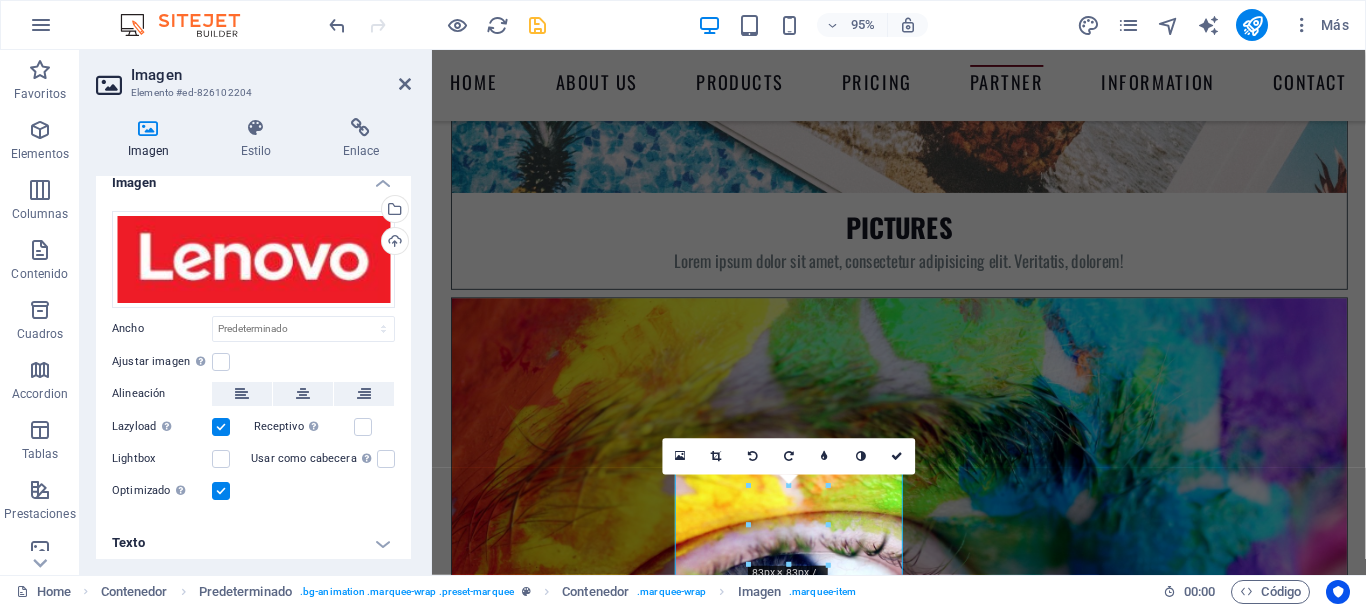 scroll, scrollTop: 23, scrollLeft: 0, axis: vertical 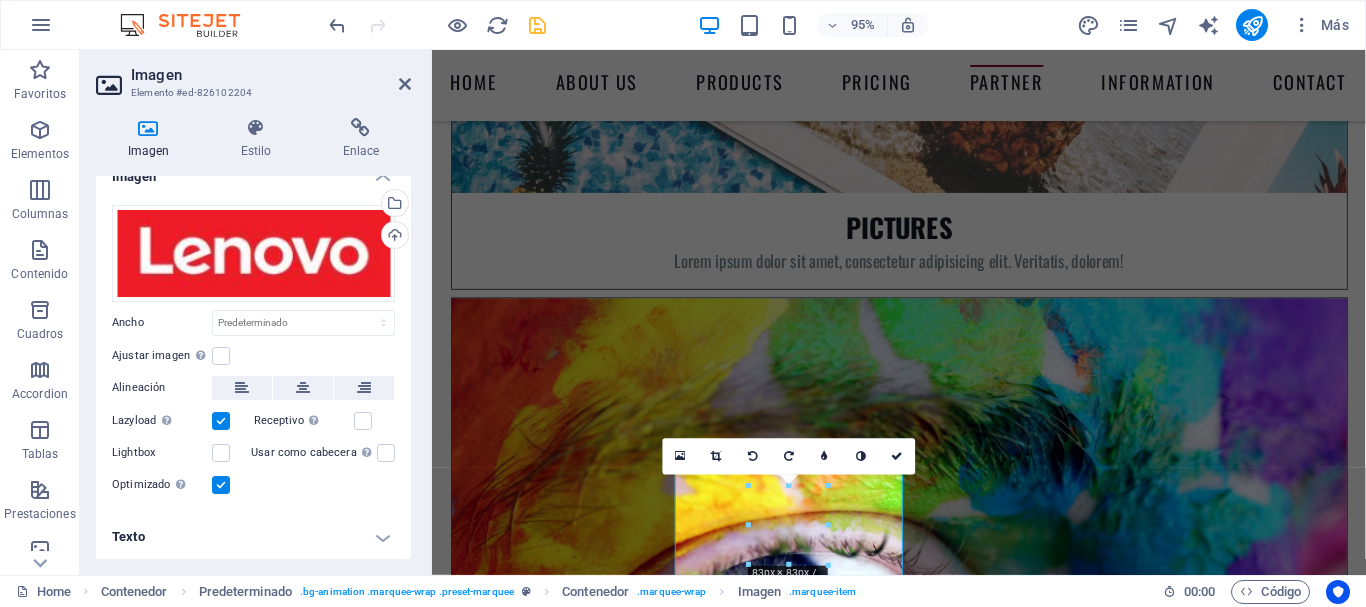 click at bounding box center (221, 485) 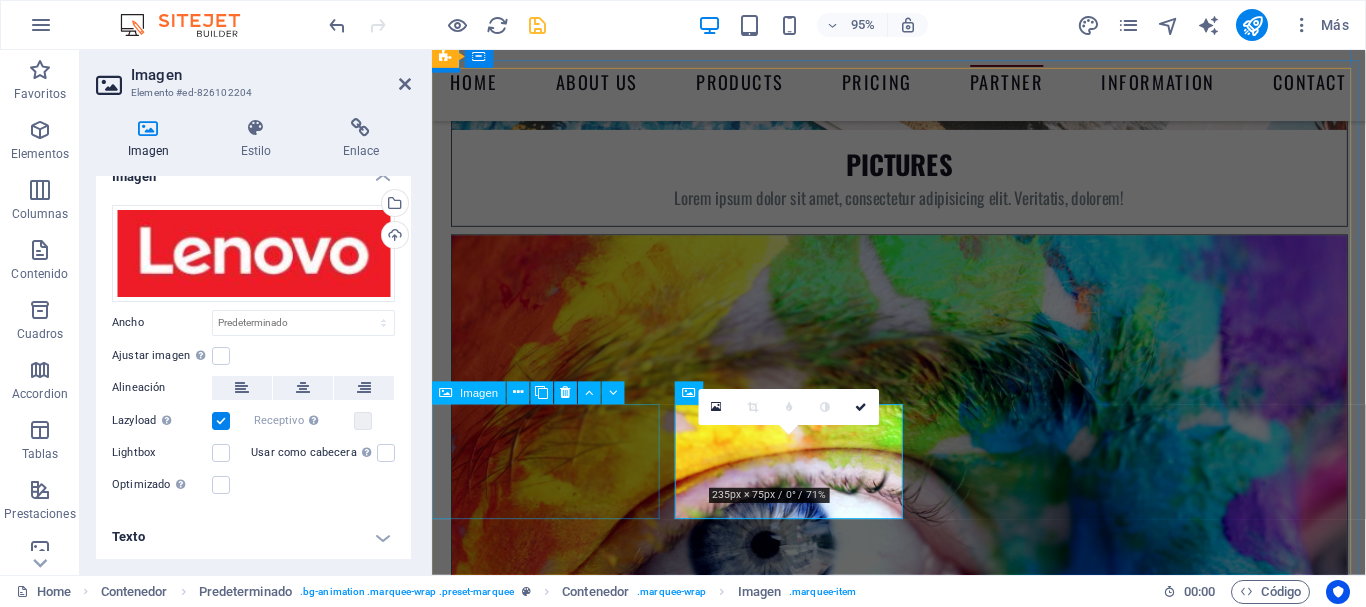 scroll, scrollTop: 7413, scrollLeft: 0, axis: vertical 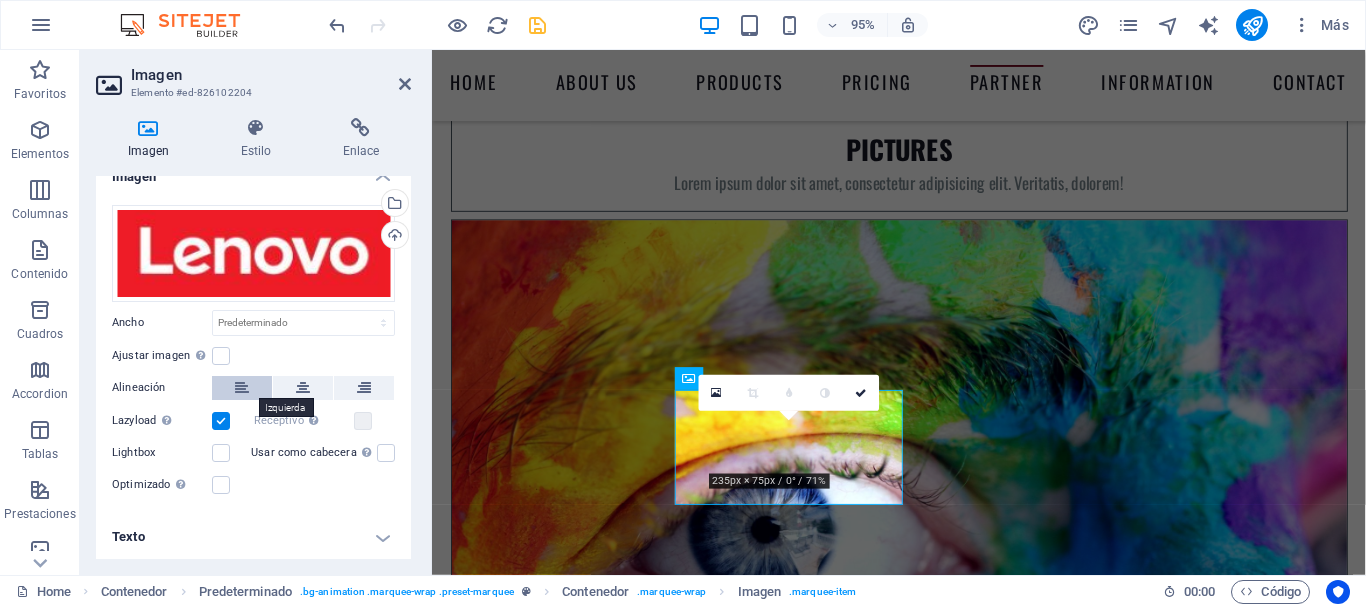 click at bounding box center [242, 388] 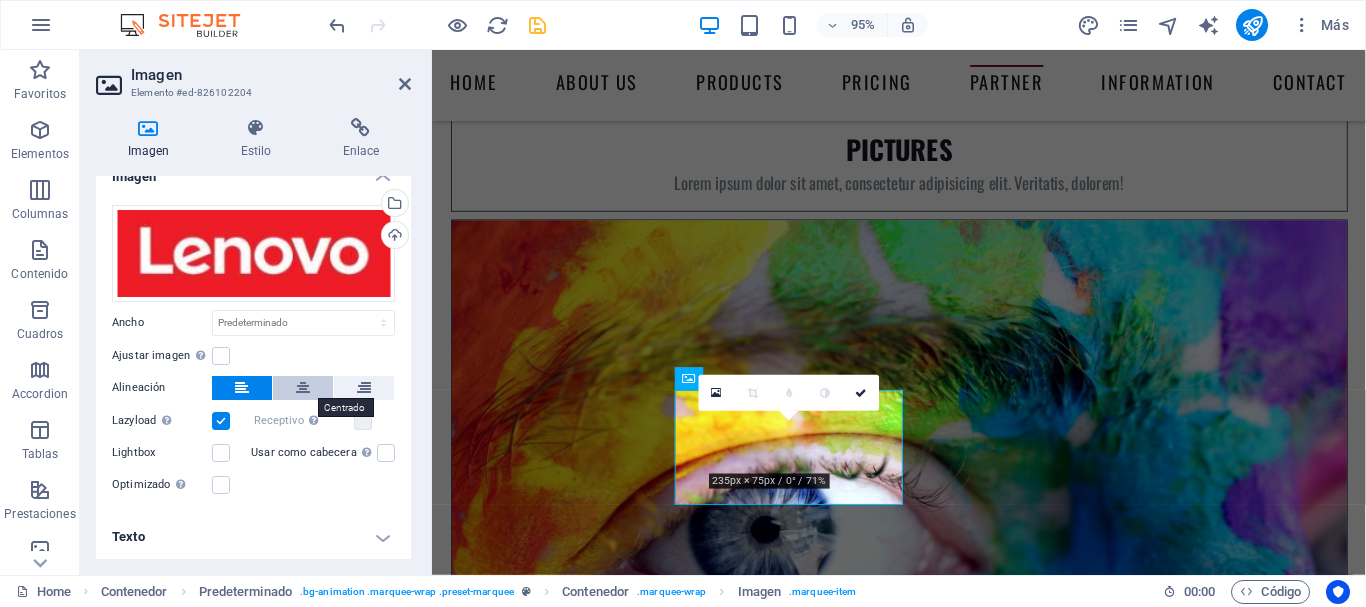 click at bounding box center (303, 388) 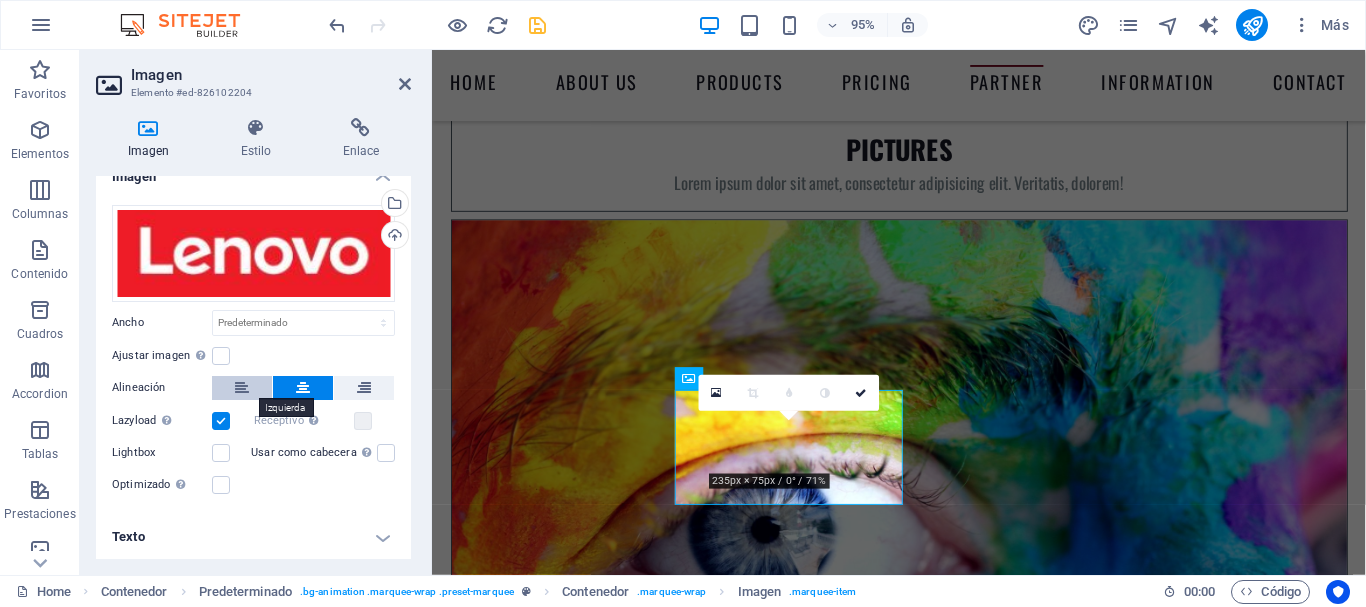 click at bounding box center (242, 388) 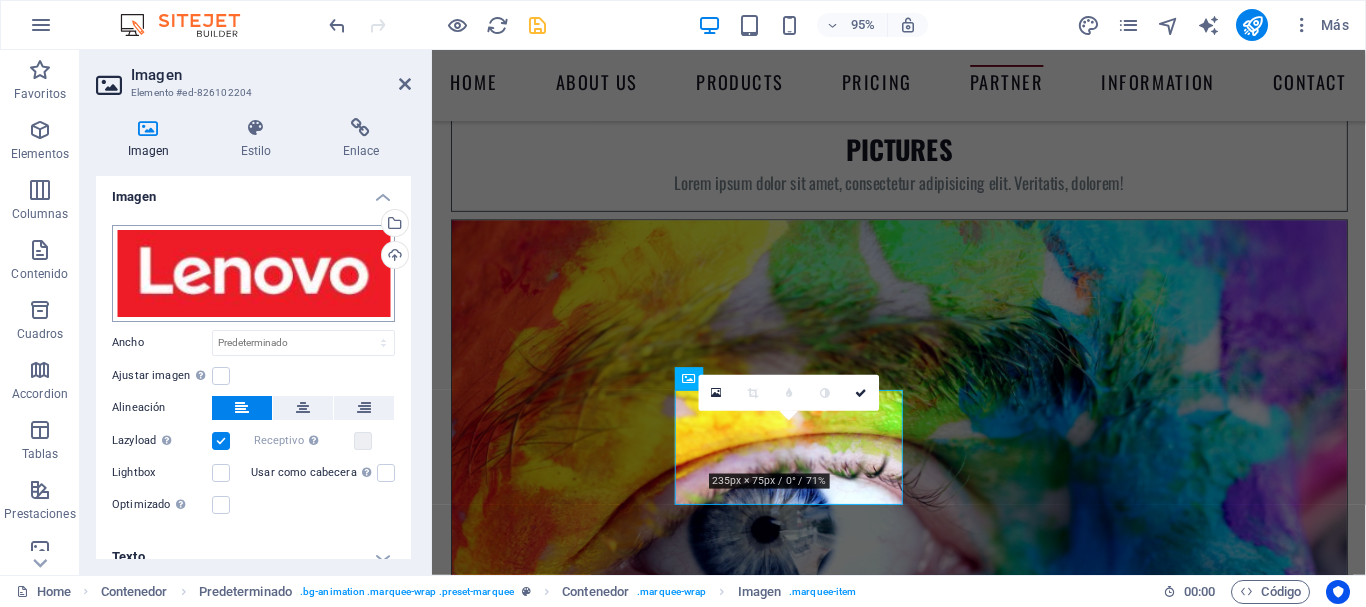 scroll, scrollTop: 8, scrollLeft: 0, axis: vertical 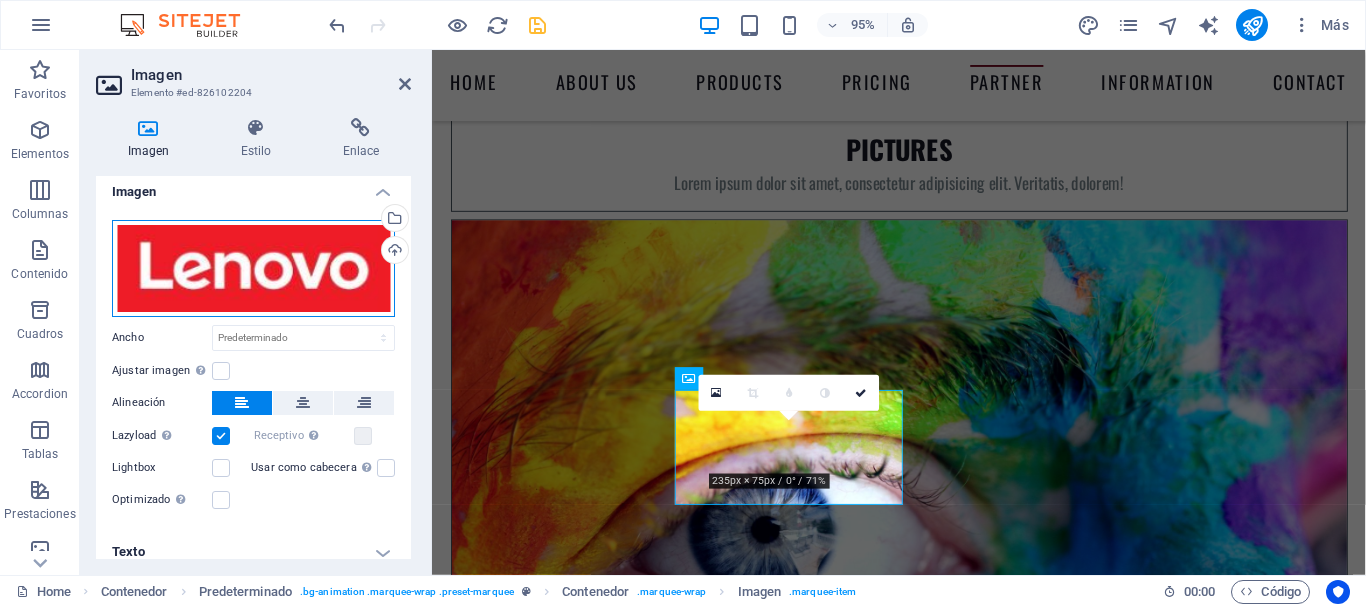 drag, startPoint x: 273, startPoint y: 279, endPoint x: 258, endPoint y: 278, distance: 15.033297 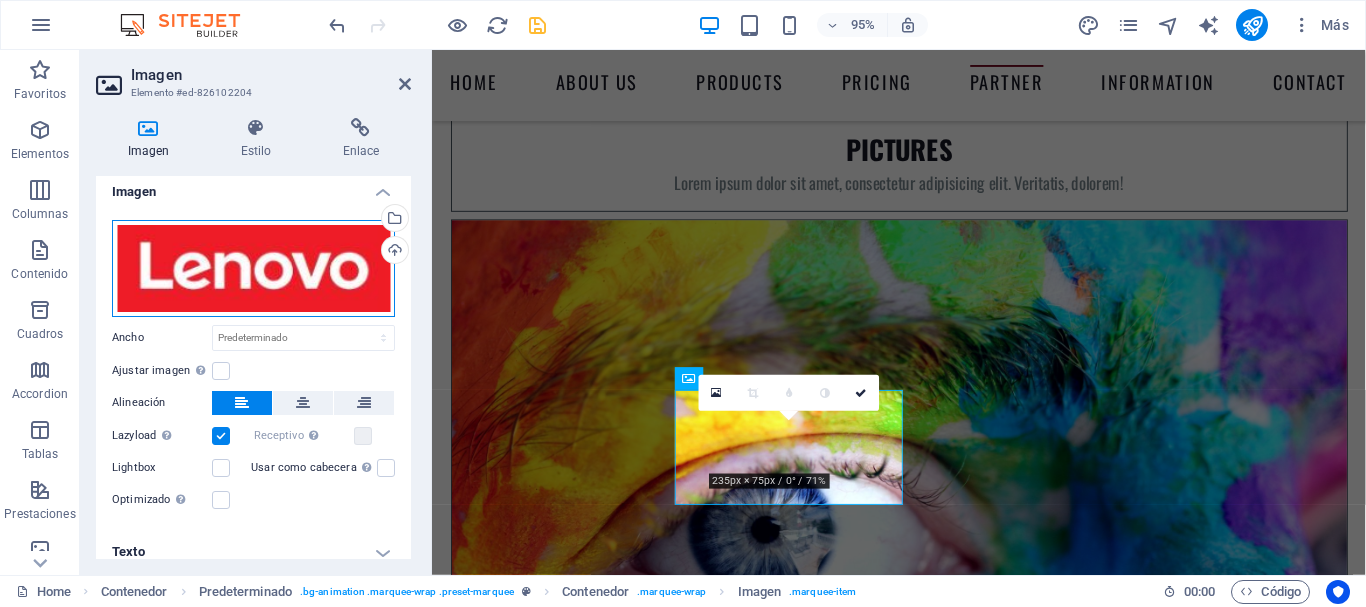 click on "Arrastra archivos aquí, haz clic para escoger archivos o  selecciona archivos de Archivos o de nuestra galería gratuita de fotos y vídeos" at bounding box center [253, 268] 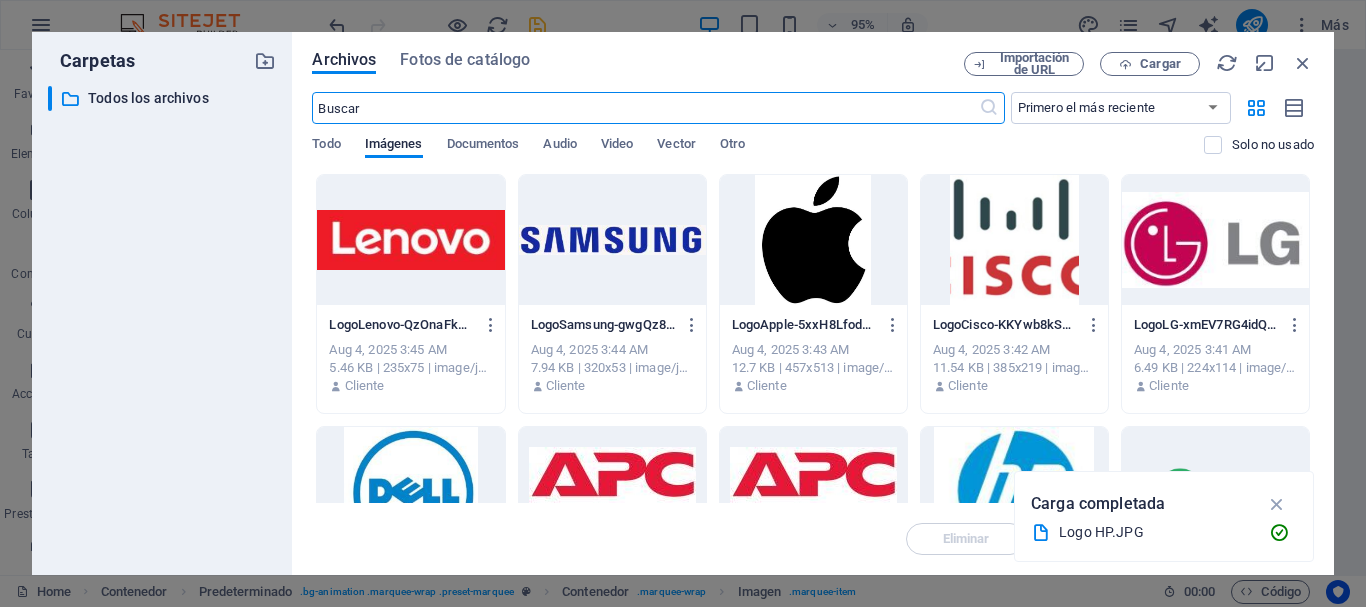 scroll, scrollTop: 7421, scrollLeft: 0, axis: vertical 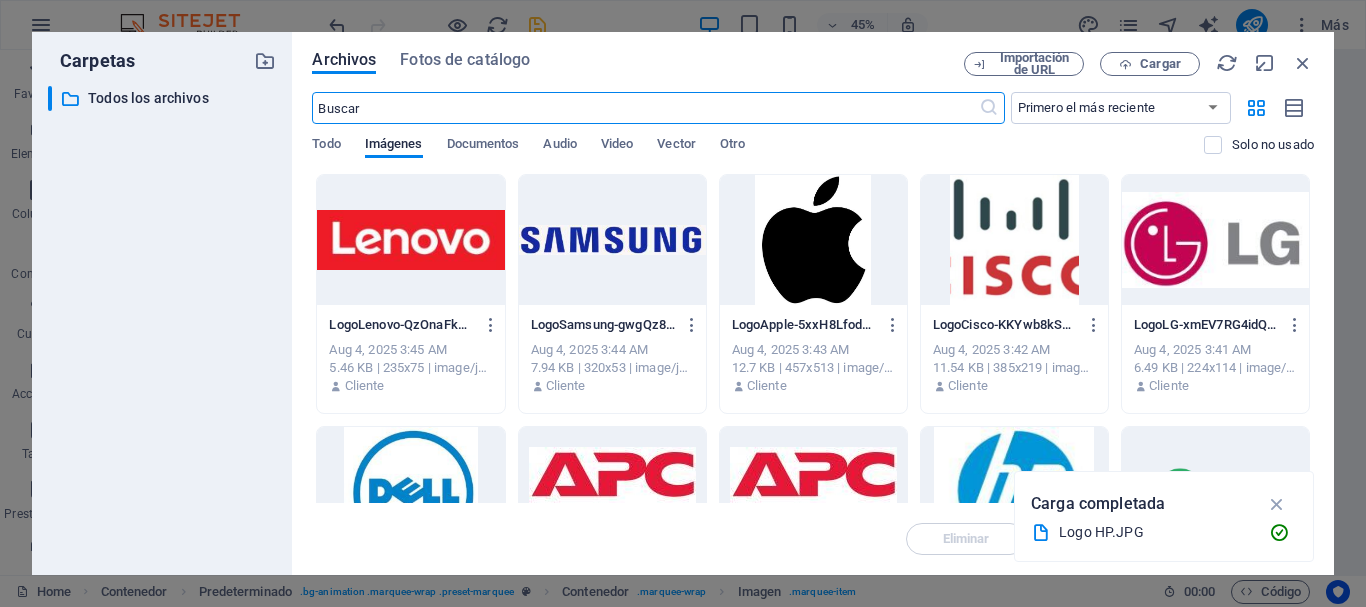 click at bounding box center [410, 240] 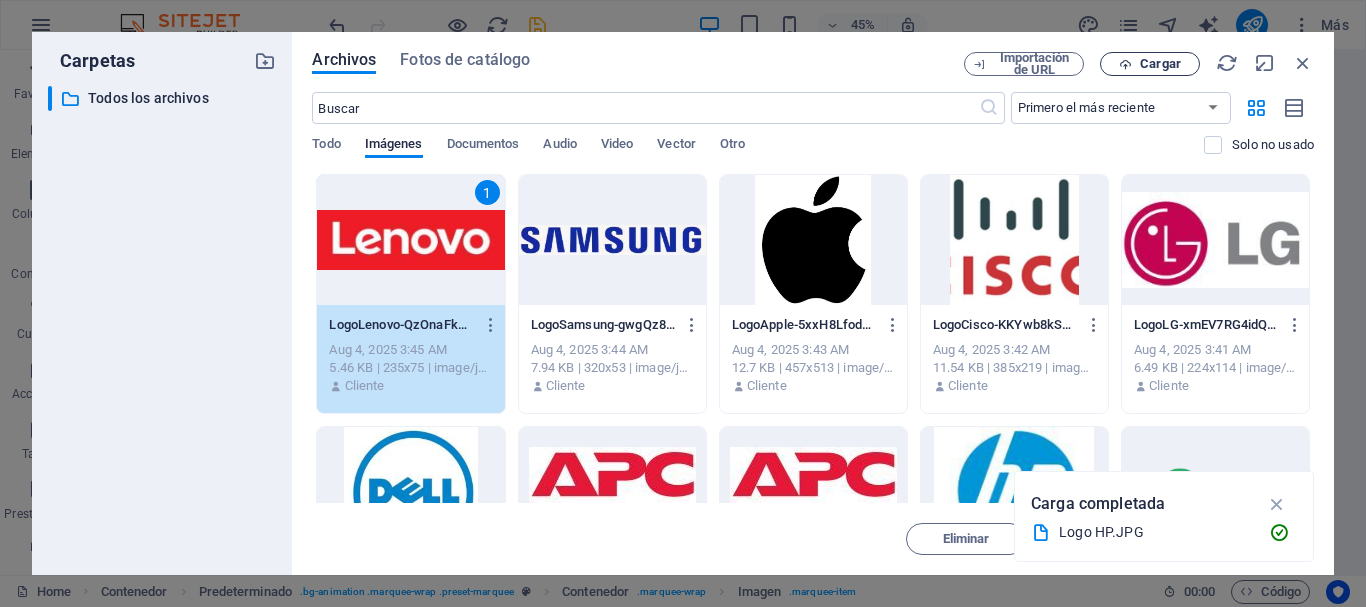 click on "Cargar" at bounding box center [1160, 64] 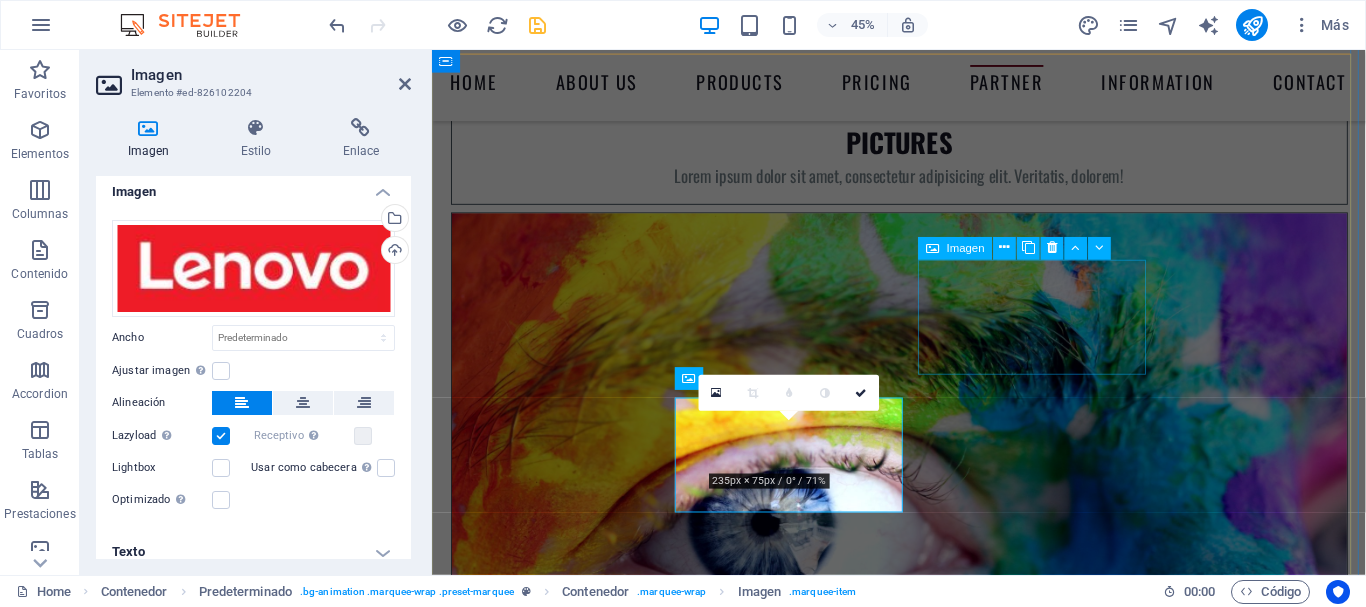 scroll, scrollTop: 7413, scrollLeft: 0, axis: vertical 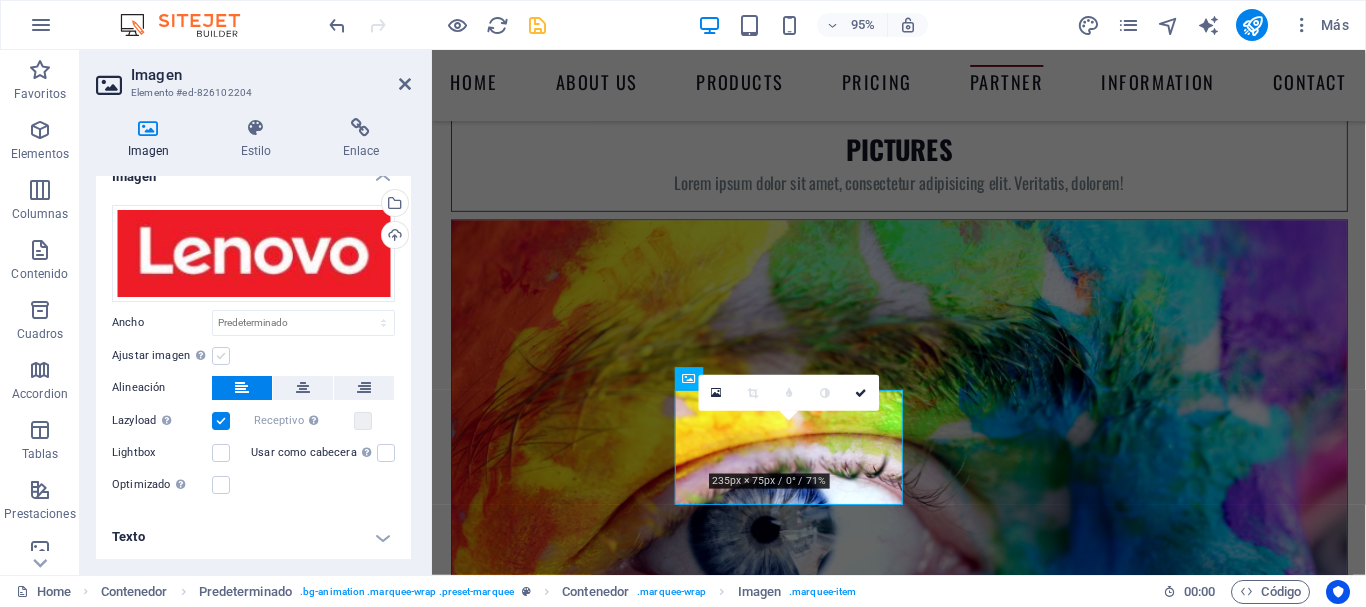click at bounding box center [221, 356] 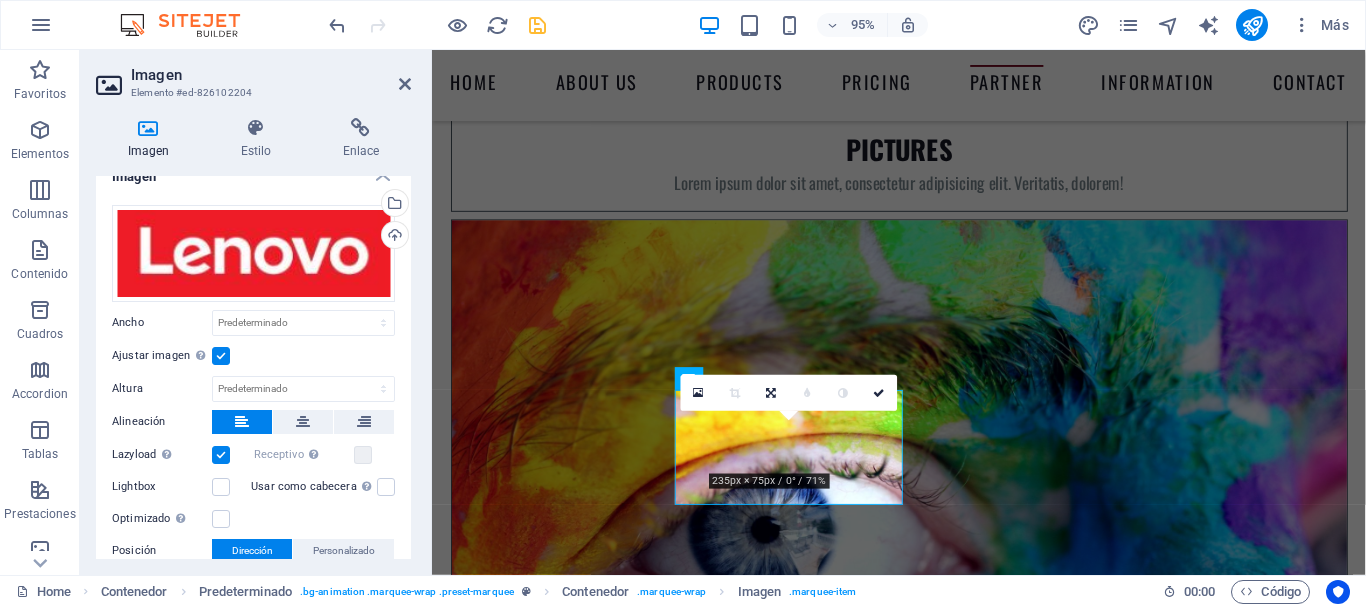 click at bounding box center [221, 356] 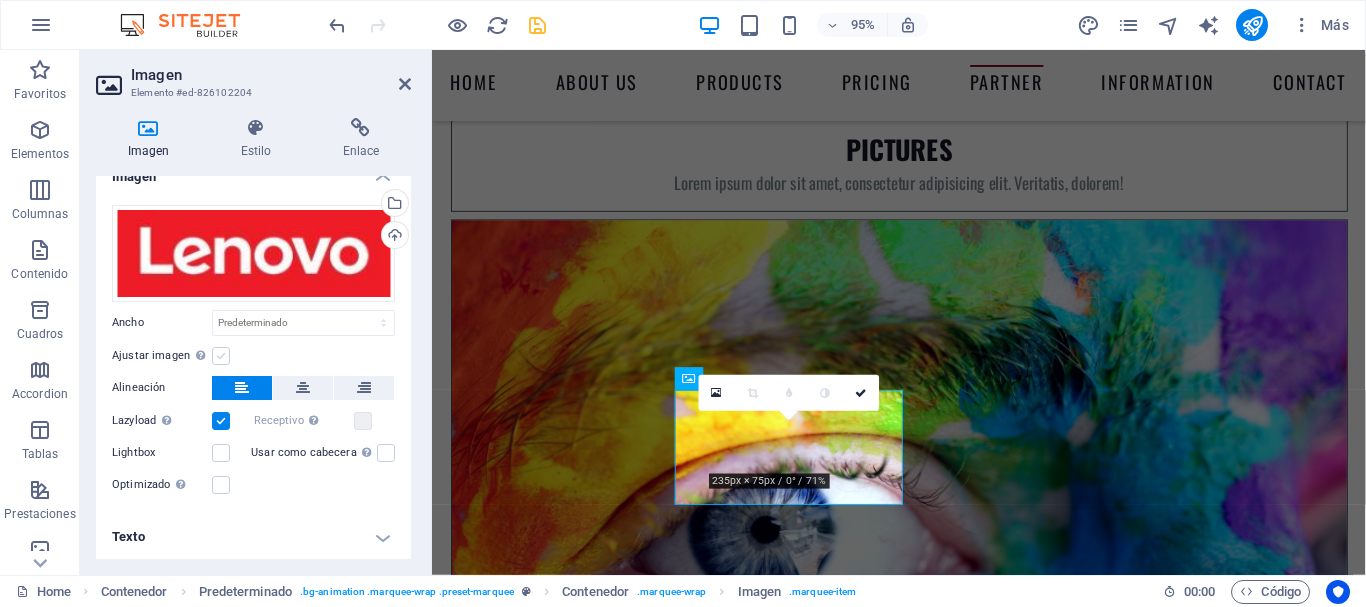 click at bounding box center (221, 356) 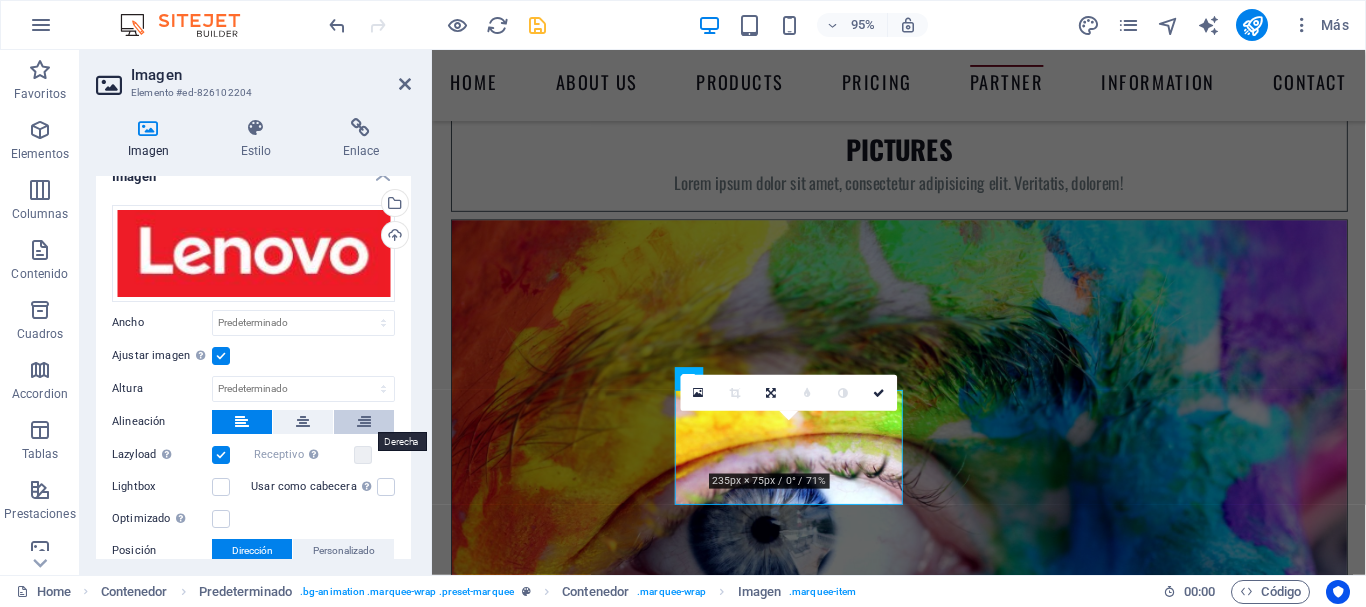 click at bounding box center [364, 422] 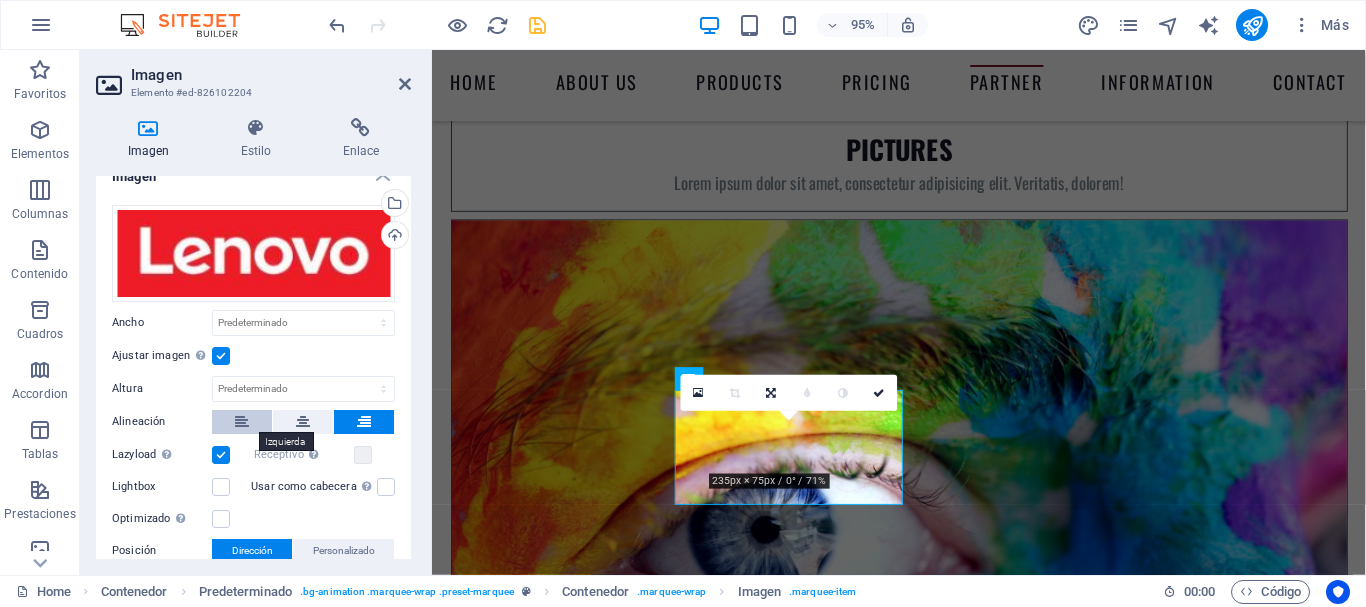click at bounding box center [242, 422] 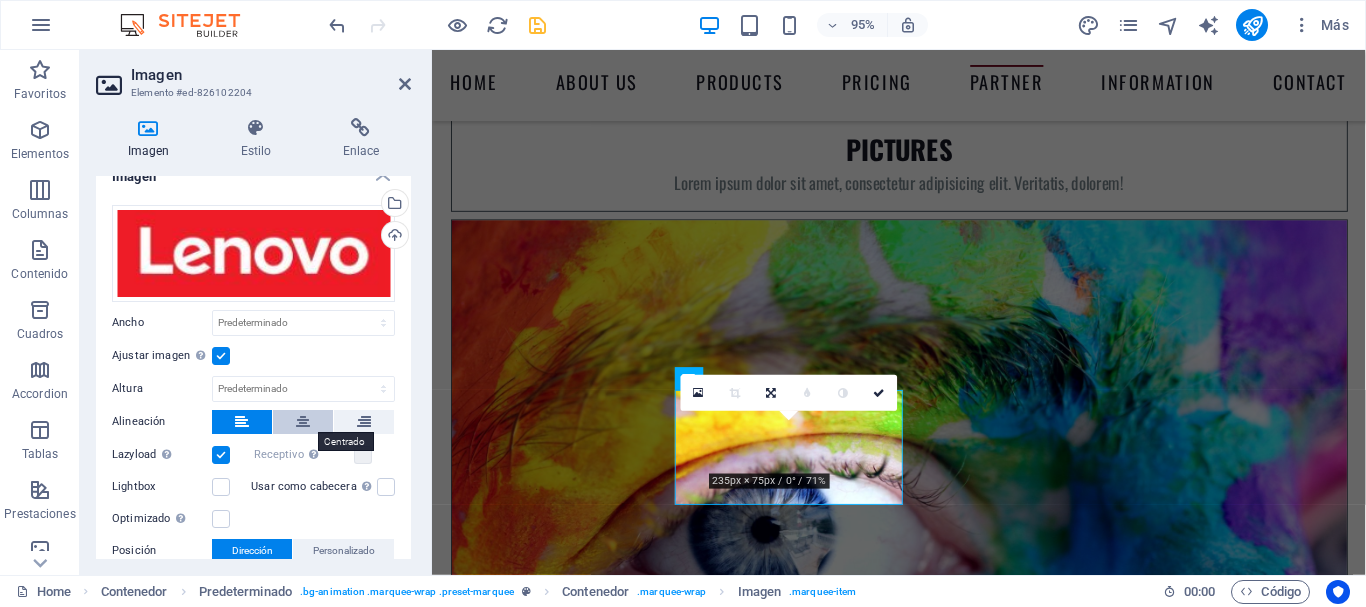 click at bounding box center [303, 422] 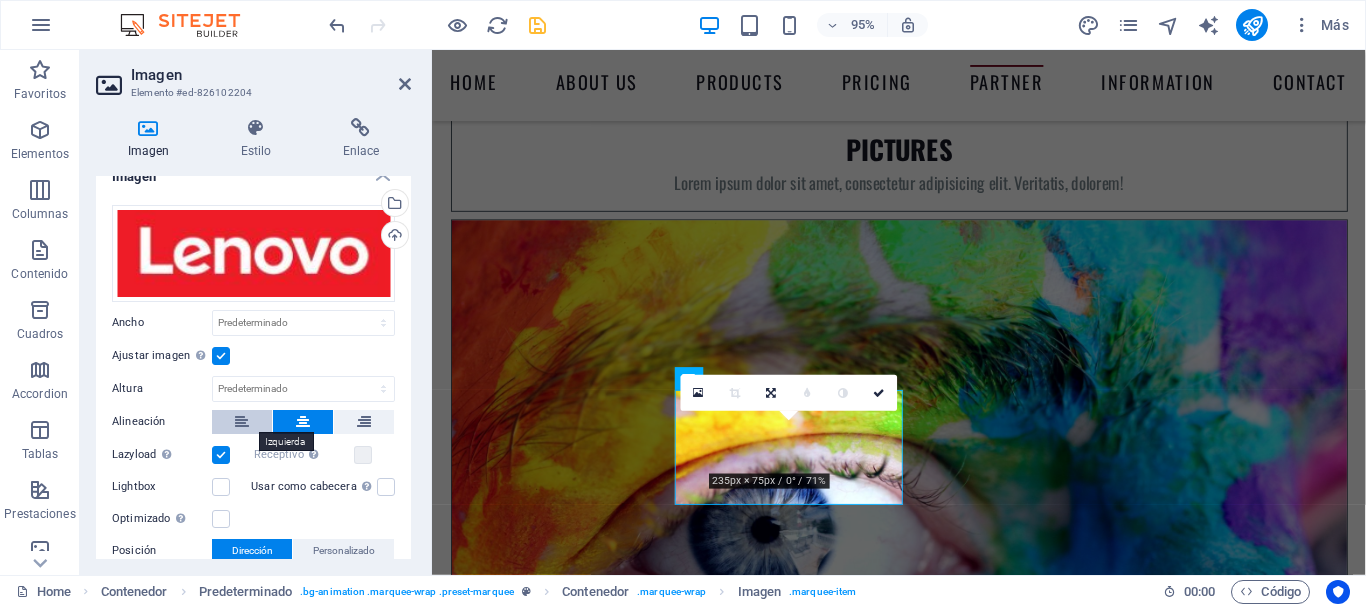 click at bounding box center [242, 422] 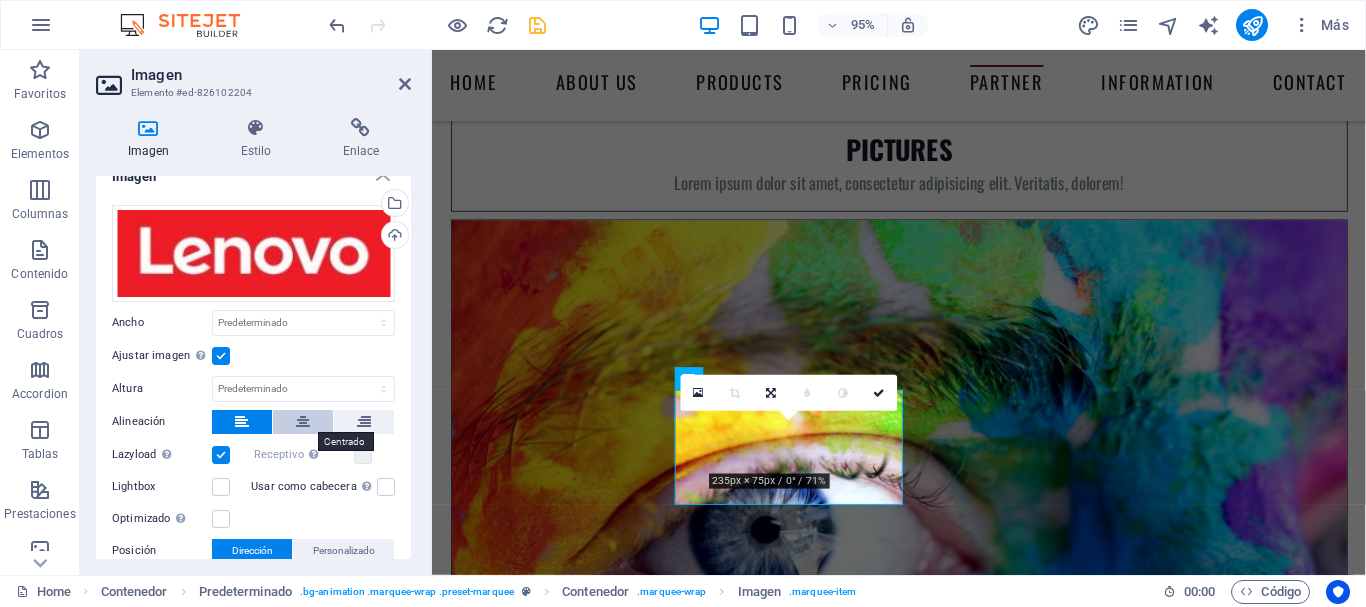 click at bounding box center (303, 422) 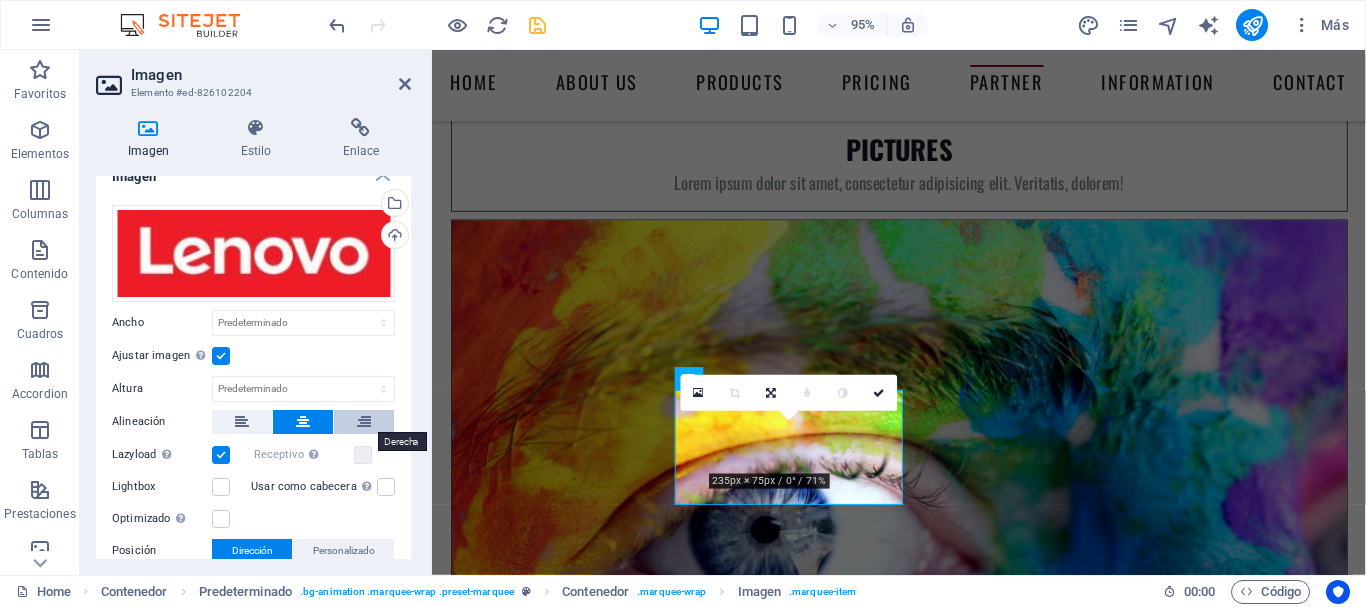 click at bounding box center (364, 422) 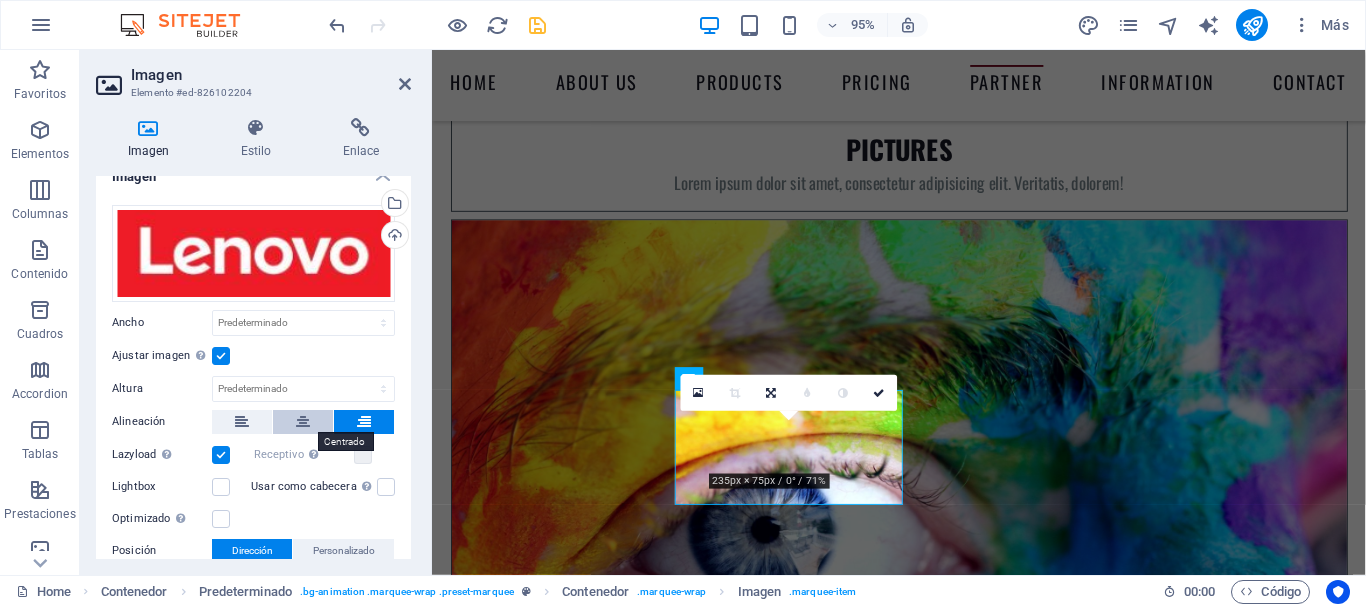 click at bounding box center [303, 422] 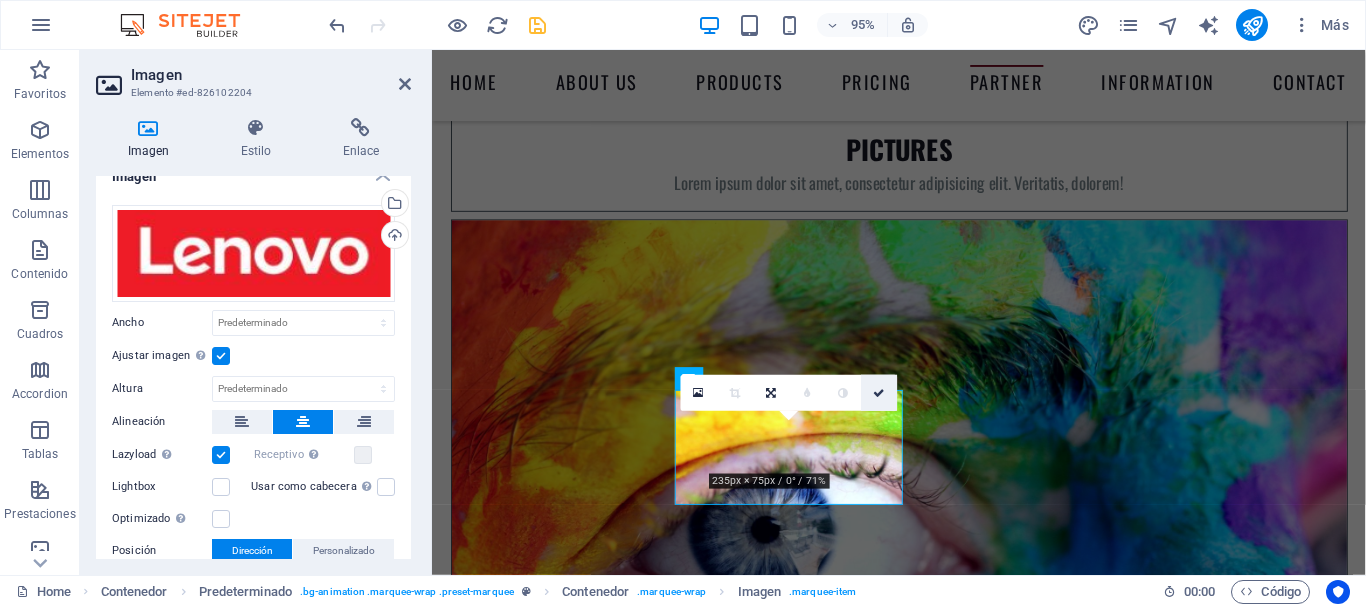 click at bounding box center [880, 393] 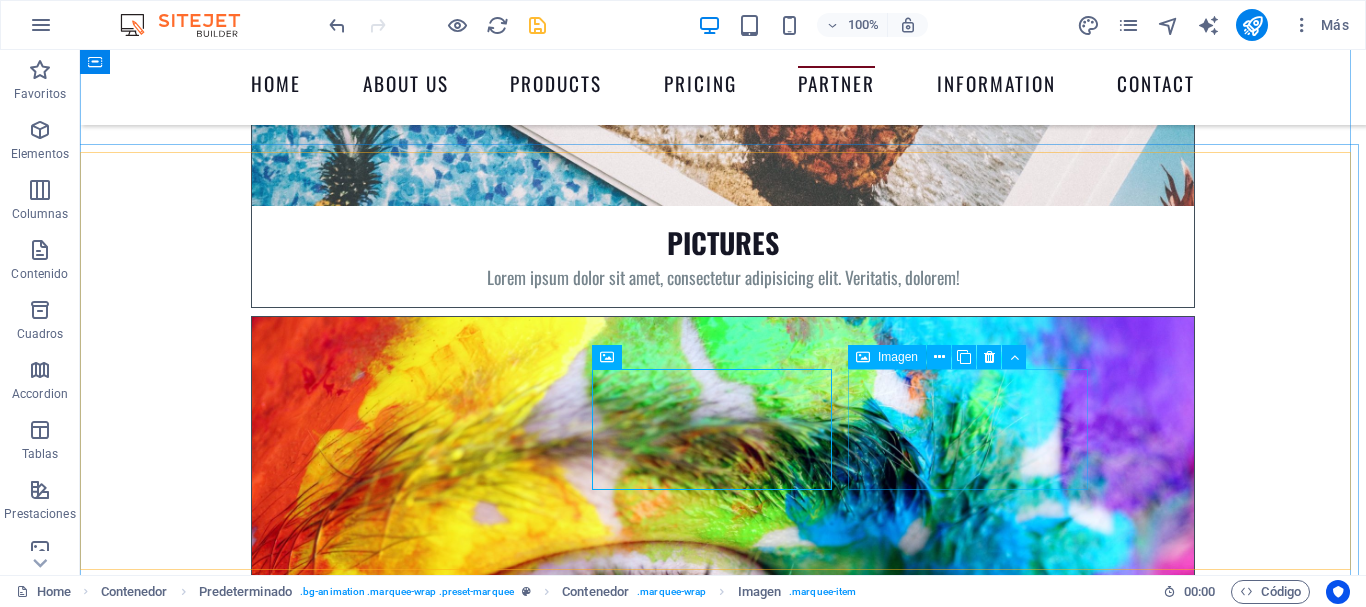 scroll, scrollTop: 7331, scrollLeft: 0, axis: vertical 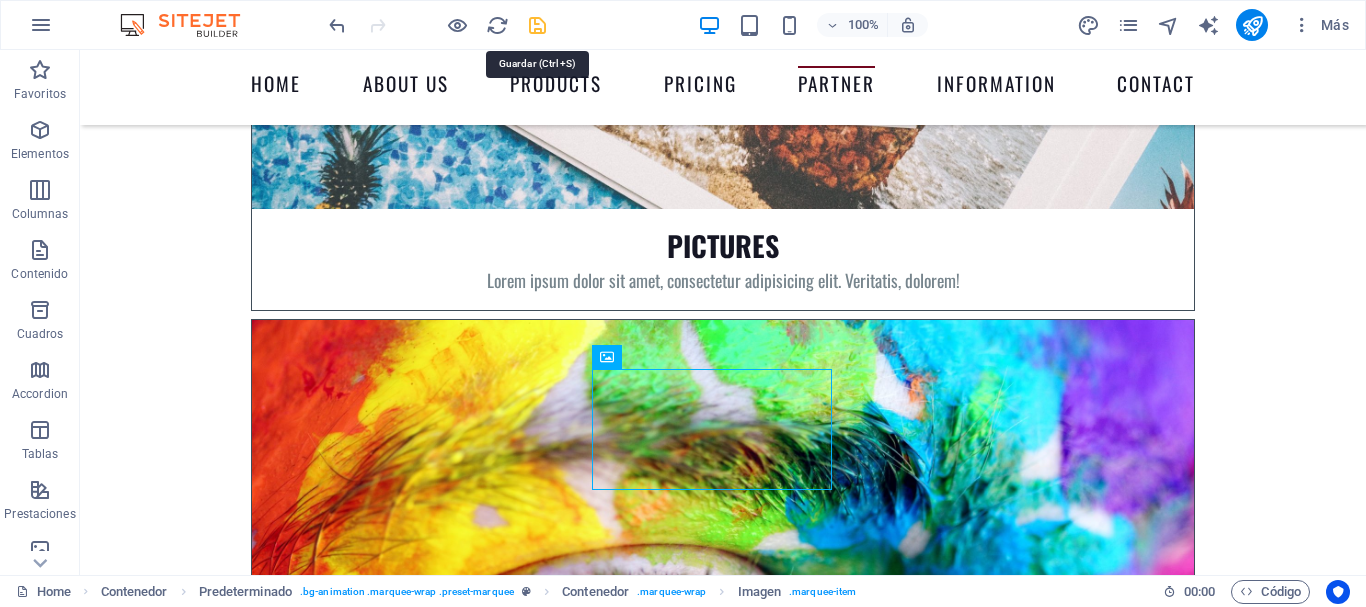 click at bounding box center [537, 25] 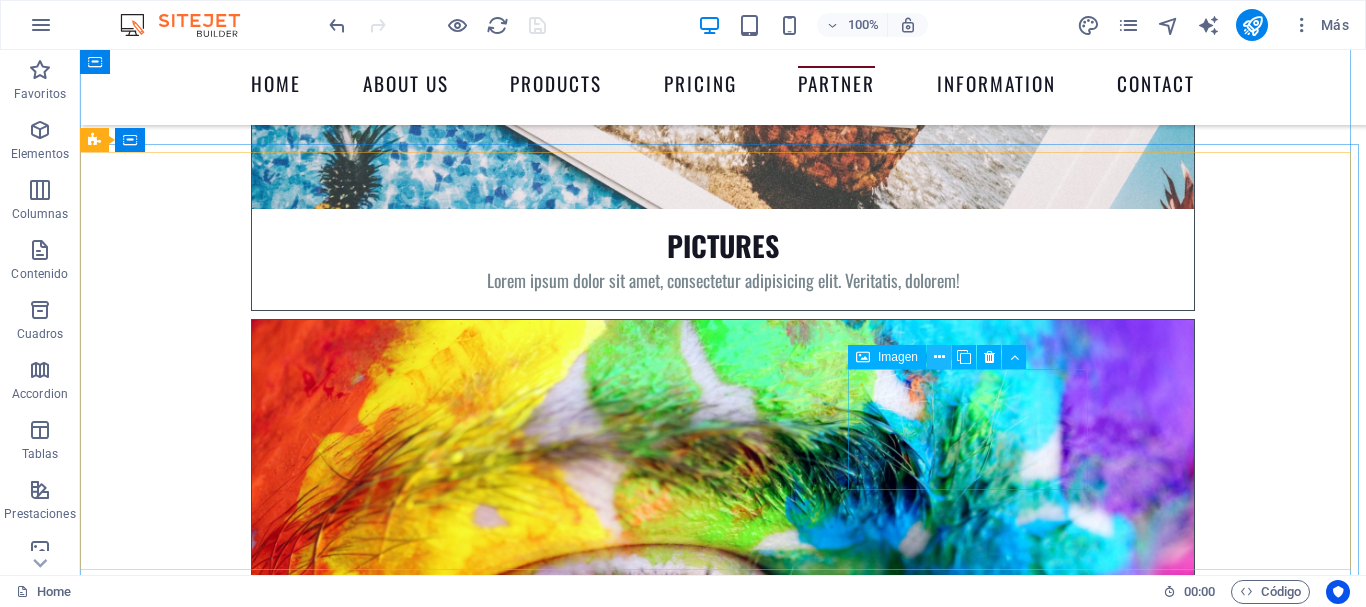 click at bounding box center (939, 357) 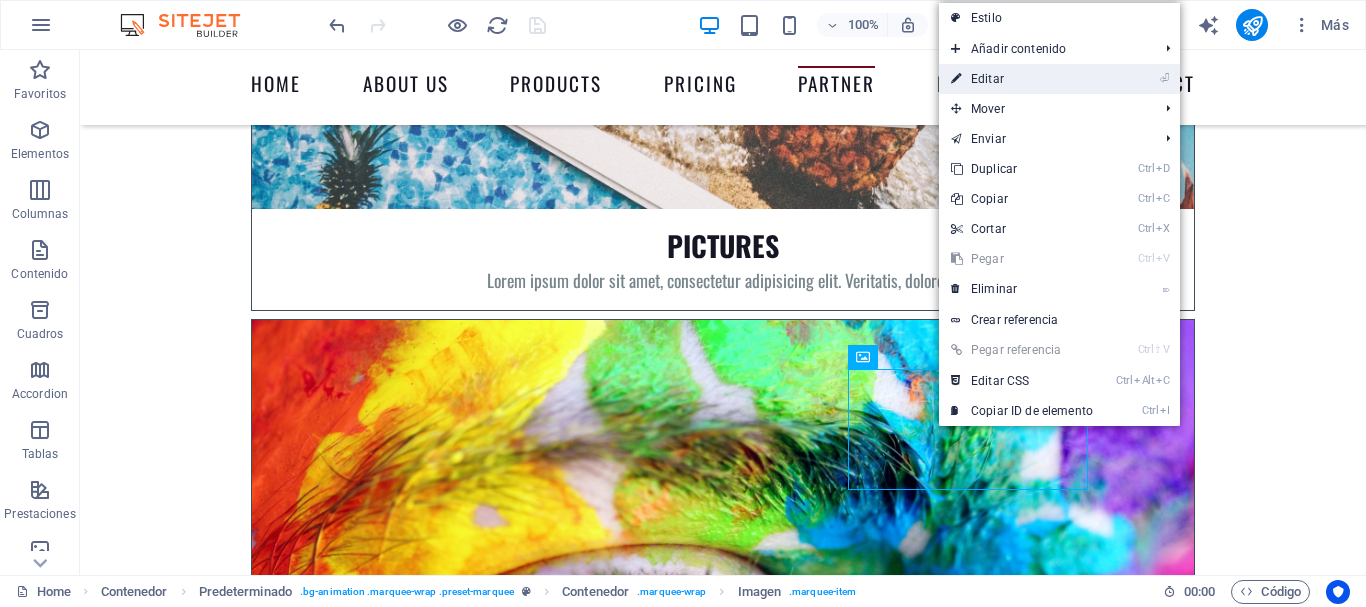 click on "⏎  Editar" at bounding box center (1022, 79) 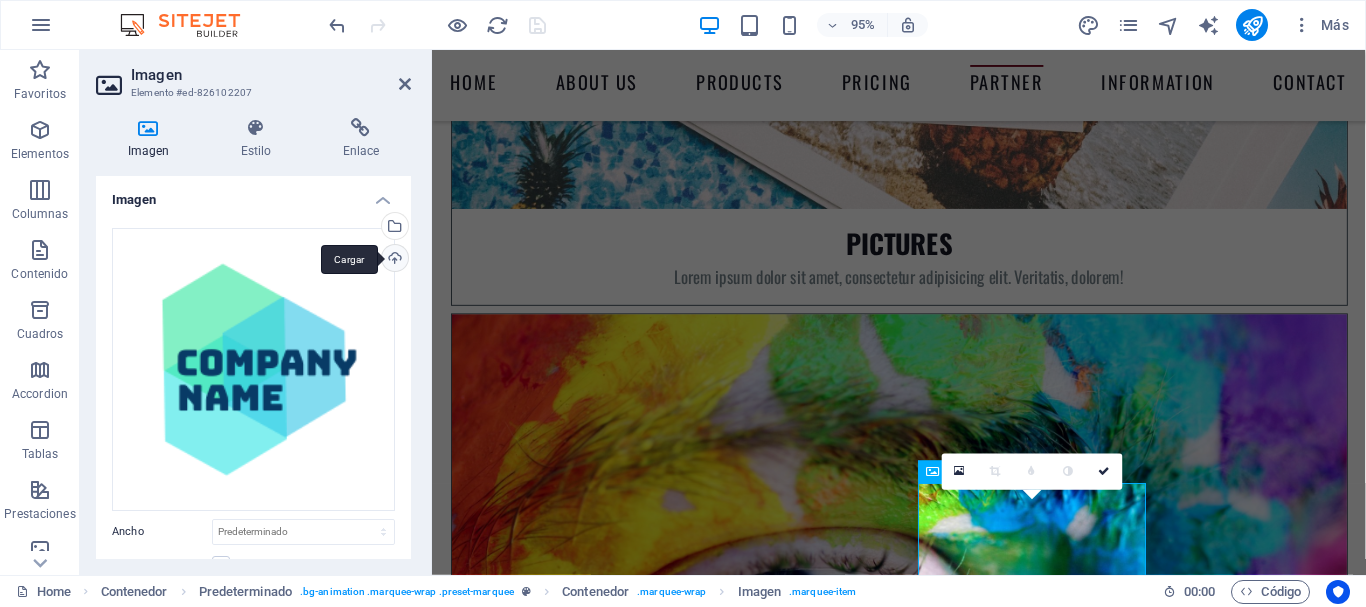 click on "Cargar" at bounding box center [393, 260] 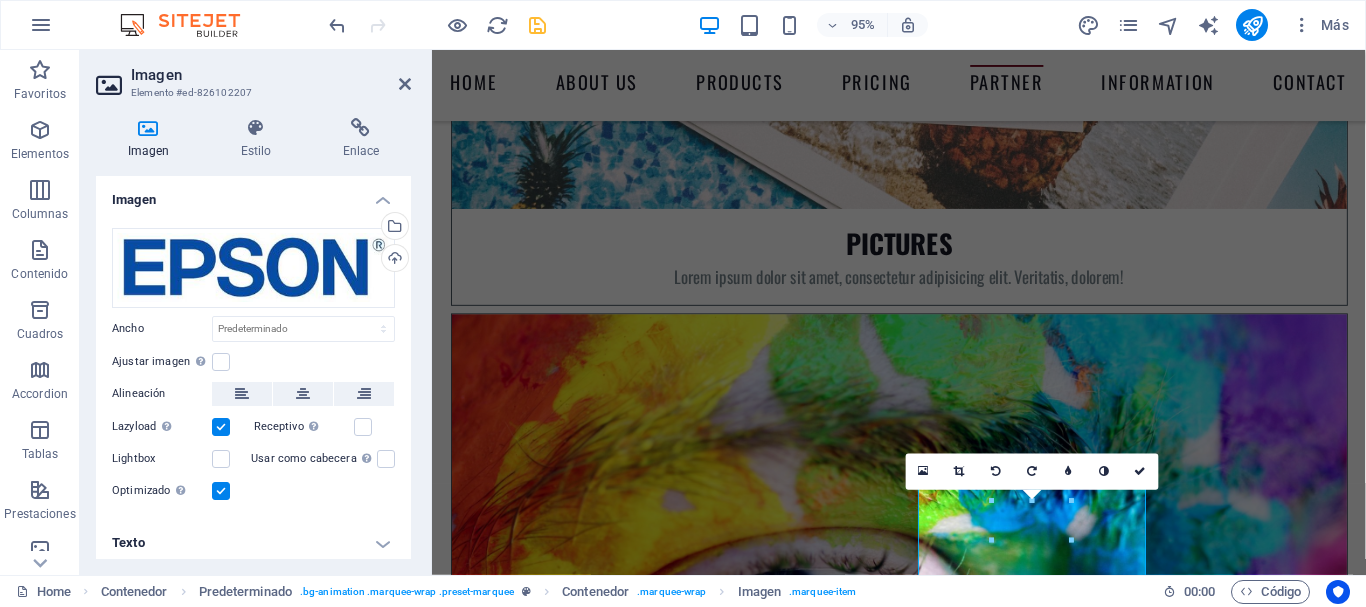 scroll, scrollTop: 8, scrollLeft: 0, axis: vertical 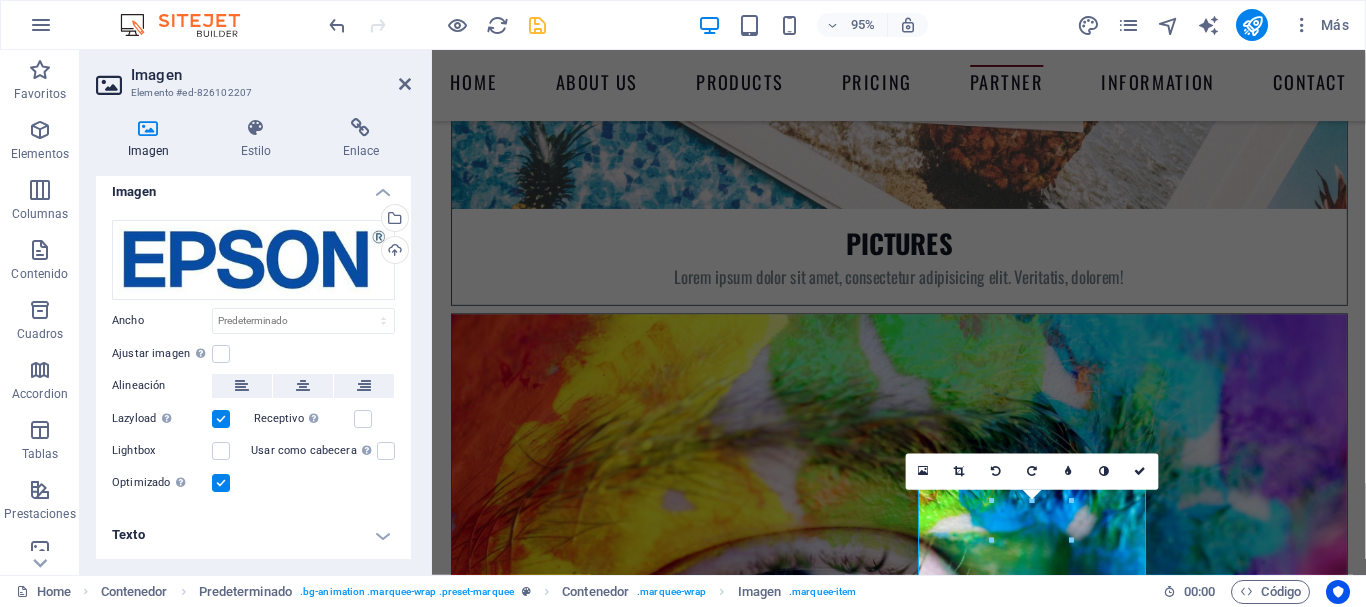 click at bounding box center [221, 483] 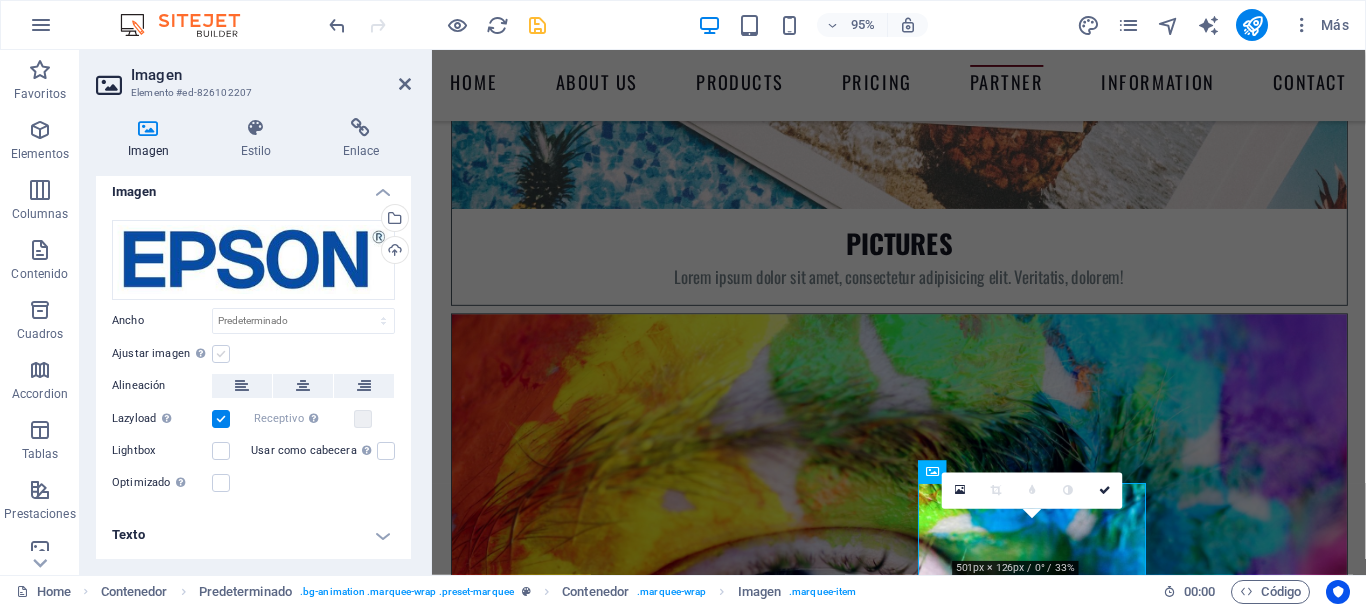 click at bounding box center (221, 354) 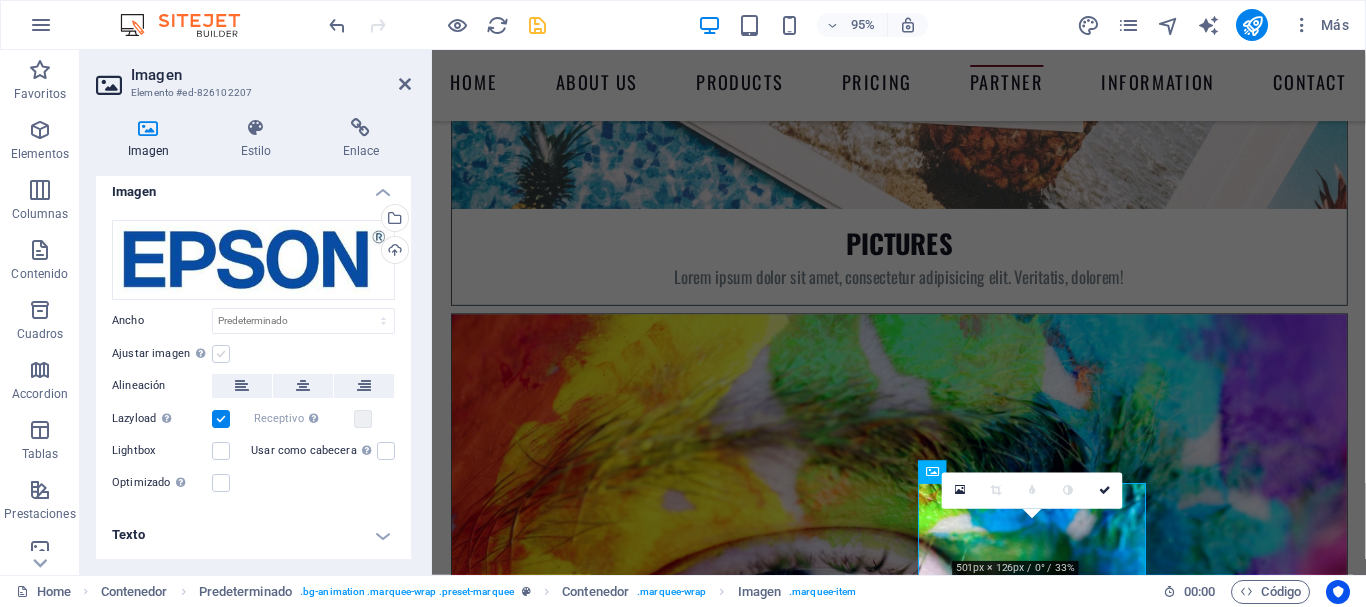 click on "Ajustar imagen Ajustar imagen automáticamente a un ancho y alto fijo" at bounding box center (0, 0) 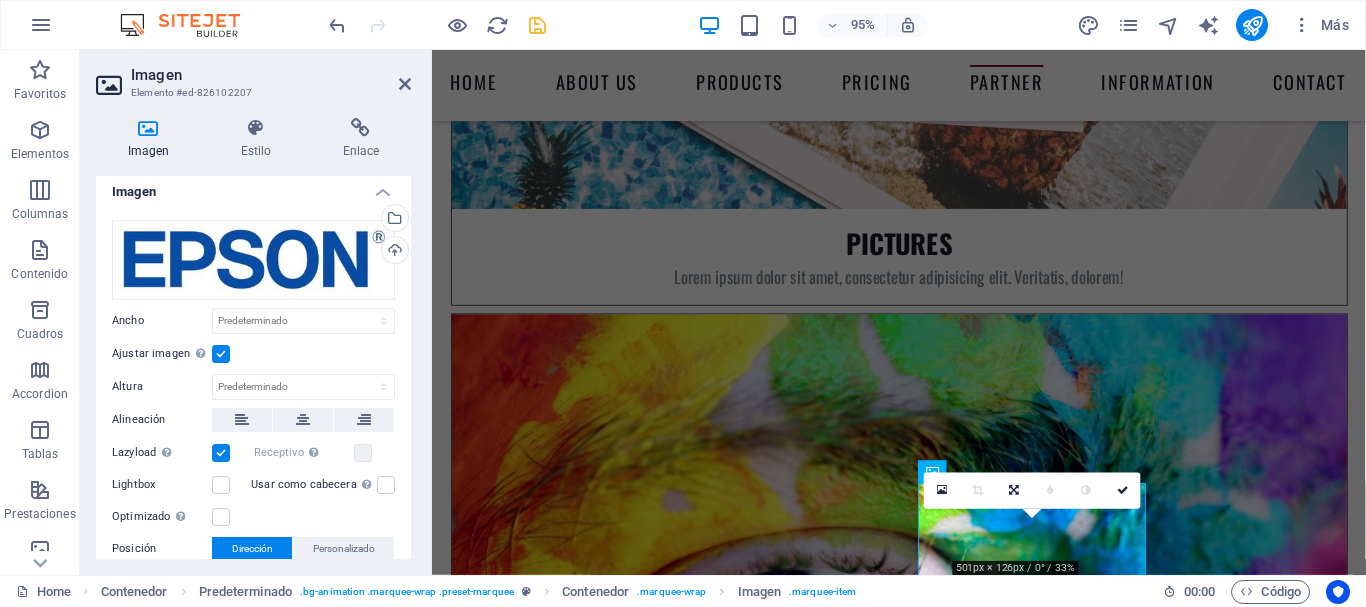 click at bounding box center [221, 354] 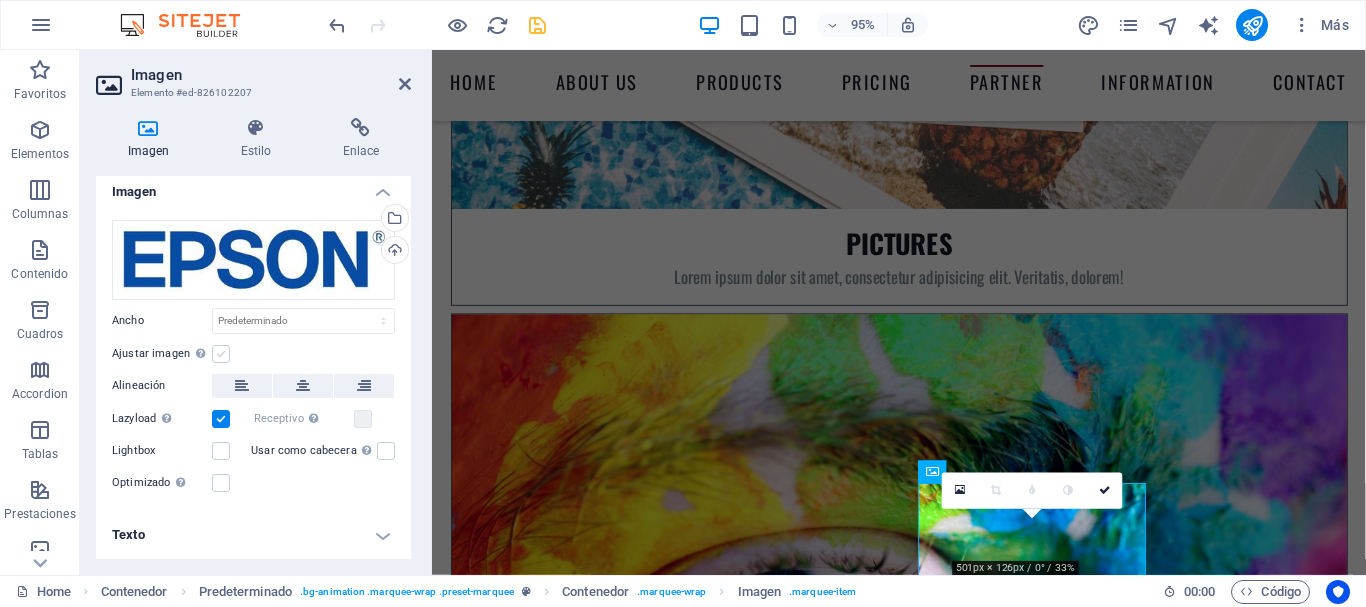 click at bounding box center [221, 354] 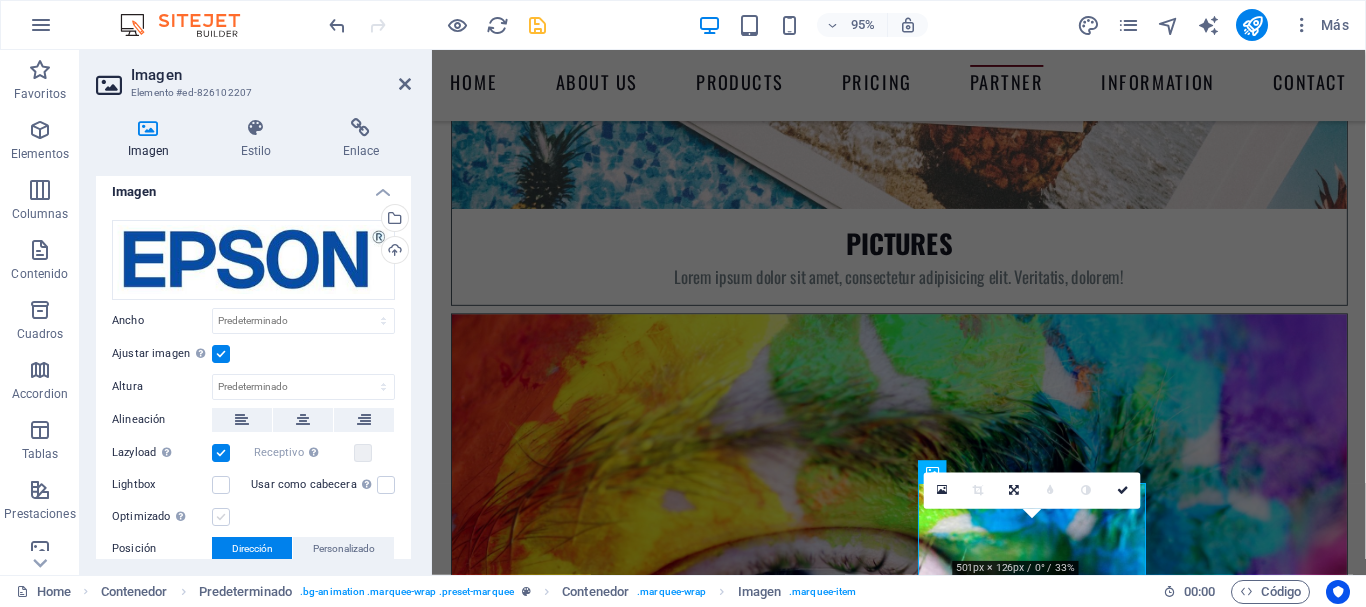 click at bounding box center [221, 517] 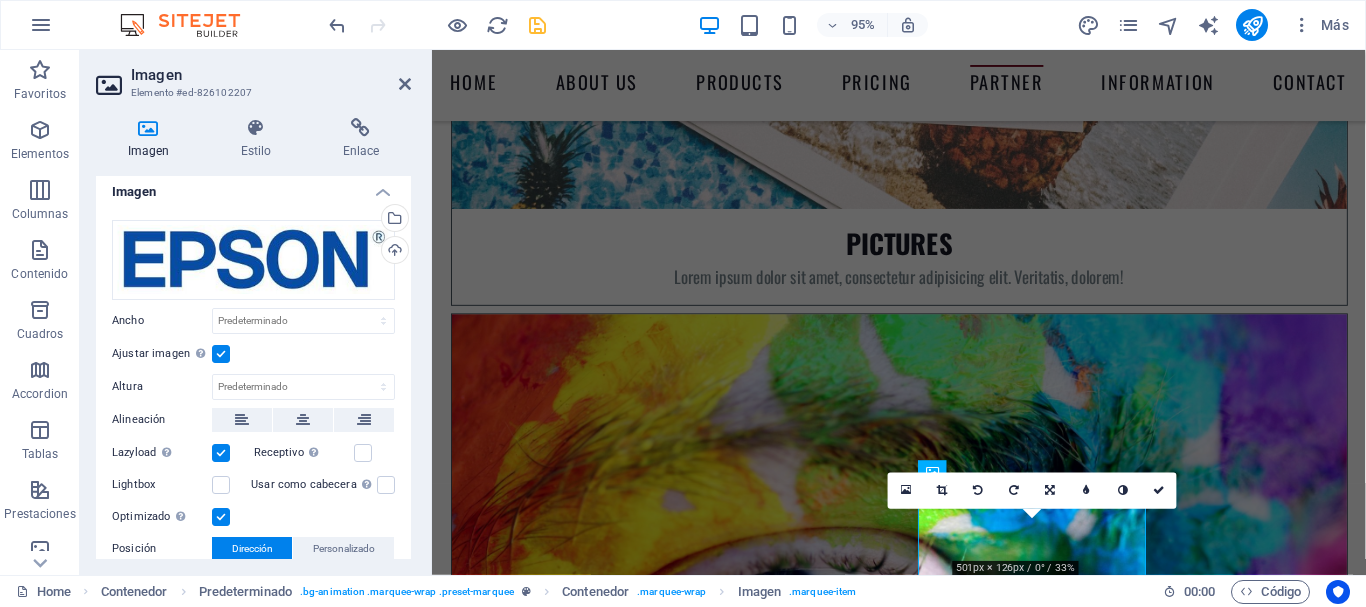 click at bounding box center [221, 517] 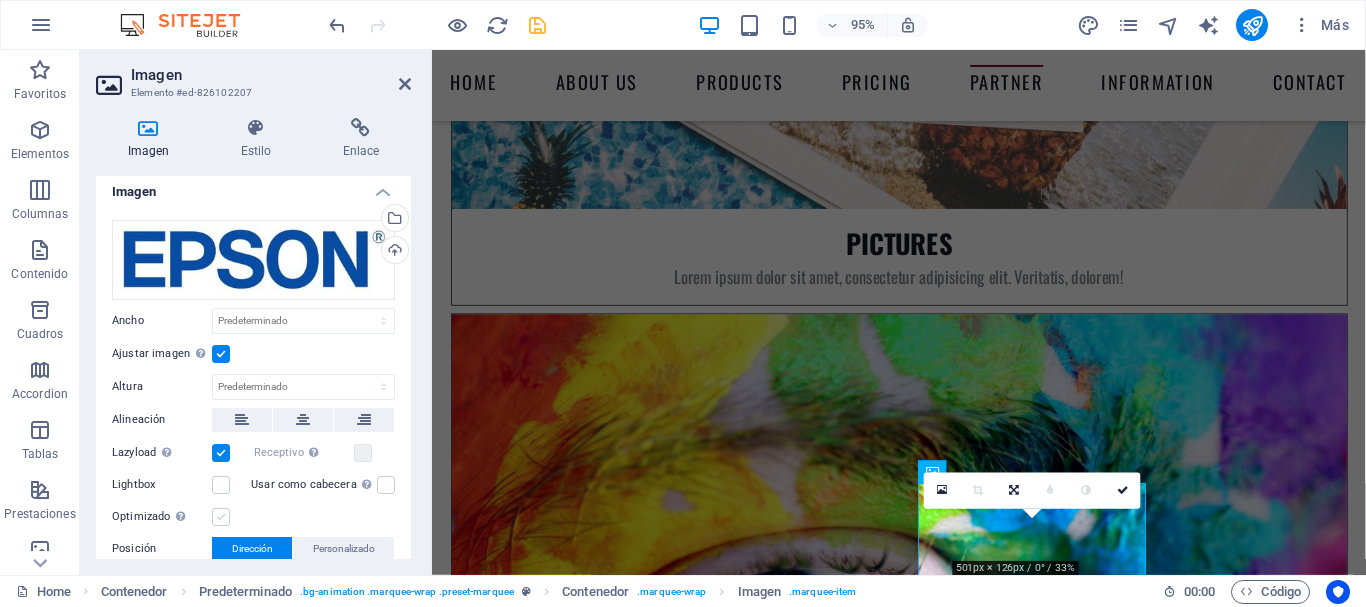 click at bounding box center [221, 517] 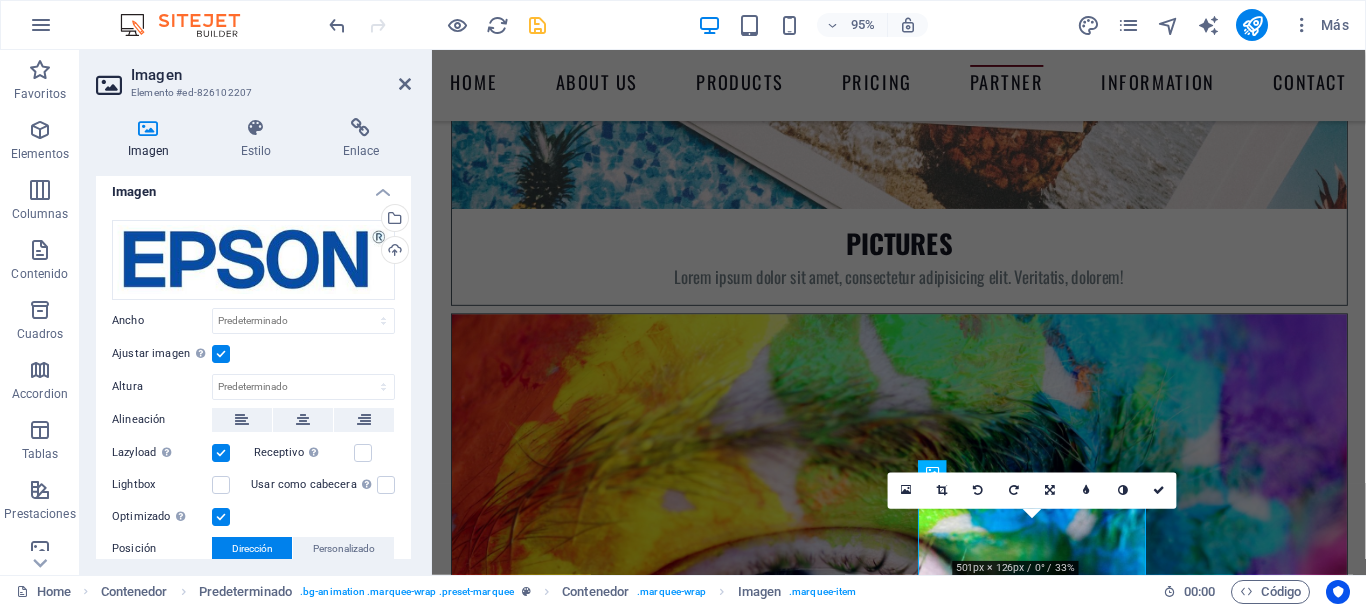 click at bounding box center [221, 517] 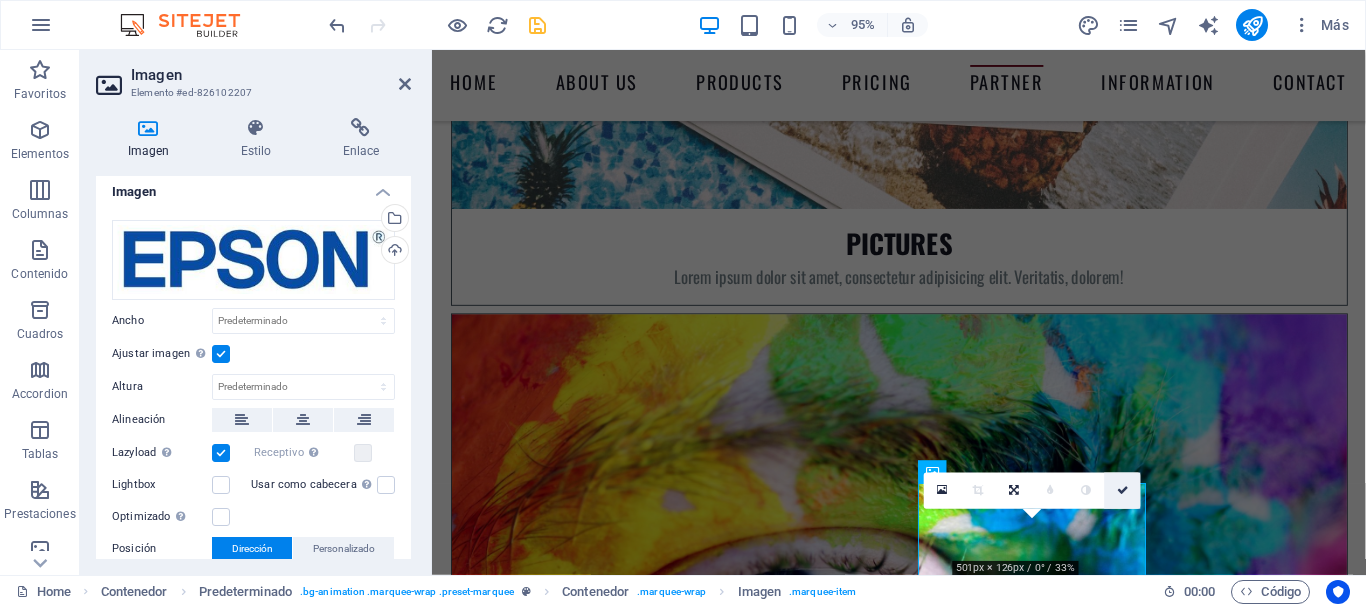 click at bounding box center (1123, 491) 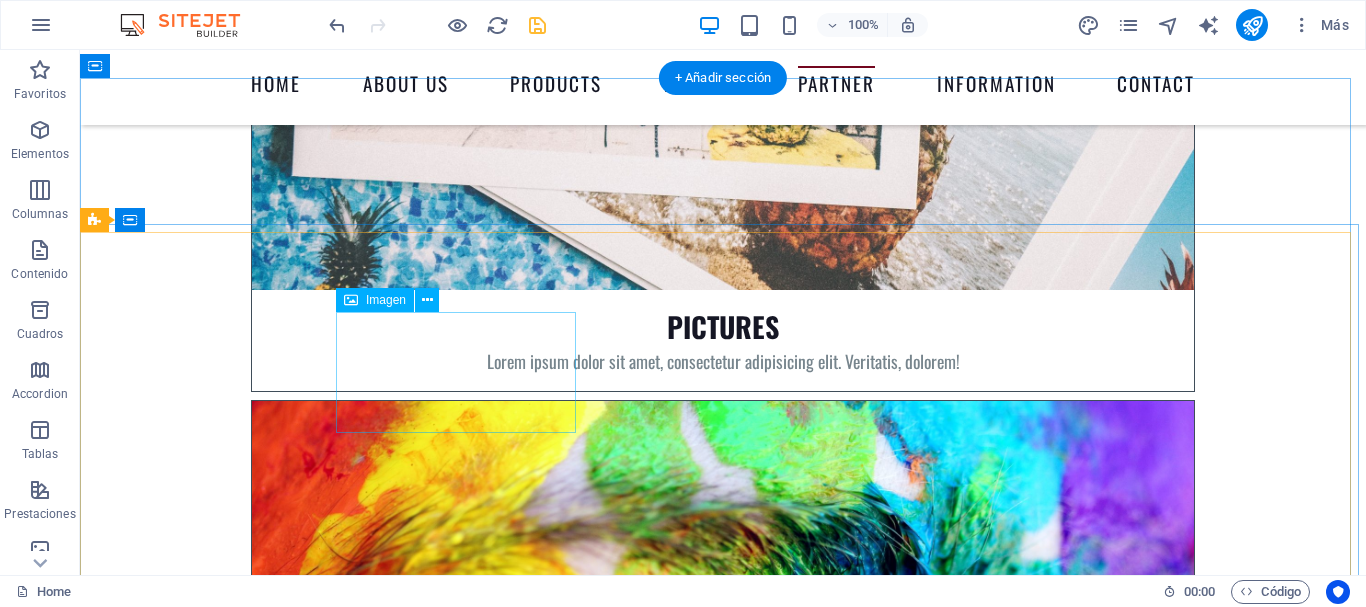 scroll, scrollTop: 7251, scrollLeft: 0, axis: vertical 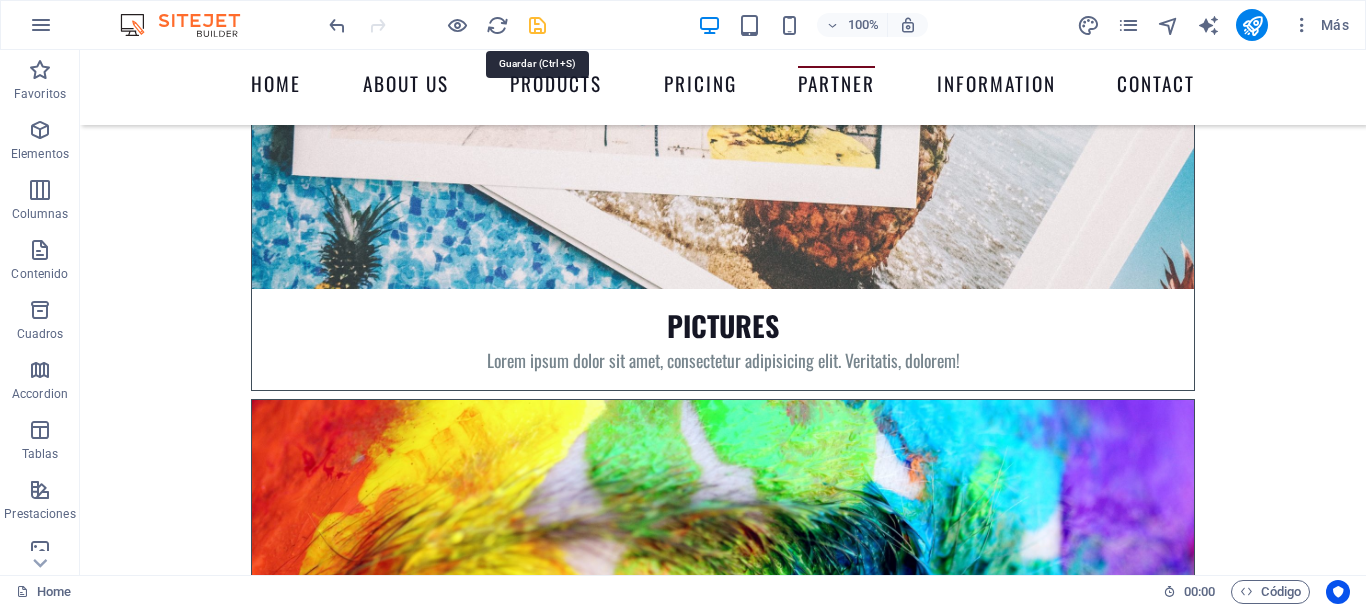 click at bounding box center (537, 25) 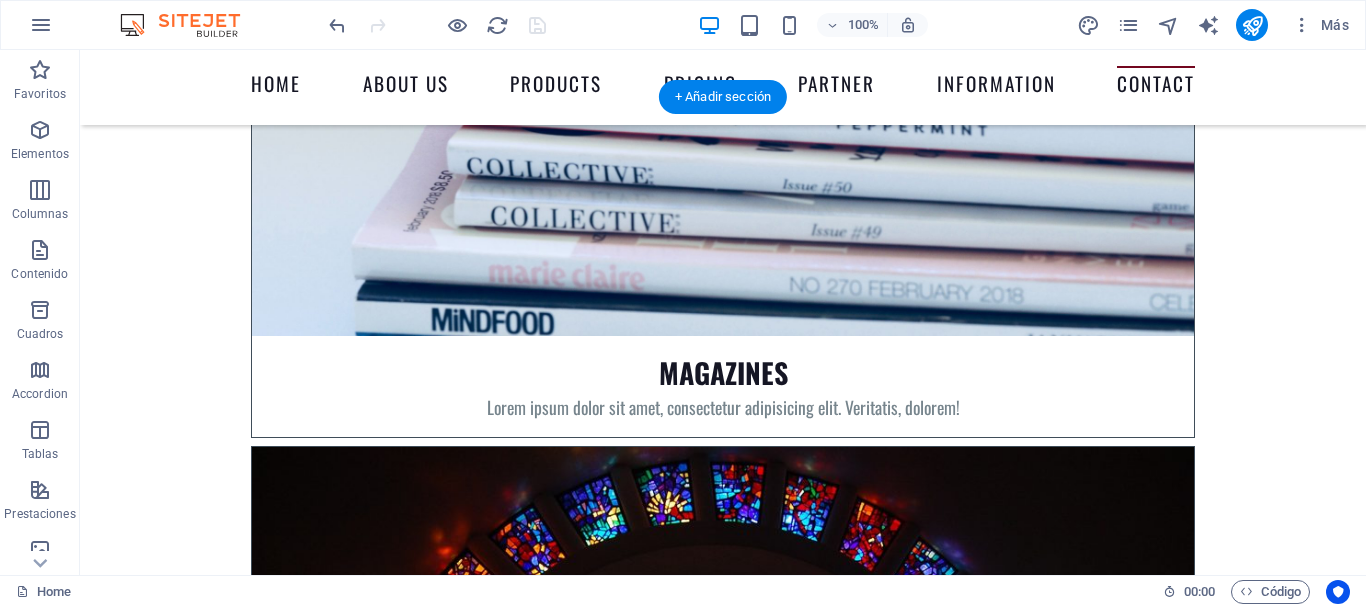 scroll, scrollTop: 8849, scrollLeft: 0, axis: vertical 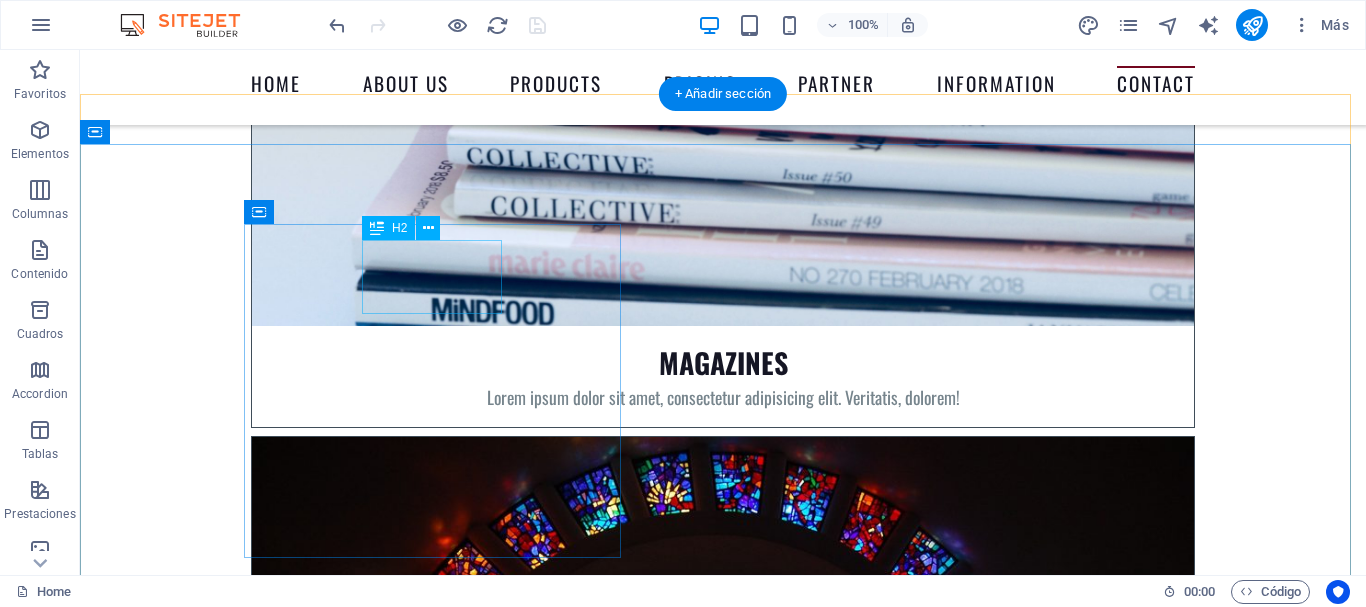 click on "Contact" at bounding box center (723, 8606) 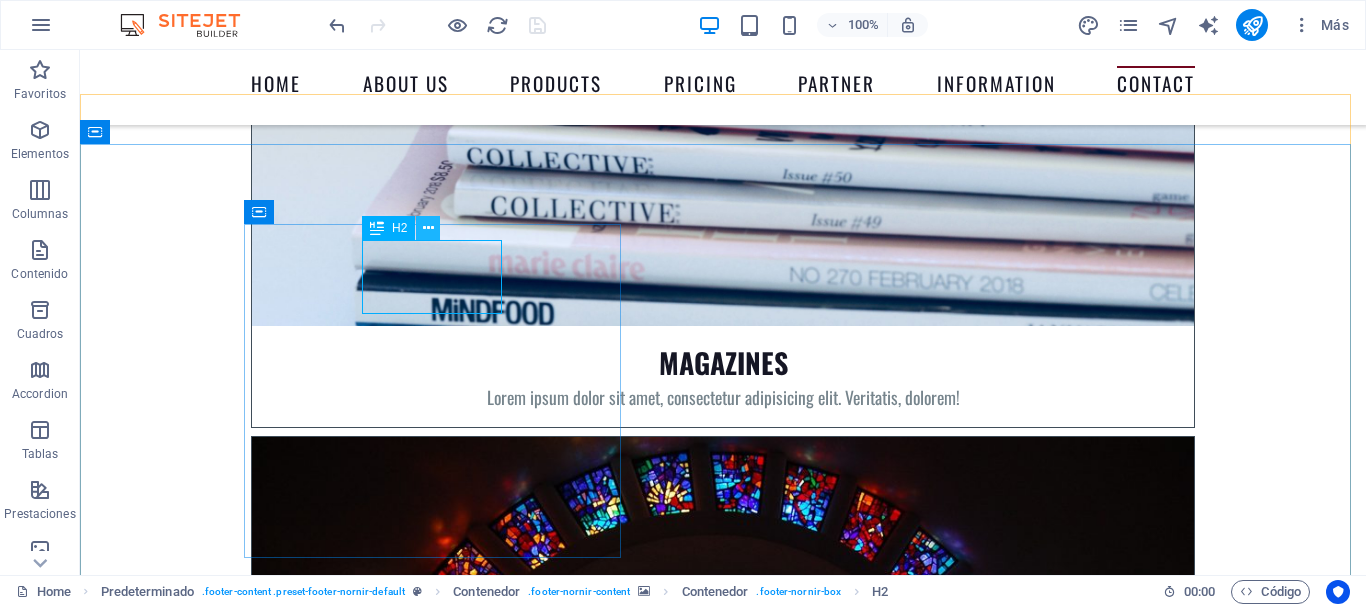 click at bounding box center (428, 228) 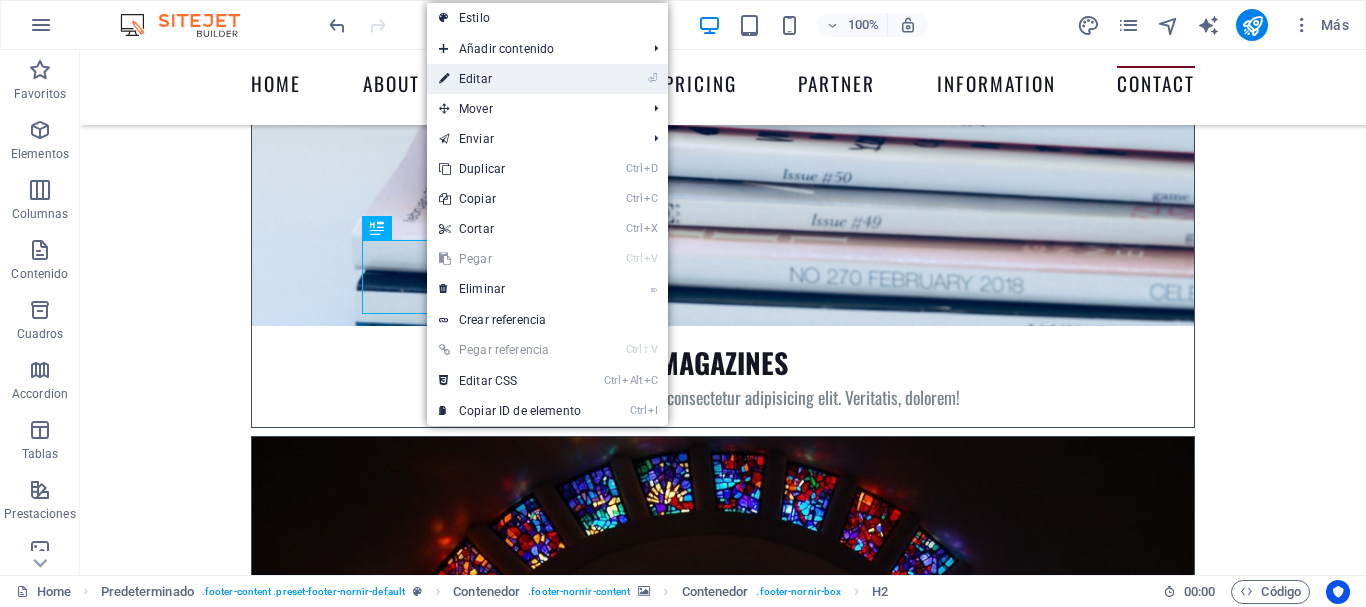 click on "⏎  Editar" at bounding box center (510, 79) 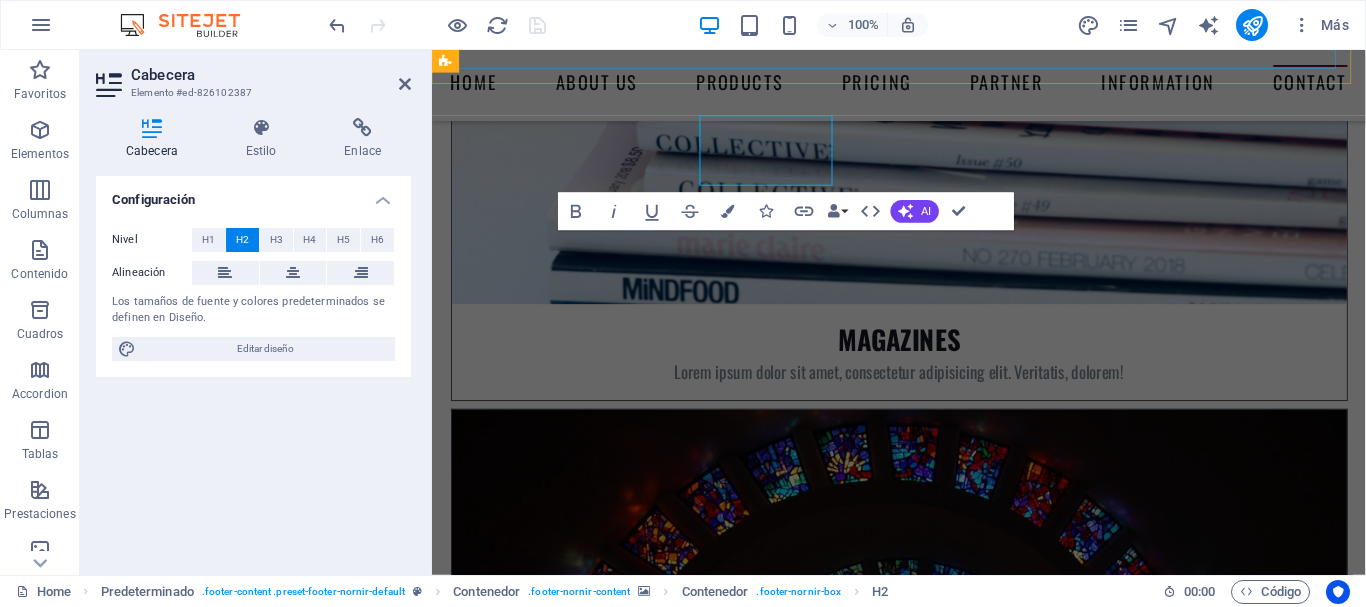 scroll, scrollTop: 8970, scrollLeft: 0, axis: vertical 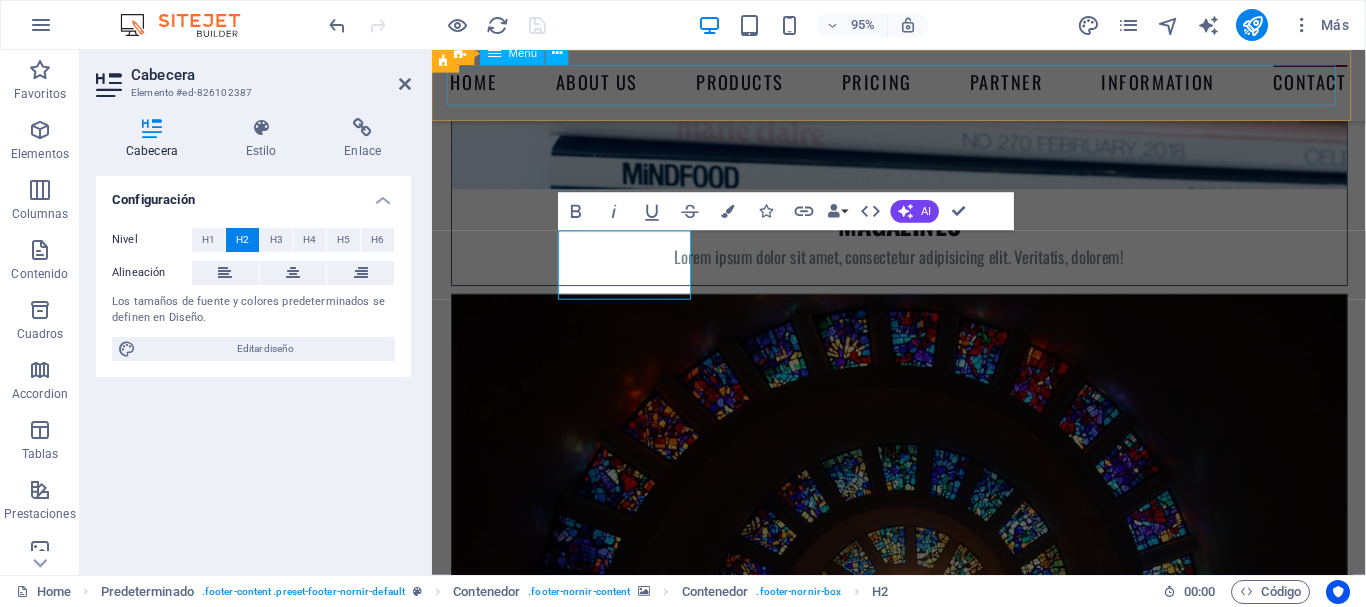 type 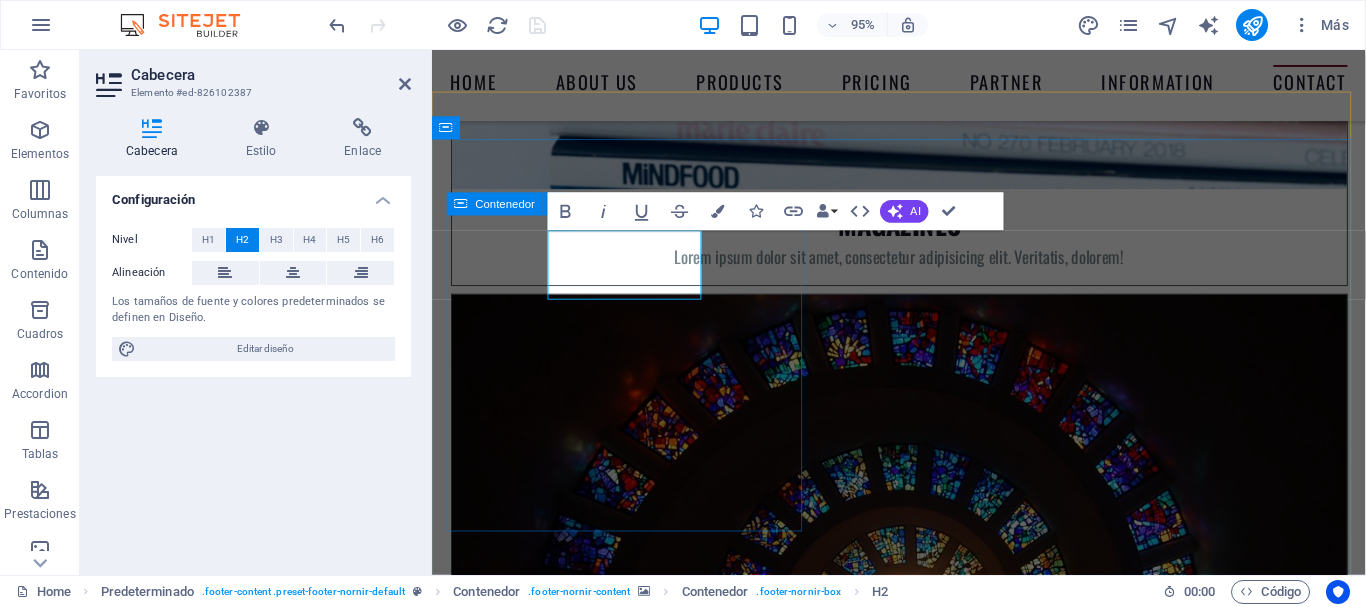 click on "[DISTRICT], [CITY] - [COUNTRY] [POSTAL CODE] Contact Us! [PHONE] [EMAIL]" at bounding box center (924, 8651) 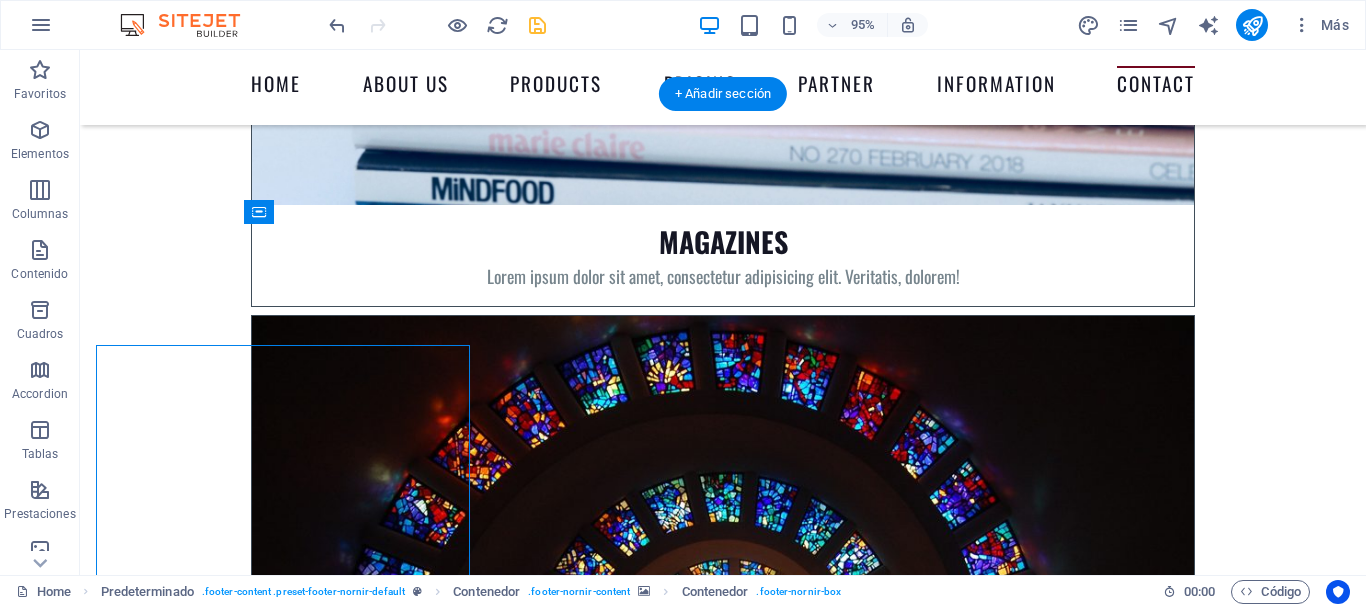 scroll, scrollTop: 8849, scrollLeft: 0, axis: vertical 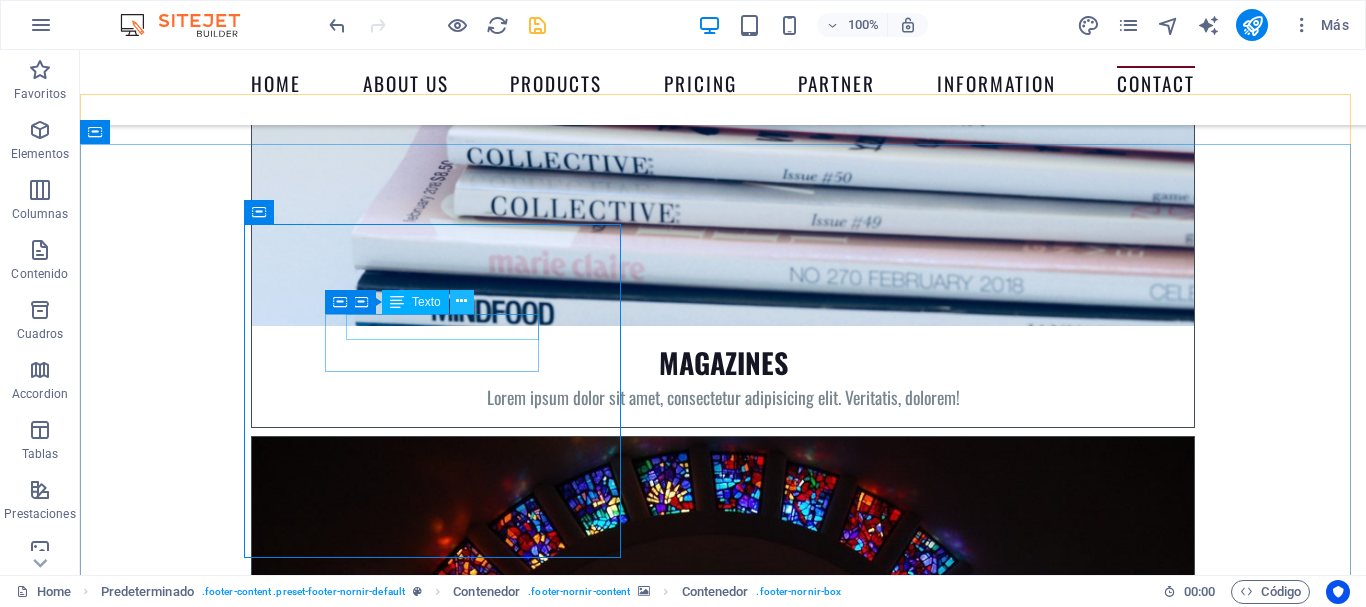 click at bounding box center (461, 301) 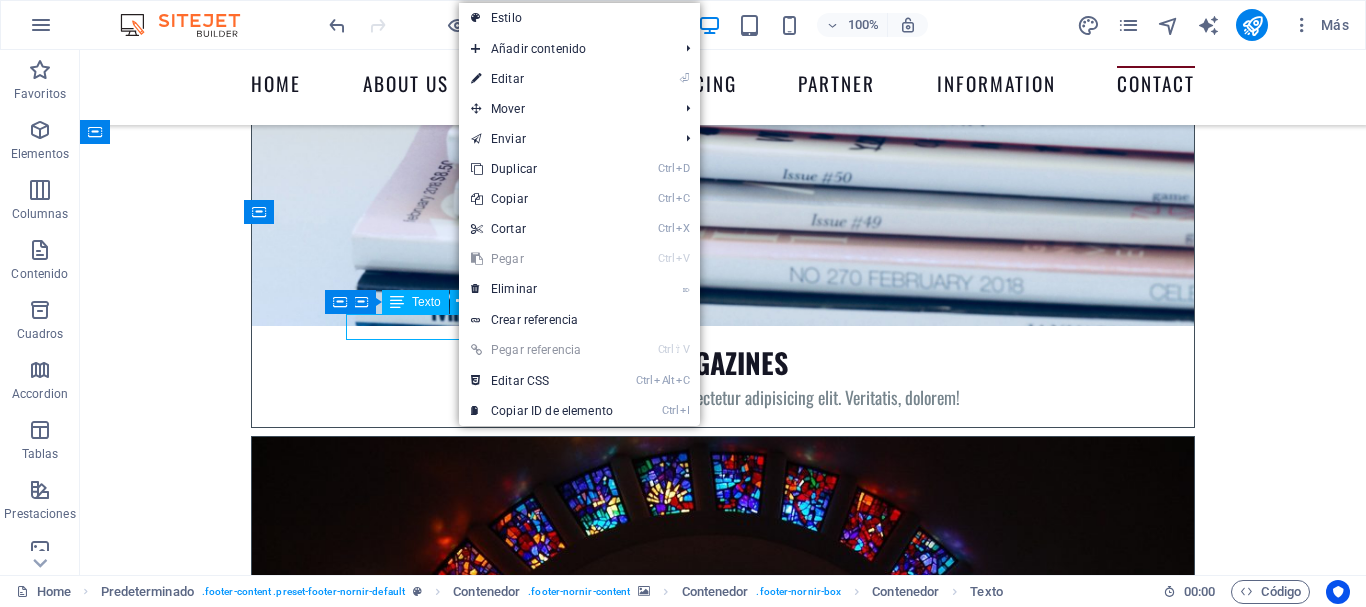 click on "Texto" at bounding box center [426, 302] 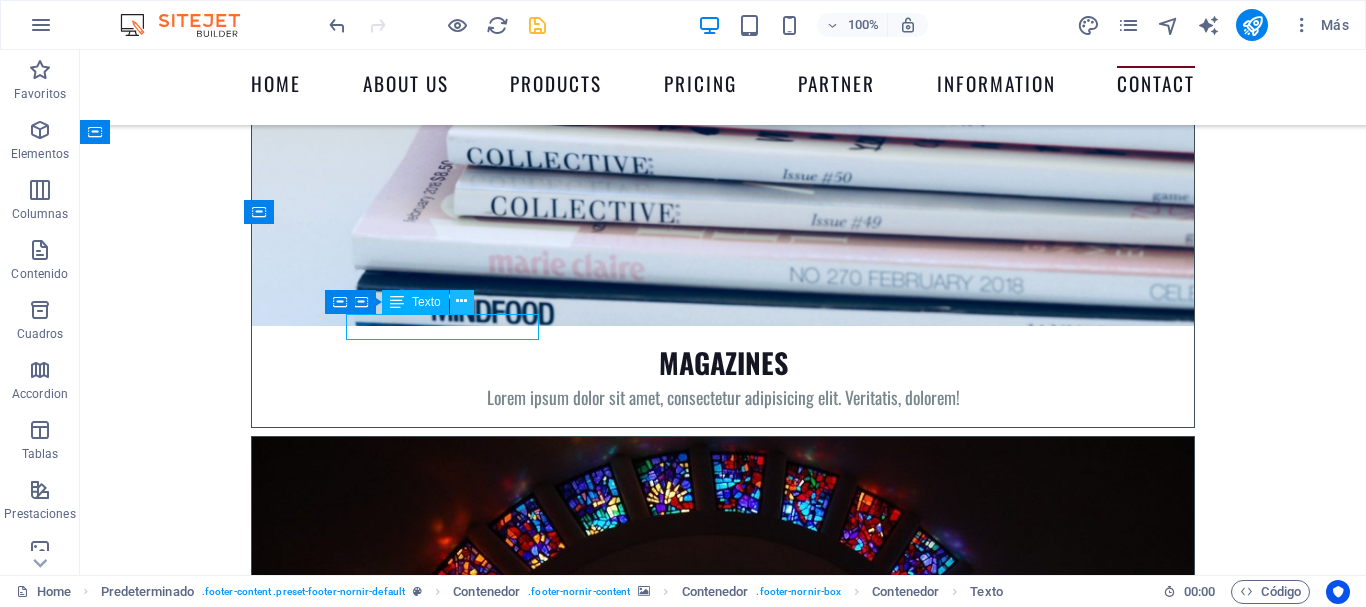 click at bounding box center [462, 302] 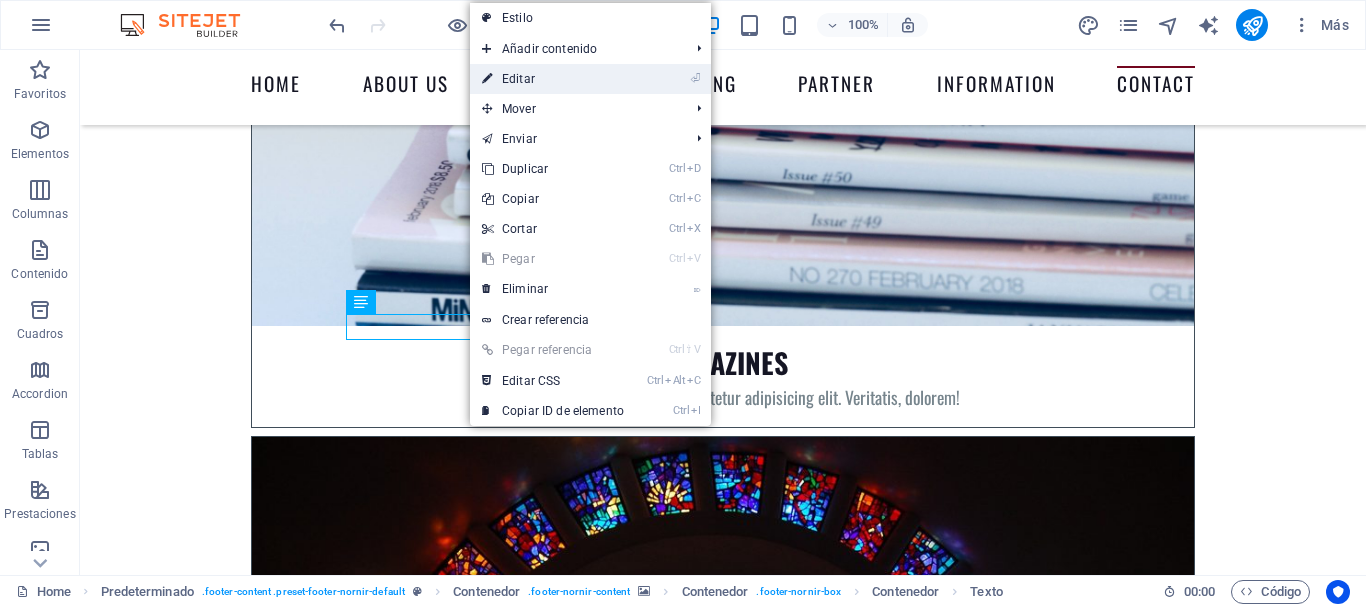 click on "⏎  Editar" at bounding box center [553, 79] 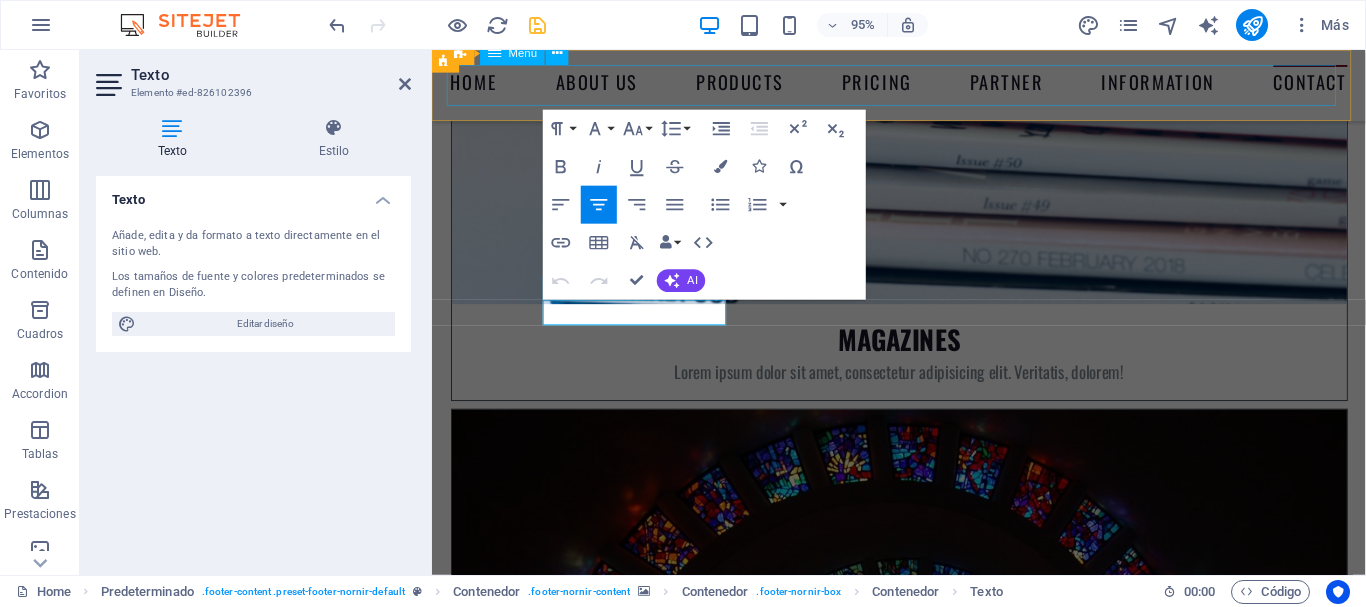 scroll, scrollTop: 8970, scrollLeft: 0, axis: vertical 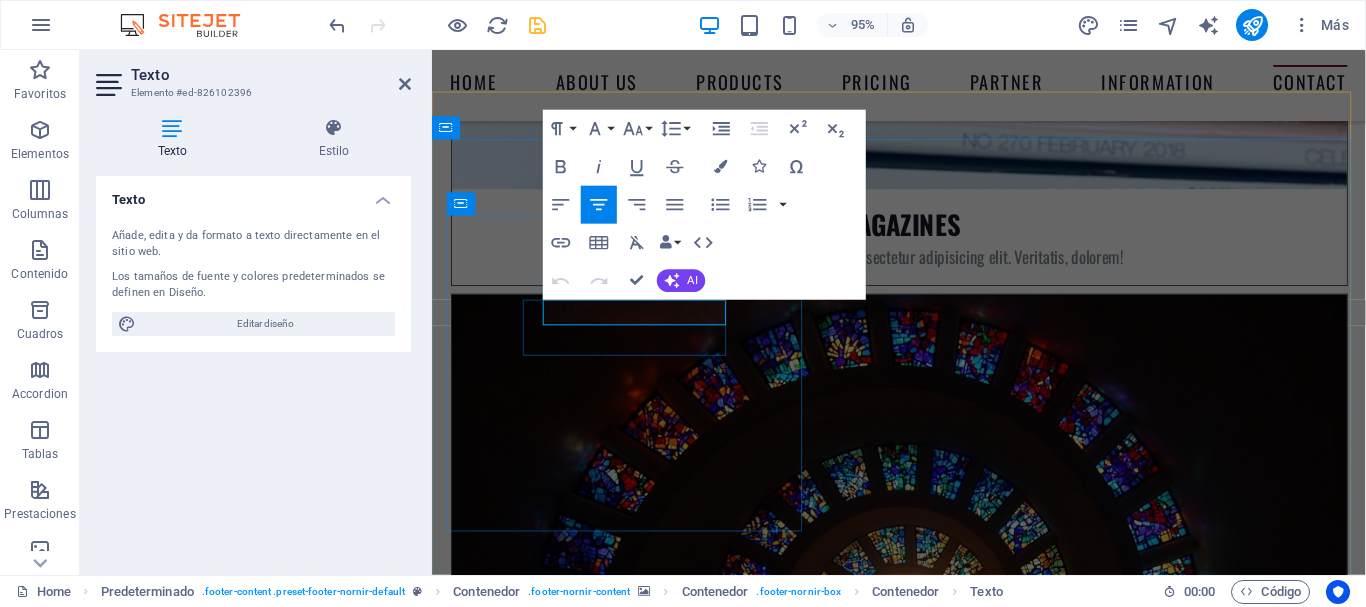 click on "[CITY] - [COUNTRY]" at bounding box center (921, 8561) 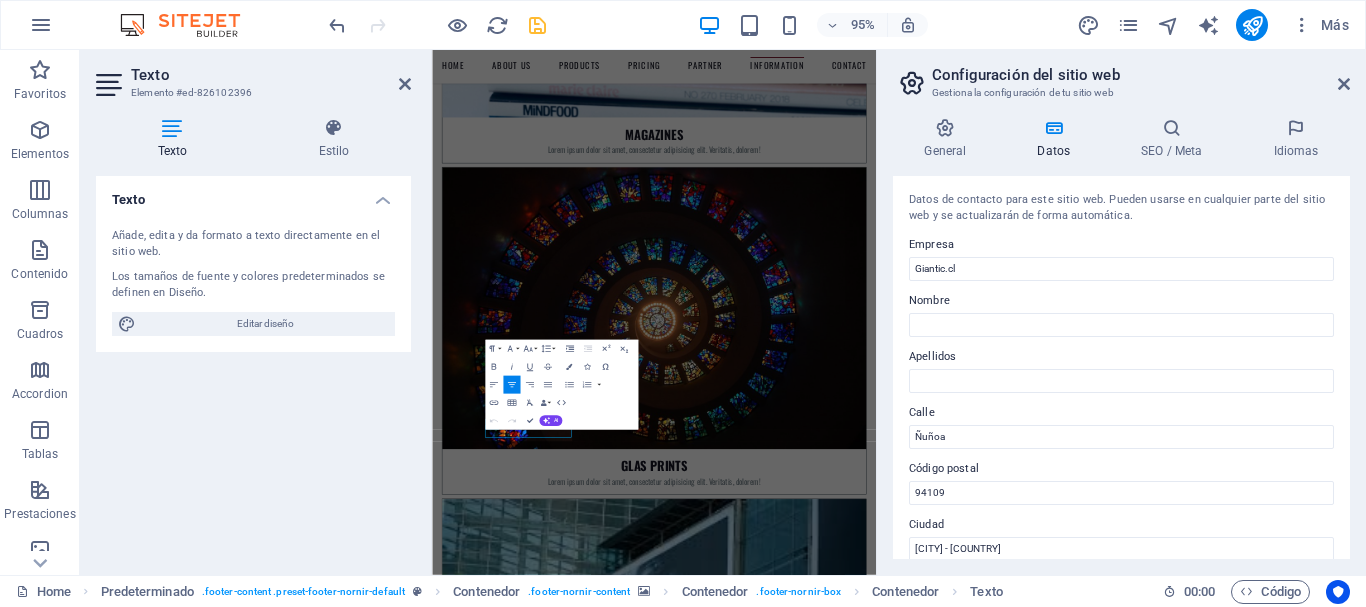 scroll, scrollTop: 8398, scrollLeft: 0, axis: vertical 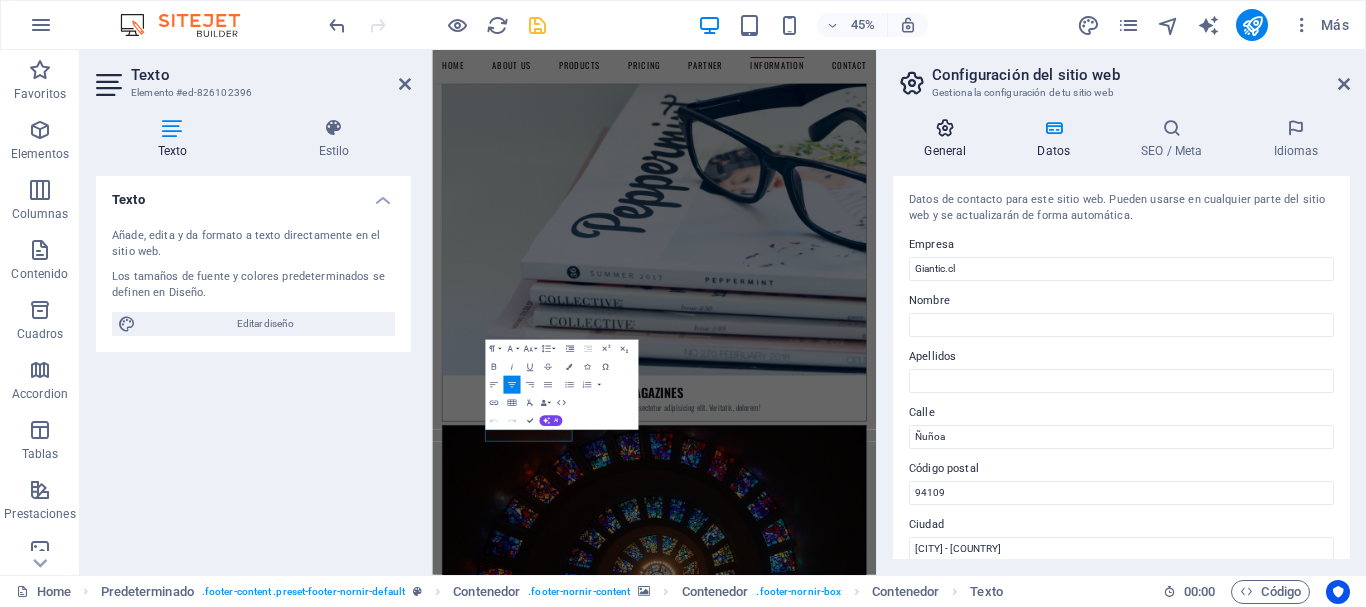 click on "General" at bounding box center [949, 139] 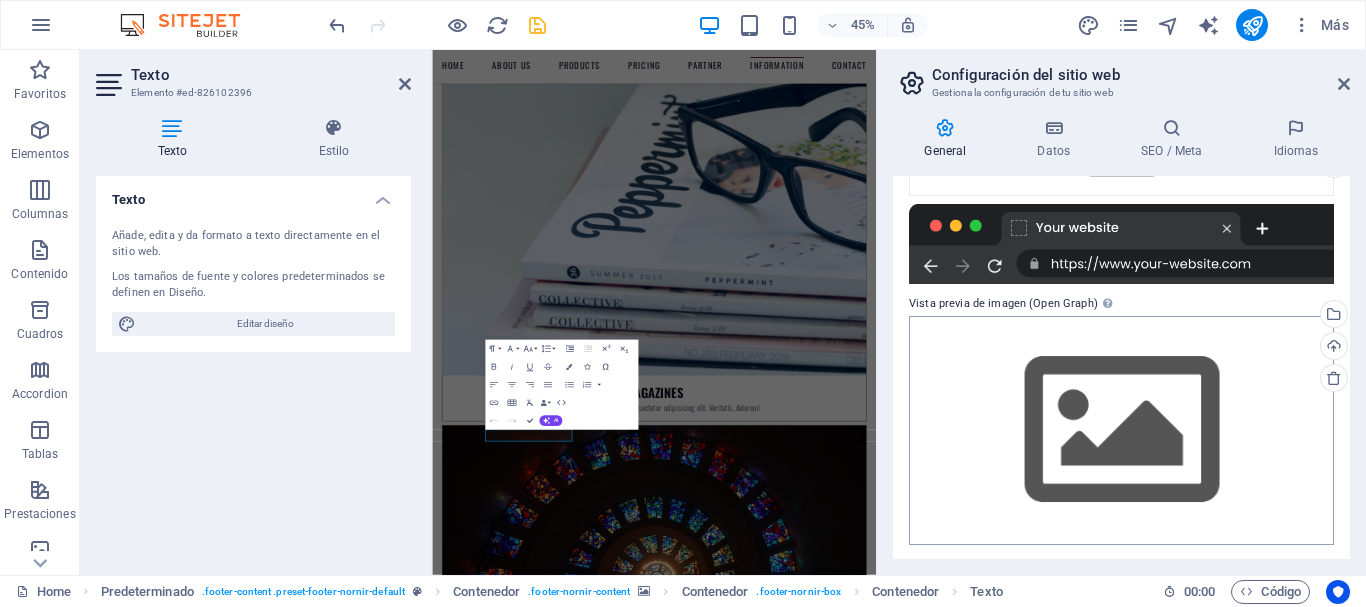 scroll, scrollTop: 364, scrollLeft: 0, axis: vertical 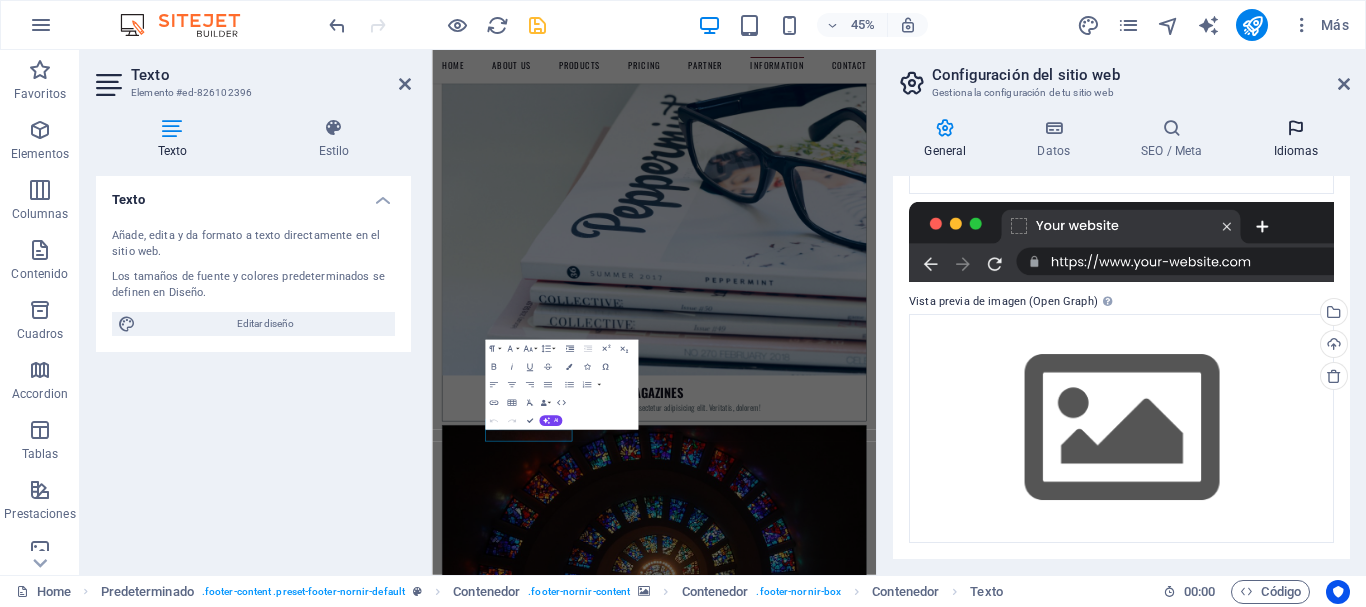 click on "Idiomas" at bounding box center [1296, 139] 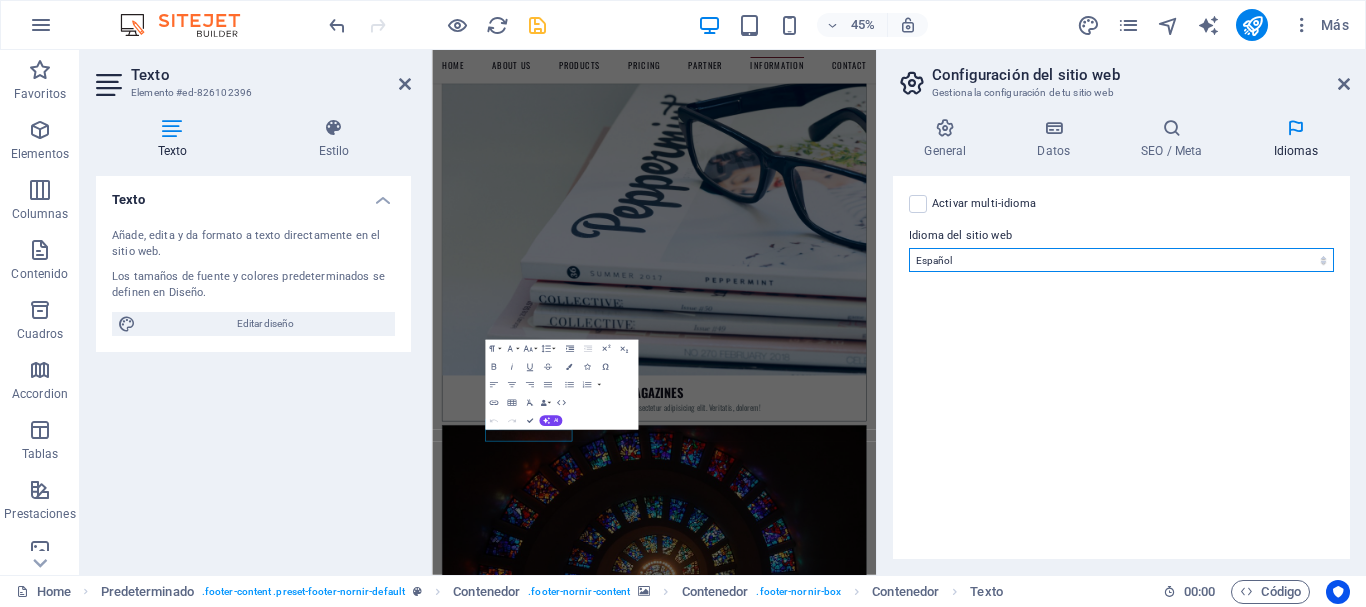 click on "Abkhazian Afar Afrikaans Akan Albanés Alemán Amharic Árabe Aragonese Armenian Assamese Avaric Avestan Aymara Azerbaijani Bambara Bashkir Basque Belarusian Bengalí Bihari languages Bislama Bokmål Bosnian Breton Búlgaro Burmese Catalán Central Khmer Chamorro Chechen Checo Chino Church Slavic Chuvash Coreano Cornish Corsican Cree Croata Danés Dzongkha Eslovaco Esloveno Español Esperanto Estonian Ewe Faroese Farsi (Persa) Fijian Finlandés Francés Fulah Gaelic Galician Ganda Georgian Greenlandic Griego Guaraní Gujarati Haitian Creole Hausa Hebreo Herero Hindi Hiri Motu Holandés Húngaro Ido Igbo Indonesio Inglés Interlingua Interlingue Inuktitut Inupiaq Irish Islandés Italiano Japonés Javanese Kannada Kanuri Kashmiri Kazakh Kikuyu Kinyarwanda Komi Kongo Kurdish Kwanyama Kyrgyz Lao Latín Letón Limburgish Lingala Lituano Luba-Katanga Luxembourgish Macedonio Malagasy Malay Malayalam Maldivian Maltés Manx Maori Marathi Marshallese Mongolian Nauru Navajo Ndonga Nepali North Ndebele Northern Sami Pali" at bounding box center (1121, 260) 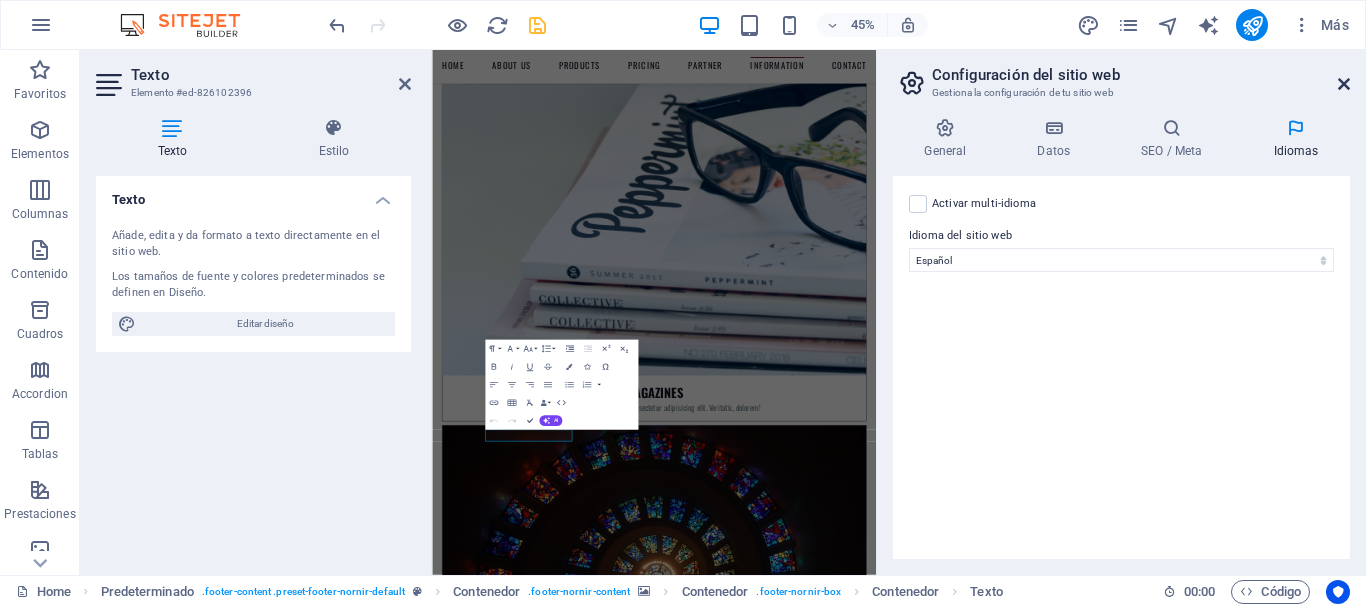 click at bounding box center [1344, 84] 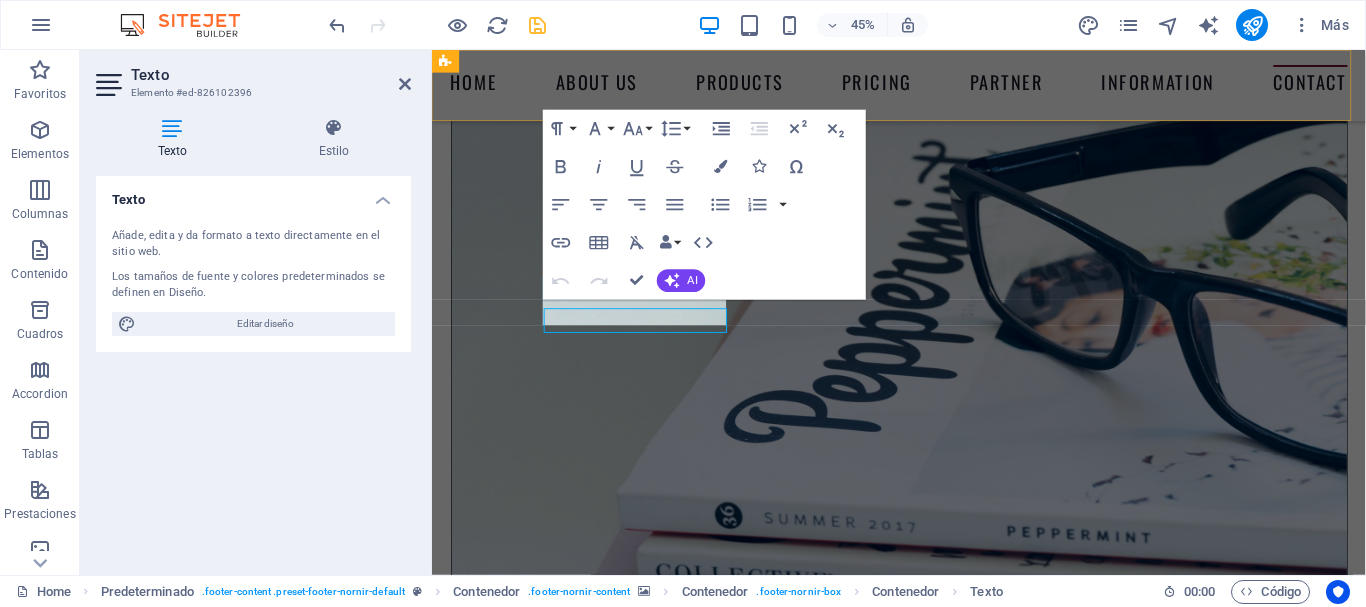 scroll, scrollTop: 8970, scrollLeft: 0, axis: vertical 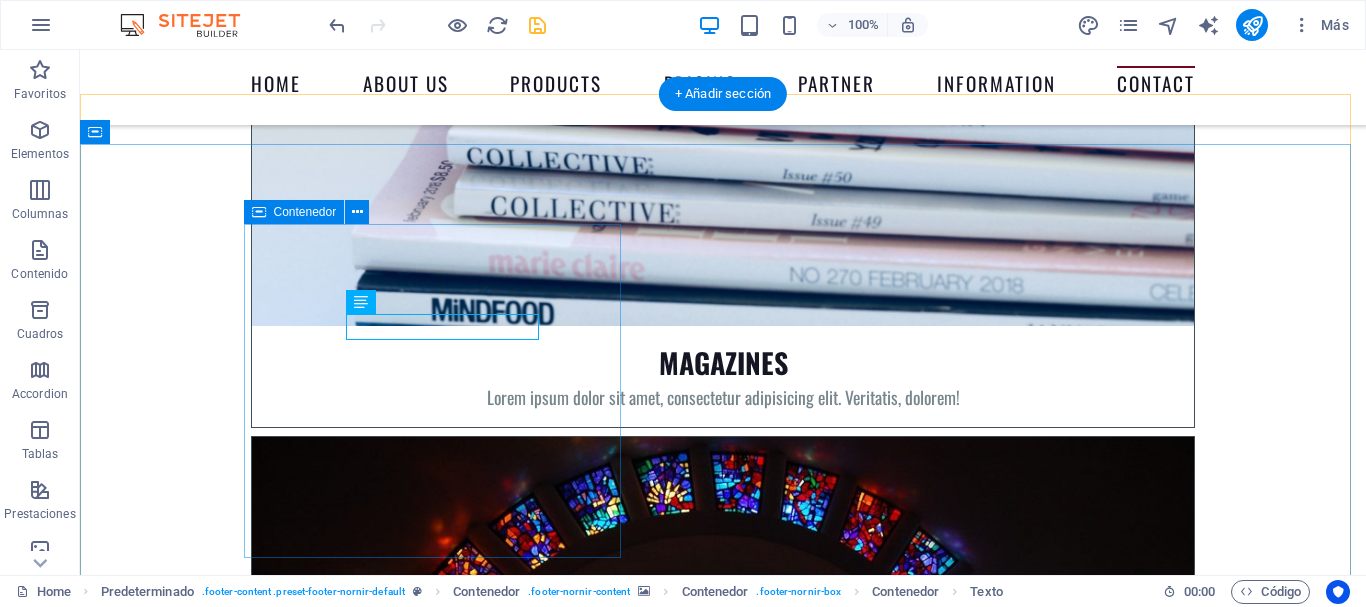 click on "[DISTRICT], [CITY] - [COUNTRY] [POSTAL CODE] Contact Us! [PHONE] [EMAIL]" at bounding box center [723, 8780] 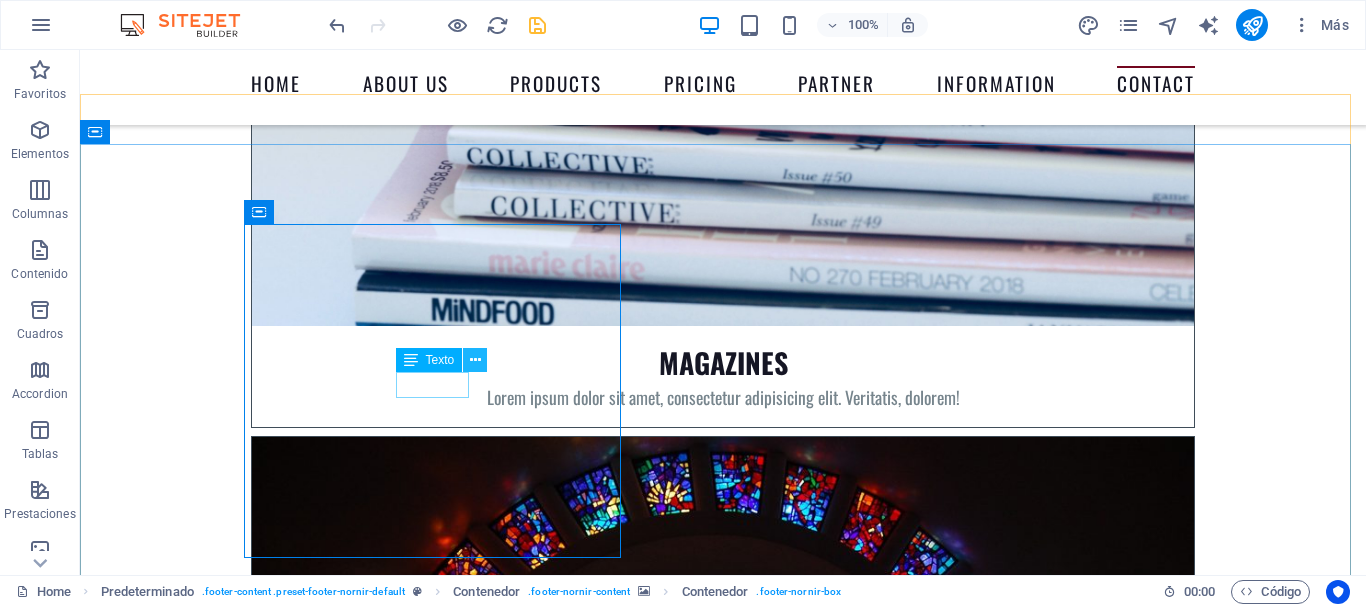 click at bounding box center [475, 360] 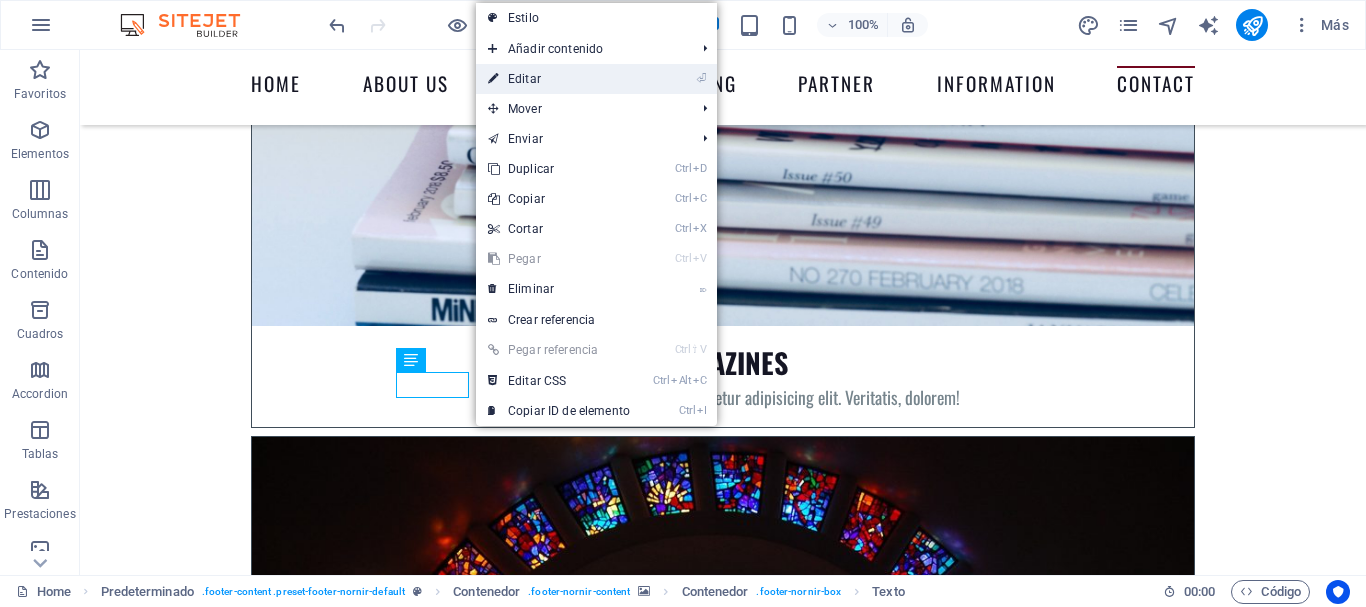 click on "⏎  Editar" at bounding box center [559, 79] 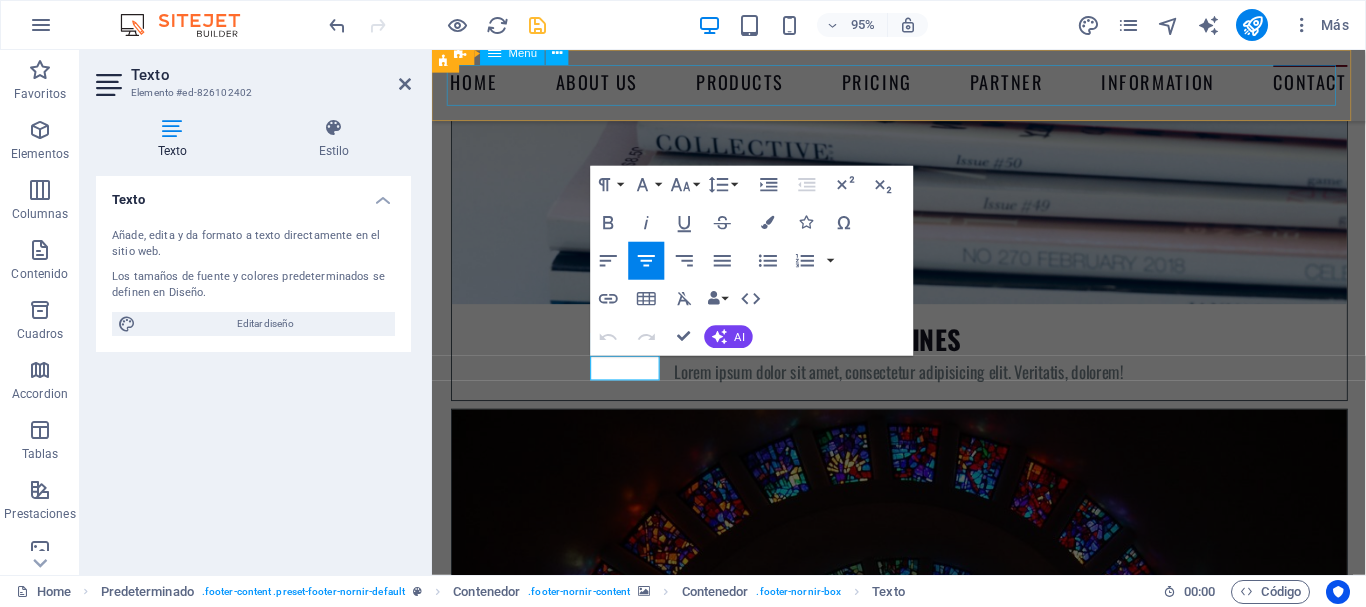 scroll, scrollTop: 8970, scrollLeft: 0, axis: vertical 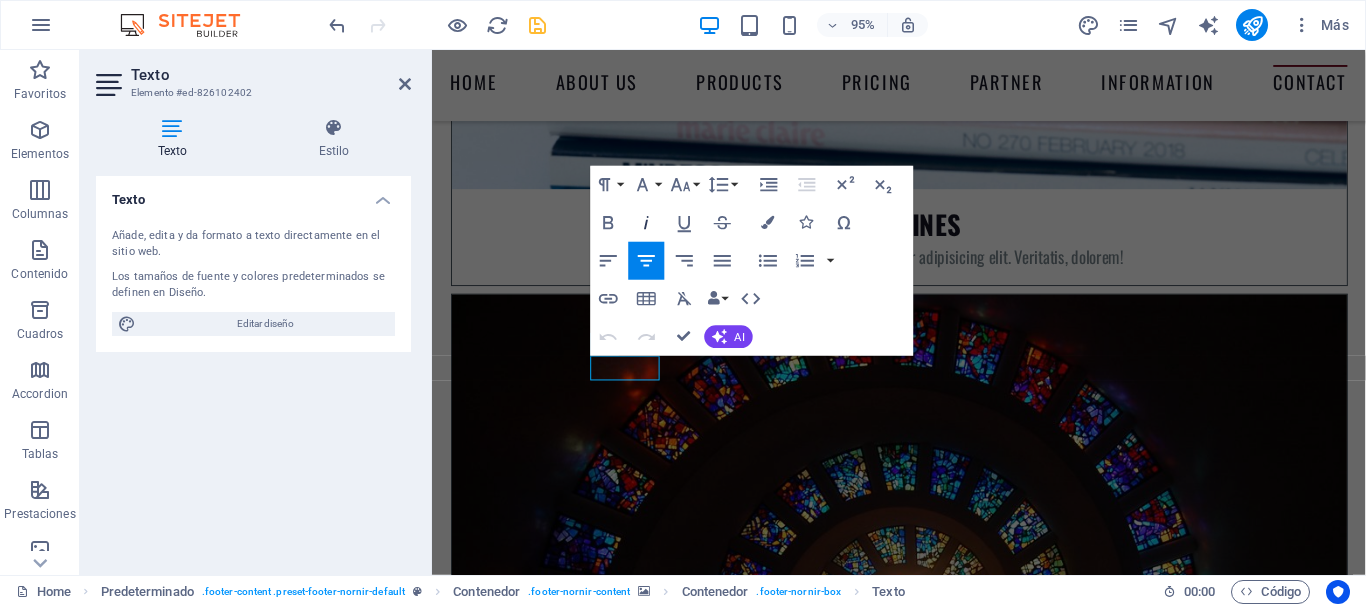type 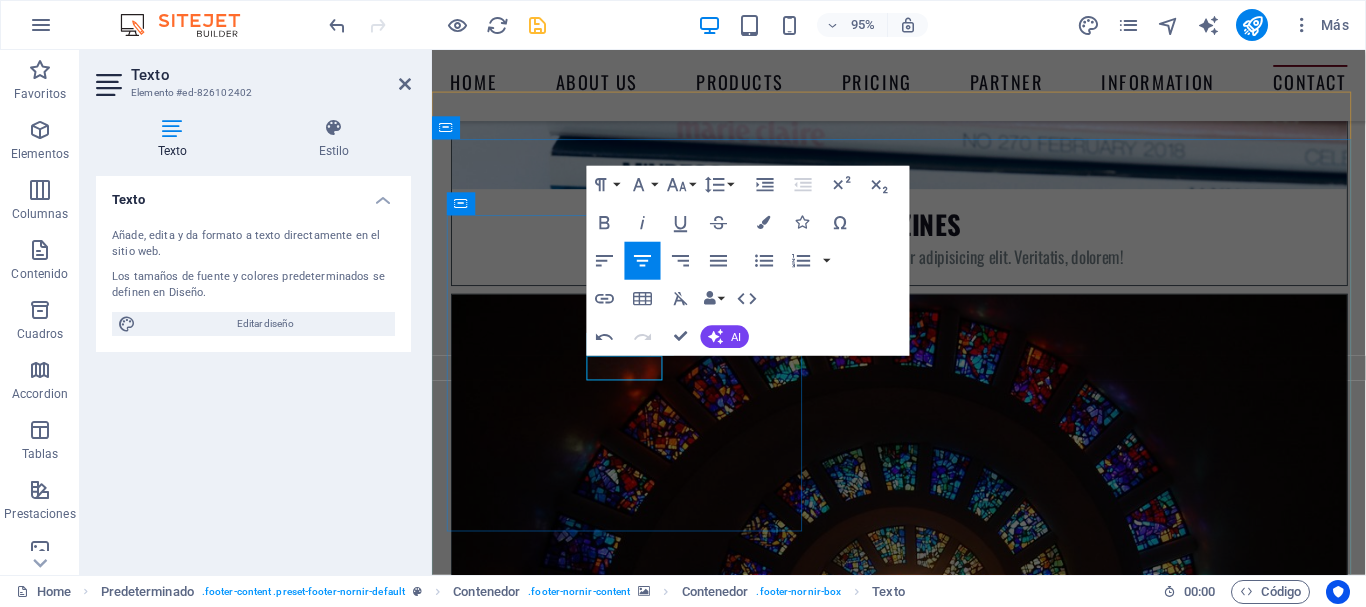 click on "TContact Us!" at bounding box center [924, 8619] 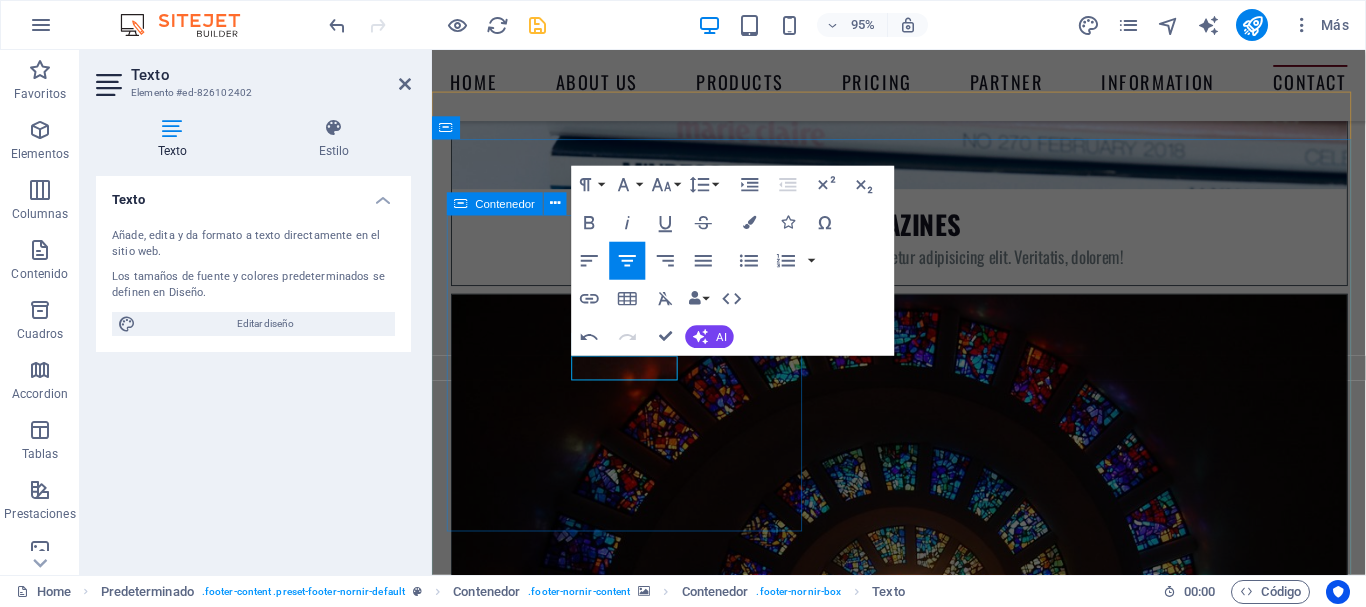 click on "[DISTRICT], [CITY] - [COUNTRY] [POSTAL CODE] Teléfono contacto [PHONE] [EMAIL]" at bounding box center (924, 8651) 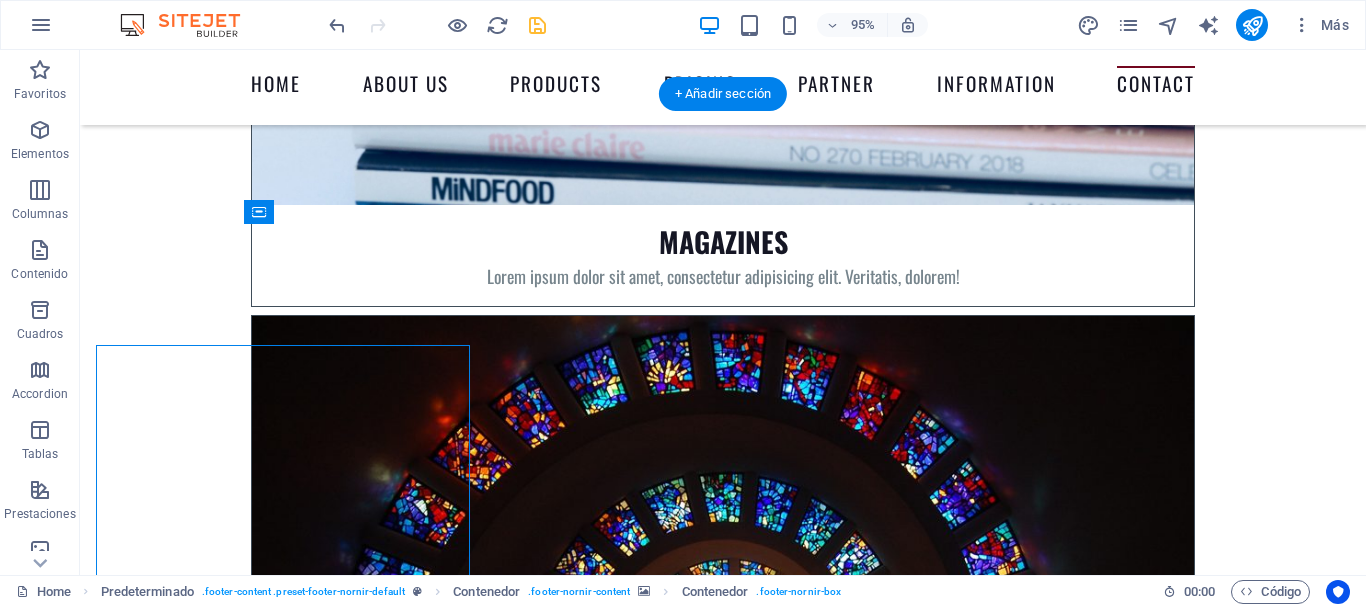 scroll, scrollTop: 8849, scrollLeft: 0, axis: vertical 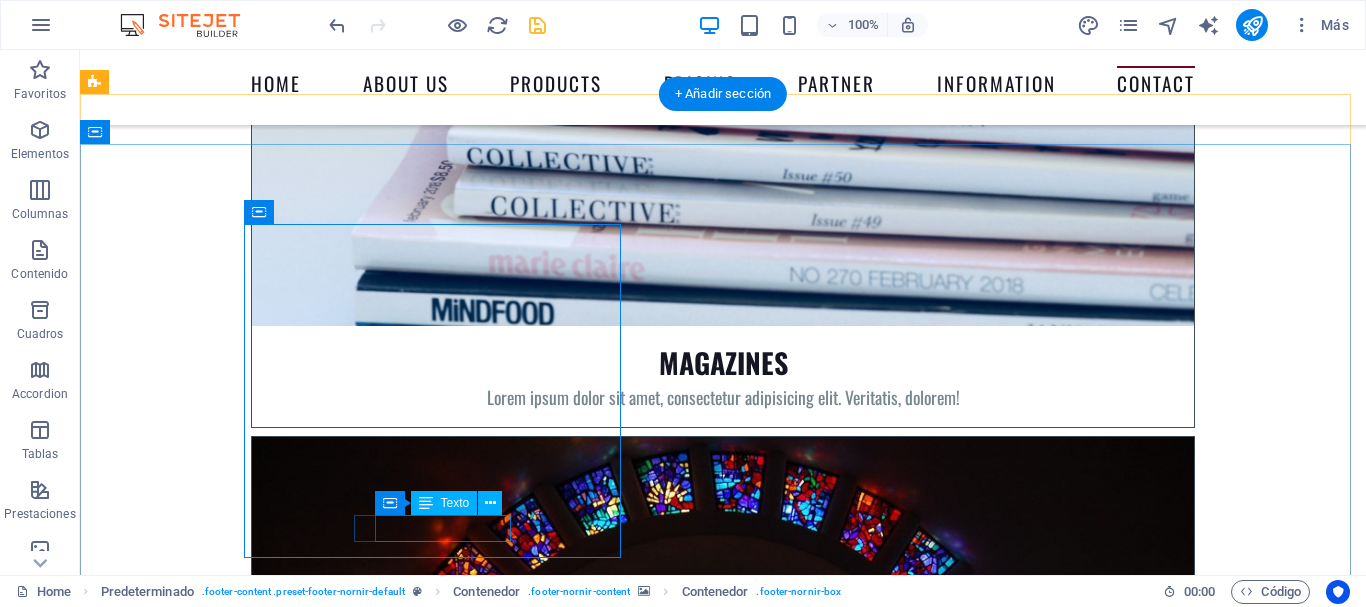 click on "Legal Notice  |  Privacy" at bounding box center [723, 8971] 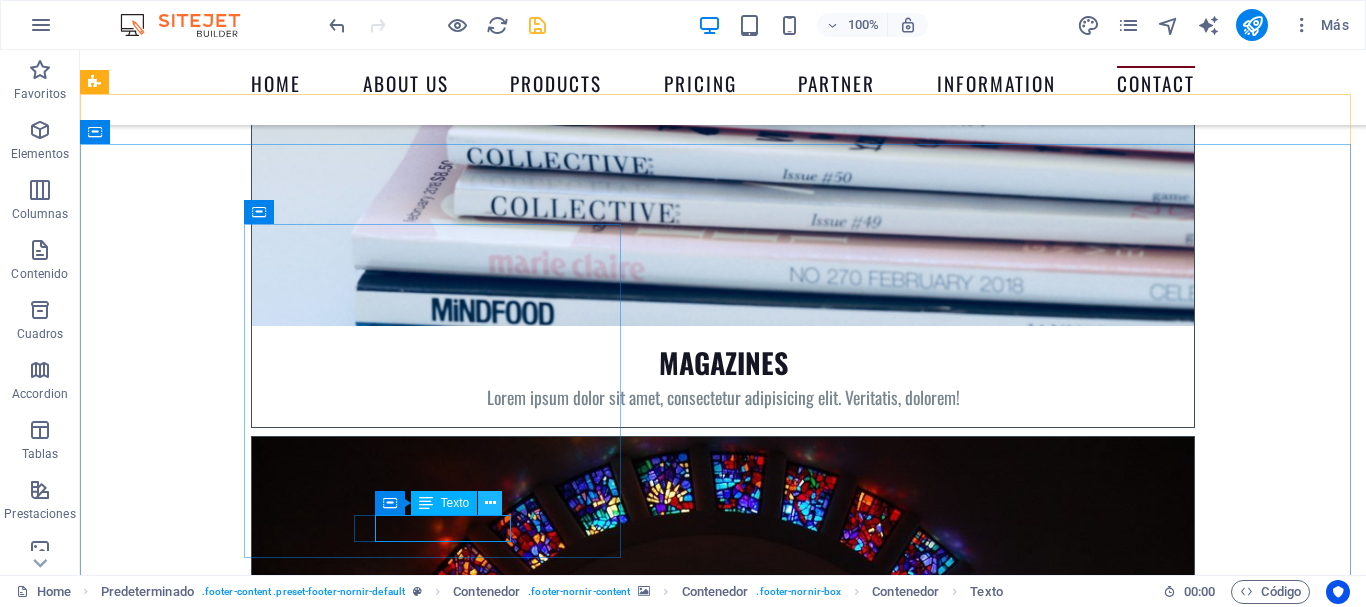 click at bounding box center [490, 503] 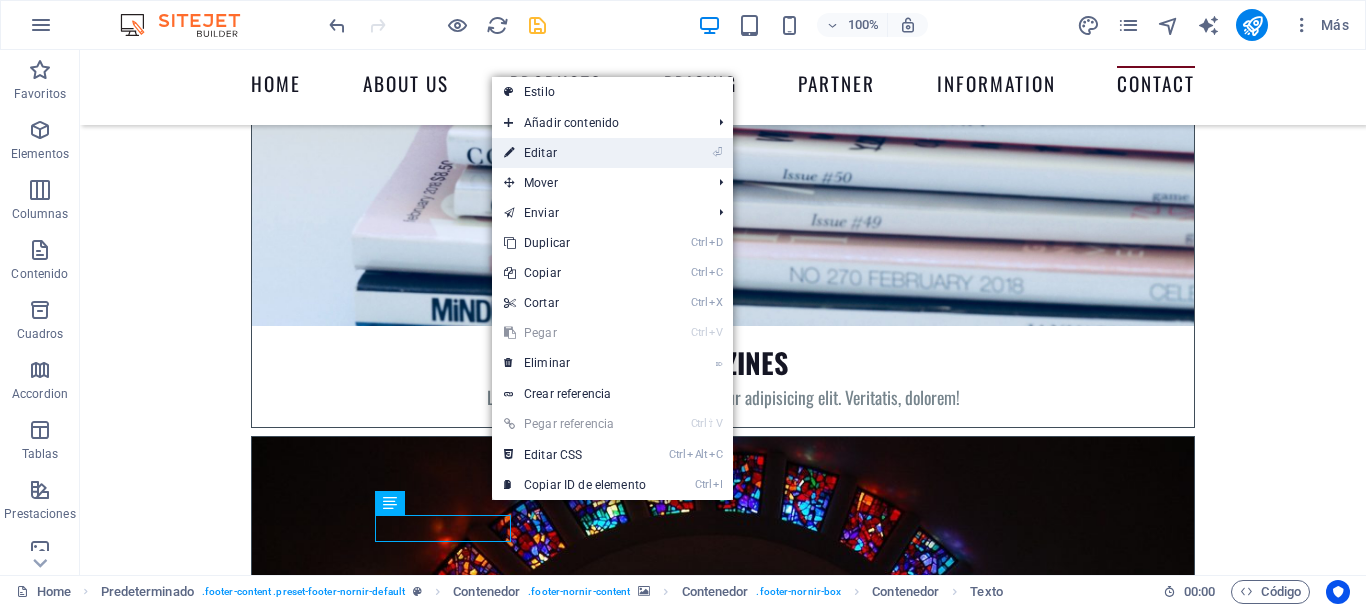 drag, startPoint x: 590, startPoint y: 157, endPoint x: 27, endPoint y: 314, distance: 584.48096 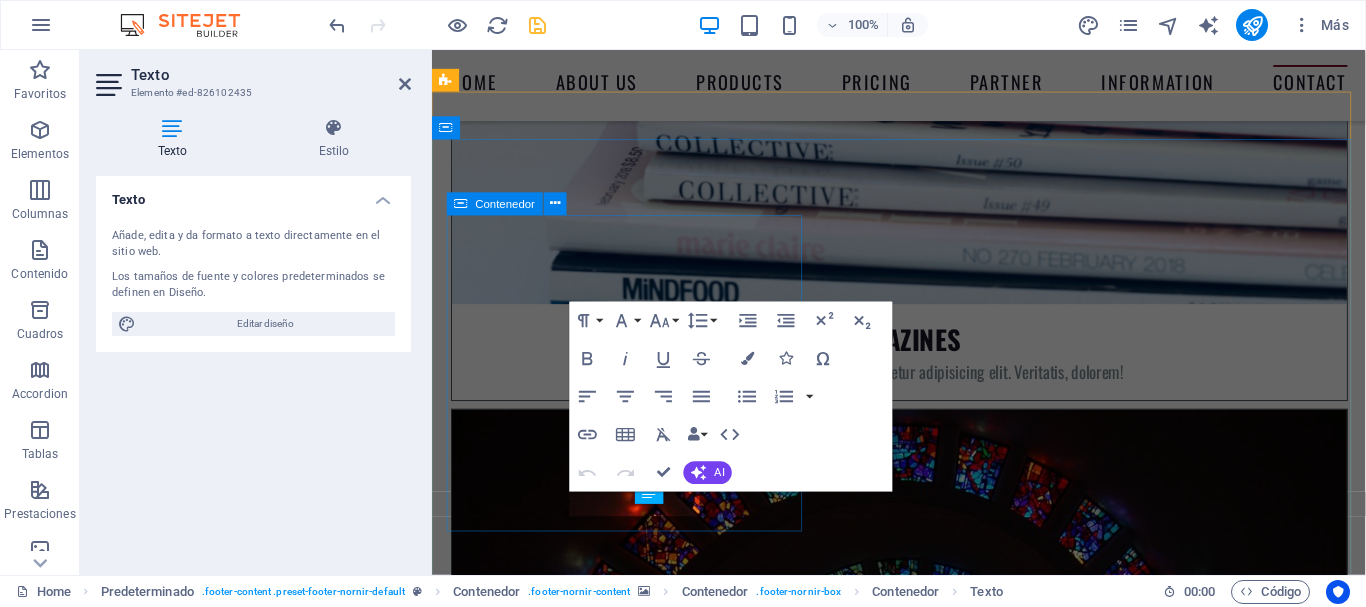 scroll, scrollTop: 8970, scrollLeft: 0, axis: vertical 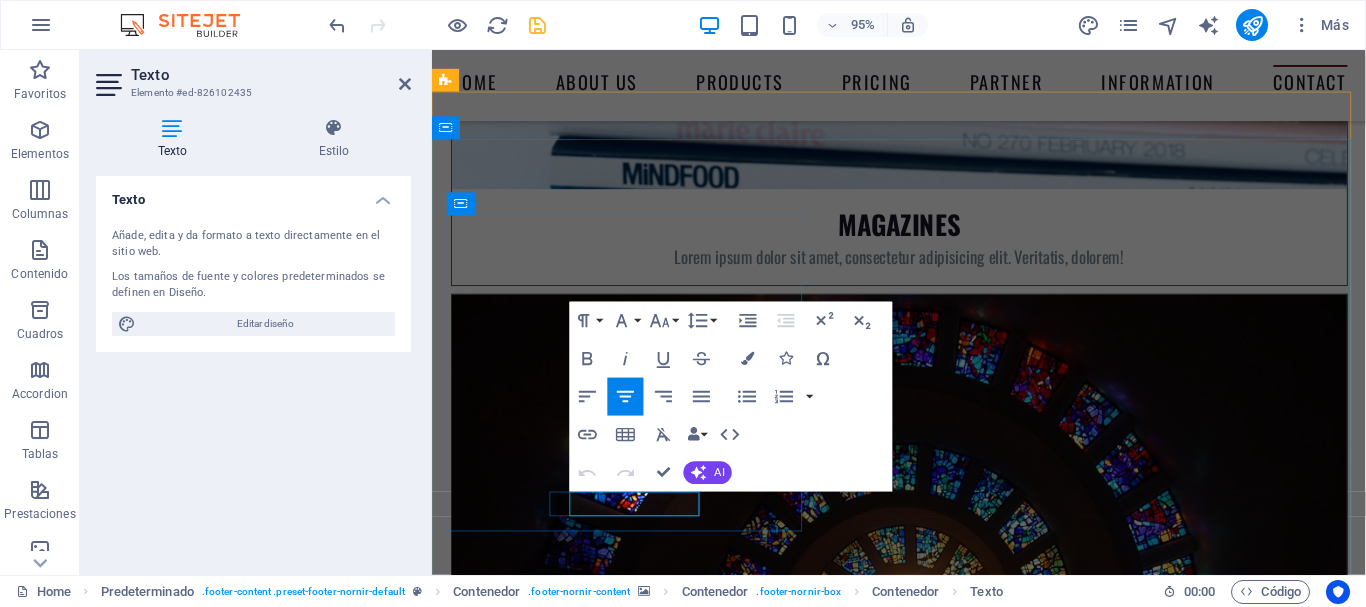 click on "Legal Notice" at bounding box center (899, 8842) 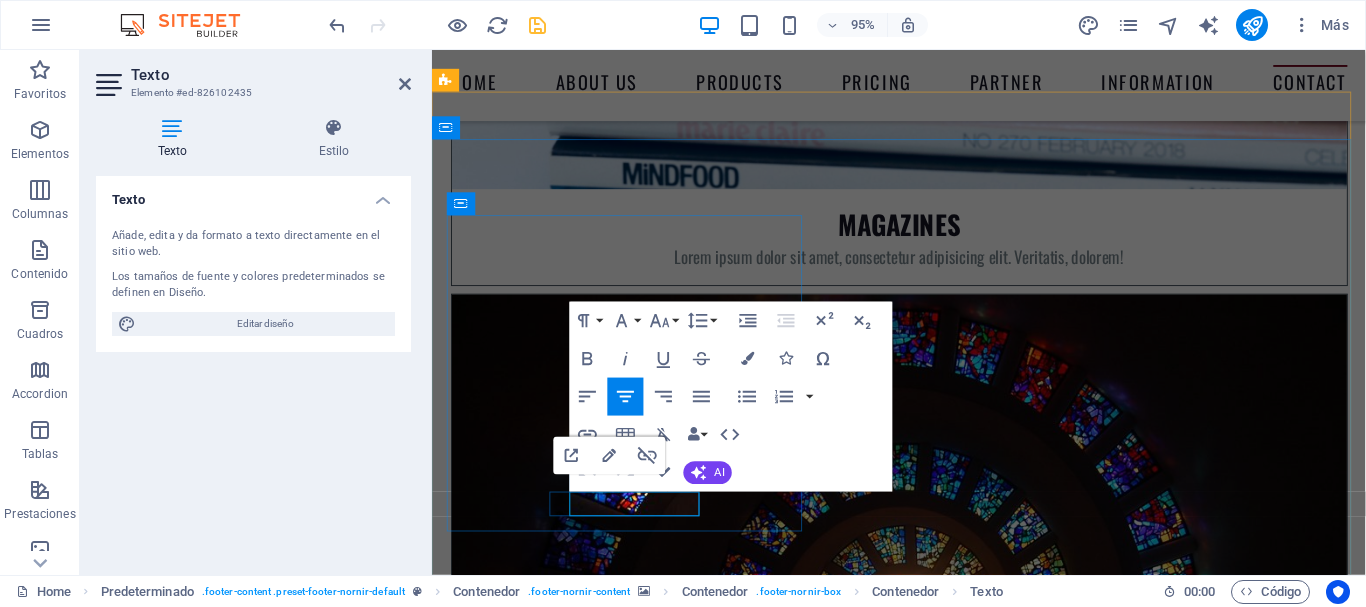 click on "Legal Notice" at bounding box center (899, 8842) 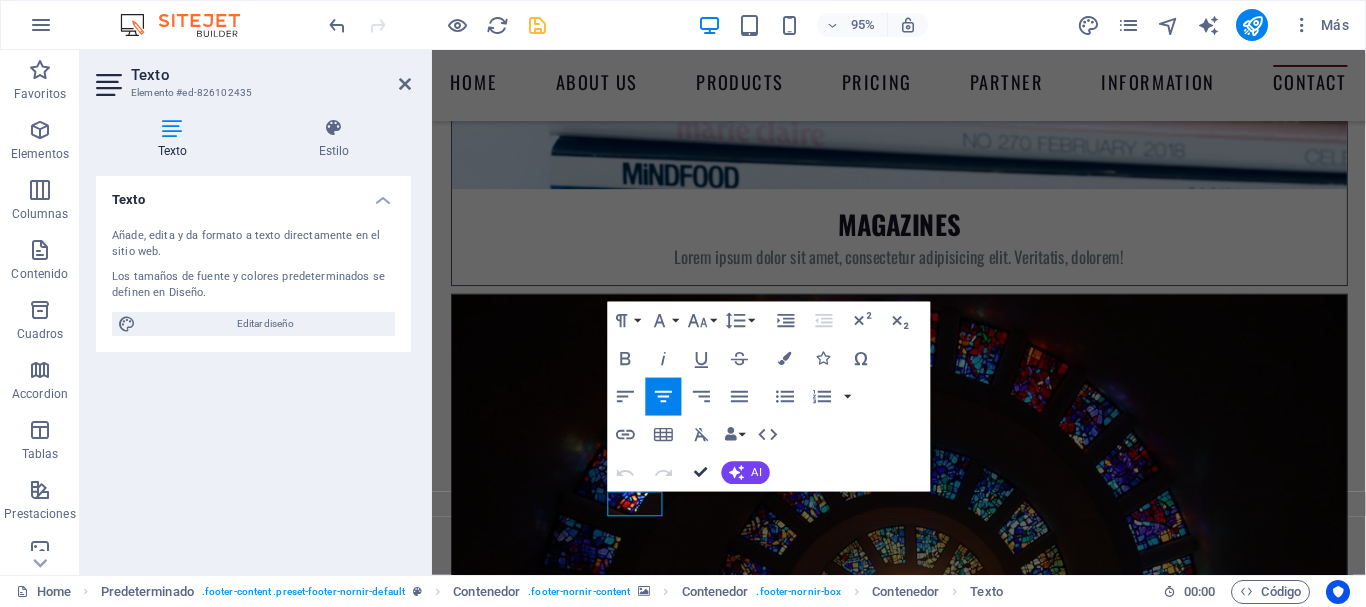 type 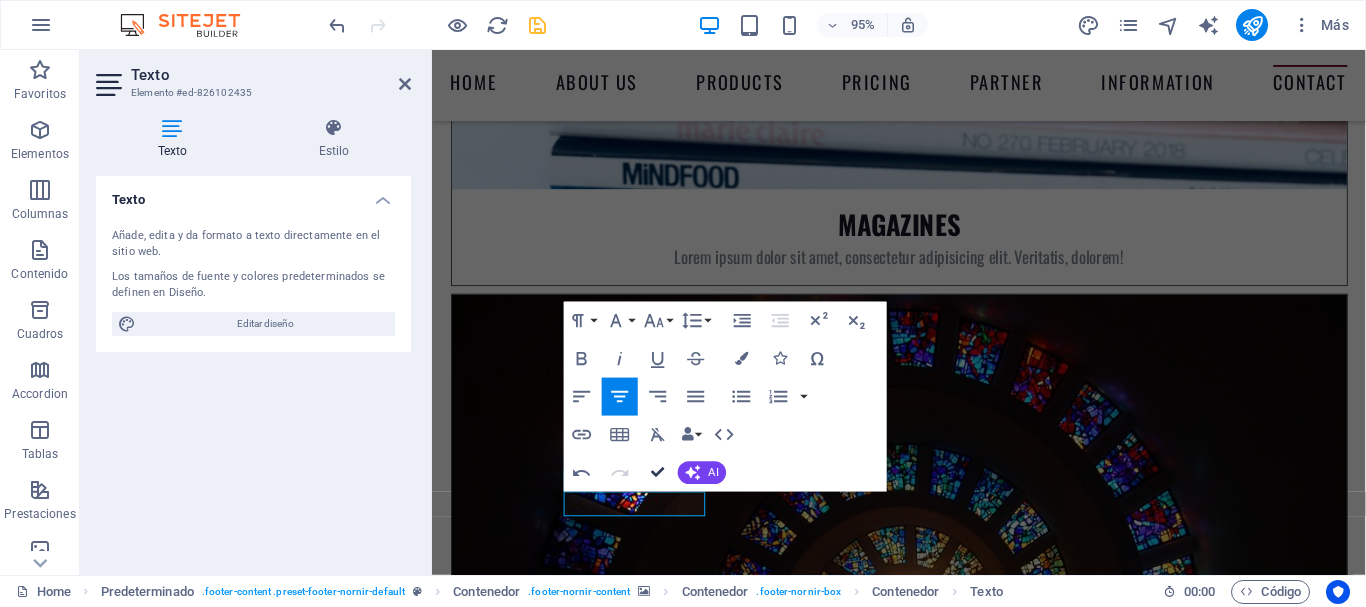 drag, startPoint x: 658, startPoint y: 472, endPoint x: 578, endPoint y: 423, distance: 93.813644 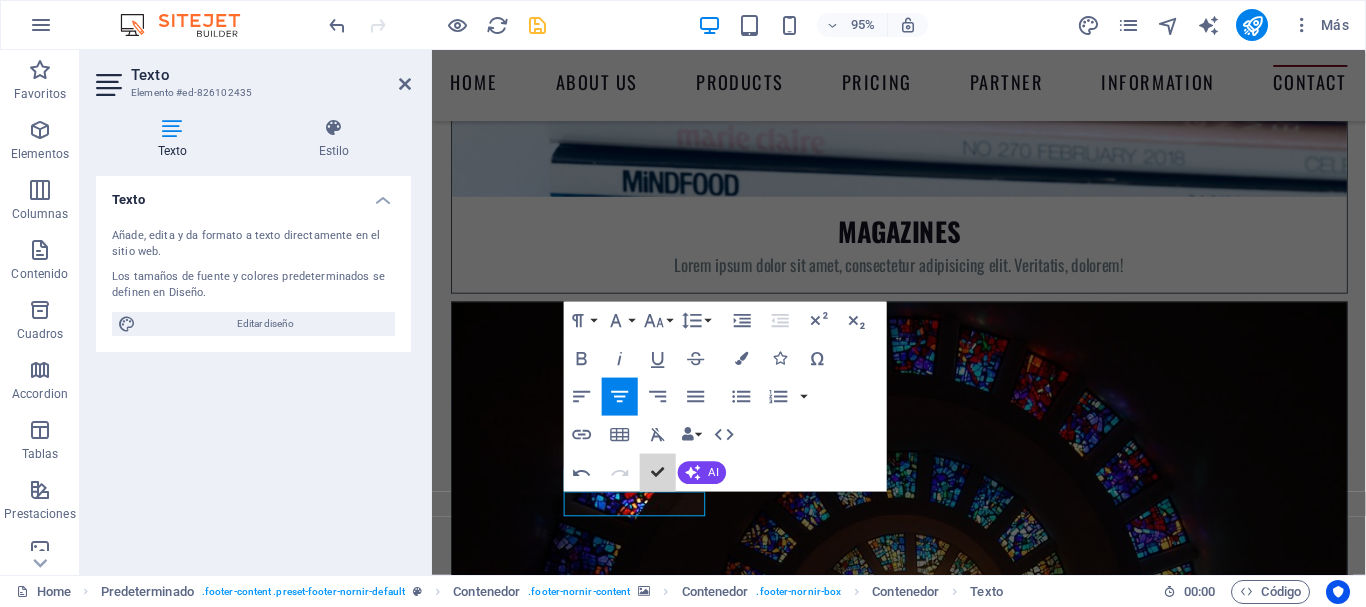 scroll, scrollTop: 8849, scrollLeft: 0, axis: vertical 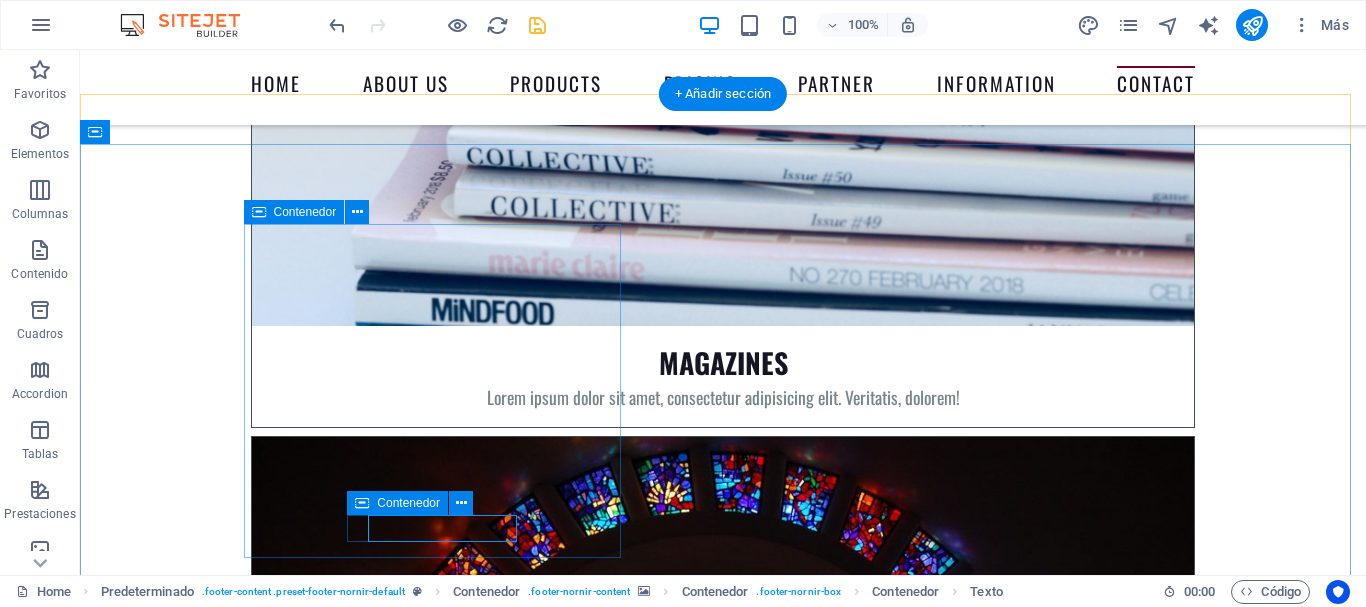 click on "Contacto [DISTRICT], [CITY] - [COUNTRY] [POSTAL CODE] Teléfono contacto [PHONE] [EMAIL] Aviso Legal | Privac idad" at bounding box center [723, 8780] 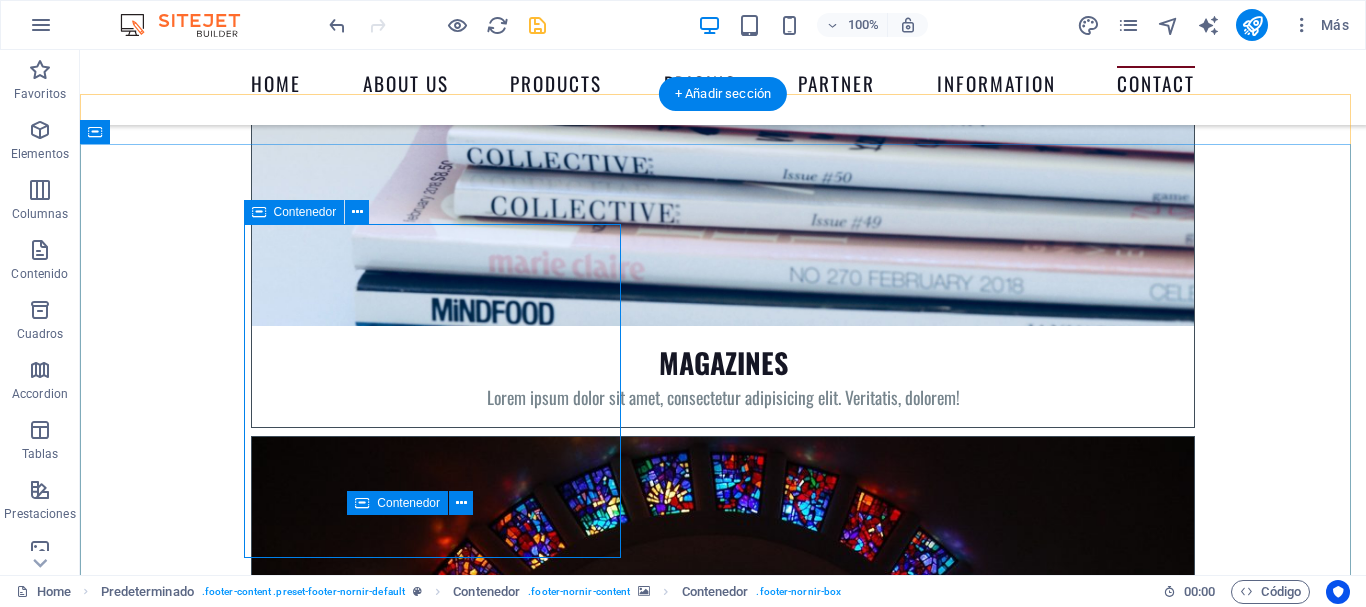 click on "Contacto [DISTRICT], [CITY] - [COUNTRY] [POSTAL CODE] Teléfono contacto [PHONE] [EMAIL] Aviso Legal | Privac idad" at bounding box center (723, 8780) 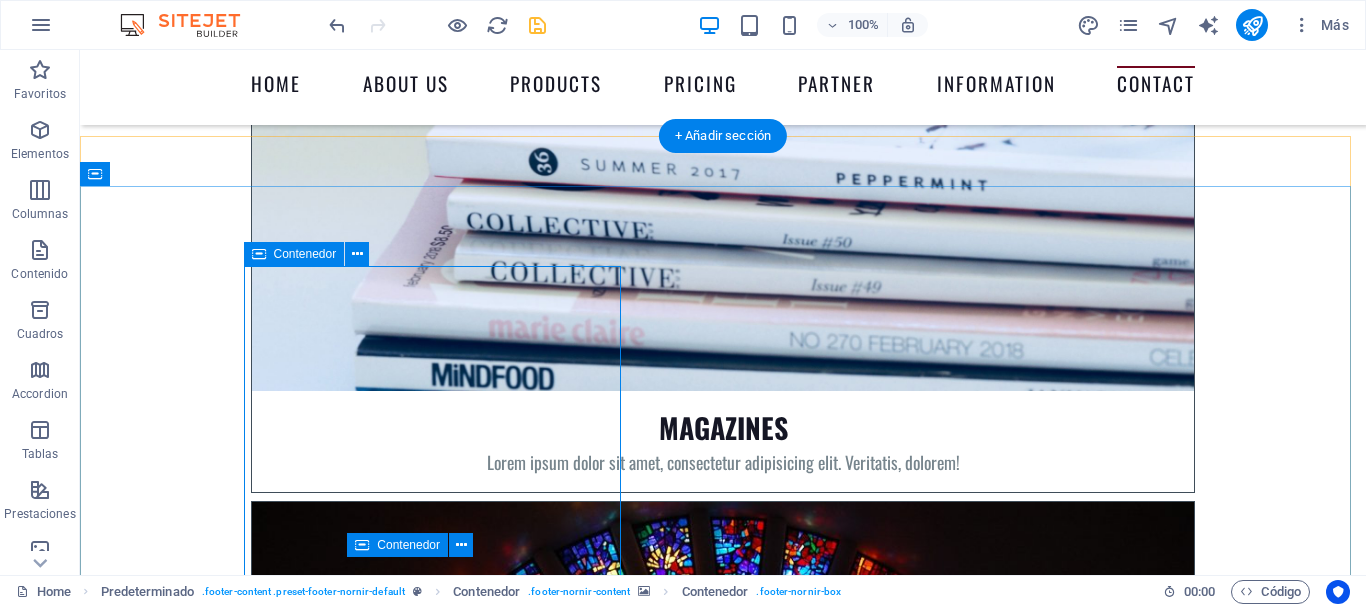 scroll, scrollTop: 8747, scrollLeft: 0, axis: vertical 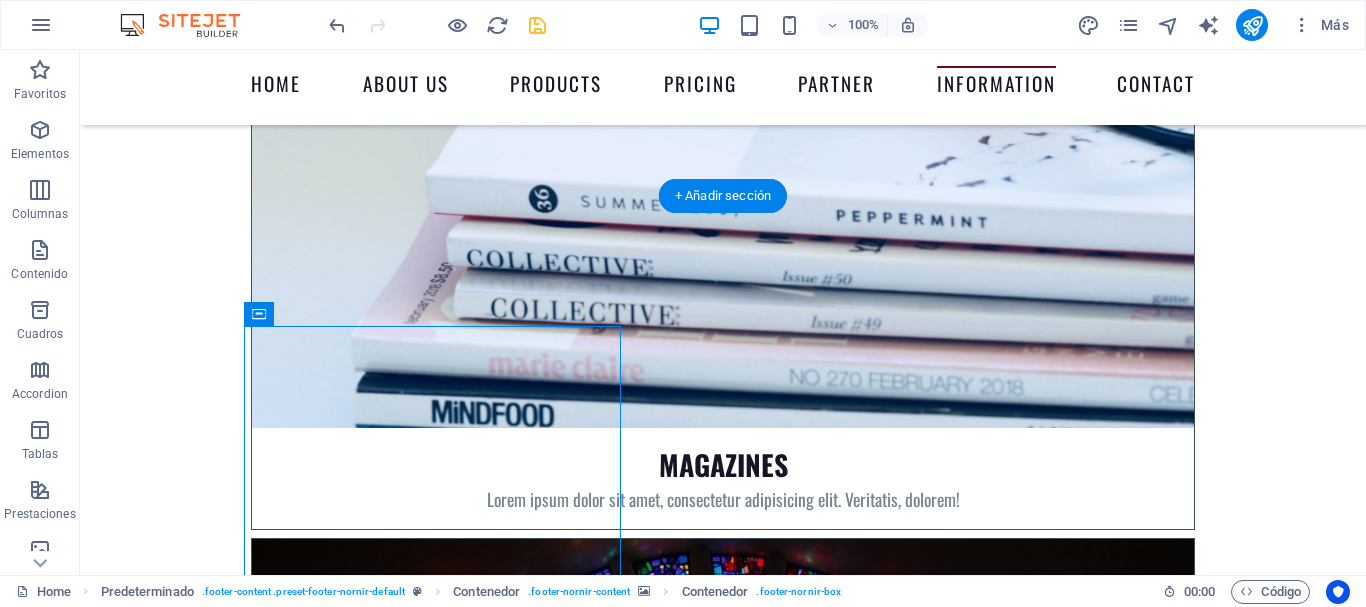 click at bounding box center [723, 7670] 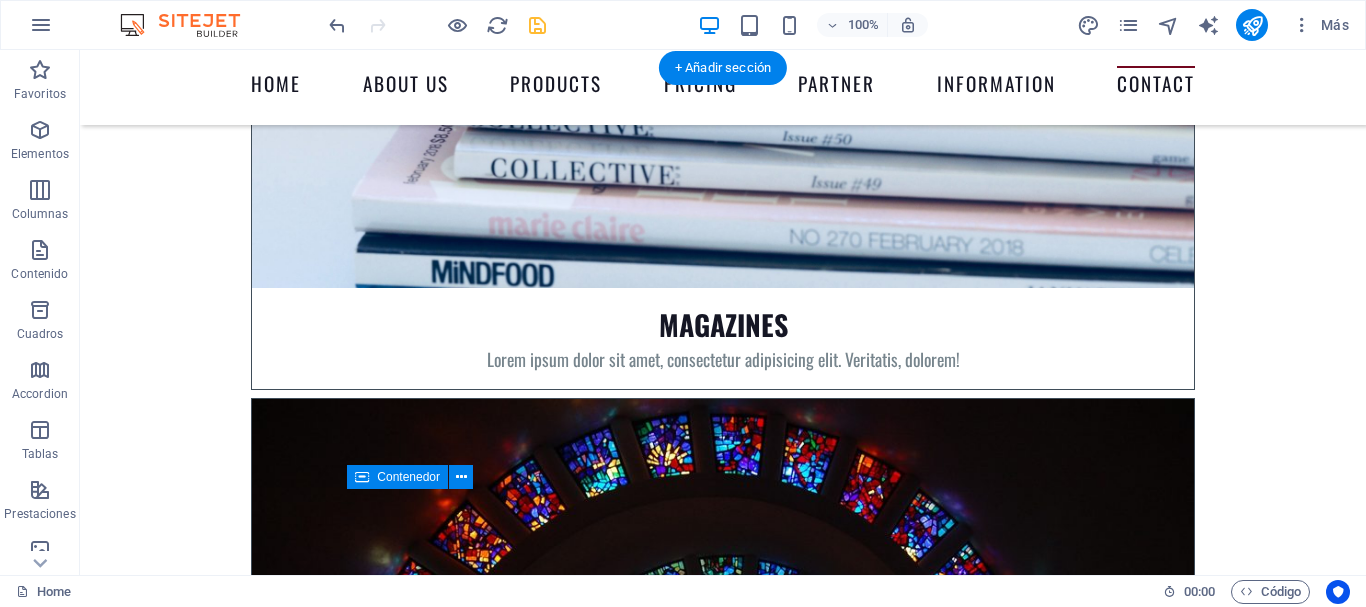 scroll, scrollTop: 8912, scrollLeft: 0, axis: vertical 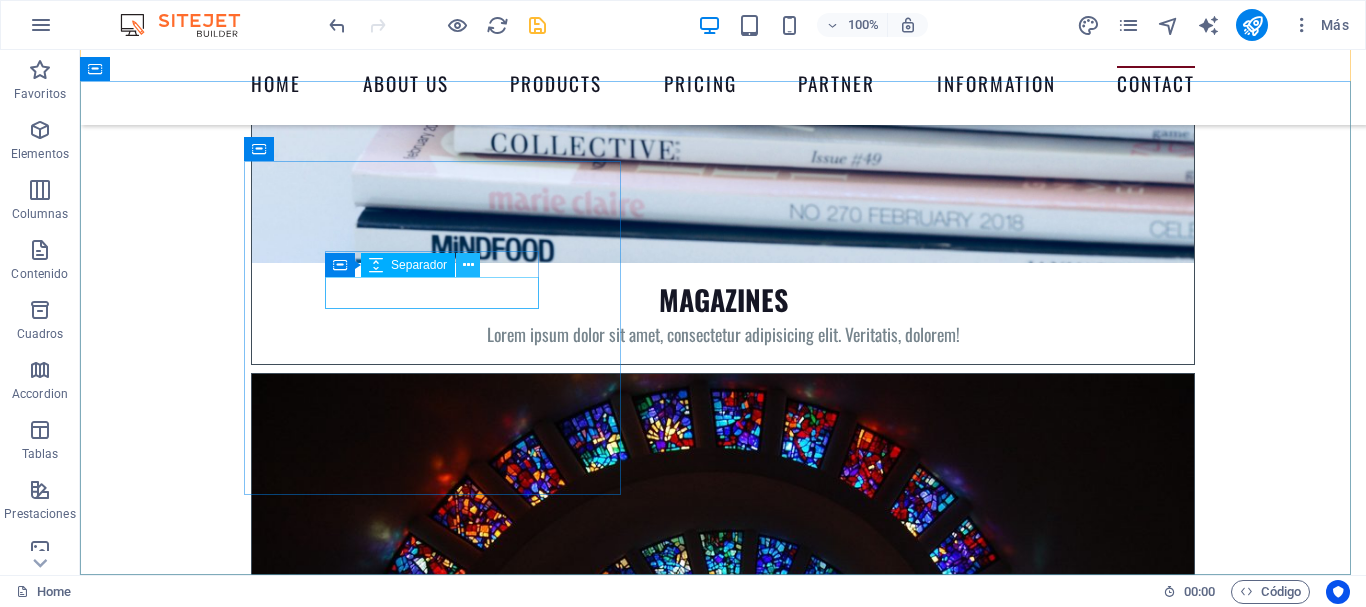 click at bounding box center (468, 265) 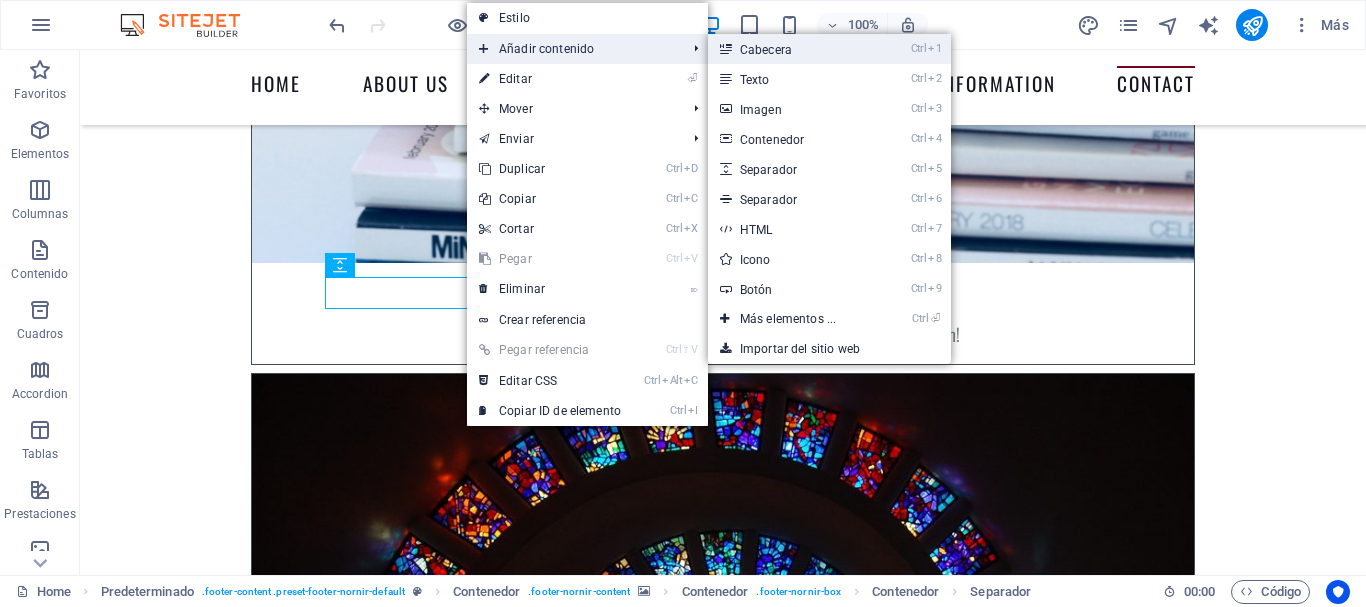 click on "Ctrl 1  Cabecera" at bounding box center (792, 49) 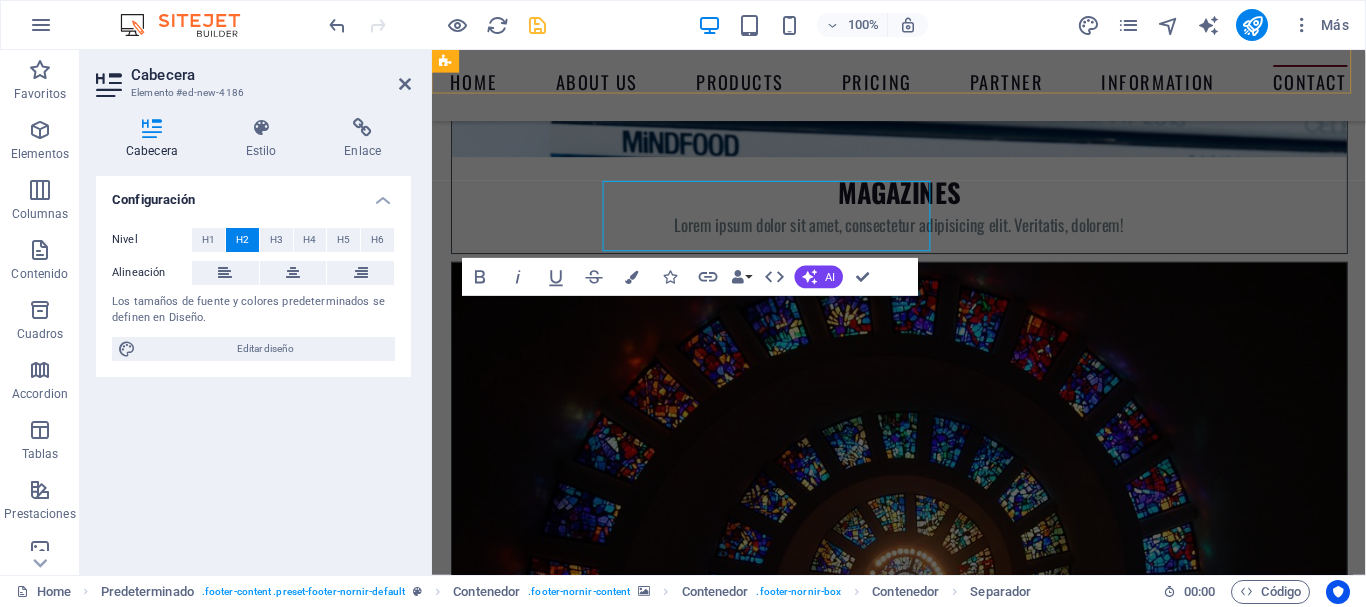 scroll, scrollTop: 9033, scrollLeft: 0, axis: vertical 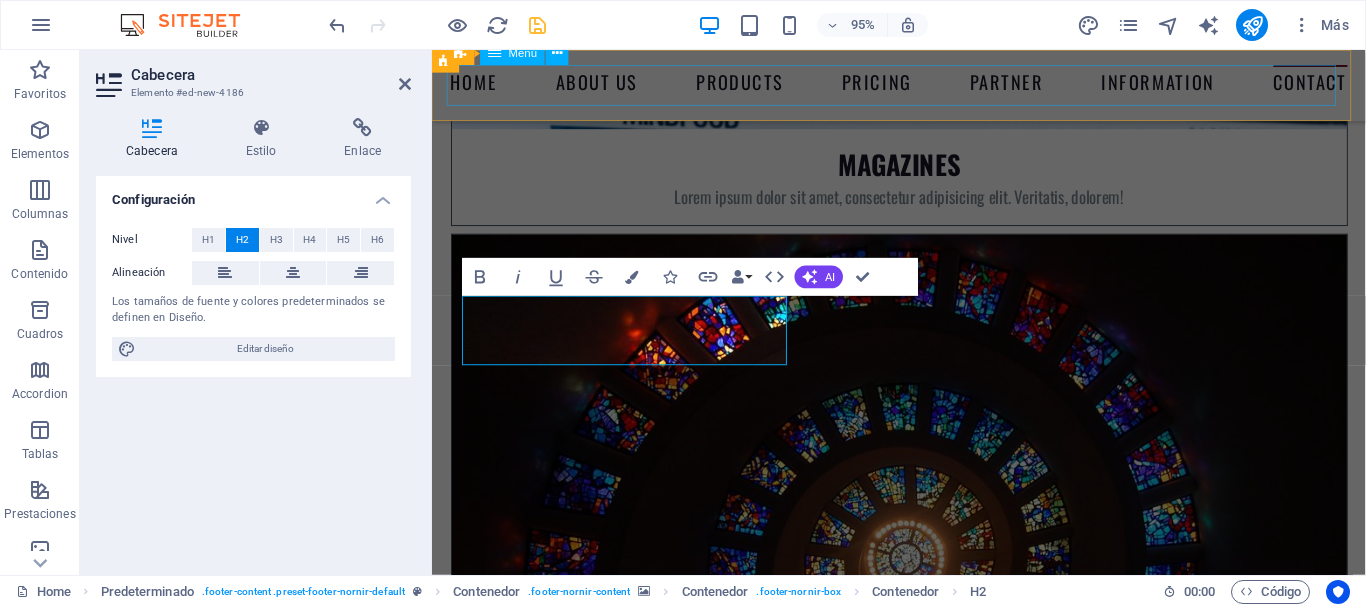 type 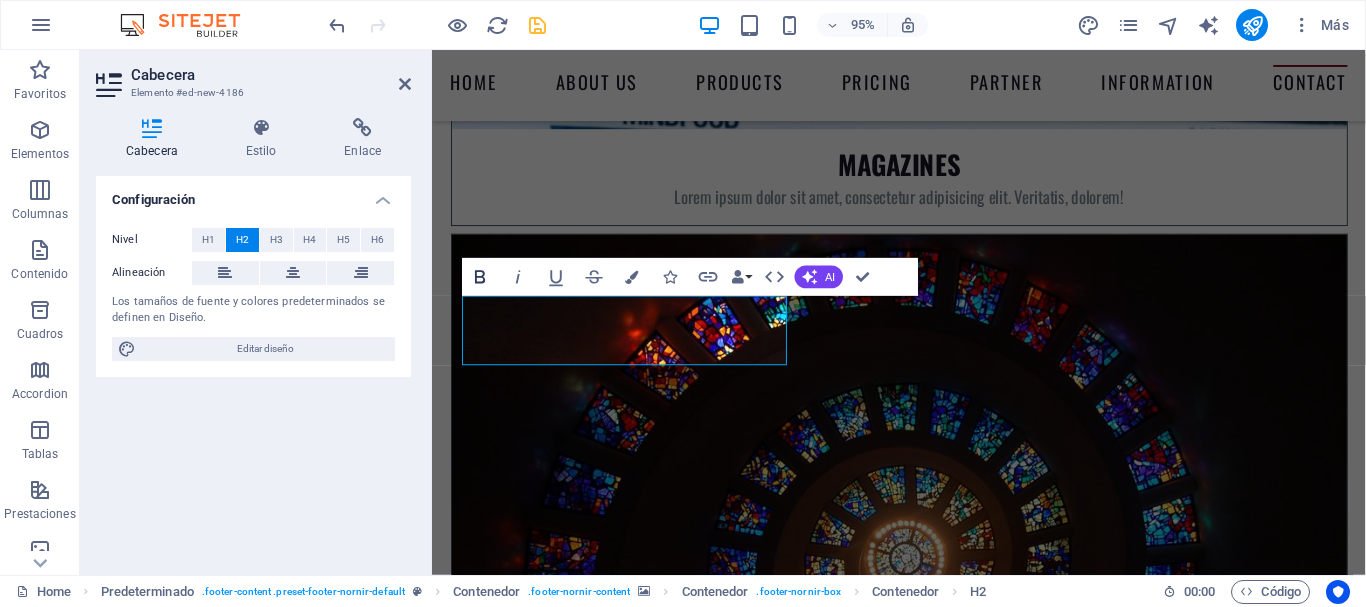 click 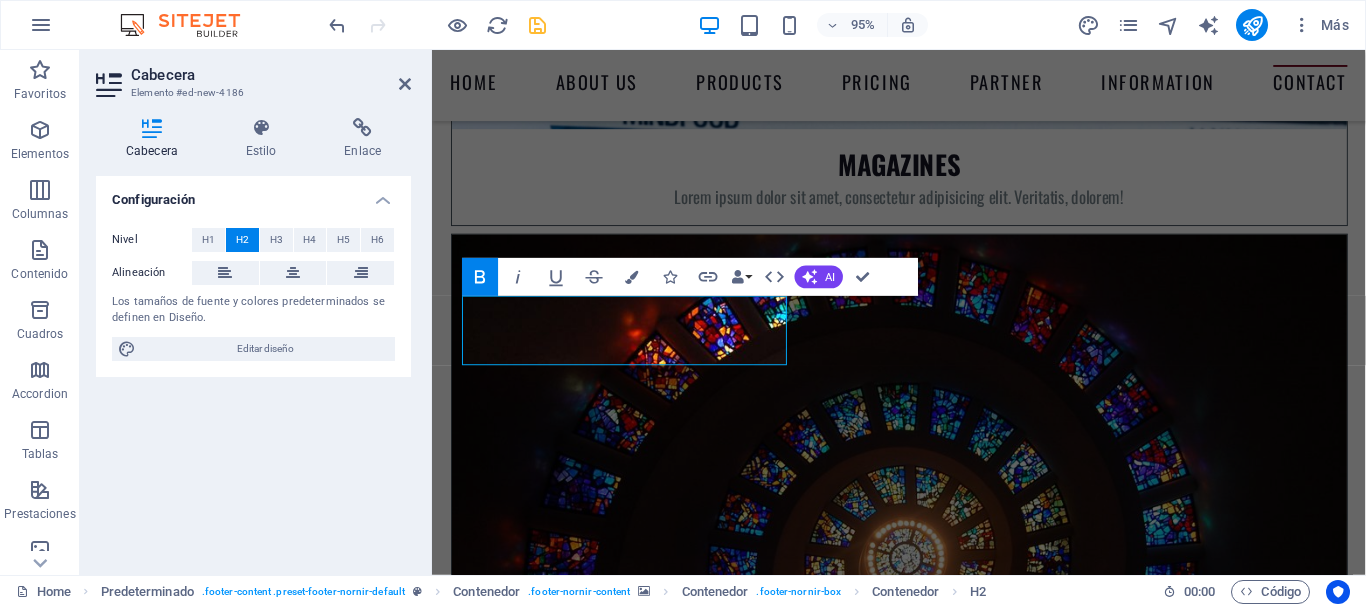 click 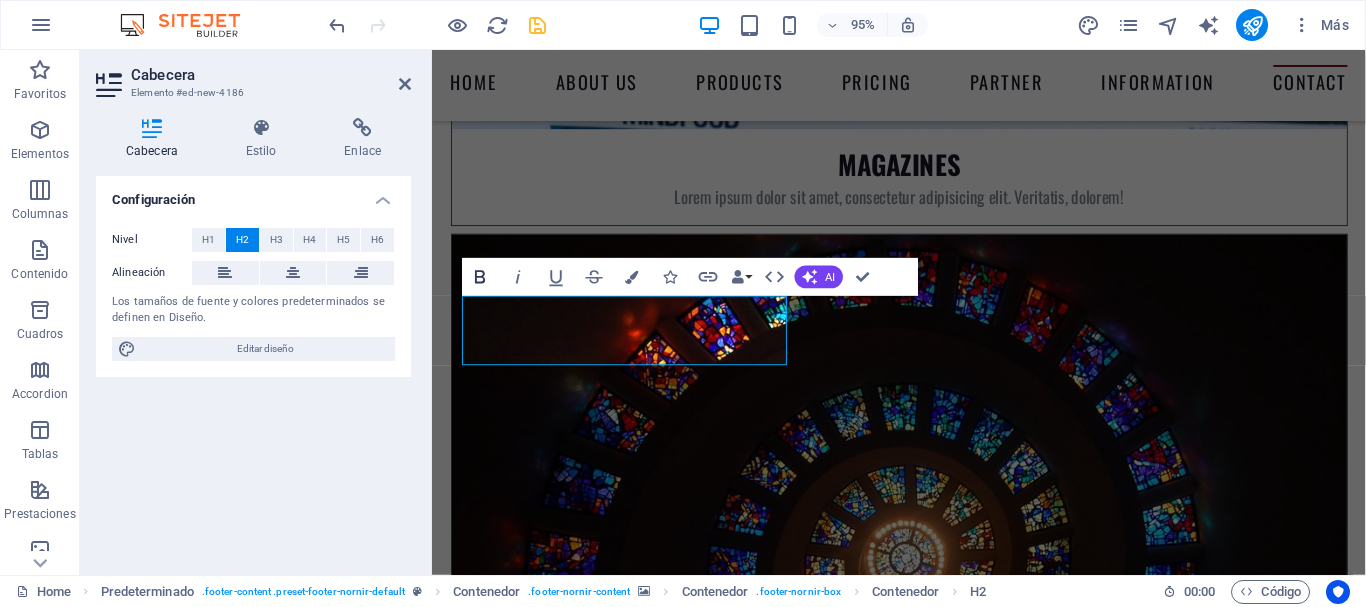 click 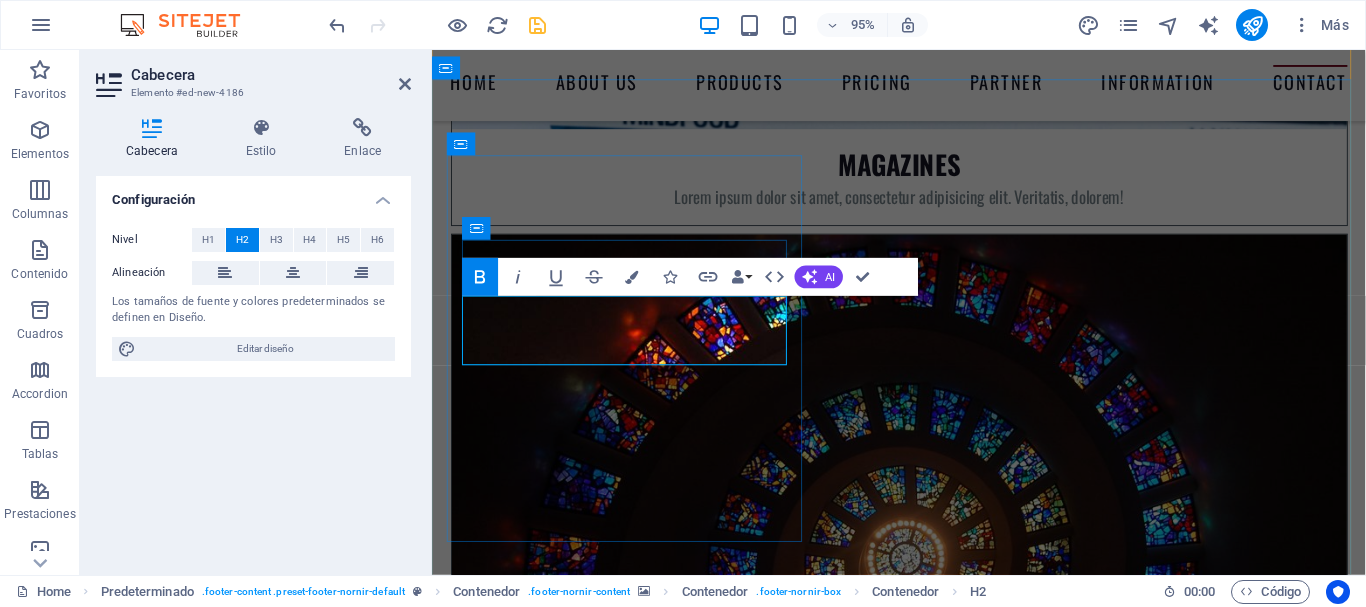 drag, startPoint x: 655, startPoint y: 338, endPoint x: 467, endPoint y: 343, distance: 188.06648 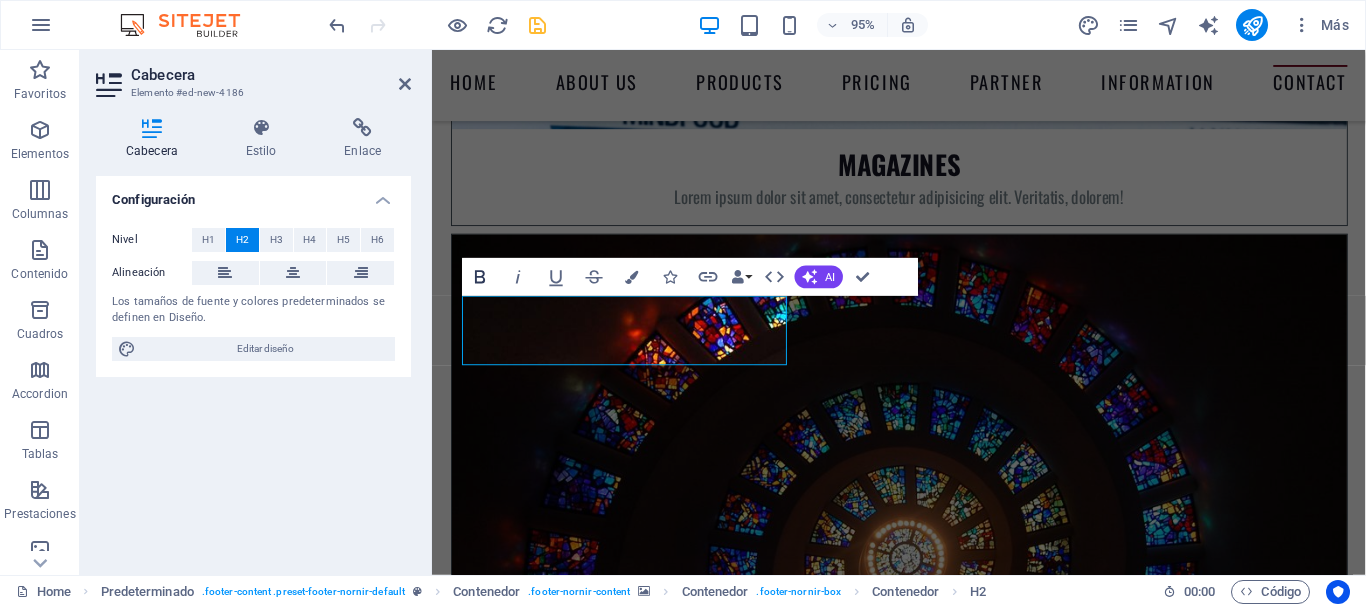 click 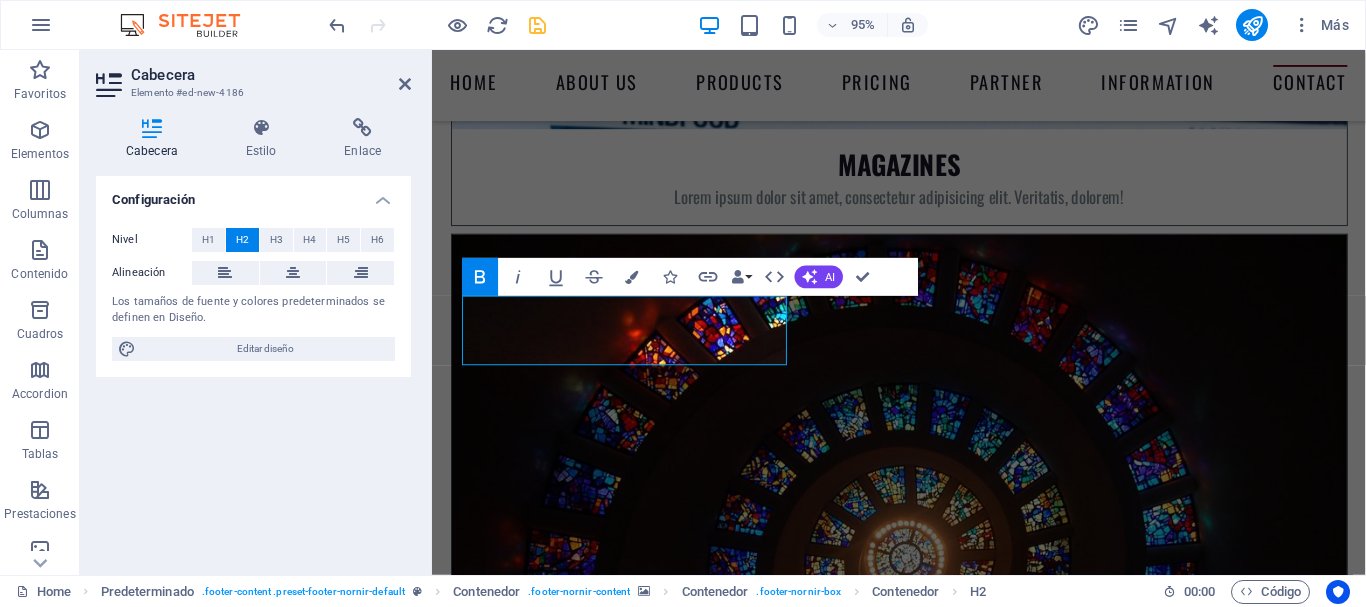 click 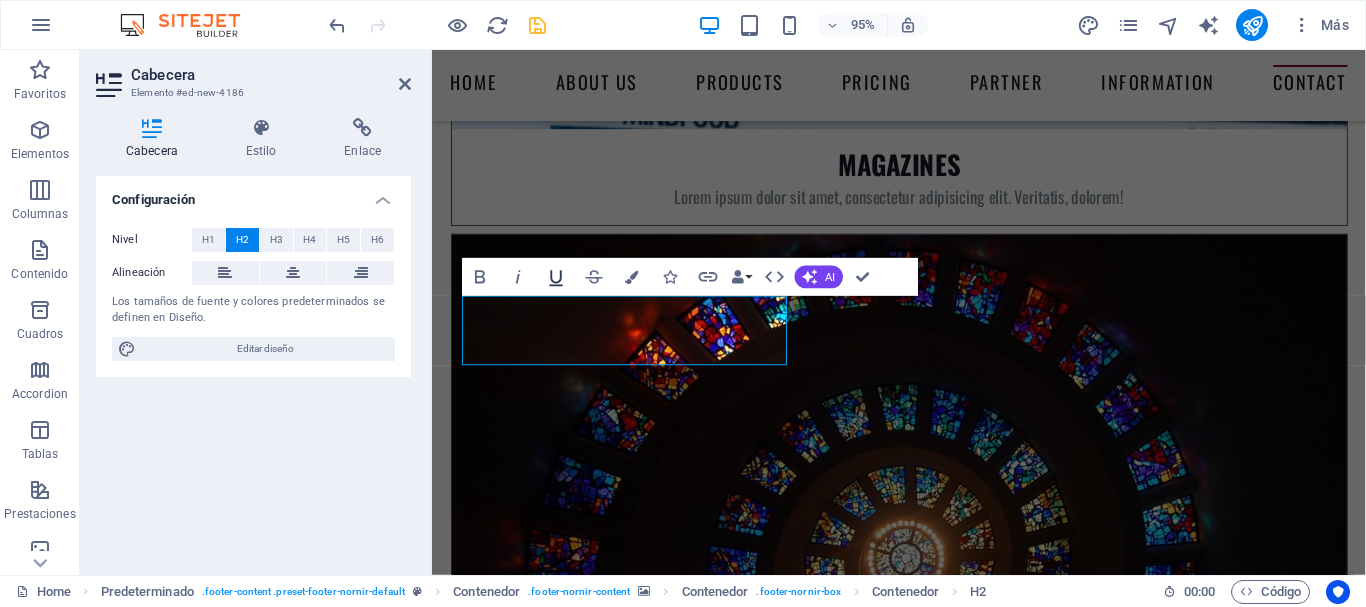 click 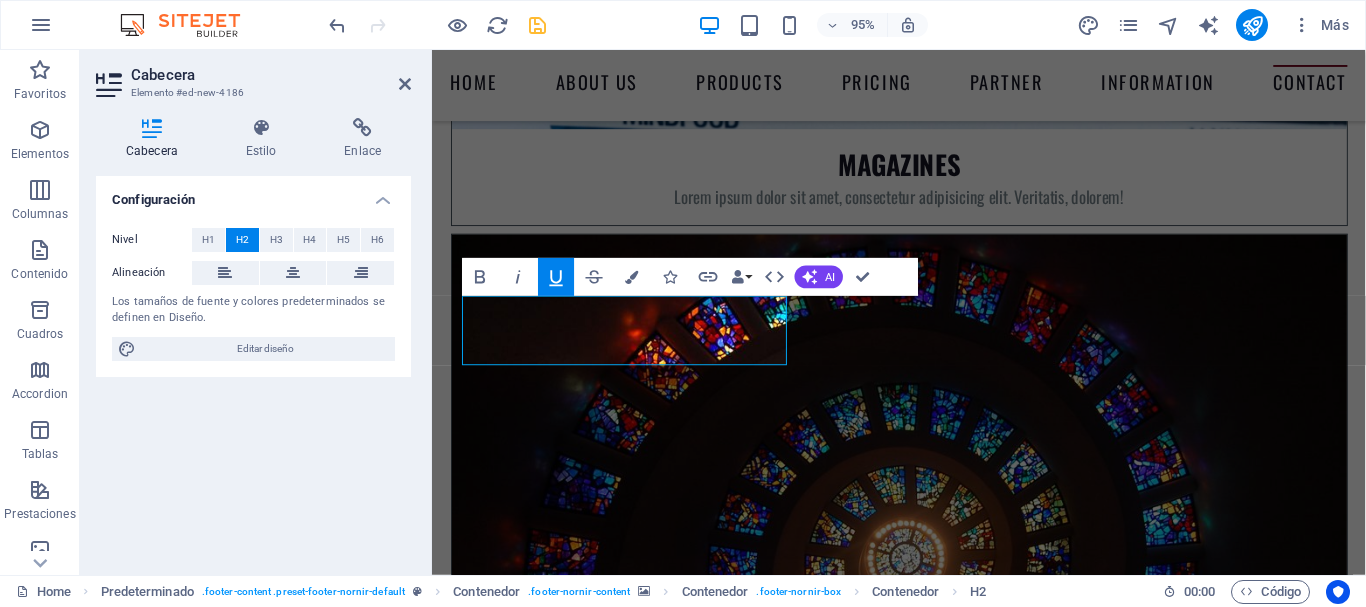click 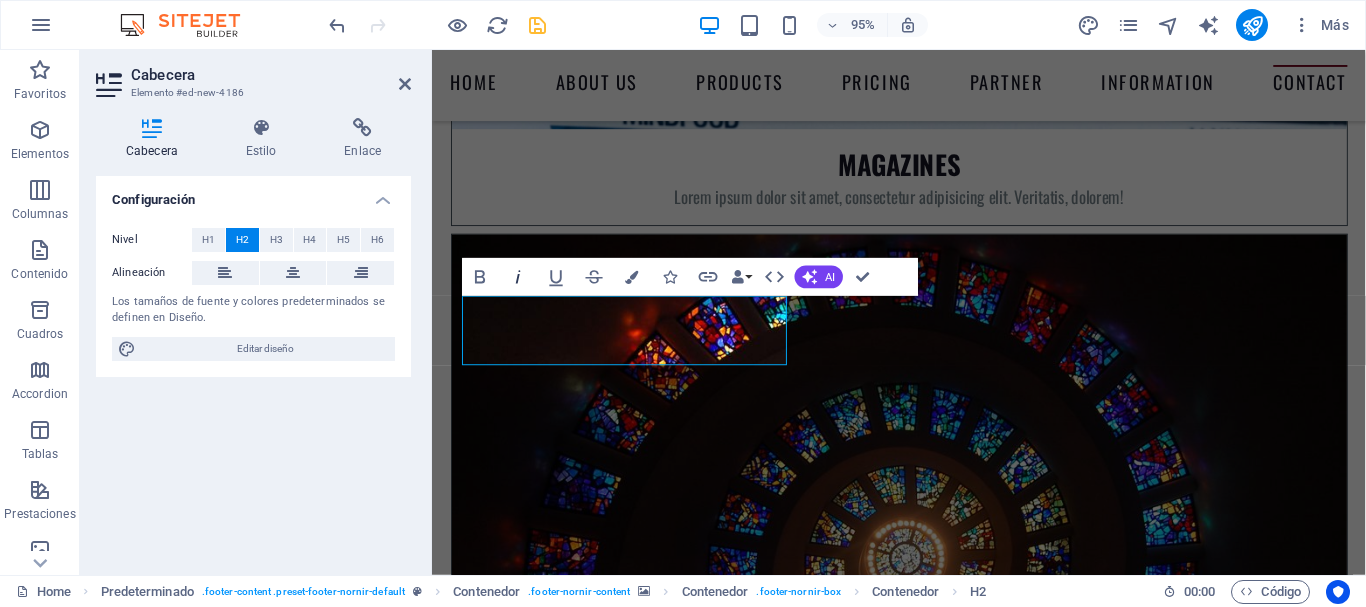 click 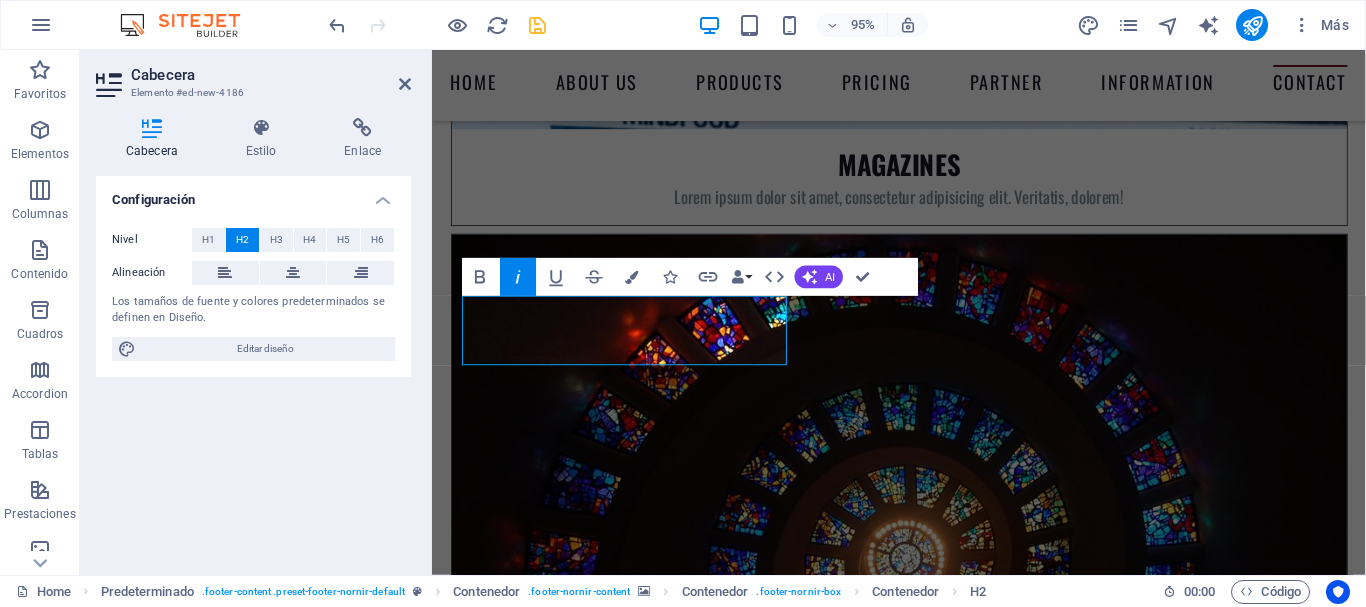 click 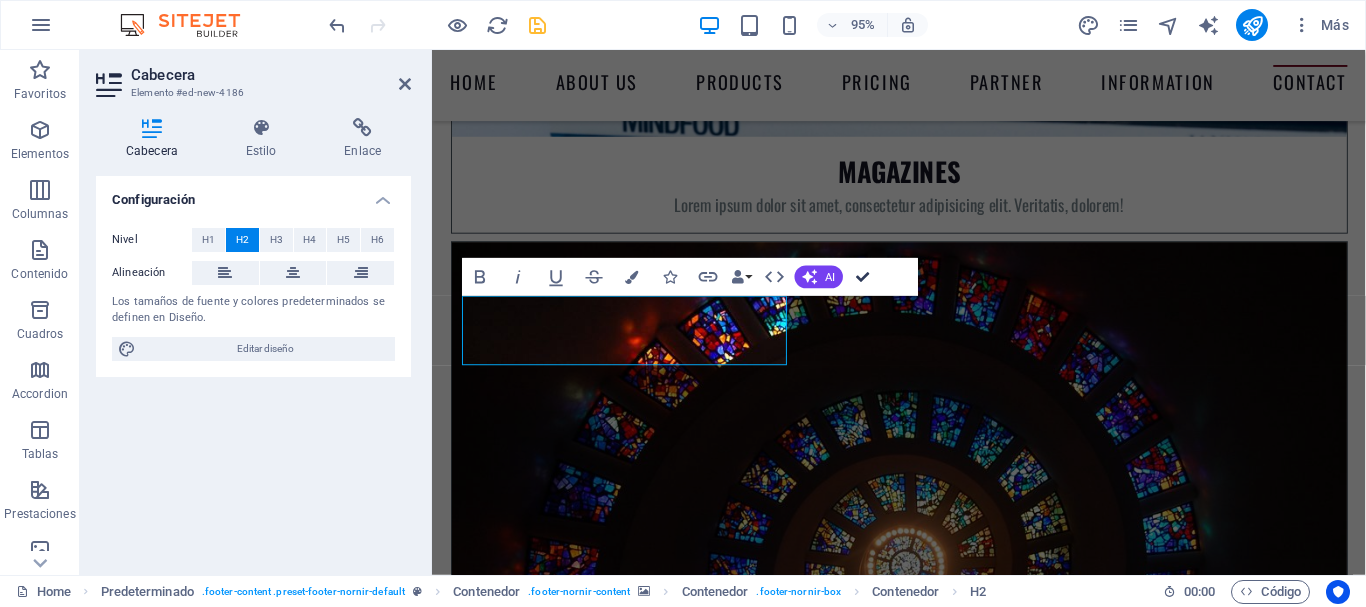 scroll, scrollTop: 8912, scrollLeft: 0, axis: vertical 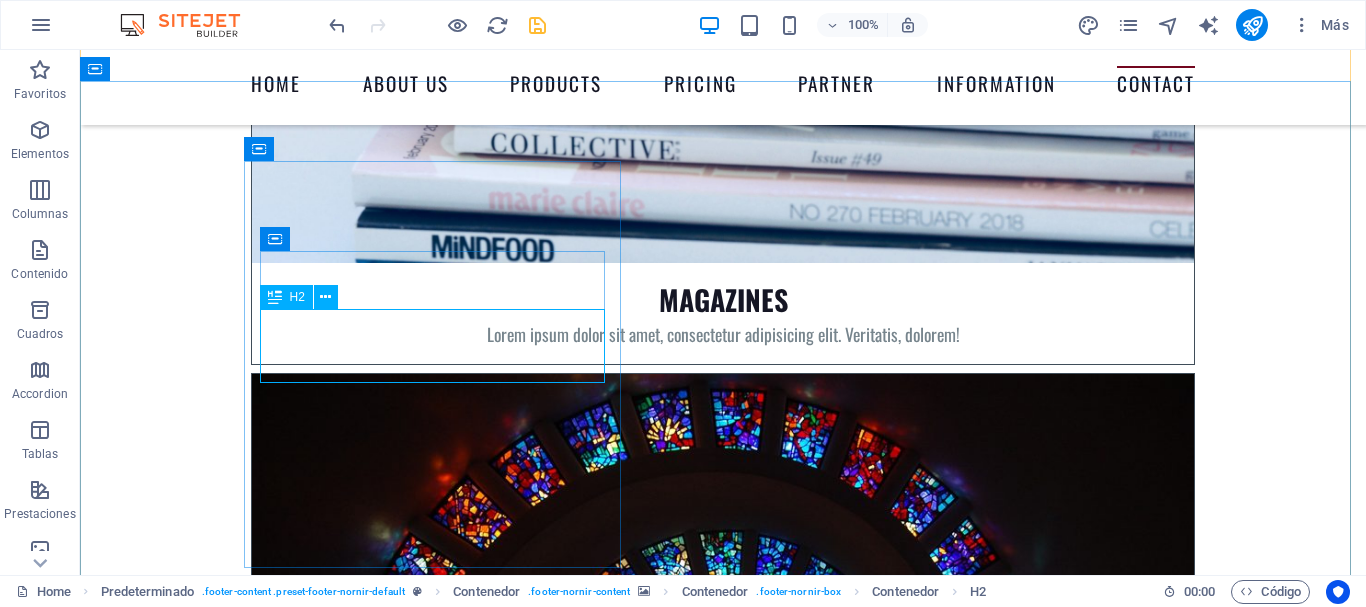 click on "Dirección" at bounding box center [723, 8774] 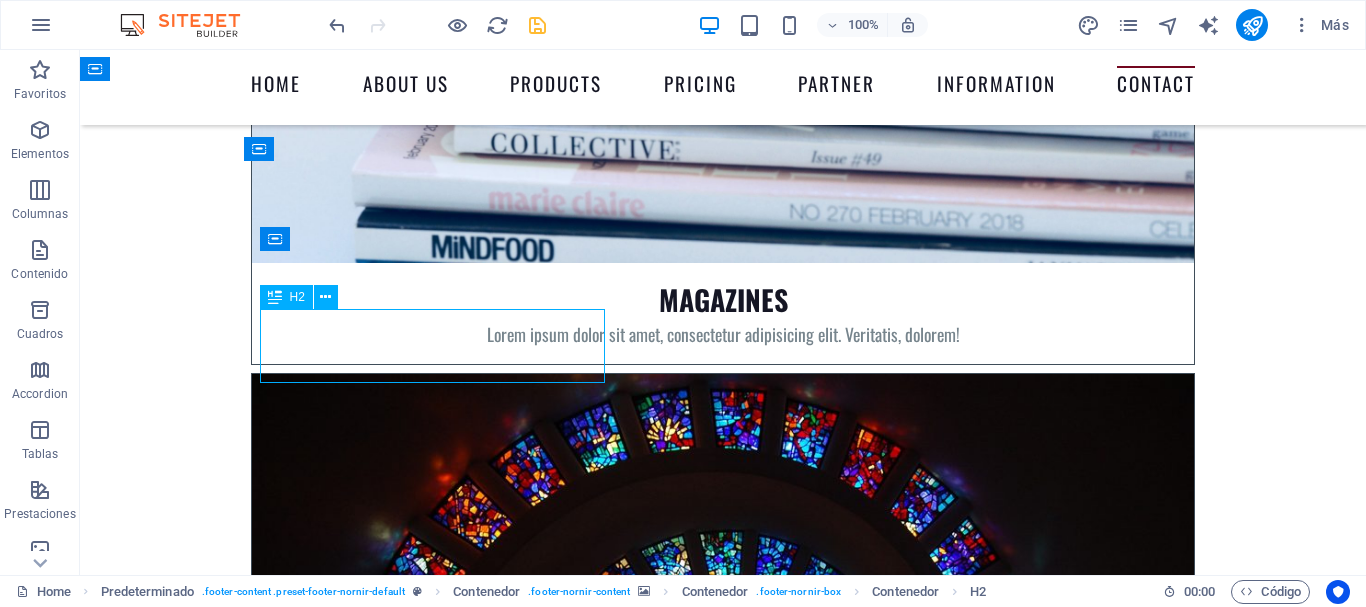 click on "Dirección" at bounding box center [723, 8774] 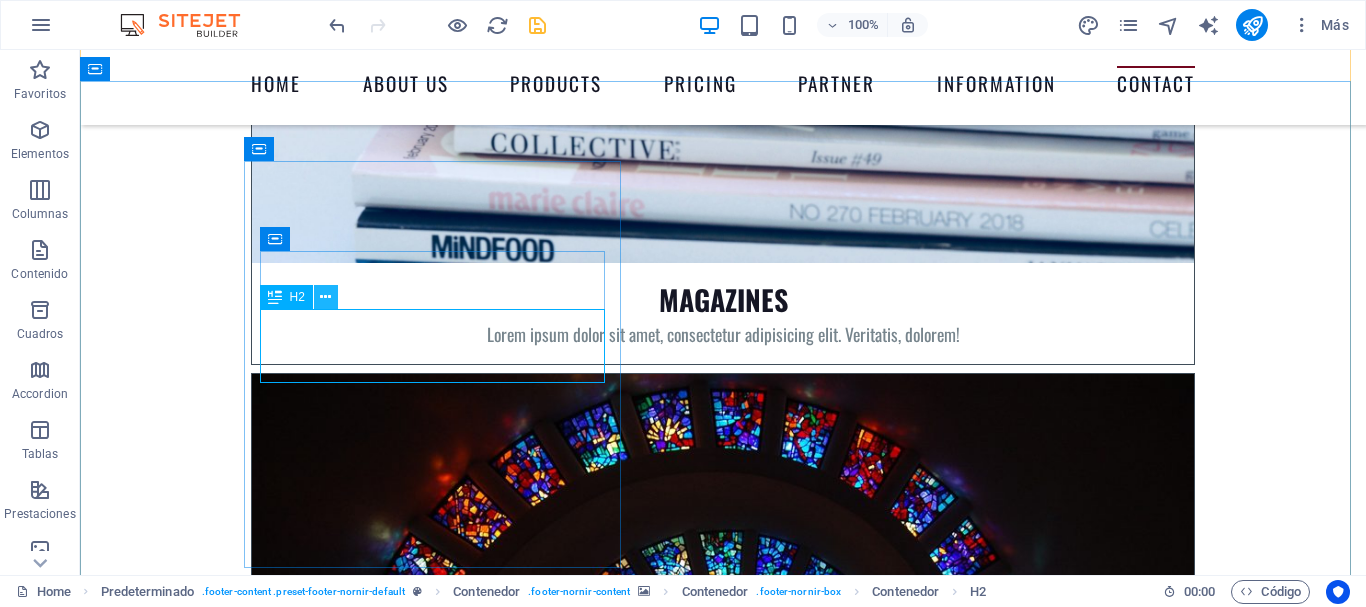 click at bounding box center (325, 297) 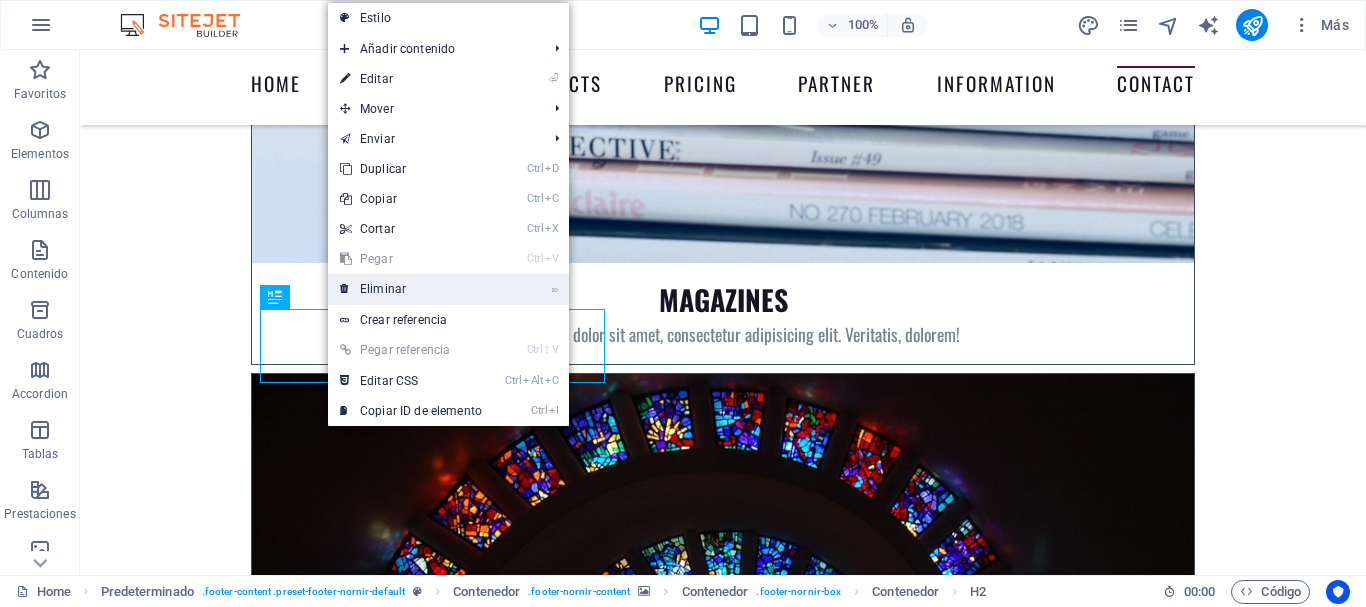 click on "⌦  Eliminar" at bounding box center [411, 289] 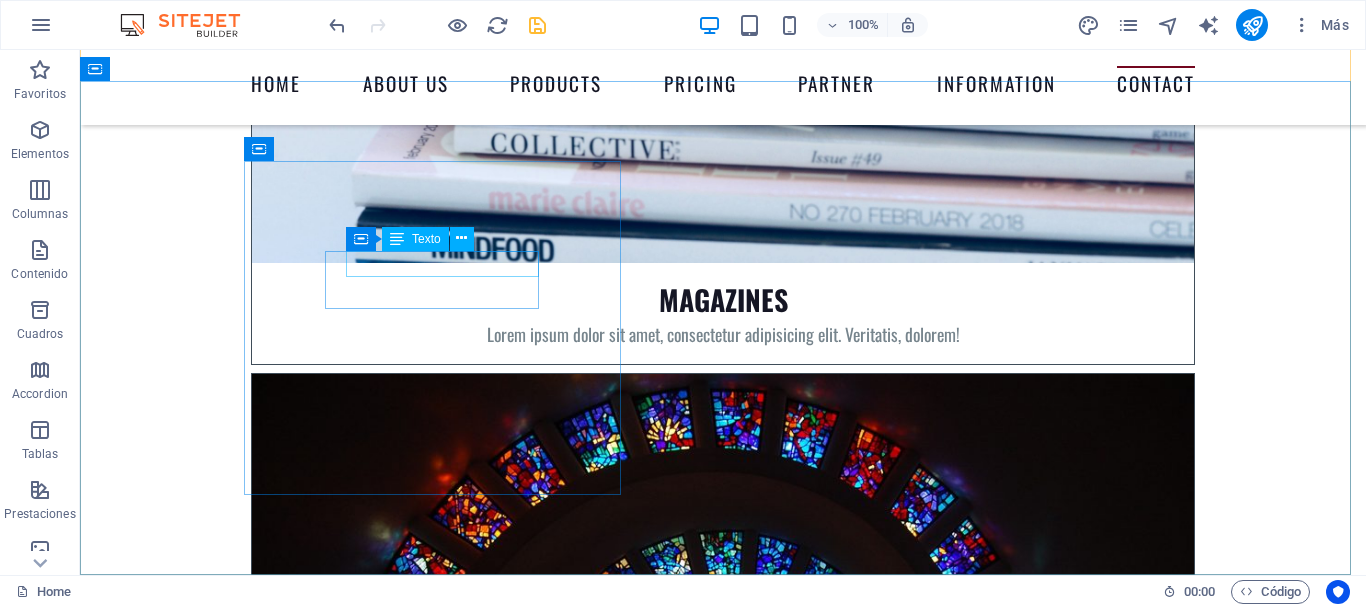 click on "Texto" at bounding box center [426, 239] 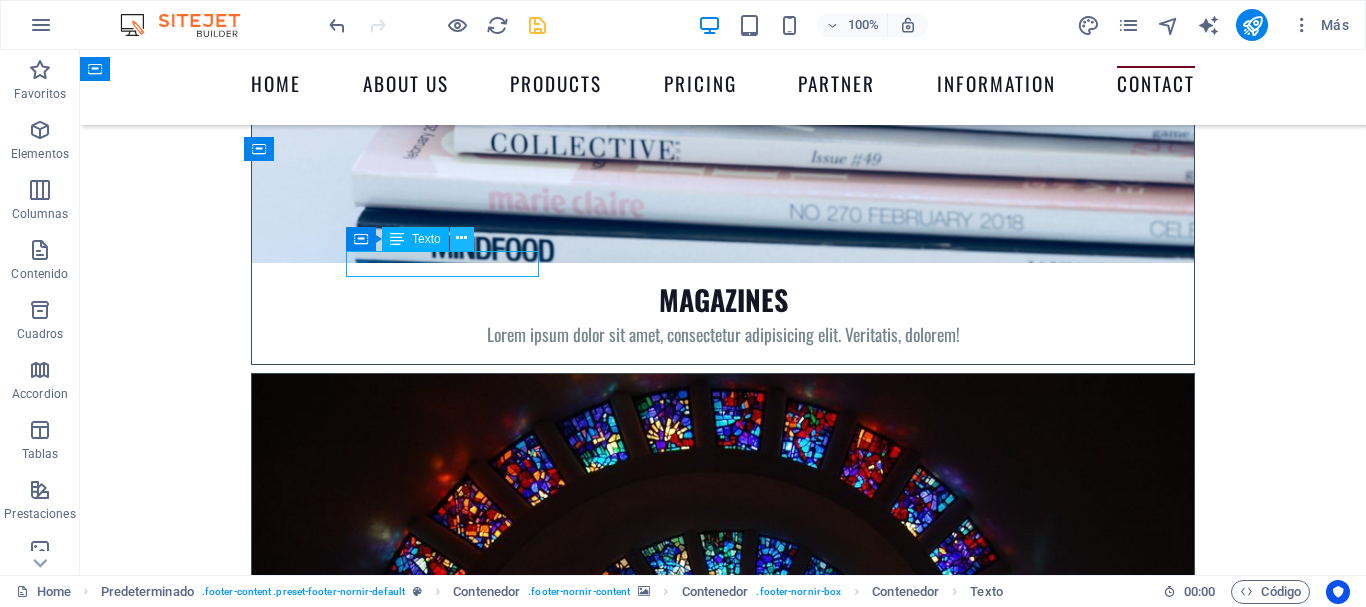 click at bounding box center [461, 238] 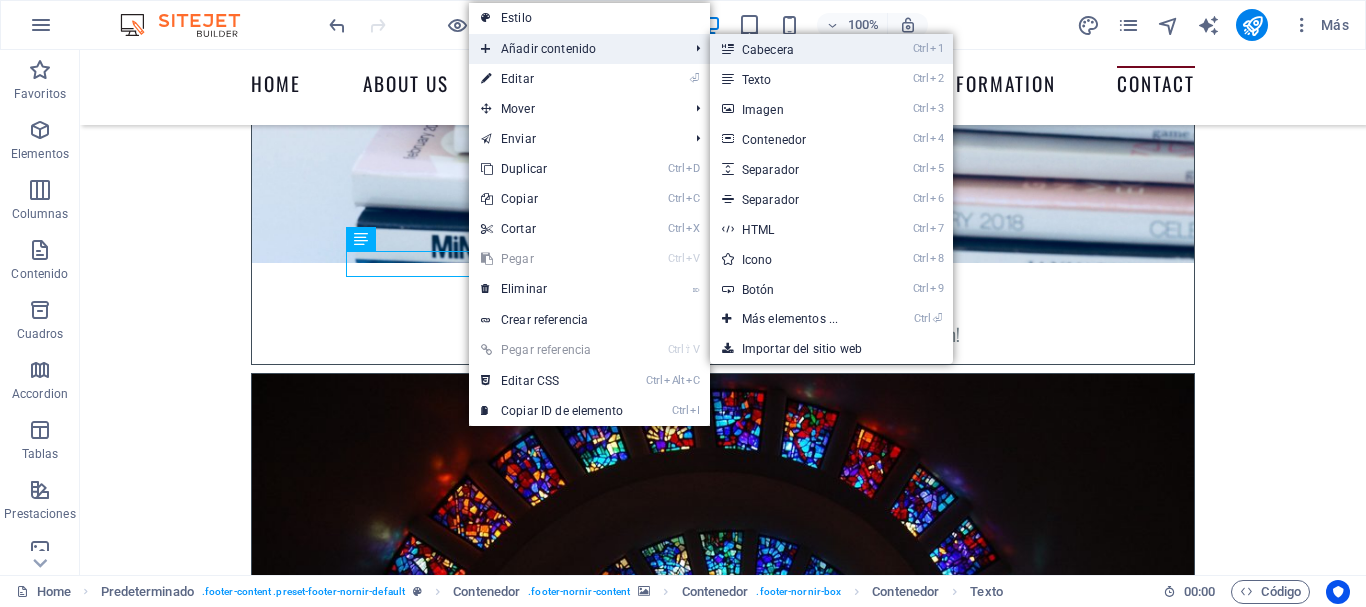 click on "Ctrl 1  Cabecera" at bounding box center [794, 49] 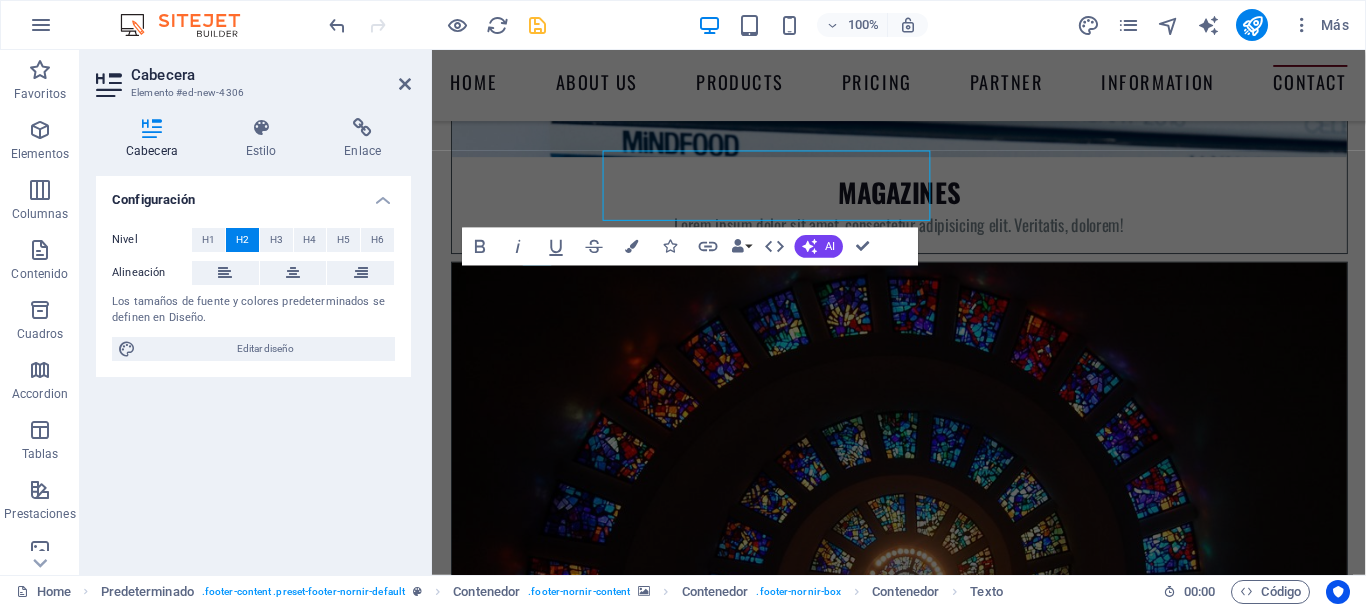 scroll, scrollTop: 9033, scrollLeft: 0, axis: vertical 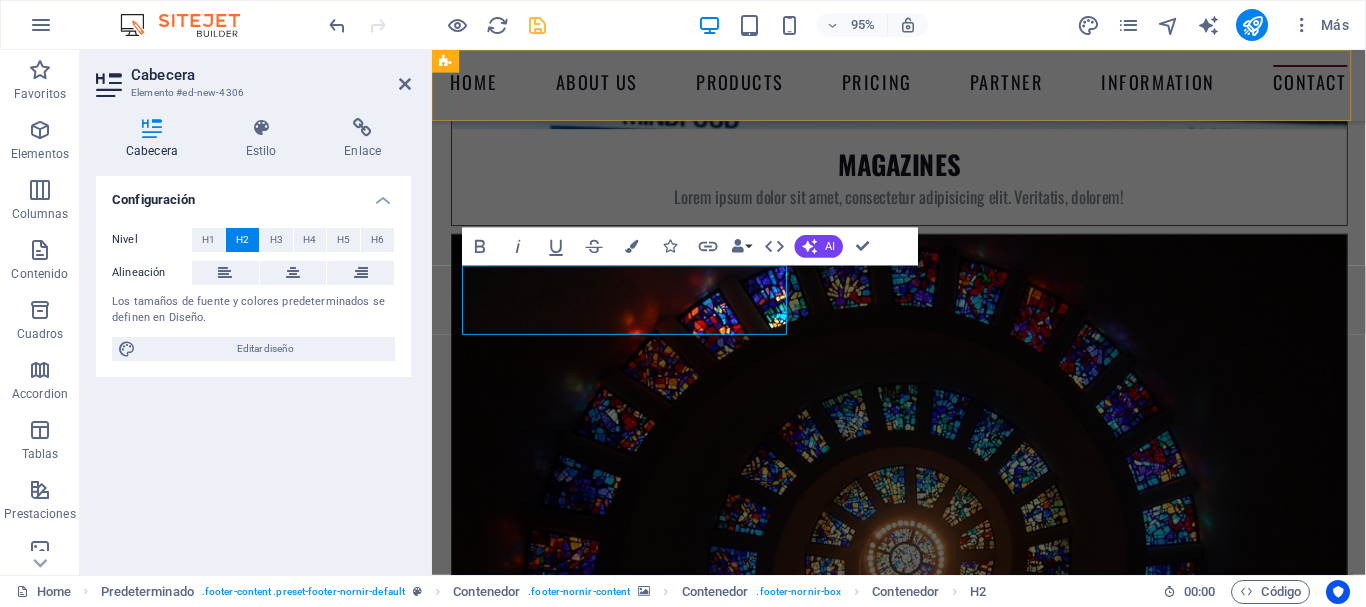 type 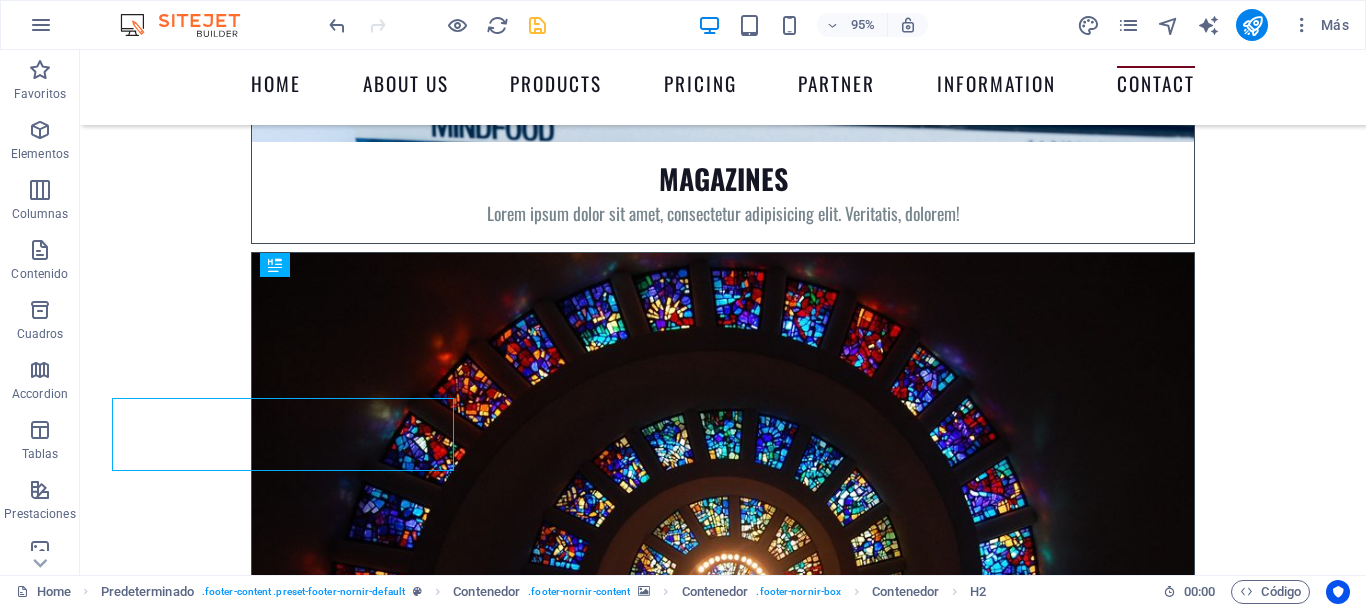 scroll, scrollTop: 8912, scrollLeft: 0, axis: vertical 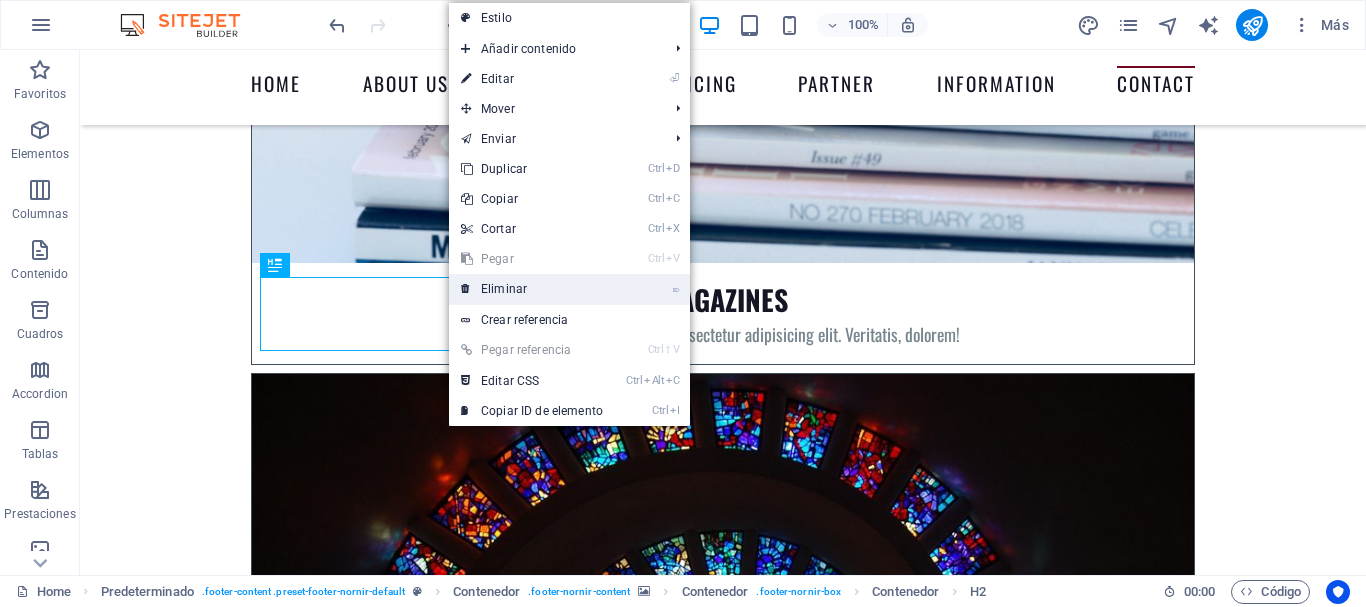 click on "⌦  Eliminar" at bounding box center [532, 289] 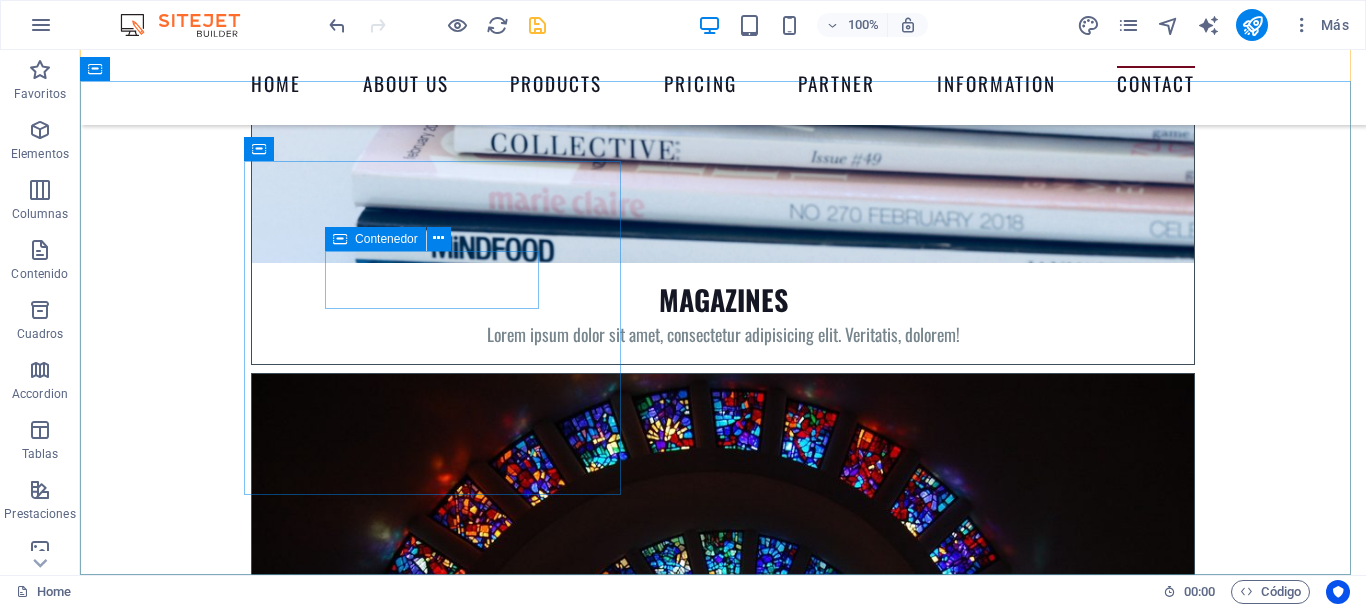 click at bounding box center [340, 239] 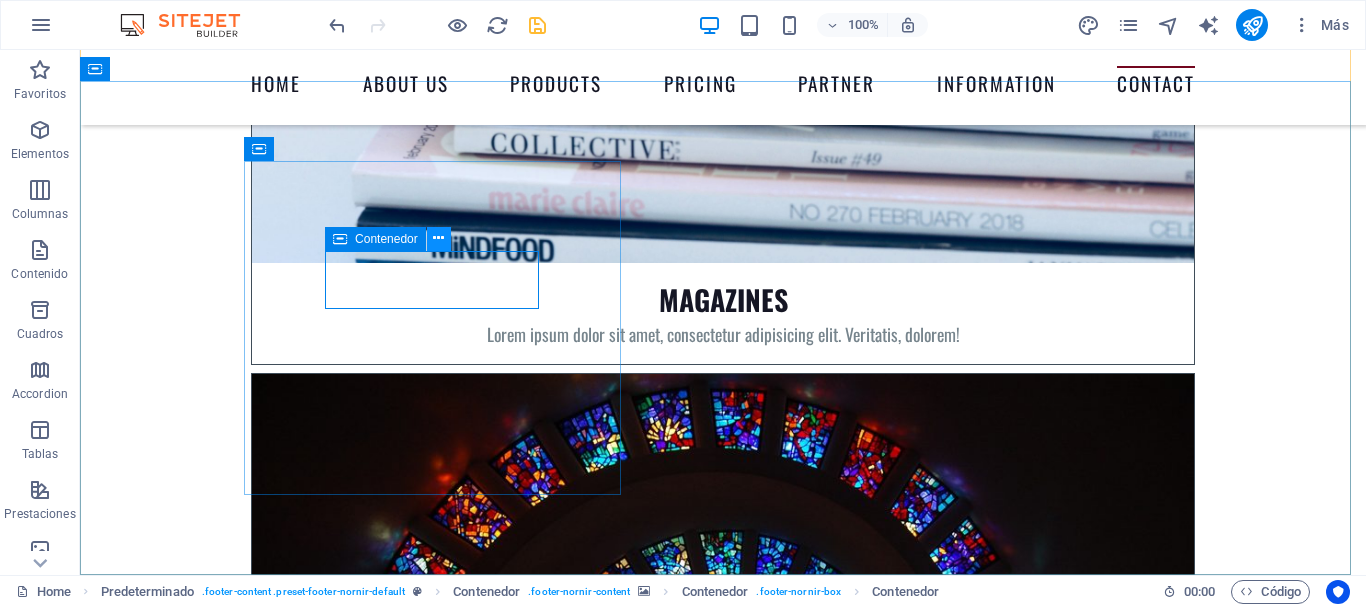 click at bounding box center [438, 238] 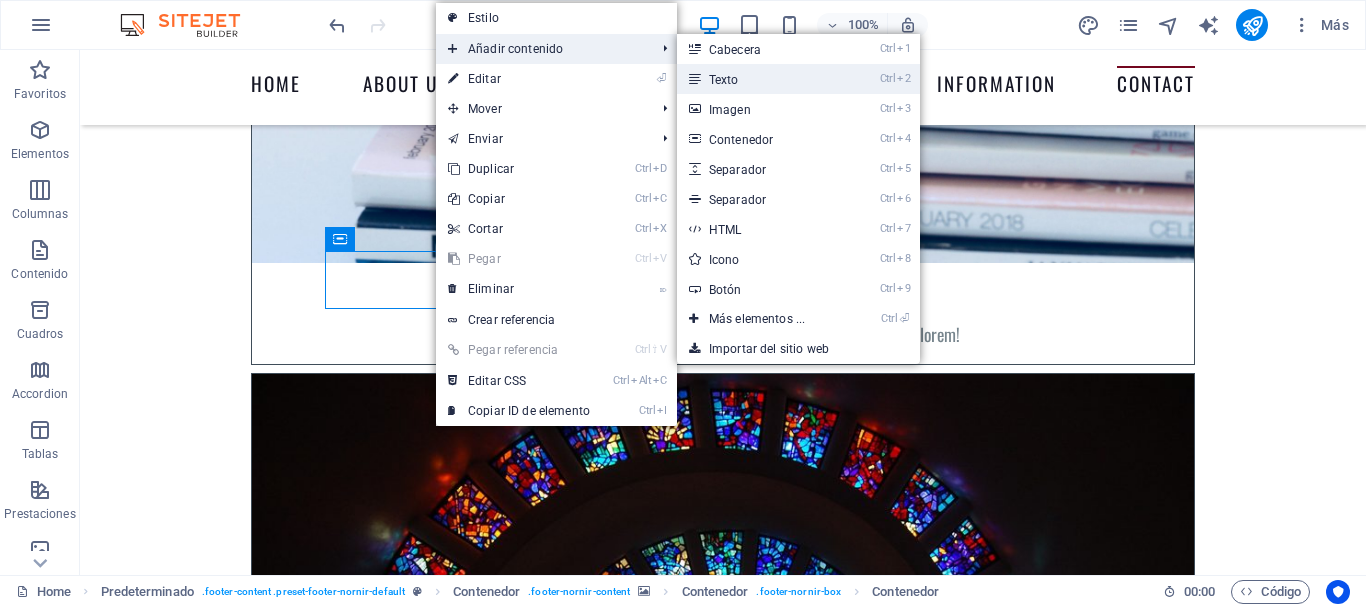 click on "Ctrl 2  Texto" at bounding box center (761, 79) 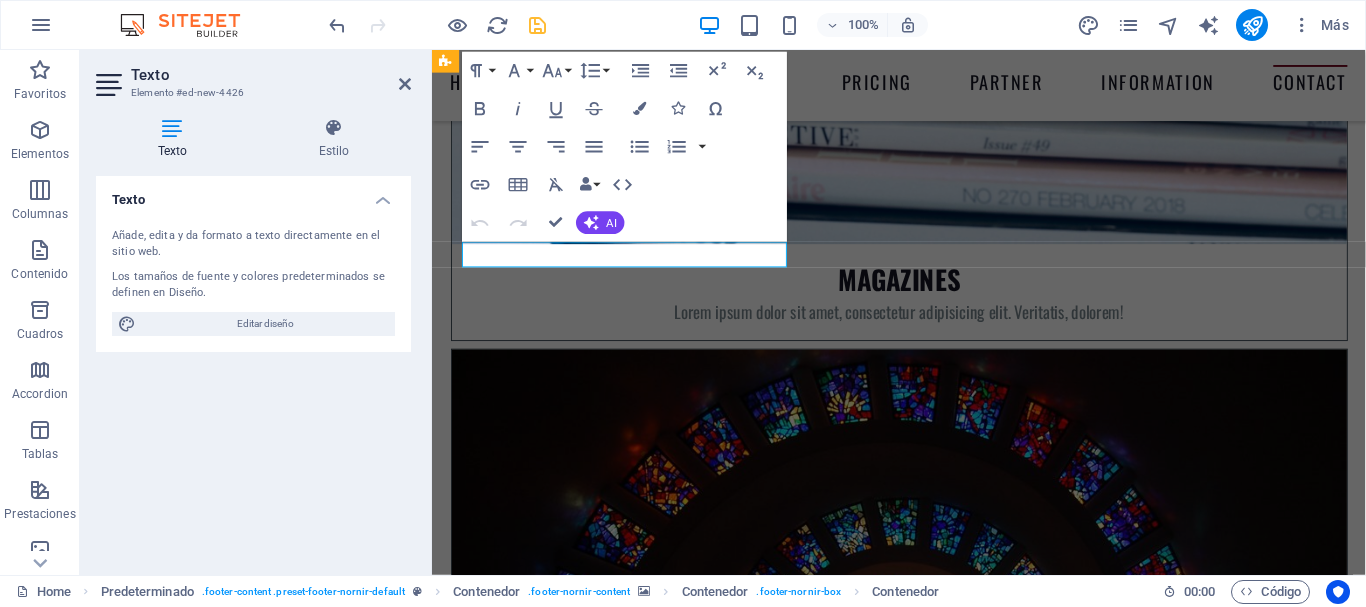 scroll, scrollTop: 9031, scrollLeft: 0, axis: vertical 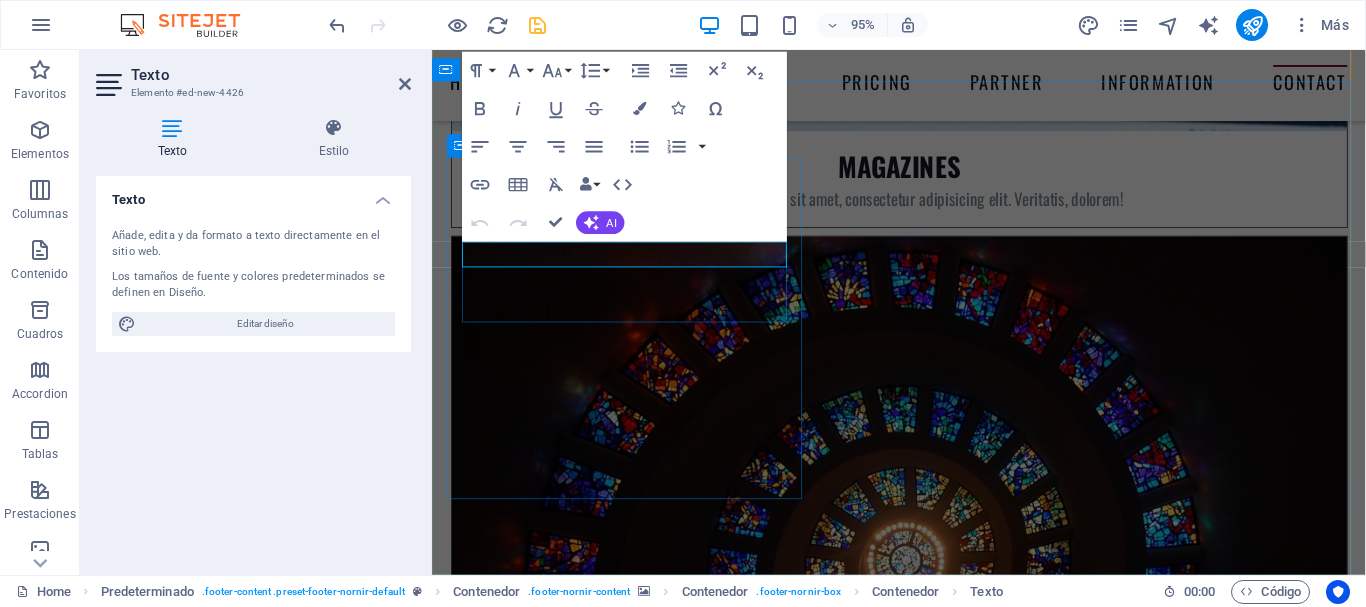 click on "Nuevo elemento de texto" at bounding box center (924, 8473) 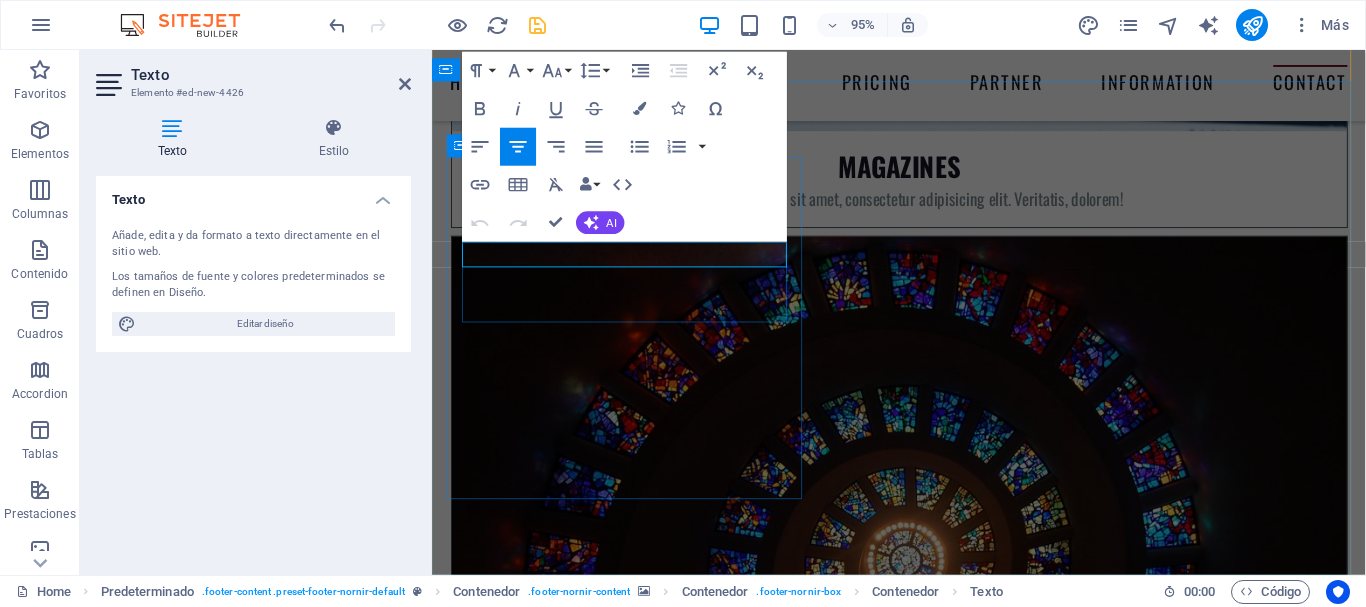 type 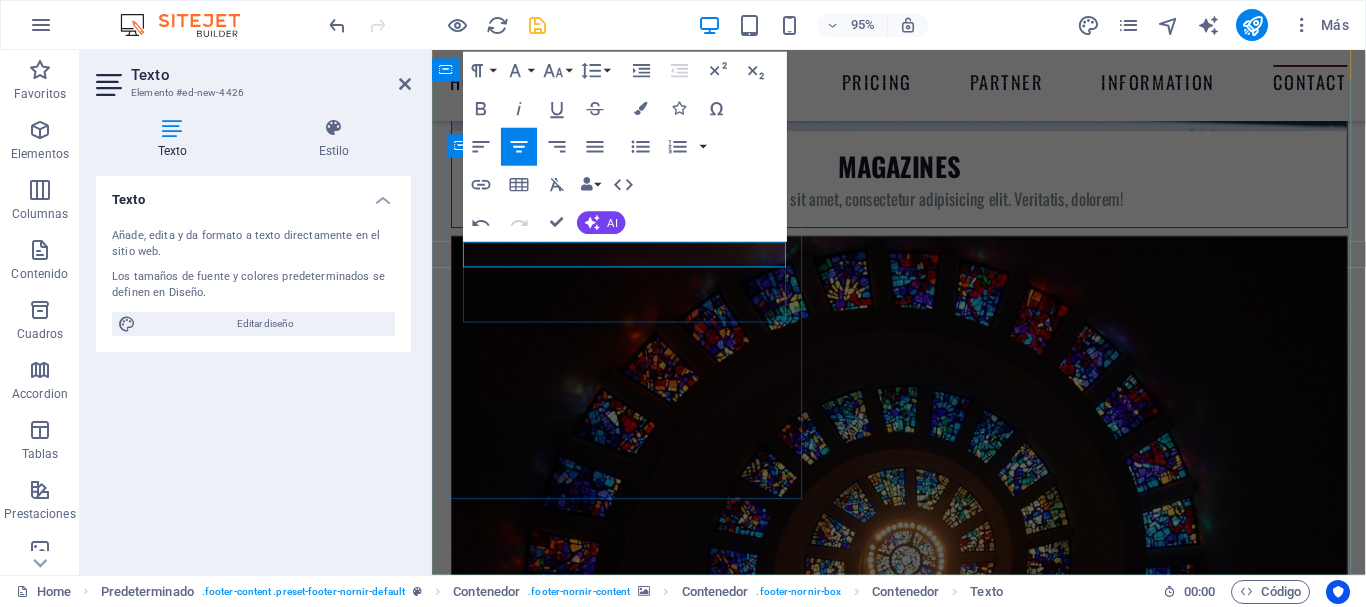 click on "o elemento de texto" at bounding box center (924, 8499) 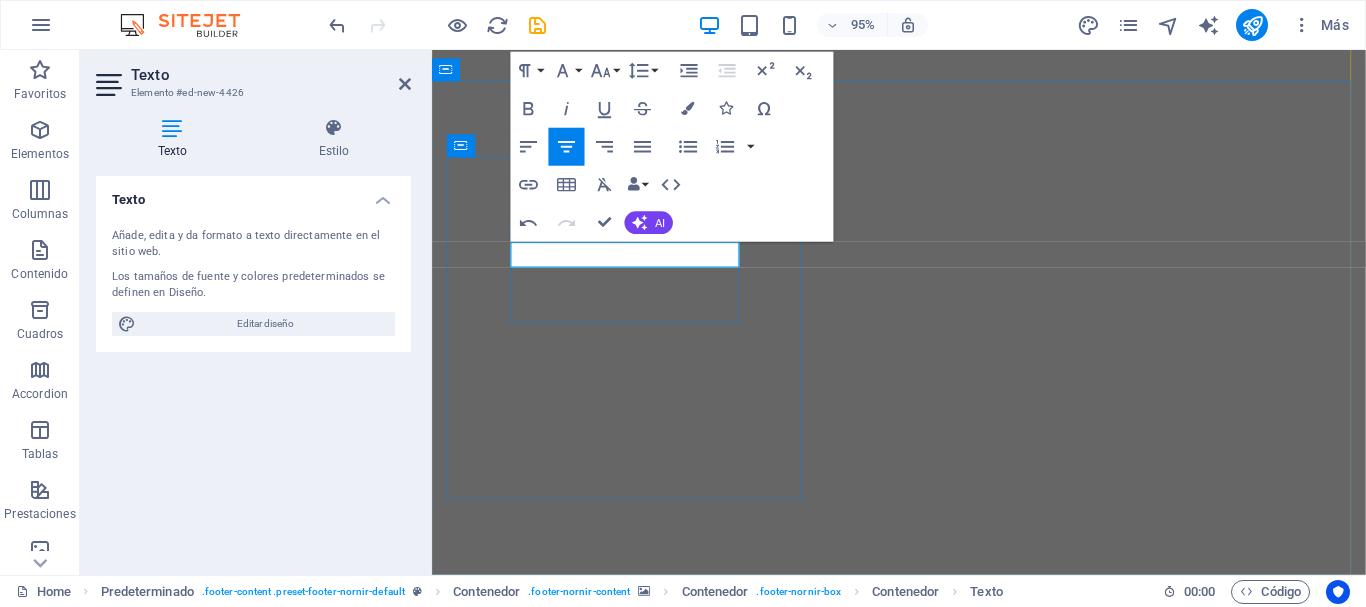 scroll, scrollTop: 0, scrollLeft: 0, axis: both 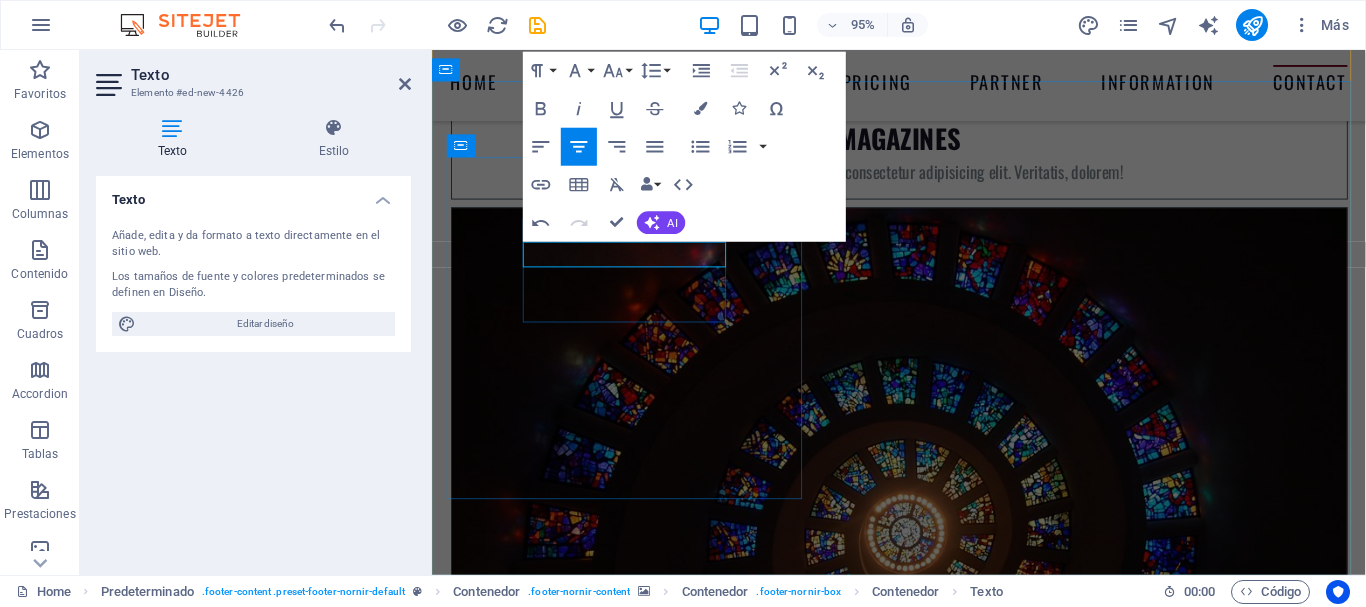 type 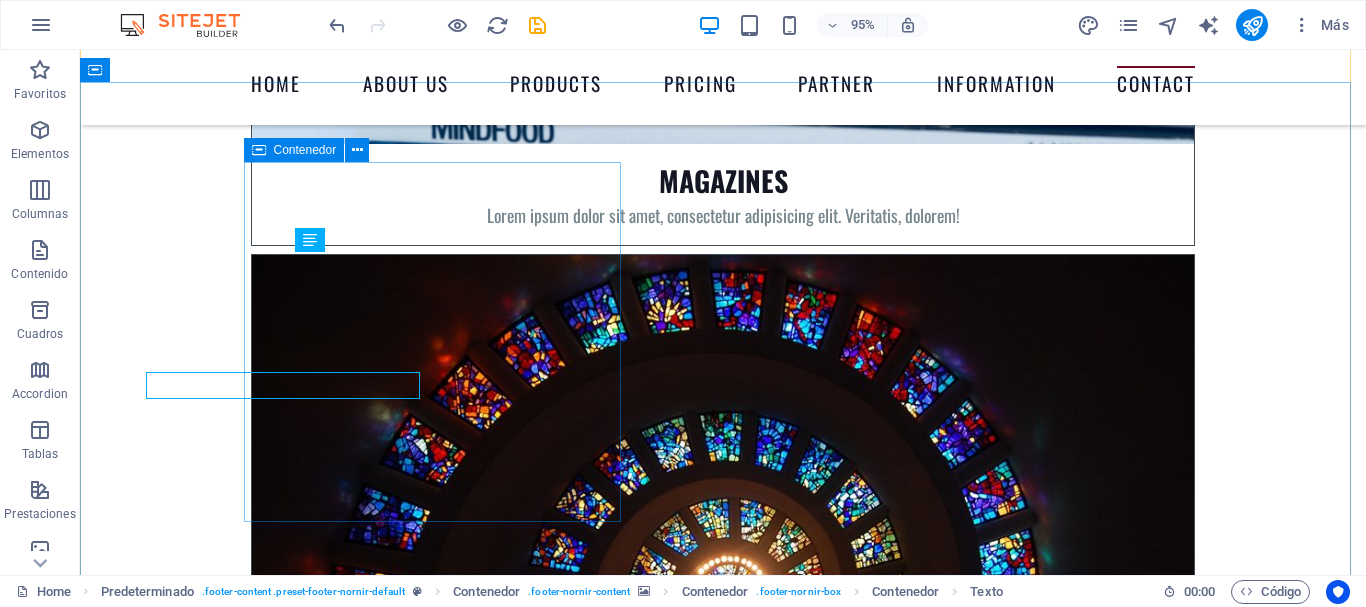 scroll, scrollTop: 8911, scrollLeft: 0, axis: vertical 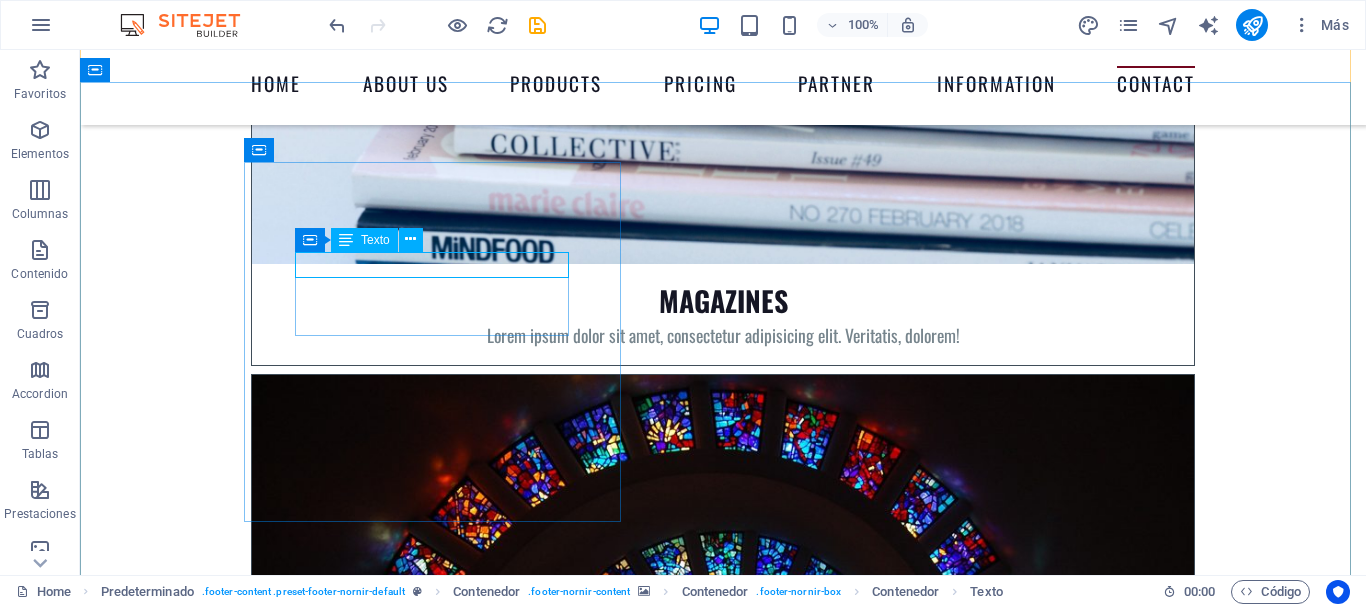 click on "Dirección" at bounding box center [723, 8627] 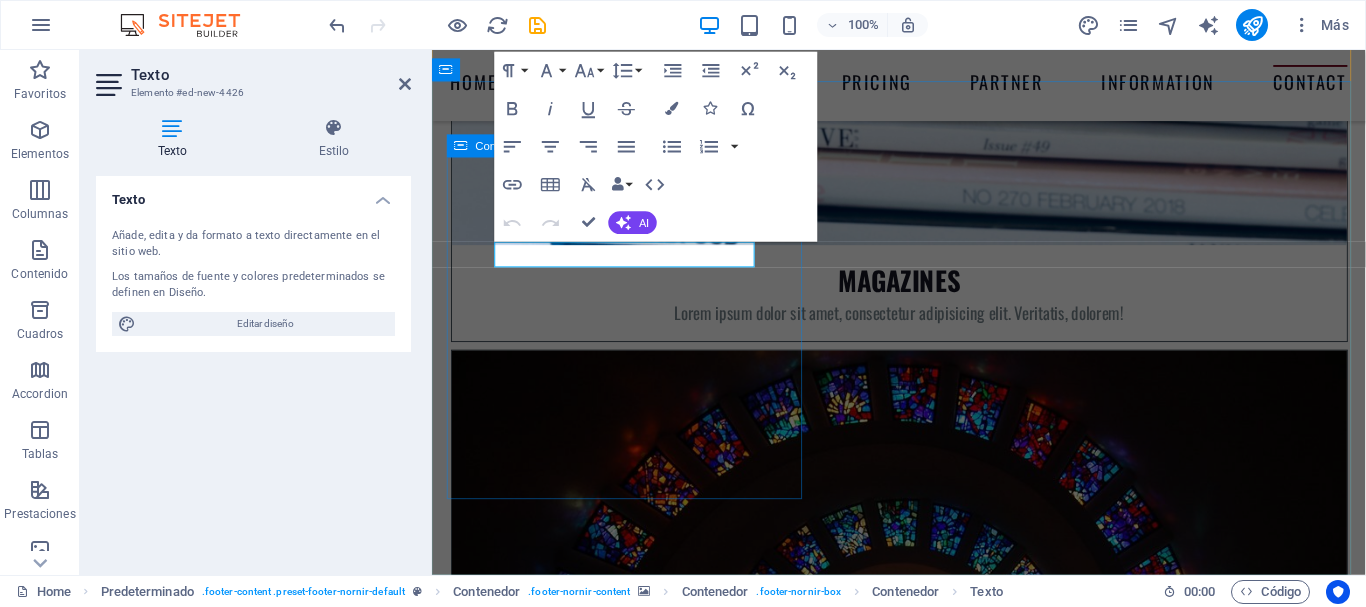 scroll, scrollTop: 9031, scrollLeft: 0, axis: vertical 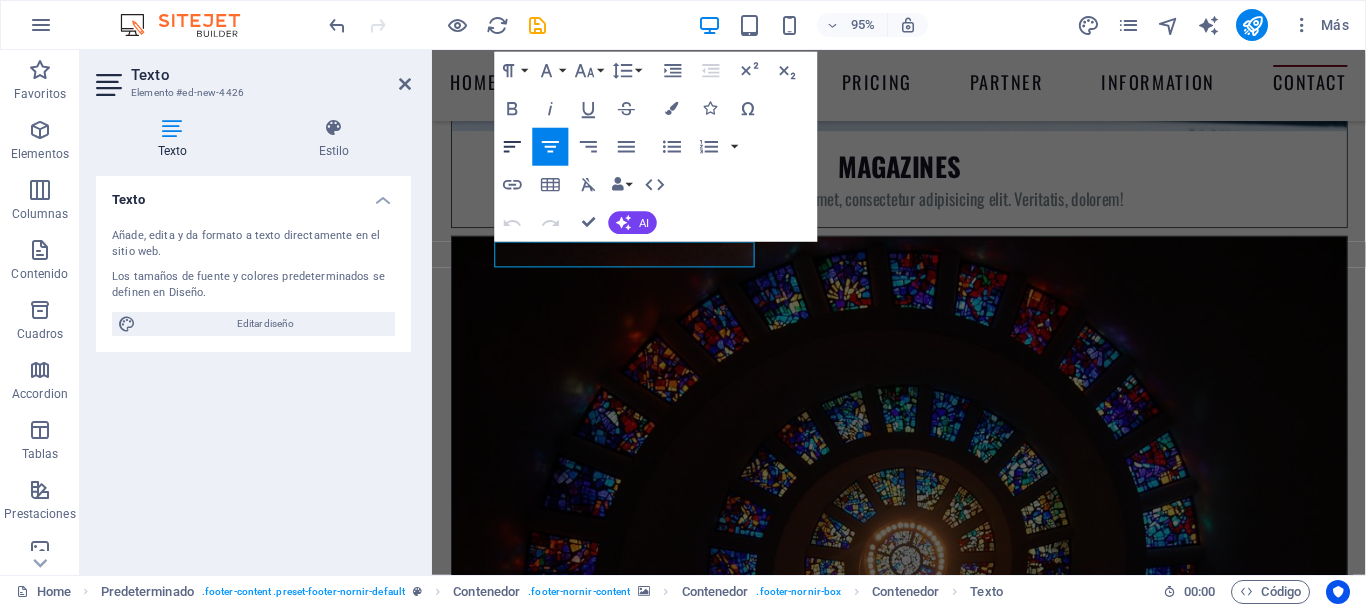 click 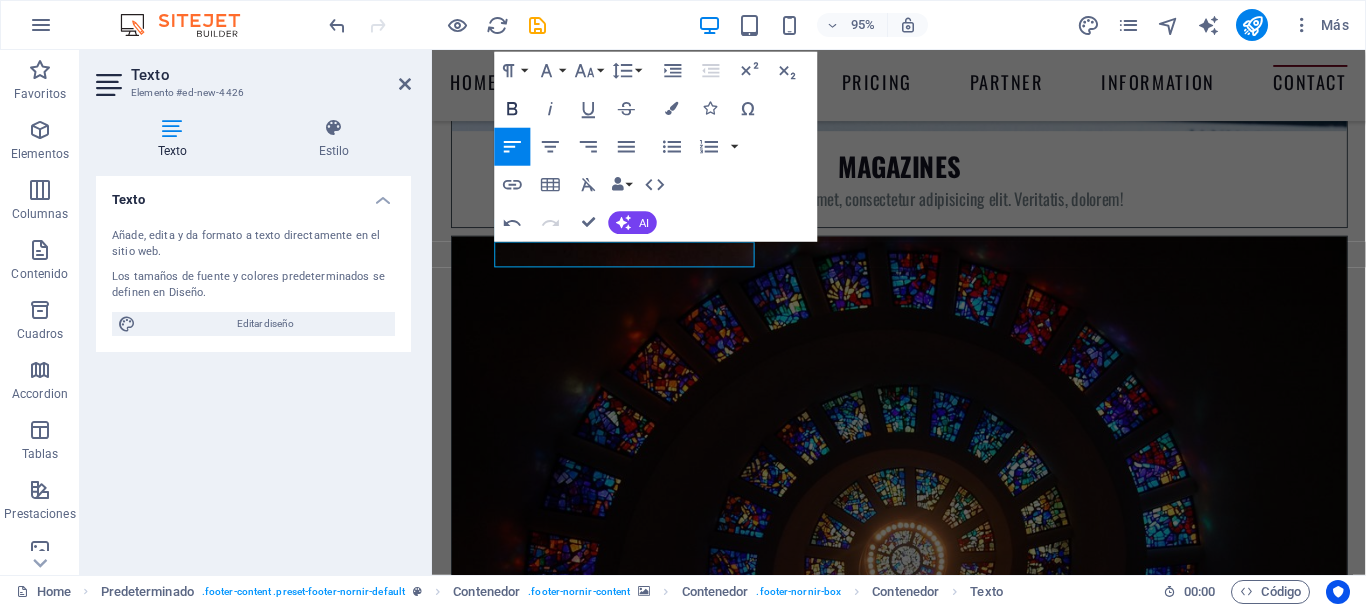click 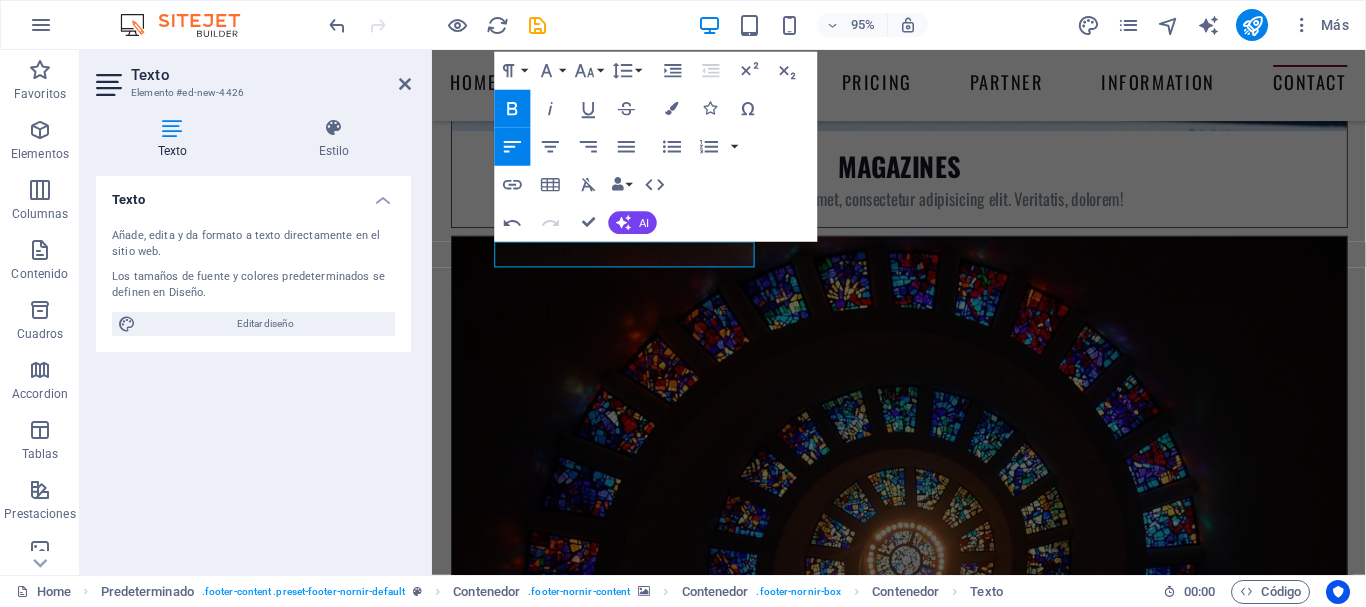 click on "​ Dirección" at bounding box center [924, 8499] 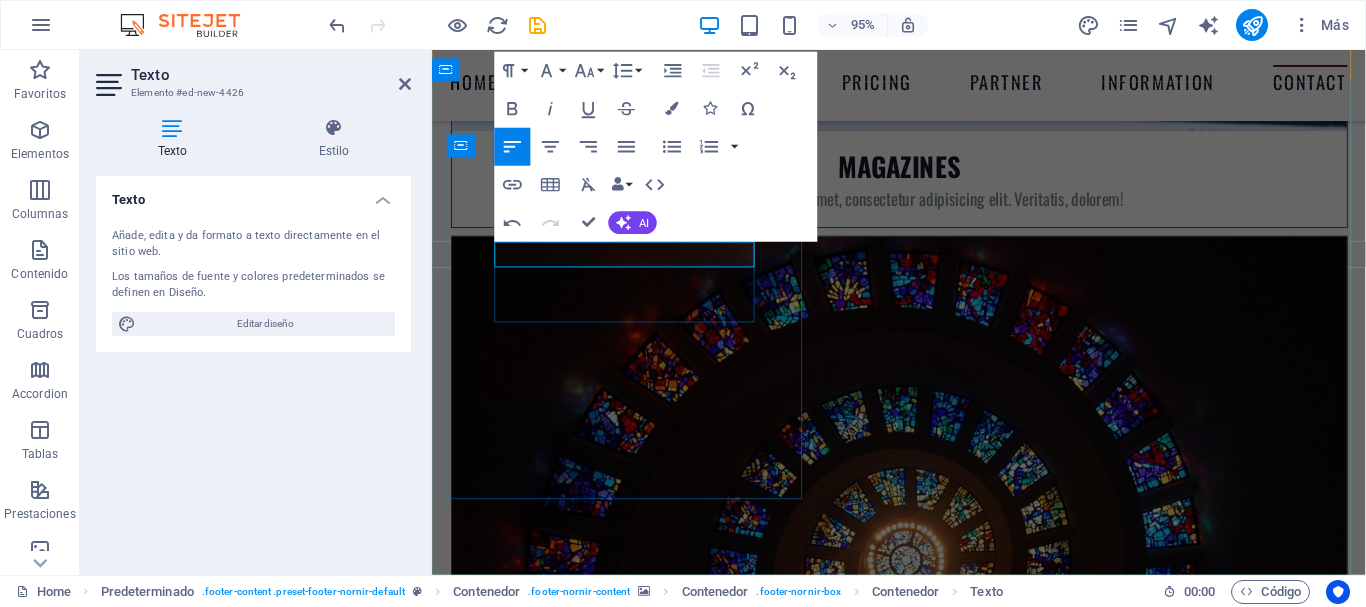 drag, startPoint x: 564, startPoint y: 260, endPoint x: 496, endPoint y: 266, distance: 68.26419 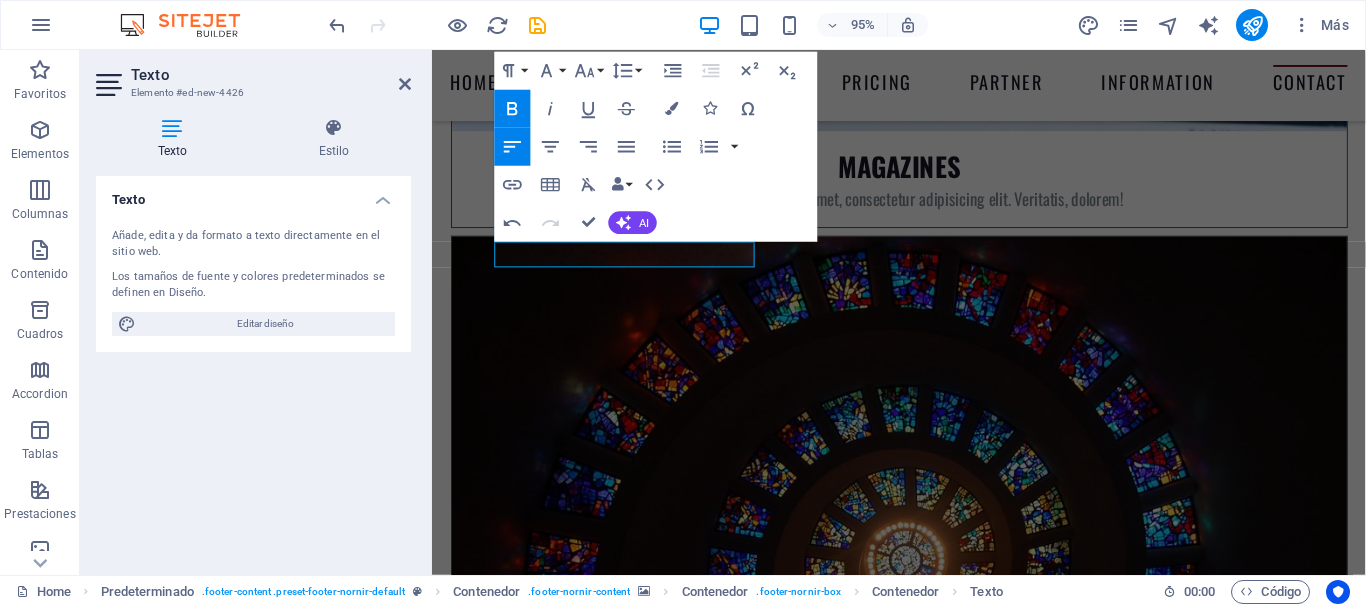 click 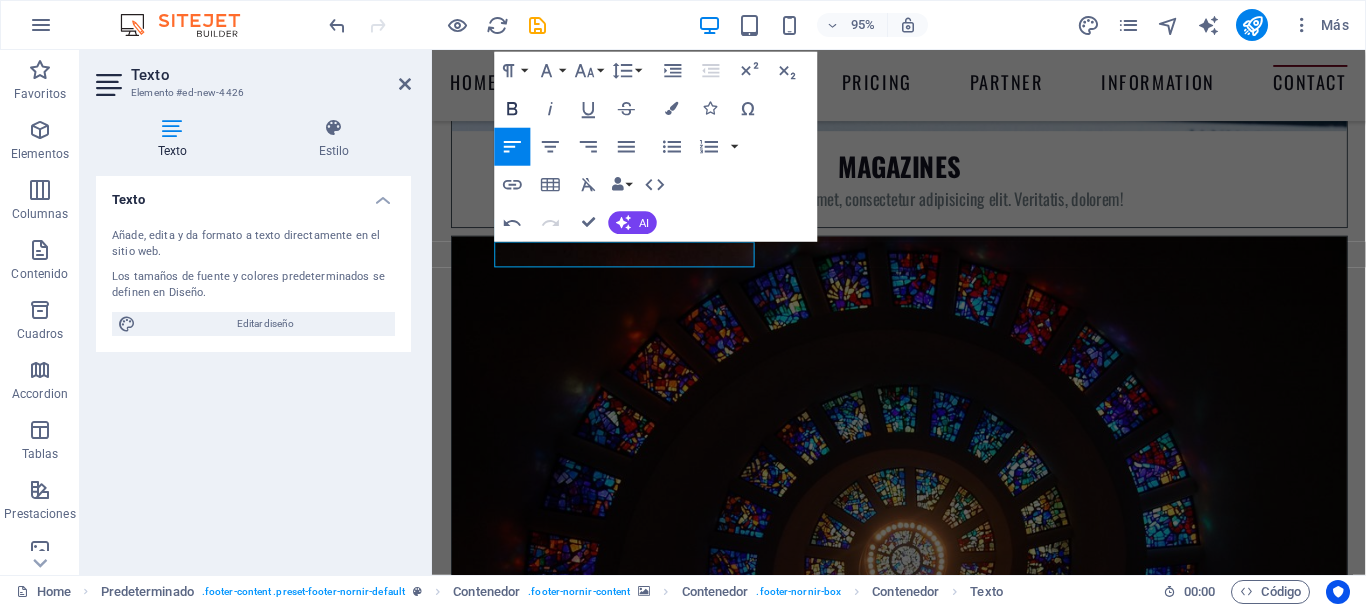 click 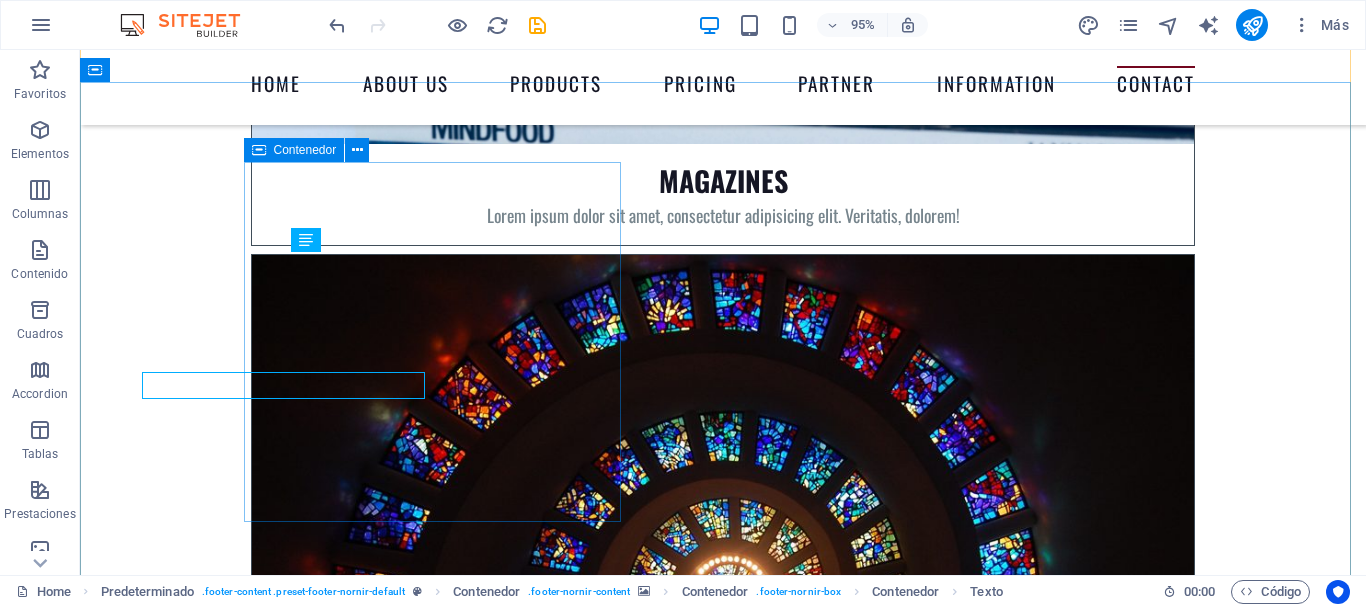 scroll, scrollTop: 8911, scrollLeft: 0, axis: vertical 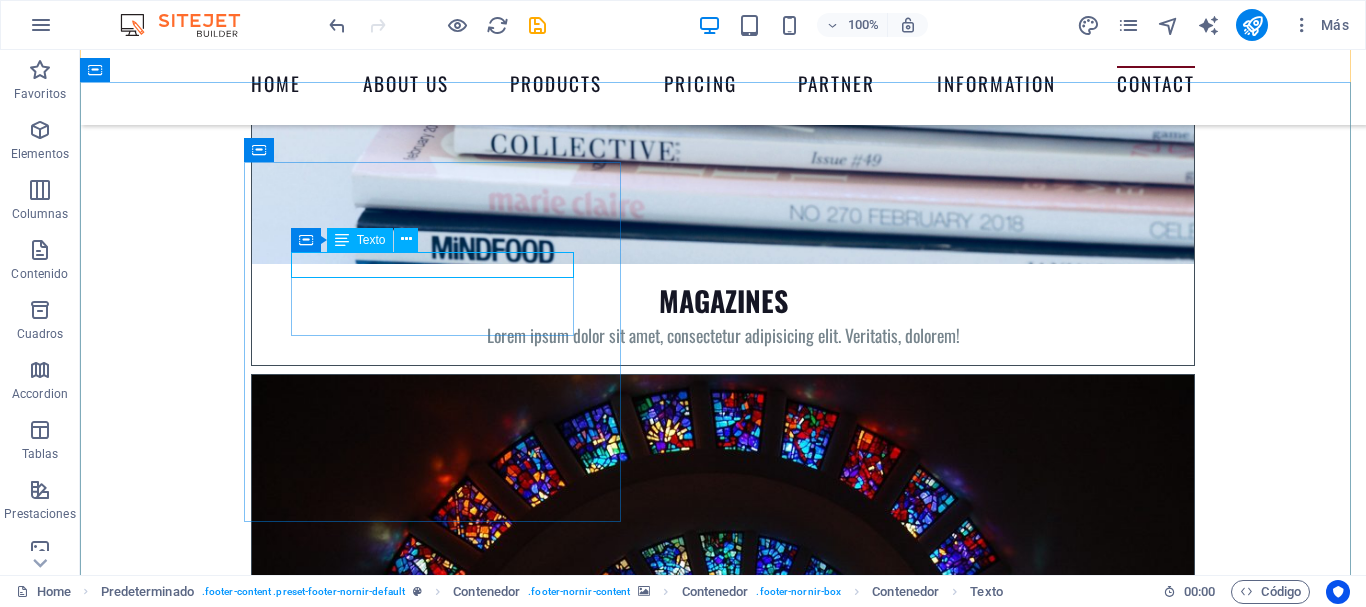 click on "Dirección" at bounding box center [723, 8627] 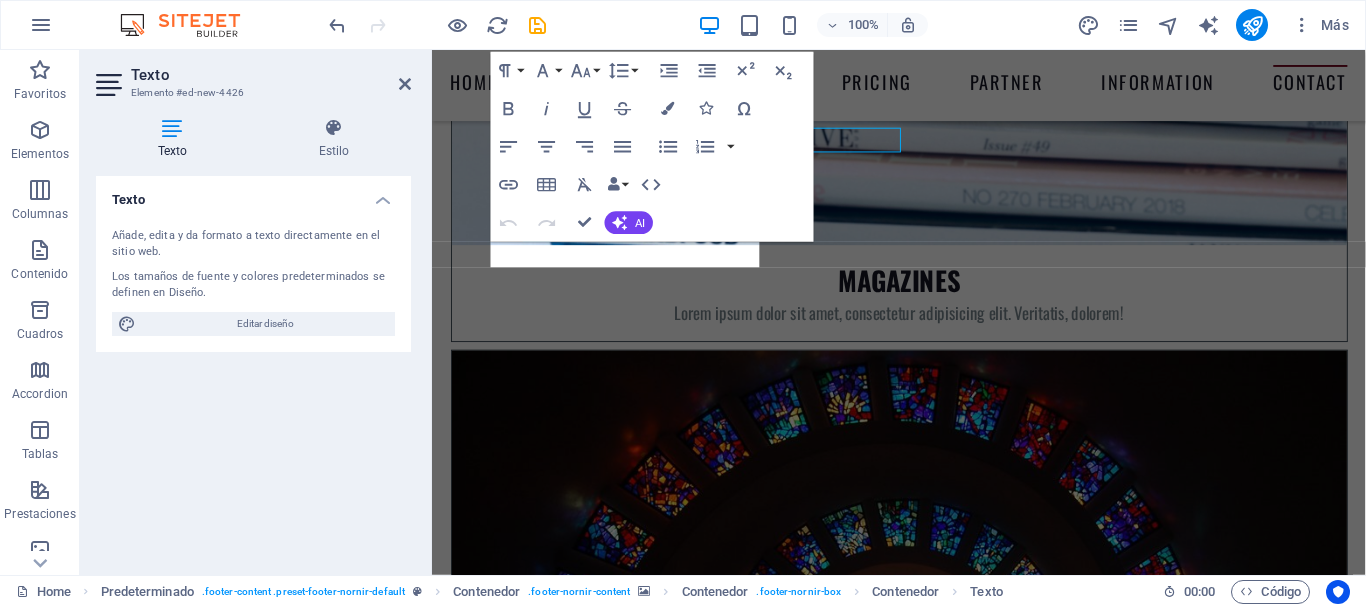scroll, scrollTop: 9031, scrollLeft: 0, axis: vertical 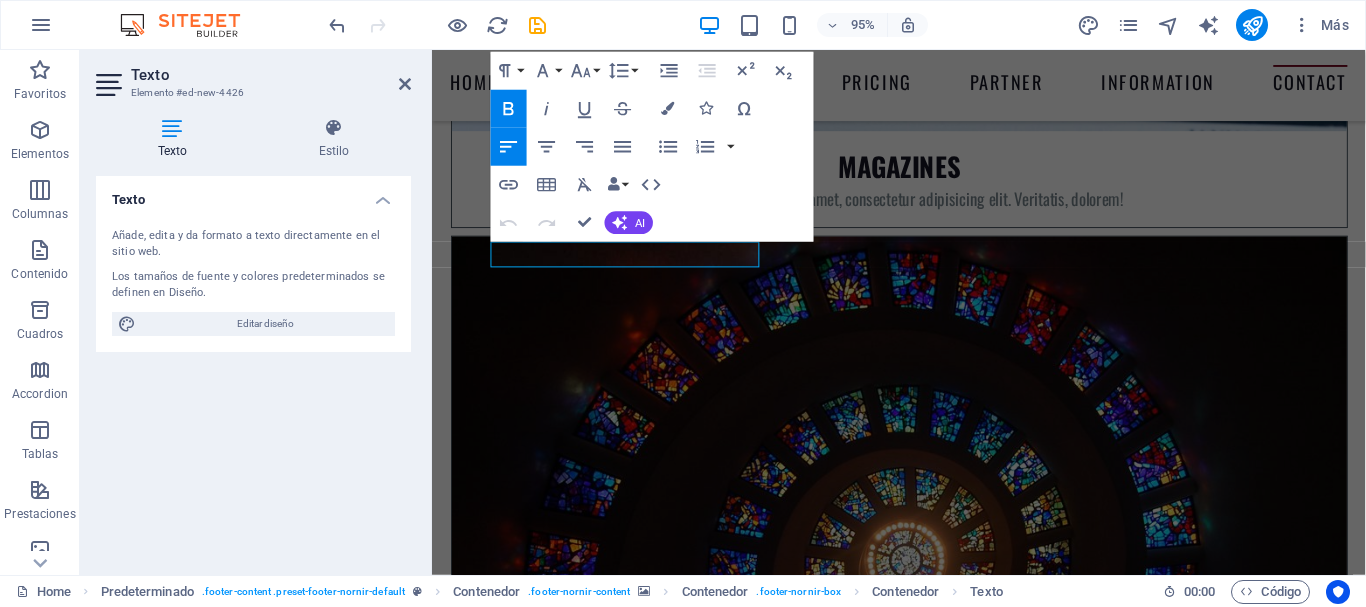 click 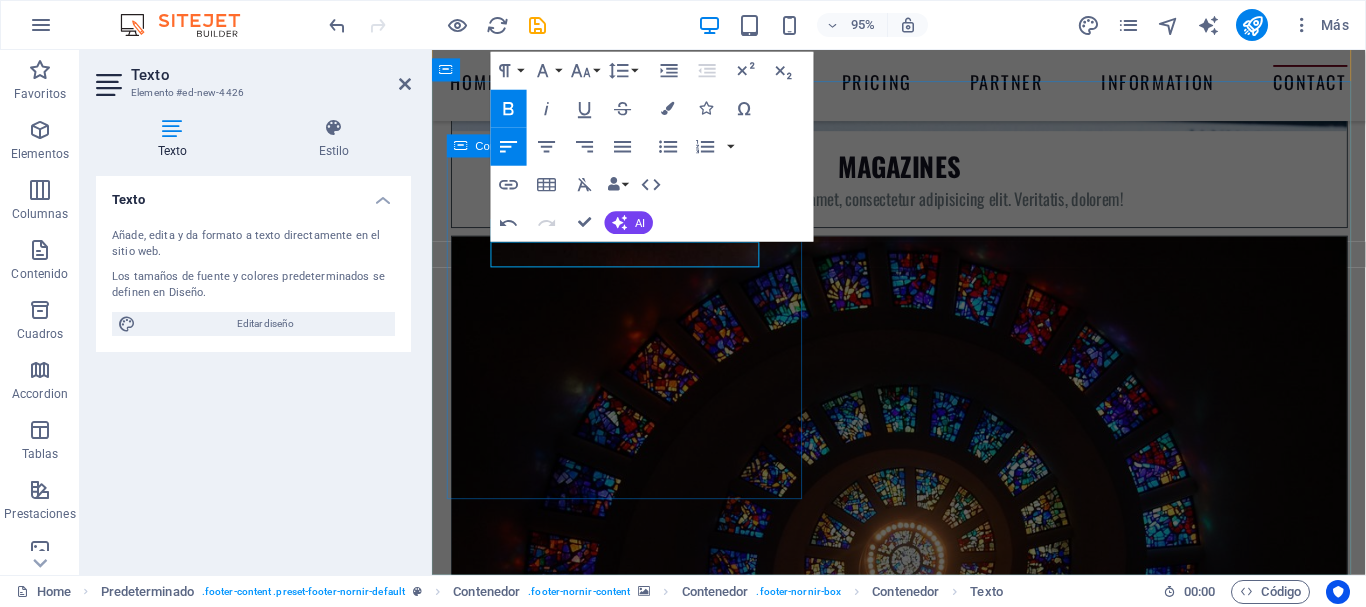drag, startPoint x: 571, startPoint y: 255, endPoint x: 479, endPoint y: 257, distance: 92.021736 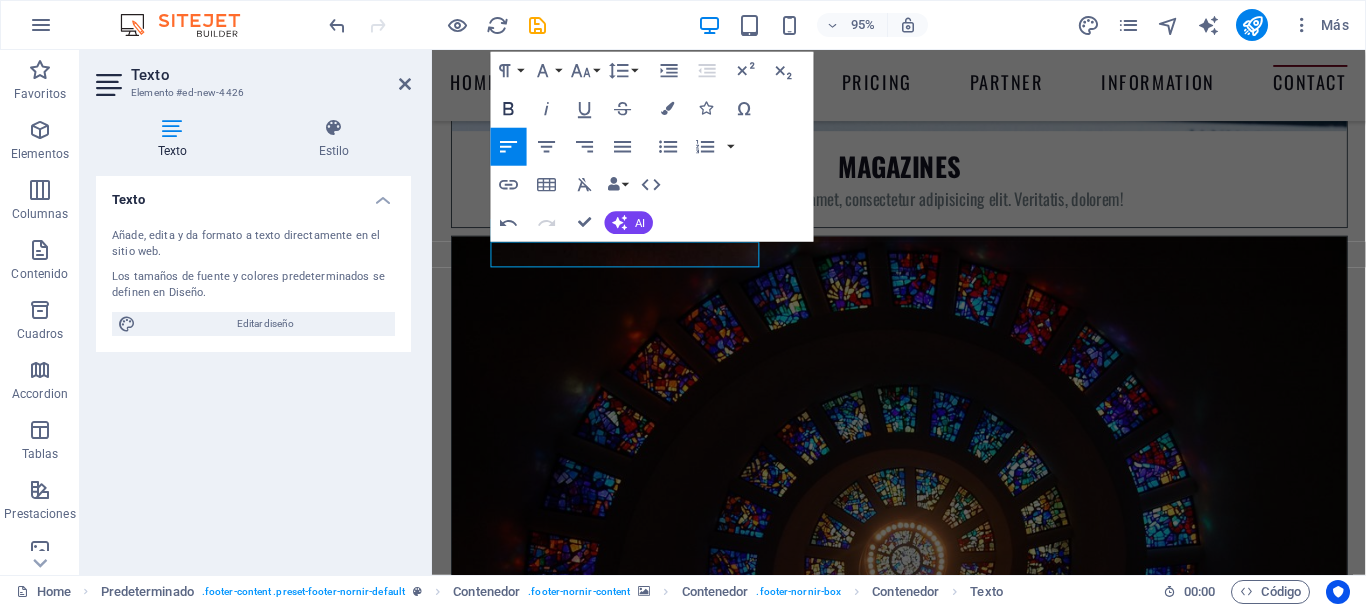 click 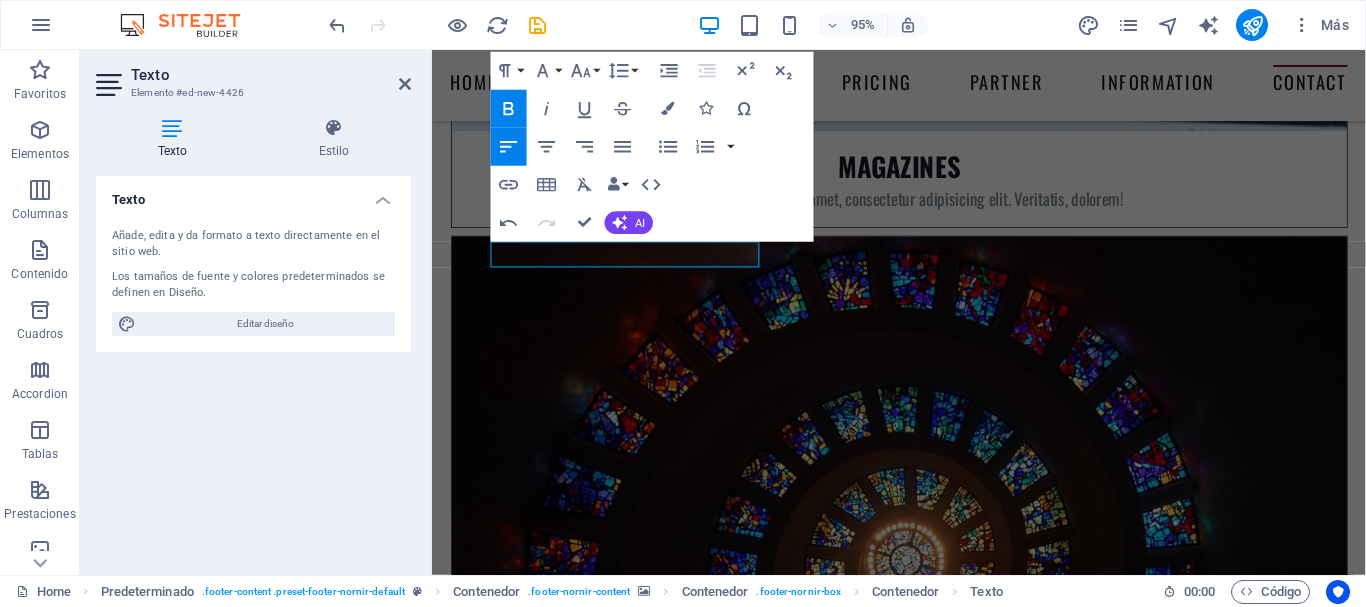 click 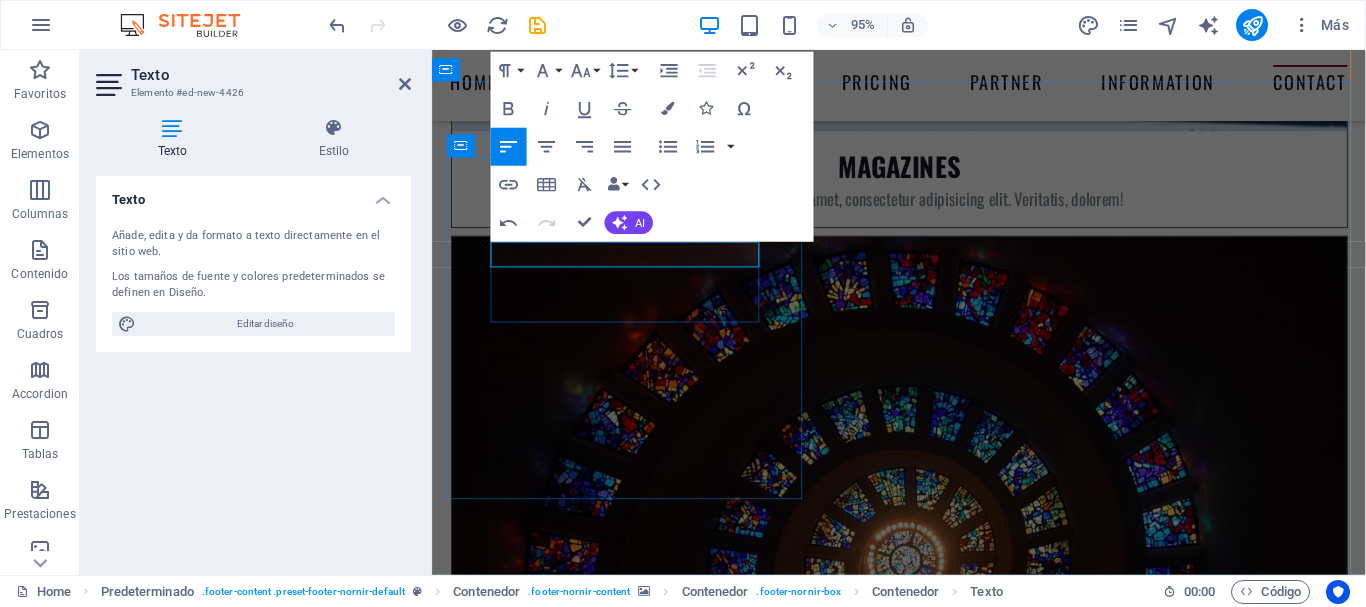 click on "​ Dirección" at bounding box center (924, 8499) 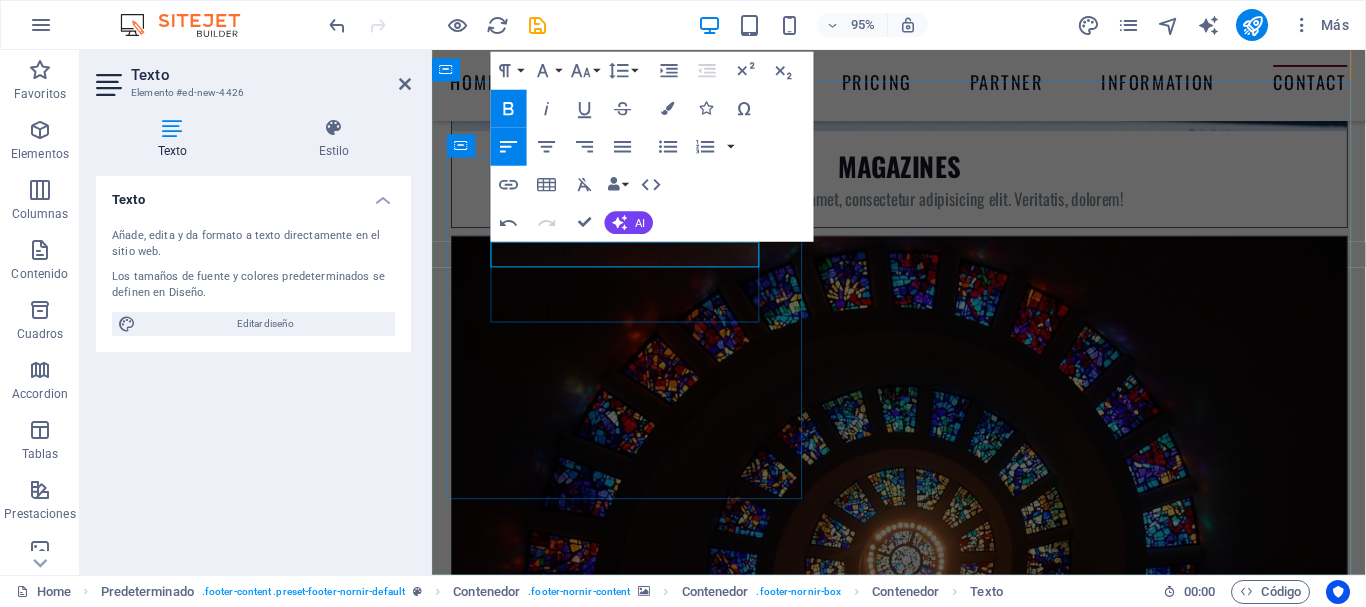 drag, startPoint x: 574, startPoint y: 261, endPoint x: 494, endPoint y: 257, distance: 80.09994 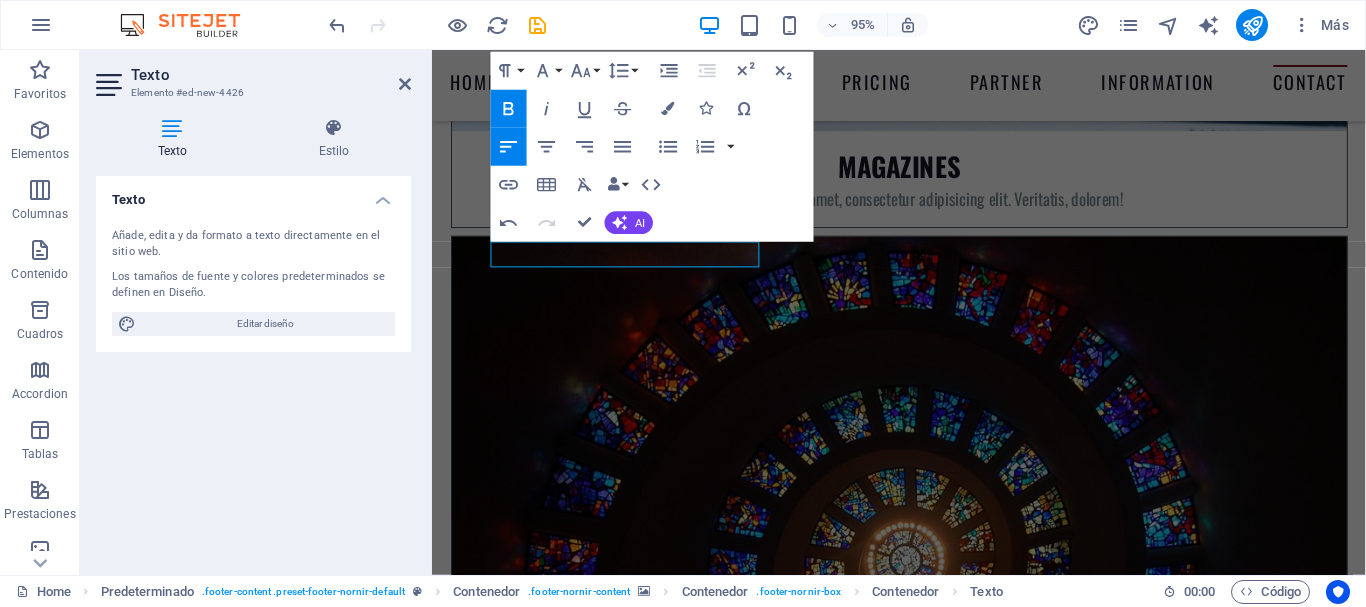 click 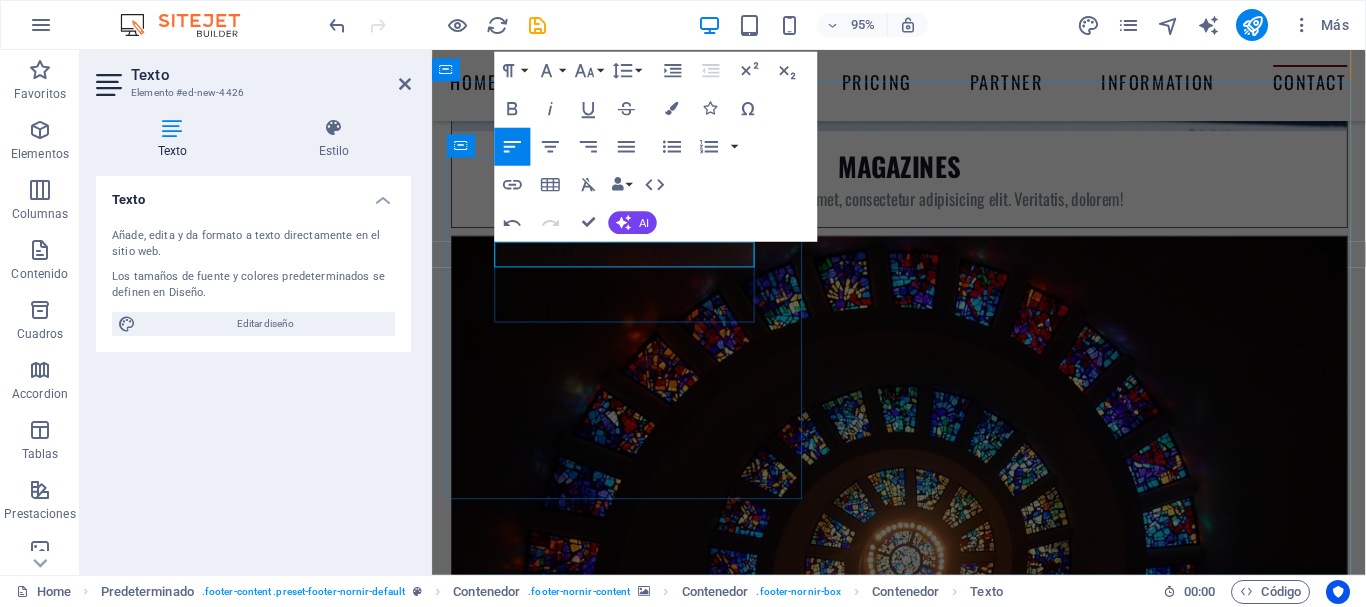 click on "Dirección" at bounding box center (924, 8499) 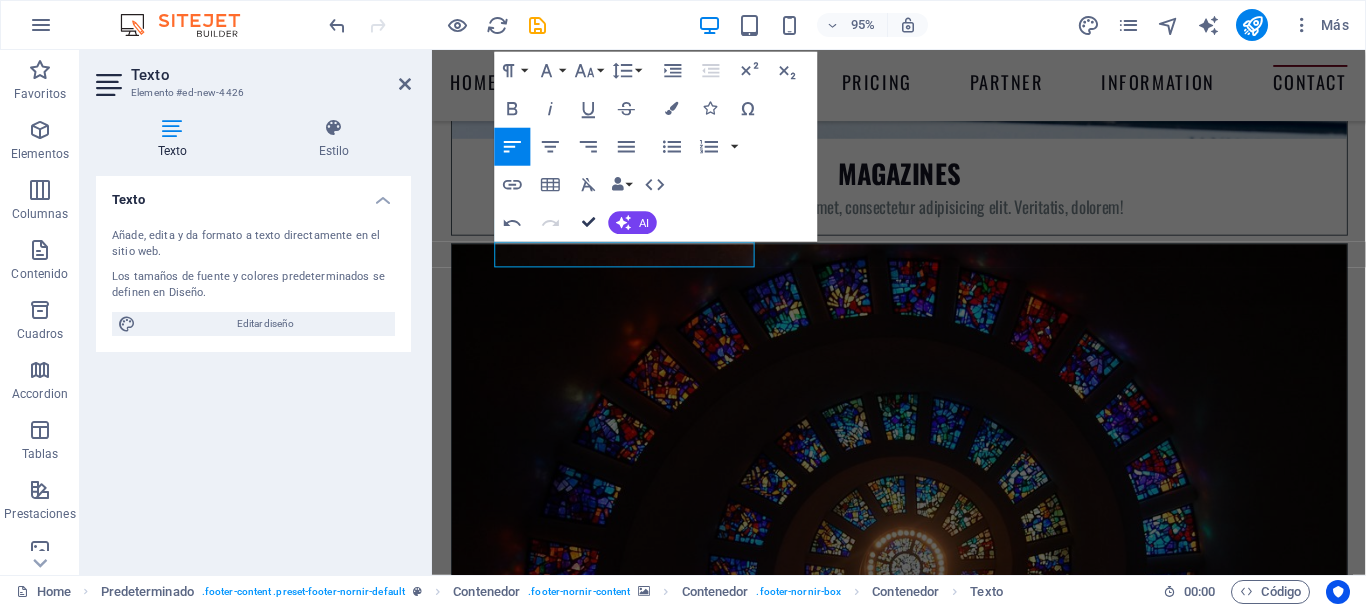scroll, scrollTop: 8911, scrollLeft: 0, axis: vertical 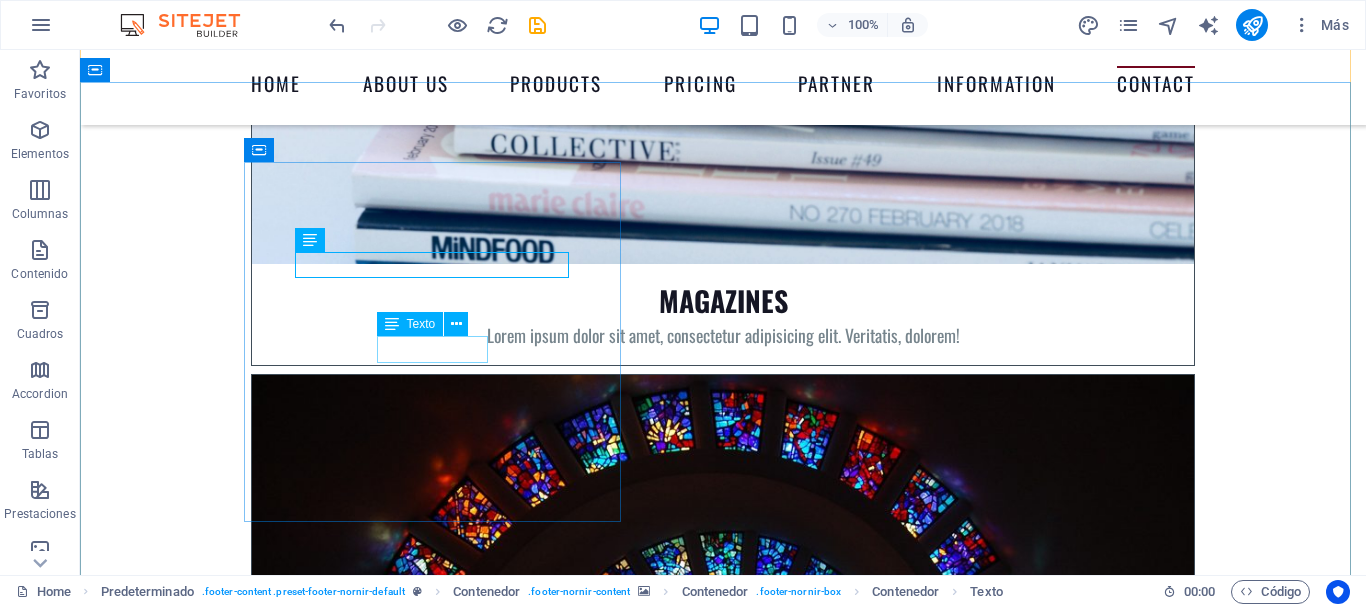 click on "Teléfono contacto" at bounding box center (723, 8739) 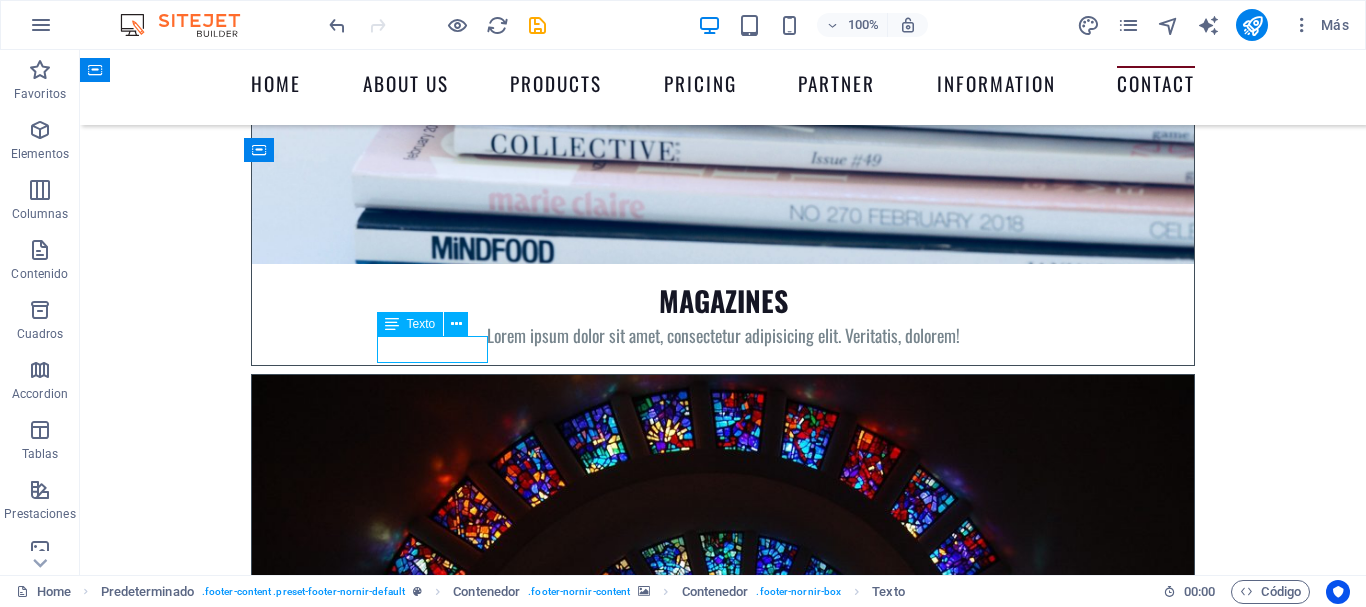 click on "Teléfono contacto" at bounding box center (723, 8739) 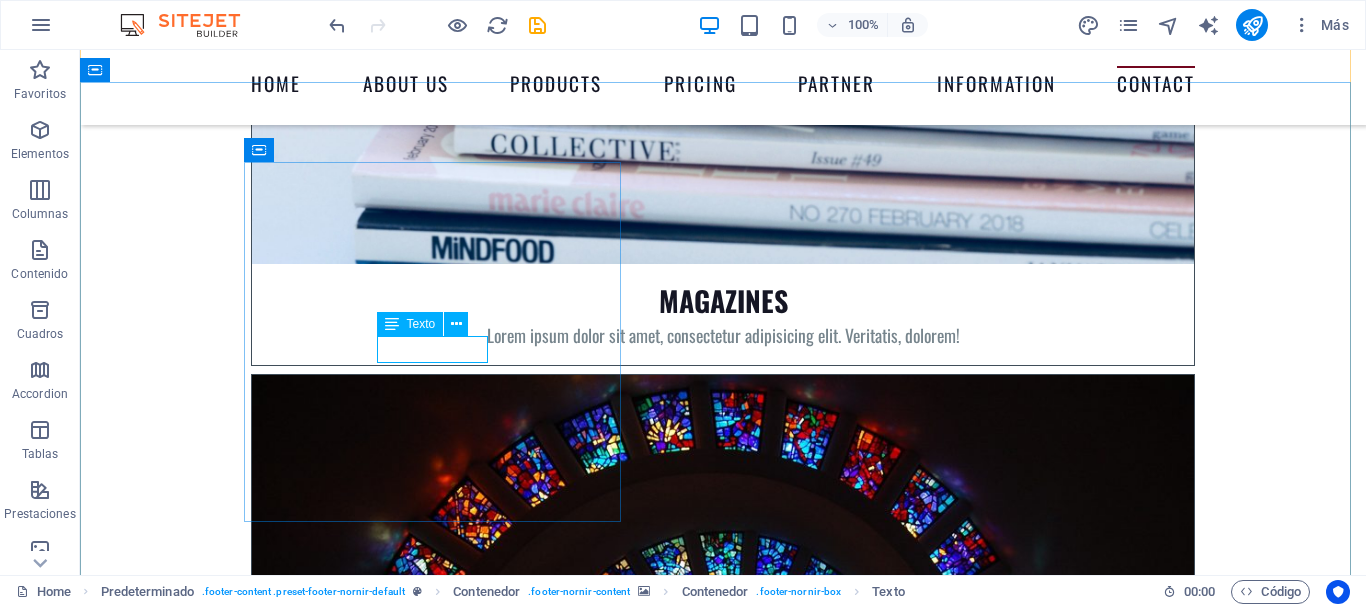 click on "Teléfono contacto" at bounding box center (723, 8739) 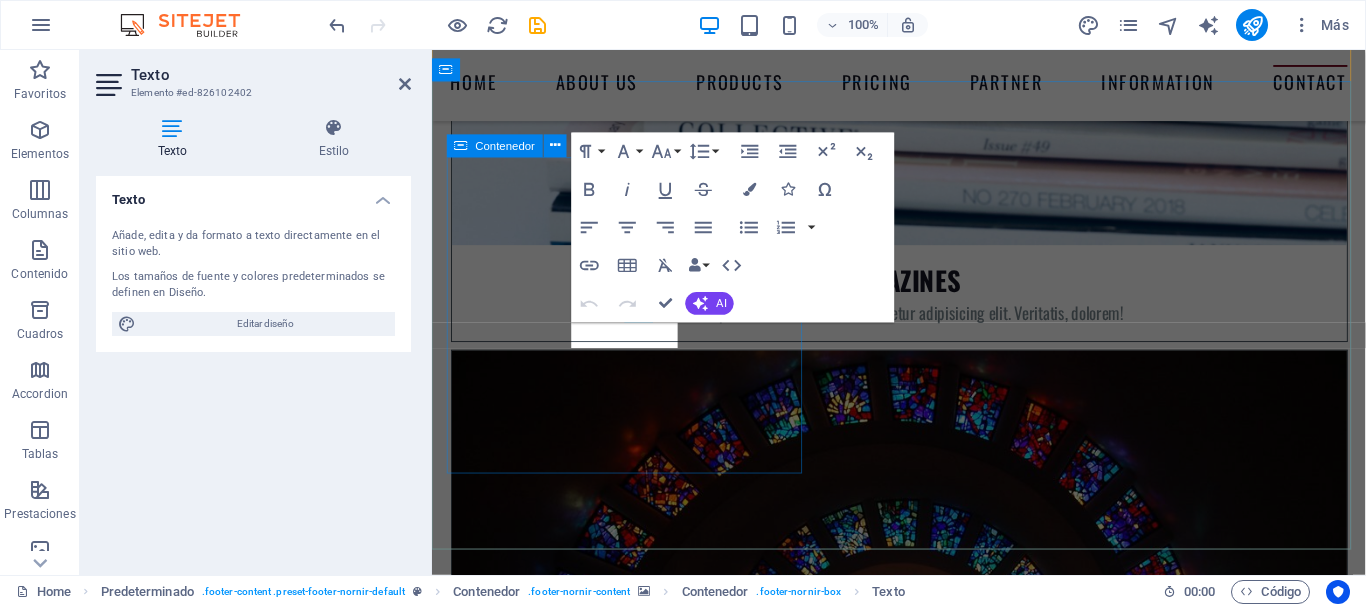 scroll, scrollTop: 9031, scrollLeft: 0, axis: vertical 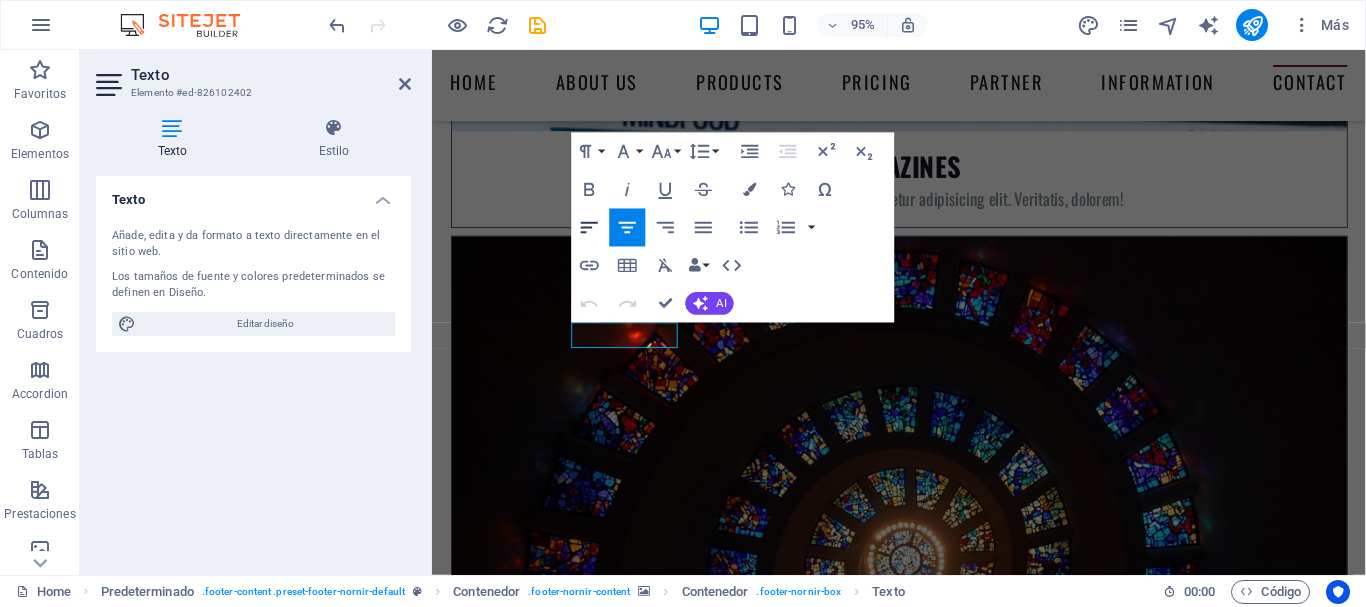 click 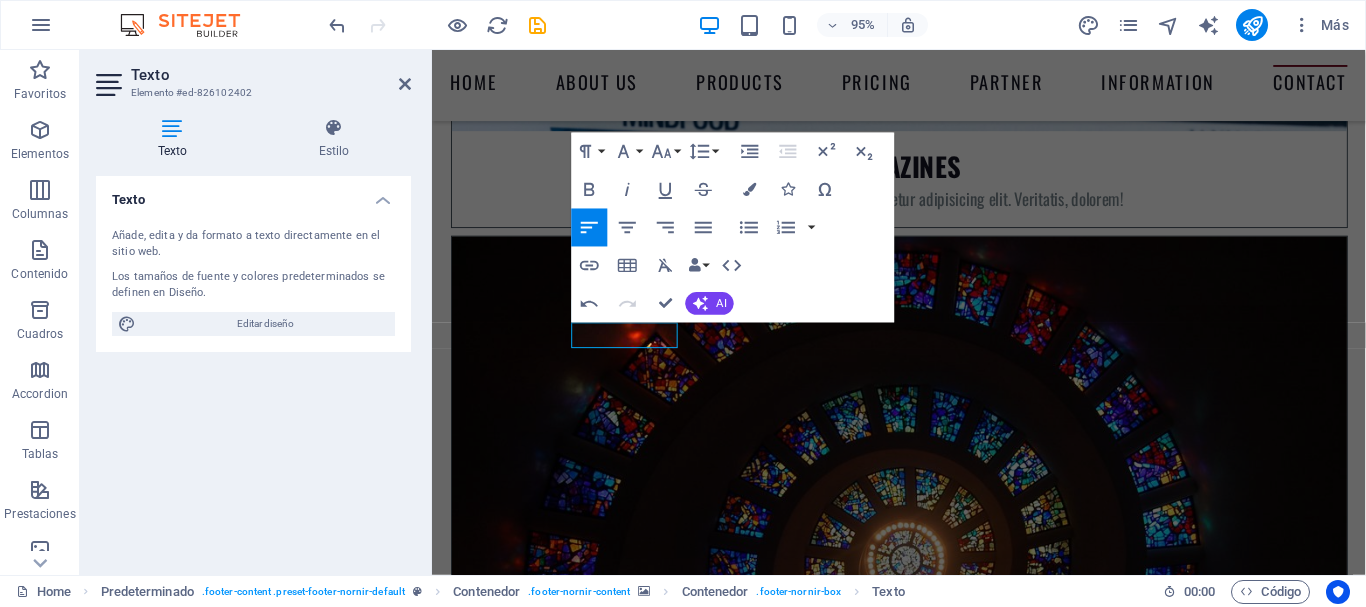 click 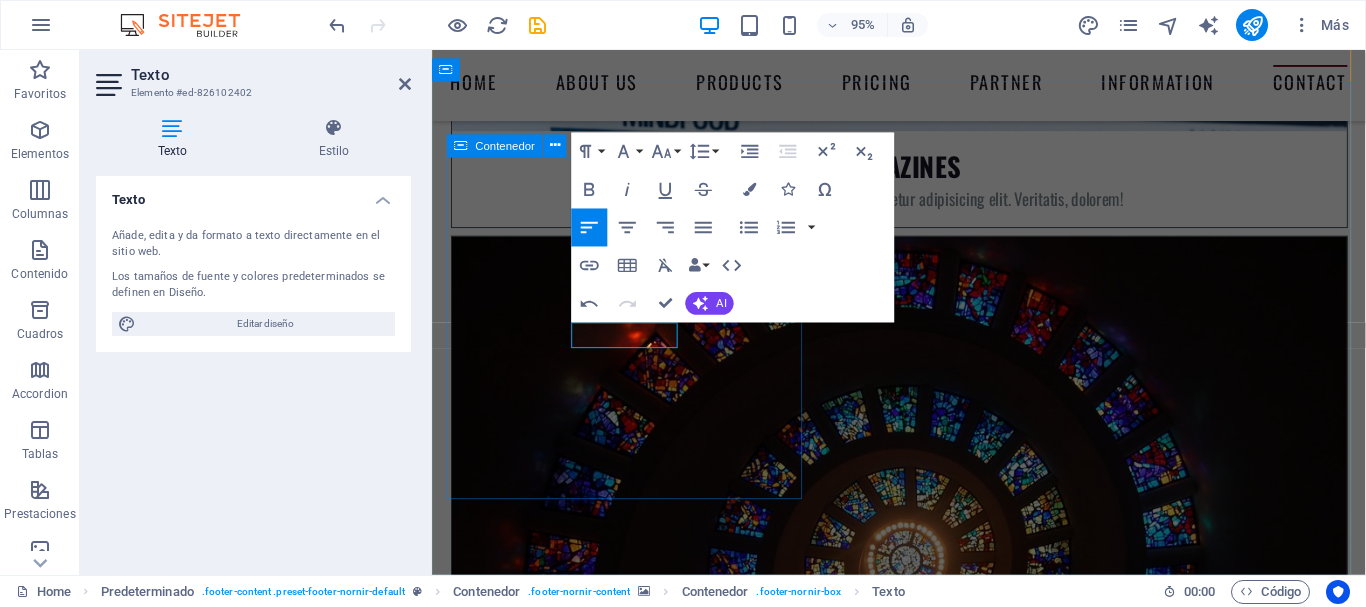 click on "Contacto Dirección Ñuñoa ,  Santiago - Chile   94109 Teléfono contacto +56 9 8999 2097 contacto@giantic.cl Aviso Legal |  Privac idad" at bounding box center [924, 8630] 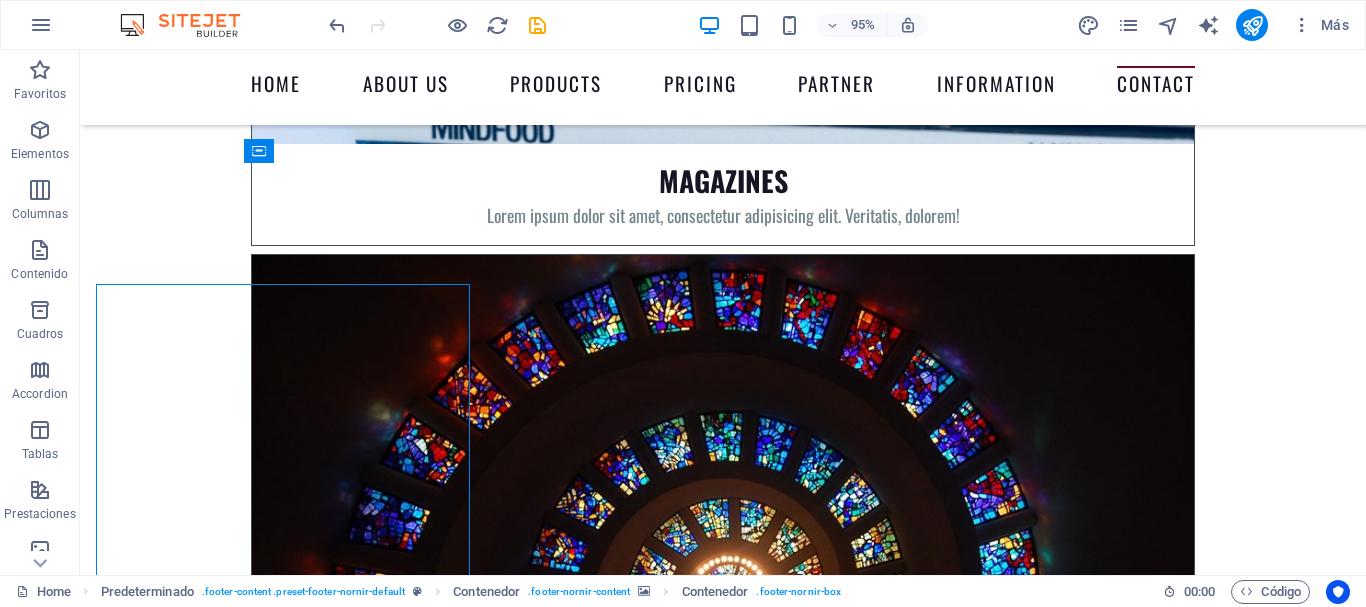 scroll, scrollTop: 8910, scrollLeft: 0, axis: vertical 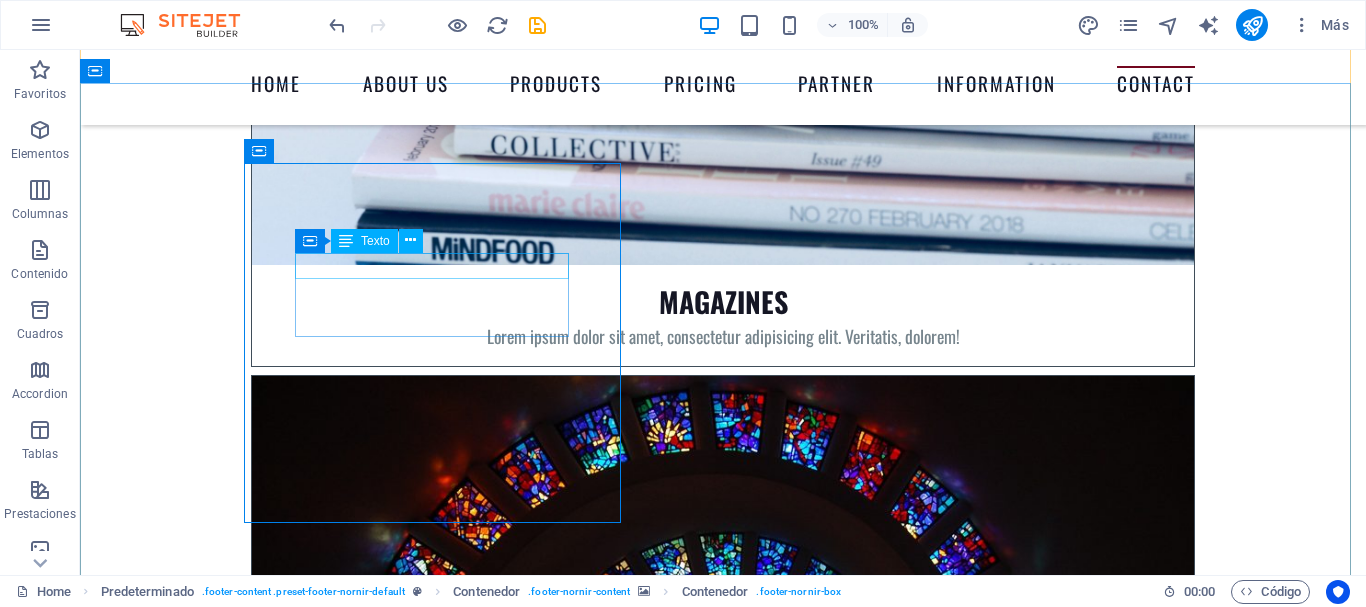 click on "Dirección" at bounding box center (723, 8628) 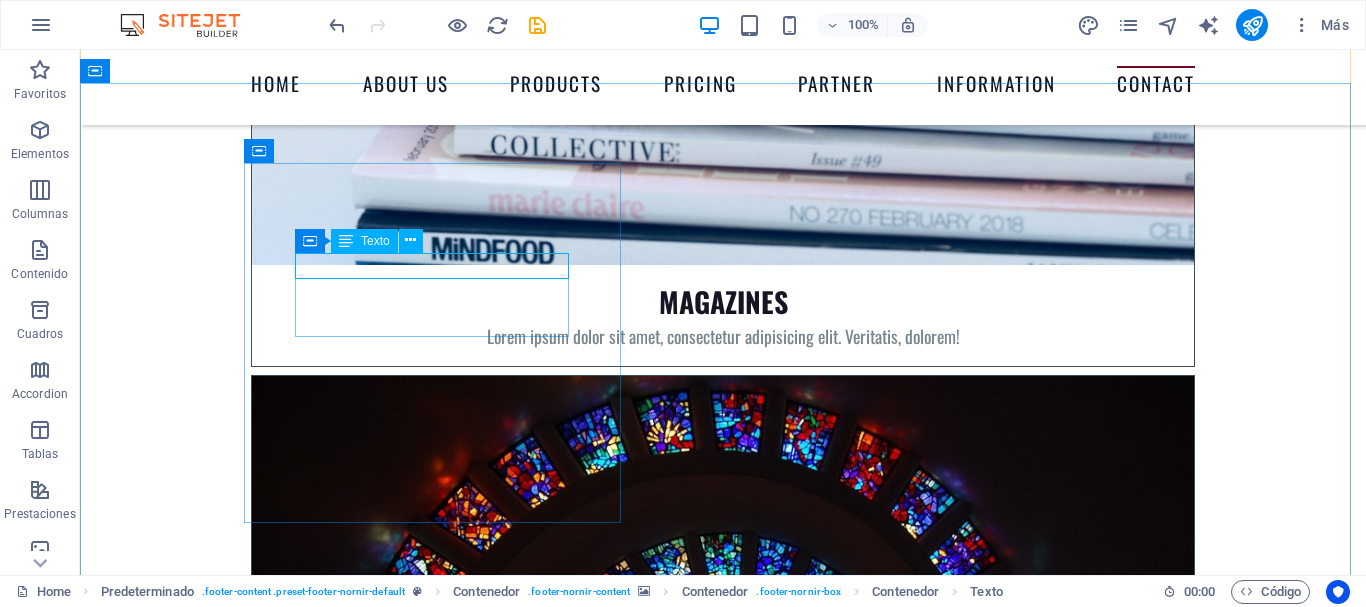 click on "Dirección" at bounding box center (723, 8628) 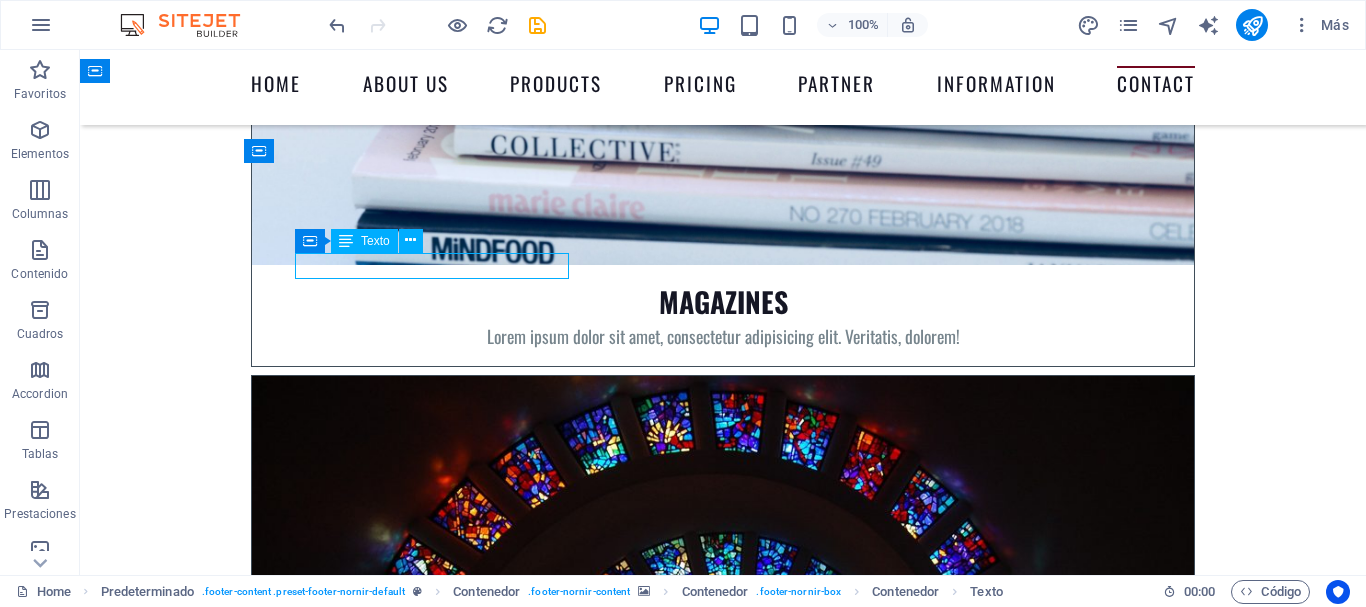 click on "Dirección" at bounding box center [723, 8628] 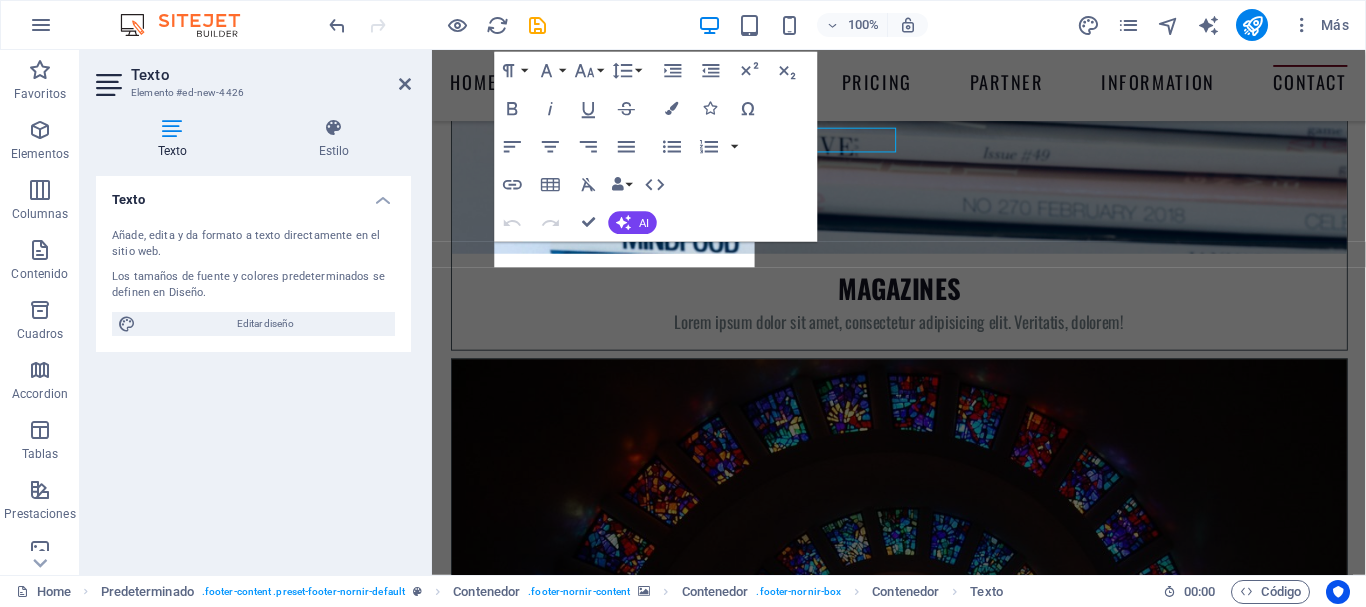 scroll, scrollTop: 9031, scrollLeft: 0, axis: vertical 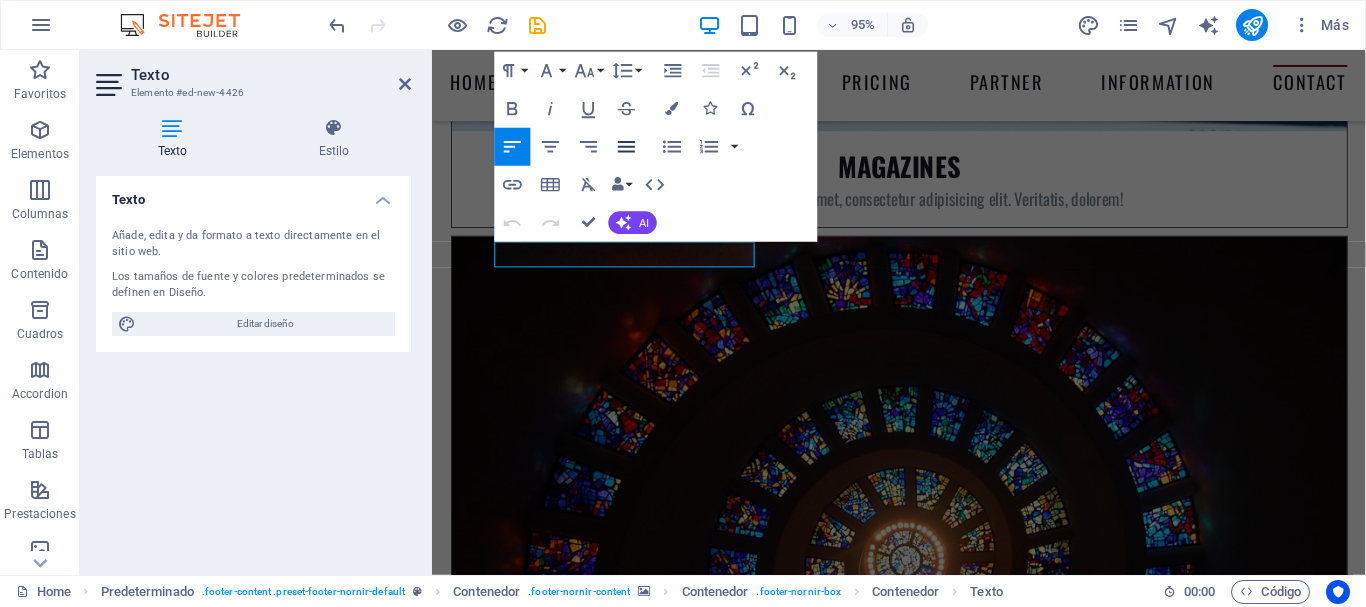 click 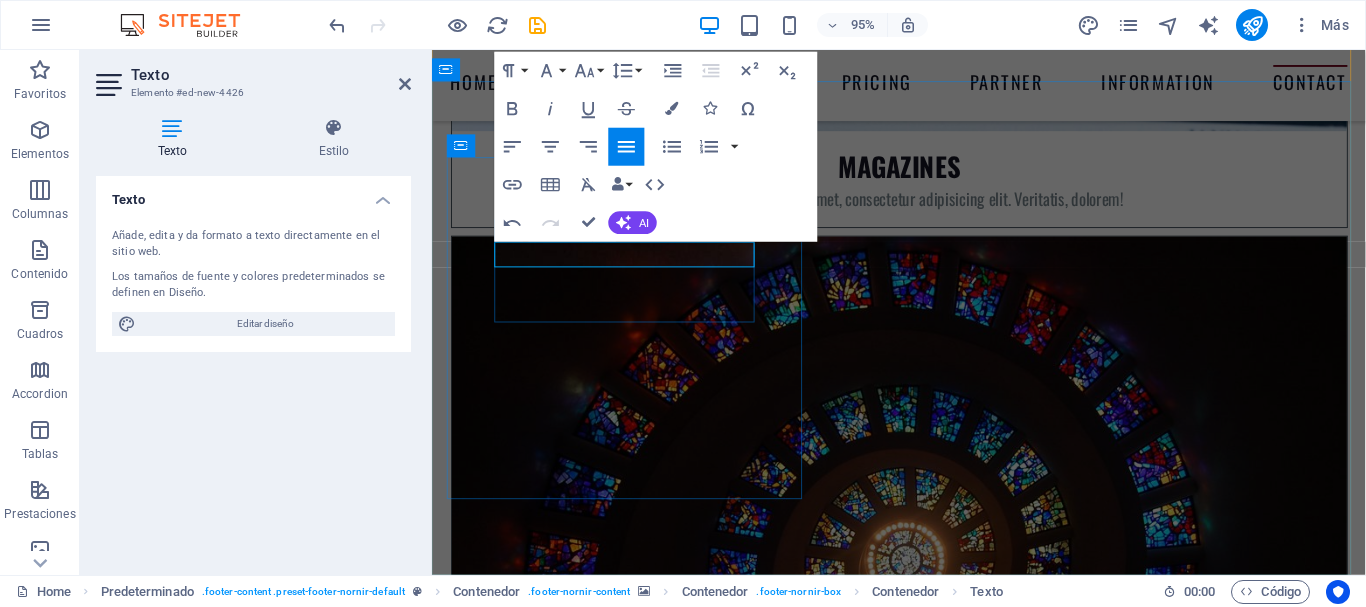 drag, startPoint x: 574, startPoint y: 267, endPoint x: 493, endPoint y: 266, distance: 81.00617 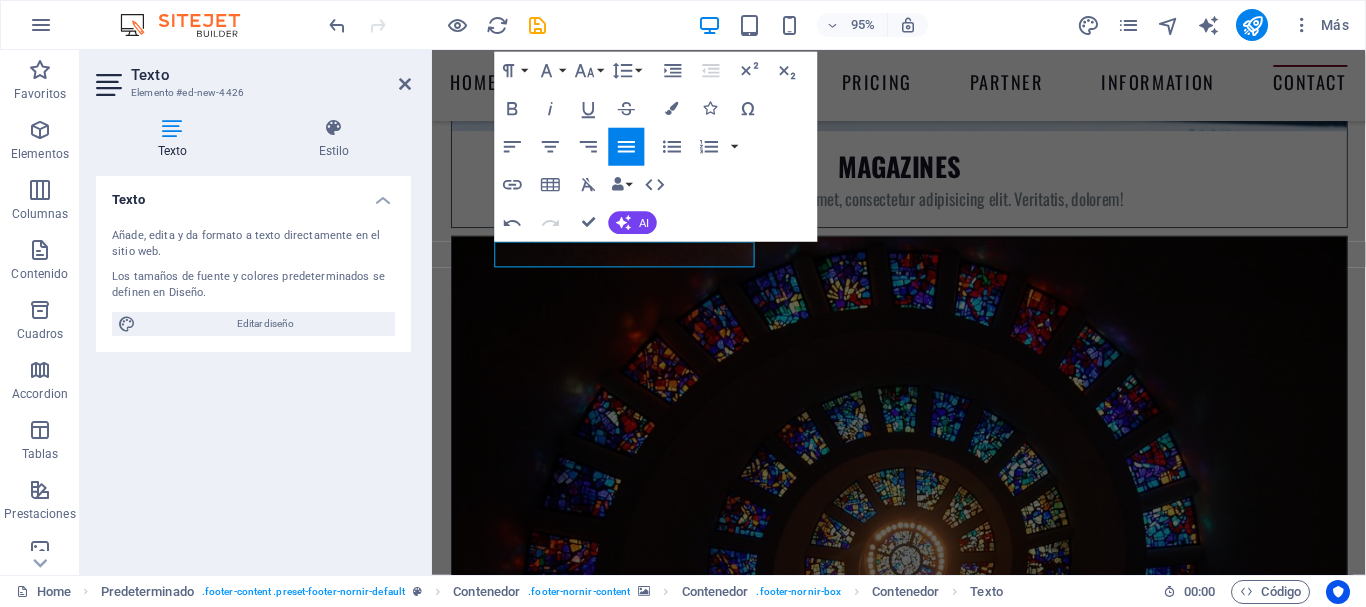 click 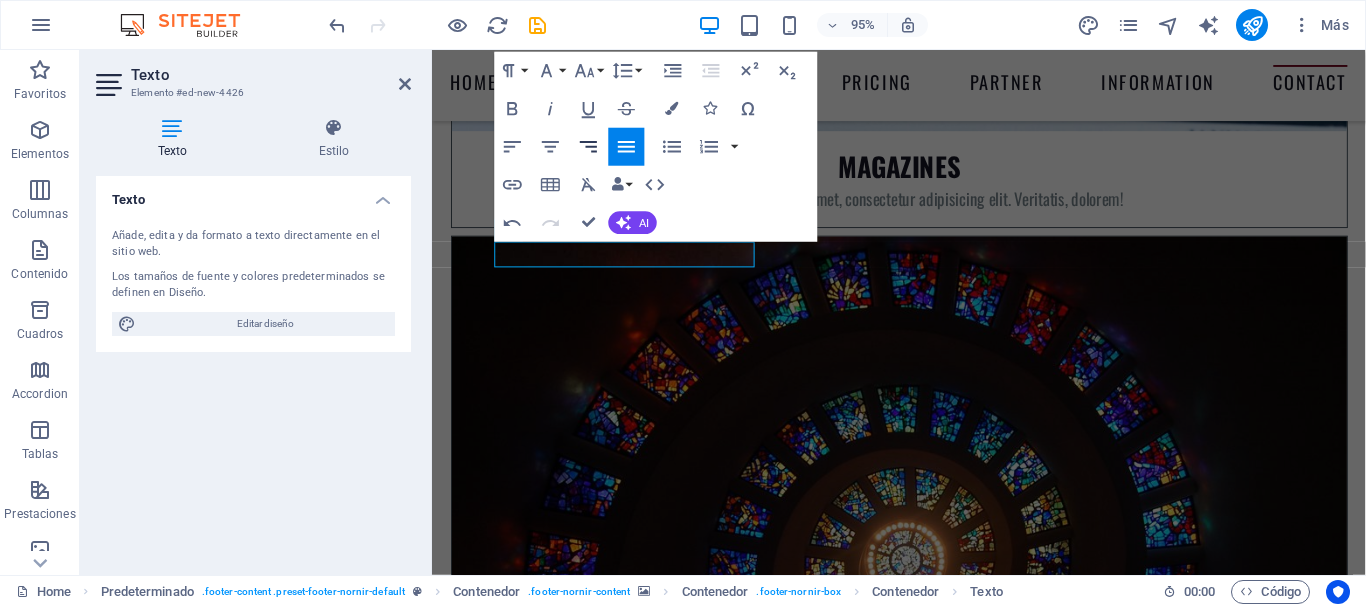 click on "Align Left Align Center Align Right Align Justify" at bounding box center [570, 147] 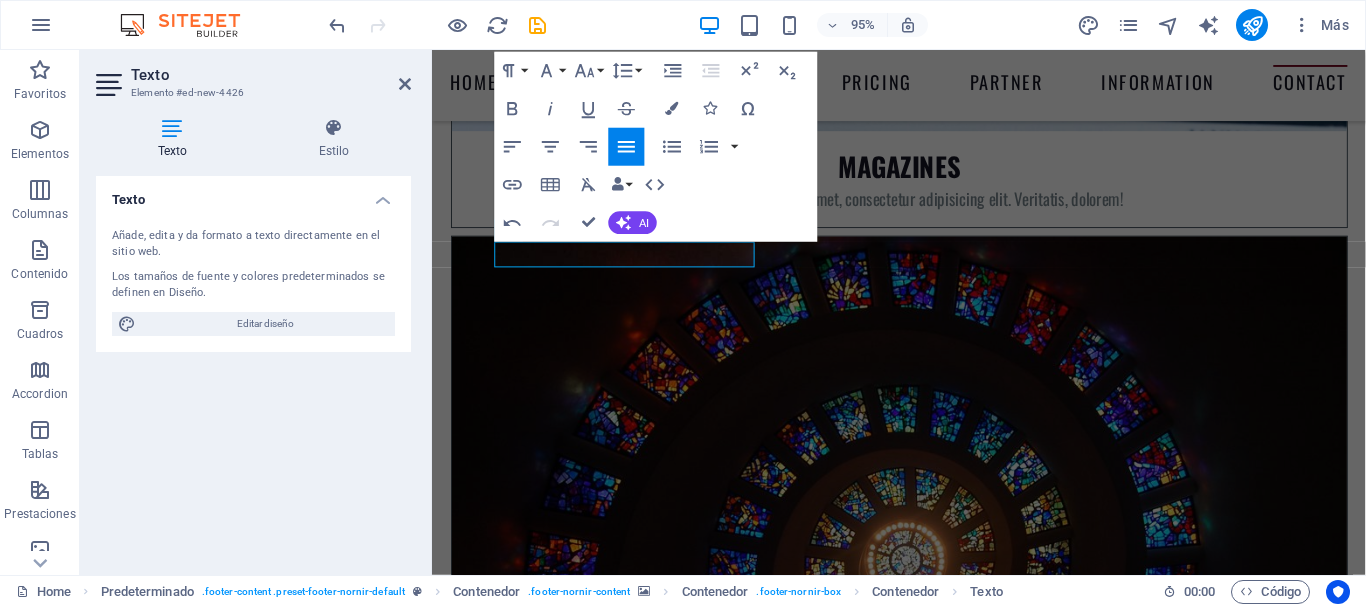 click 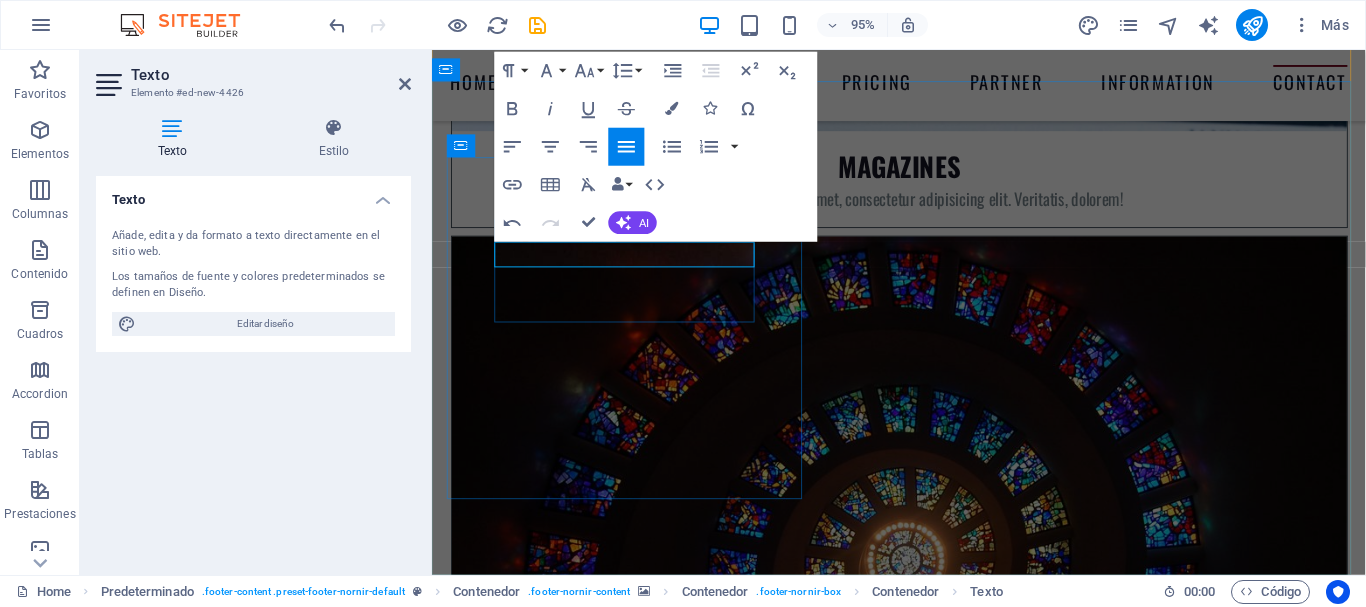 click on "Dirección" at bounding box center [924, 8499] 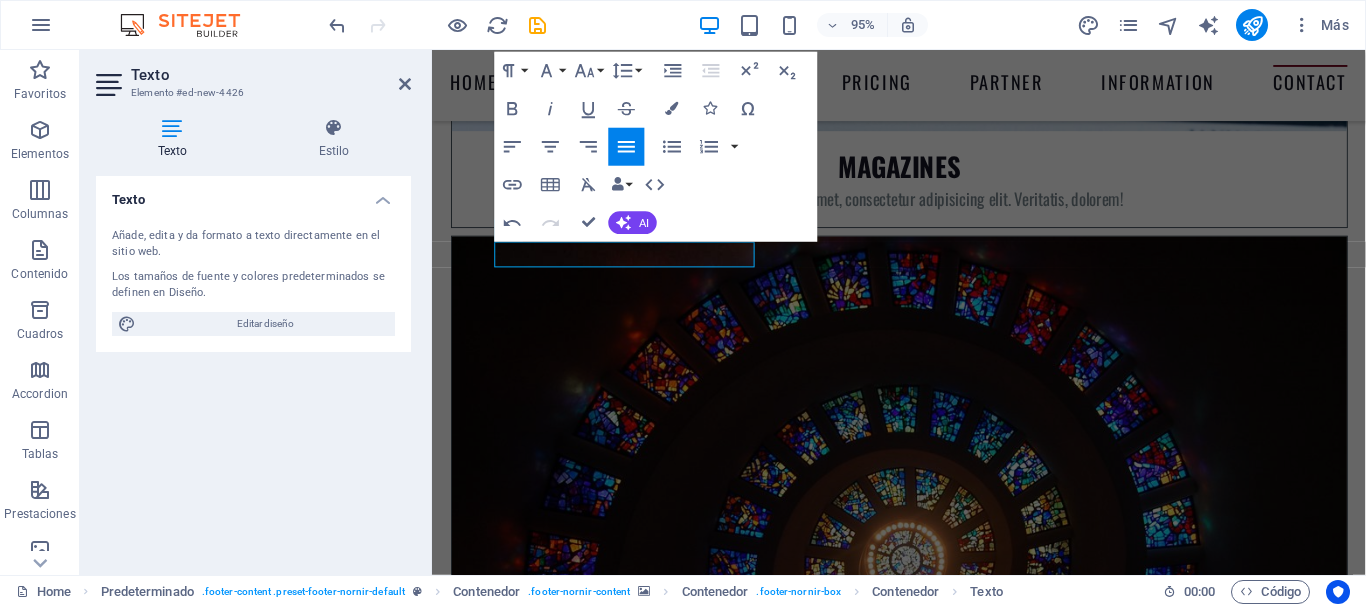 click 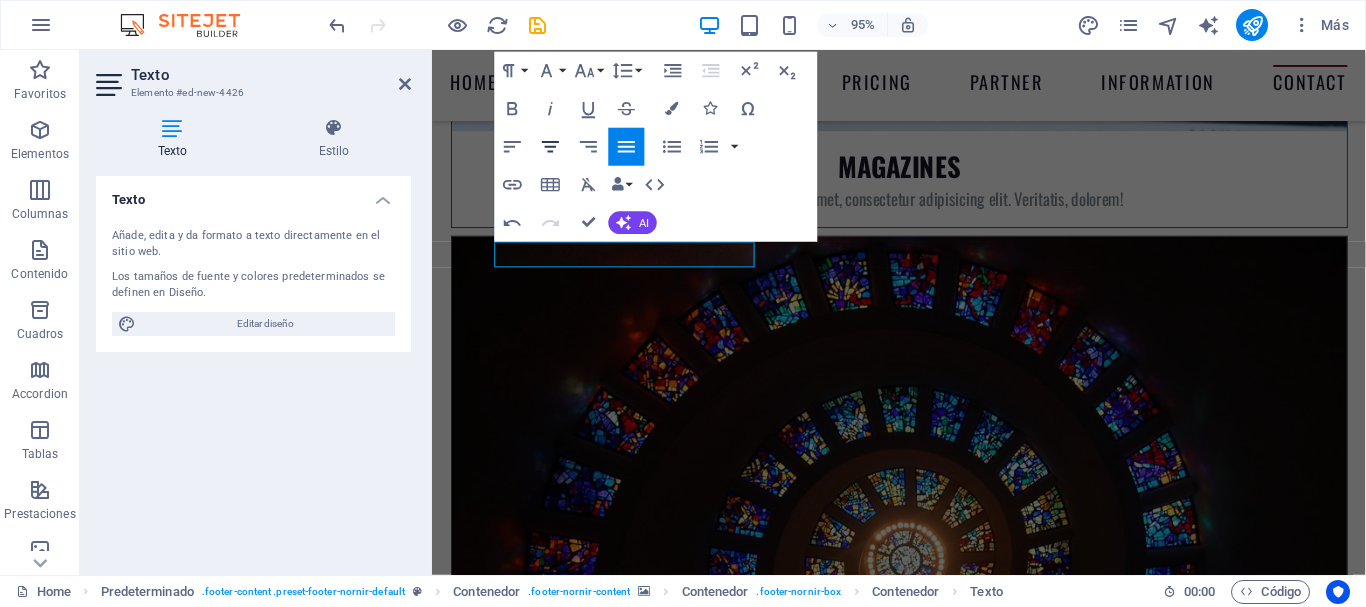 click 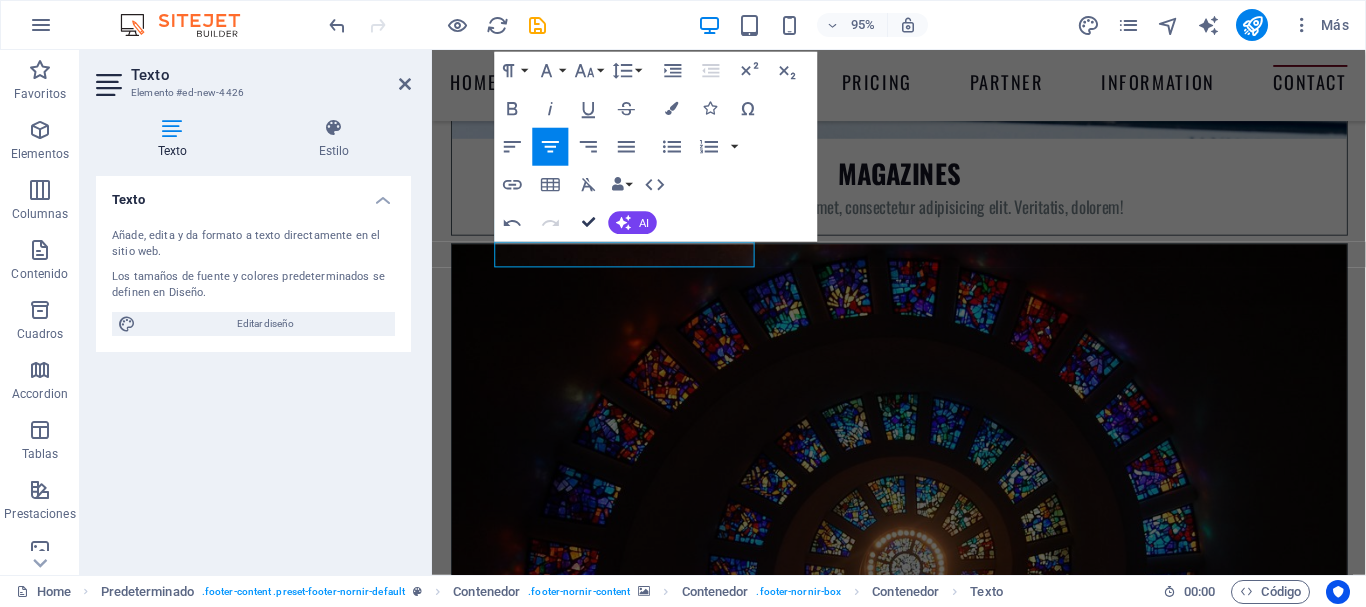 scroll, scrollTop: 8911, scrollLeft: 0, axis: vertical 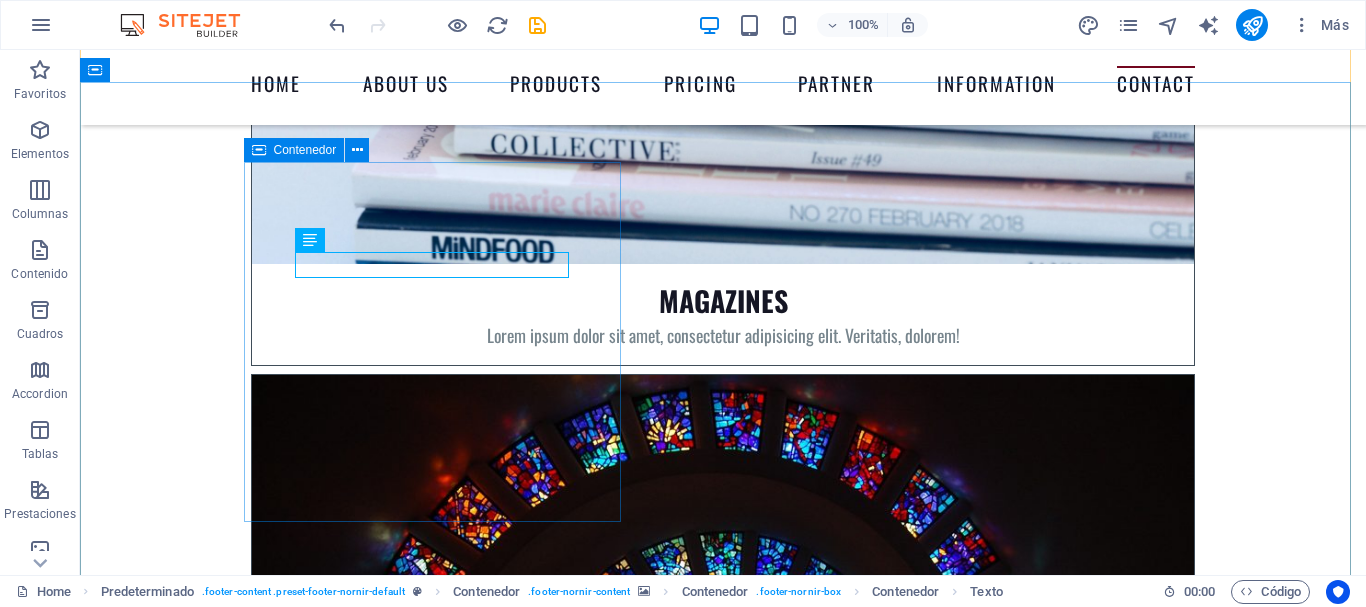 click on "Contacto Dirección Ñuñoa ,  Santiago - Chile   94109 Teléfono contacto +56 9 8999 2097 contacto@giantic.cl Aviso Legal |  Privac idad" at bounding box center [723, 8758] 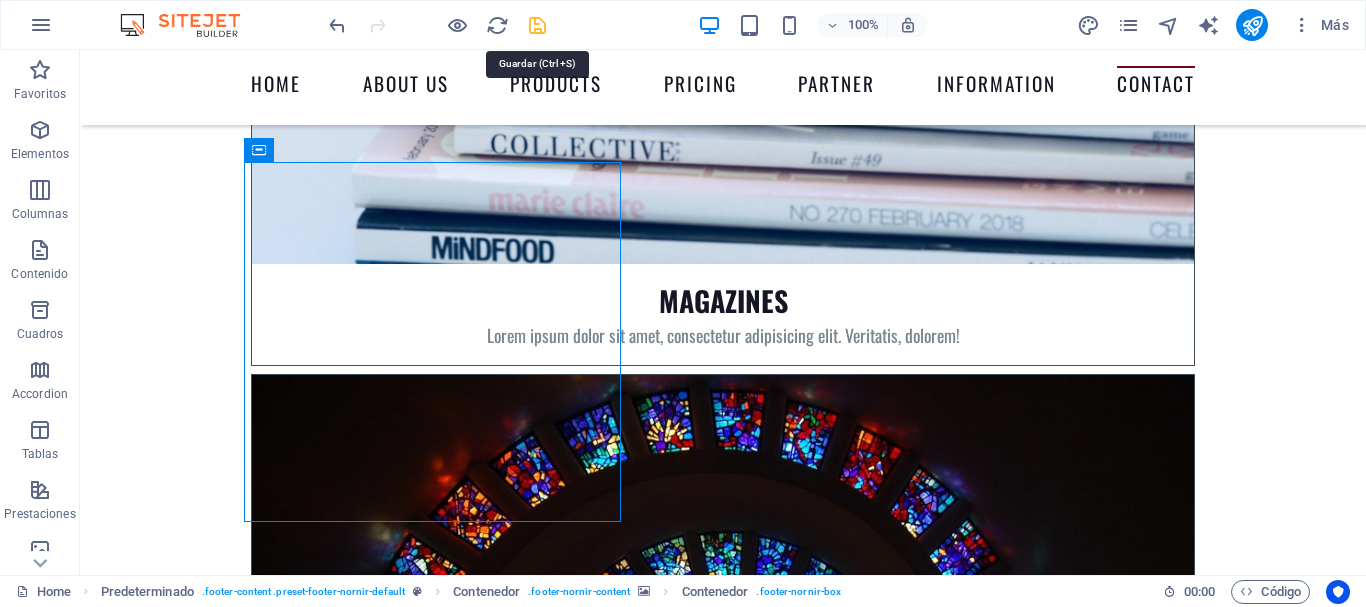 click at bounding box center [537, 25] 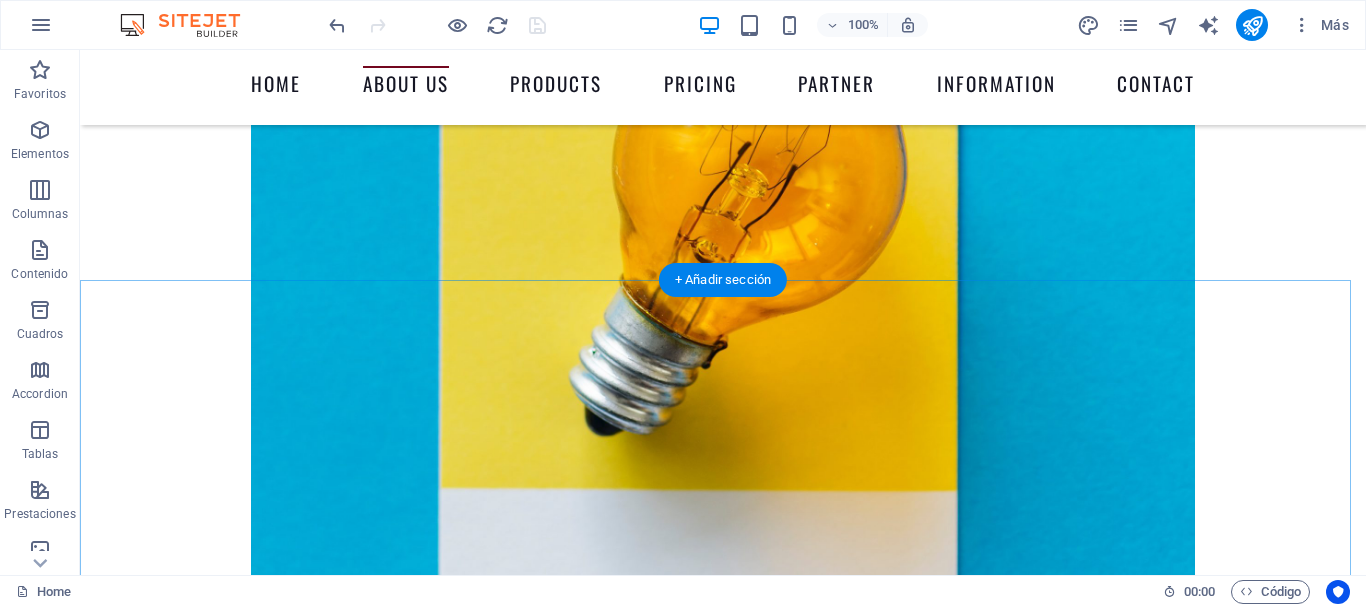 scroll, scrollTop: 0, scrollLeft: 0, axis: both 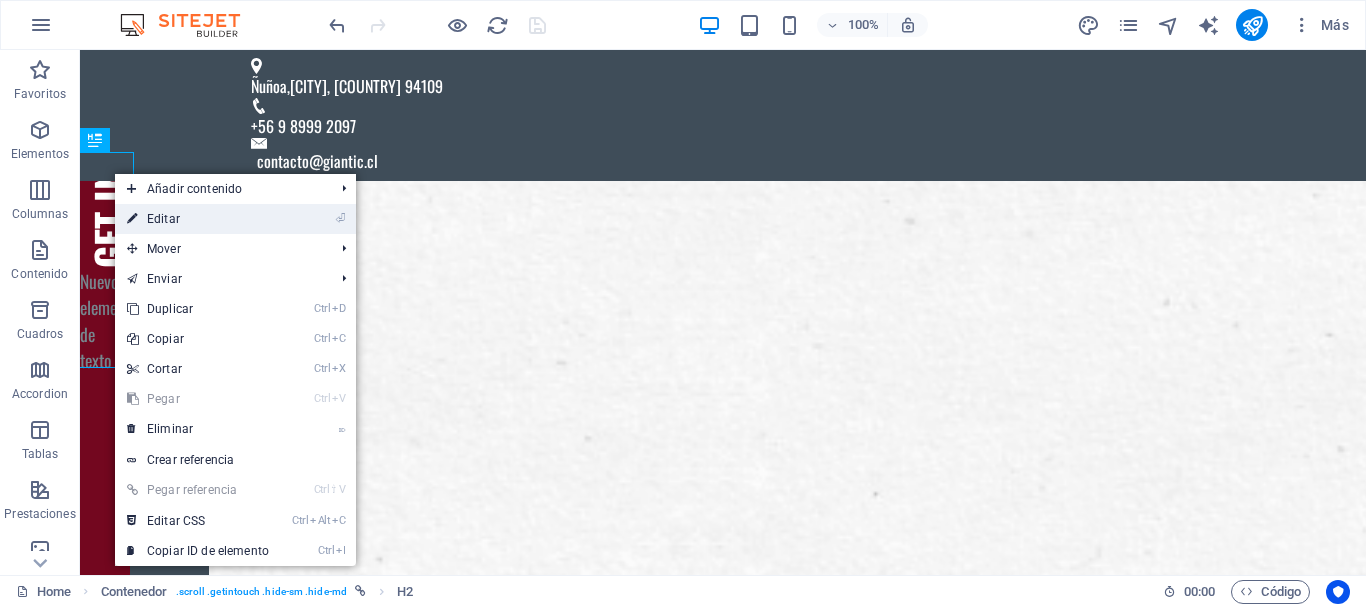 click on "⏎  Editar" at bounding box center (198, 219) 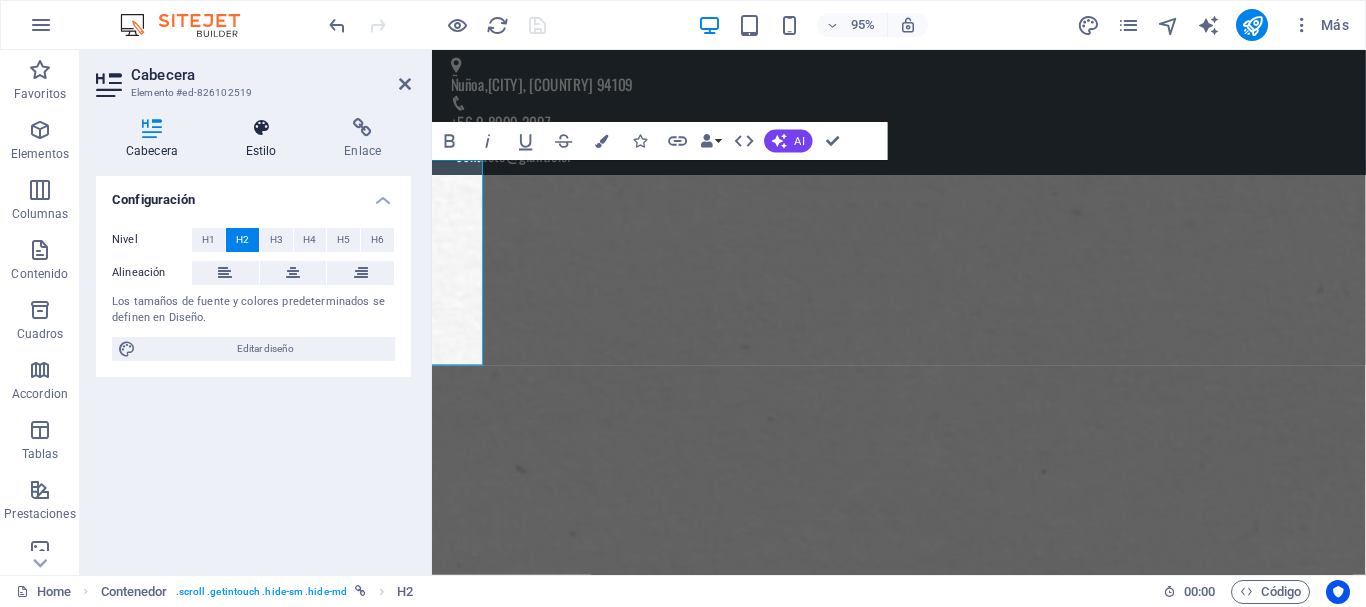 click on "Estilo" at bounding box center (265, 139) 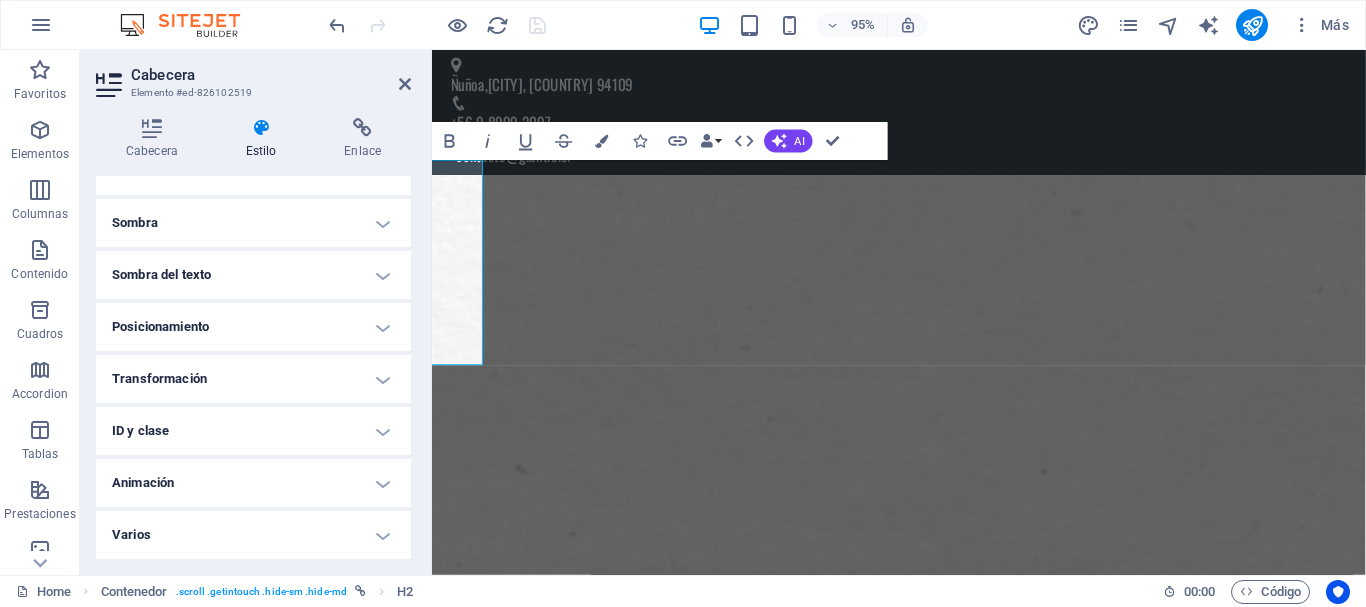 scroll, scrollTop: 0, scrollLeft: 0, axis: both 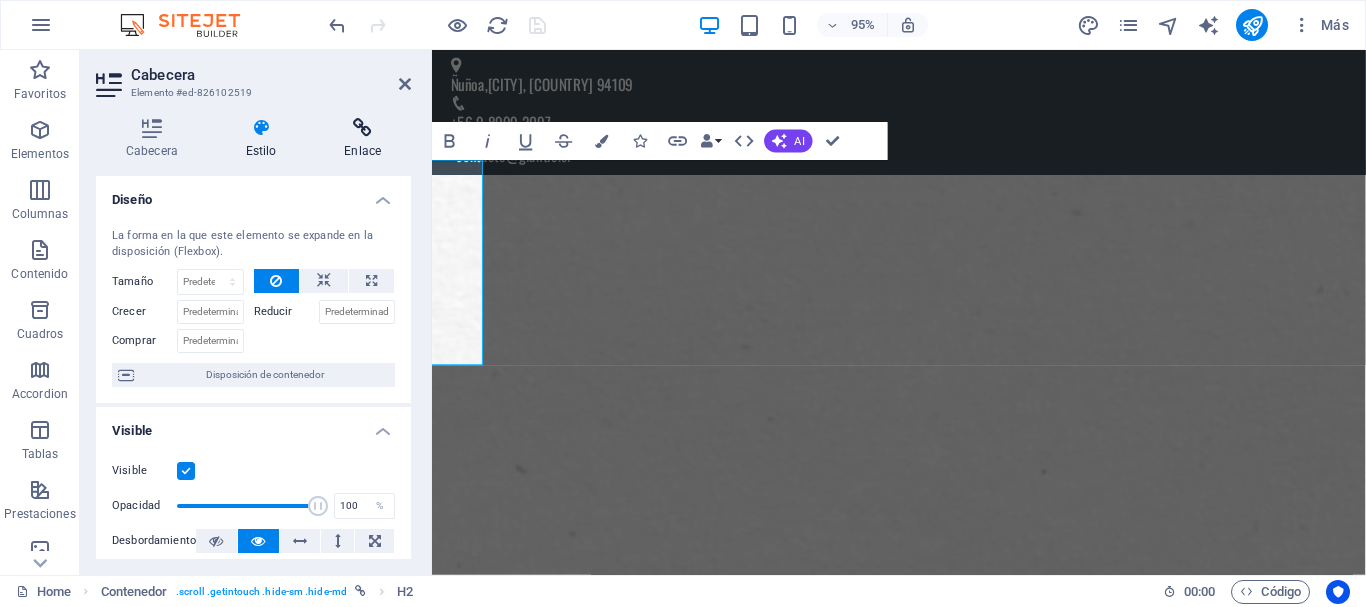 click at bounding box center [362, 128] 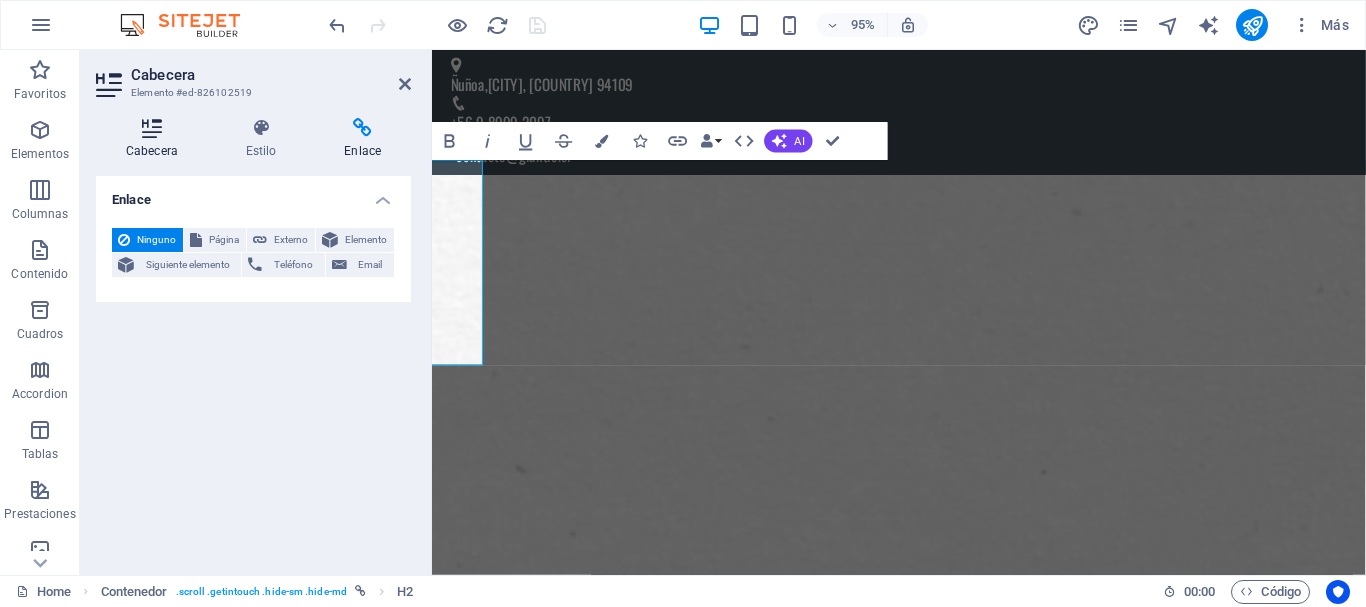 click on "Cabecera" at bounding box center [156, 139] 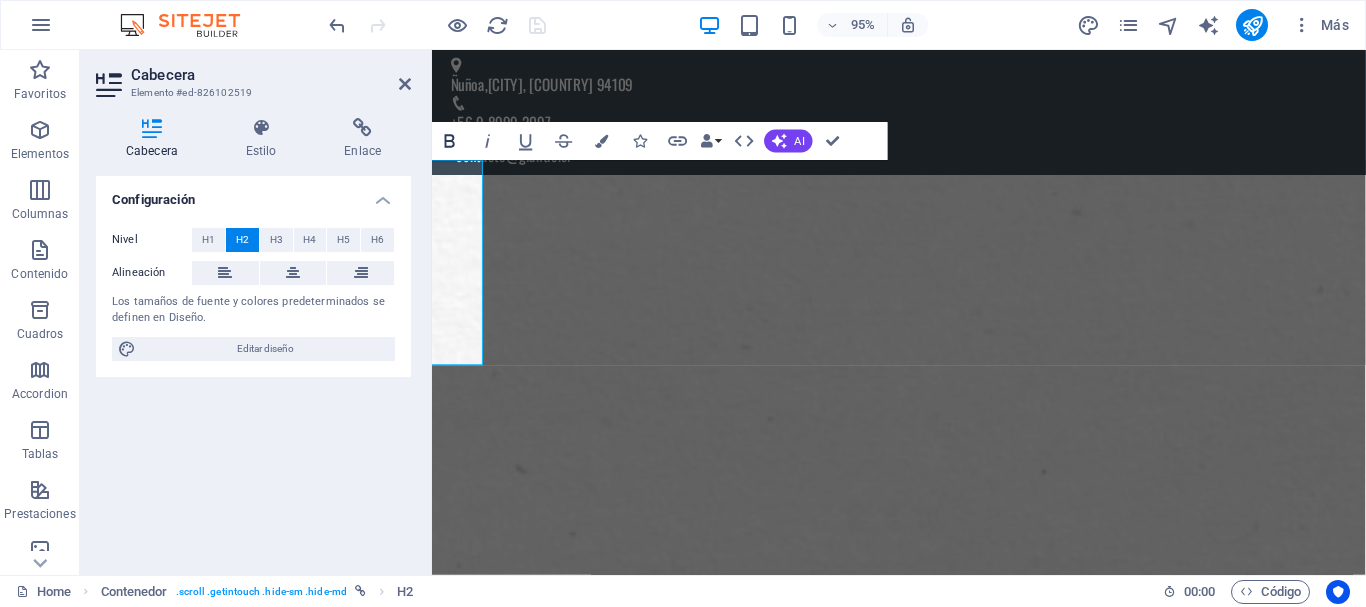 click 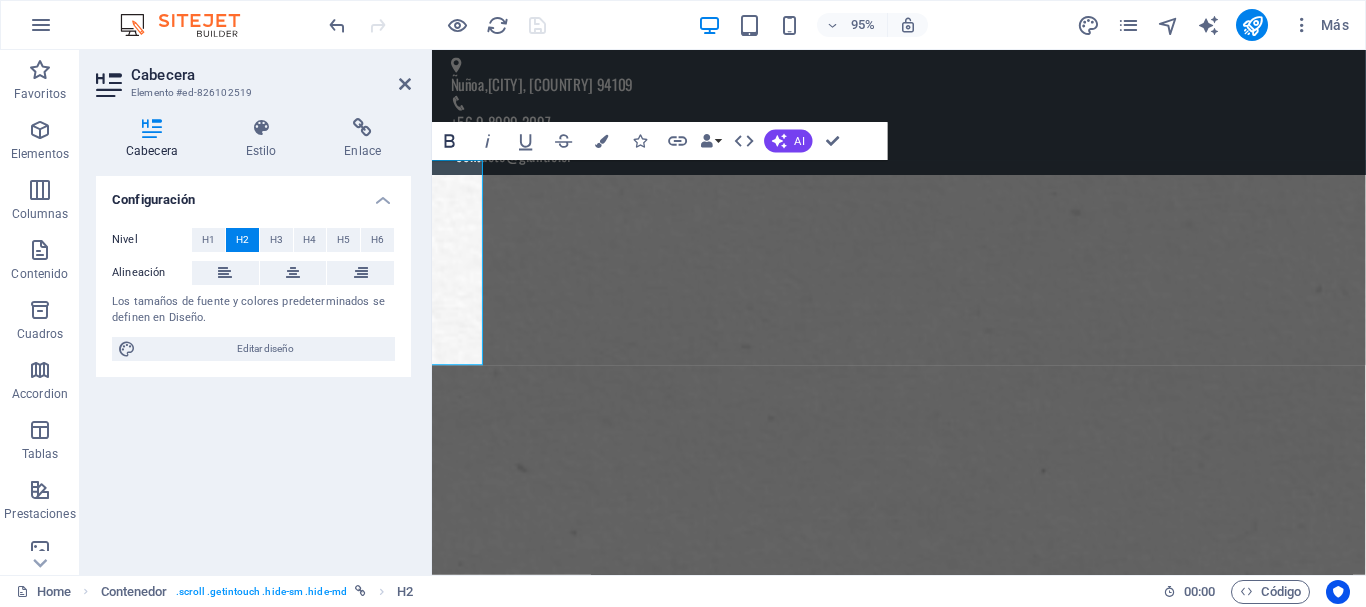 click 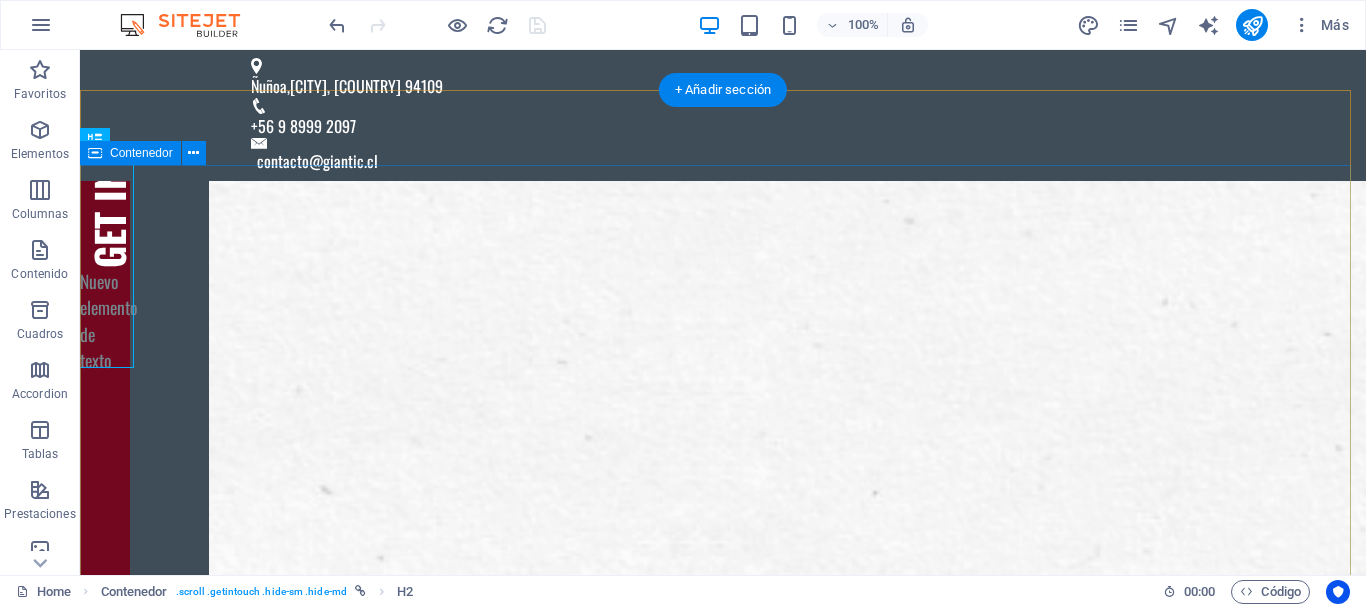 click on "Suelta el contenido aquí o  Añadir elementos  Pegar portapapeles WE PRINT CMYK . WE PRINT YOUR WORK . WE PRINT YOUR ART . What do you want to print today?" at bounding box center (723, 2622) 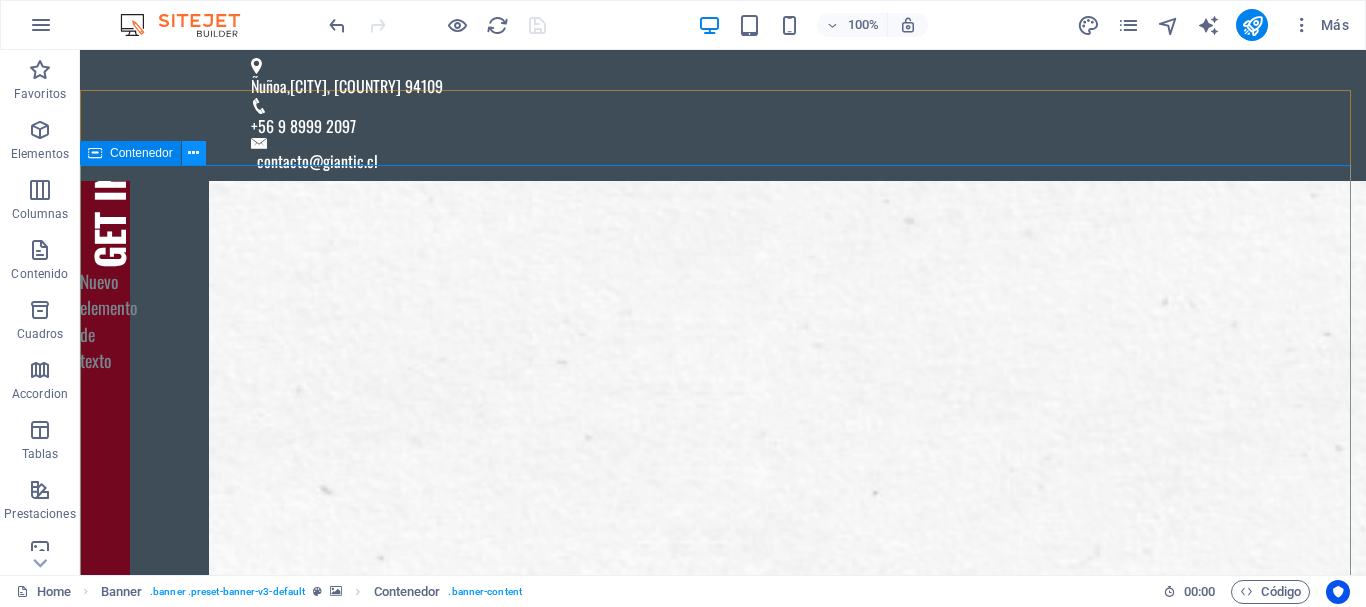click at bounding box center (193, 153) 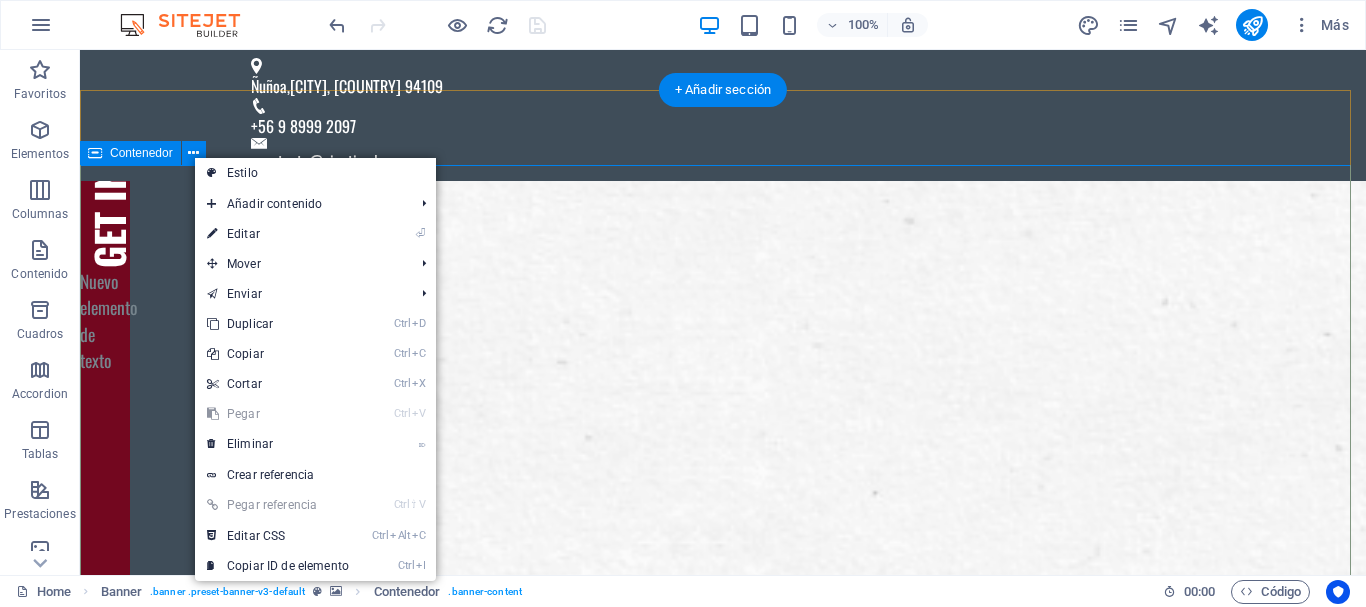 click on "Suelta el contenido aquí o  Añadir elementos  Pegar portapapeles WE PRINT CMYK . WE PRINT YOUR WORK . WE PRINT YOUR ART . What do you want to print today?" at bounding box center (723, 2622) 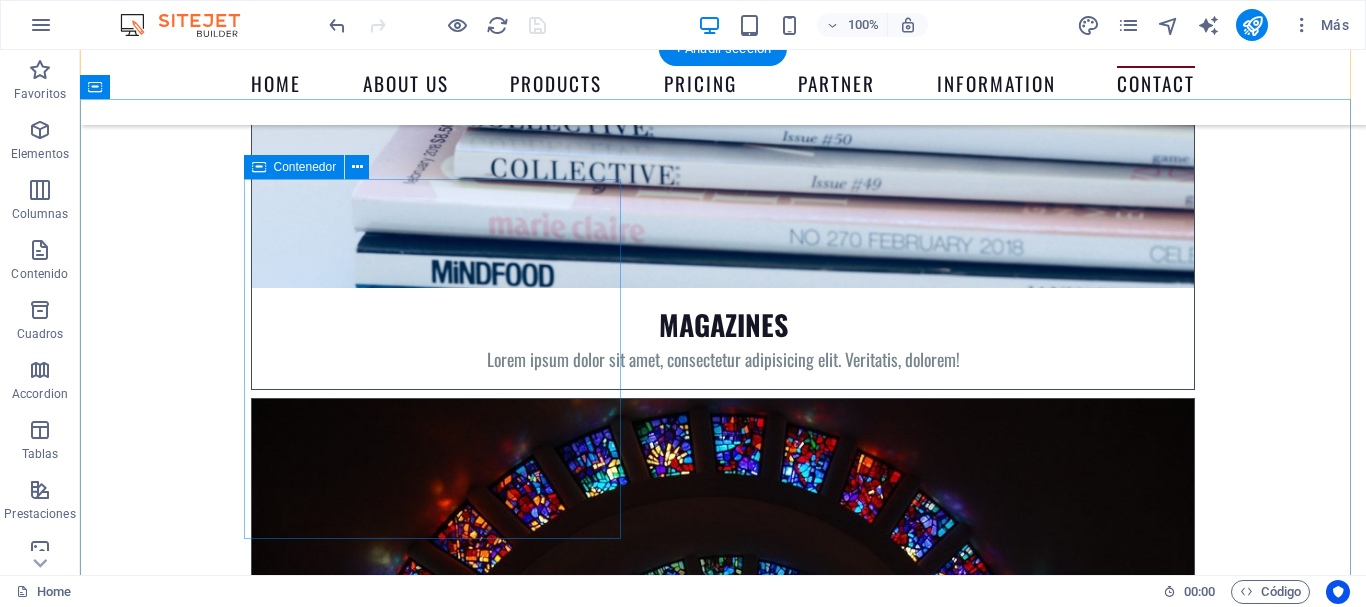 scroll, scrollTop: 8895, scrollLeft: 0, axis: vertical 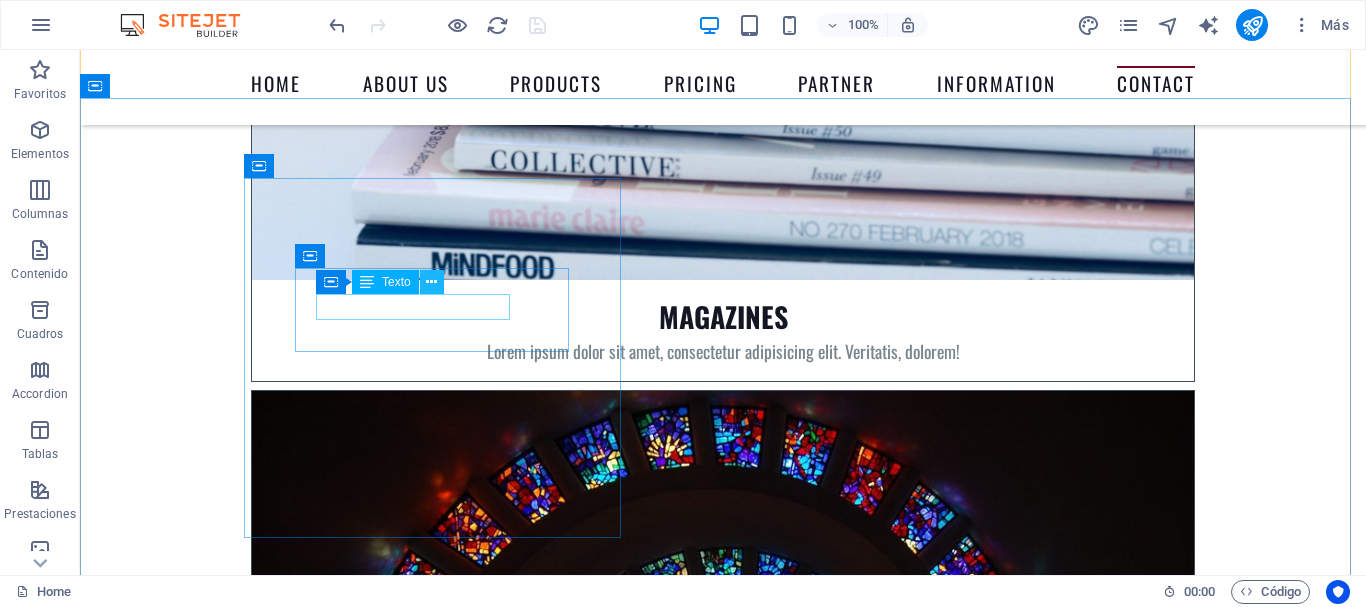 click at bounding box center (431, 282) 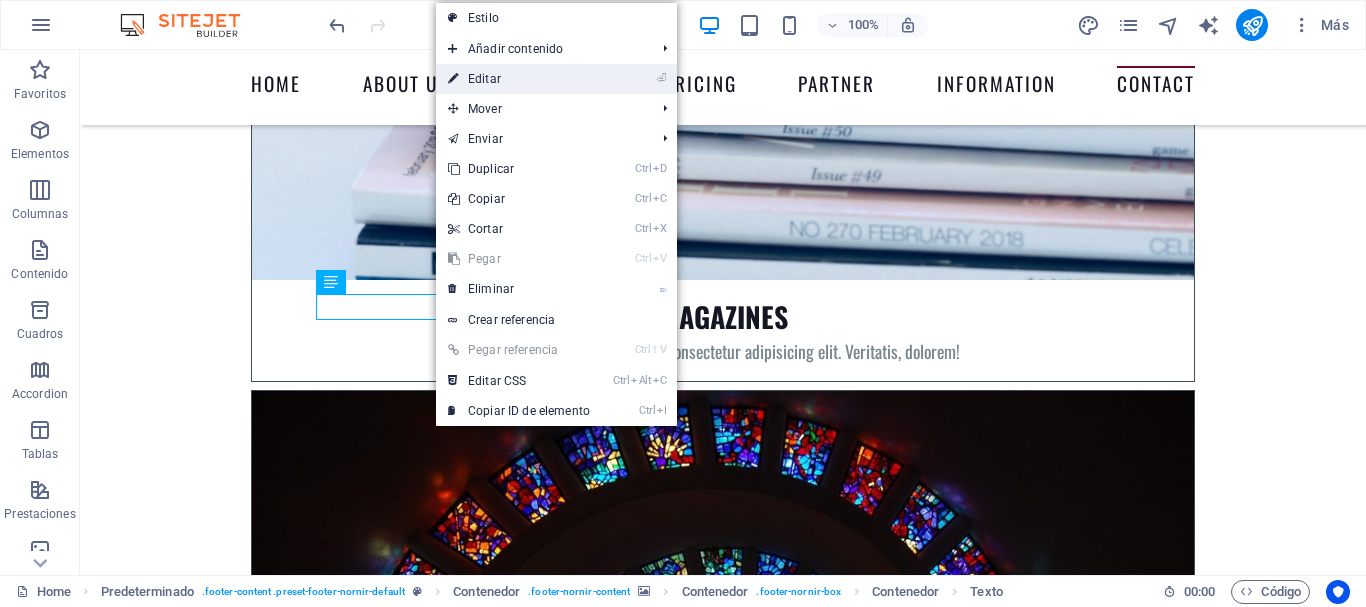 click on "⏎  Editar" at bounding box center (519, 79) 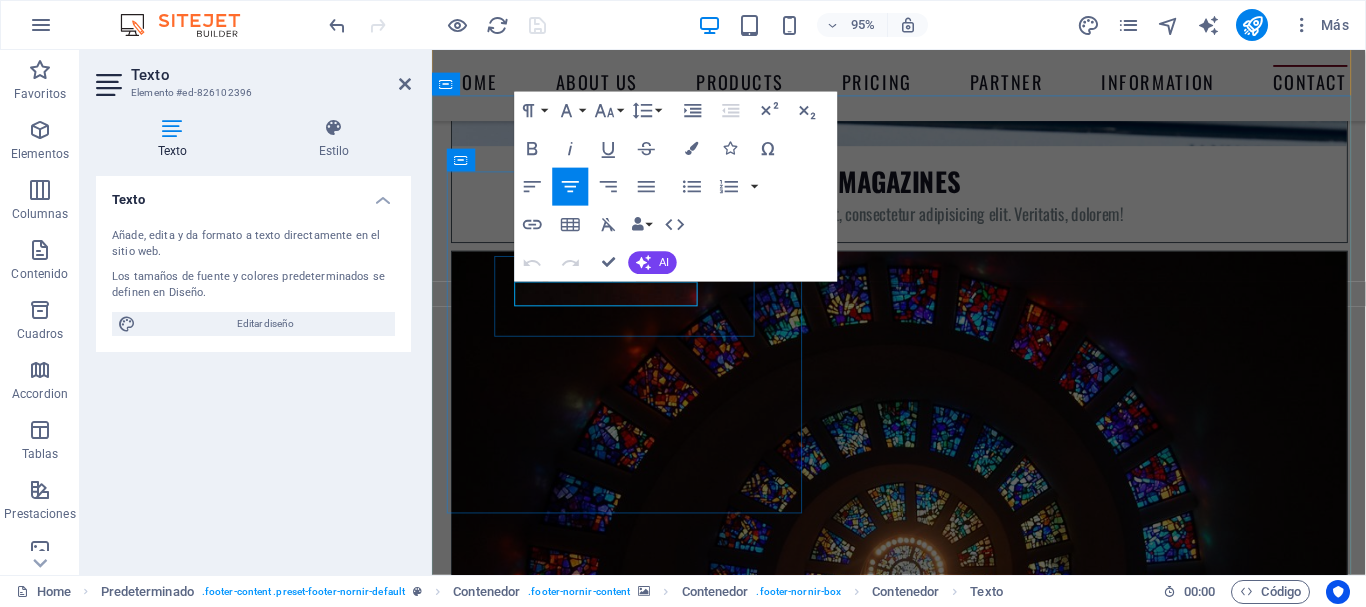 click on "94109" at bounding box center (1005, 8567) 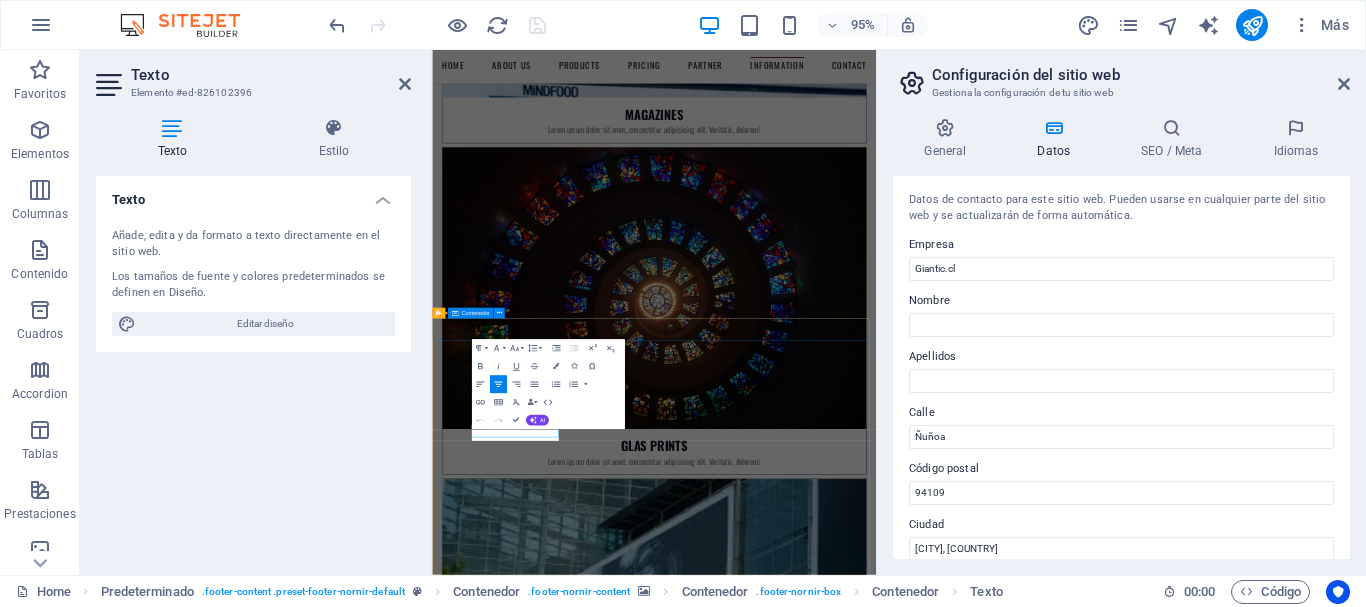 scroll, scrollTop: 8425, scrollLeft: 0, axis: vertical 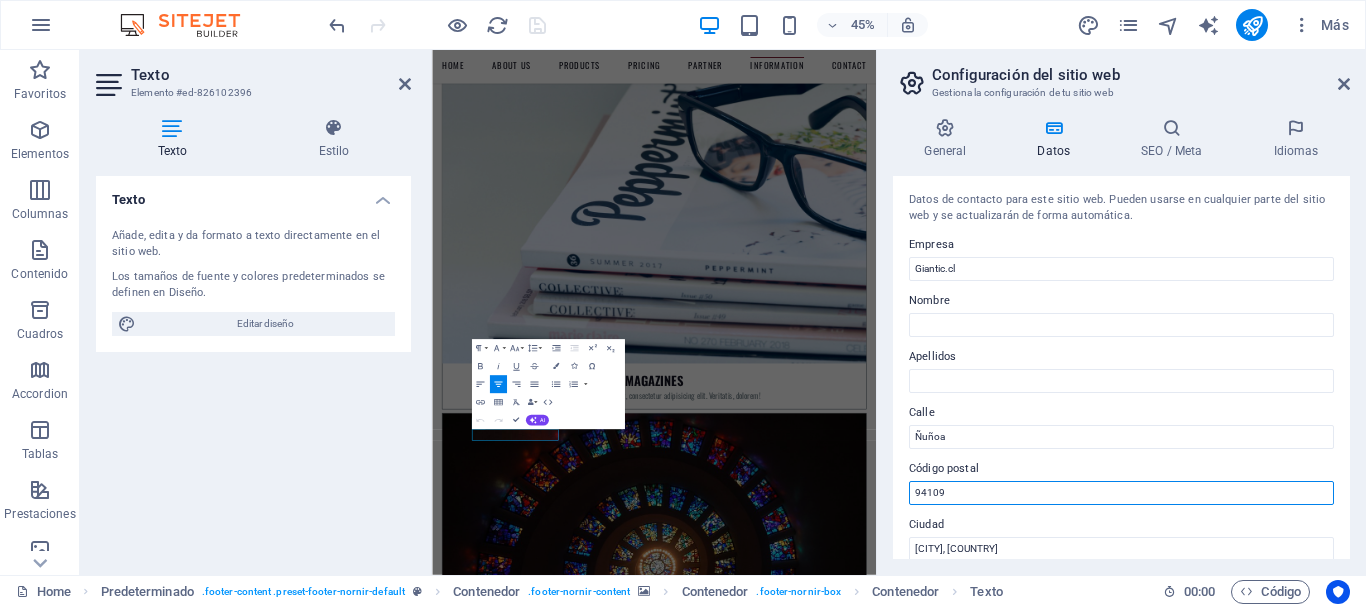 click on "94109" at bounding box center (1121, 493) 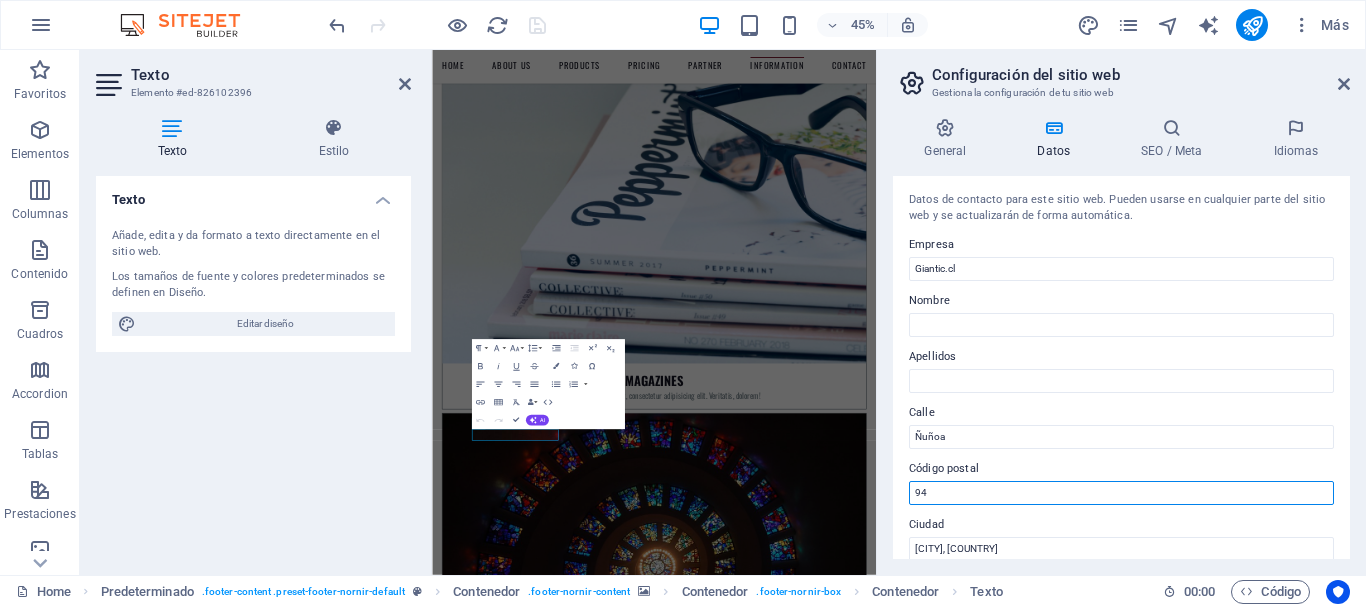 type on "9" 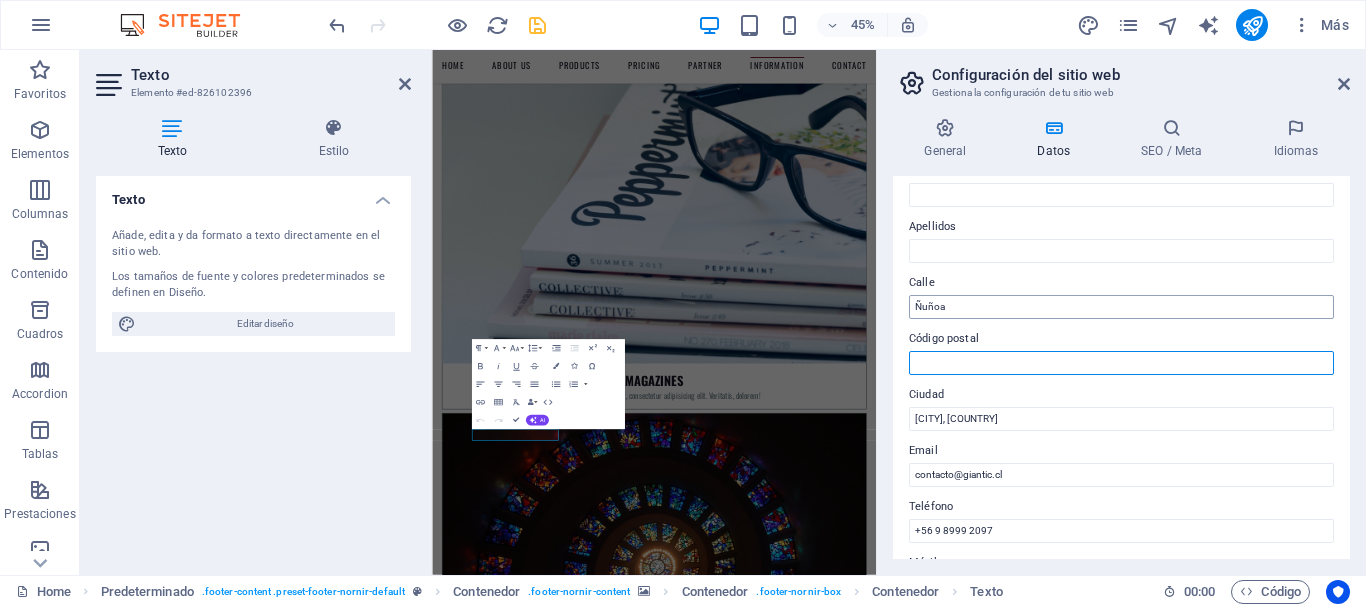 scroll, scrollTop: 106, scrollLeft: 0, axis: vertical 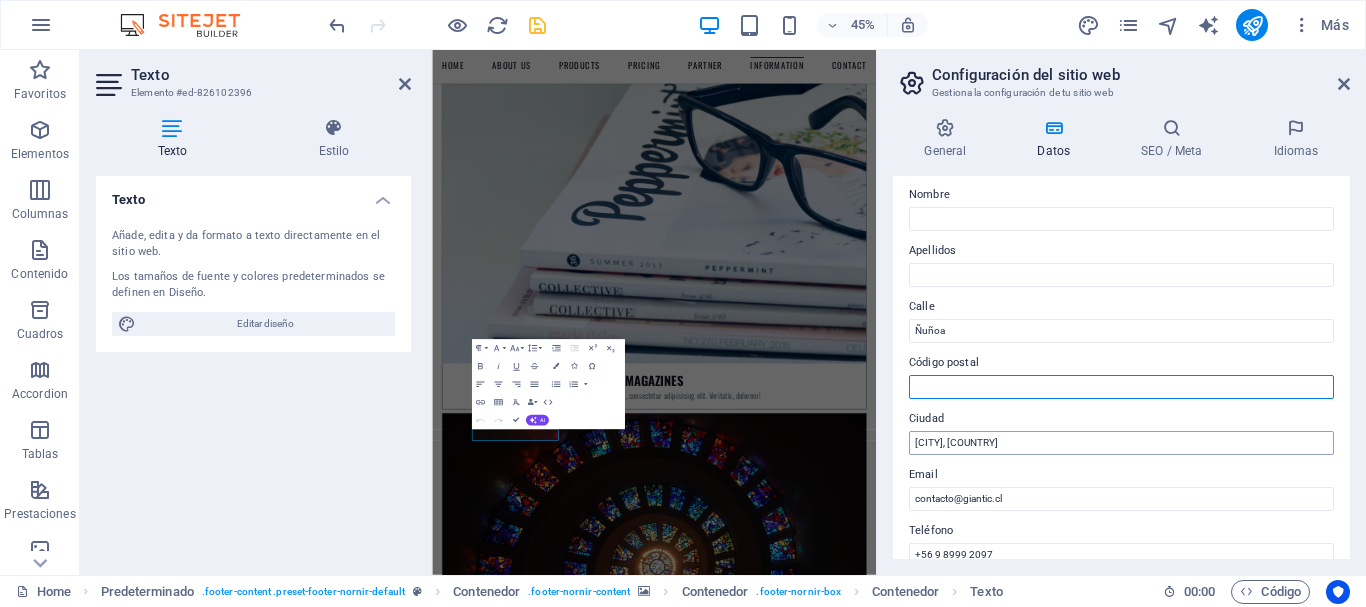 type 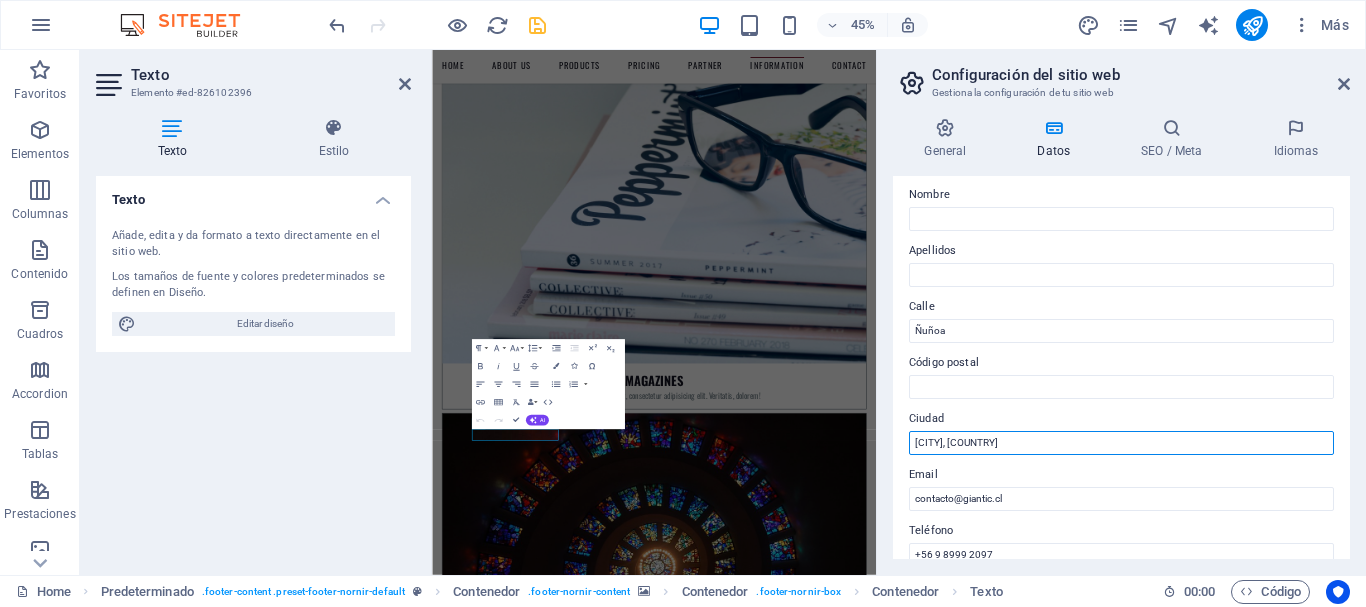 click on "[CITY] - [COUNTRY]" at bounding box center [1121, 443] 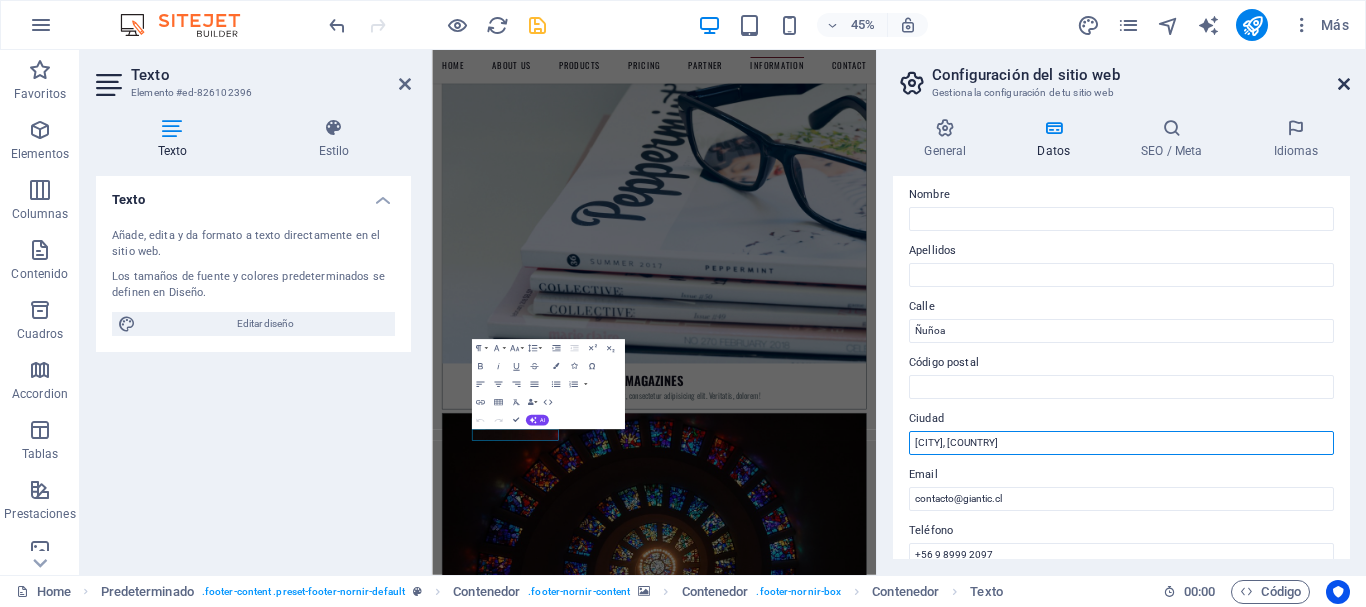 type on "Santiago, Chile" 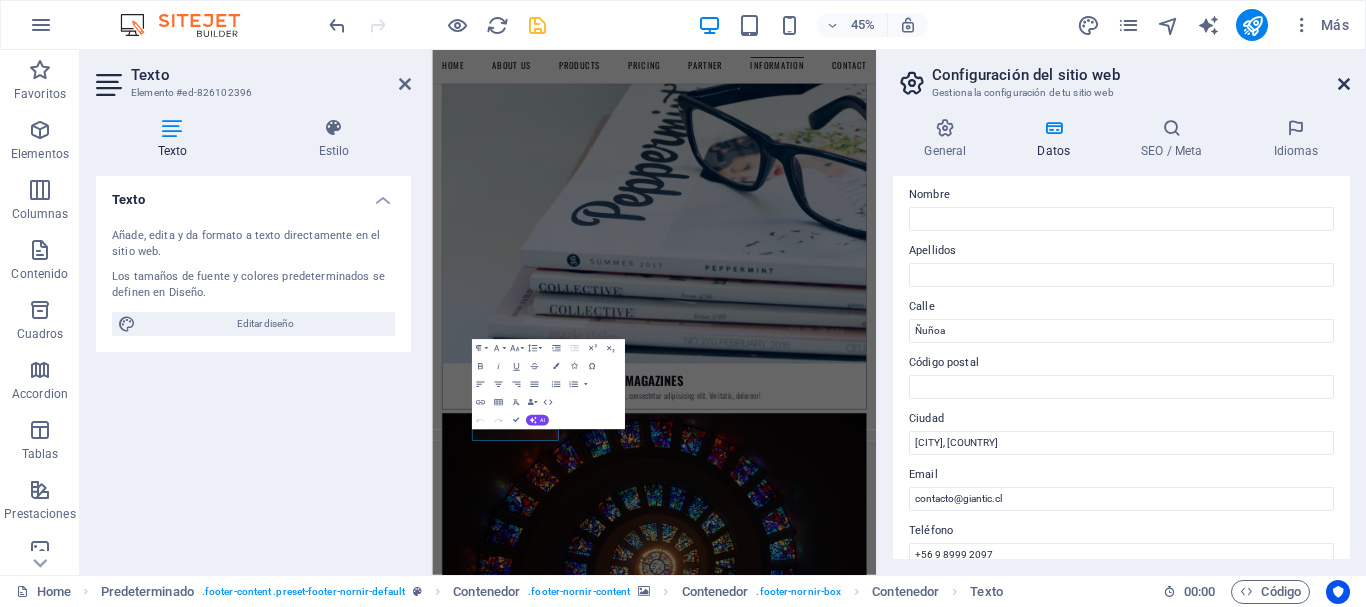 click at bounding box center (1344, 84) 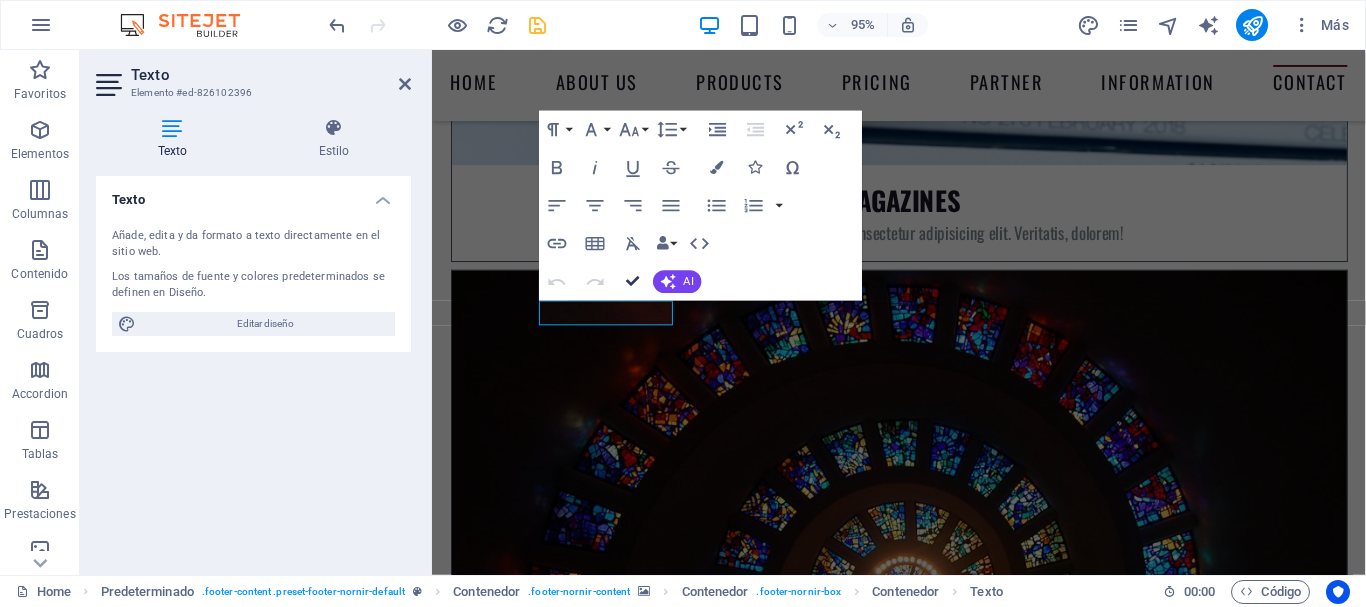 scroll, scrollTop: 8875, scrollLeft: 0, axis: vertical 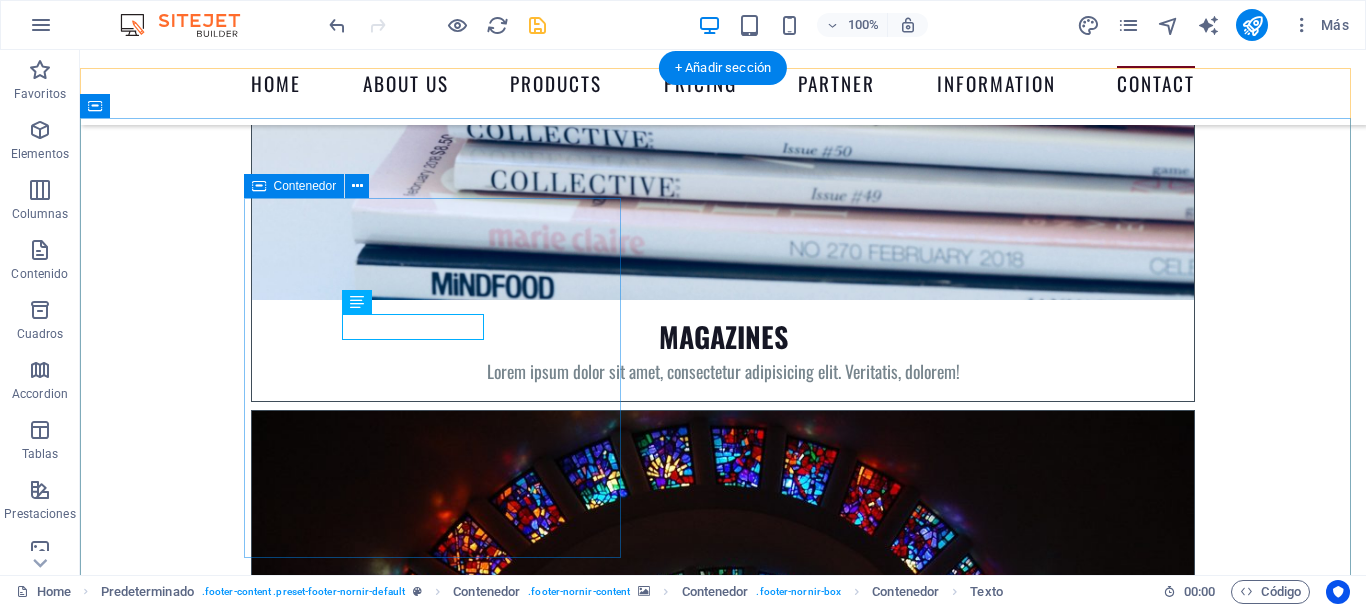 click on "Contacto Dirección Ñuñoa ,  Santiago, Chile   Teléfono contacto +56 9 8999 2097 contacto@giantic.cl Aviso Legal |  Privac idad" at bounding box center [723, 8794] 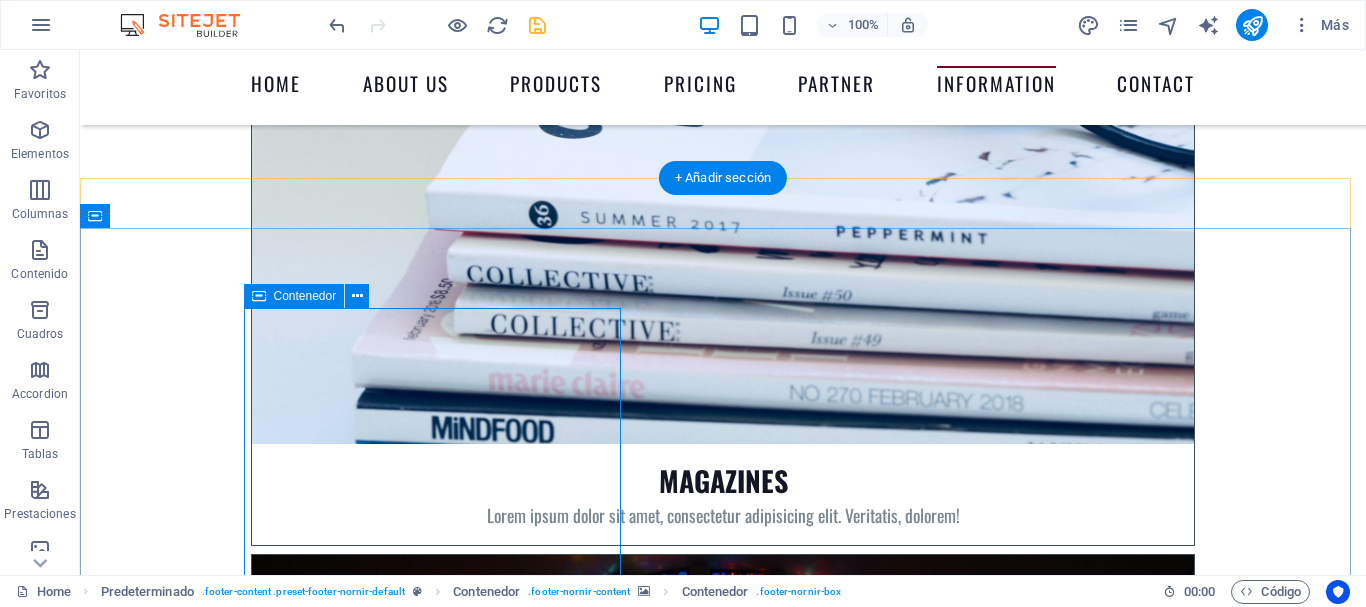 scroll, scrollTop: 8765, scrollLeft: 0, axis: vertical 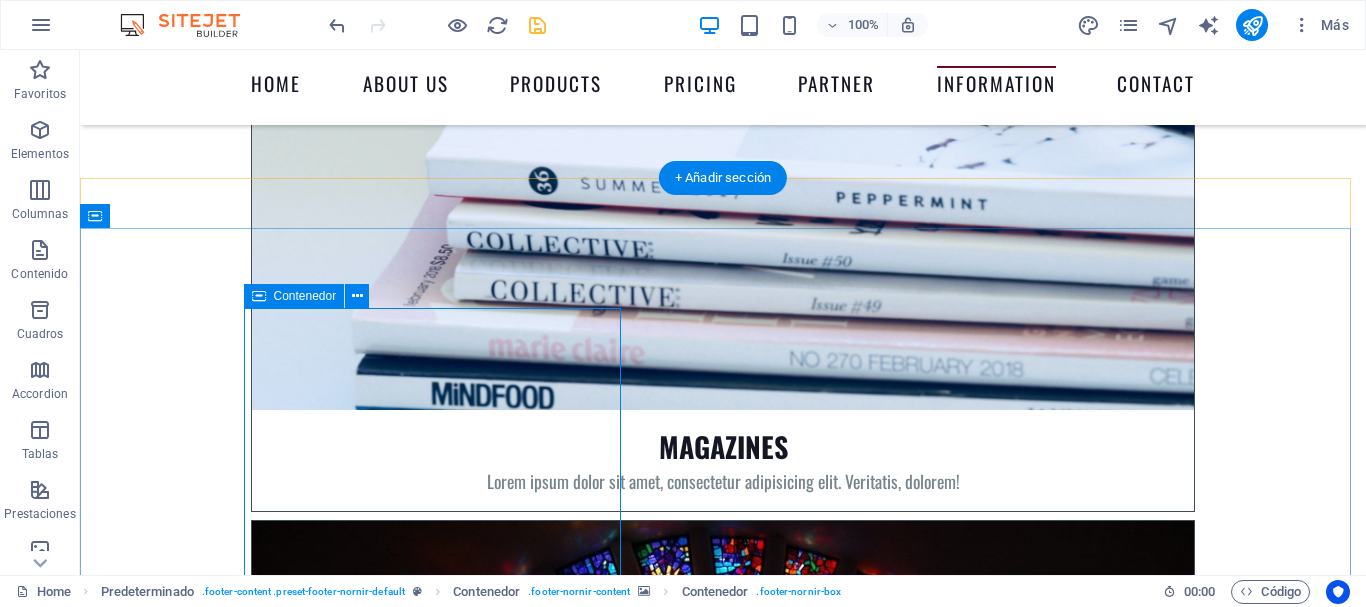 drag, startPoint x: 556, startPoint y: 329, endPoint x: 558, endPoint y: 277, distance: 52.03845 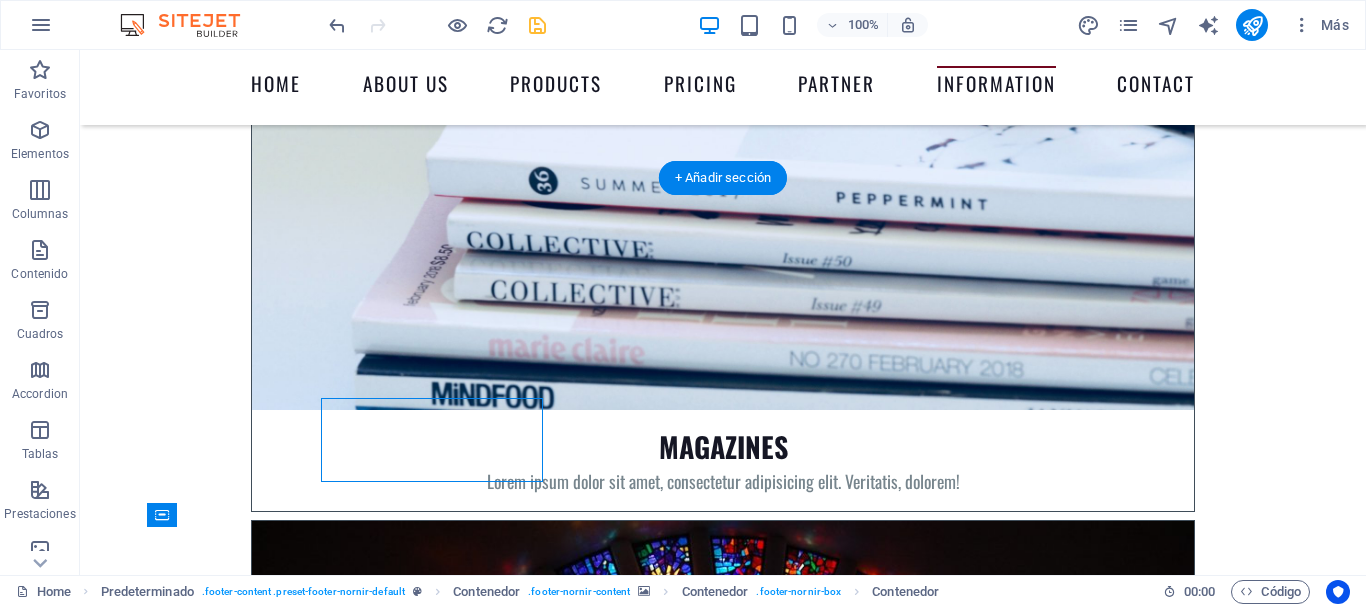 click at bounding box center (723, 7652) 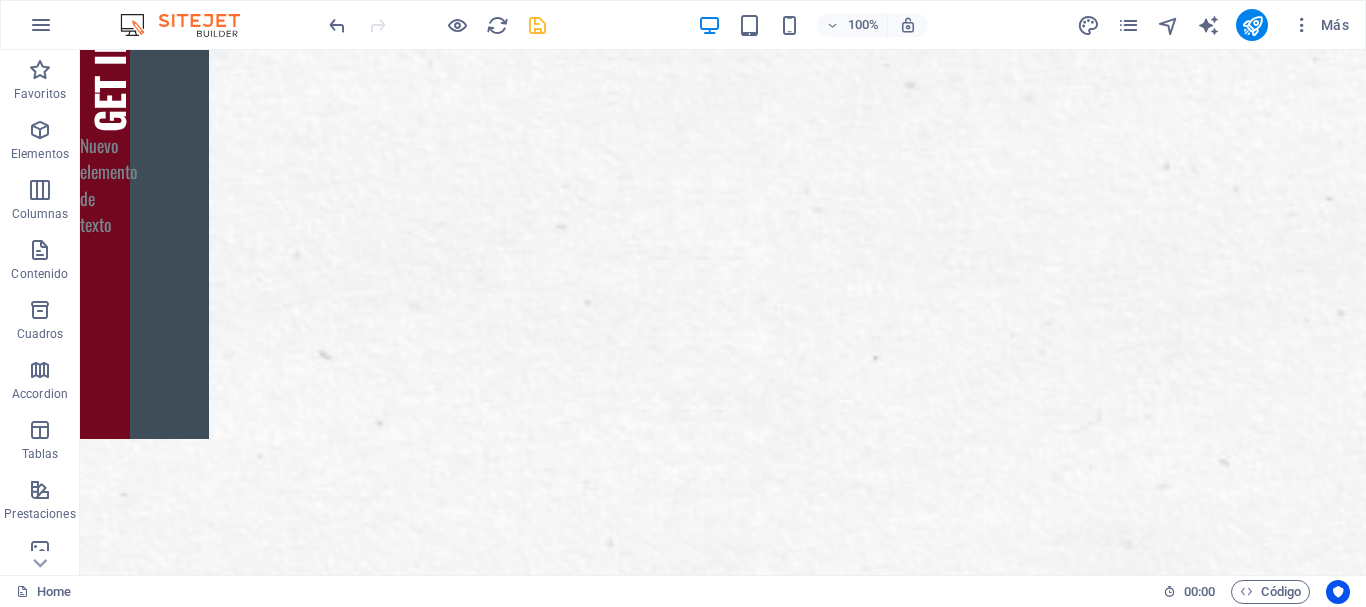 scroll, scrollTop: 0, scrollLeft: 0, axis: both 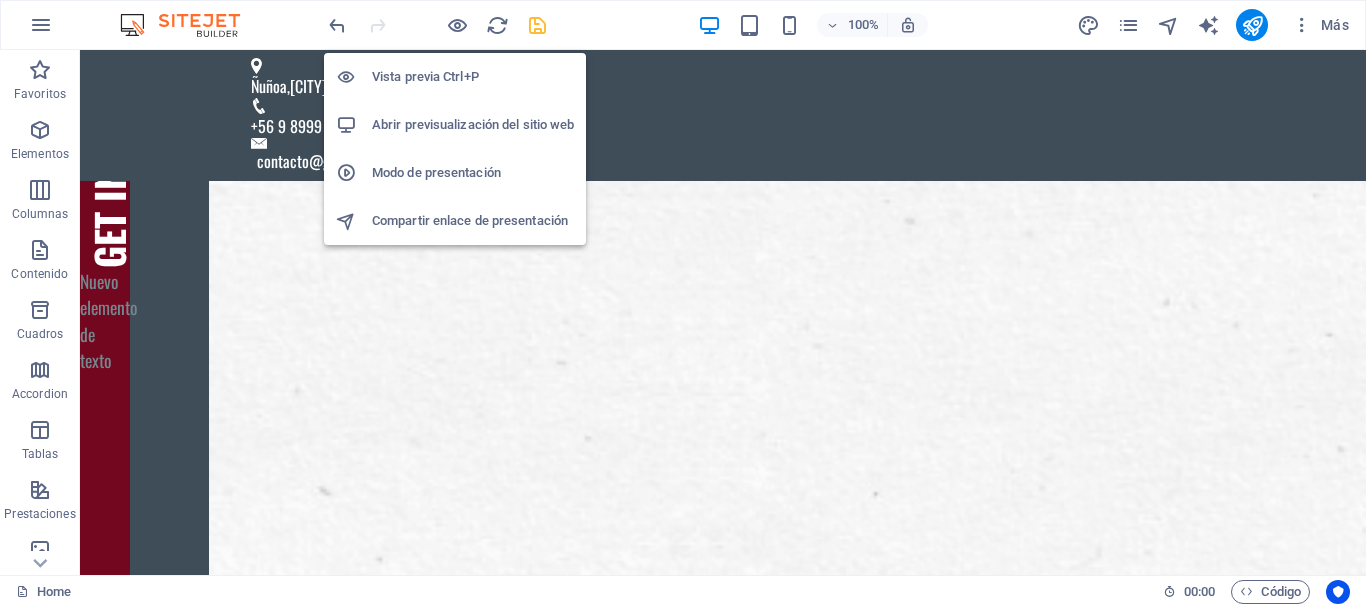 click on "Vista previa Ctrl+P" at bounding box center (473, 77) 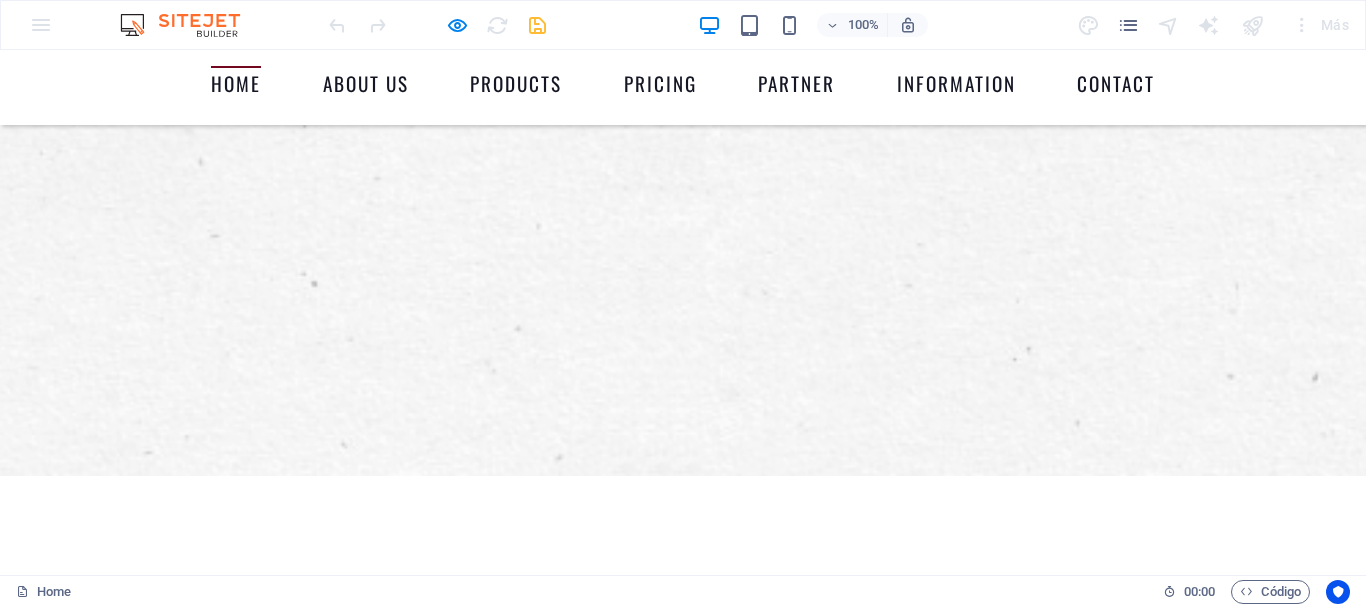scroll, scrollTop: 798, scrollLeft: 0, axis: vertical 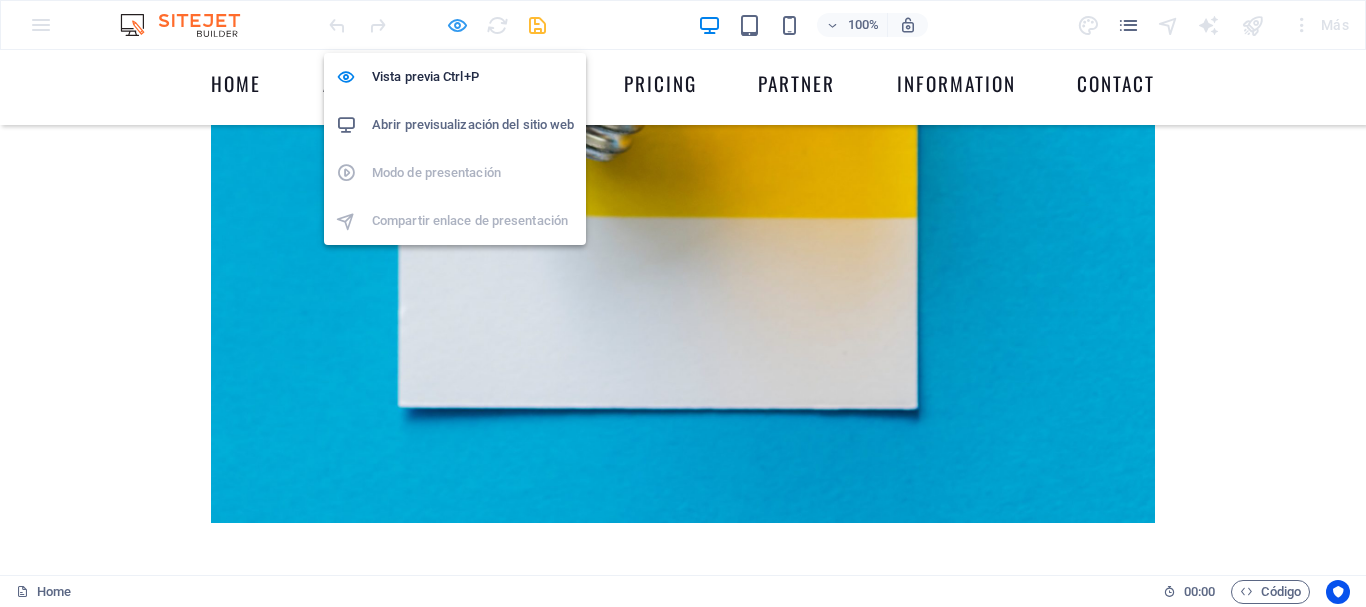 click at bounding box center (457, 25) 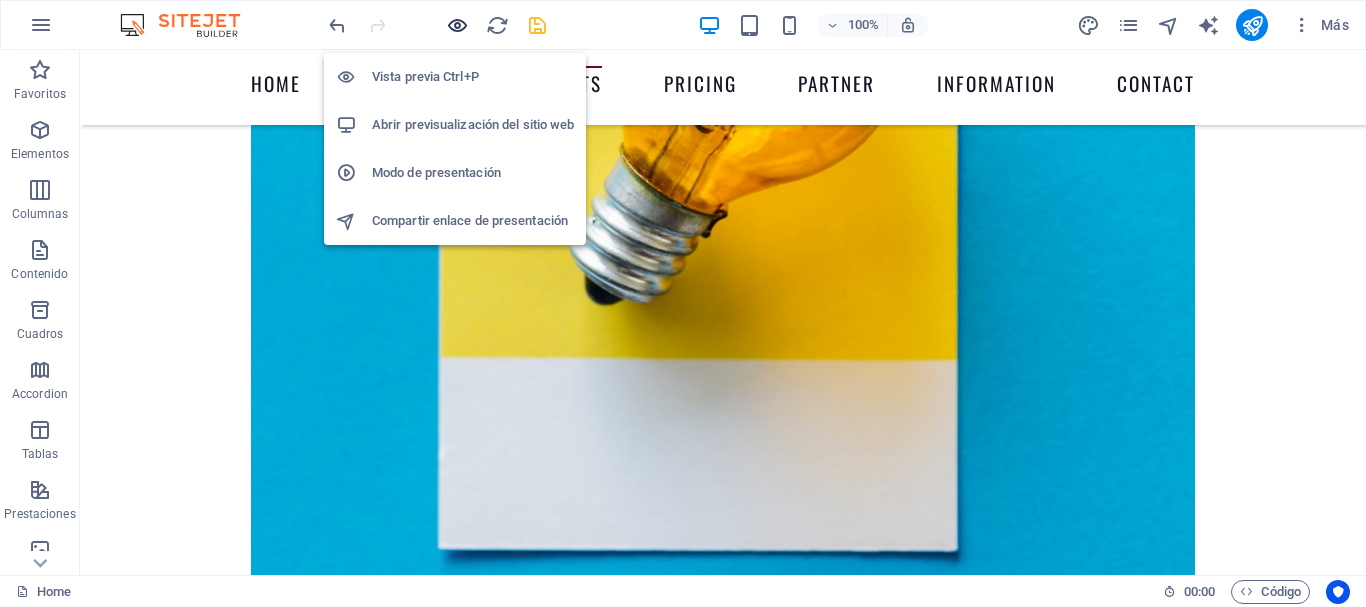 scroll, scrollTop: 1990, scrollLeft: 0, axis: vertical 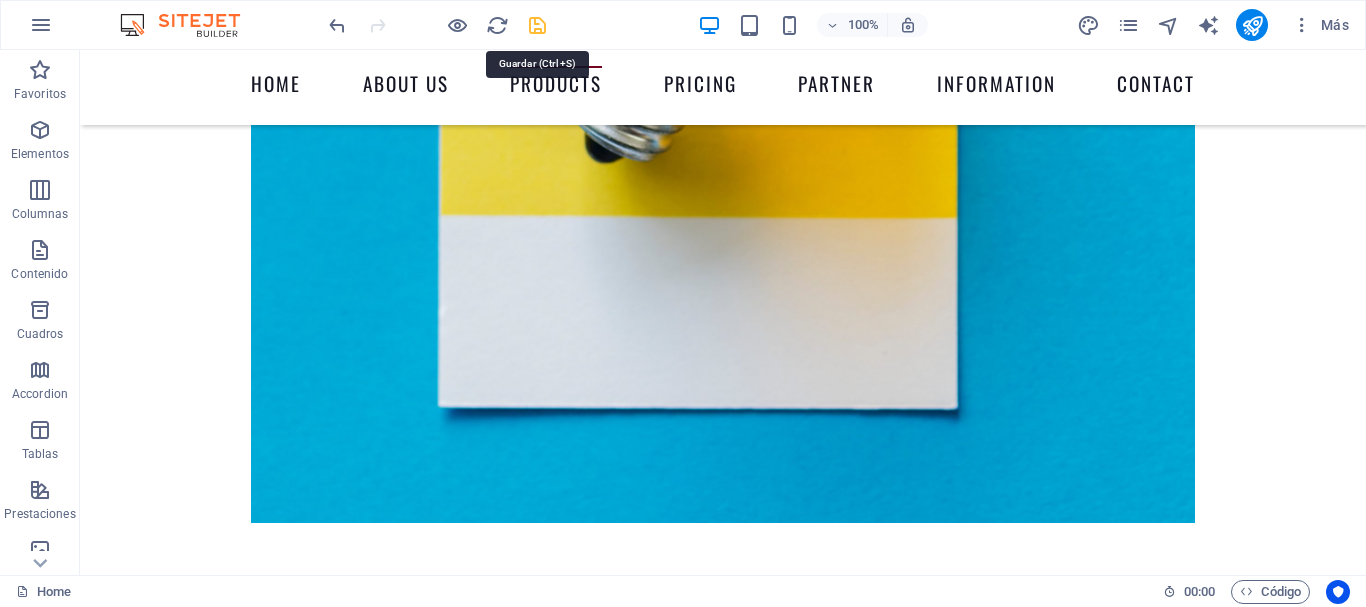 click at bounding box center [537, 25] 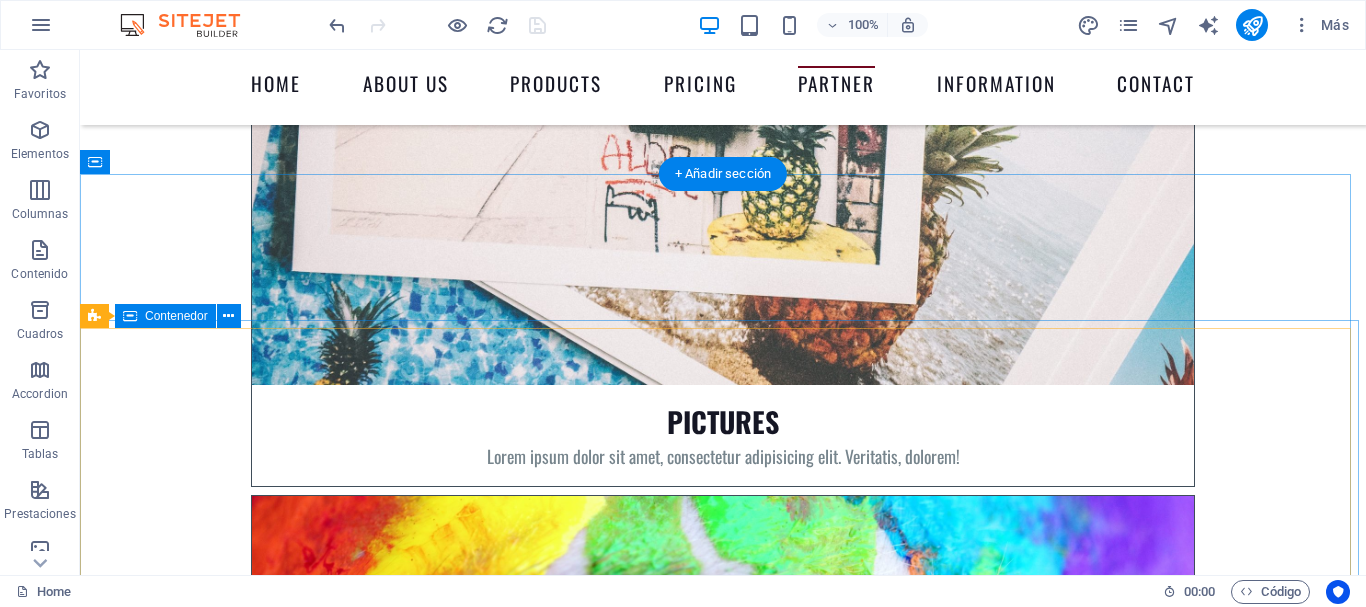 scroll, scrollTop: 7300, scrollLeft: 0, axis: vertical 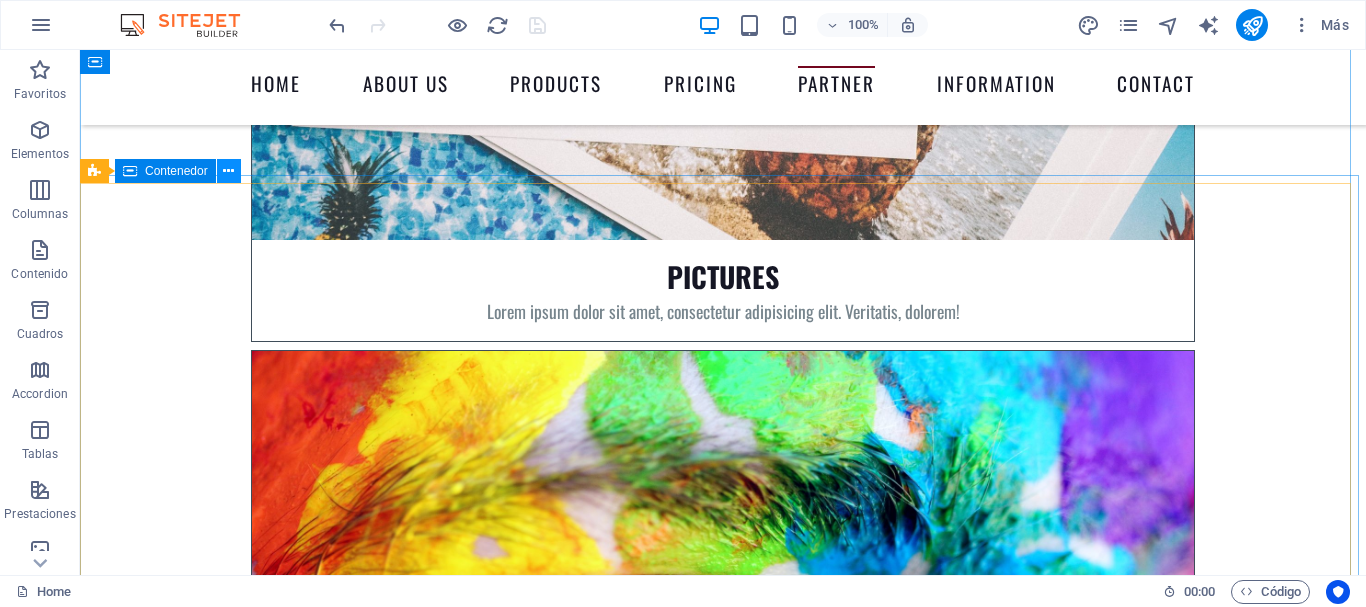 click at bounding box center (228, 171) 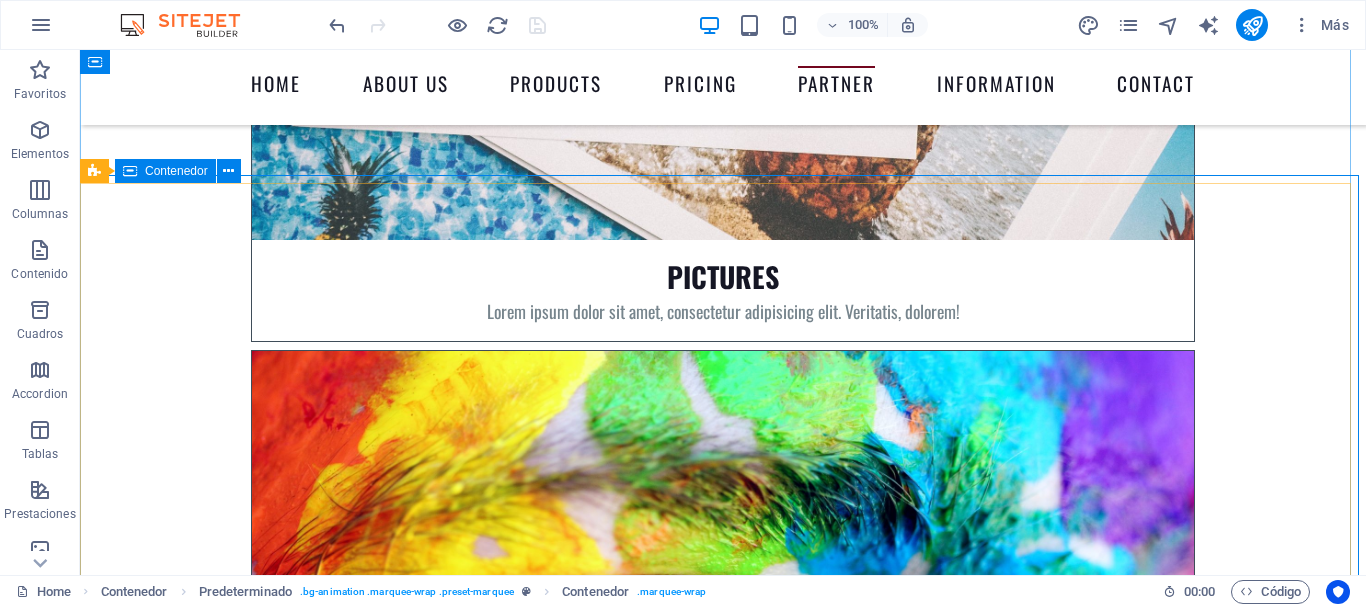 click at bounding box center [722, 7104] 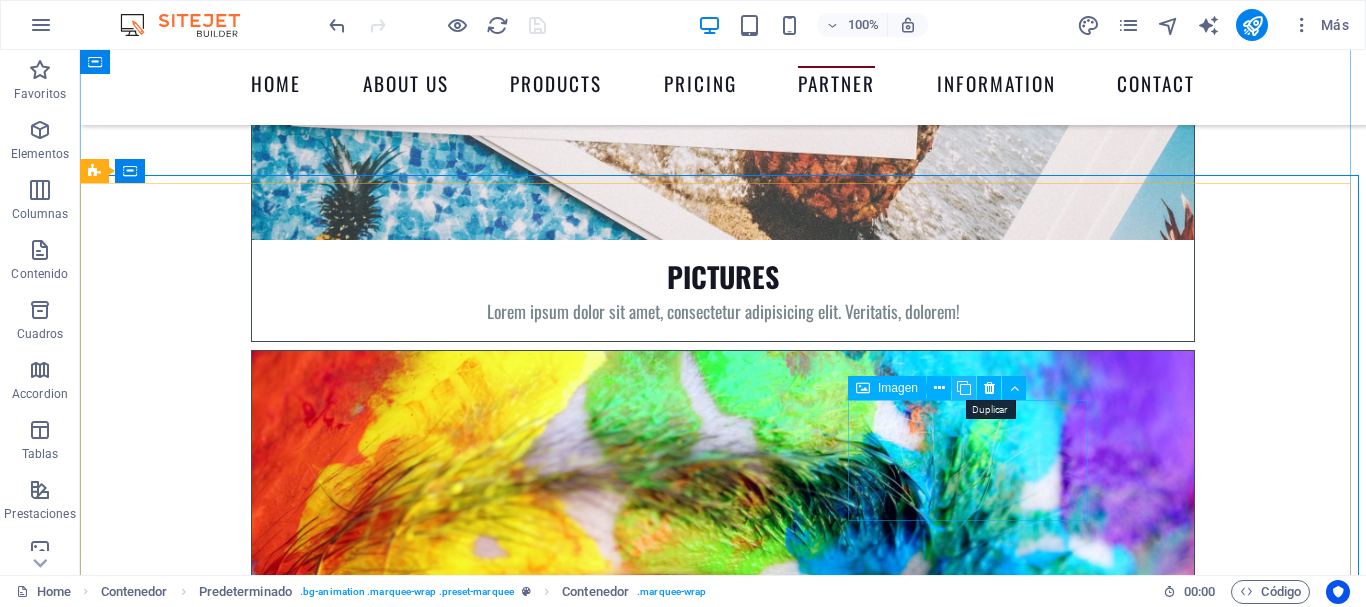 click at bounding box center [964, 388] 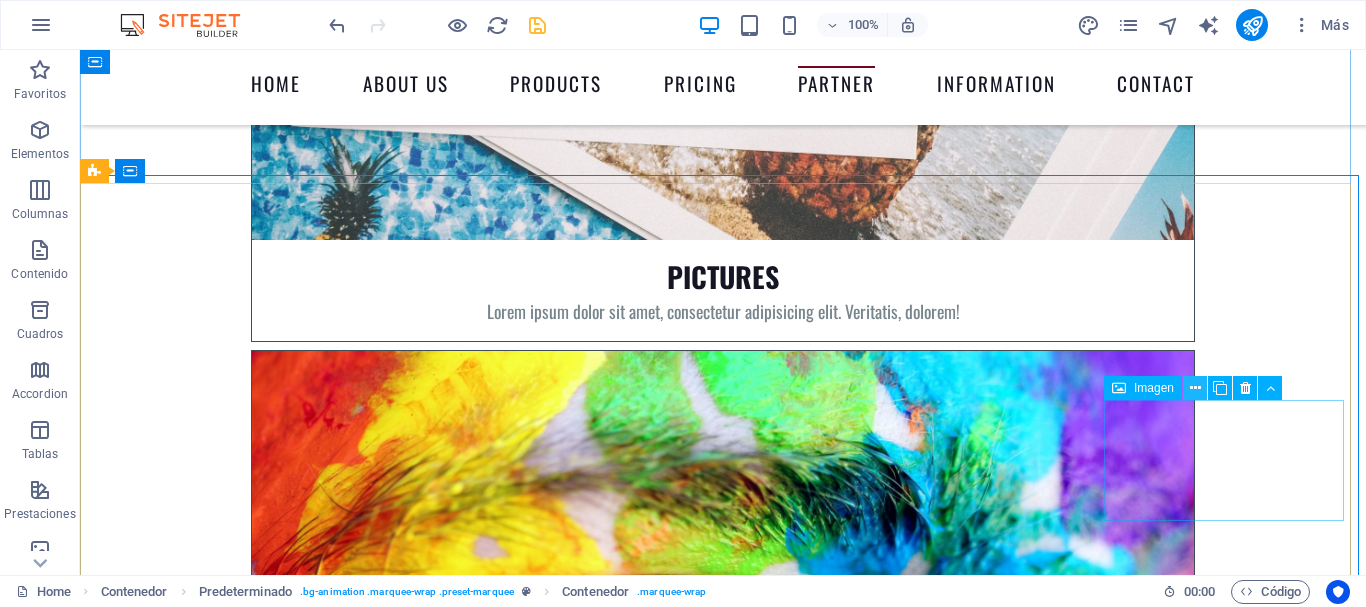 click at bounding box center (1195, 388) 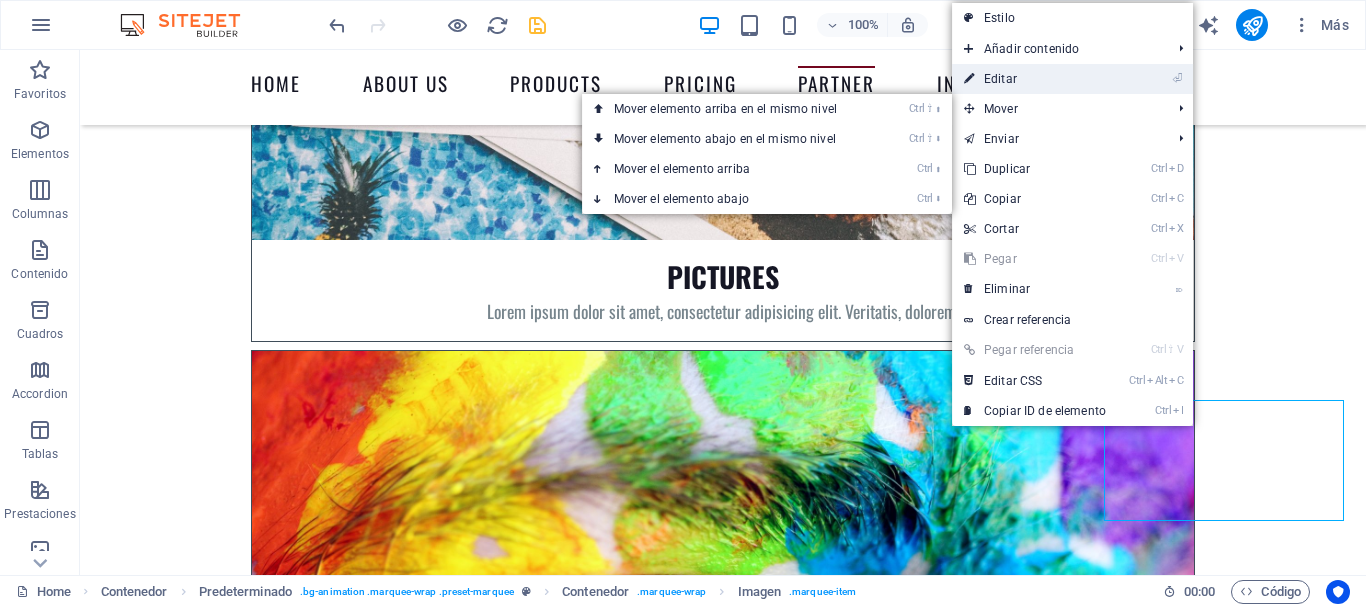 click on "⏎  Editar" at bounding box center (1035, 79) 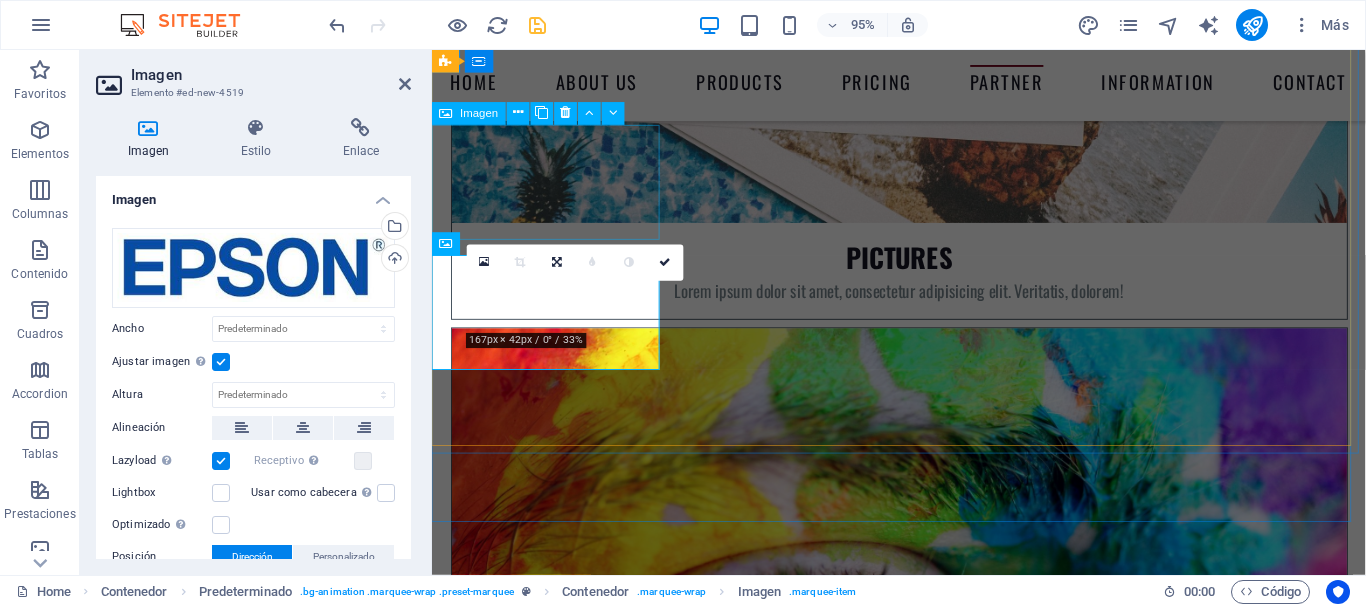 scroll, scrollTop: 7692, scrollLeft: 0, axis: vertical 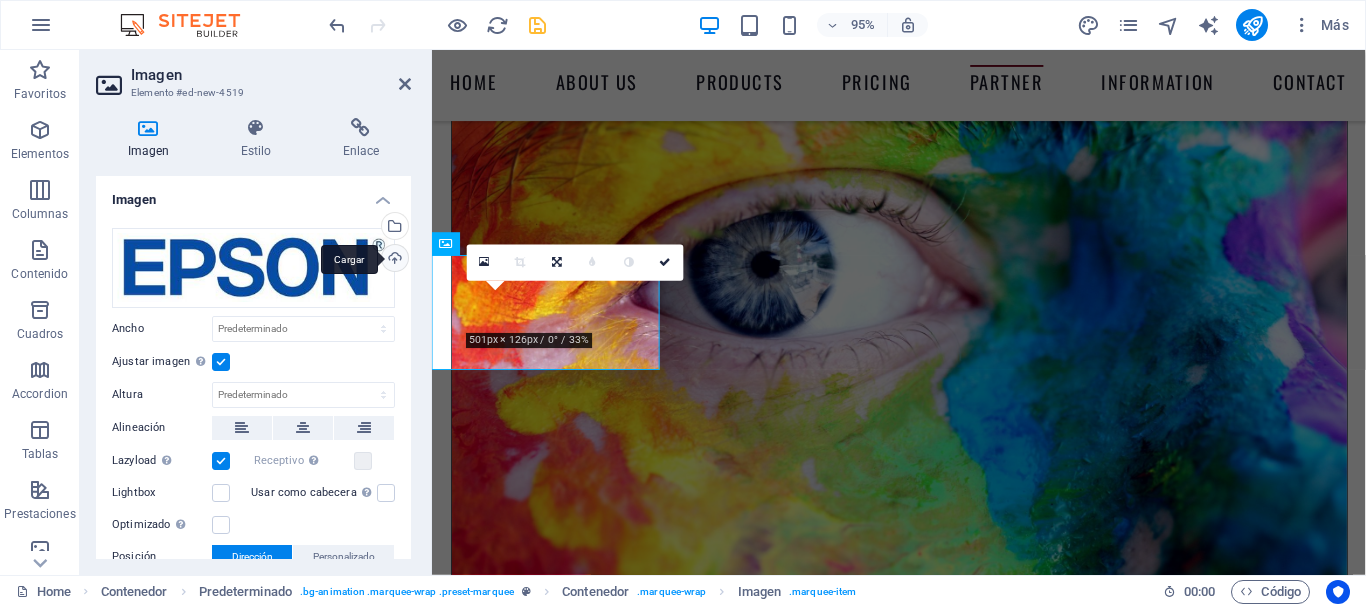 click on "Cargar" at bounding box center (393, 260) 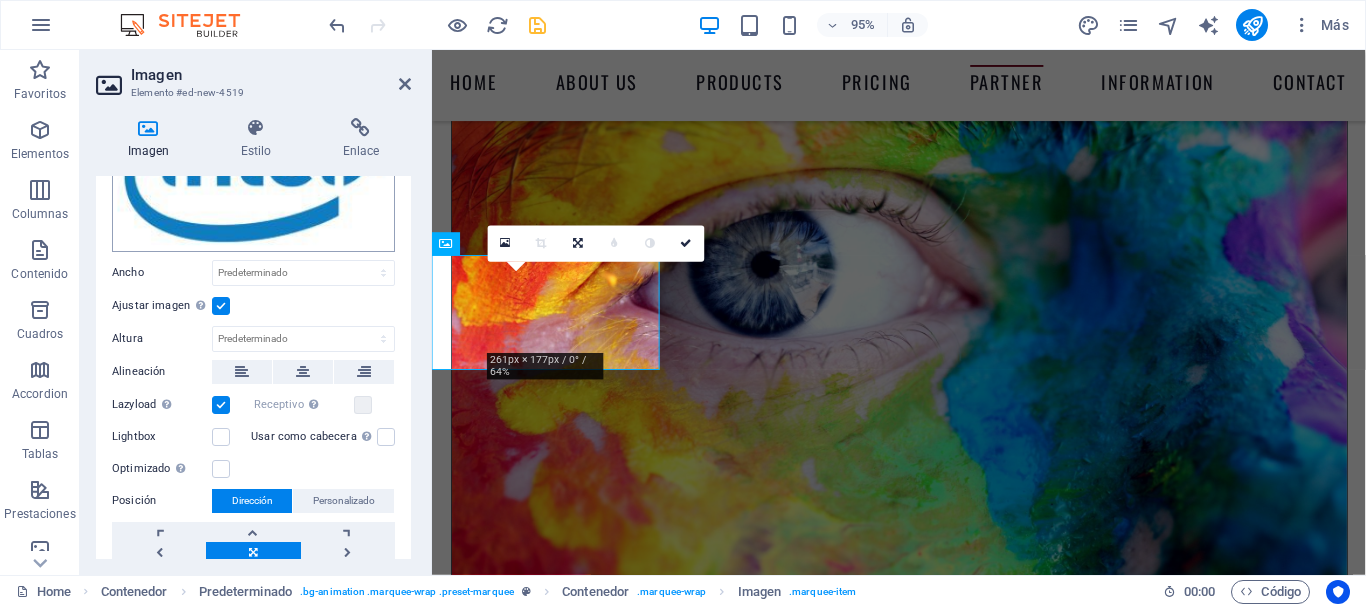 scroll, scrollTop: 192, scrollLeft: 0, axis: vertical 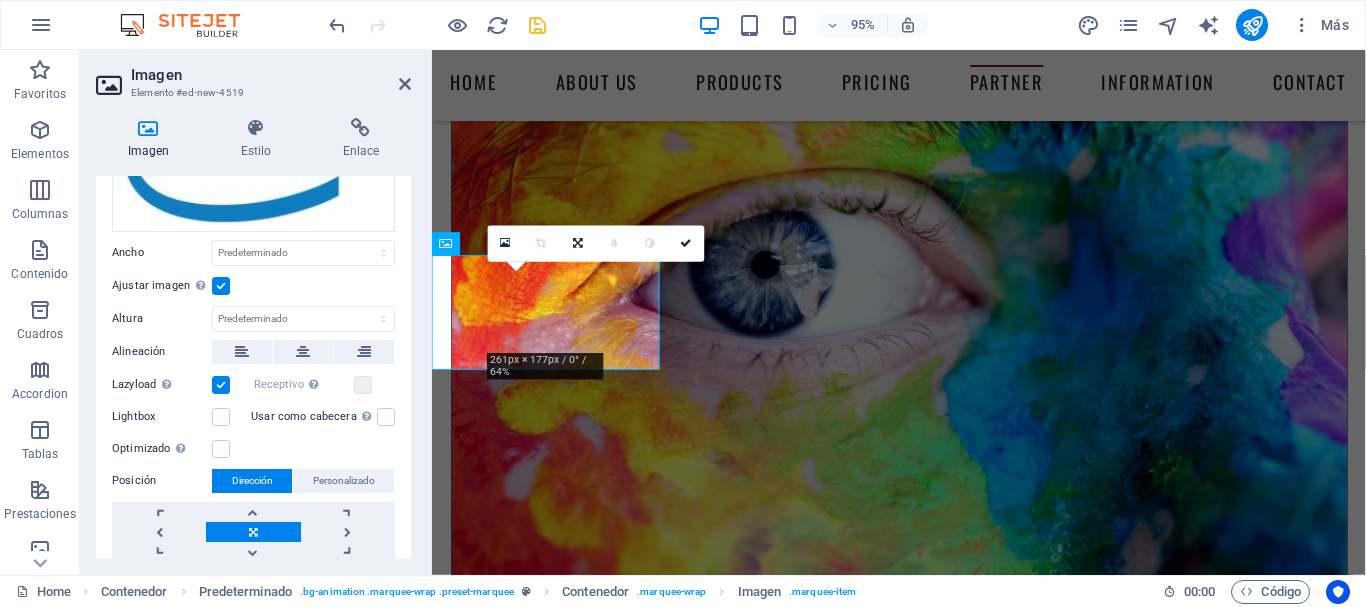 click at bounding box center (221, 286) 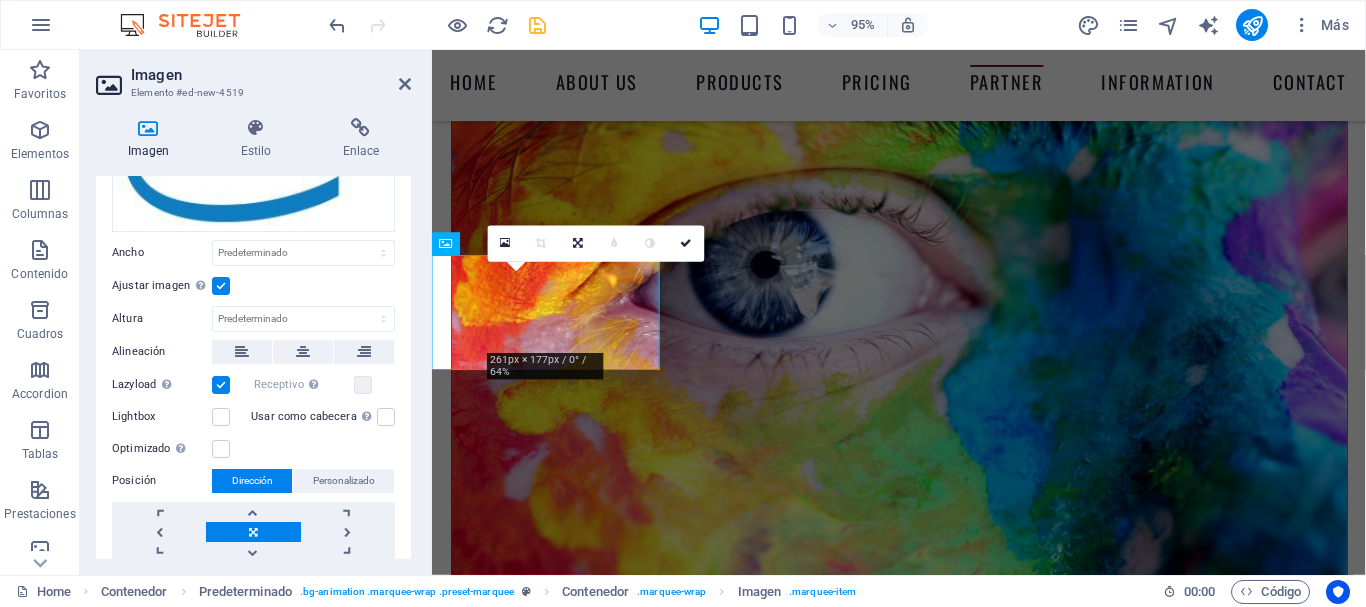click on "Ajustar imagen Ajustar imagen automáticamente a un ancho y alto fijo" at bounding box center [0, 0] 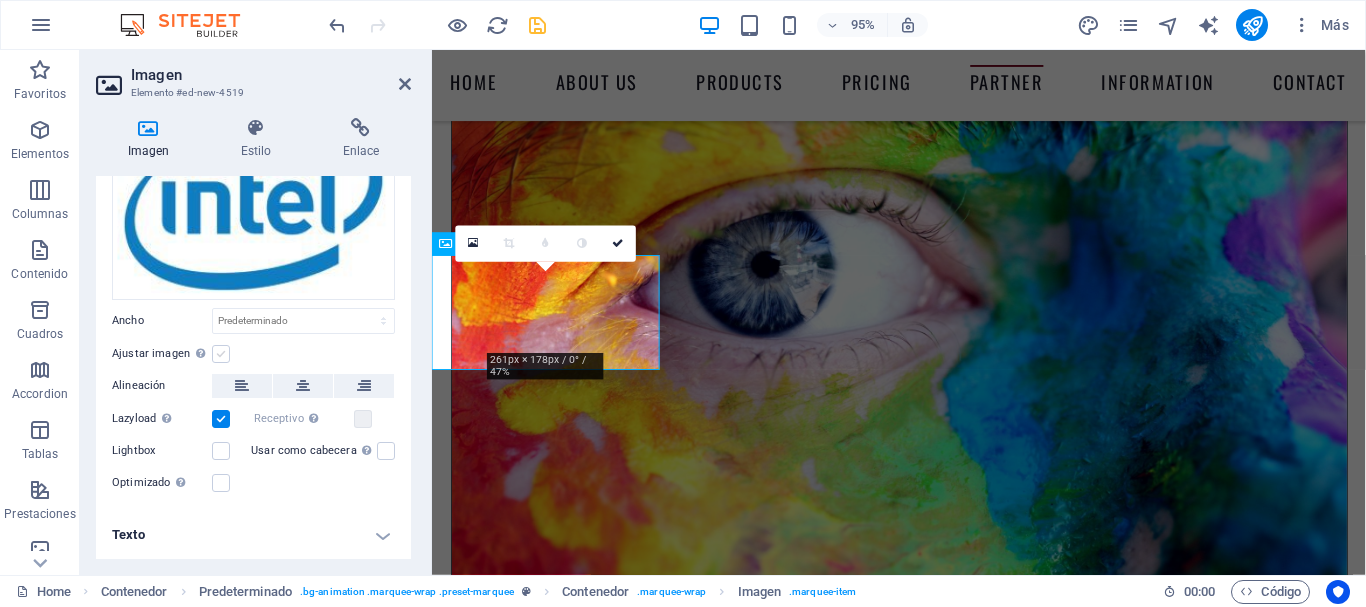 scroll, scrollTop: 121, scrollLeft: 0, axis: vertical 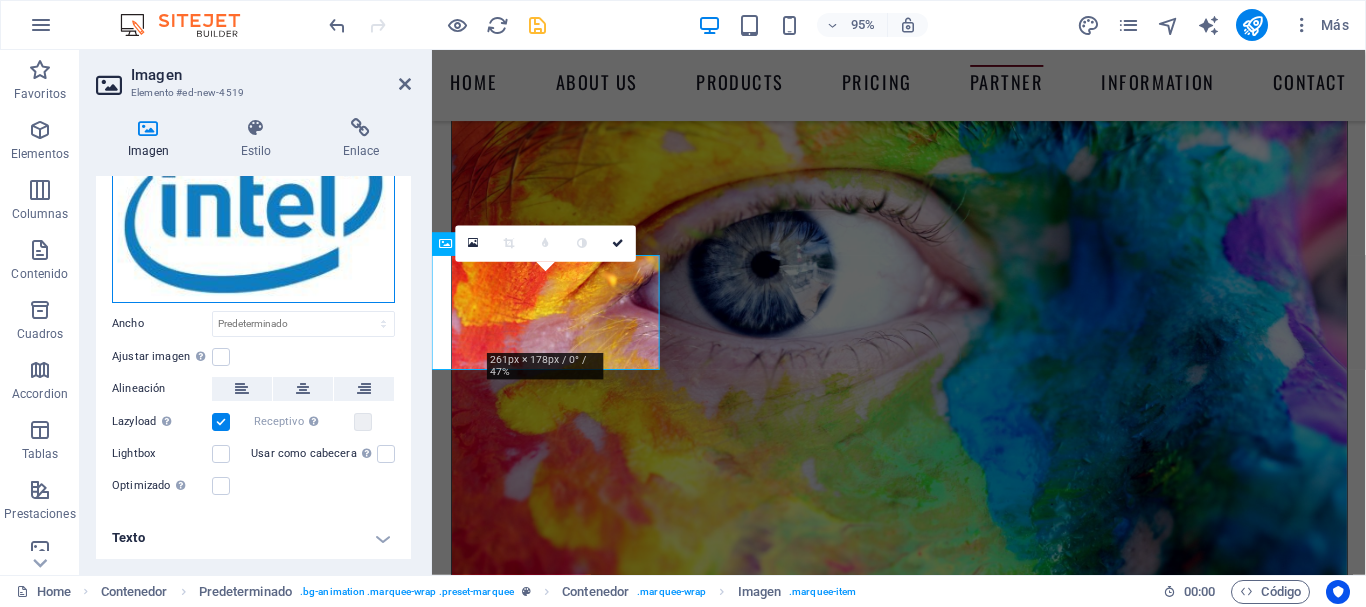 click on "Arrastra archivos aquí, haz clic para escoger archivos o  selecciona archivos de Archivos o de nuestra galería gratuita de fotos y vídeos" at bounding box center (253, 205) 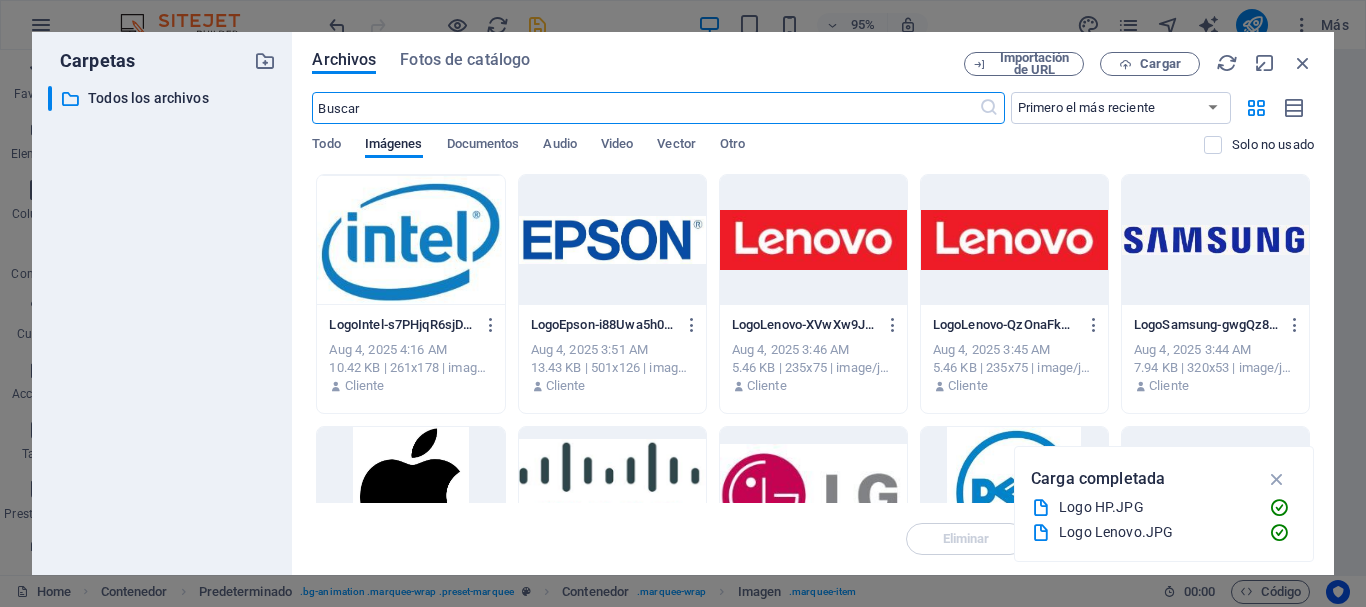 scroll, scrollTop: 7700, scrollLeft: 0, axis: vertical 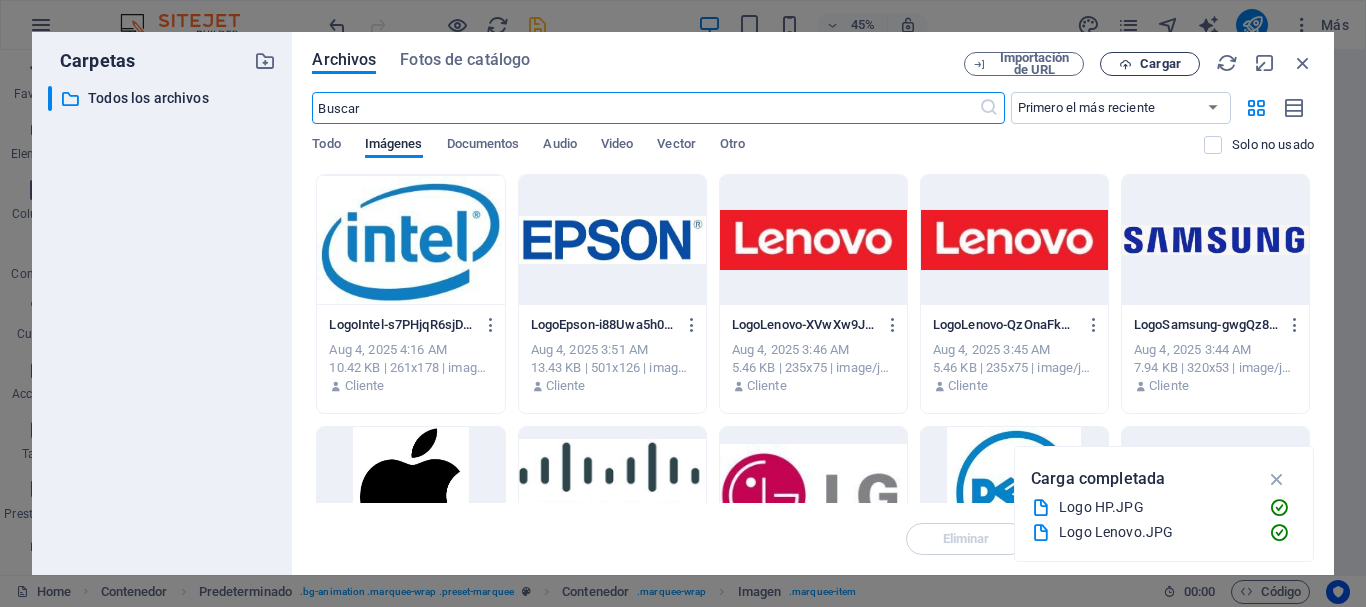 click on "Cargar" at bounding box center (1160, 64) 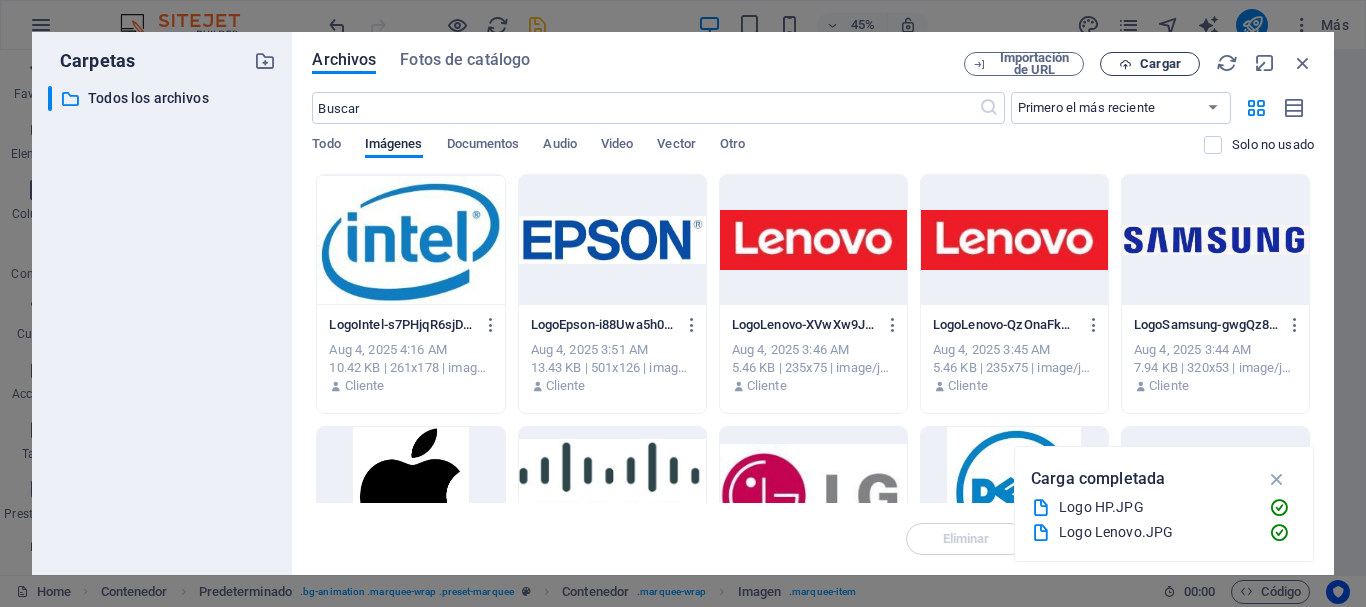 scroll, scrollTop: 7692, scrollLeft: 0, axis: vertical 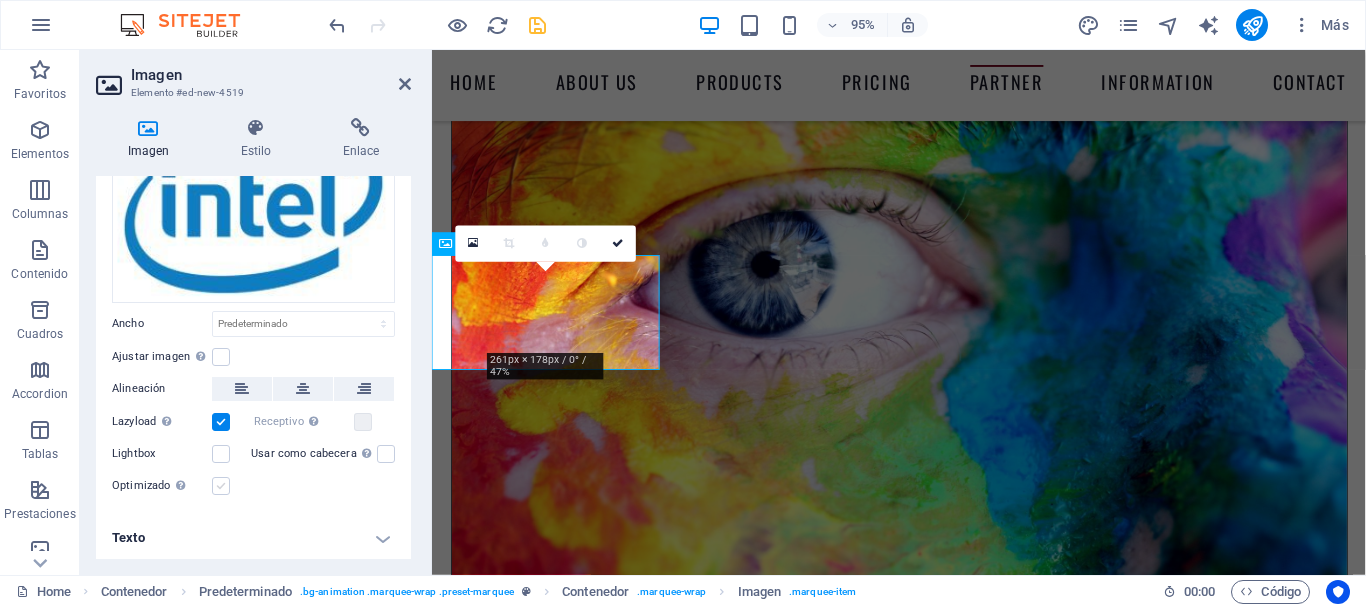 click at bounding box center [221, 486] 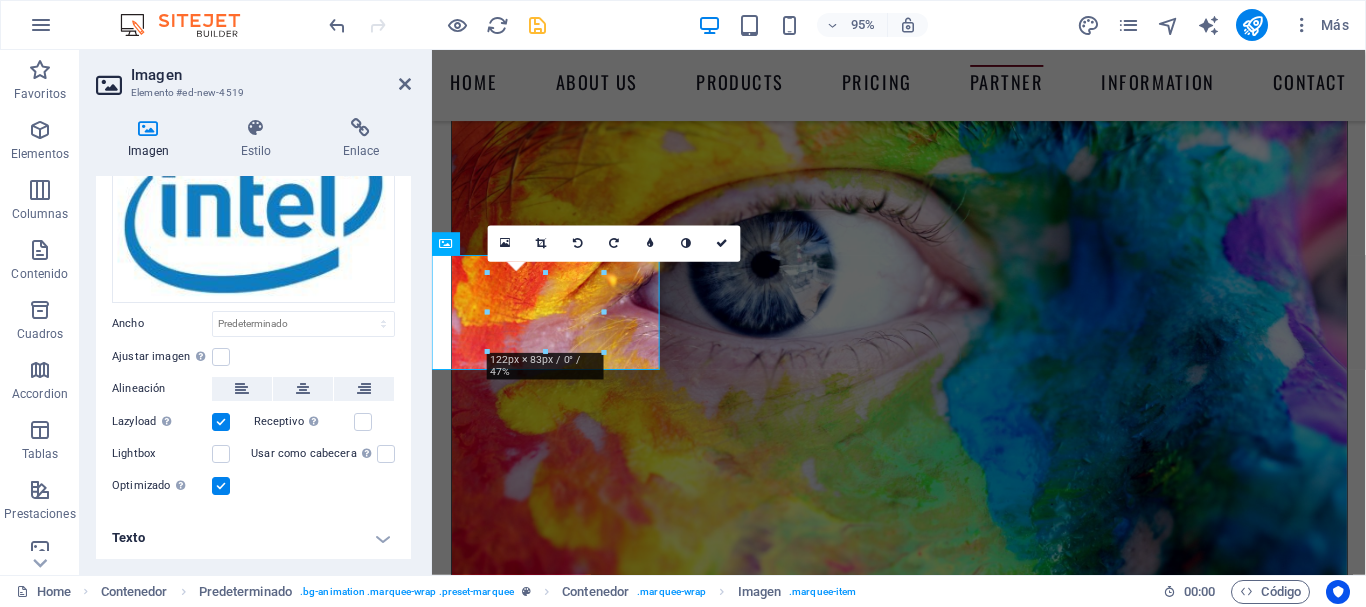 click at bounding box center [221, 486] 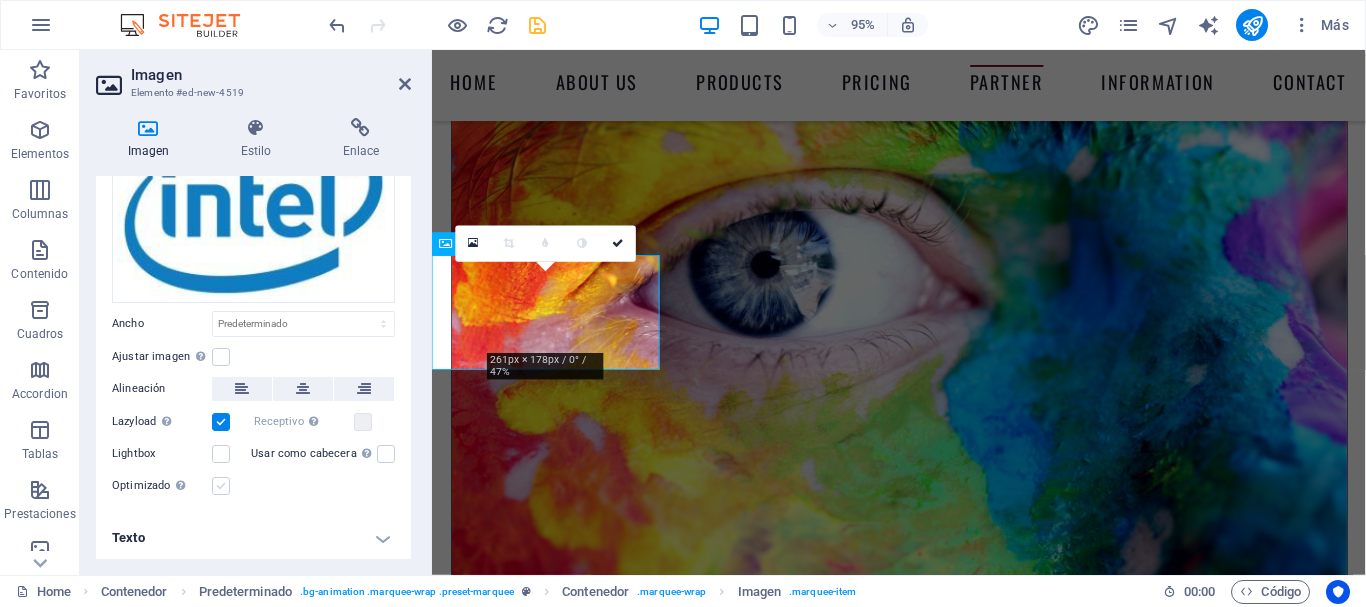 click at bounding box center (221, 486) 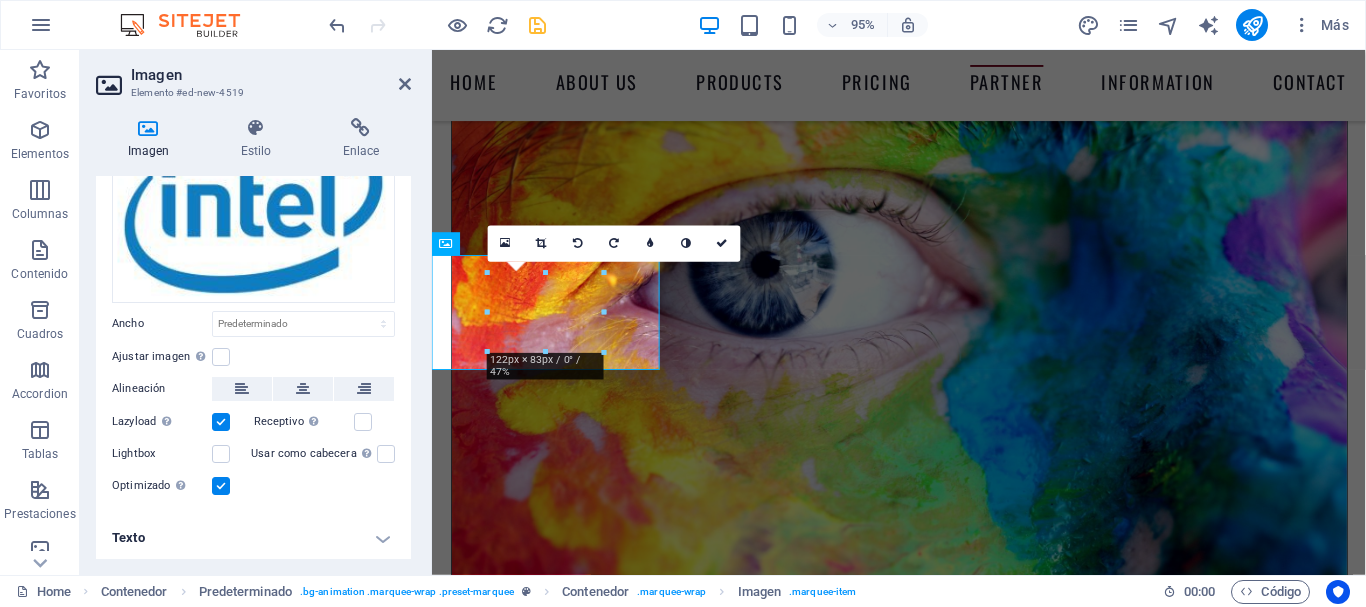 click at bounding box center [221, 486] 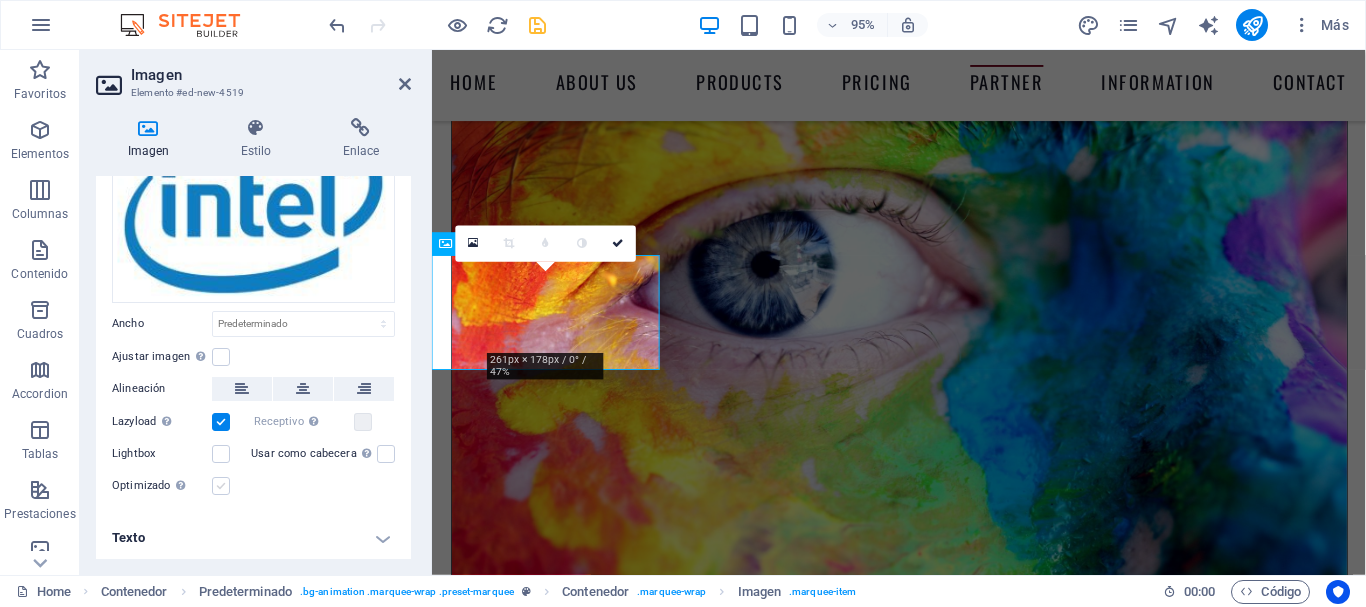 click at bounding box center [221, 486] 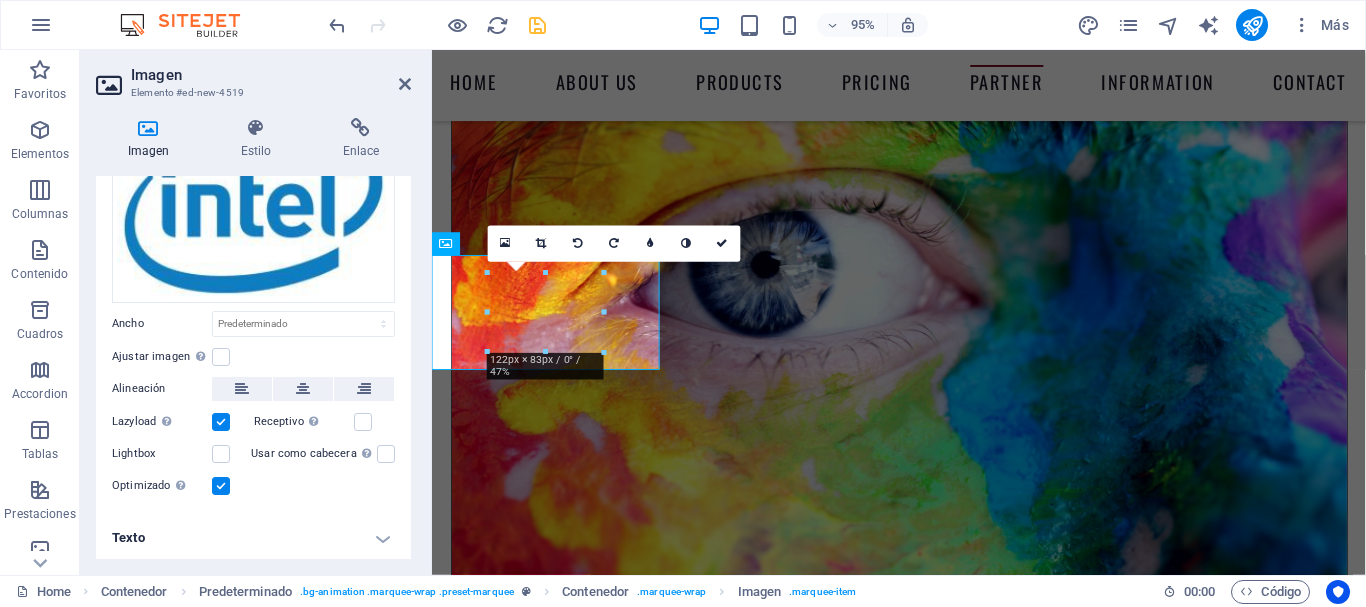 click at bounding box center [221, 486] 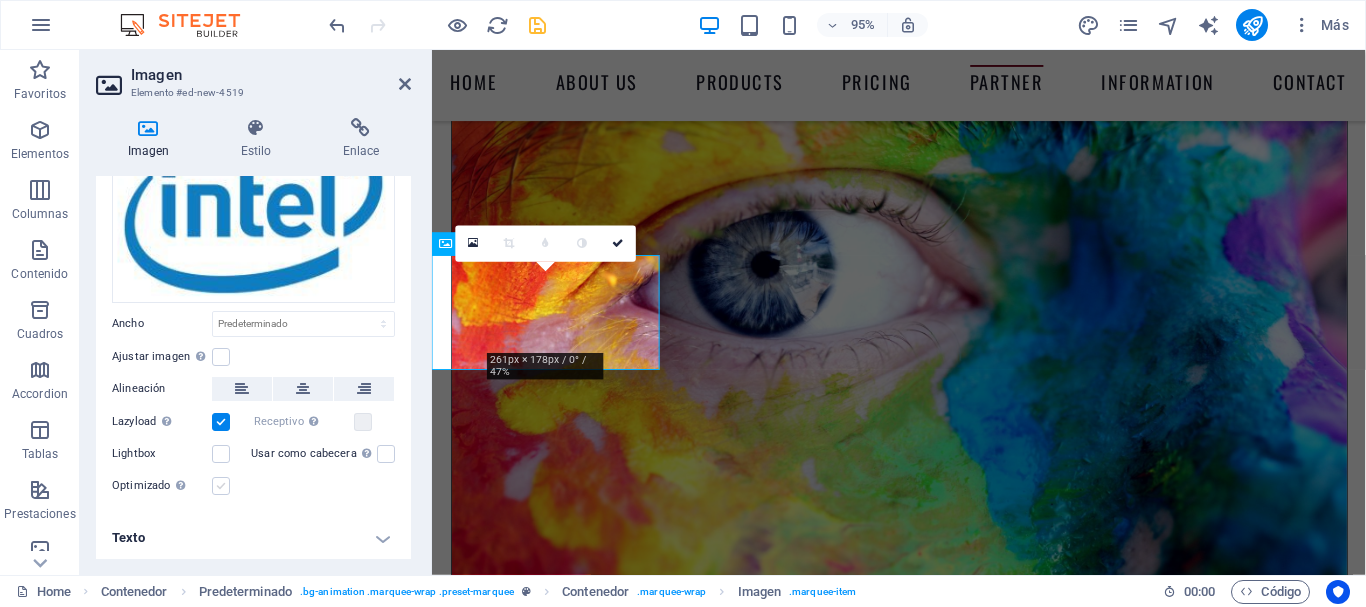 click at bounding box center (221, 486) 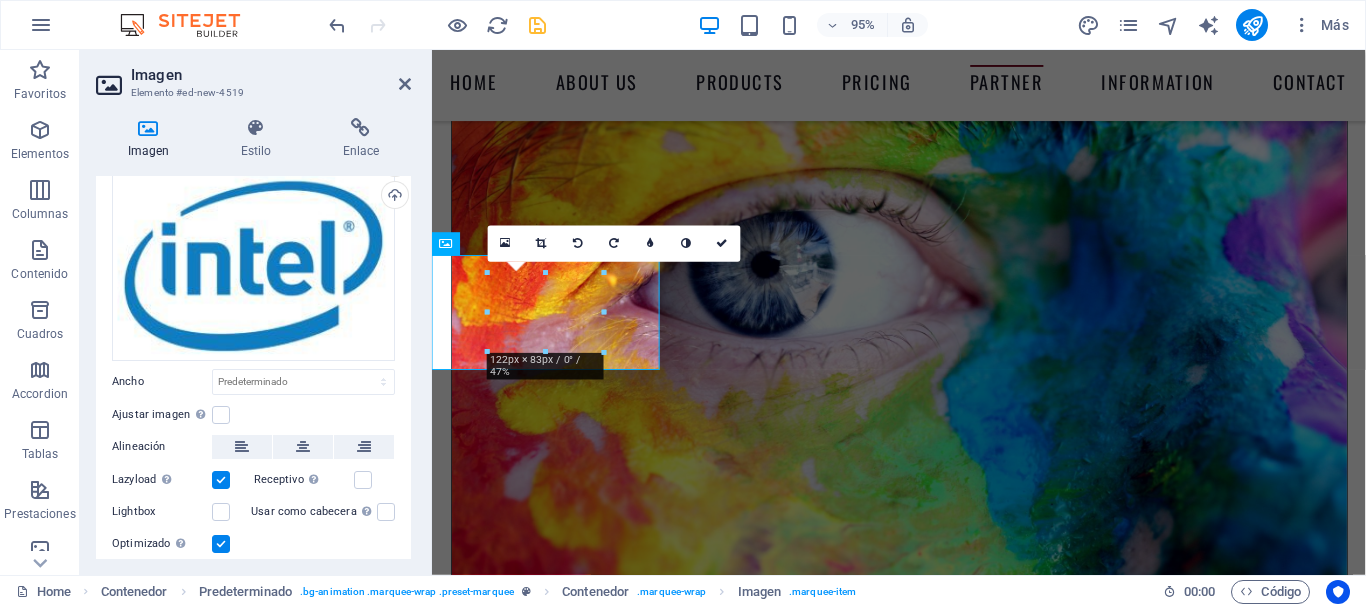 scroll, scrollTop: 61, scrollLeft: 0, axis: vertical 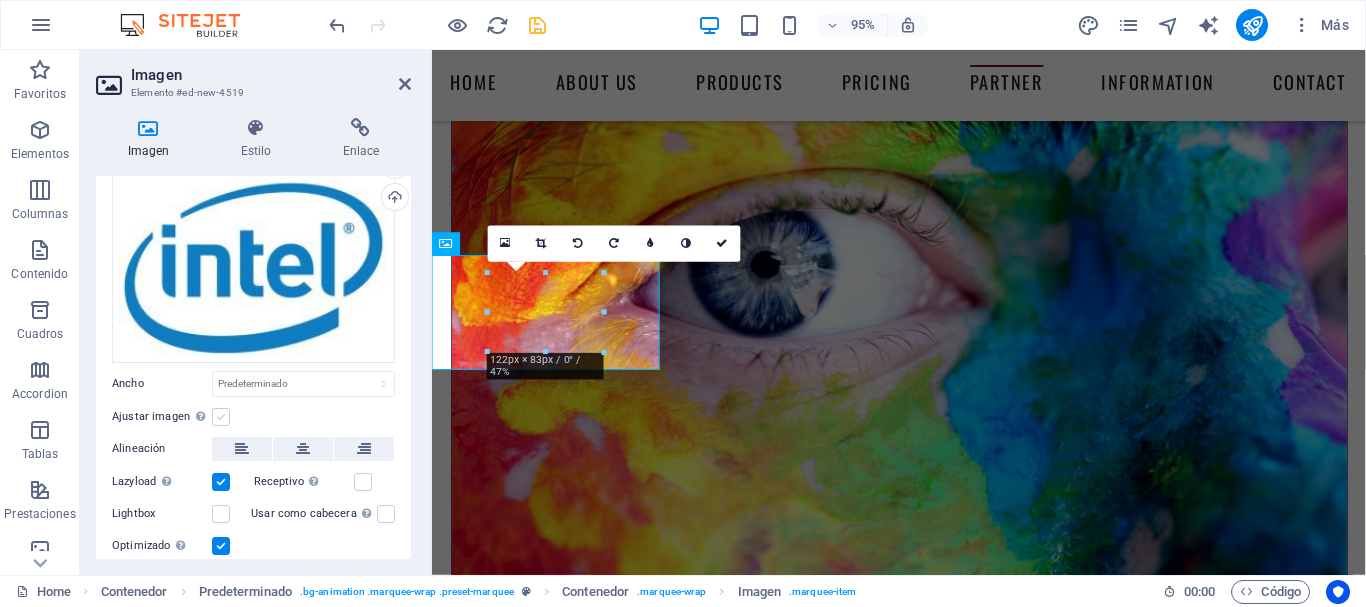 click at bounding box center [221, 417] 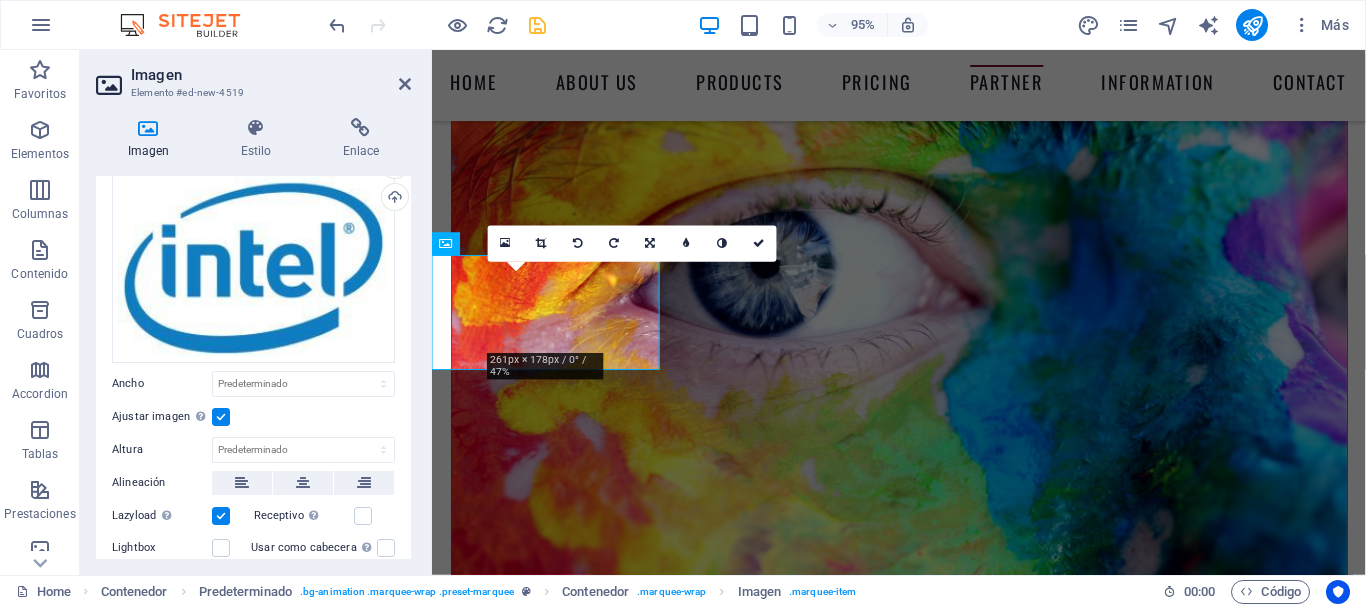 click at bounding box center [221, 417] 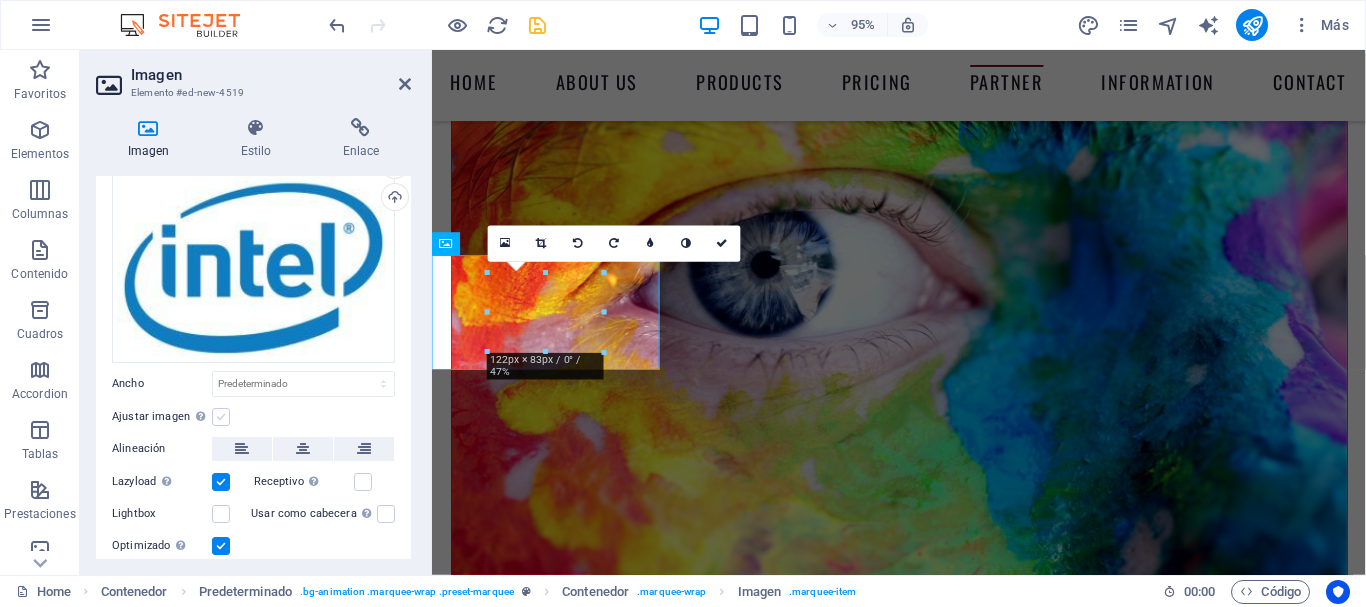 click at bounding box center (221, 417) 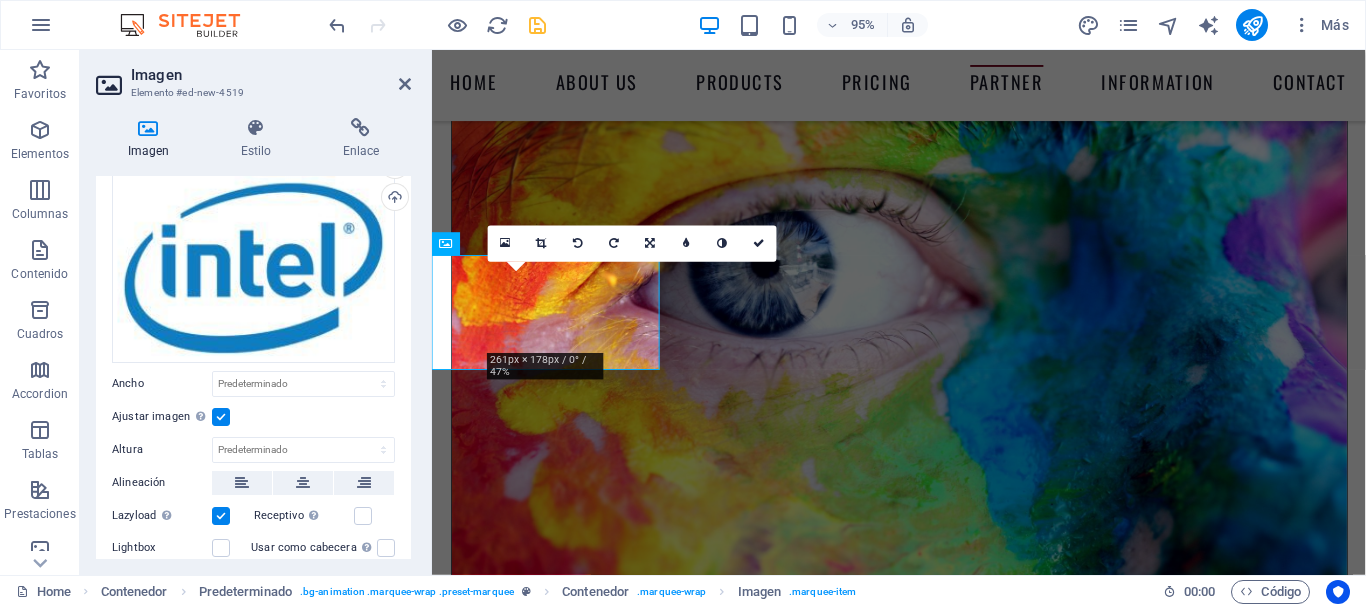 click at bounding box center (221, 417) 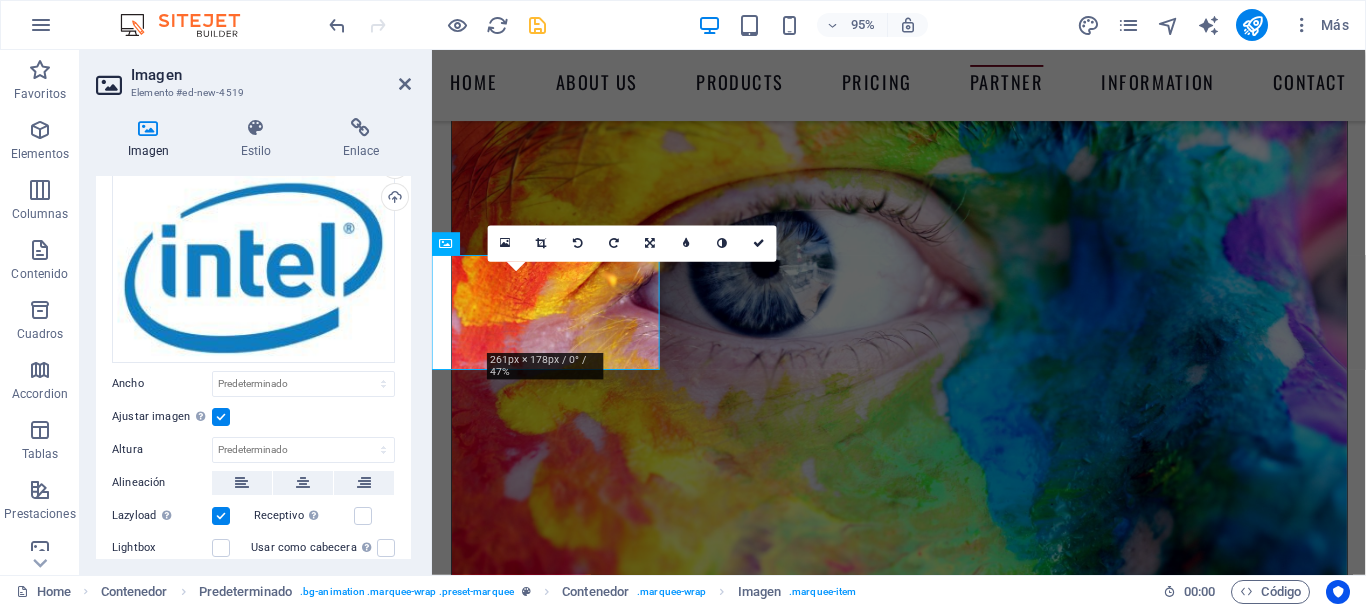 click on "Ajustar imagen Ajustar imagen automáticamente a un ancho y alto fijo" at bounding box center [0, 0] 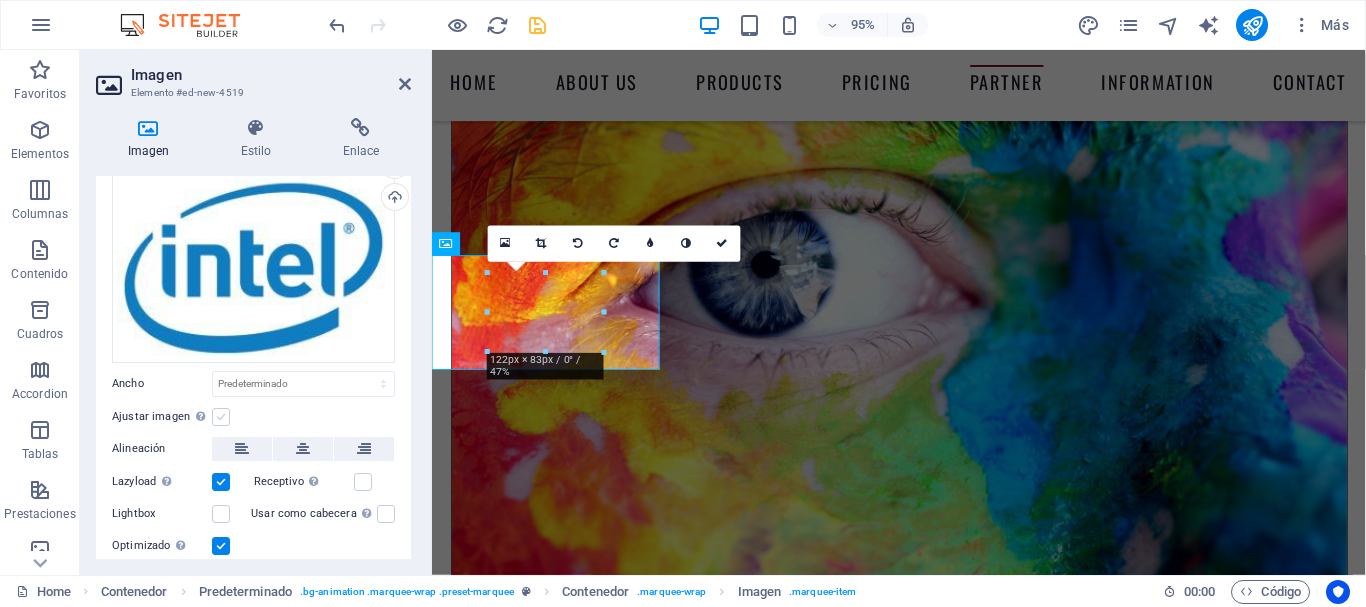 click at bounding box center [221, 417] 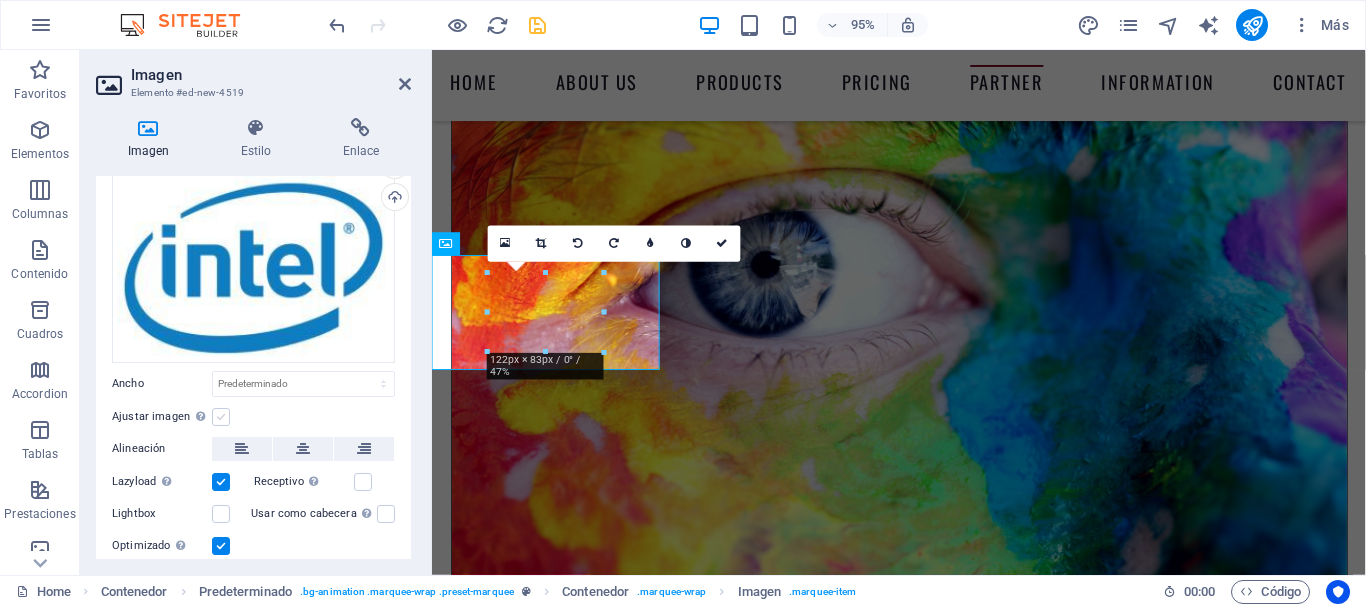 click on "Ajustar imagen Ajustar imagen automáticamente a un ancho y alto fijo" at bounding box center [0, 0] 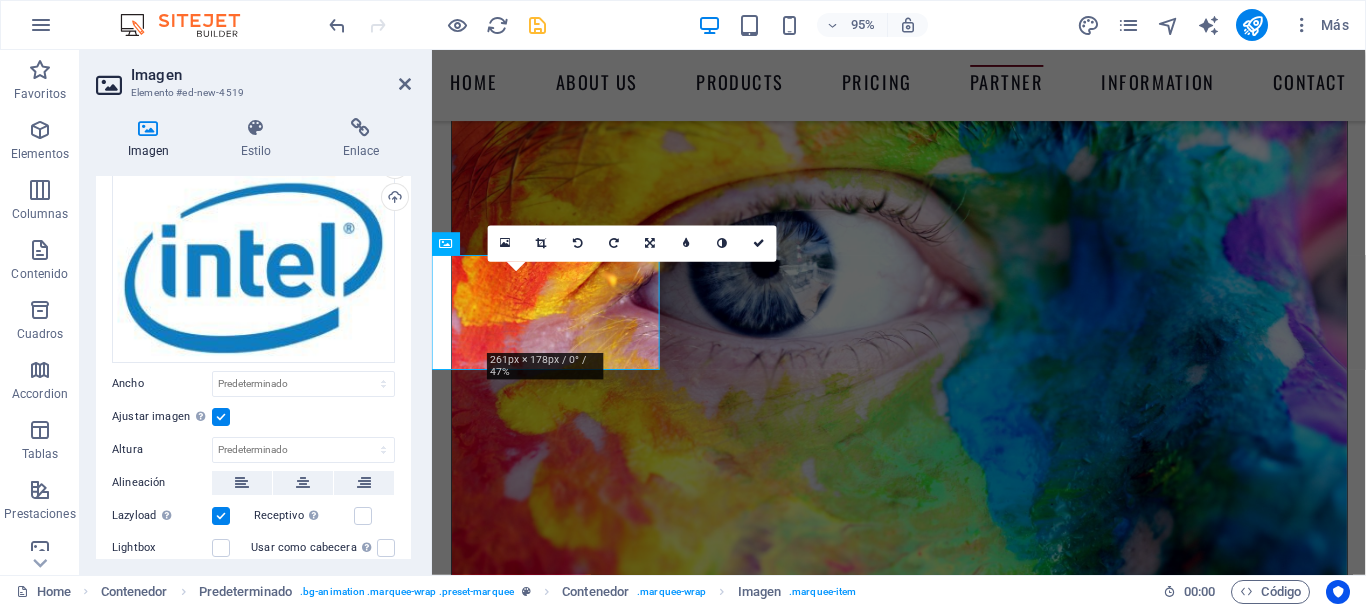 click at bounding box center [221, 417] 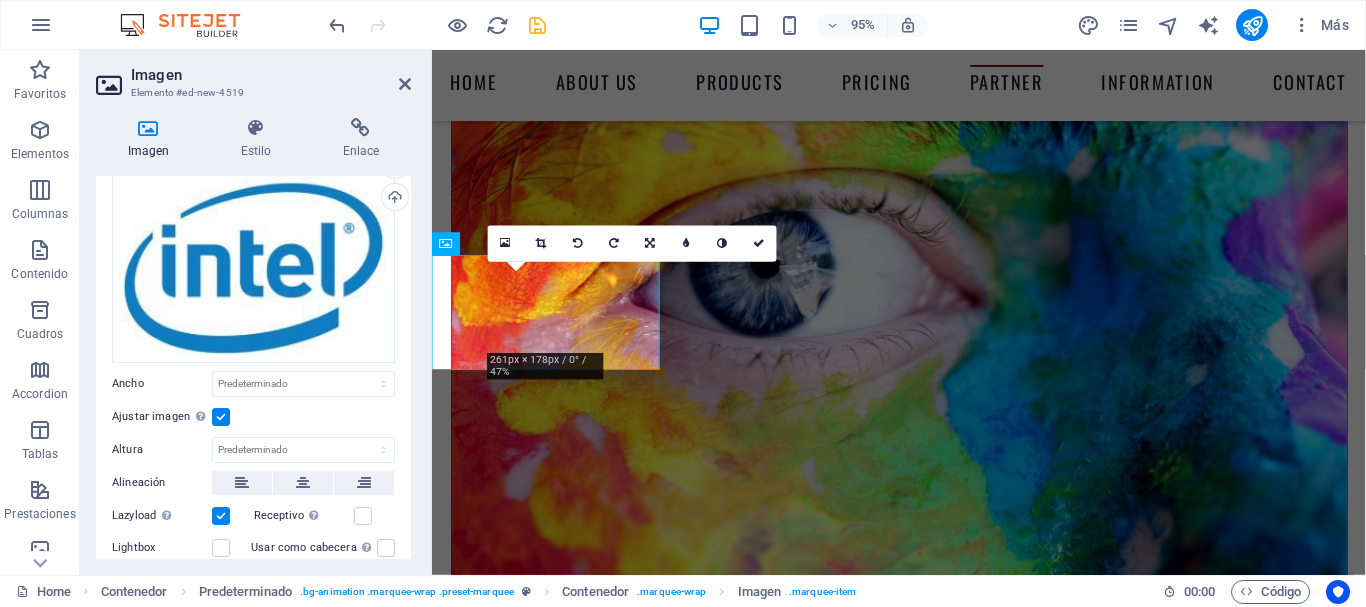 click on "Ajustar imagen Ajustar imagen automáticamente a un ancho y alto fijo" at bounding box center (0, 0) 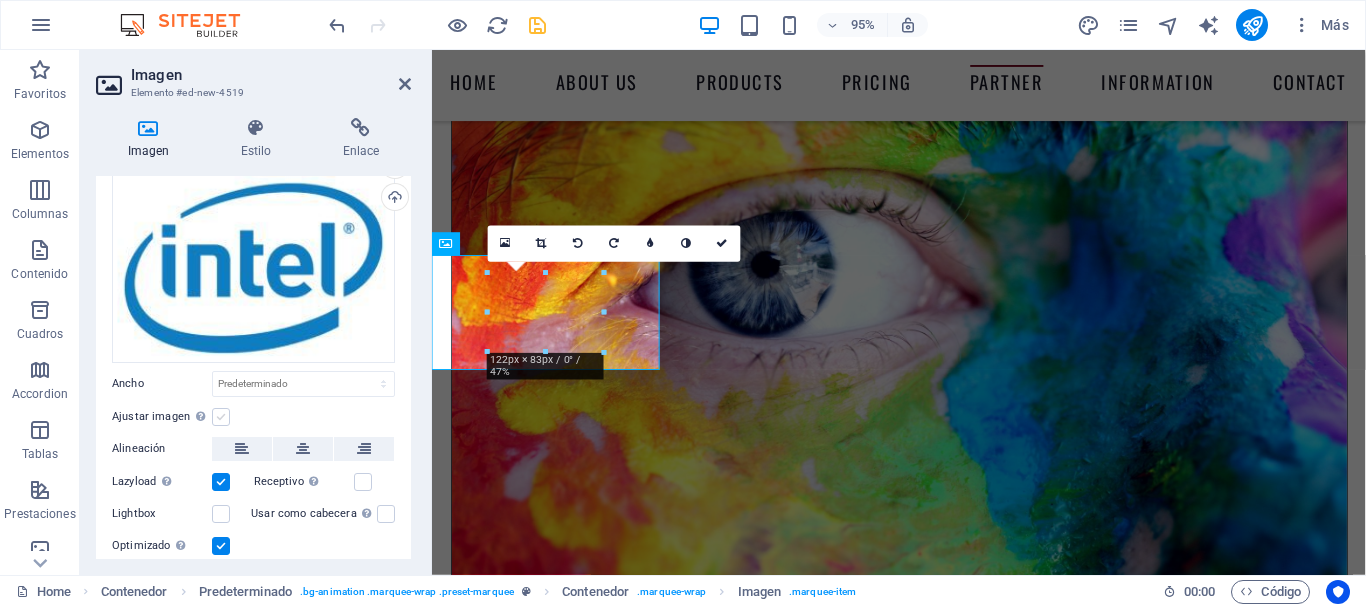 click at bounding box center [221, 417] 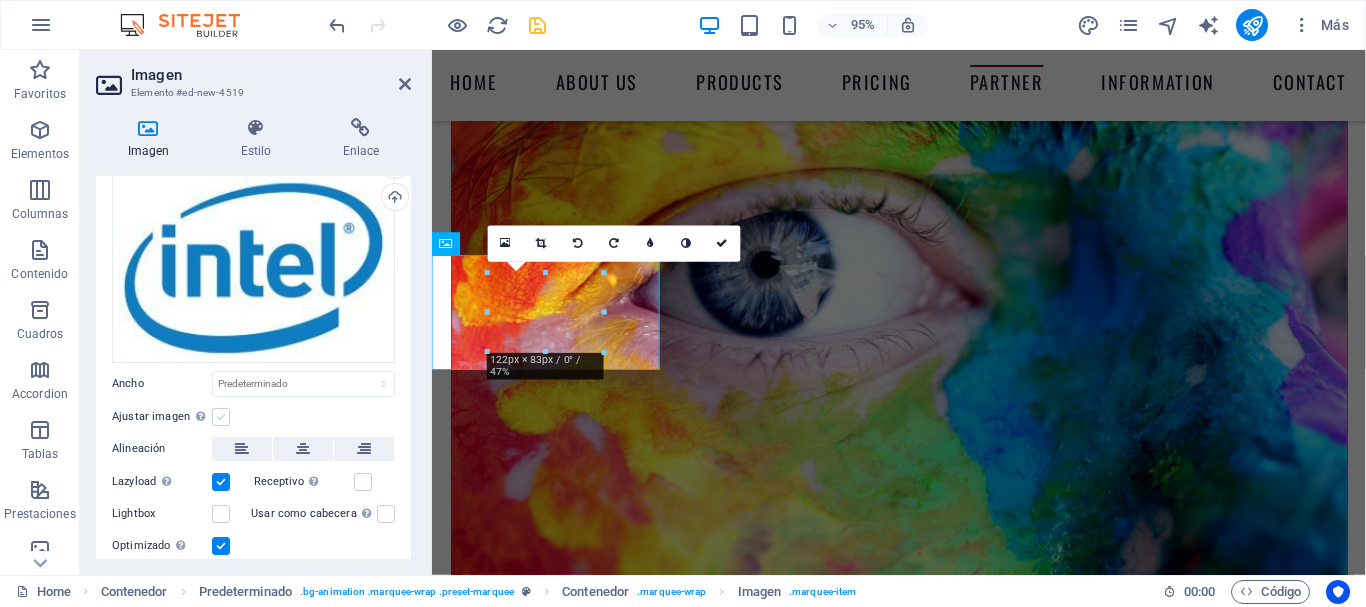 click on "Ajustar imagen Ajustar imagen automáticamente a un ancho y alto fijo" at bounding box center [0, 0] 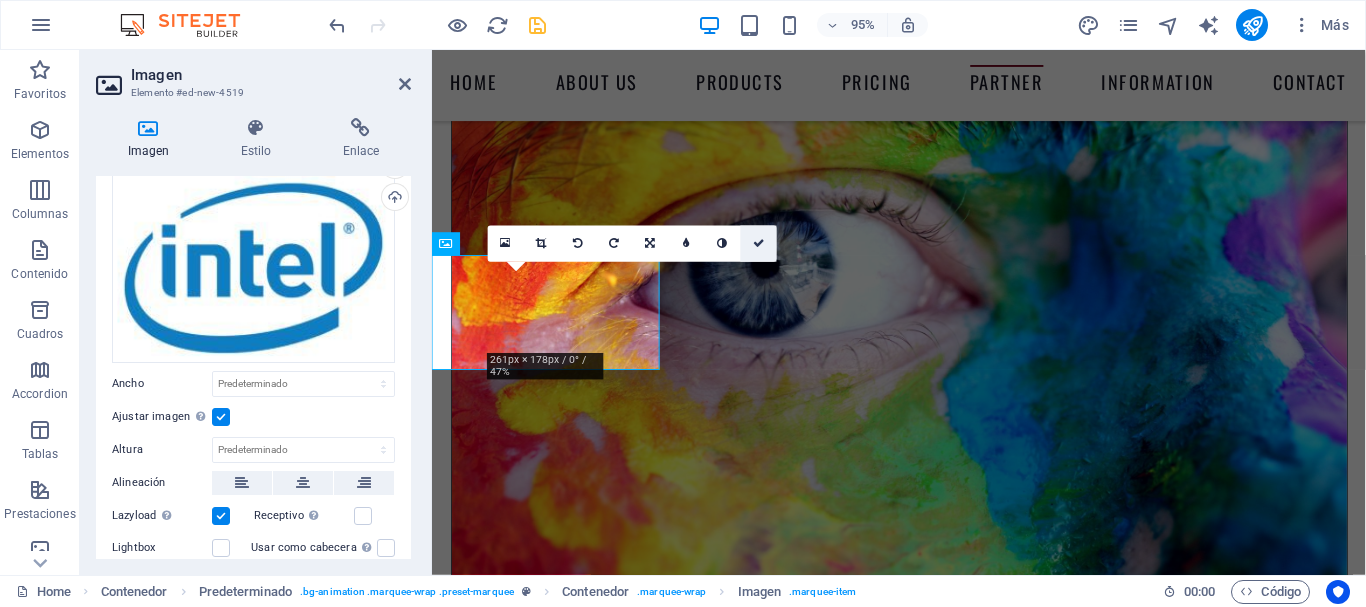 click at bounding box center [759, 243] 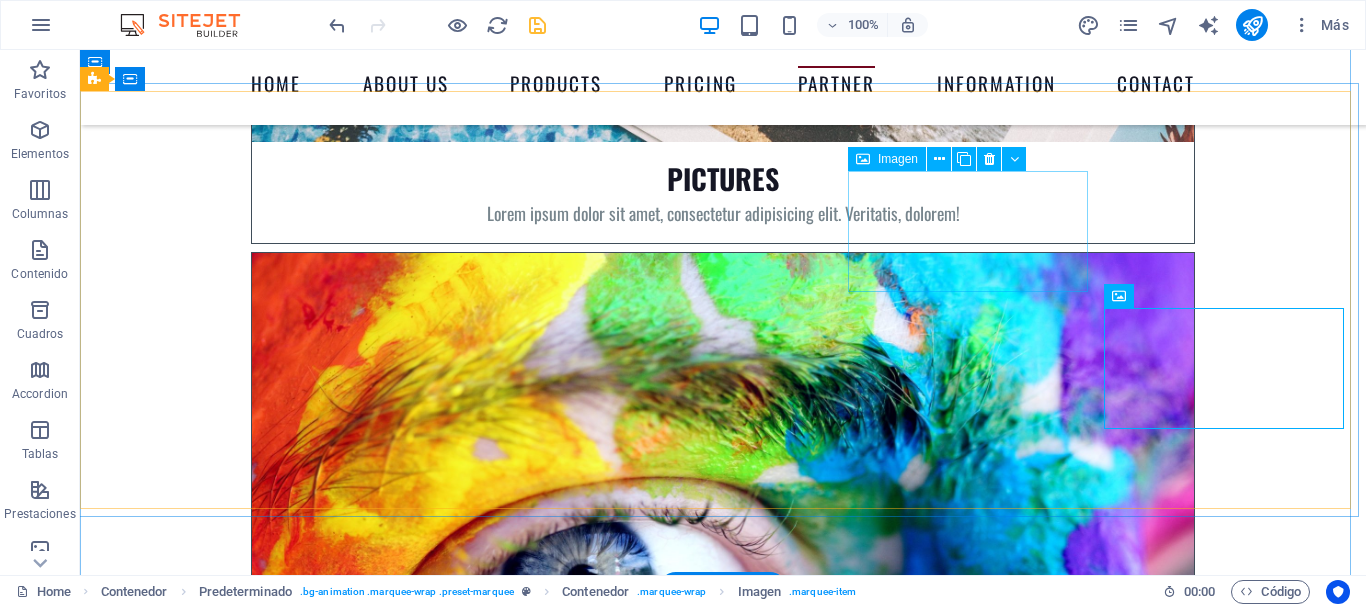 scroll, scrollTop: 7383, scrollLeft: 0, axis: vertical 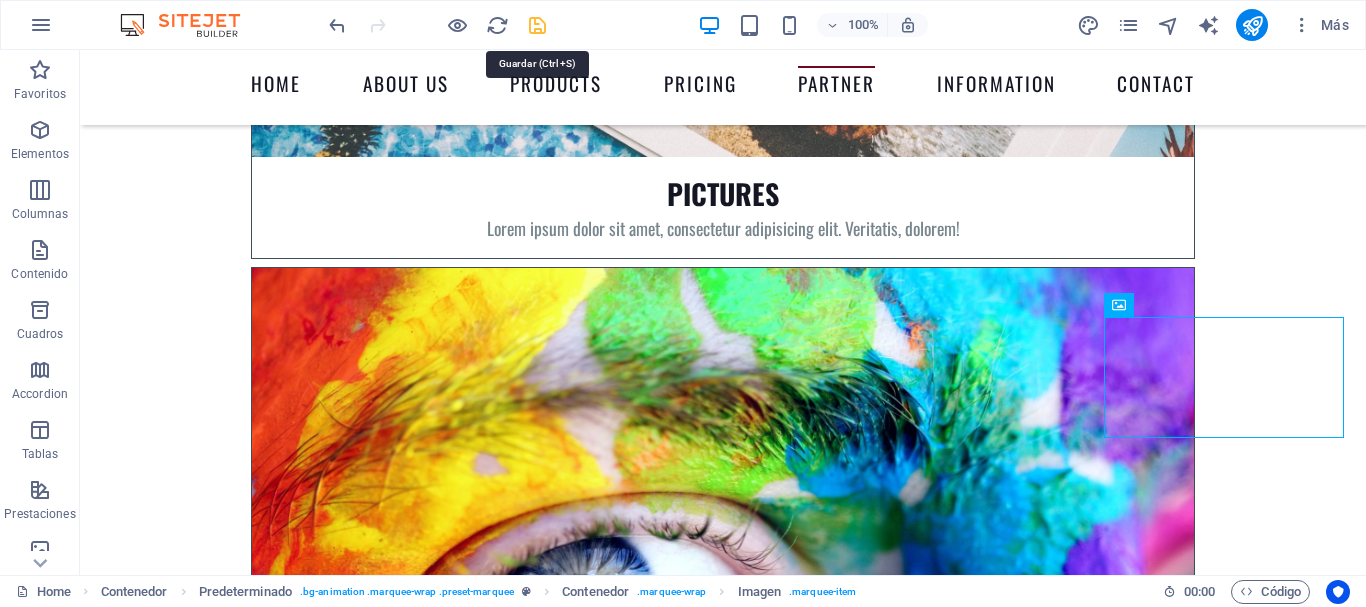 click at bounding box center (537, 25) 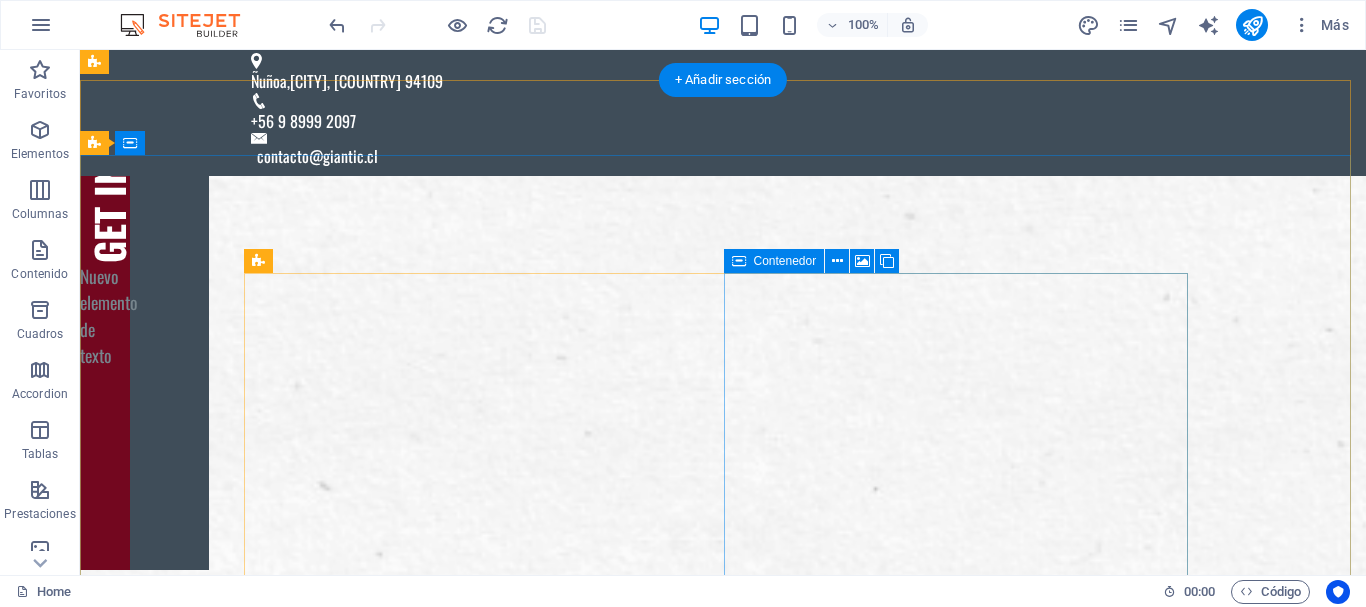 scroll, scrollTop: 0, scrollLeft: 0, axis: both 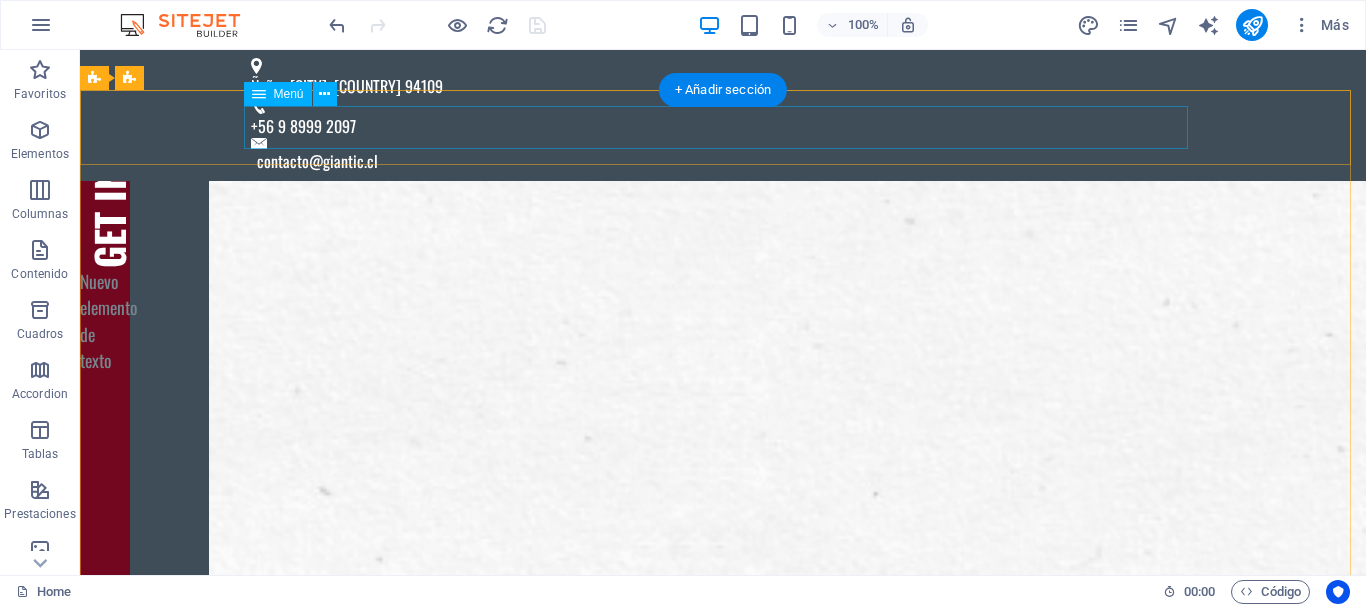 click on "Home About us Products Pricing Partner Information Contact" at bounding box center [723, 1413] 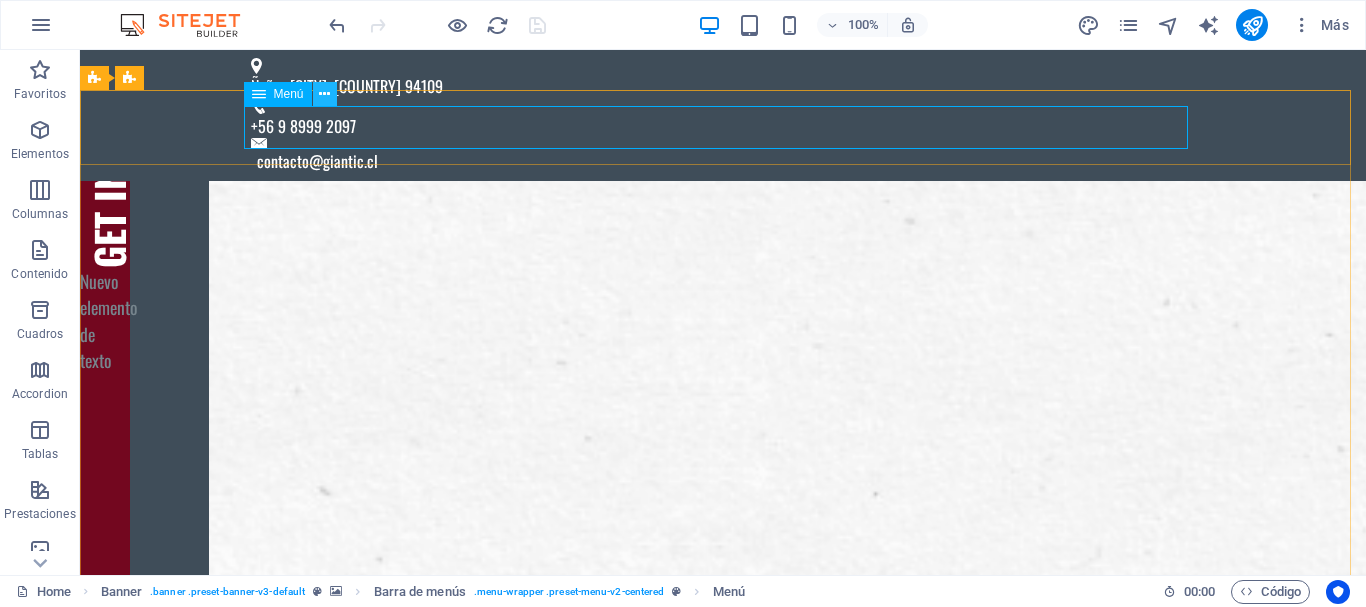click at bounding box center (324, 94) 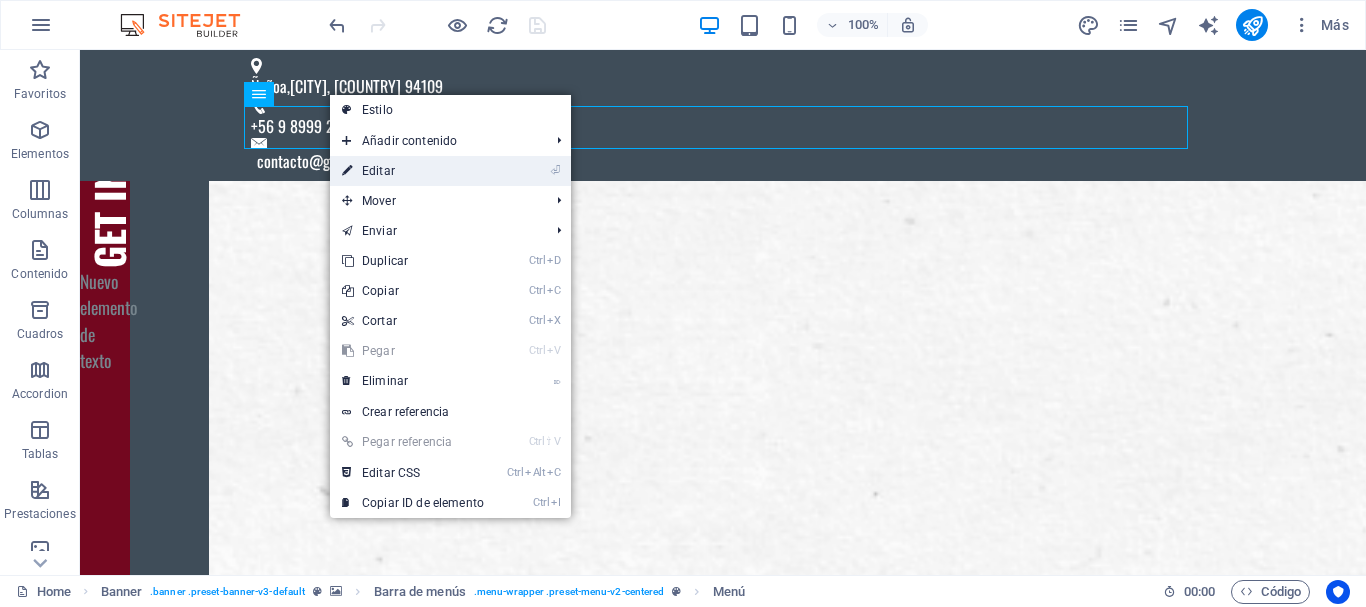 click on "⏎  Editar" at bounding box center (413, 171) 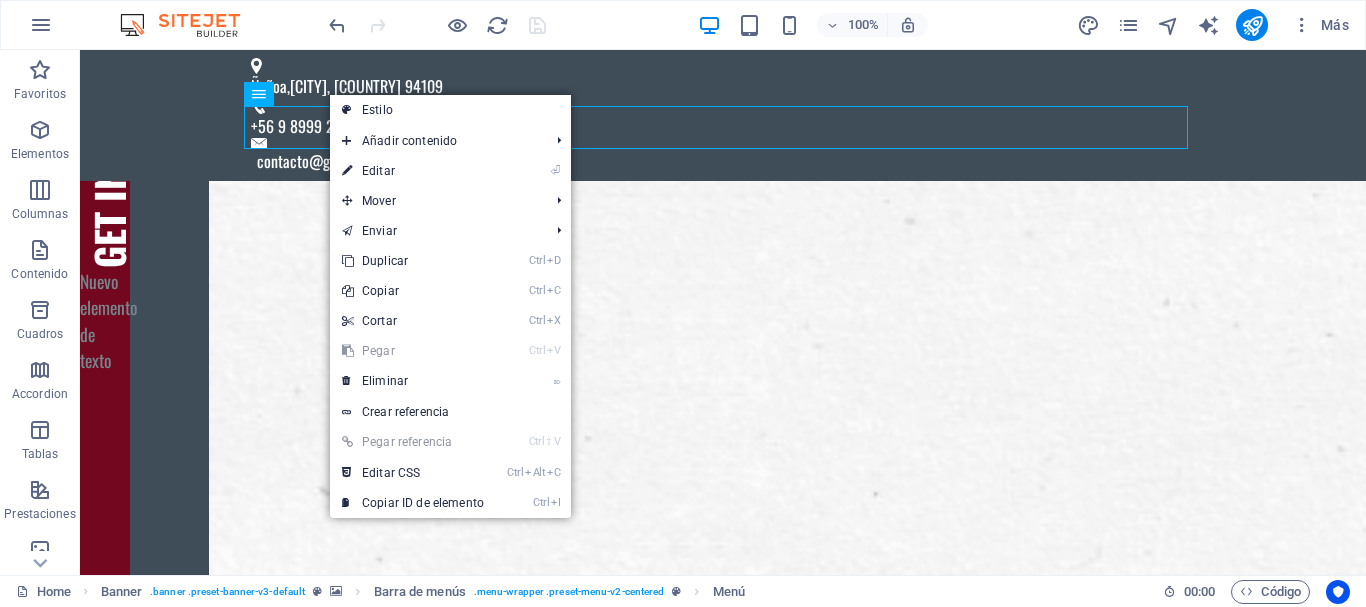 select 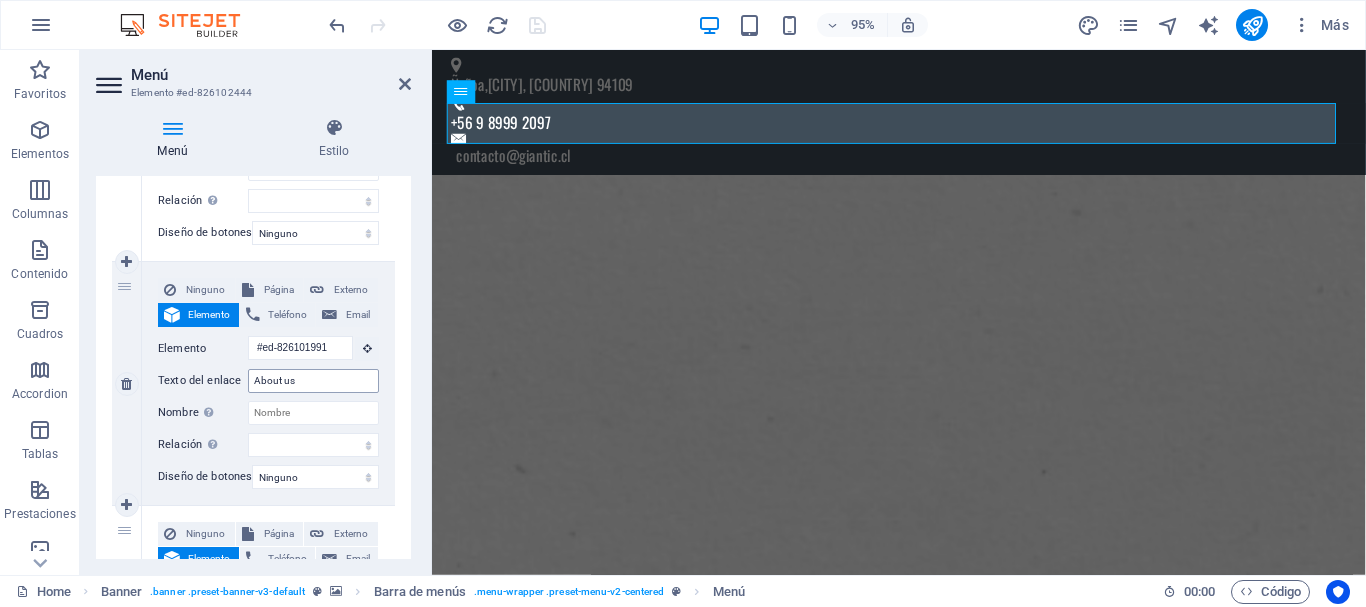 scroll, scrollTop: 408, scrollLeft: 0, axis: vertical 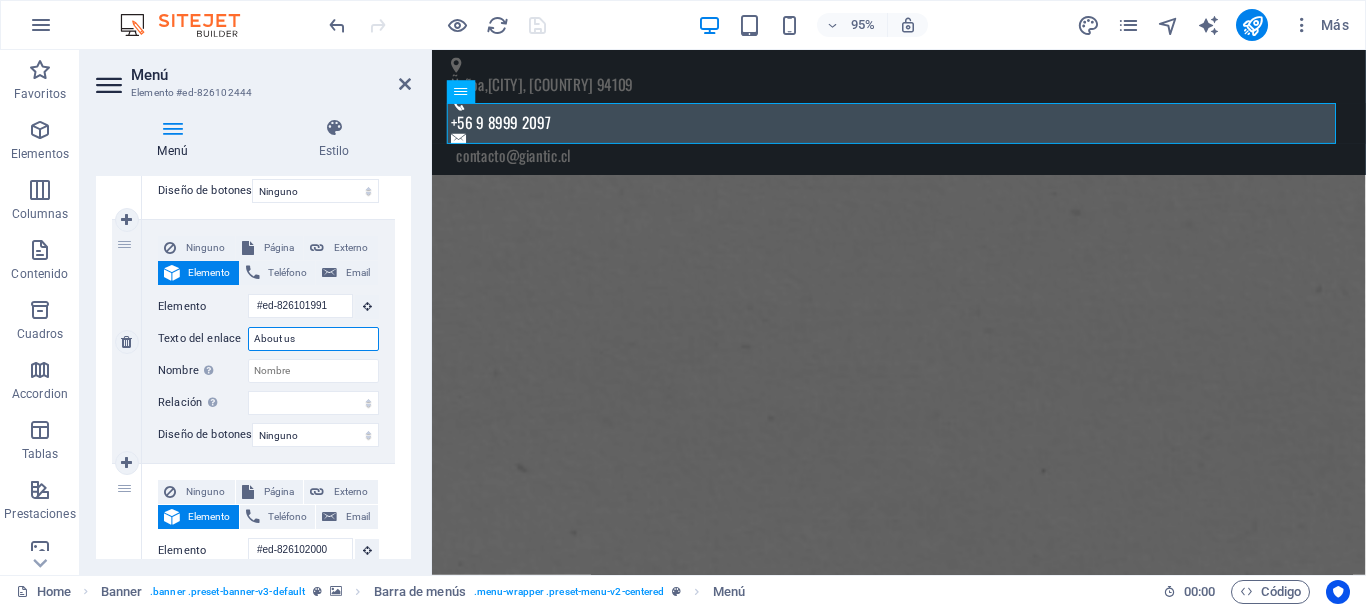 click on "About us" at bounding box center (313, 339) 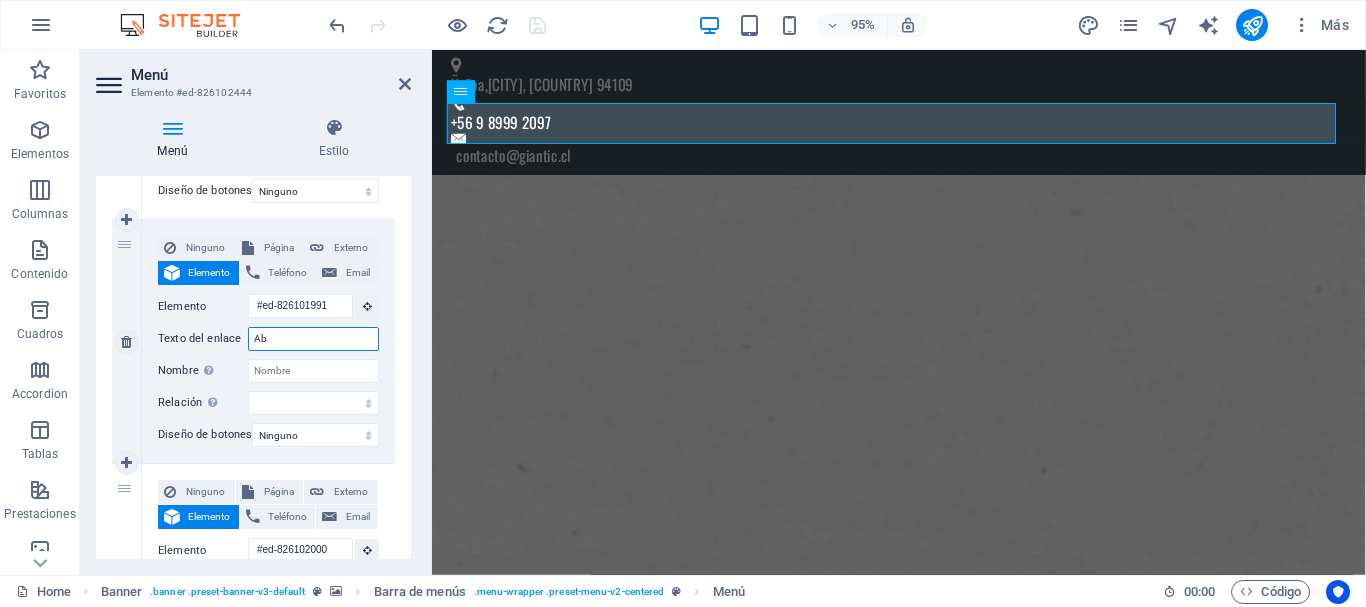 type on "A" 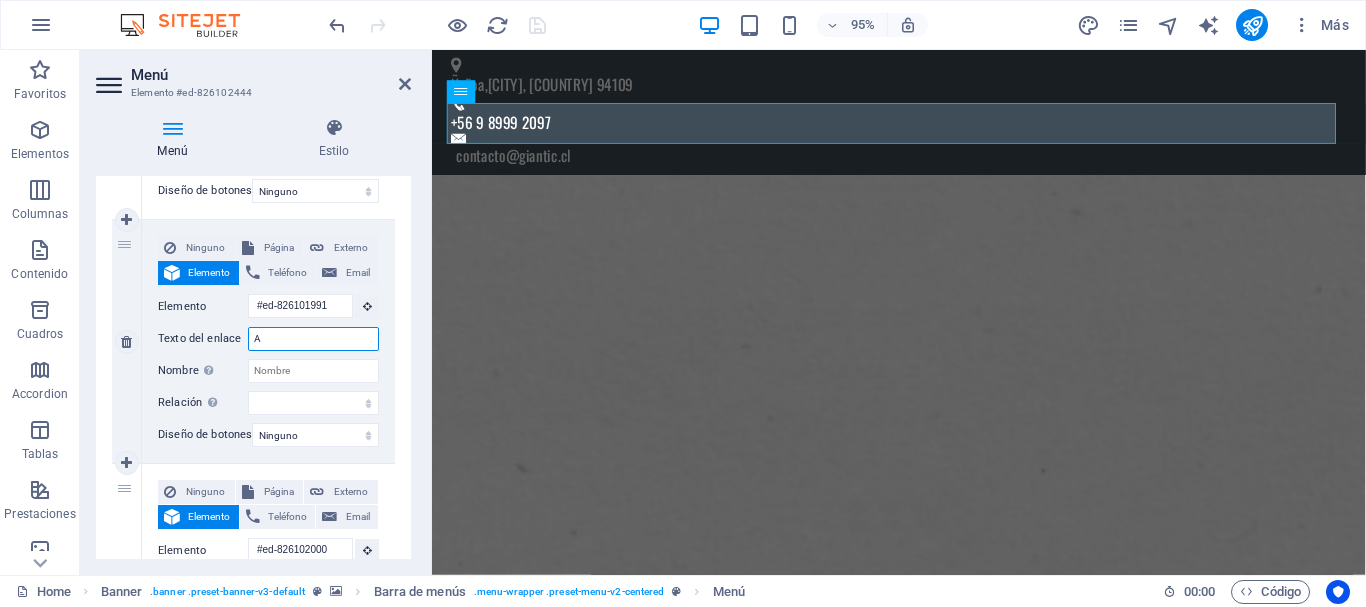type 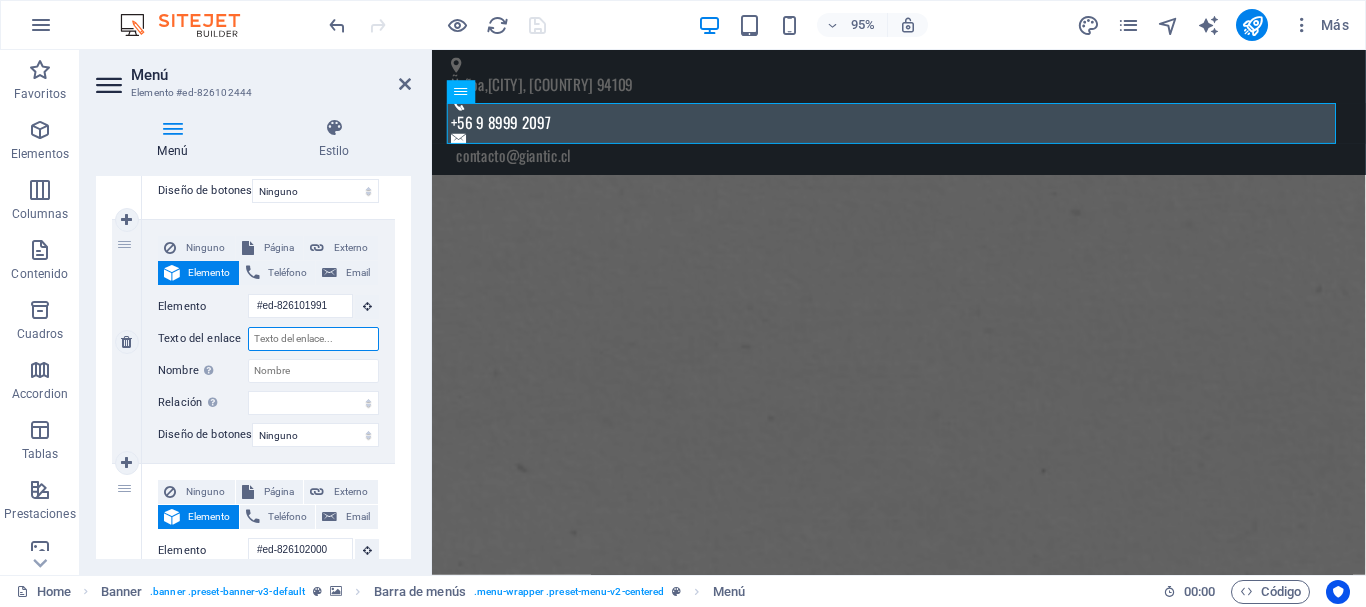 select 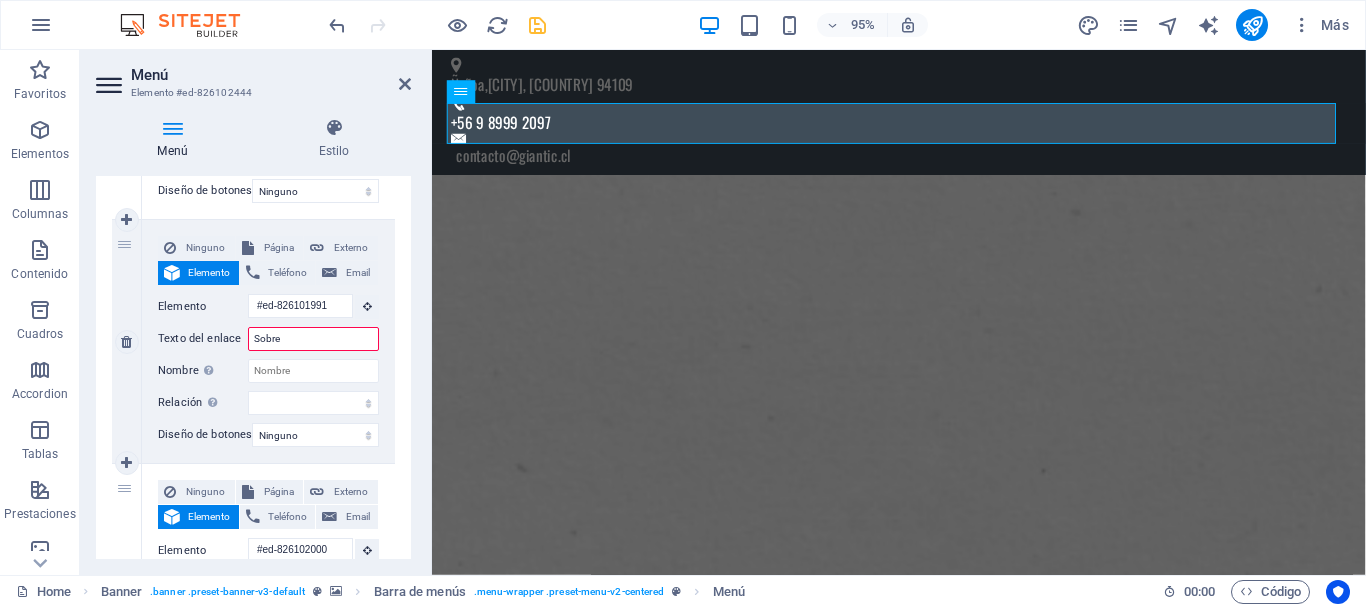 type on "Sobre" 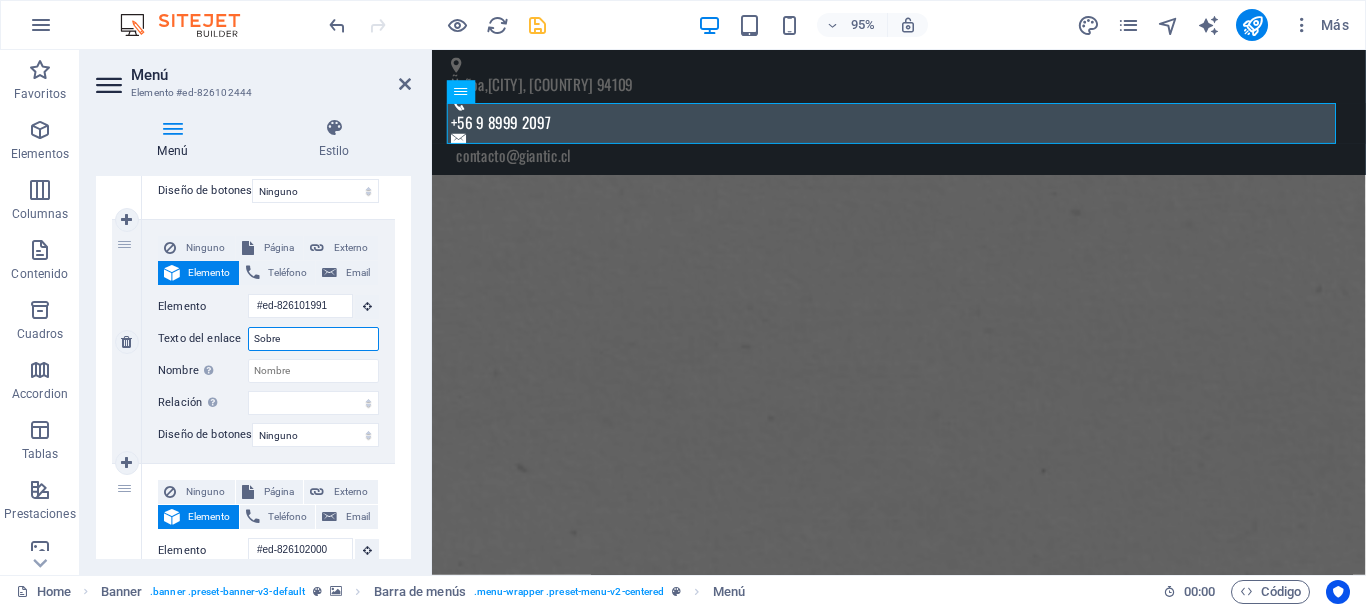 type on "Sobre n" 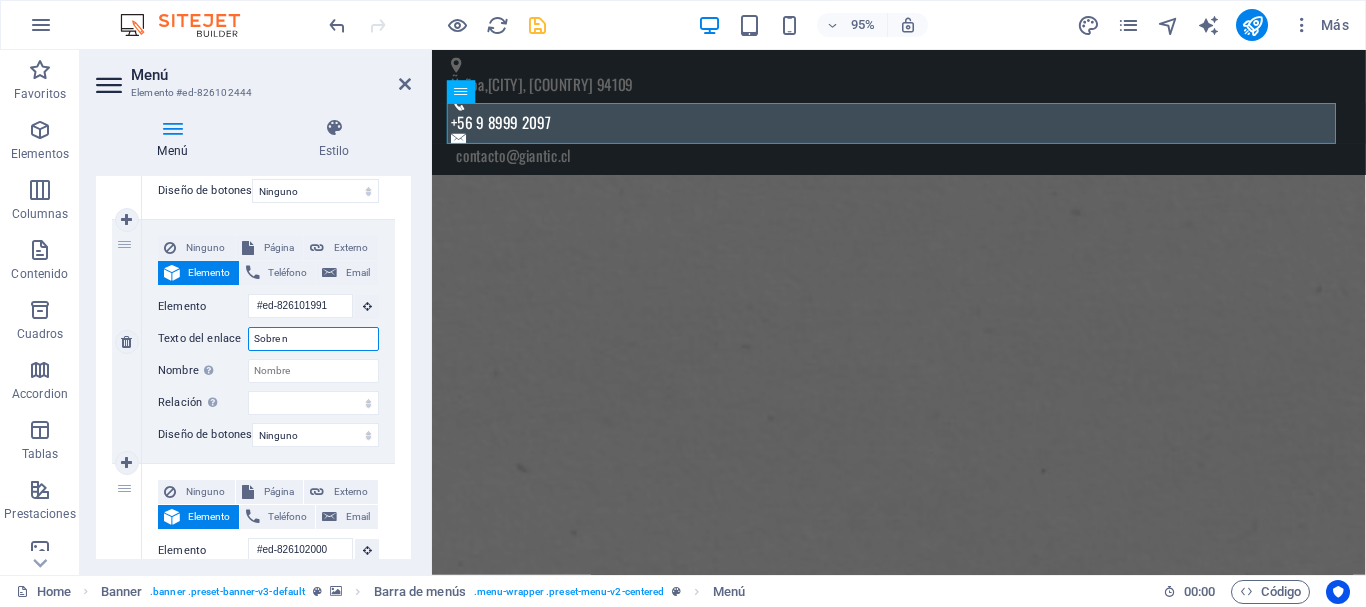 select 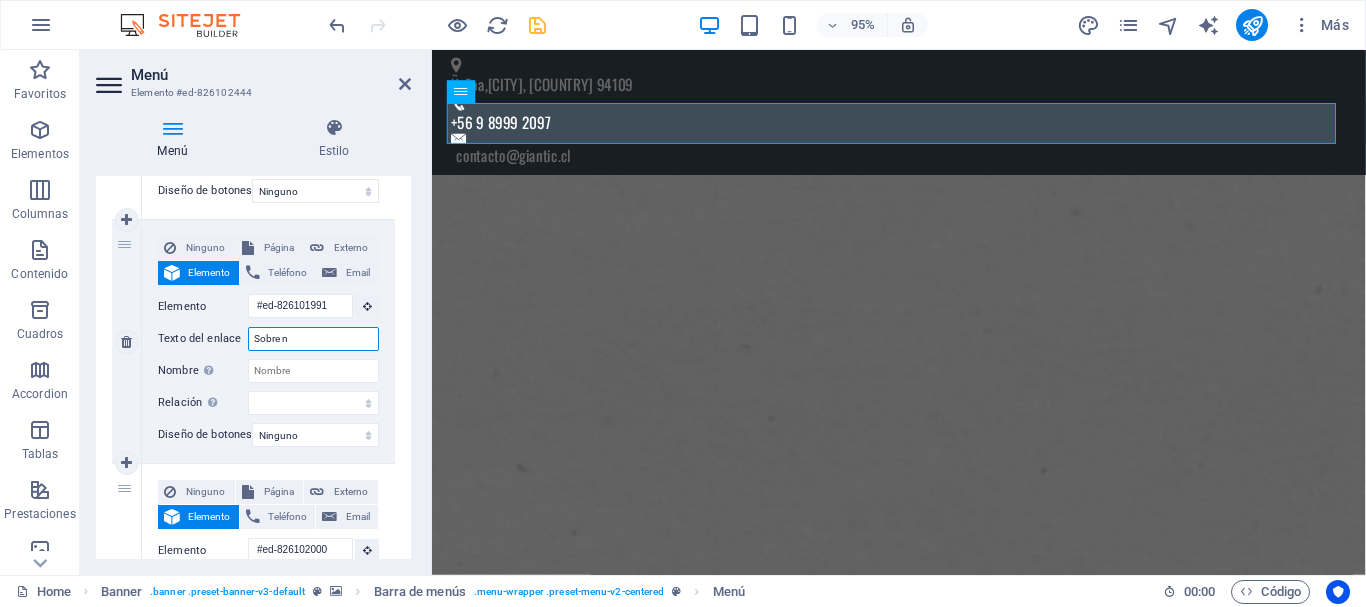 type on "Sobre no" 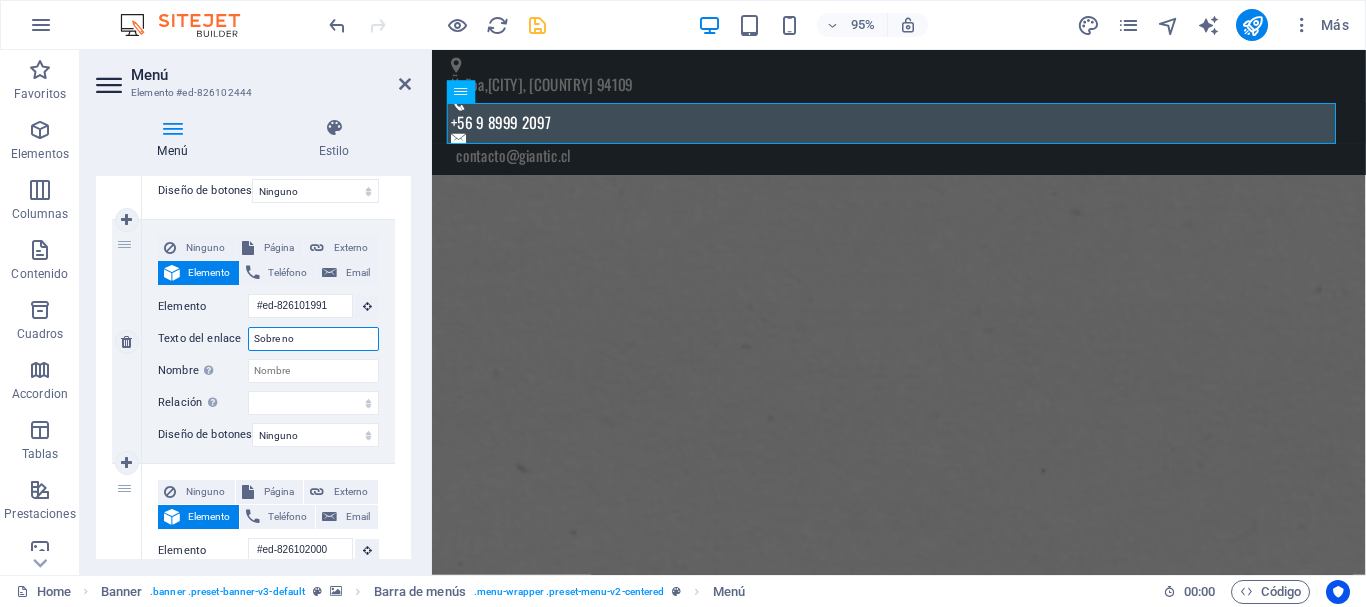 select 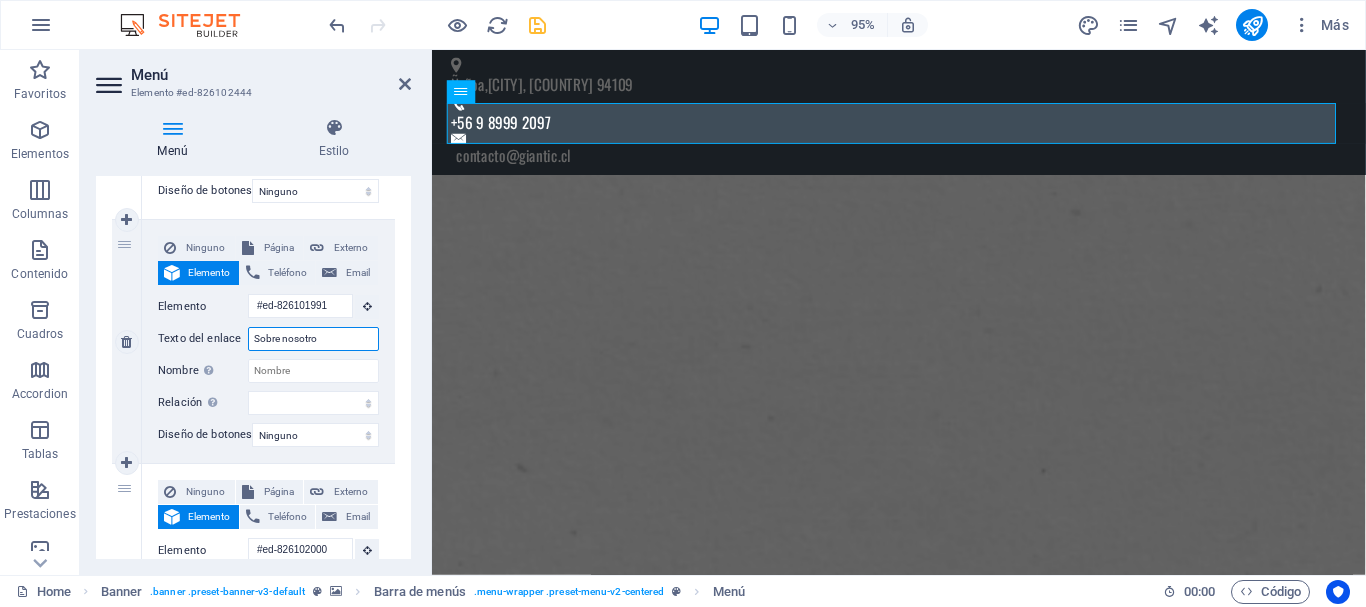 type on "Sobre nosotros" 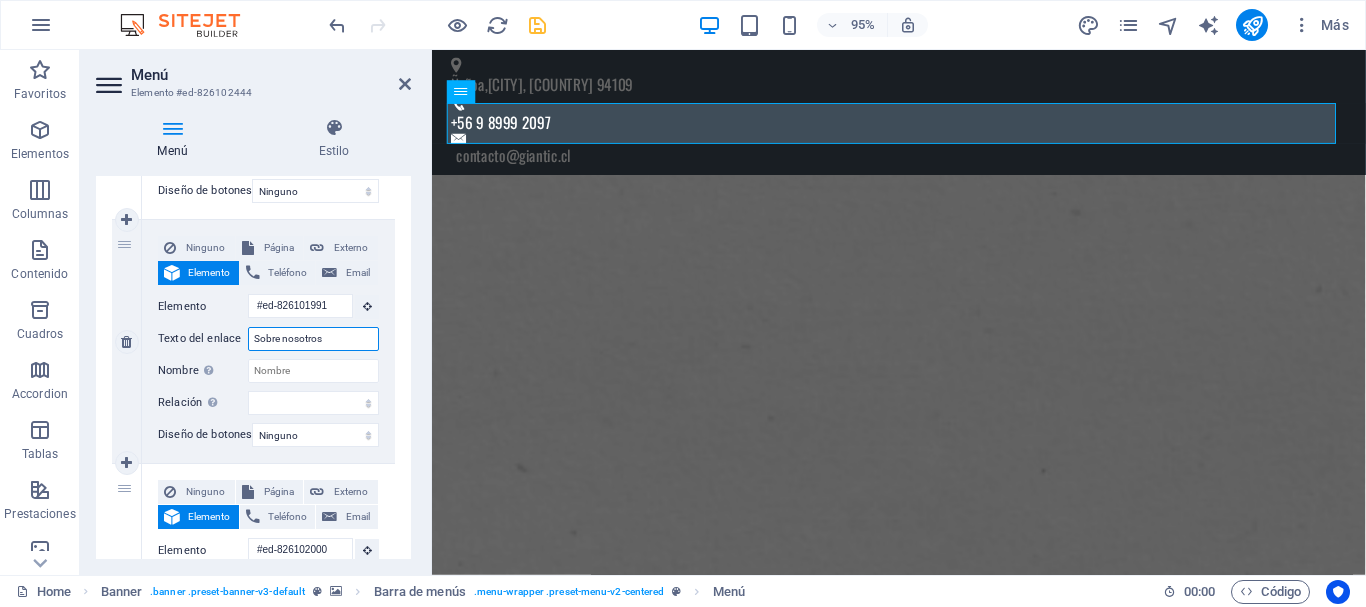 select 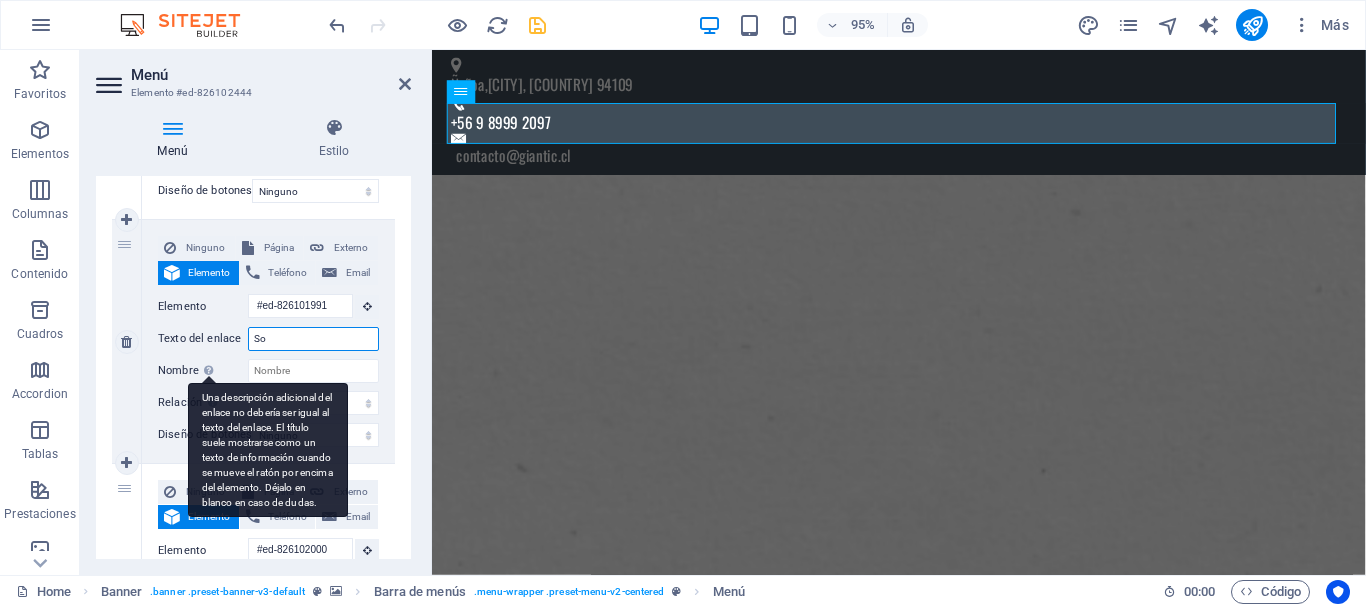 type on "S" 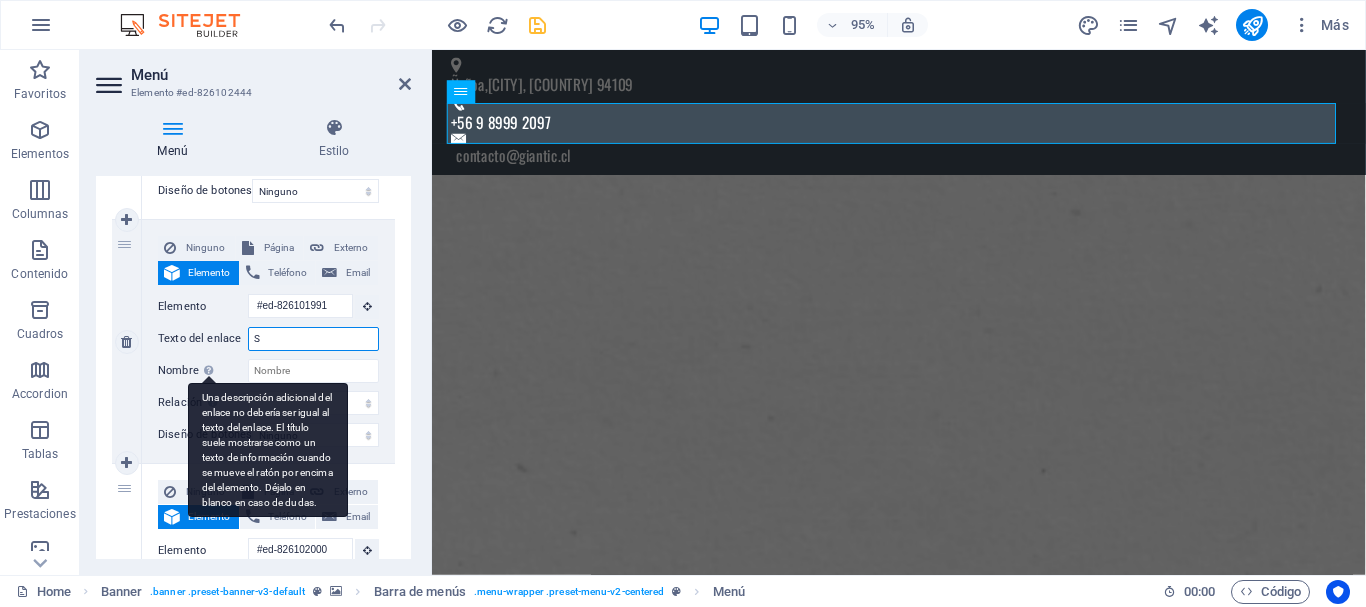 type 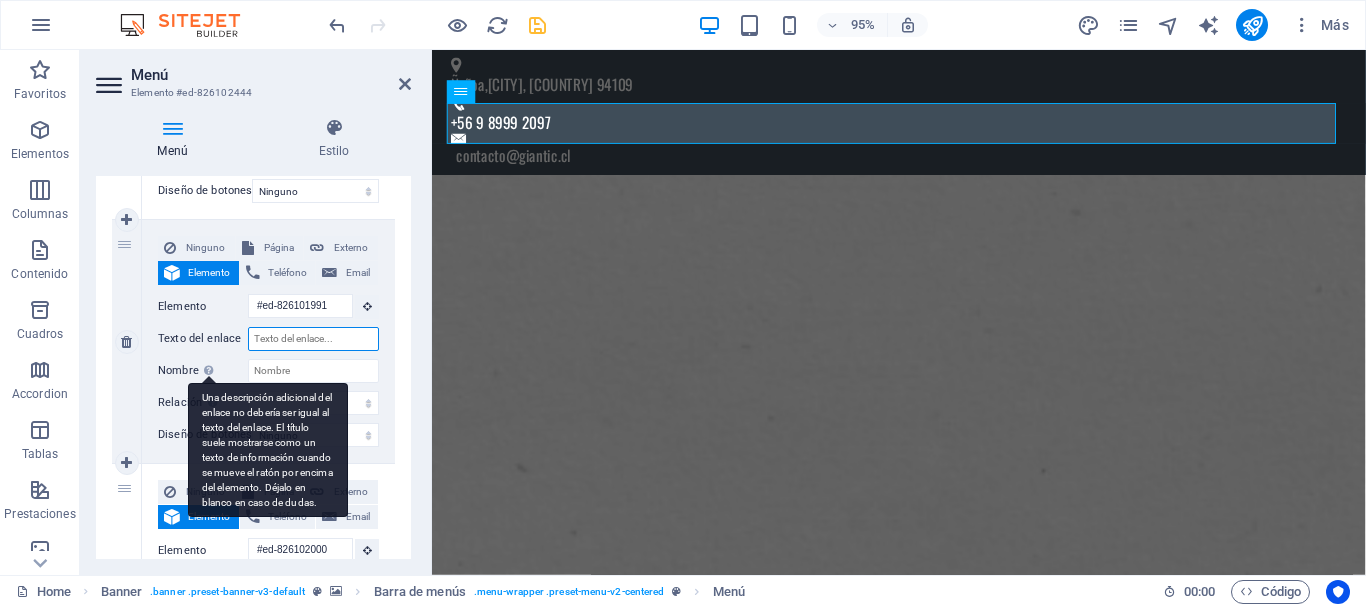 select 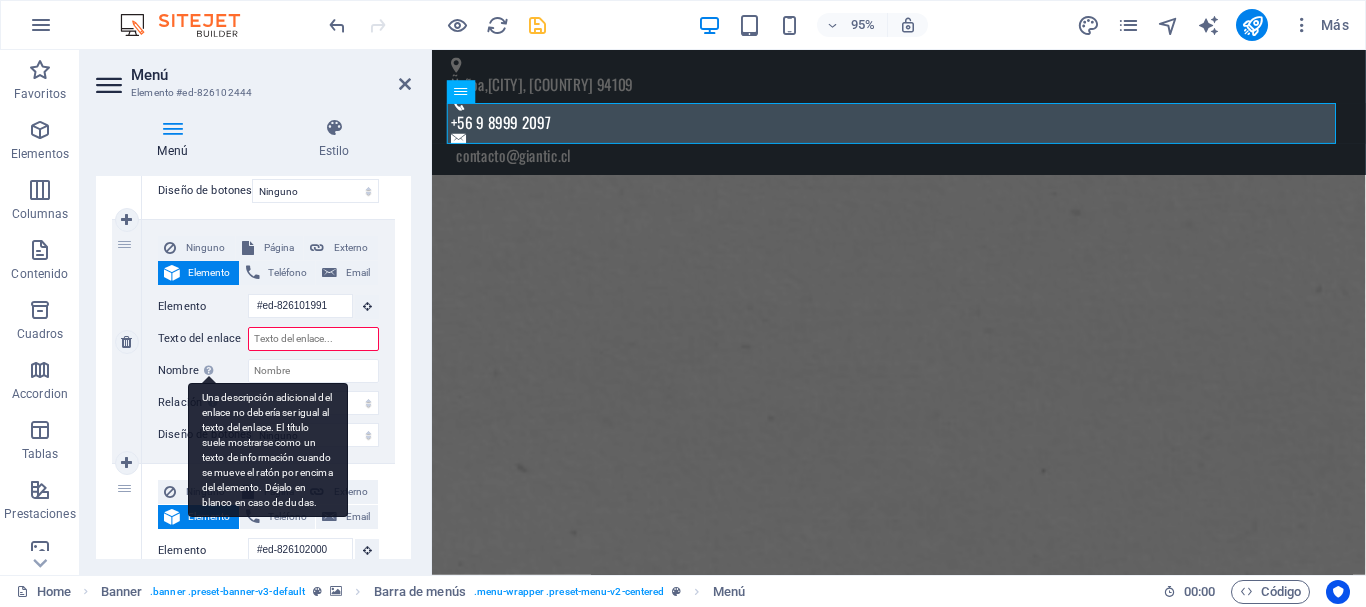 type on "V" 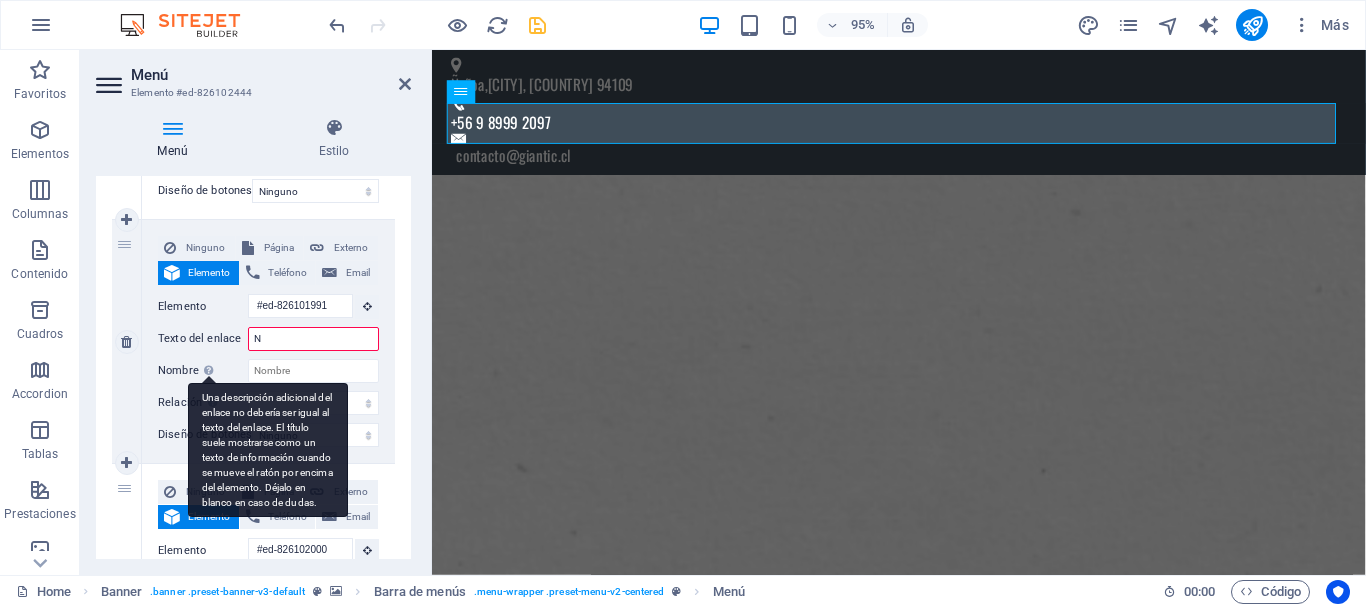 type on "No" 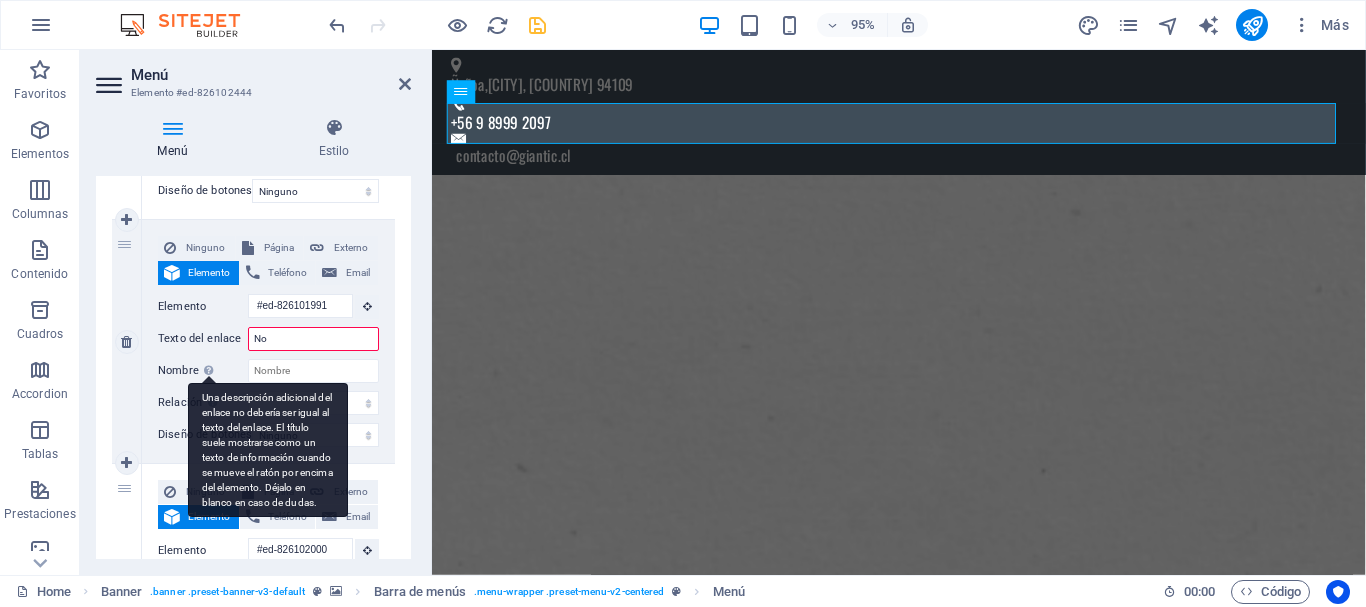select 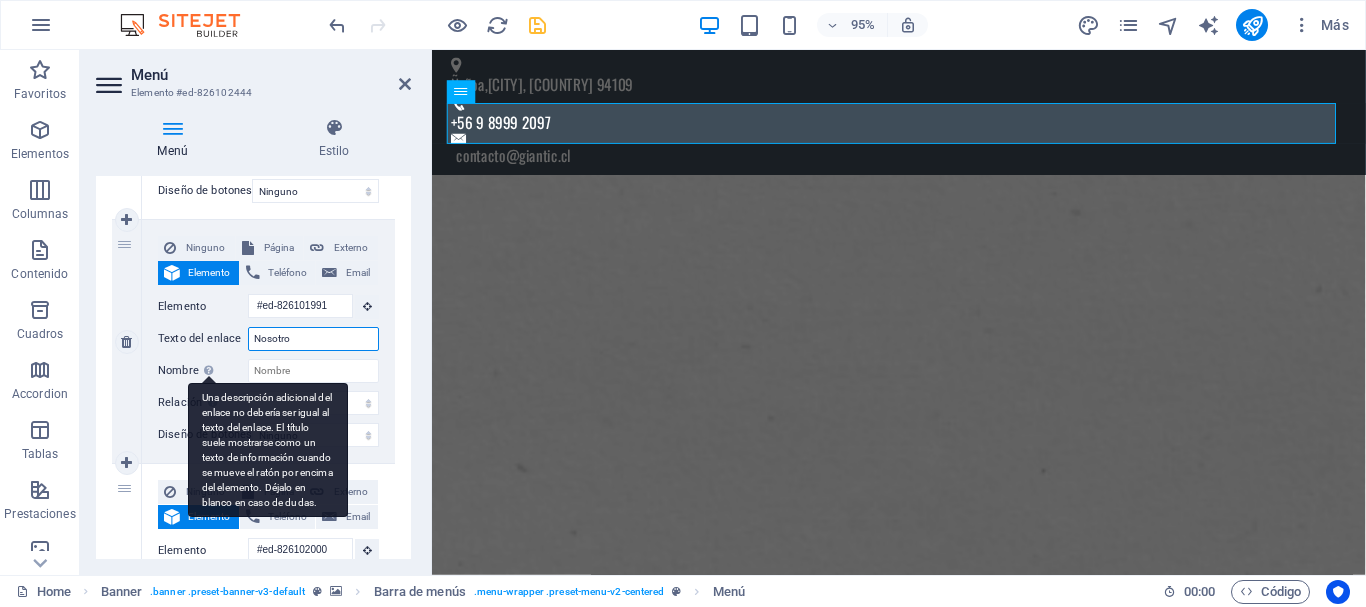type on "Nosotros" 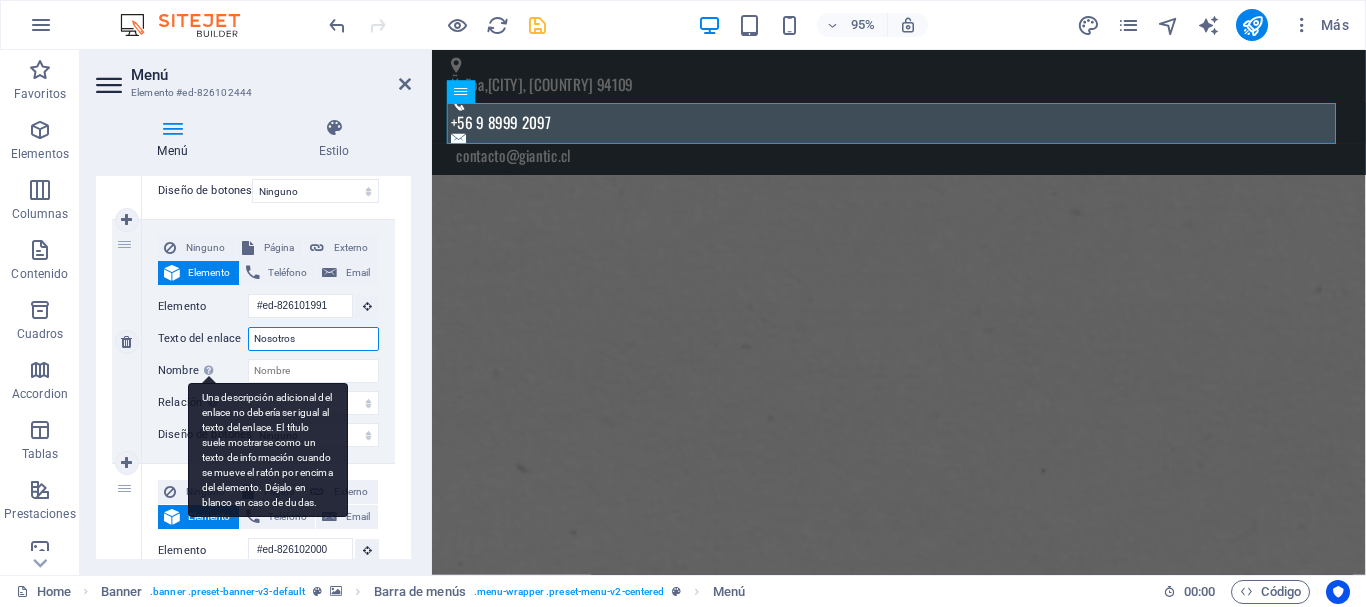 select 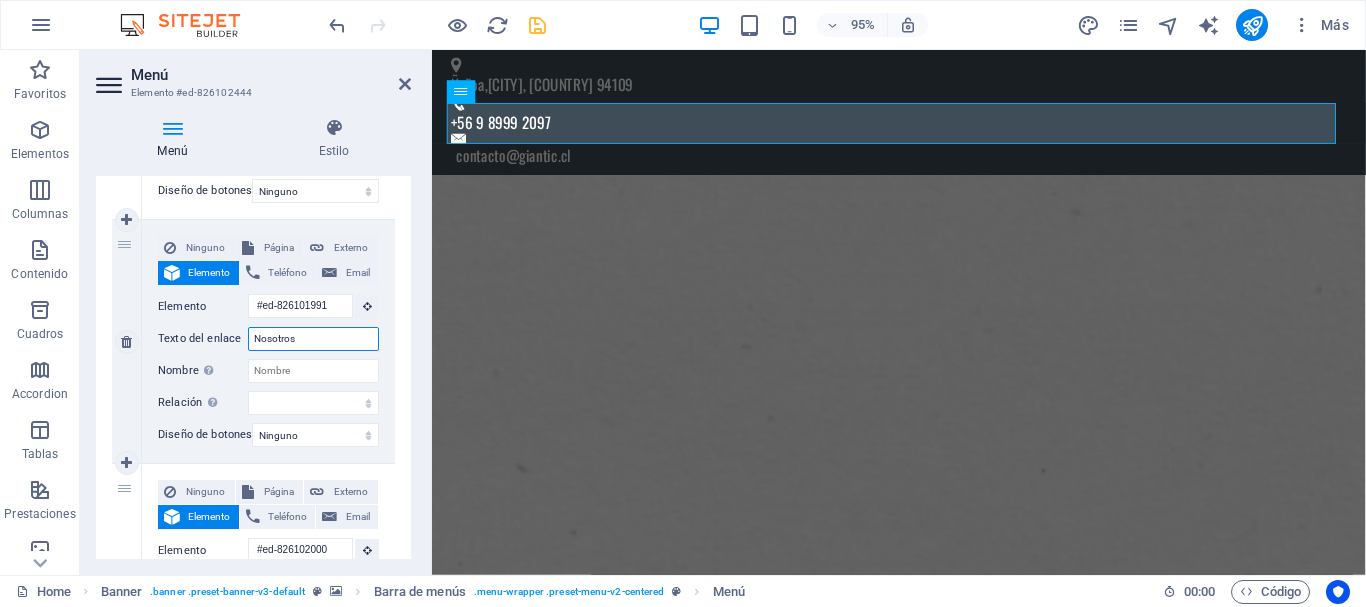 type on "Nosotros" 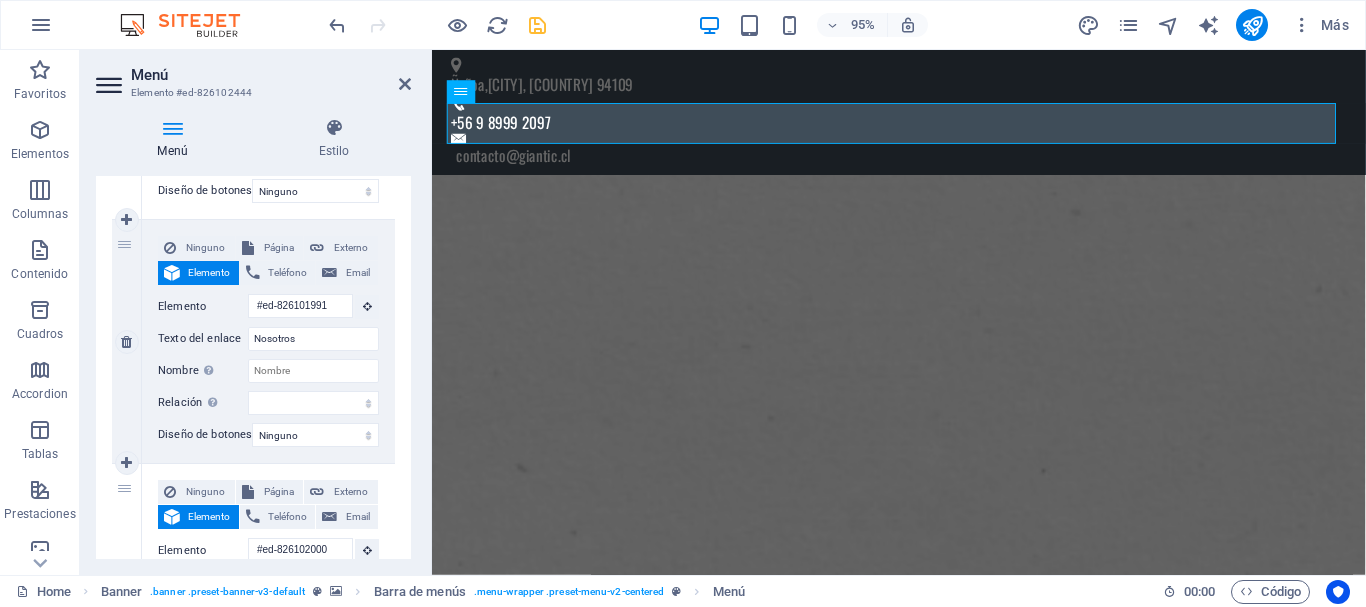 click on "Ninguno Página Externo Elemento Teléfono Email Página Home Subpage Legal Notice Privacy Elemento #ed-826101991
URL Teléfono Email Texto del enlace Nosotros Destino del enlace Nueva pestaña Misma pestaña Superposición Nombre Una descripción adicional del enlace no debería ser igual al texto del enlace. El título suele mostrarse como un texto de información cuando se mueve el ratón por encima del elemento. Déjalo en blanco en caso de dudas. Relación Define la  relación de este enlace con el destino del enlace . Por ejemplo, el valor "nofollow" indica a los buscadores que no sigan al enlace. Puede dejarse vacío. alternativo autor marcador externo ayuda licencia siguiente nofollow noreferrer noopener ant buscar etiqueta Diseño de botones Ninguno Predeterminado Principal Secundario" at bounding box center (268, 341) 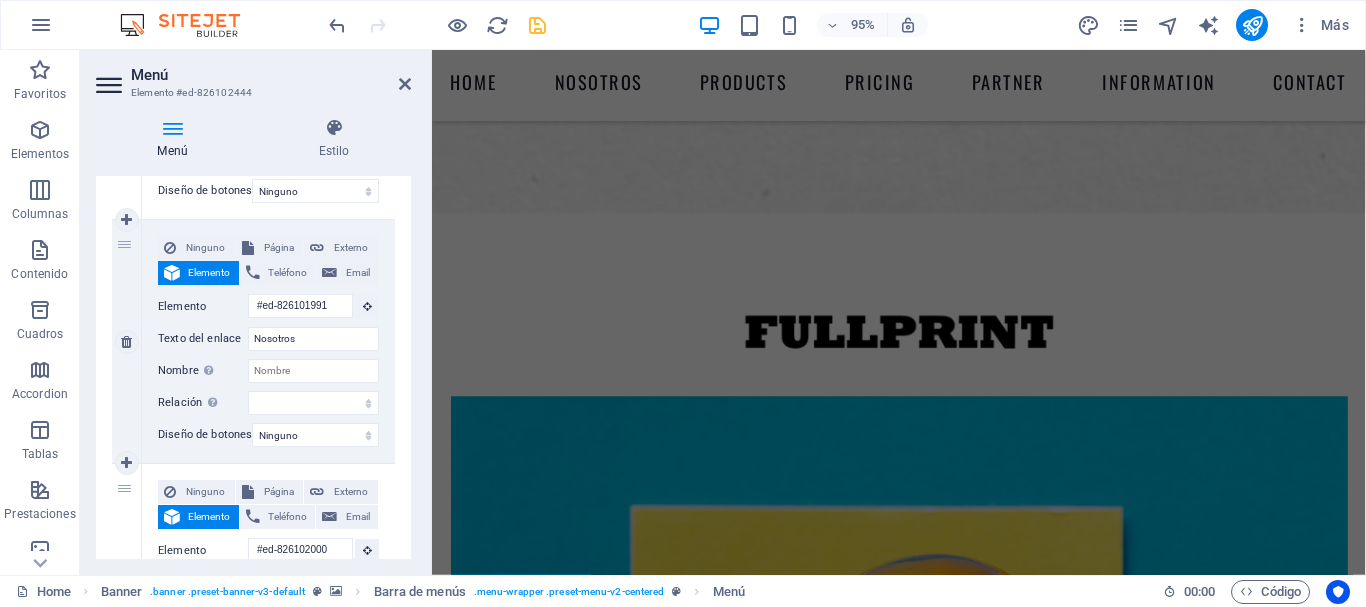 scroll, scrollTop: 0, scrollLeft: 0, axis: both 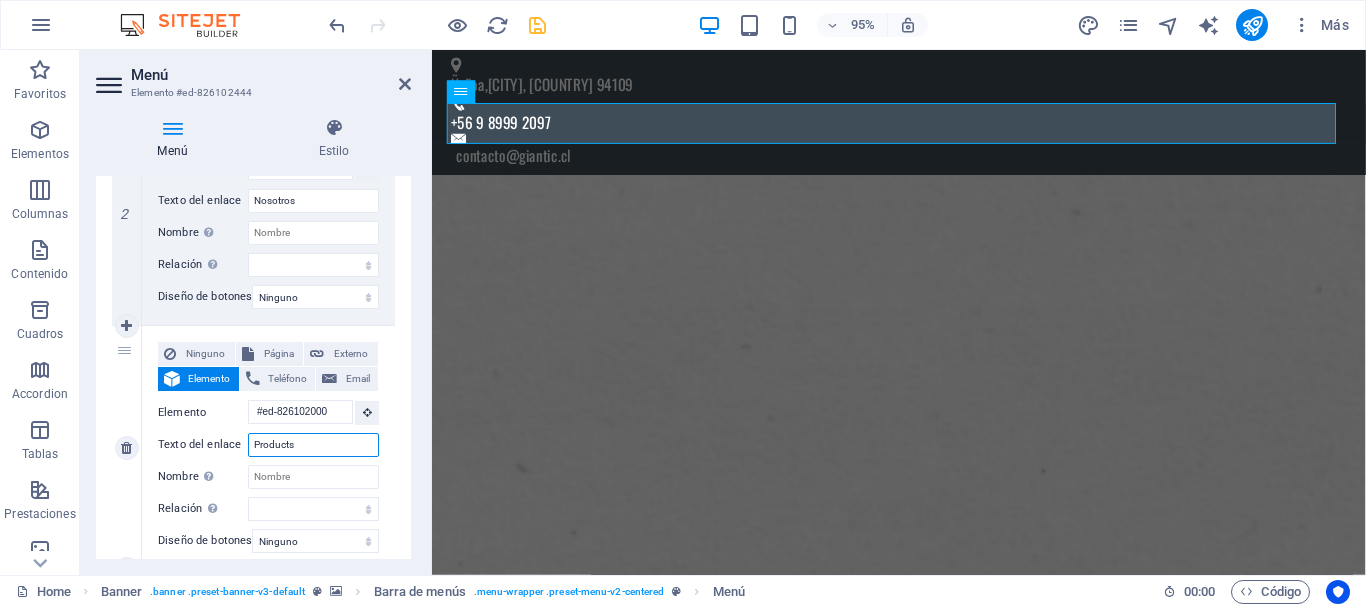 click on "Products" at bounding box center [313, 445] 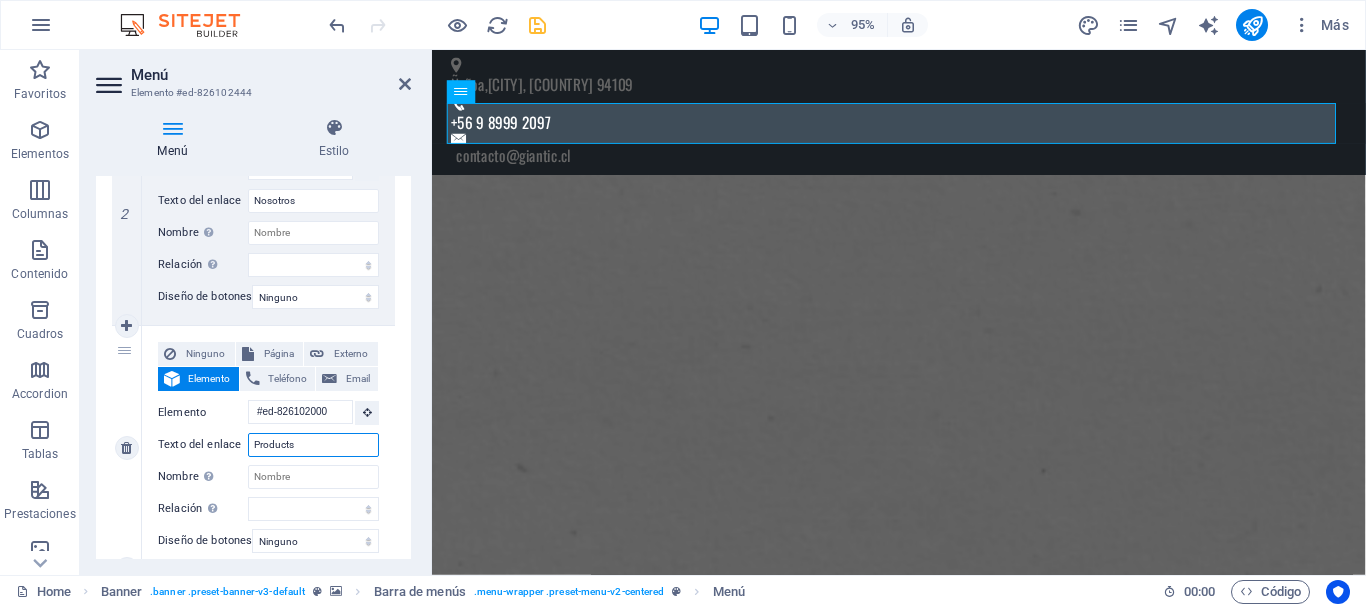 type on "Product" 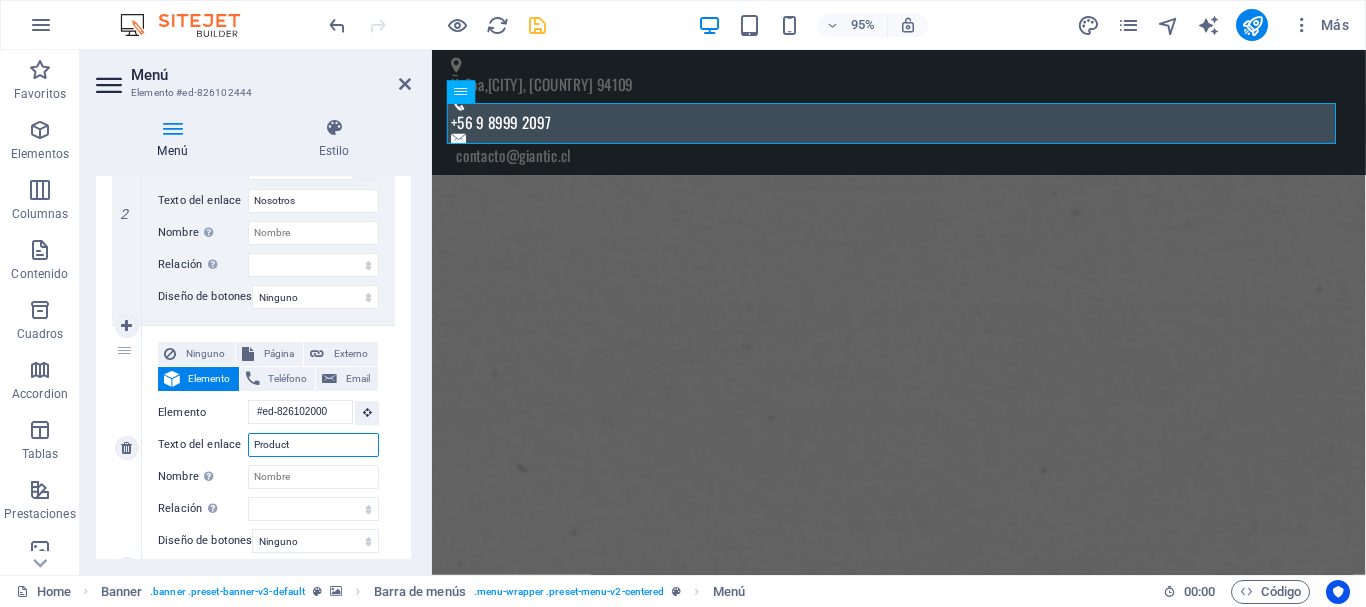 select 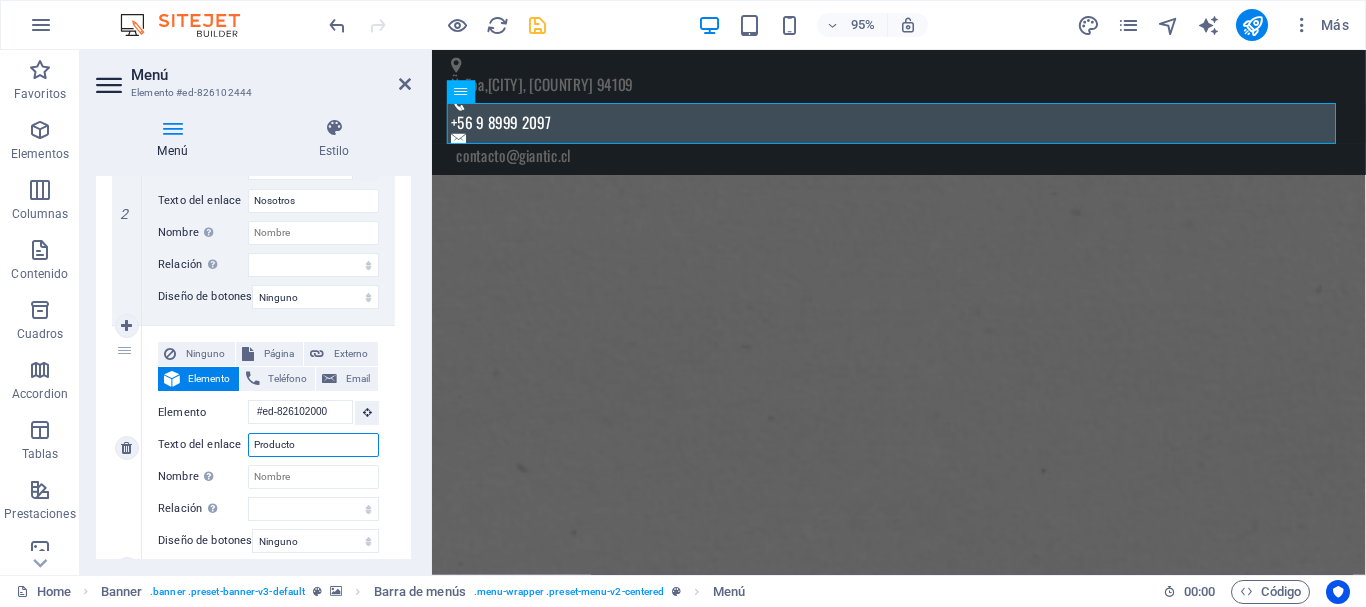 type on "Productos" 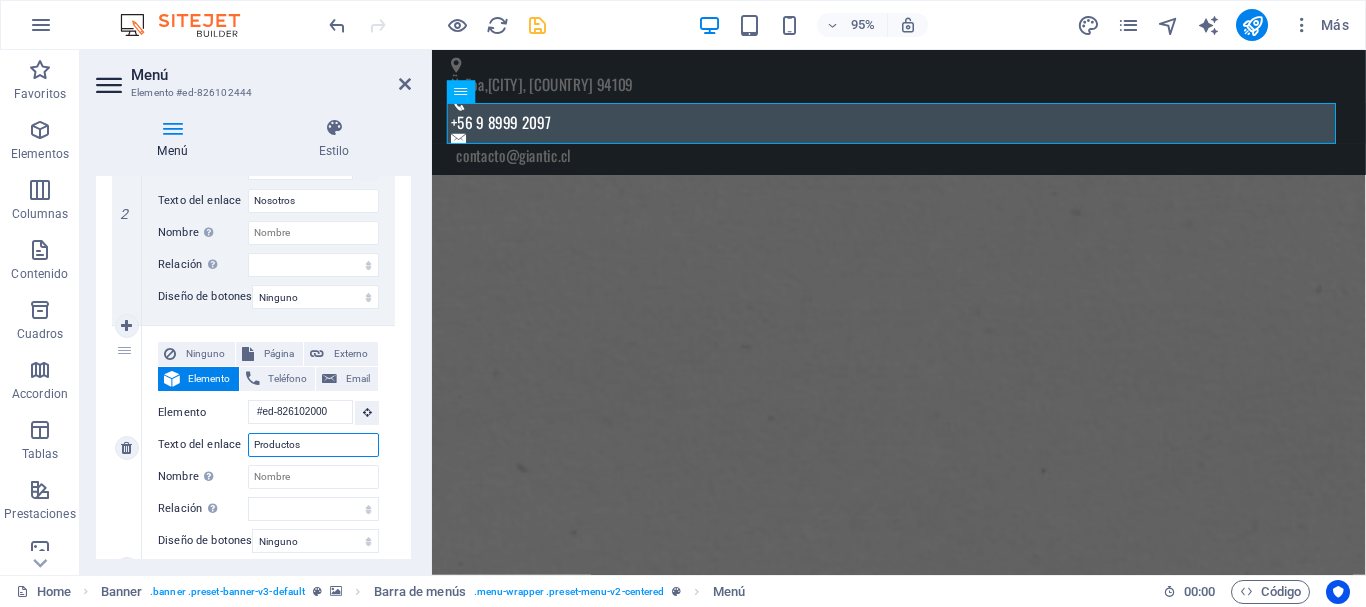 select 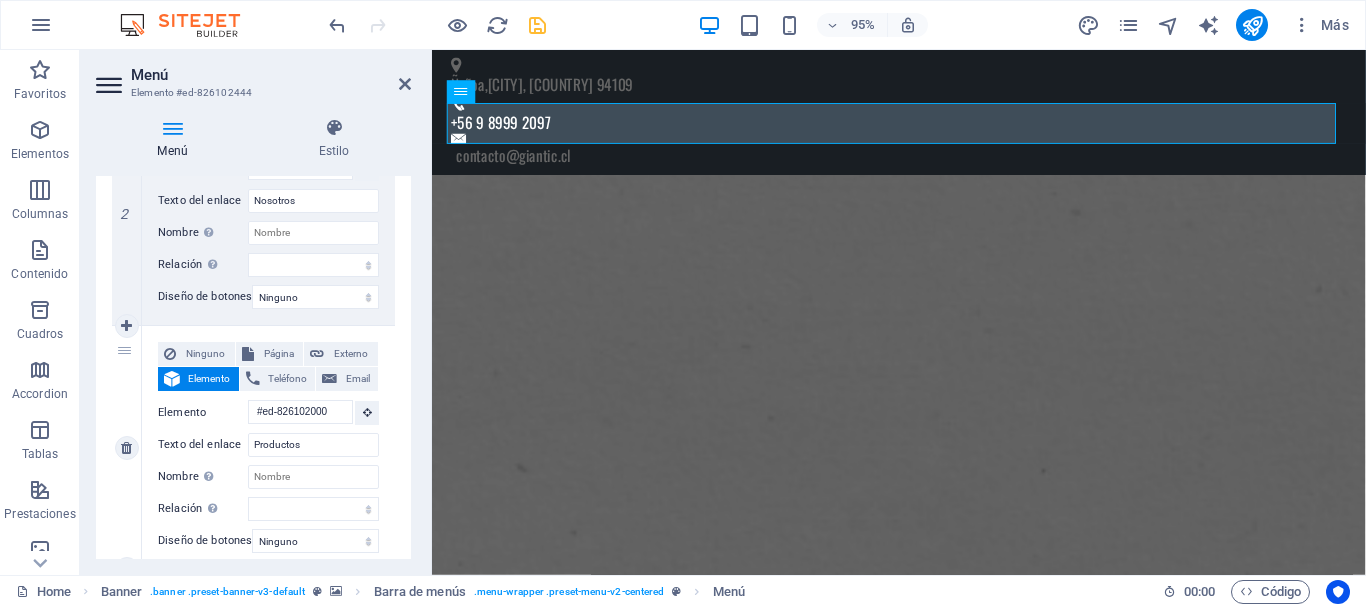 click on "Ninguno Página Externo Elemento Teléfono Email Página Home Subpage Legal Notice Privacy Elemento #ed-826102000
URL Teléfono Email Texto del enlace Productos Destino del enlace Nueva pestaña Misma pestaña Superposición Nombre Una descripción adicional del enlace no debería ser igual al texto del enlace. El título suele mostrarse como un texto de información cuando se mueve el ratón por encima del elemento. Déjalo en blanco en caso de dudas. Relación Define la  relación de este enlace con el destino del enlace . Por ejemplo, el valor "nofollow" indica a los buscadores que no sigan al enlace. Puede dejarse vacío. alternativo autor marcador externo ayuda licencia siguiente nofollow noreferrer noopener ant buscar etiqueta Diseño de botones Ninguno Predeterminado Principal Secundario" at bounding box center (268, 447) 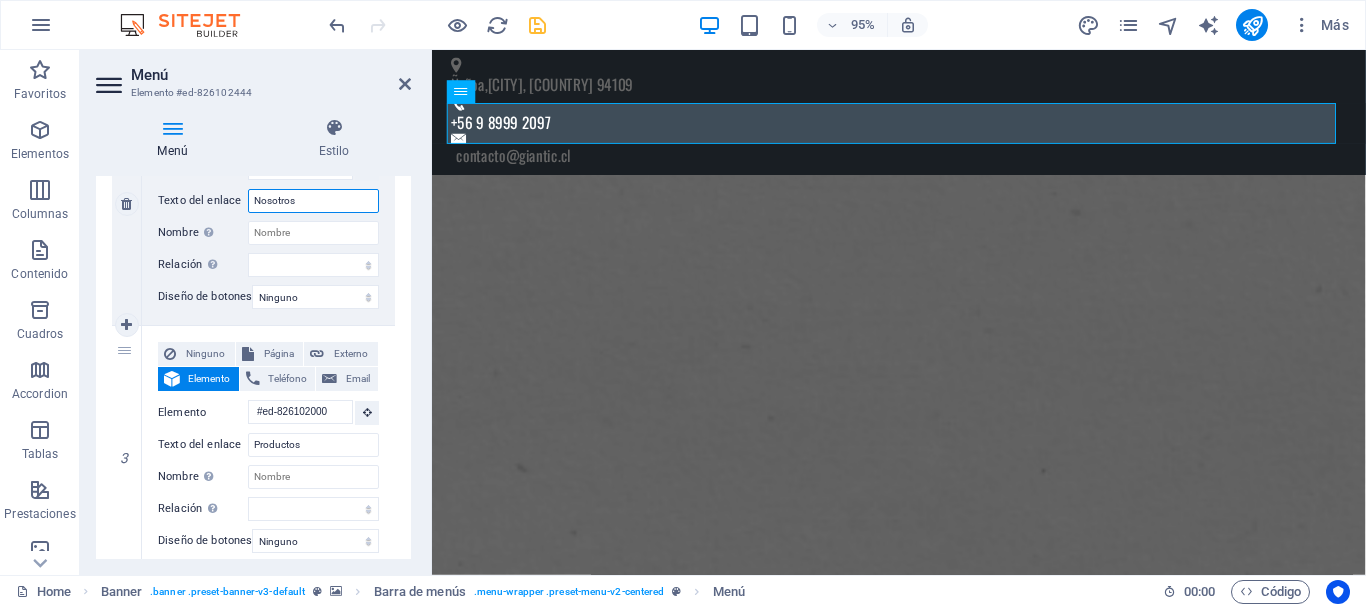 click on "Nosotros" at bounding box center (313, 201) 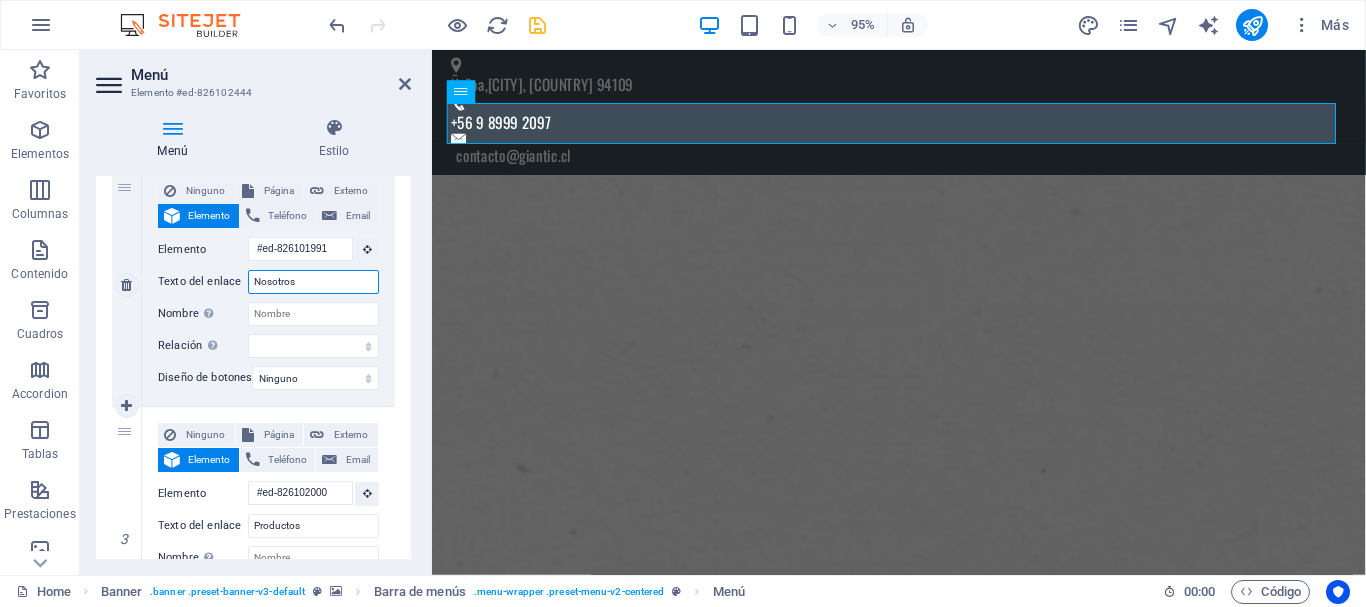 scroll, scrollTop: 490, scrollLeft: 0, axis: vertical 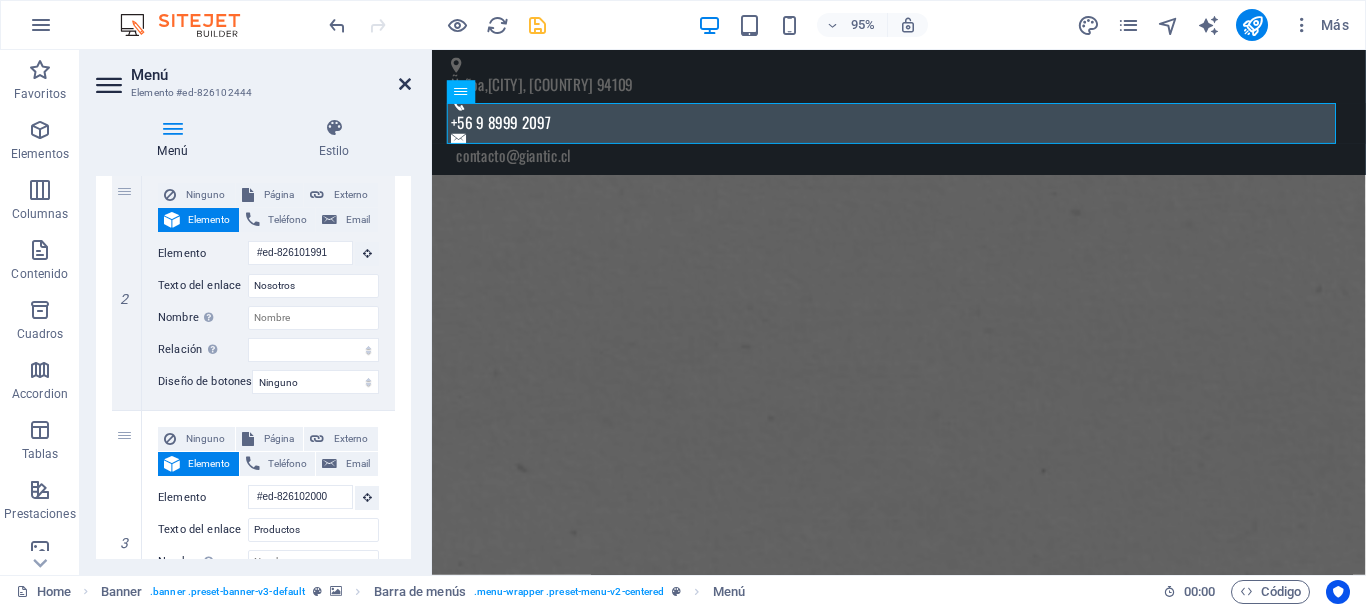 click at bounding box center (405, 84) 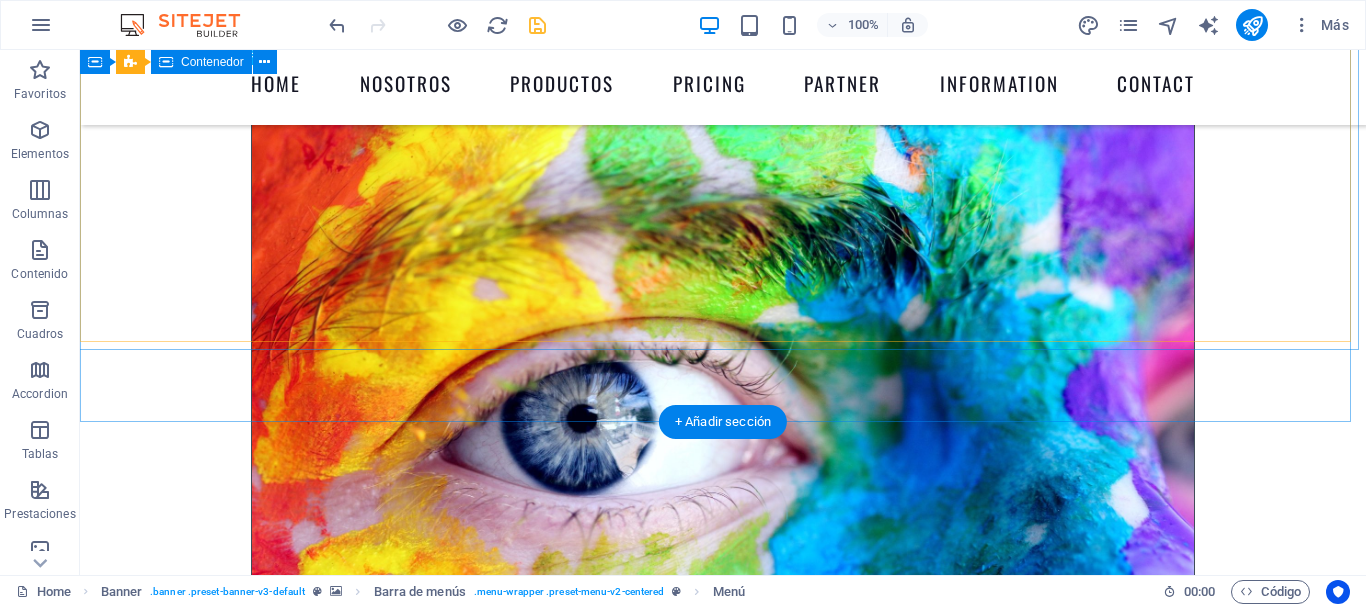 scroll, scrollTop: 7563, scrollLeft: 0, axis: vertical 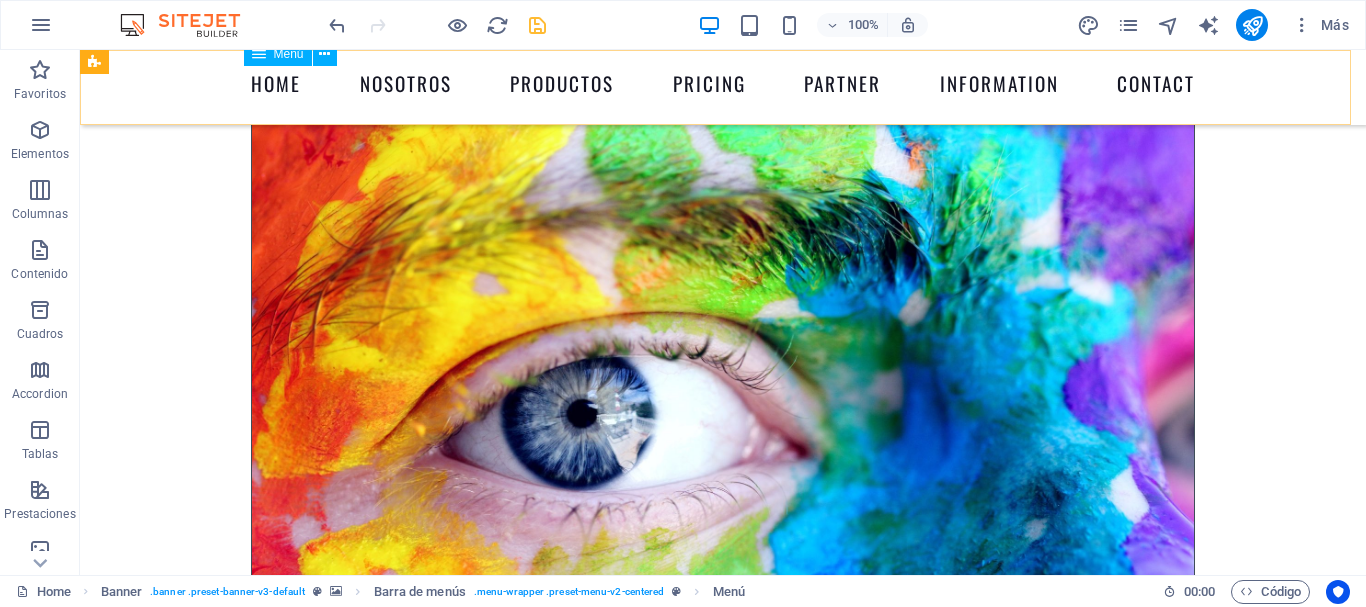 click on "Home Nosotros Productos Pricing Partner Information Contact" at bounding box center (723, 87) 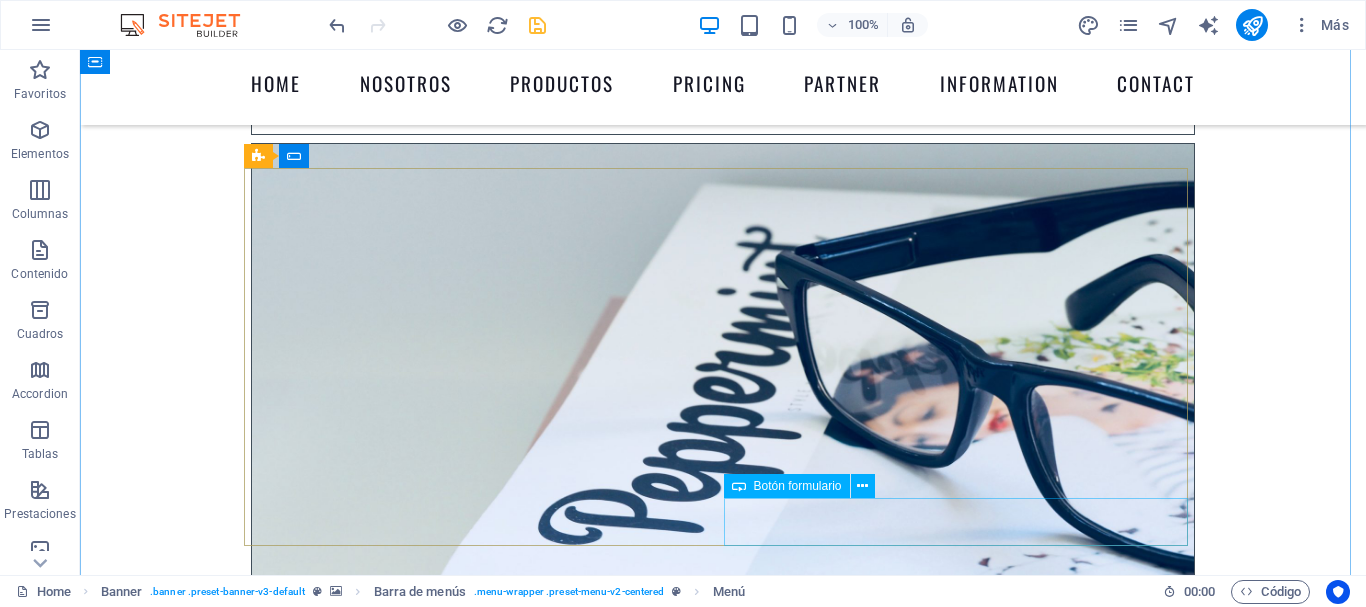 scroll, scrollTop: 8352, scrollLeft: 0, axis: vertical 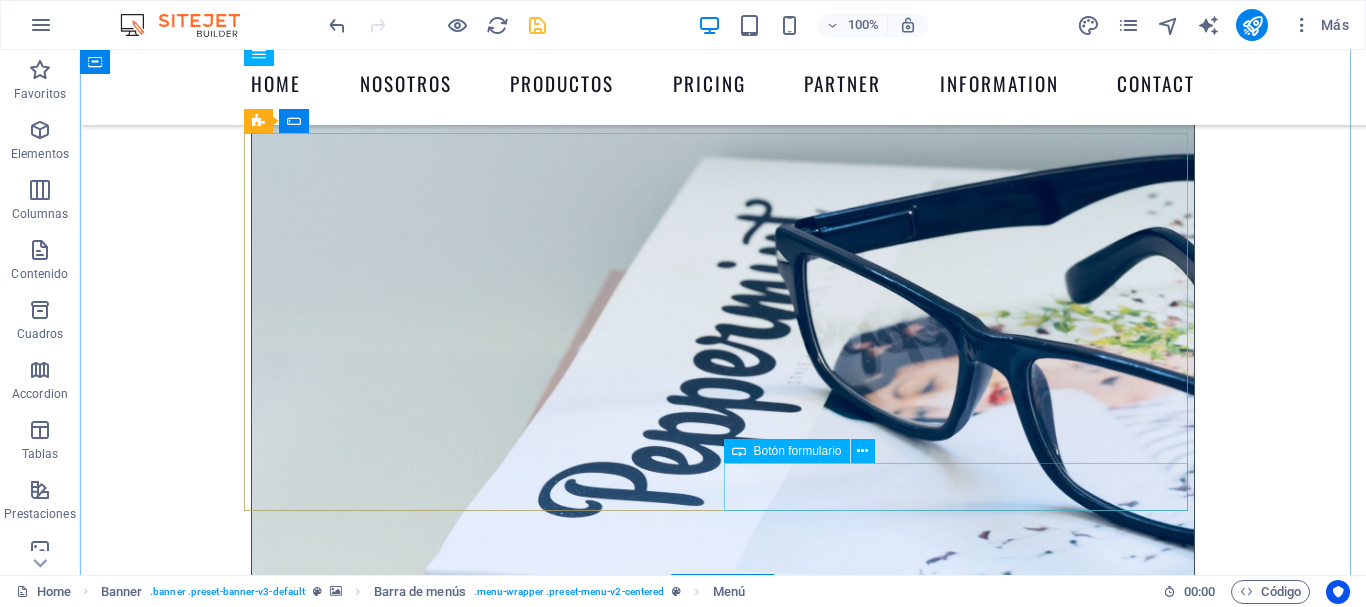 click on "Enviar" 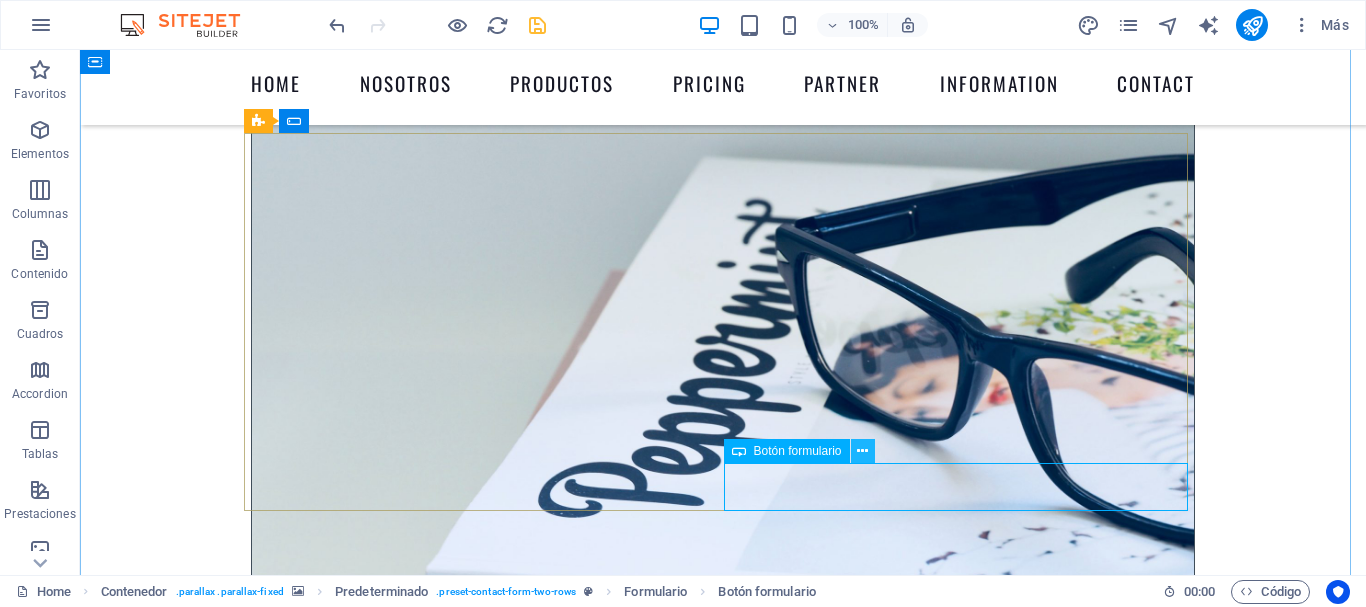 click at bounding box center [862, 451] 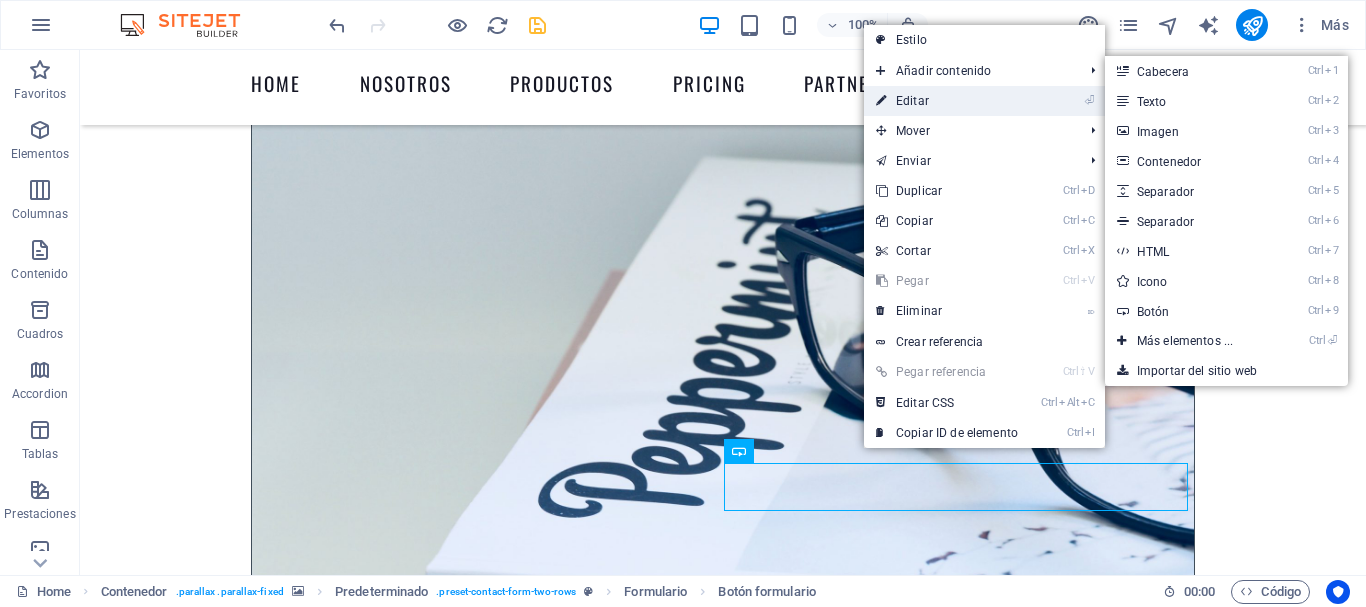 click on "⏎  Editar" at bounding box center (947, 101) 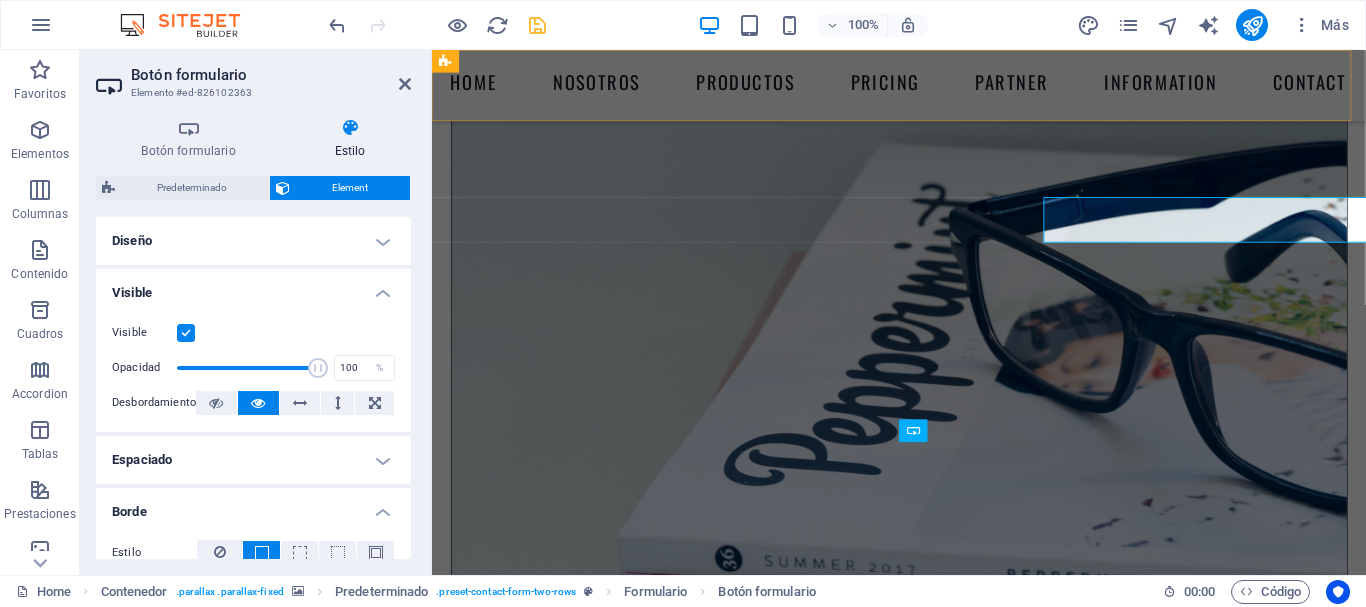 scroll, scrollTop: 8610, scrollLeft: 0, axis: vertical 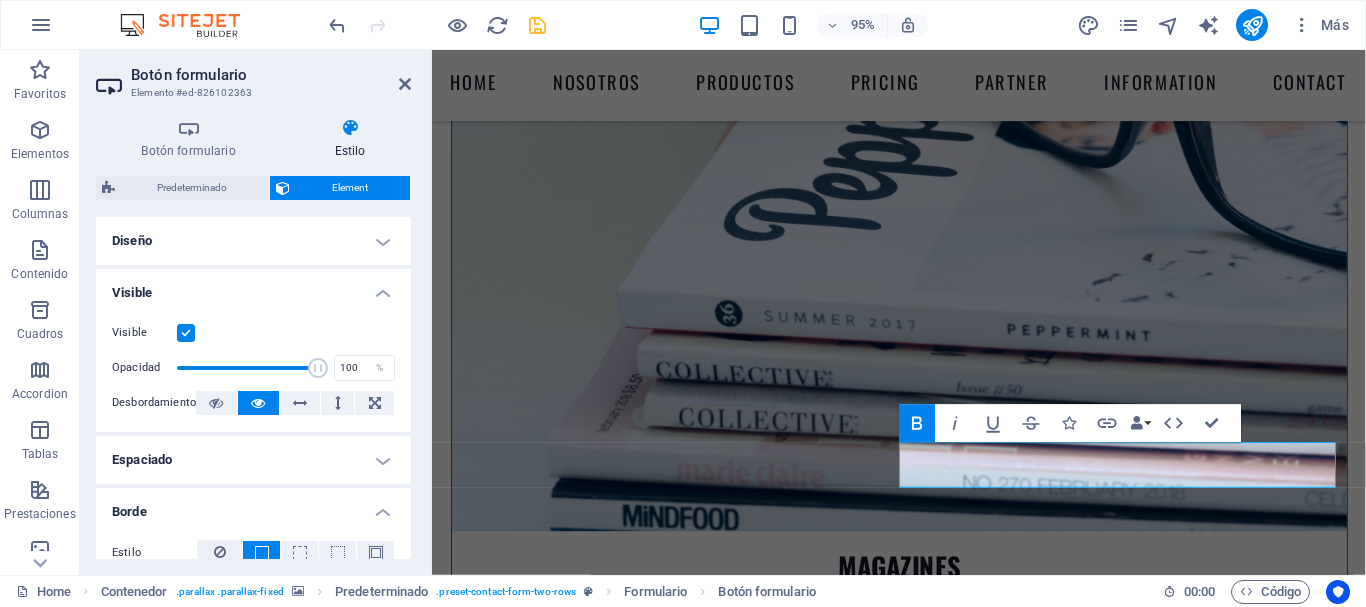 click on "Diseño" at bounding box center (253, 241) 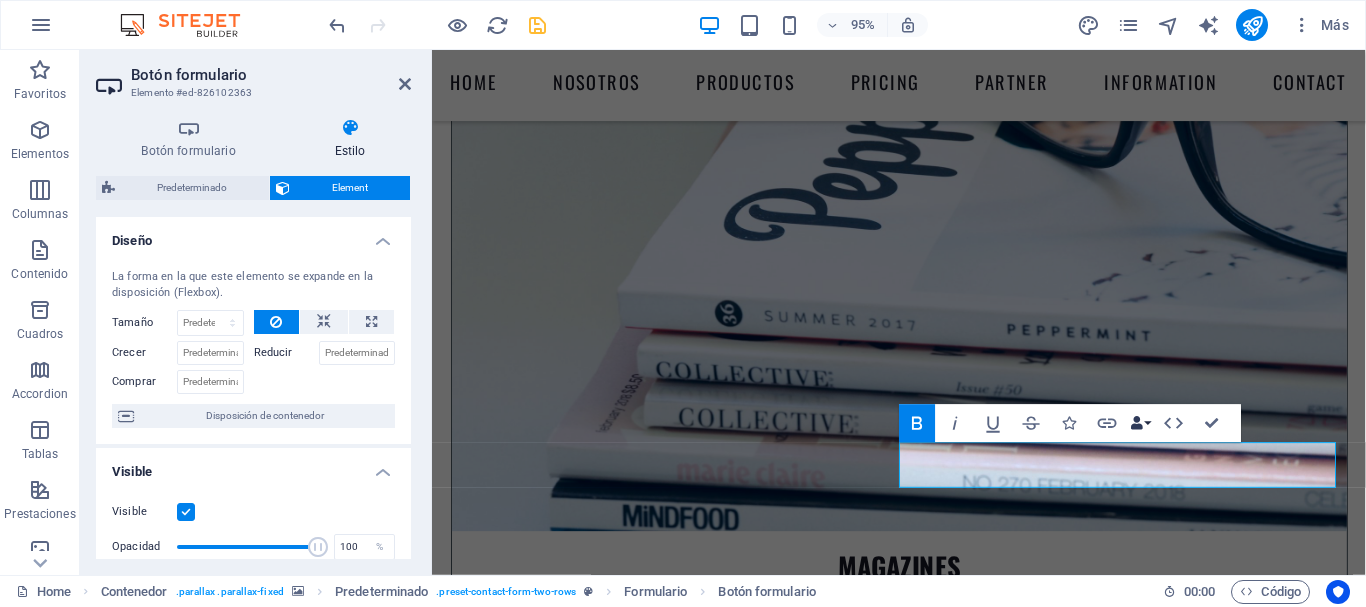 click on "Data Bindings" at bounding box center (1140, 423) 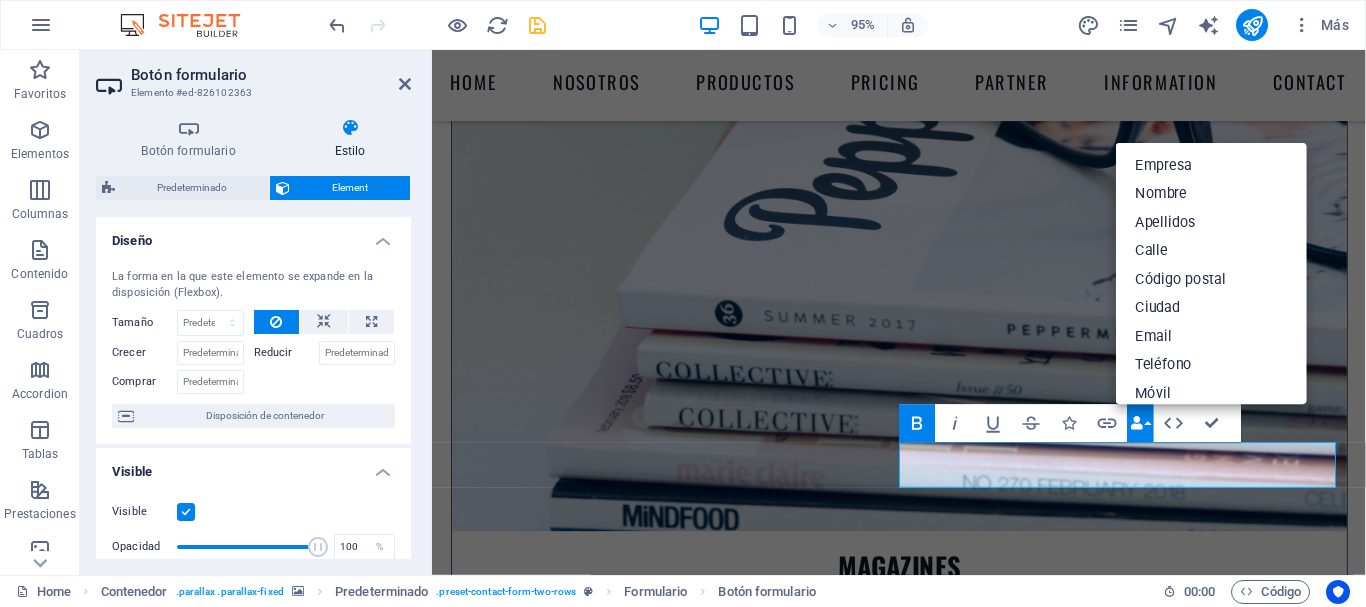click on "Data Bindings" at bounding box center [1140, 423] 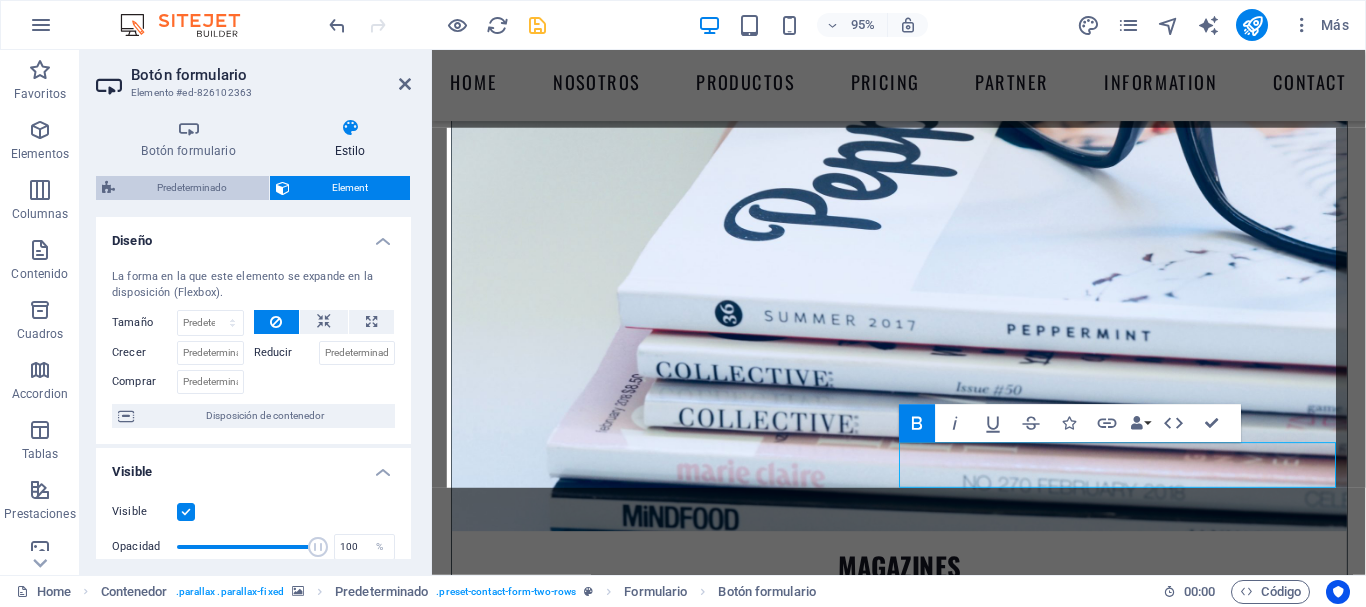 click on "Predeterminado" at bounding box center [192, 188] 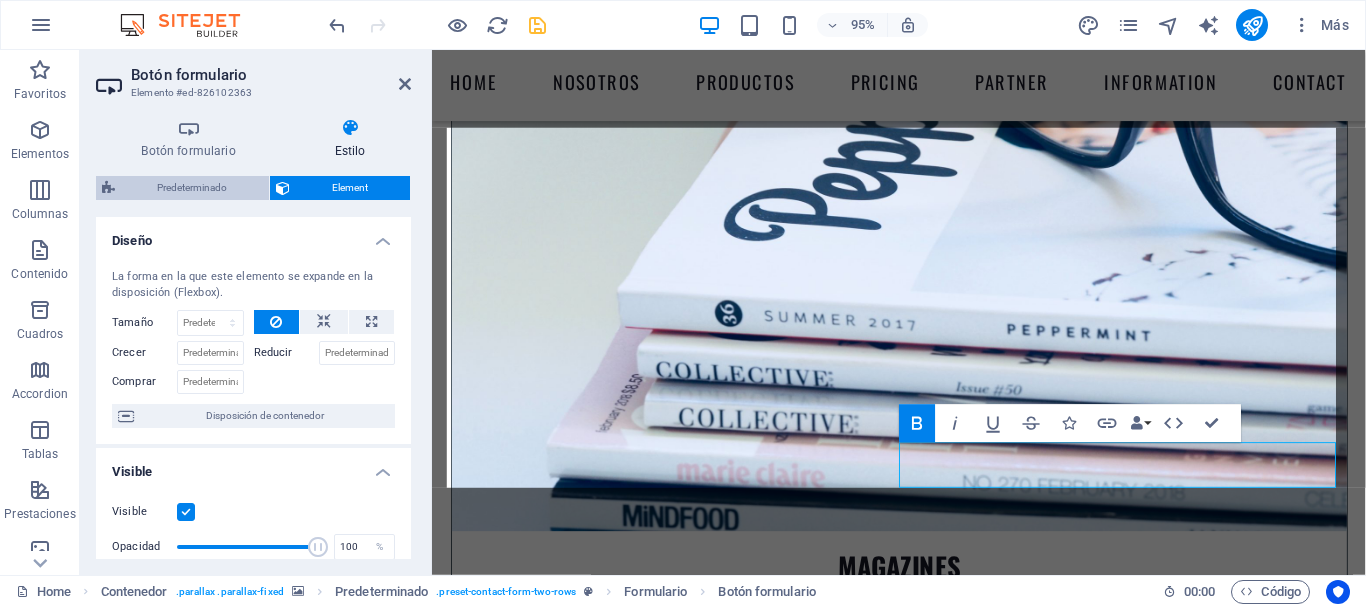 select on "px" 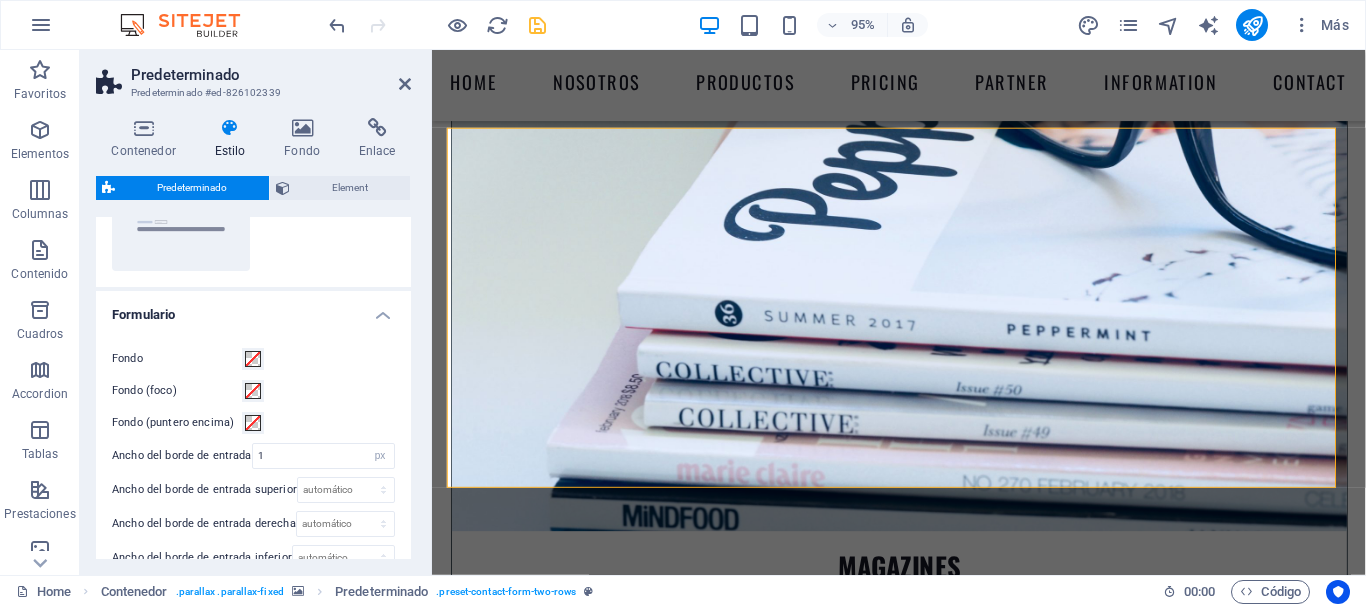 scroll, scrollTop: 190, scrollLeft: 0, axis: vertical 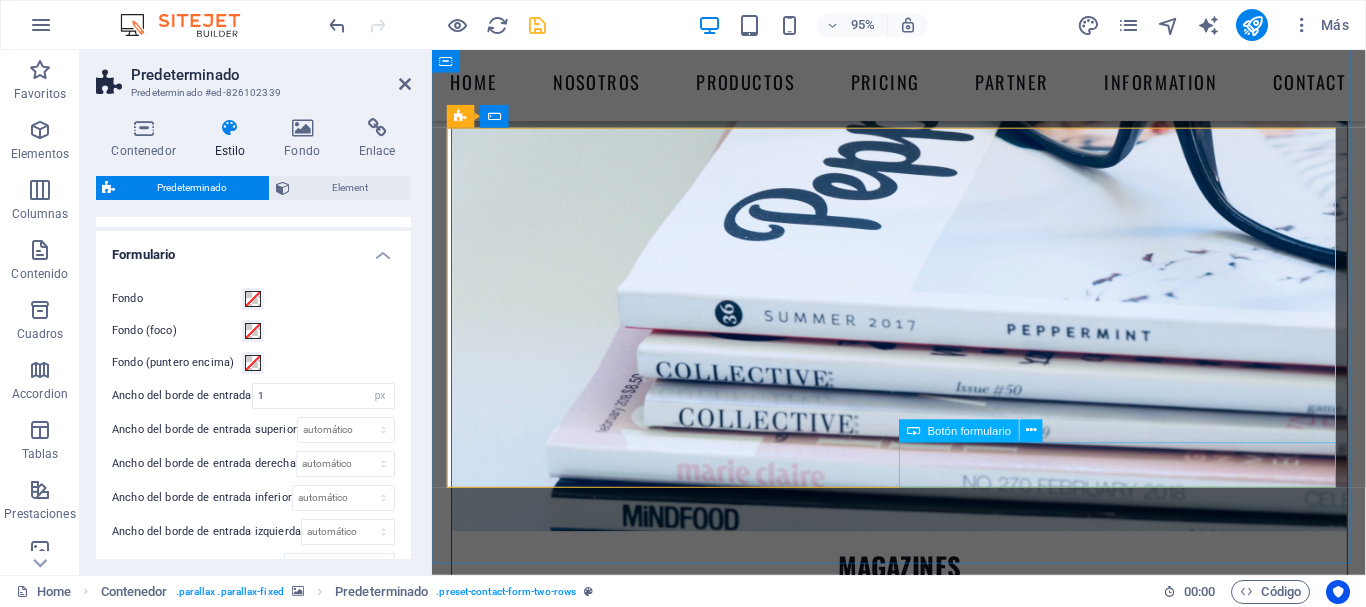 click on "Enviar" 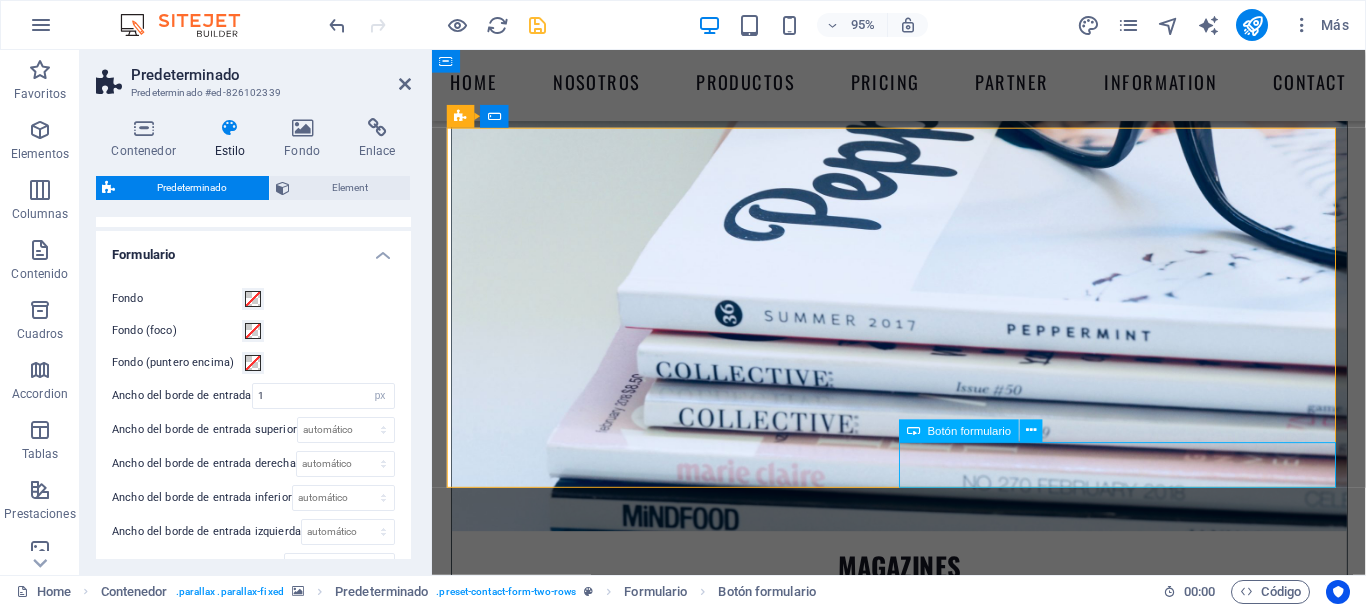 drag, startPoint x: 1198, startPoint y: 482, endPoint x: 1500, endPoint y: 462, distance: 302.66153 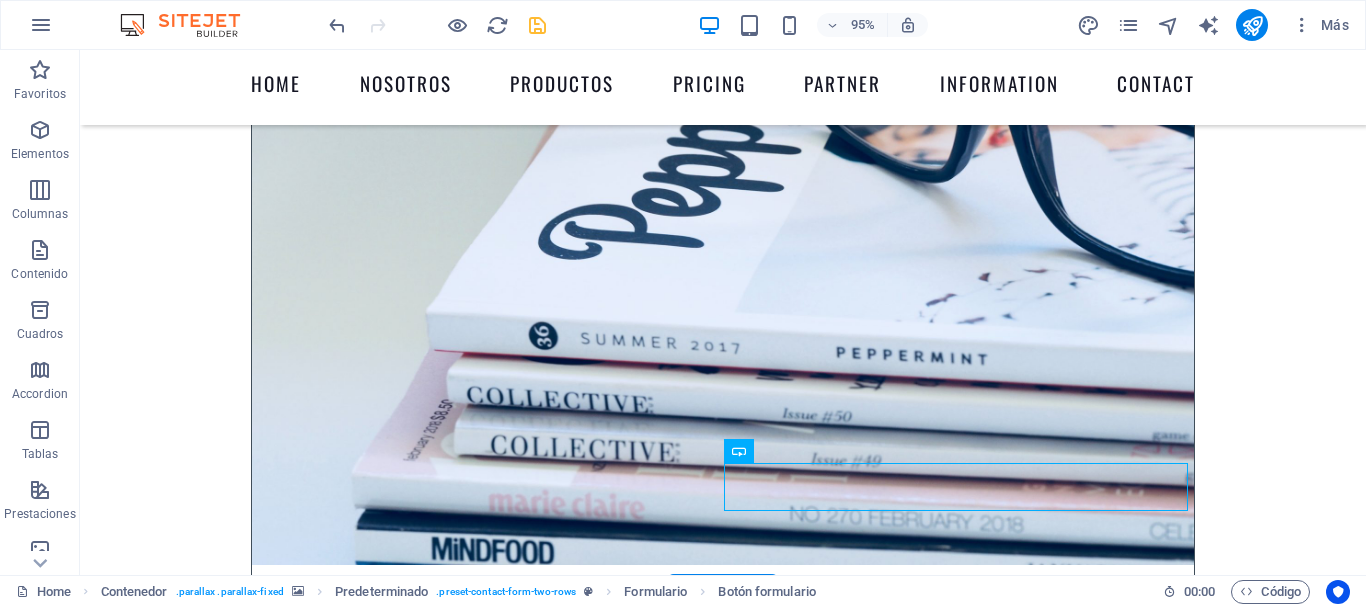 scroll, scrollTop: 8352, scrollLeft: 0, axis: vertical 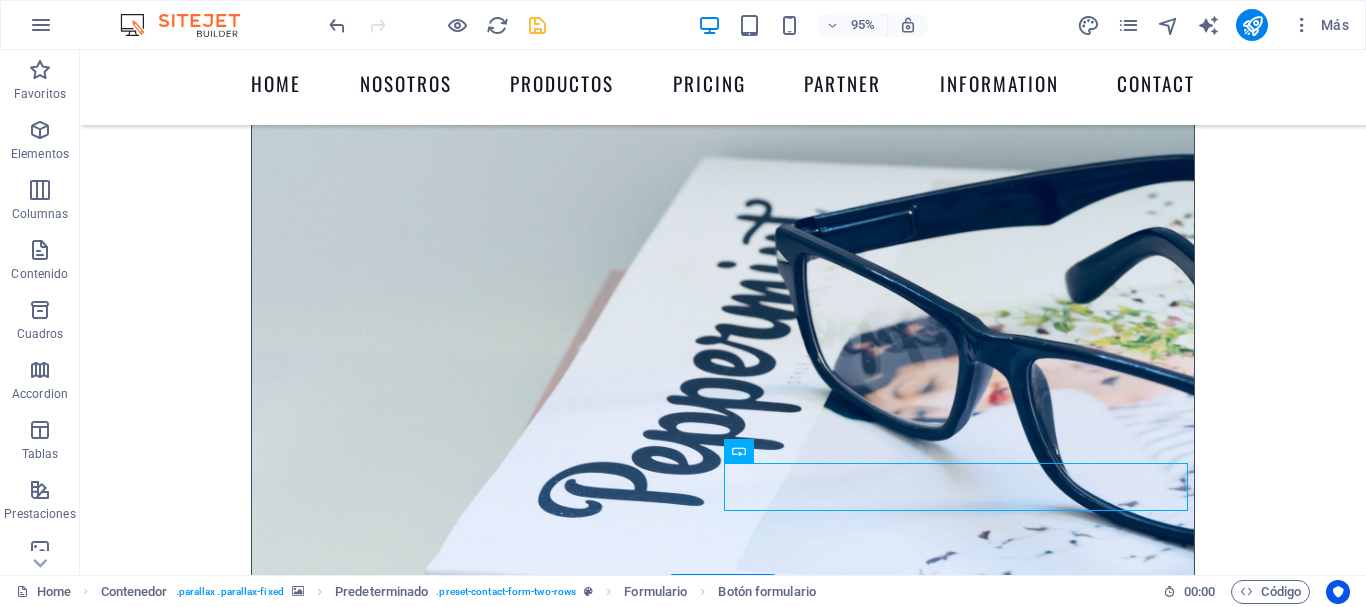 click on "Enviar" 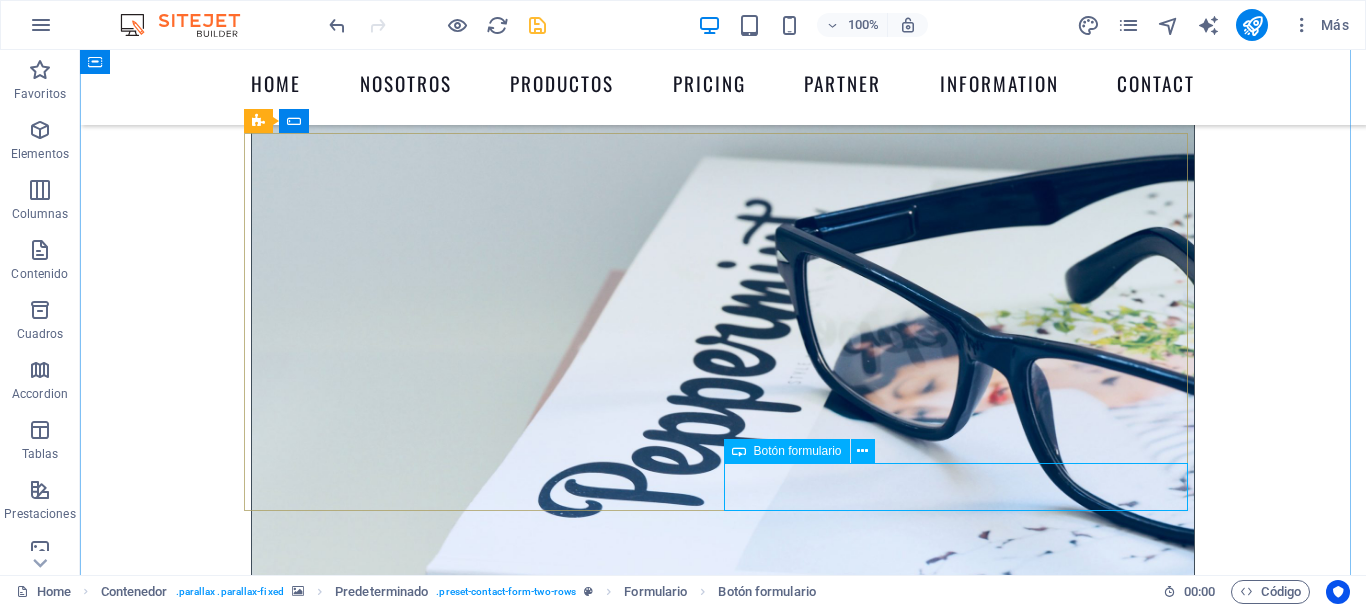 click at bounding box center (739, 451) 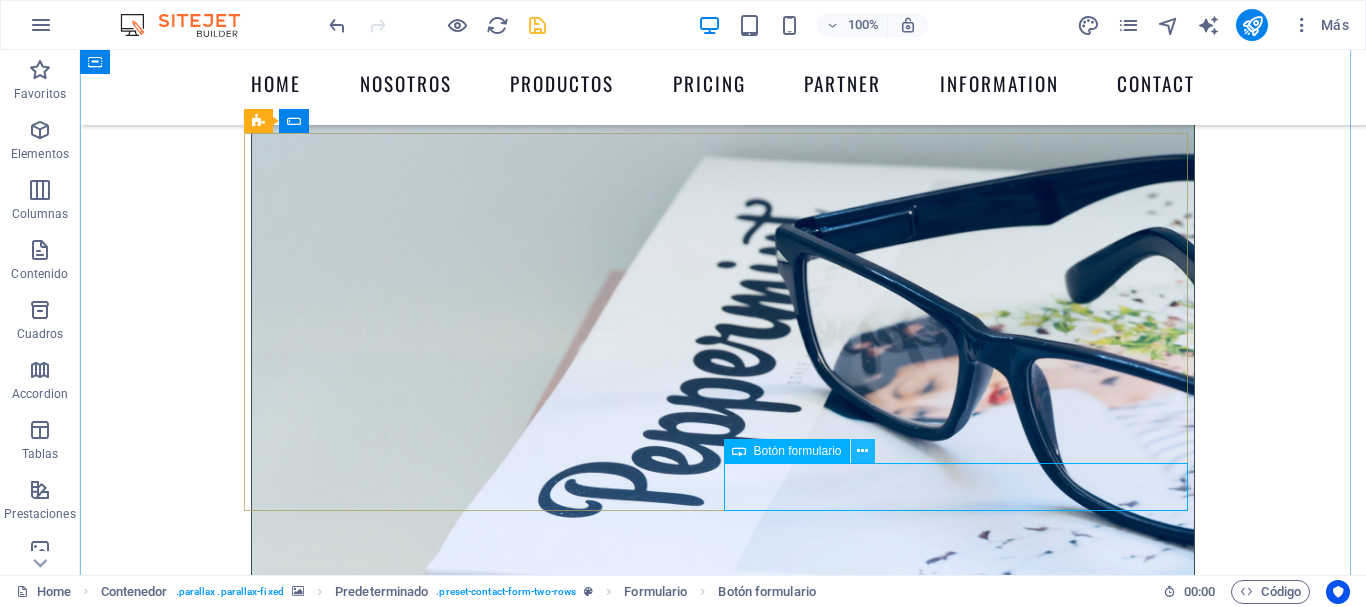 click at bounding box center (862, 451) 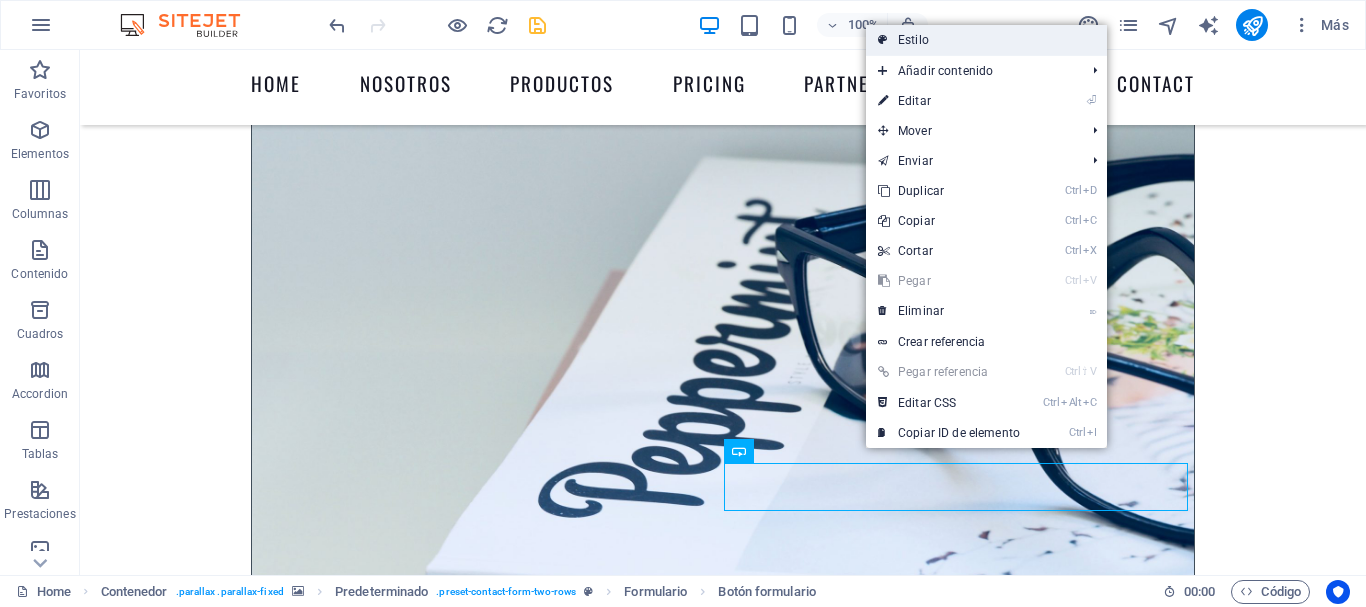 click on "Estilo" at bounding box center [986, 40] 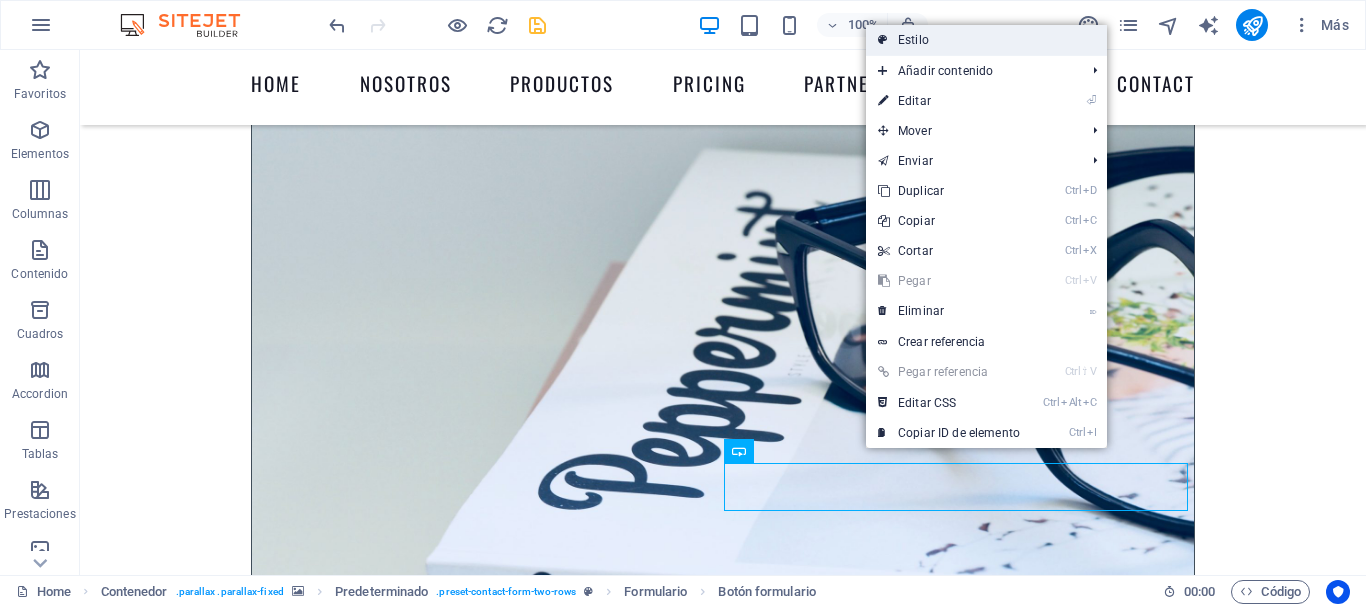 scroll, scrollTop: 8610, scrollLeft: 0, axis: vertical 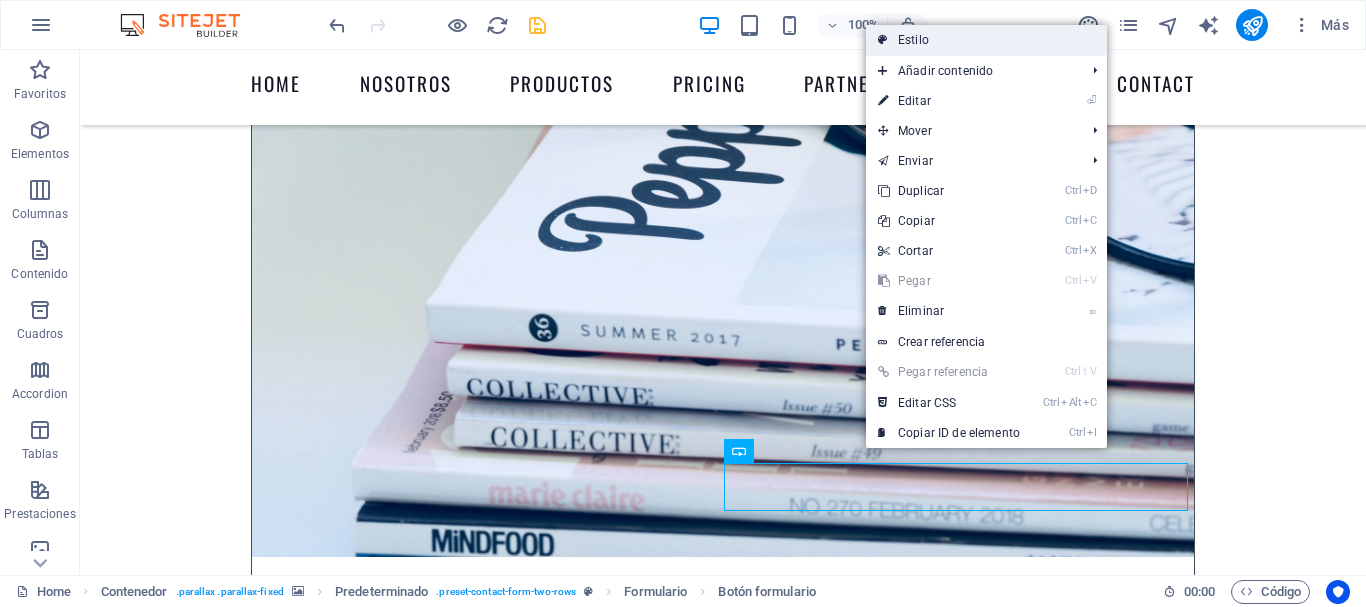 select on "px" 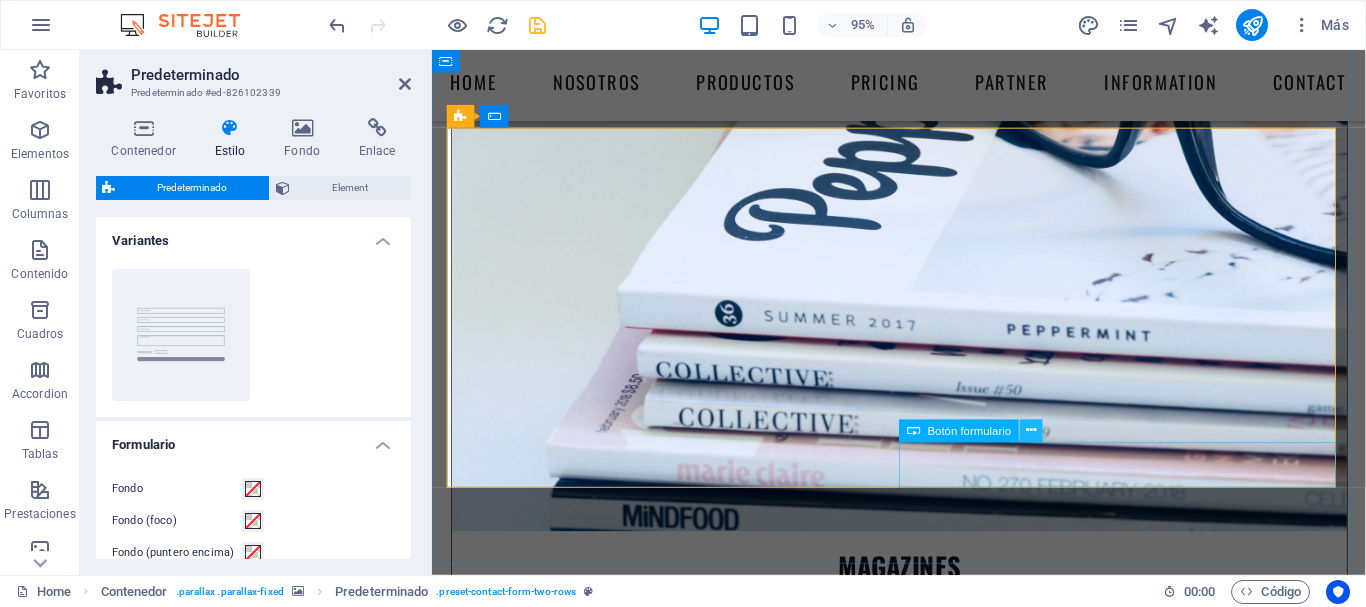 click at bounding box center [1031, 431] 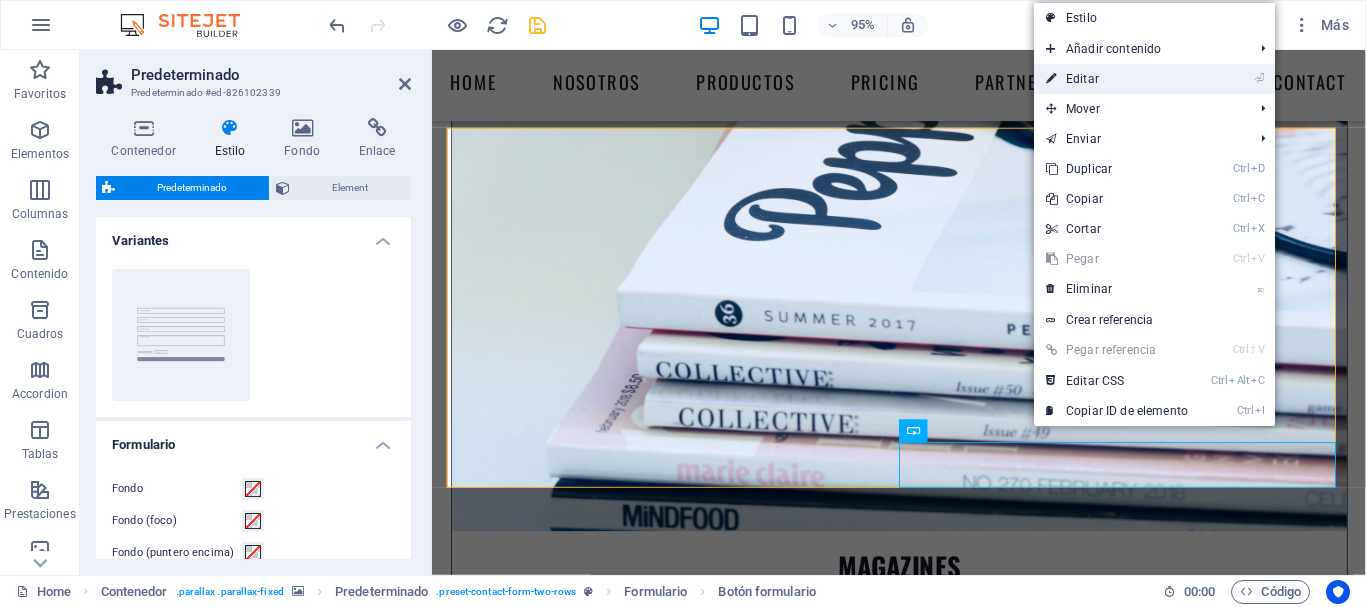 click on "⏎  Editar" at bounding box center (1117, 79) 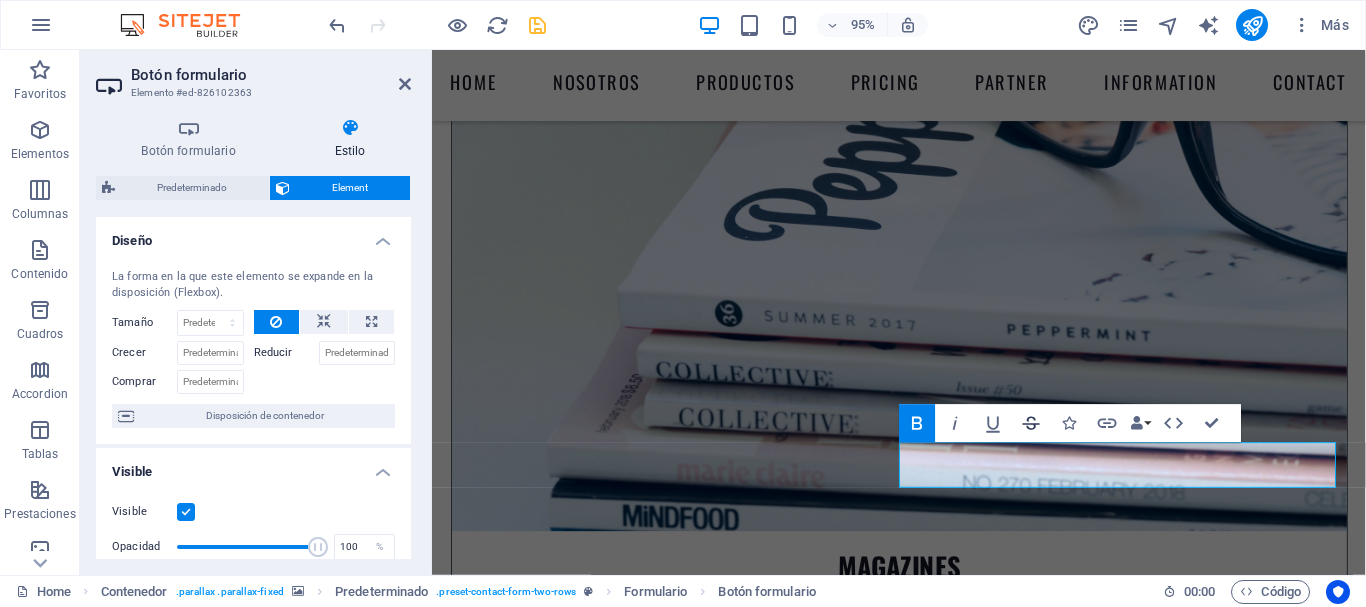 click 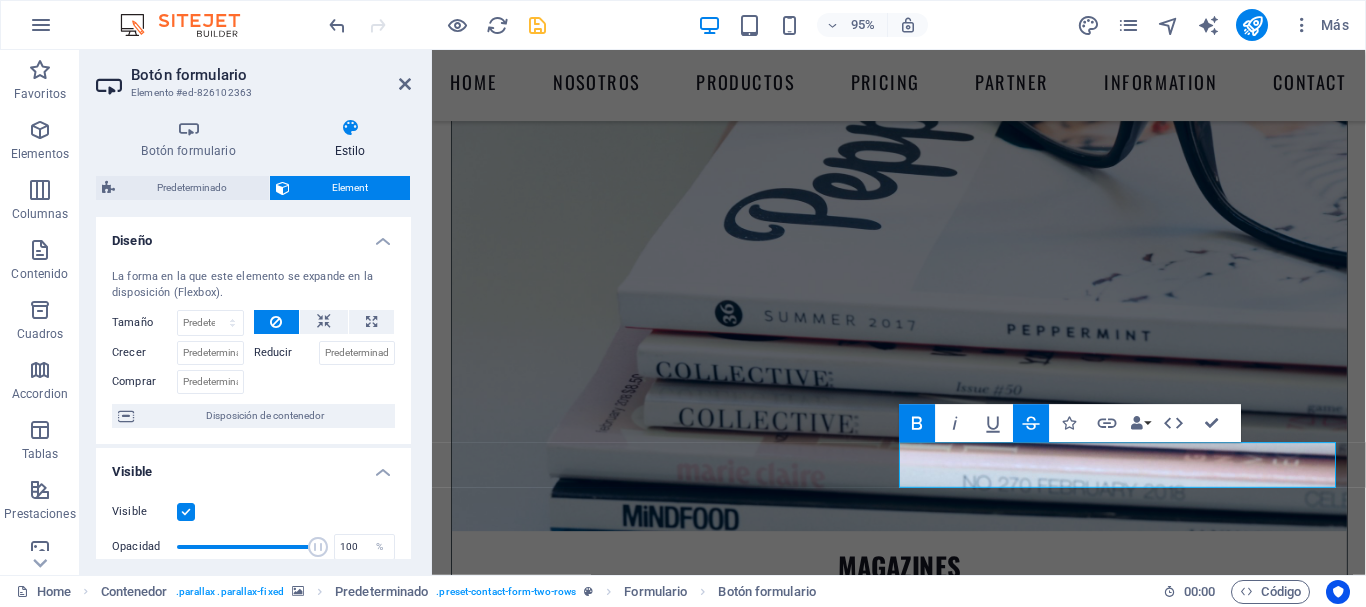 click 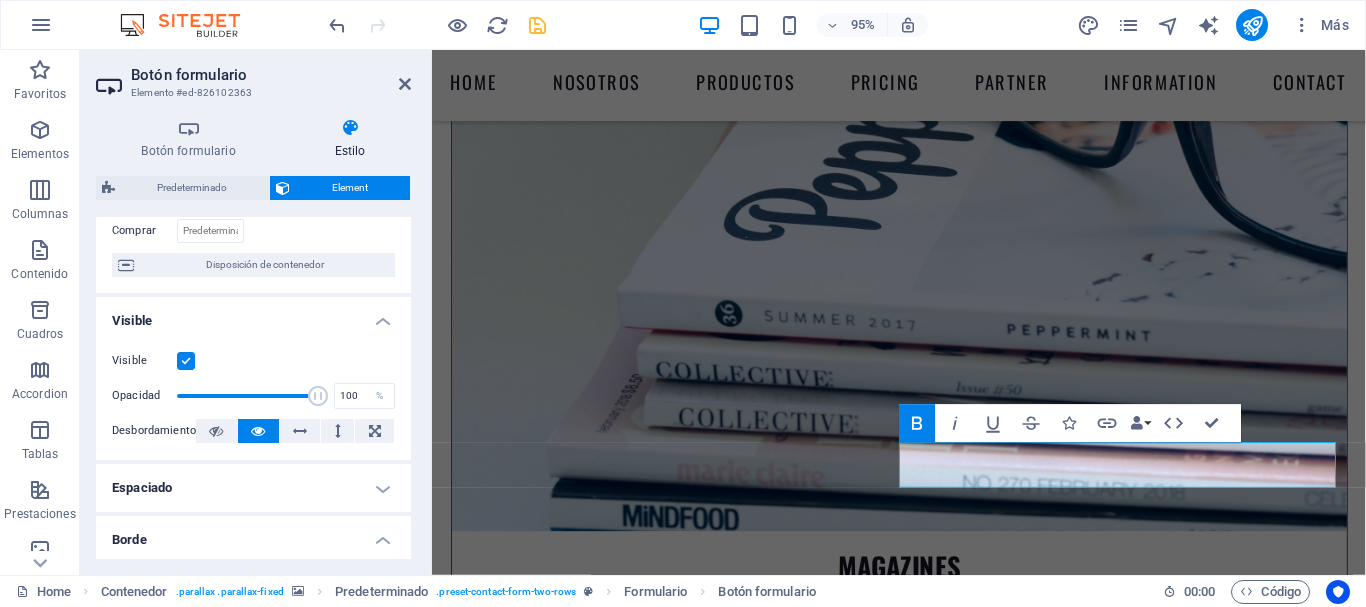 scroll, scrollTop: 158, scrollLeft: 0, axis: vertical 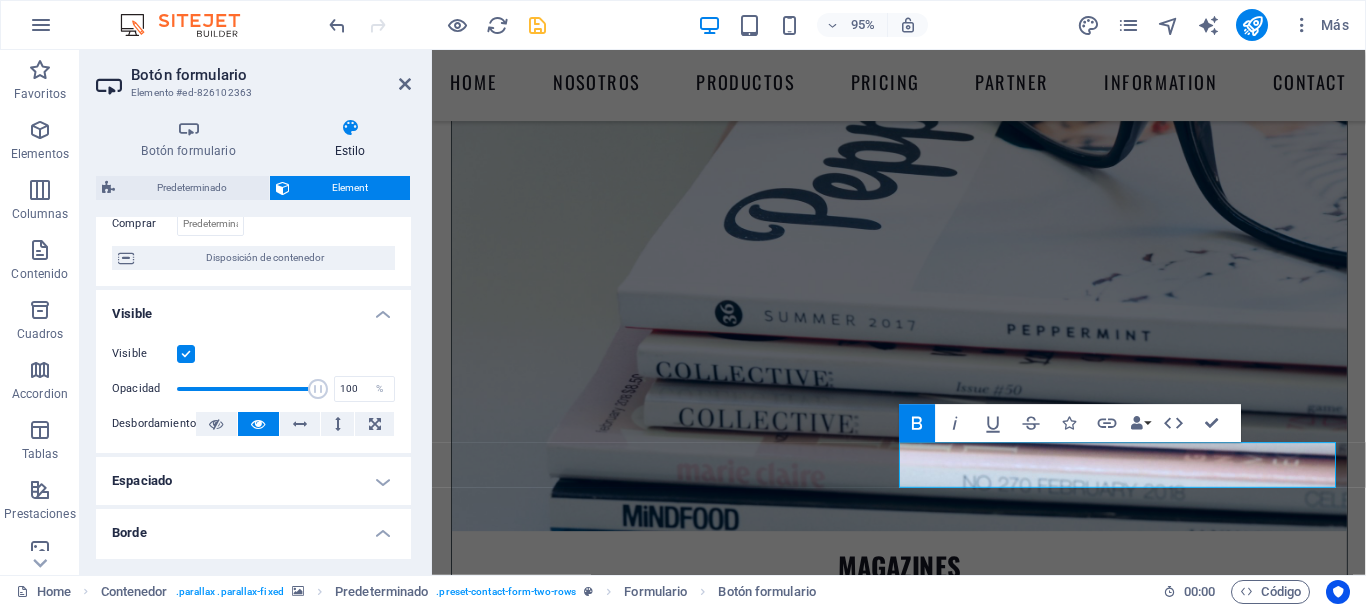click at bounding box center [186, 354] 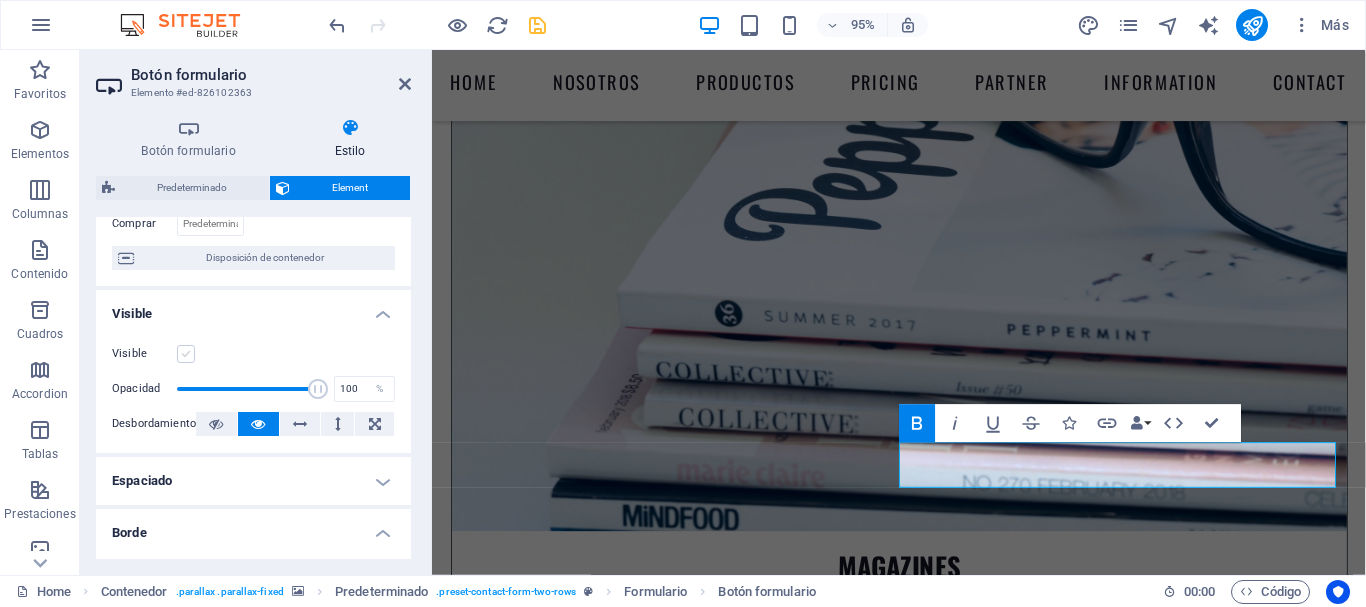 click at bounding box center (186, 354) 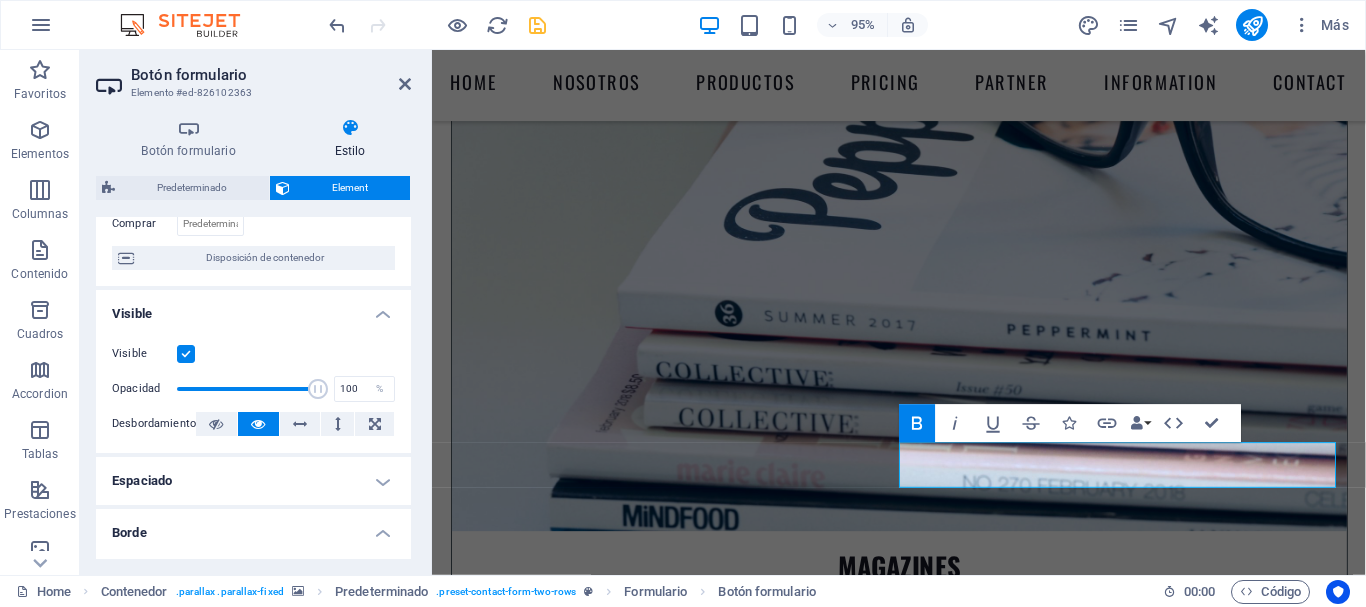 click at bounding box center [186, 354] 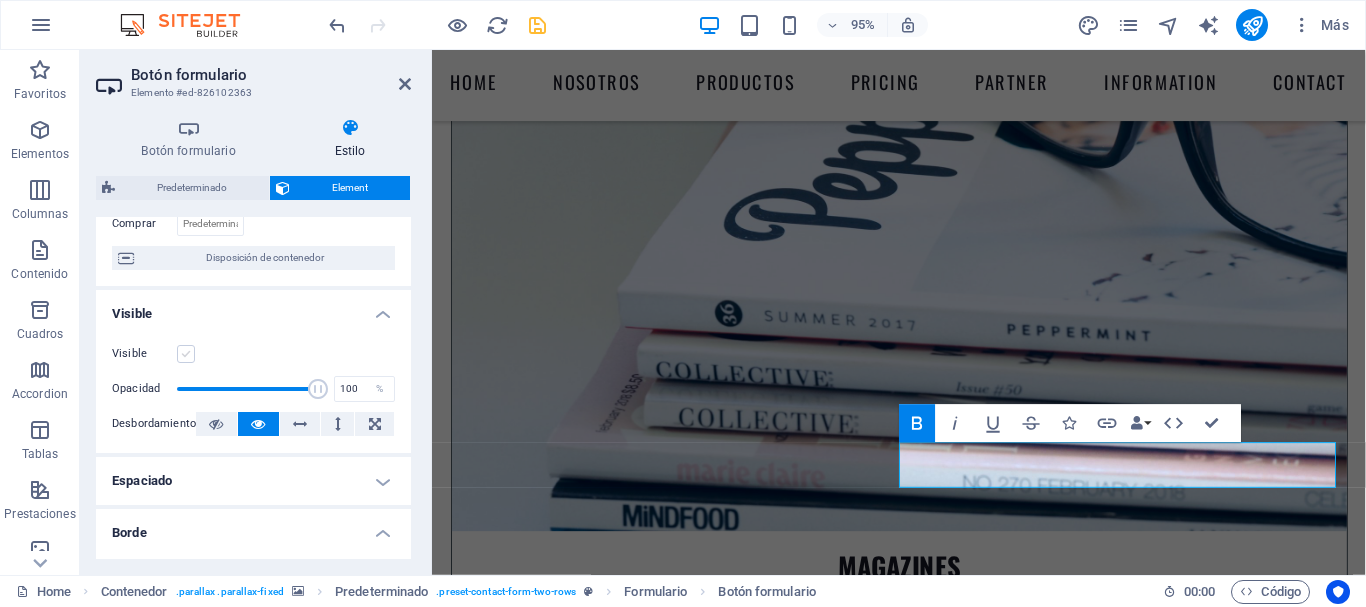 click at bounding box center [186, 354] 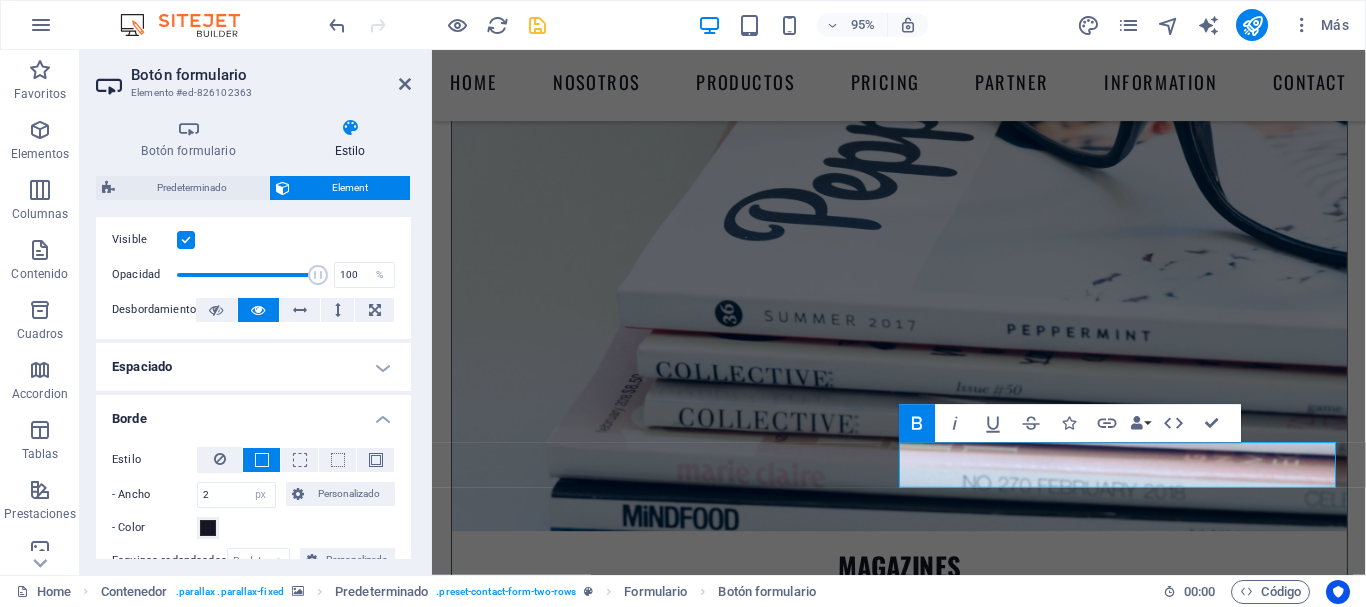 scroll, scrollTop: 275, scrollLeft: 0, axis: vertical 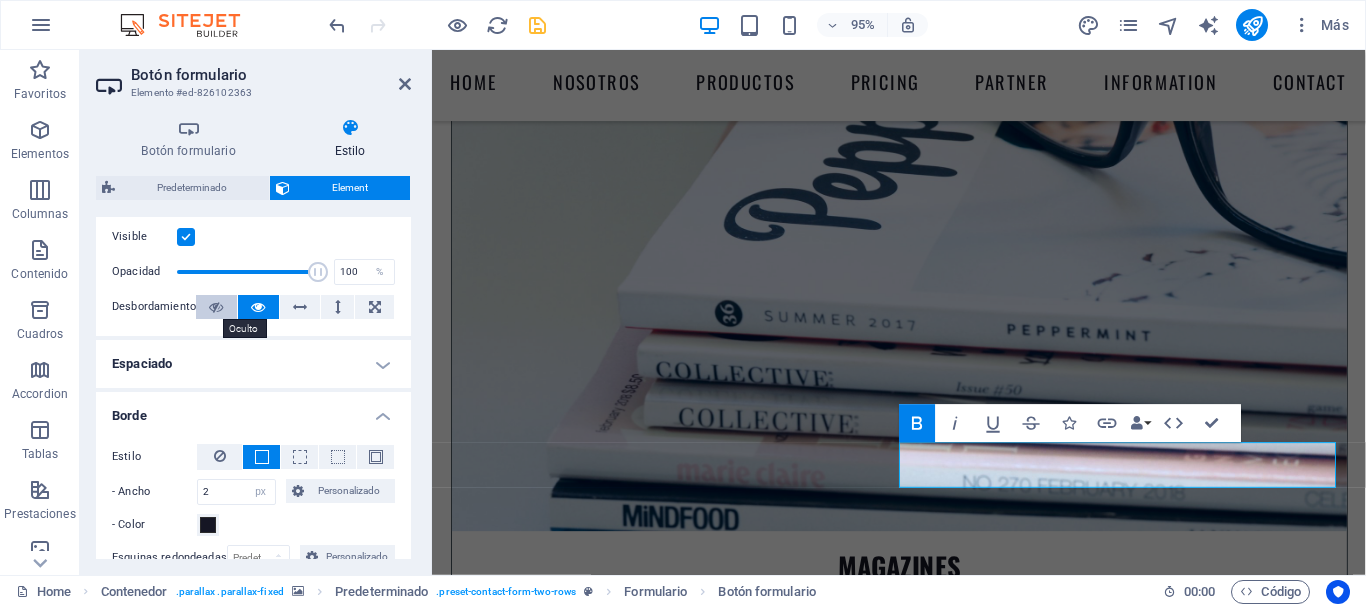 click at bounding box center [216, 307] 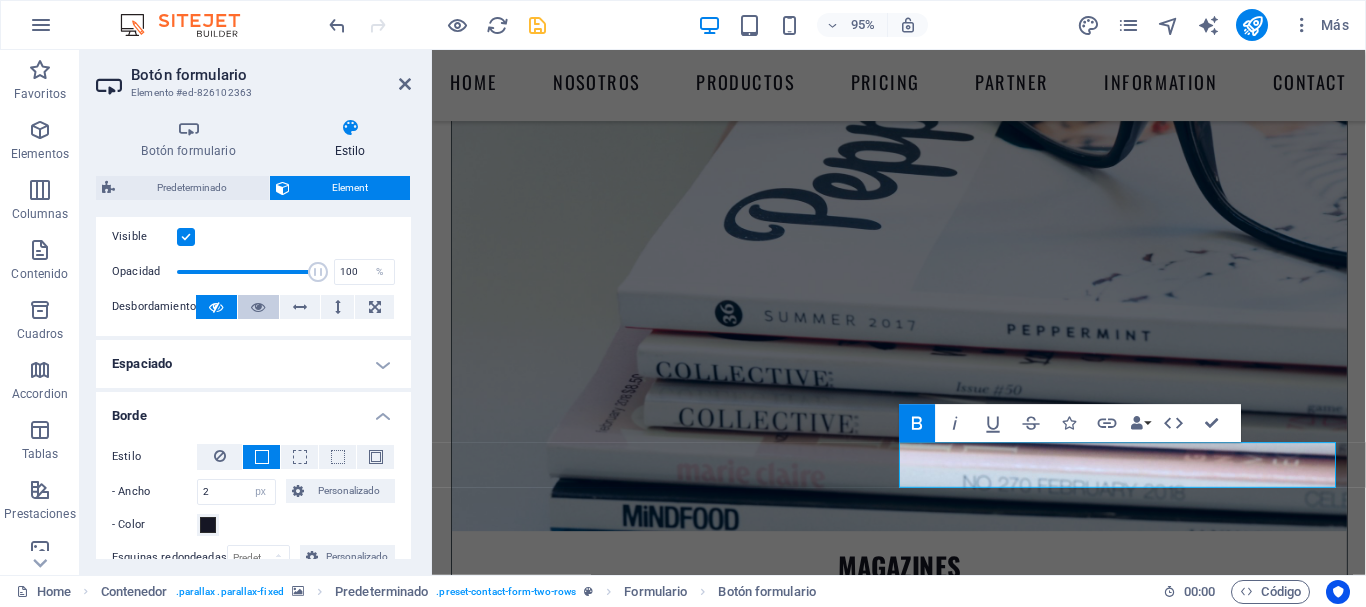 click at bounding box center [258, 307] 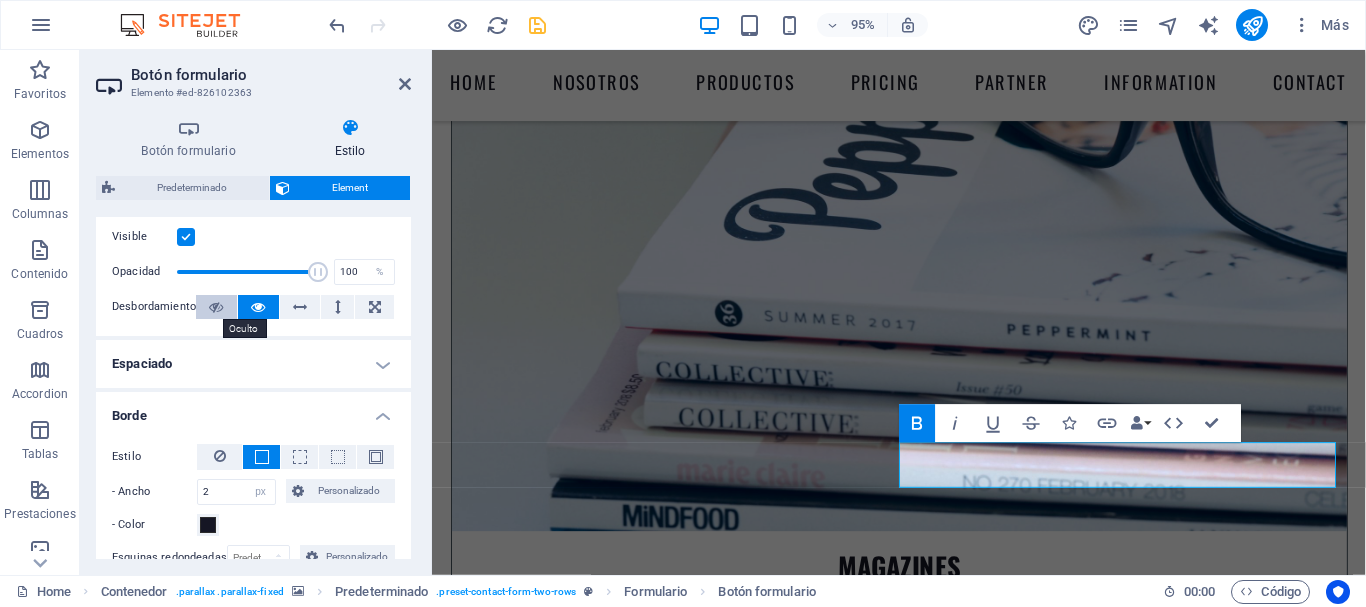 click at bounding box center [216, 307] 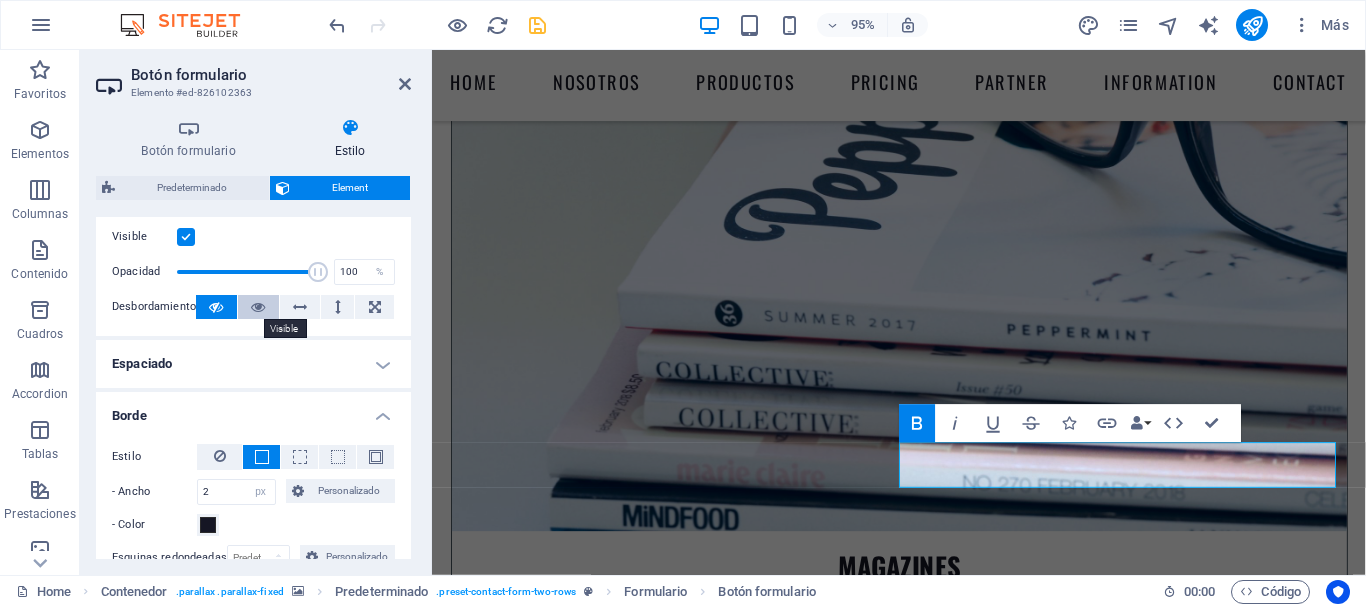 click at bounding box center [258, 307] 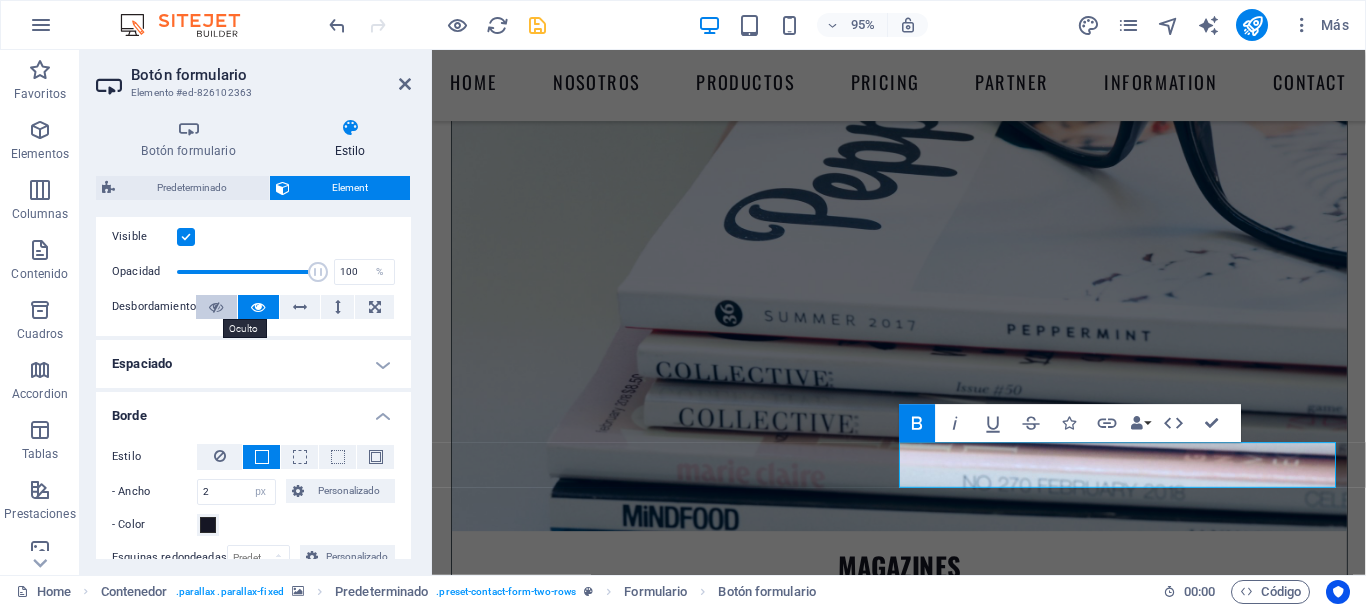 click at bounding box center (216, 307) 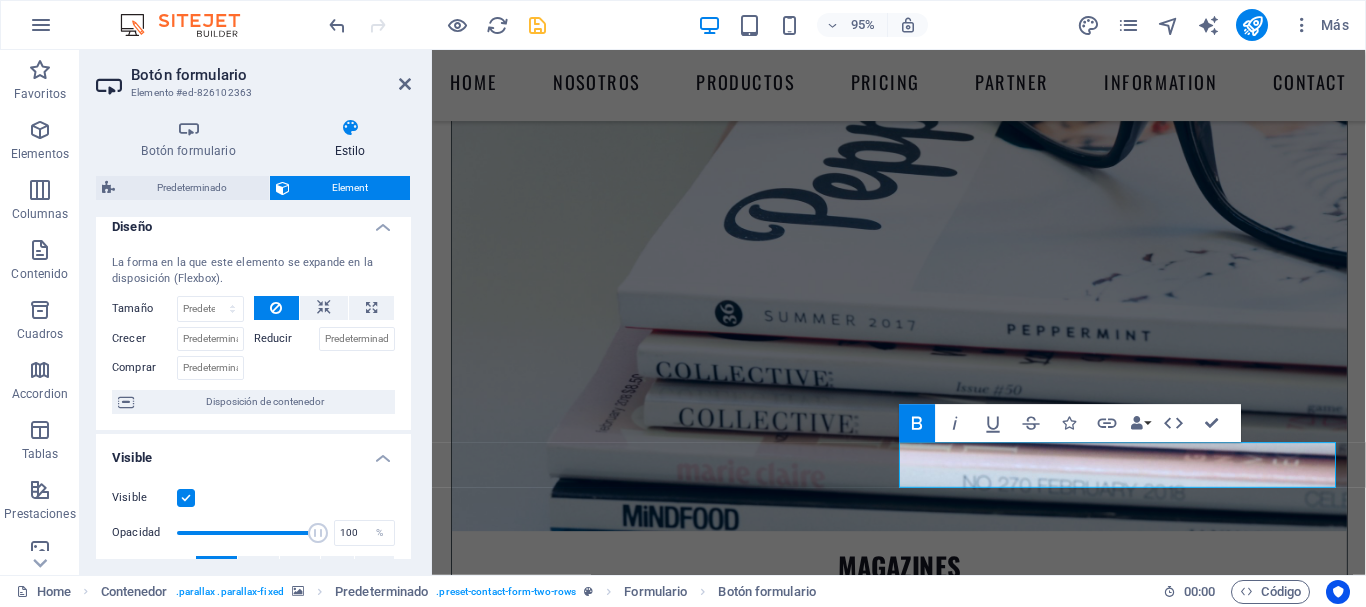 scroll, scrollTop: 0, scrollLeft: 0, axis: both 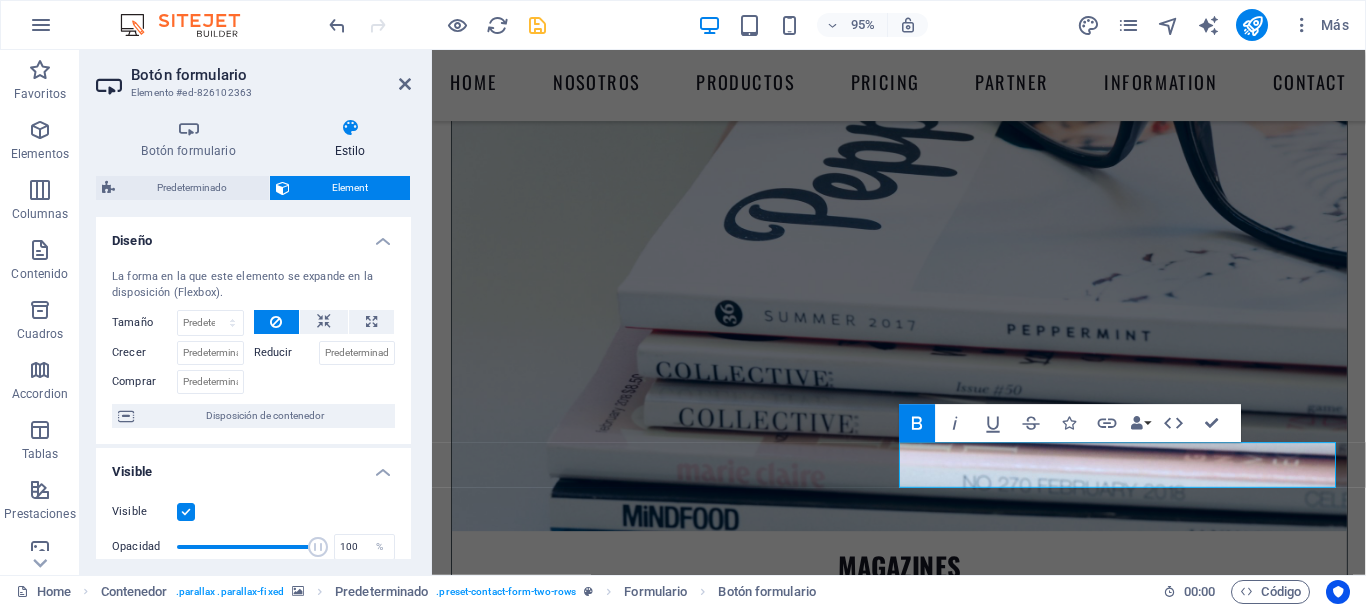 click on "Estilo" at bounding box center (350, 139) 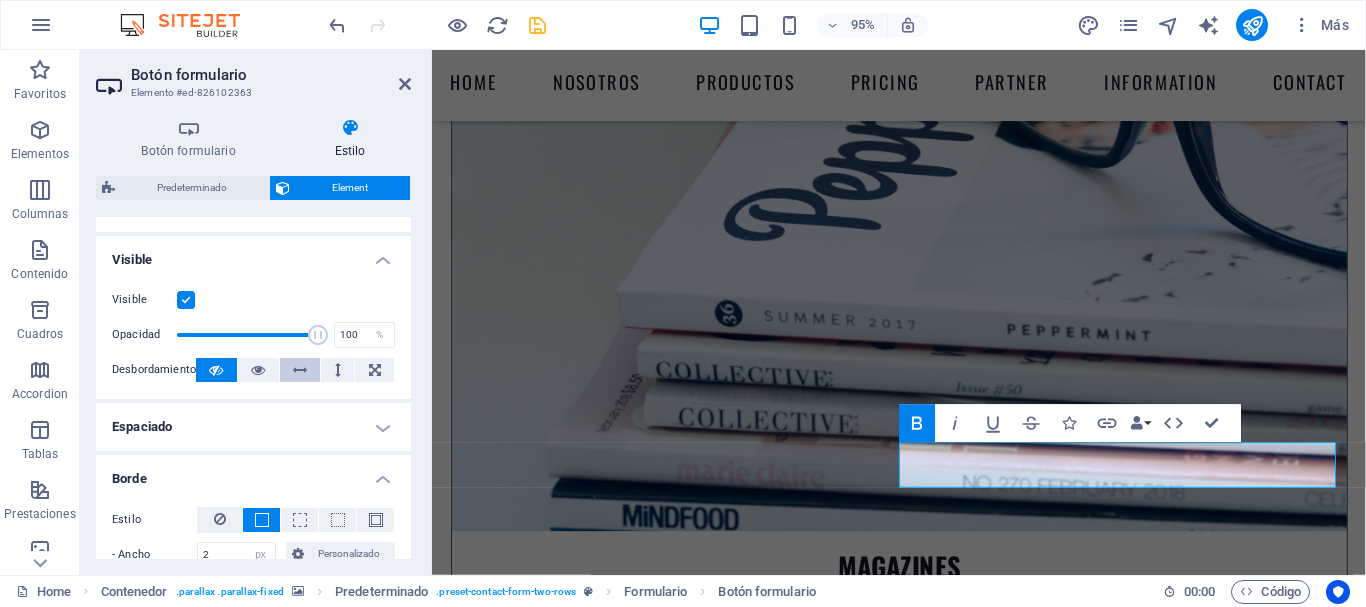 scroll, scrollTop: 213, scrollLeft: 0, axis: vertical 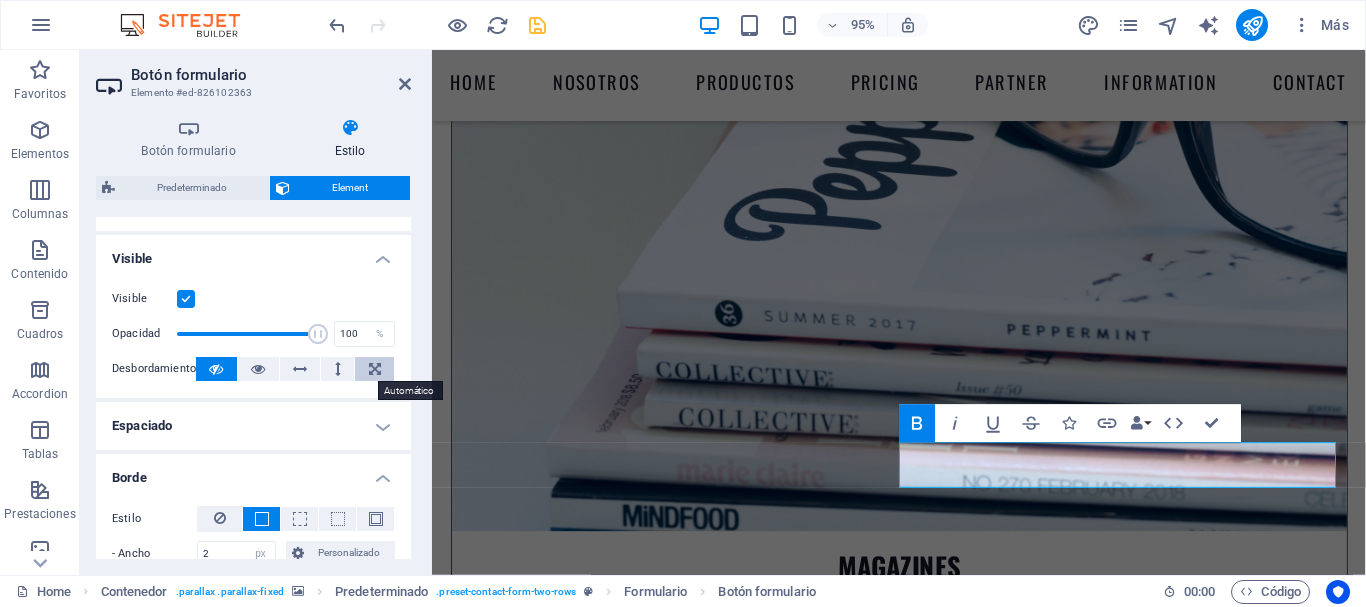 click at bounding box center (375, 369) 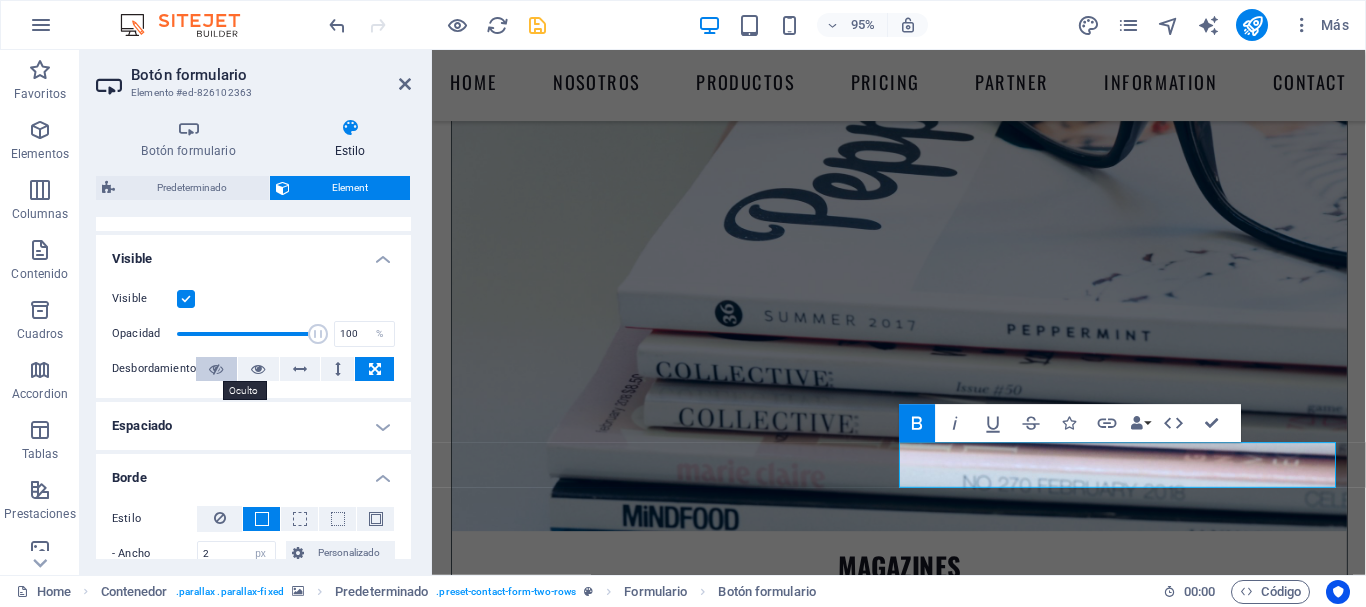 click at bounding box center [216, 369] 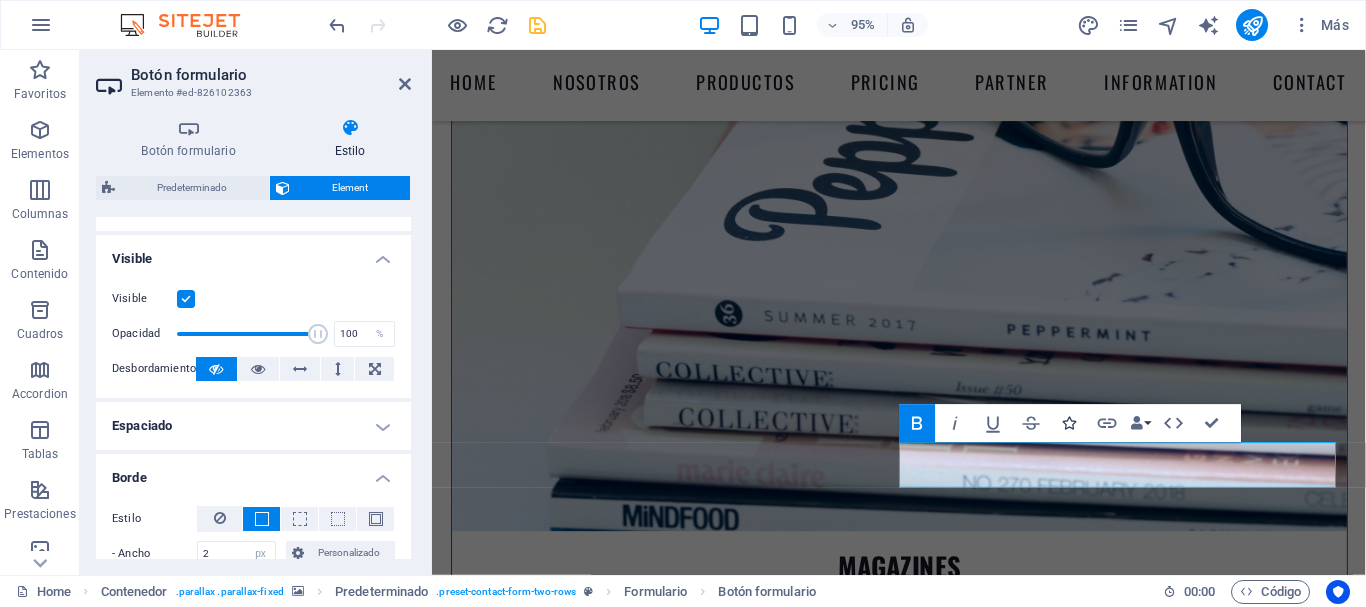 click at bounding box center (1069, 422) 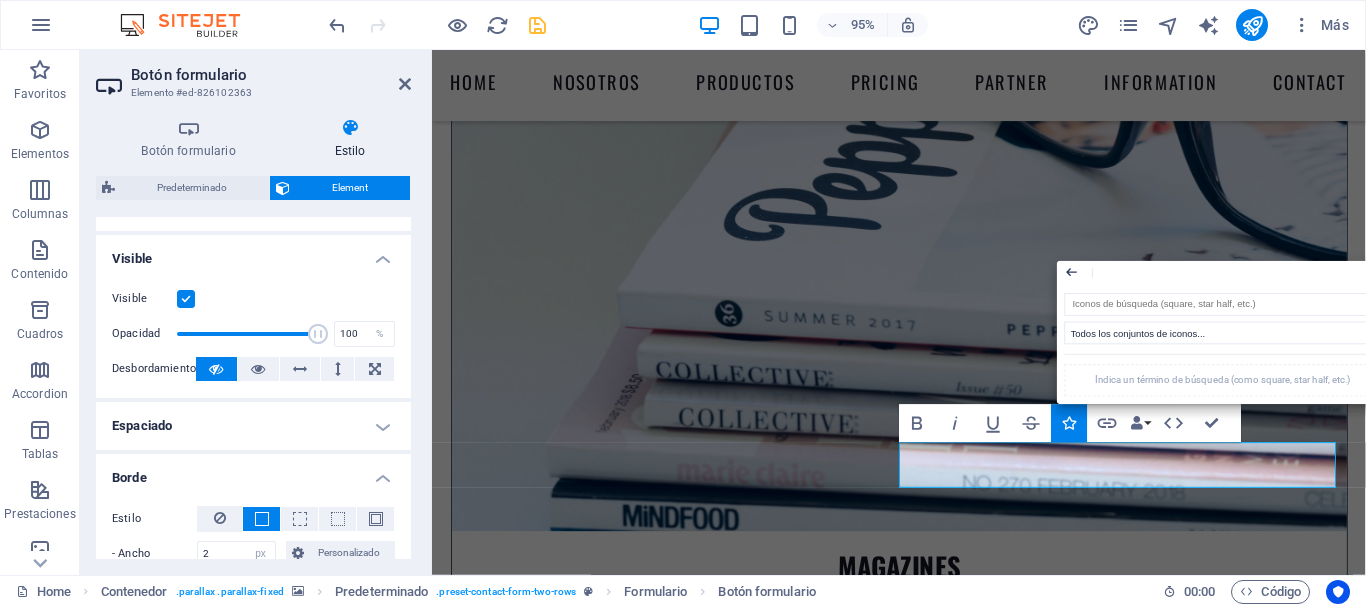 click 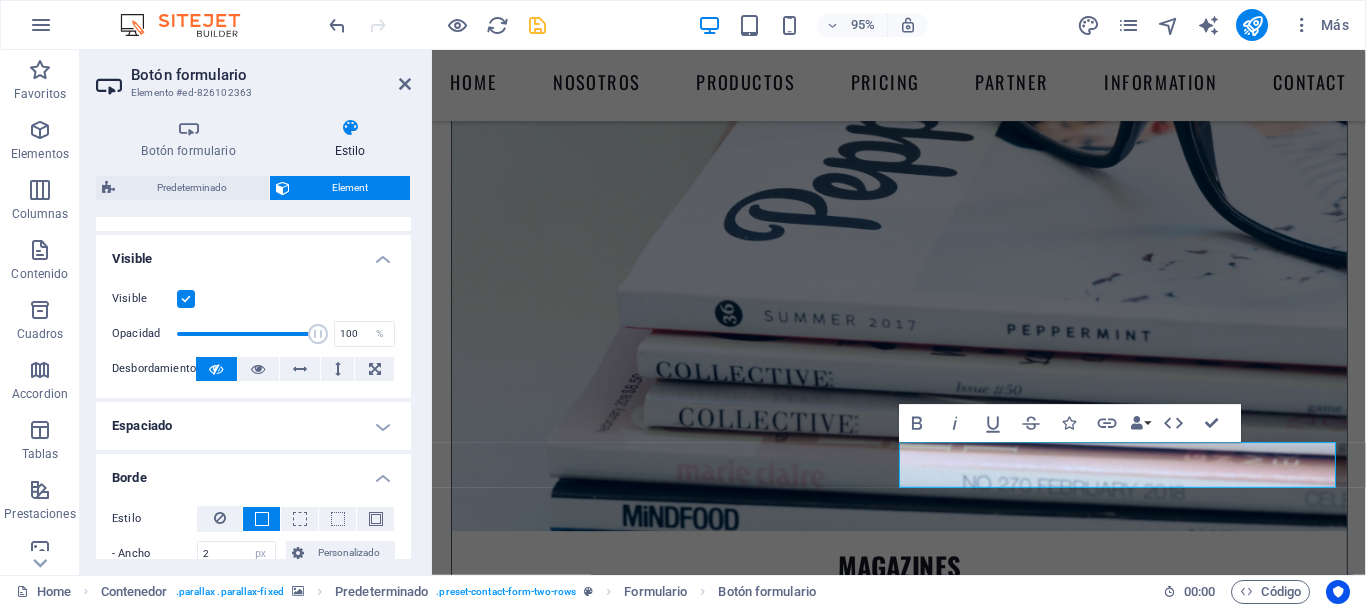 click on "Espaciado" at bounding box center [253, 426] 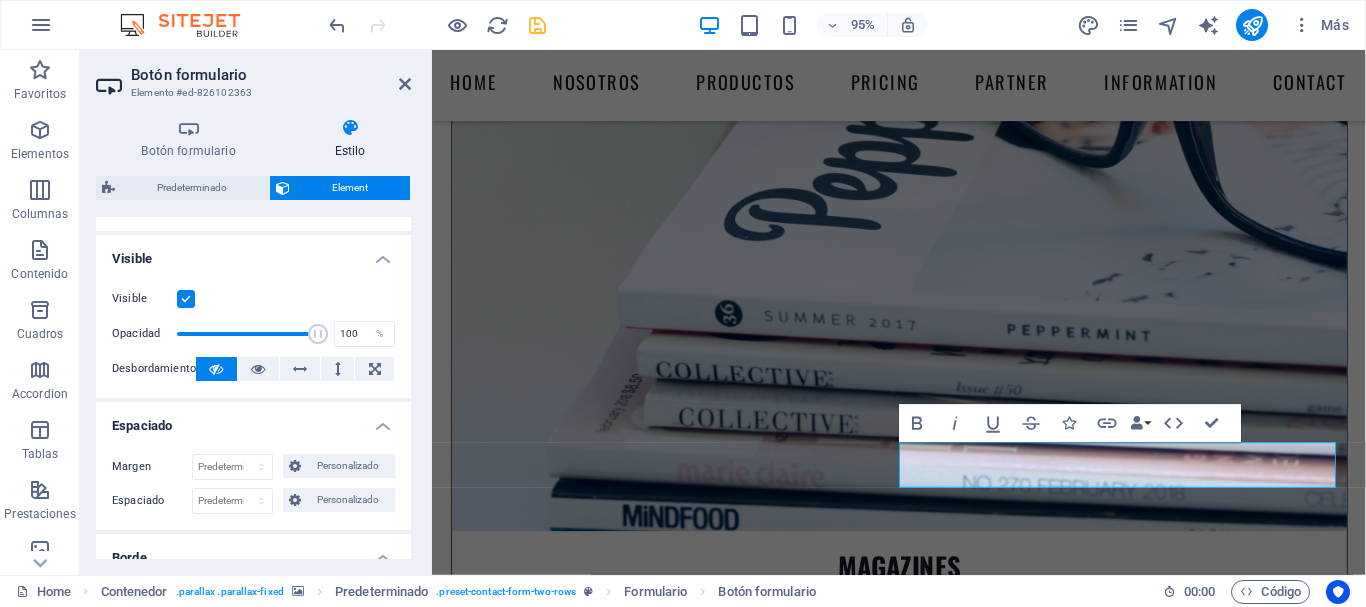 click on "Espaciado" at bounding box center [253, 420] 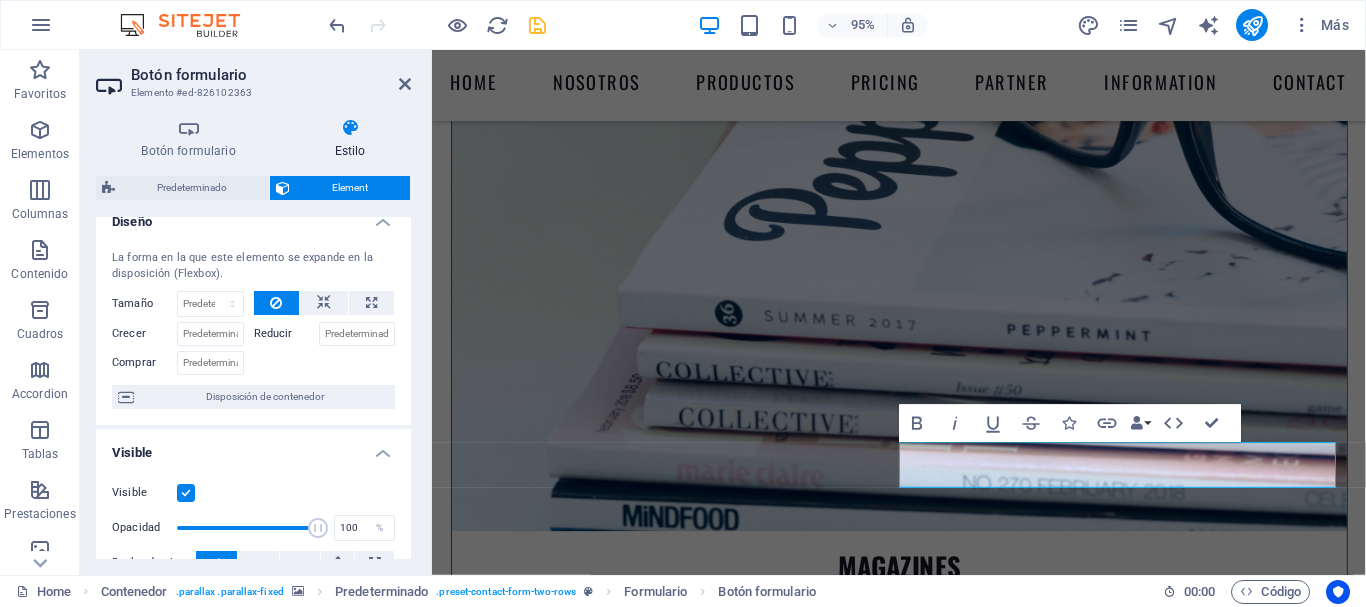 scroll, scrollTop: 20, scrollLeft: 0, axis: vertical 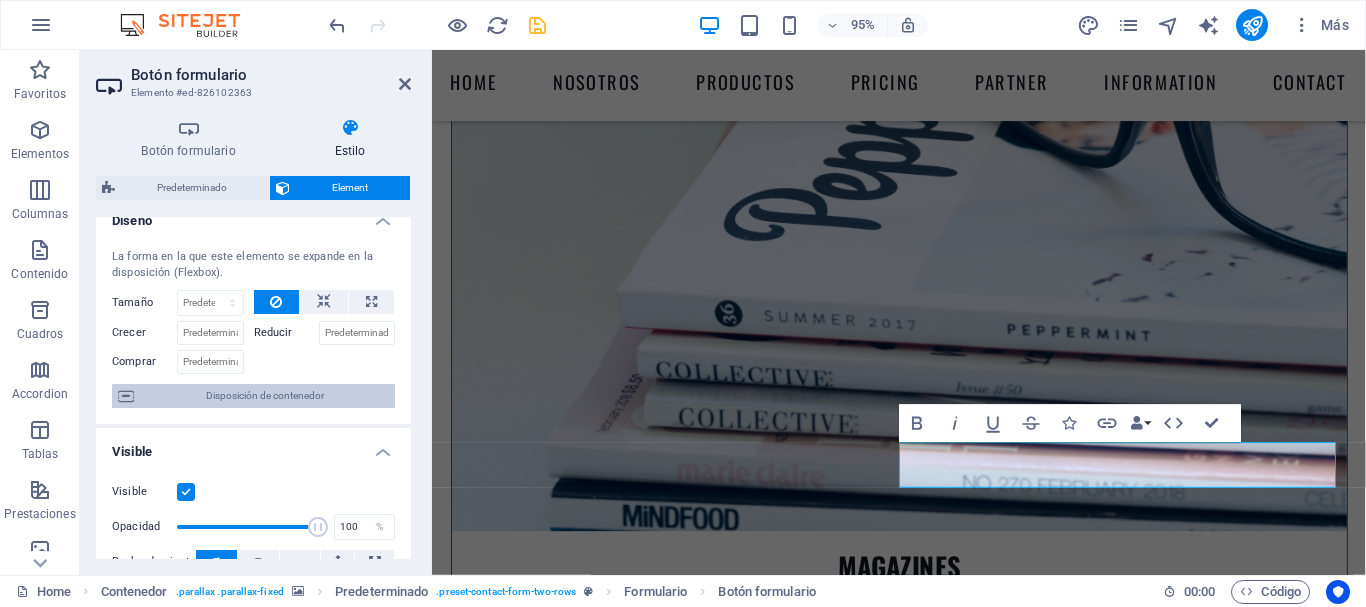 click on "Disposición de contenedor" at bounding box center (264, 396) 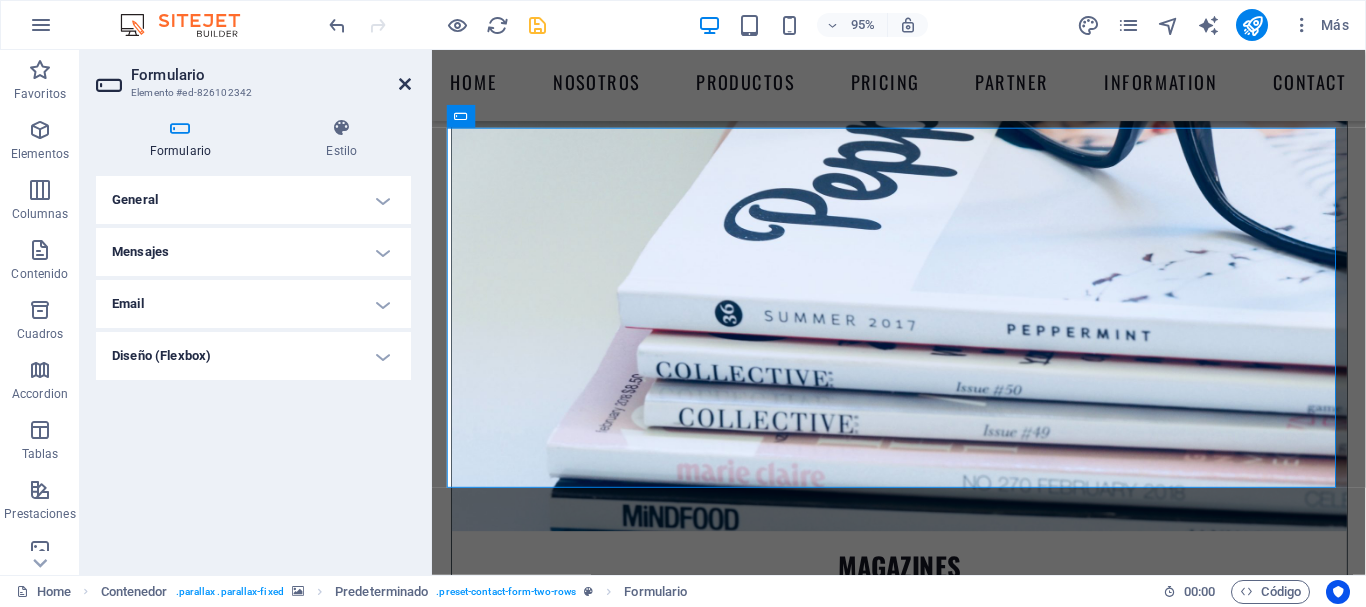 click at bounding box center (405, 84) 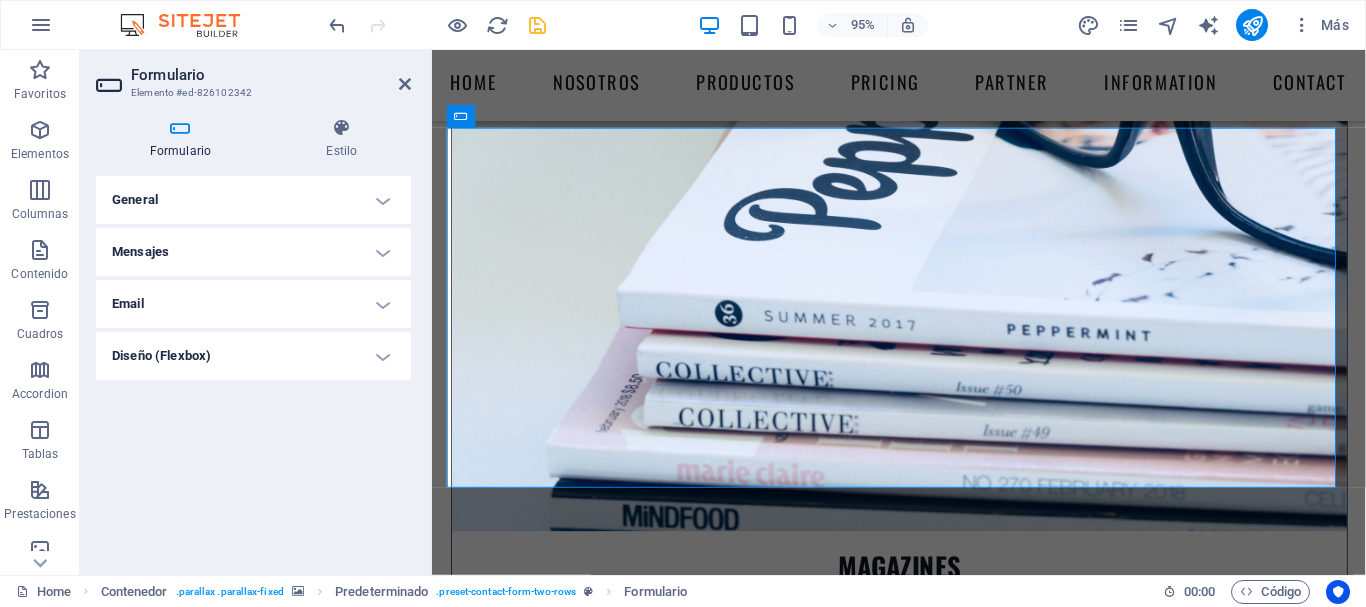 scroll, scrollTop: 8352, scrollLeft: 0, axis: vertical 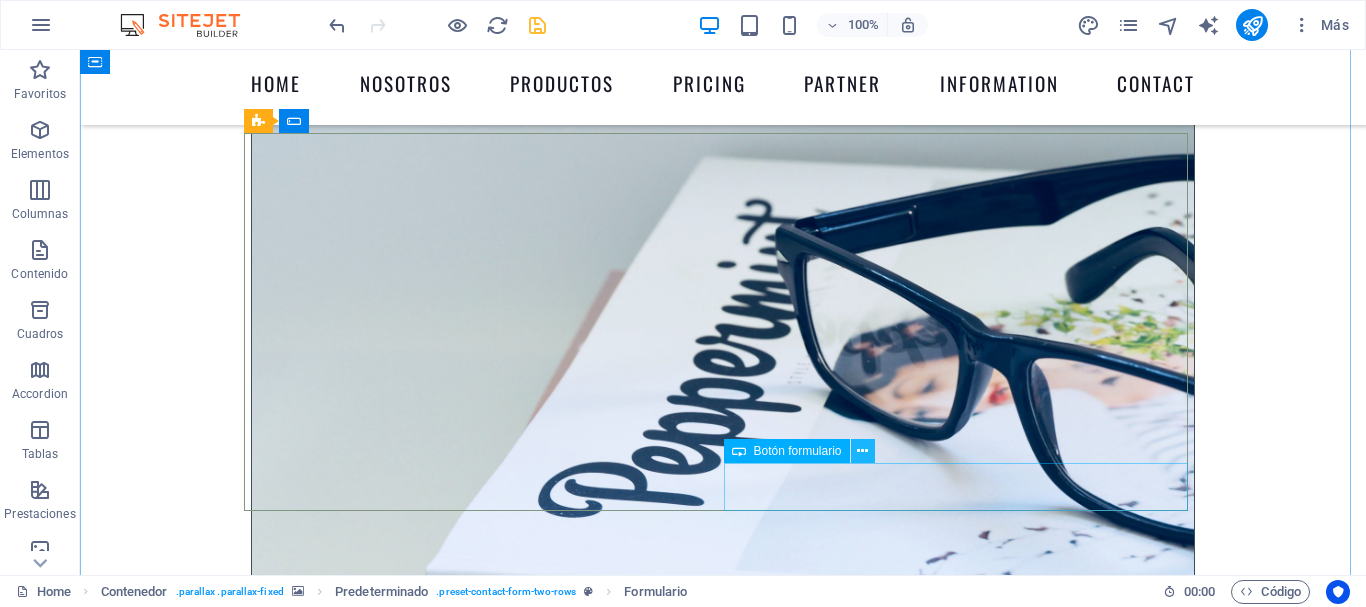 click at bounding box center [862, 451] 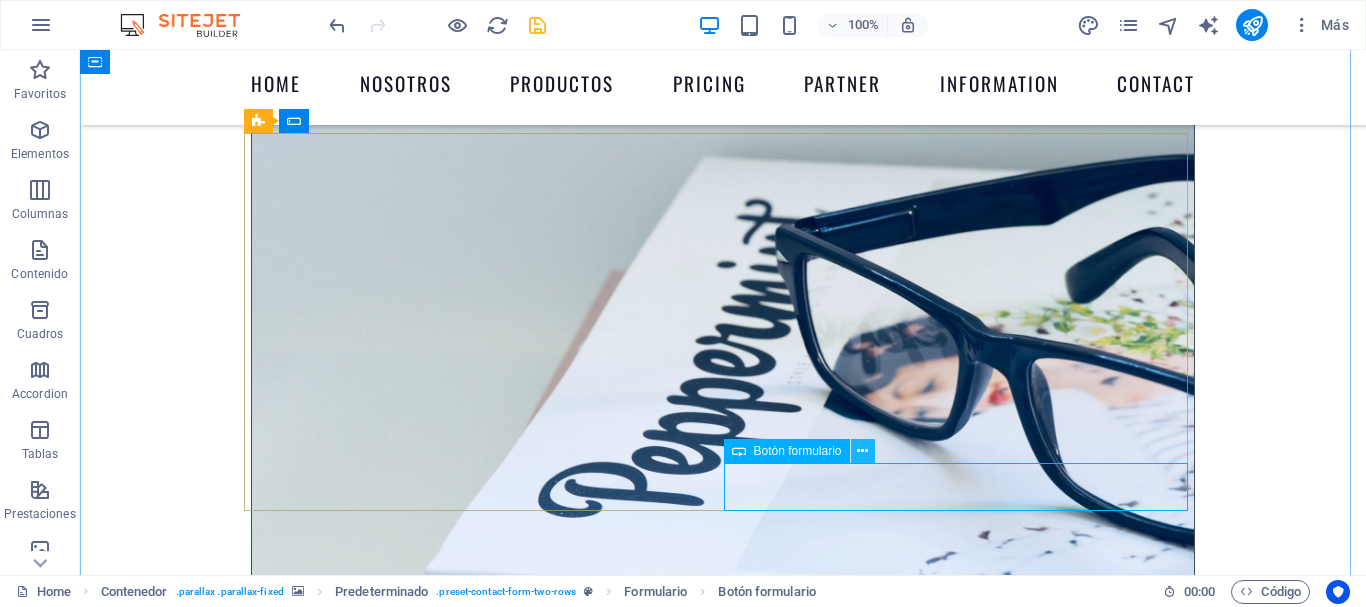 click at bounding box center [862, 451] 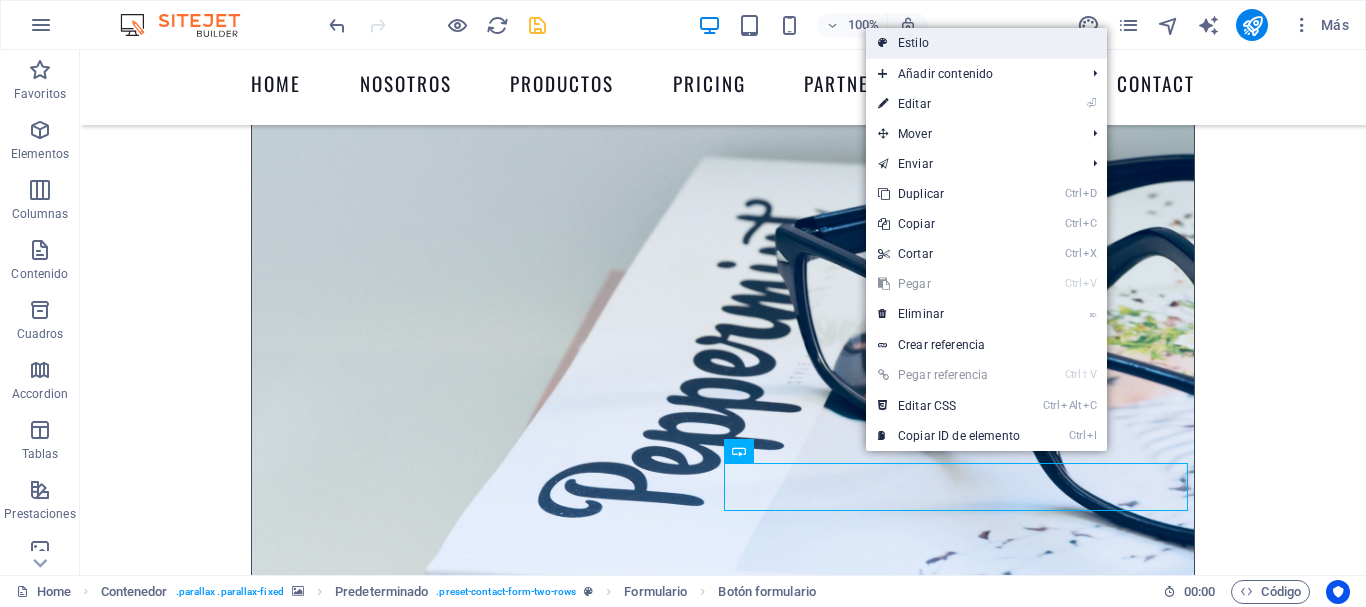 click on "Estilo" at bounding box center [986, 43] 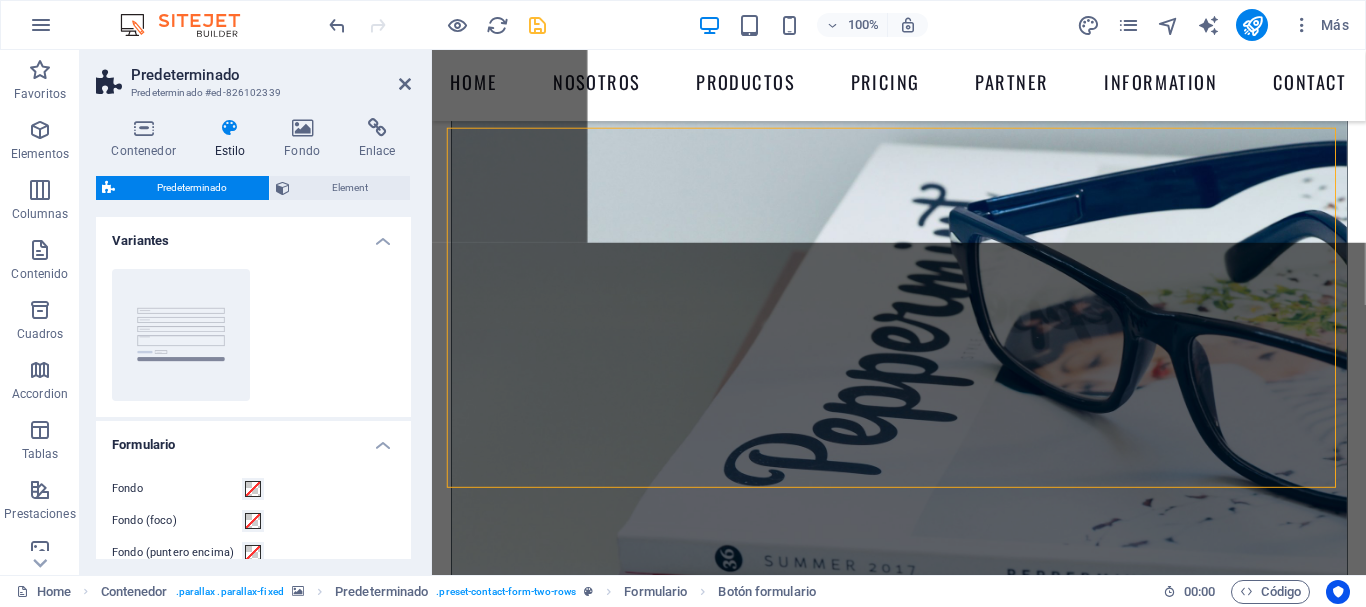 scroll, scrollTop: 8610, scrollLeft: 0, axis: vertical 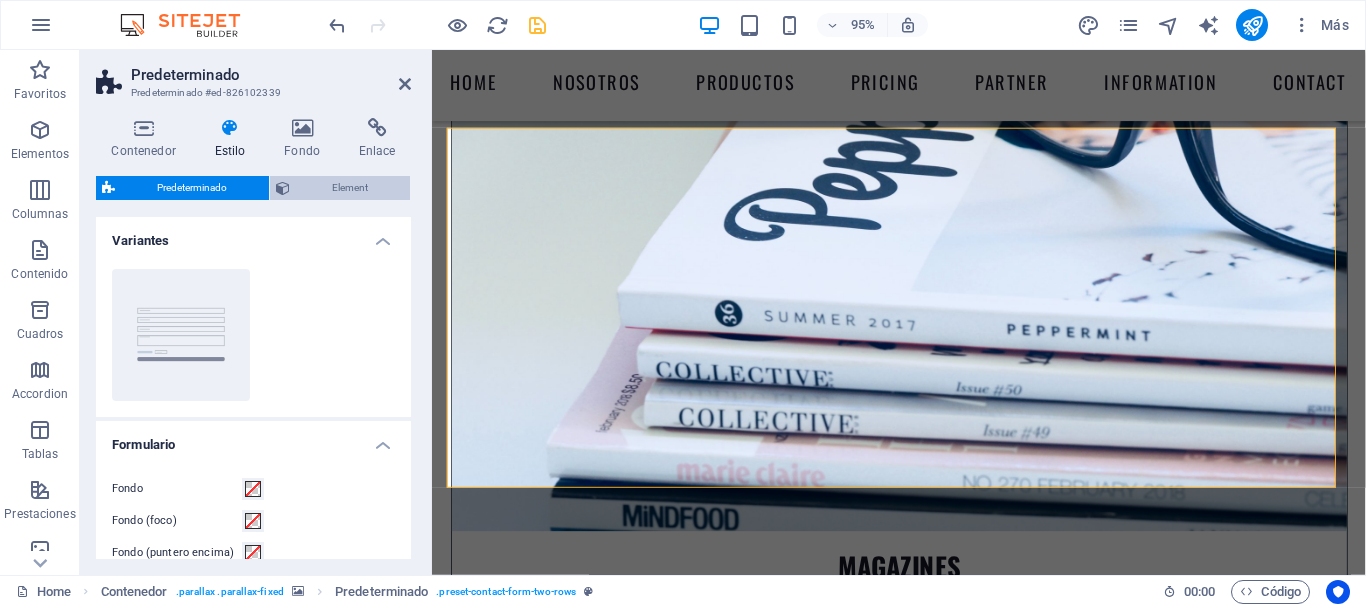 click on "Element" at bounding box center [350, 188] 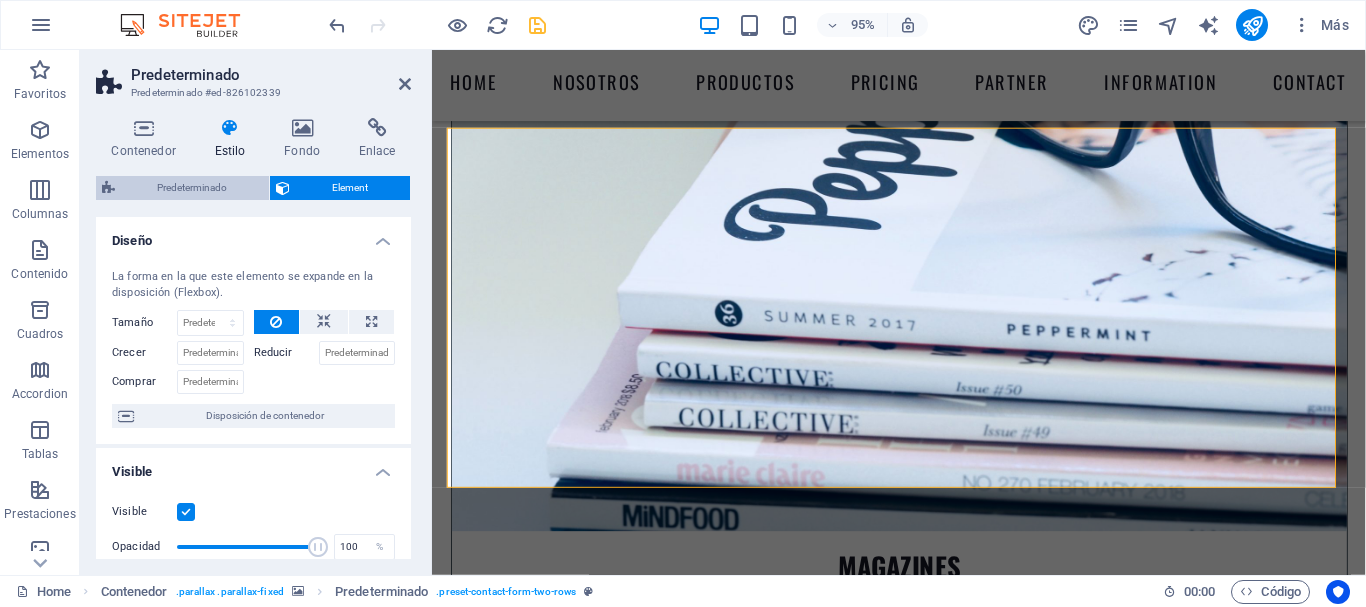 click on "Predeterminado" at bounding box center (192, 188) 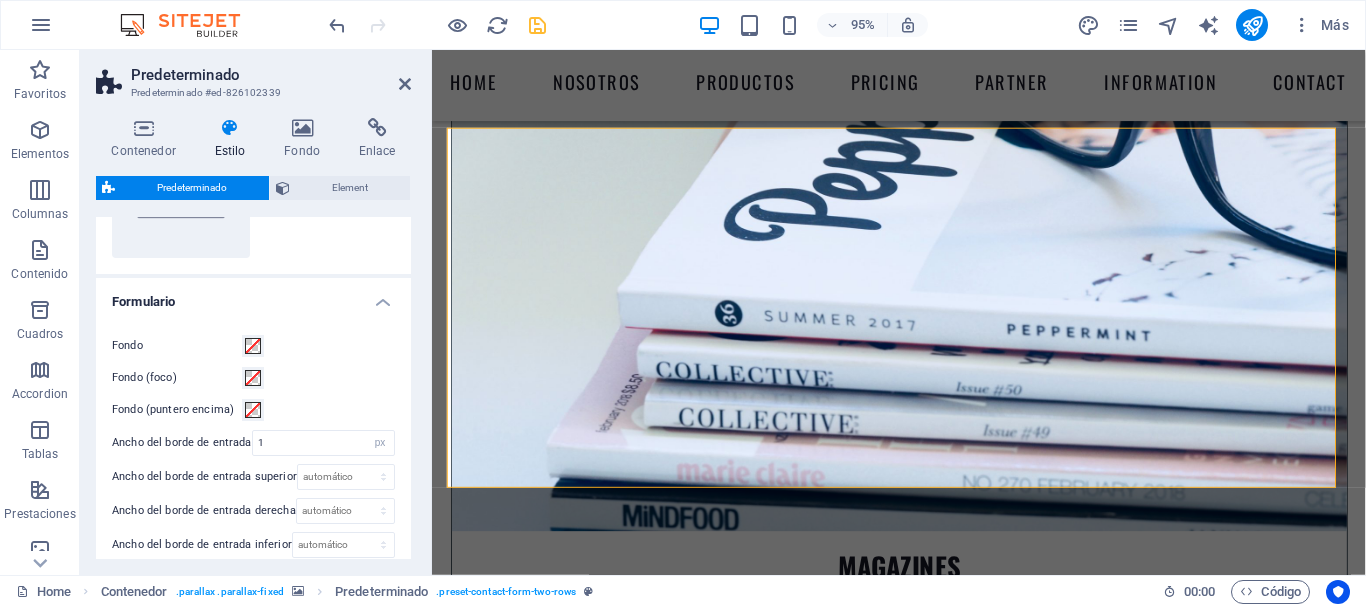 scroll, scrollTop: 145, scrollLeft: 0, axis: vertical 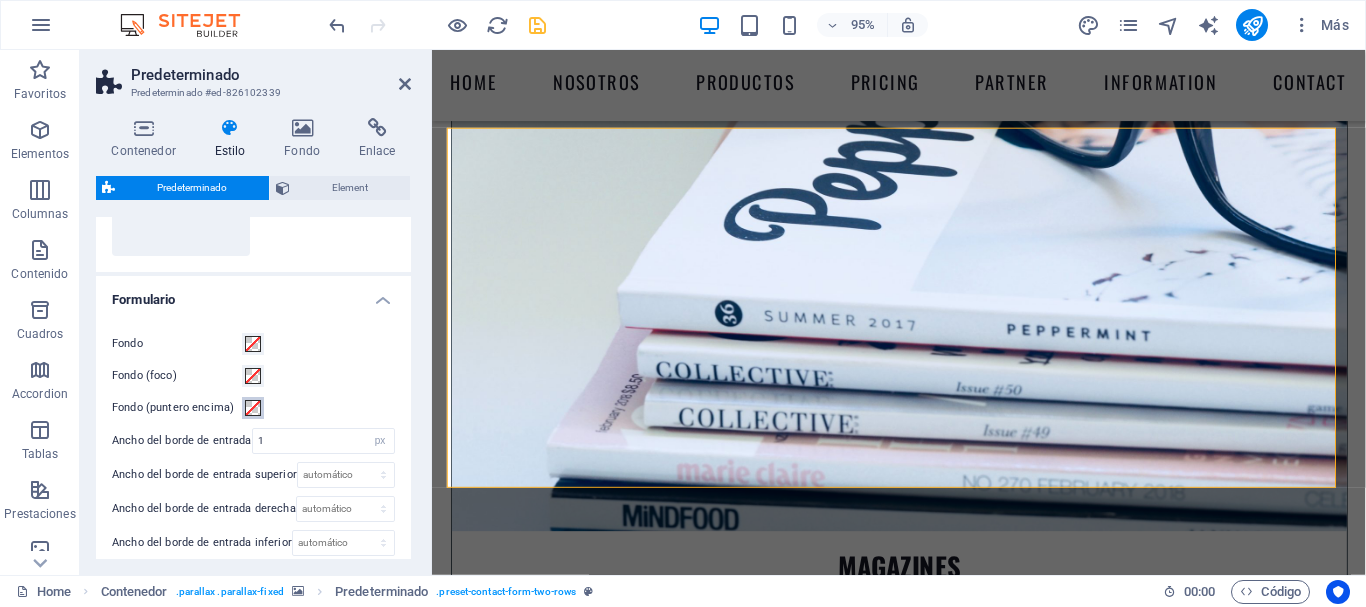 click at bounding box center (253, 408) 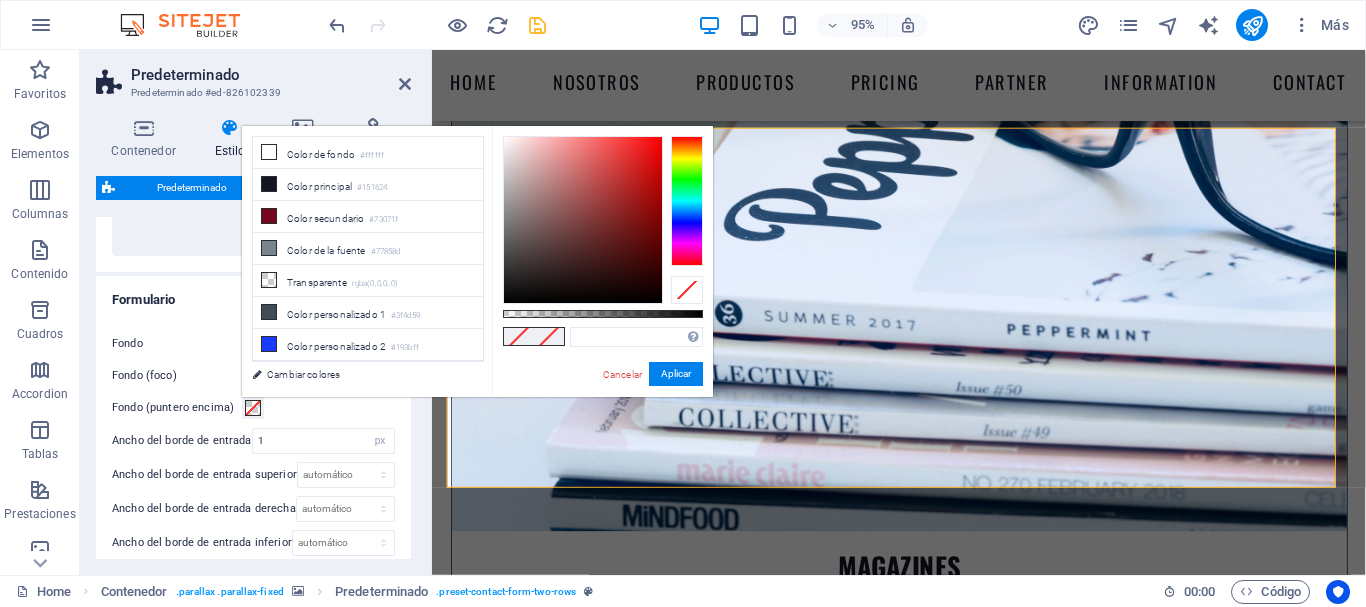 click on "Formulario" at bounding box center [253, 294] 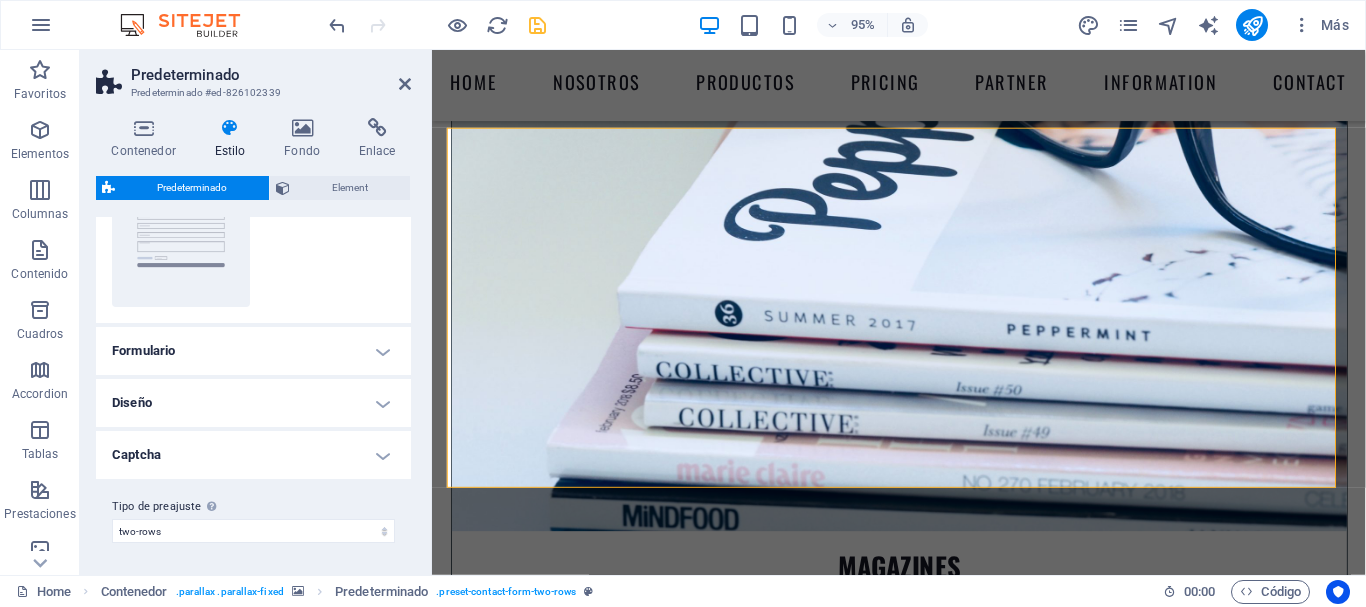 click on "Formulario" at bounding box center [253, 351] 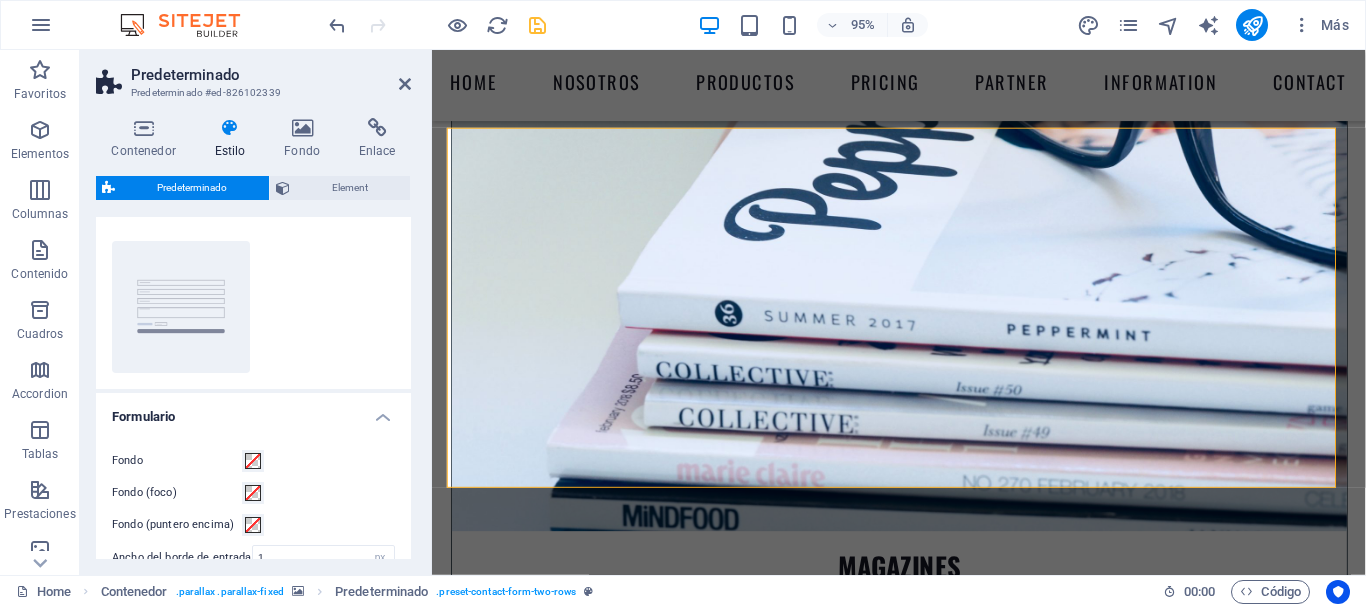 scroll, scrollTop: 40, scrollLeft: 0, axis: vertical 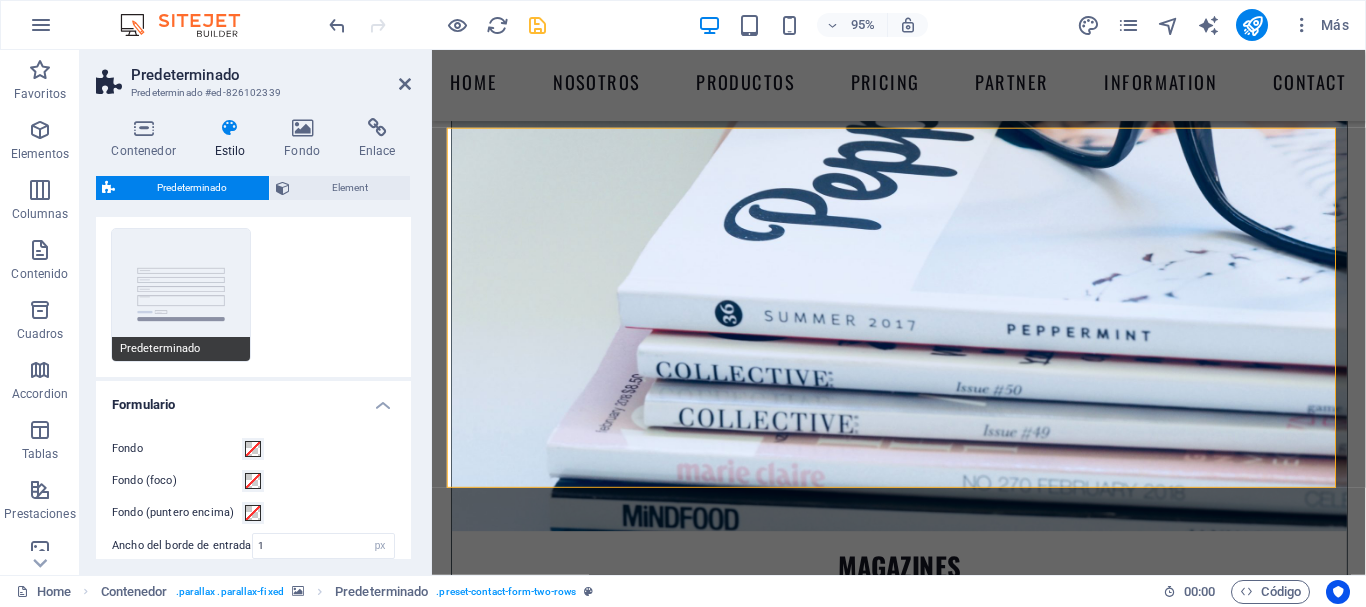 click on "Predeterminado" at bounding box center [181, 295] 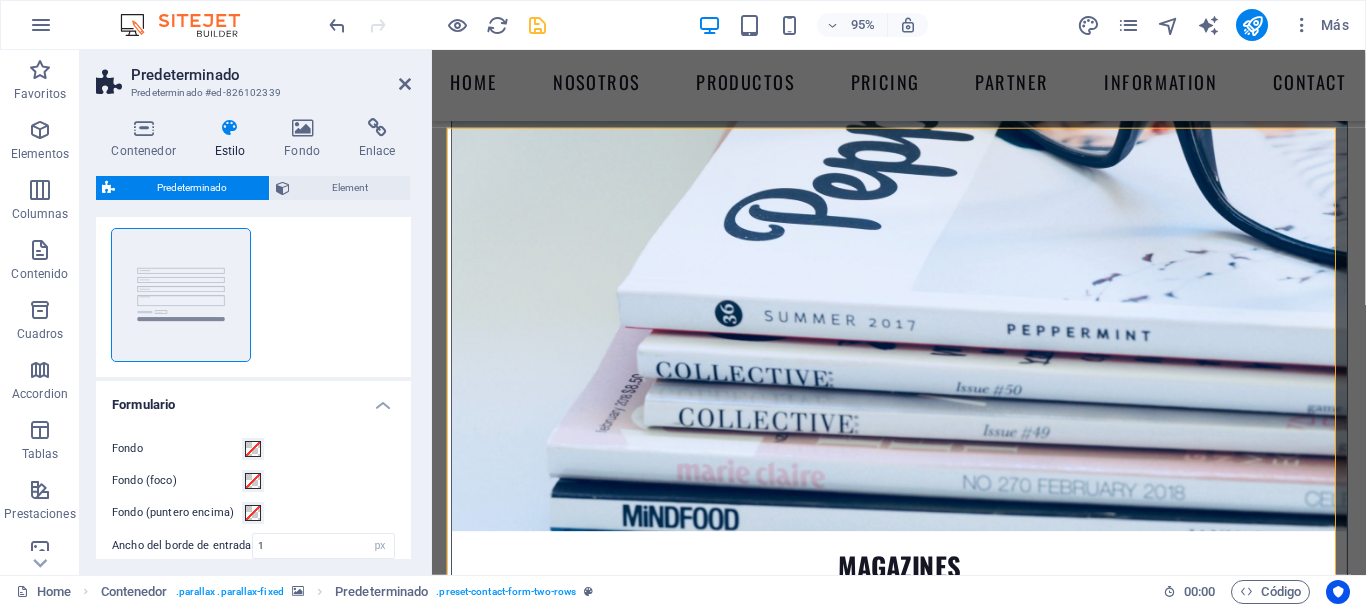 scroll, scrollTop: 0, scrollLeft: 0, axis: both 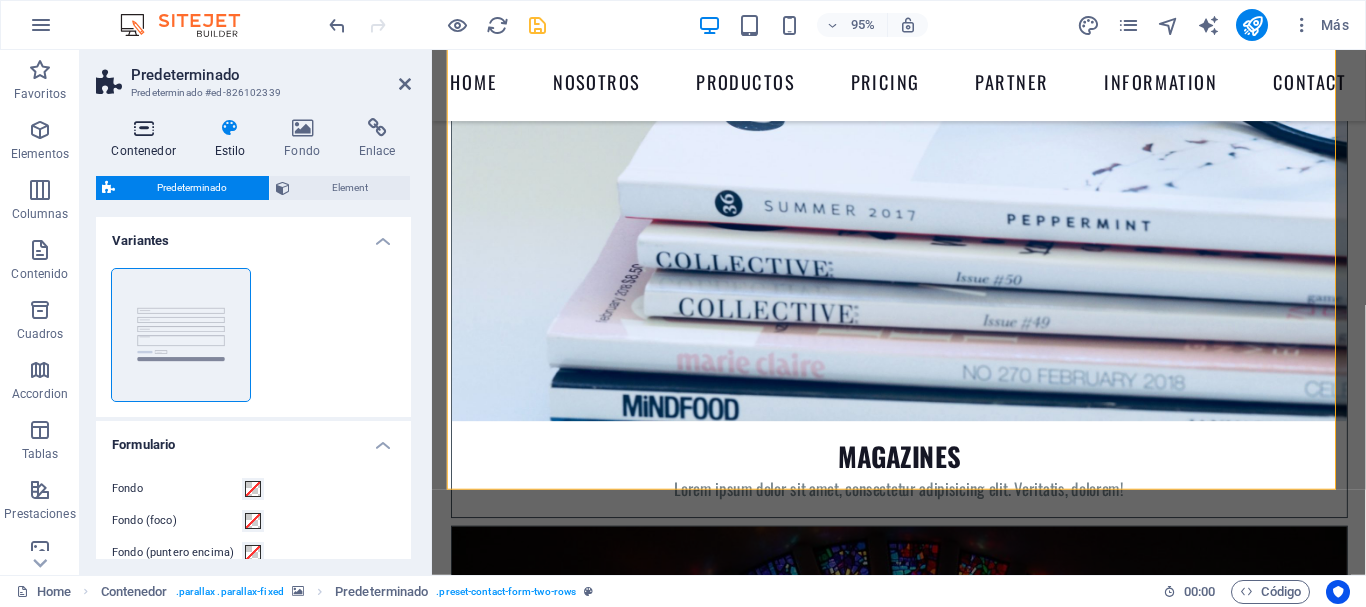 click on "Contenedor" at bounding box center [147, 139] 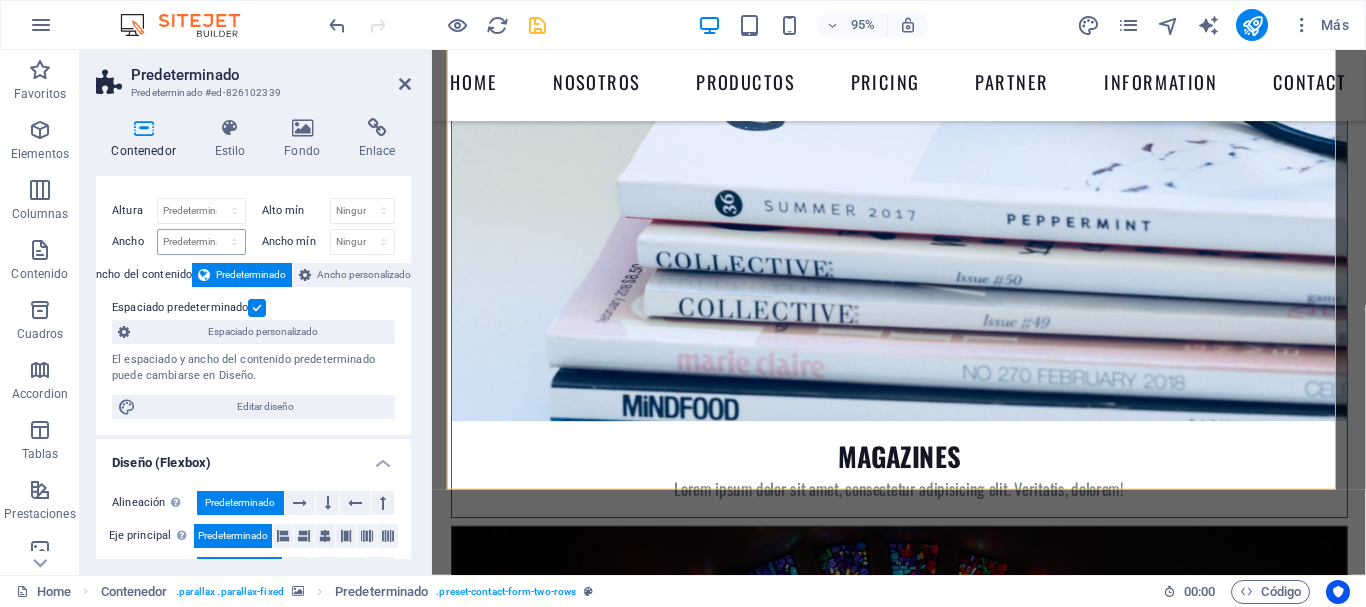 scroll, scrollTop: 8, scrollLeft: 0, axis: vertical 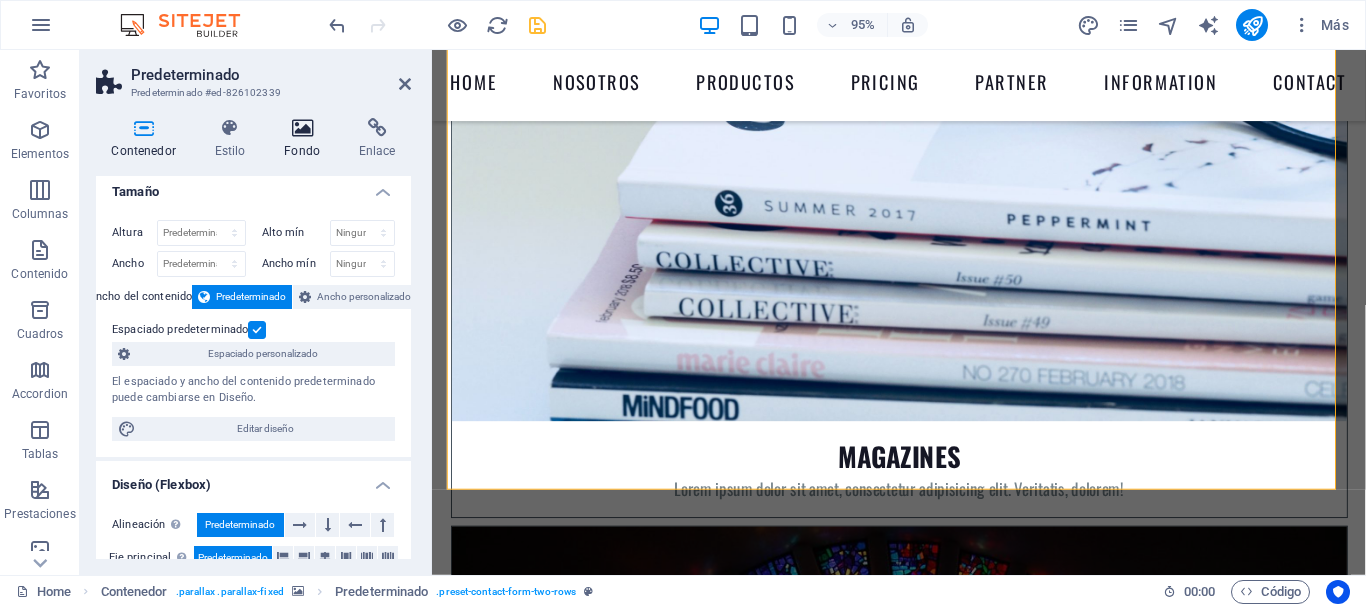 click on "Fondo" at bounding box center (306, 139) 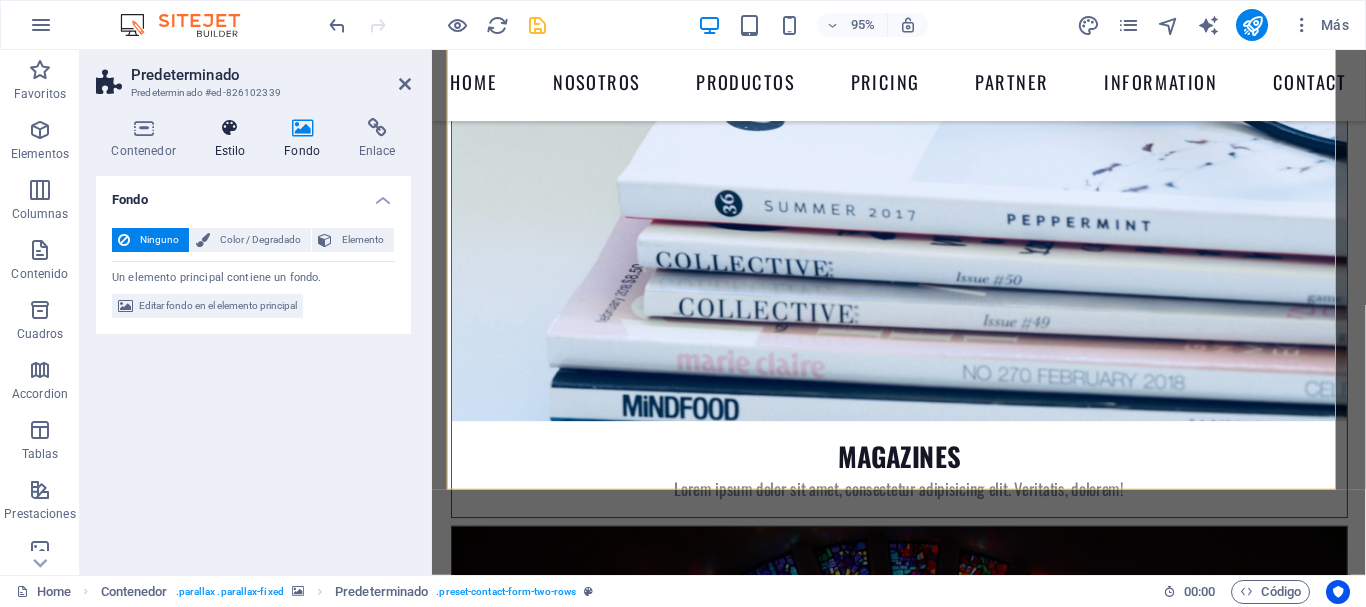 click on "Estilo" at bounding box center [234, 139] 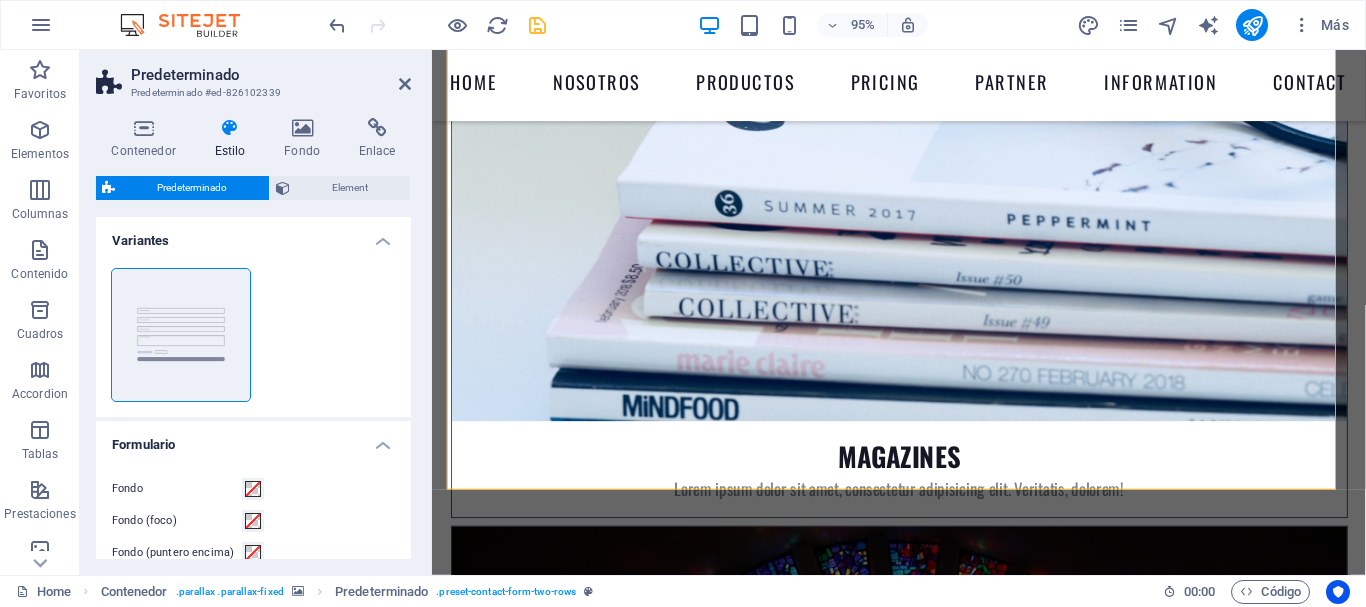 click on "Predeterminado" at bounding box center [253, 335] 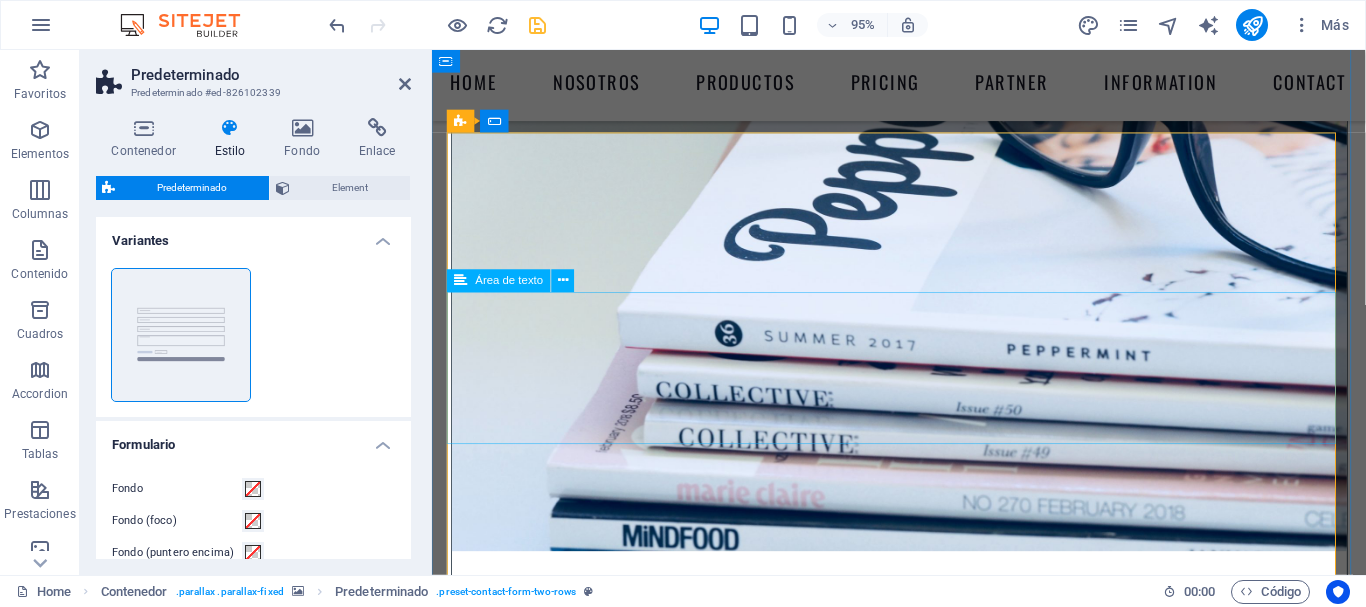 scroll, scrollTop: 8558, scrollLeft: 0, axis: vertical 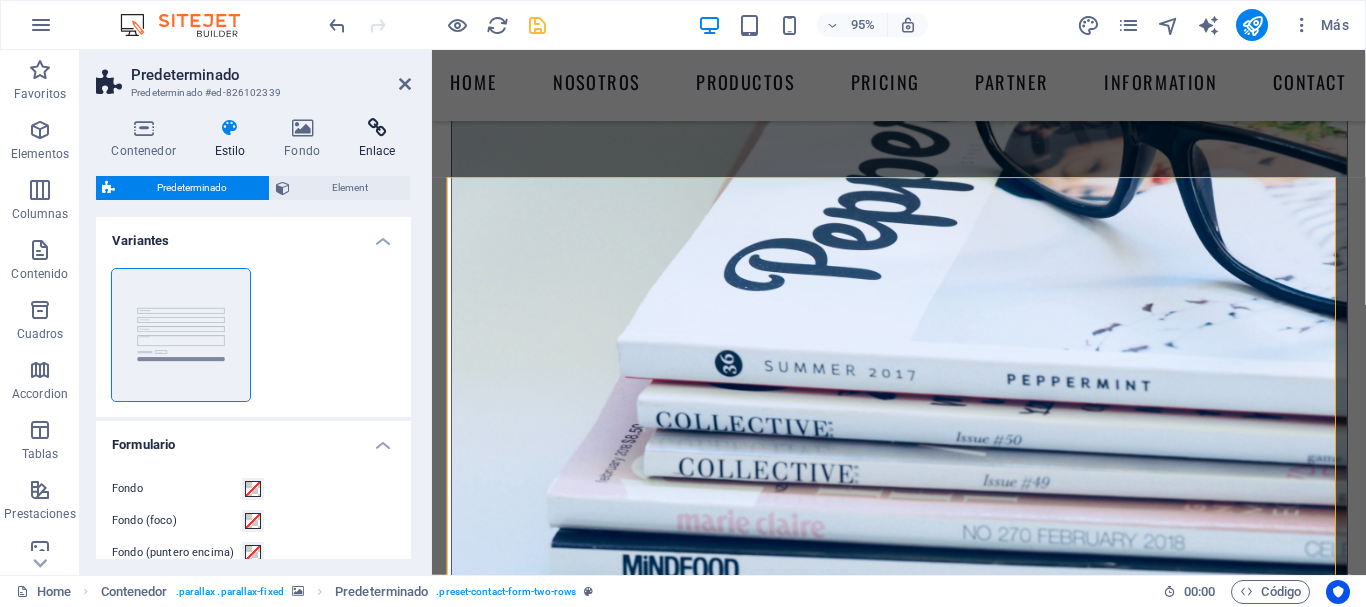 click on "Enlace" at bounding box center (377, 139) 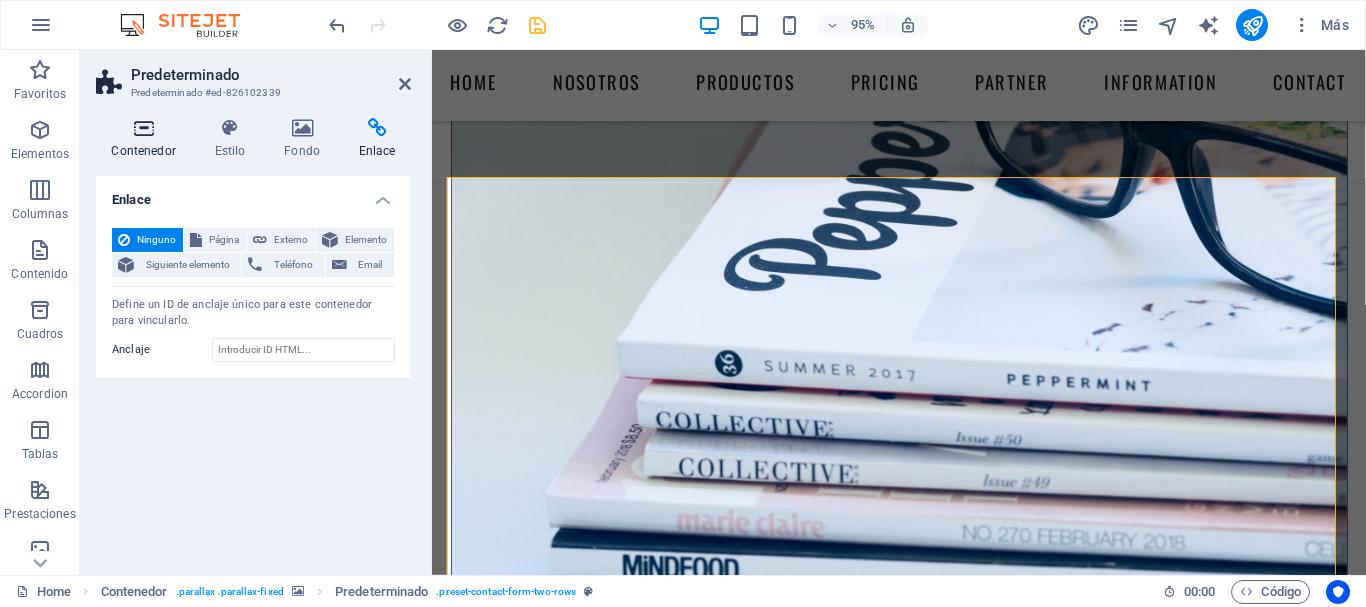 click at bounding box center (143, 128) 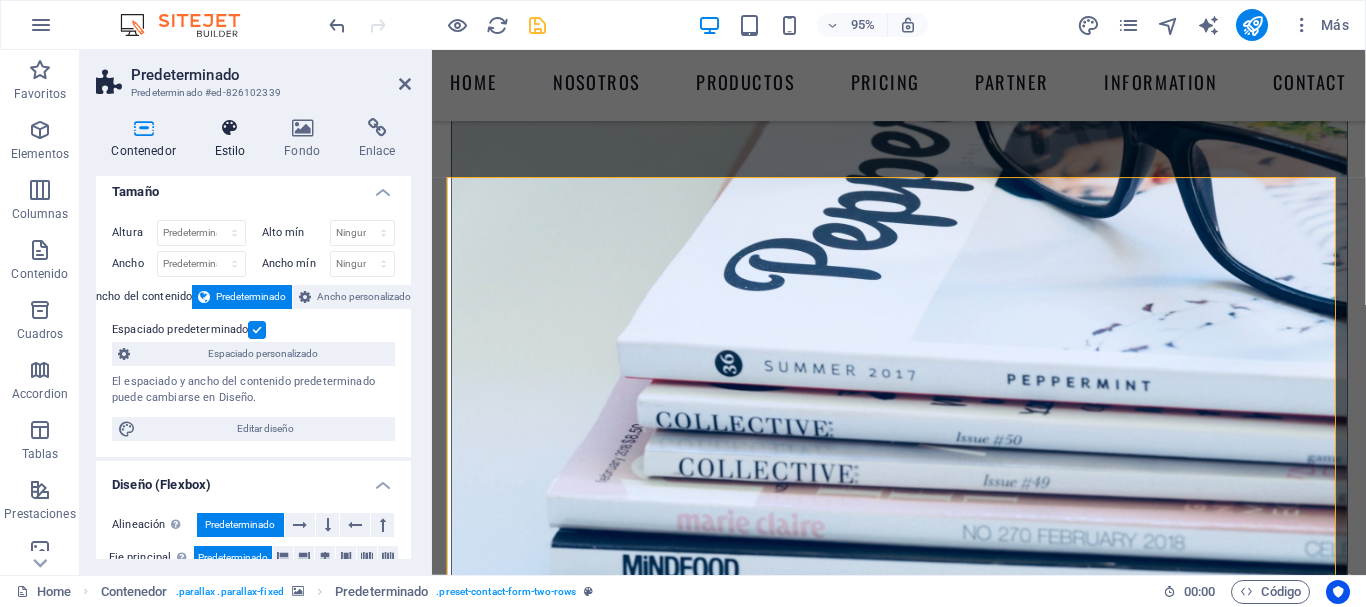 click on "Estilo" at bounding box center [234, 139] 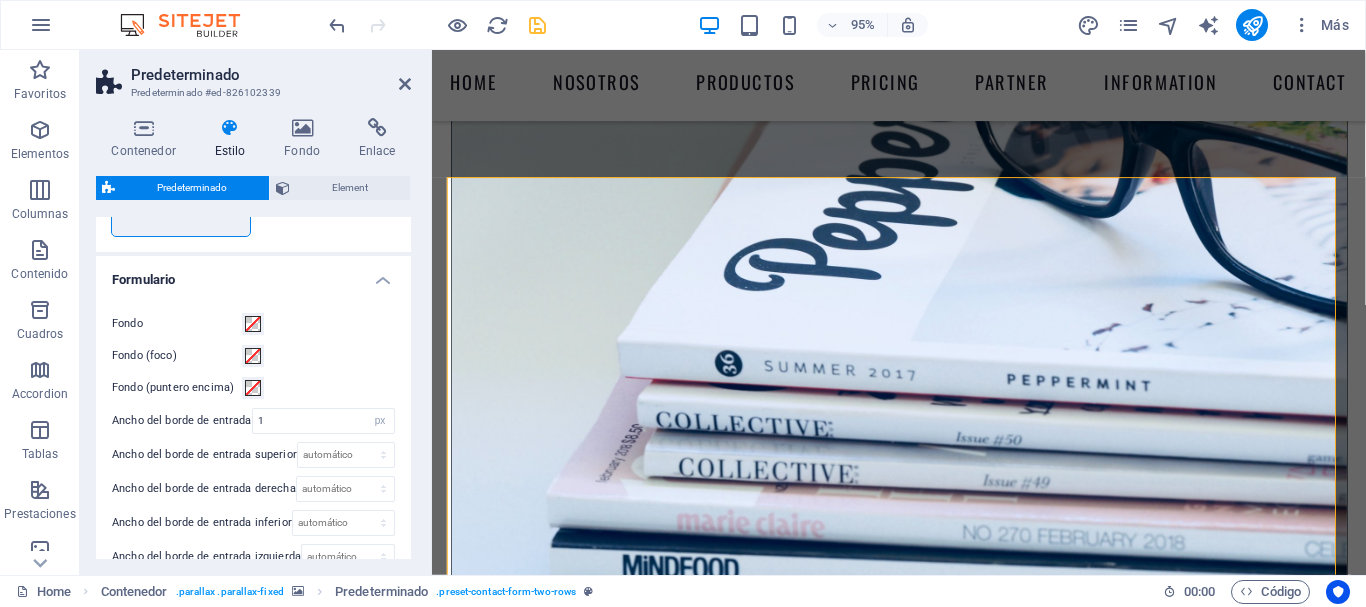 scroll, scrollTop: 168, scrollLeft: 0, axis: vertical 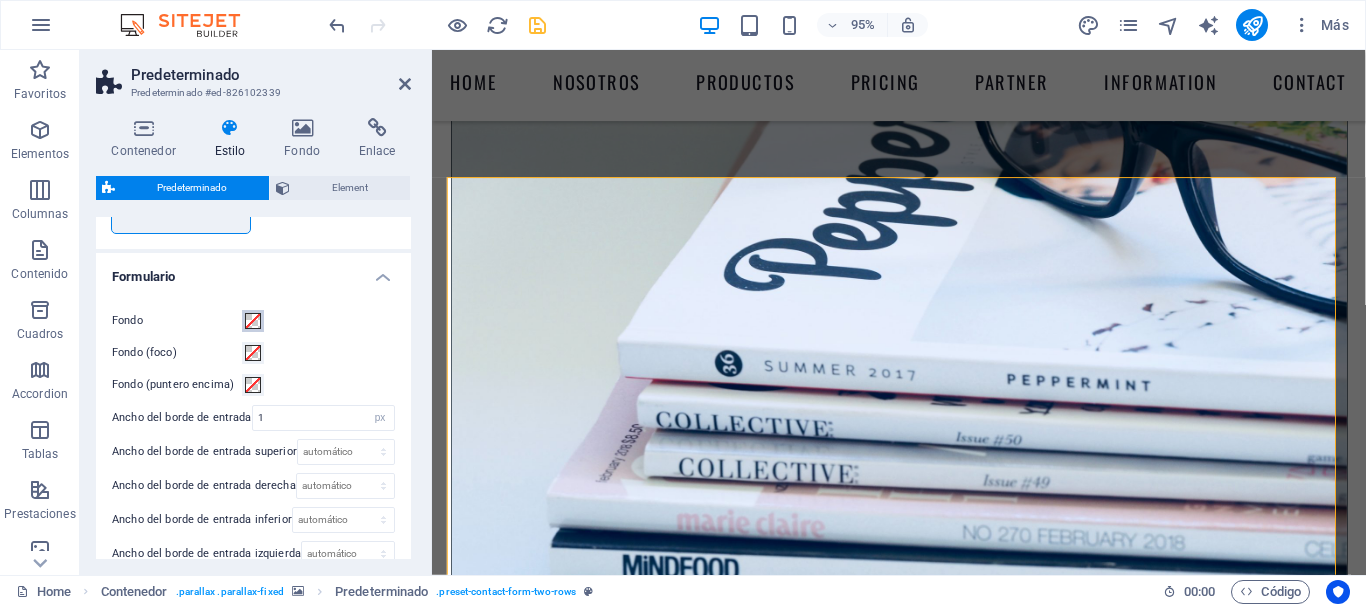 click at bounding box center [253, 321] 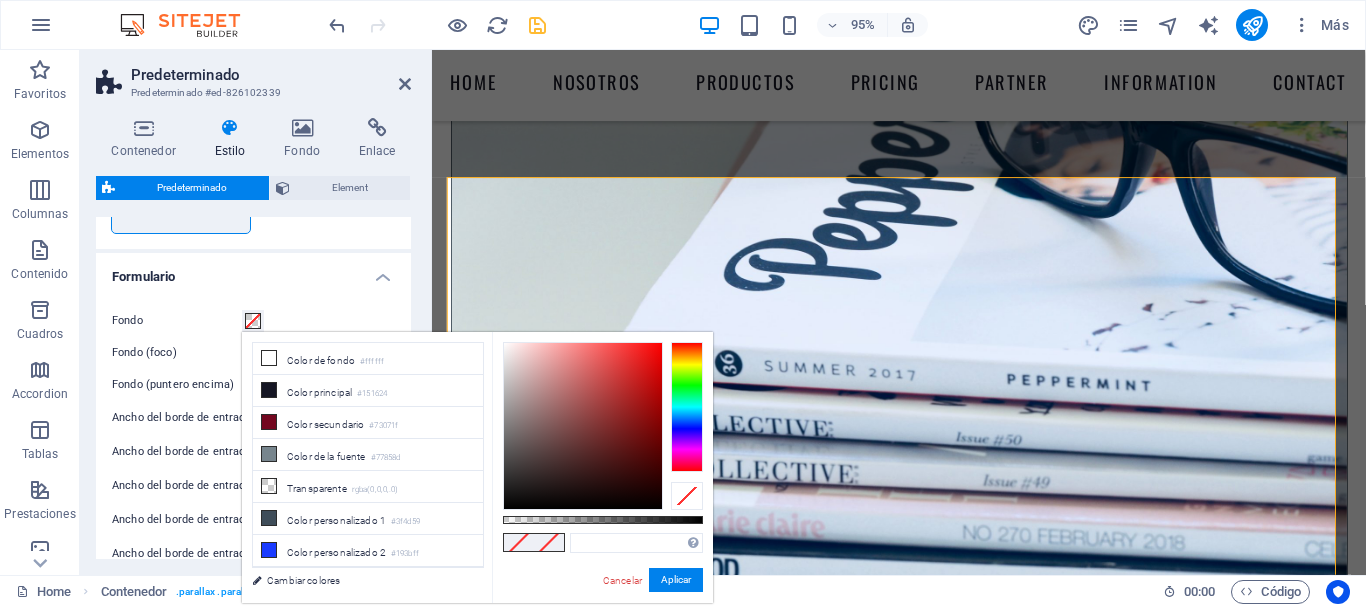 click on "Fondo Fondo (foco) Fondo (puntero encima) Ancho del borde de entrada 1 rem px Ancho del borde de entrada superior automático rem px Ancho del borde de entrada derecha automático rem px Ancho del borde de entrada inferior automático rem px Ancho del borde de entrada izquierda automático rem px Esquinas de entrada redondeadas 0 rem px % Estilo del borde de entrada solid dashed dotted double Color del borde de entrada Color del borde (foco) Color del borde (puntero encima) Color de la etiqueta Color - Campo Color - Campo (foco) Color - Campo (puntero encima) Color del marcador Marcador (foco) Marcador (puntero encima) Ancho de entrada 100 % Casillas horizontales Botones de opción horiz" at bounding box center [253, 680] 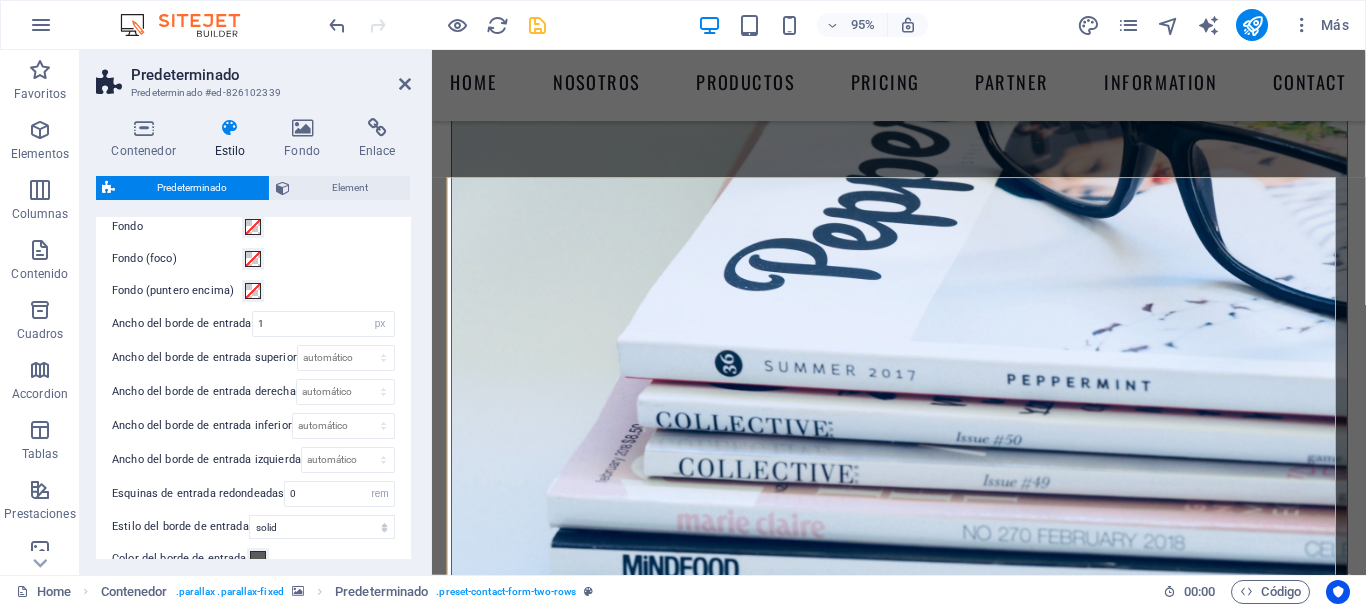 scroll, scrollTop: 263, scrollLeft: 0, axis: vertical 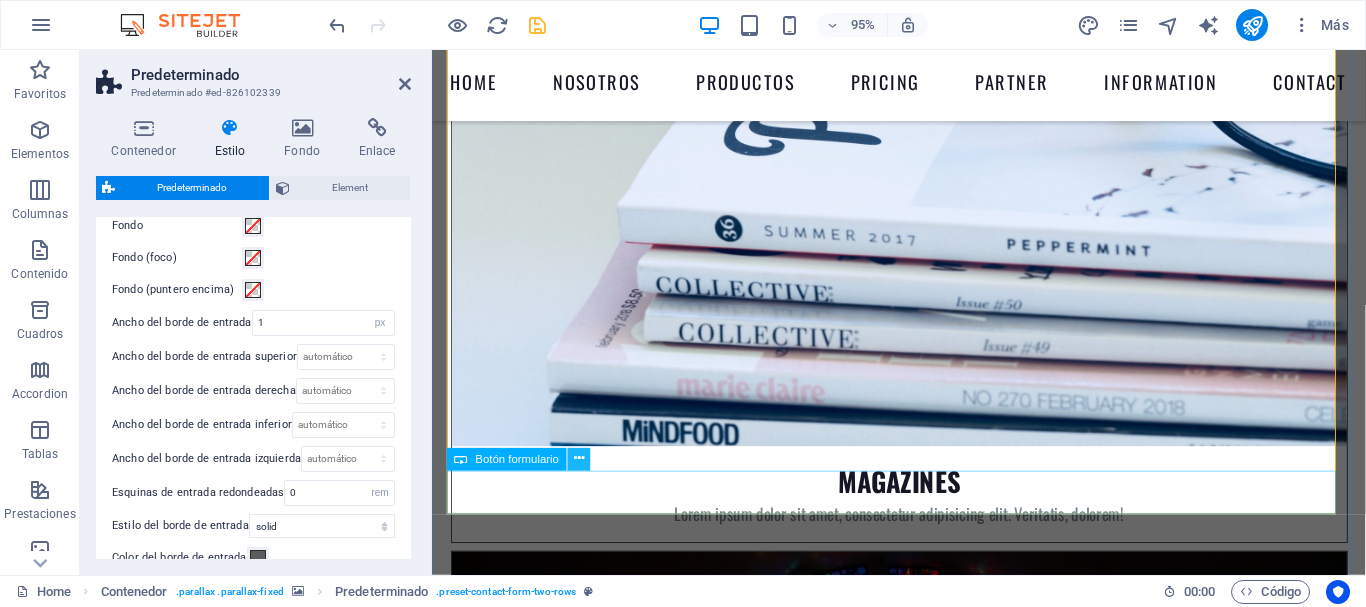 click at bounding box center [579, 459] 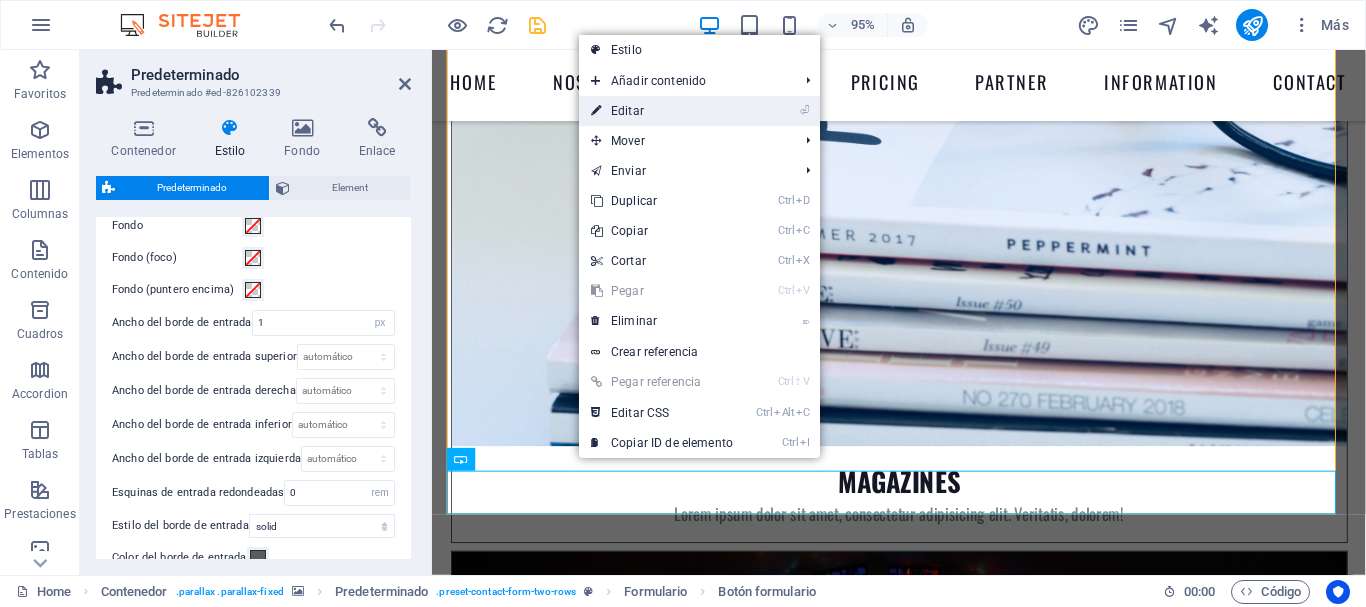 click on "⏎  Editar" at bounding box center (662, 111) 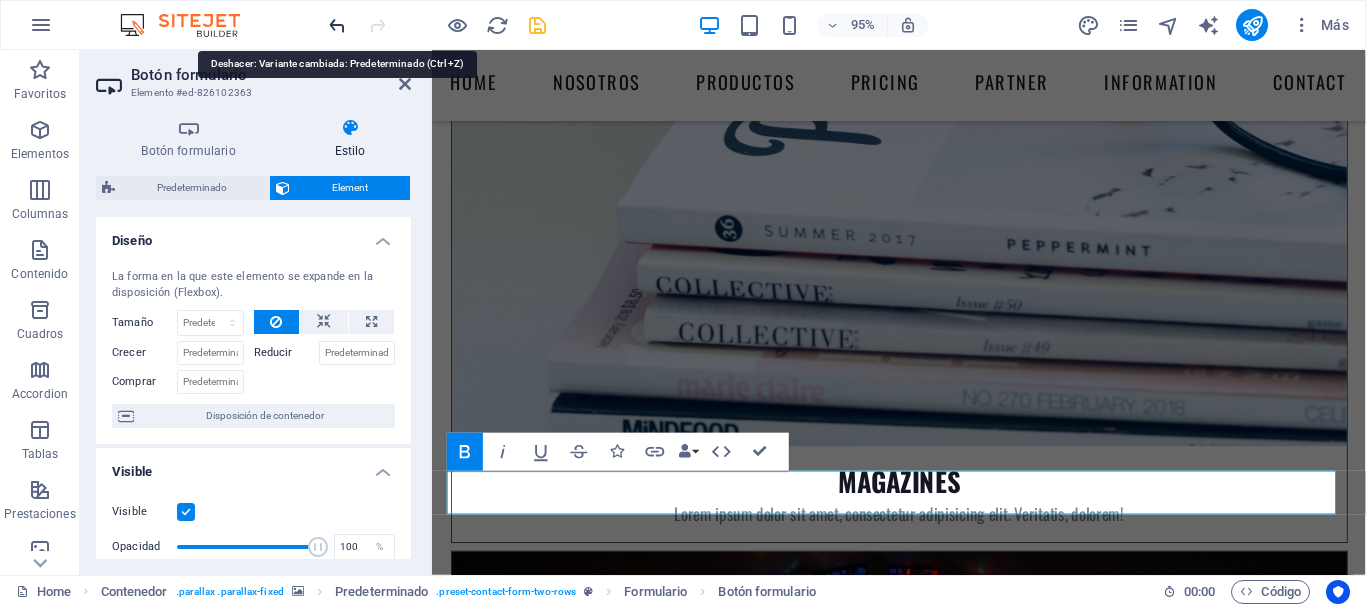 click at bounding box center [337, 25] 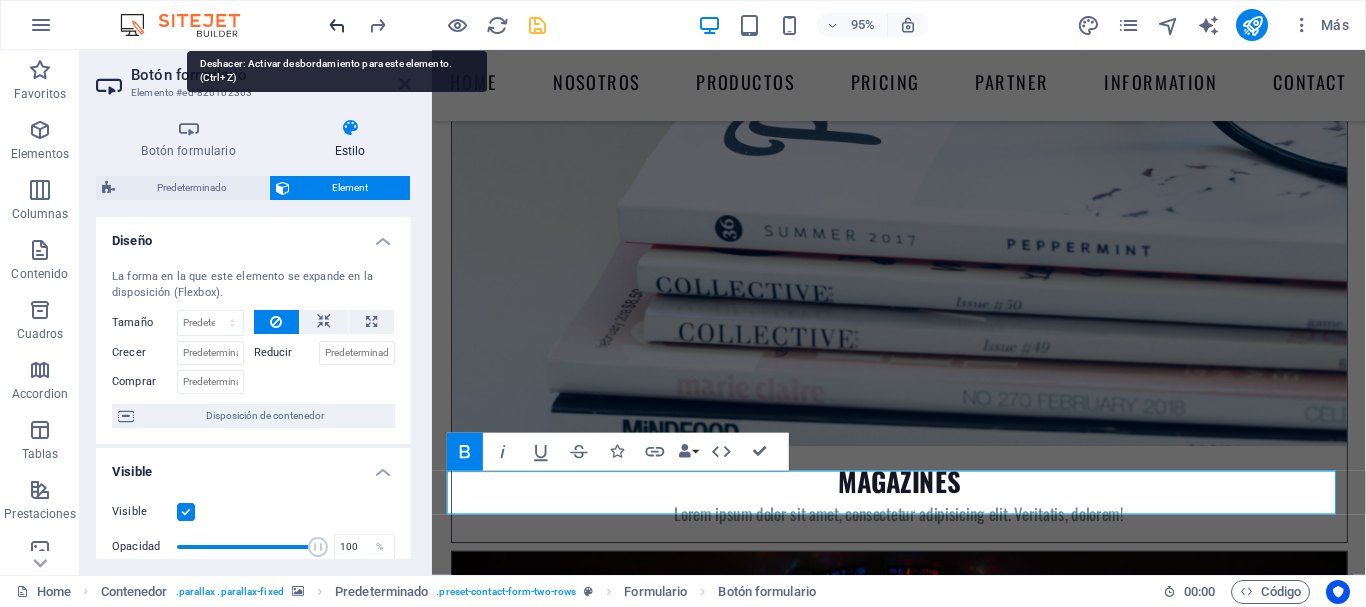 click at bounding box center (337, 25) 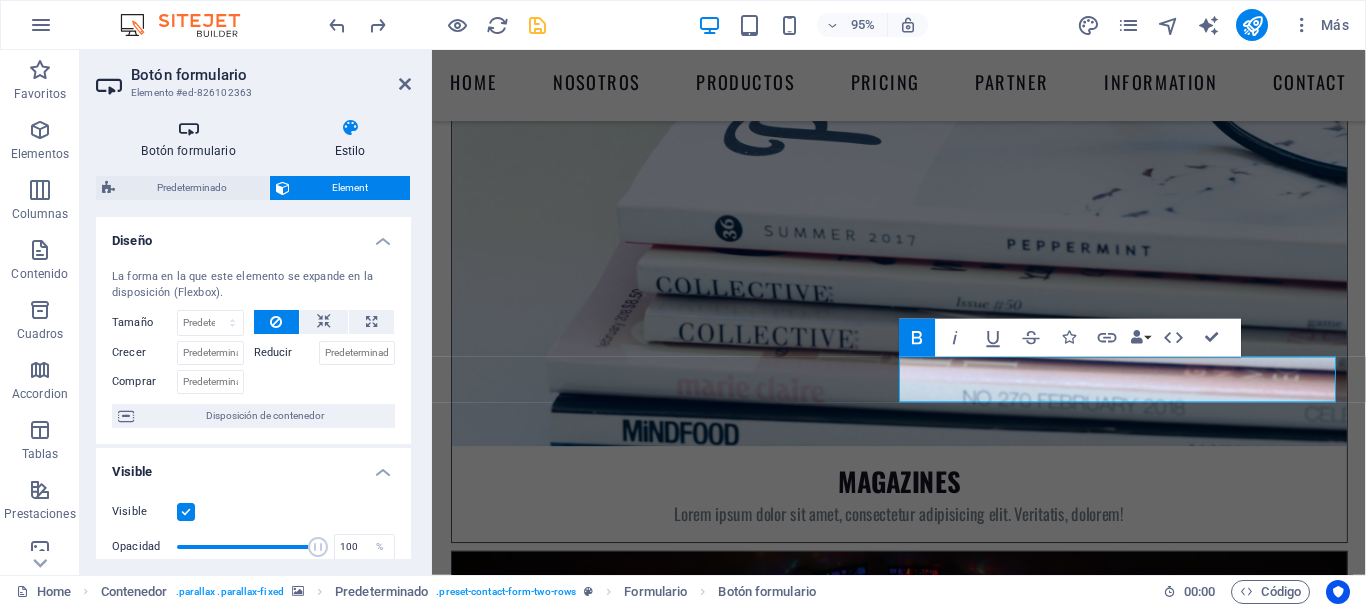 click at bounding box center (188, 128) 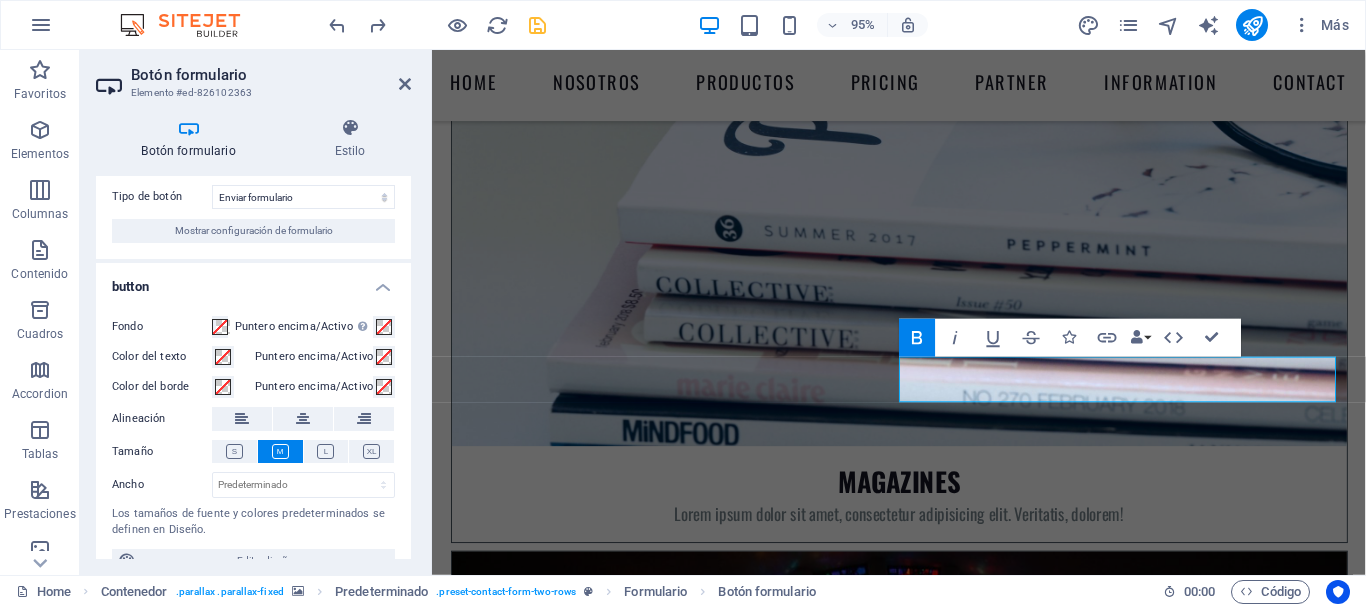 scroll, scrollTop: 0, scrollLeft: 0, axis: both 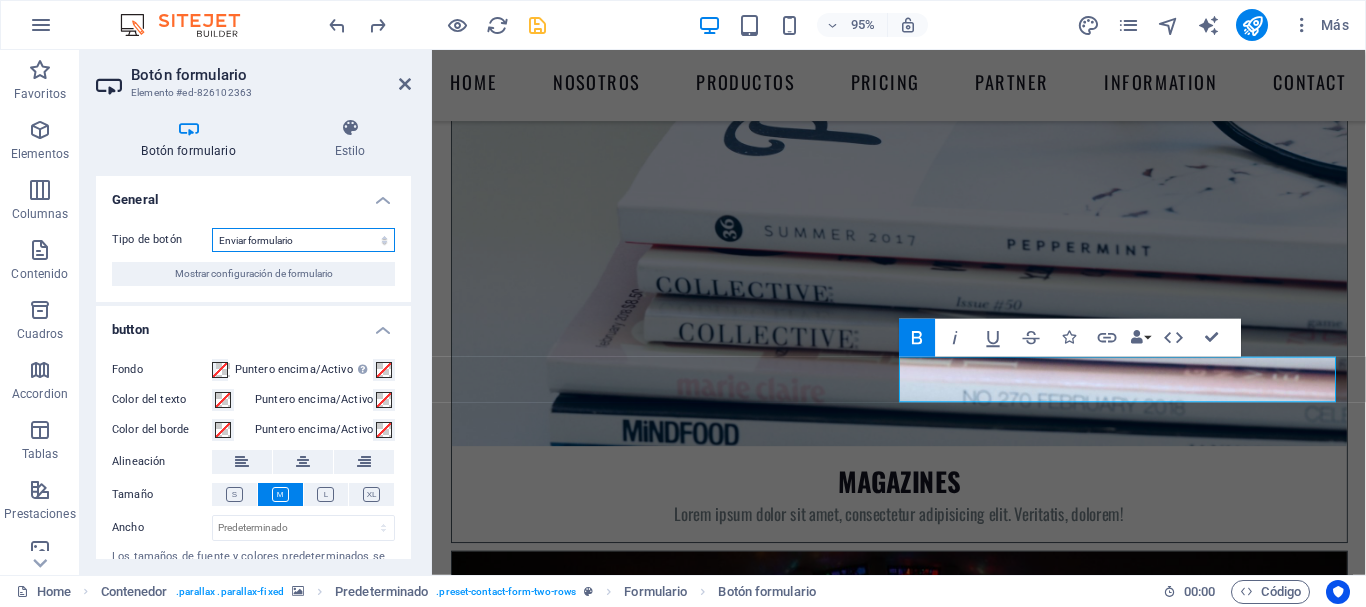 click on "Enviar formulario Restablecer formulario Ninguna acción" at bounding box center (303, 240) 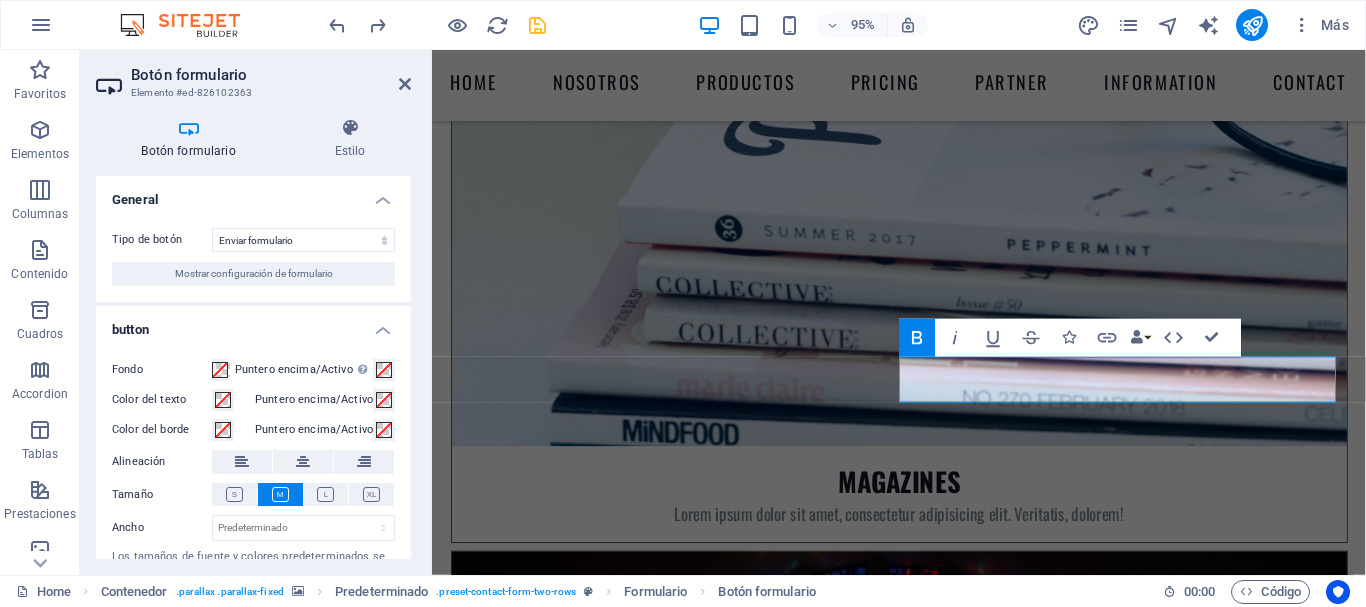 click on "General" at bounding box center [253, 194] 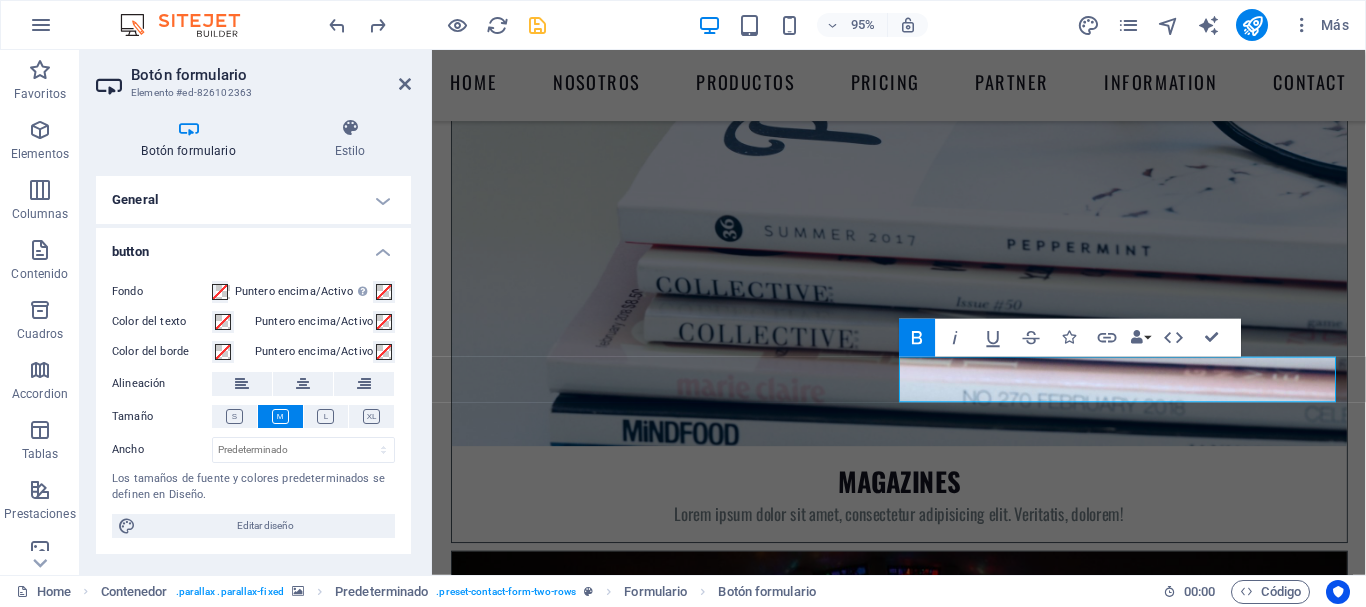 click on "General" at bounding box center [253, 200] 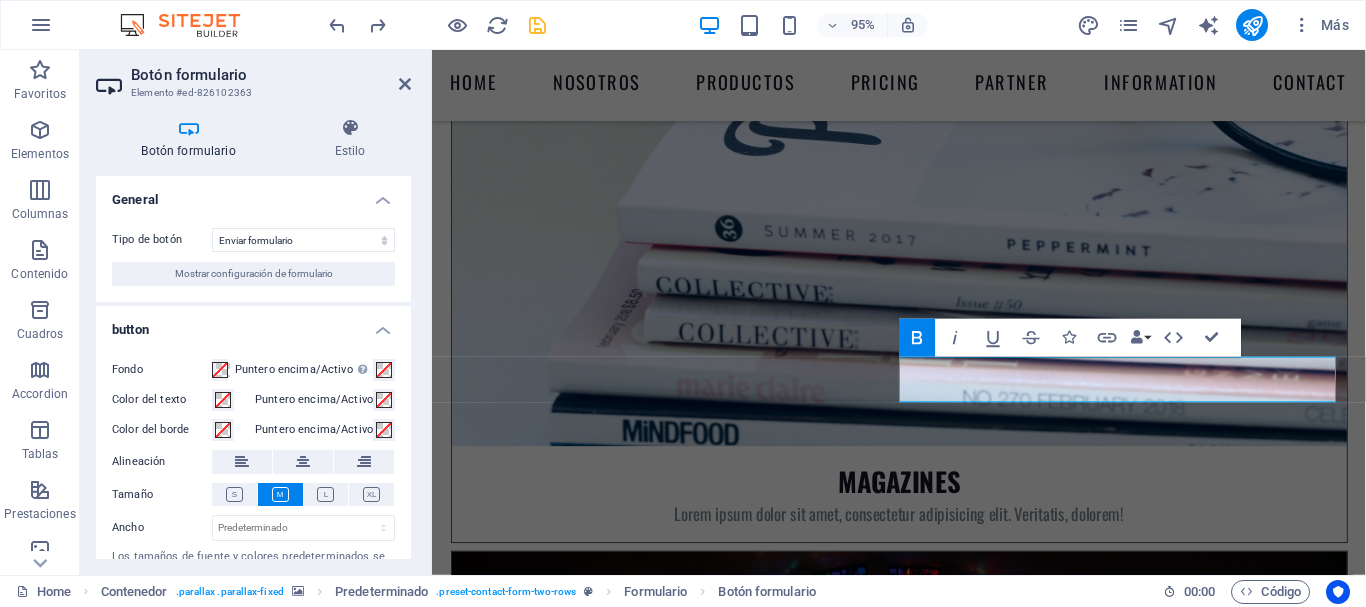 click on "General" at bounding box center [253, 194] 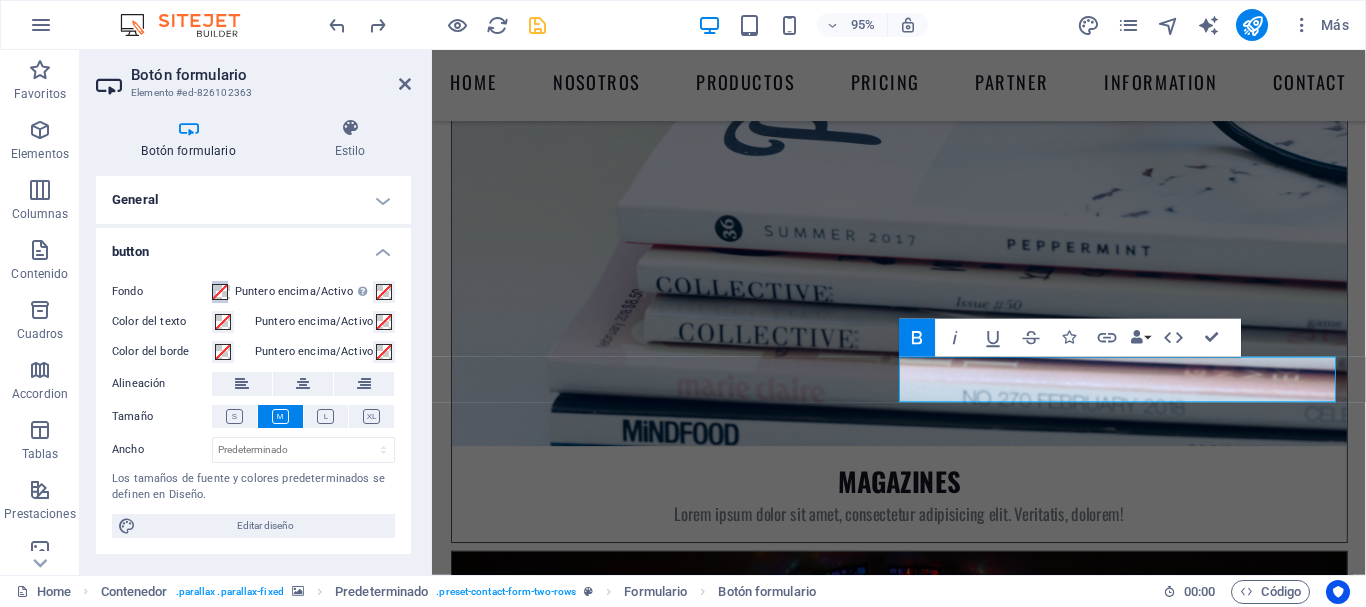 click at bounding box center [220, 292] 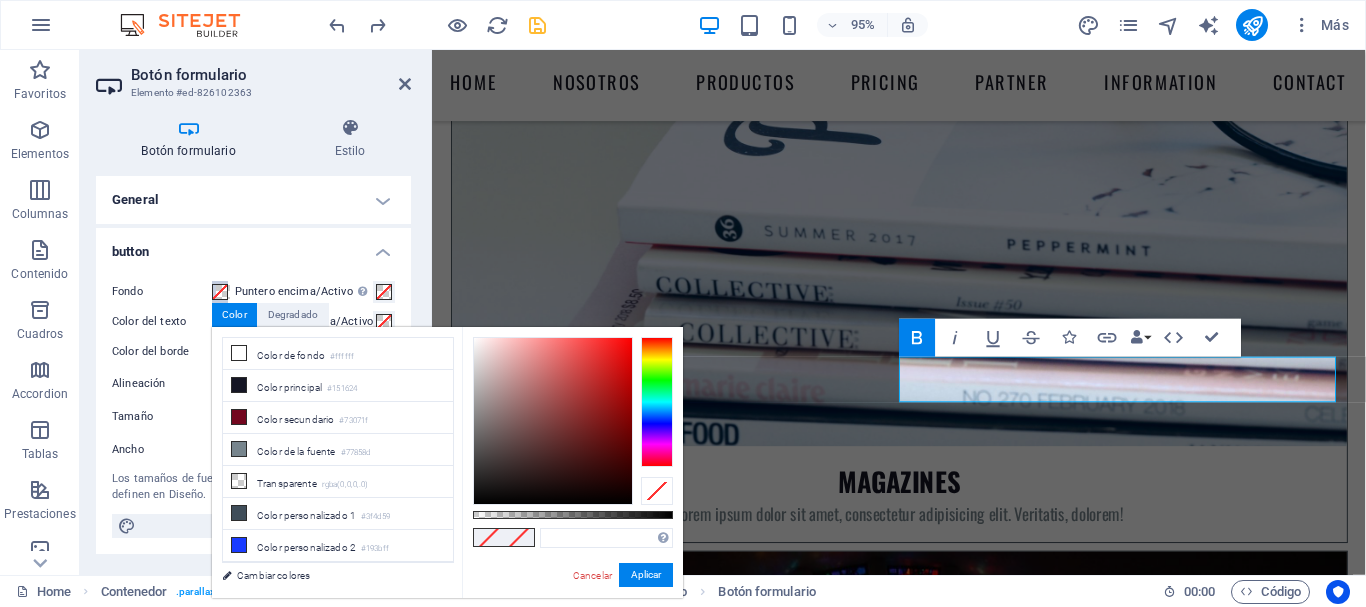 click at bounding box center [220, 292] 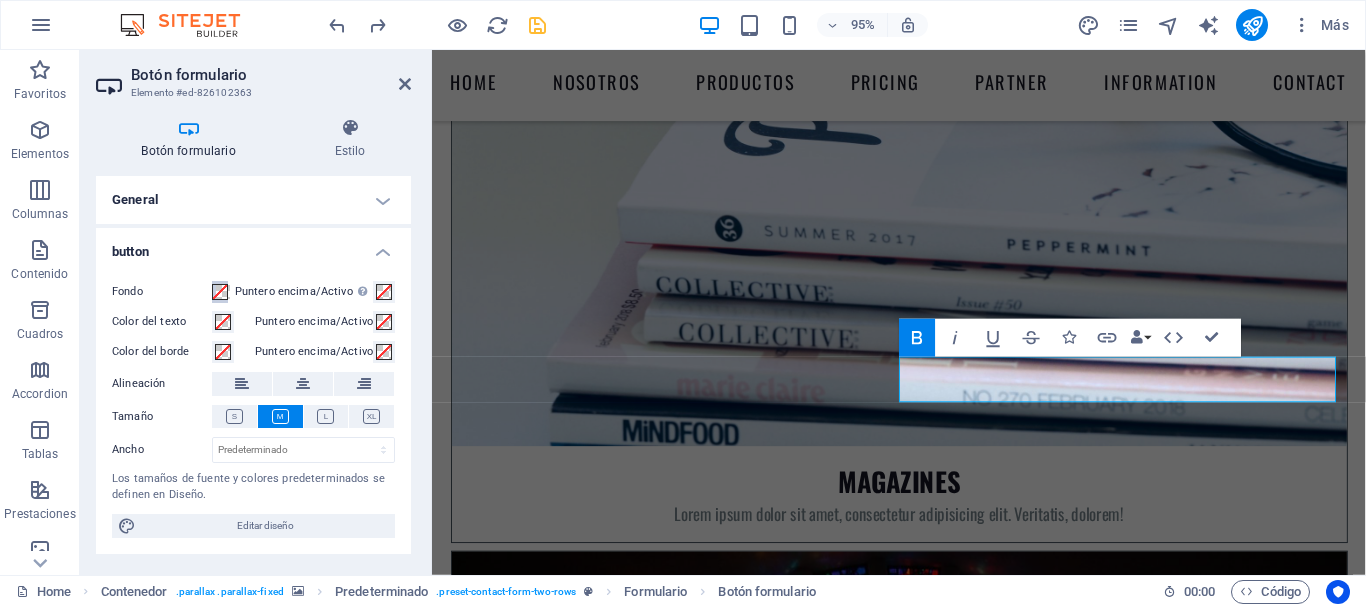 click at bounding box center [220, 292] 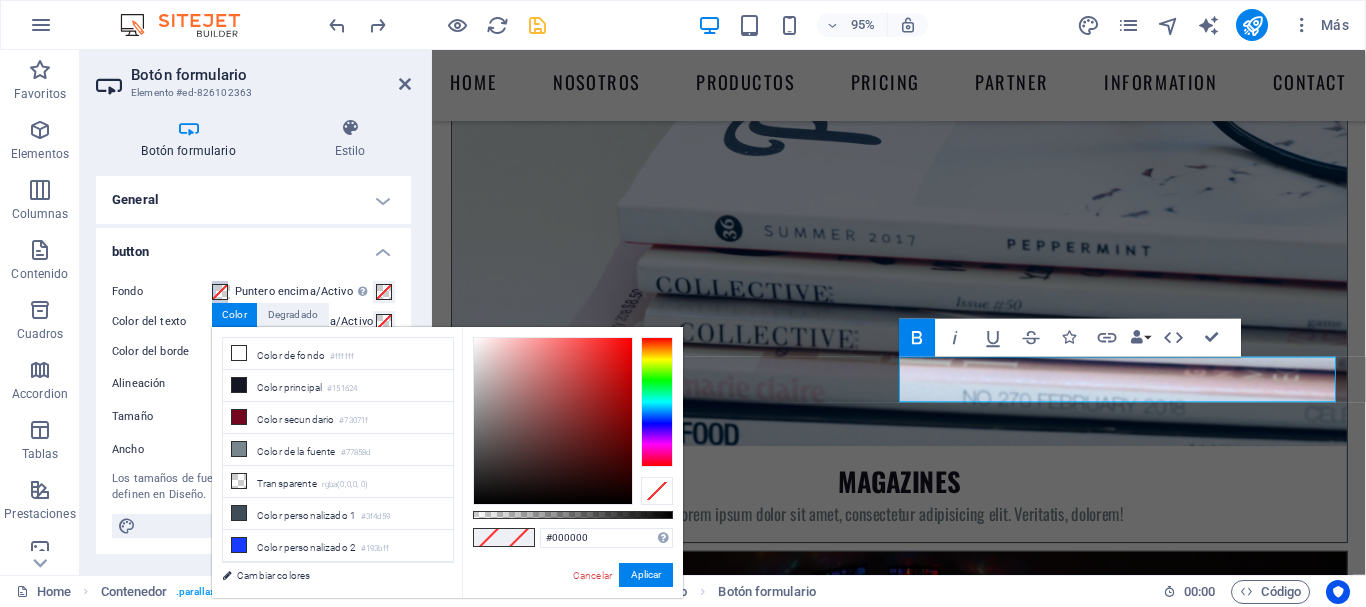 click at bounding box center (657, 402) 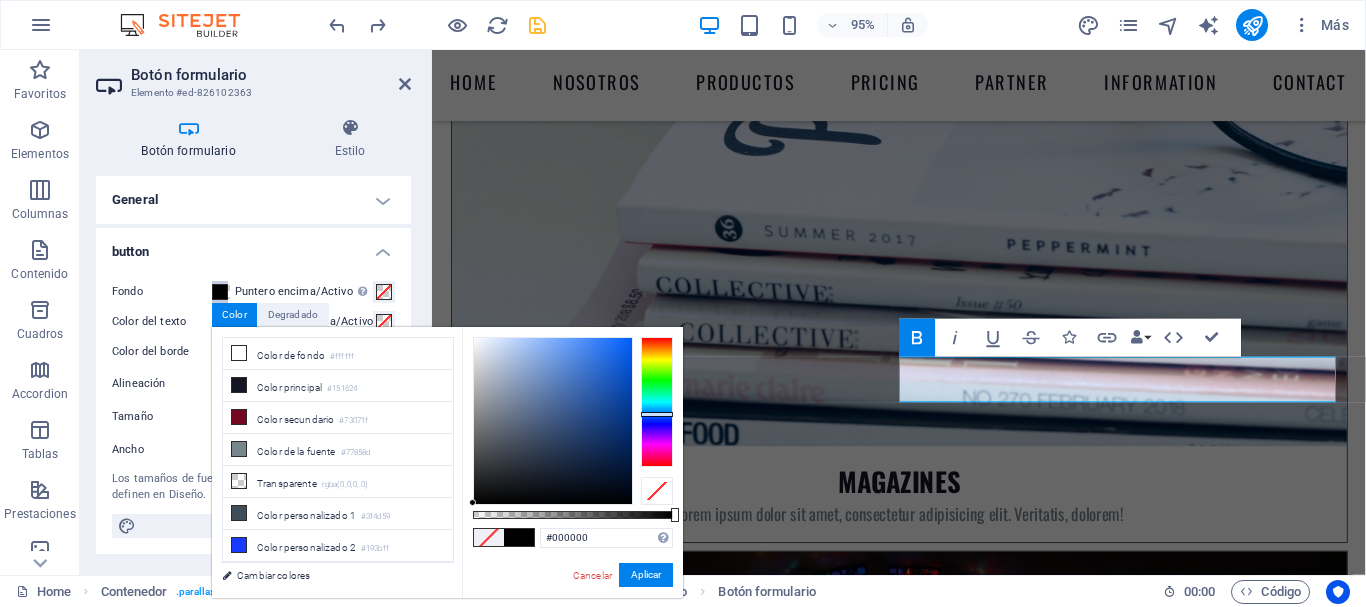 click at bounding box center (657, 402) 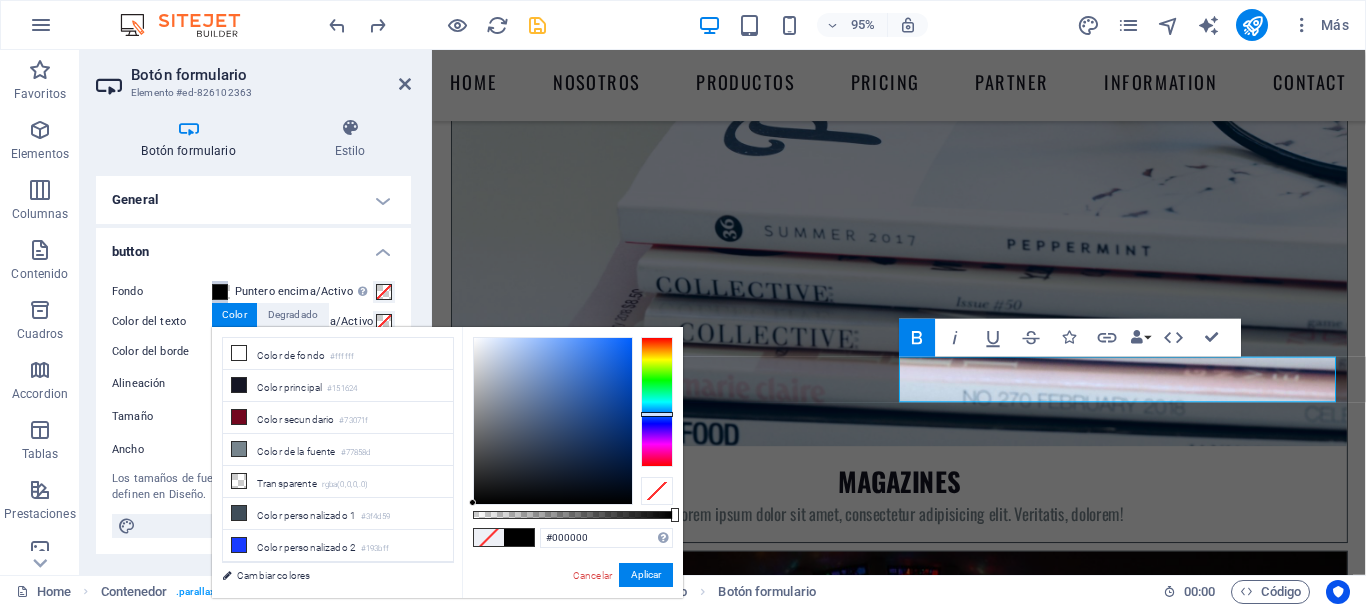 click at bounding box center [657, 402] 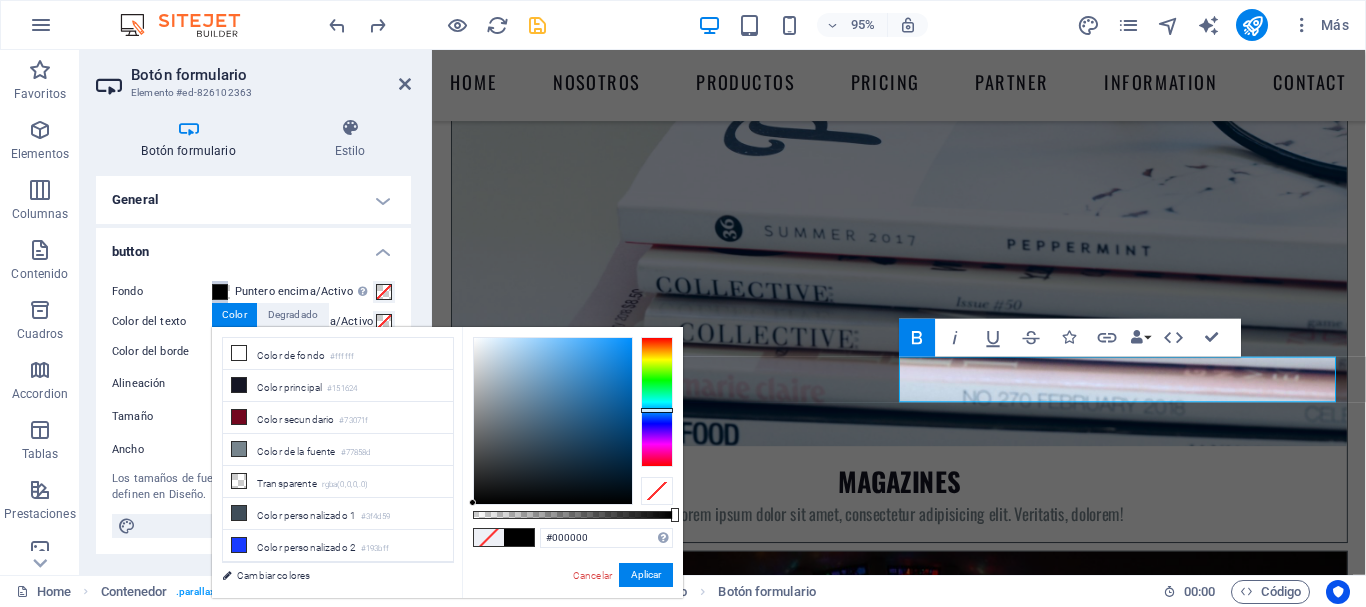click at bounding box center (657, 402) 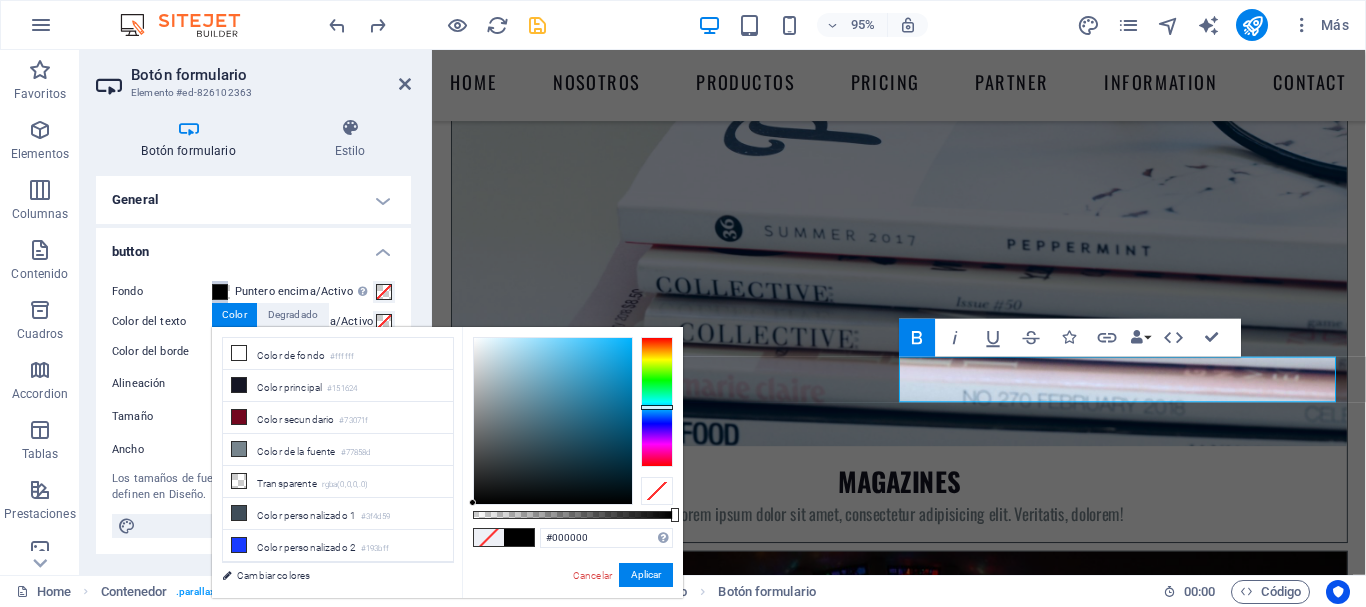click at bounding box center [657, 402] 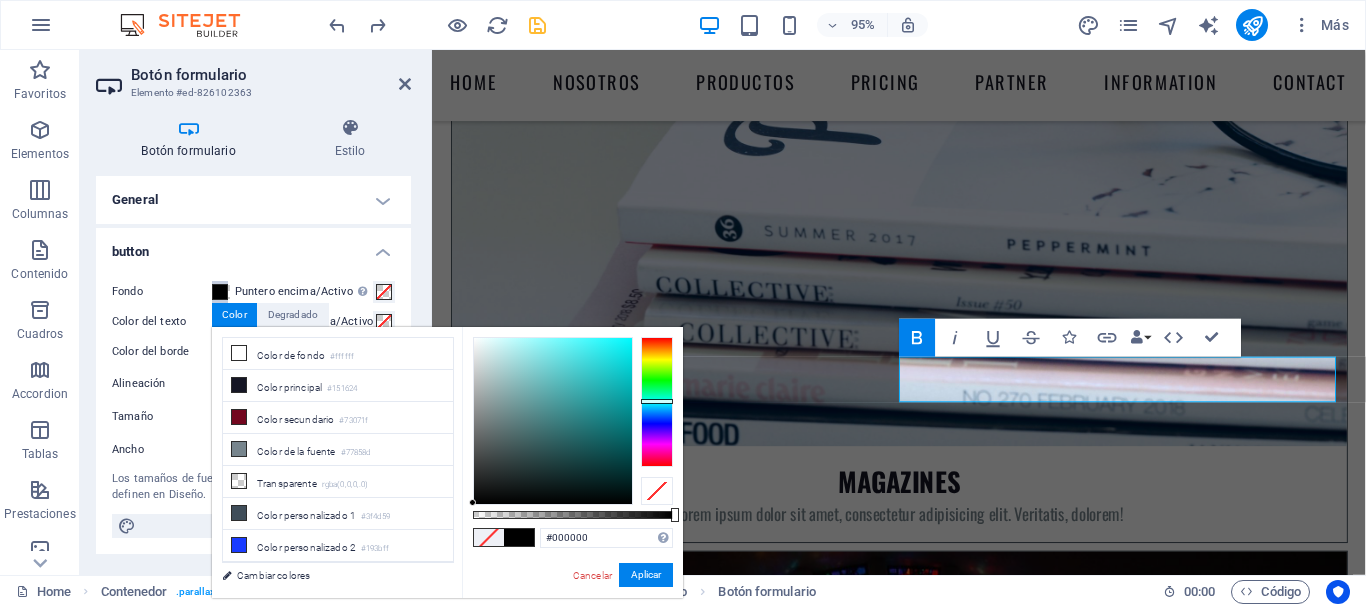 click at bounding box center [657, 402] 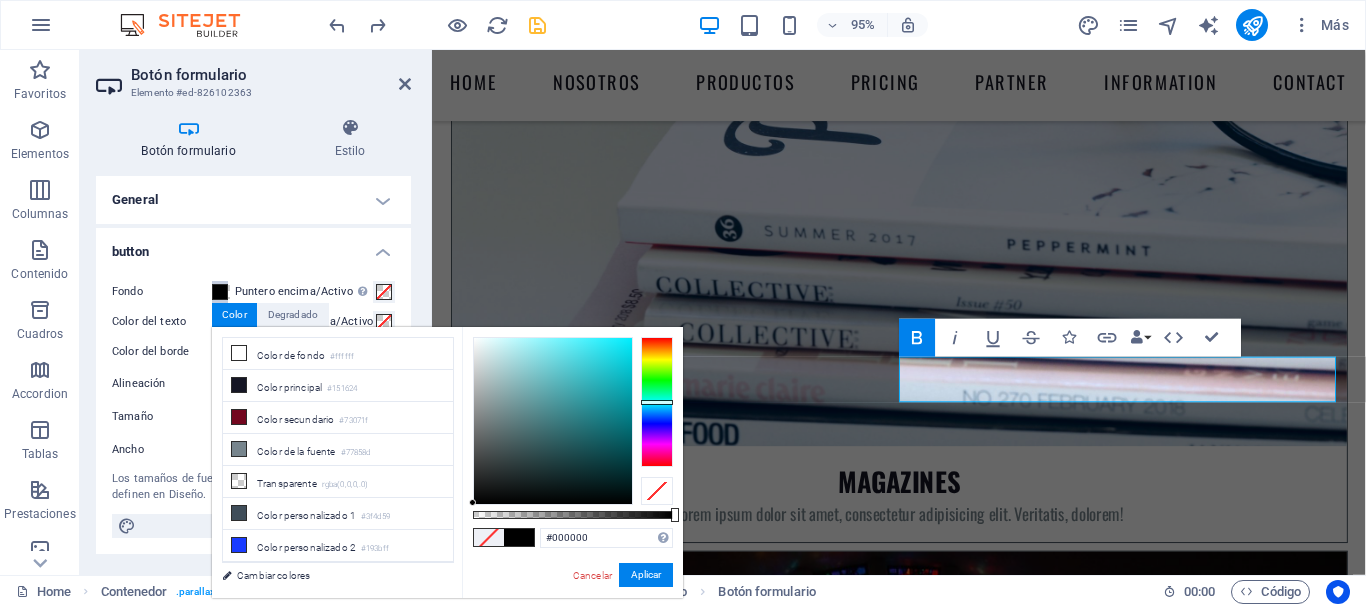 click at bounding box center (657, 402) 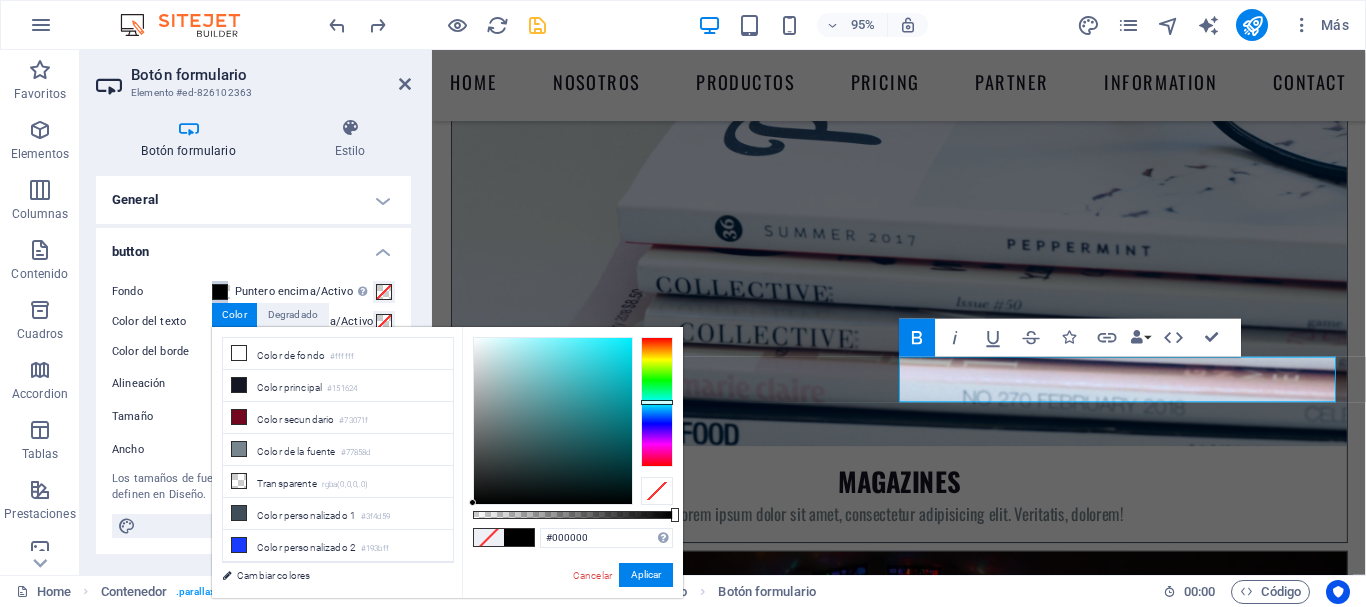 click at bounding box center [657, 402] 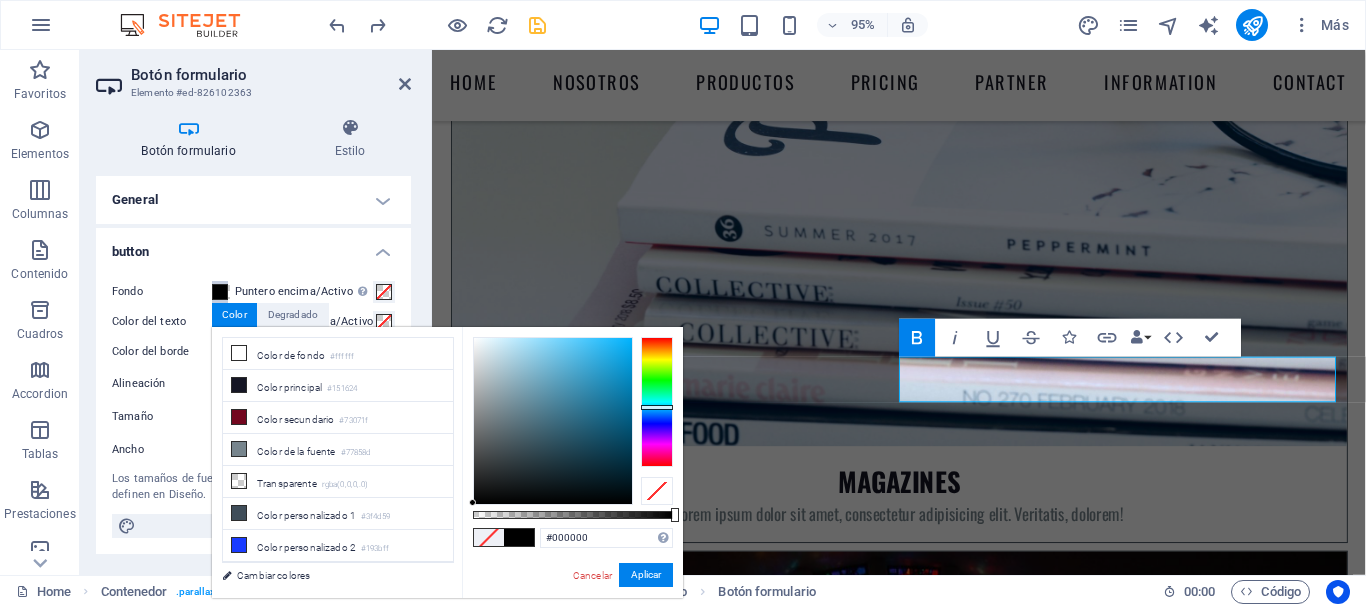 click at bounding box center (657, 407) 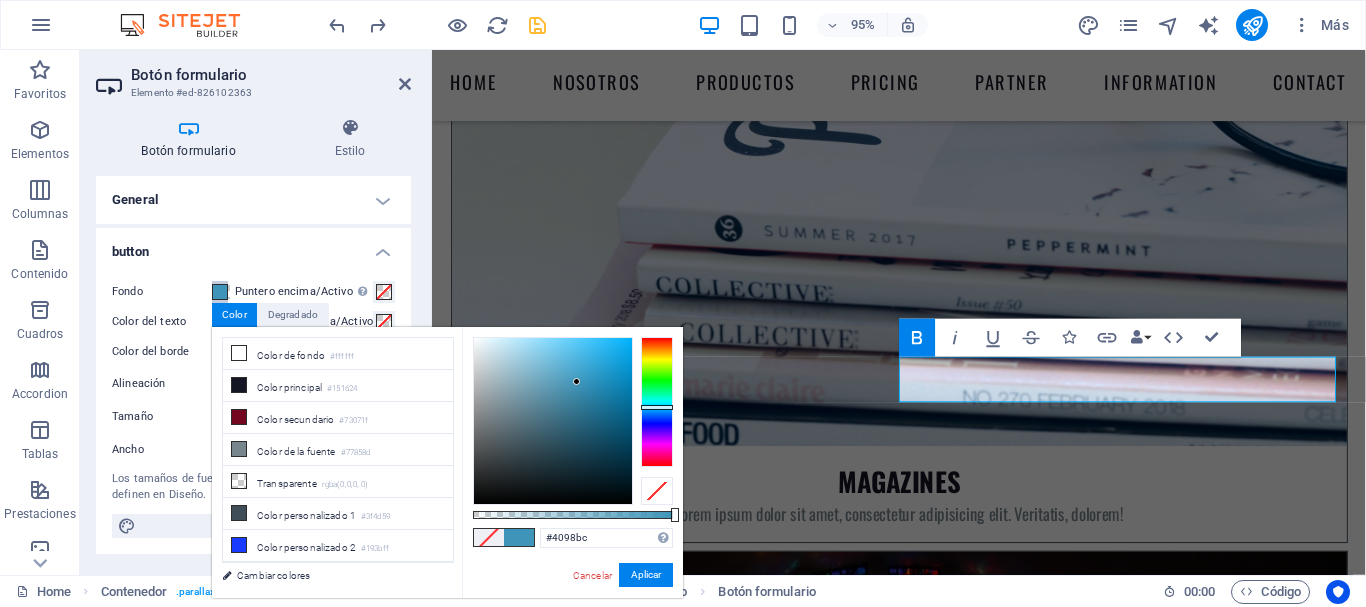 click at bounding box center (553, 421) 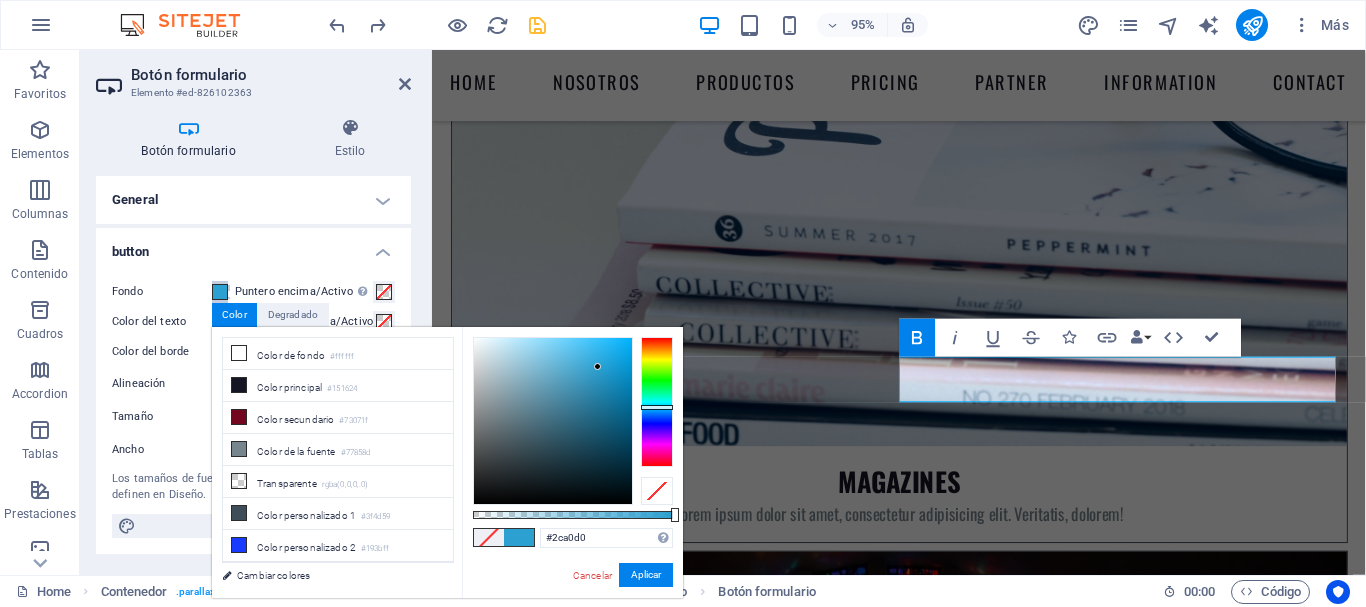 click at bounding box center (553, 421) 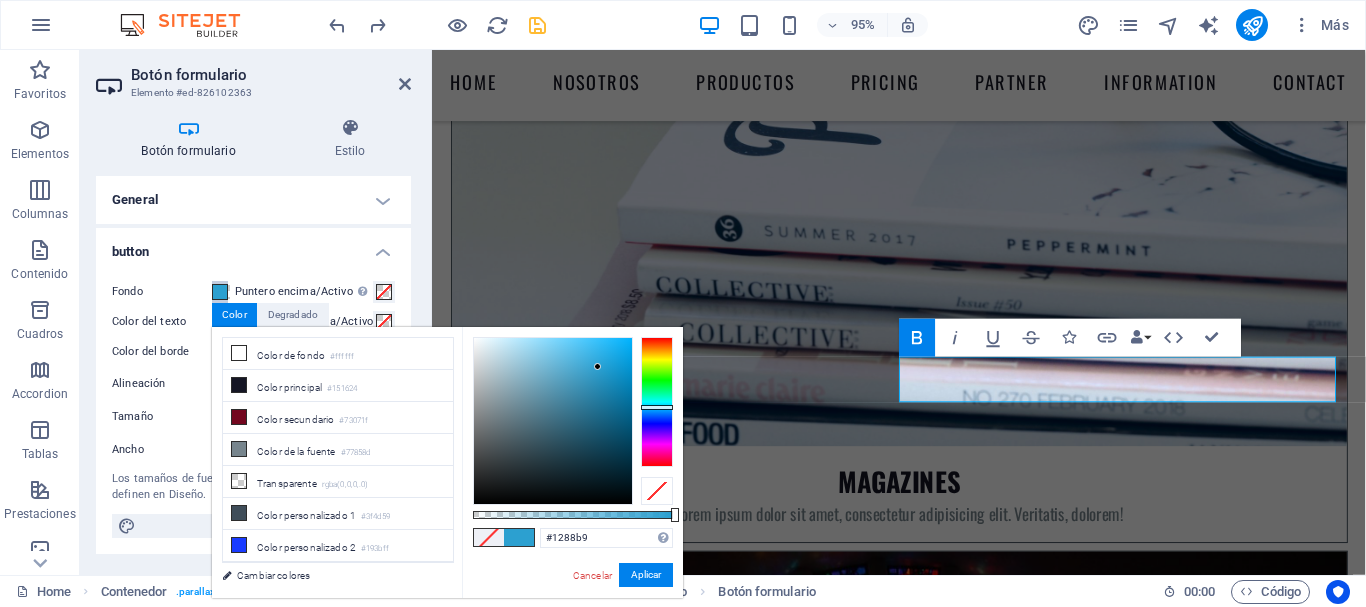 click at bounding box center (553, 421) 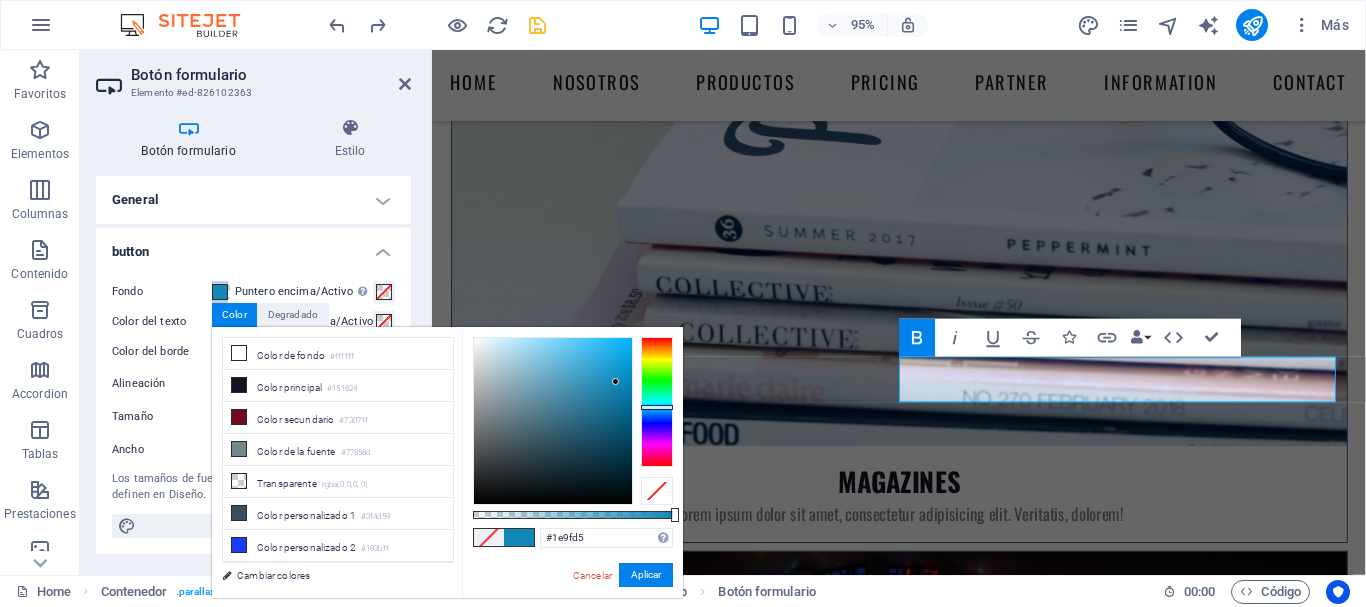 click at bounding box center [553, 421] 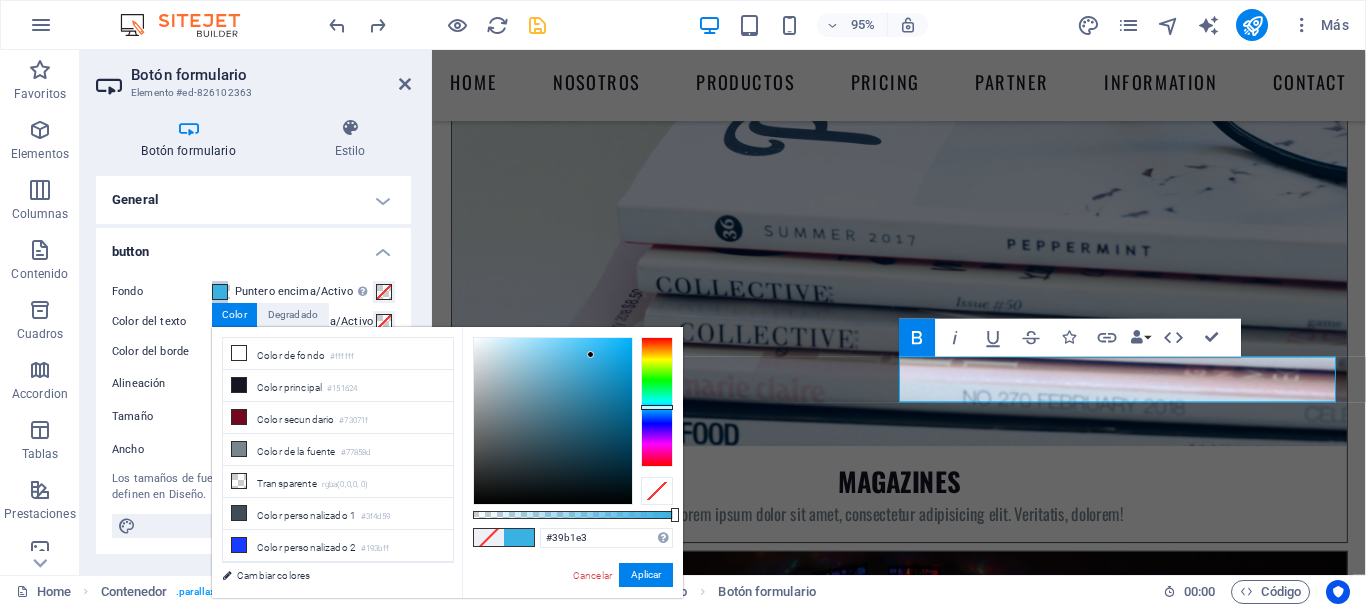 click at bounding box center [553, 421] 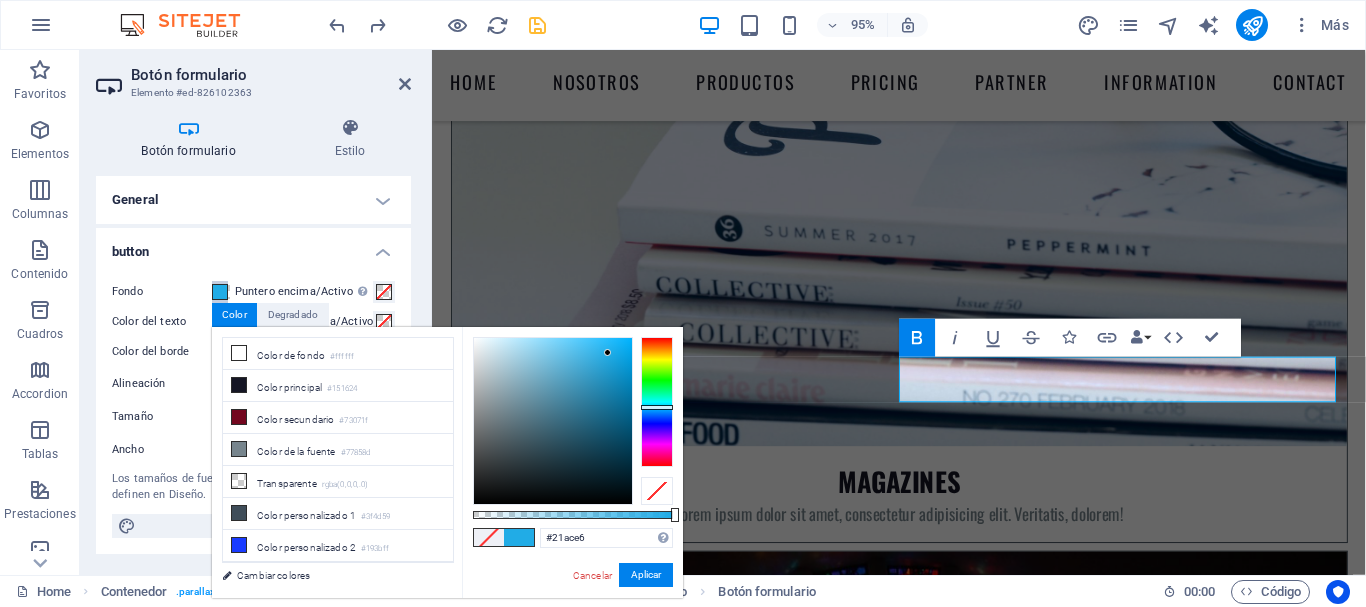 click at bounding box center [553, 421] 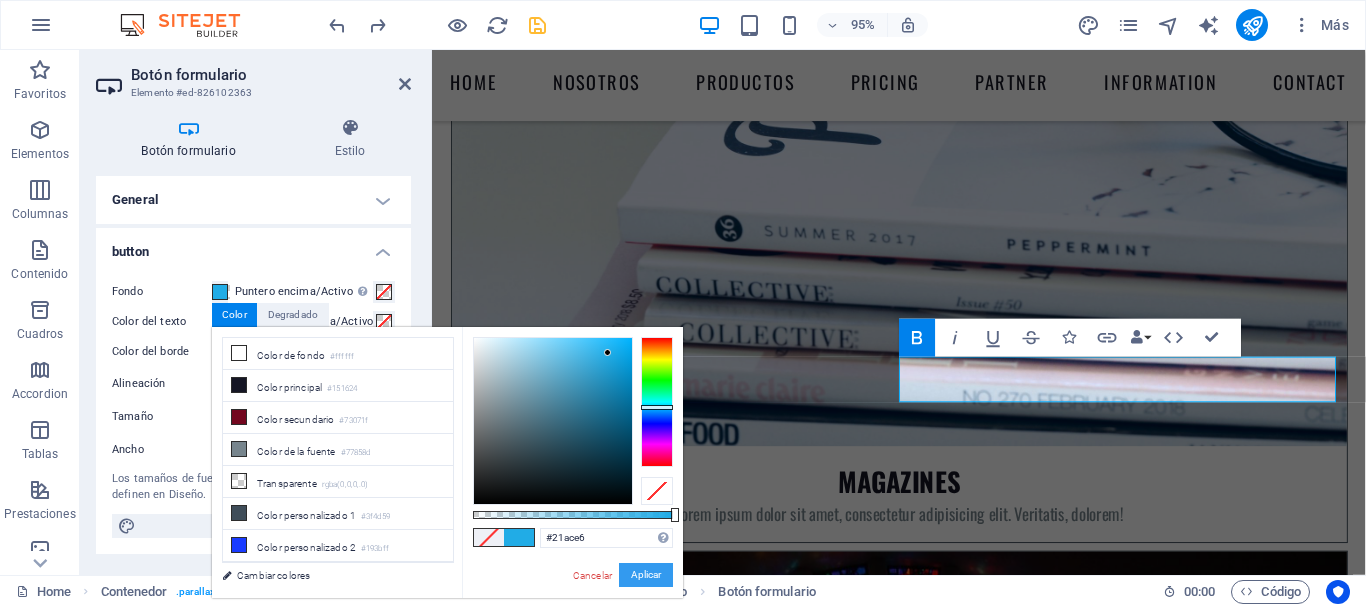 click on "Aplicar" at bounding box center [646, 575] 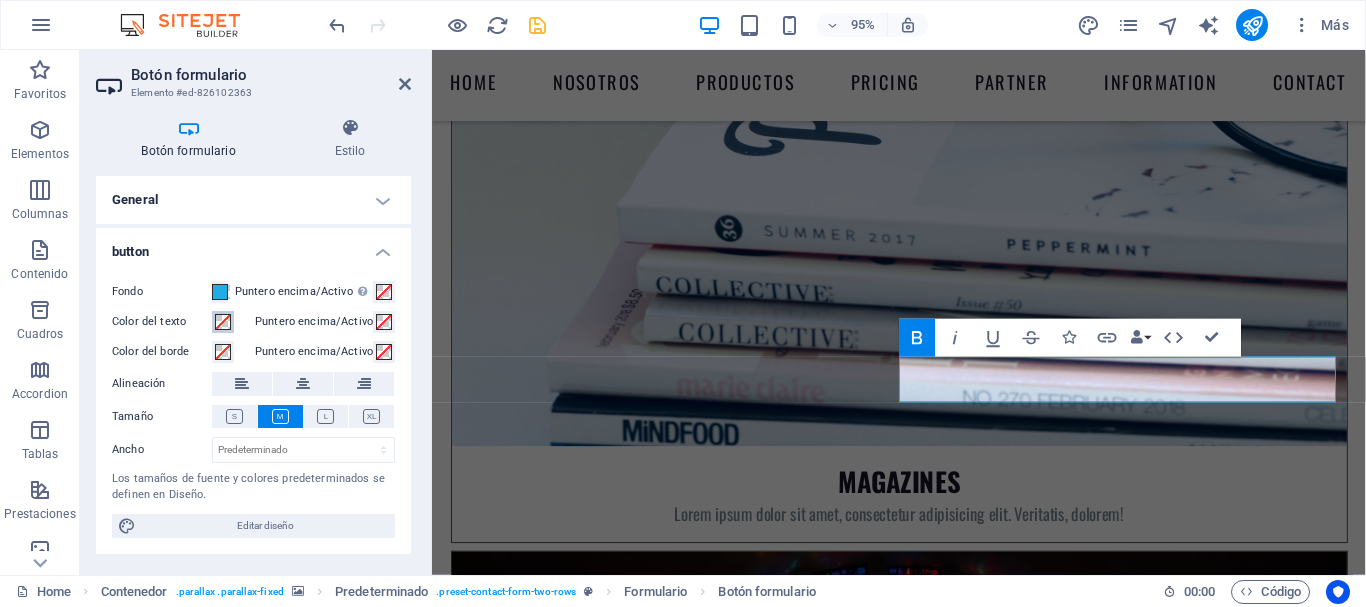 click at bounding box center (223, 322) 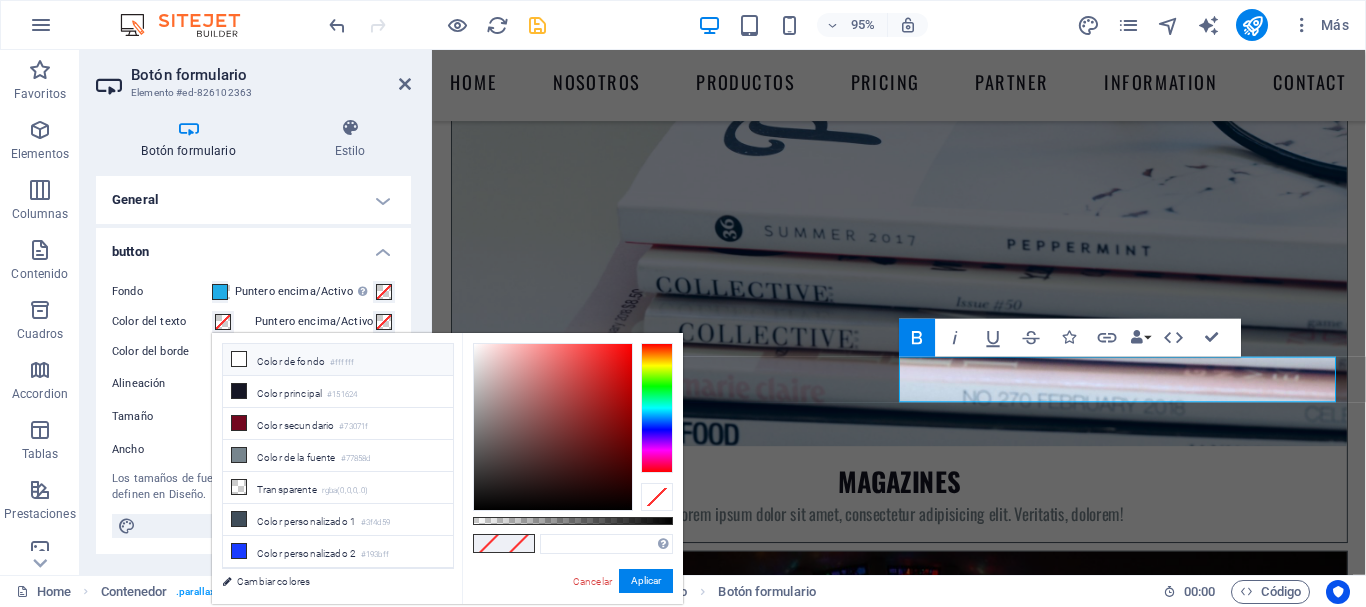 click on "Color de fondo
#ffffff" at bounding box center [338, 360] 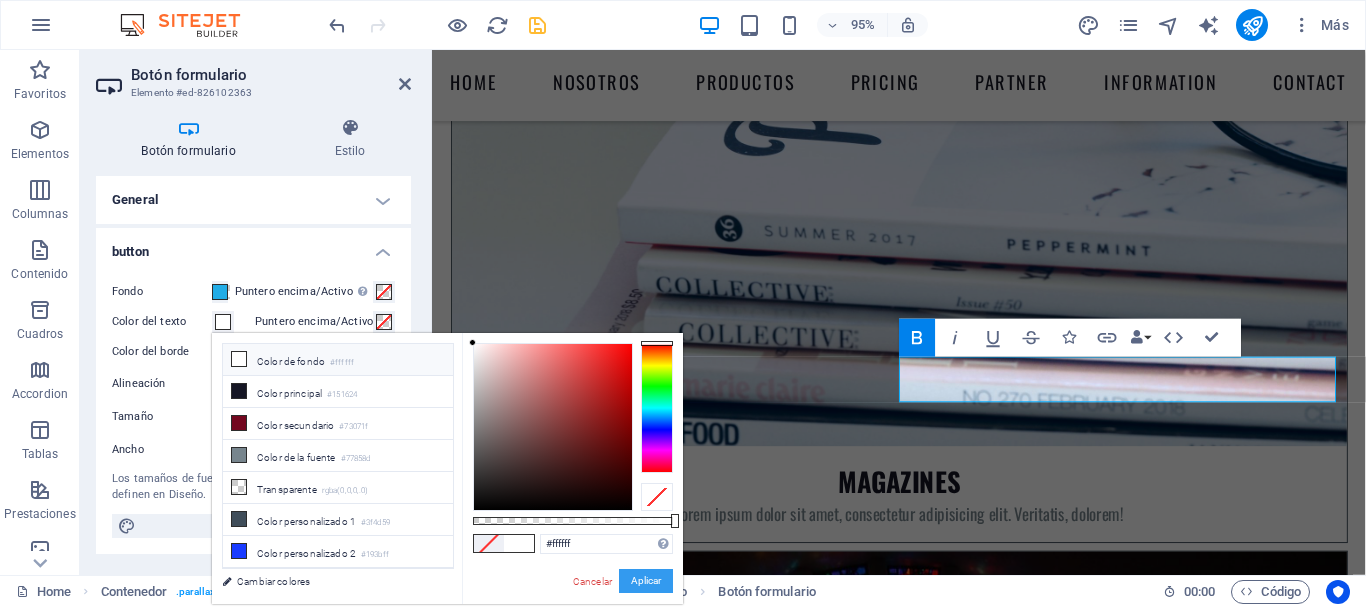 click on "Aplicar" at bounding box center (646, 581) 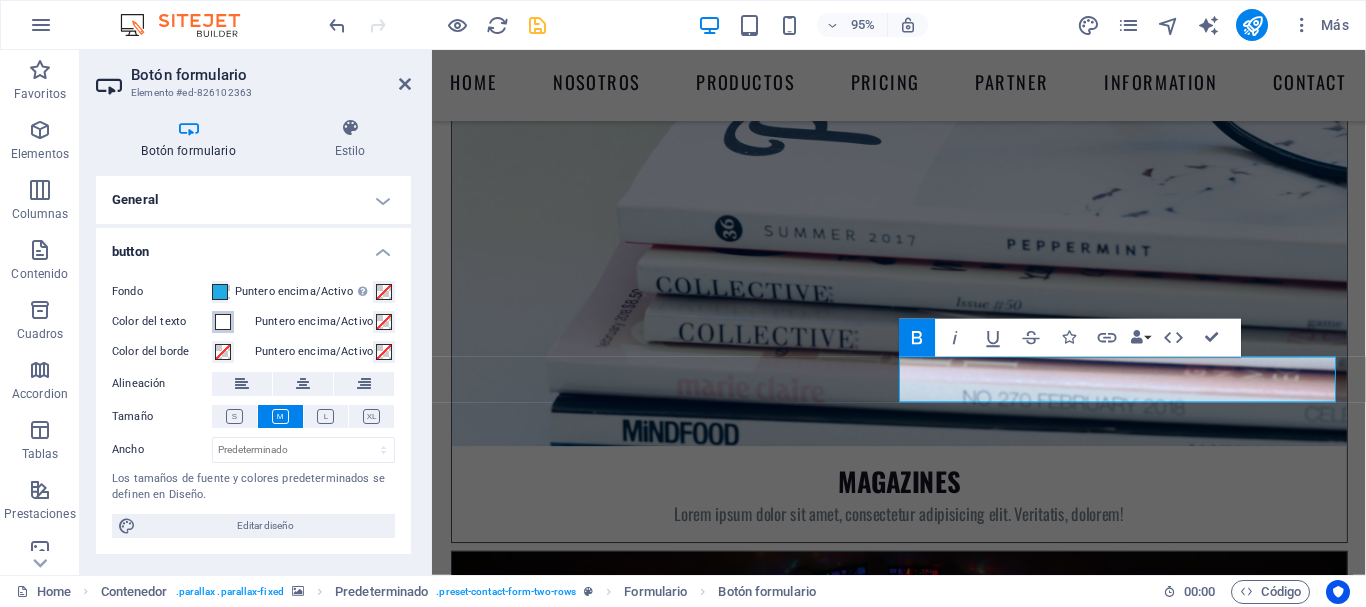 click at bounding box center (223, 322) 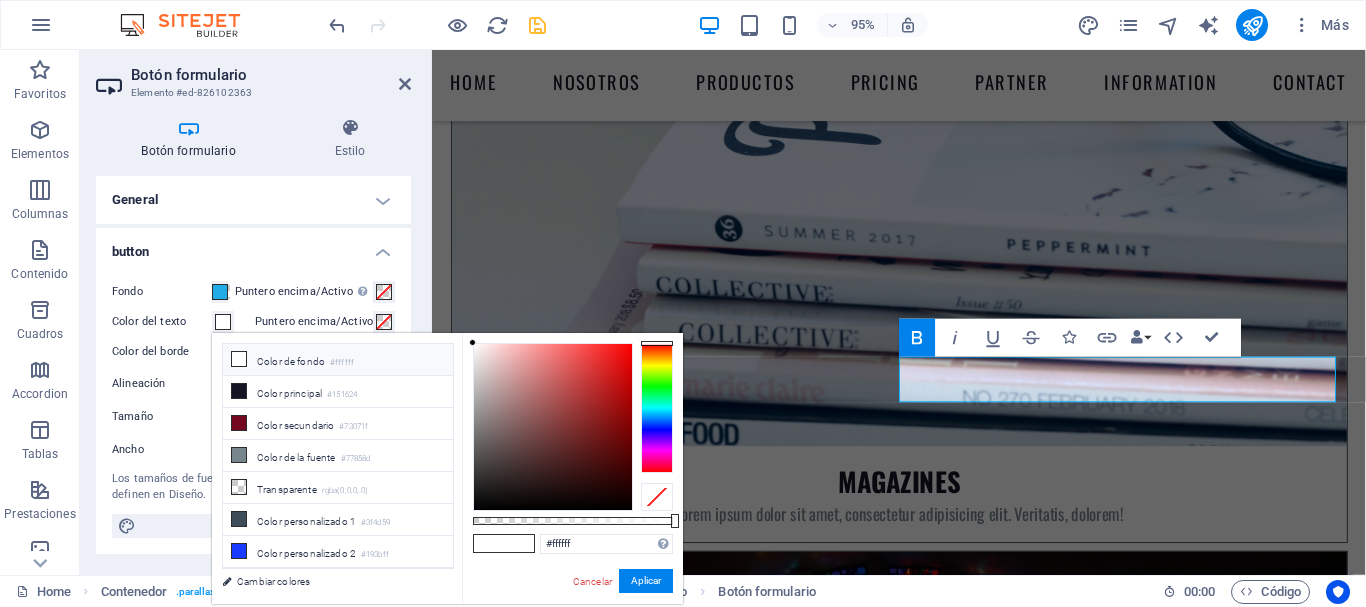 click on "Color de fondo
#ffffff" at bounding box center (338, 360) 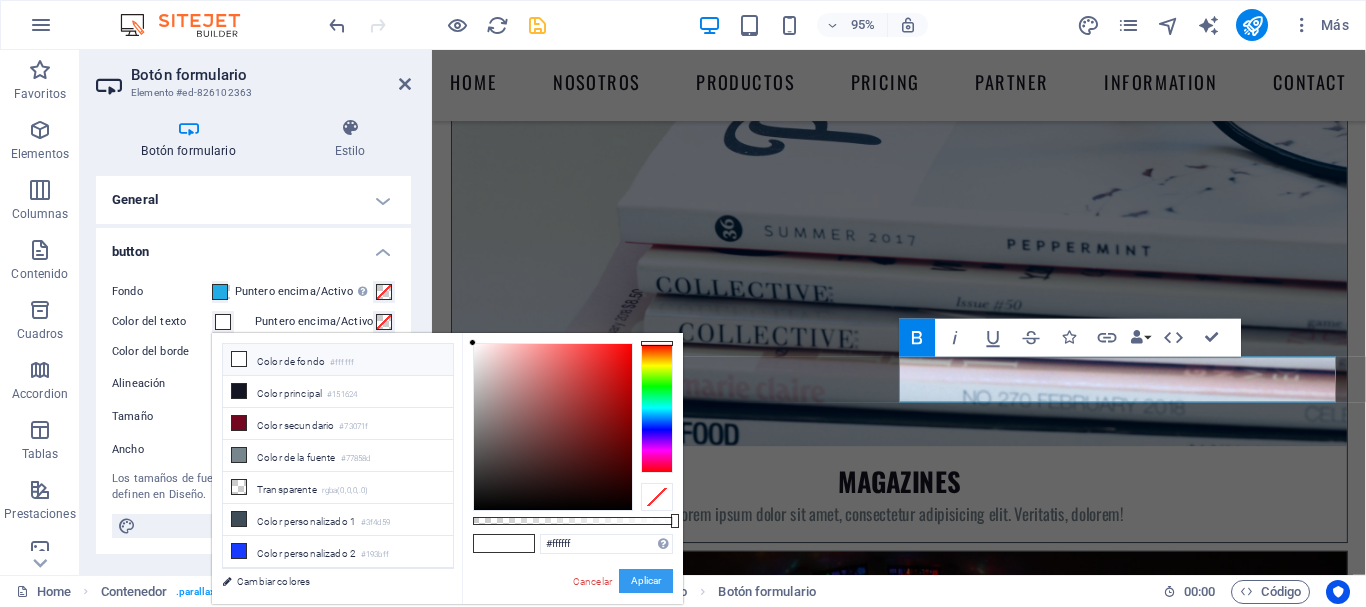 click on "Aplicar" at bounding box center (646, 581) 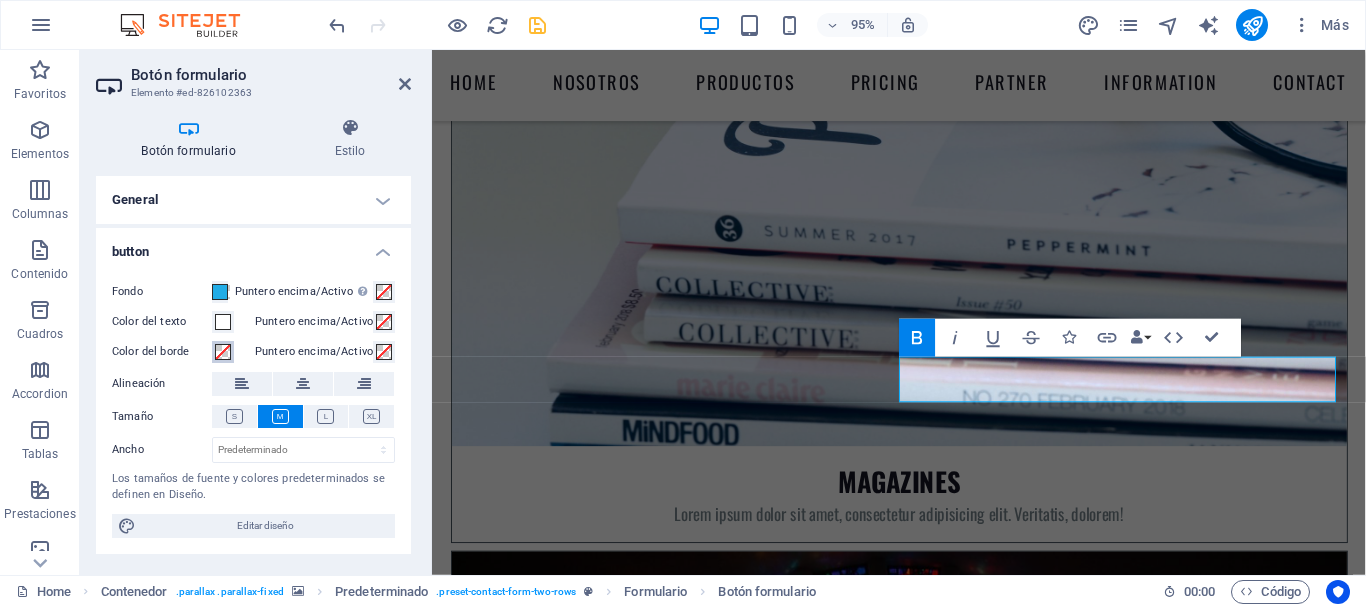 click at bounding box center (223, 352) 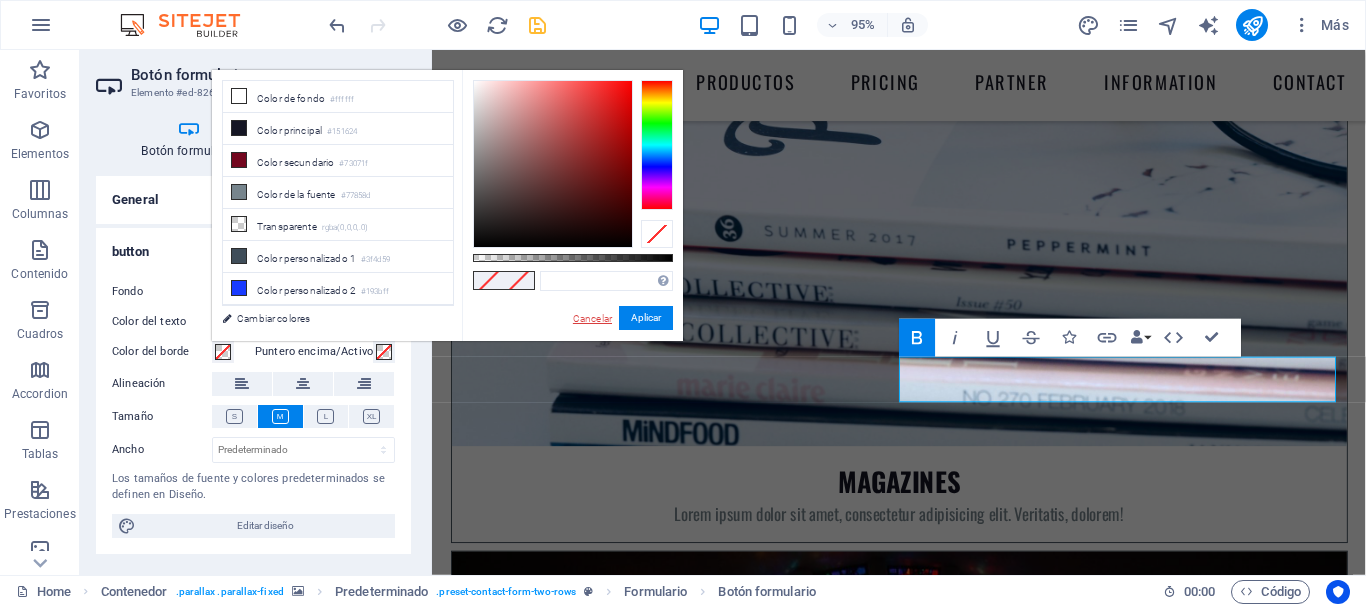 click on "Cancelar" at bounding box center (592, 318) 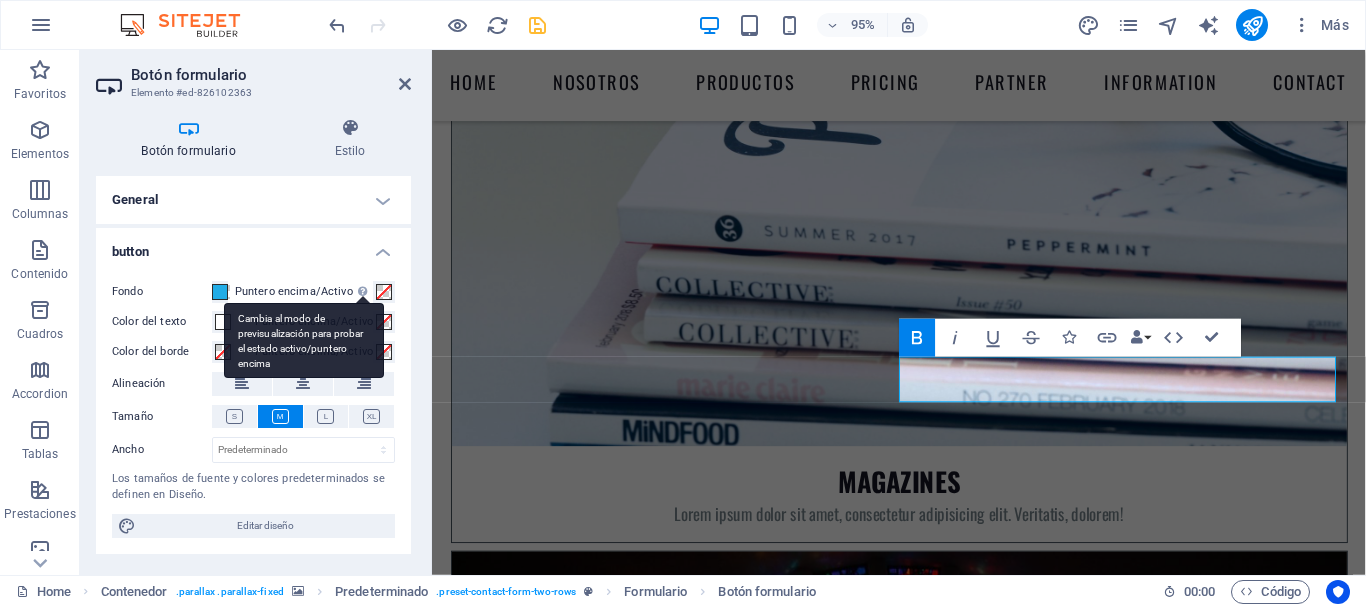 click on "Cambia al modo de previsualización para probar el estado activo/puntero encima" at bounding box center [304, 340] 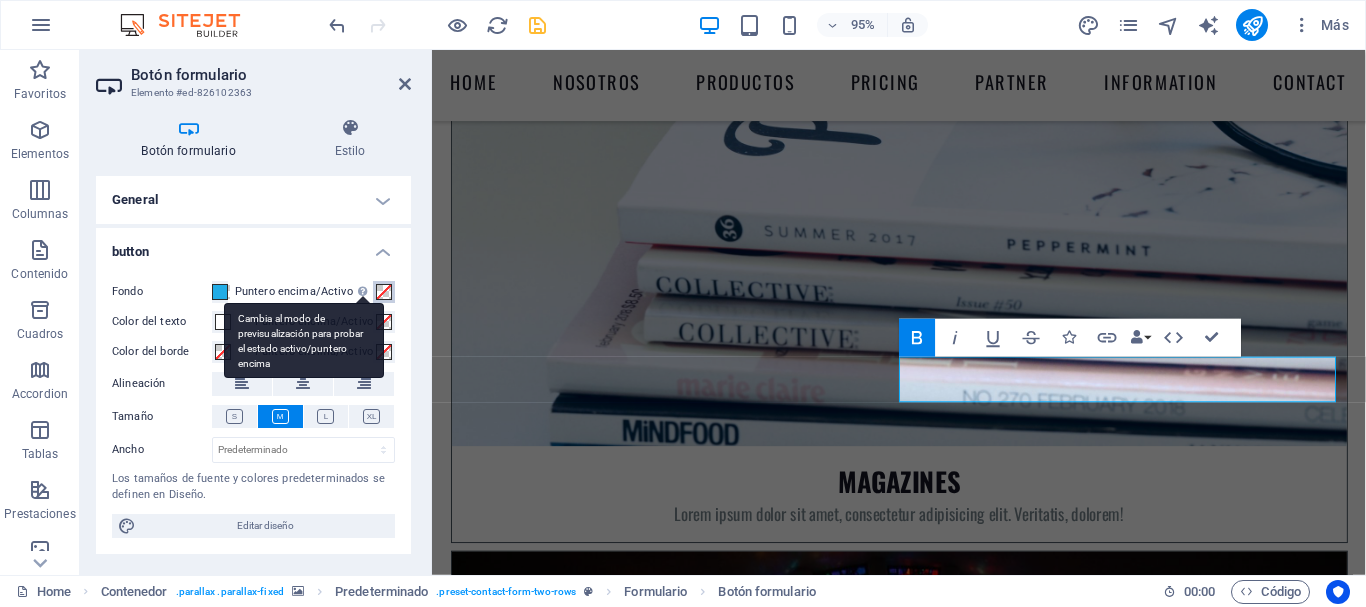 click on "Puntero encima/Activo Cambia al modo de previsualización para probar el estado activo/puntero encima" at bounding box center (384, 292) 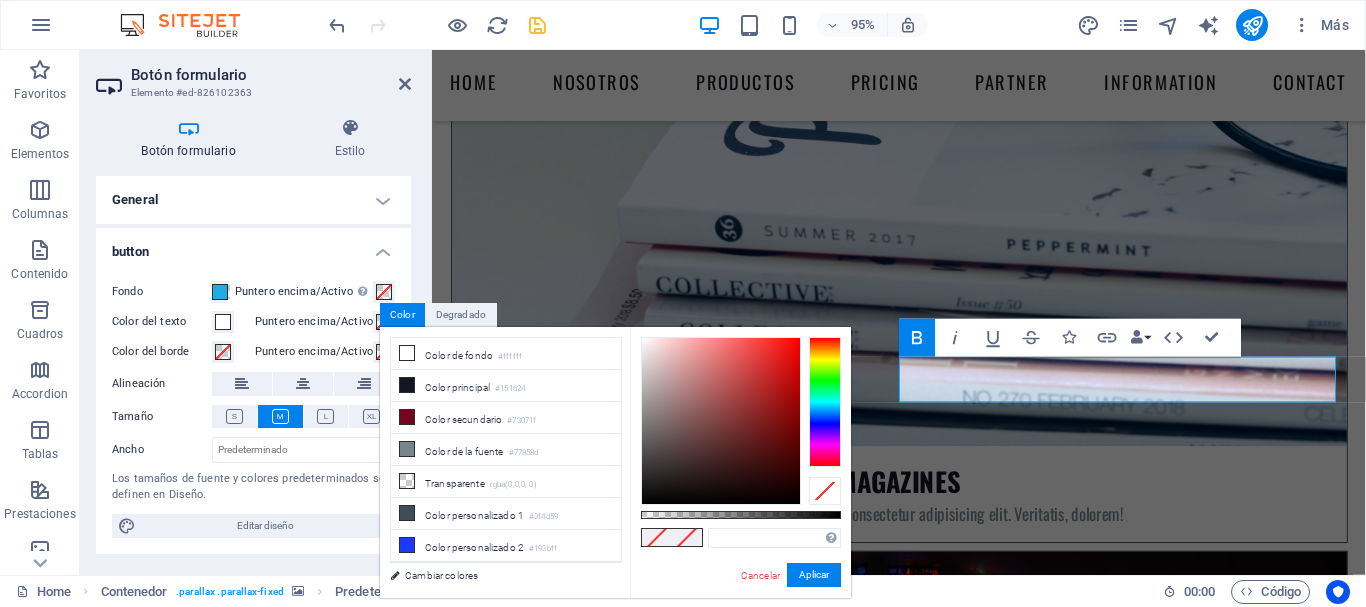 click on "Fondo Puntero encima/Activo Cambia al modo de previsualización para probar el estado activo/puntero encima Color del texto Puntero encima/Activo Color del borde Puntero encima/Activo Alineación Tamaño Ancho Predeterminado px rem % em vh vw Los tamaños de fuente y colores predeterminados se definen en Diseño. Editar diseño" at bounding box center (253, 409) 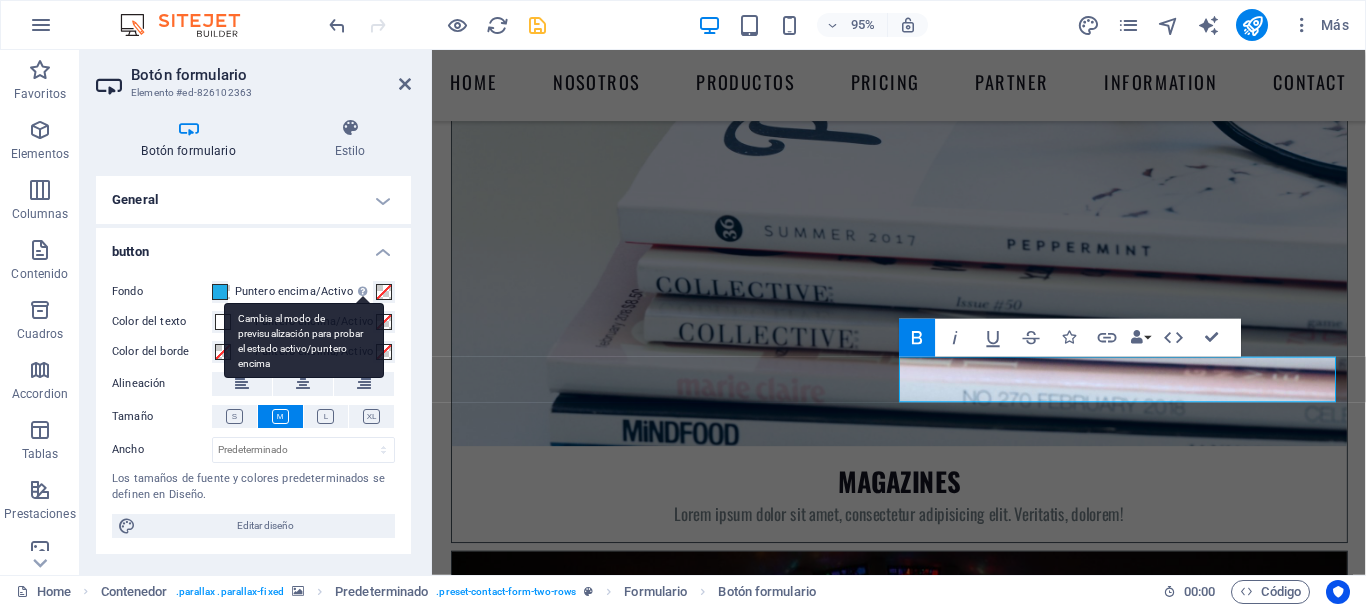 click on "Cambia al modo de previsualización para probar el estado activo/puntero encima" at bounding box center (304, 340) 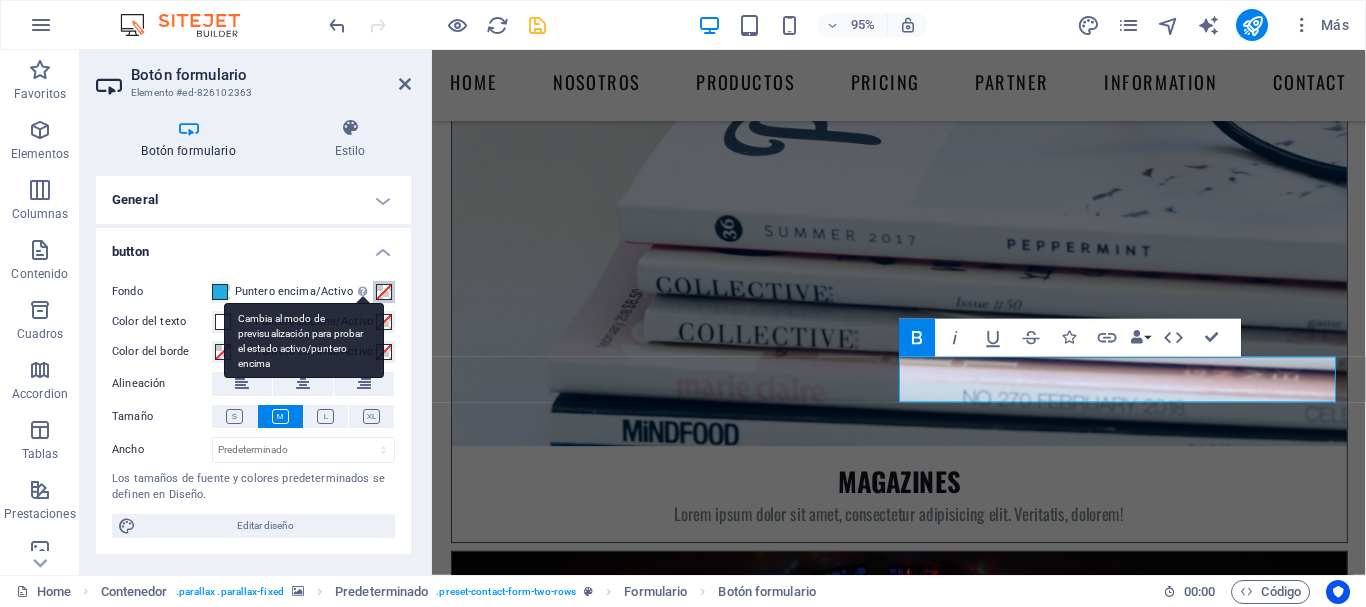 click on "Puntero encima/Activo Cambia al modo de previsualización para probar el estado activo/puntero encima" at bounding box center [384, 292] 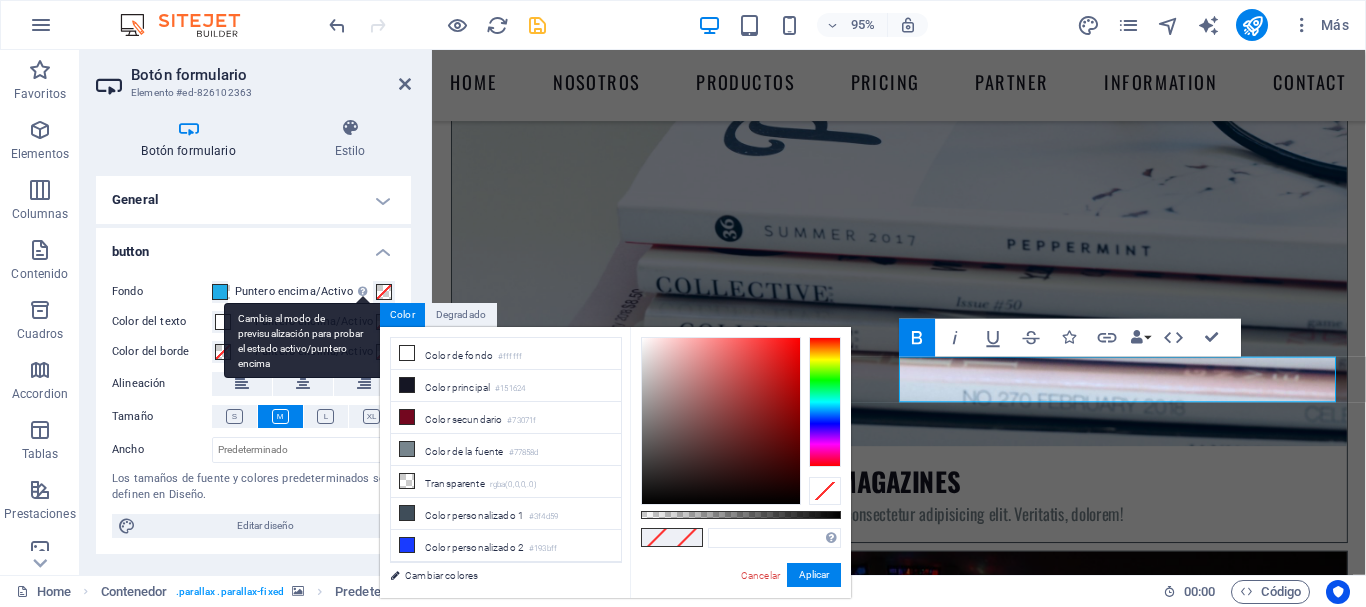 click on "Cambia al modo de previsualización para probar el estado activo/puntero encima" at bounding box center [363, 291] 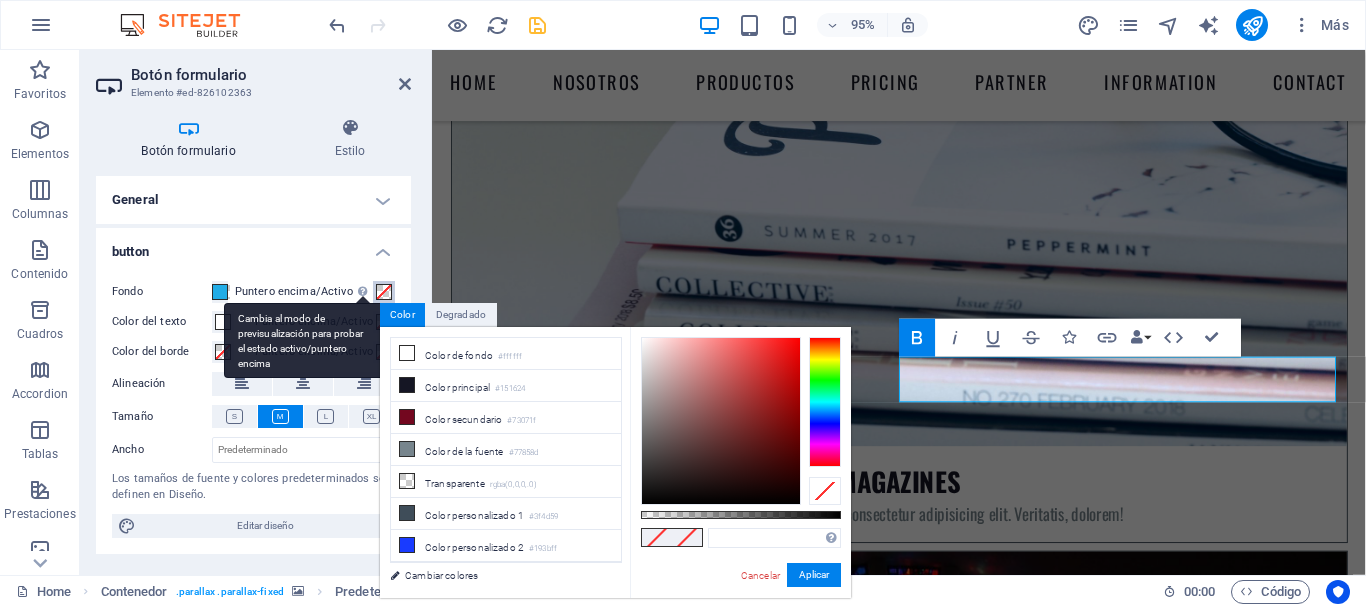 click on "Puntero encima/Activo Cambia al modo de previsualización para probar el estado activo/puntero encima" at bounding box center [384, 292] 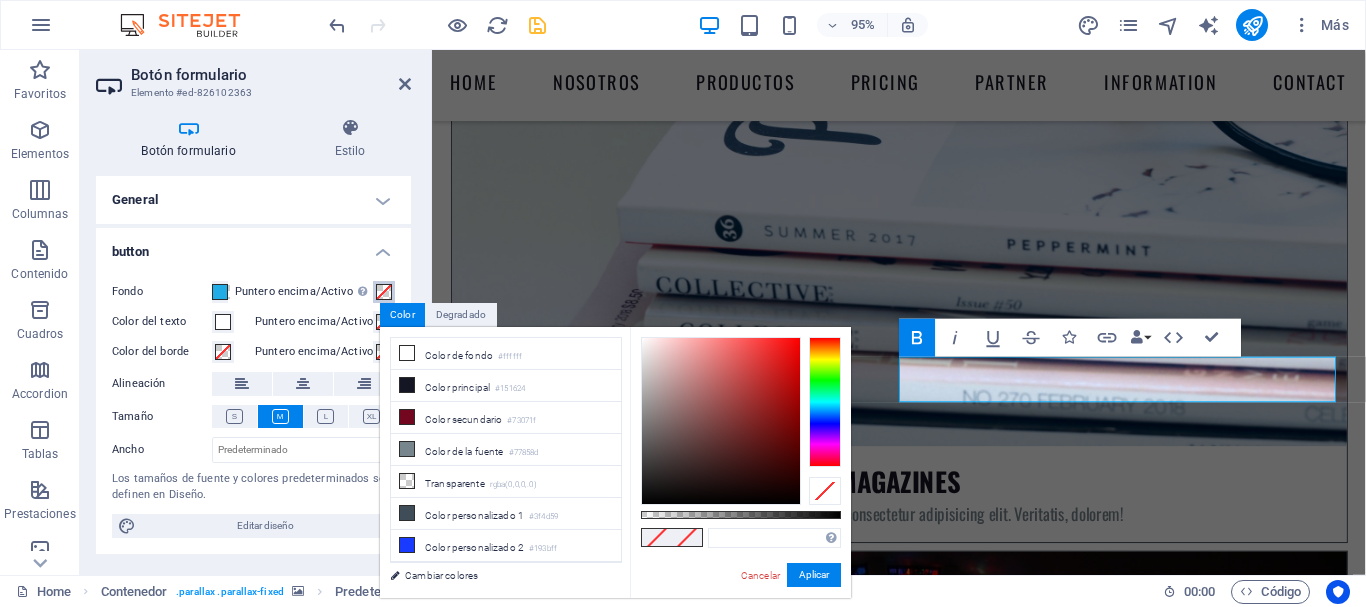 click at bounding box center [384, 292] 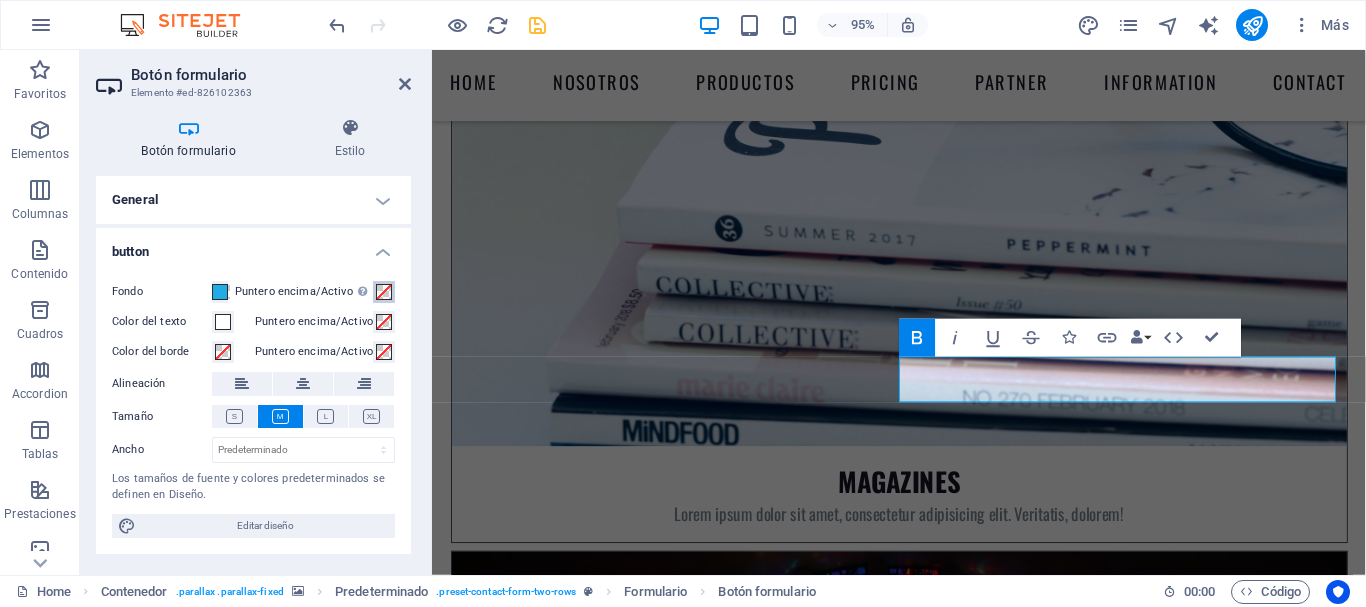 click at bounding box center (384, 292) 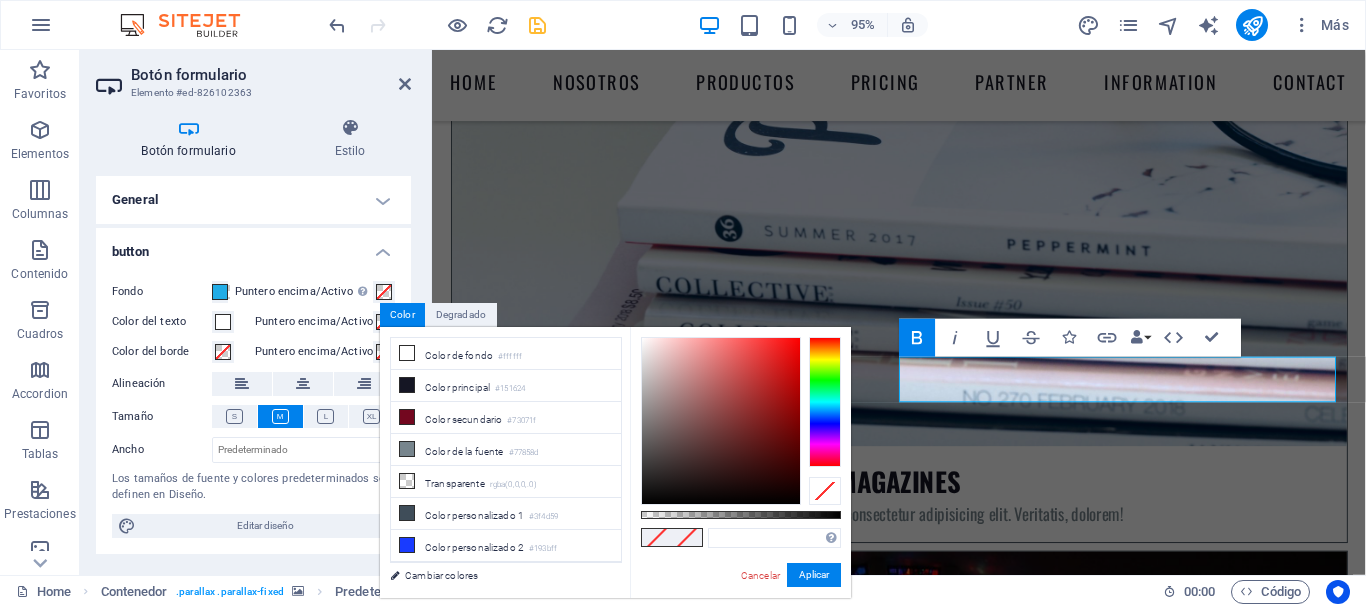 click on "button" at bounding box center [253, 246] 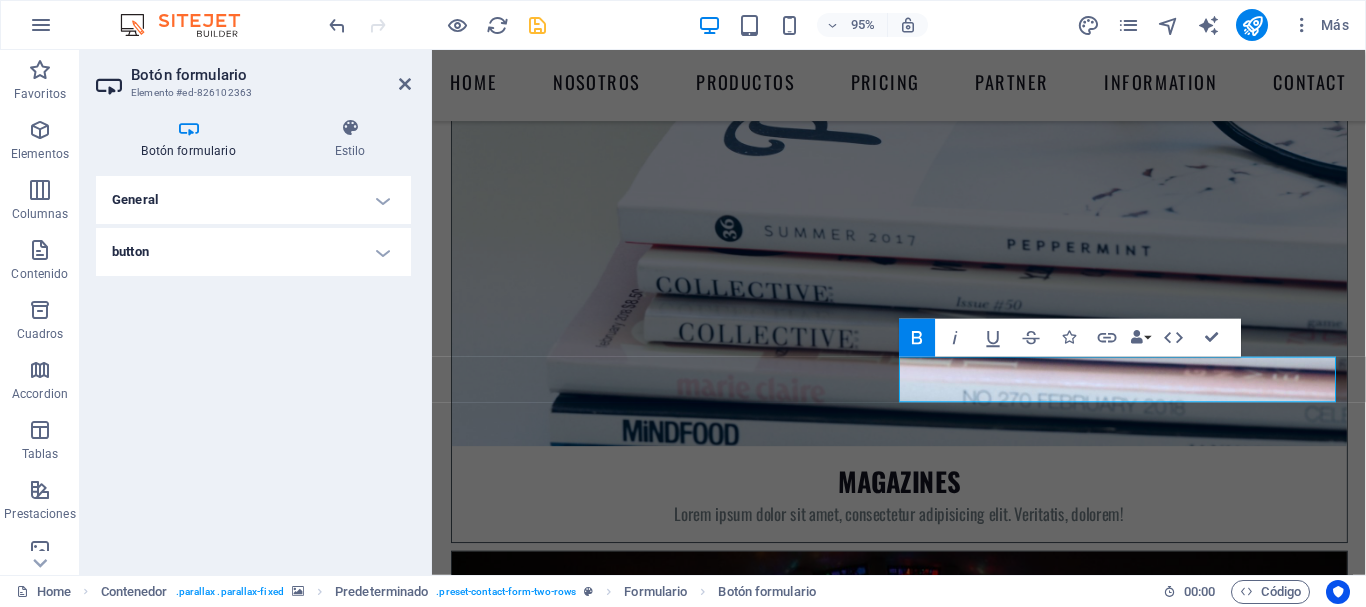 click on "button" at bounding box center (253, 252) 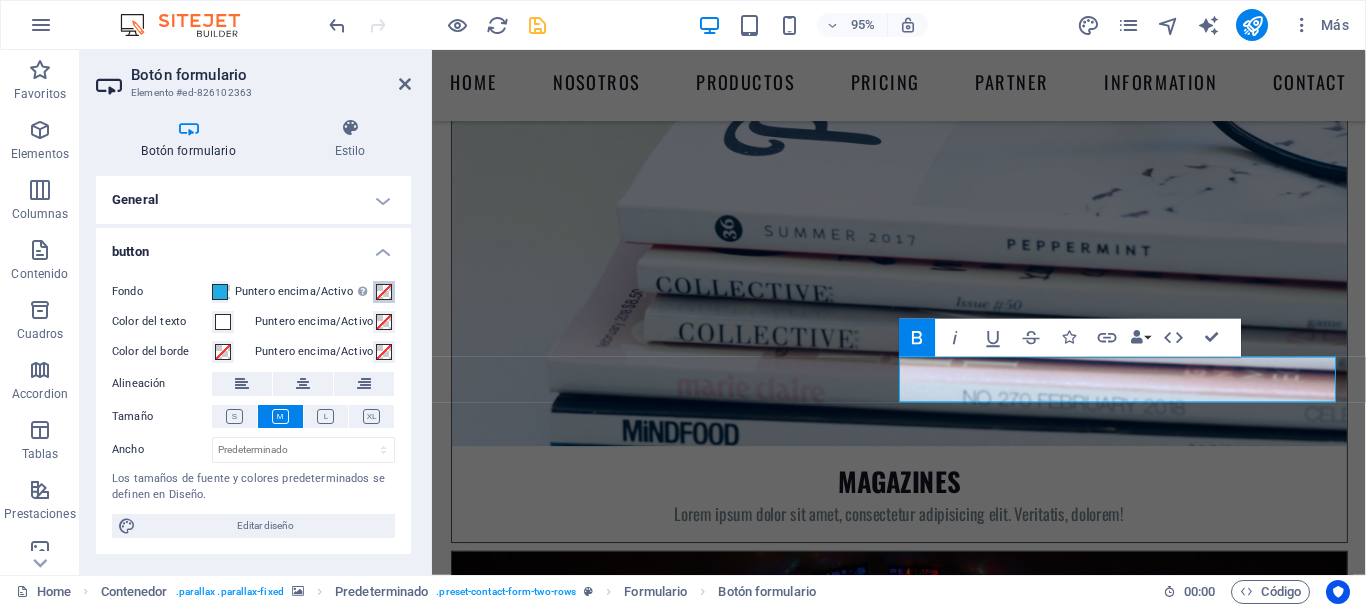 click at bounding box center [384, 292] 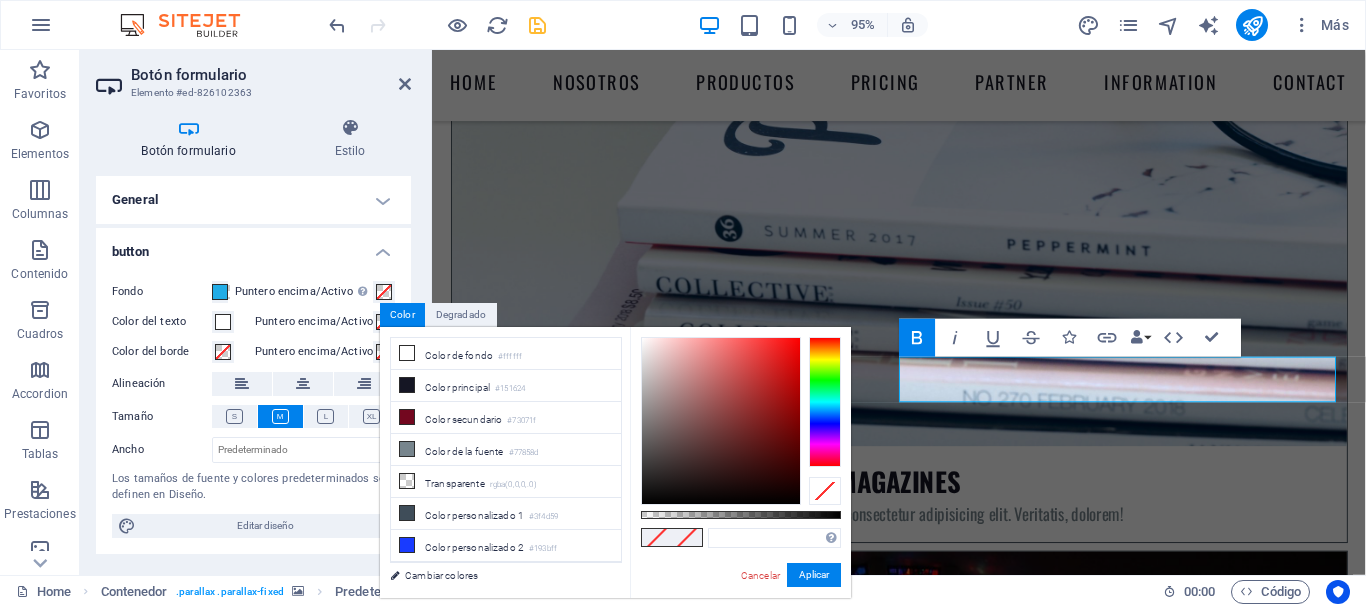 click on "button" at bounding box center (253, 246) 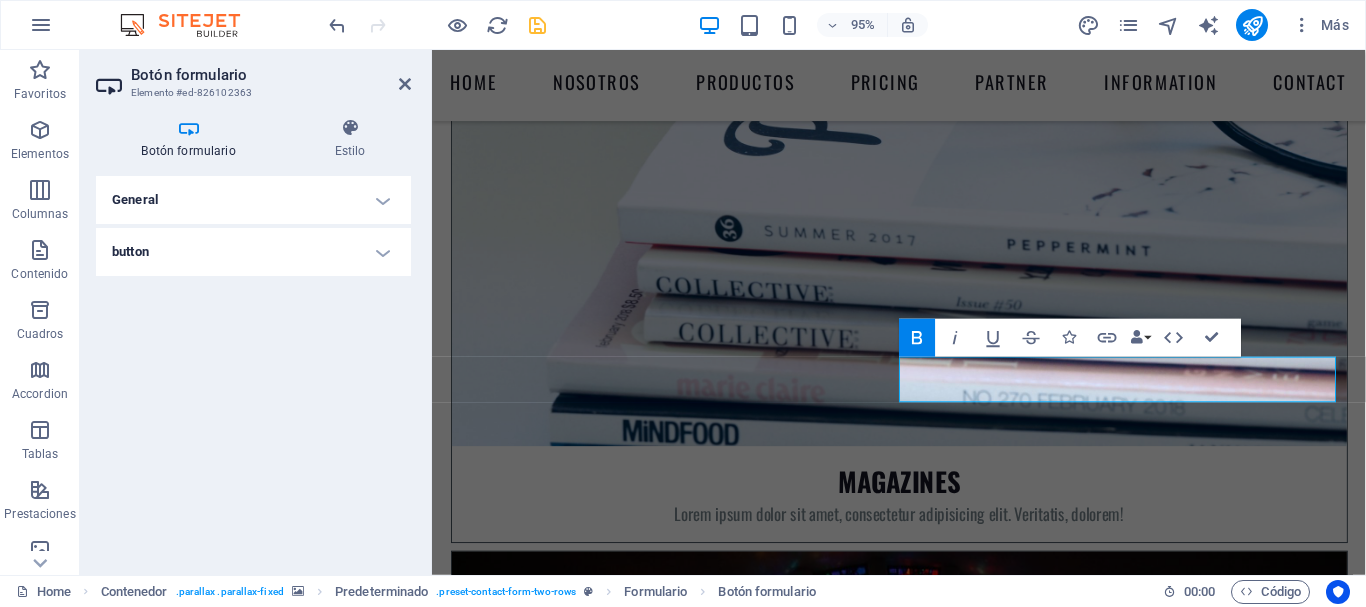 click on "button" at bounding box center (253, 252) 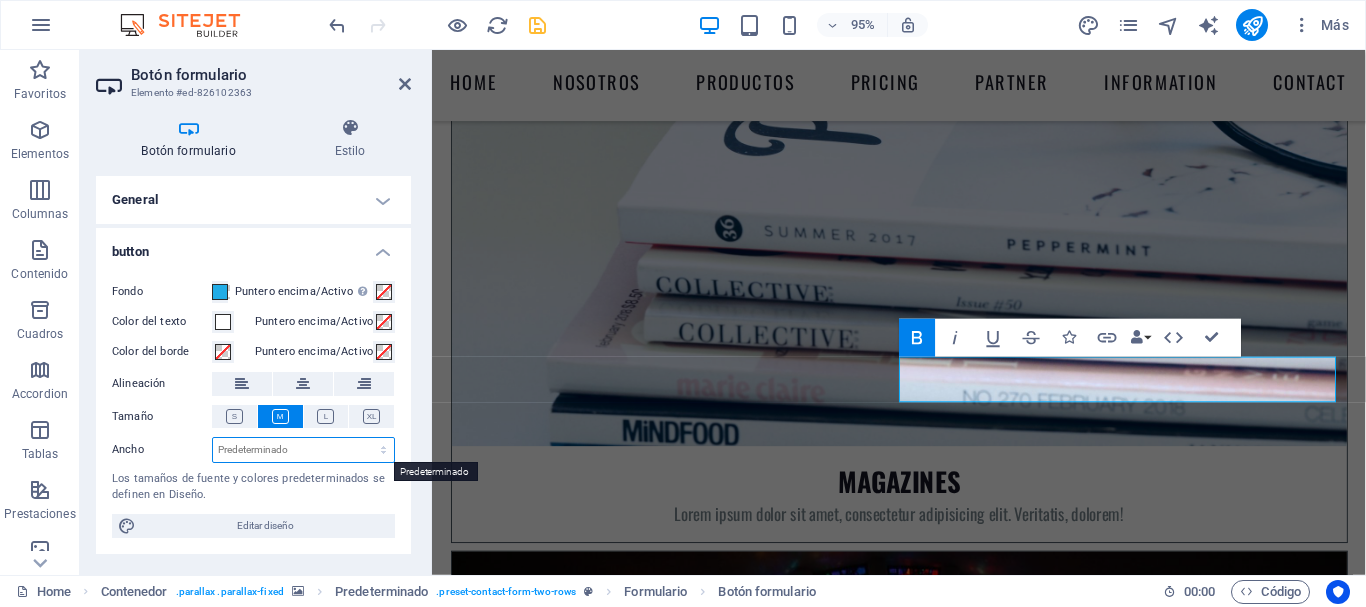 click on "Predeterminado px rem % em vh vw" at bounding box center (303, 450) 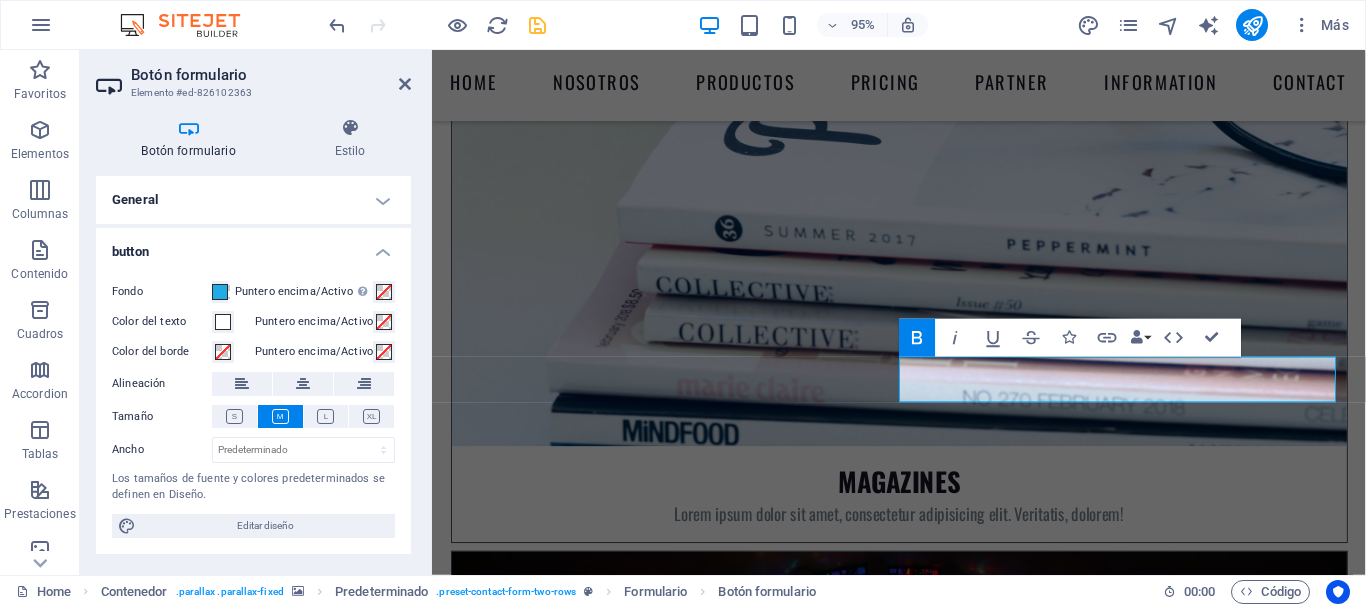 click on "Fondo Puntero encima/Activo Cambia al modo de previsualización para probar el estado activo/puntero encima Color del texto Puntero encima/Activo Color del borde Puntero encima/Activo Alineación Tamaño Ancho Predeterminado px rem % em vh vw Los tamaños de fuente y colores predeterminados se definen en Diseño. Editar diseño" at bounding box center (253, 409) 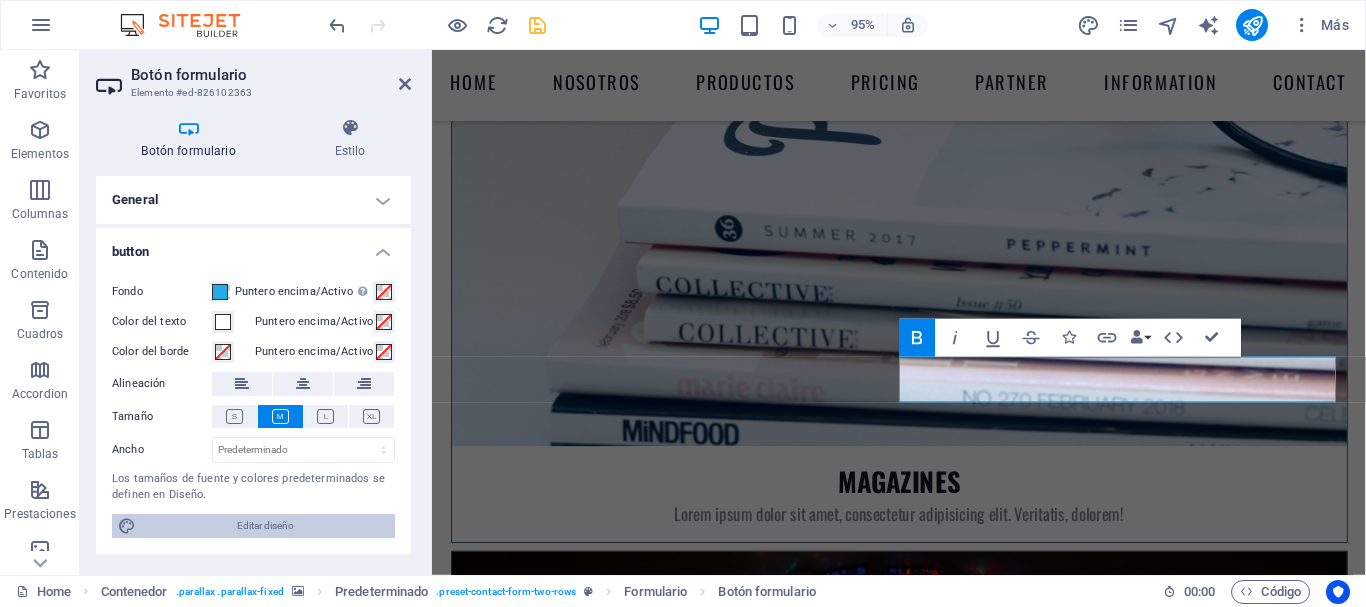 click on "Editar diseño" at bounding box center (265, 526) 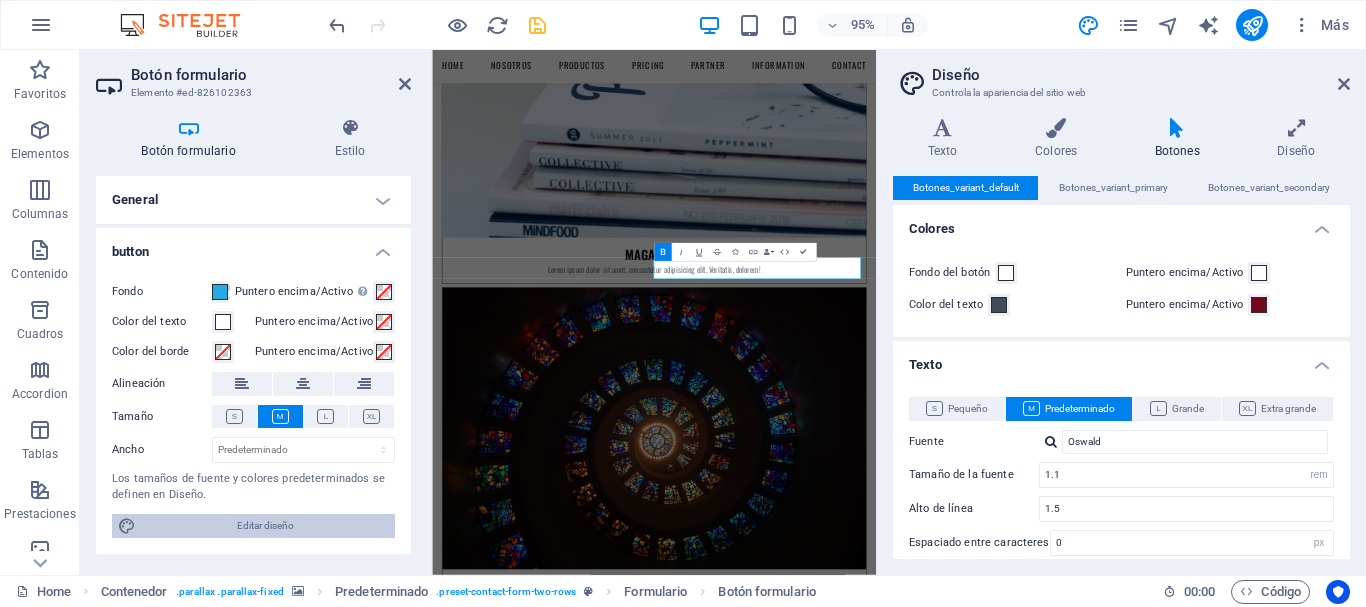scroll, scrollTop: 8562, scrollLeft: 0, axis: vertical 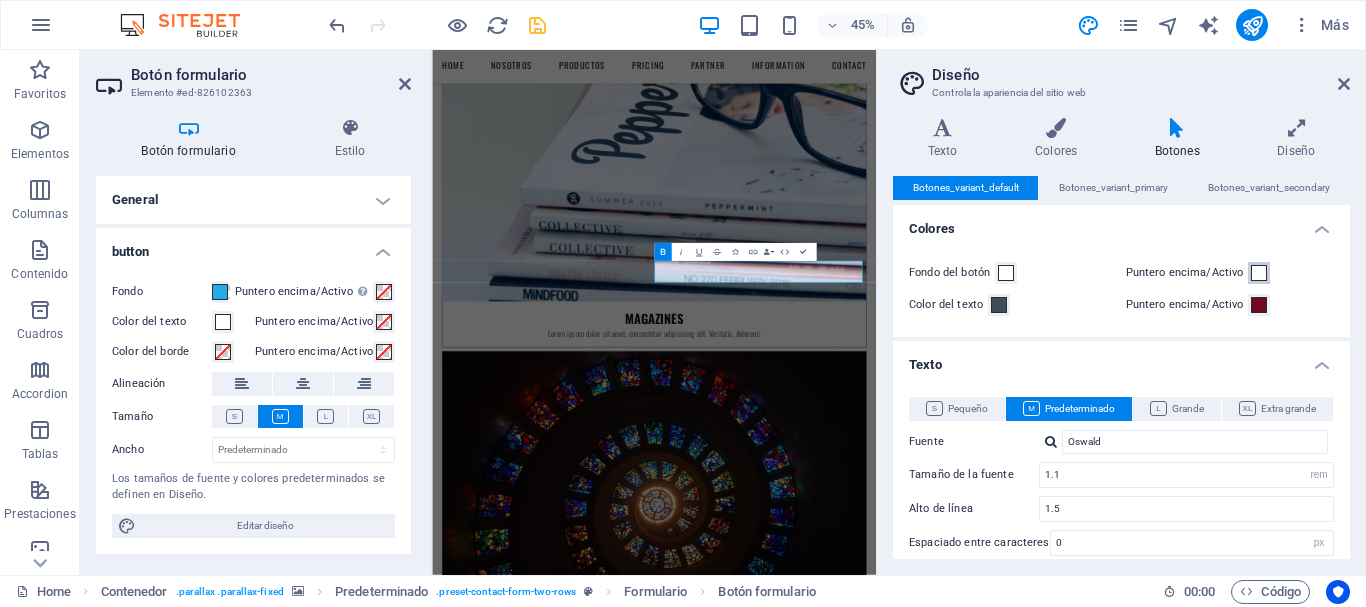click at bounding box center [1259, 273] 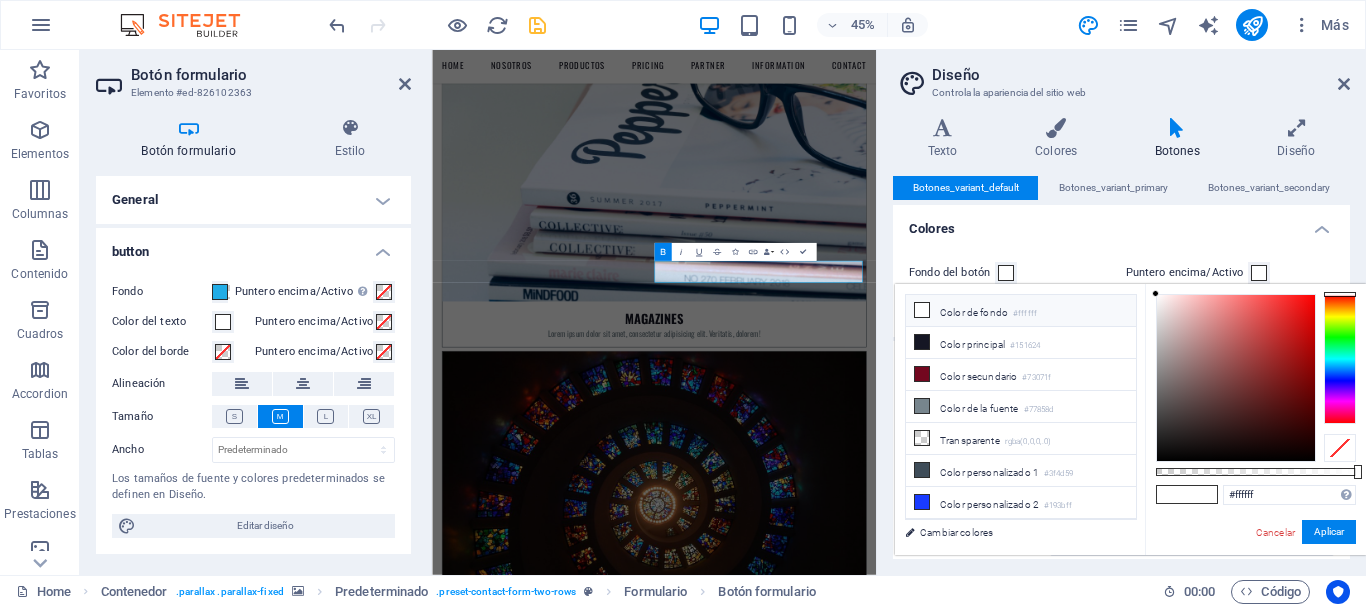 click at bounding box center (1259, 273) 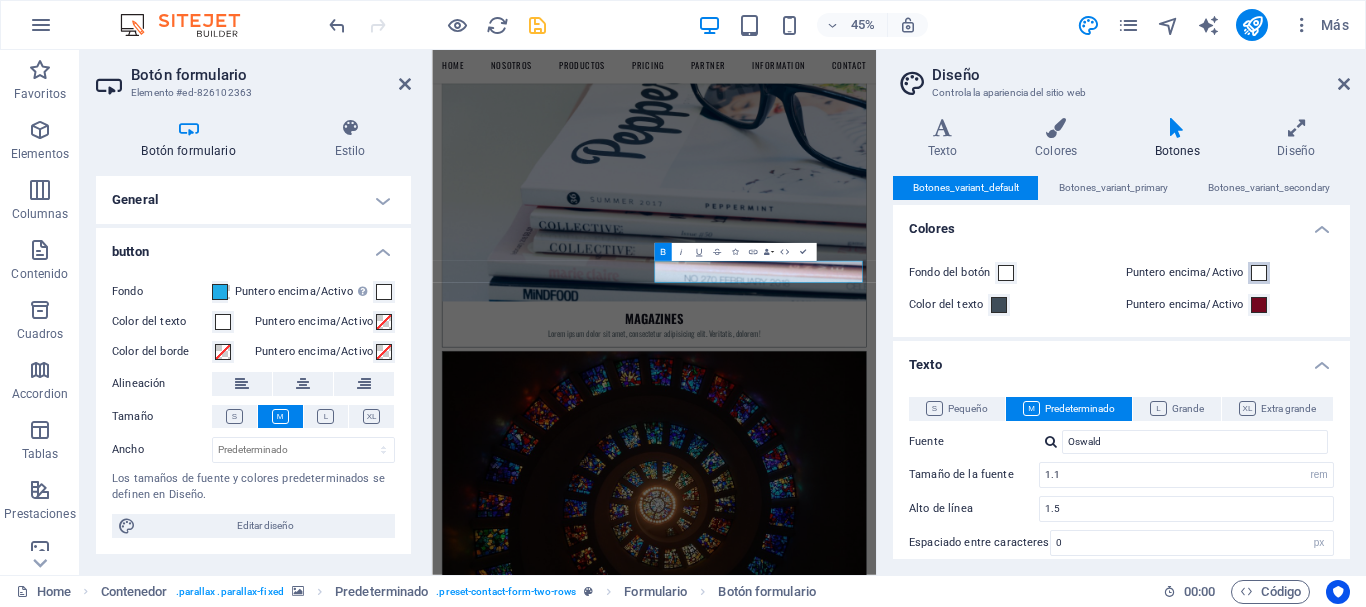 click at bounding box center (1259, 273) 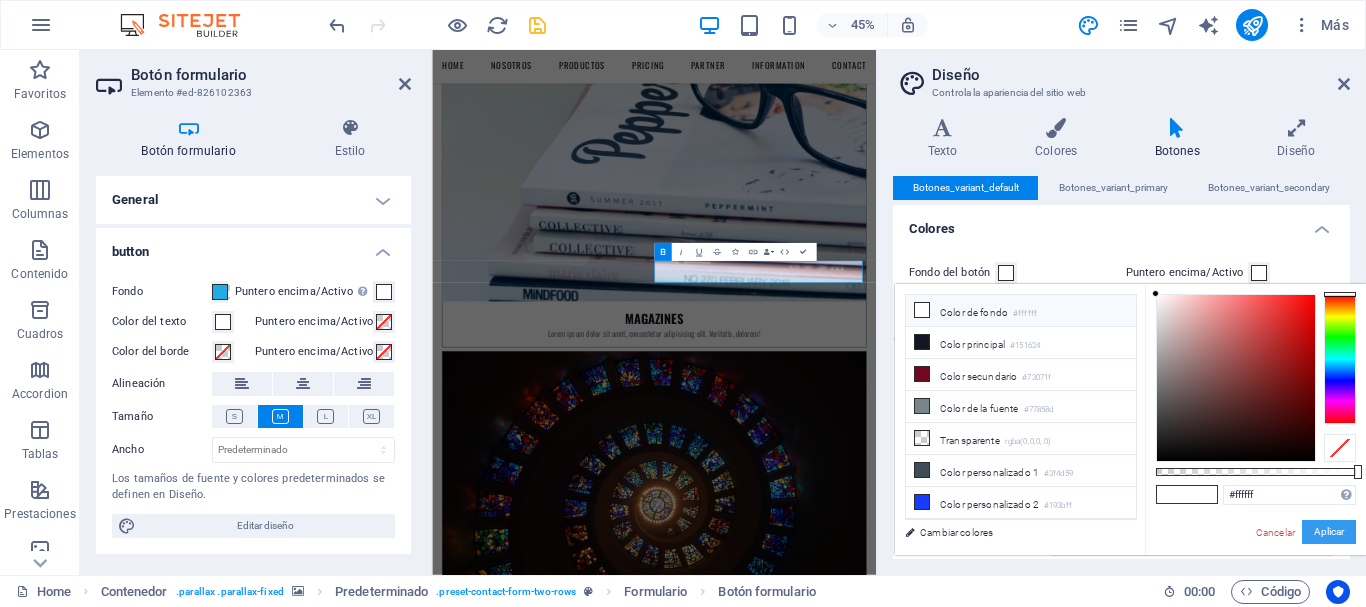 click on "Aplicar" at bounding box center [1329, 532] 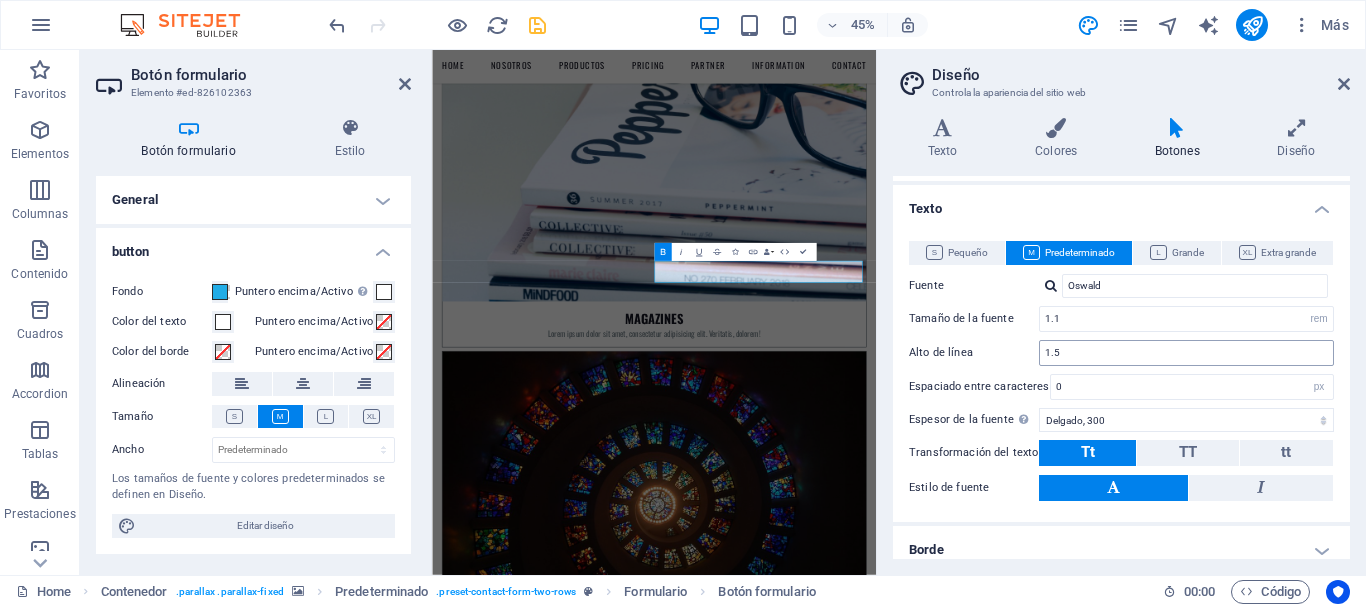 scroll, scrollTop: 0, scrollLeft: 0, axis: both 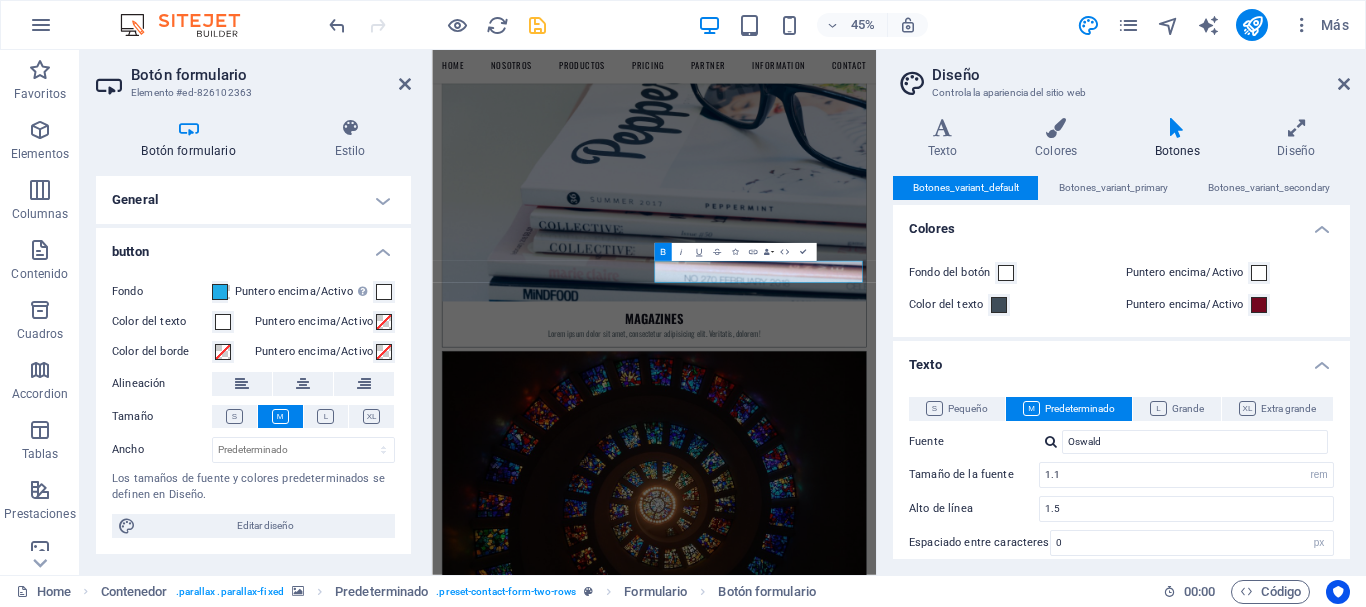 click at bounding box center [1177, 128] 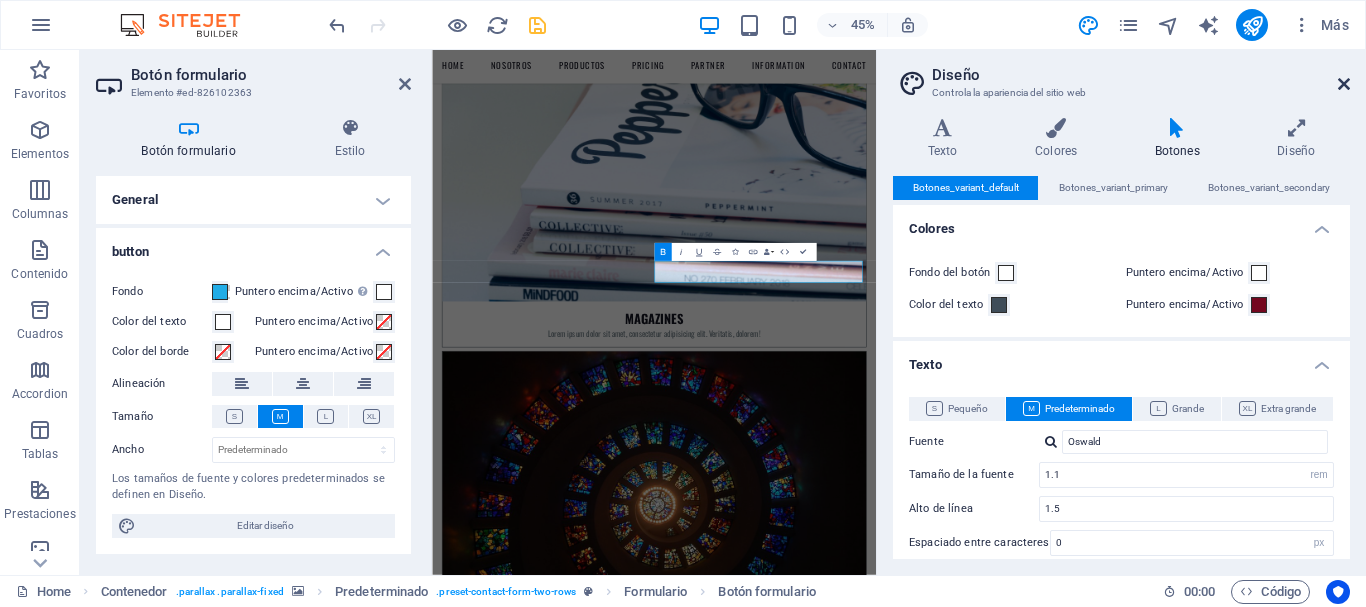 click at bounding box center [1344, 84] 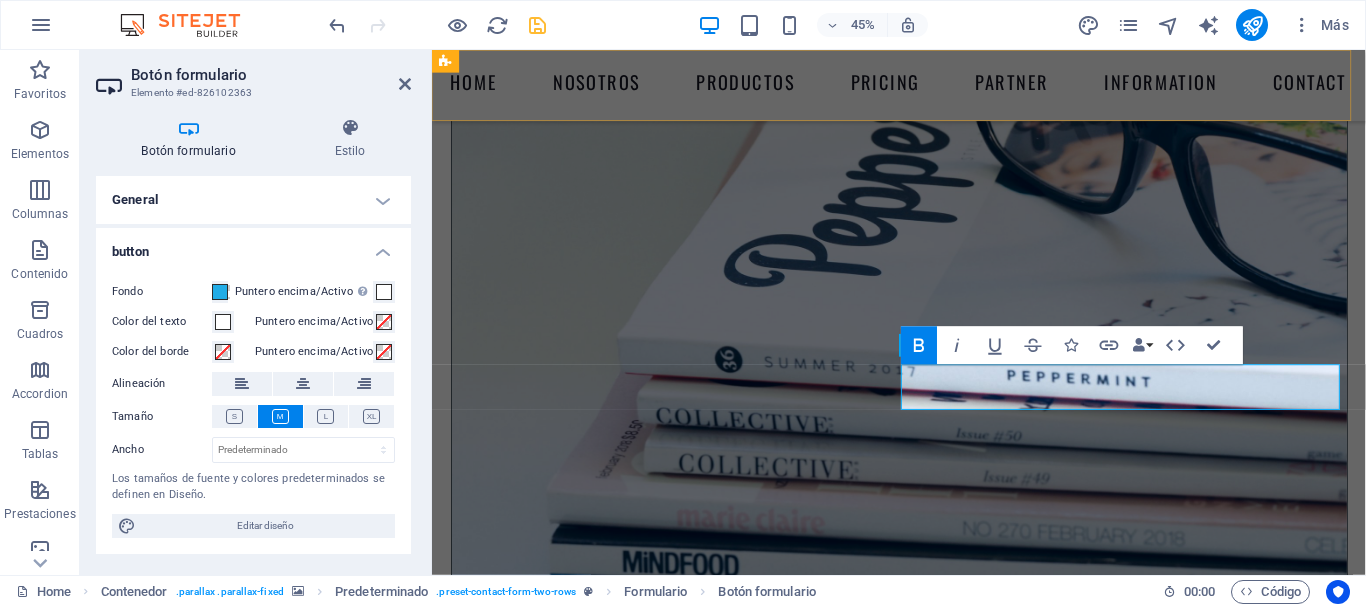 scroll, scrollTop: 8700, scrollLeft: 0, axis: vertical 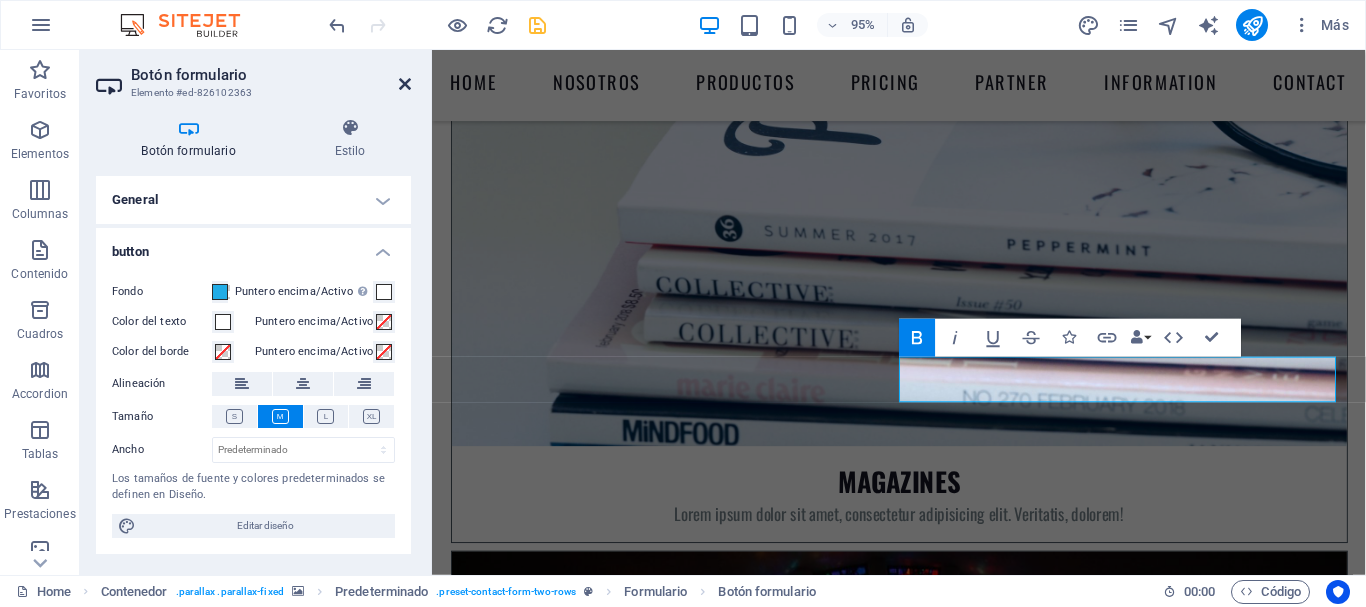 click at bounding box center [405, 84] 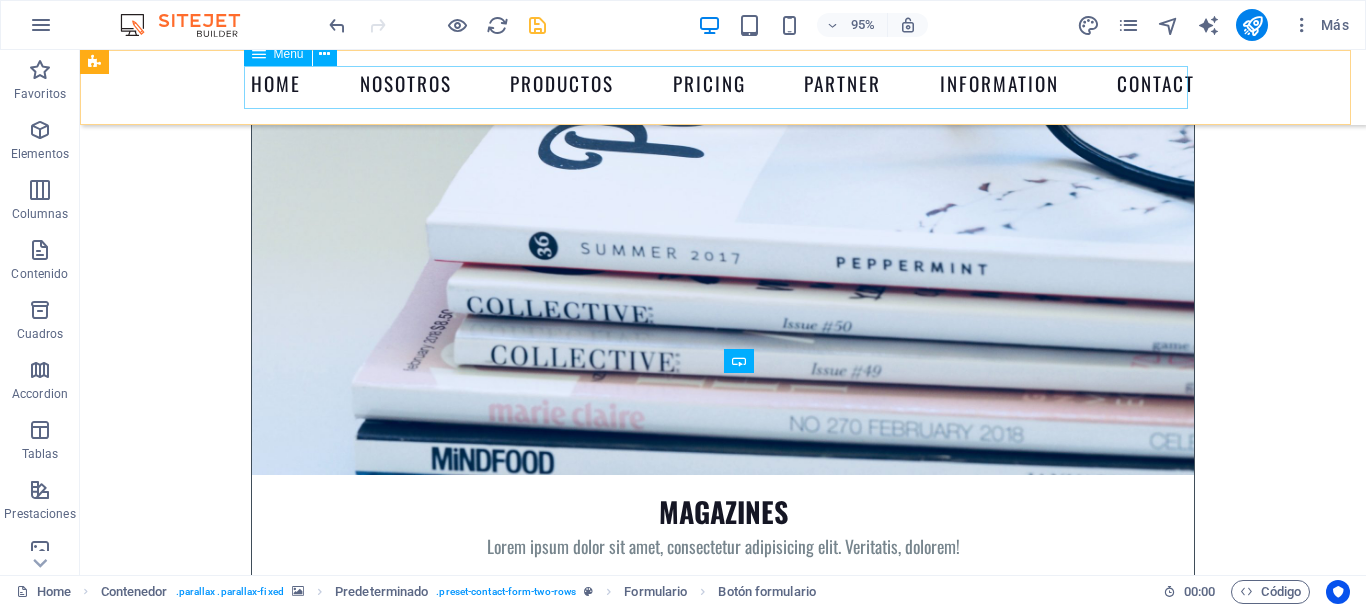 scroll, scrollTop: 8442, scrollLeft: 0, axis: vertical 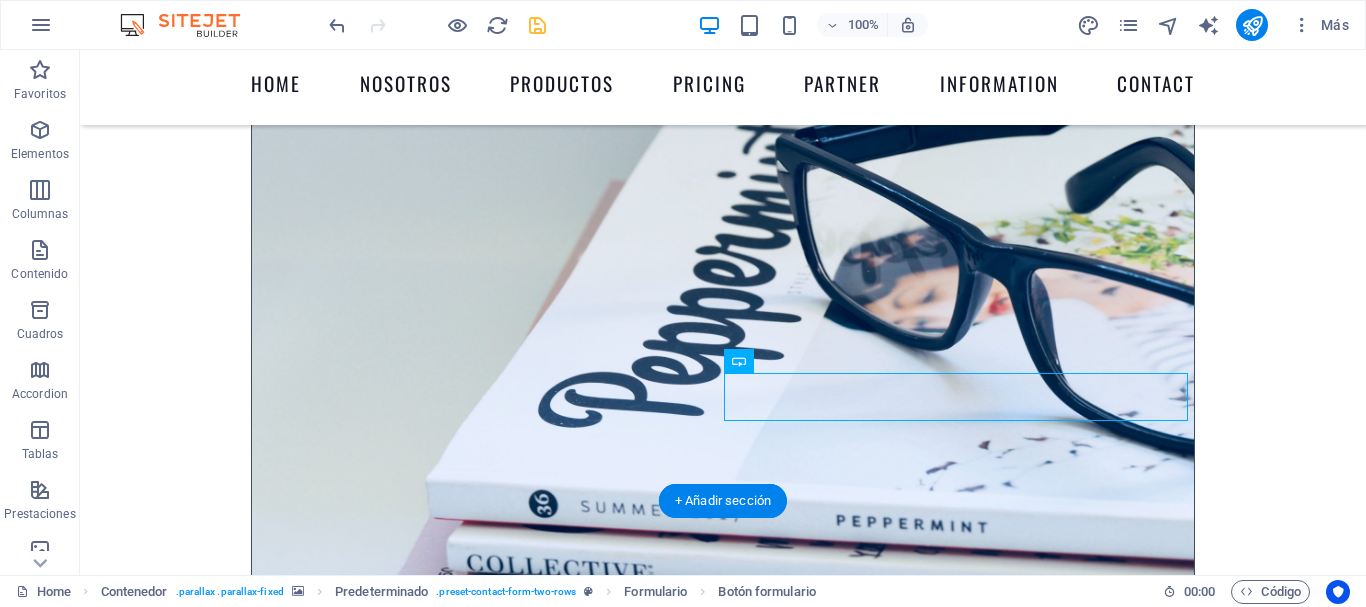 click at bounding box center [723, 8104] 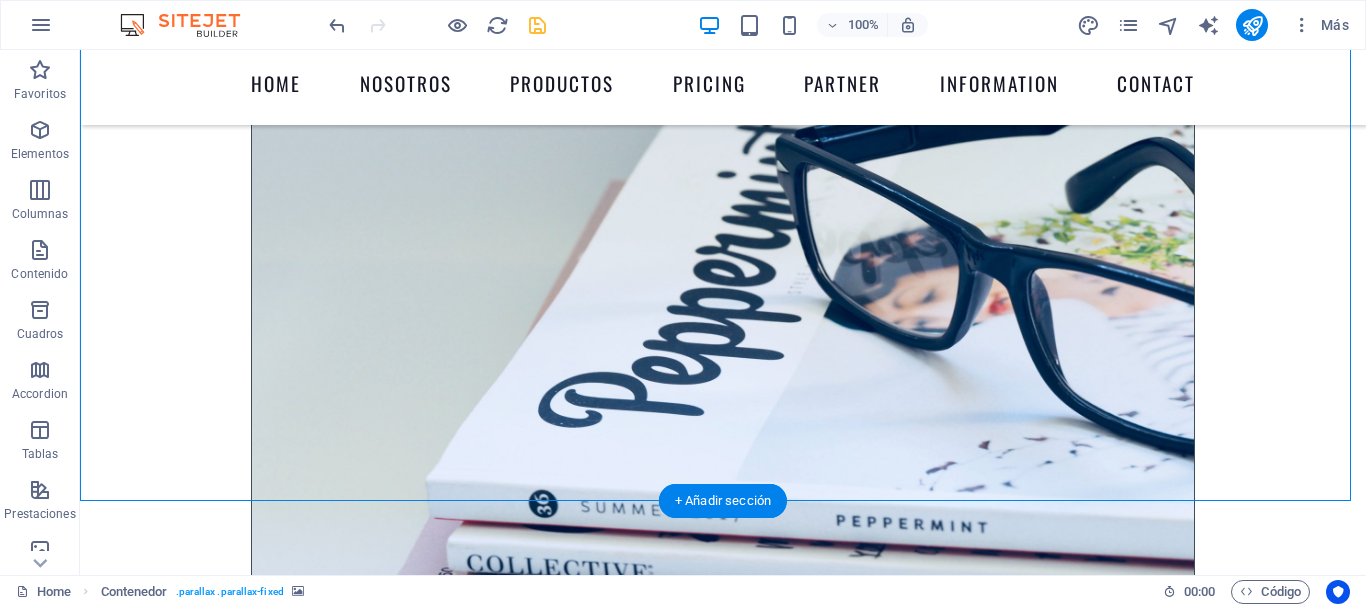 click at bounding box center [723, 8104] 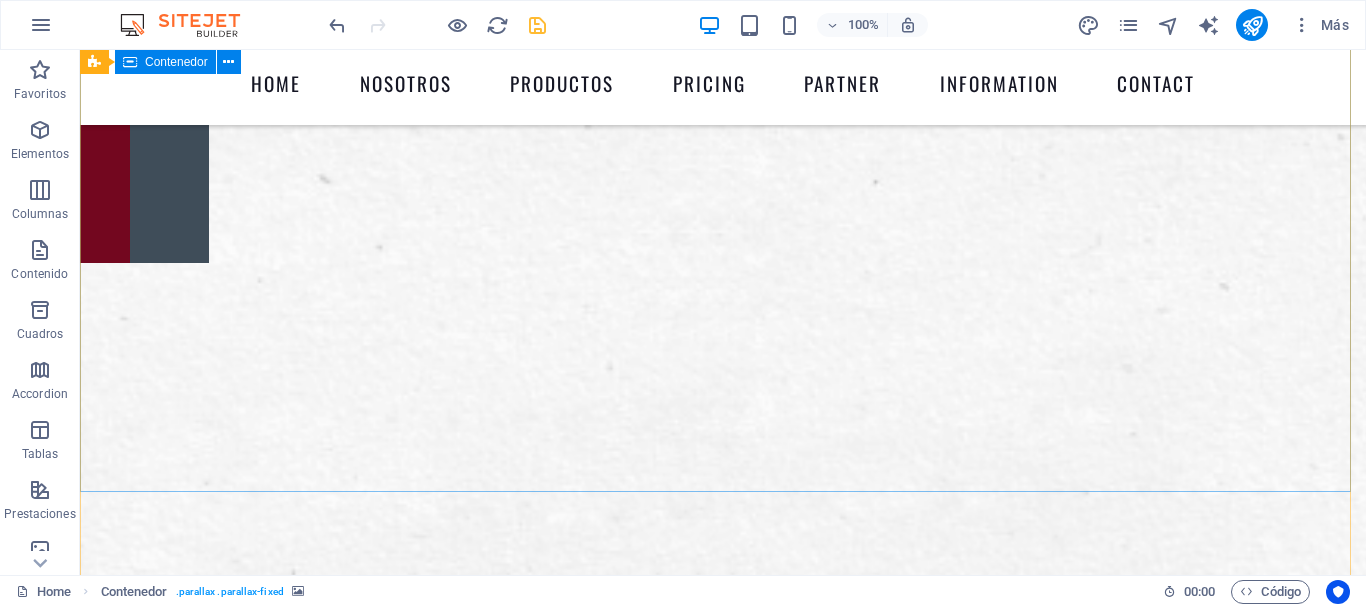scroll, scrollTop: 0, scrollLeft: 0, axis: both 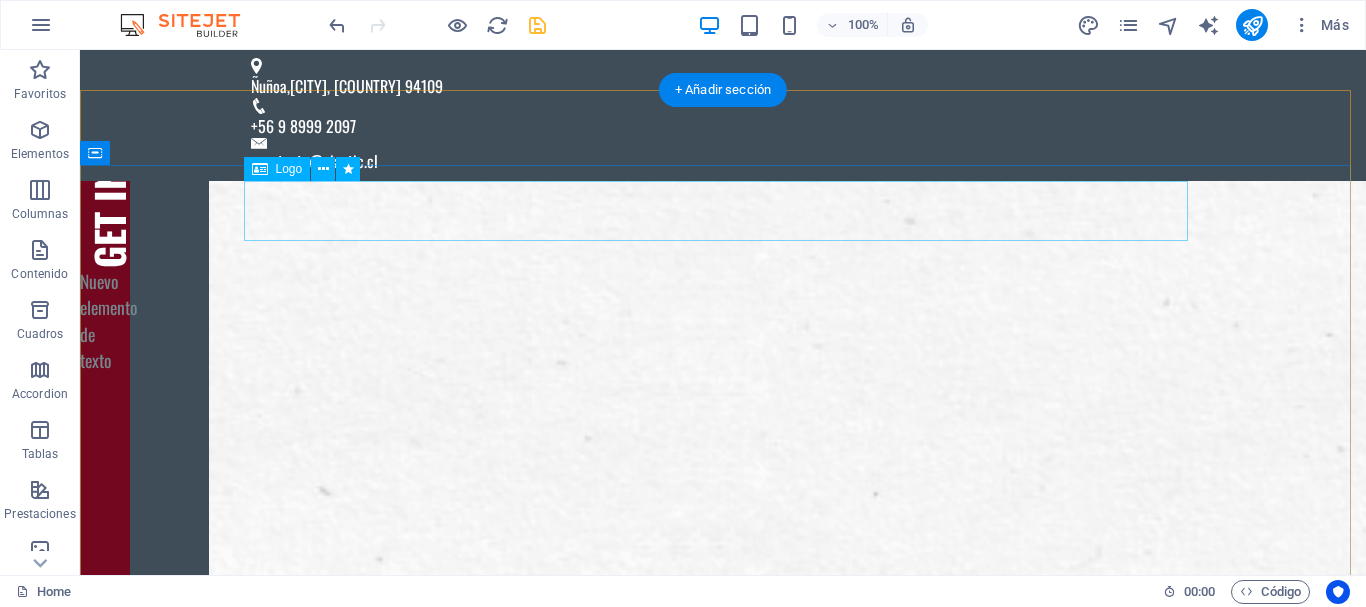 click at bounding box center (723, 1497) 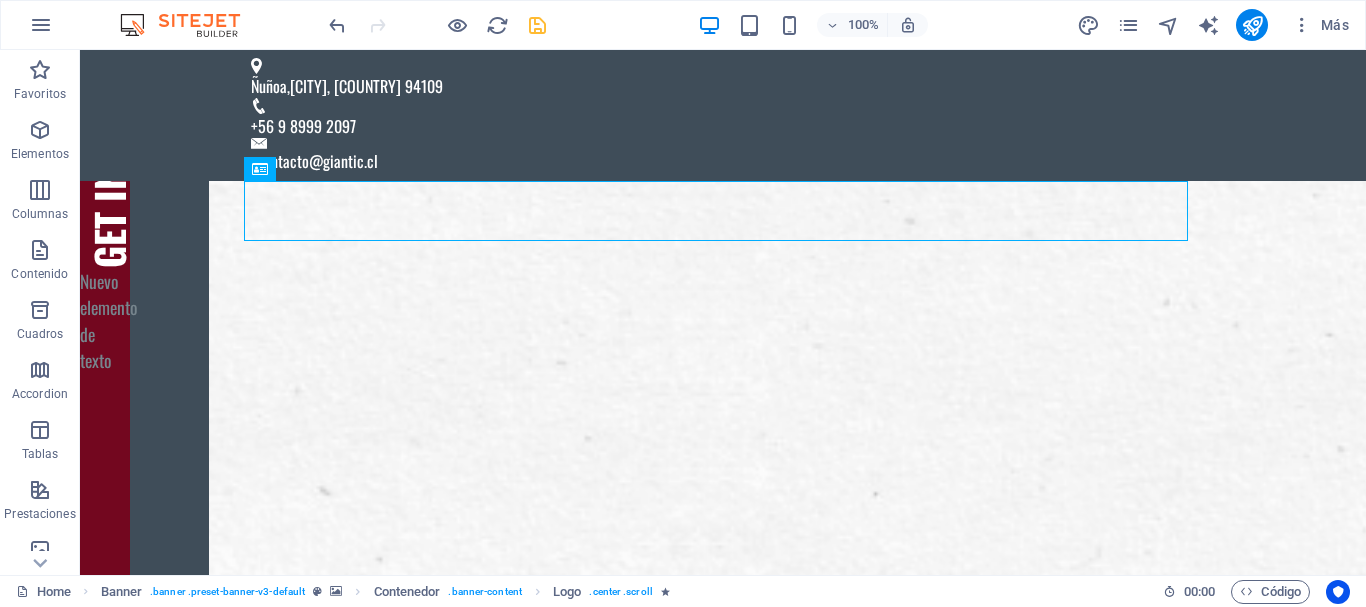 click at bounding box center [537, 25] 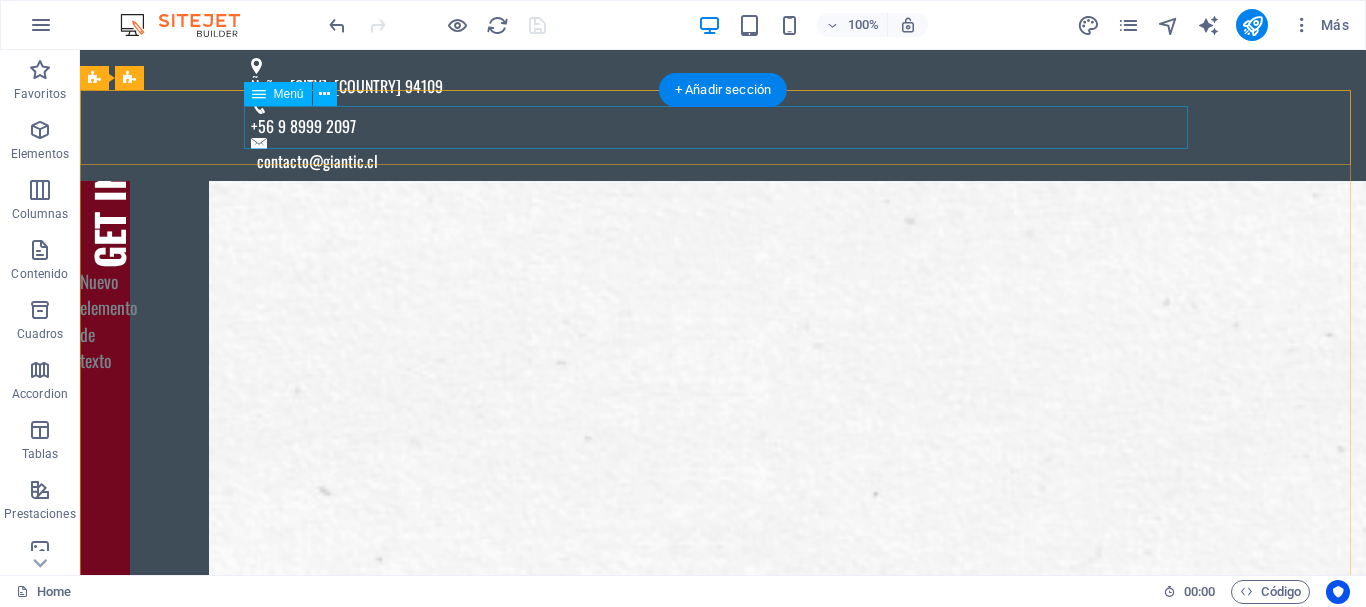 click on "Home Nosotros Productos Pricing Partner Information Contact" at bounding box center [723, 1413] 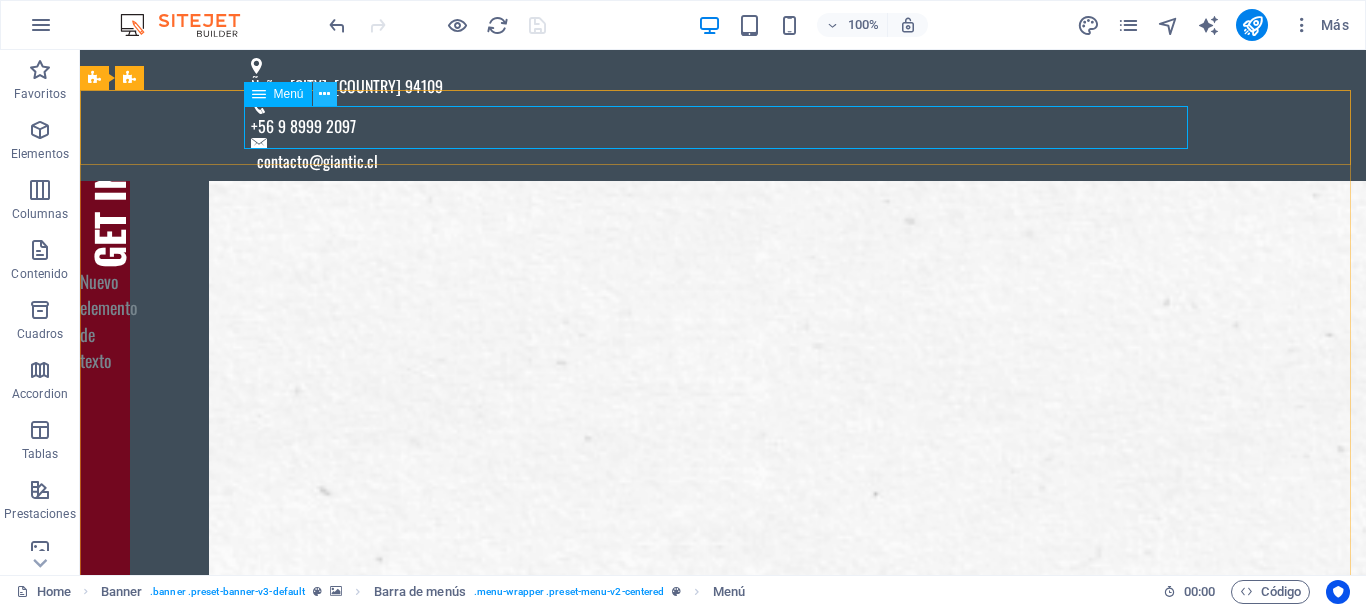 click at bounding box center [324, 94] 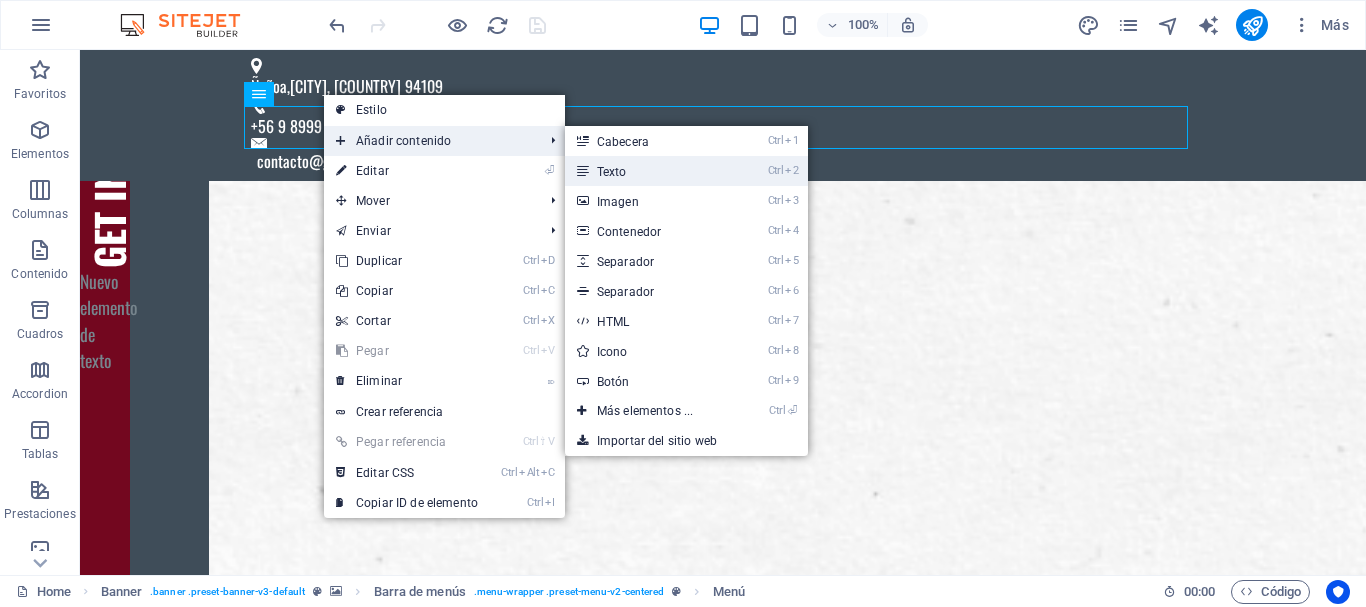 click on "Ctrl 2  Texto" at bounding box center (649, 171) 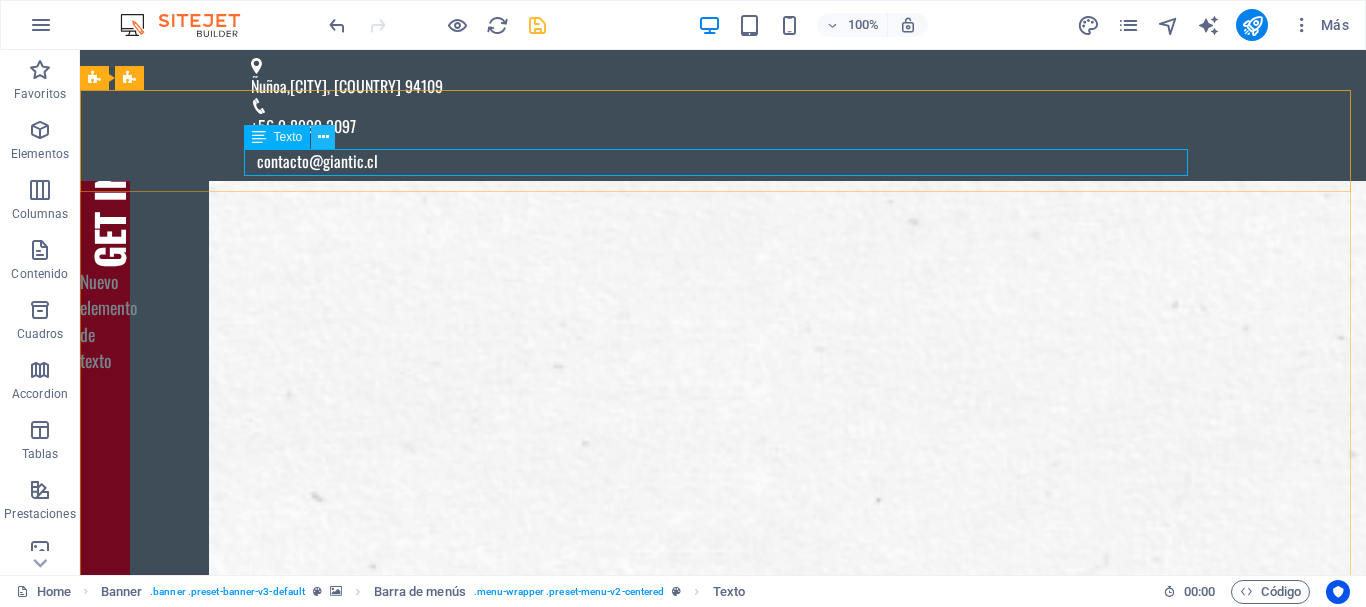 click at bounding box center (323, 137) 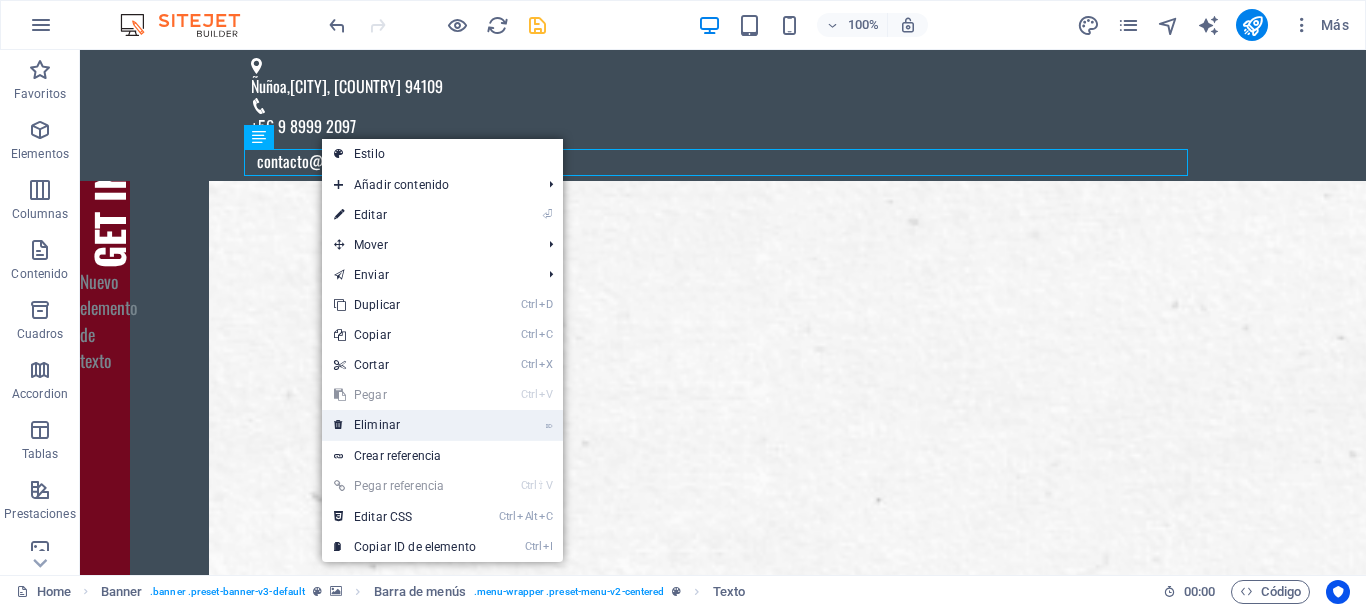 click on "⌦  Eliminar" at bounding box center (405, 425) 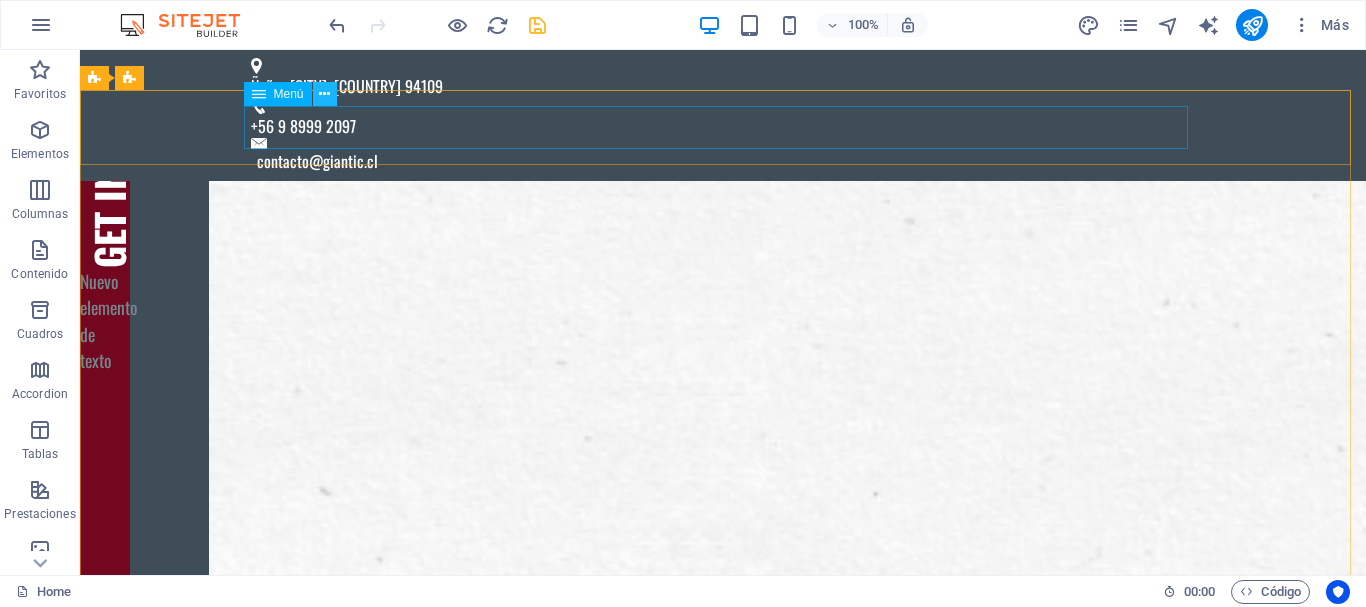 click at bounding box center [324, 94] 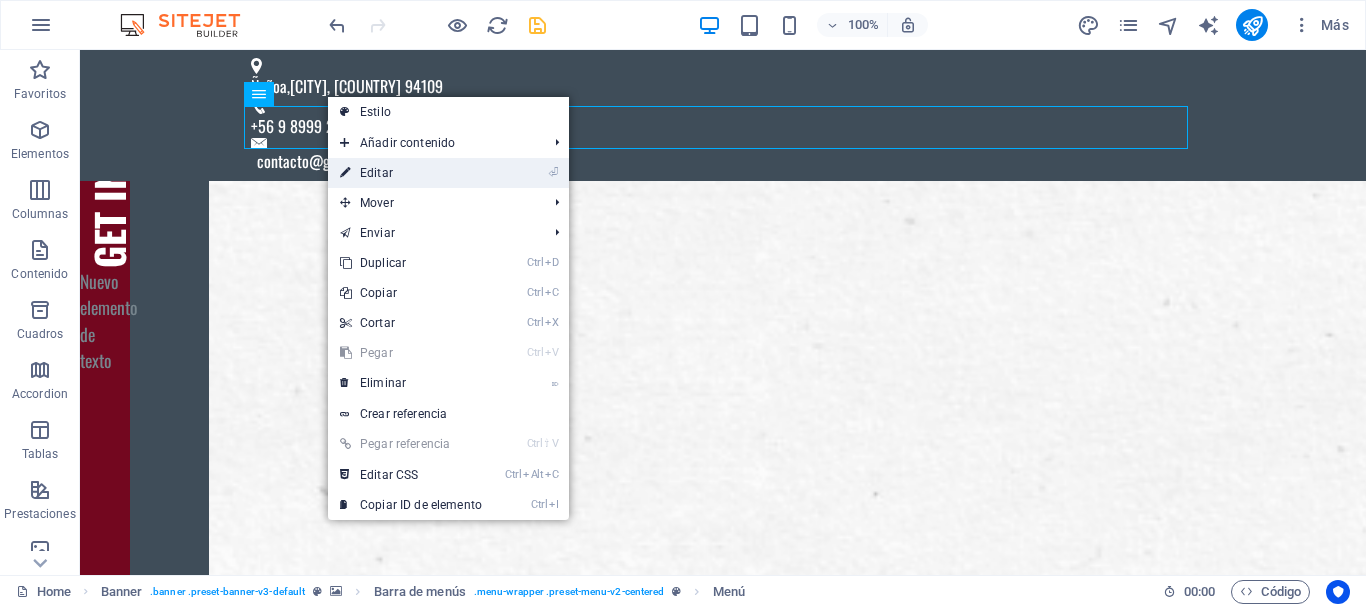 click on "⏎  Editar" at bounding box center [411, 173] 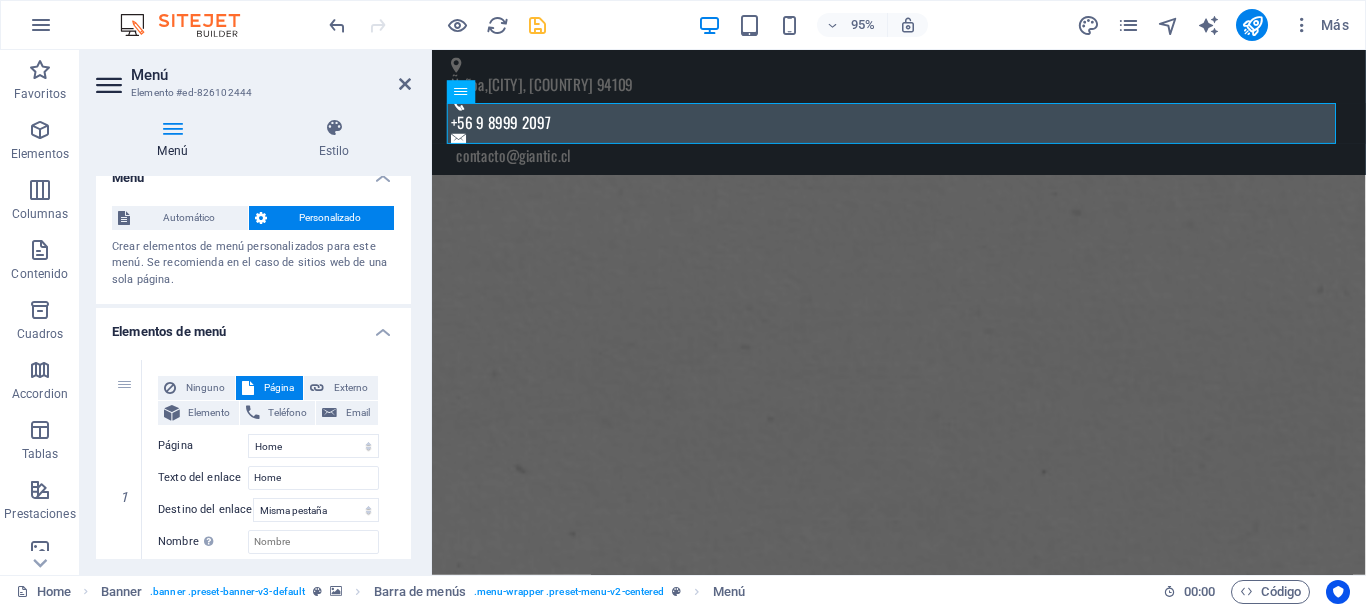 scroll, scrollTop: 15, scrollLeft: 0, axis: vertical 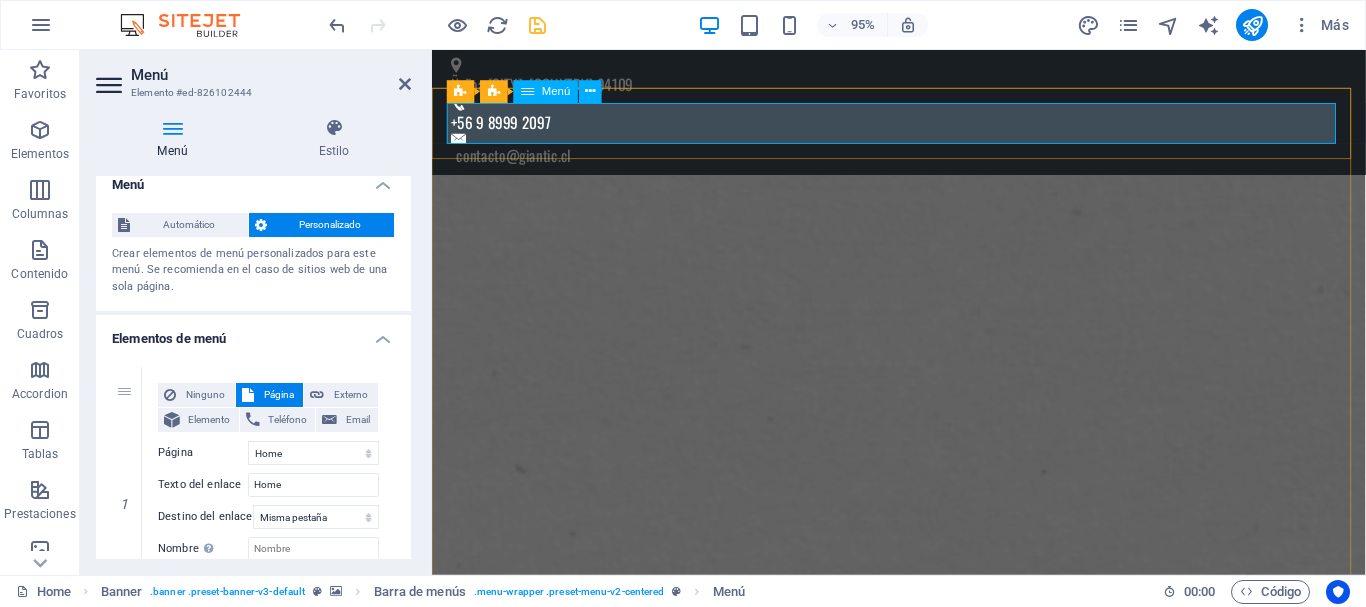 click on "Home Nosotros Productos Pricing Partner Information Contact" at bounding box center (924, 1413) 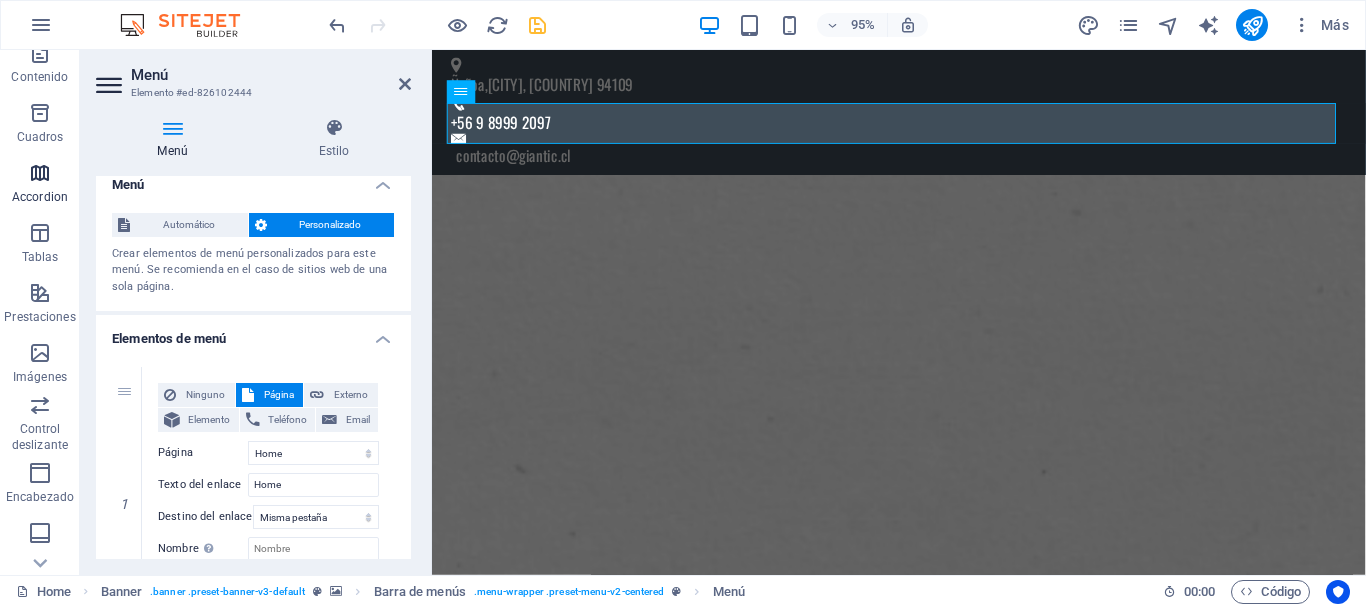 scroll, scrollTop: 225, scrollLeft: 0, axis: vertical 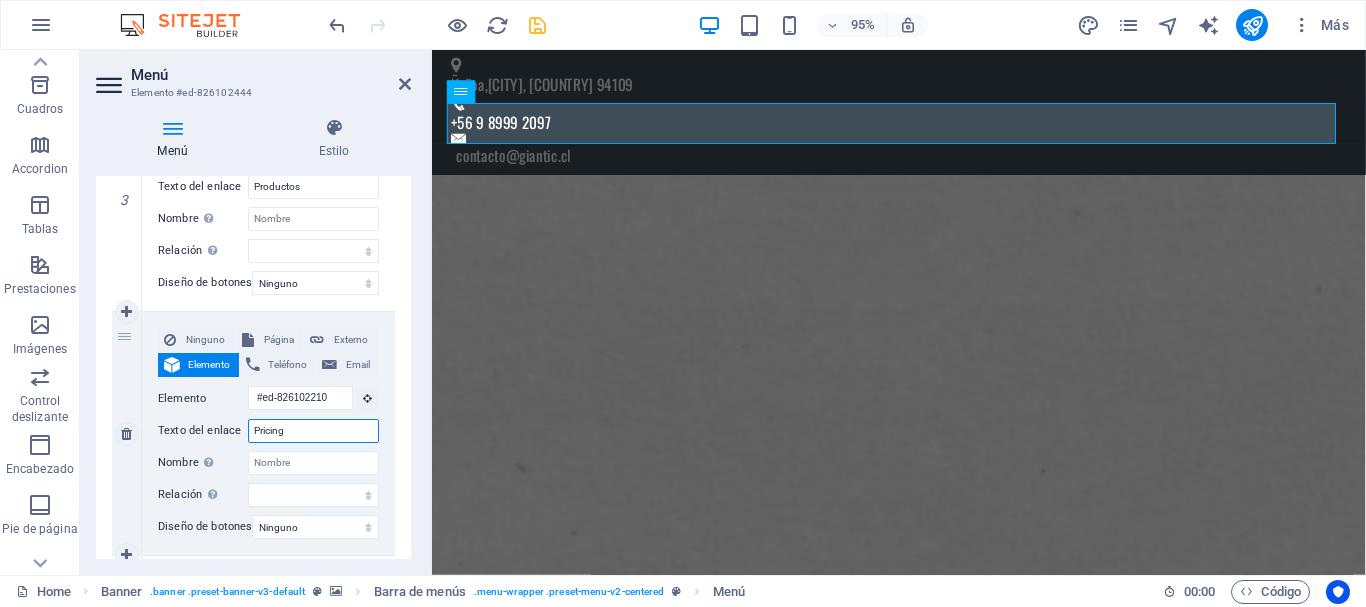 click on "Pricing" at bounding box center [313, 431] 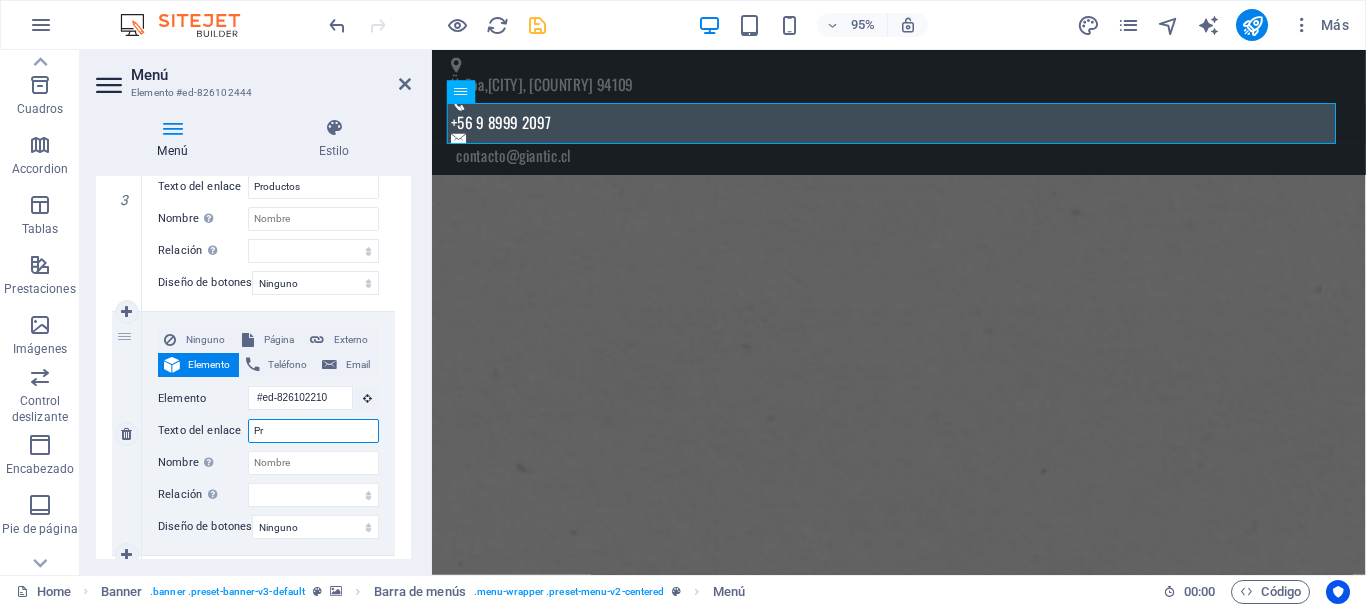 type on "P" 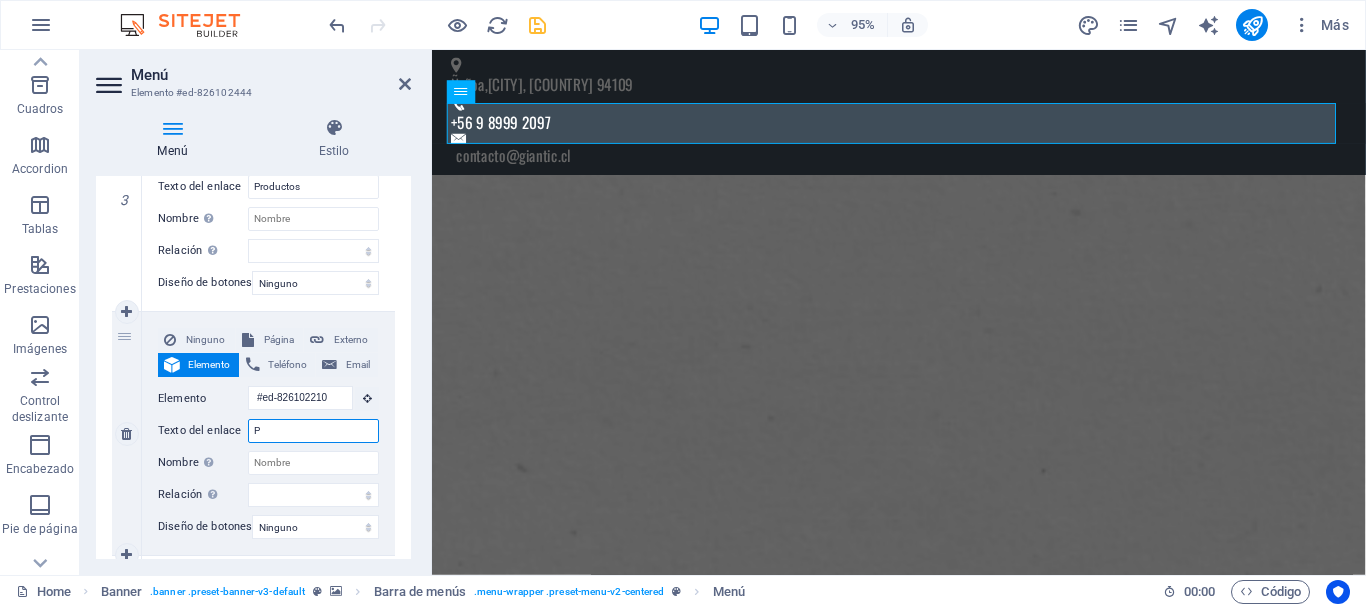 type 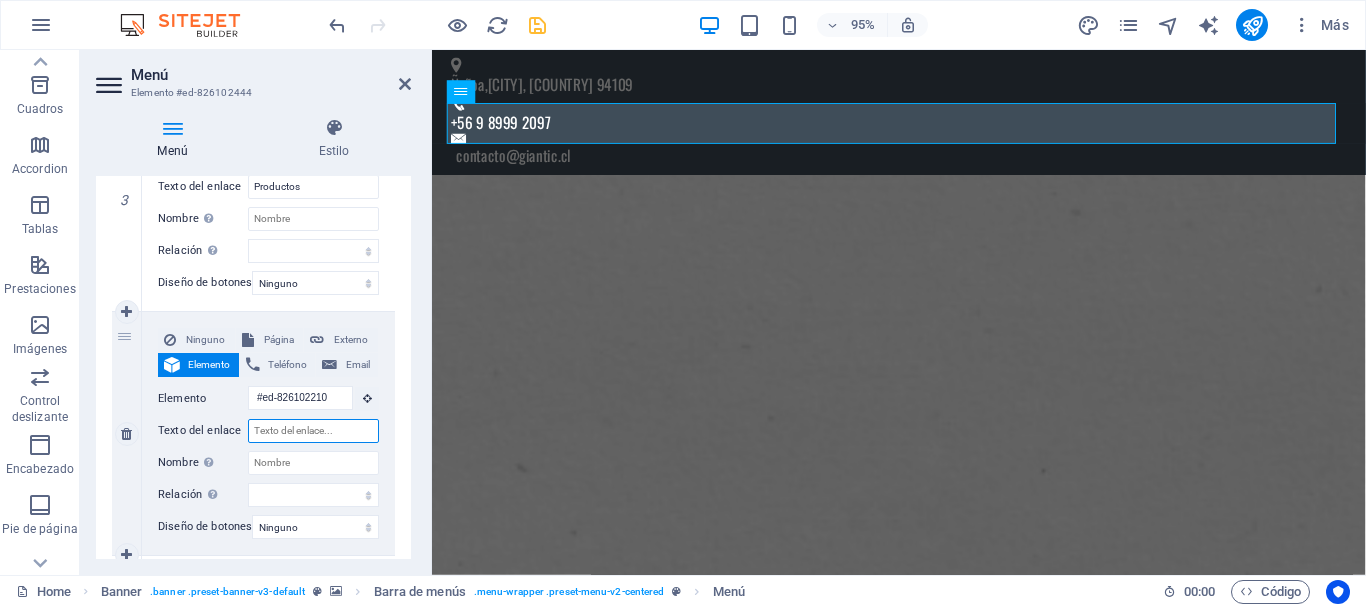 select 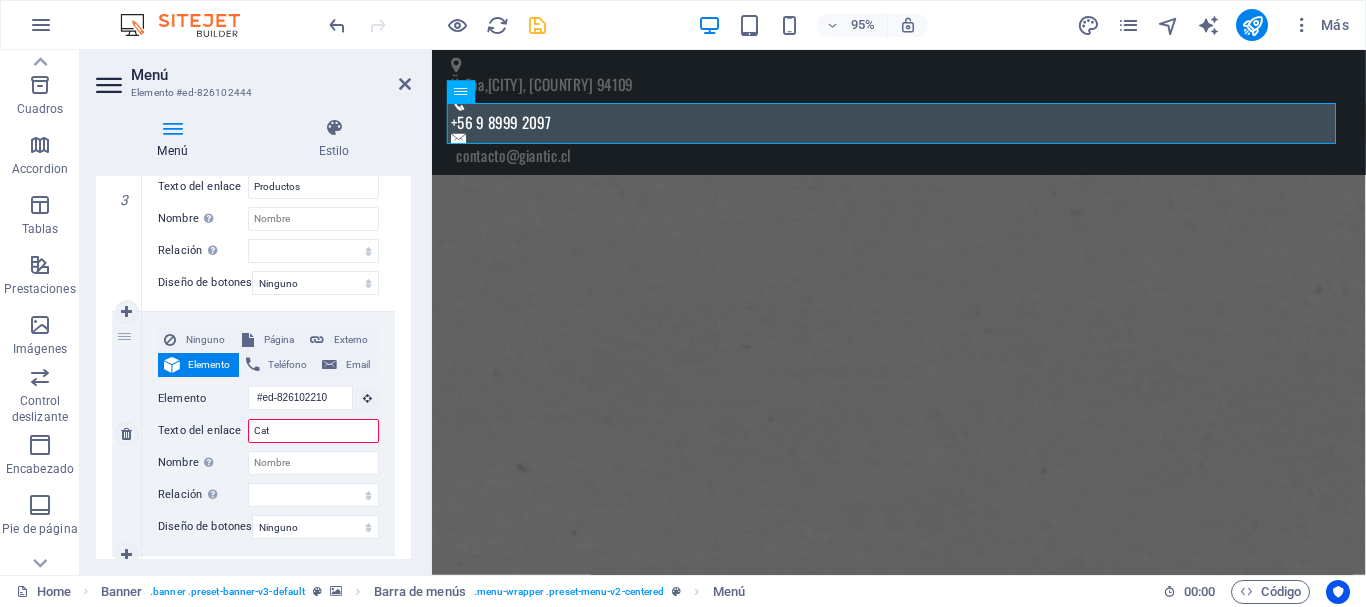 type on "Catp" 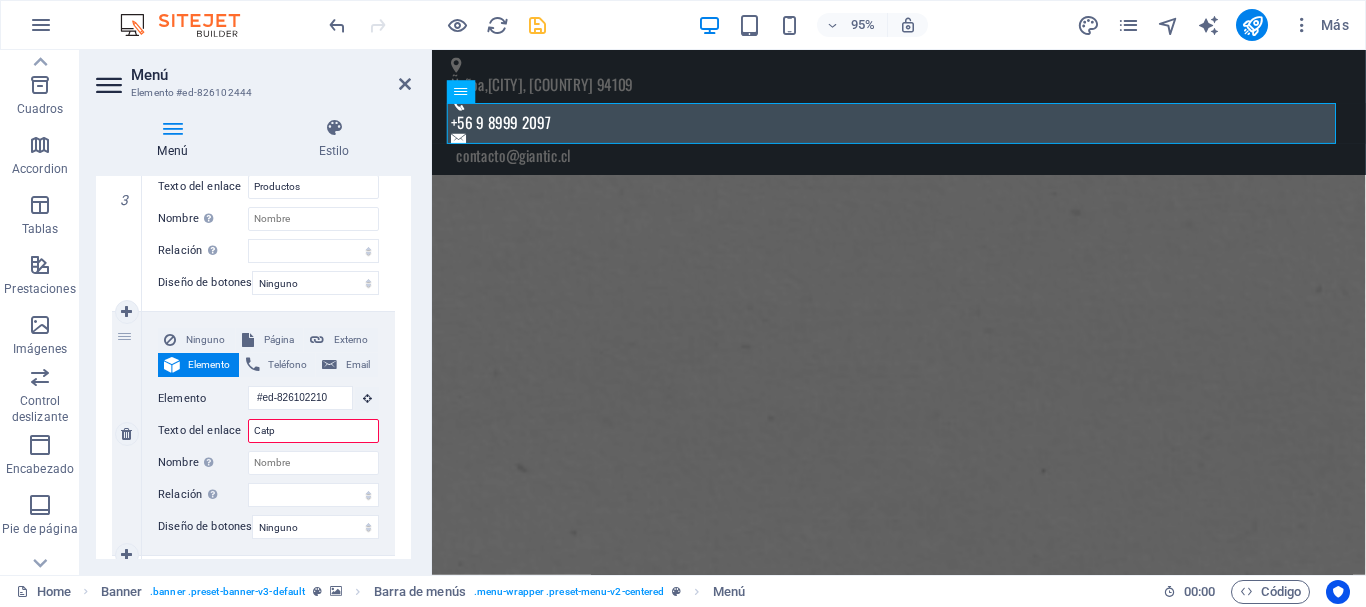 select 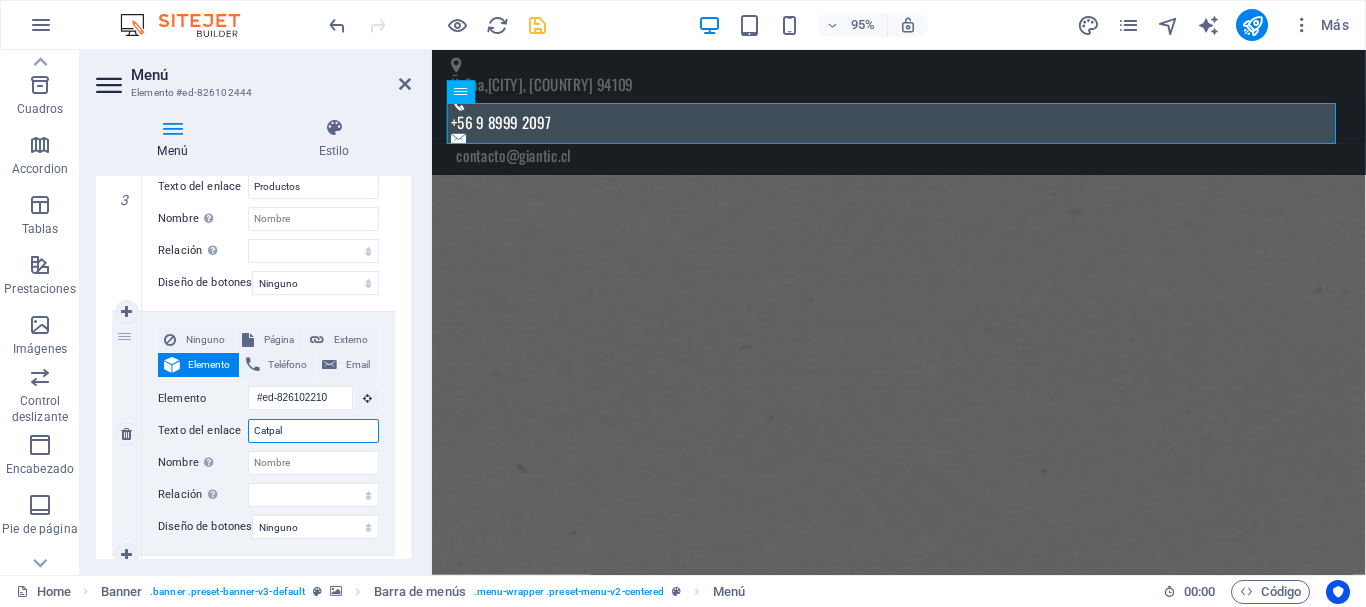 type on "Catpalo" 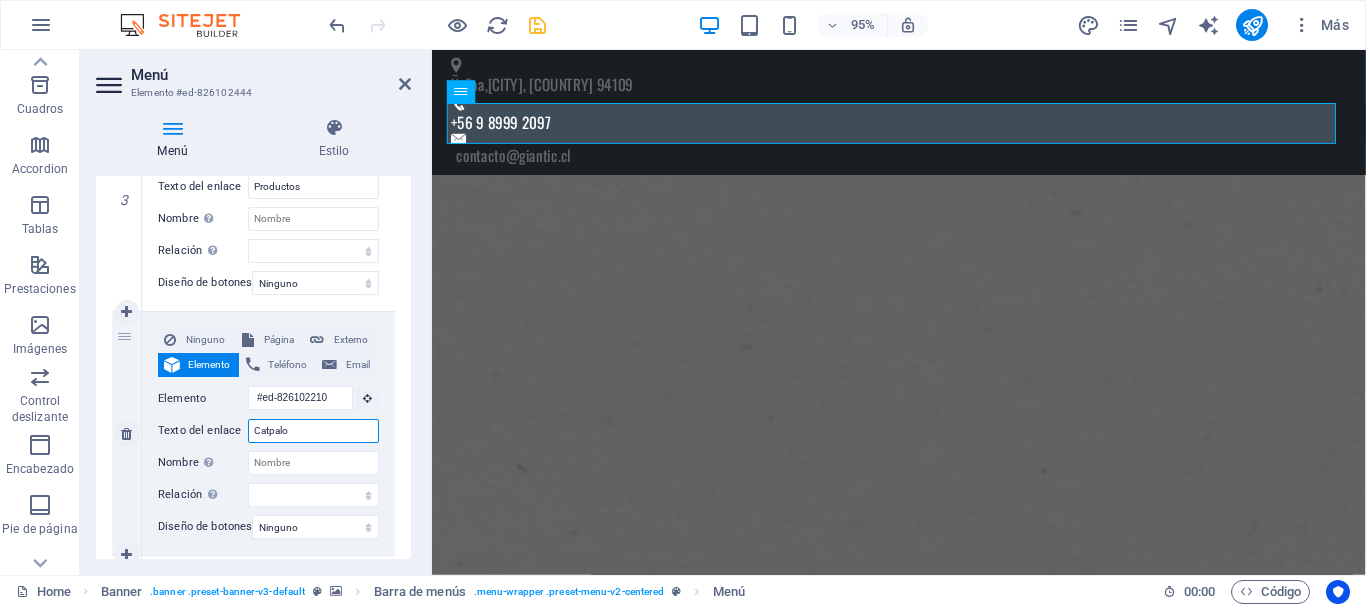 select 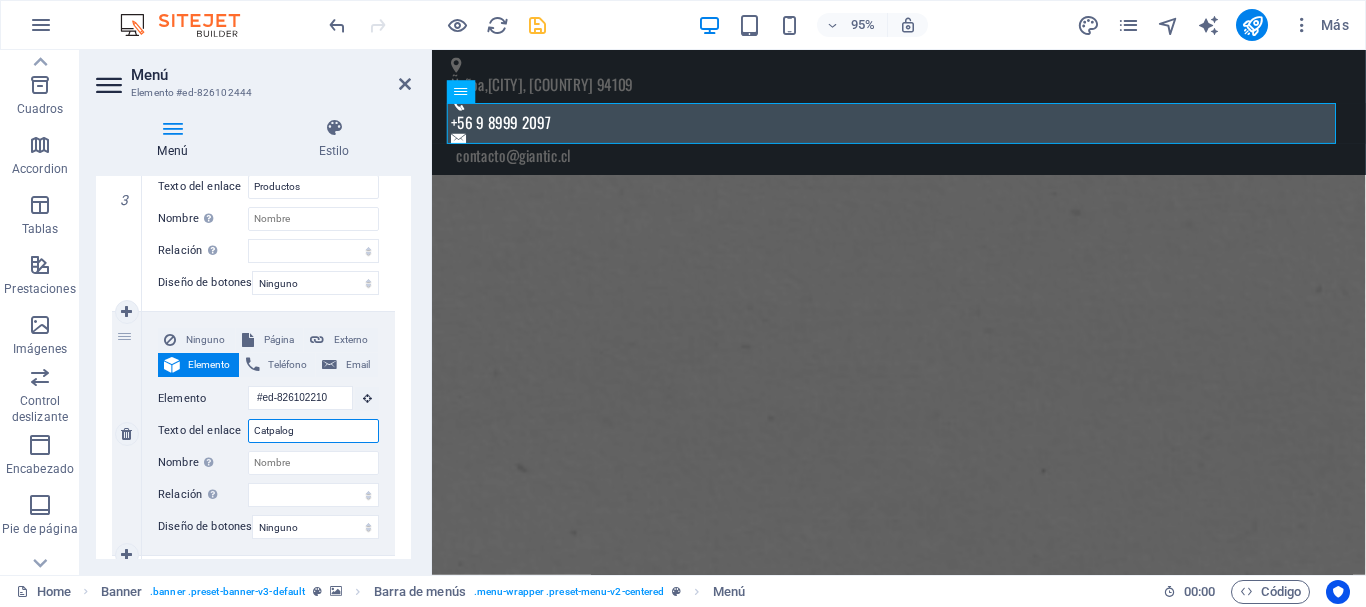 type on "Catpalogo" 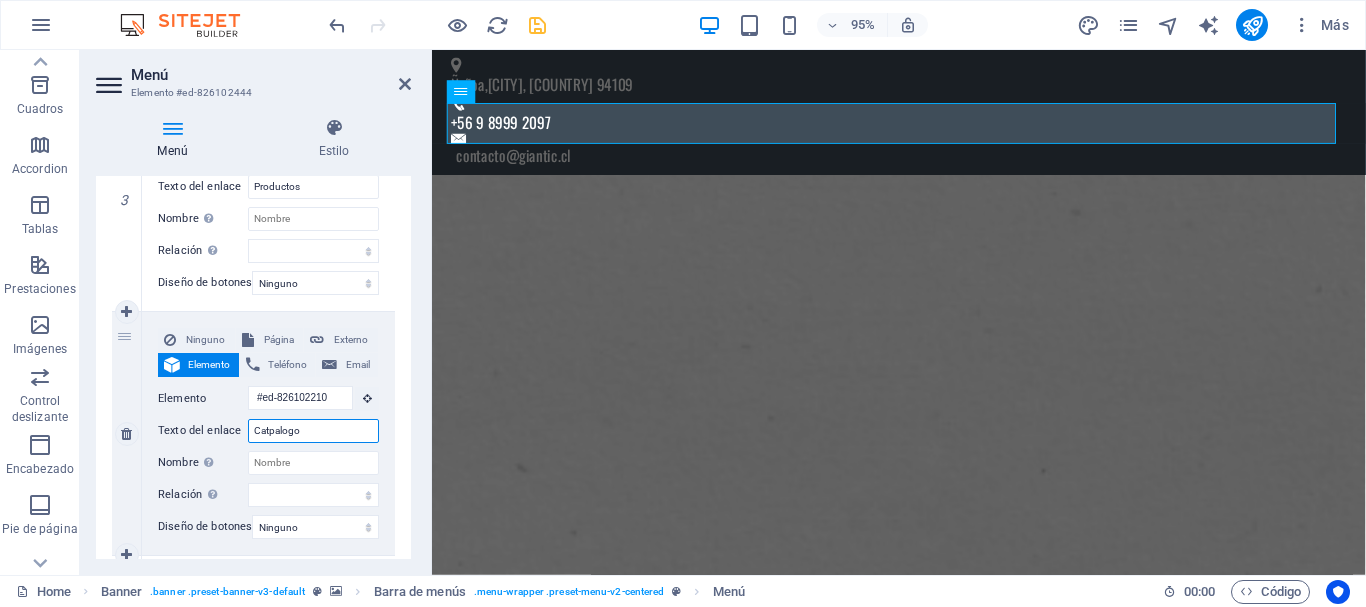select 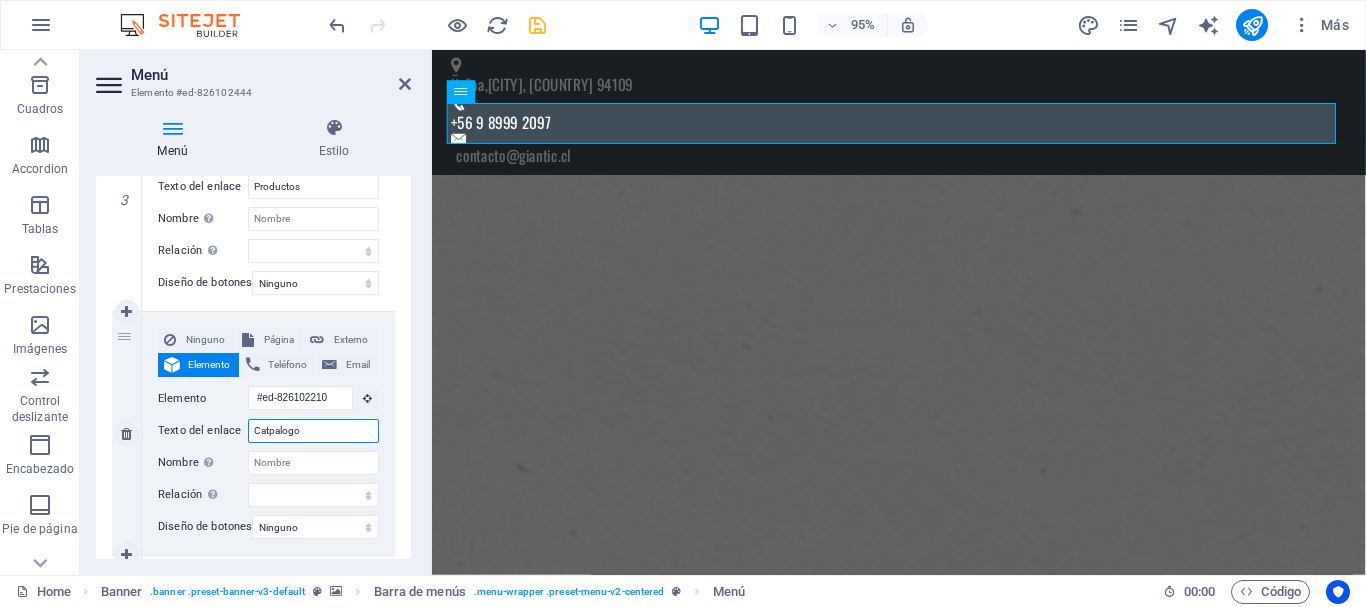 select 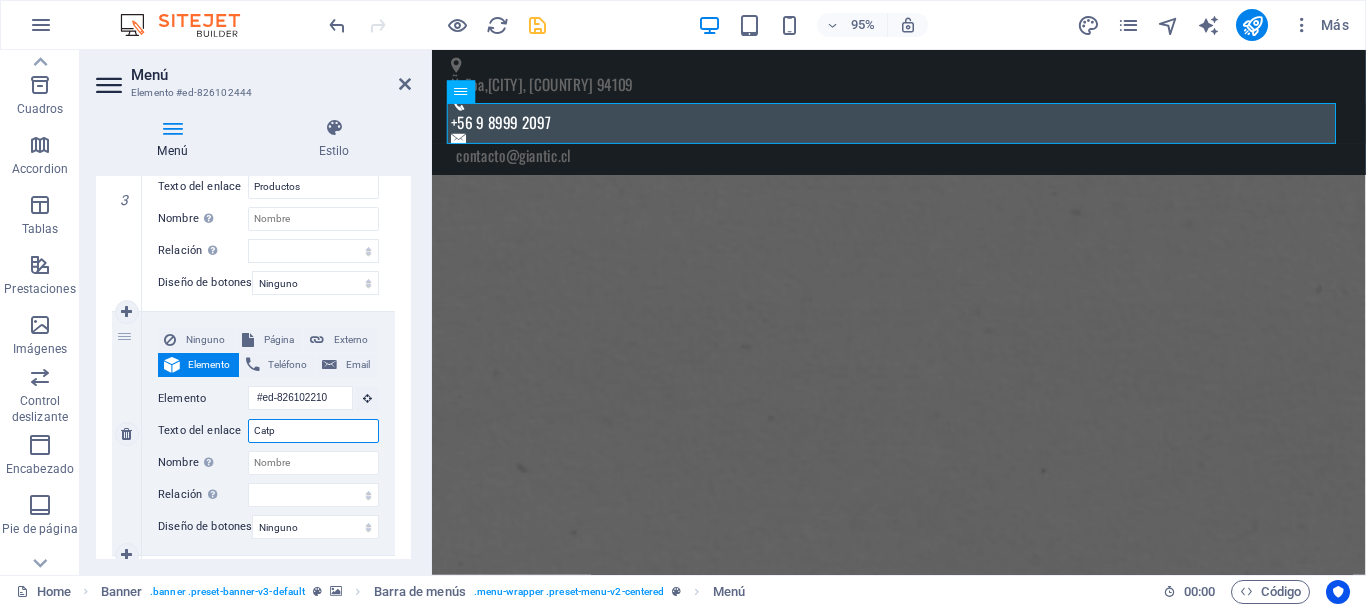 type on "Cat" 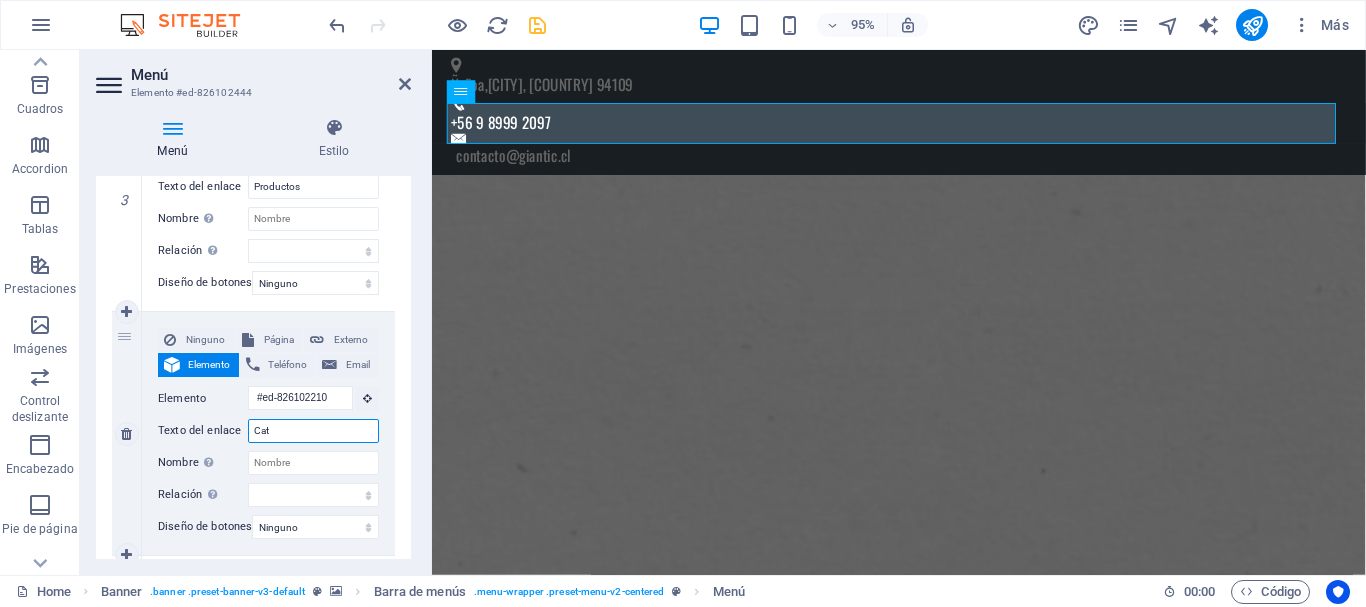 select 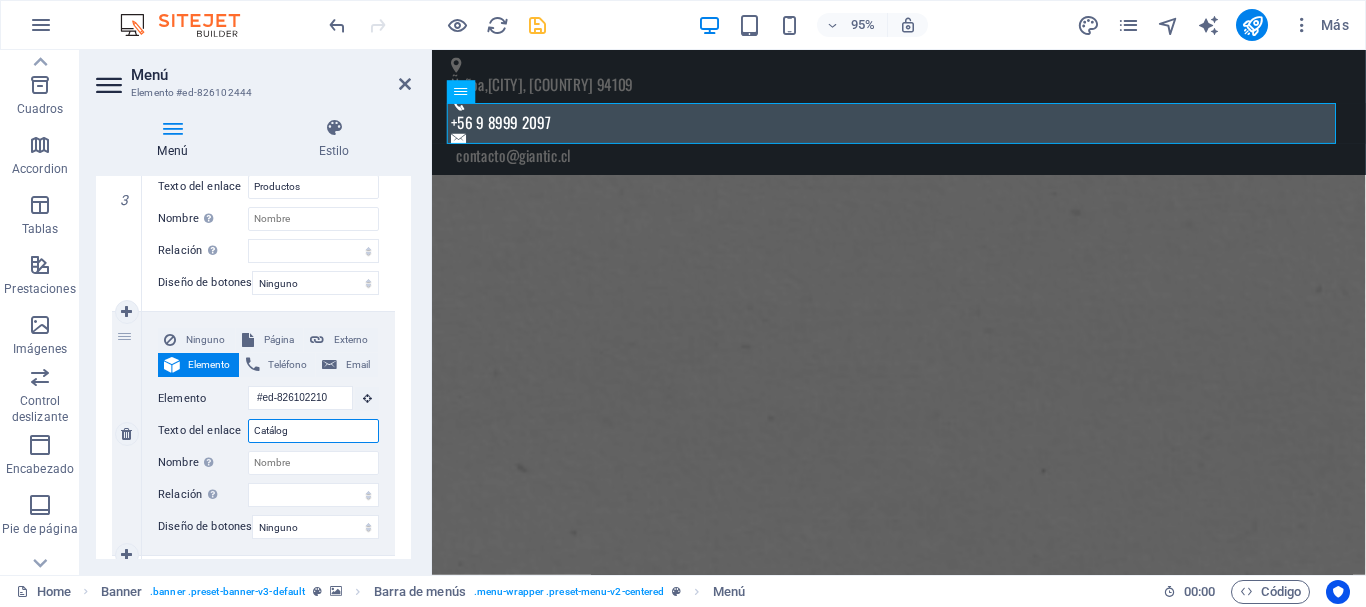 type on "Catálogo" 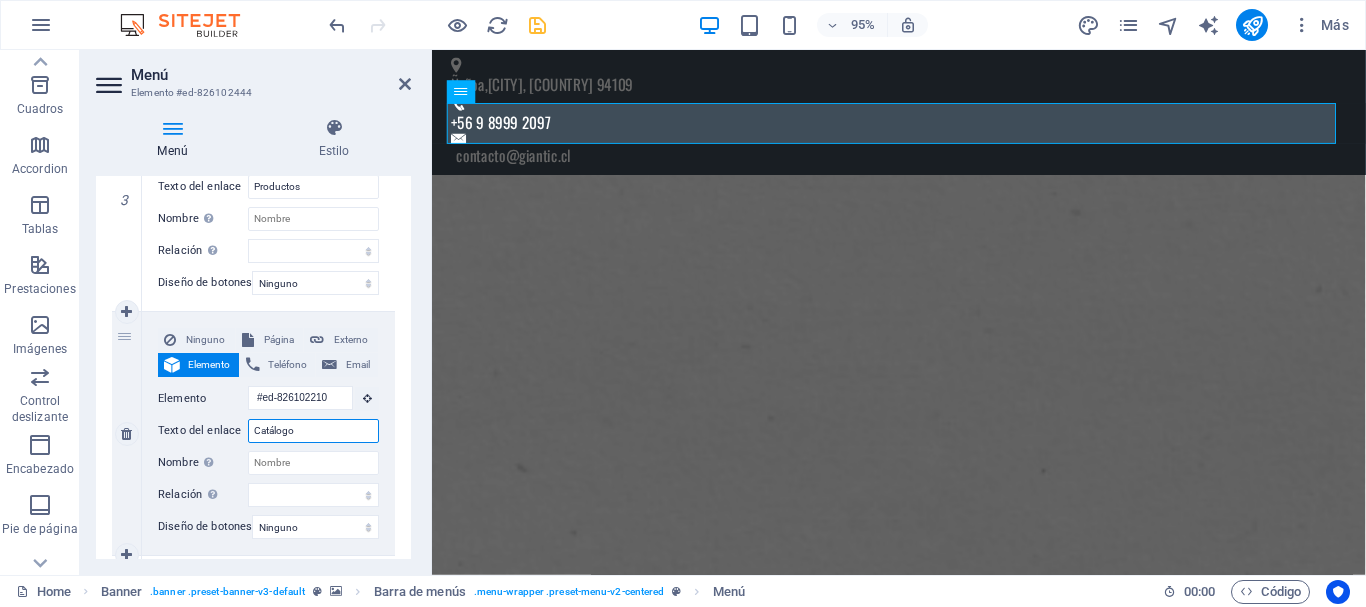 select 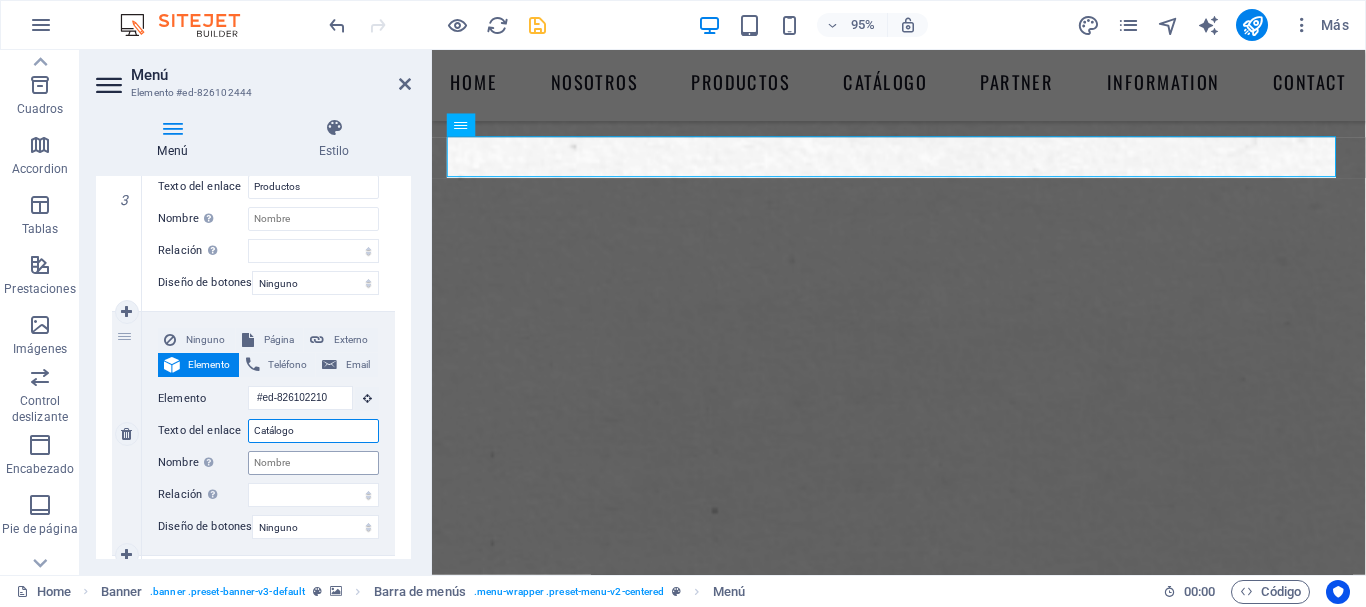 scroll, scrollTop: 404, scrollLeft: 0, axis: vertical 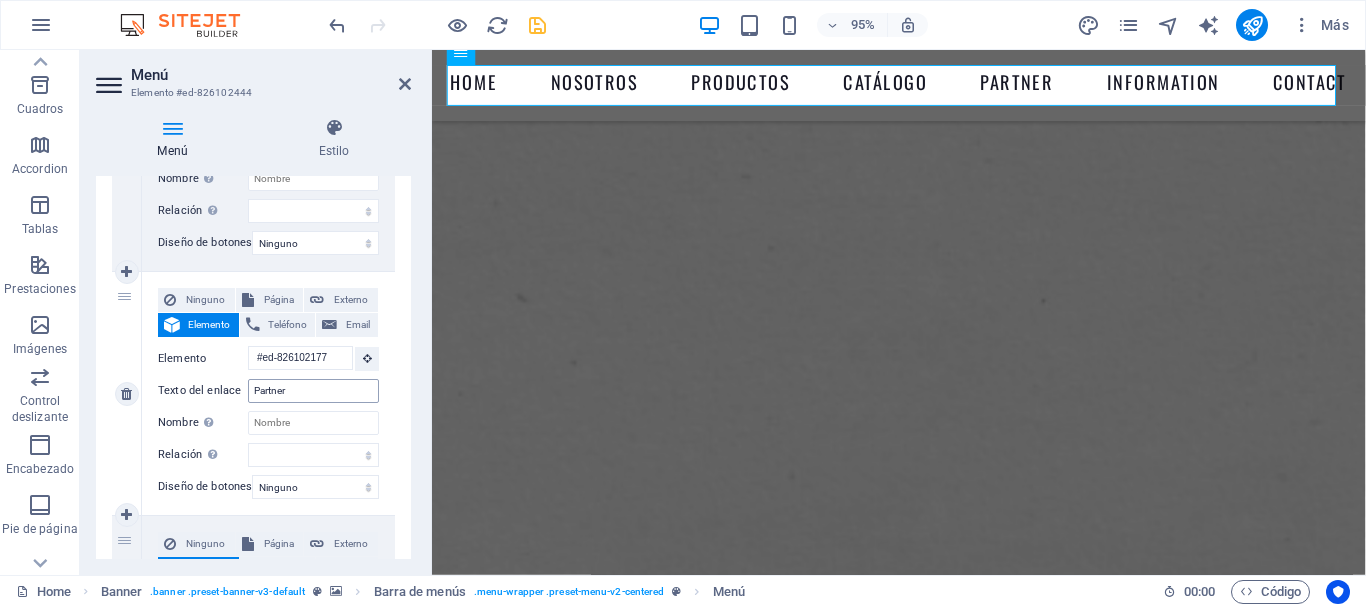 type on "Catálogo" 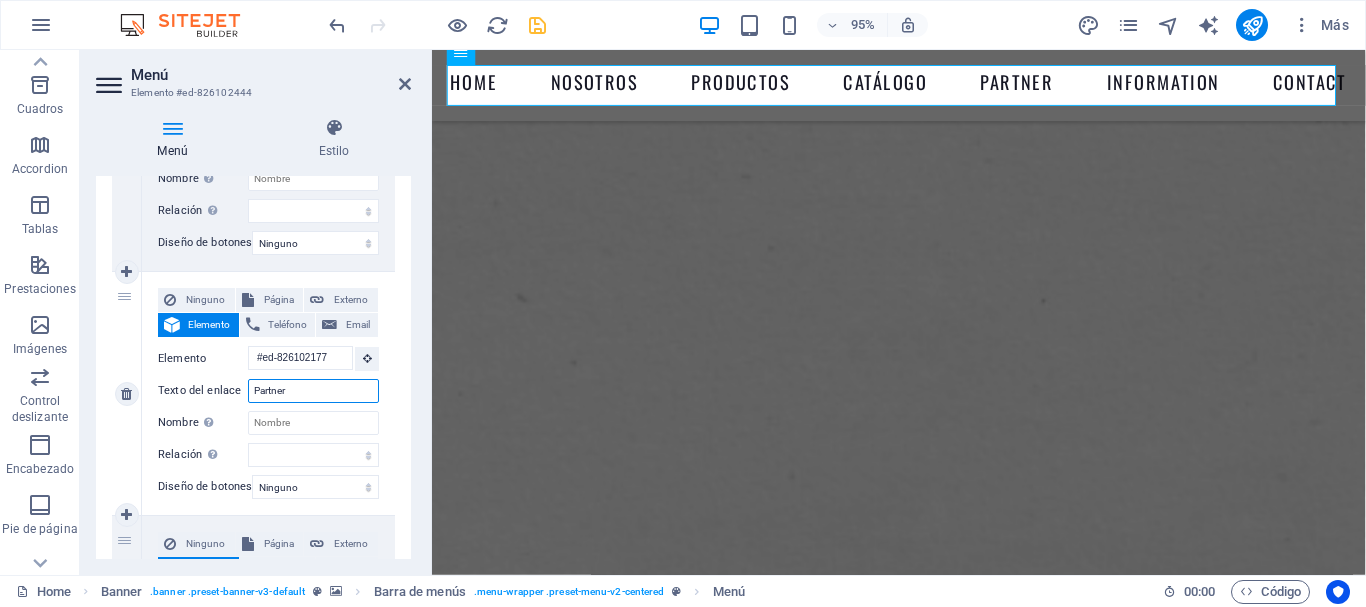 click on "Partner" at bounding box center (313, 391) 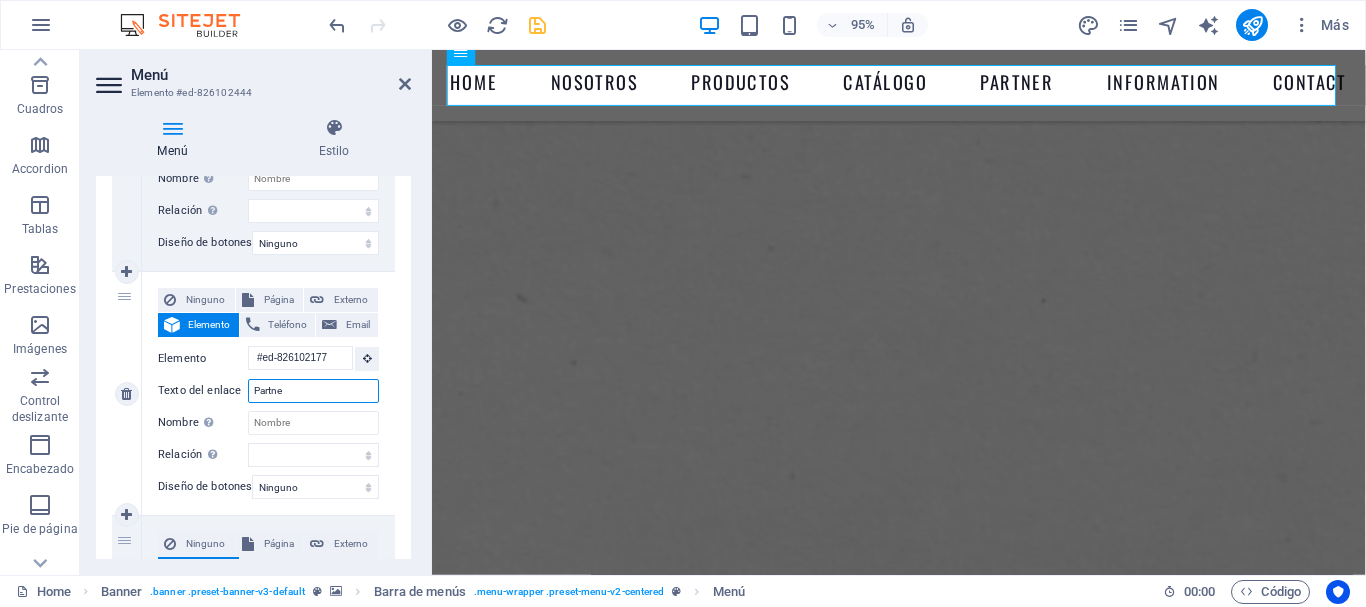 type on "Partner" 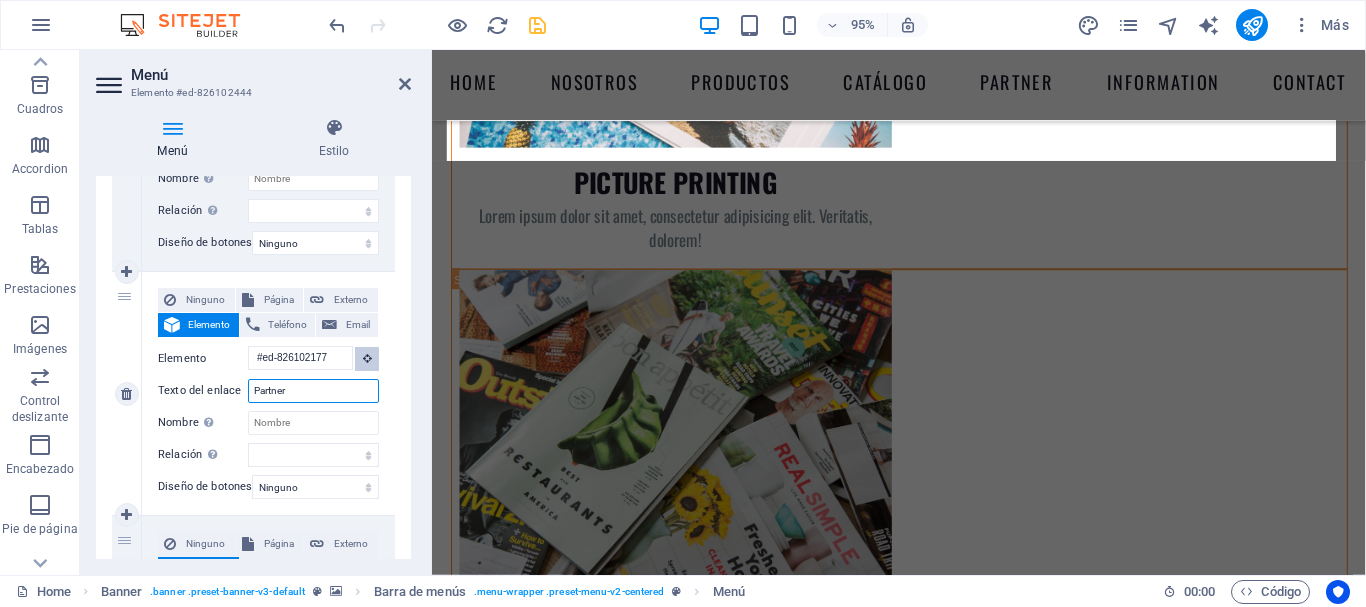 scroll, scrollTop: 29, scrollLeft: 0, axis: vertical 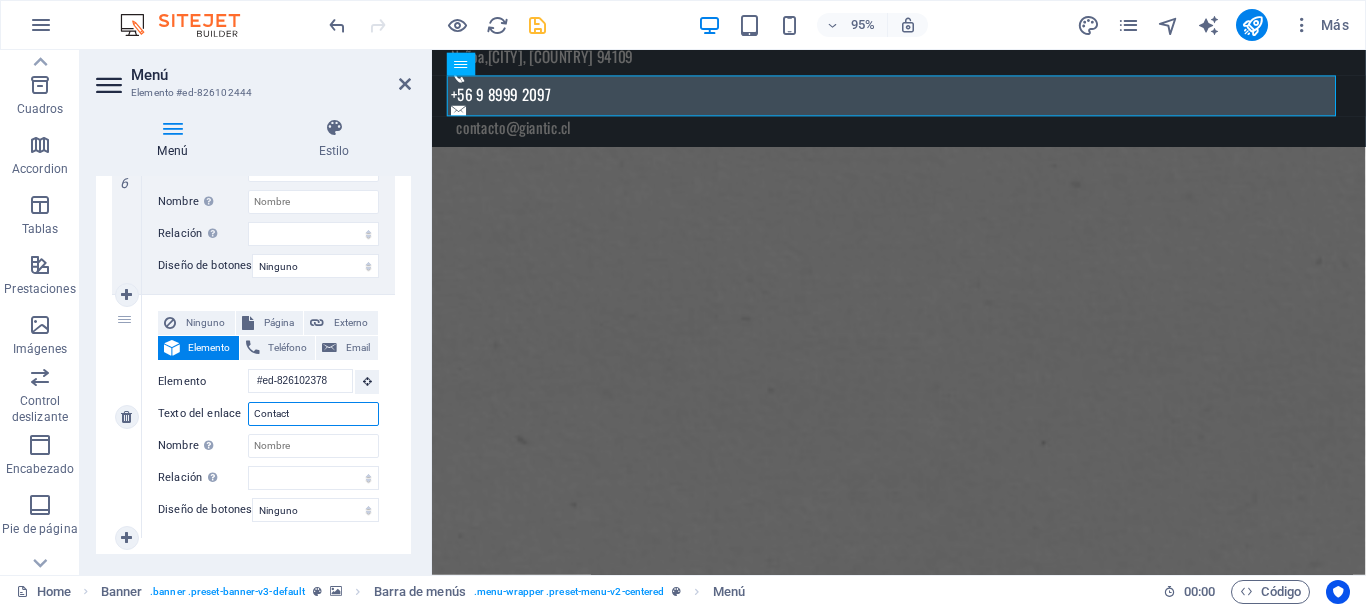 click on "Contact" at bounding box center [313, 414] 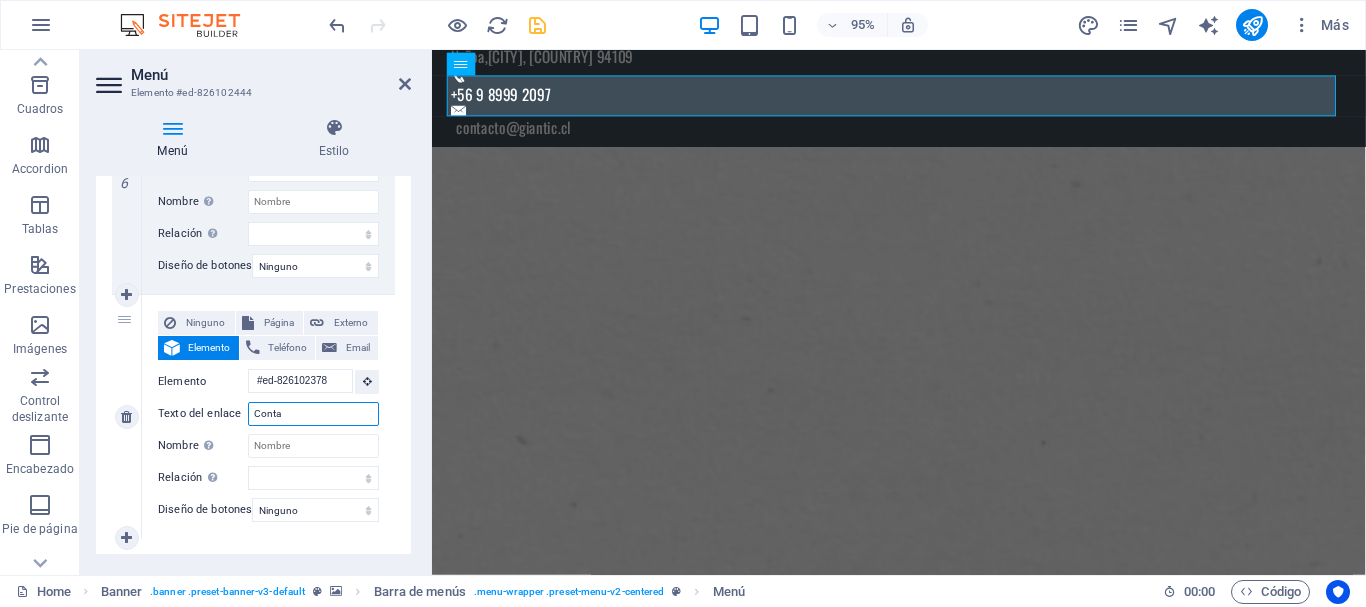 type on "Cont" 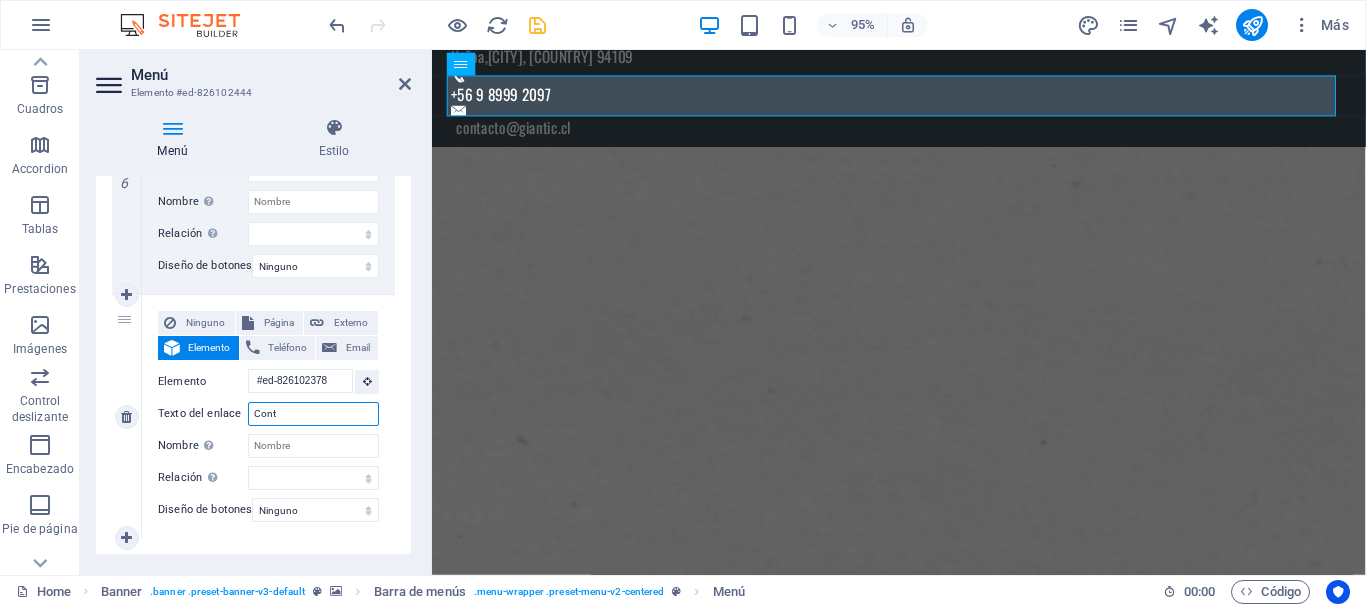 select 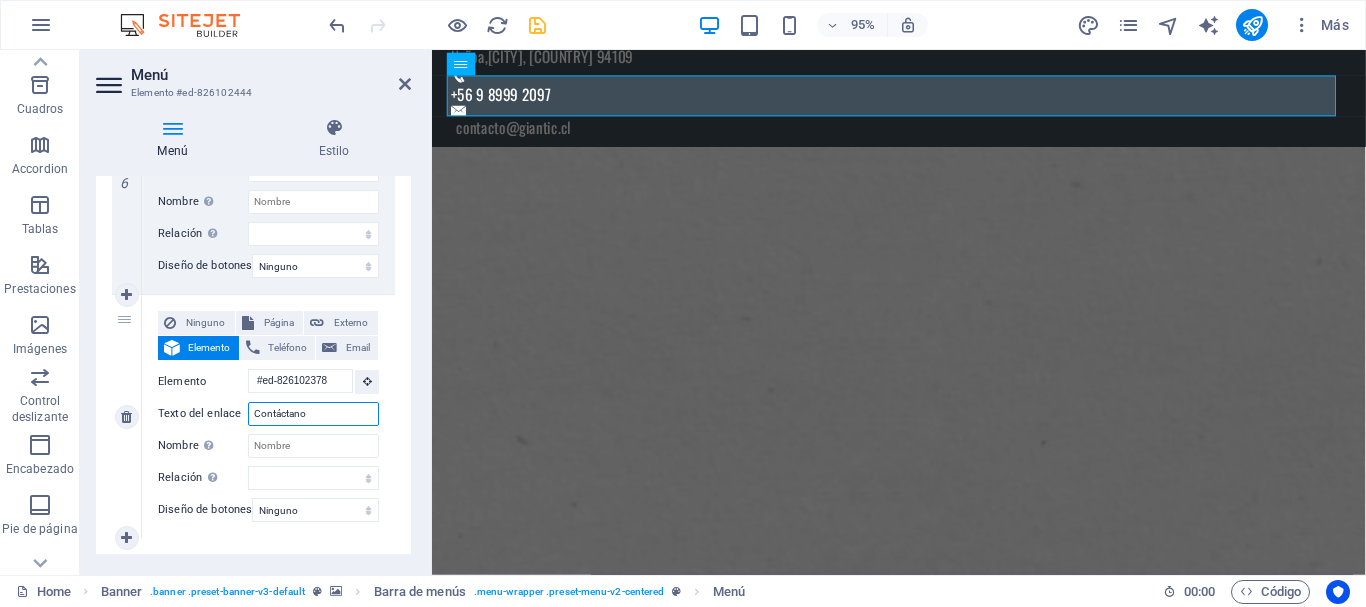 type on "Contáctanos" 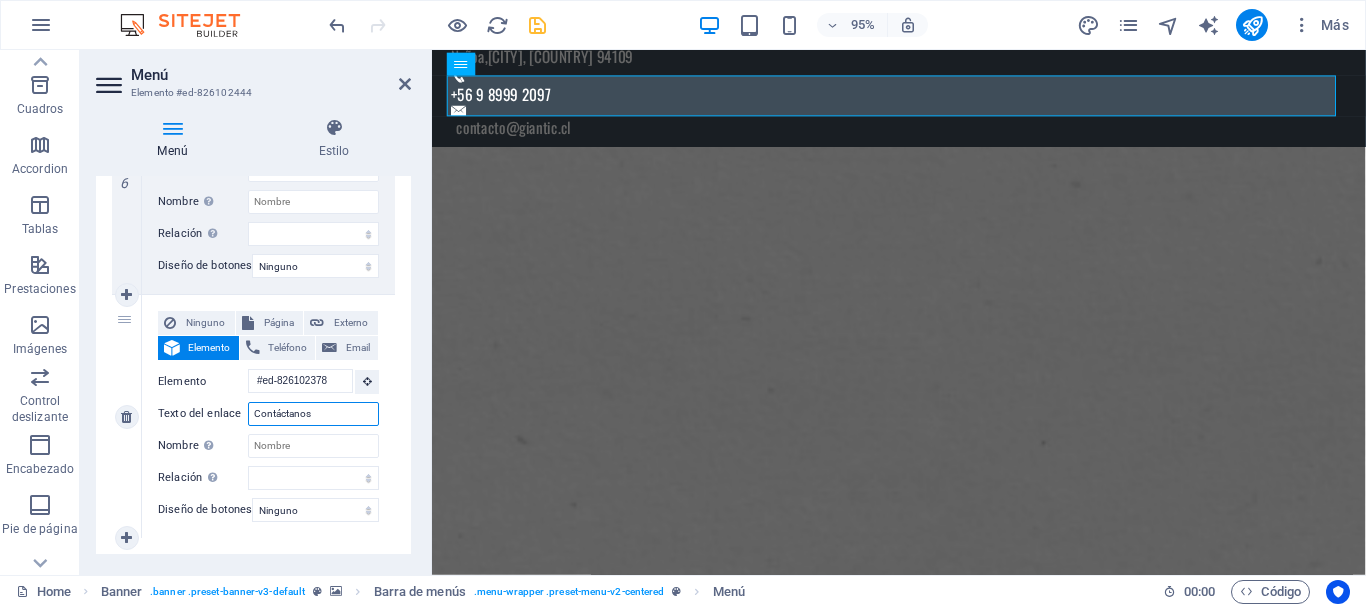 select 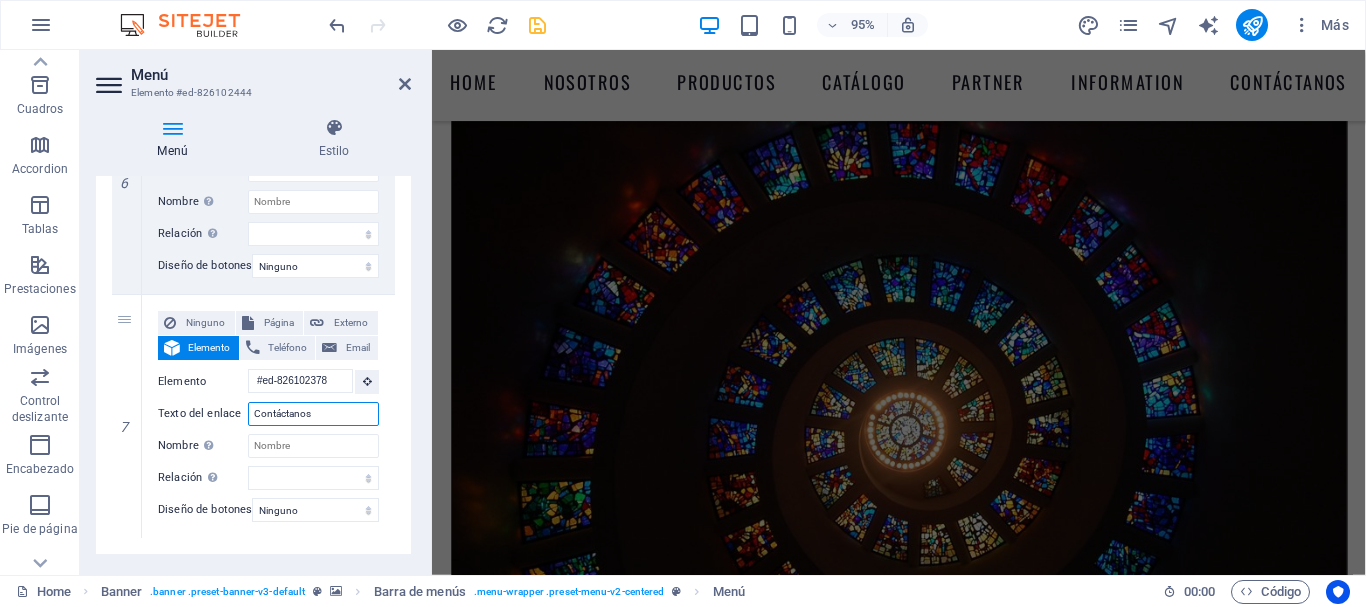 scroll, scrollTop: 0, scrollLeft: 0, axis: both 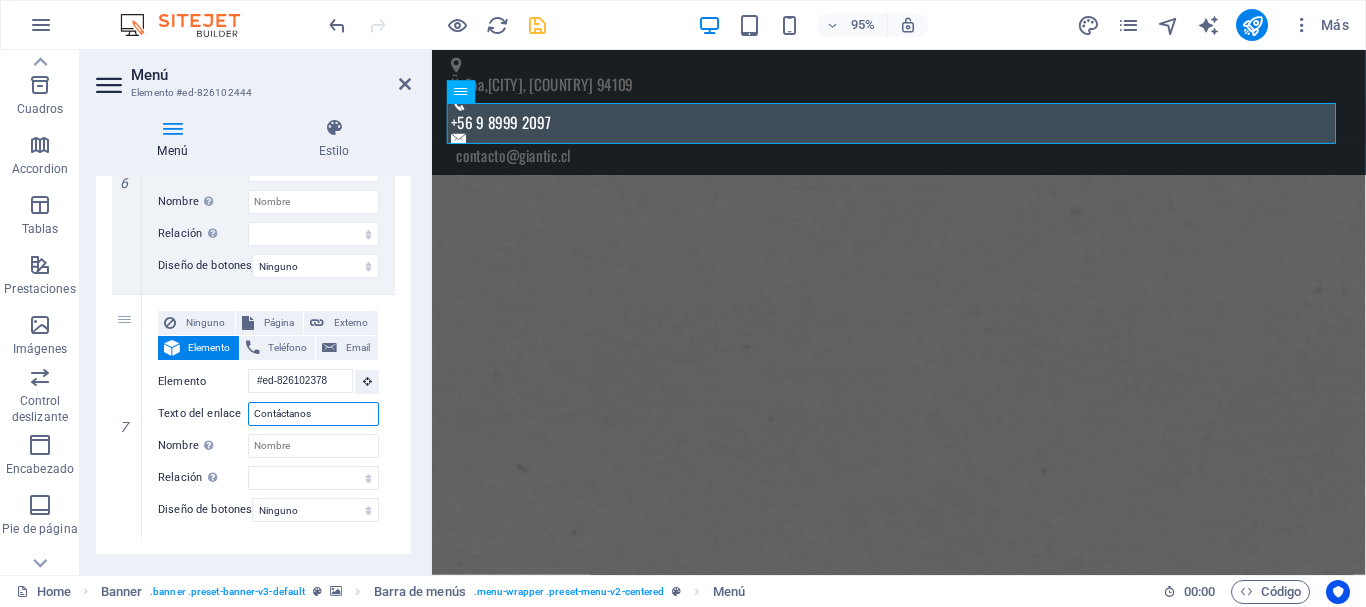 type on "Contáctanos" 